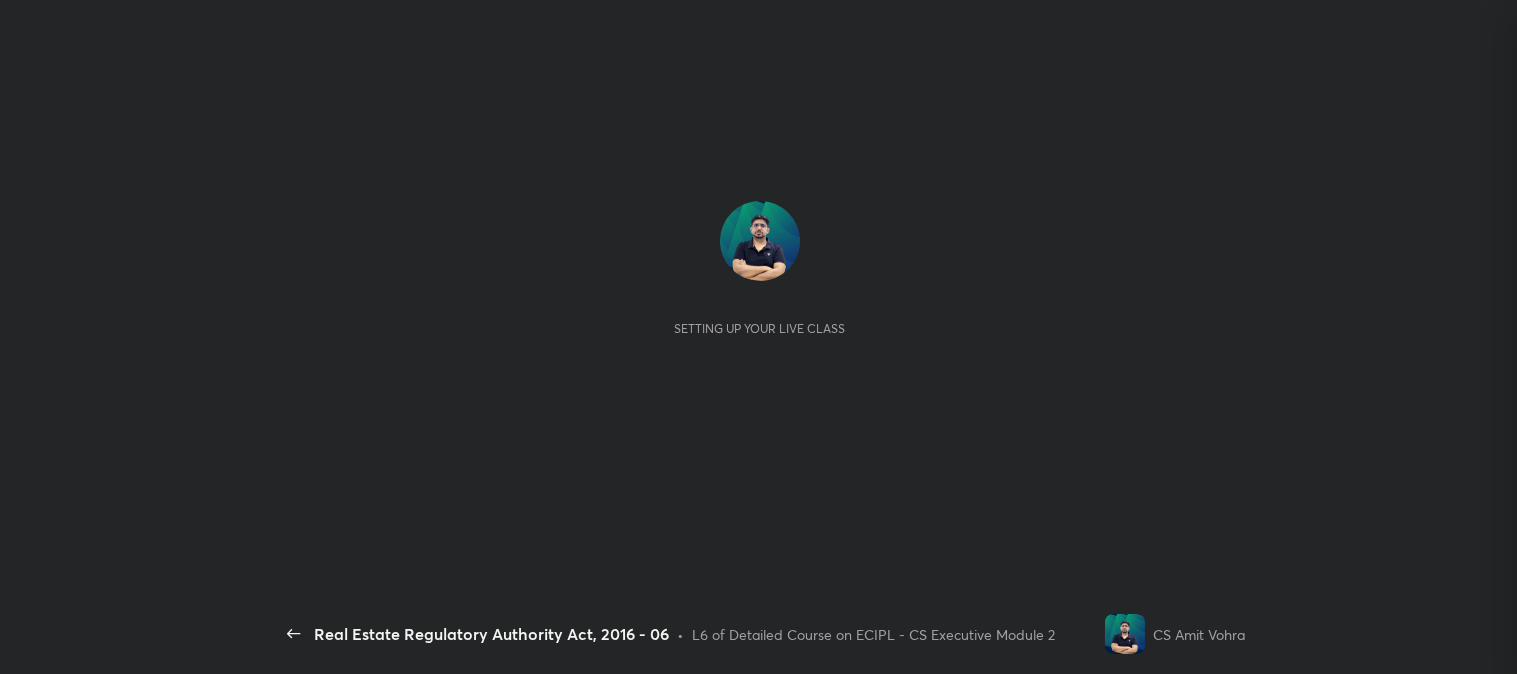 scroll, scrollTop: 0, scrollLeft: 0, axis: both 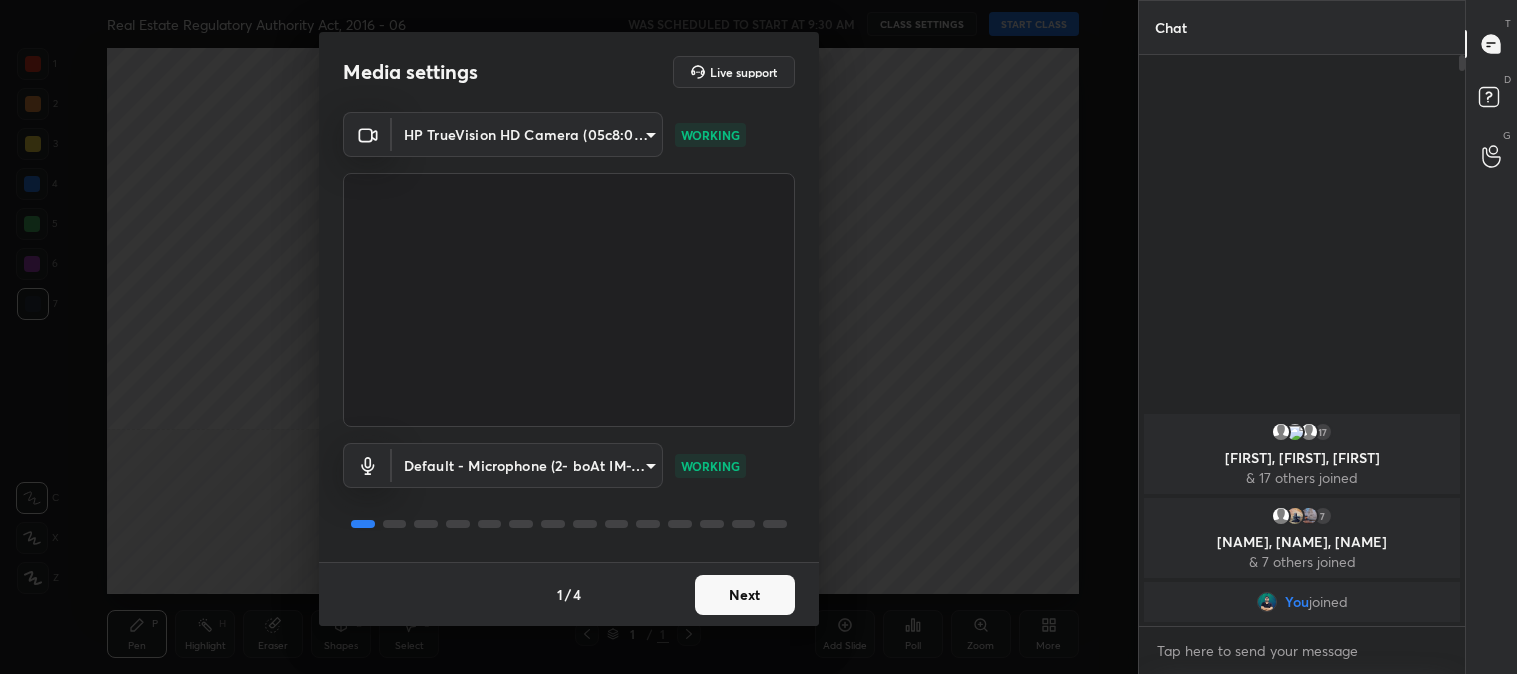 click on "Next" at bounding box center (745, 595) 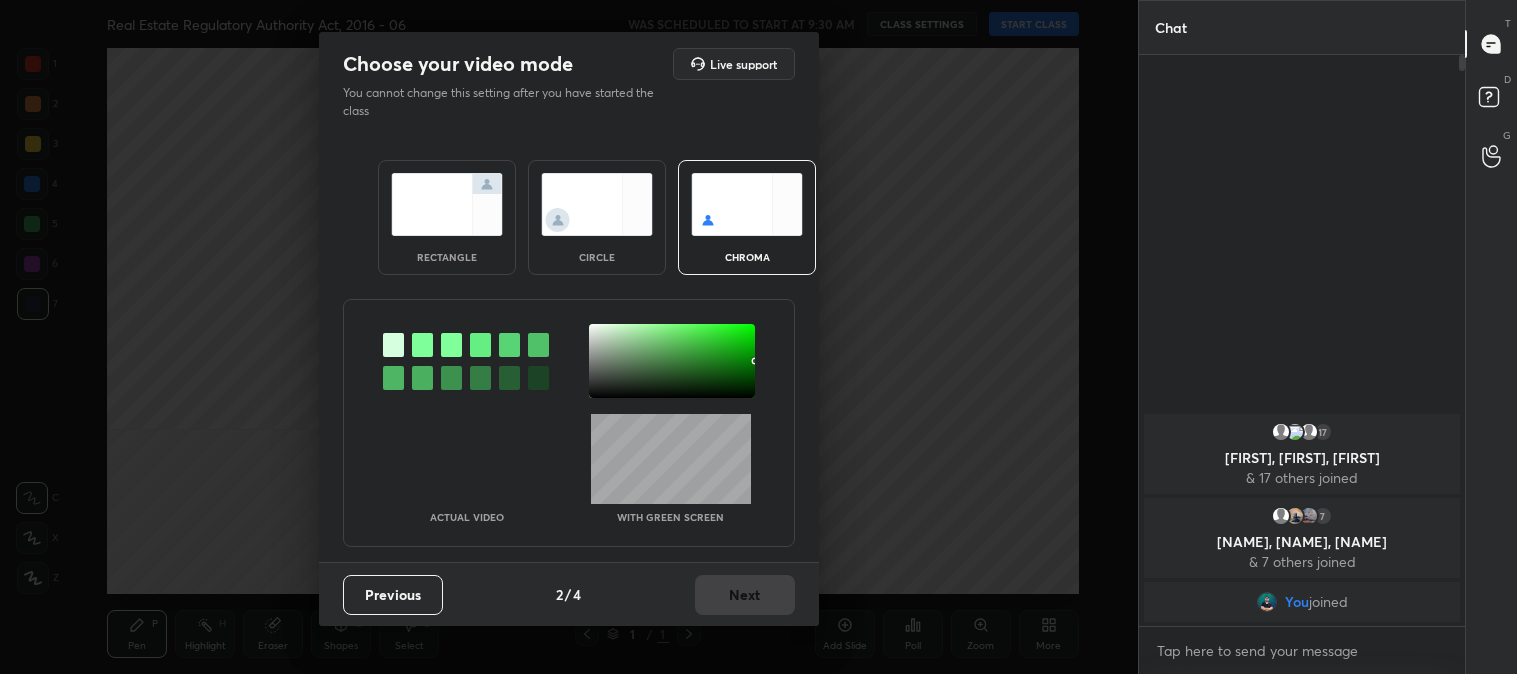 click at bounding box center (447, 204) 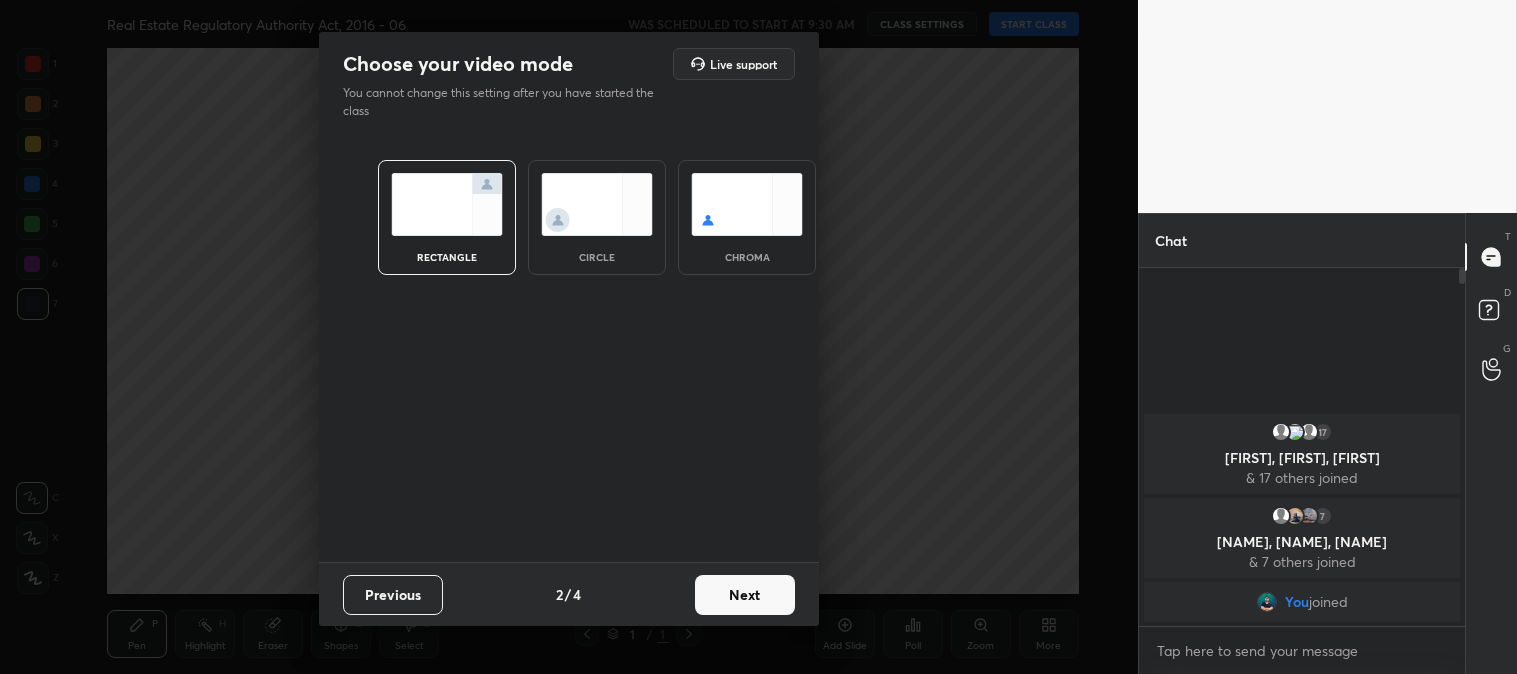 scroll, scrollTop: 352, scrollLeft: 320, axis: both 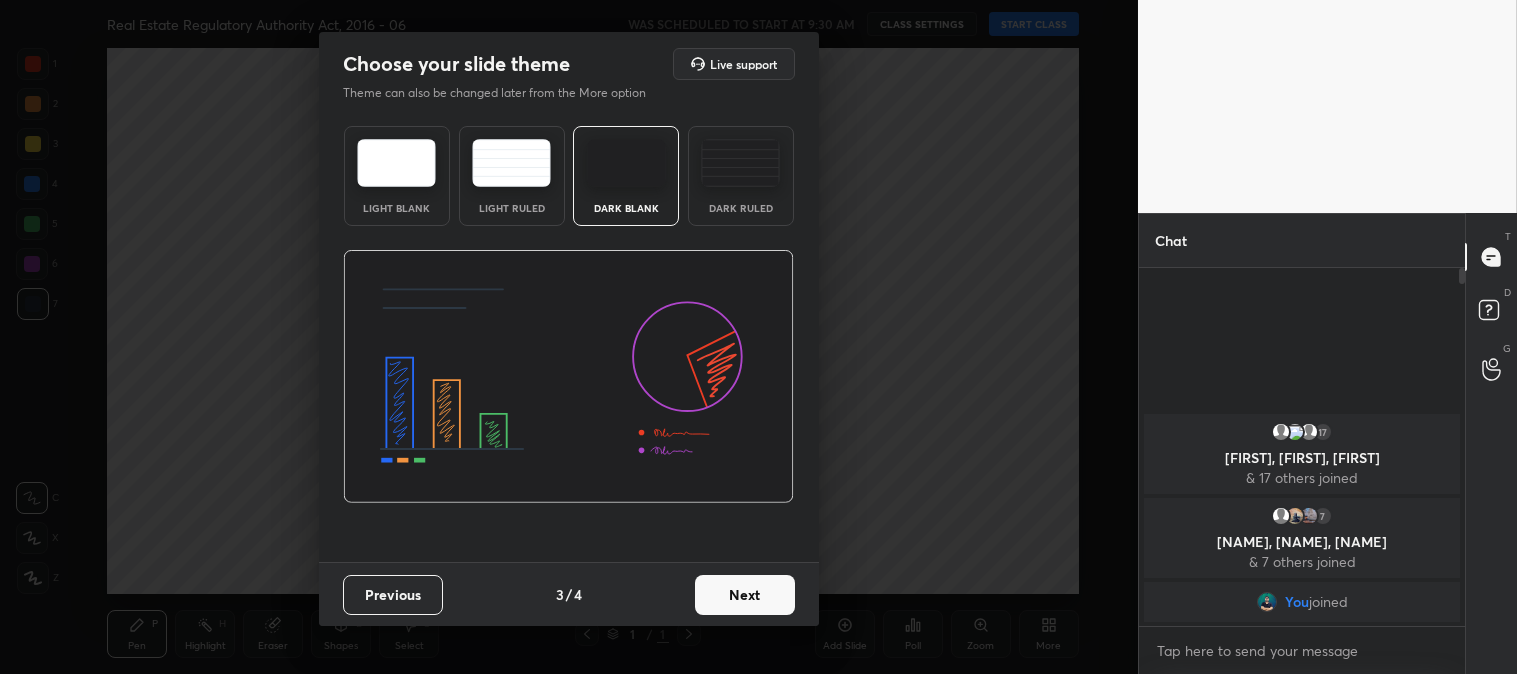 click on "Next" at bounding box center [745, 595] 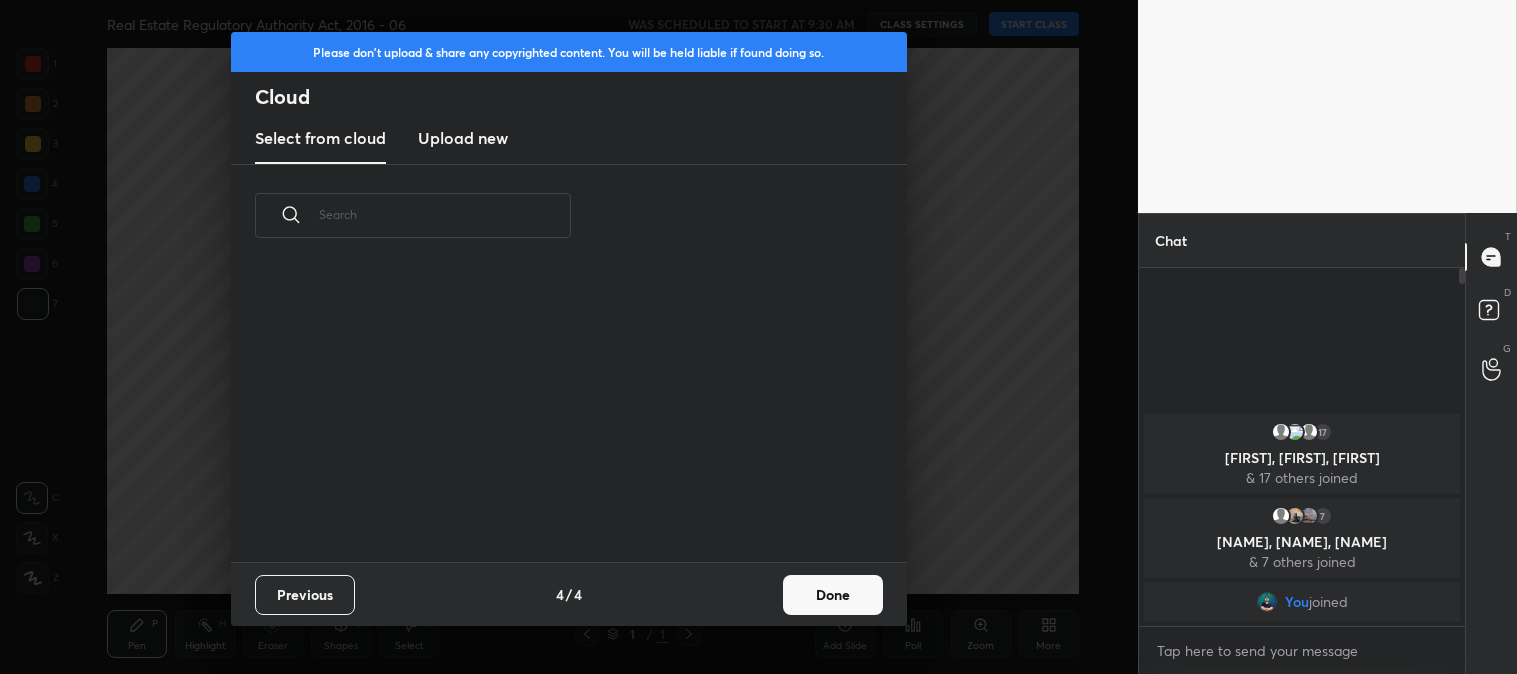 click on "Done" at bounding box center (833, 595) 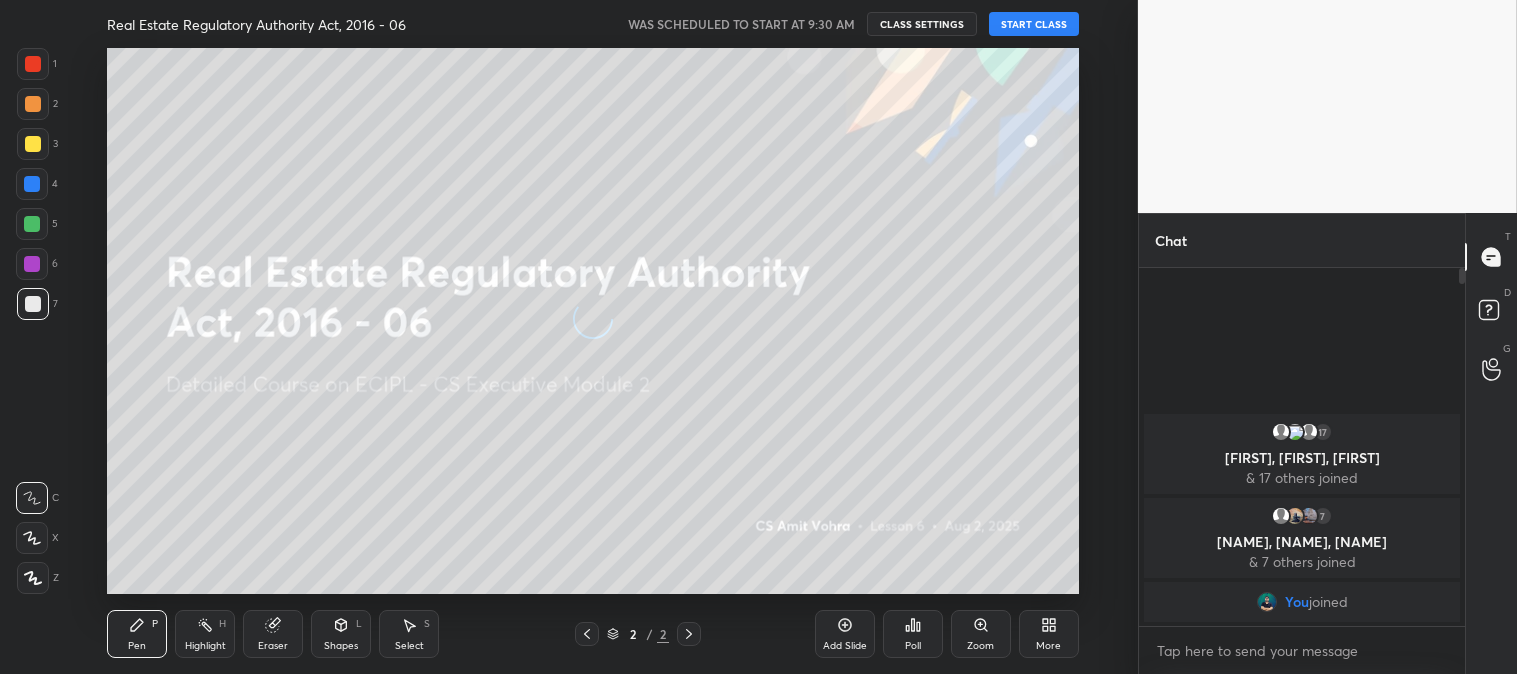 click at bounding box center [33, 144] 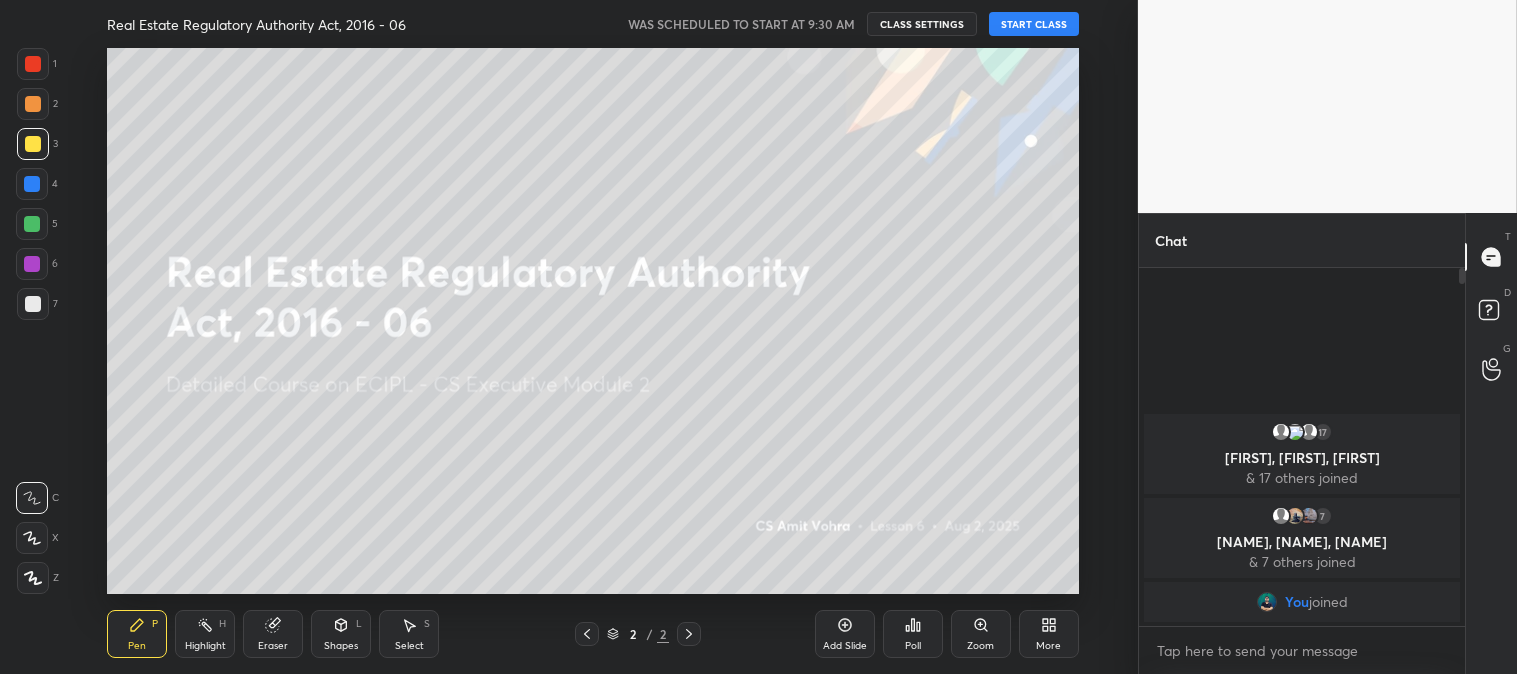 click 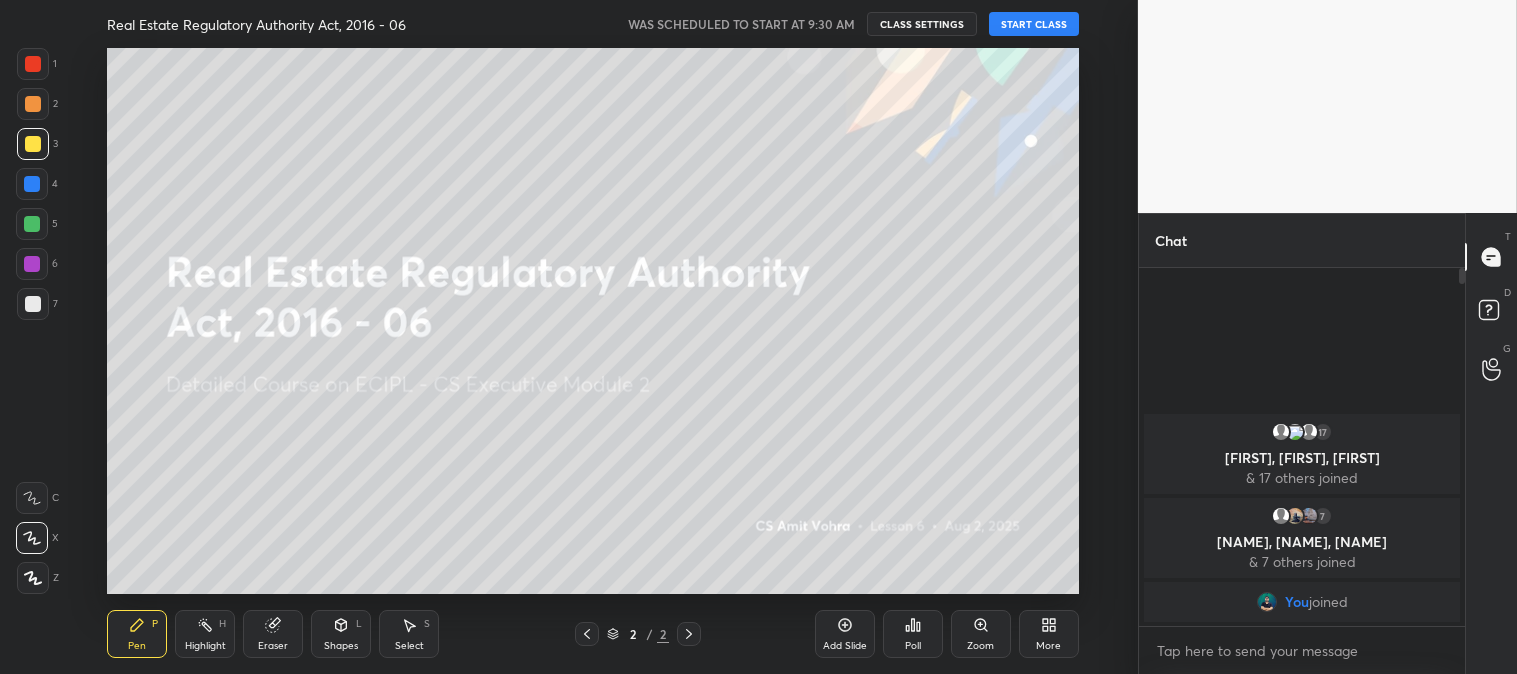 click on "START CLASS" at bounding box center [1034, 24] 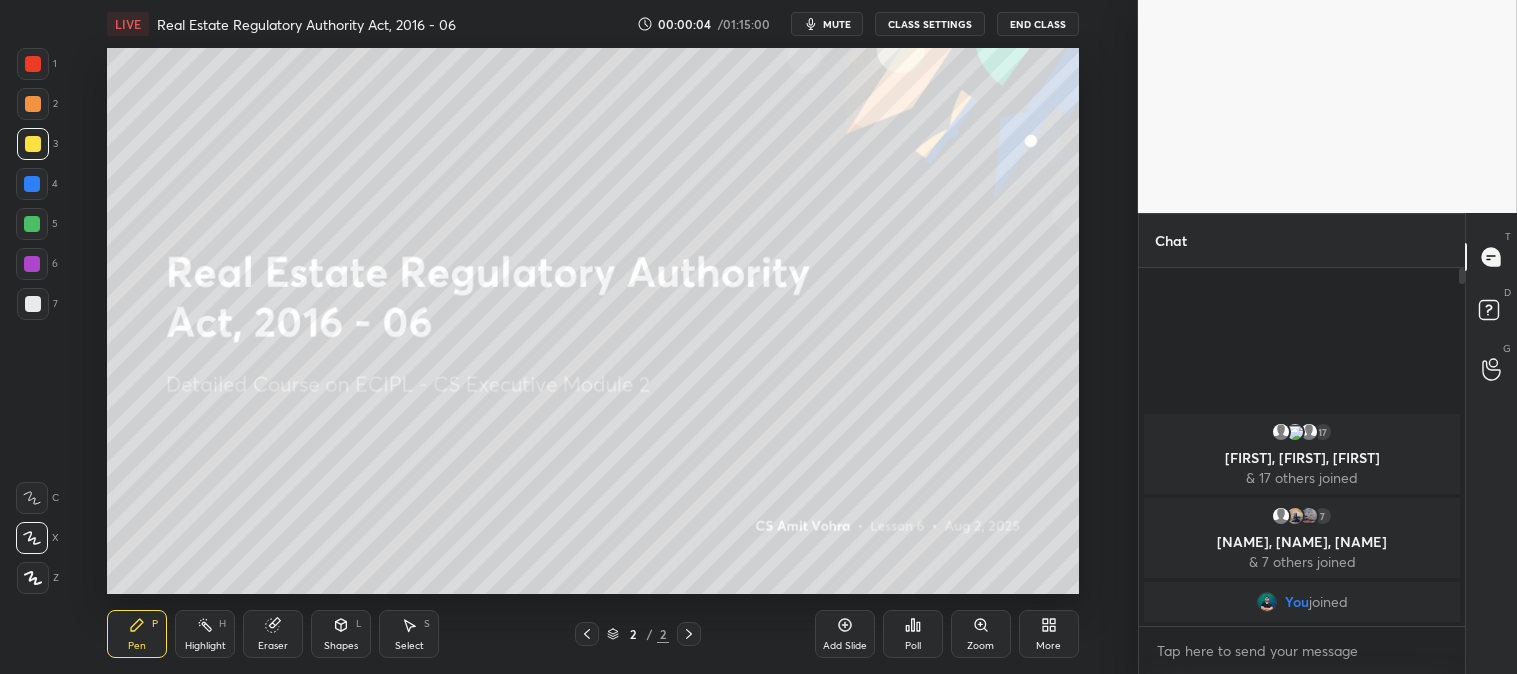 click 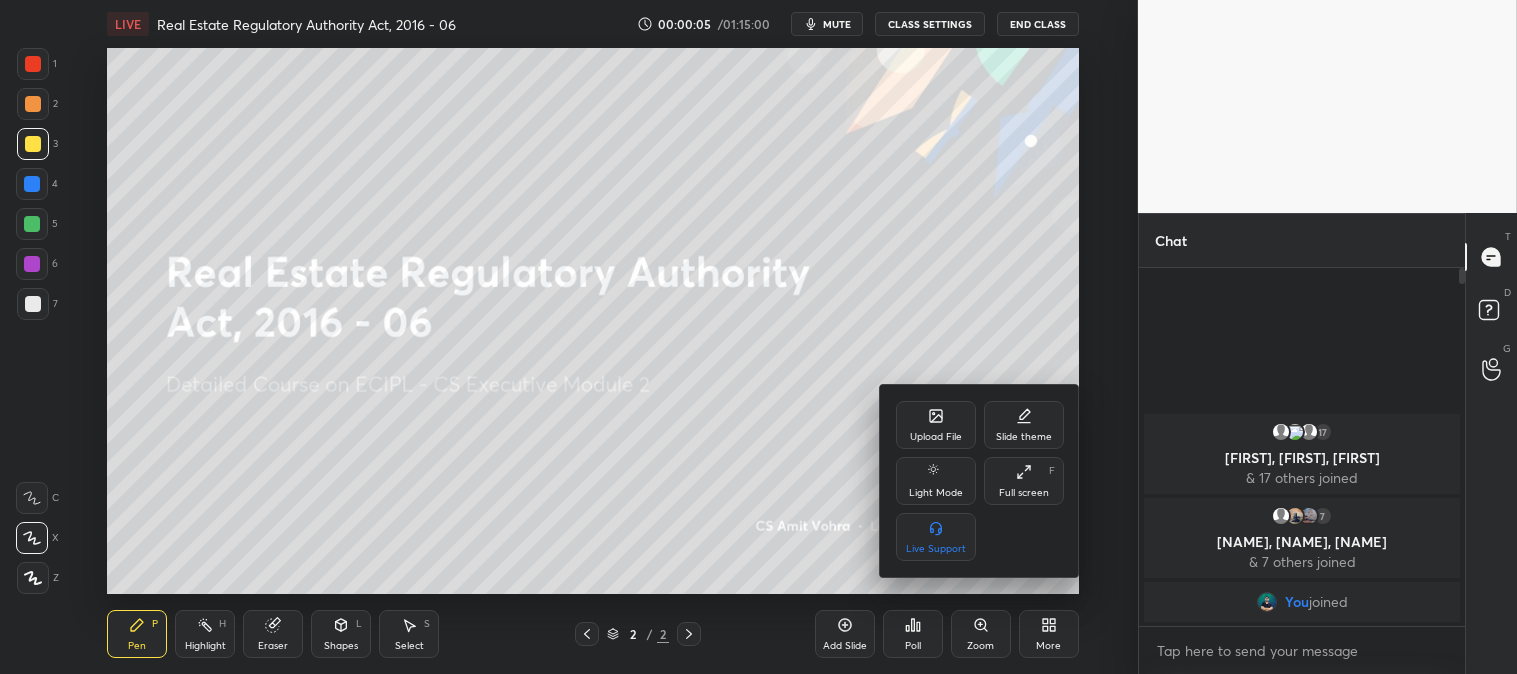 click on "Upload File" at bounding box center [936, 425] 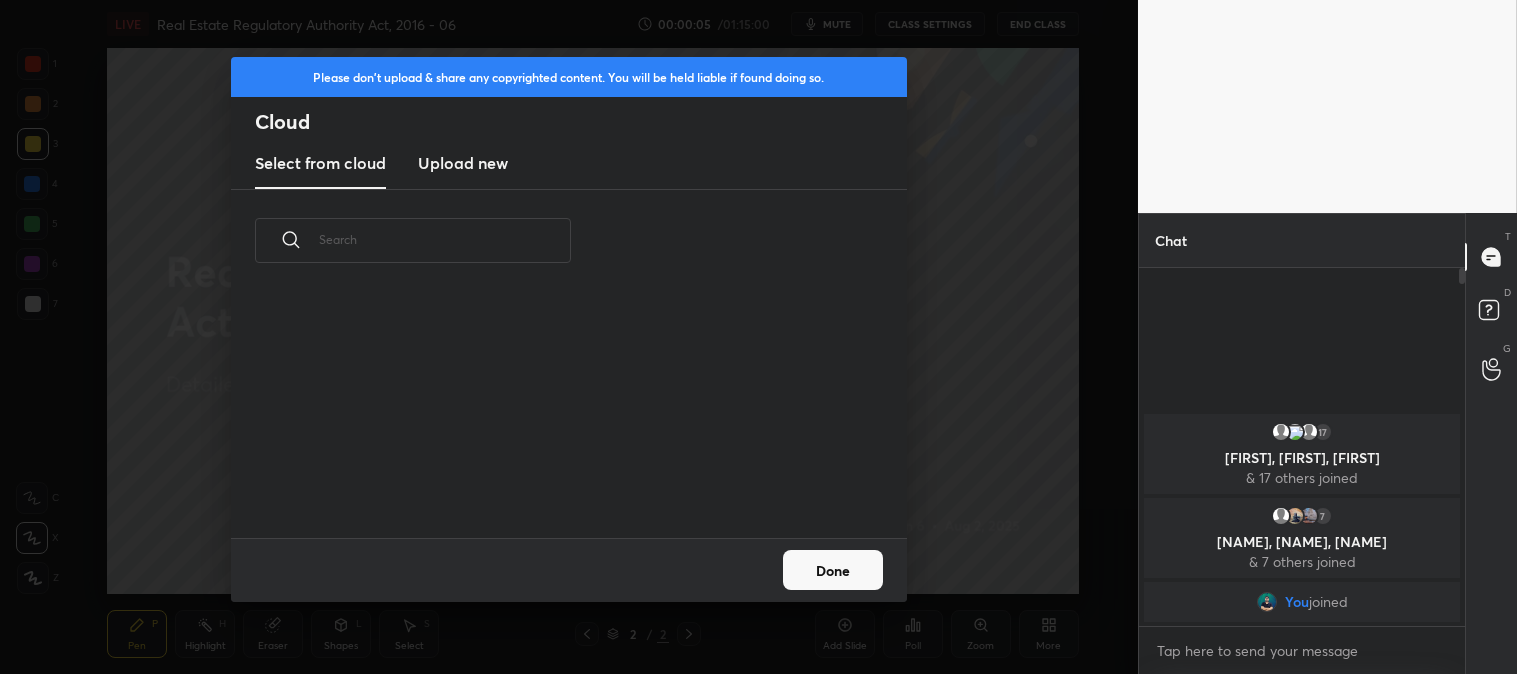 scroll, scrollTop: 6, scrollLeft: 11, axis: both 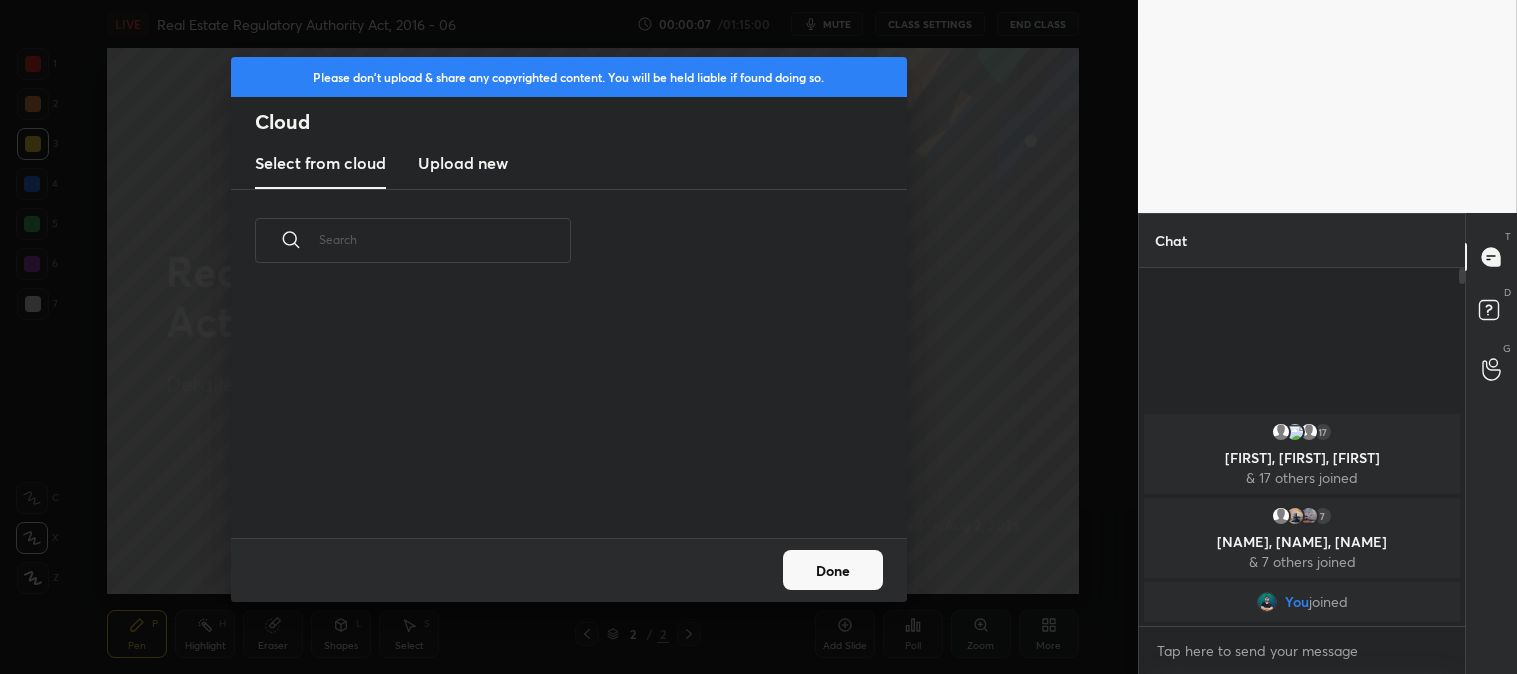 click on "Upload new" at bounding box center (463, 163) 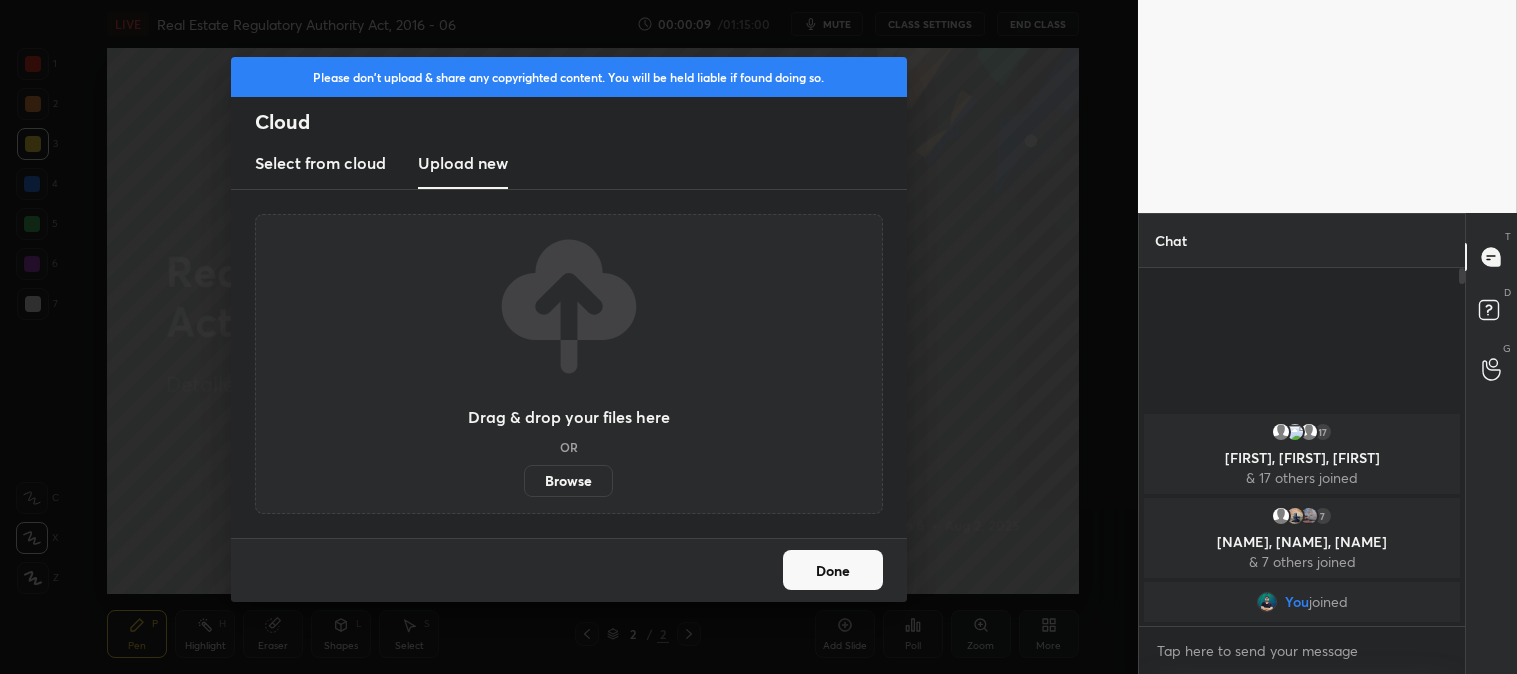 click on "Browse" at bounding box center (568, 481) 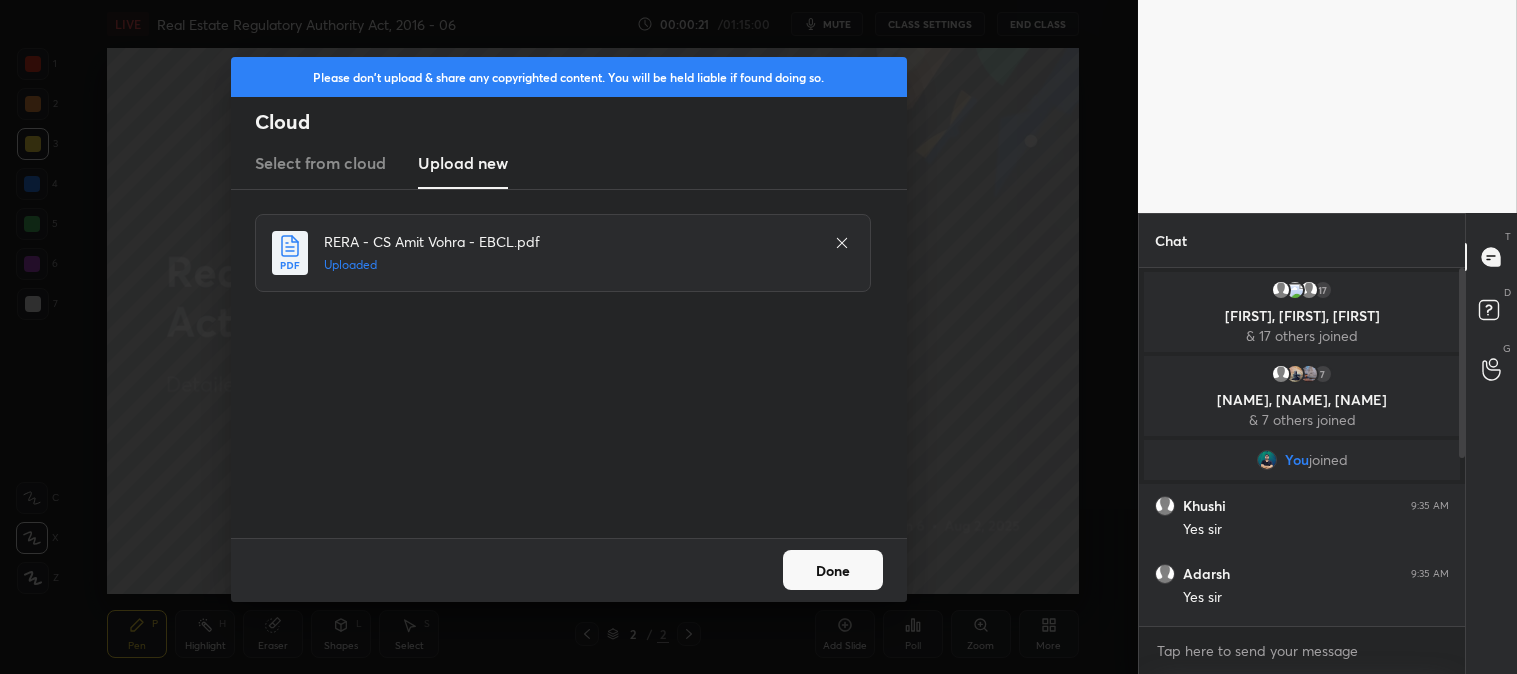 click on "Done" at bounding box center (833, 570) 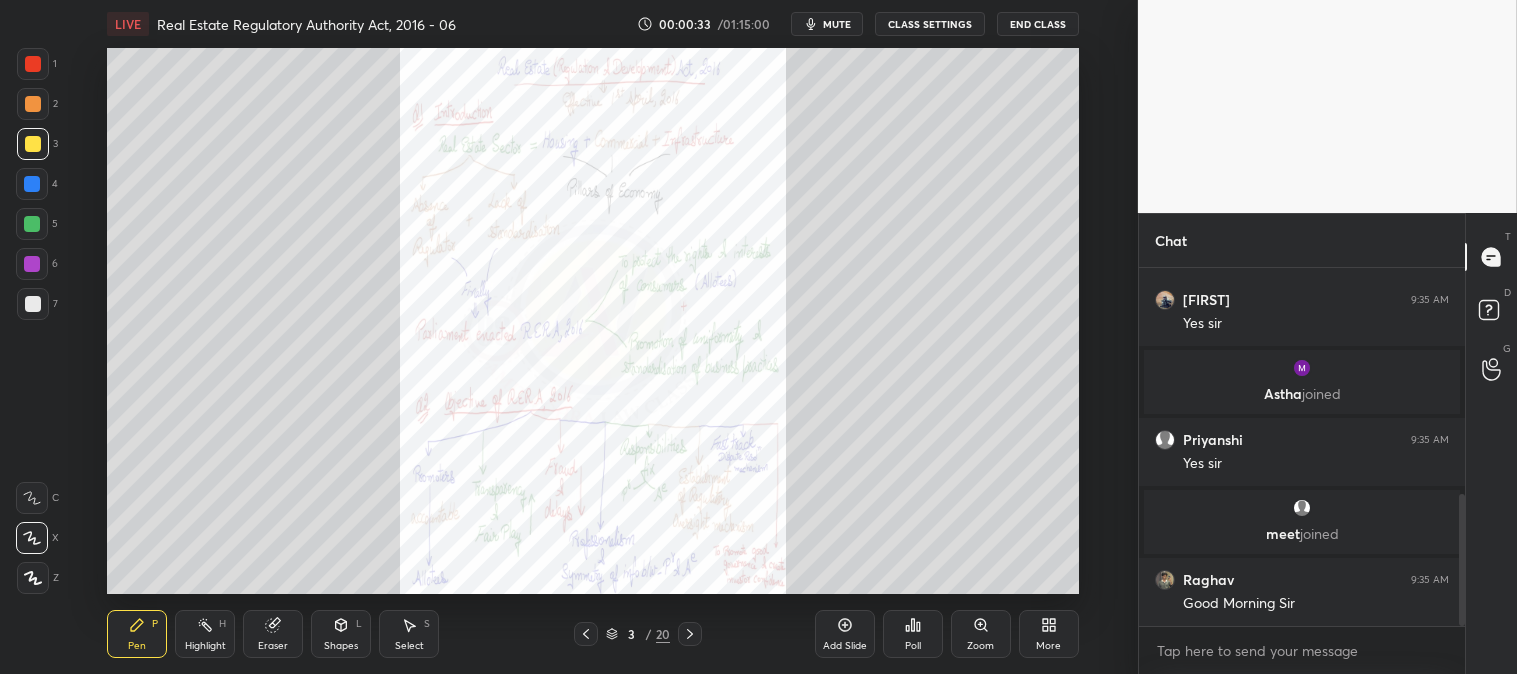 scroll, scrollTop: 681, scrollLeft: 0, axis: vertical 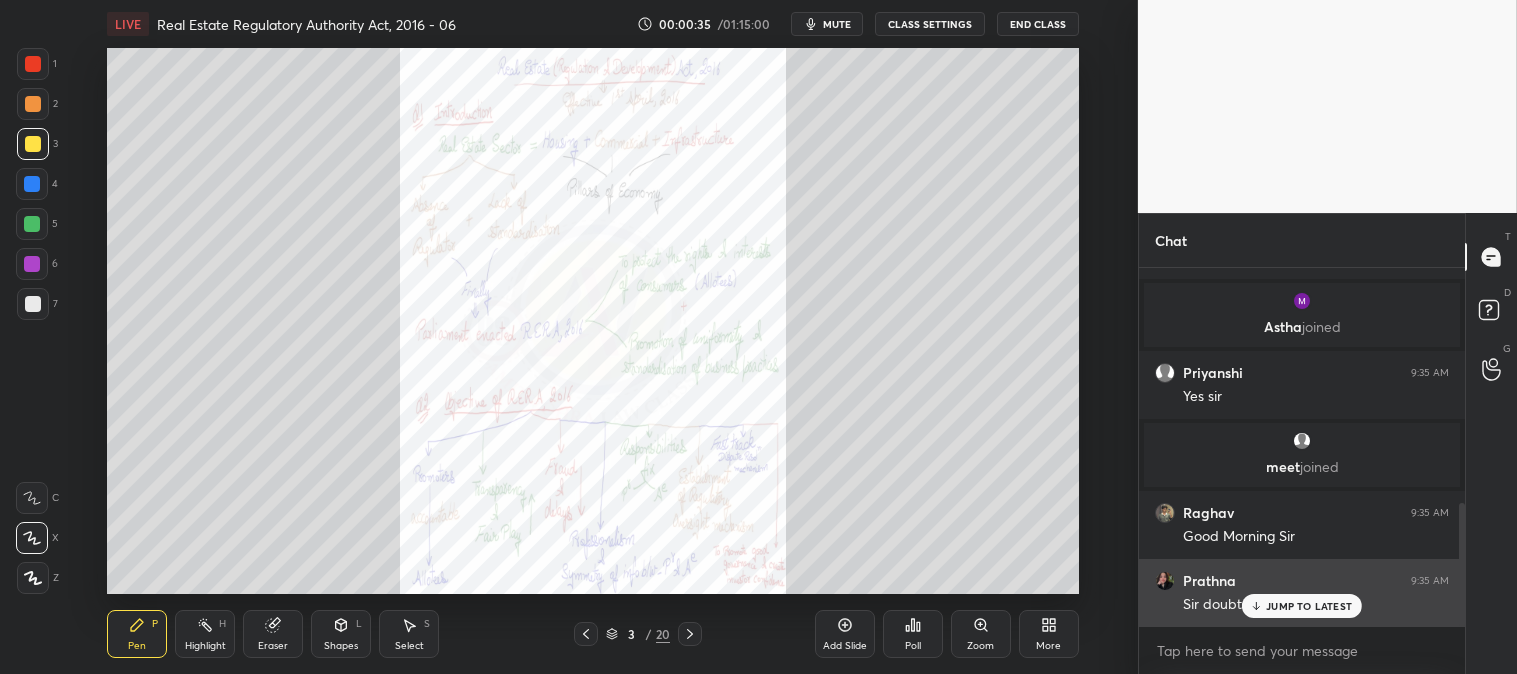 click on "JUMP TO LATEST" at bounding box center [1309, 606] 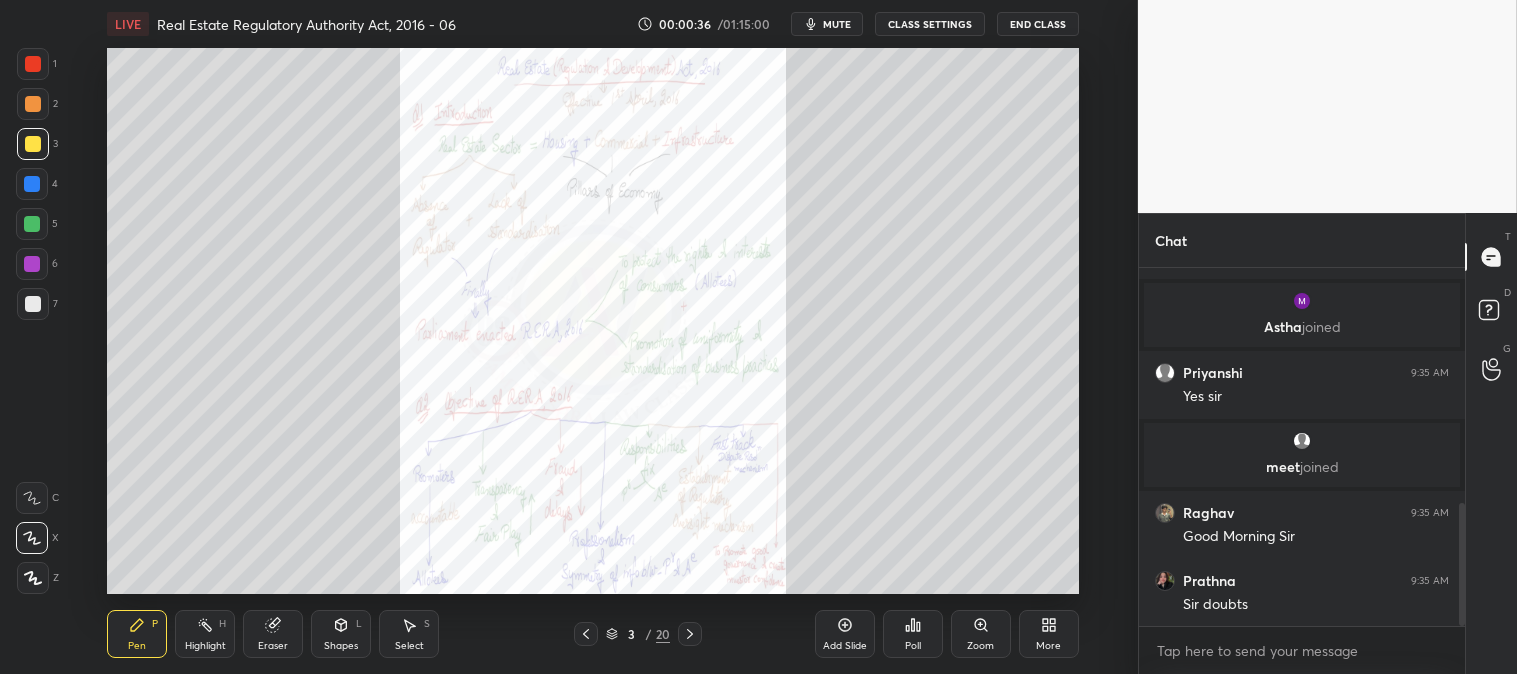 click at bounding box center (33, 64) 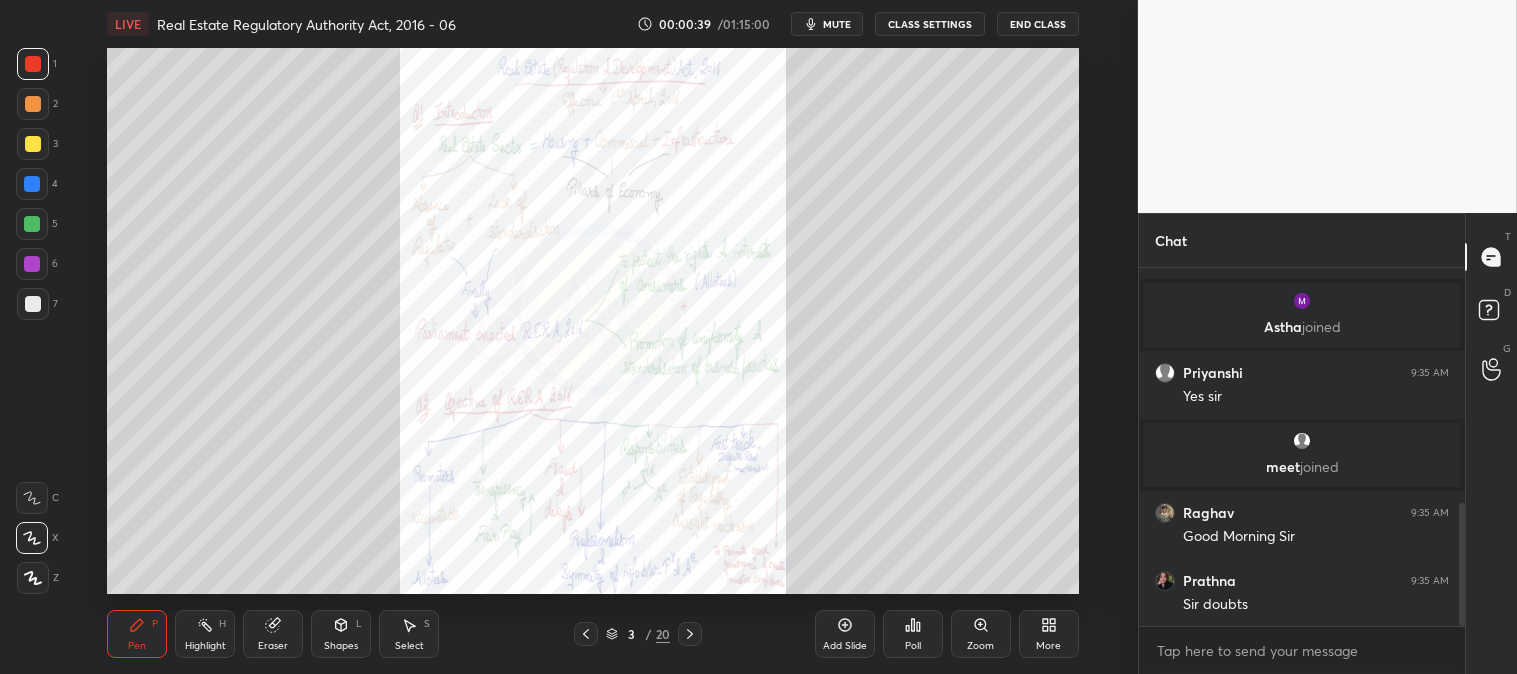 click on "3 / 20" at bounding box center [638, 634] 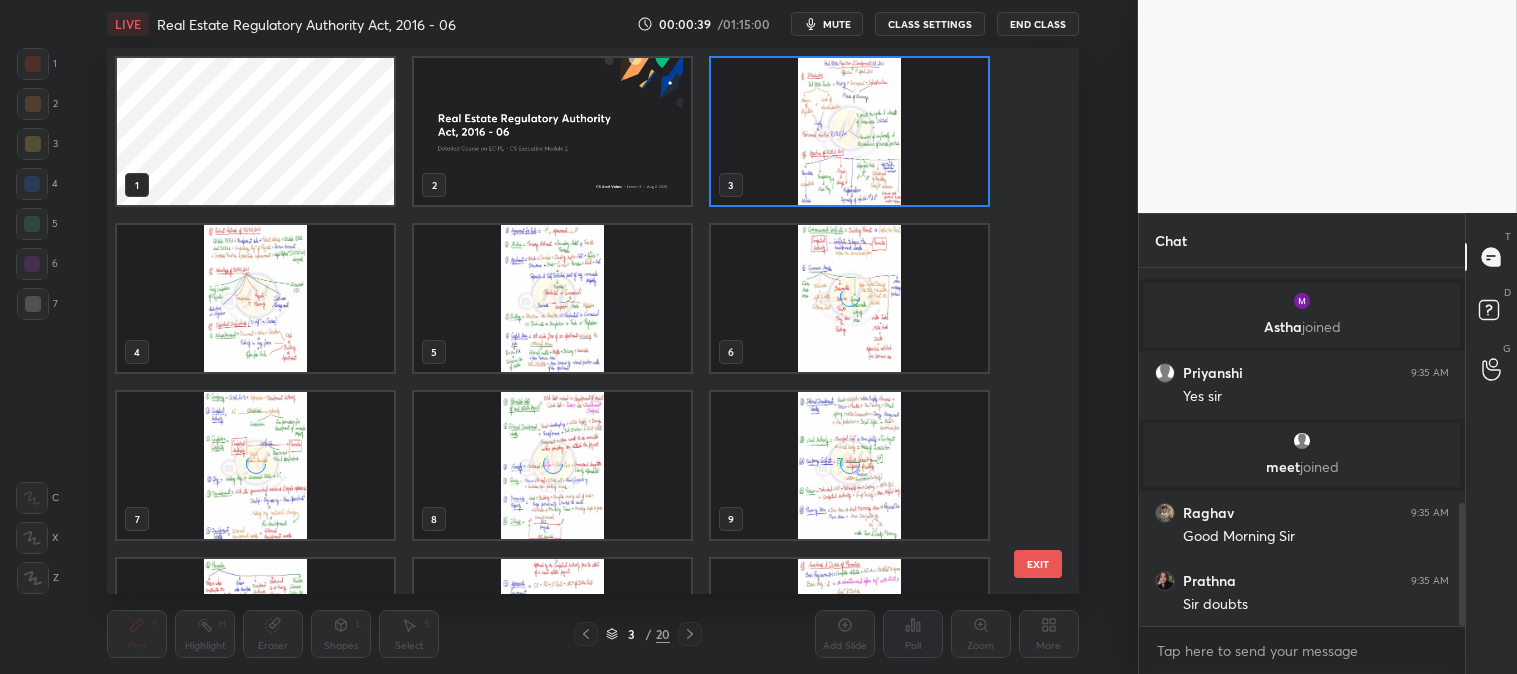 scroll, scrollTop: 5, scrollLeft: 11, axis: both 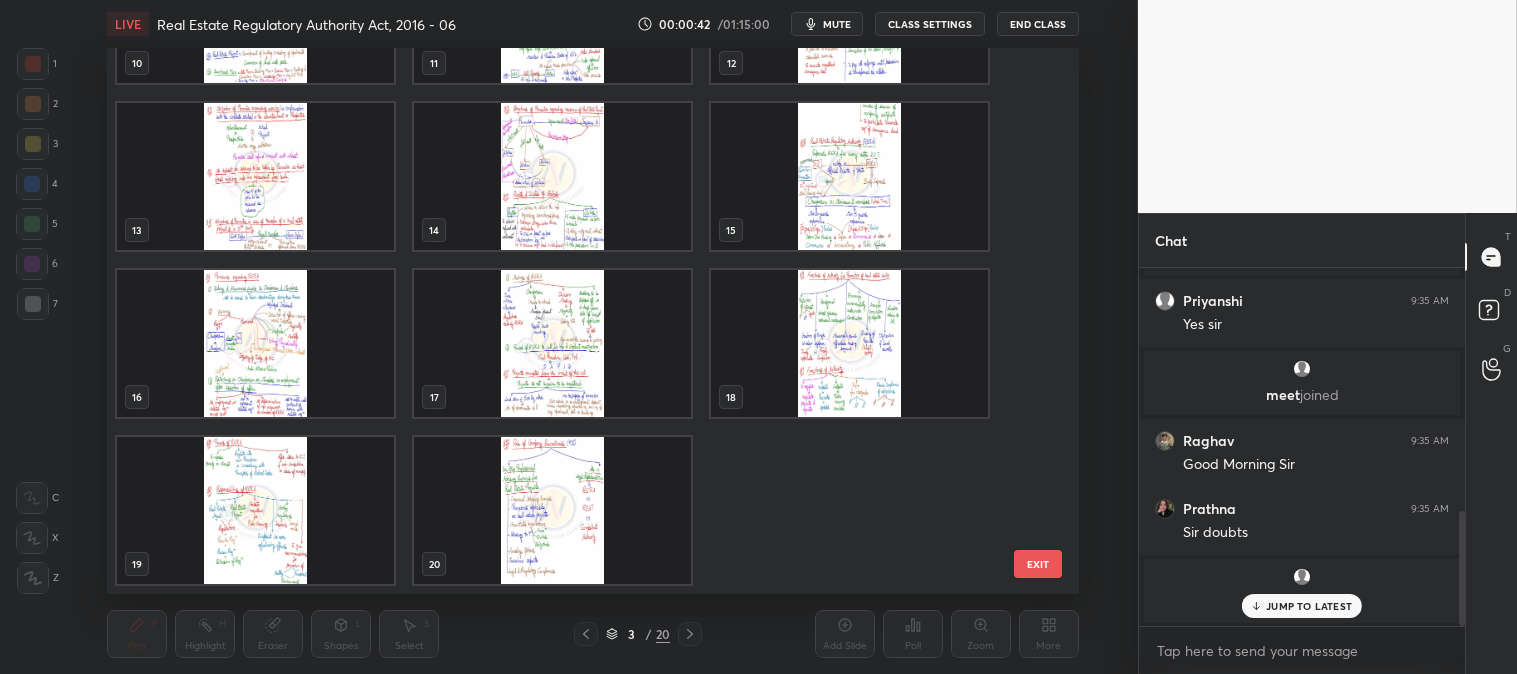click at bounding box center [552, 510] 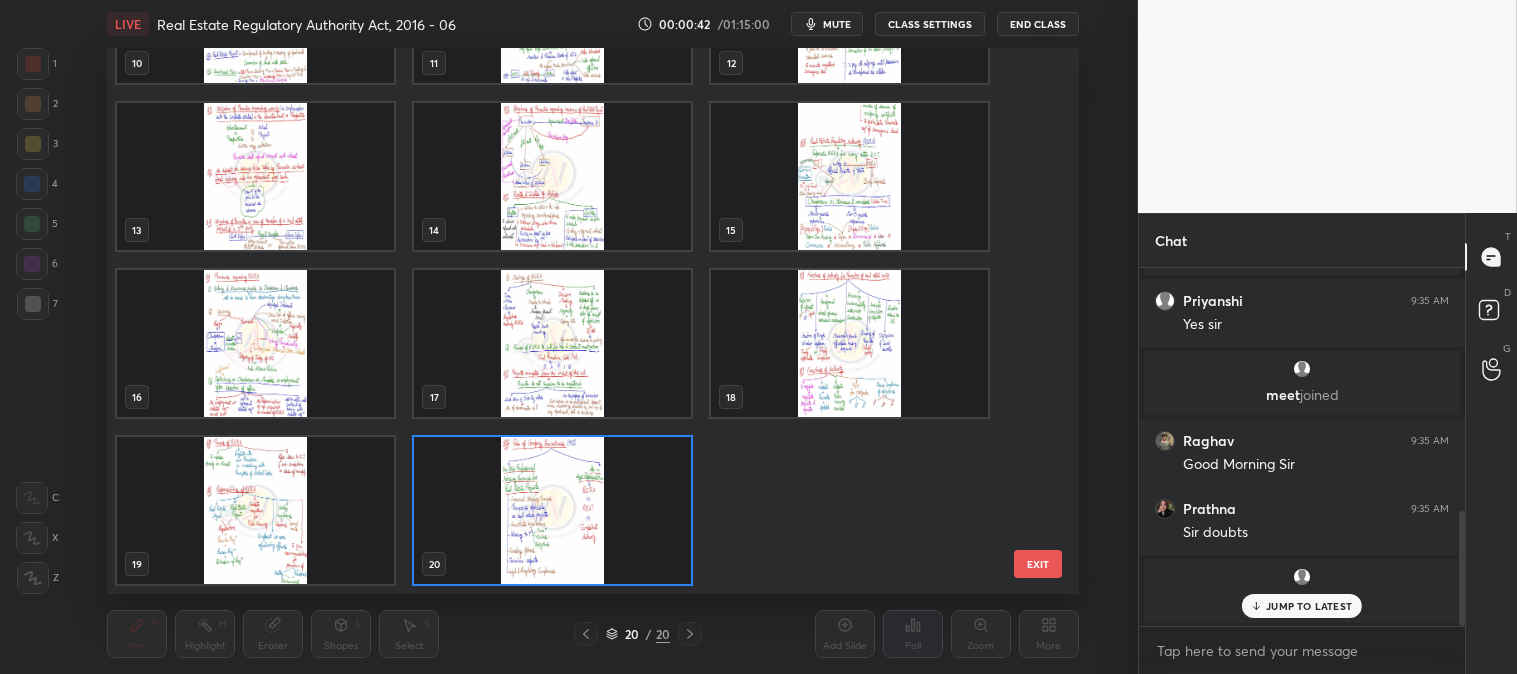click at bounding box center [552, 510] 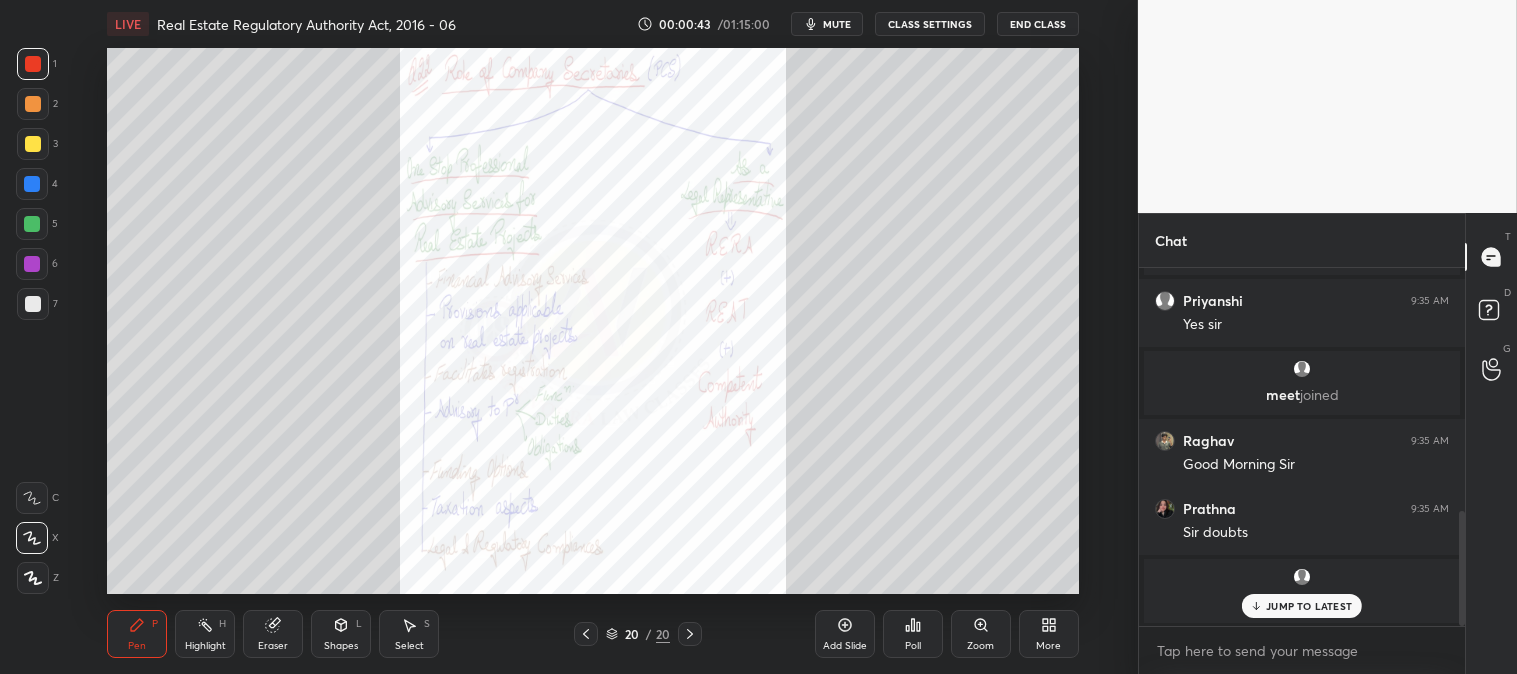 click on "JUMP TO LATEST" at bounding box center [1309, 606] 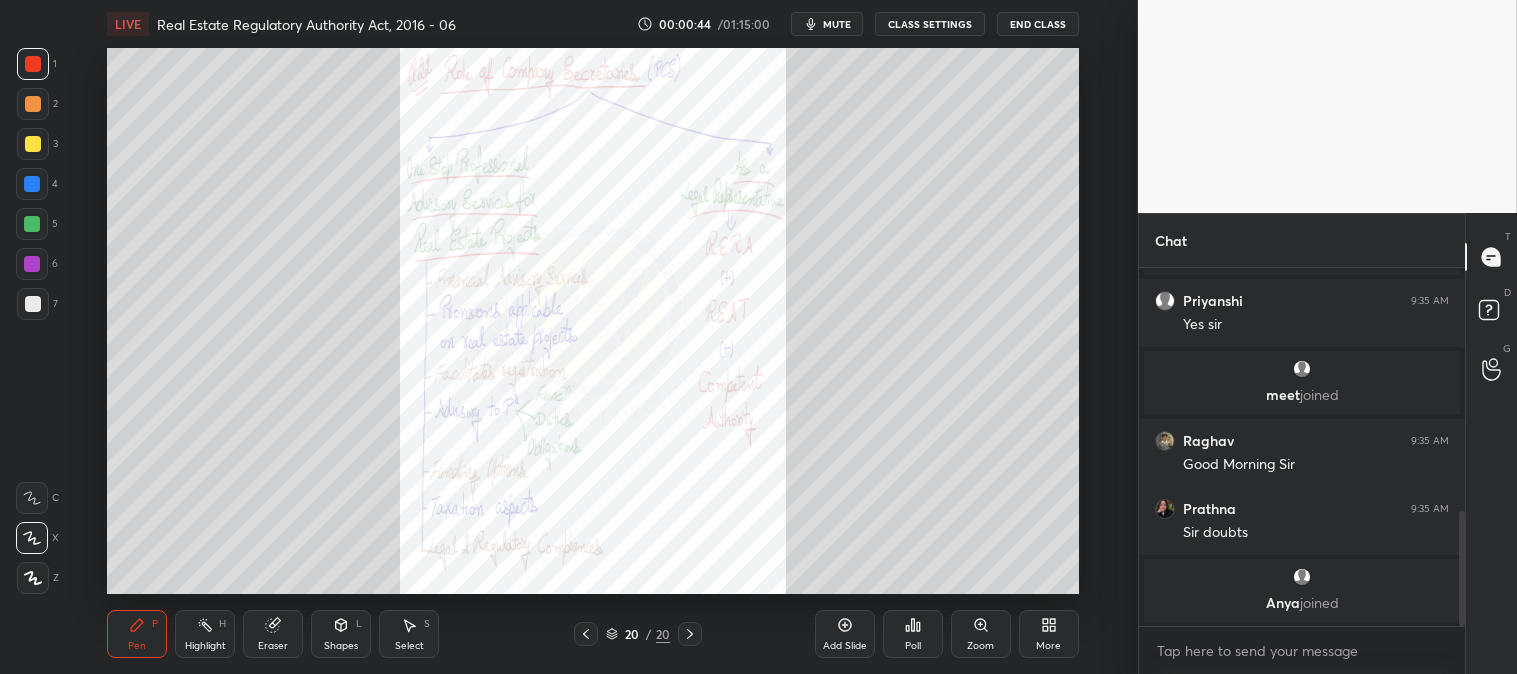 click 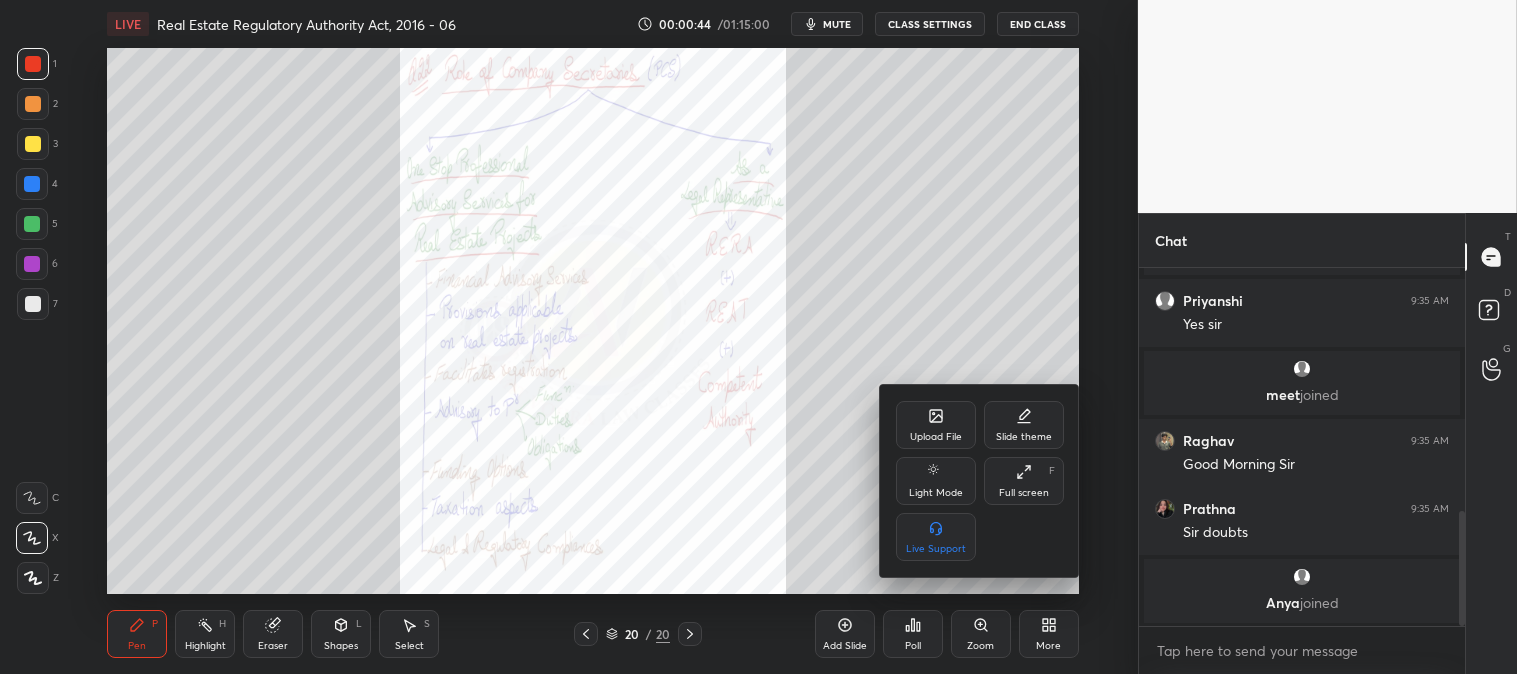 click 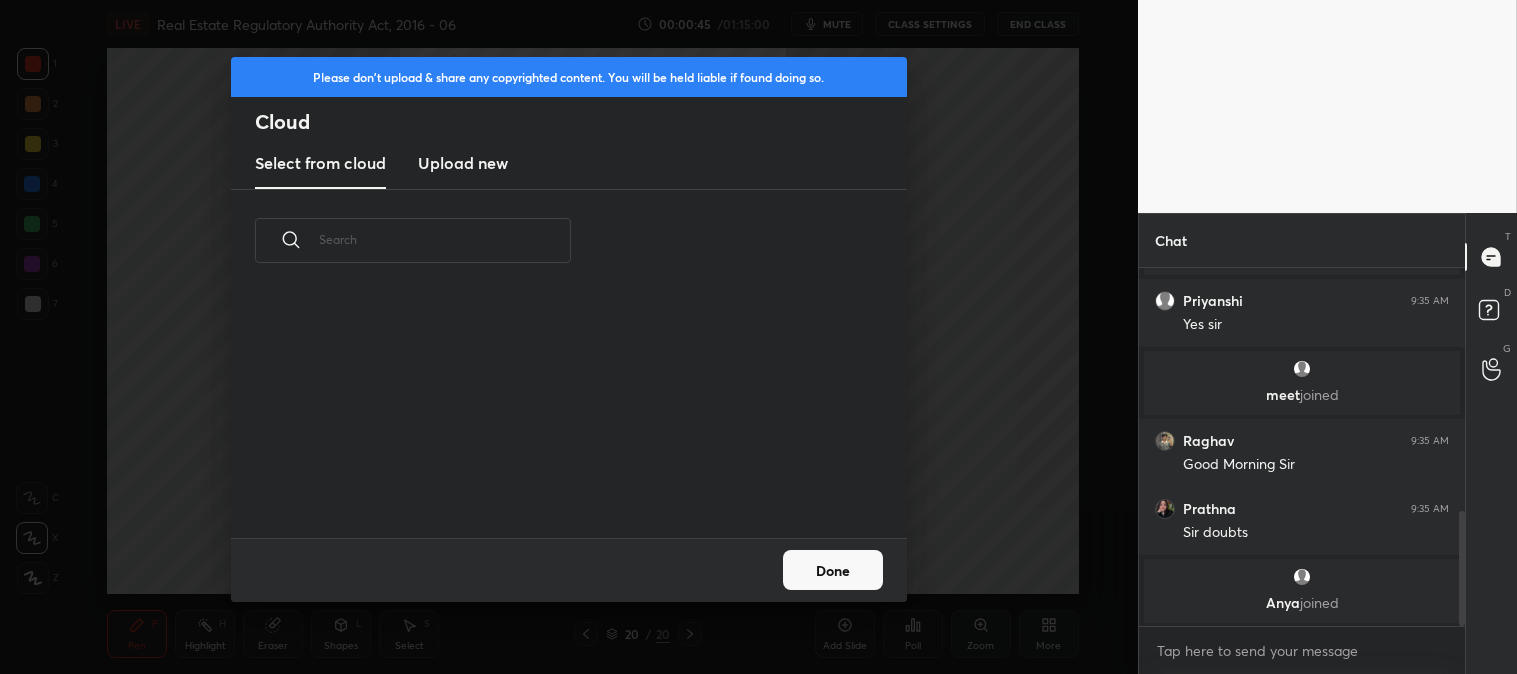 scroll, scrollTop: 6, scrollLeft: 11, axis: both 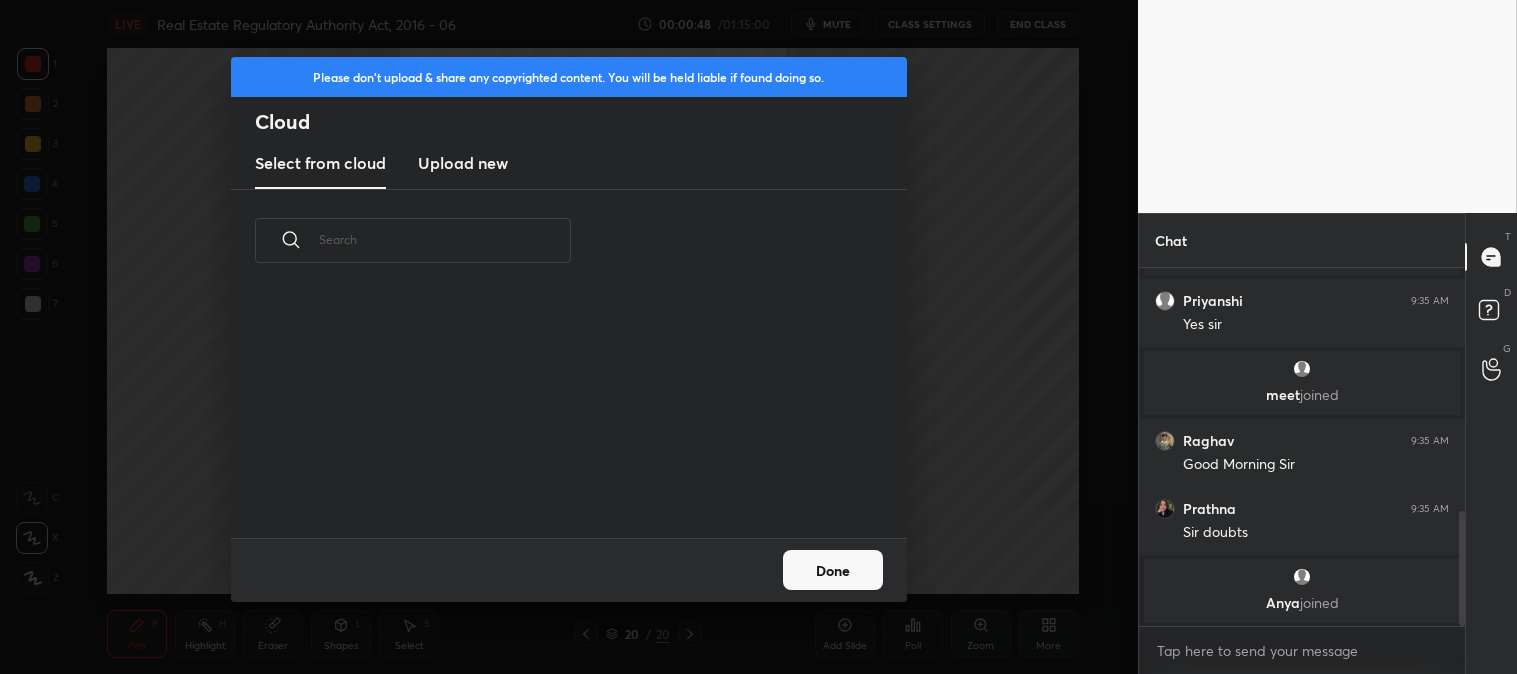 click on "Upload new" at bounding box center (463, 163) 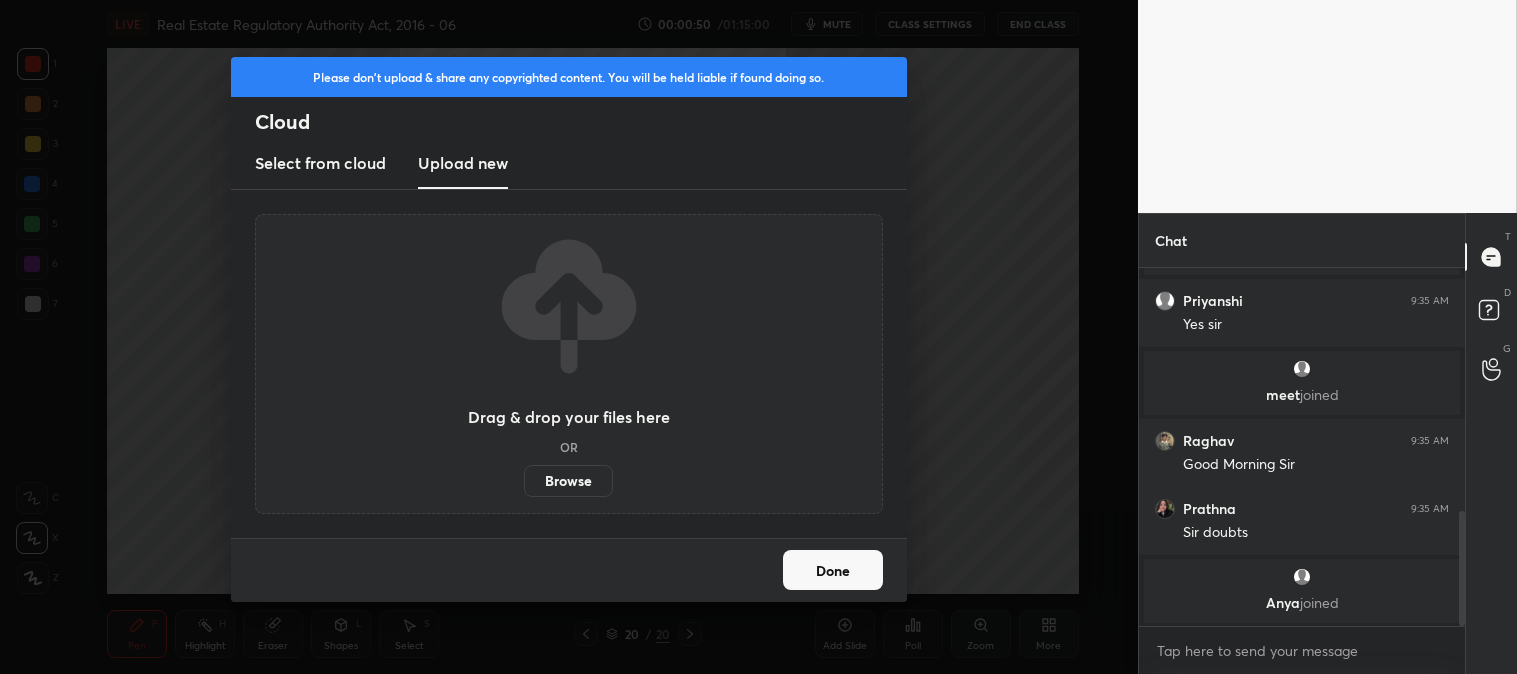 click on "Done" at bounding box center [833, 570] 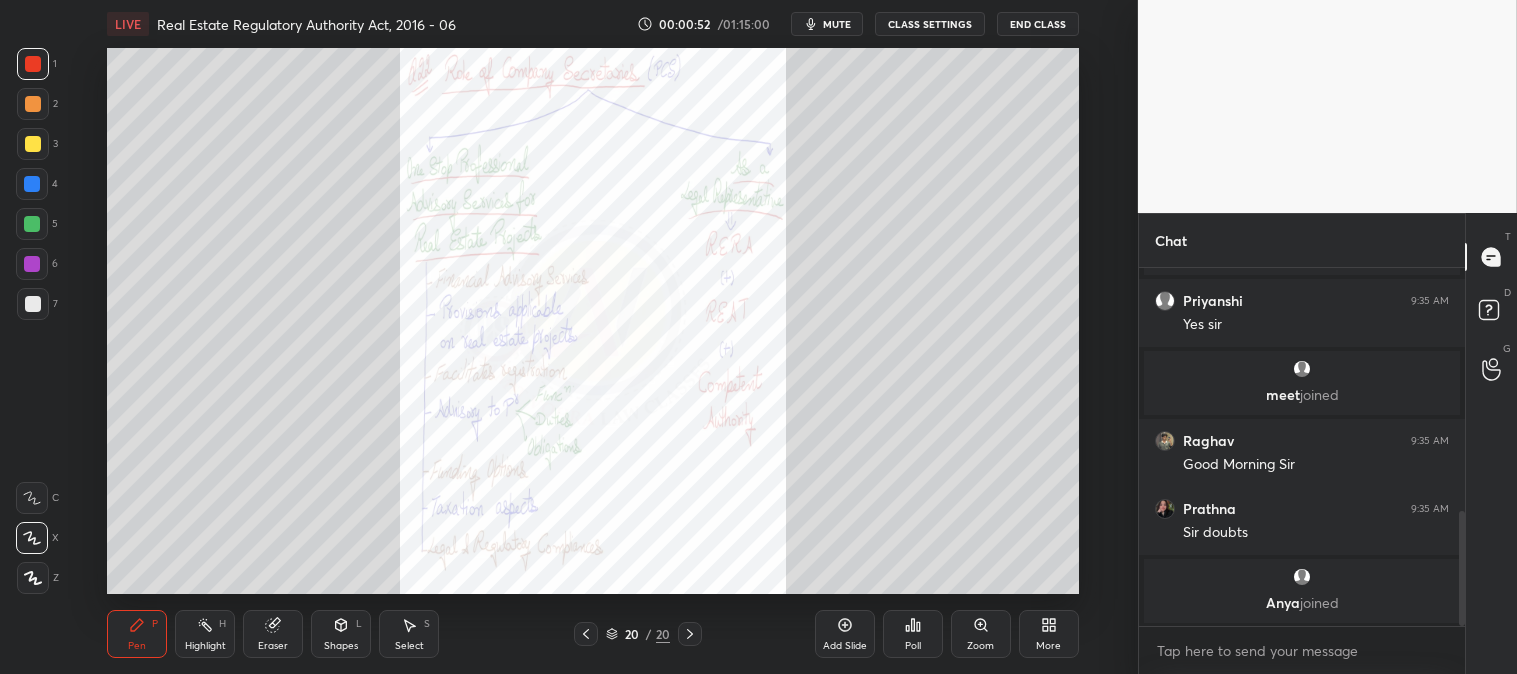scroll, scrollTop: 821, scrollLeft: 0, axis: vertical 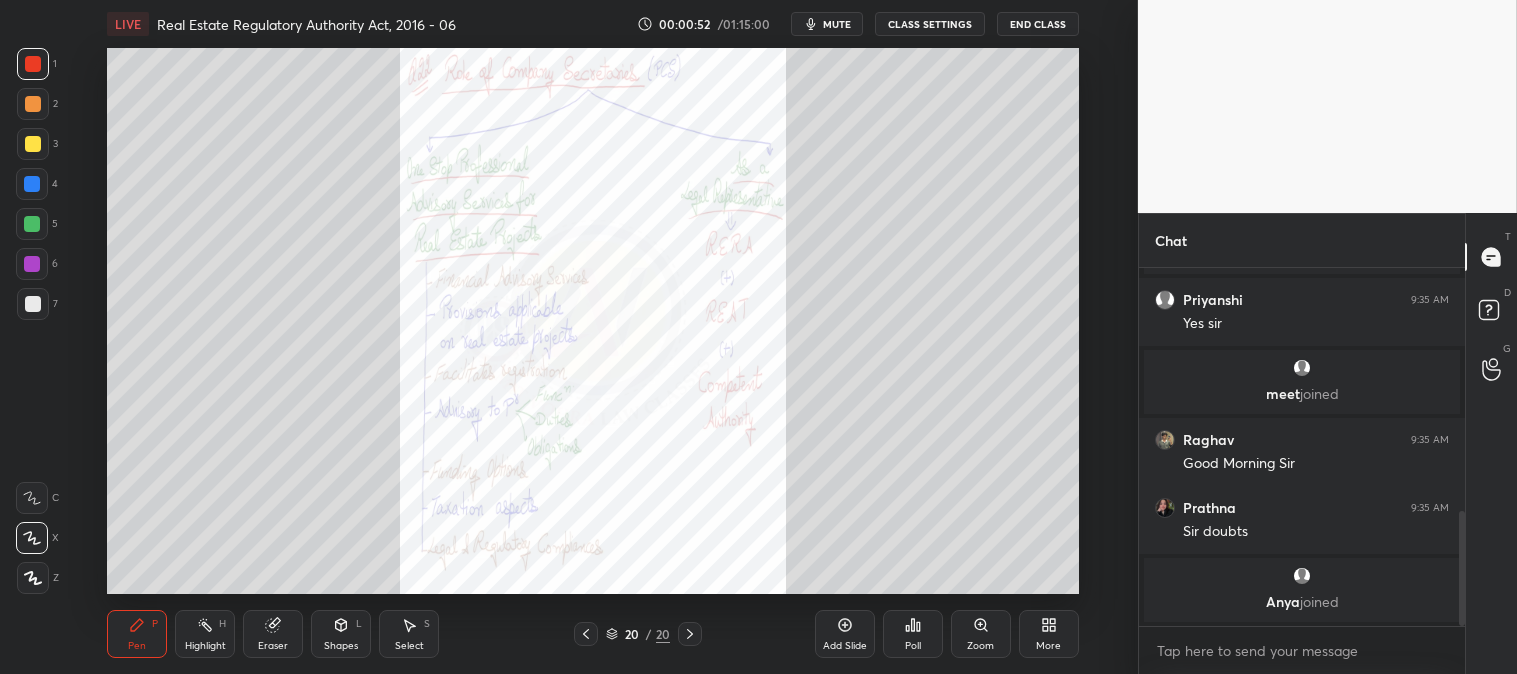 click 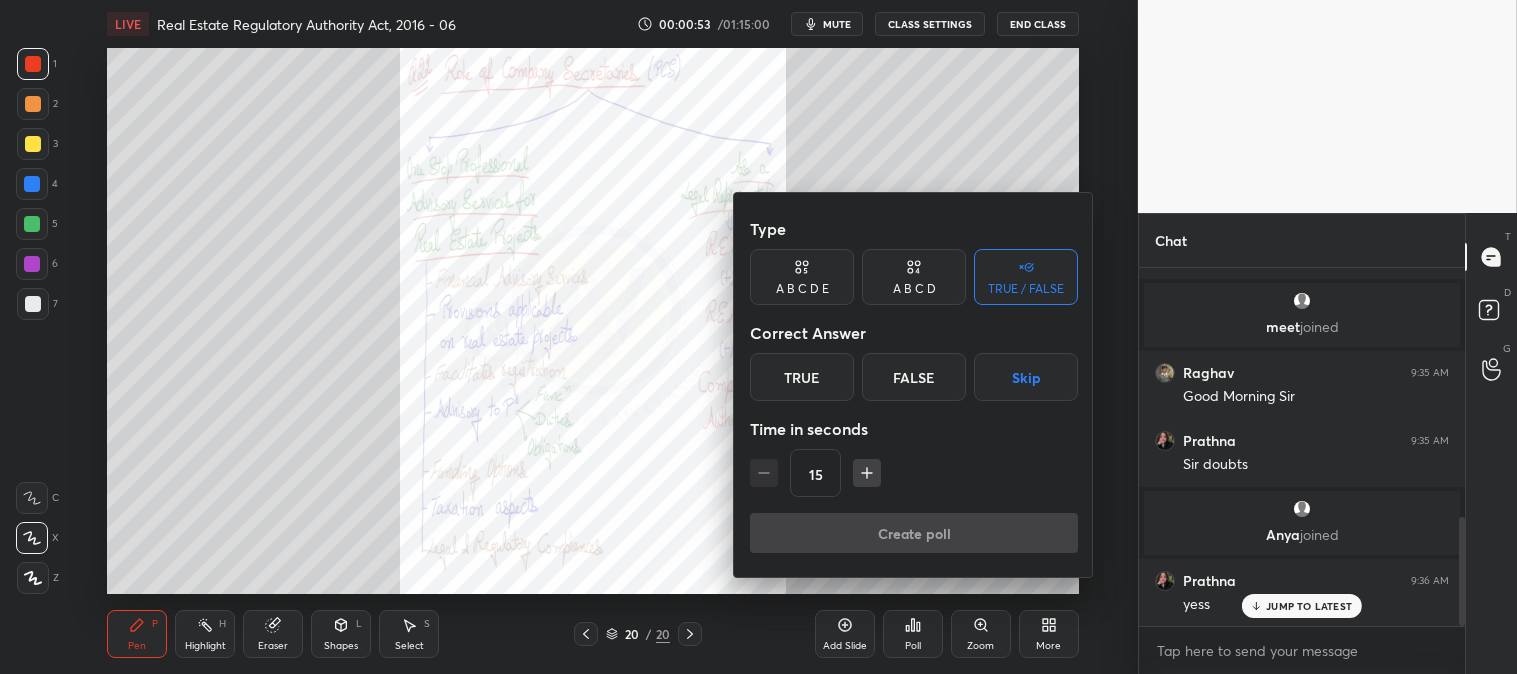 scroll, scrollTop: 841, scrollLeft: 0, axis: vertical 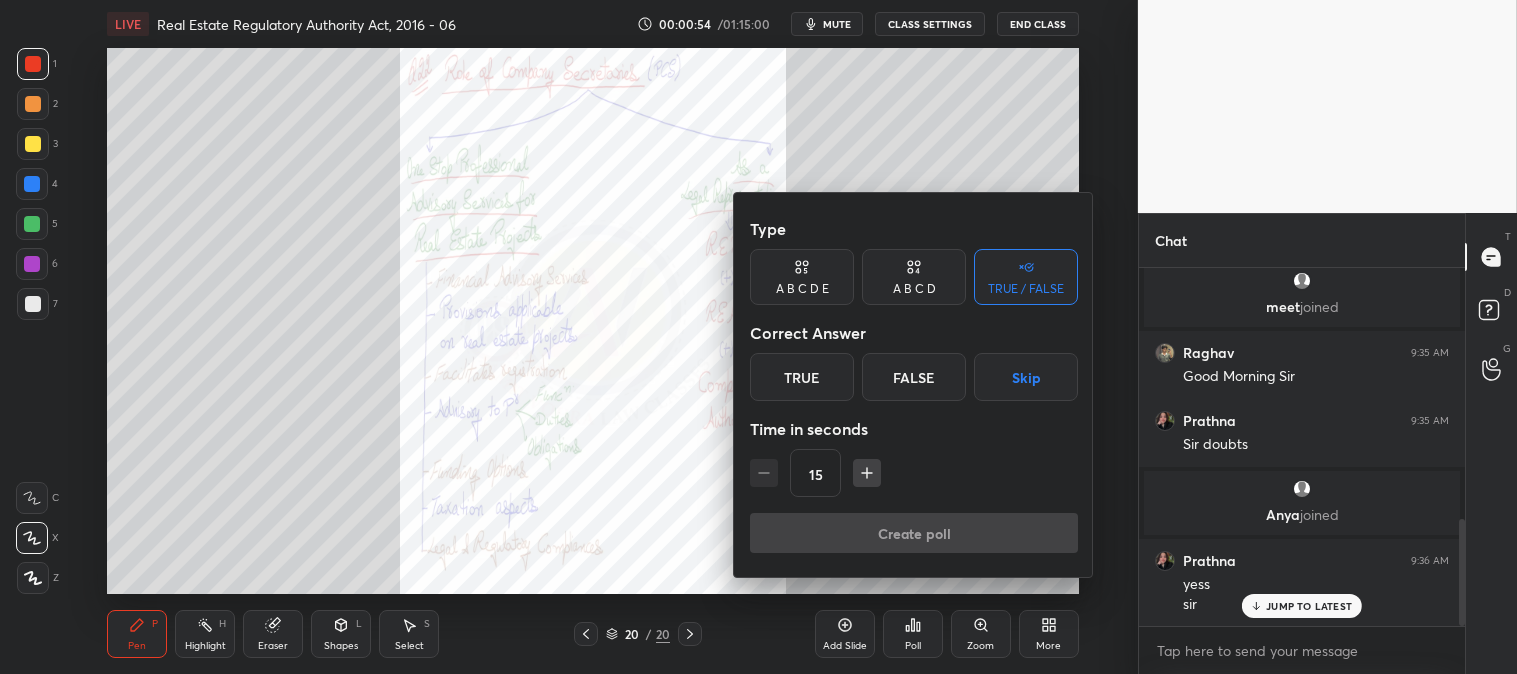 click on "False" at bounding box center (914, 377) 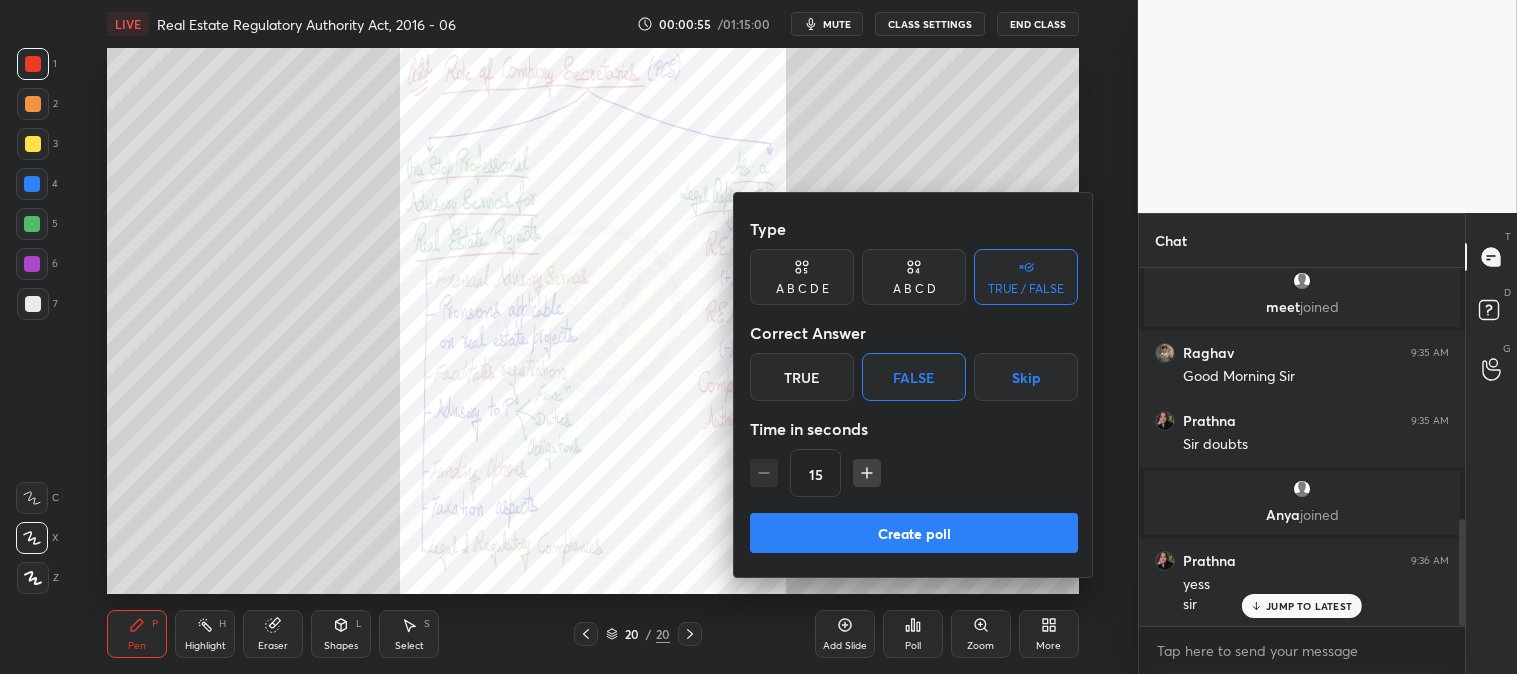 click on "True" at bounding box center [802, 377] 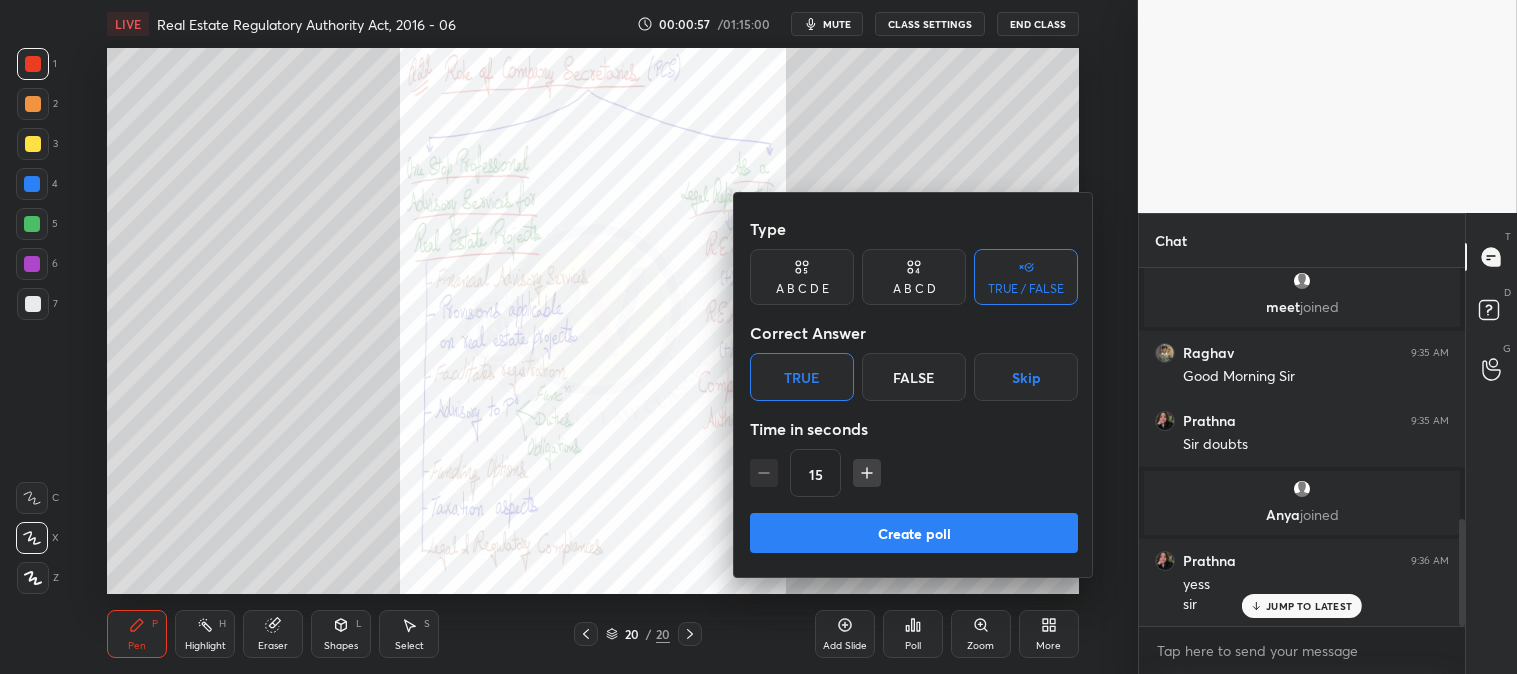 click on "Create poll" at bounding box center [914, 533] 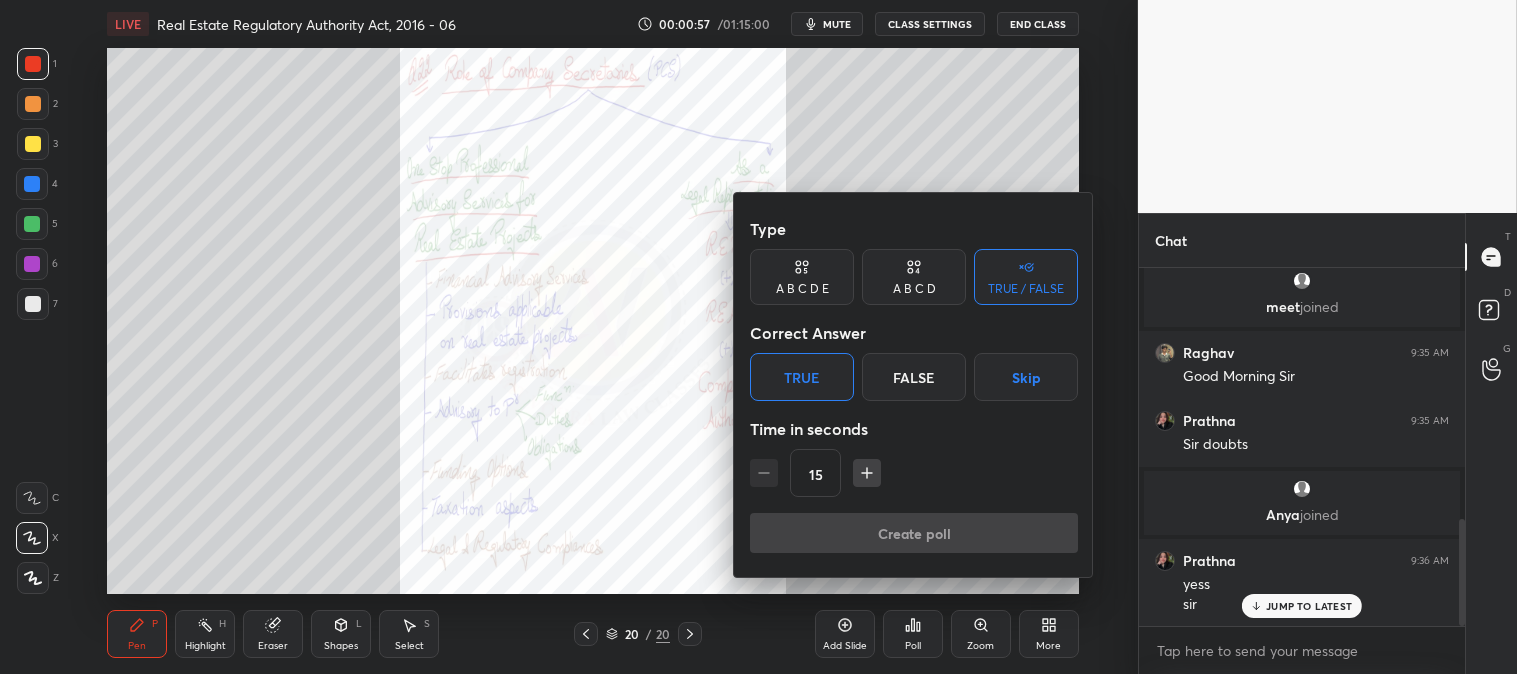 scroll, scrollTop: 320, scrollLeft: 320, axis: both 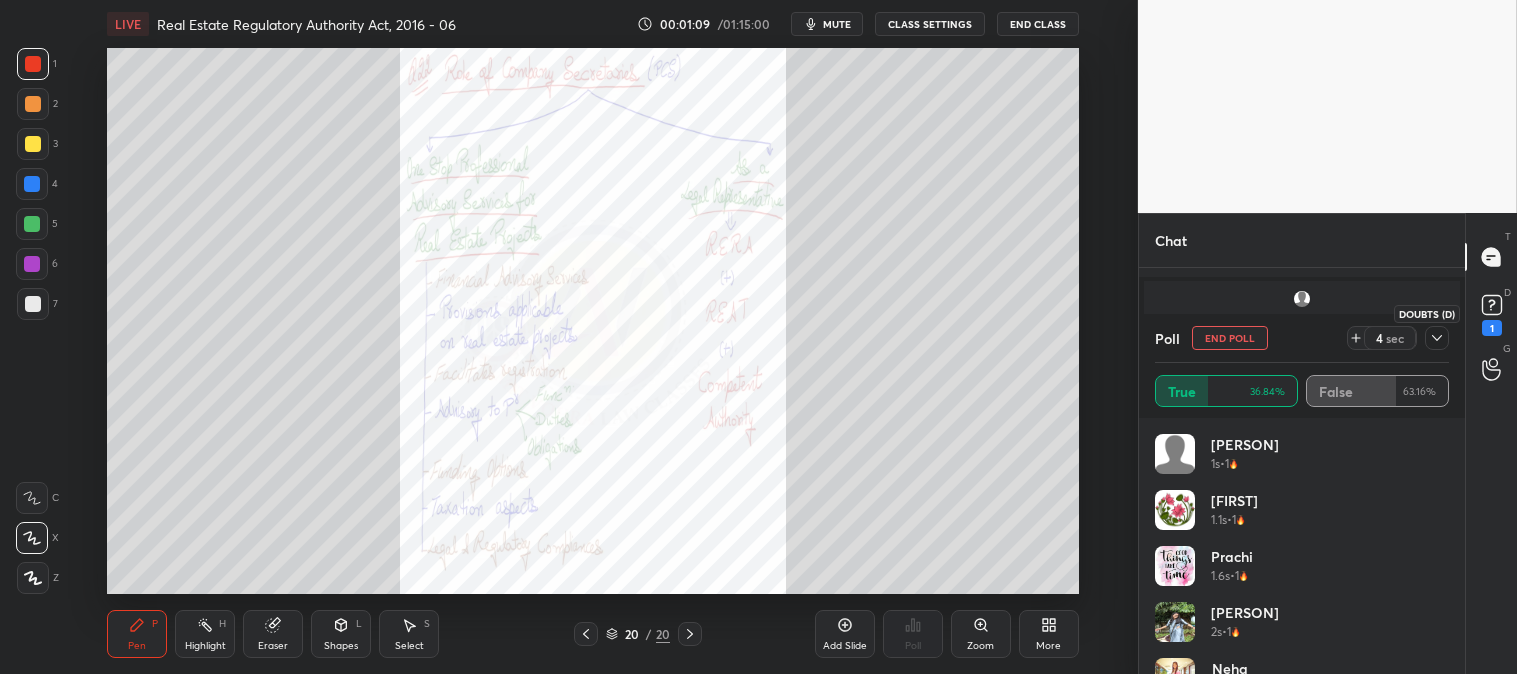click 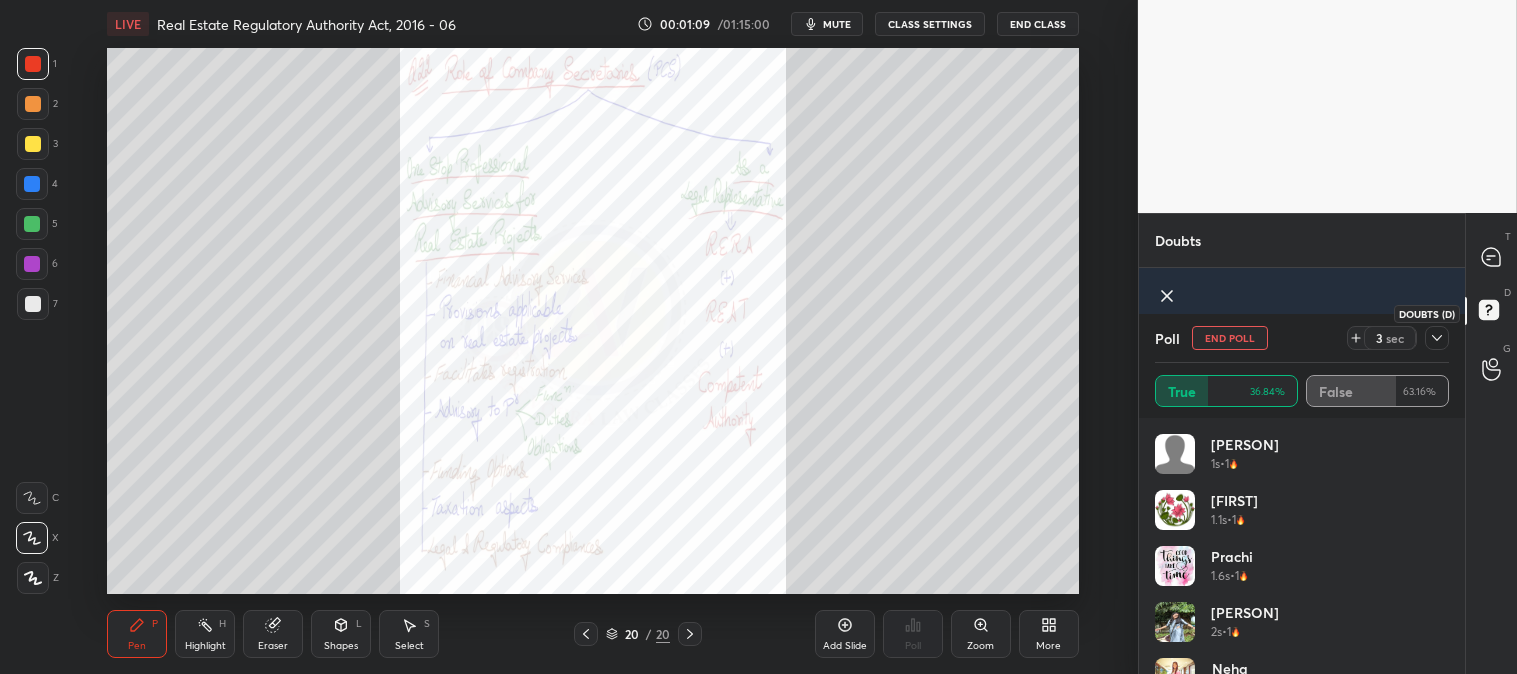 scroll, scrollTop: 112, scrollLeft: 0, axis: vertical 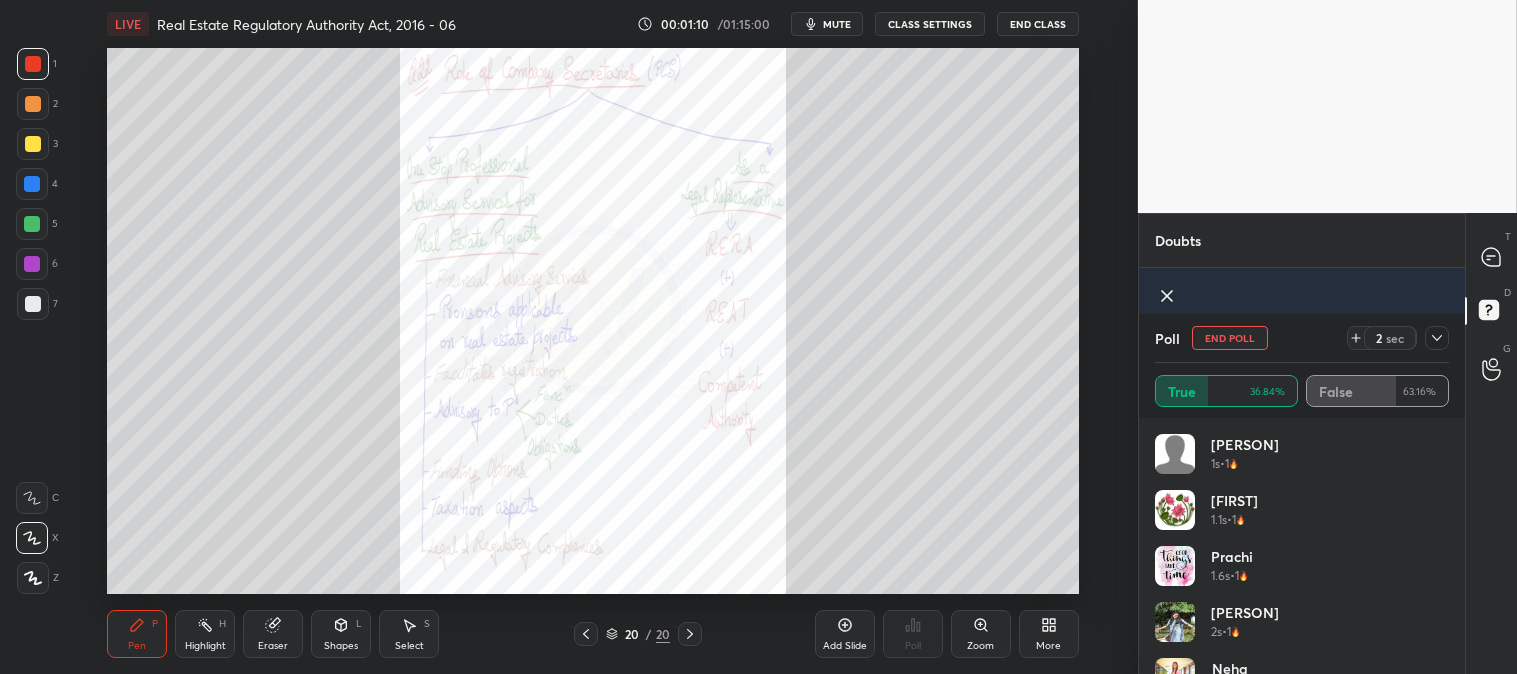 click 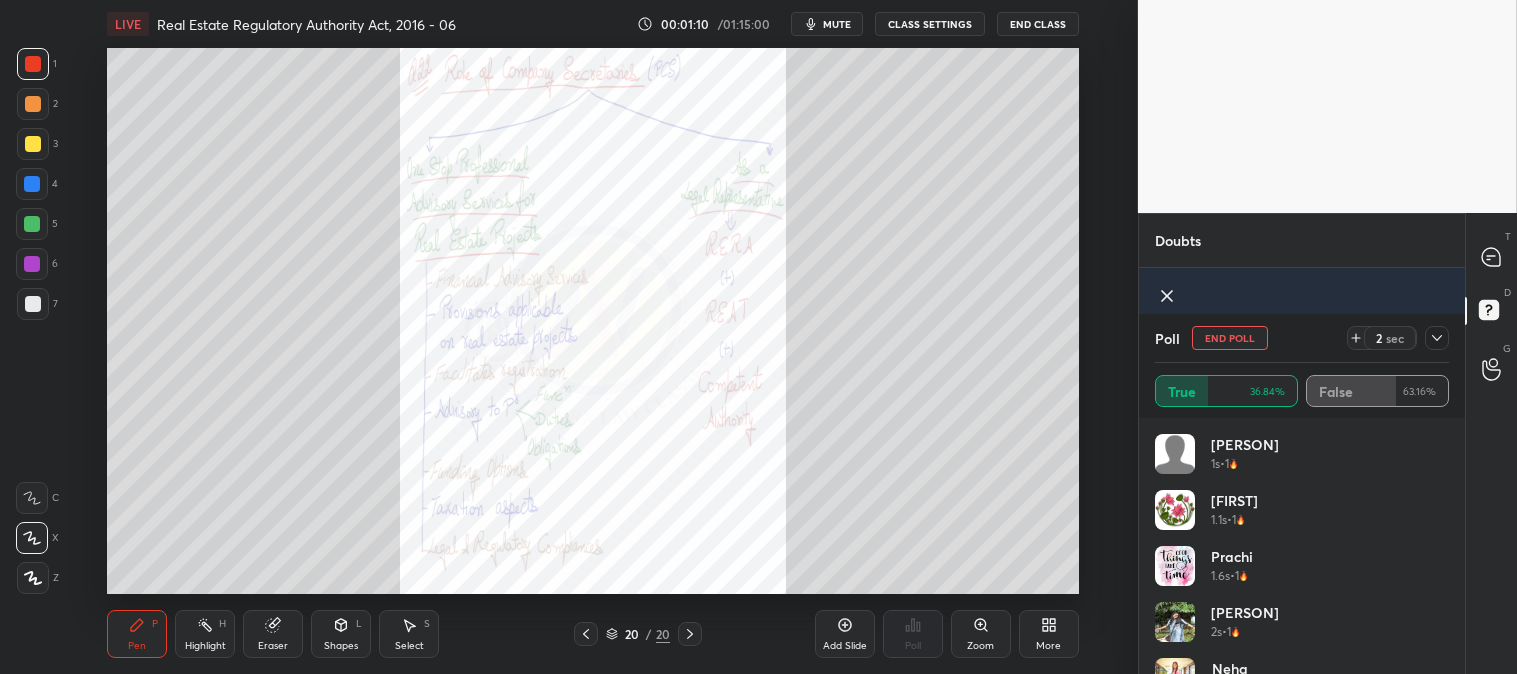 scroll, scrollTop: 6, scrollLeft: 5, axis: both 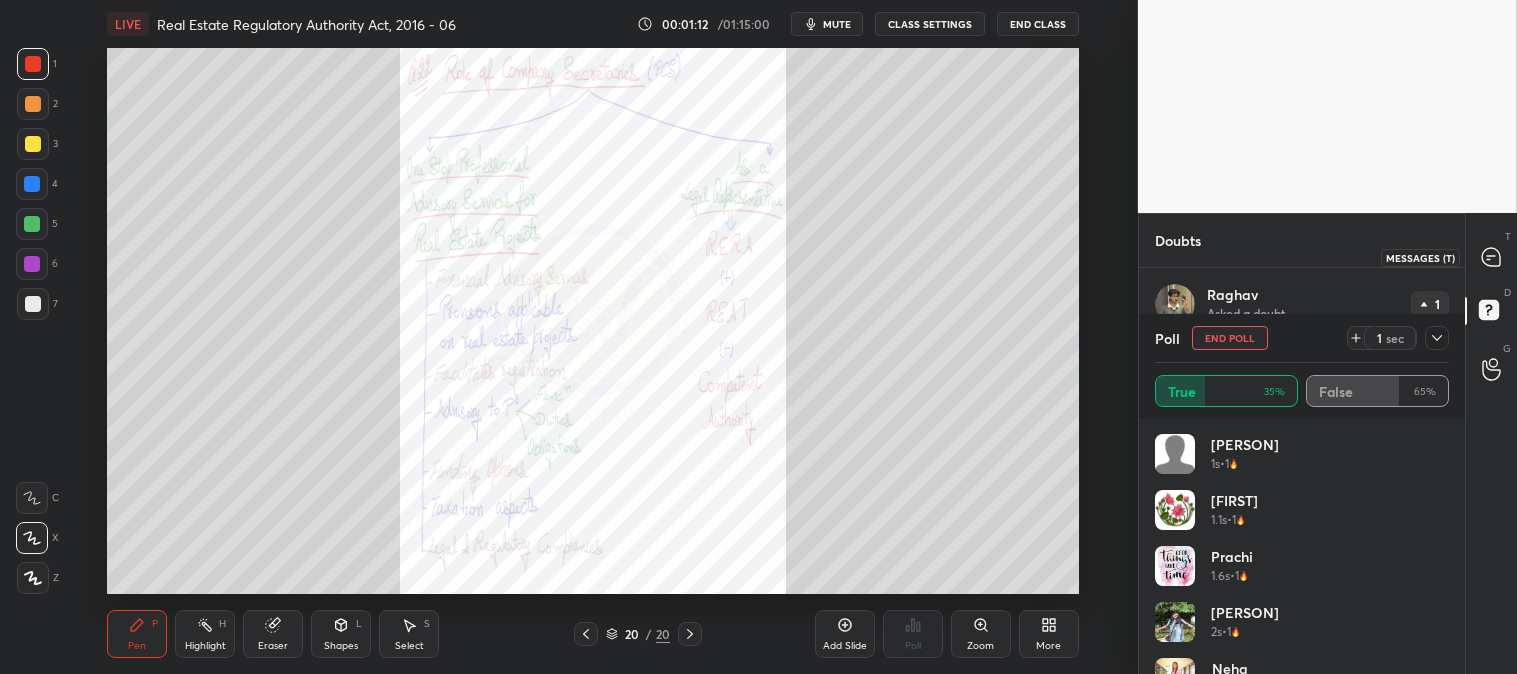 click 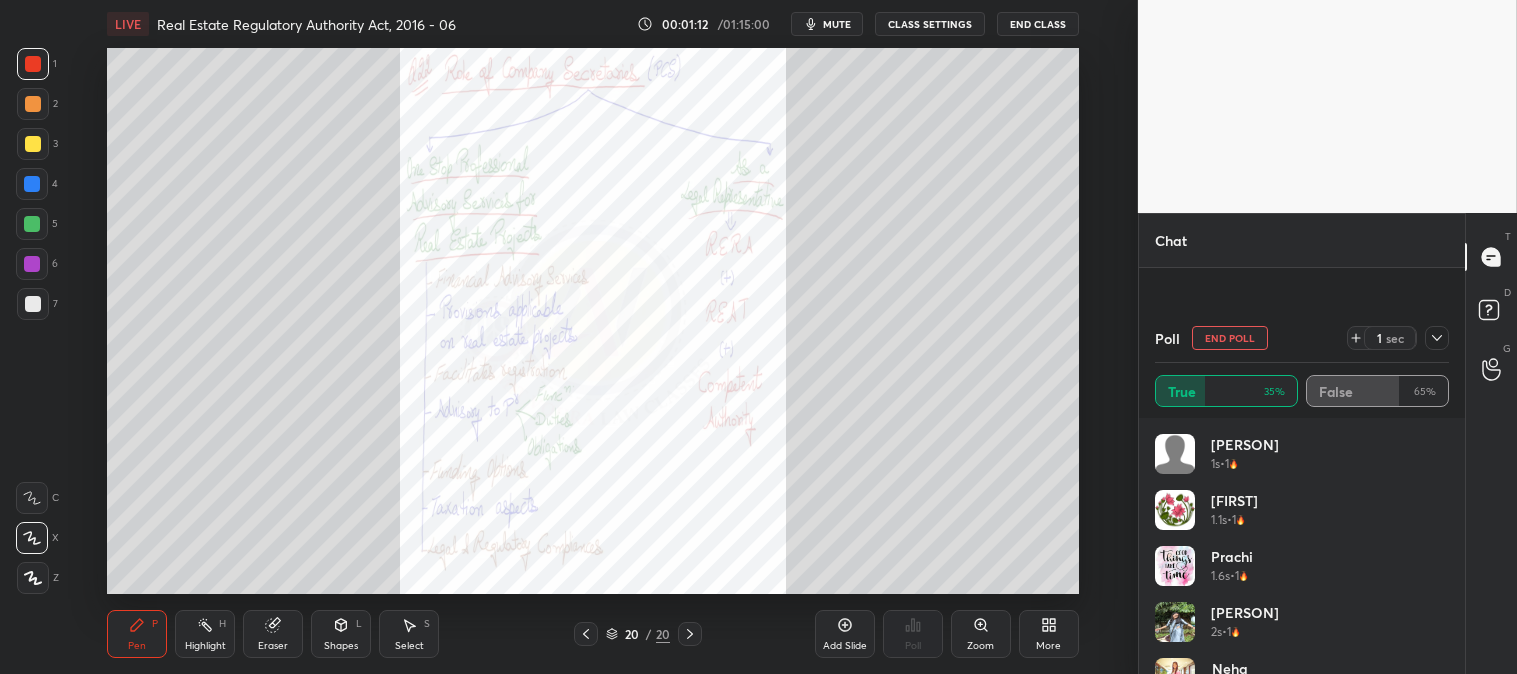 scroll, scrollTop: 1031, scrollLeft: 0, axis: vertical 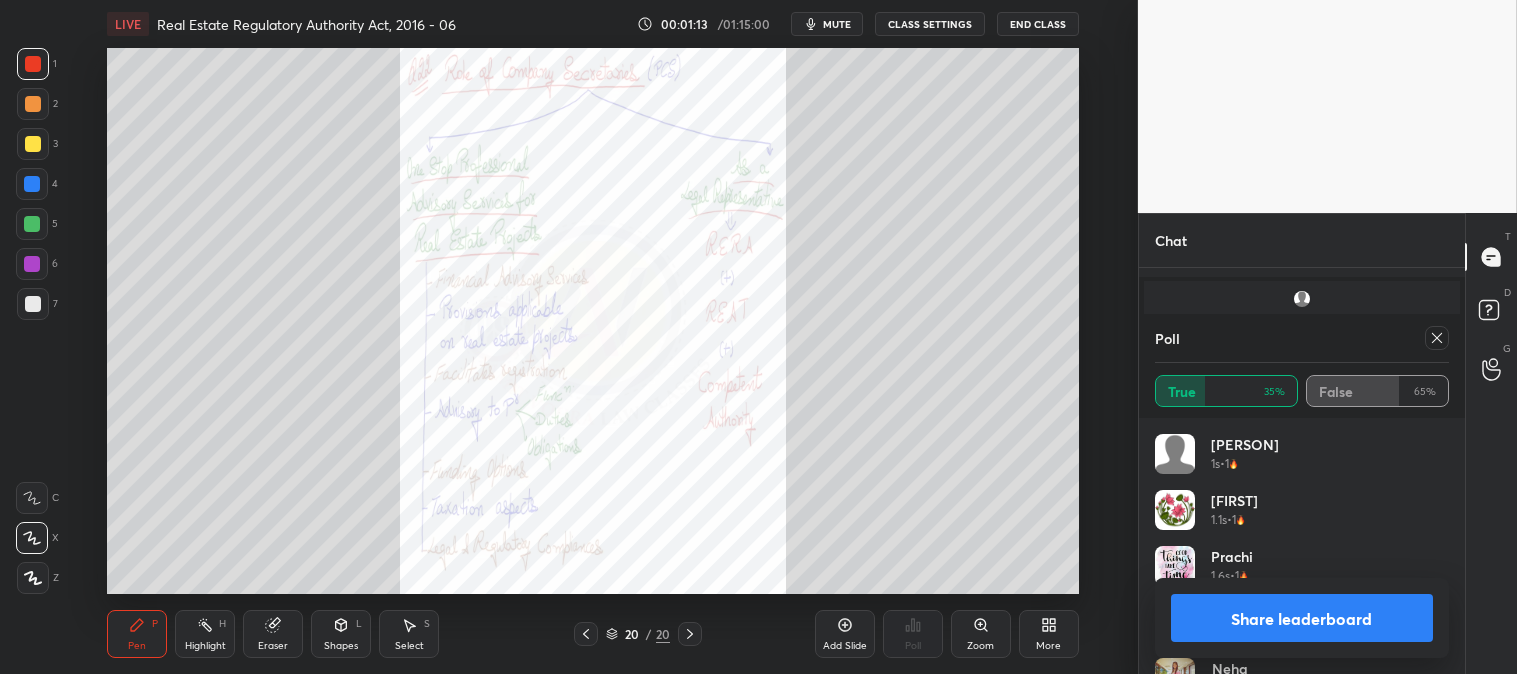 click 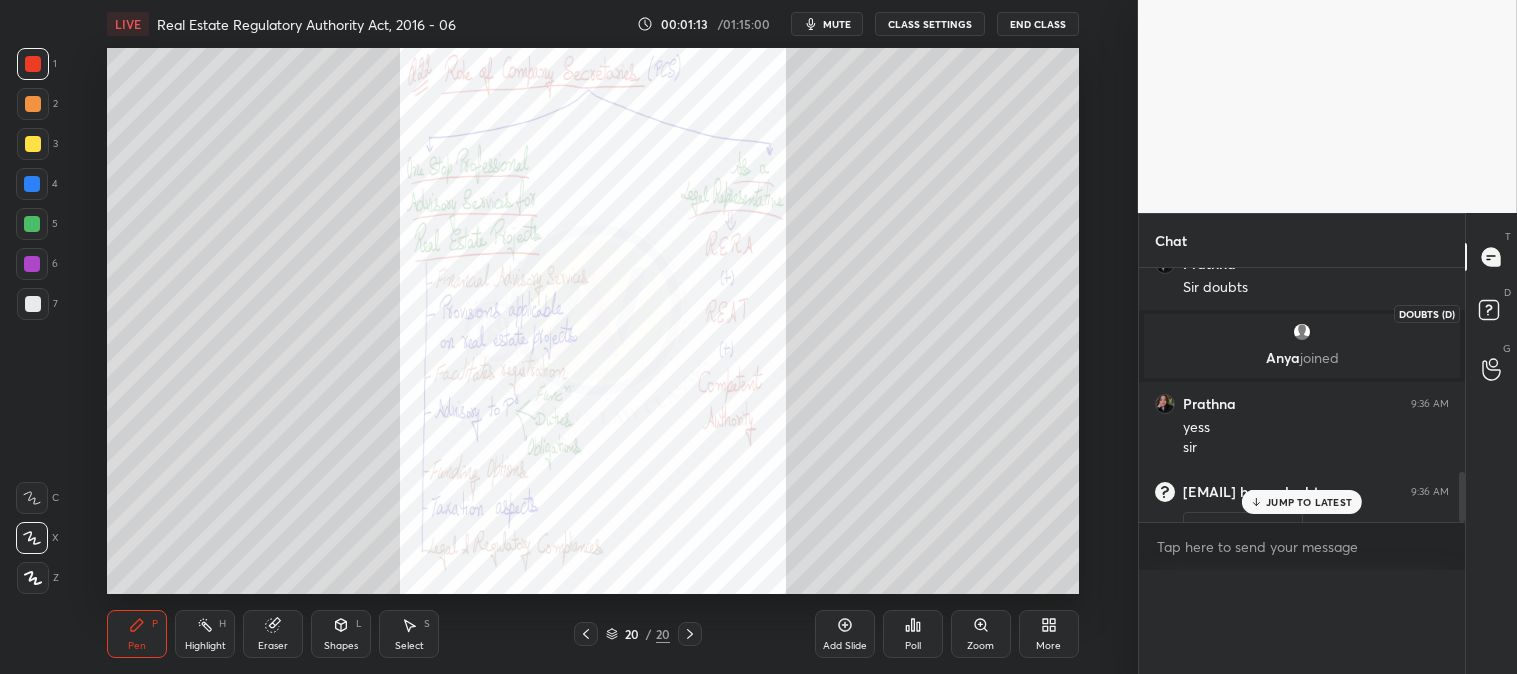 click 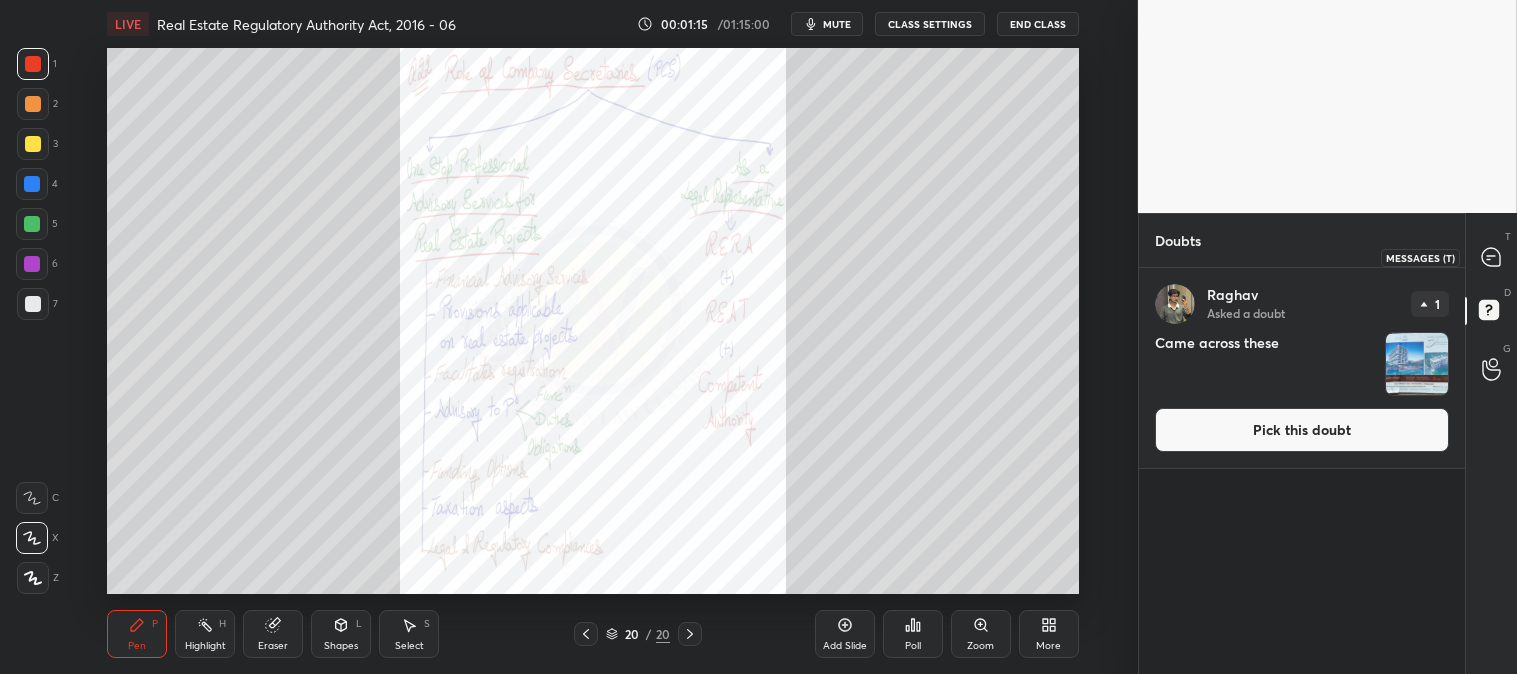 click 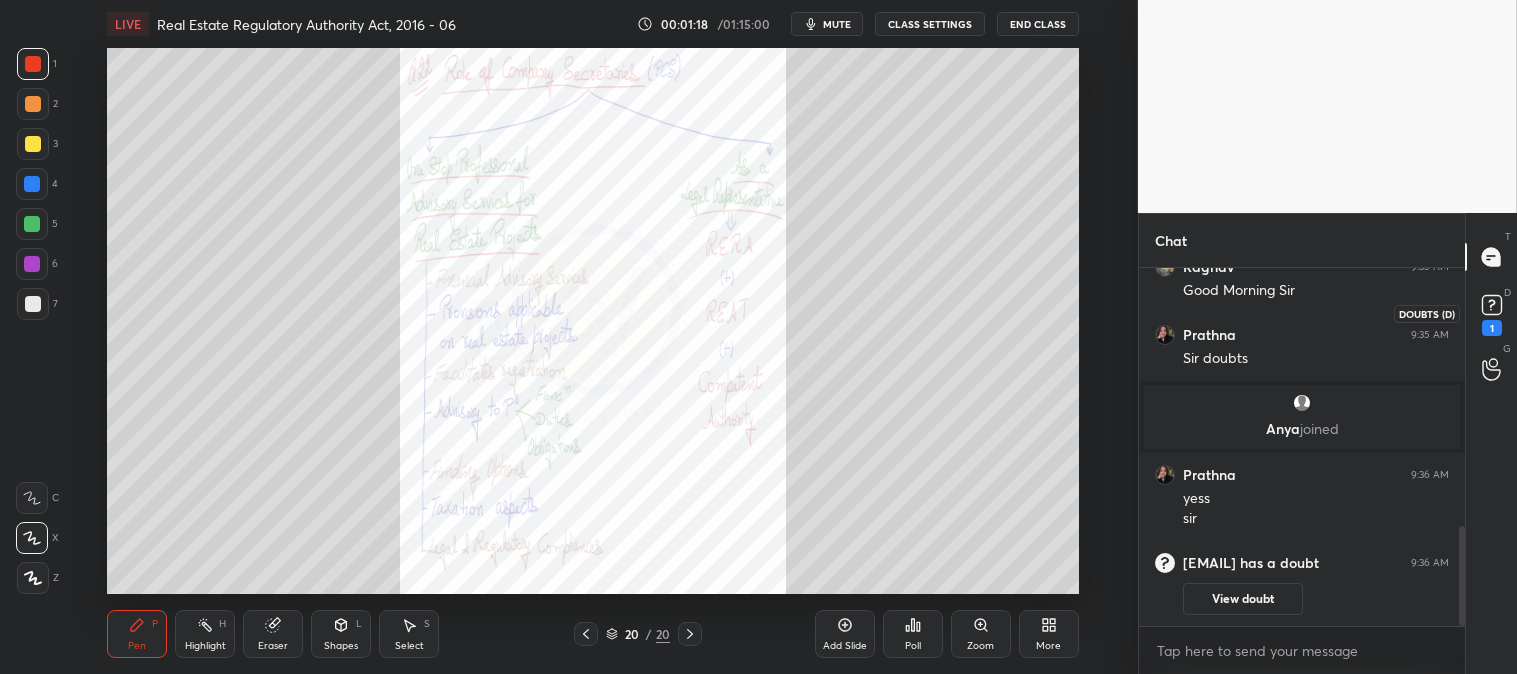 click 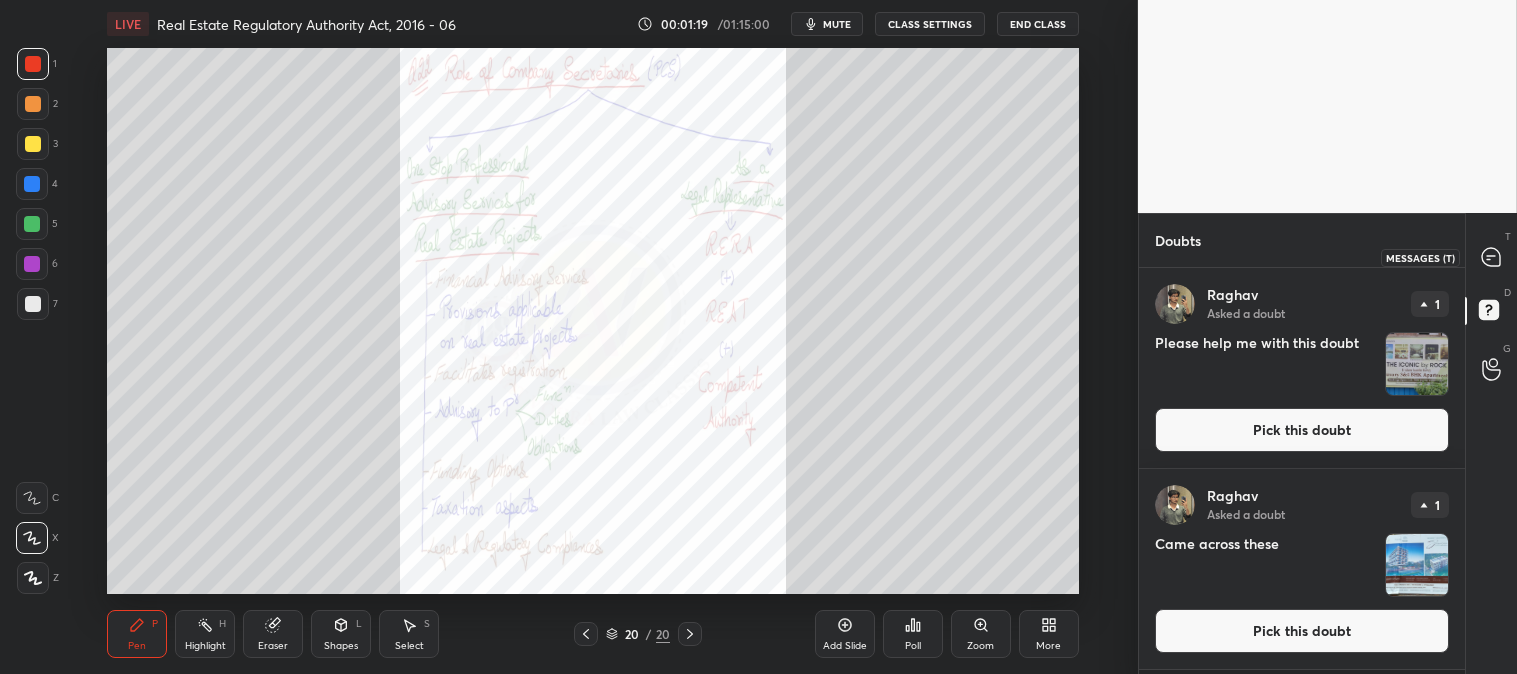 click 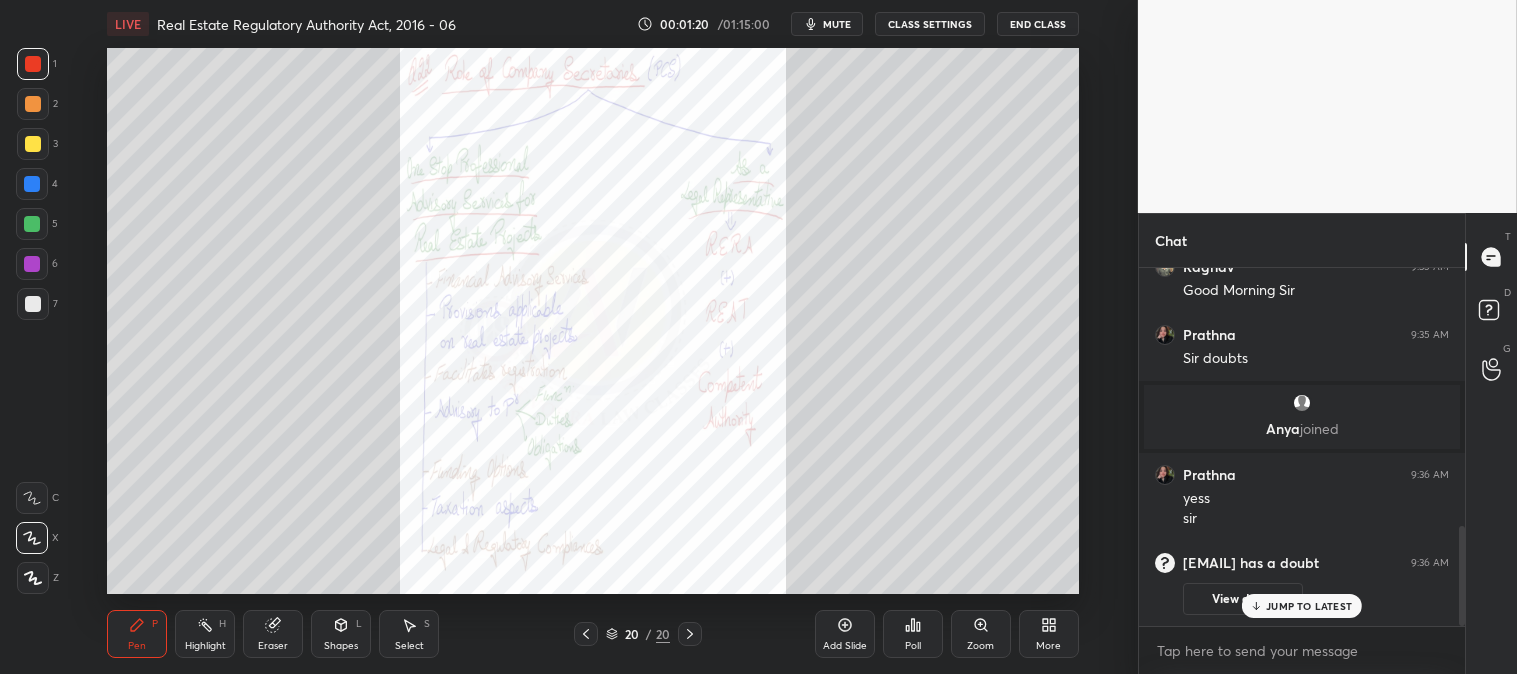 click 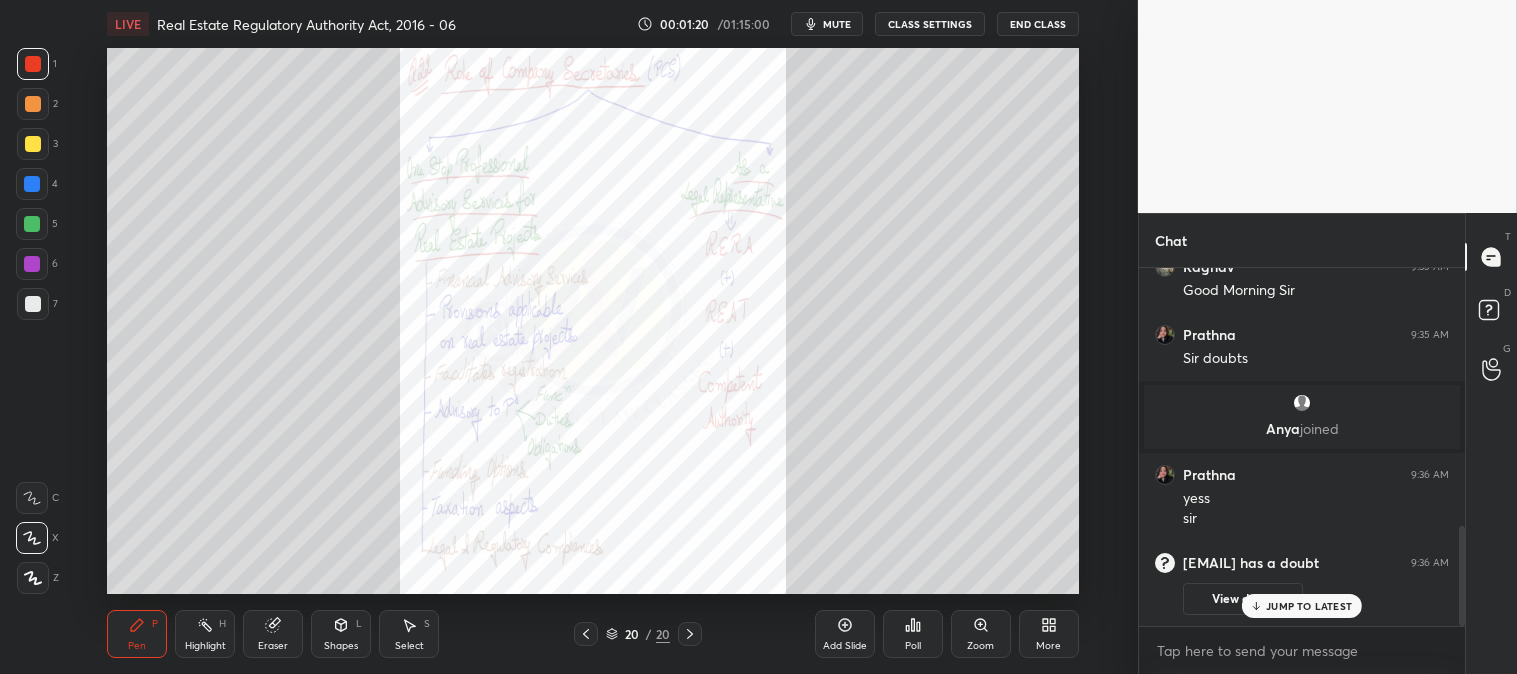 click 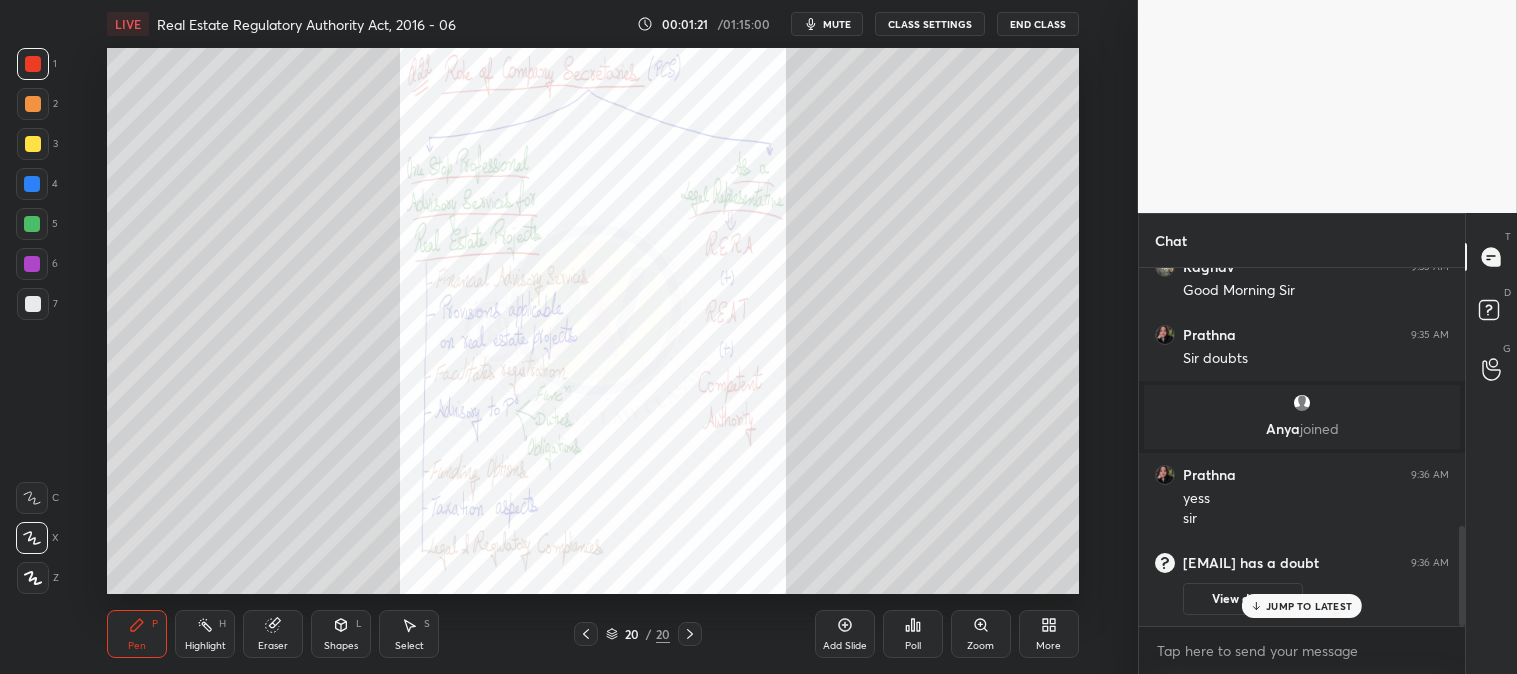 click 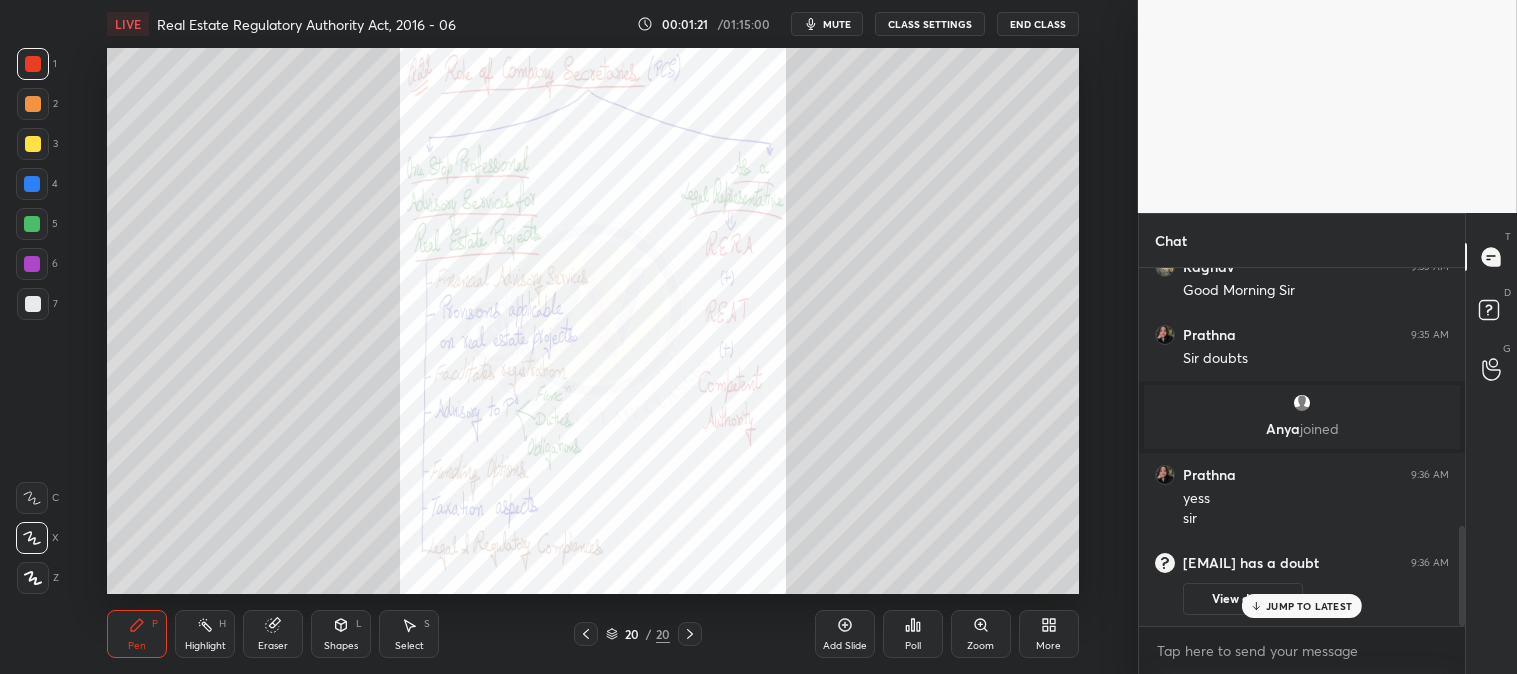 click 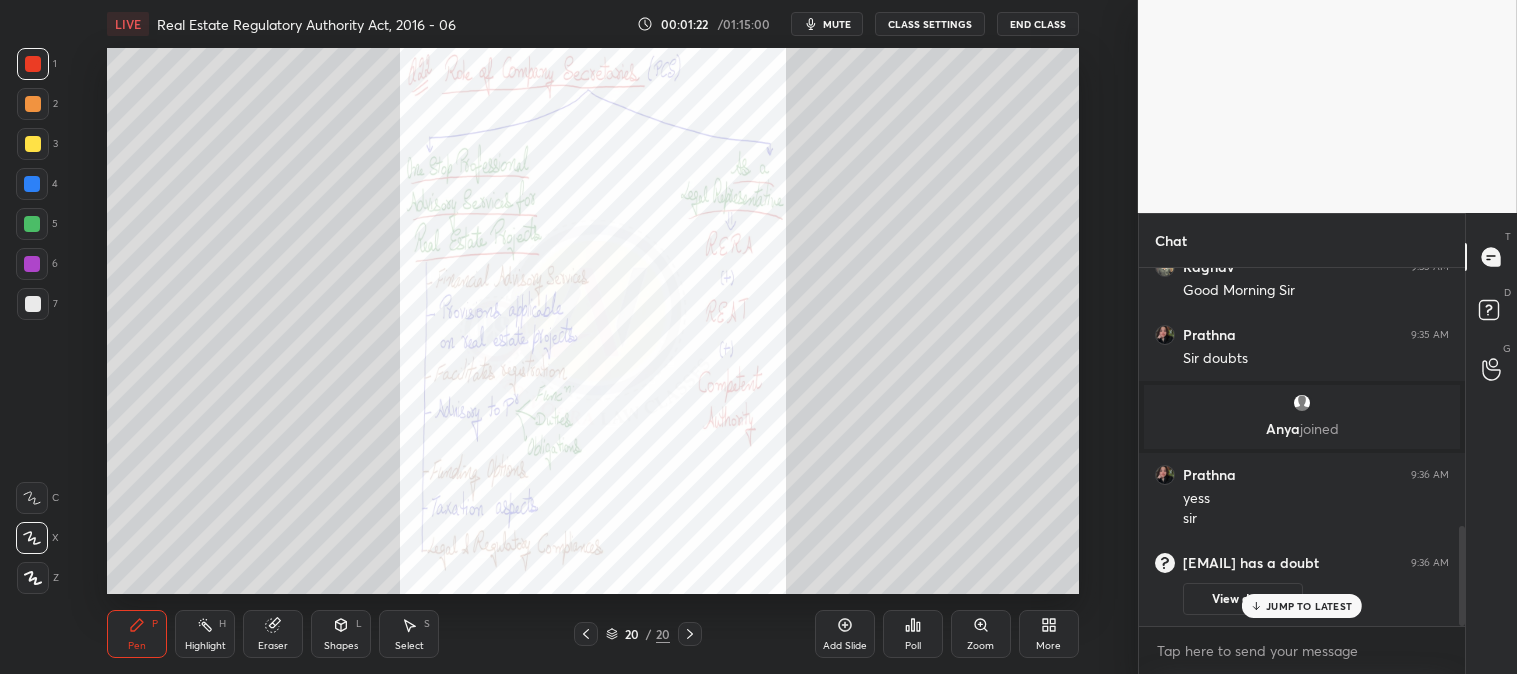 click 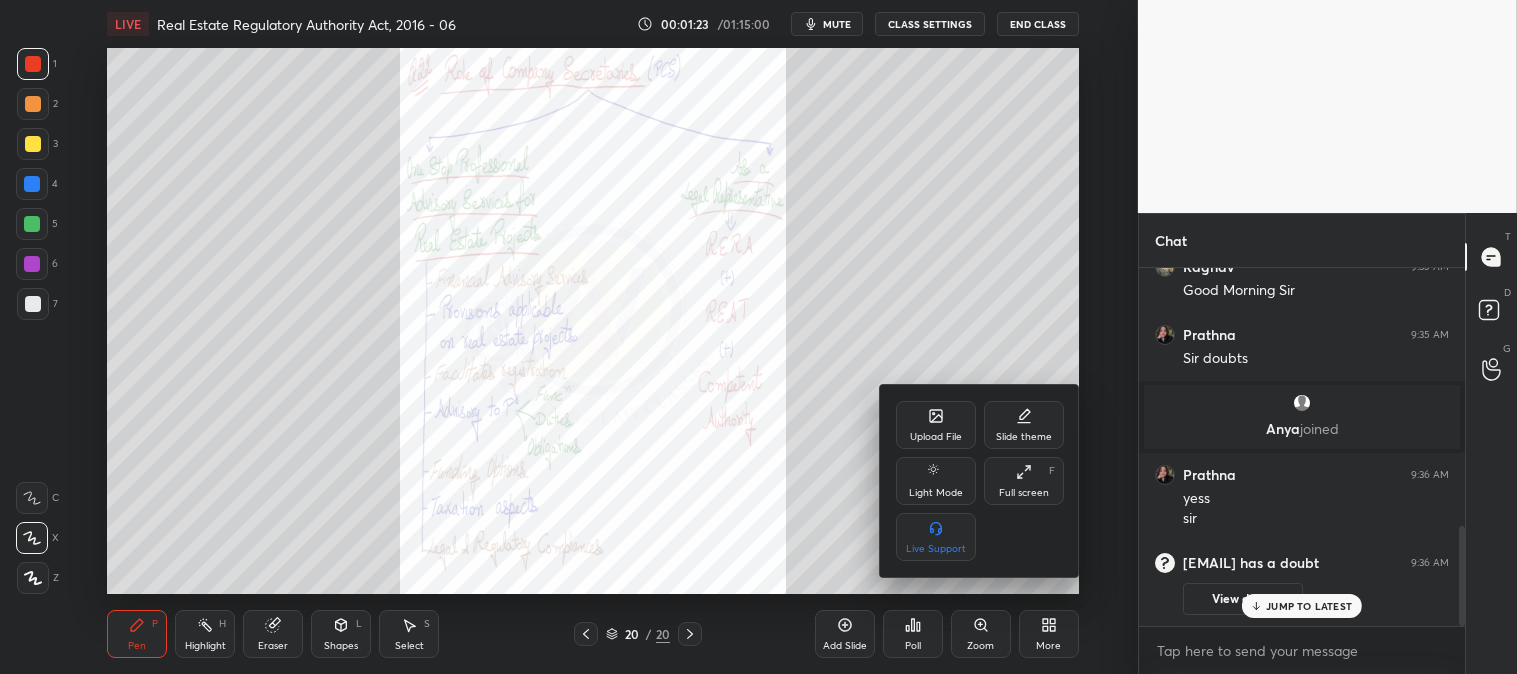 click on "Upload File" at bounding box center (936, 425) 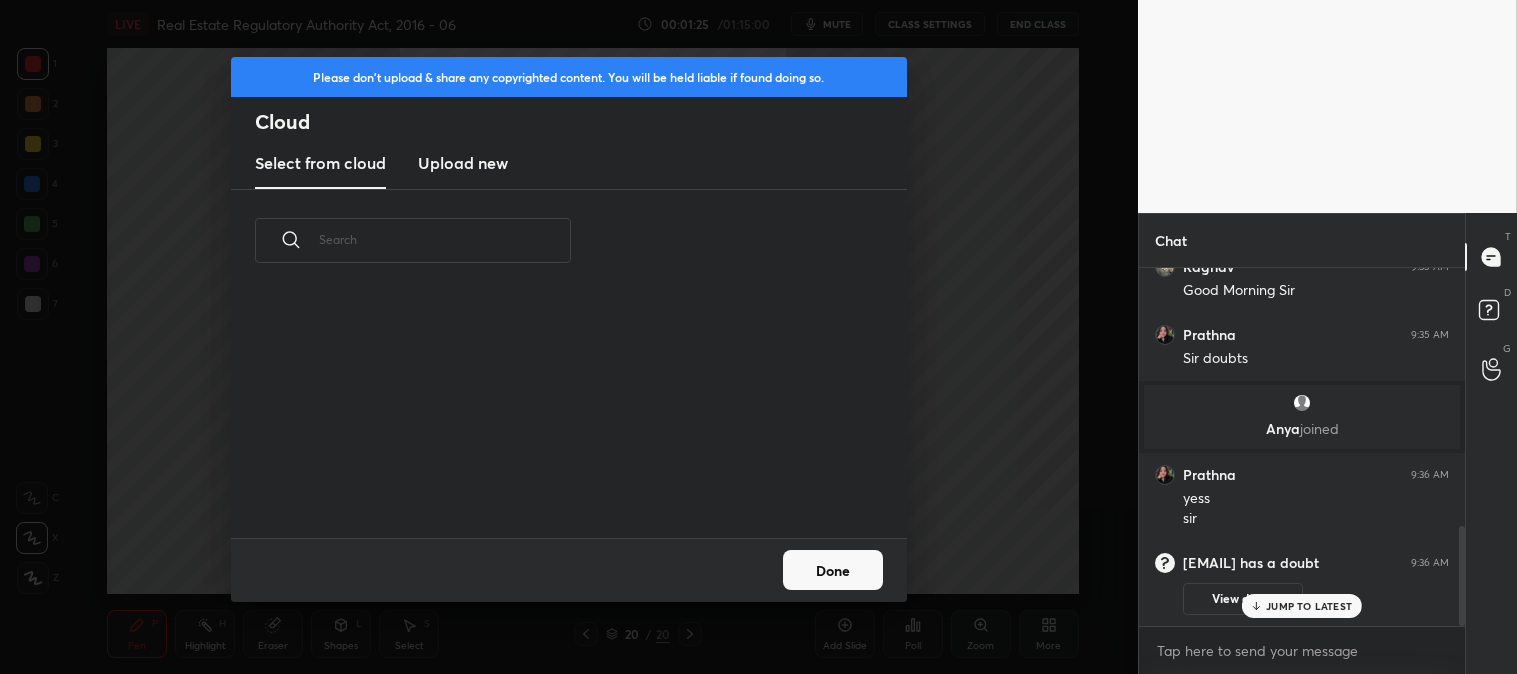 click on "Upload new" at bounding box center [463, 163] 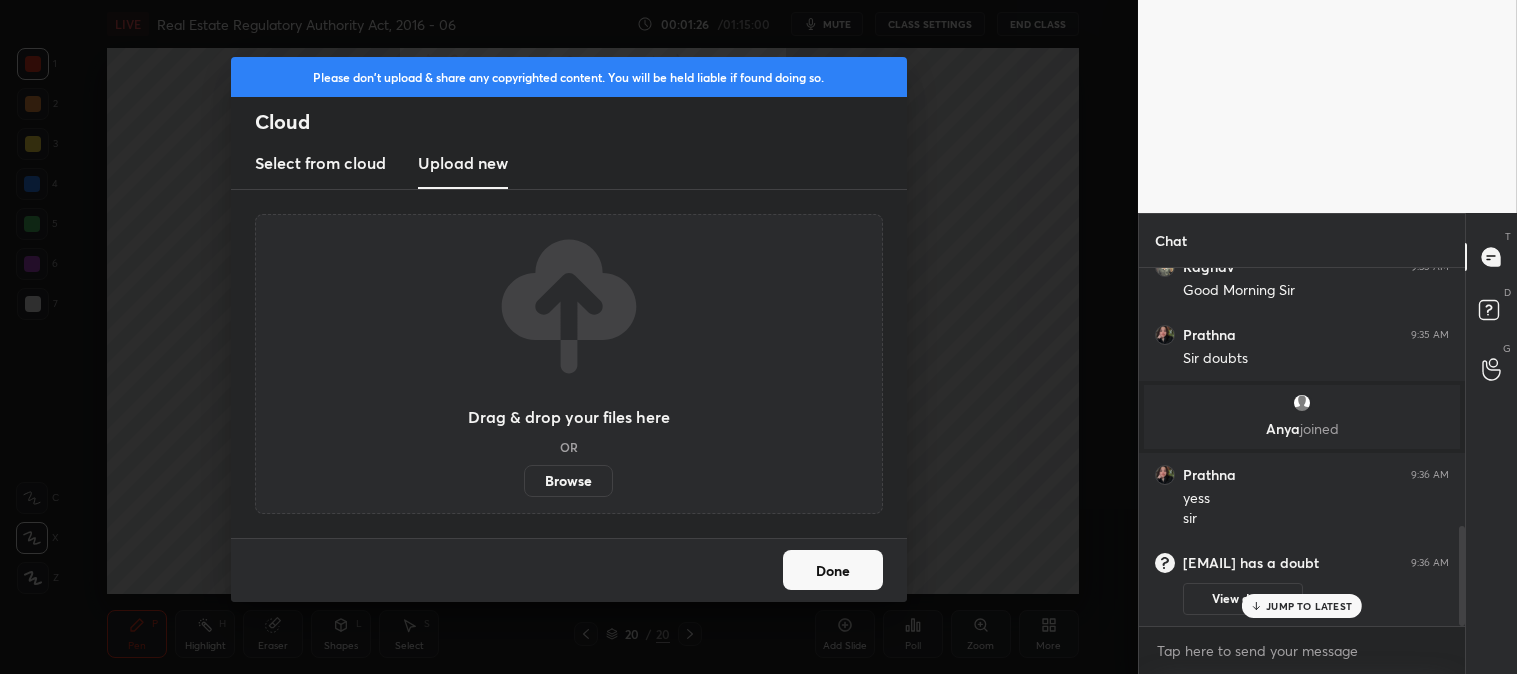 click on "Browse" at bounding box center [568, 481] 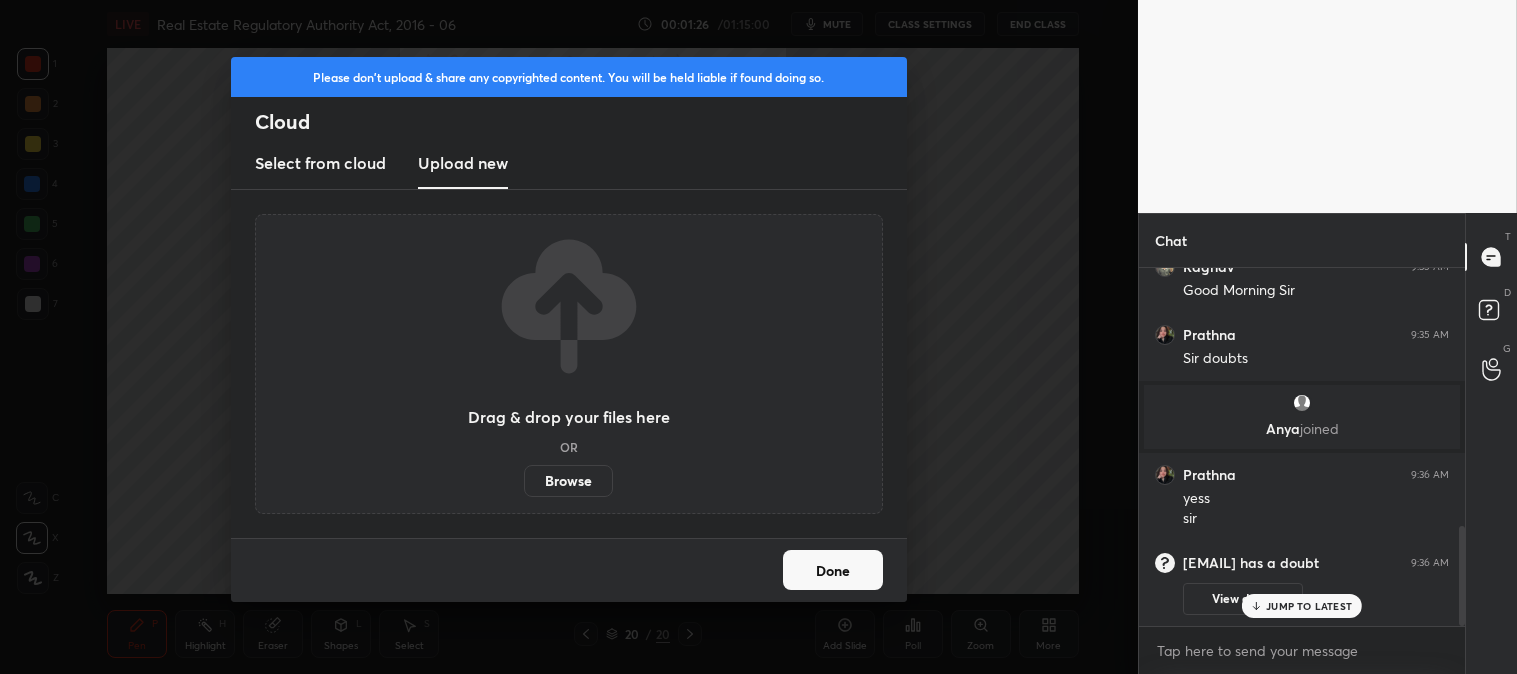 click on "Browse" at bounding box center [524, 481] 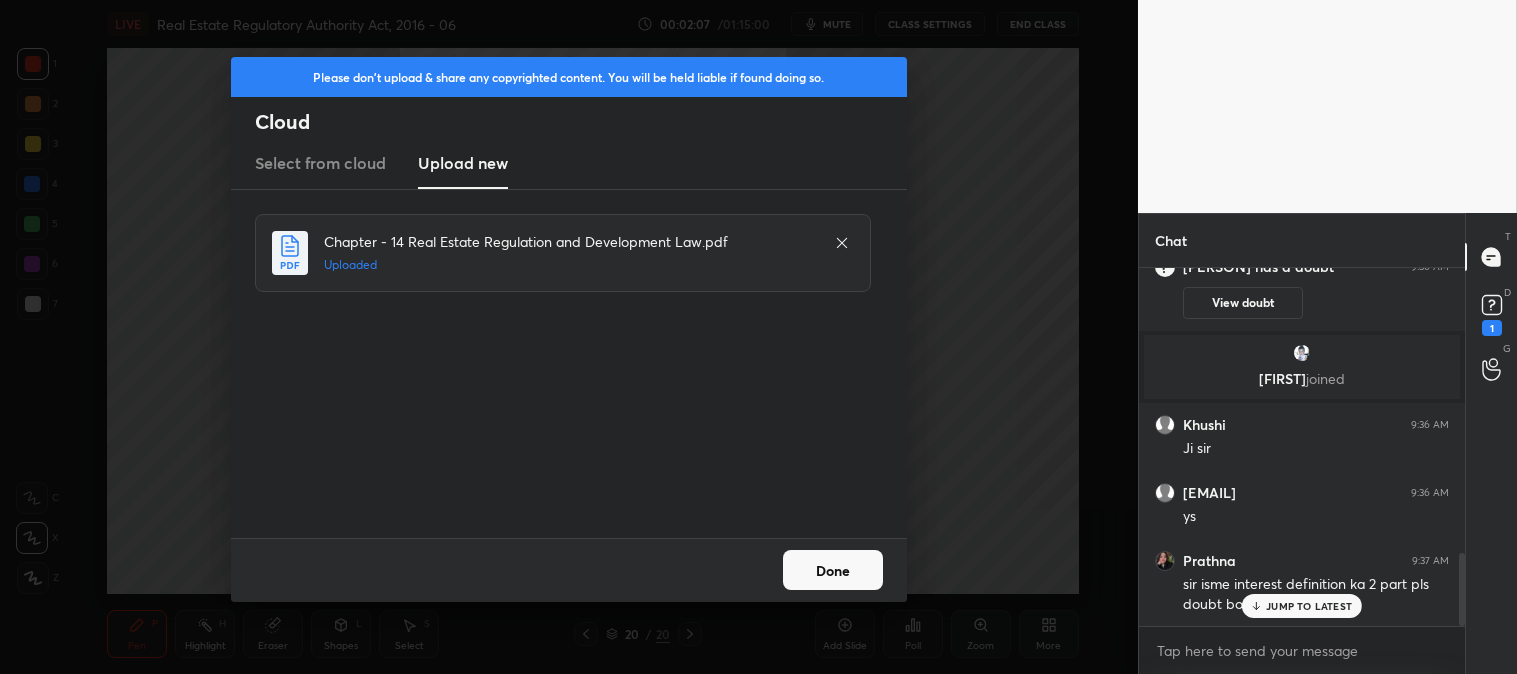 click on "Done" at bounding box center (833, 570) 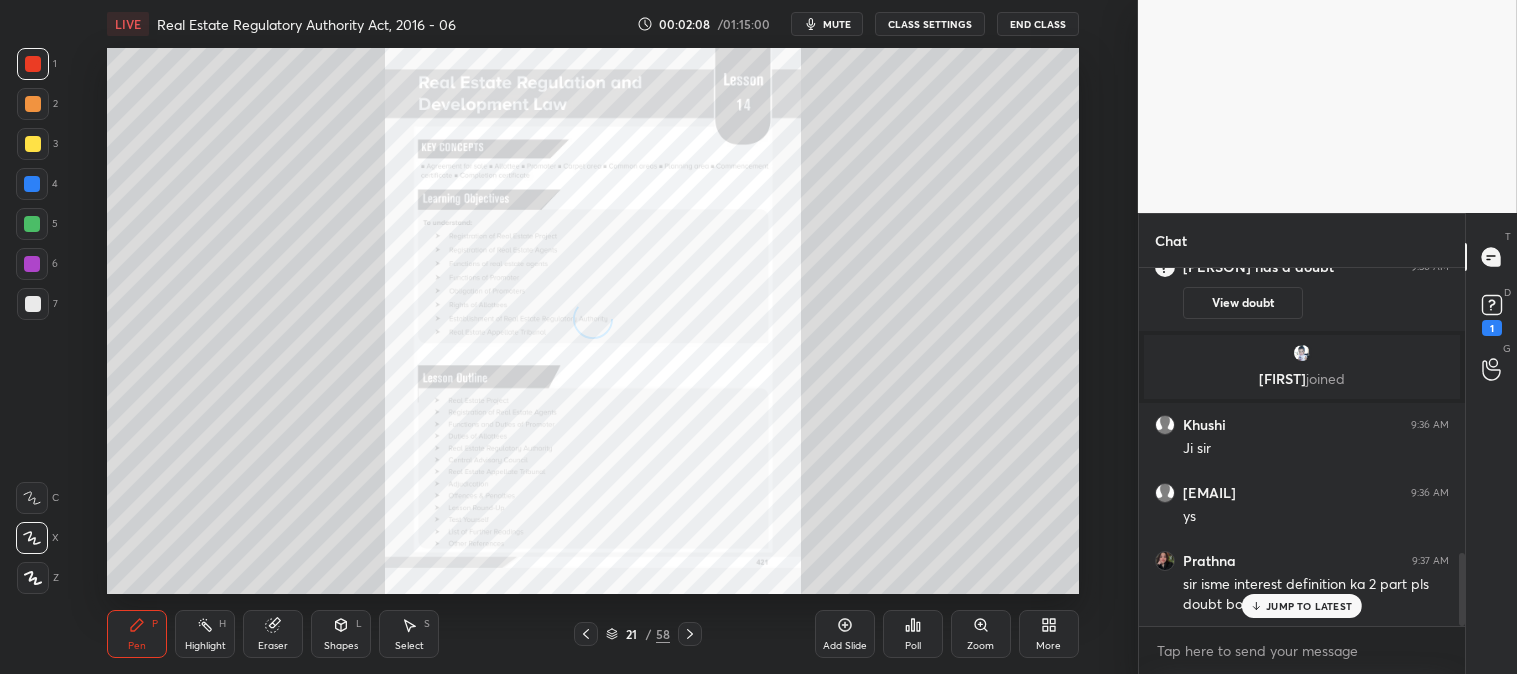 click on "mute" at bounding box center (837, 24) 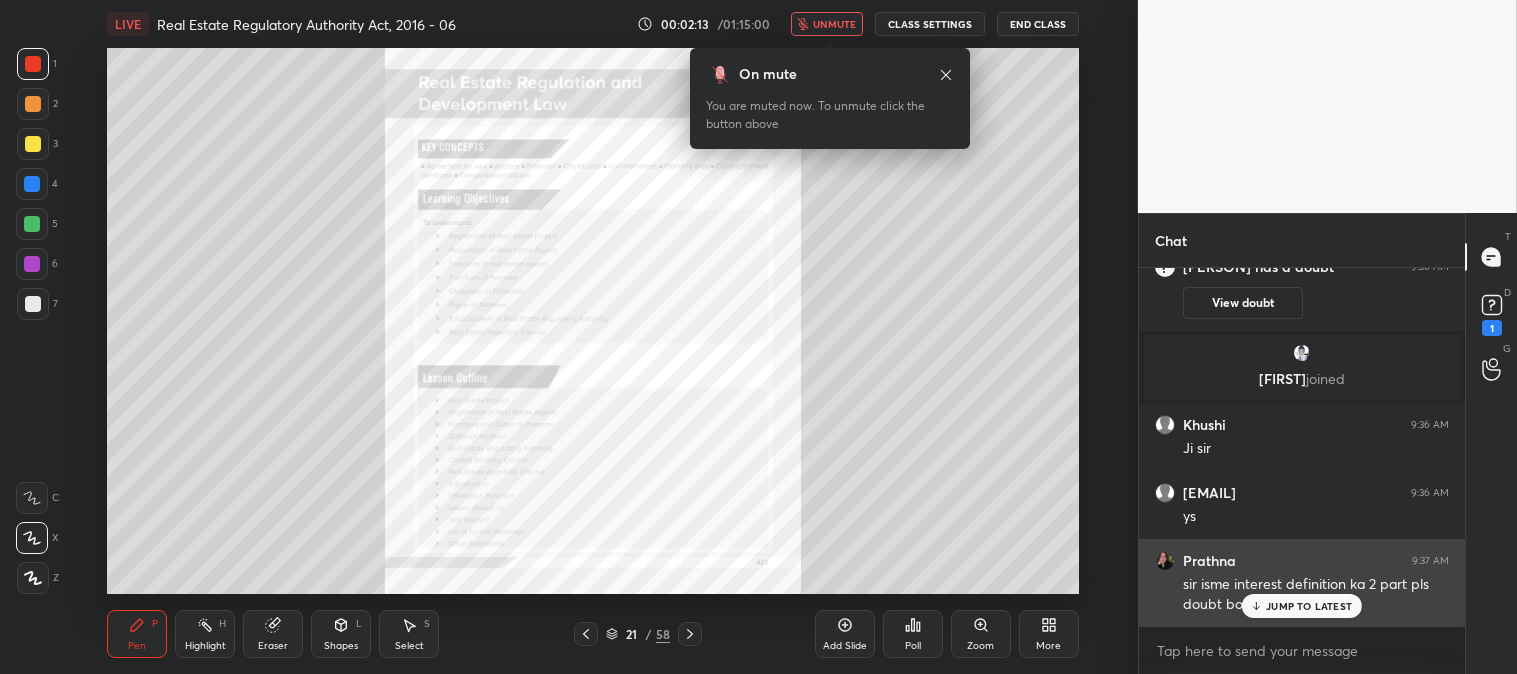 click on "JUMP TO LATEST" at bounding box center [1309, 606] 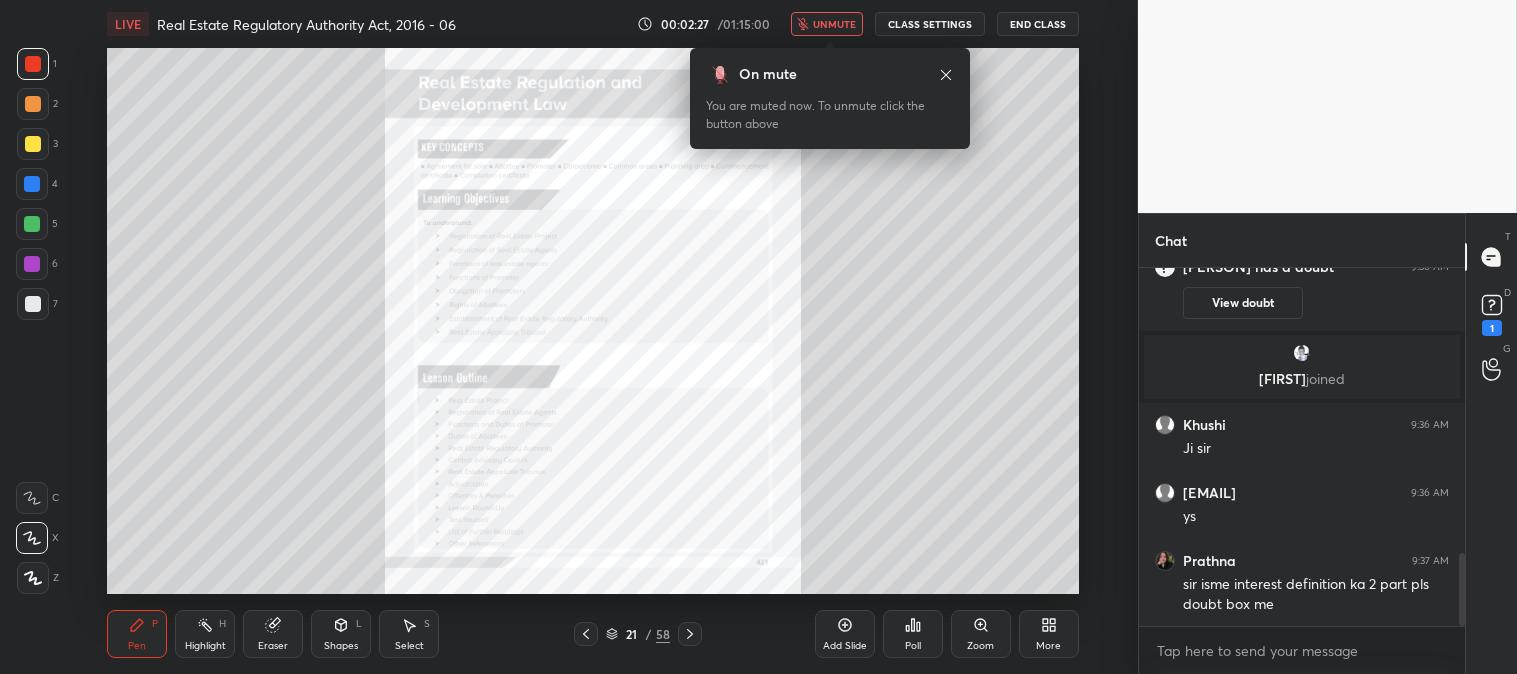 click 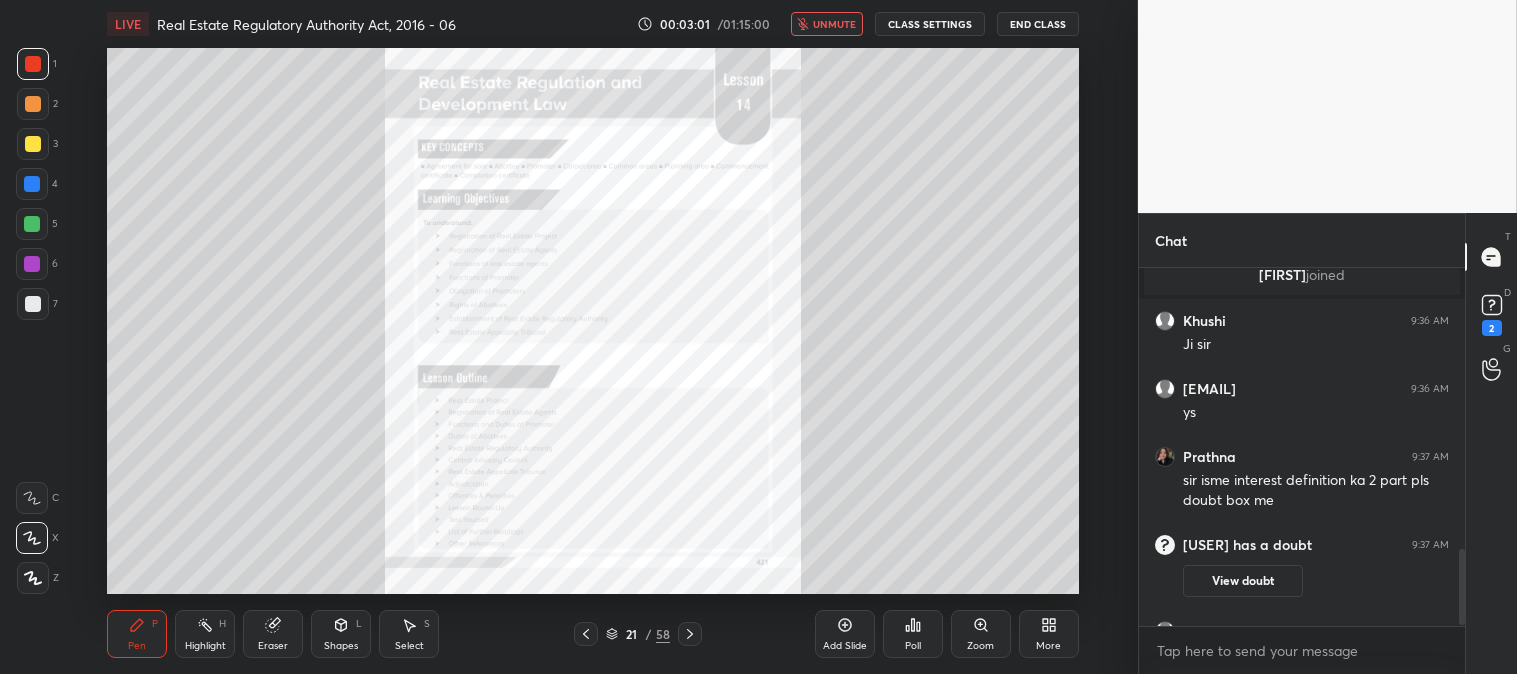 scroll, scrollTop: 1357, scrollLeft: 0, axis: vertical 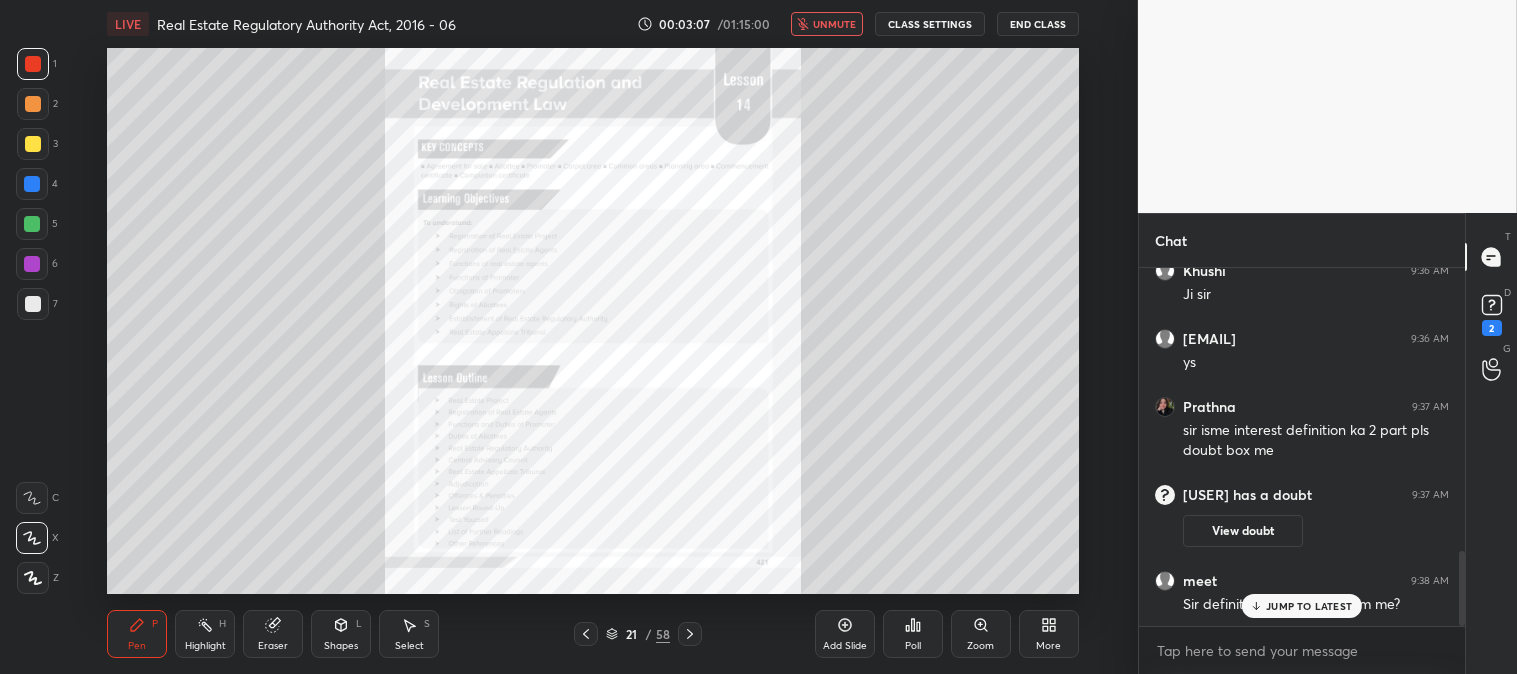 click on "JUMP TO LATEST" at bounding box center [1309, 606] 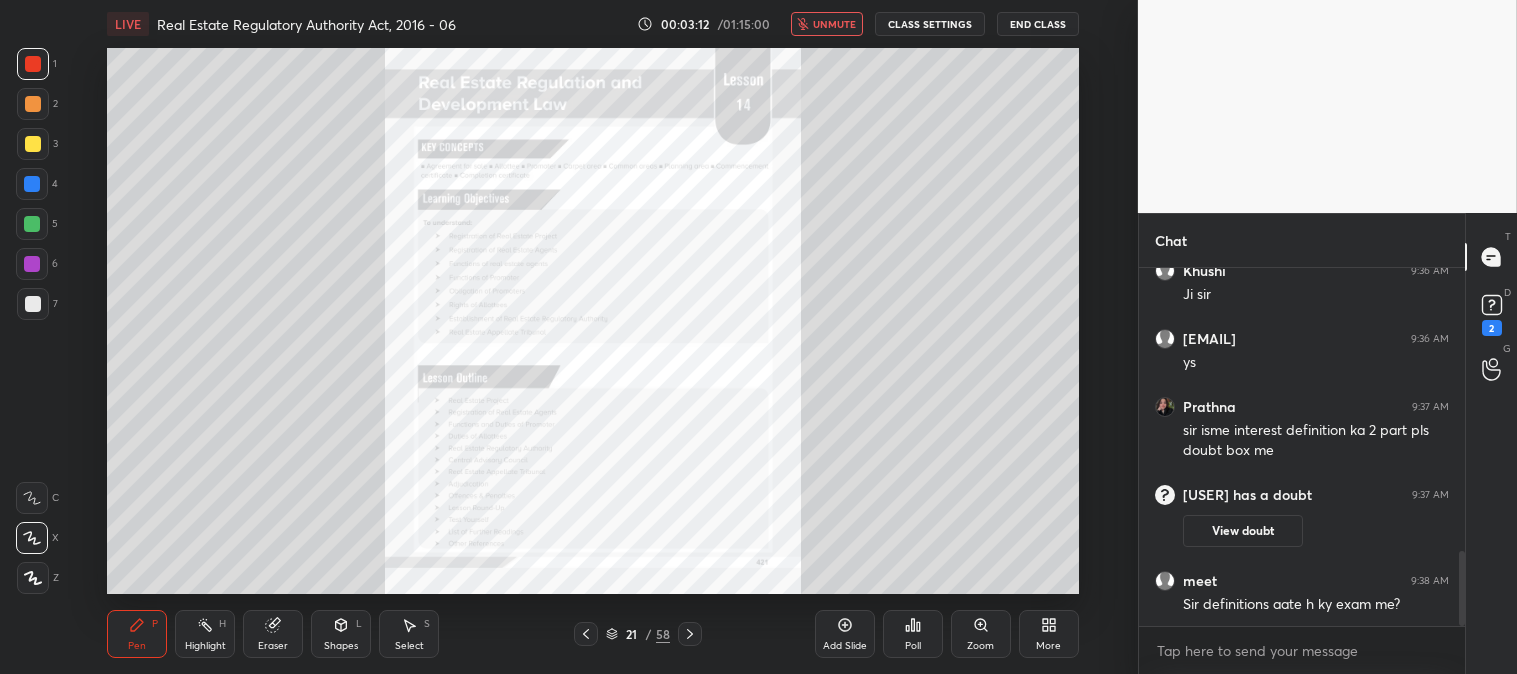 click on "unmute" at bounding box center (834, 24) 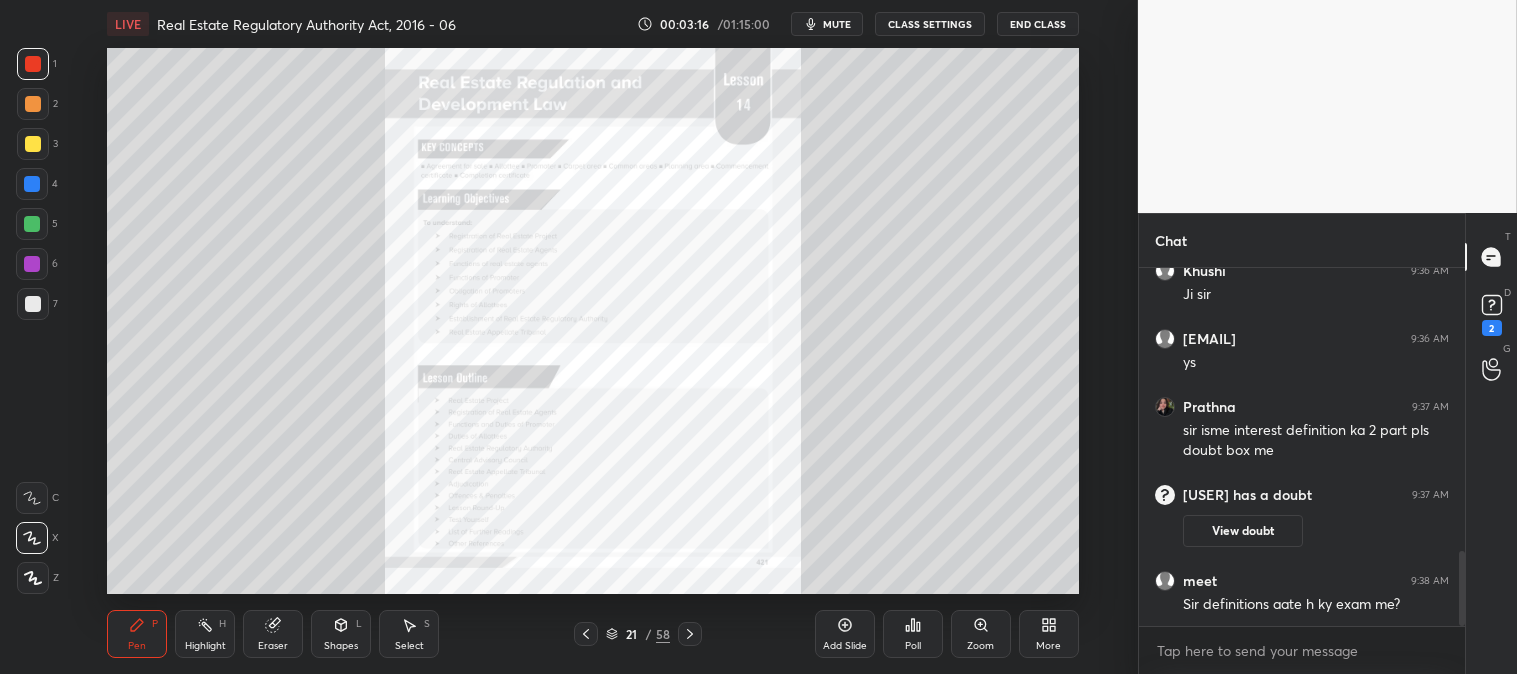 click 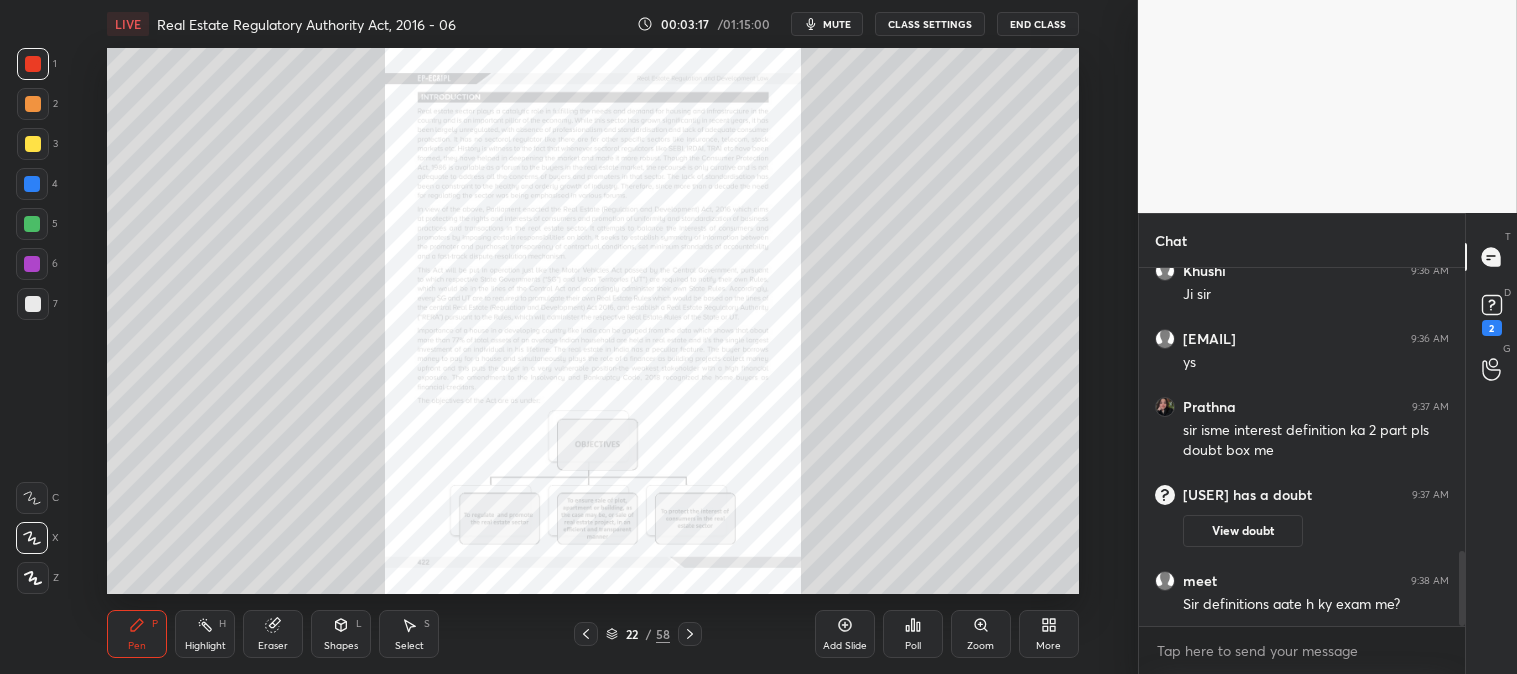click 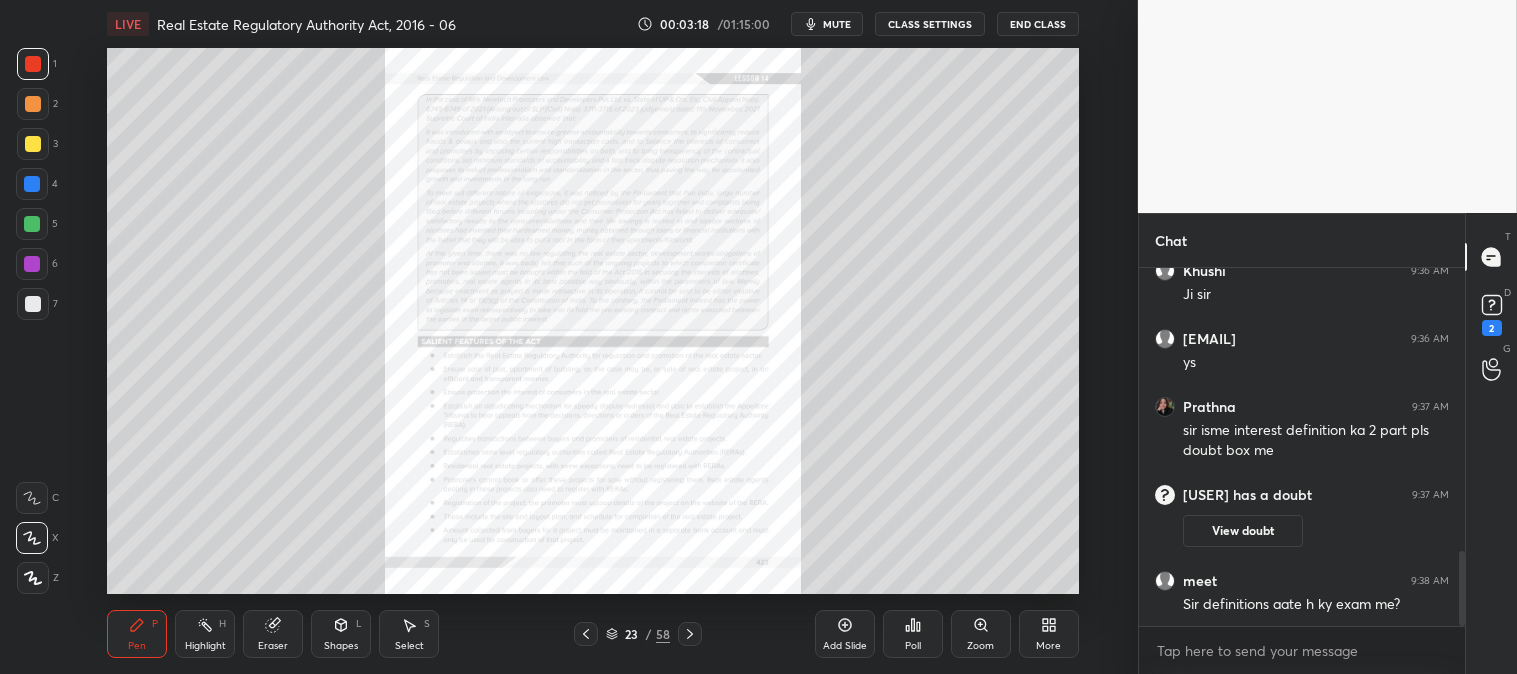 click 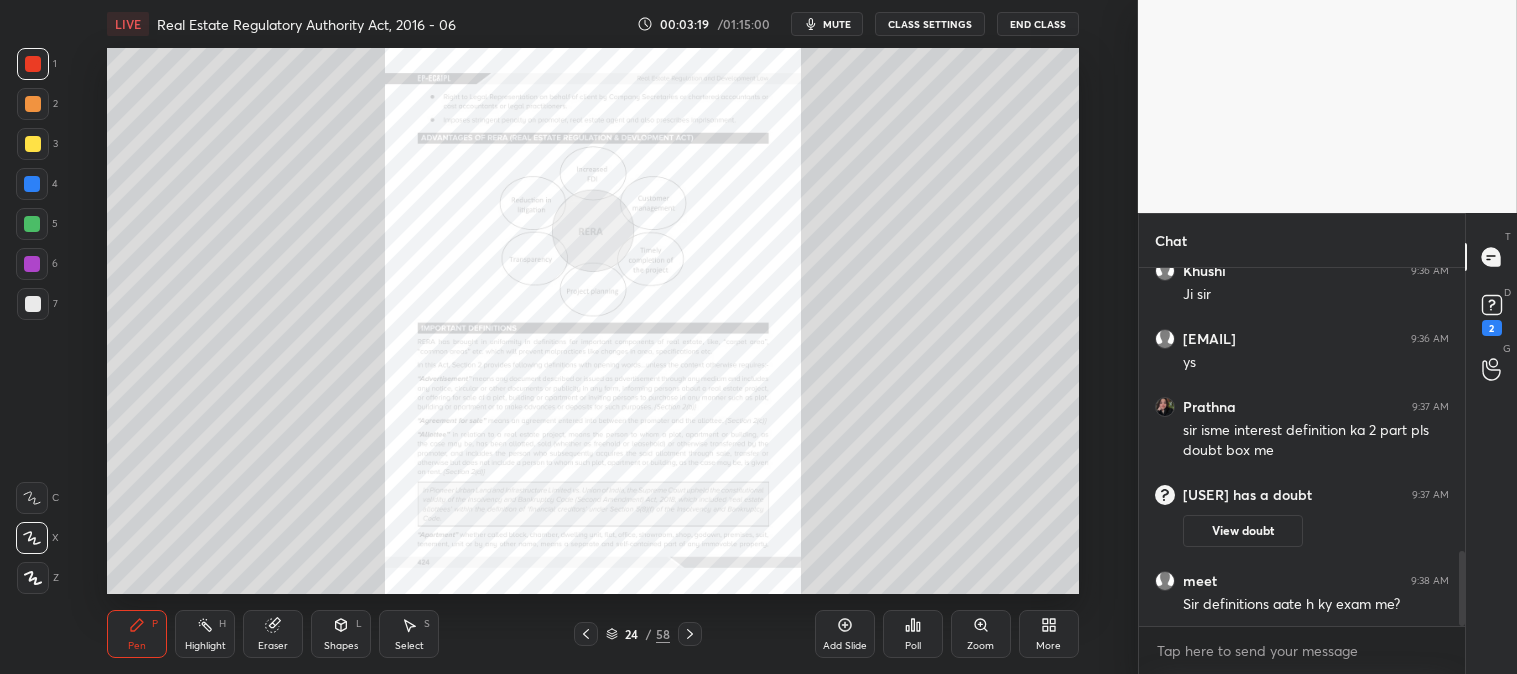 click 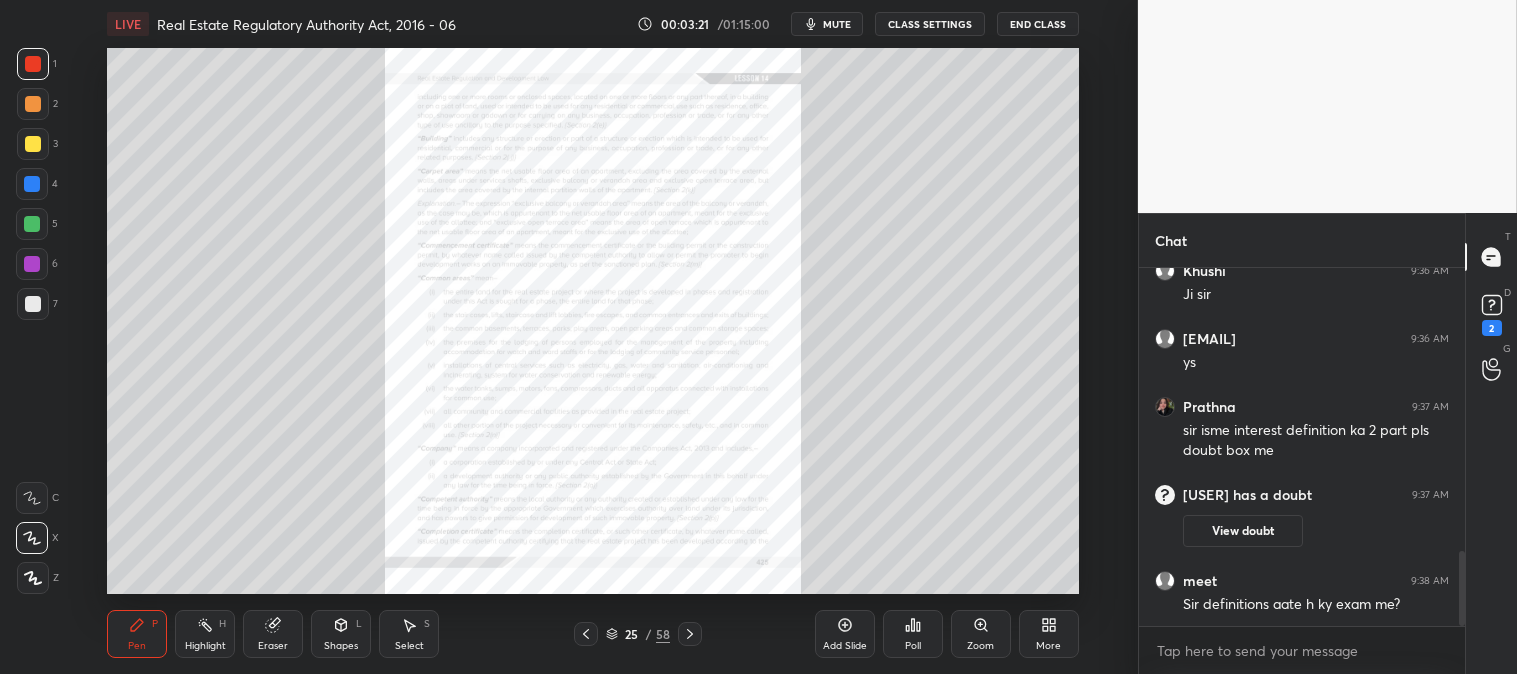 scroll, scrollTop: 1425, scrollLeft: 0, axis: vertical 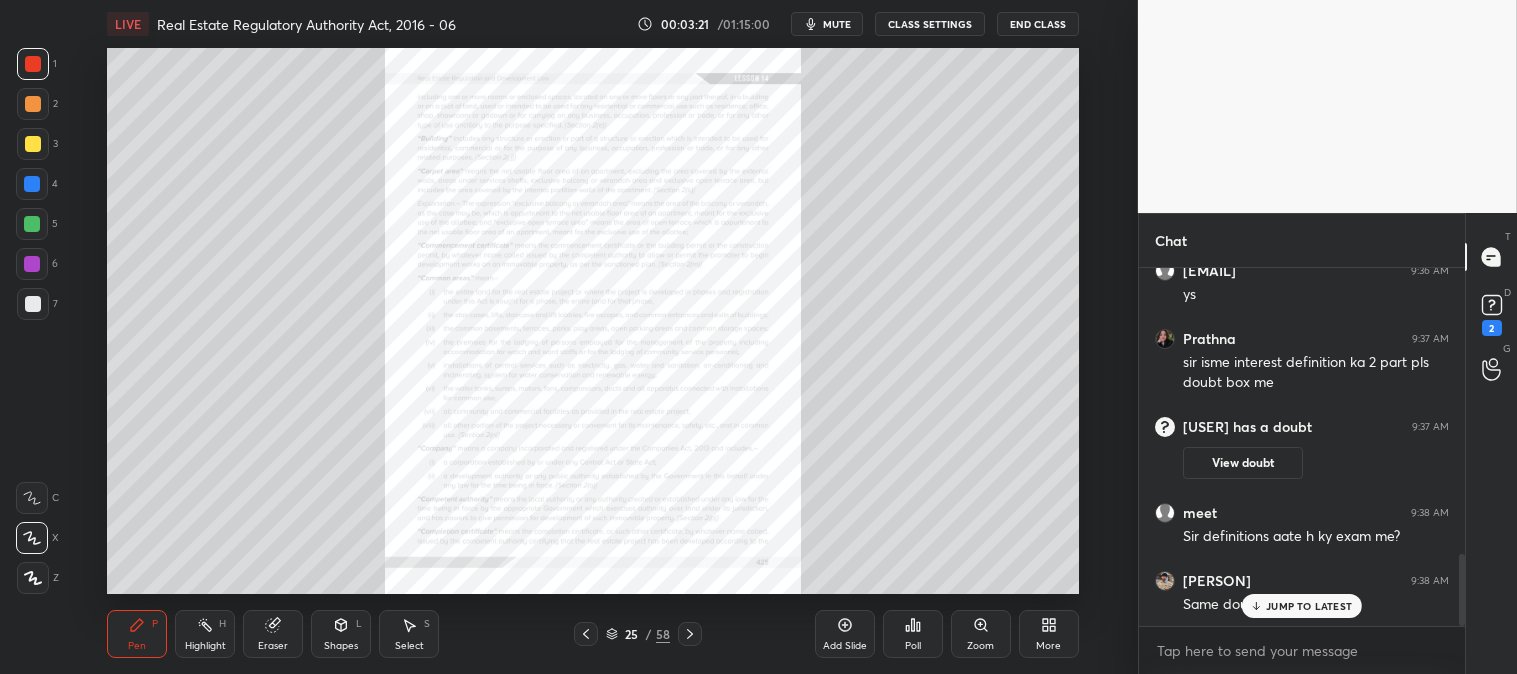 click 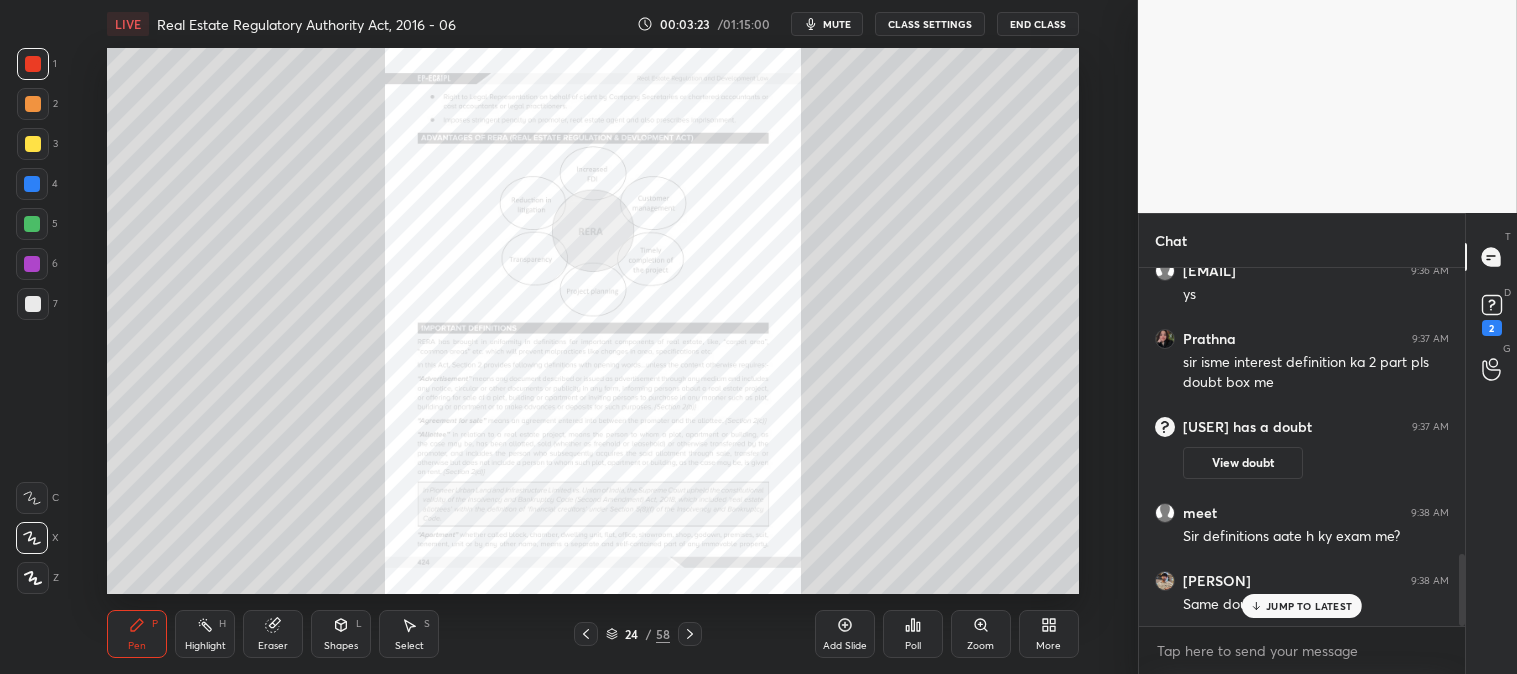 click on "JUMP TO LATEST" at bounding box center [1309, 606] 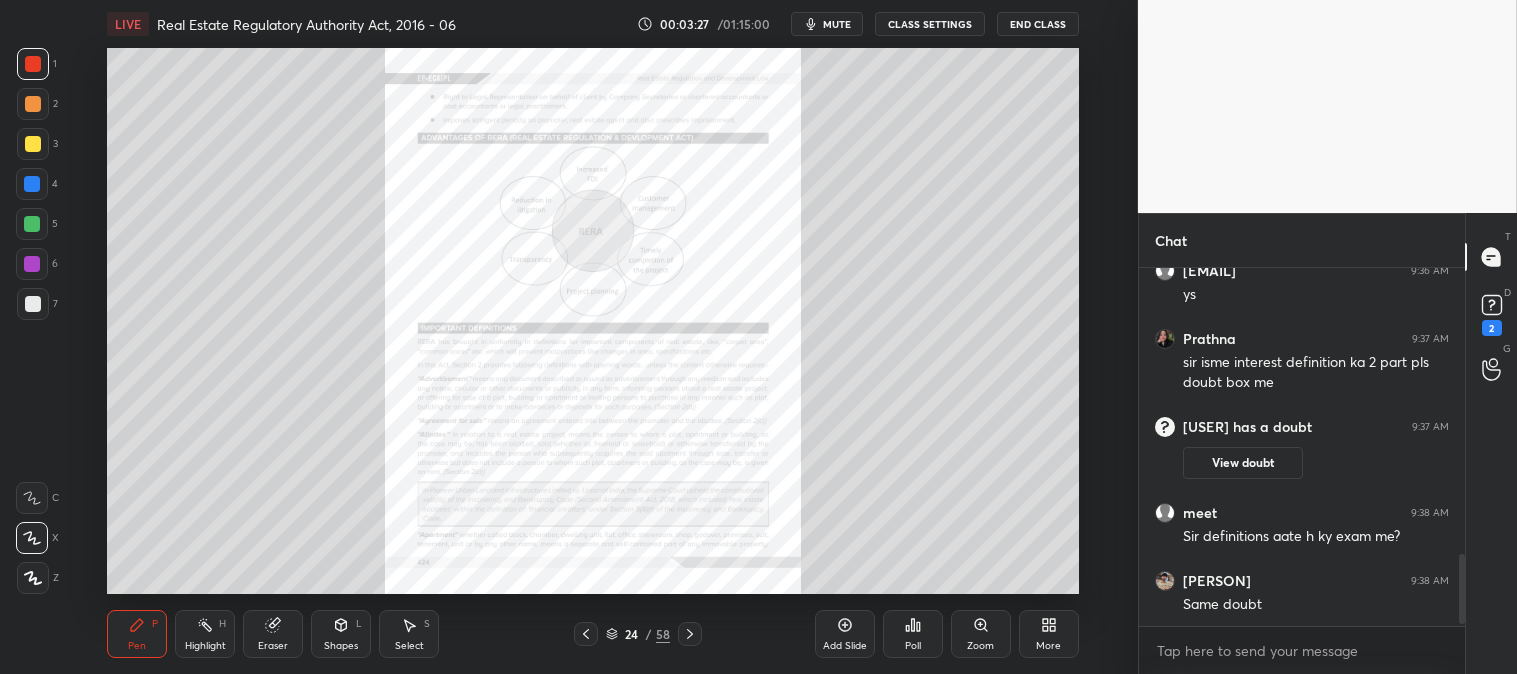 scroll, scrollTop: 1497, scrollLeft: 0, axis: vertical 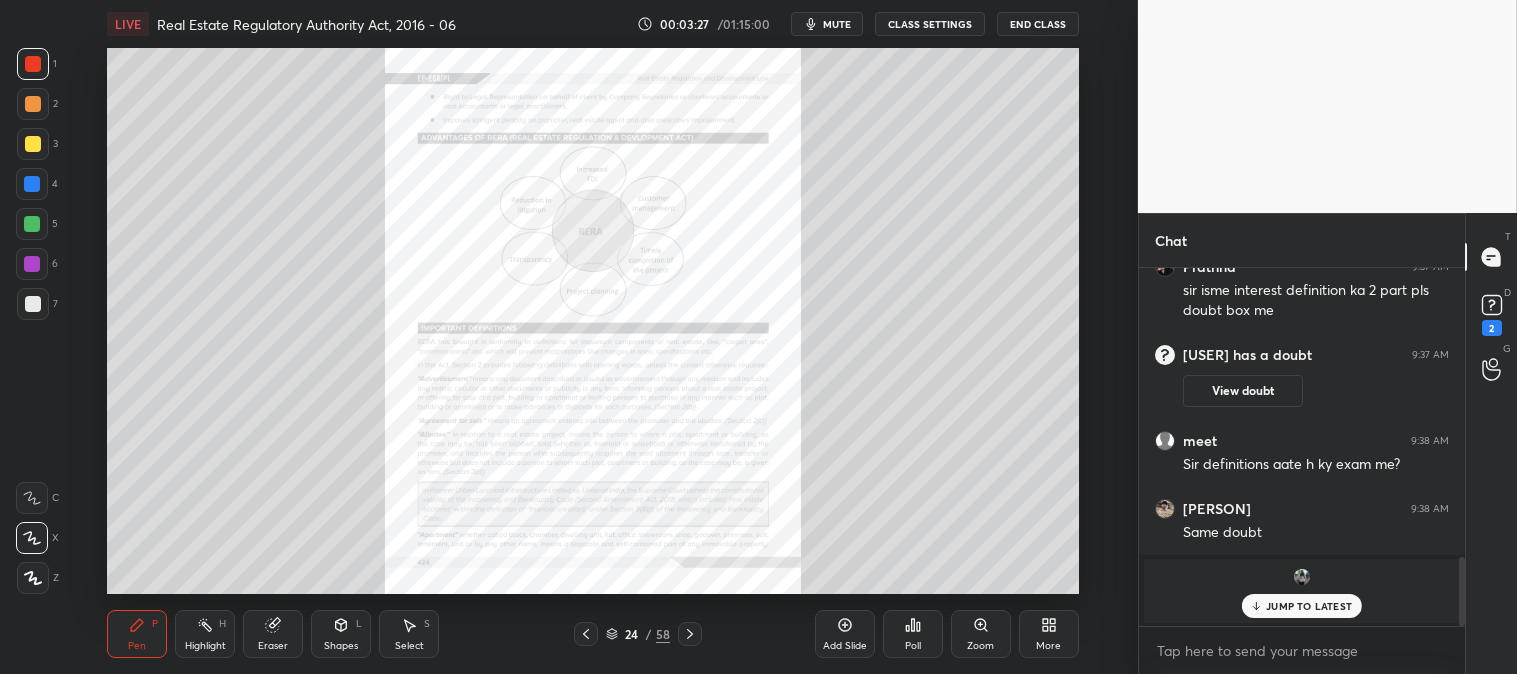 click at bounding box center [586, 634] 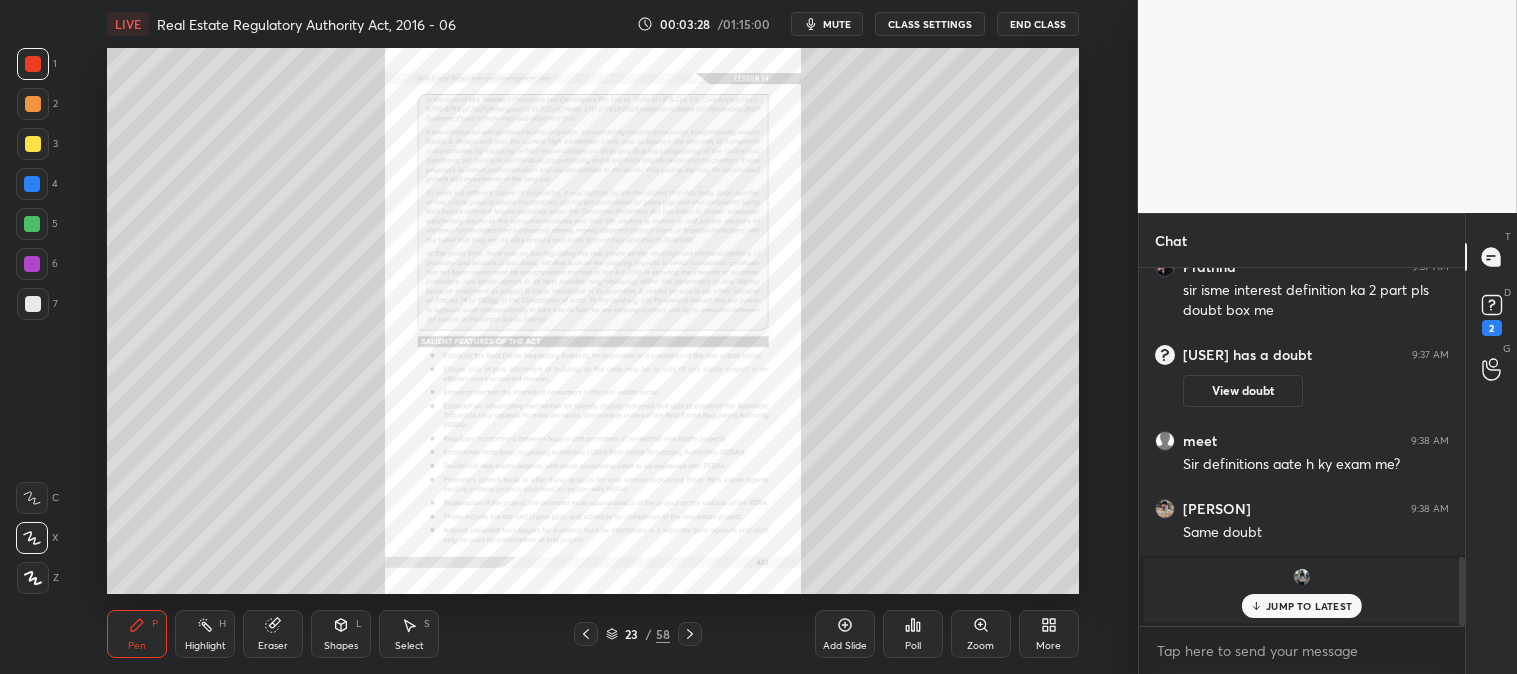 click at bounding box center (586, 634) 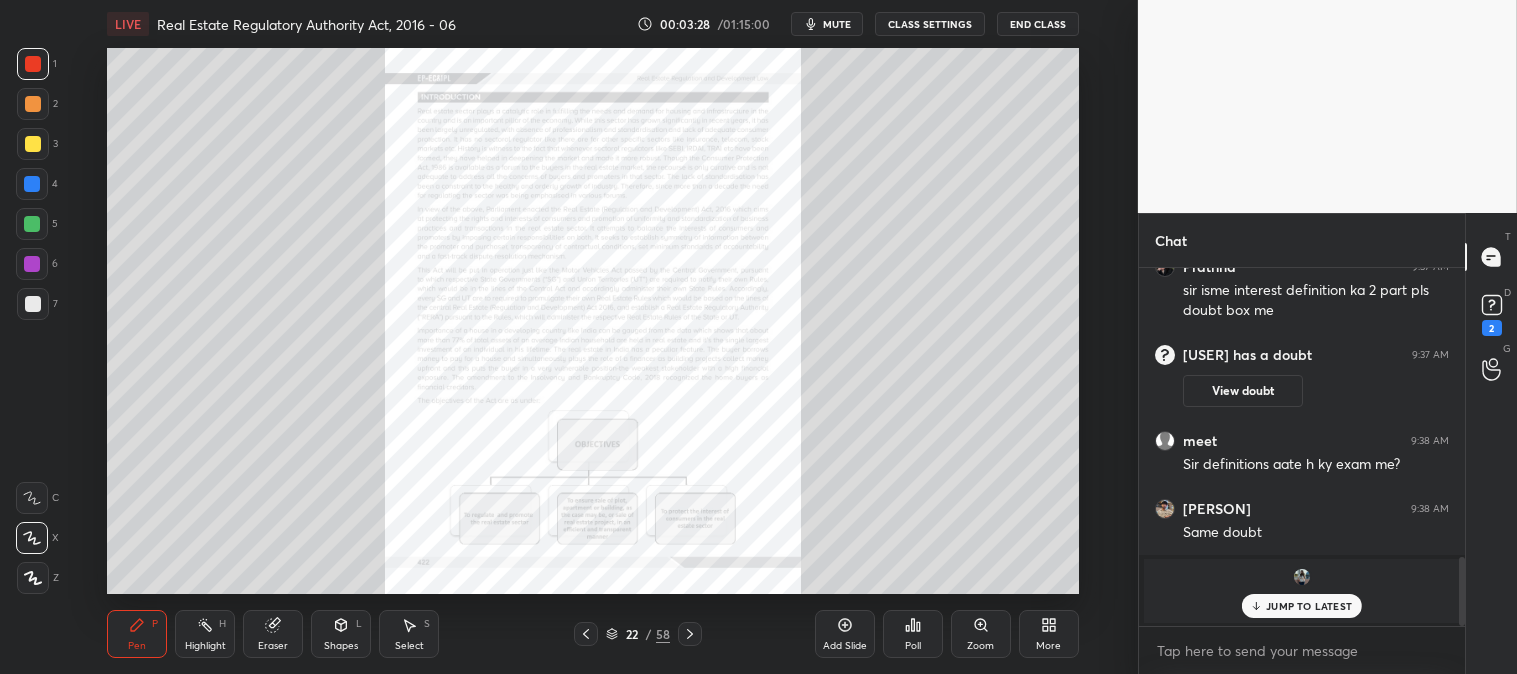 scroll, scrollTop: 1503, scrollLeft: 0, axis: vertical 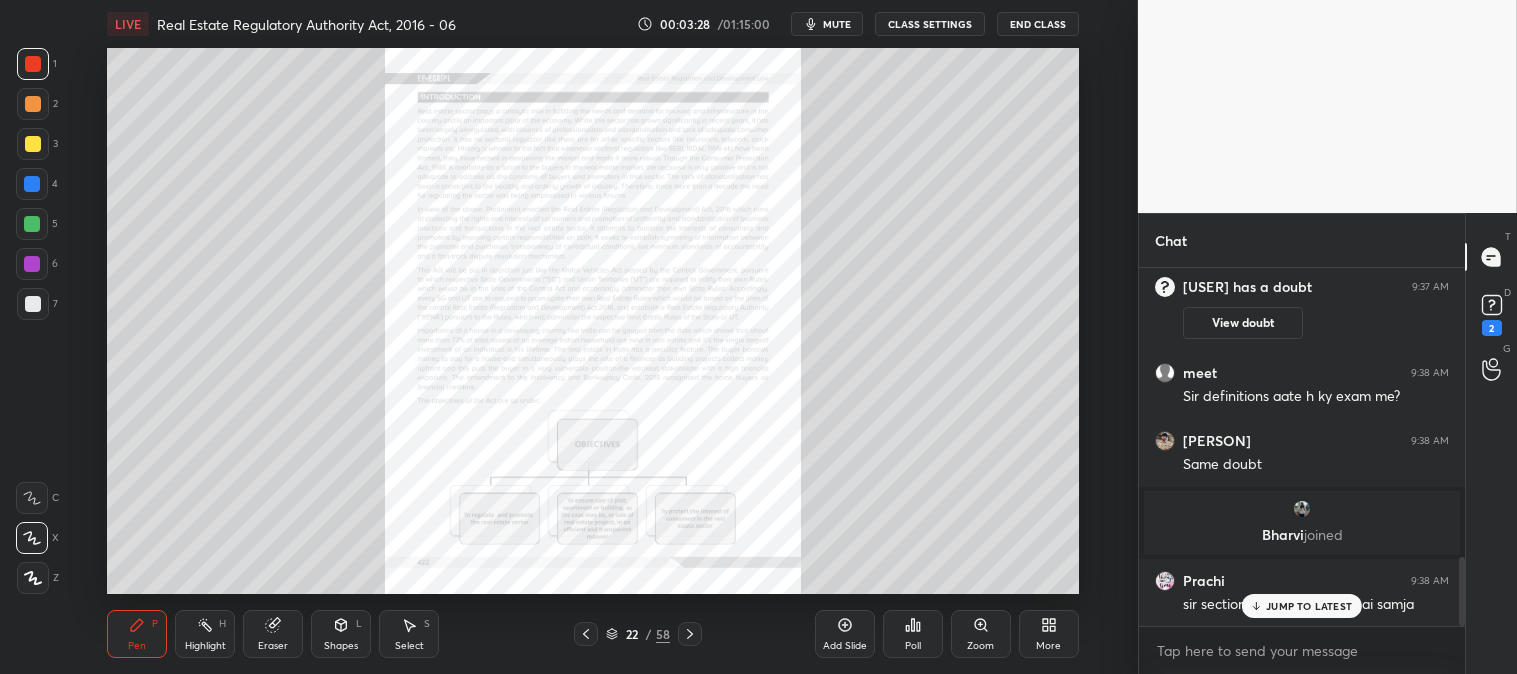 click at bounding box center [586, 634] 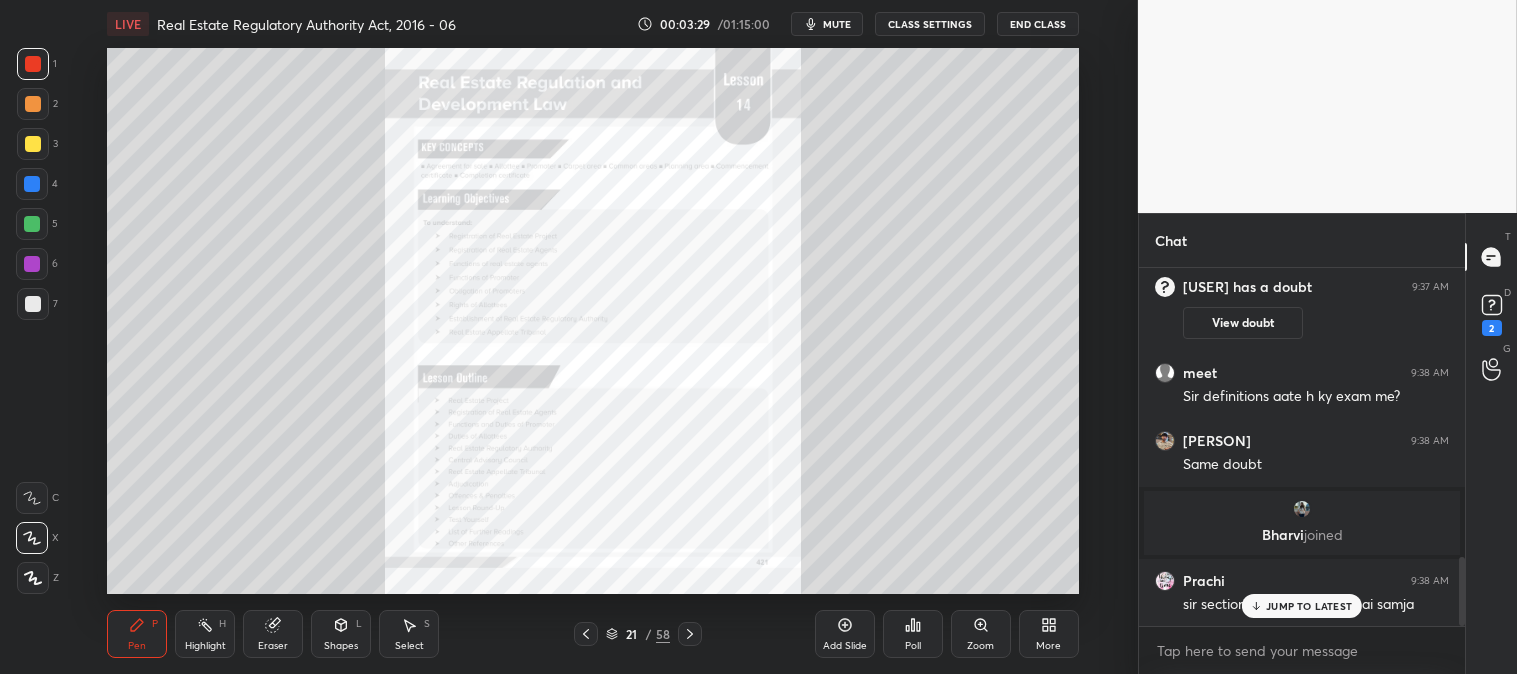 click at bounding box center (586, 634) 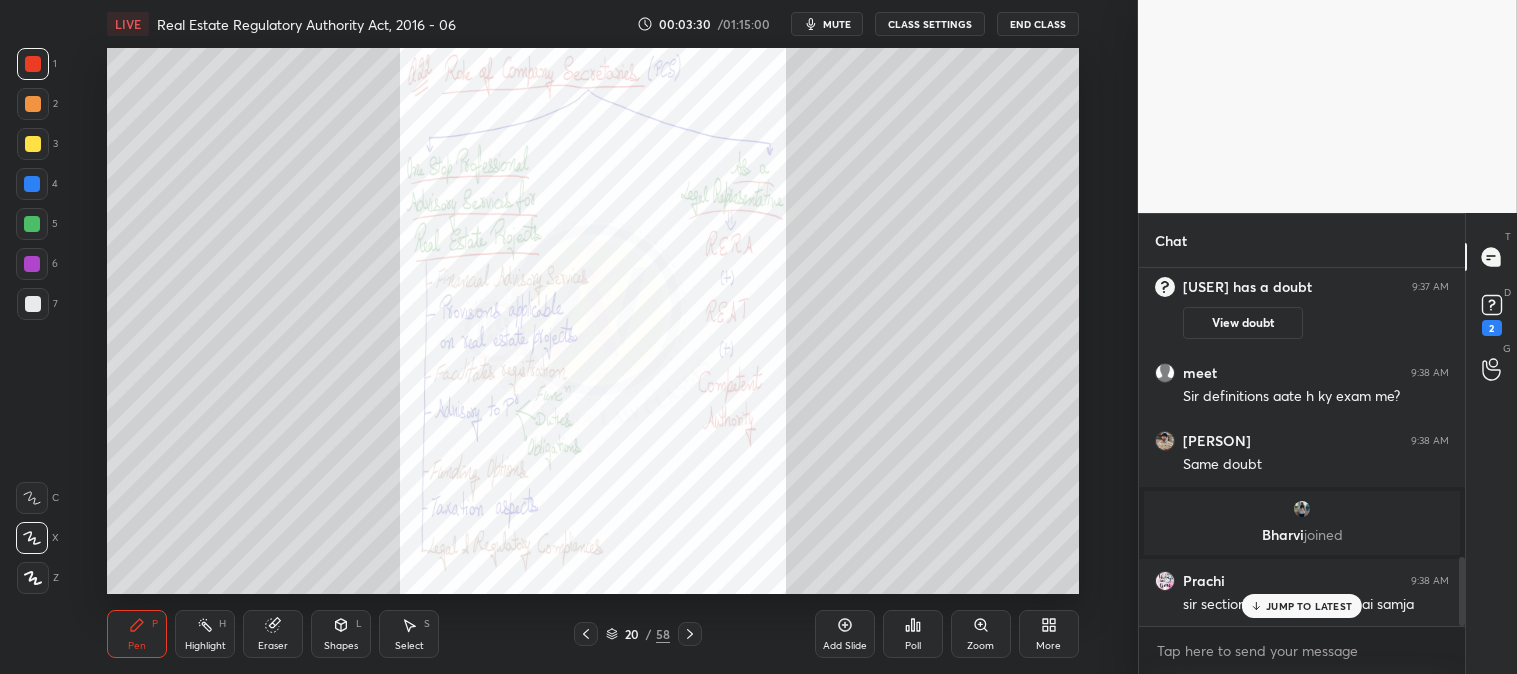 click on "JUMP TO LATEST" at bounding box center [1302, 606] 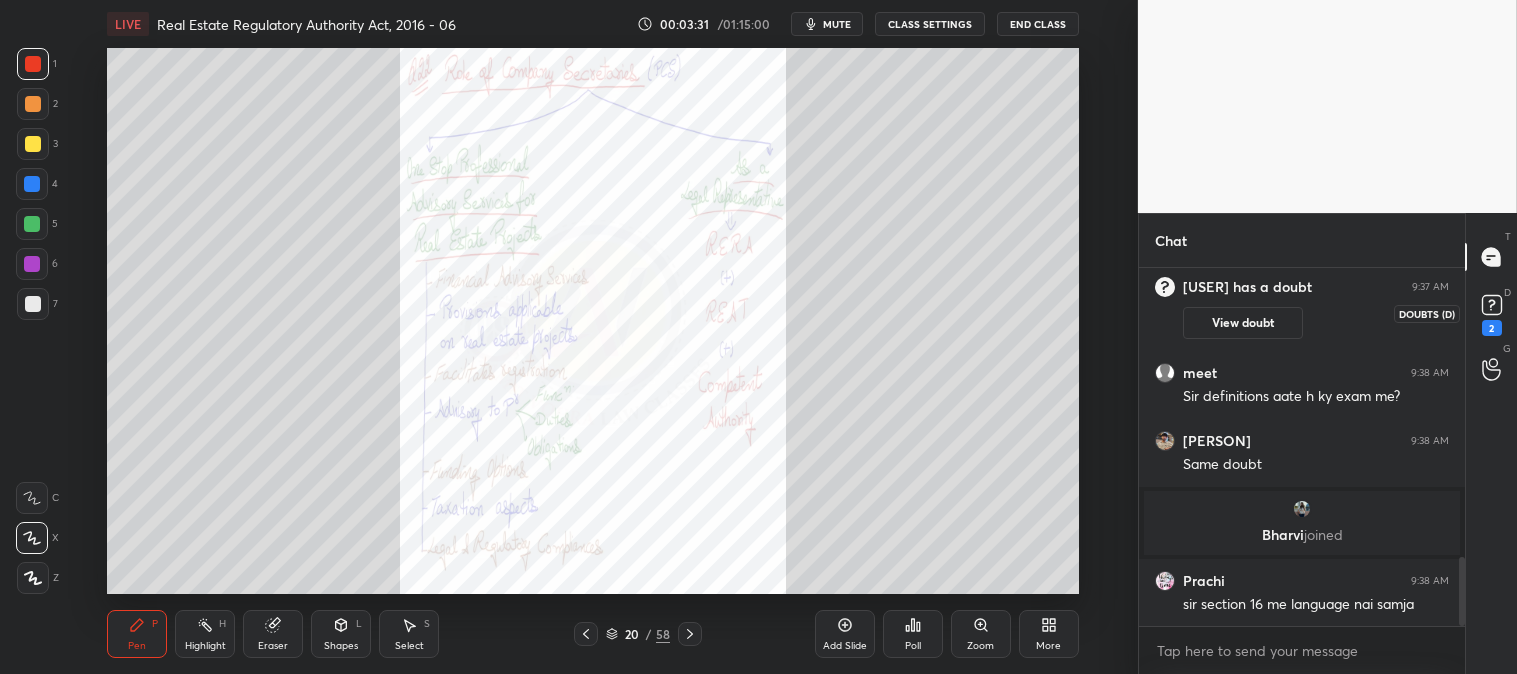 click 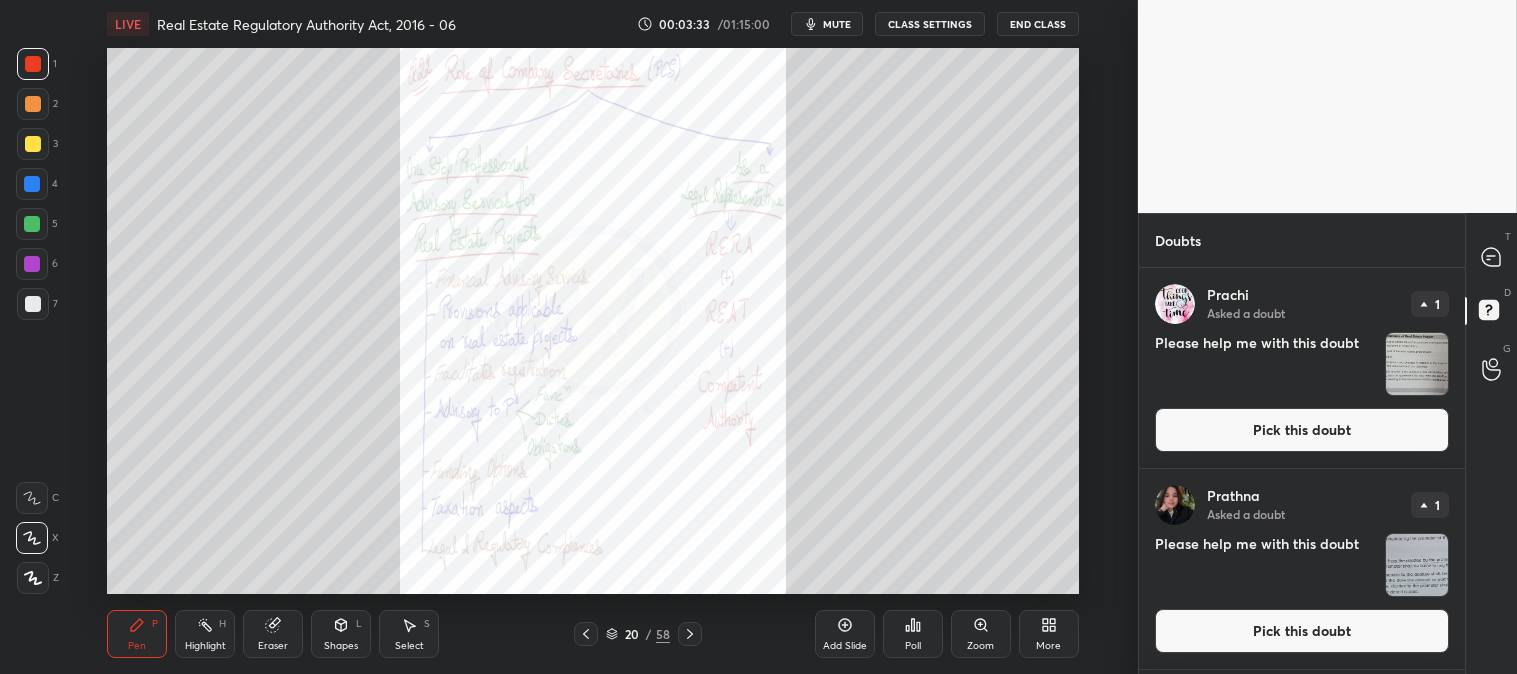 click on "Pick this doubt" at bounding box center (1302, 631) 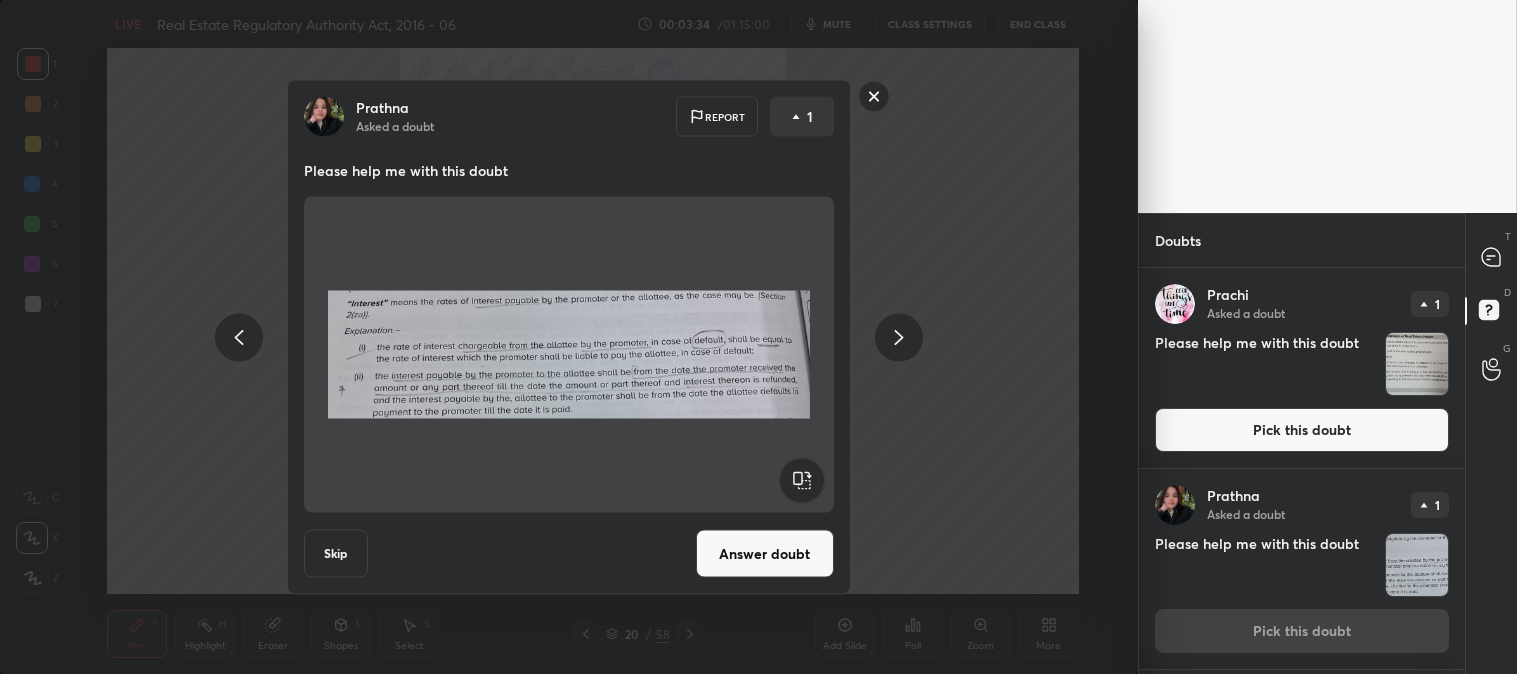 click on "Answer doubt" at bounding box center [765, 554] 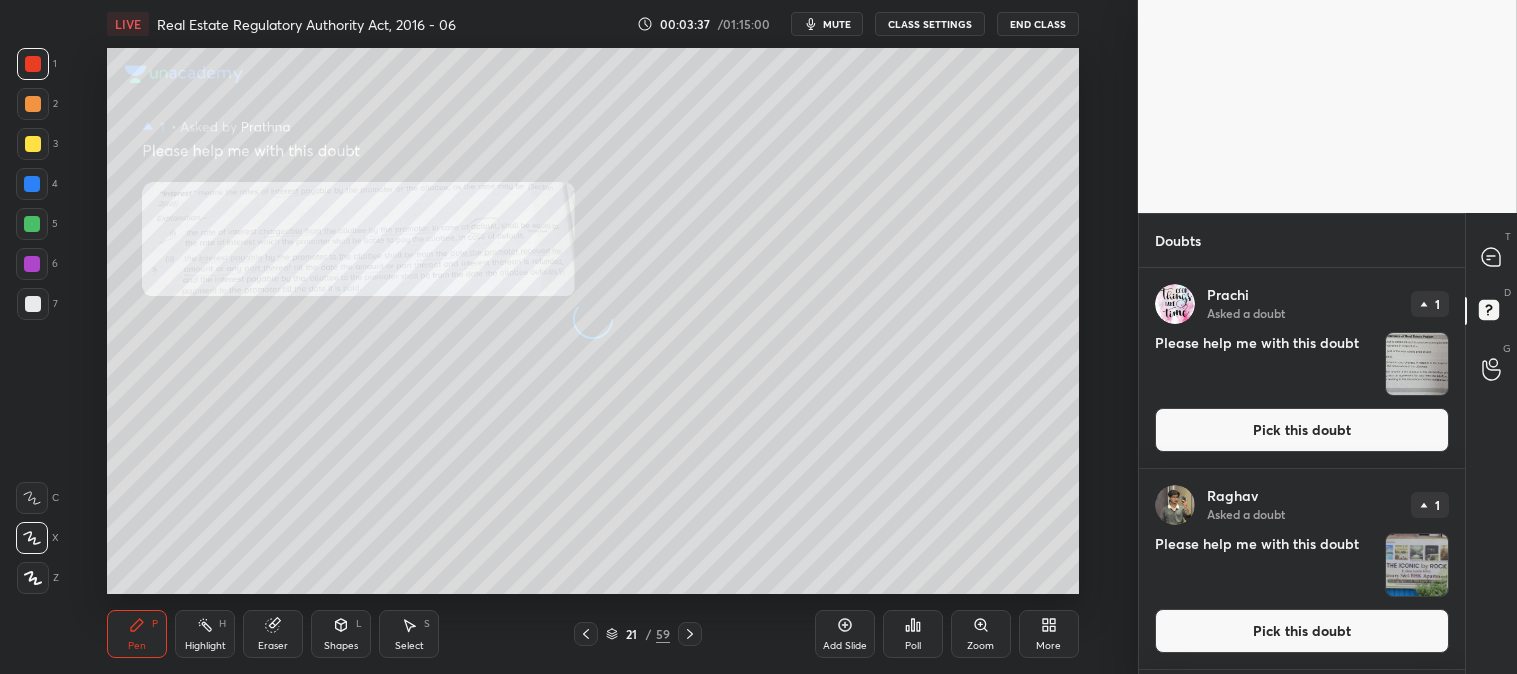 click on "Zoom" at bounding box center [981, 634] 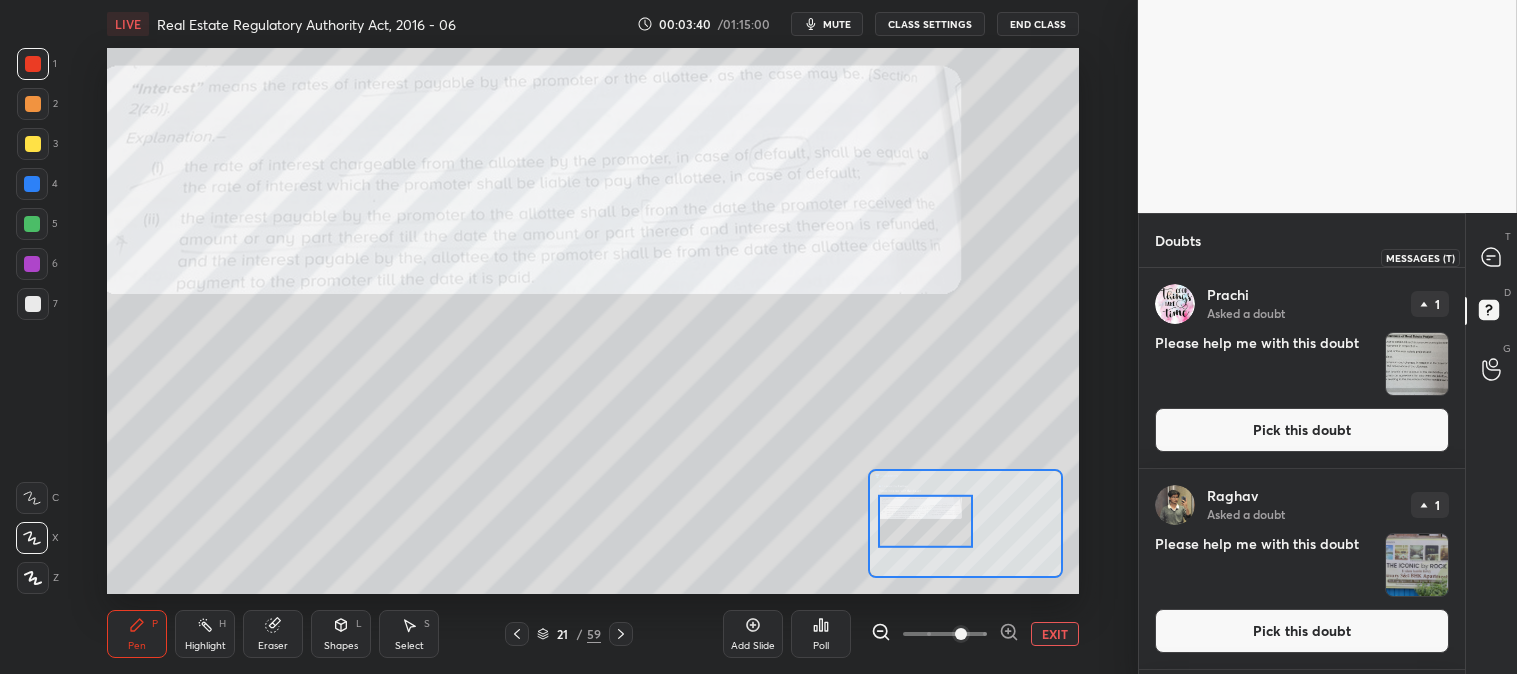click 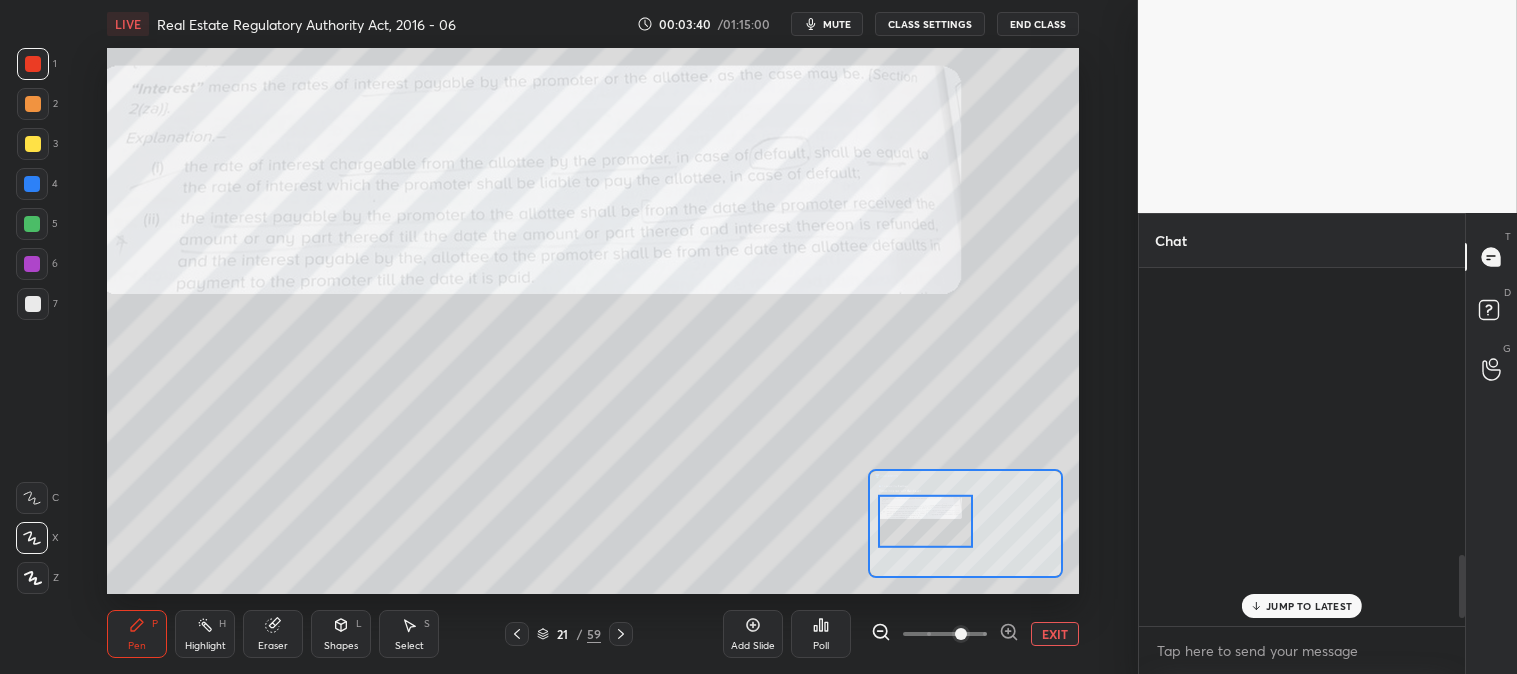 scroll, scrollTop: 1627, scrollLeft: 0, axis: vertical 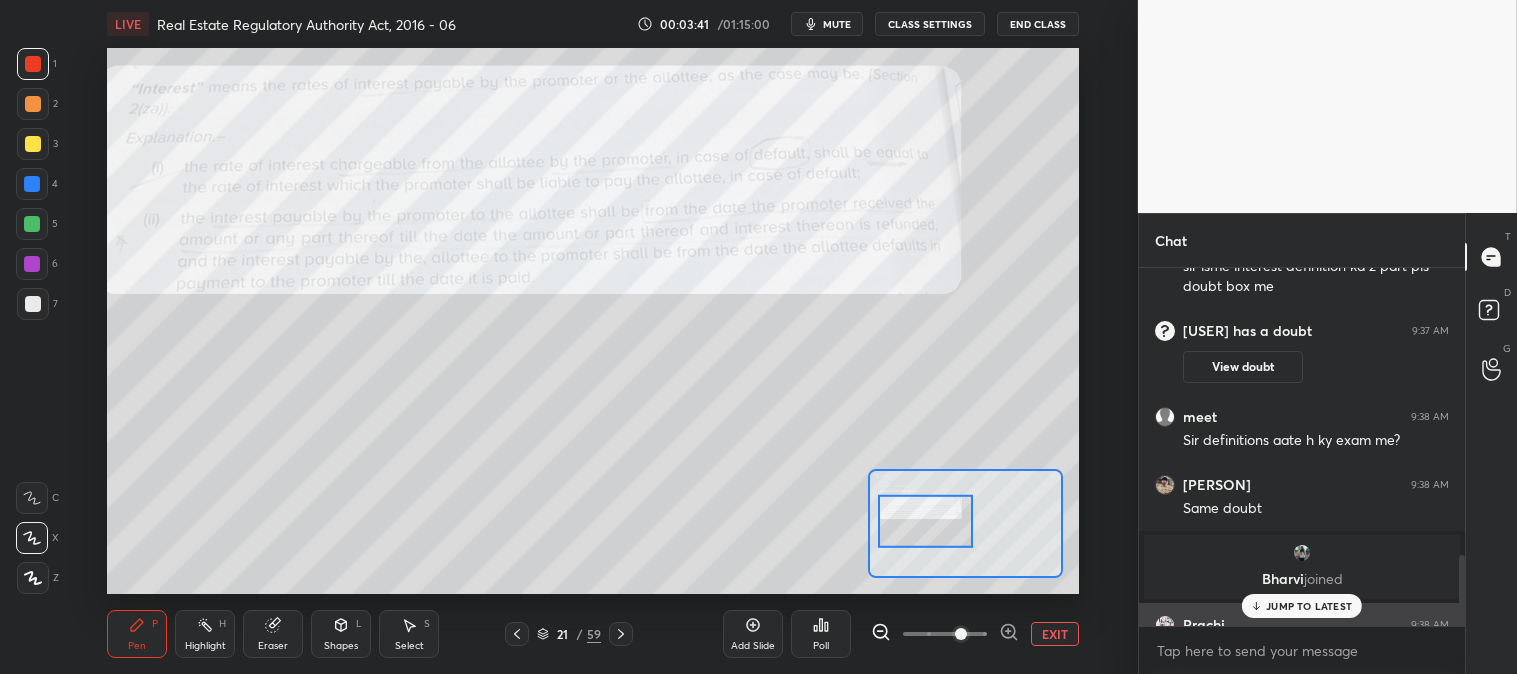 click on "JUMP TO LATEST" at bounding box center (1309, 606) 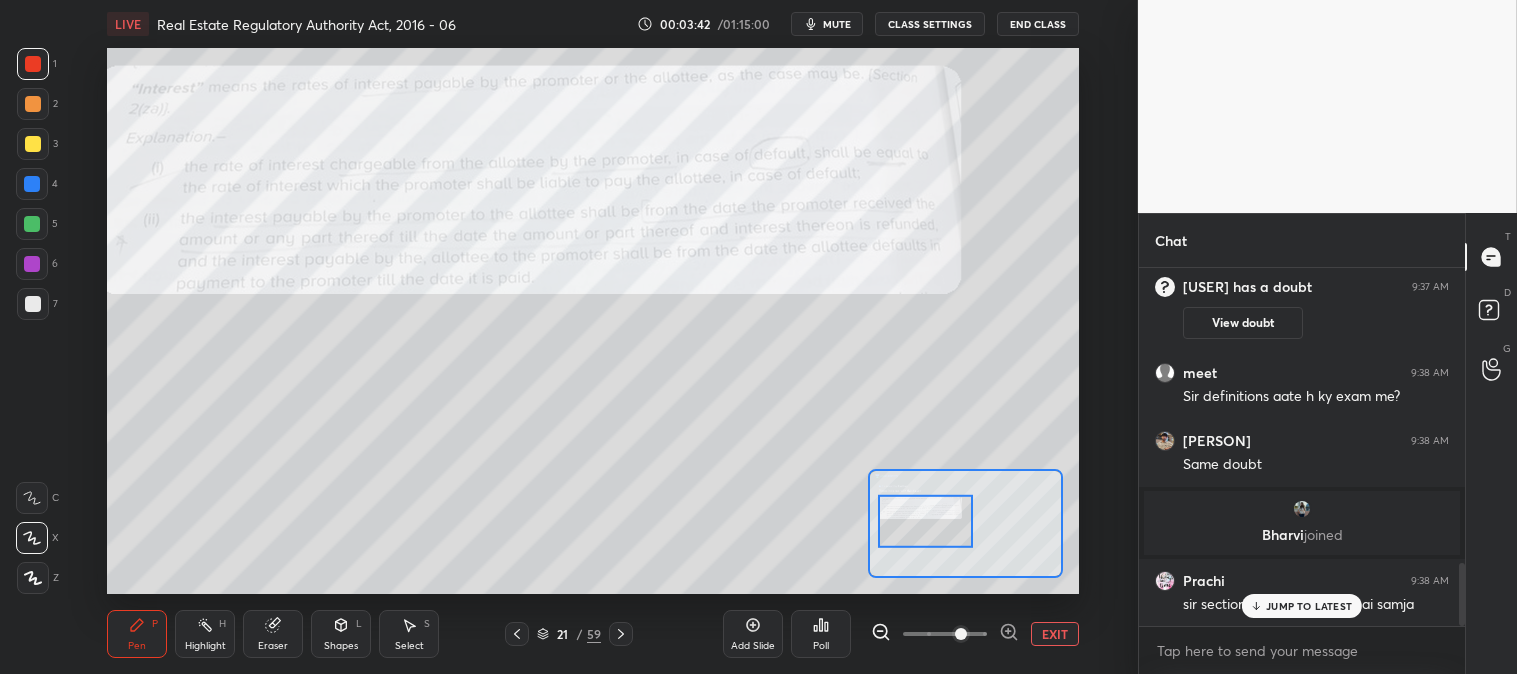 scroll, scrollTop: 1672, scrollLeft: 0, axis: vertical 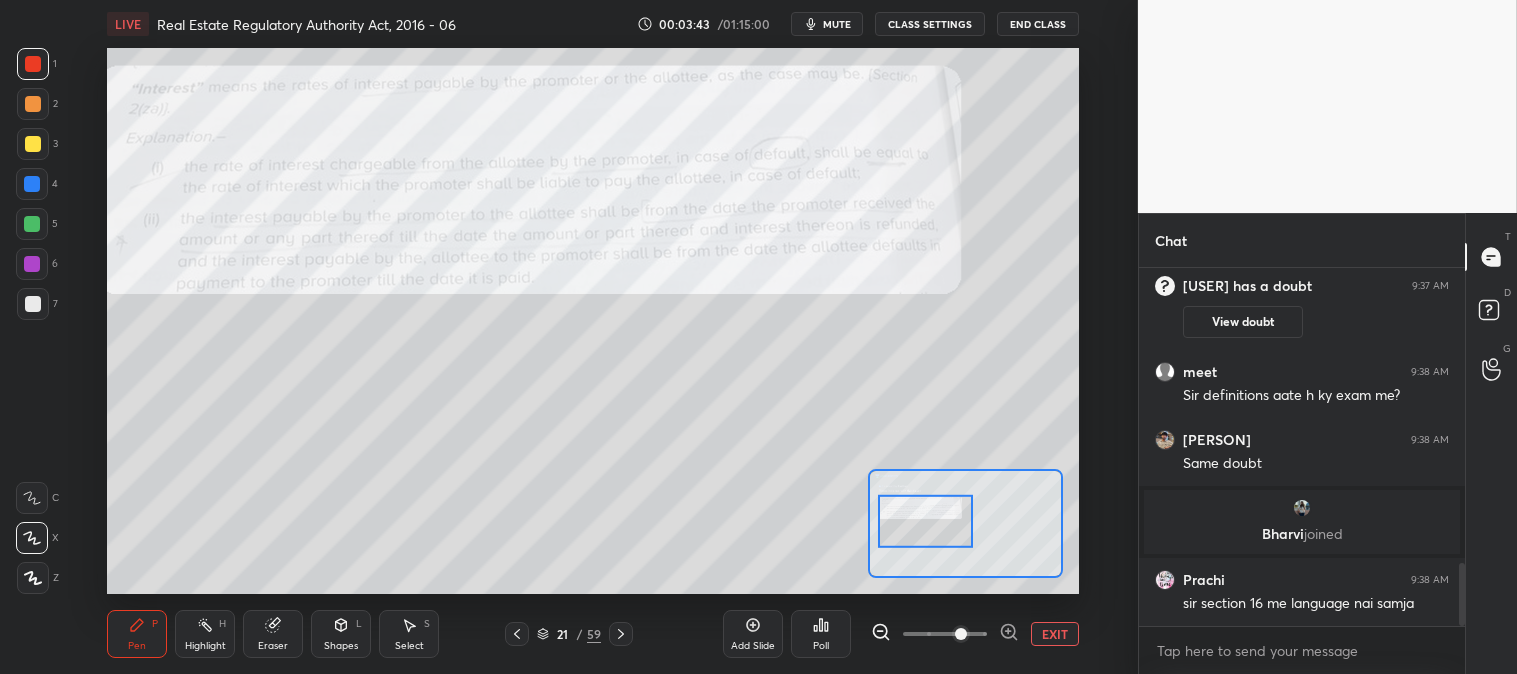 click 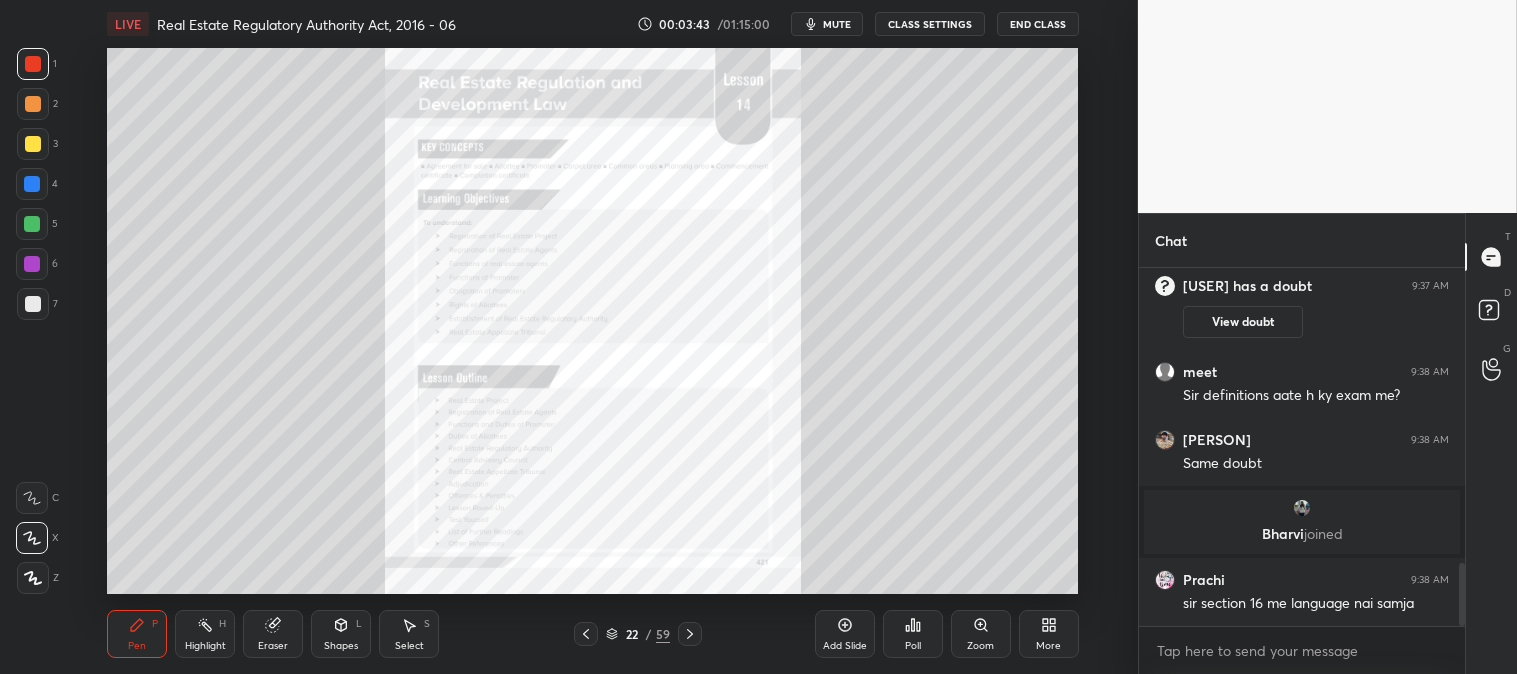 click 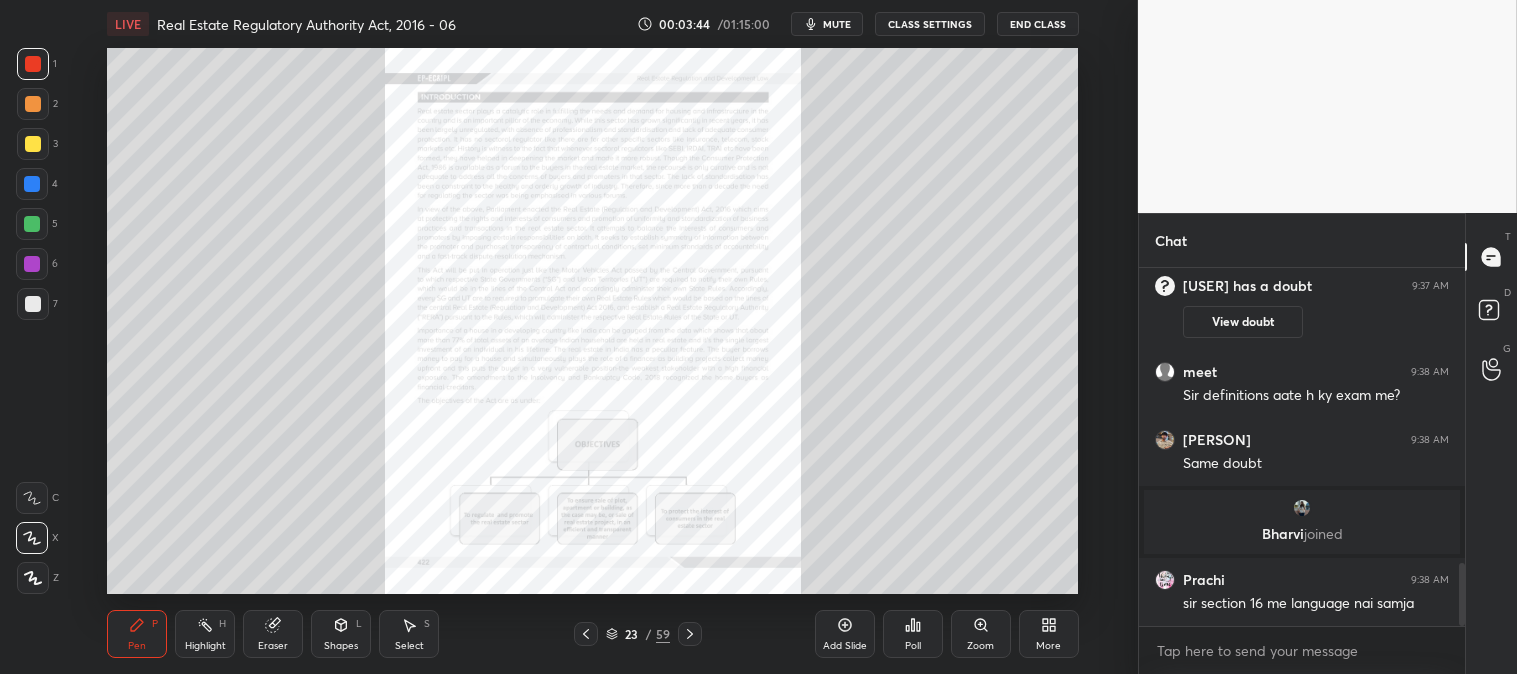 click 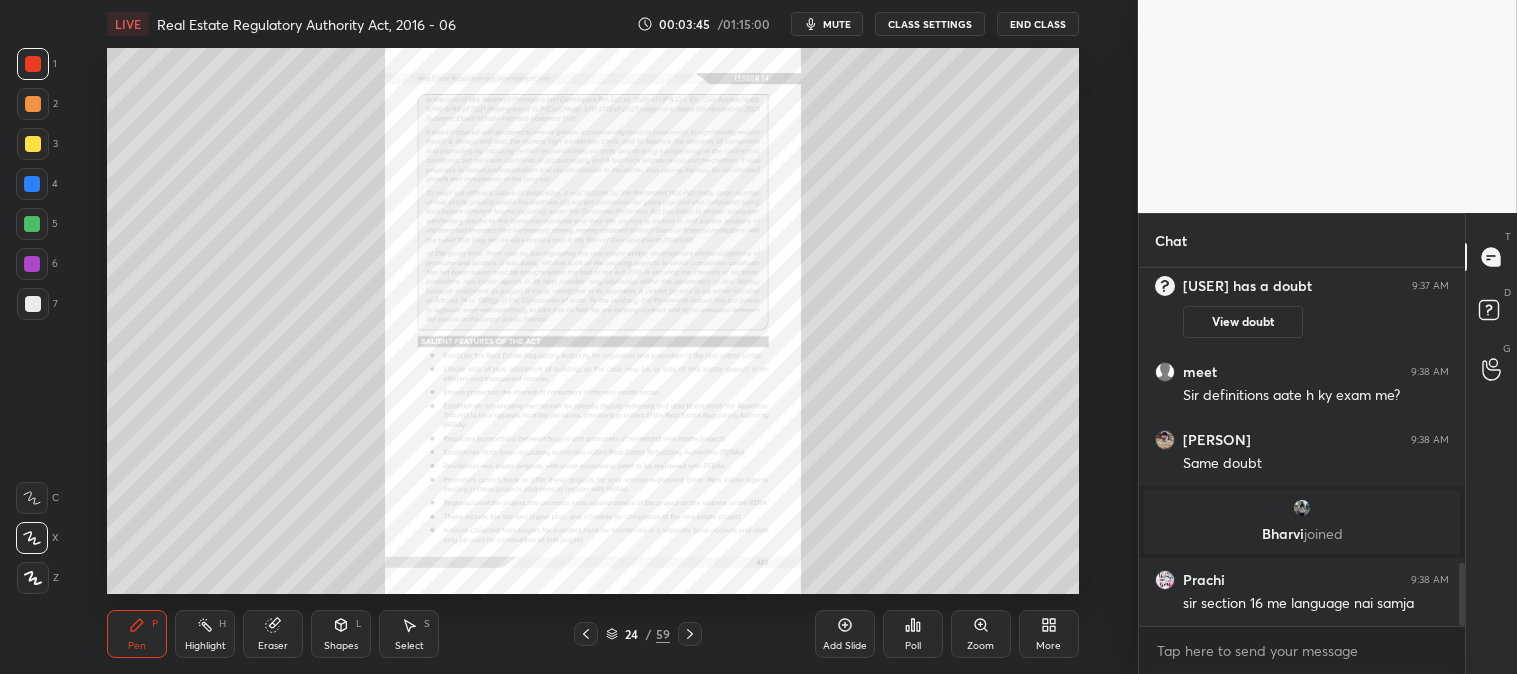 click 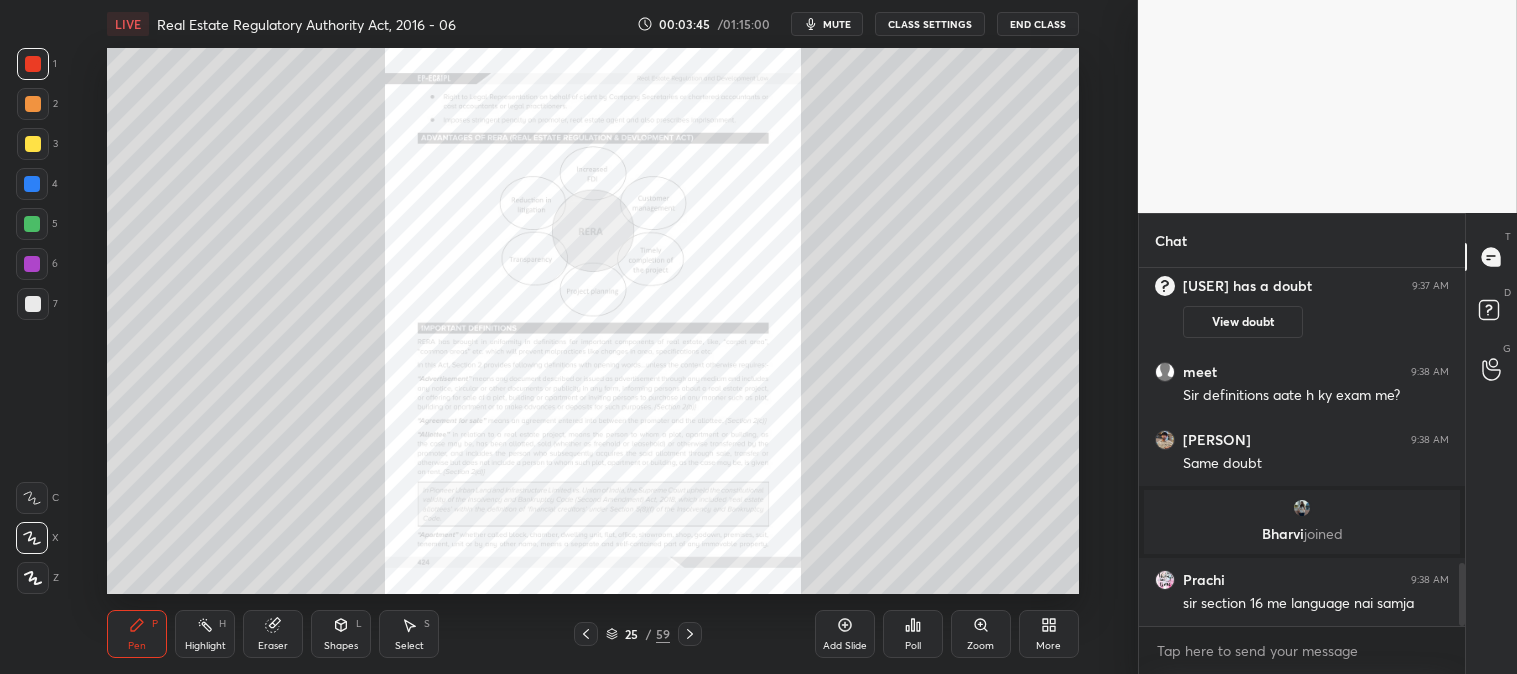 click 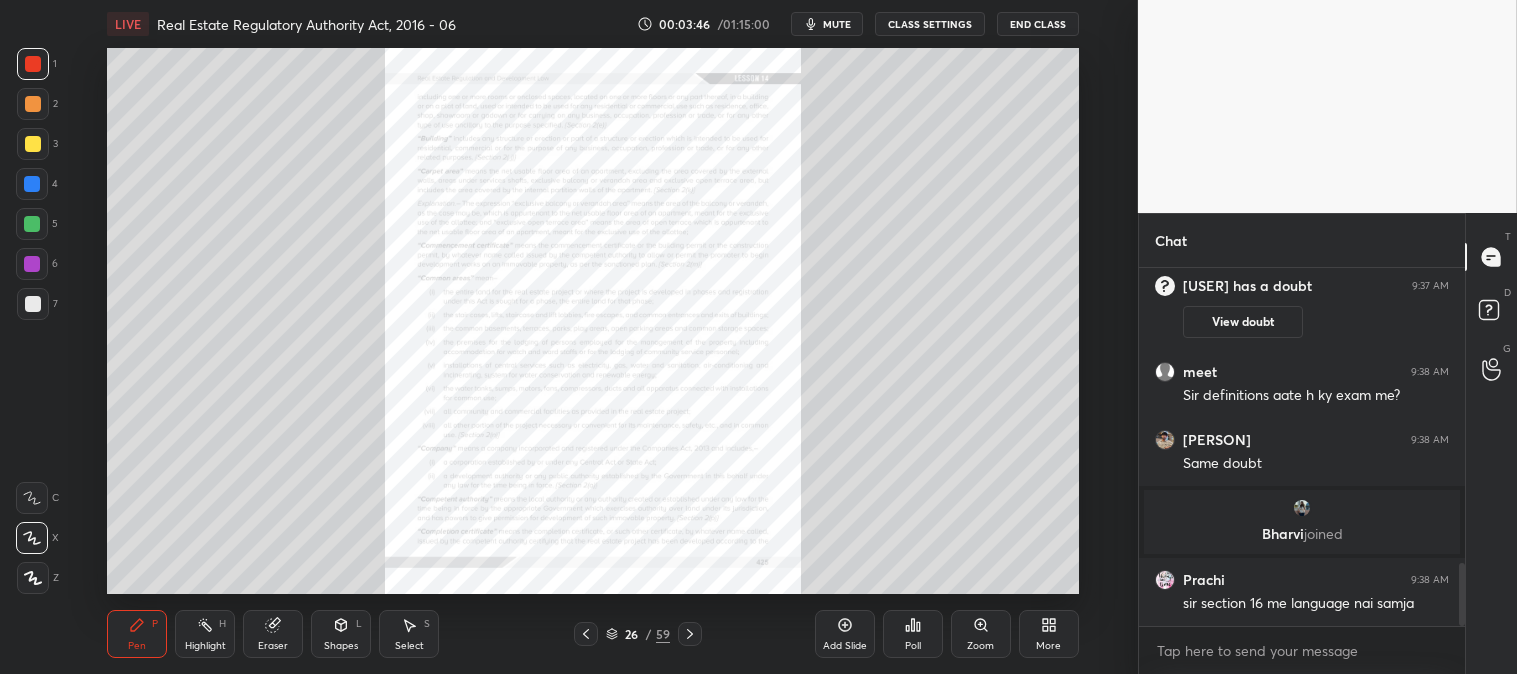 click 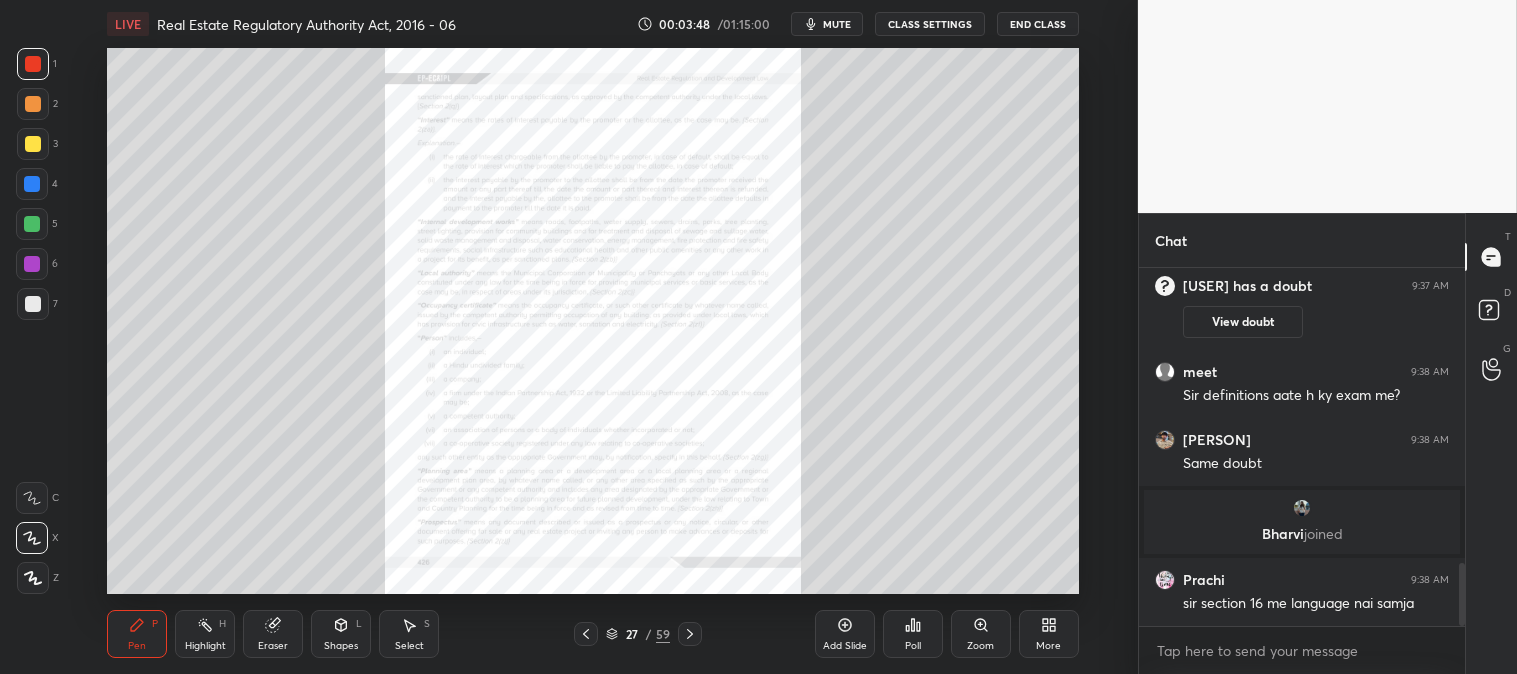 click 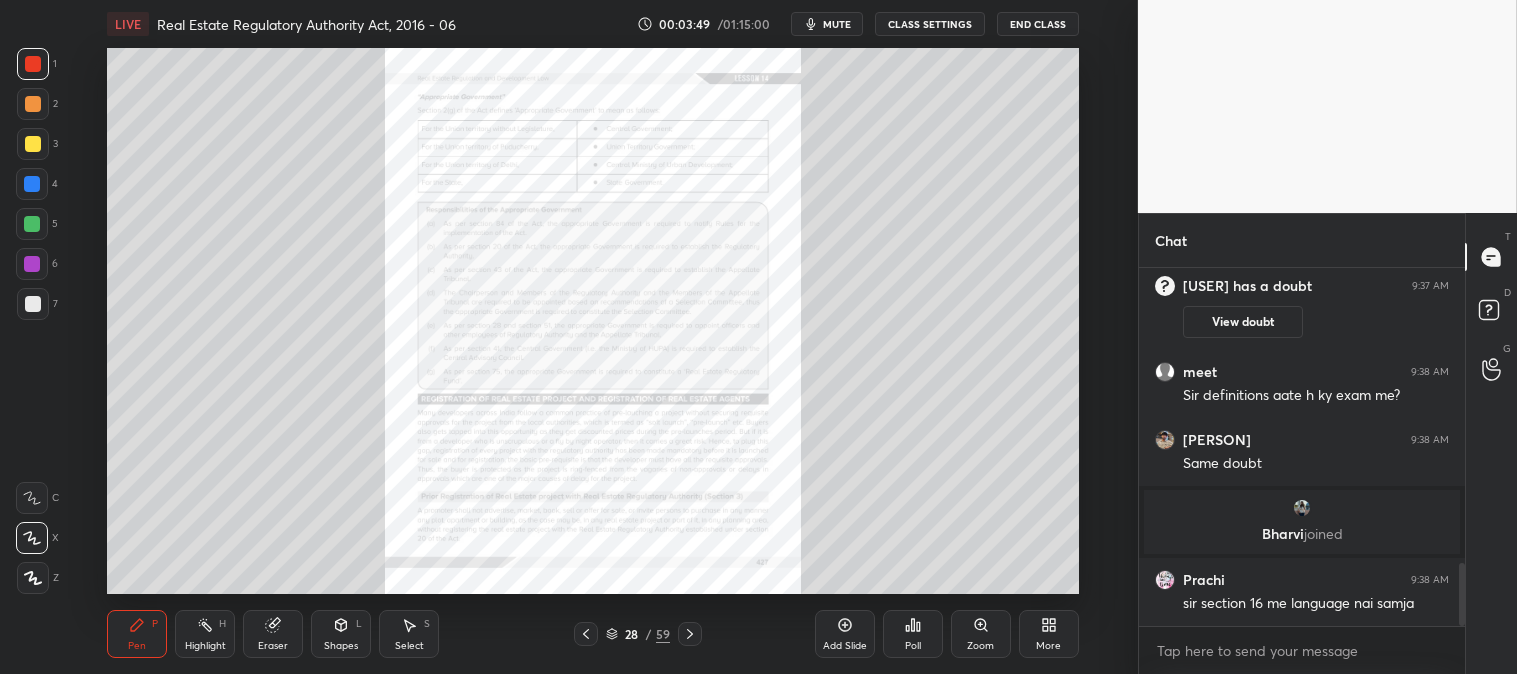 click 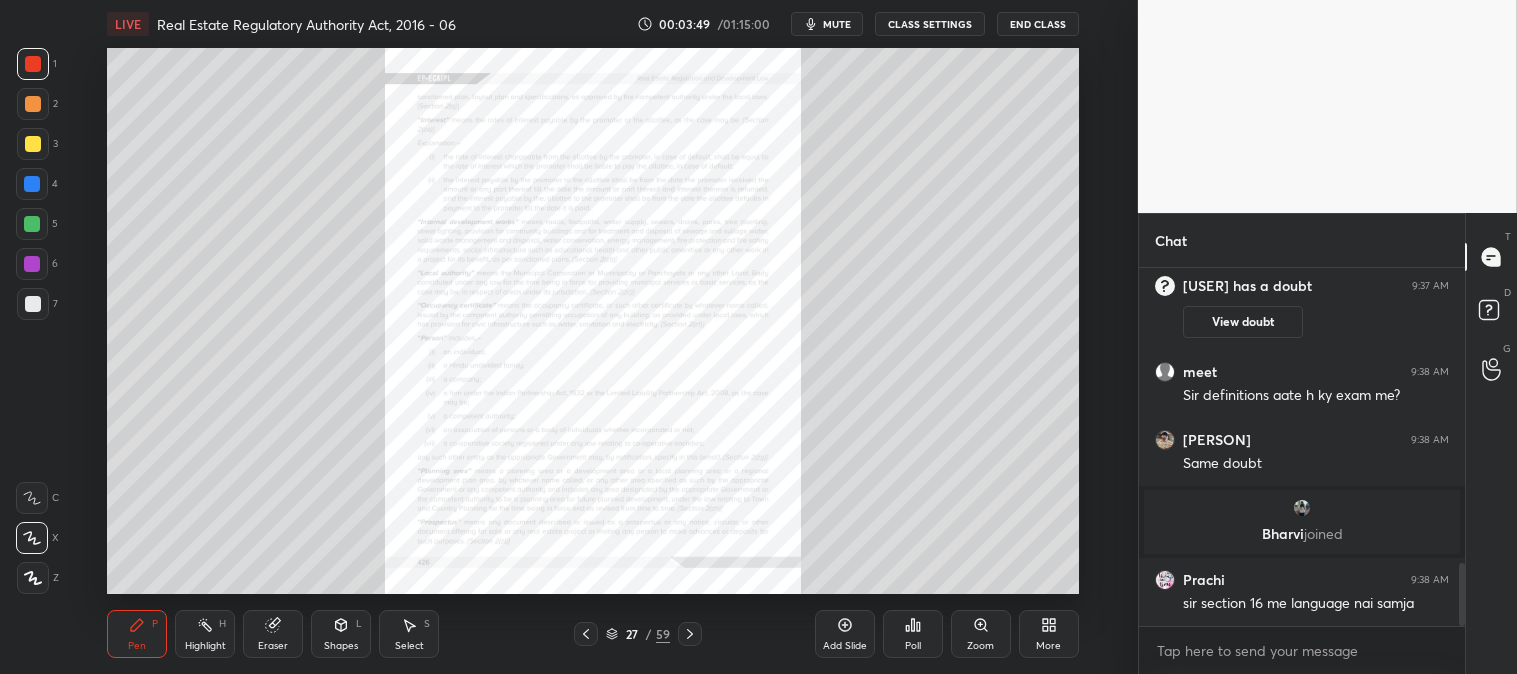 click 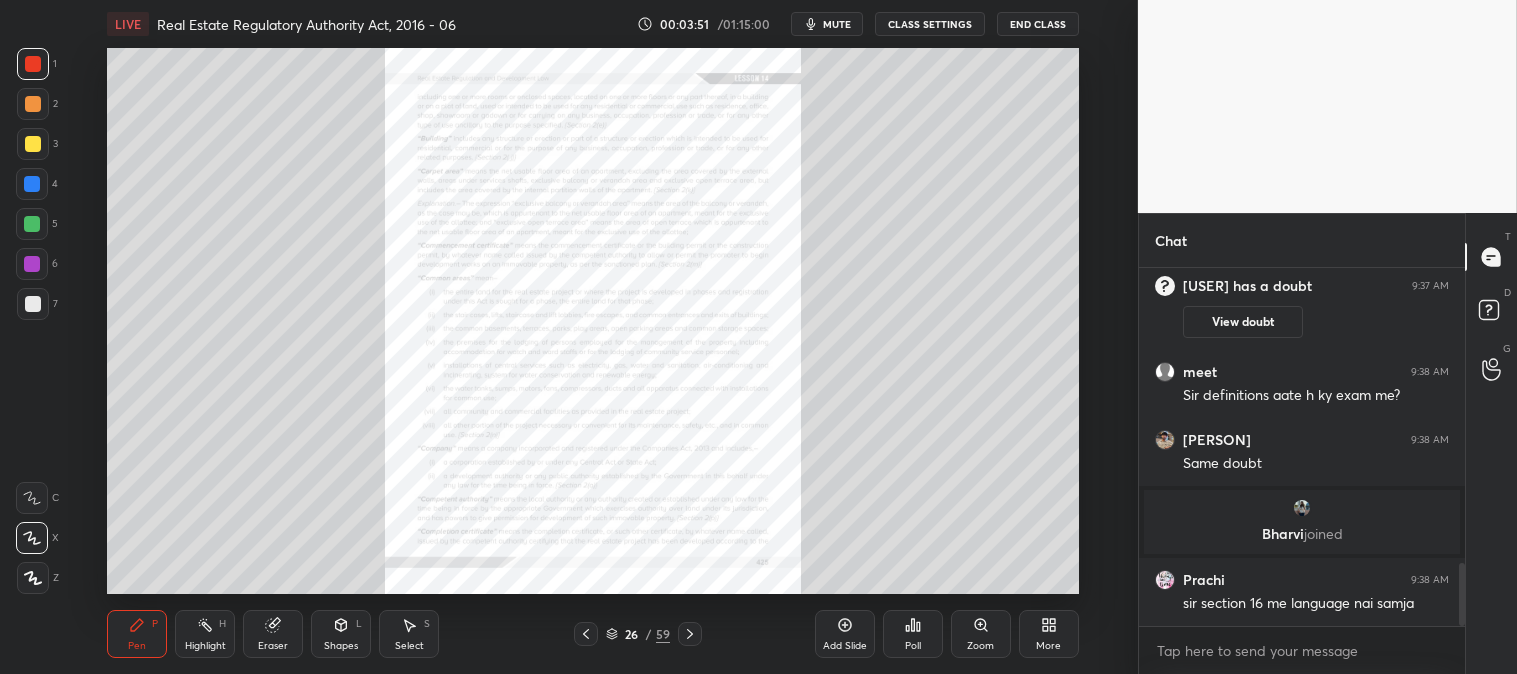 click 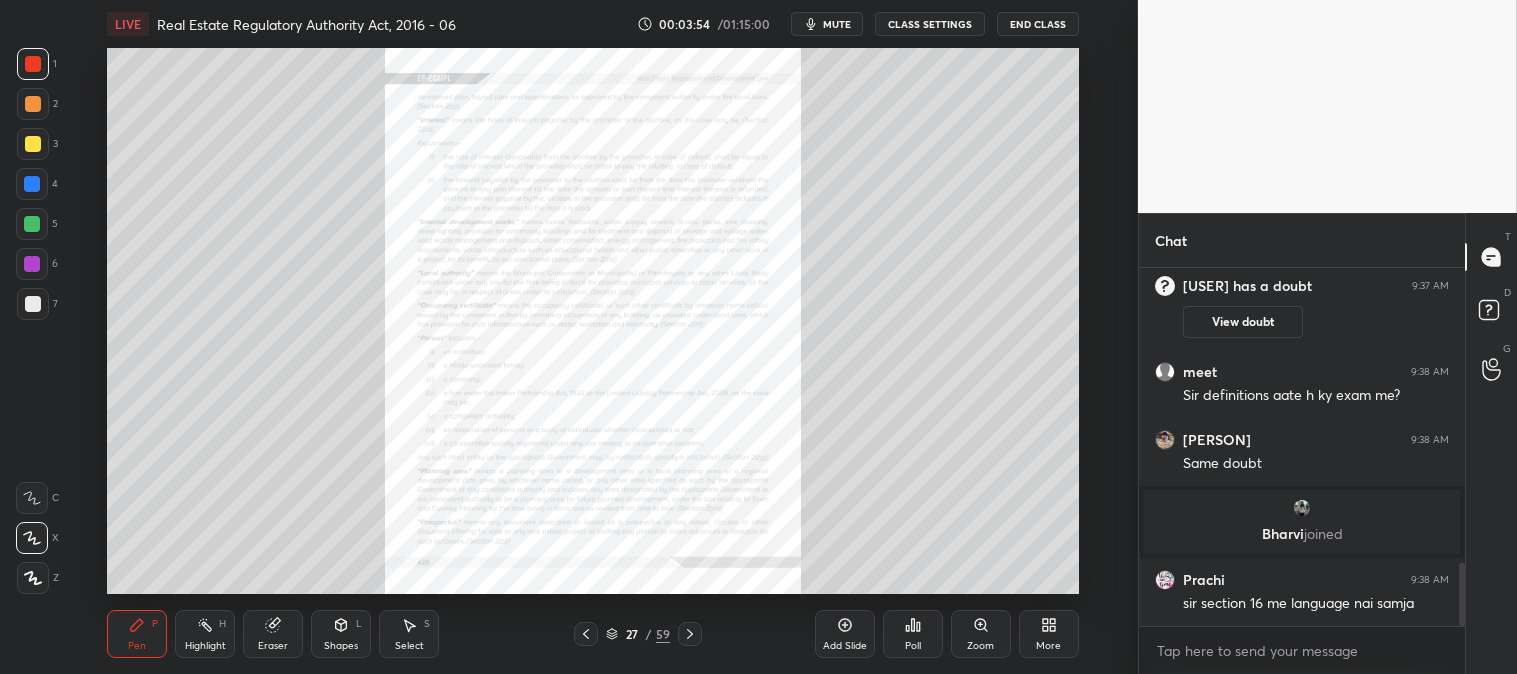 click on "Zoom" at bounding box center (981, 634) 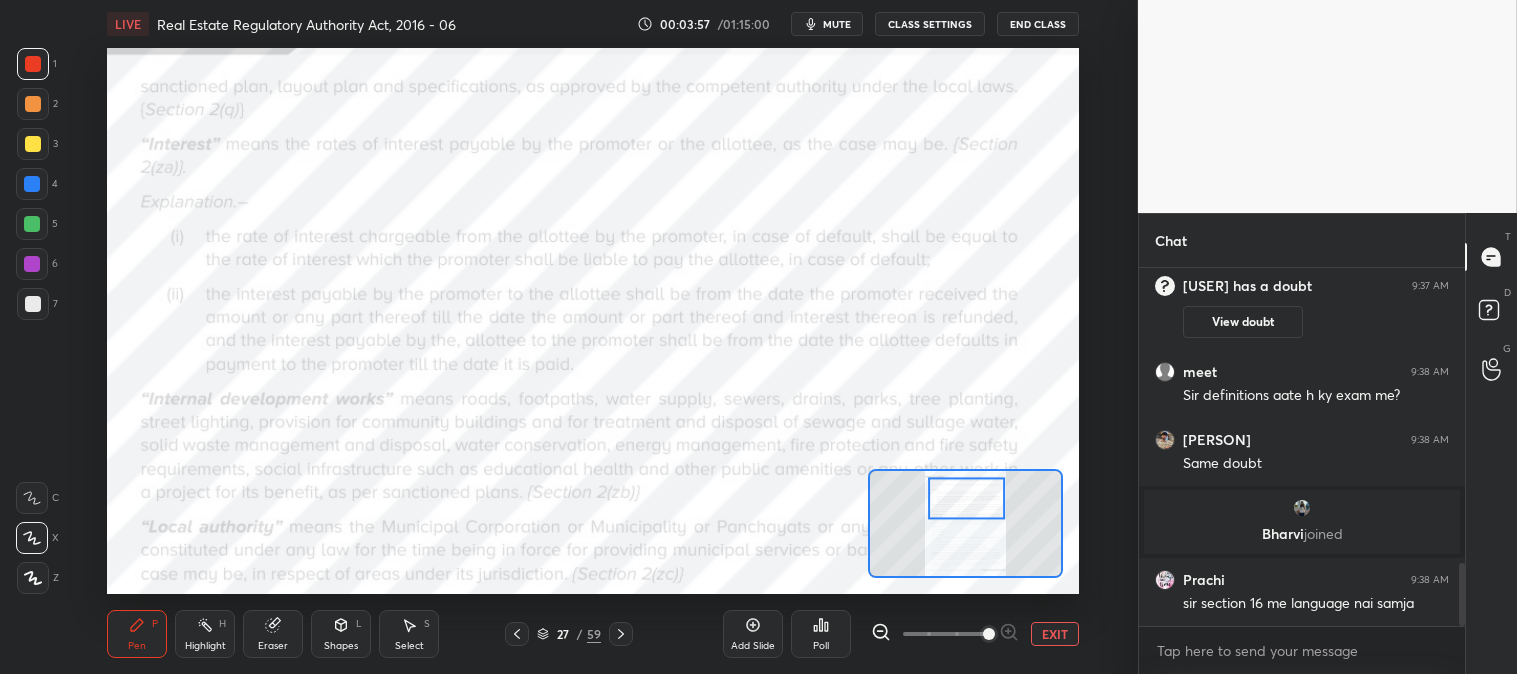 click on "Highlight H" at bounding box center [205, 634] 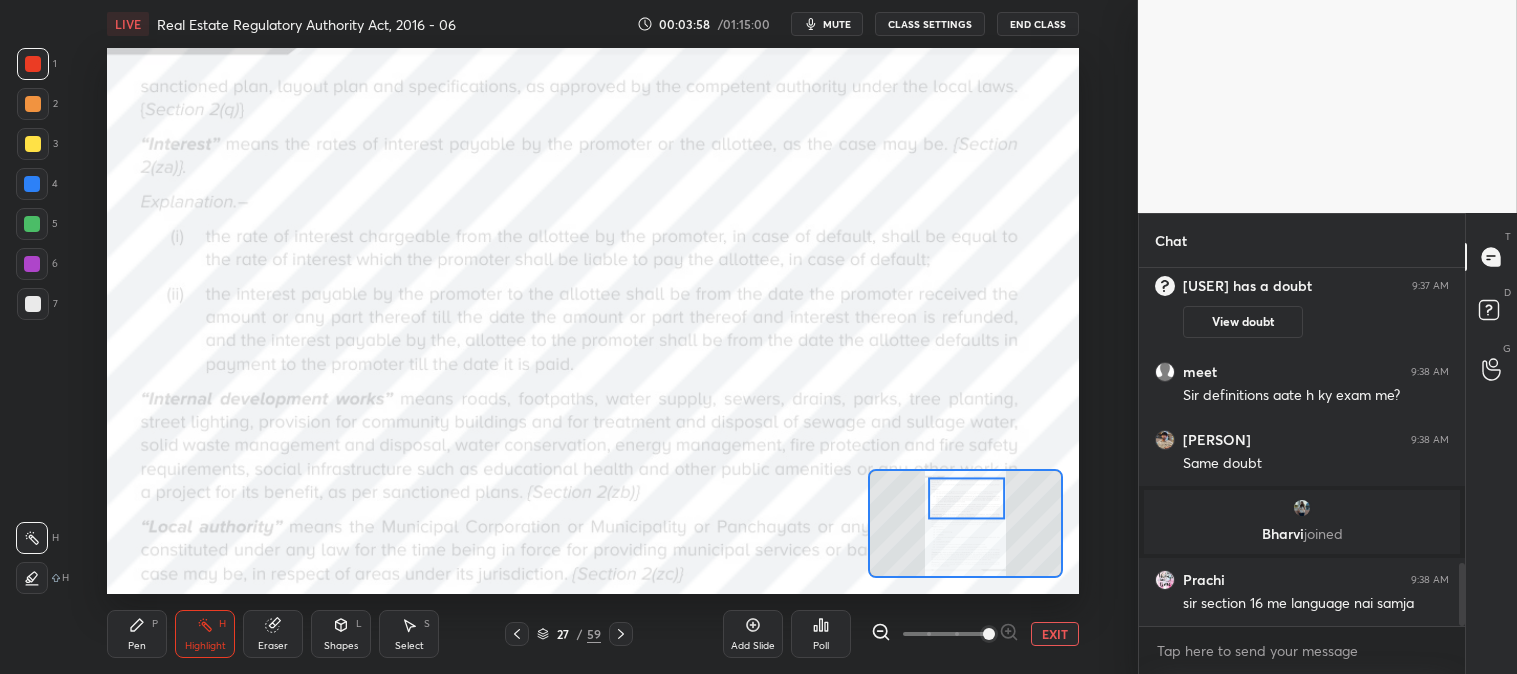 click on "1" at bounding box center (37, 64) 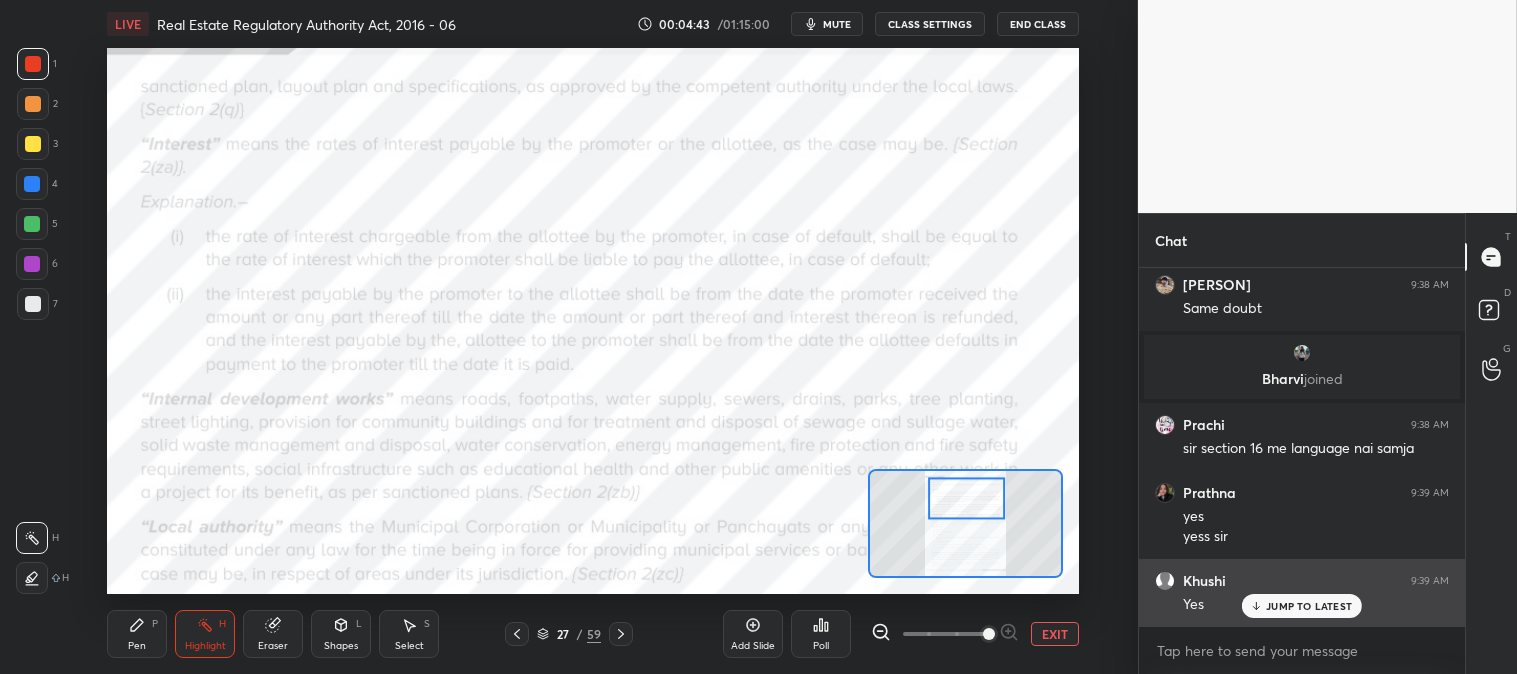 scroll, scrollTop: 1895, scrollLeft: 0, axis: vertical 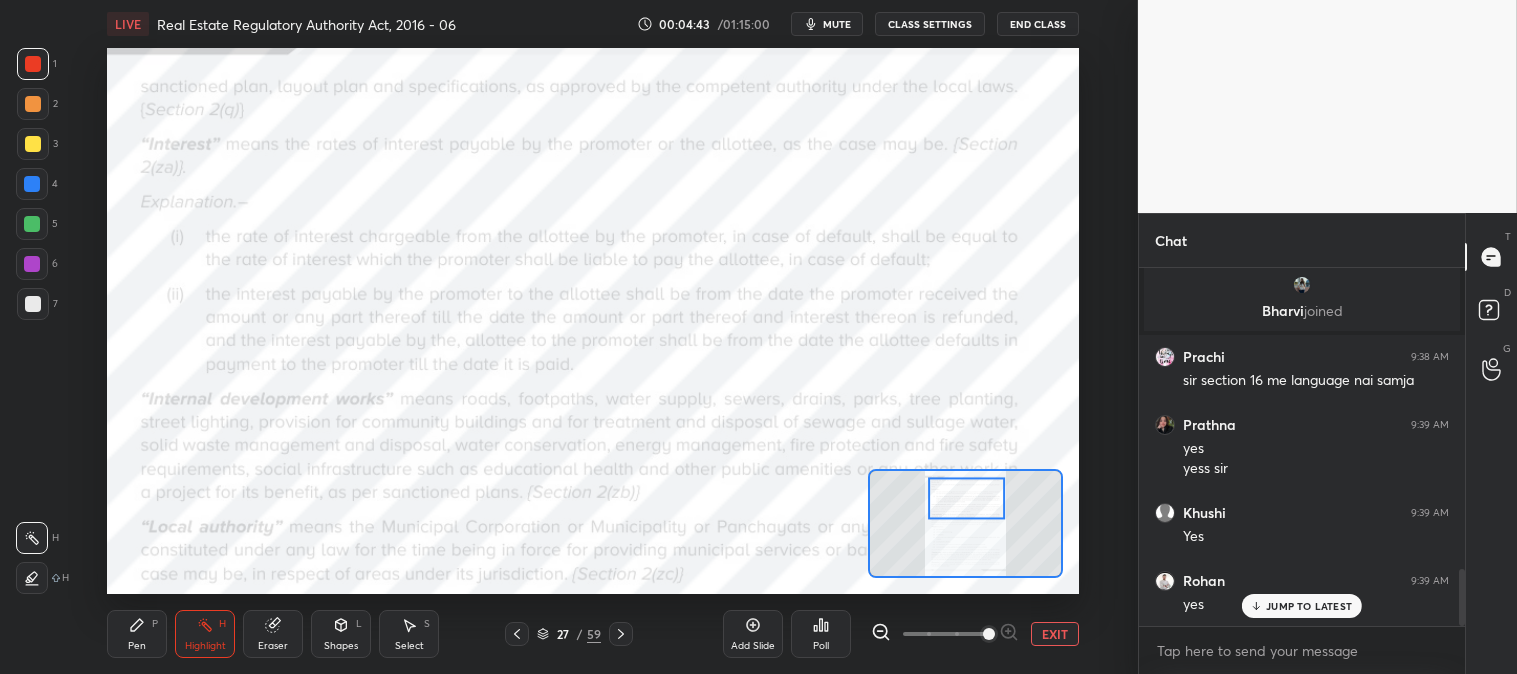 click on "JUMP TO LATEST" at bounding box center (1309, 606) 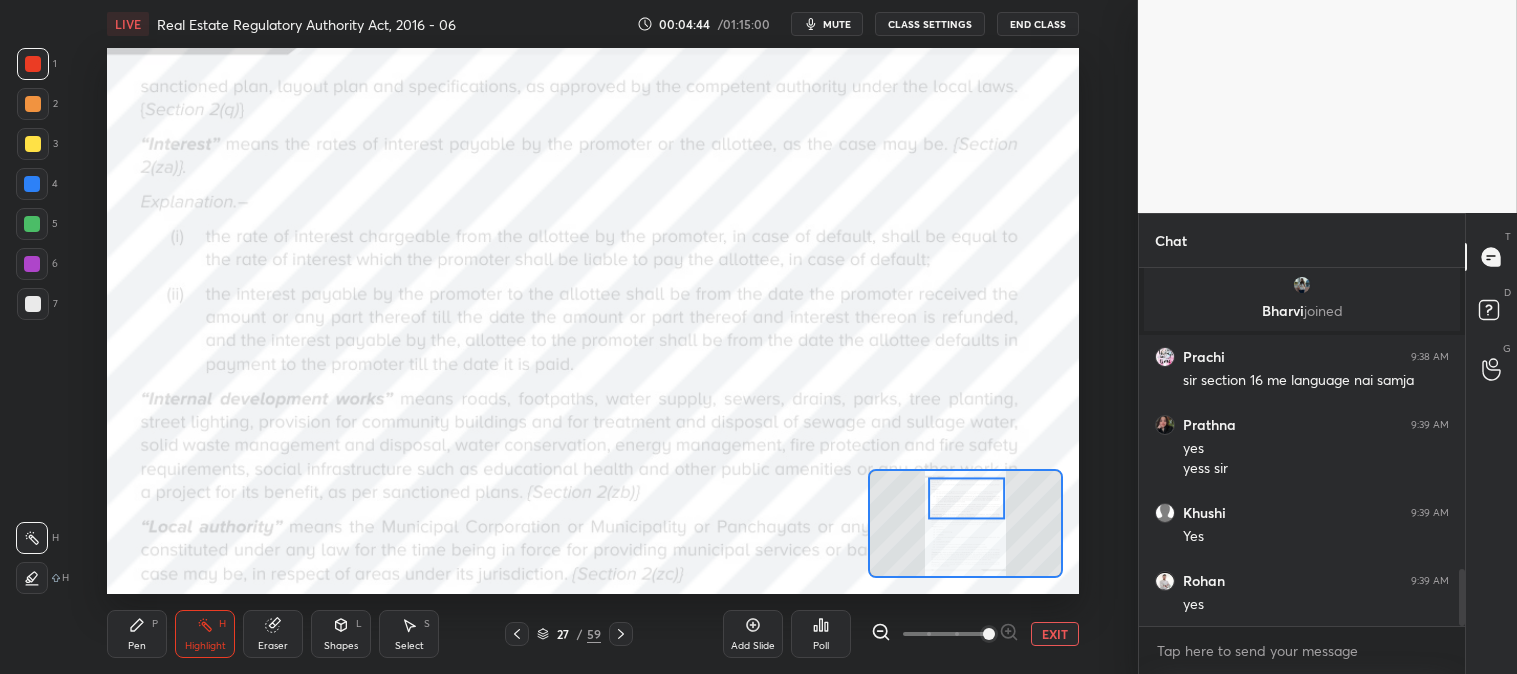 scroll, scrollTop: 1963, scrollLeft: 0, axis: vertical 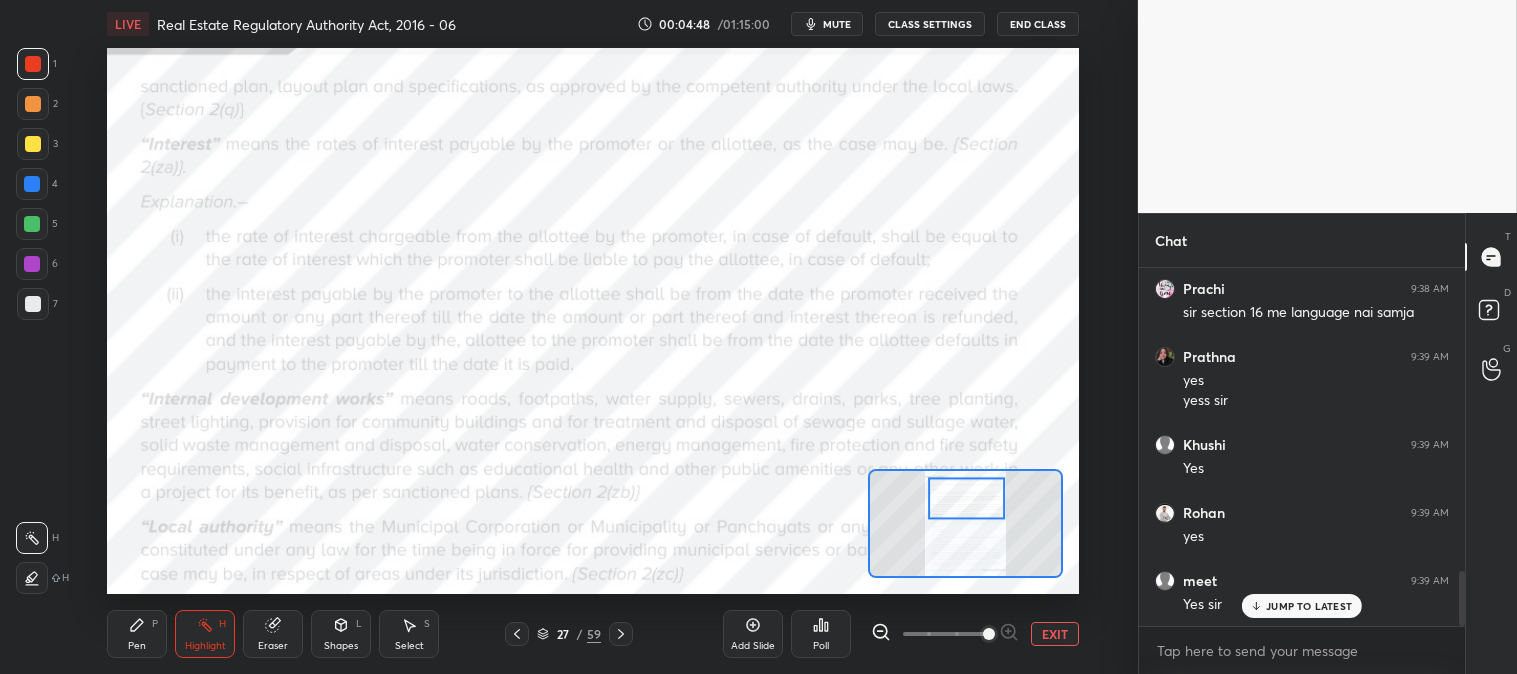 click on "JUMP TO LATEST" at bounding box center [1309, 606] 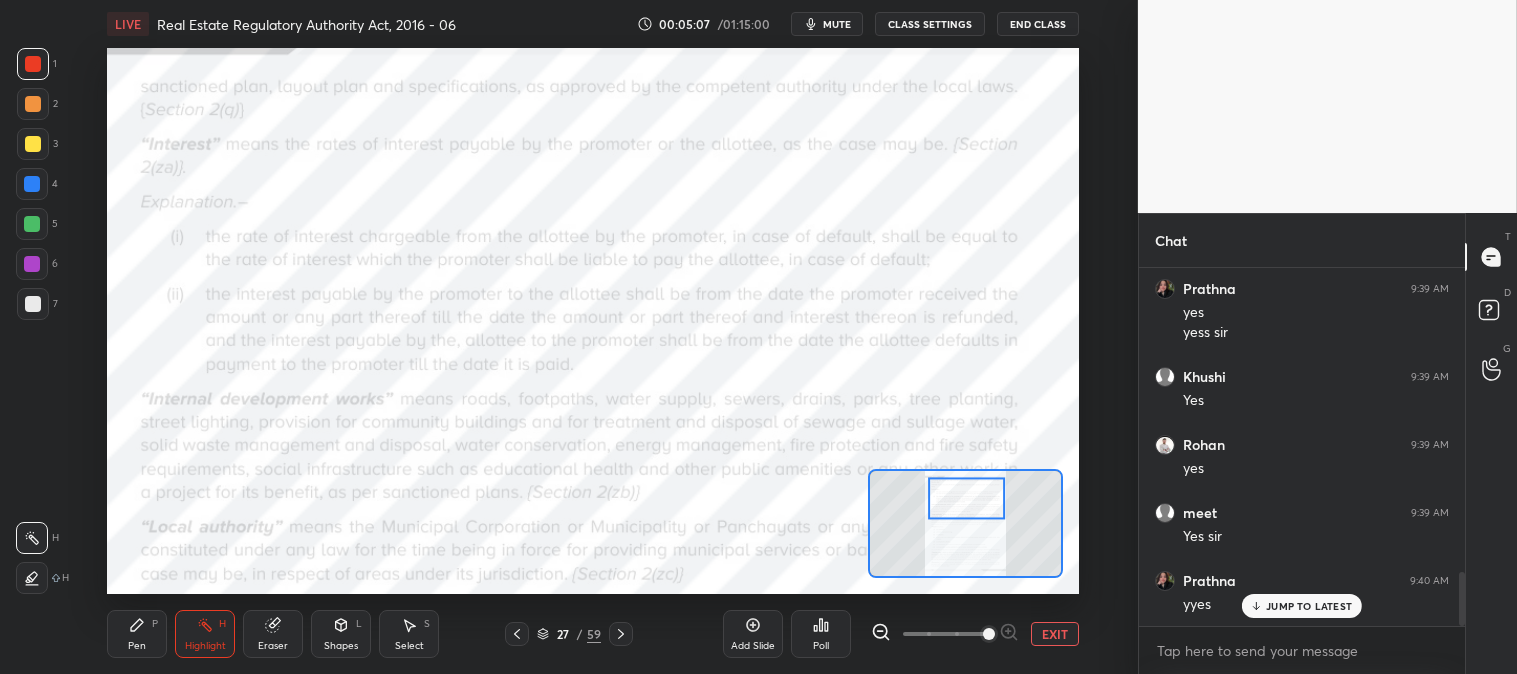 scroll, scrollTop: 2103, scrollLeft: 0, axis: vertical 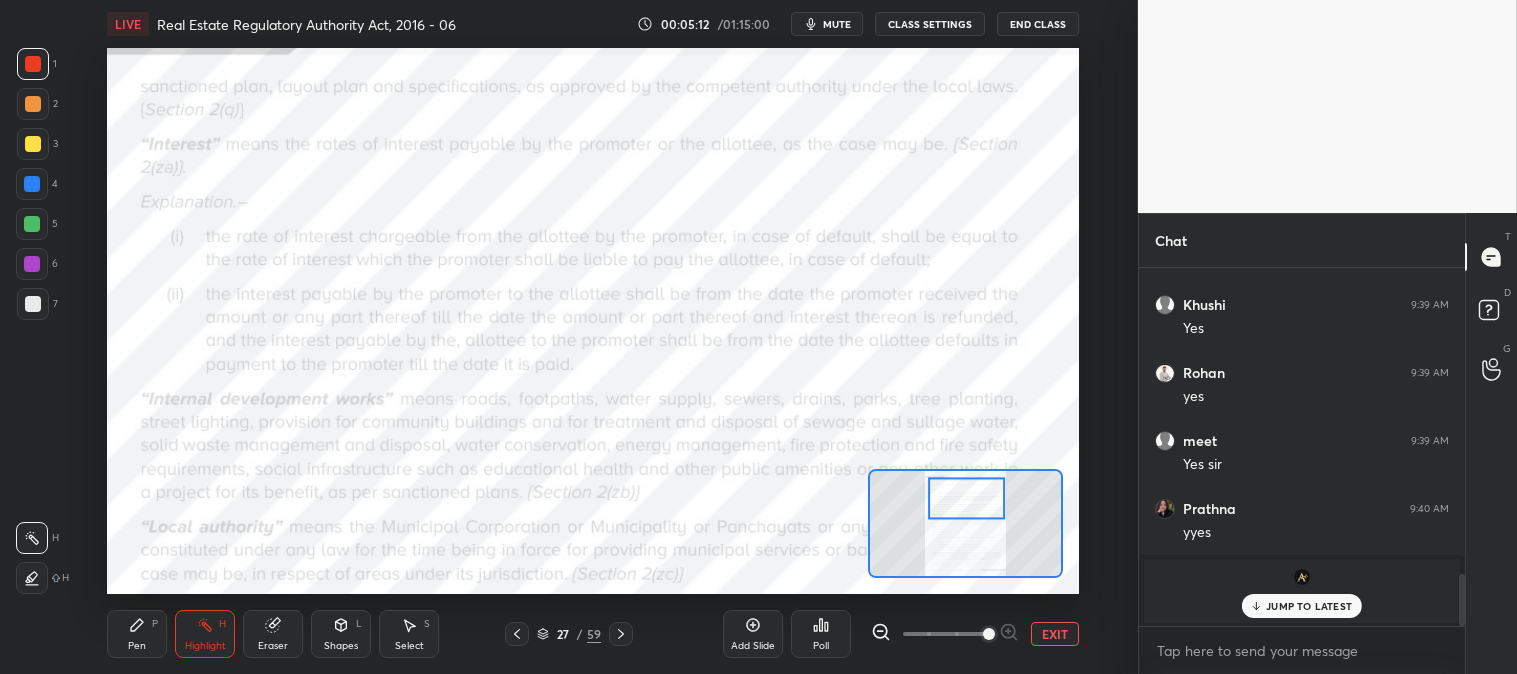 click on "JUMP TO LATEST" at bounding box center [1309, 606] 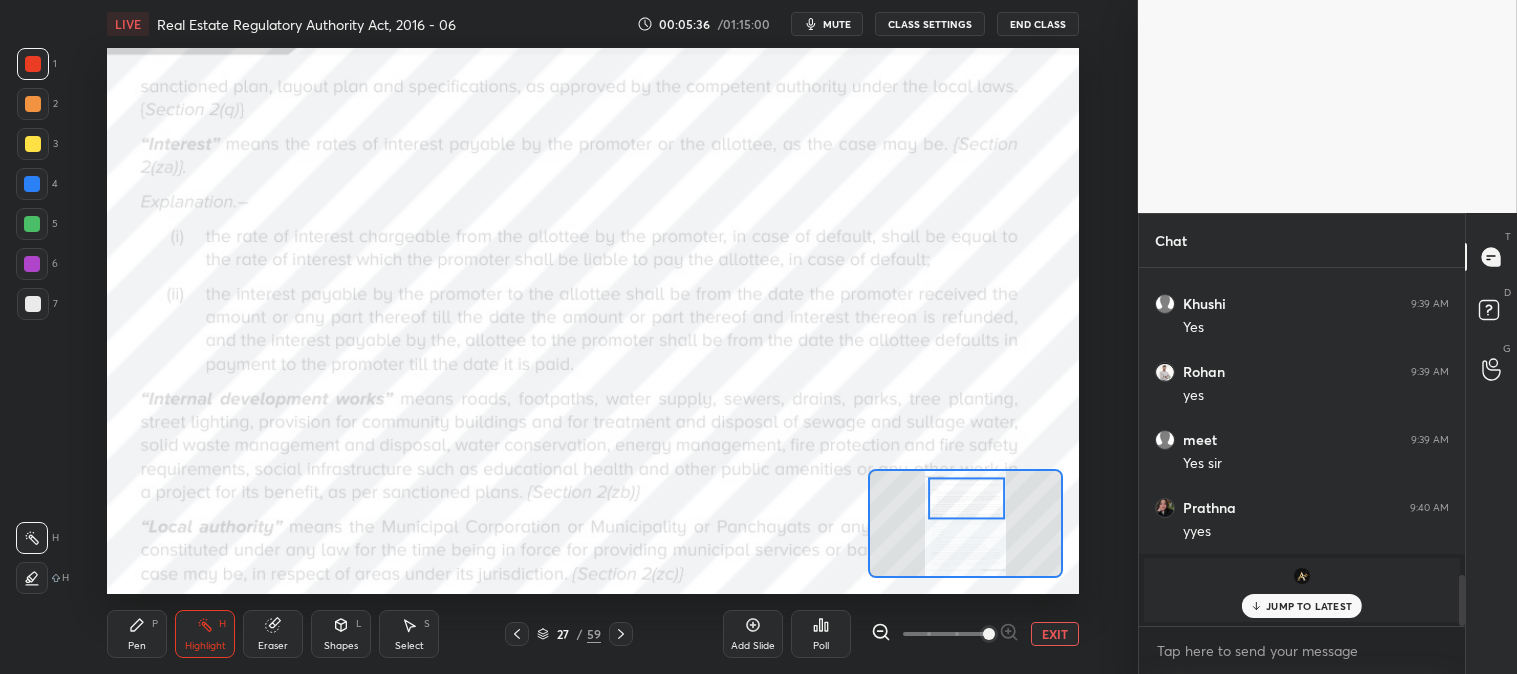 scroll, scrollTop: 2171, scrollLeft: 0, axis: vertical 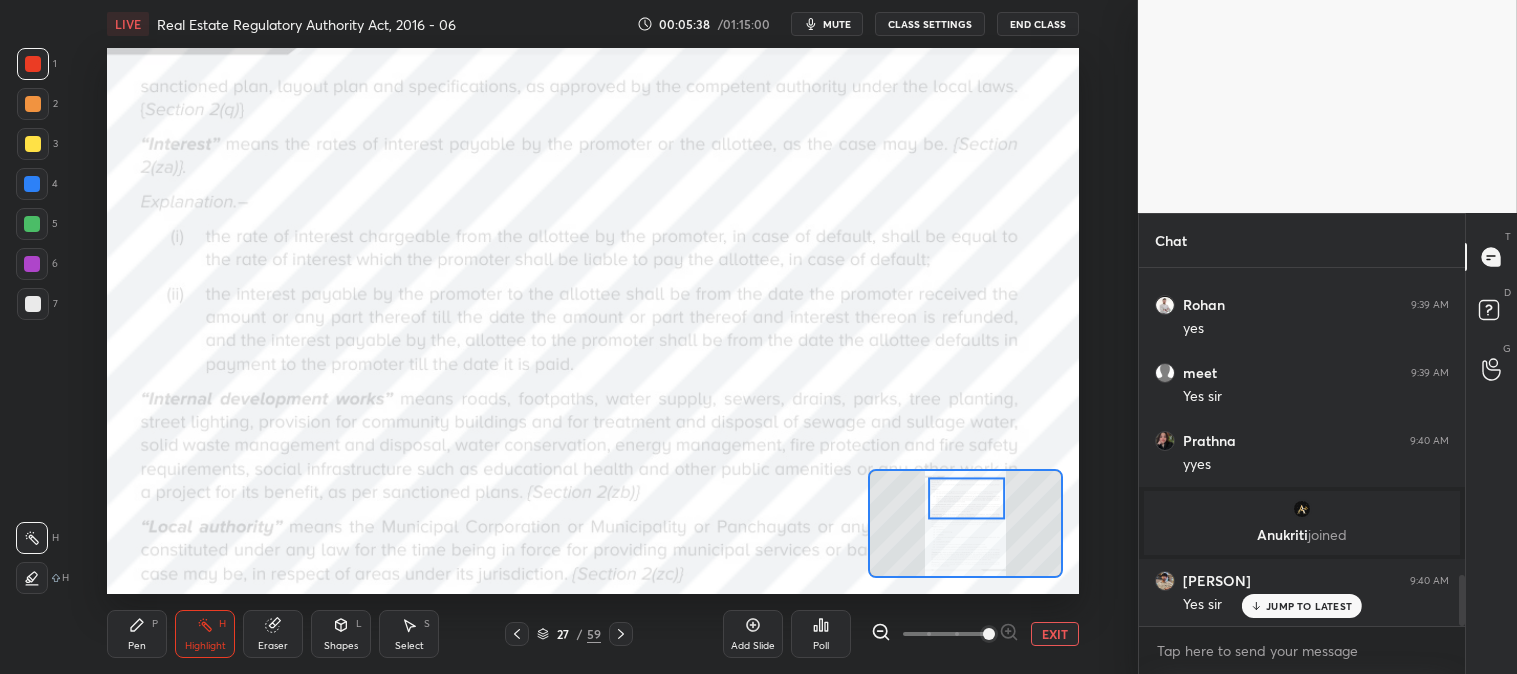 click on "JUMP TO LATEST" at bounding box center (1302, 606) 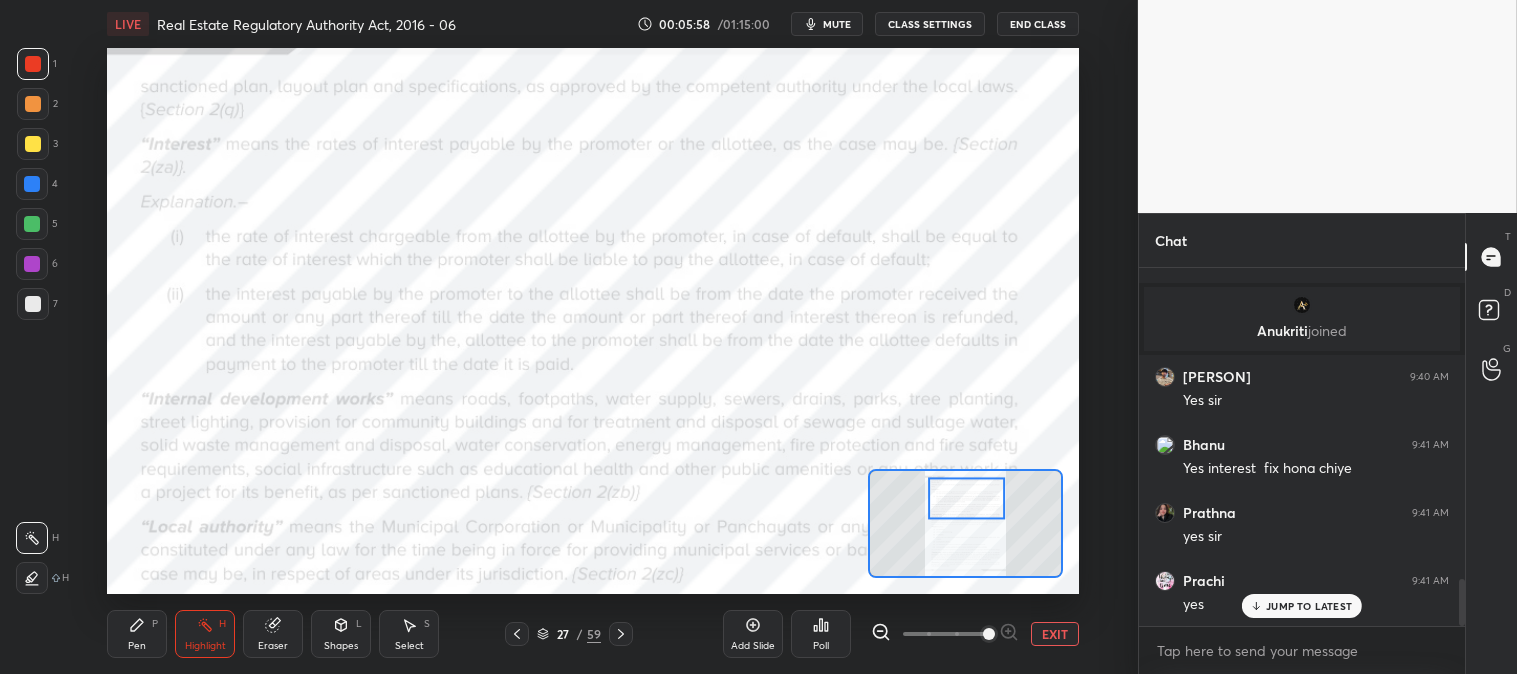 scroll, scrollTop: 2443, scrollLeft: 0, axis: vertical 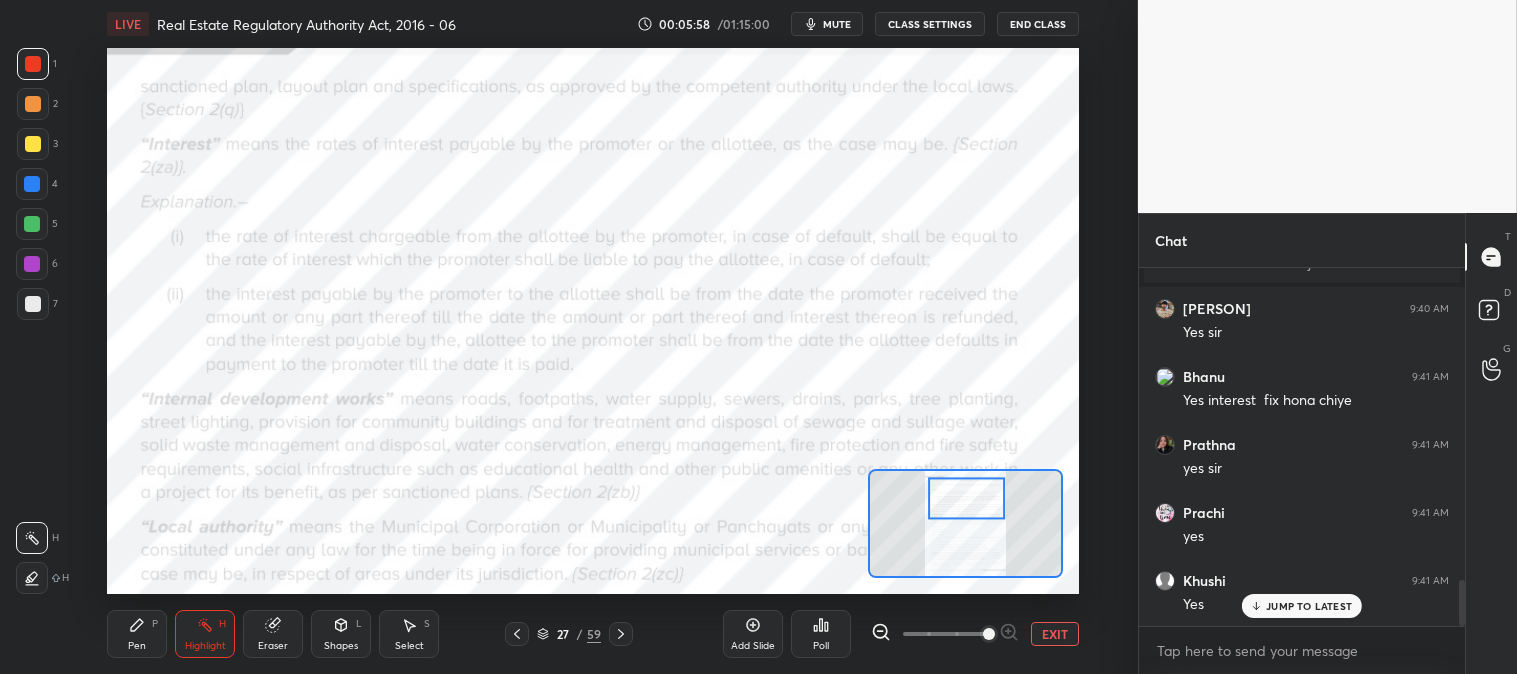 click on "Pen P Highlight H Eraser Shapes L Select S 27 / 59 Add Slide Poll EXIT" at bounding box center (592, 634) 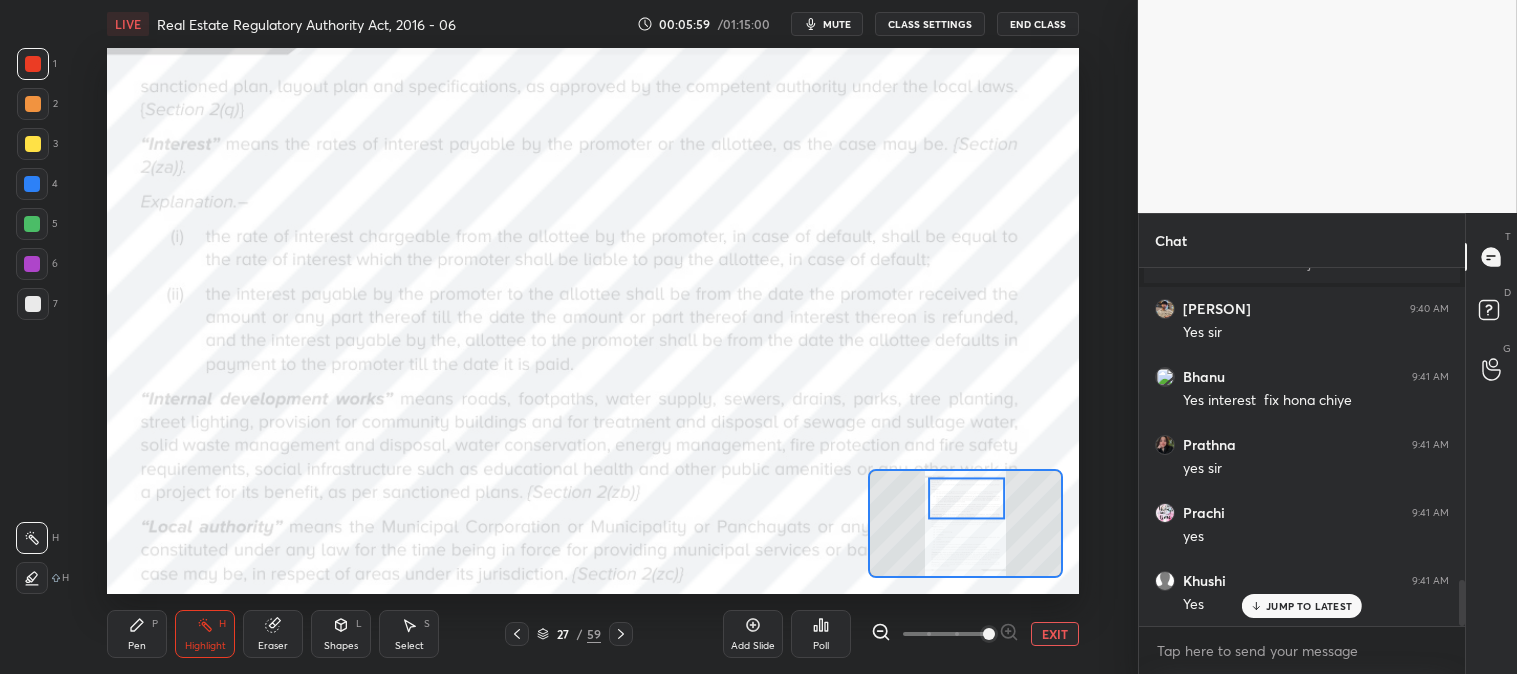 click on "Pen" at bounding box center (137, 646) 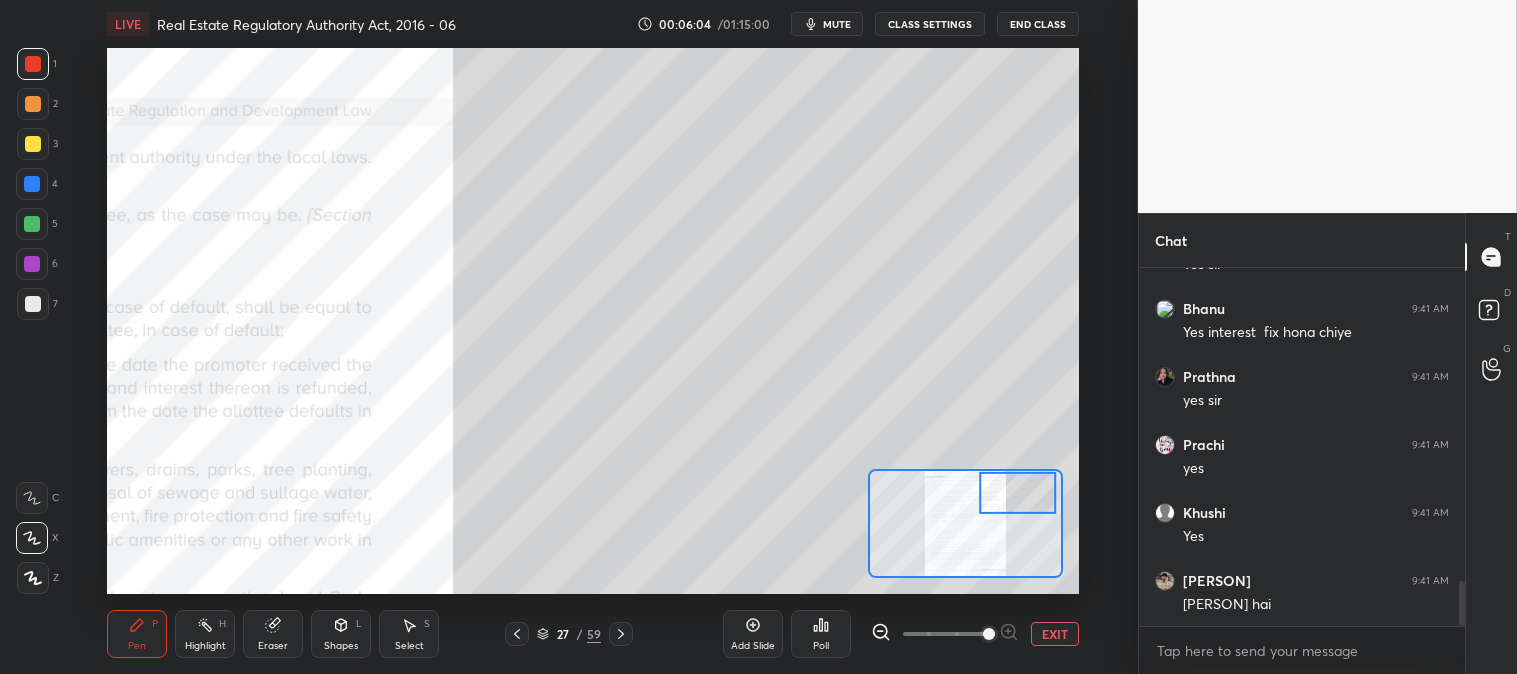 scroll, scrollTop: 2580, scrollLeft: 0, axis: vertical 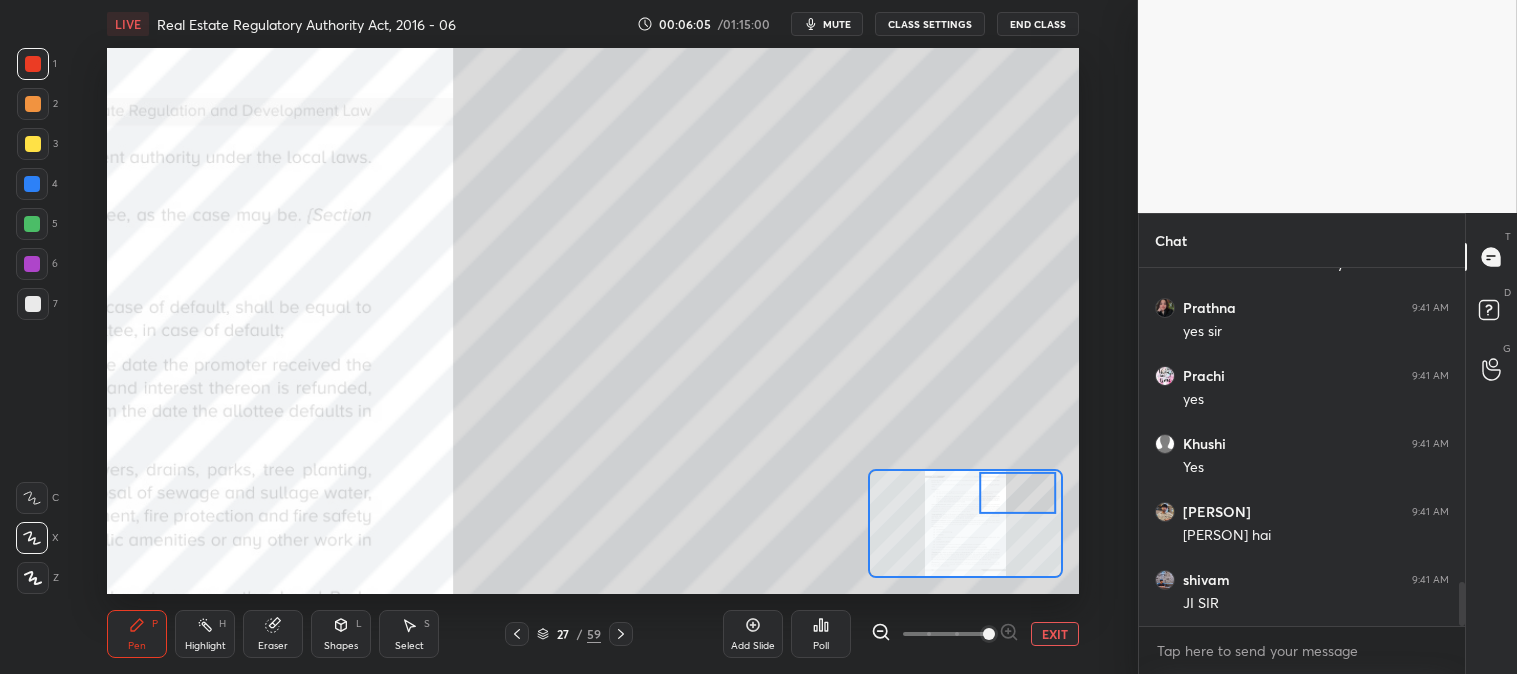 click at bounding box center (33, 144) 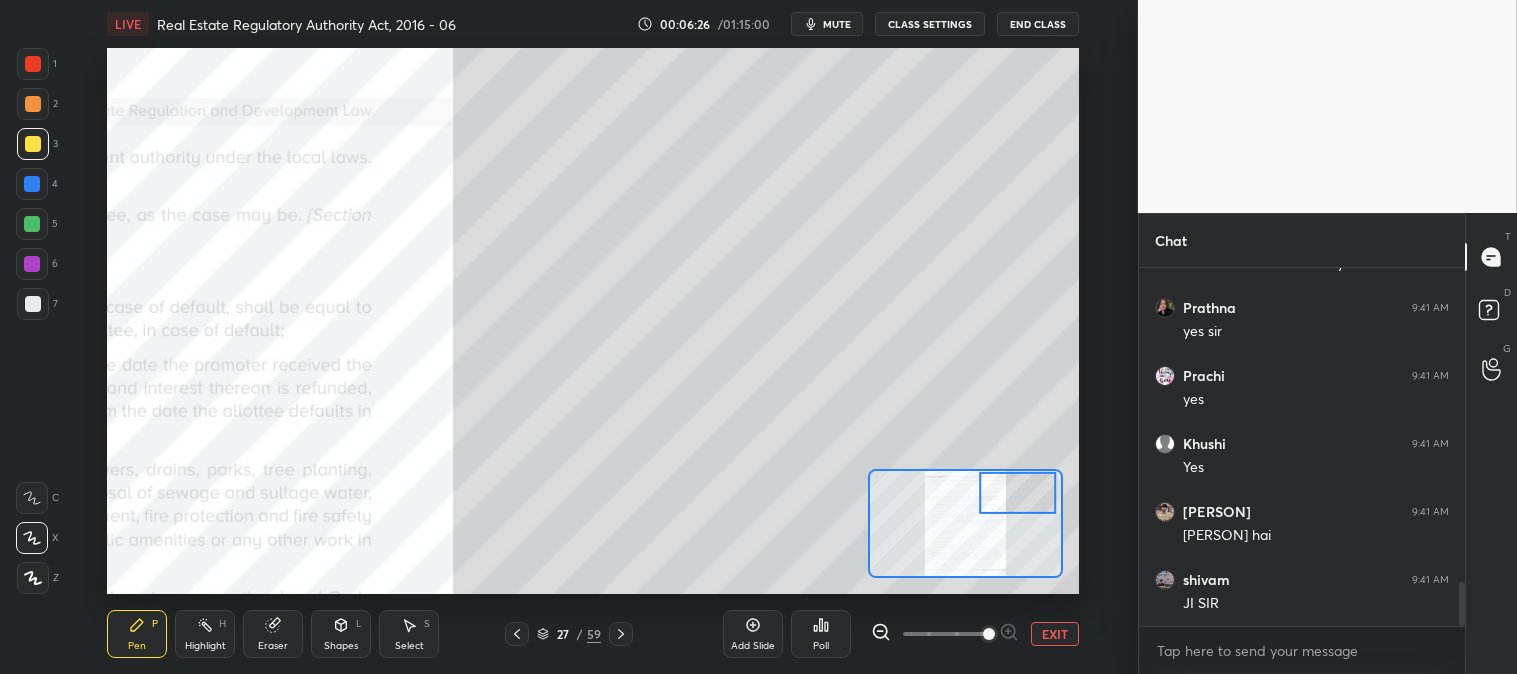 scroll, scrollTop: 2651, scrollLeft: 0, axis: vertical 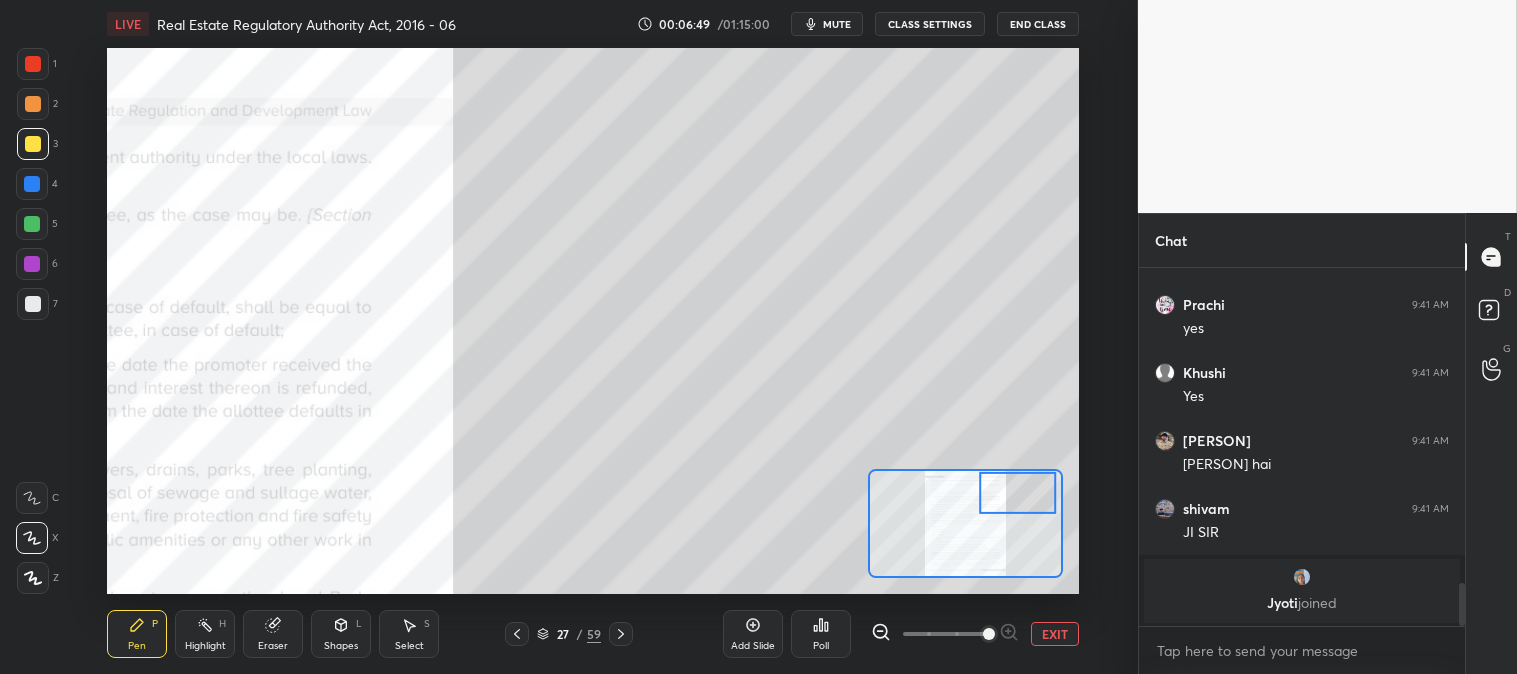 click on "EXIT" at bounding box center (1055, 634) 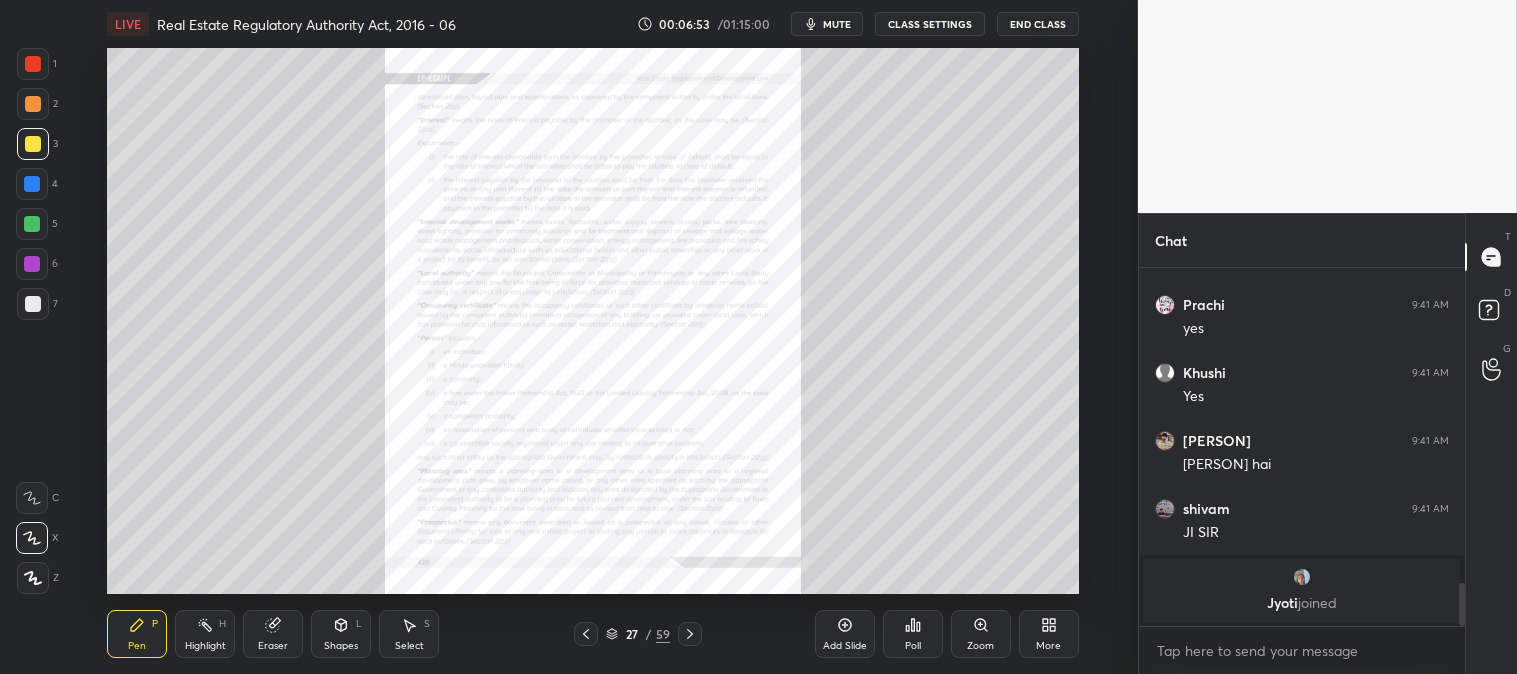 click on "Zoom" at bounding box center (981, 634) 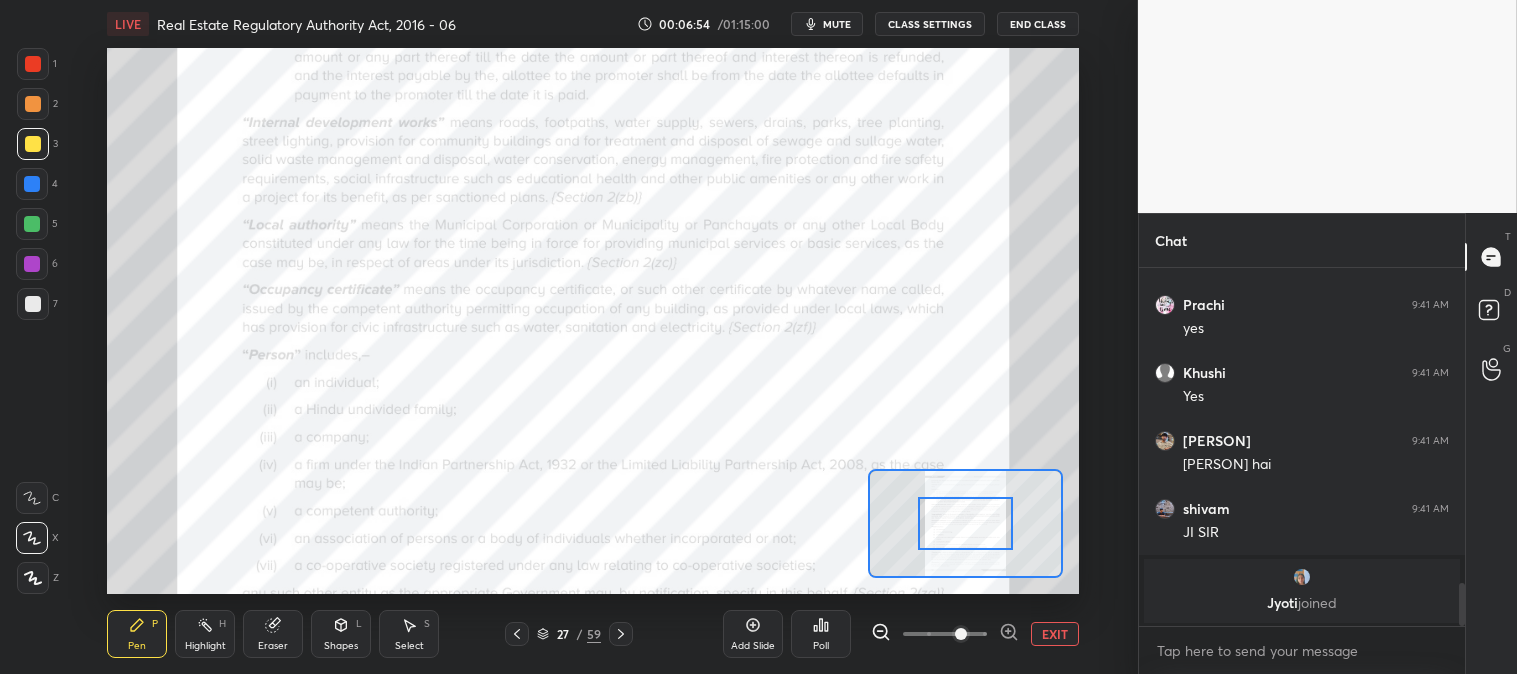 scroll, scrollTop: 2130, scrollLeft: 0, axis: vertical 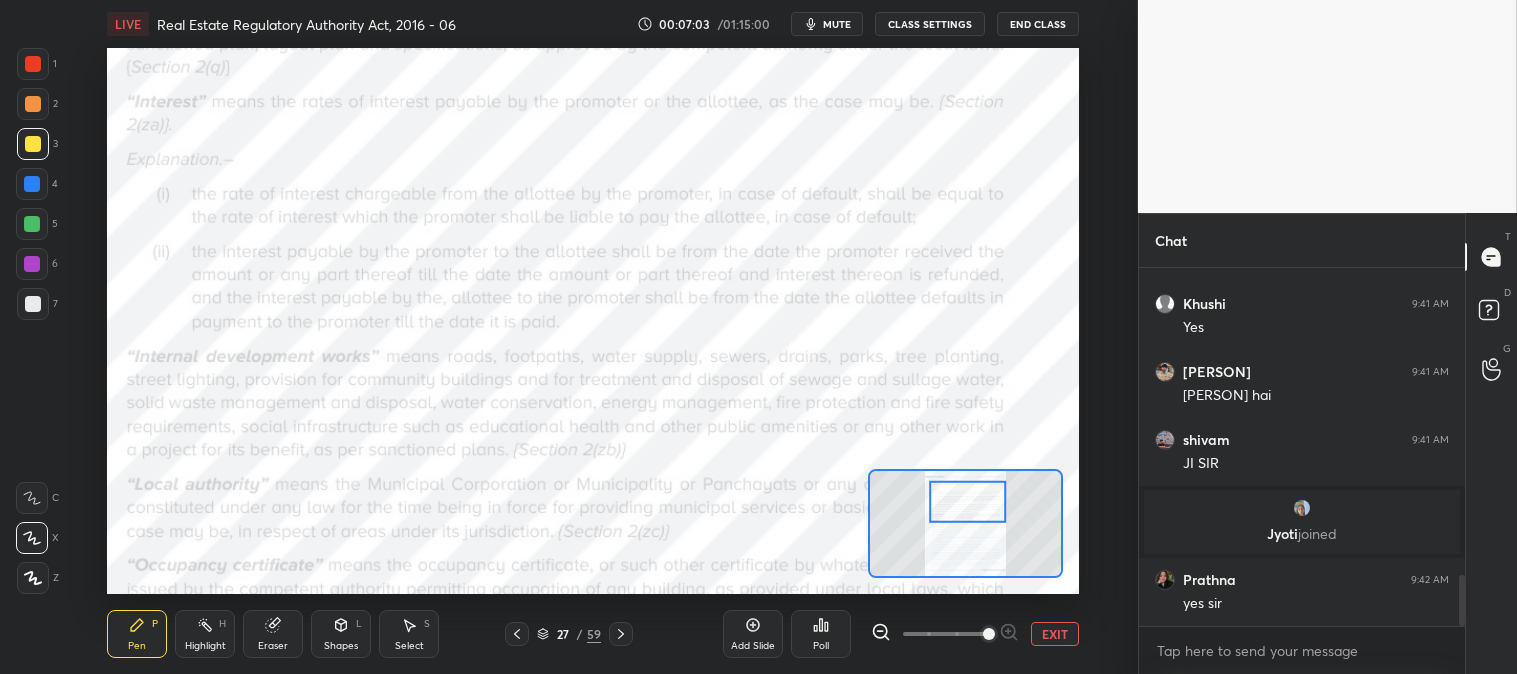 click on "Highlight" at bounding box center (205, 646) 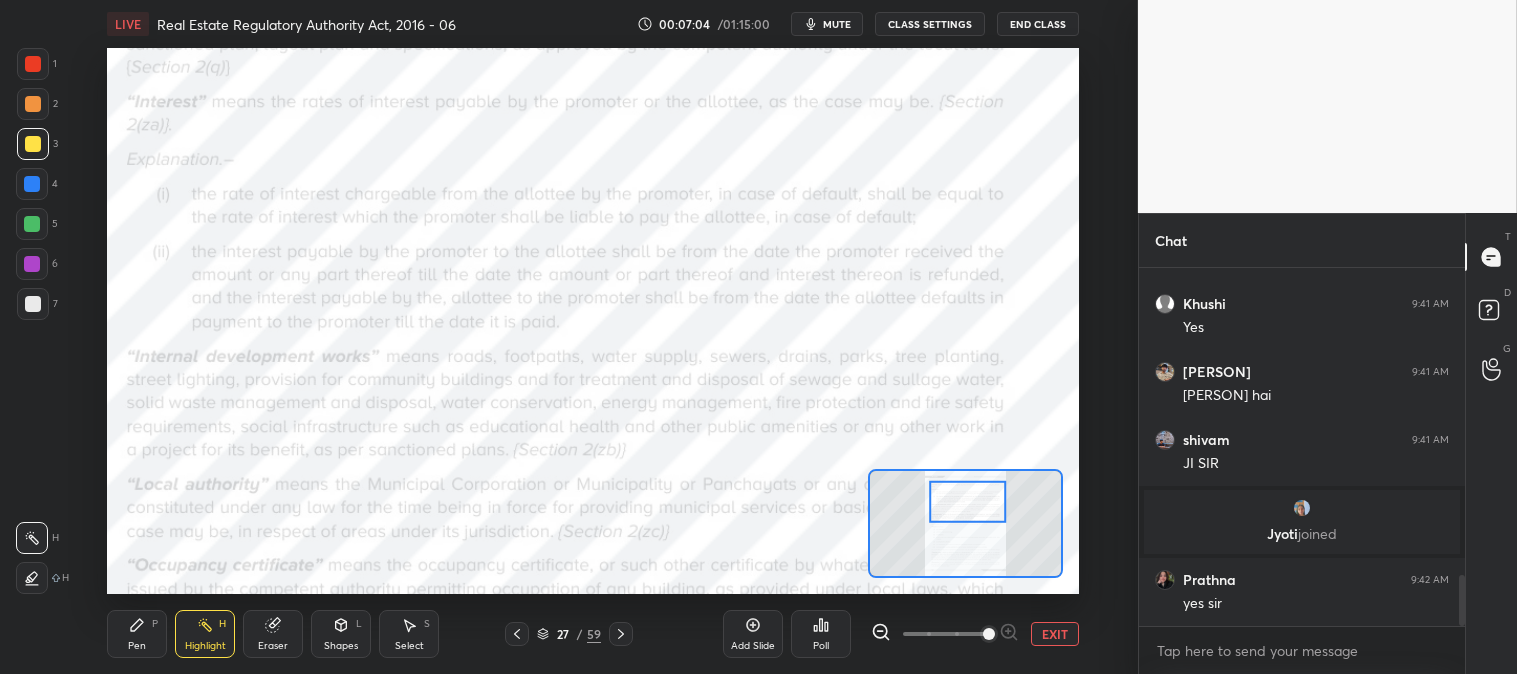 click at bounding box center [33, 64] 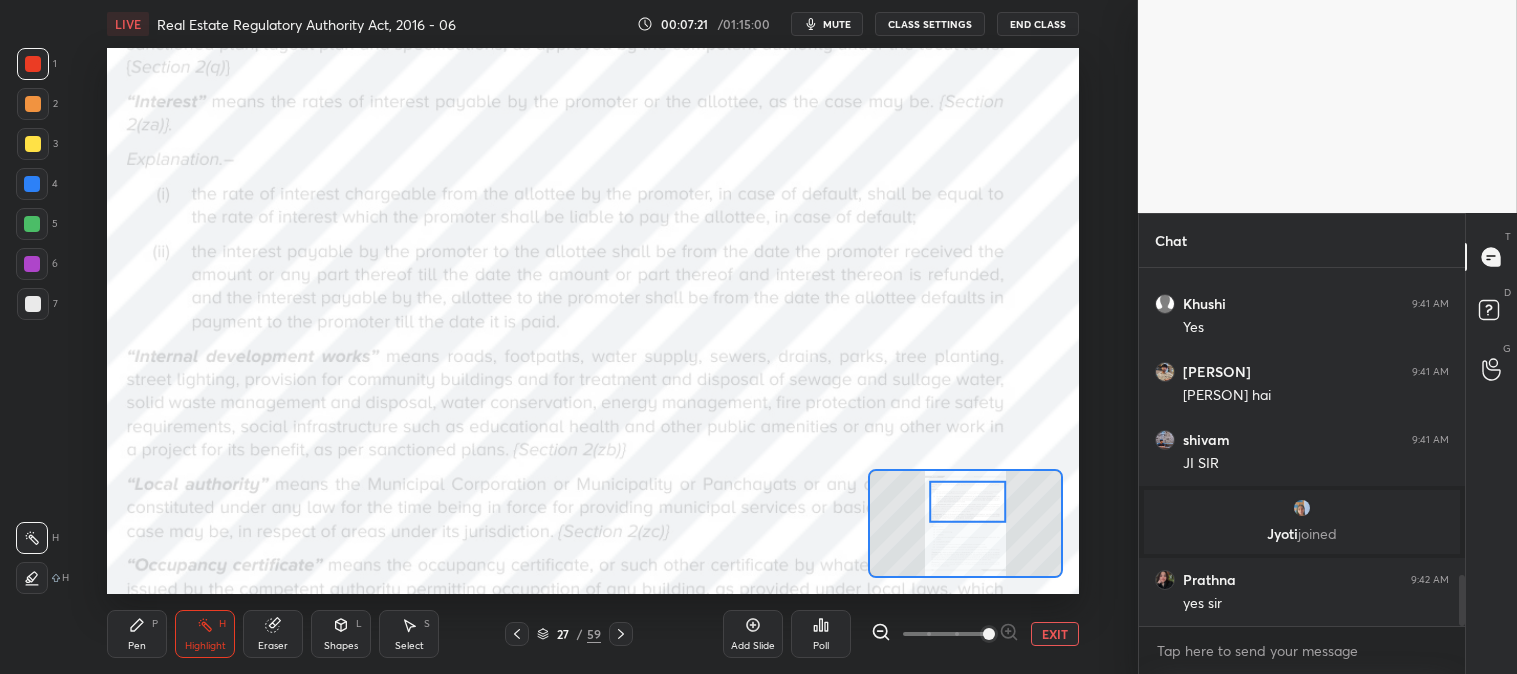 scroll, scrollTop: 2150, scrollLeft: 0, axis: vertical 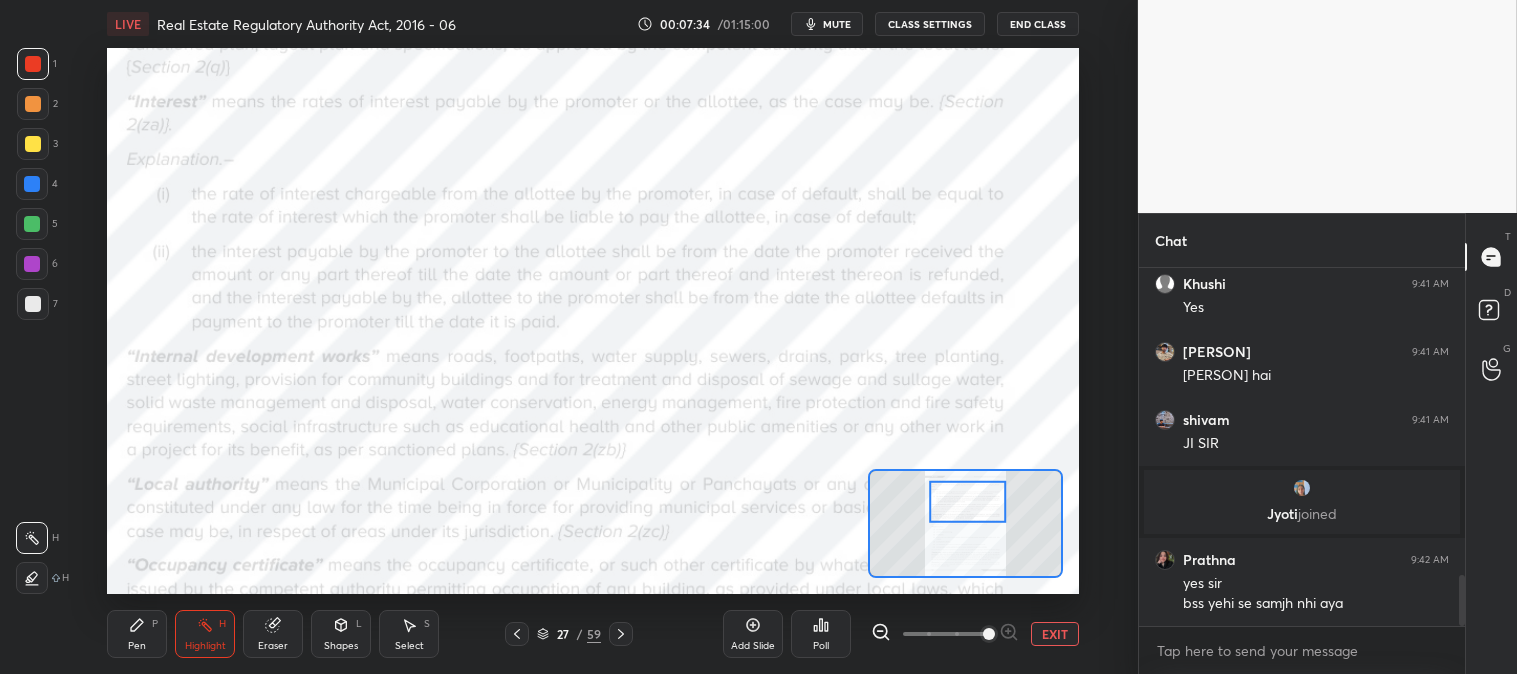 click on "Pen P" at bounding box center (137, 634) 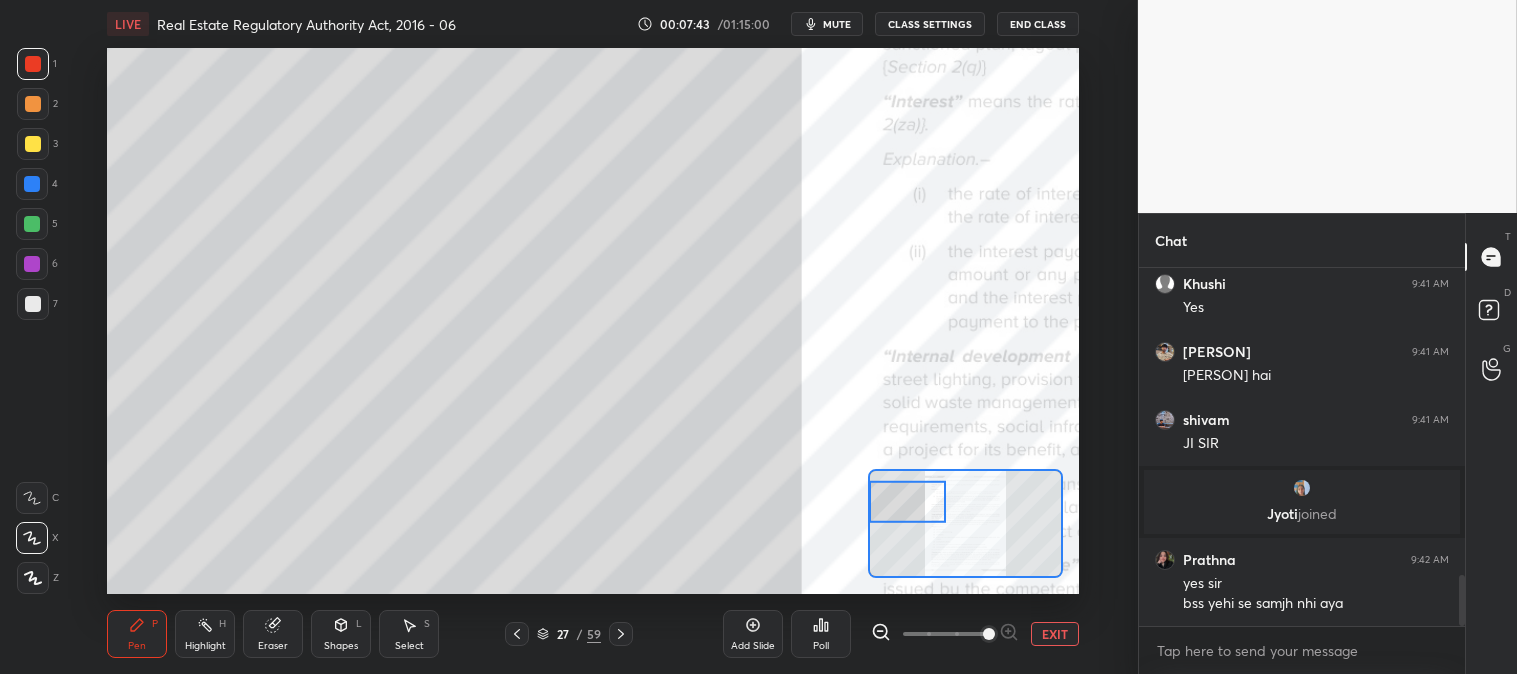 click on "Pen P" at bounding box center (137, 634) 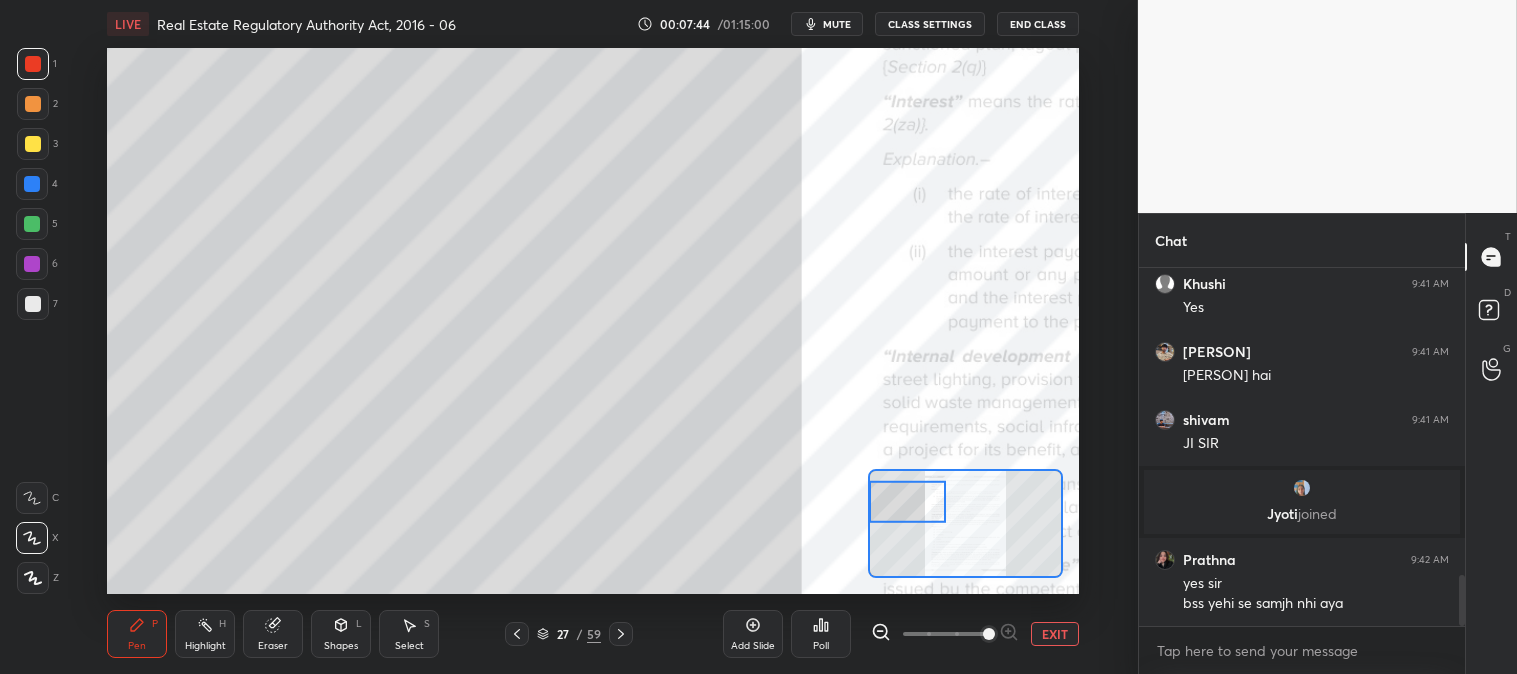 click at bounding box center (33, 144) 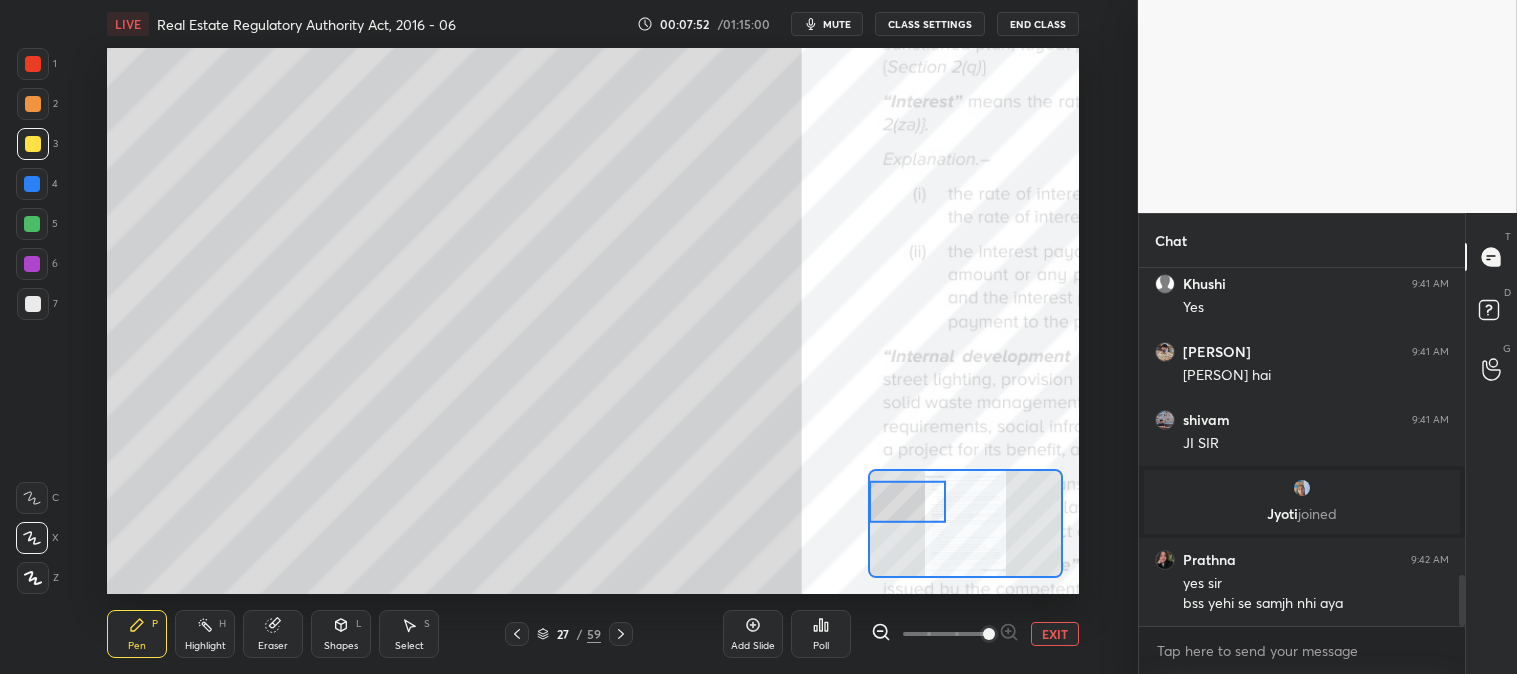 click at bounding box center [33, 304] 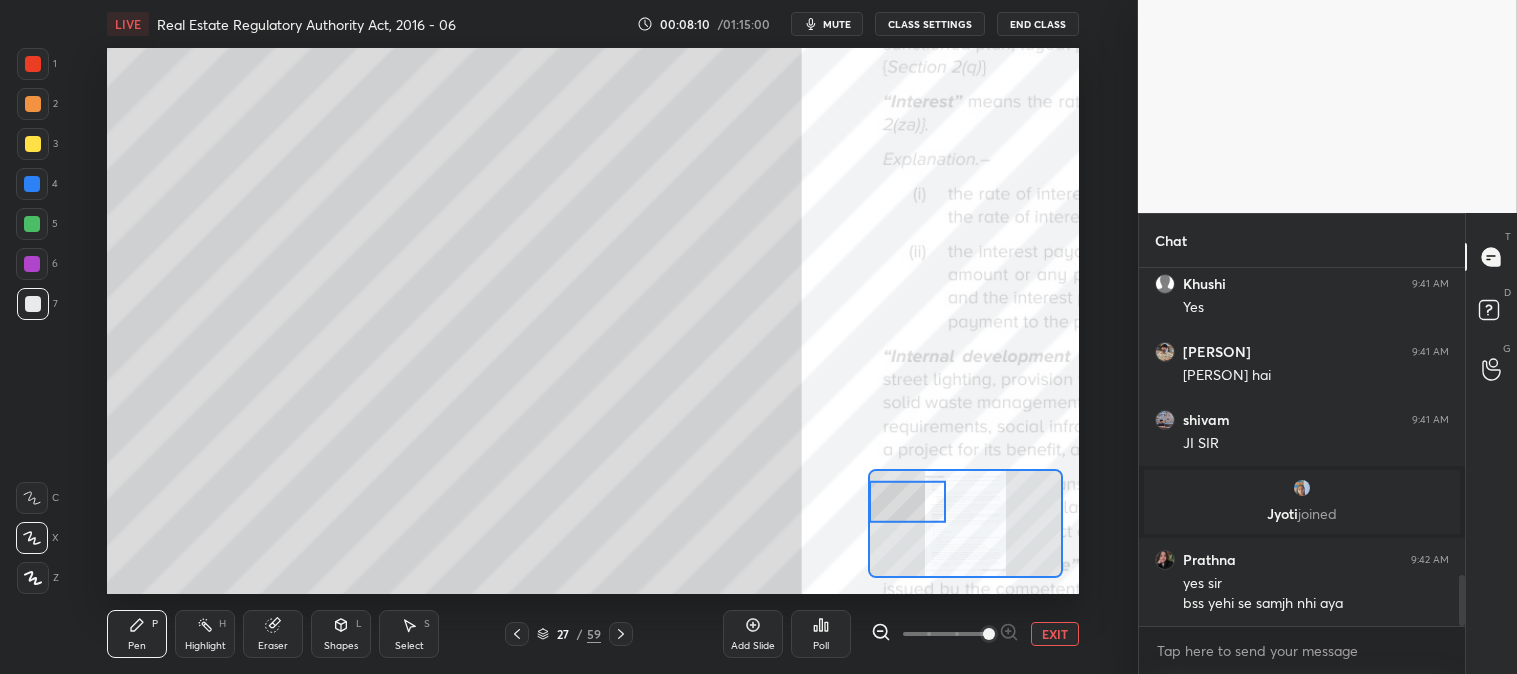 click at bounding box center [32, 224] 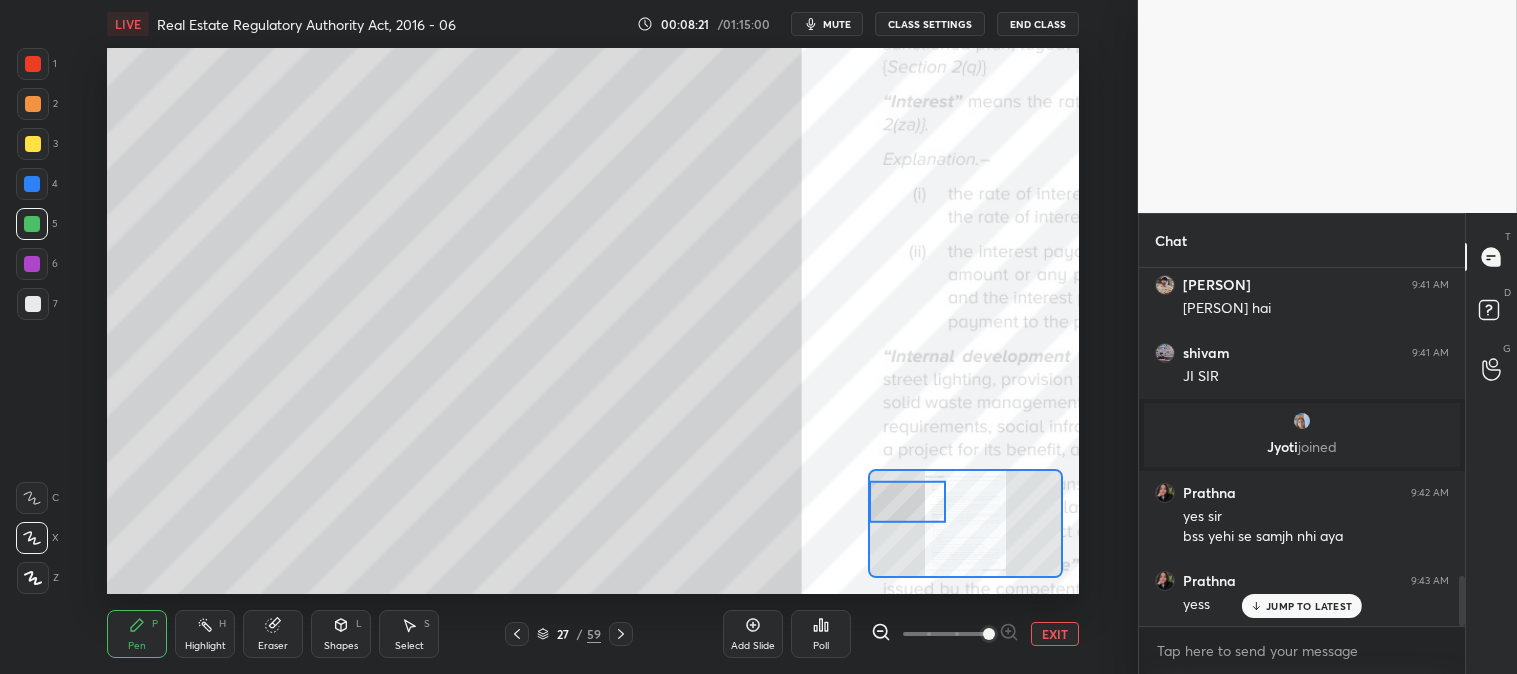 scroll, scrollTop: 2285, scrollLeft: 0, axis: vertical 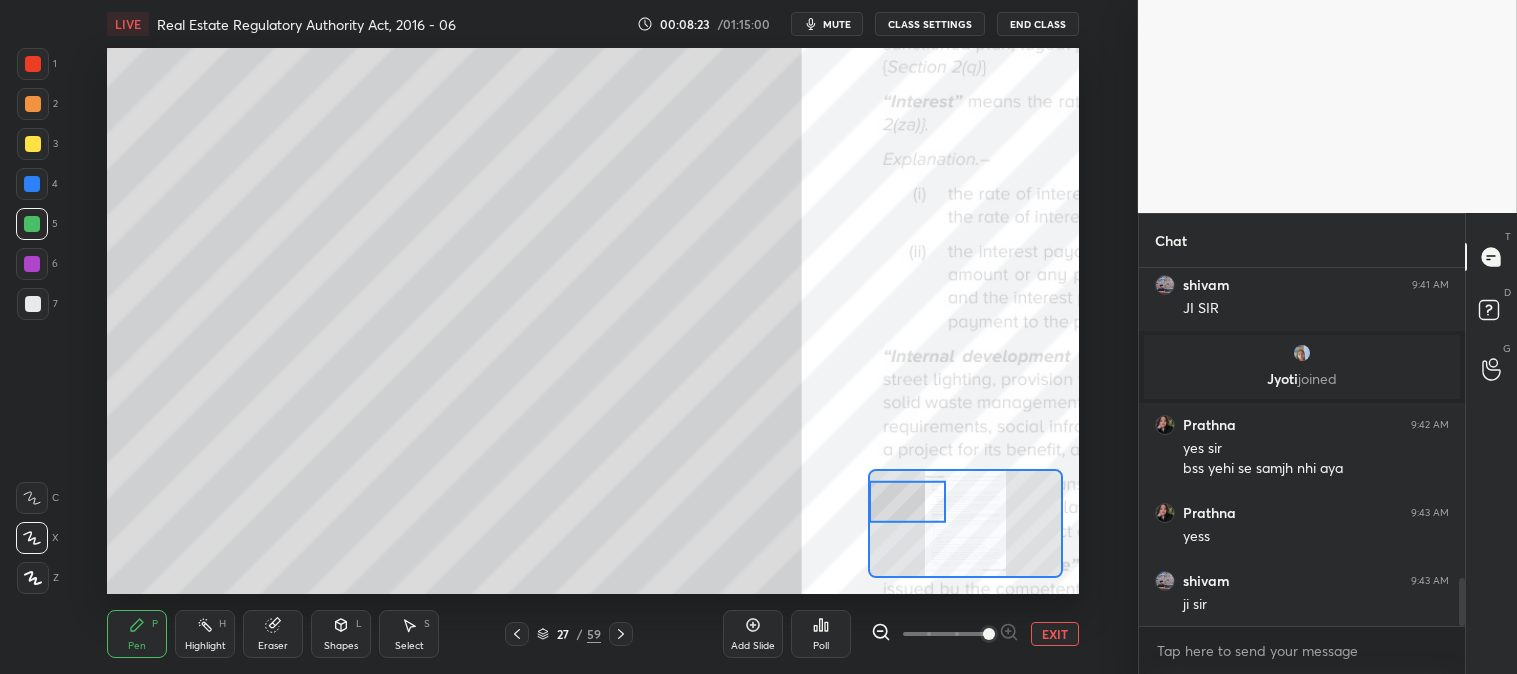 click at bounding box center [33, 304] 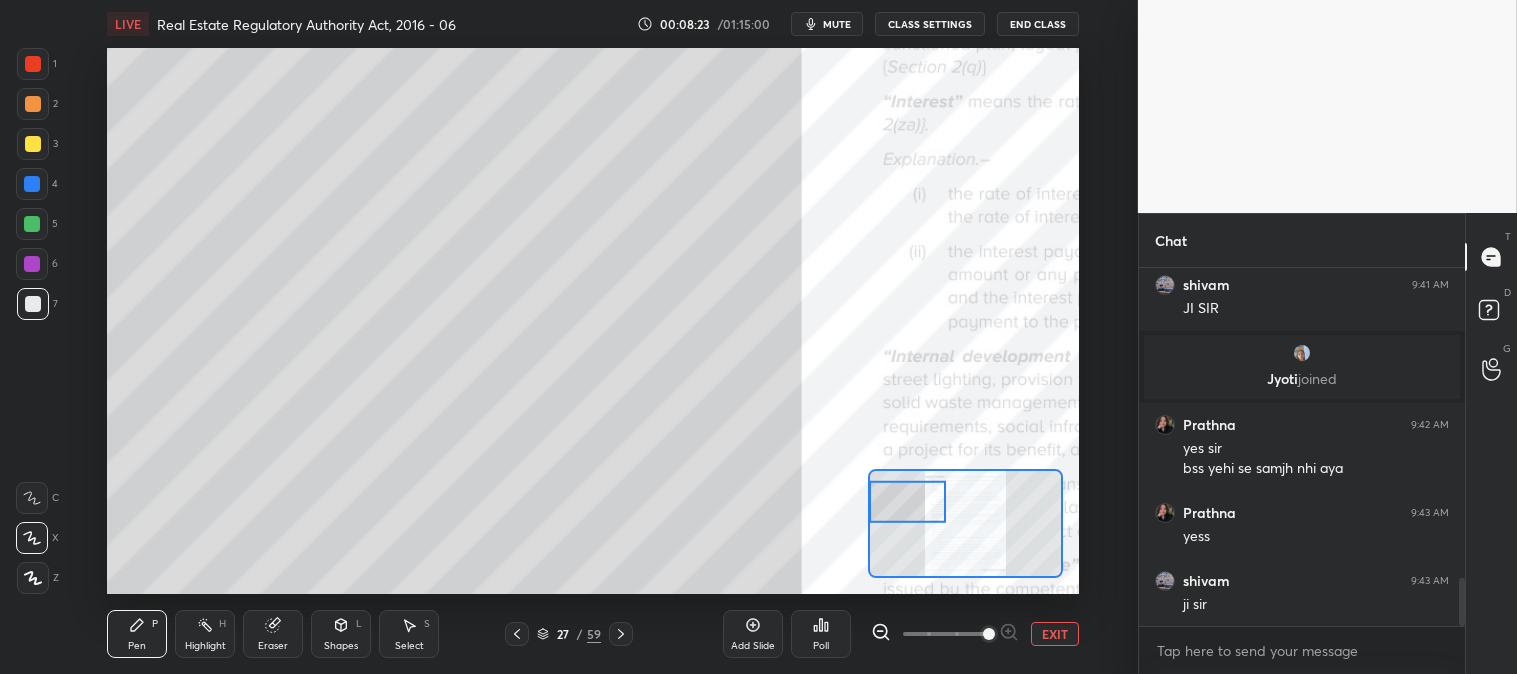 click at bounding box center [32, 184] 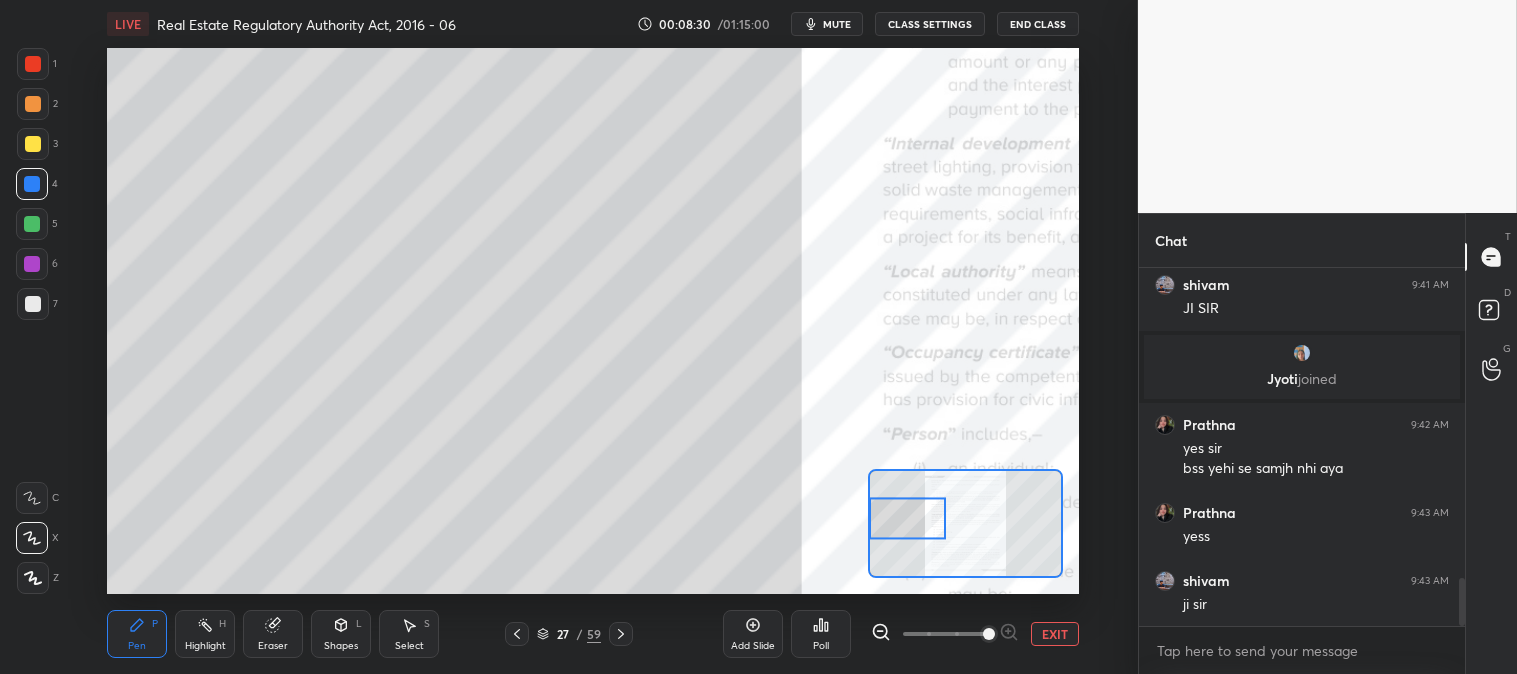 click at bounding box center (33, 104) 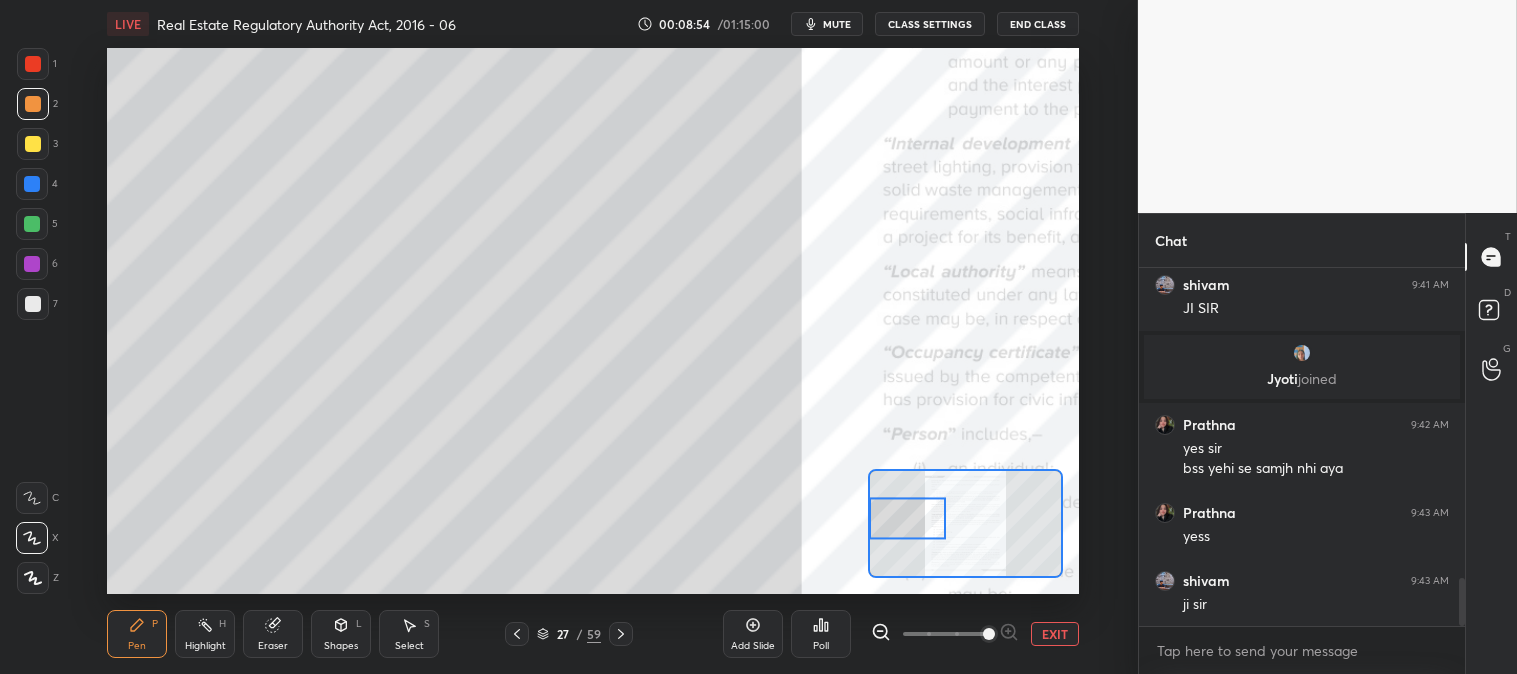 click at bounding box center [32, 224] 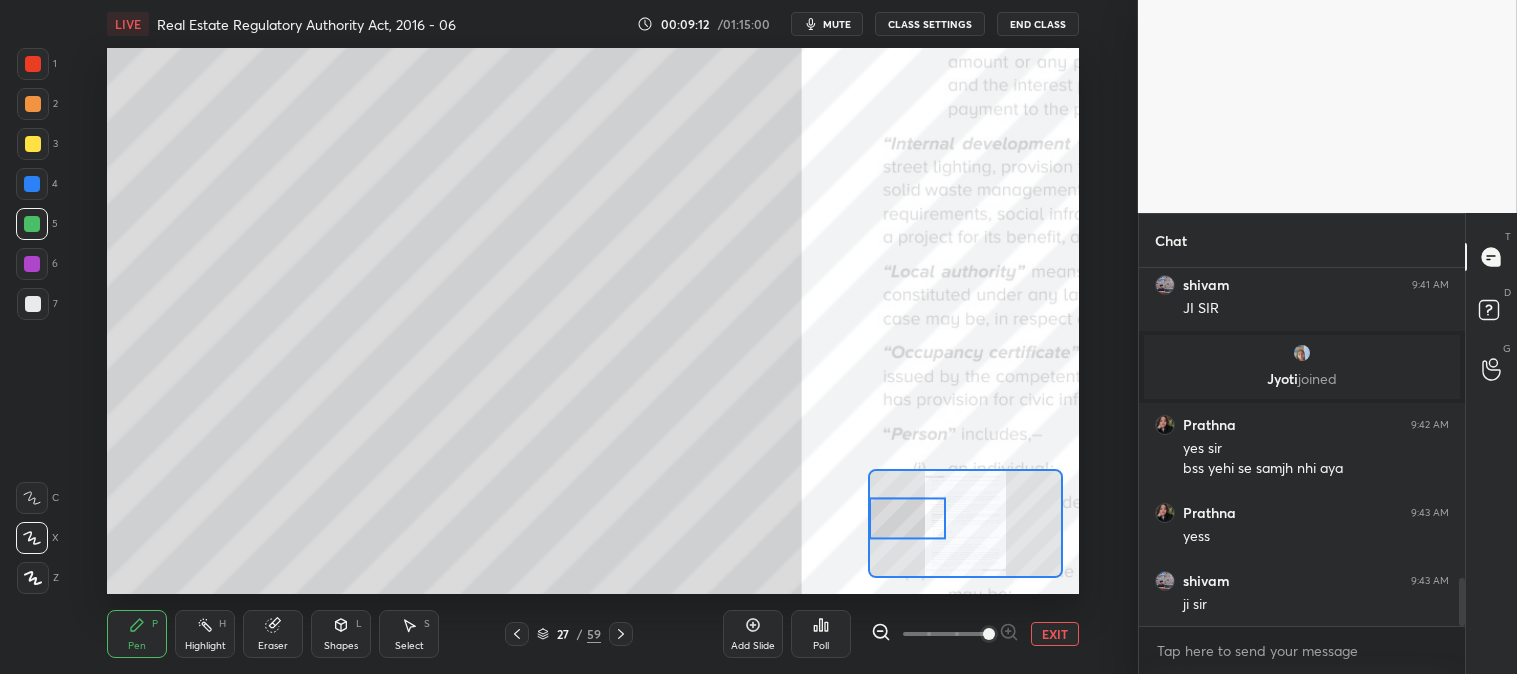 click on "EXIT" at bounding box center (1055, 634) 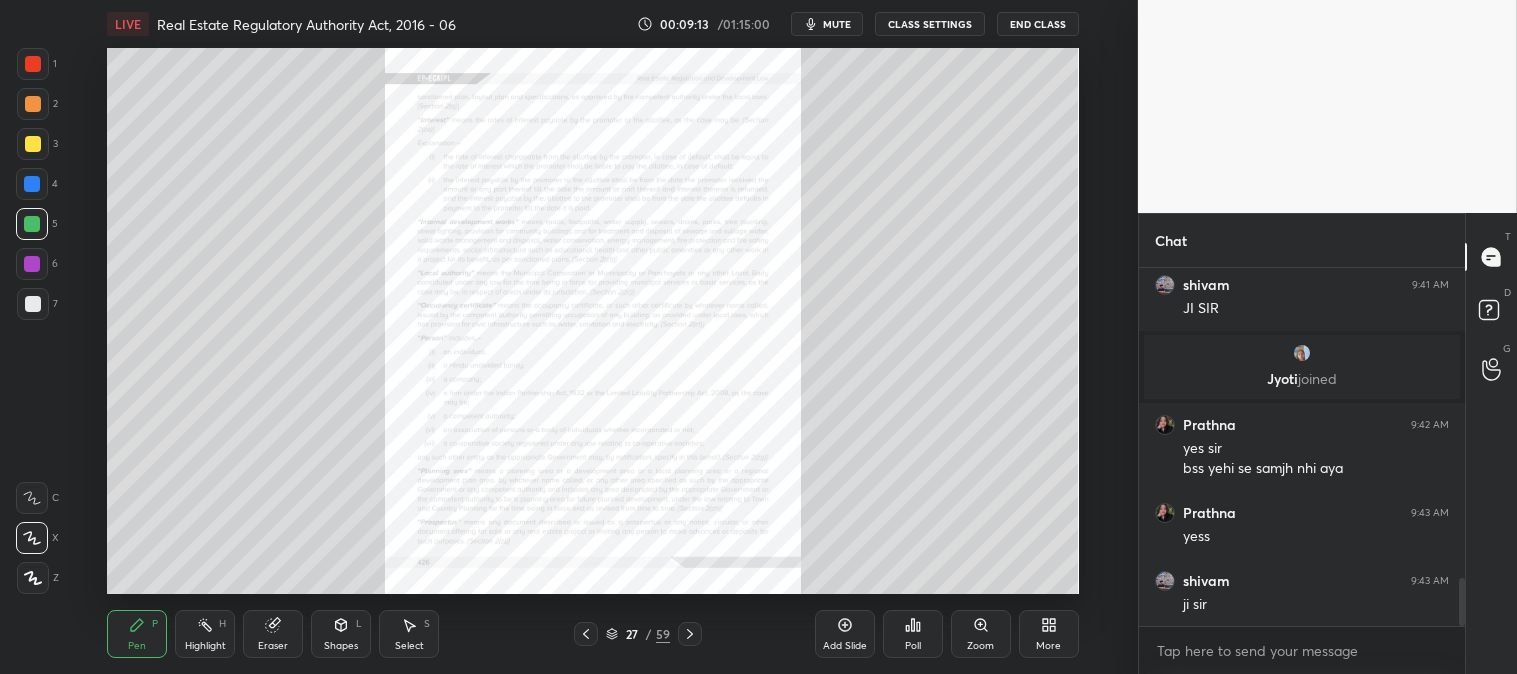 click on "Highlight H" at bounding box center [205, 634] 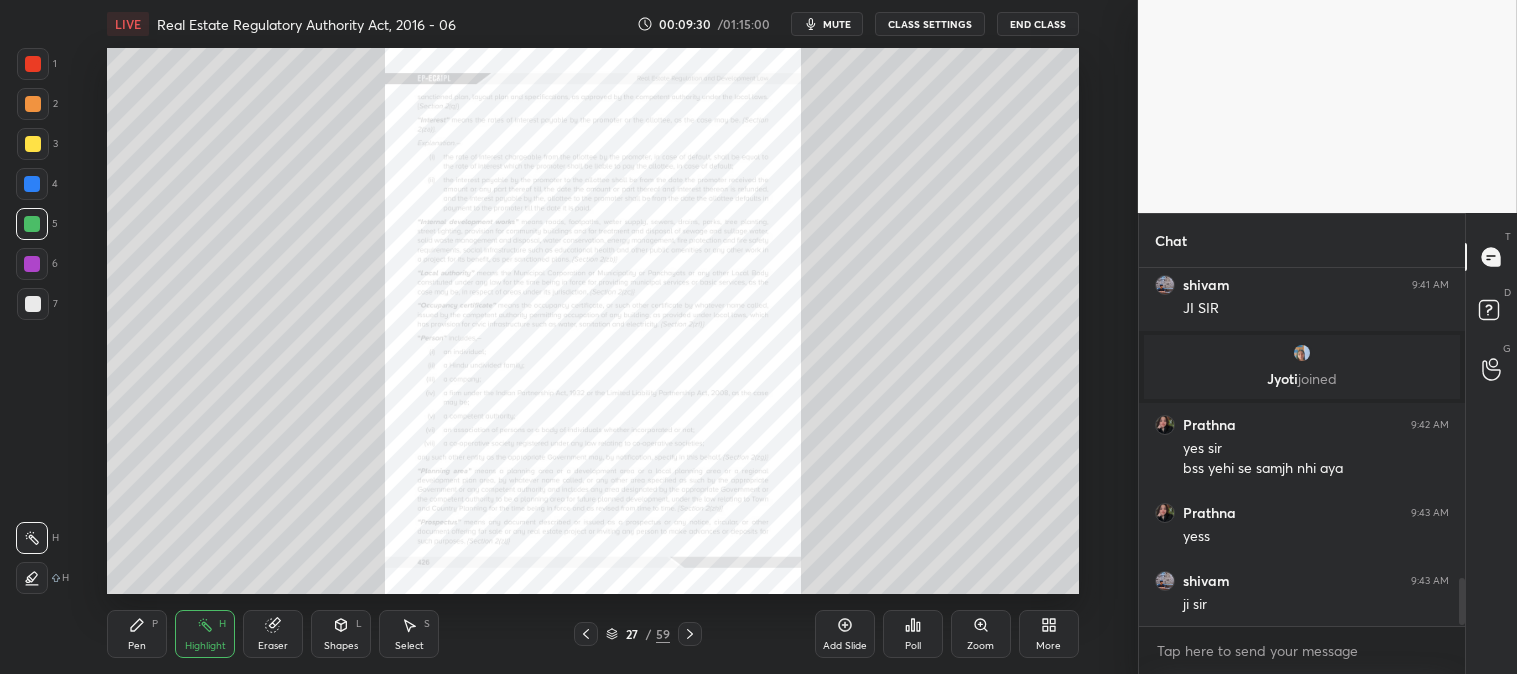 scroll, scrollTop: 2353, scrollLeft: 0, axis: vertical 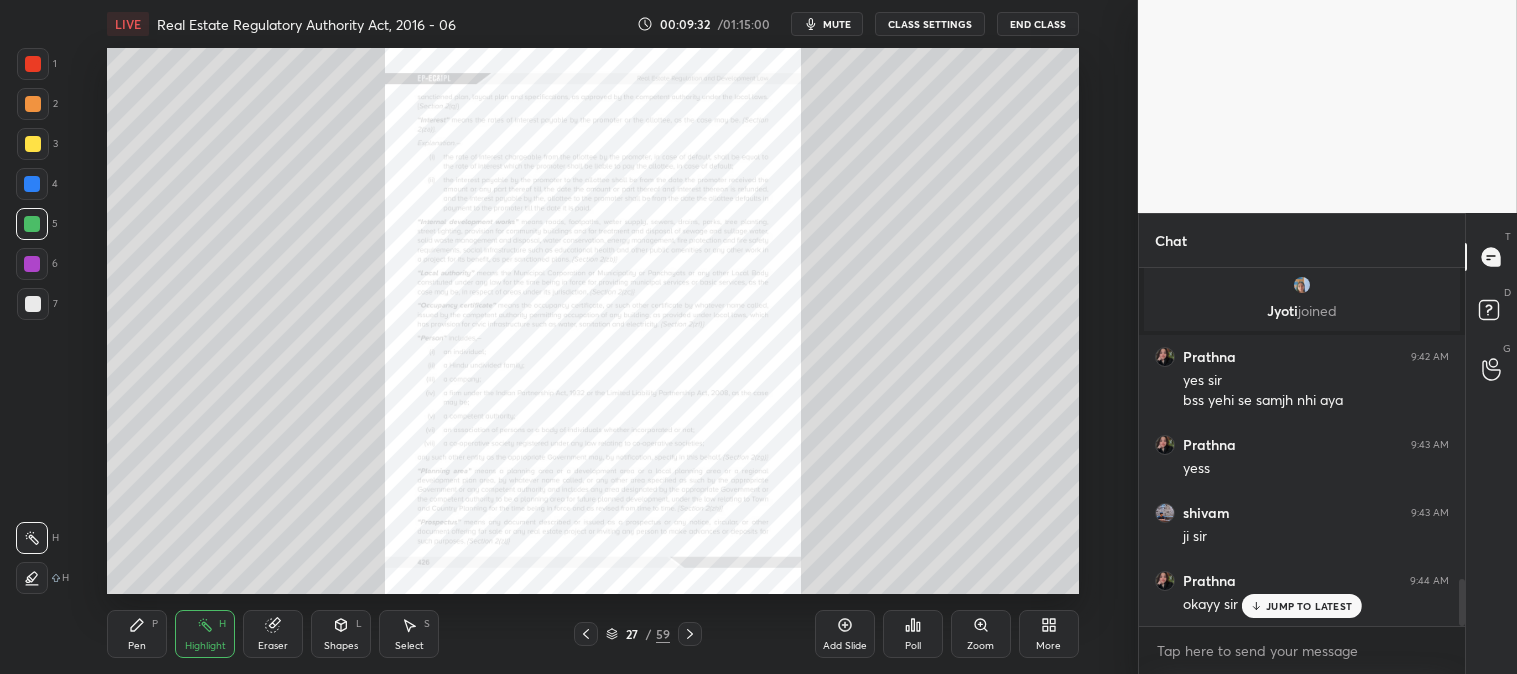 click on "Zoom" at bounding box center [981, 634] 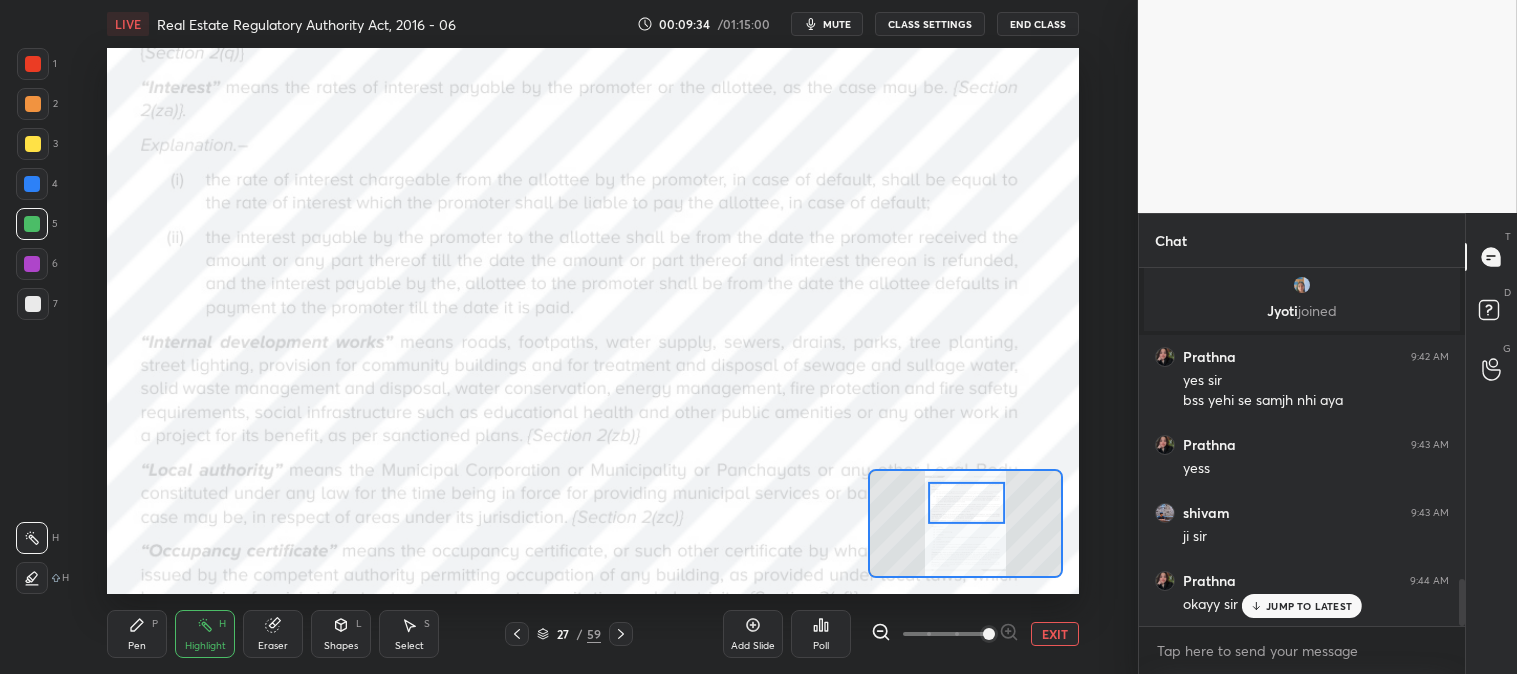click 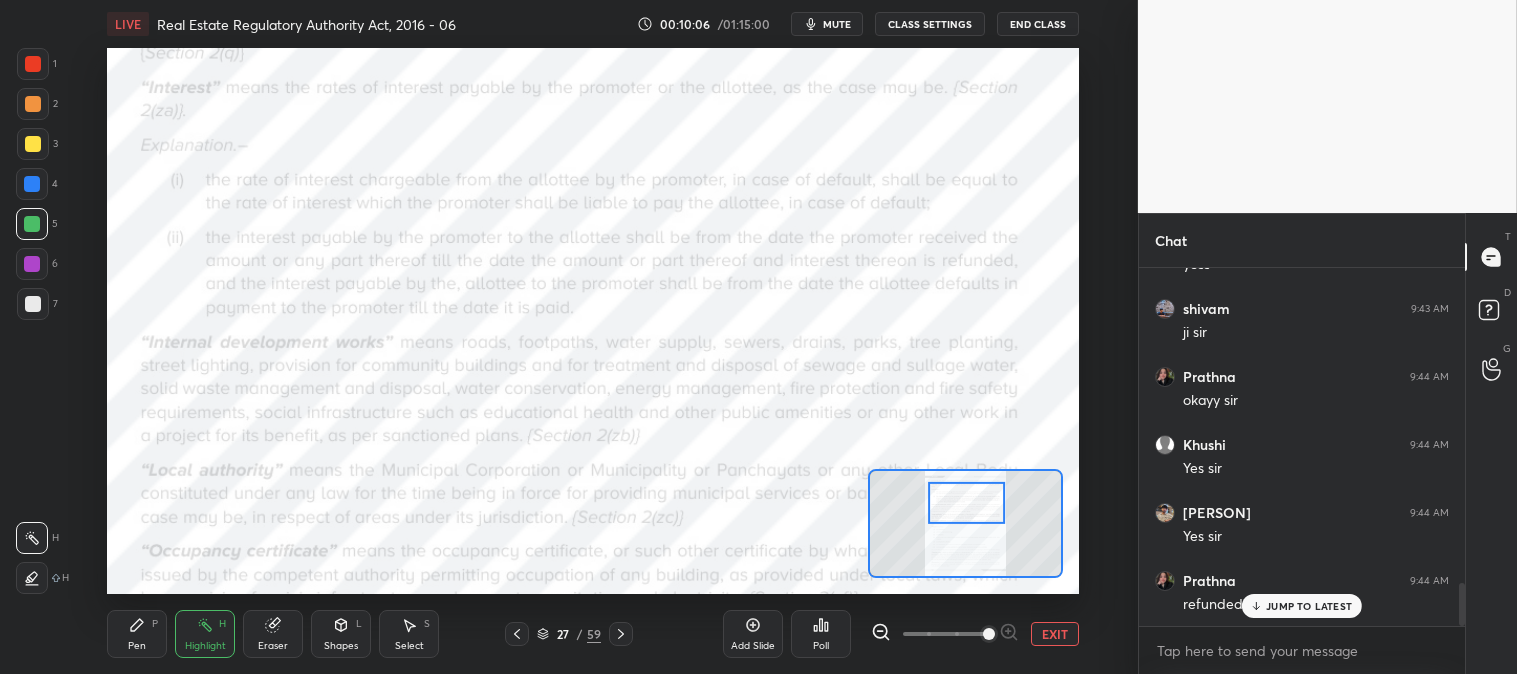 scroll, scrollTop: 2625, scrollLeft: 0, axis: vertical 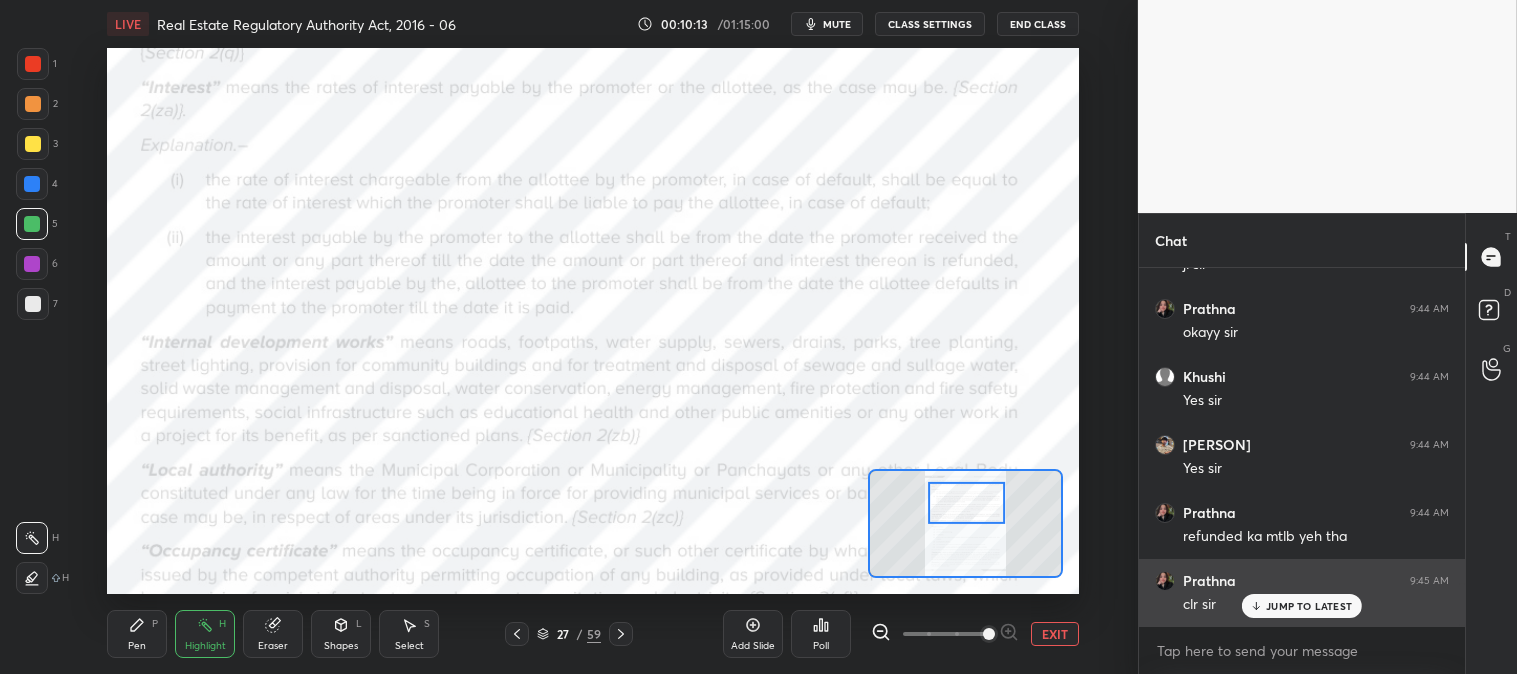 click on "JUMP TO LATEST" at bounding box center [1309, 606] 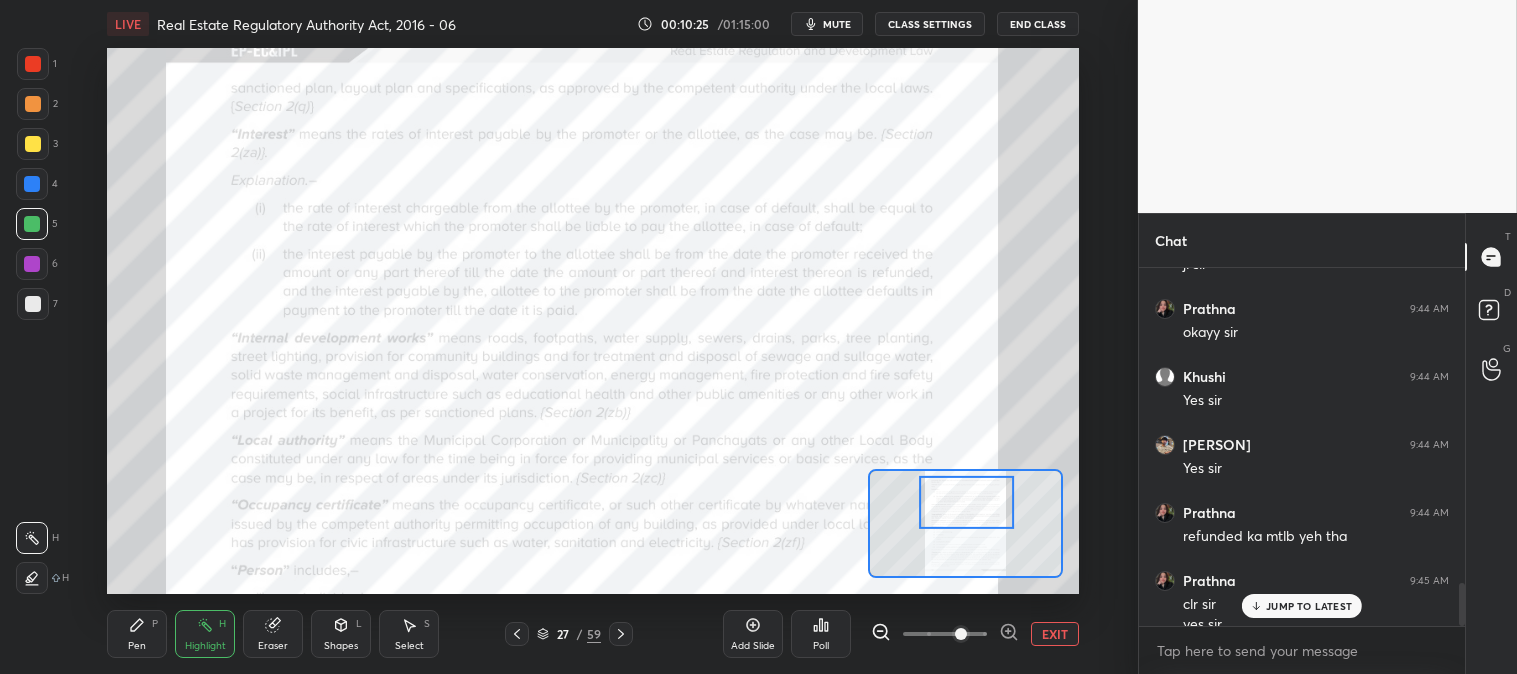 scroll, scrollTop: 2645, scrollLeft: 0, axis: vertical 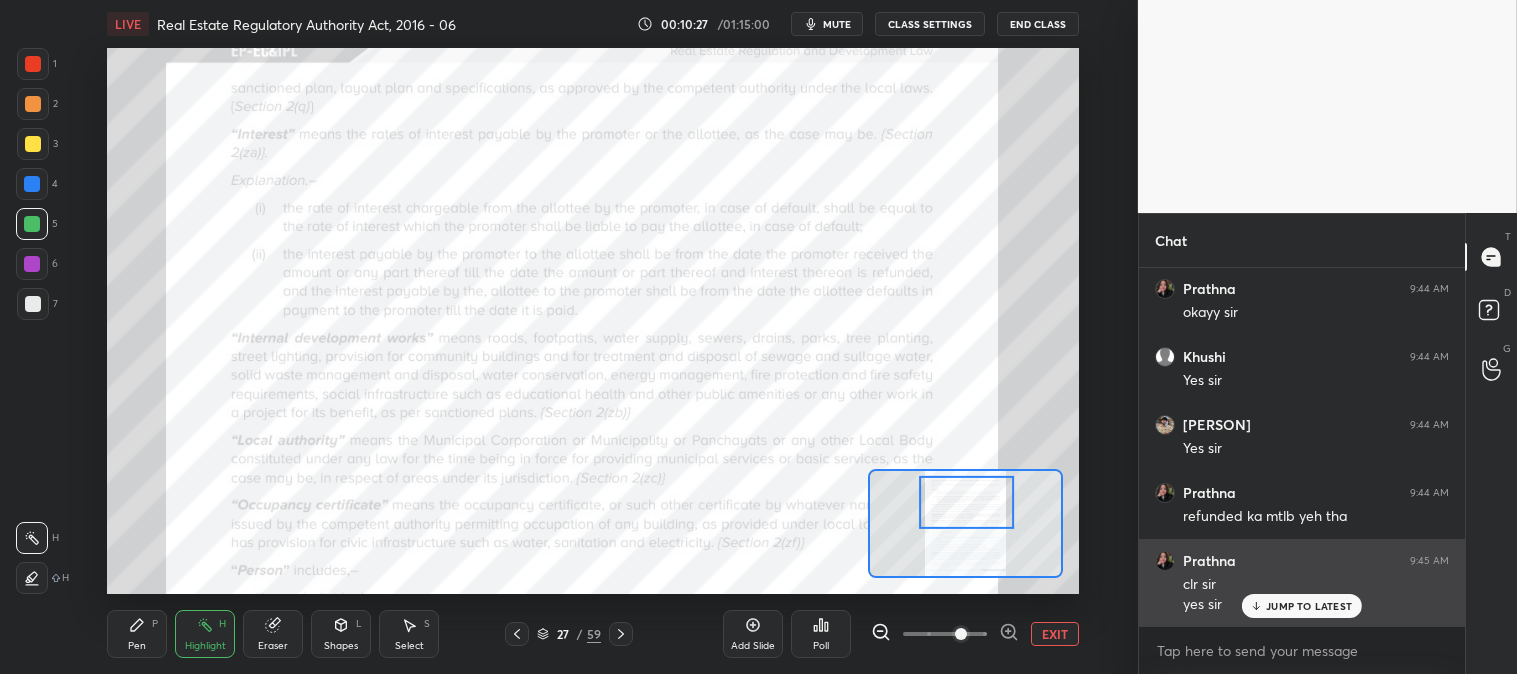 click on "JUMP TO LATEST" at bounding box center [1309, 606] 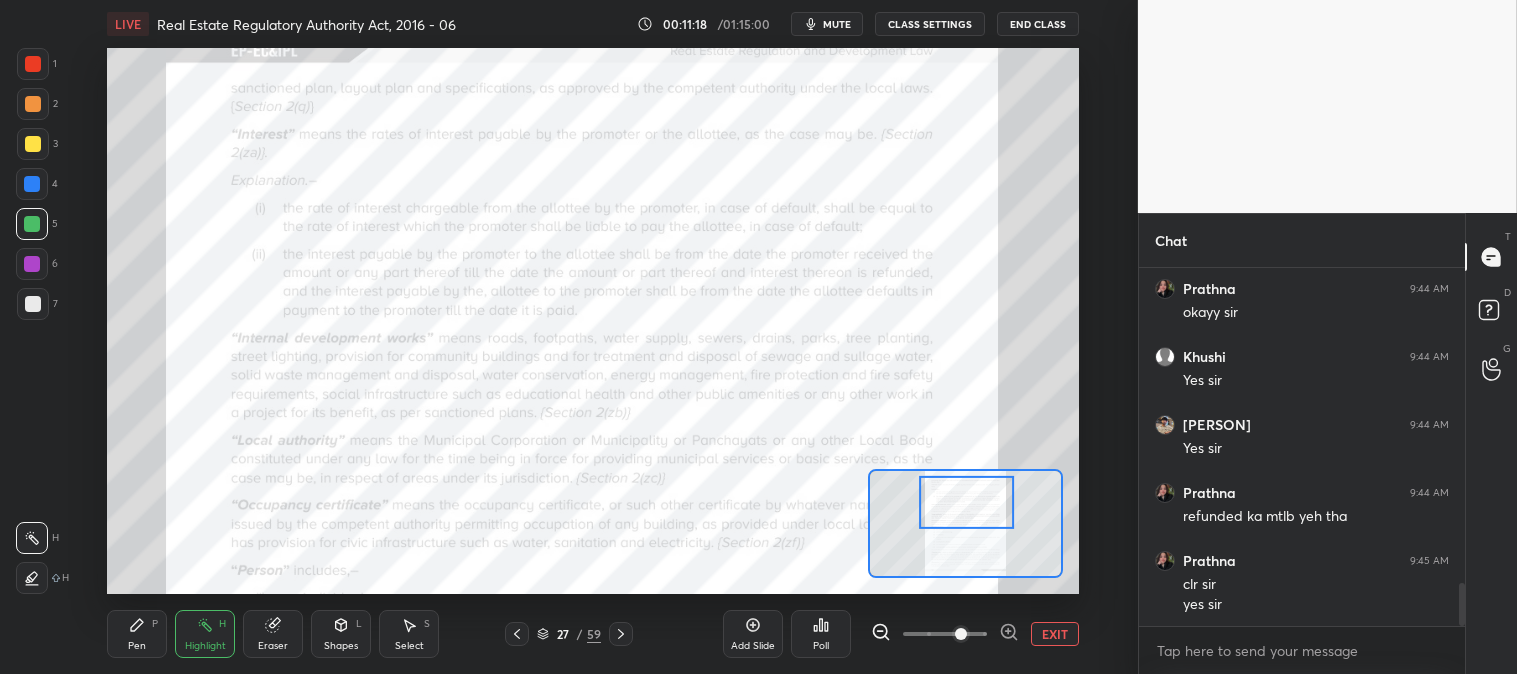 click on "mute" at bounding box center (837, 24) 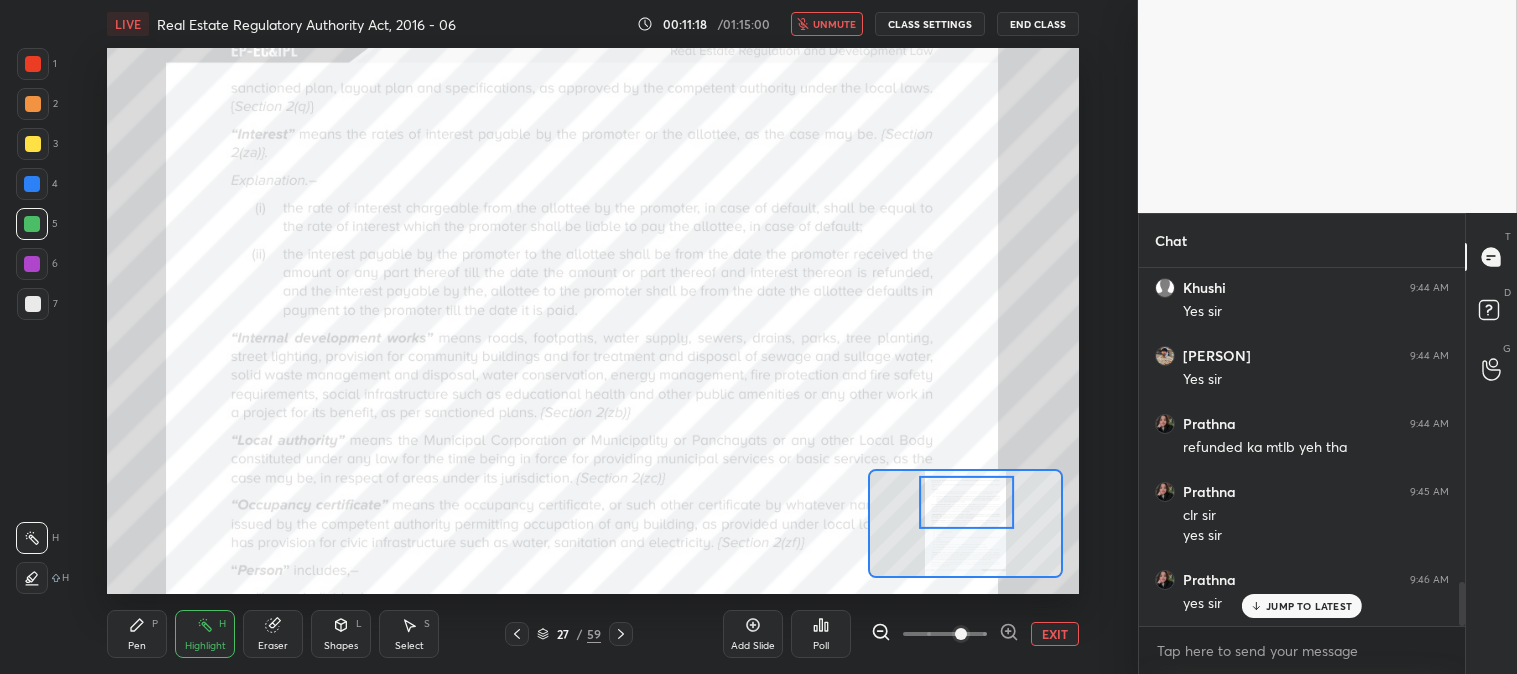 scroll, scrollTop: 2581, scrollLeft: 0, axis: vertical 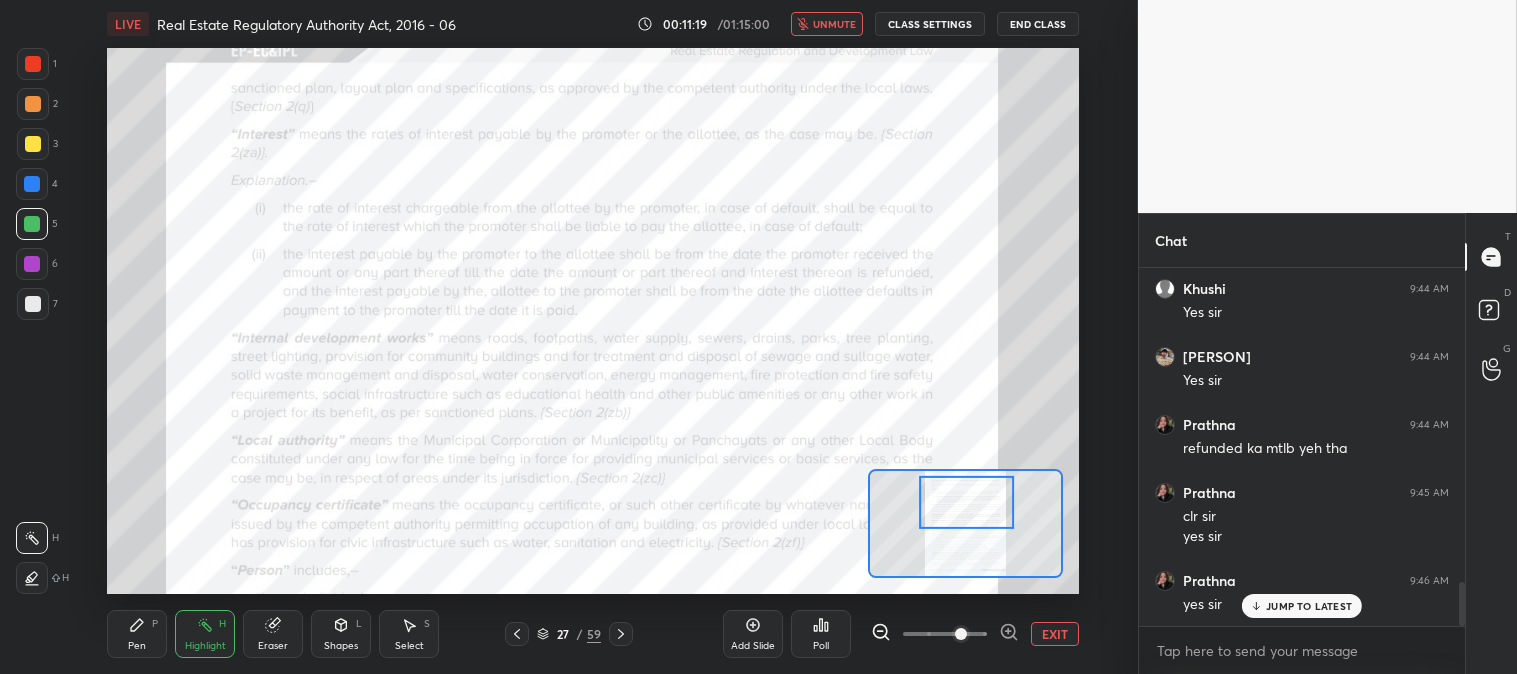 click on "unmute" at bounding box center [834, 24] 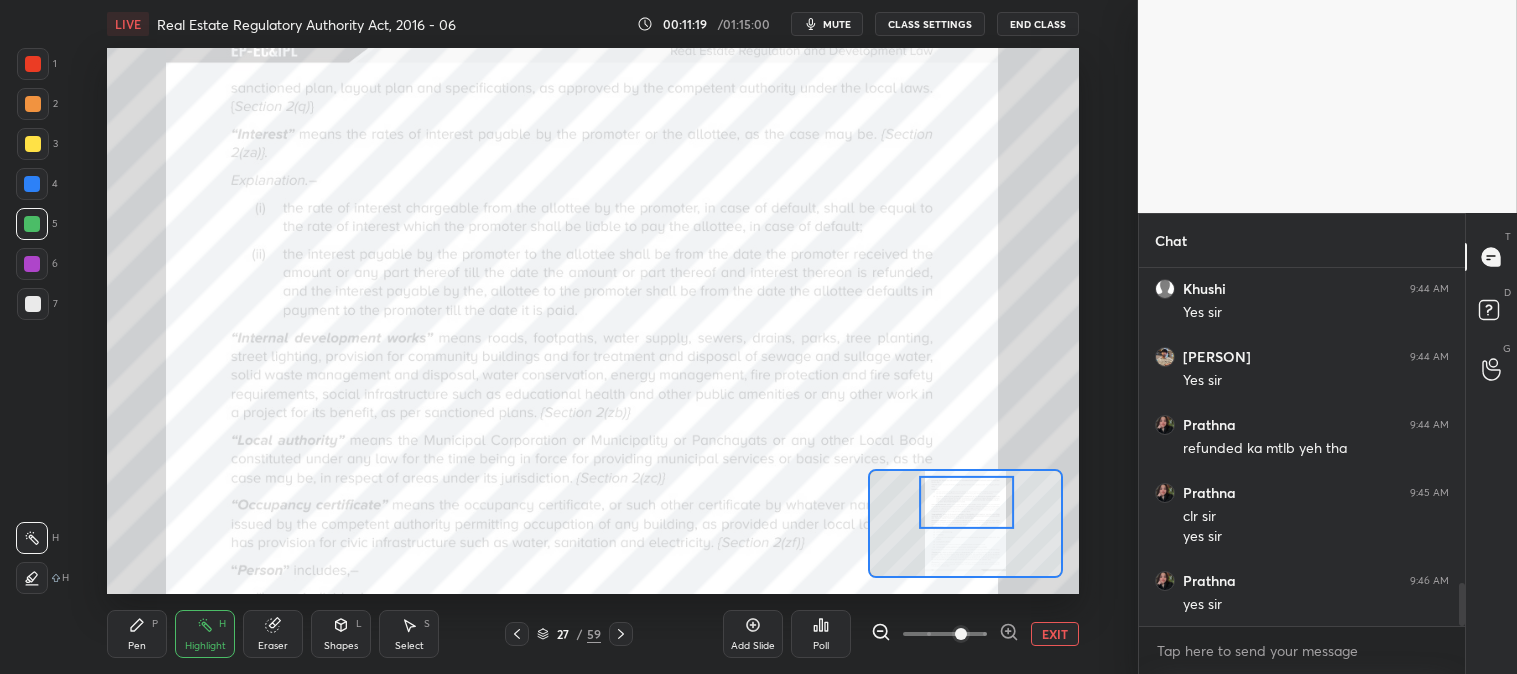 scroll, scrollTop: 2650, scrollLeft: 0, axis: vertical 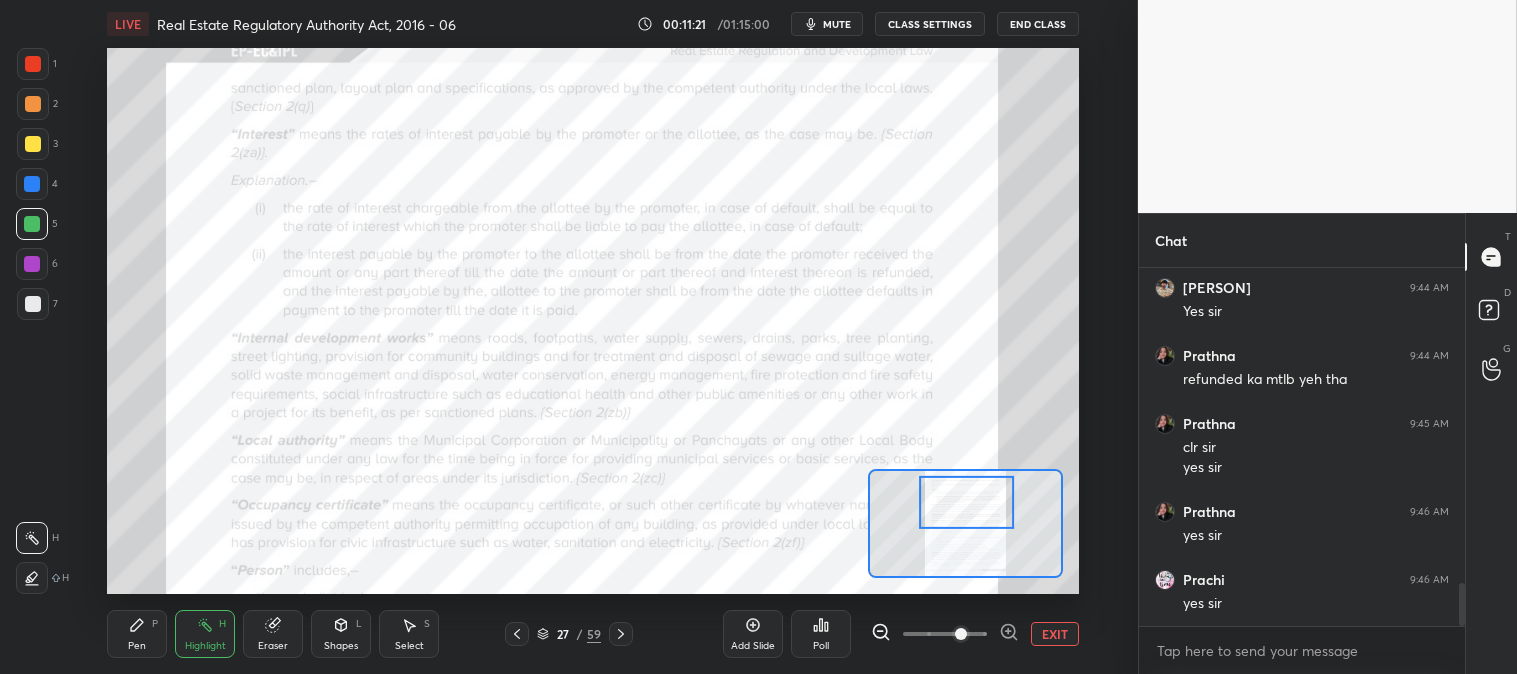 click on "EXIT" at bounding box center (1055, 634) 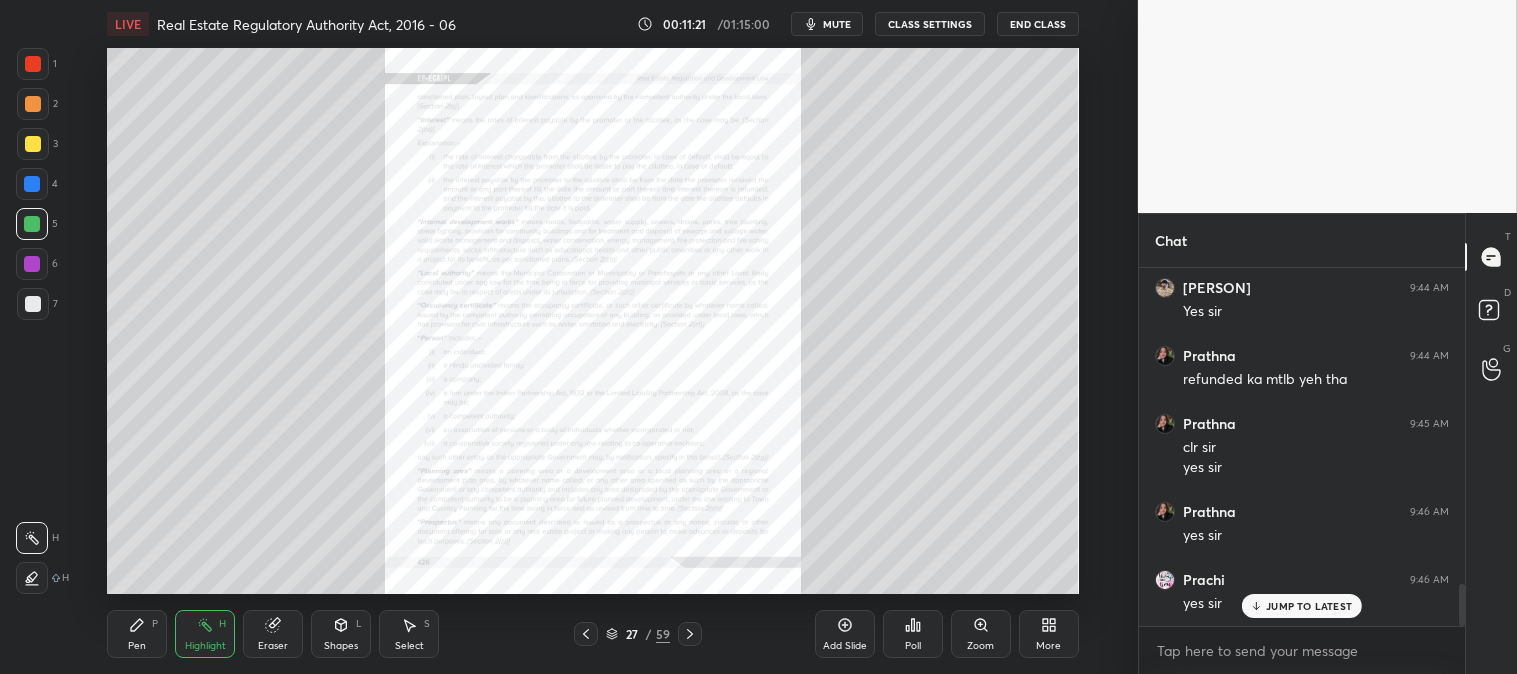 scroll, scrollTop: 2717, scrollLeft: 0, axis: vertical 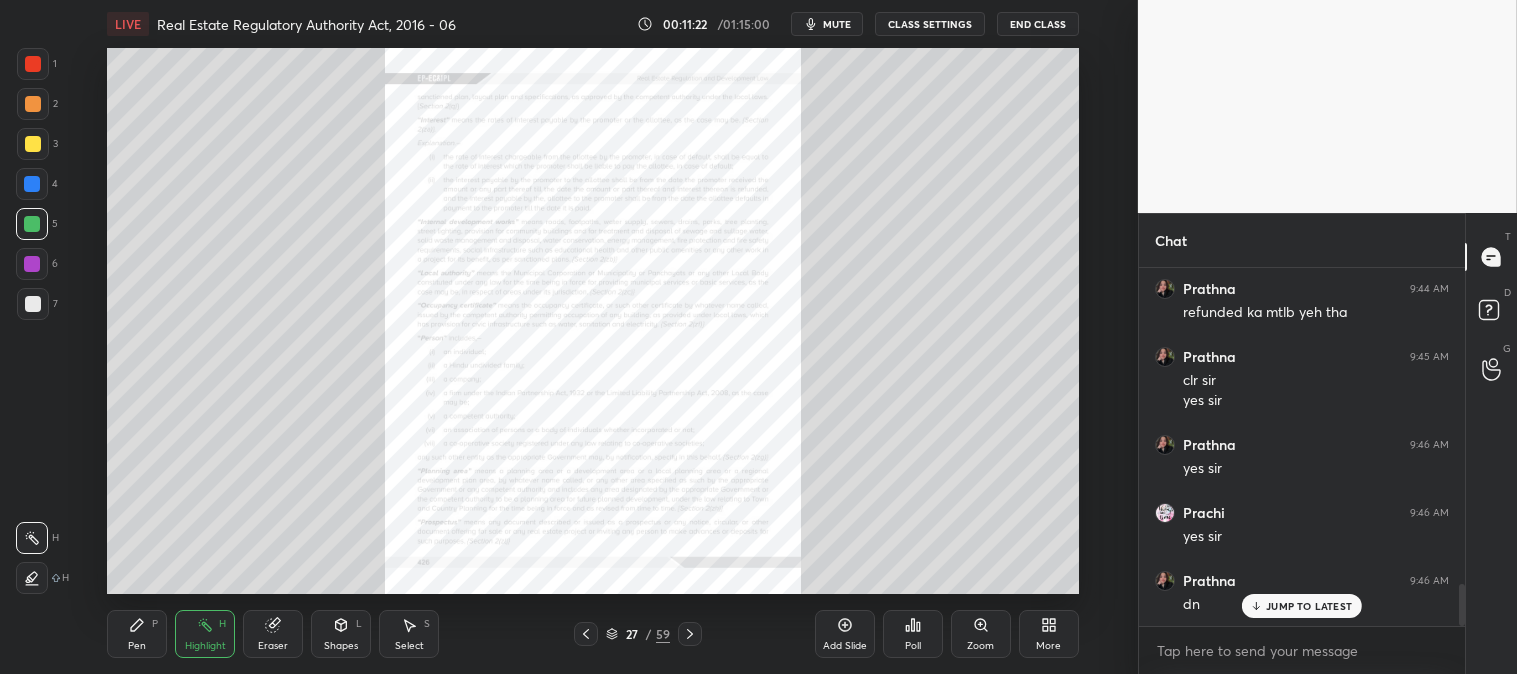 click on "JUMP TO LATEST" at bounding box center (1309, 606) 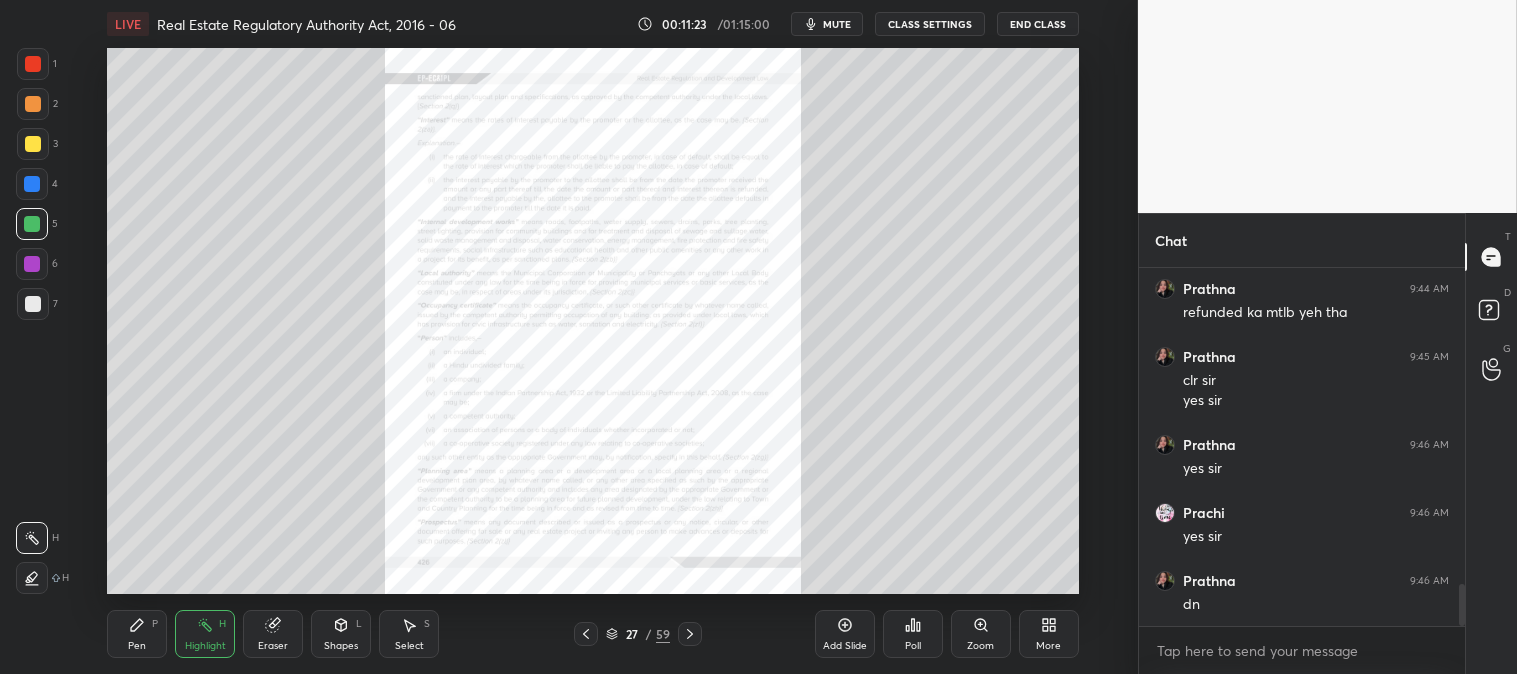 click 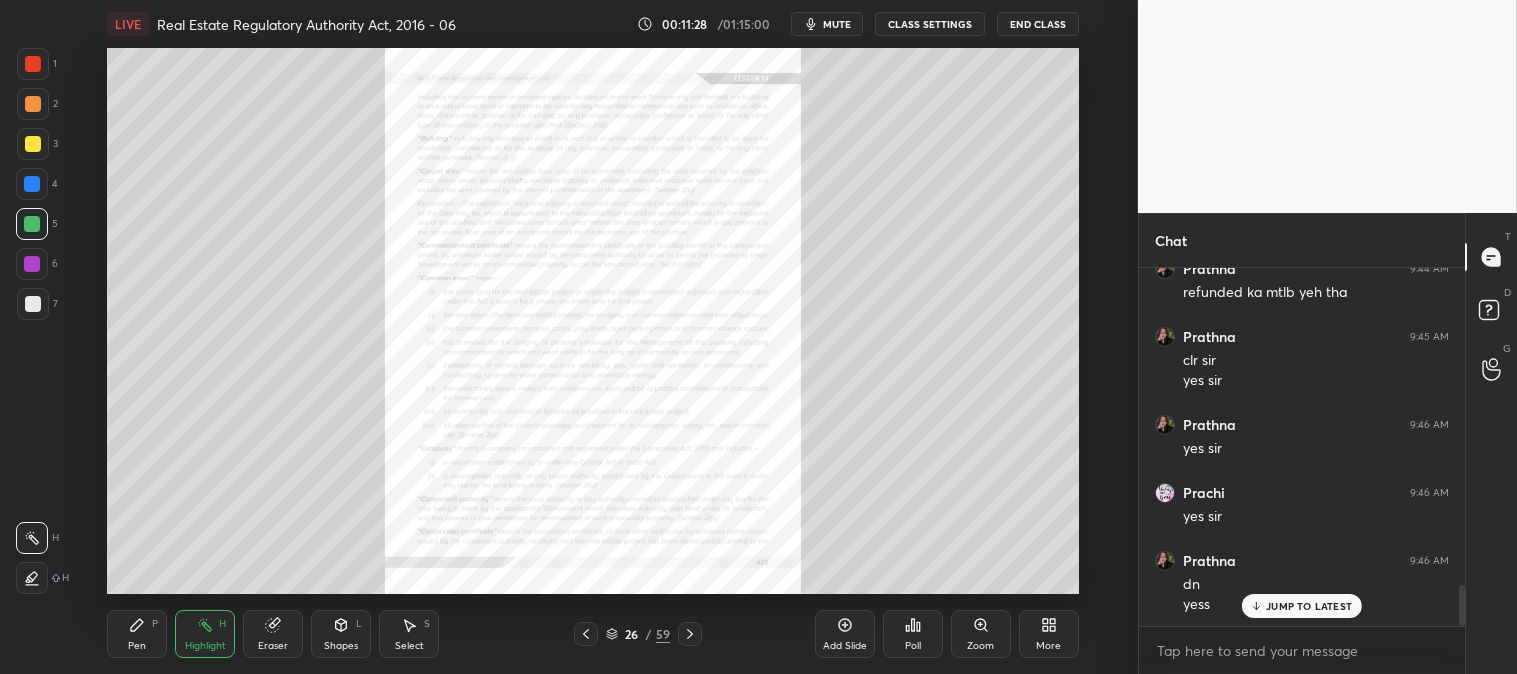 scroll, scrollTop: 2805, scrollLeft: 0, axis: vertical 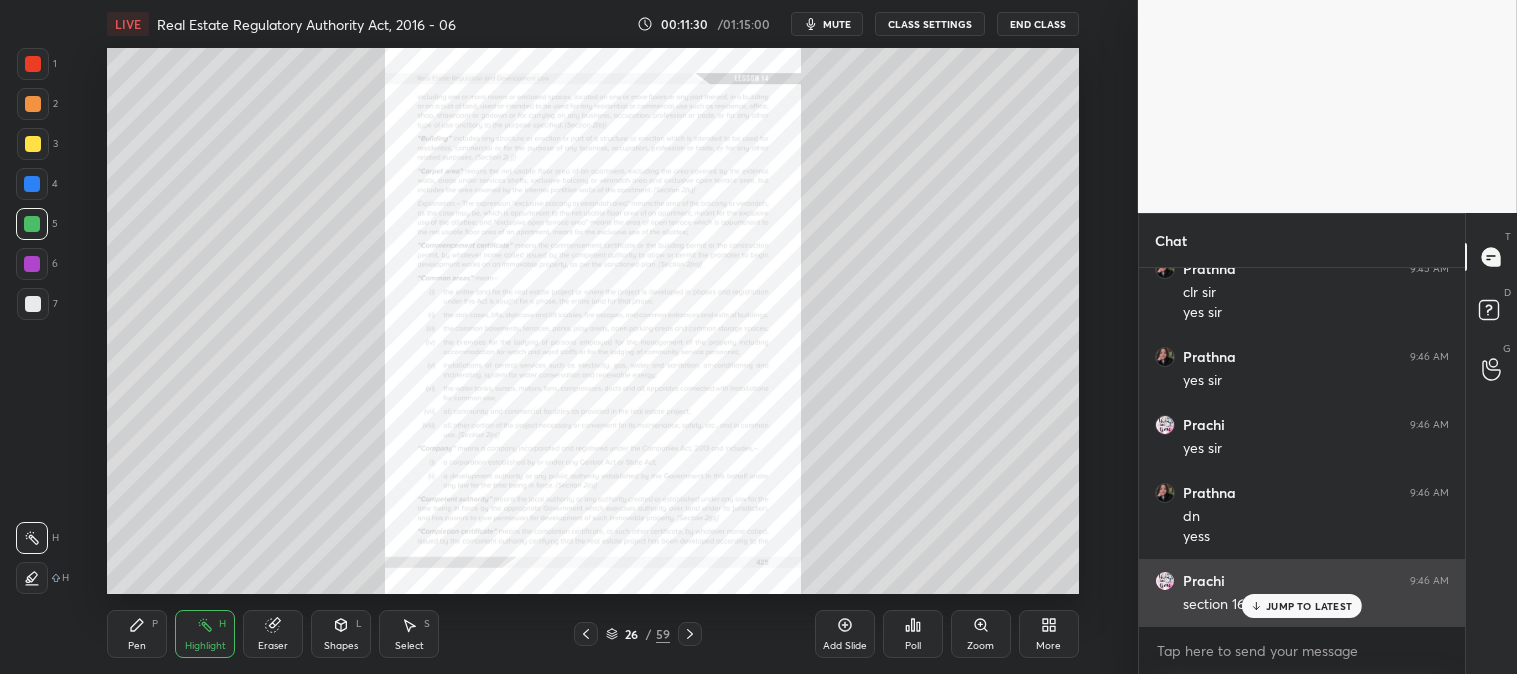 click on "JUMP TO LATEST" at bounding box center [1309, 606] 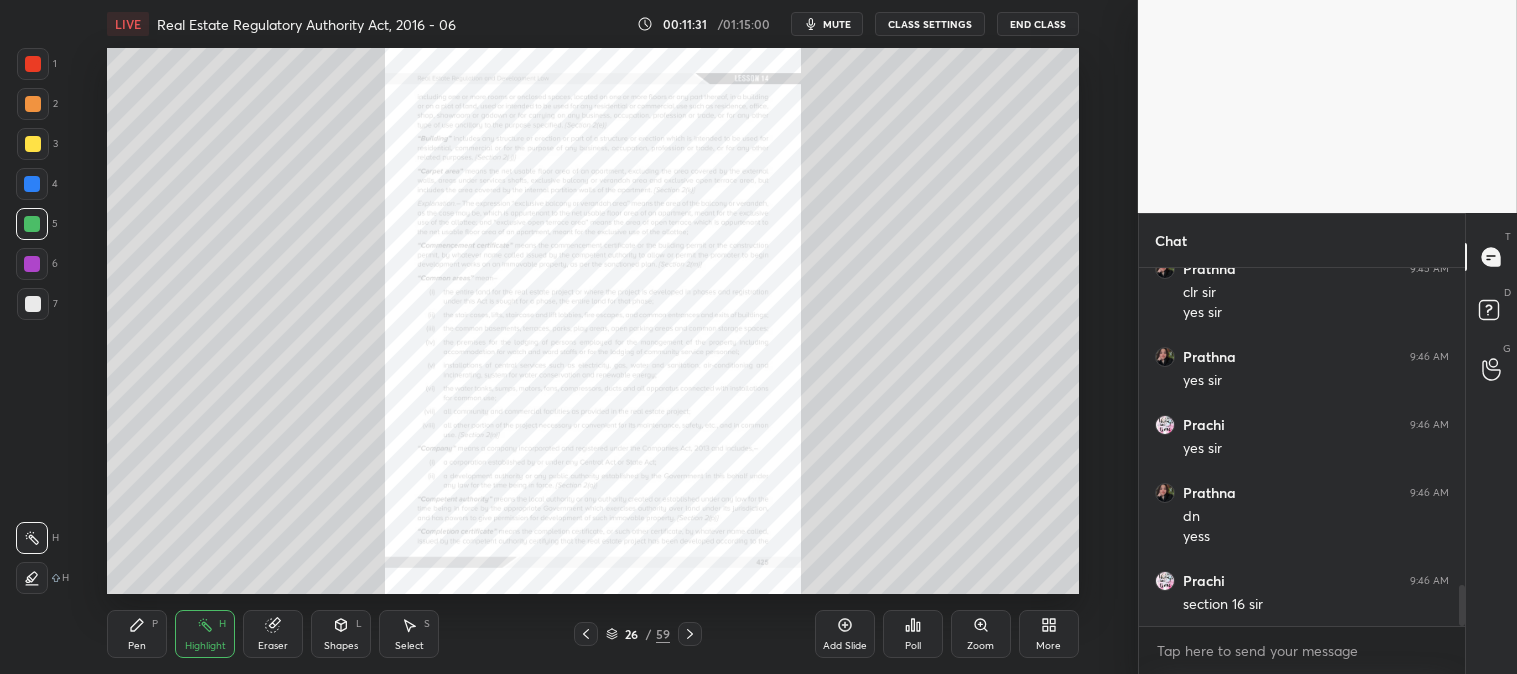 click 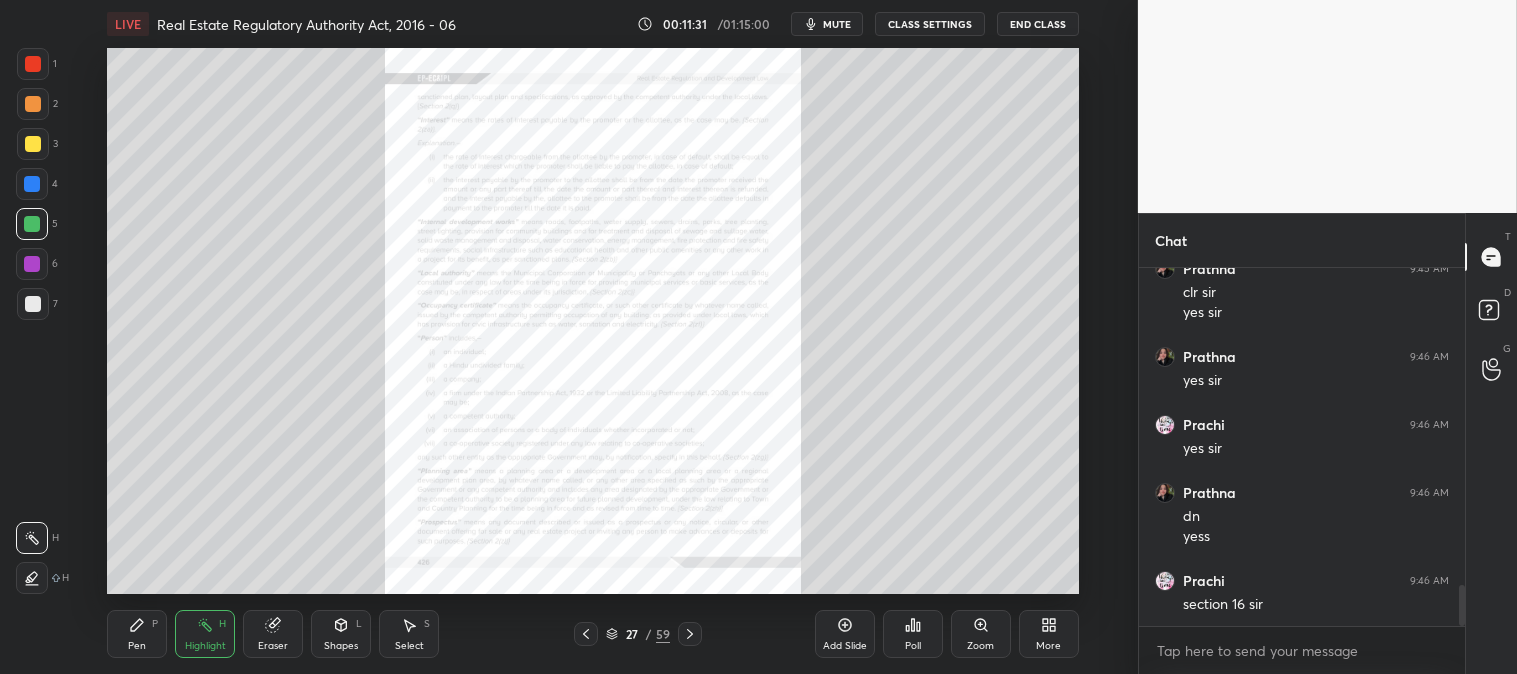 click 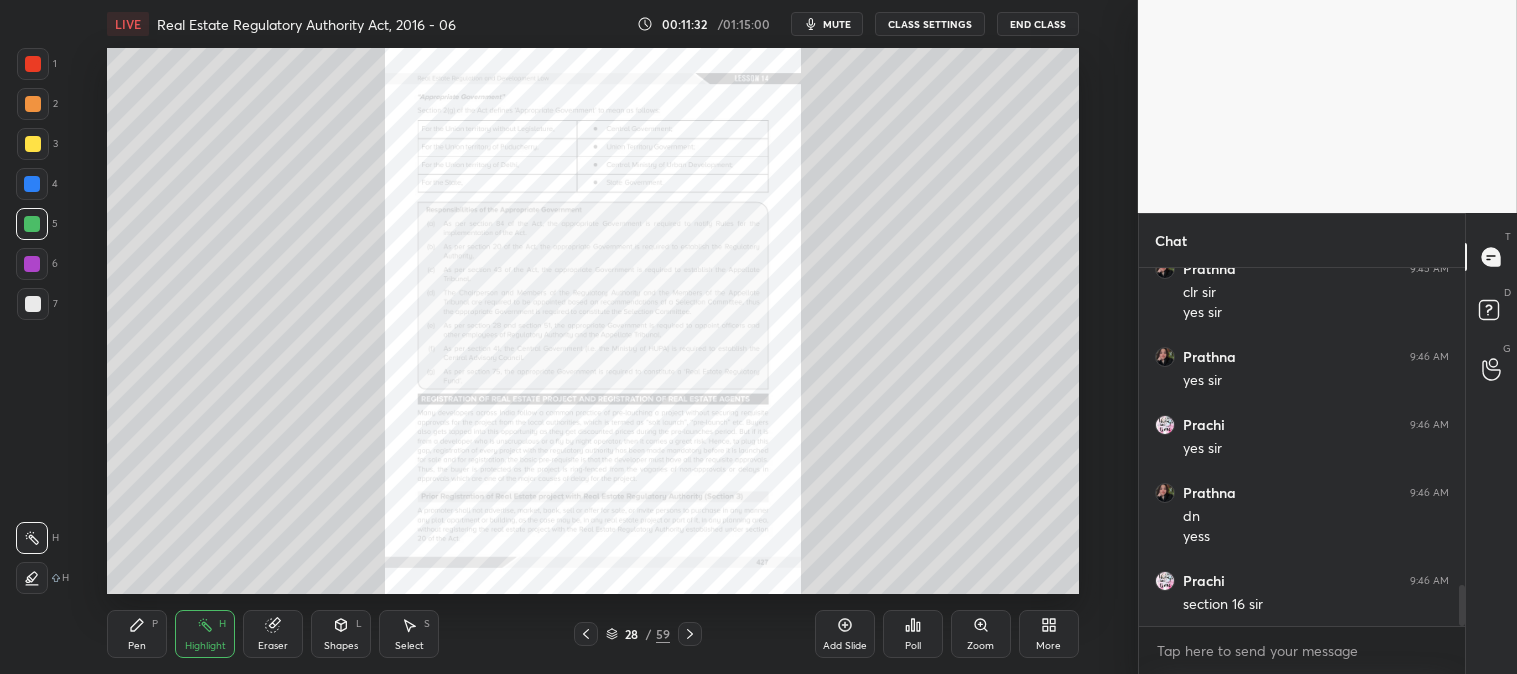 click 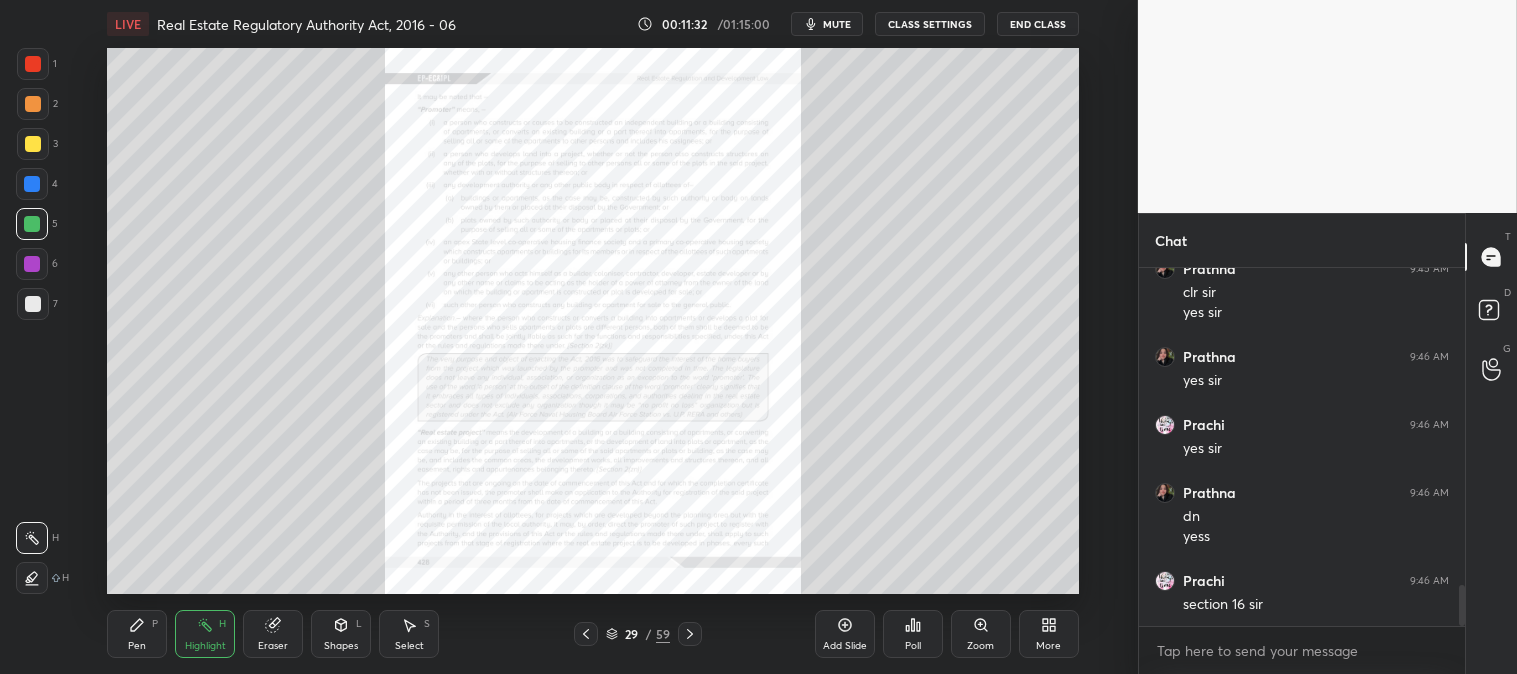click 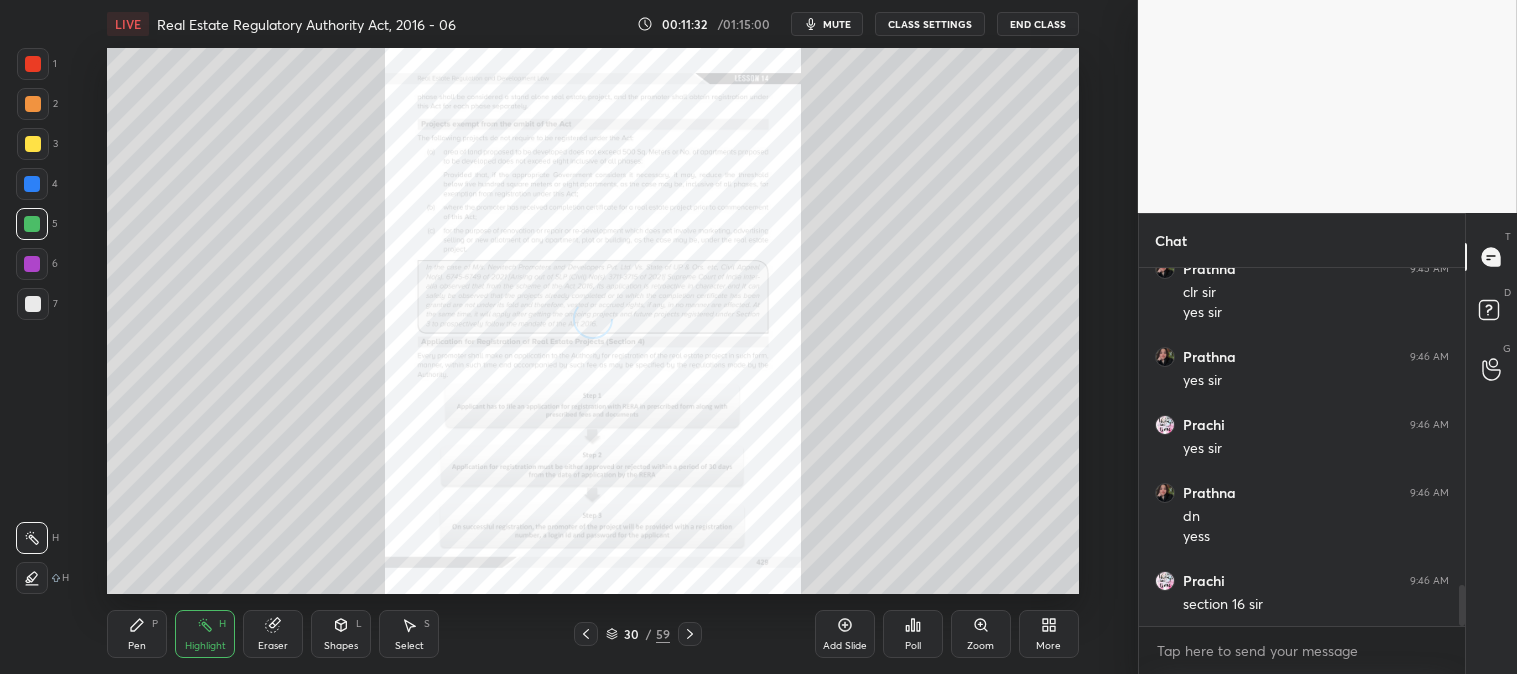click 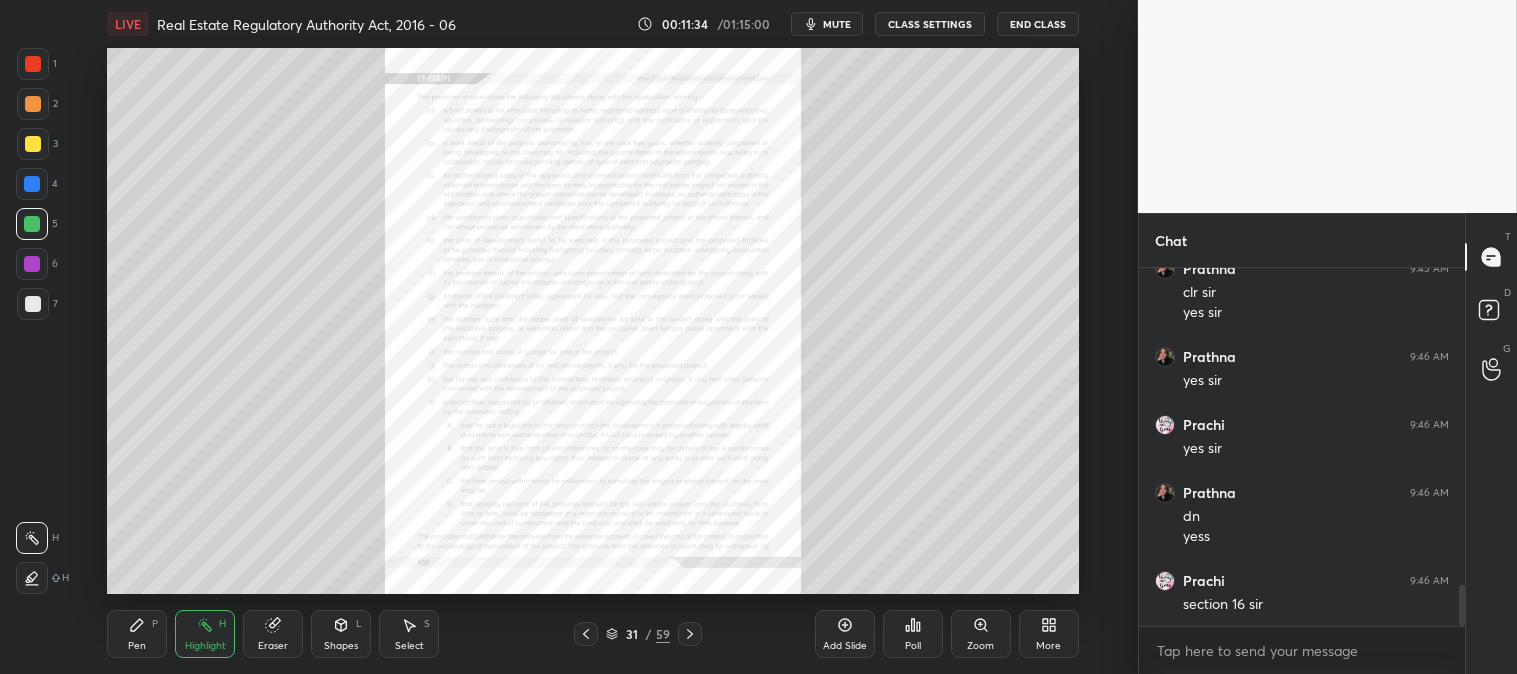 click 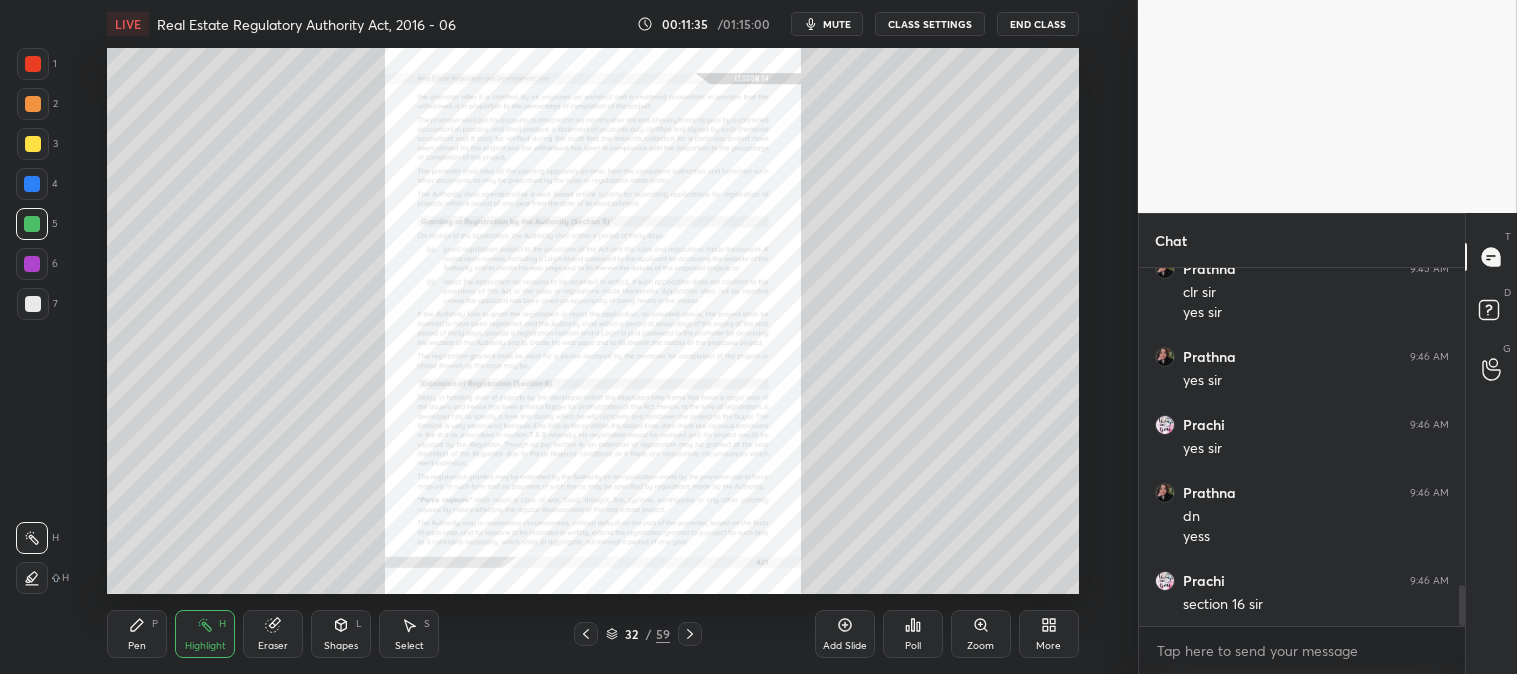 click 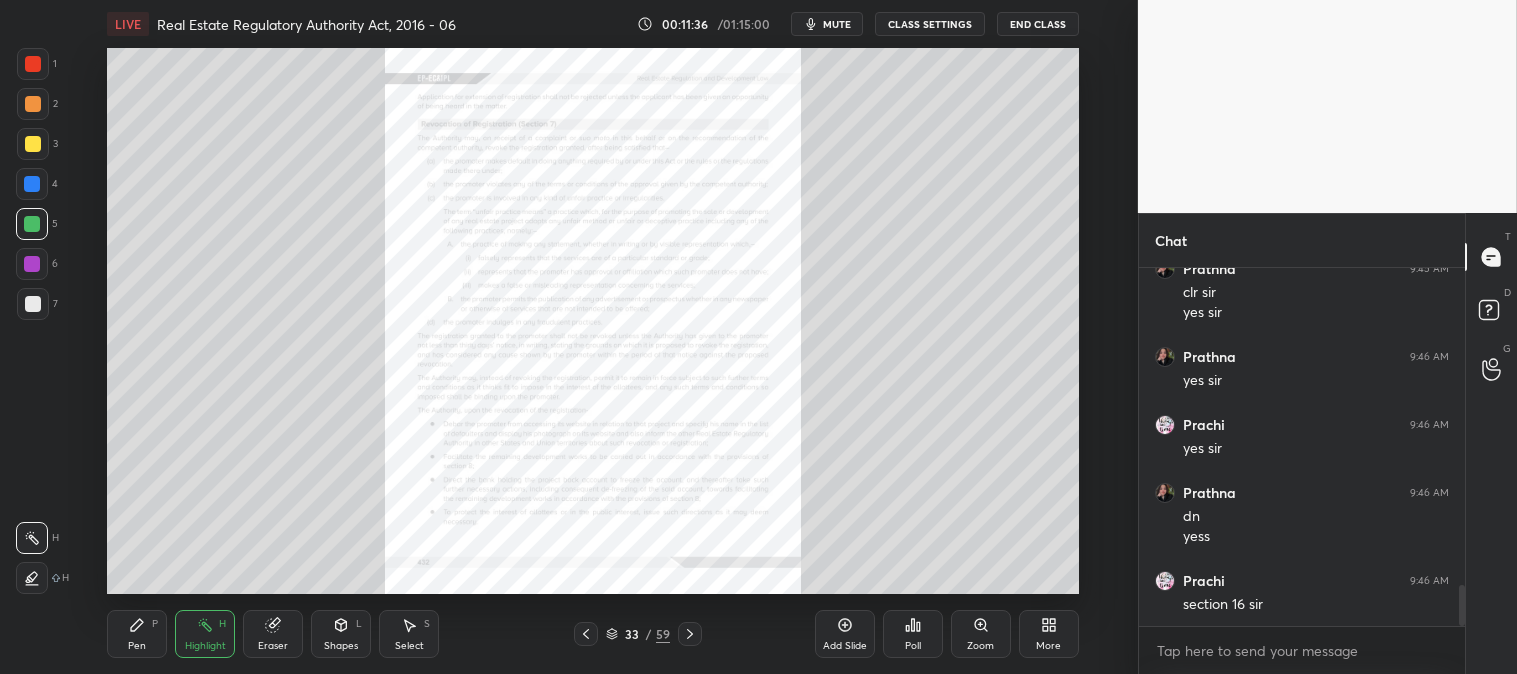 click 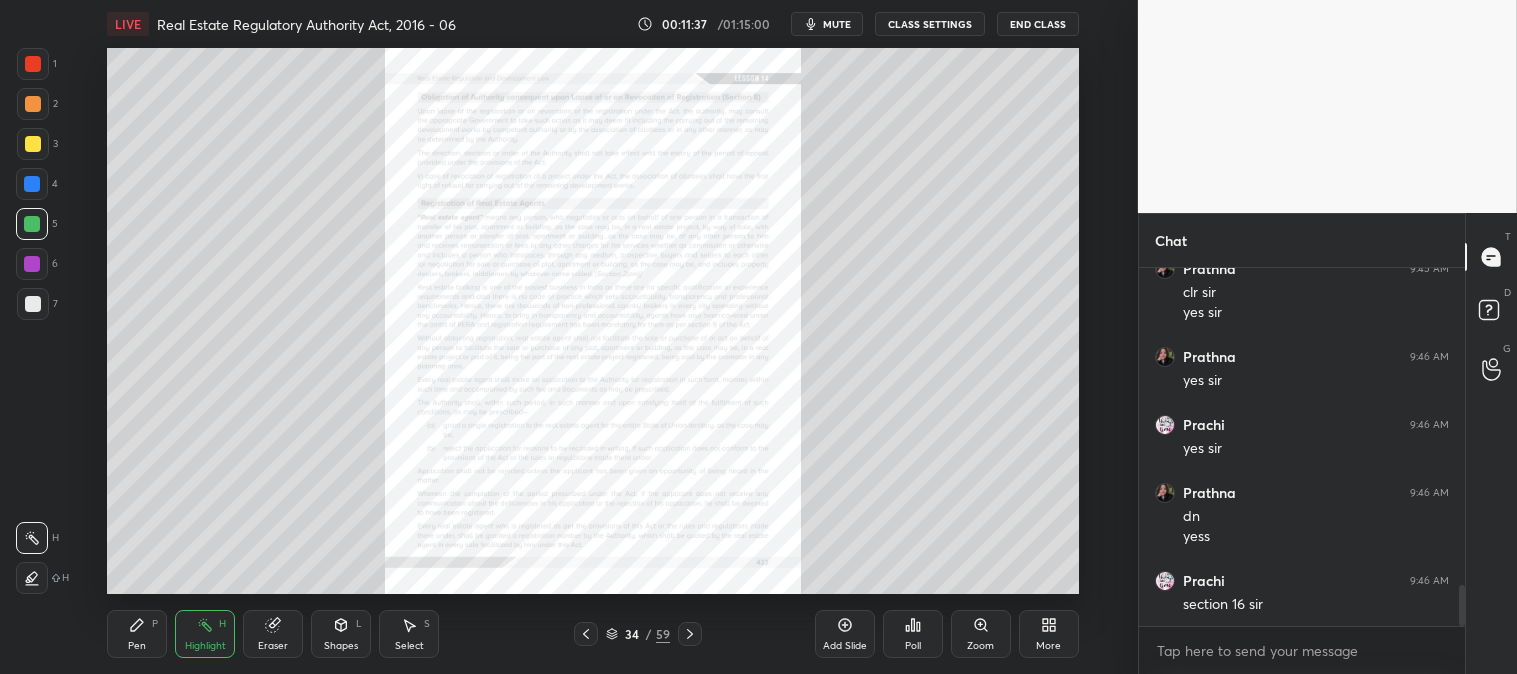 click 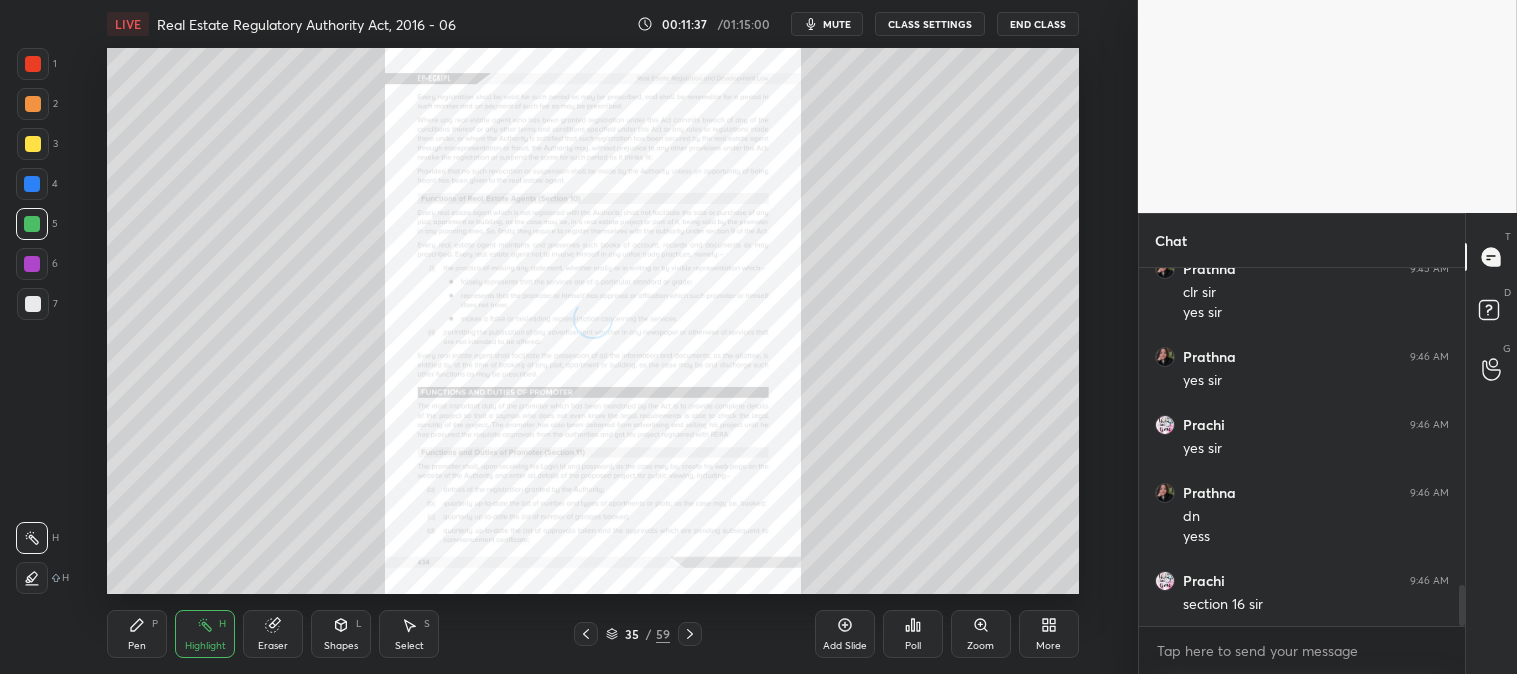 click 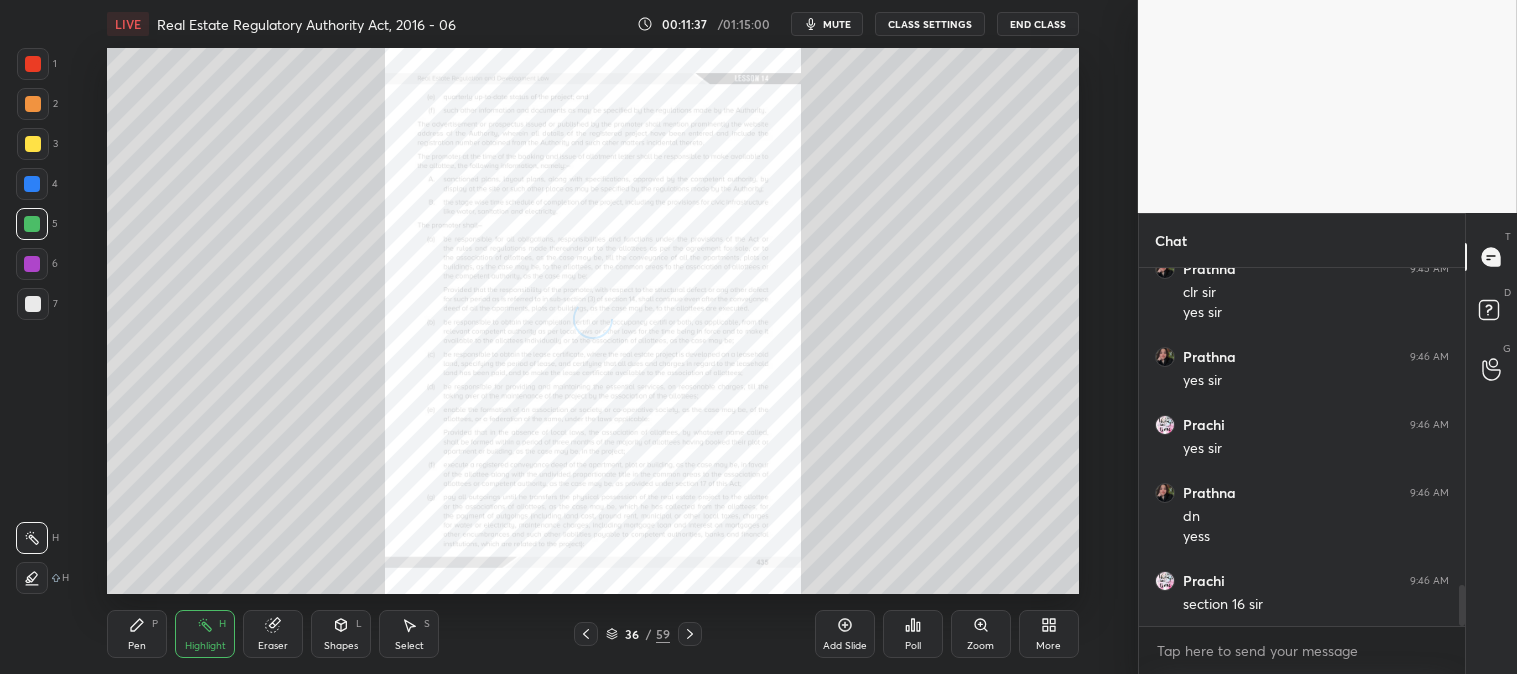 click 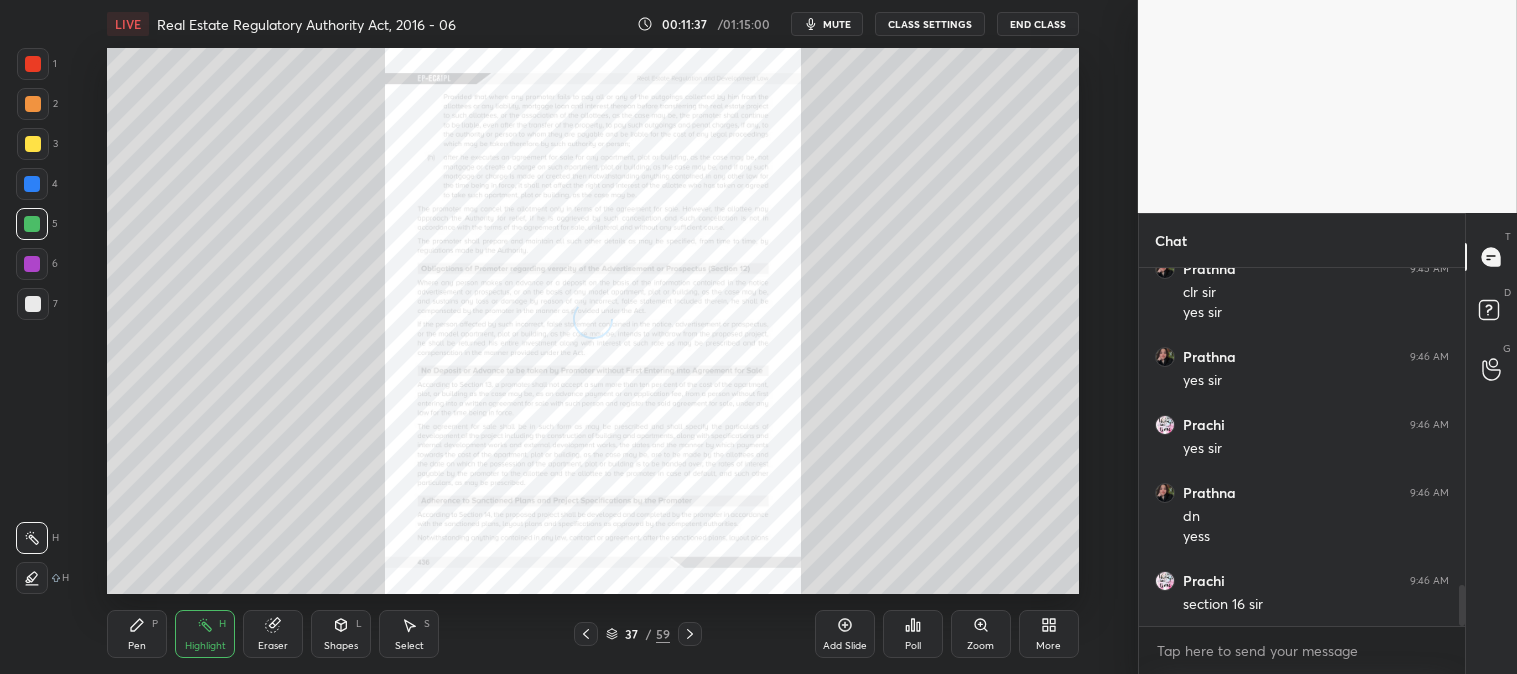 click 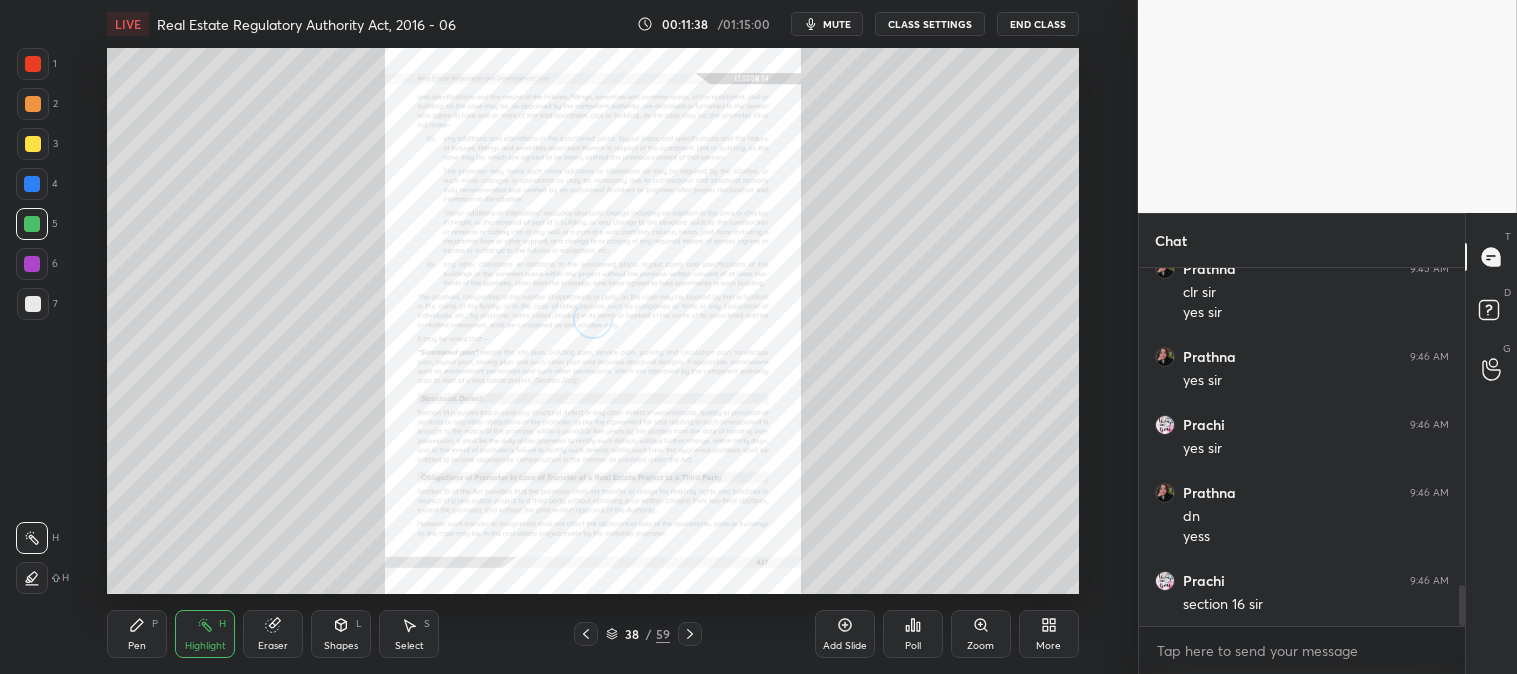 scroll, scrollTop: 2825, scrollLeft: 0, axis: vertical 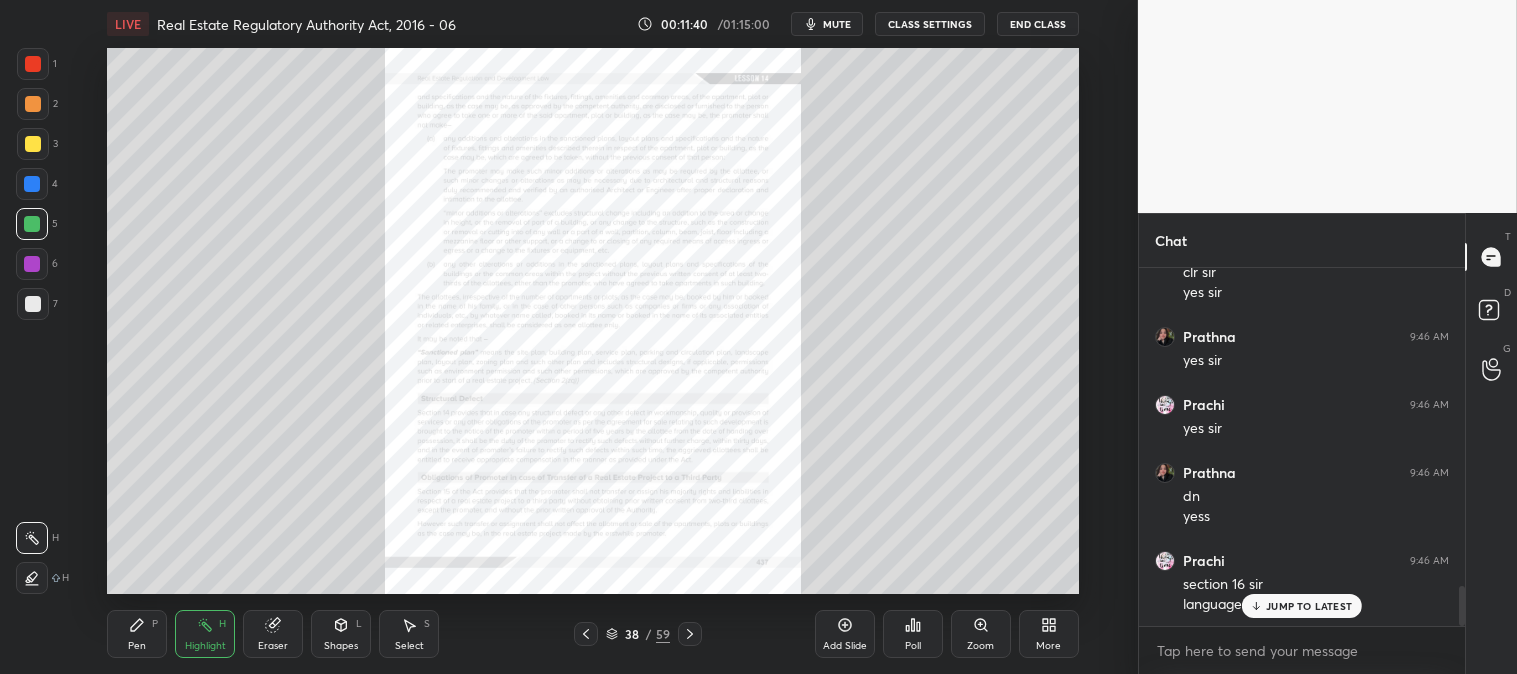 click 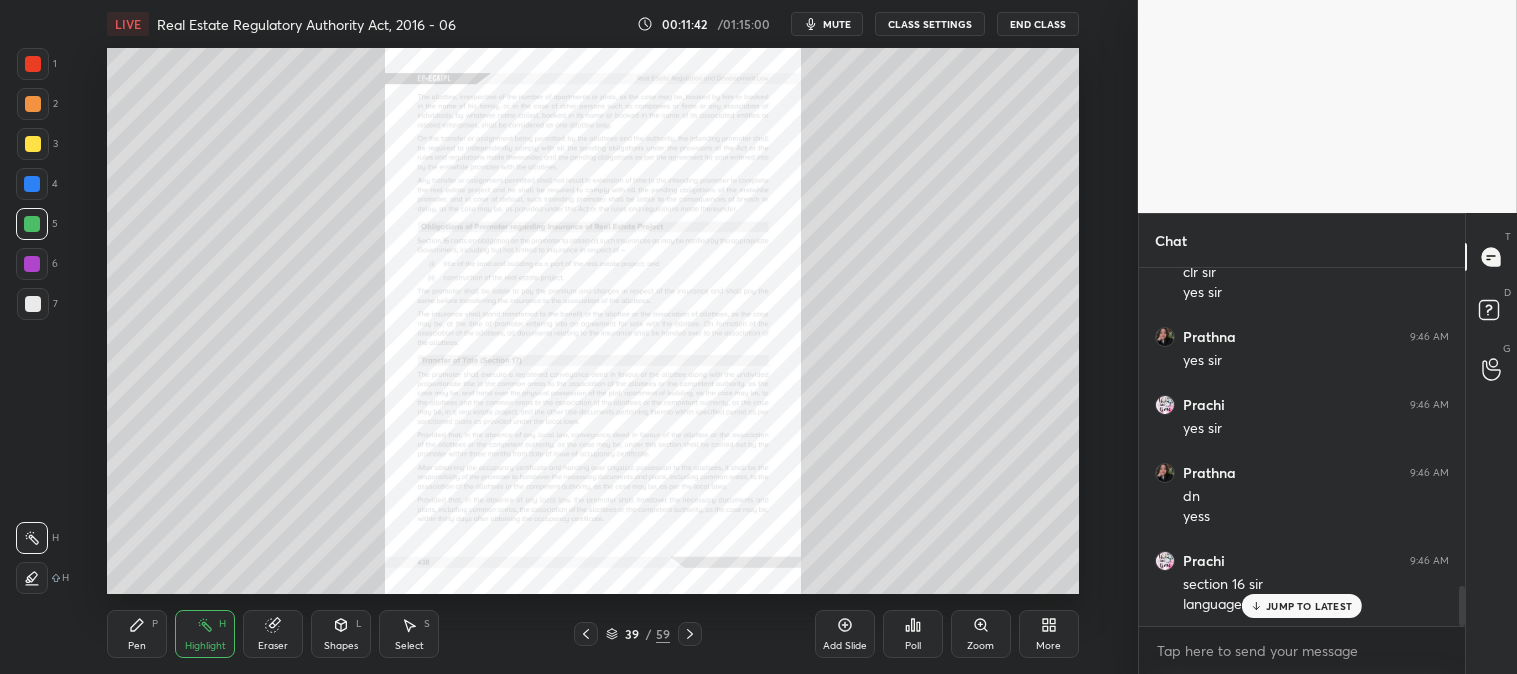 click on "Zoom" at bounding box center (981, 634) 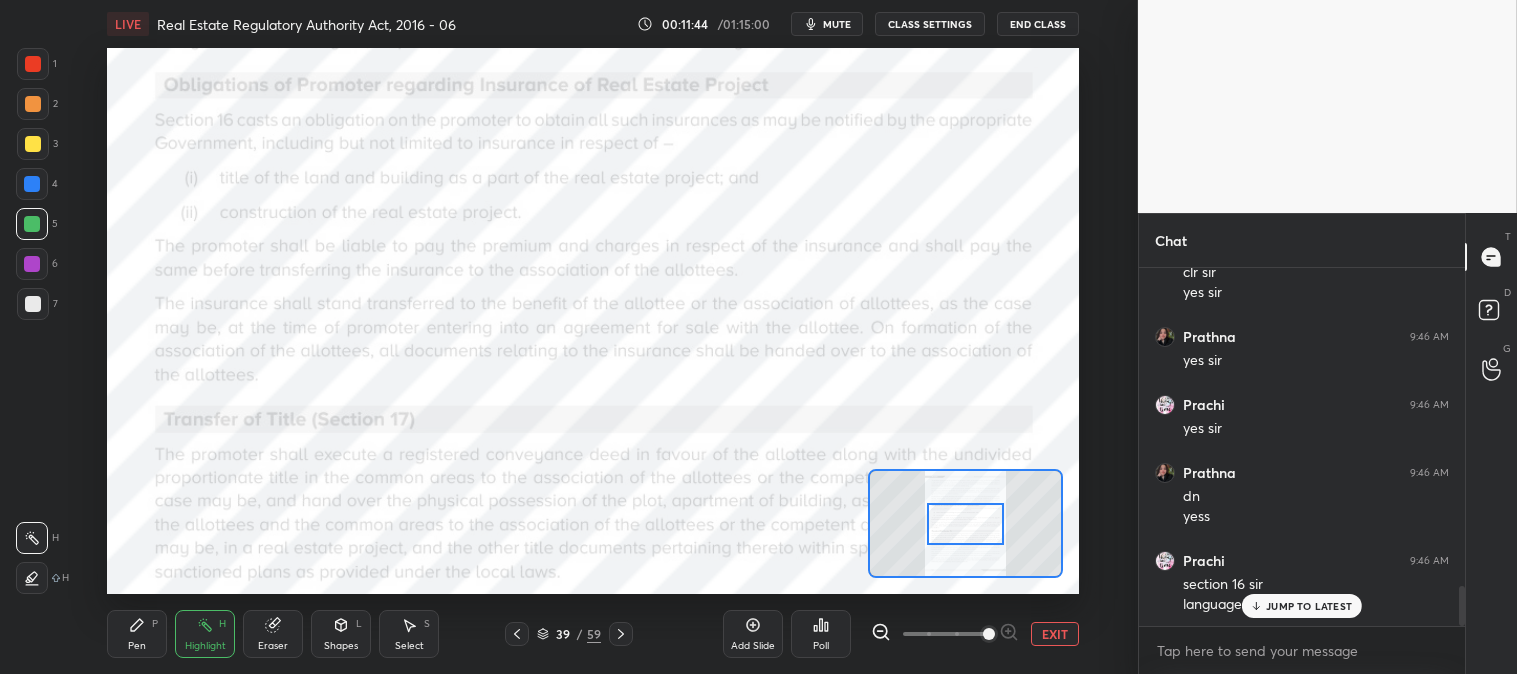 click on "Highlight" at bounding box center (205, 646) 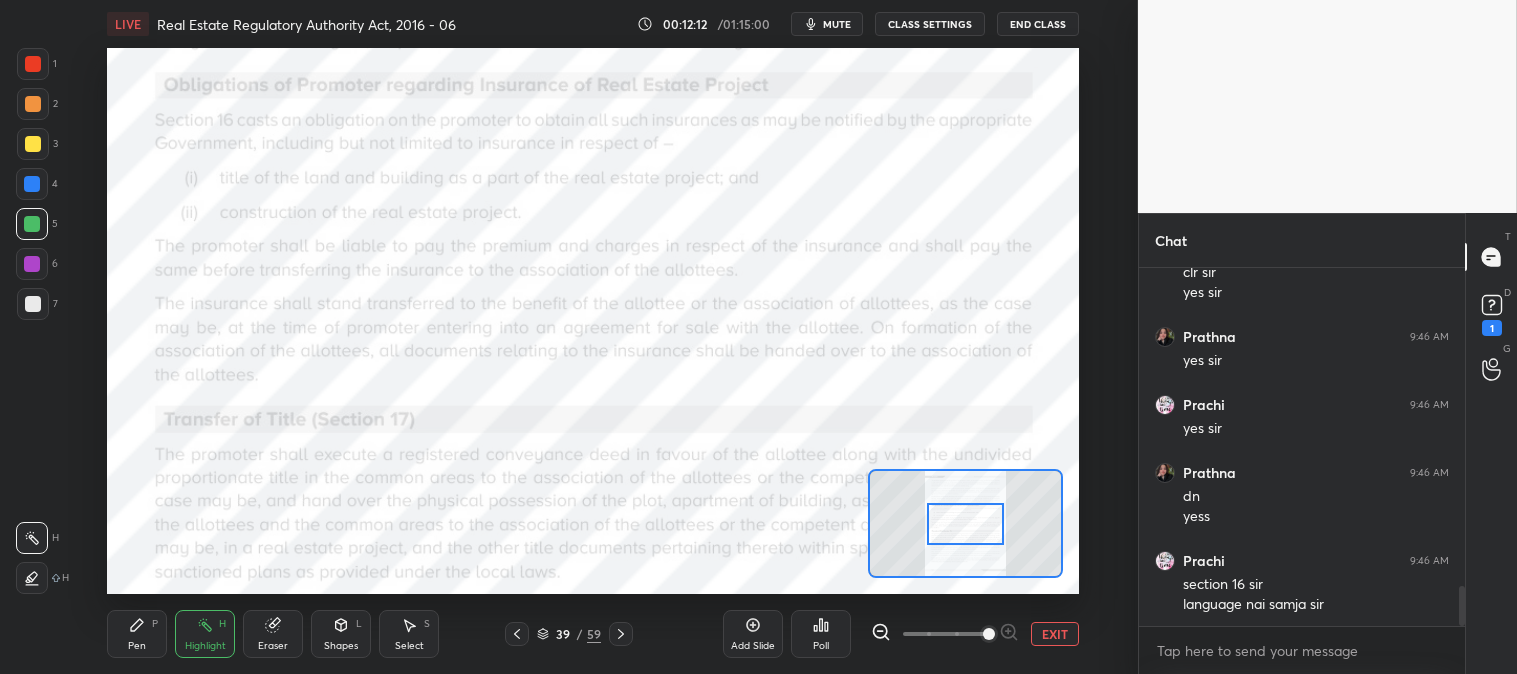 click 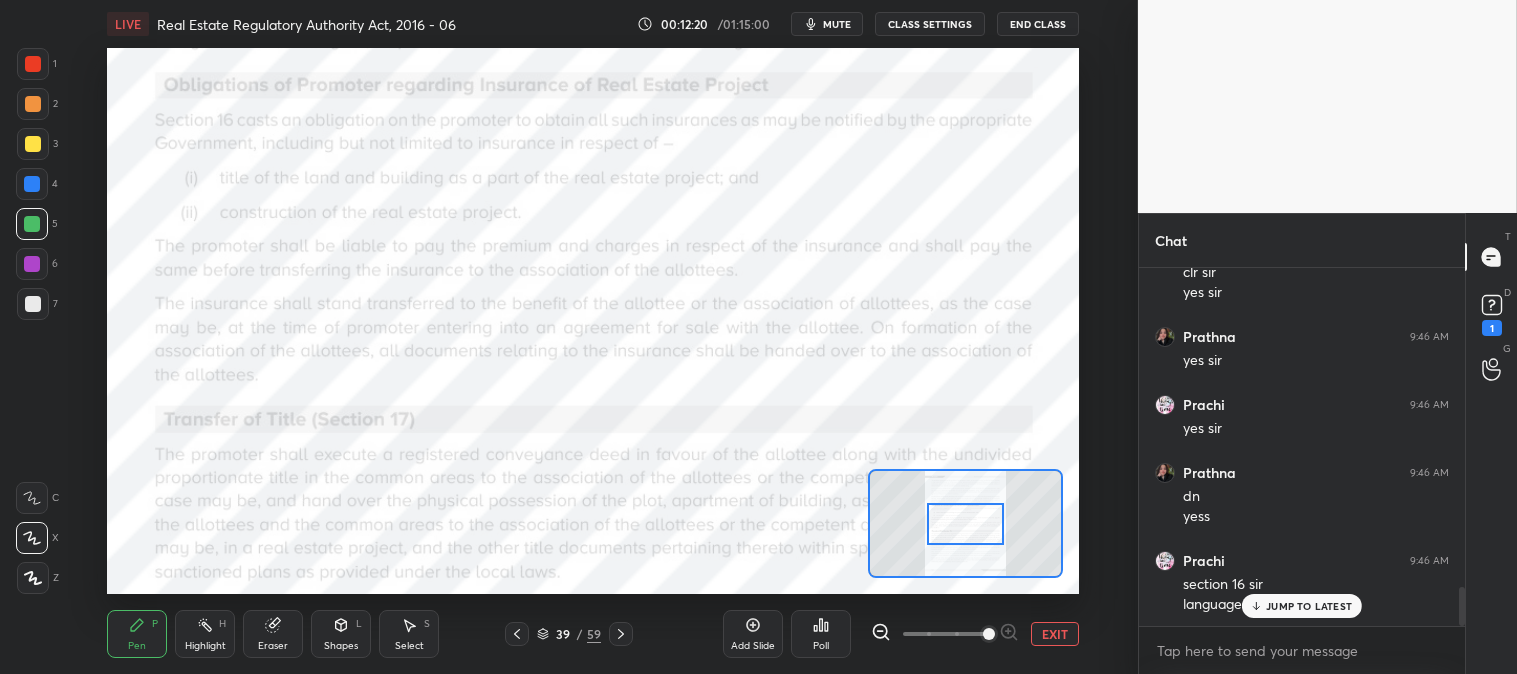 scroll, scrollTop: 2893, scrollLeft: 0, axis: vertical 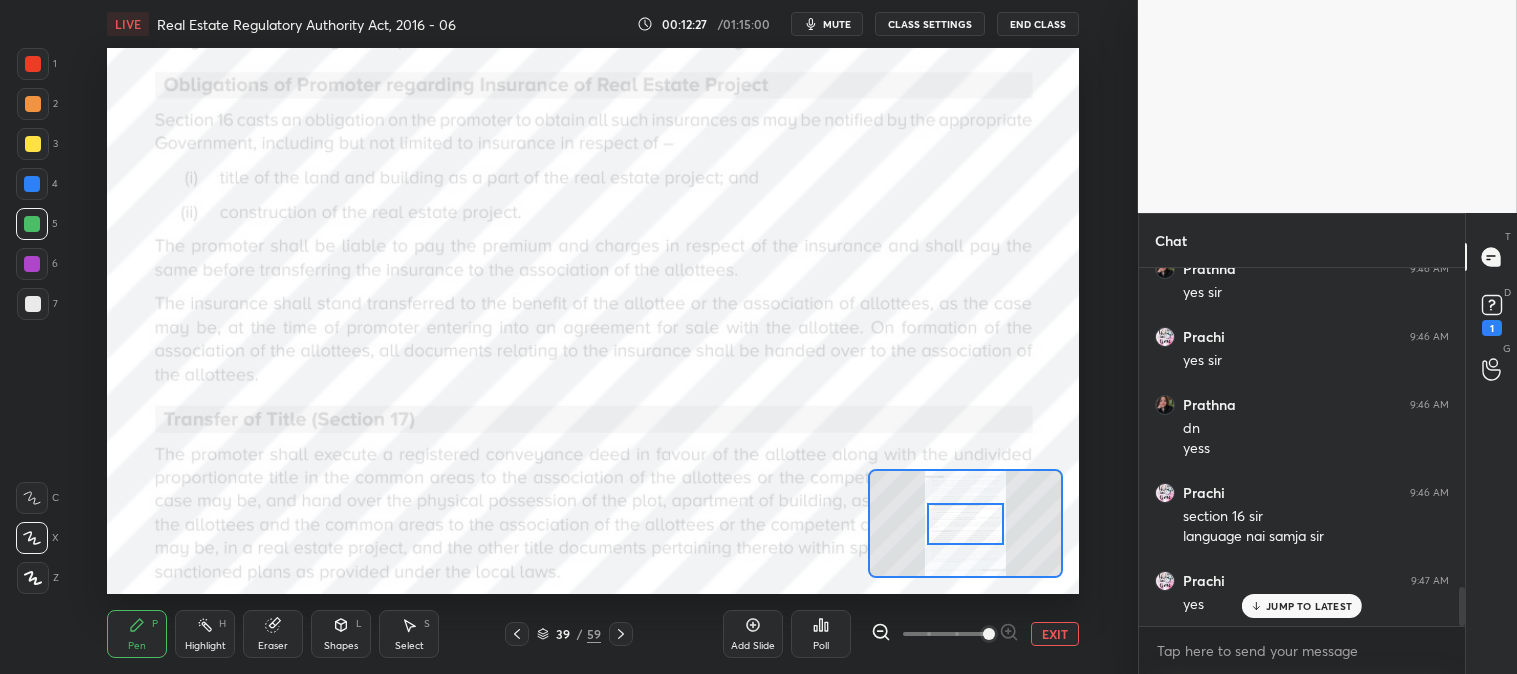 click 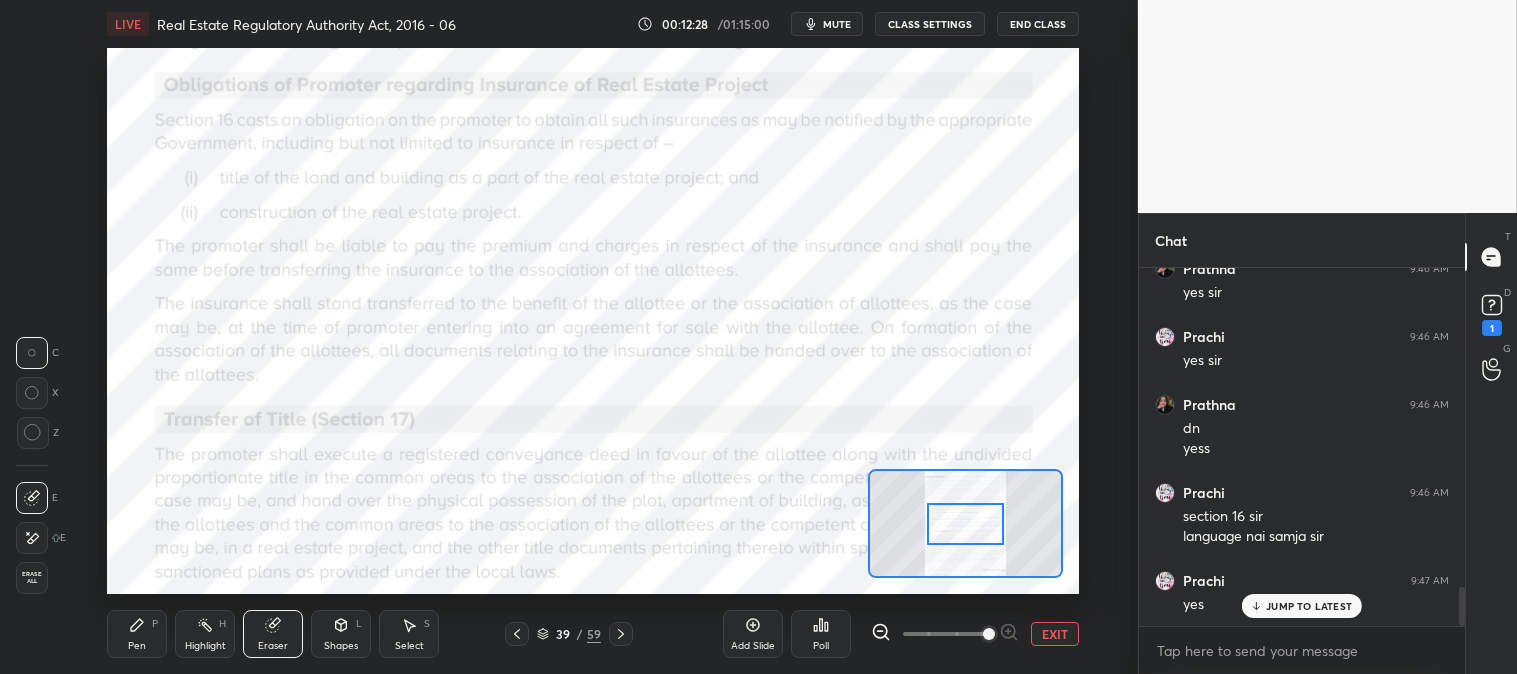 click on "Pen" at bounding box center [137, 646] 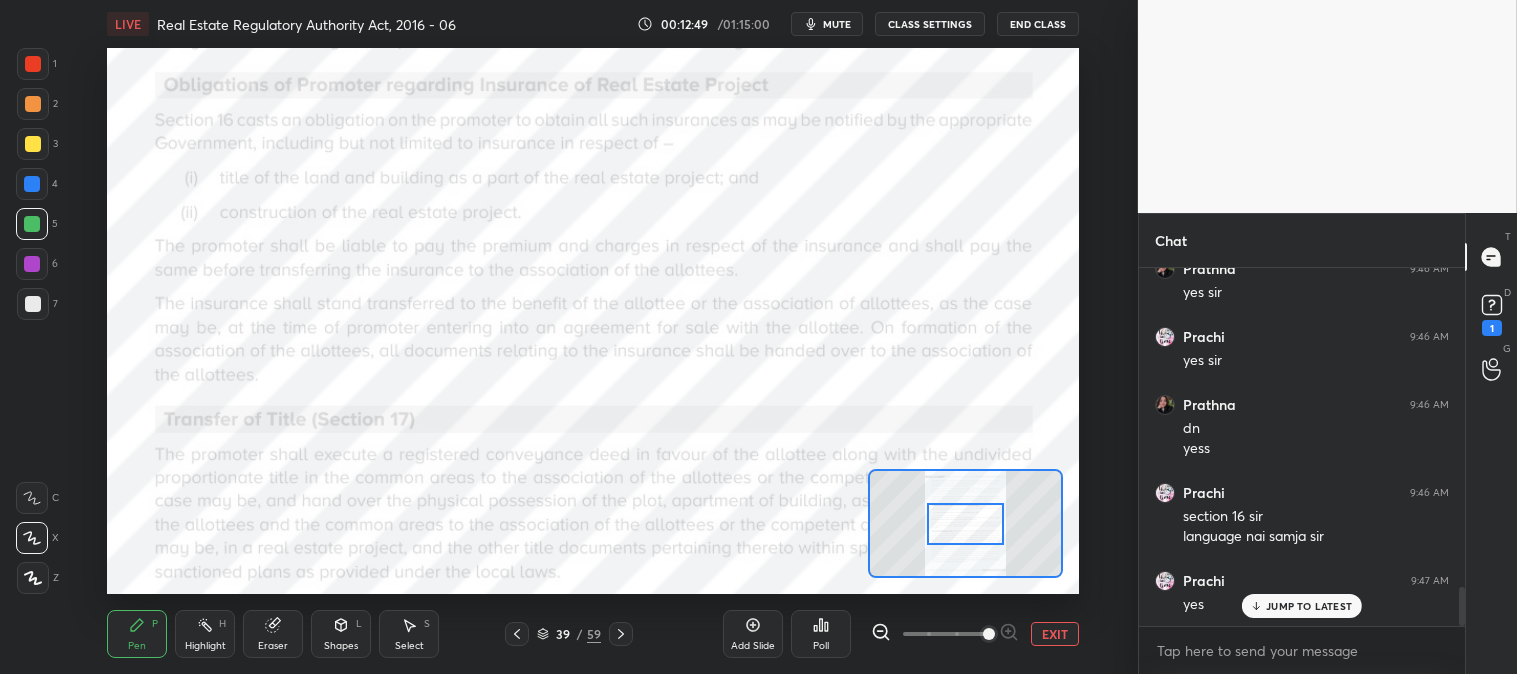click on "JUMP TO LATEST" at bounding box center (1309, 606) 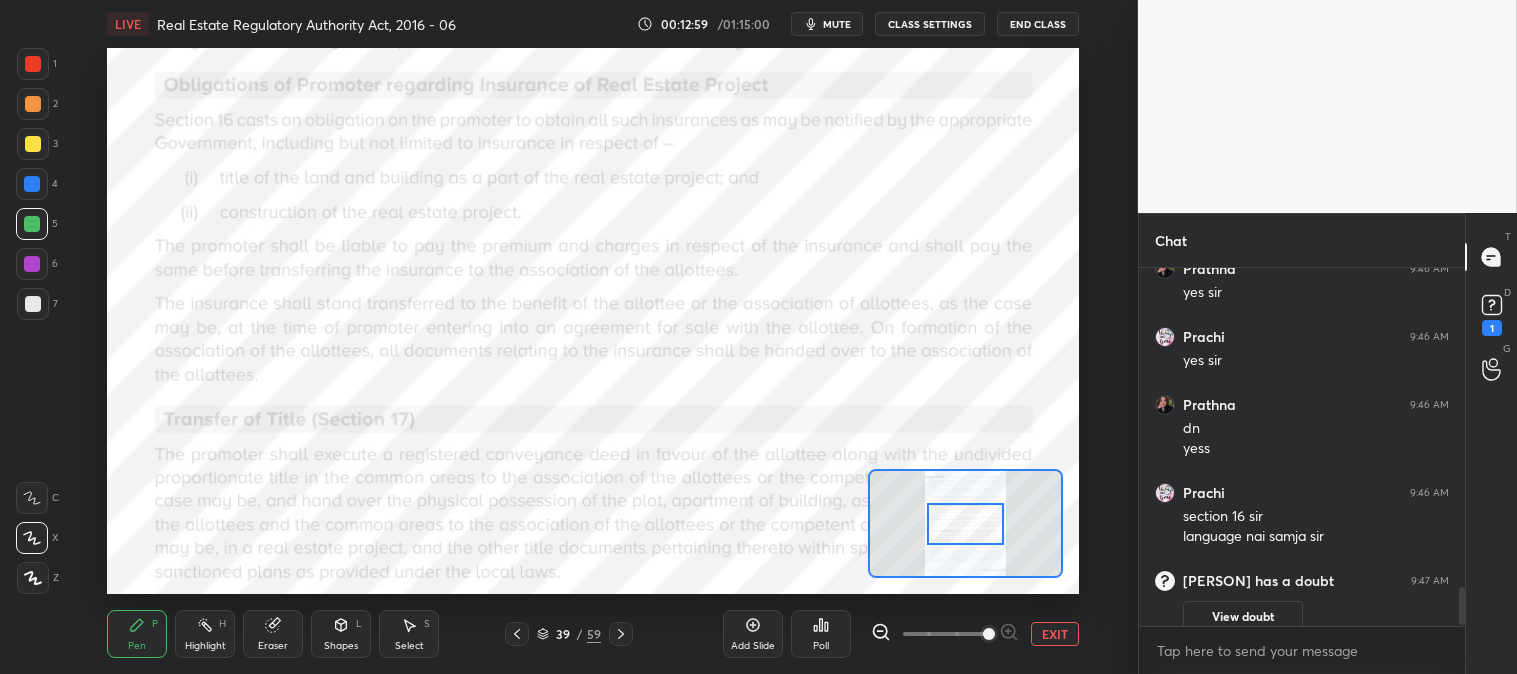 click on "Eraser" at bounding box center [273, 646] 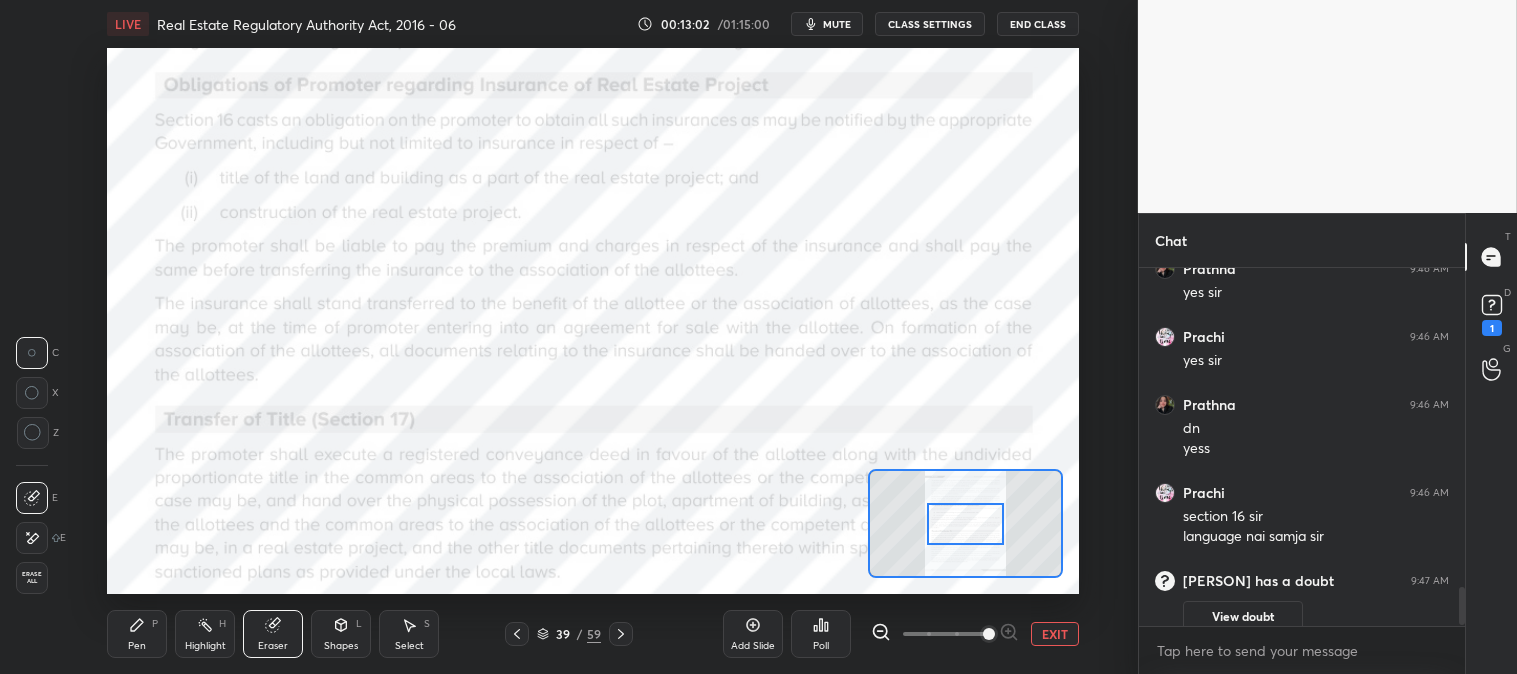 click on "Pen" at bounding box center [137, 646] 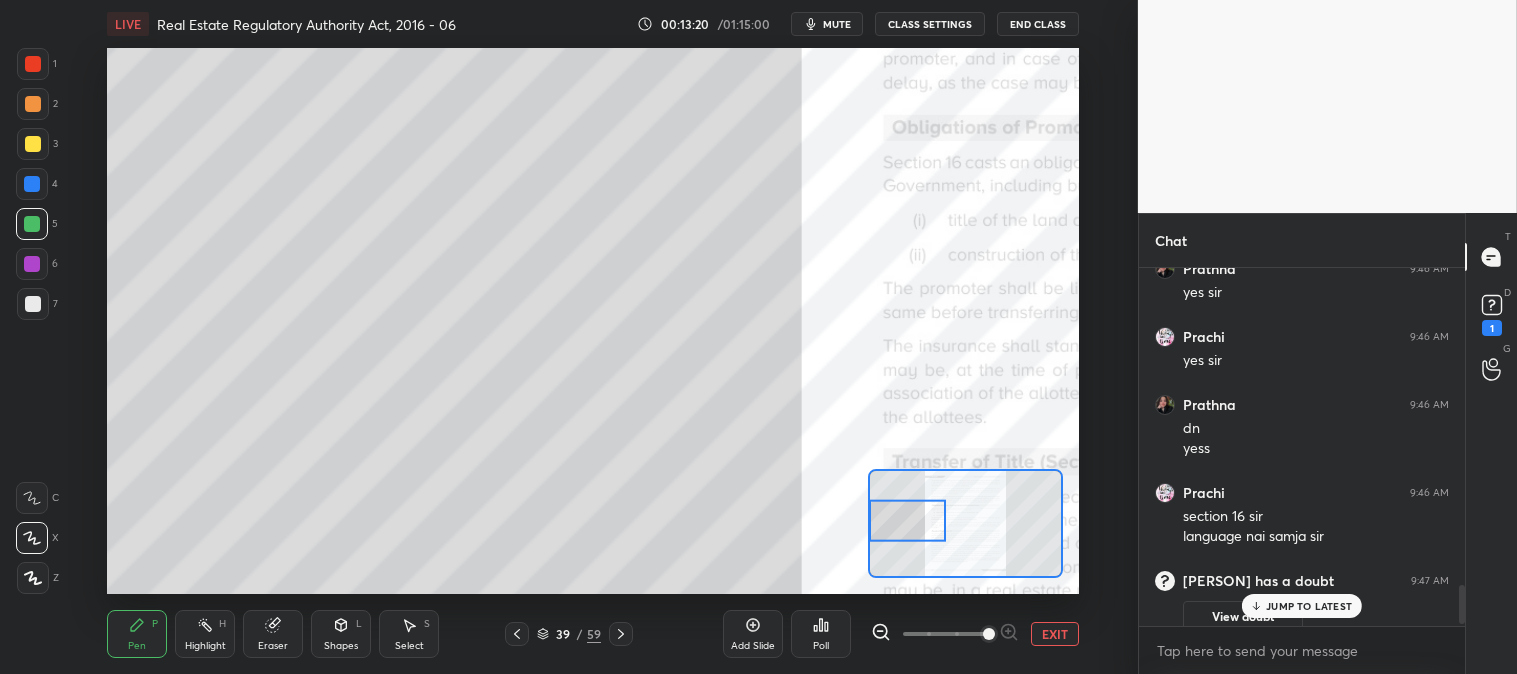 scroll, scrollTop: 2980, scrollLeft: 0, axis: vertical 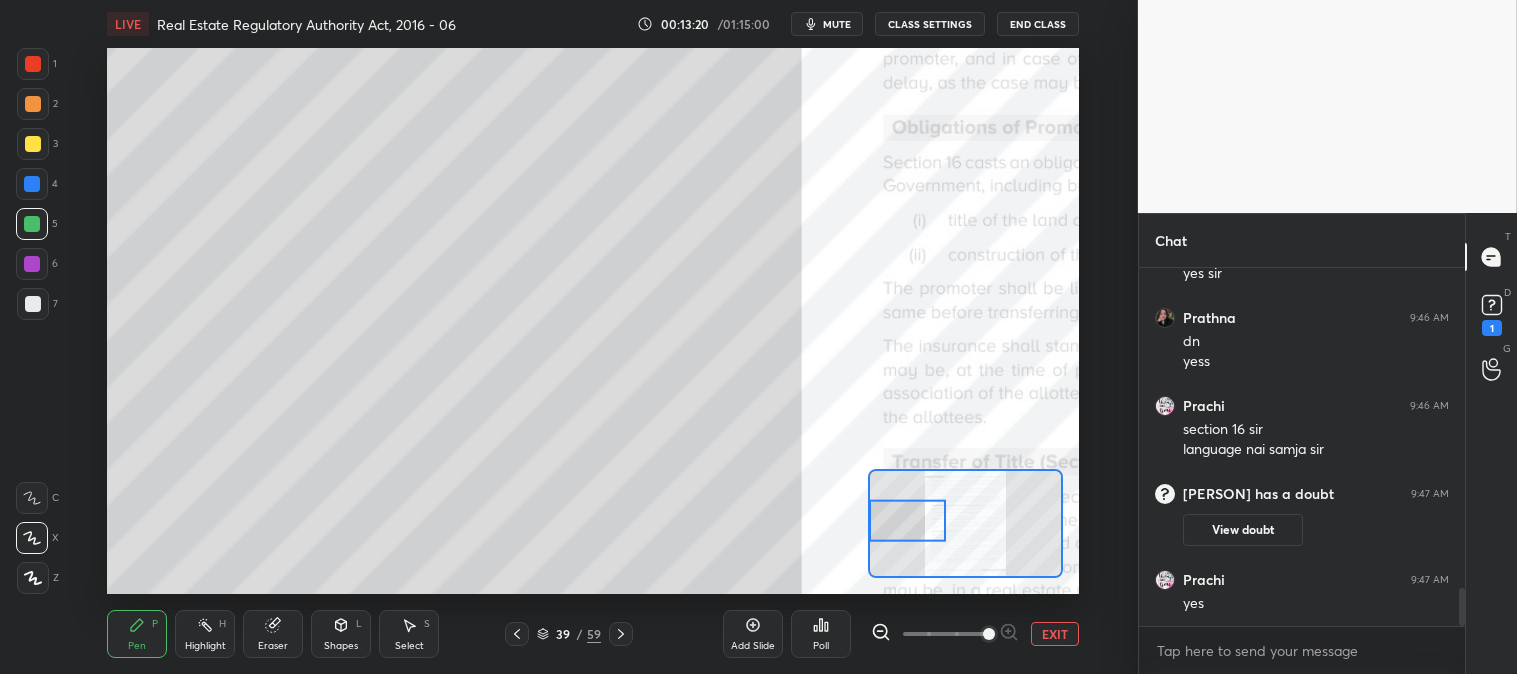click on "EXIT" at bounding box center (1055, 634) 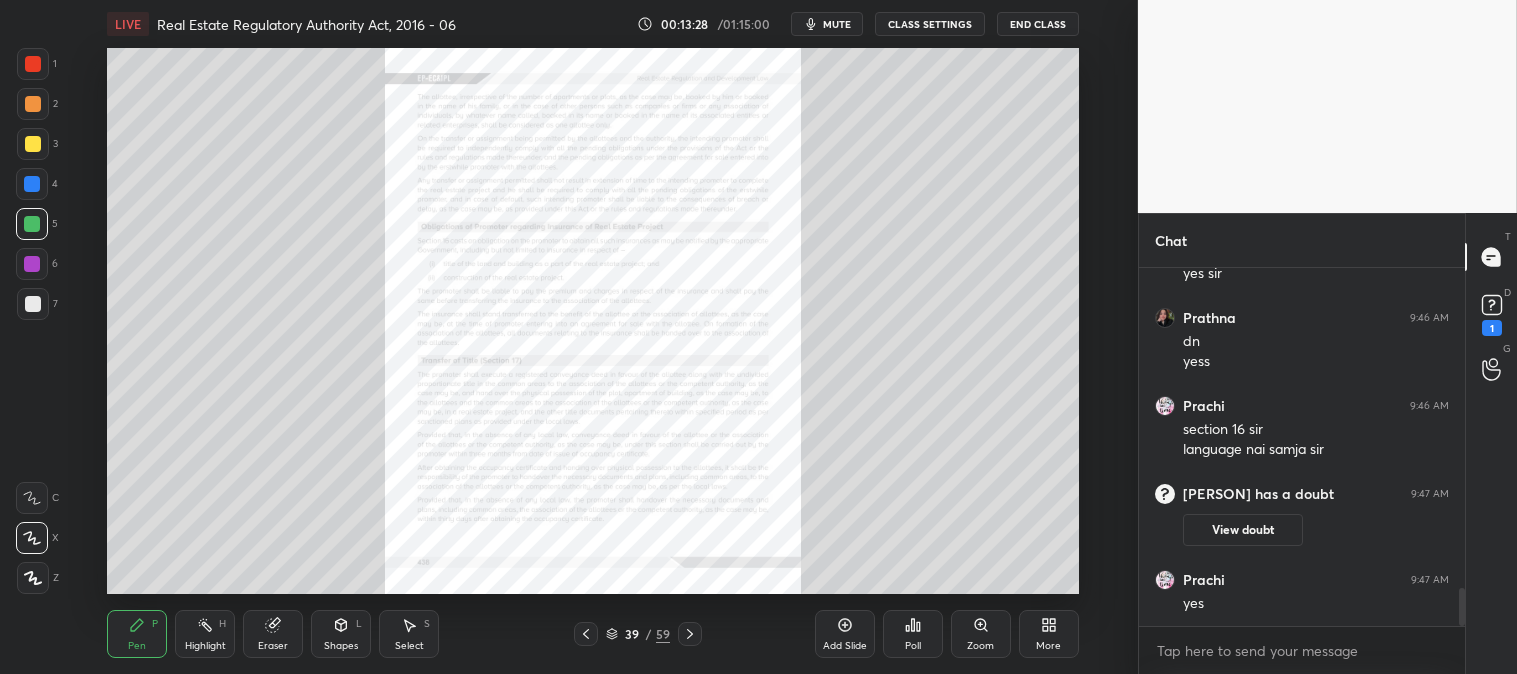 click on "Zoom" at bounding box center [981, 634] 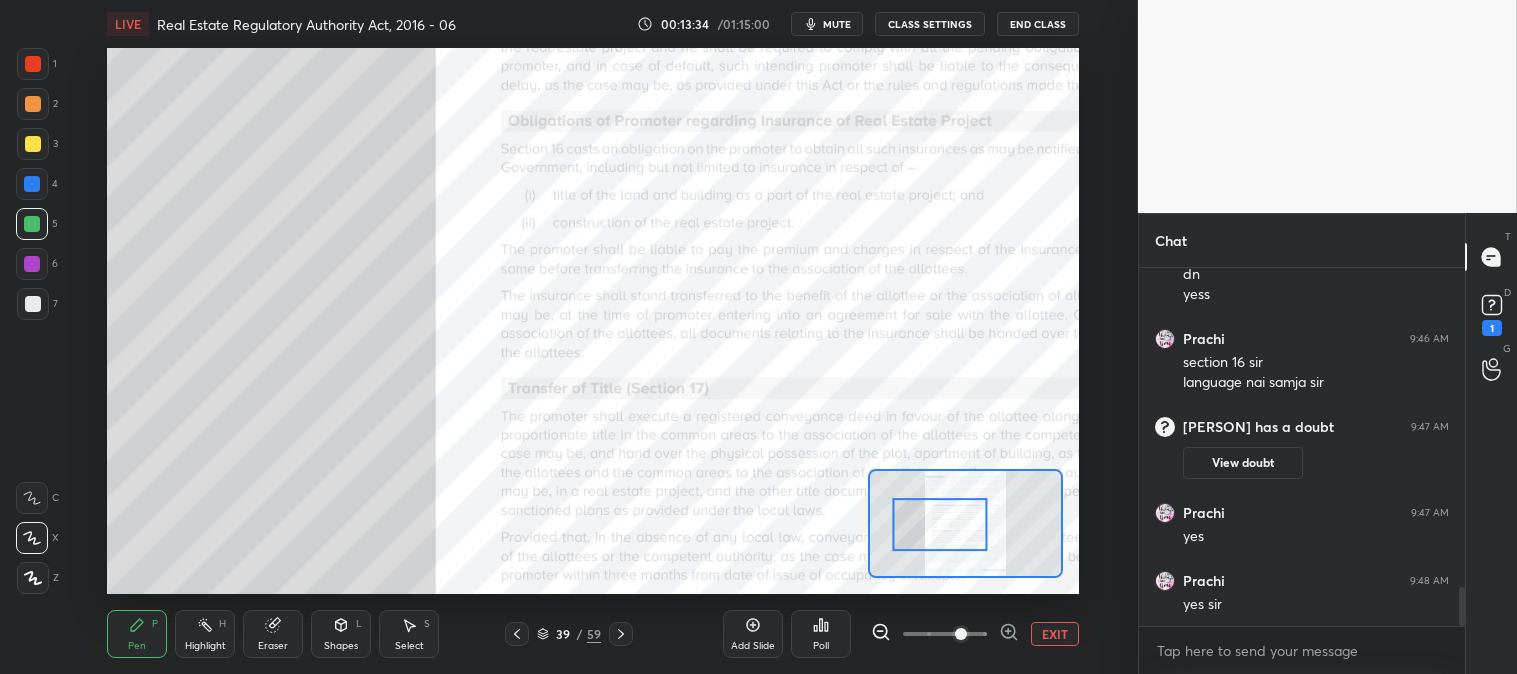 scroll, scrollTop: 2985, scrollLeft: 0, axis: vertical 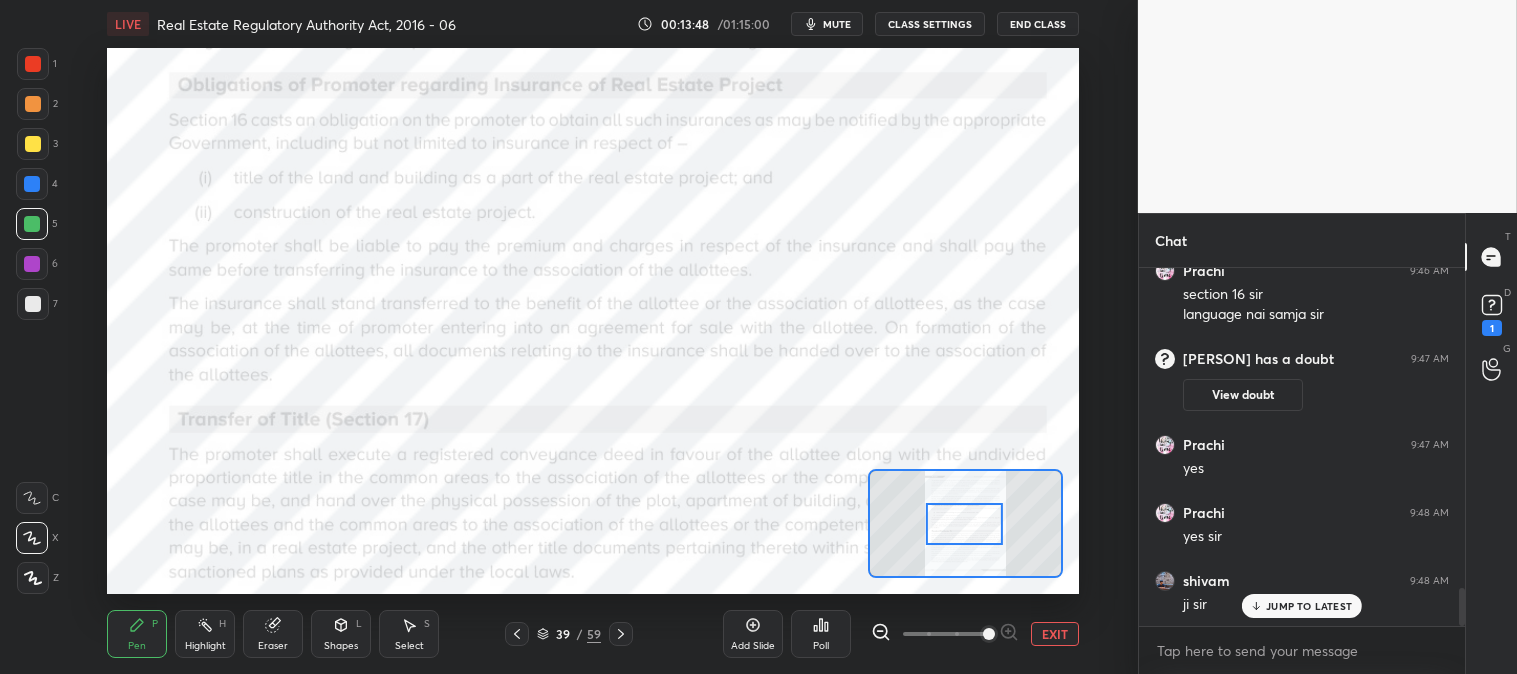 click on "Highlight" at bounding box center (205, 646) 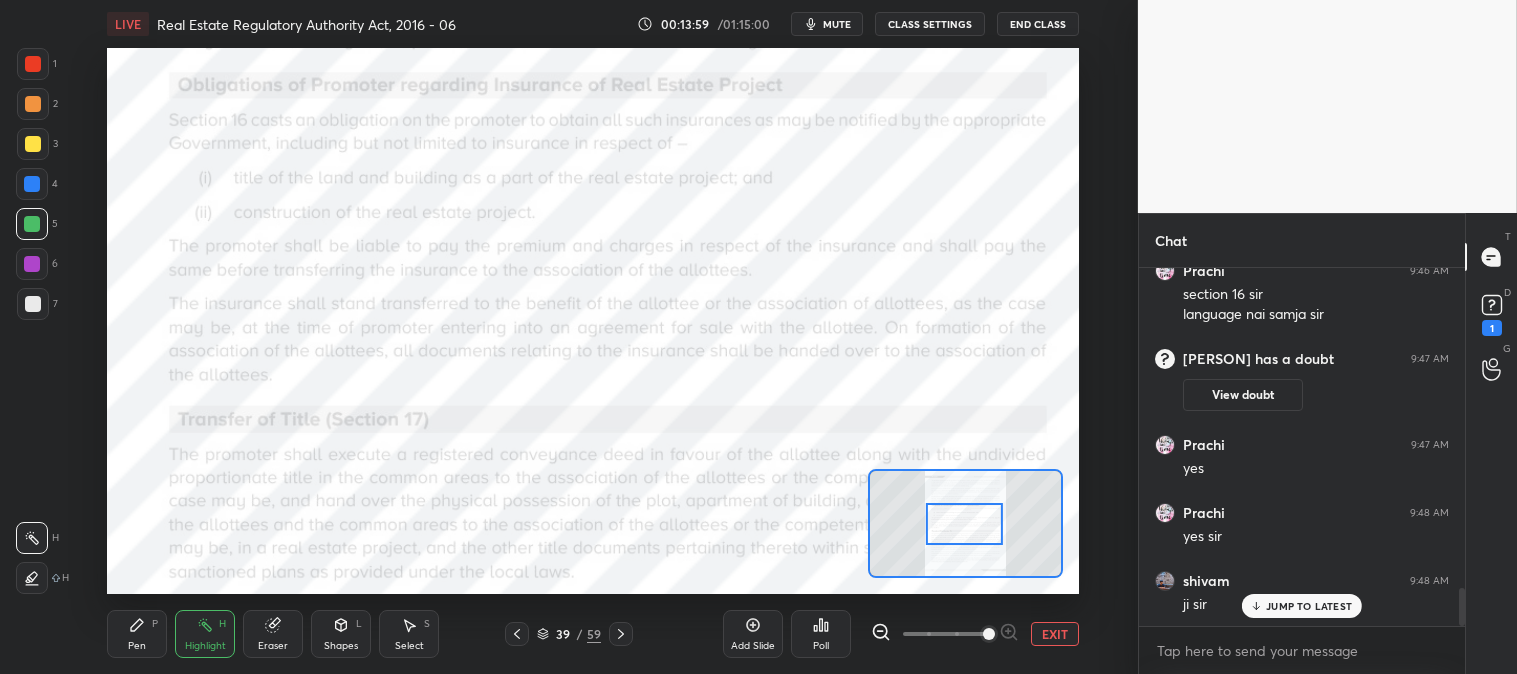 click on "Pen P" at bounding box center [137, 634] 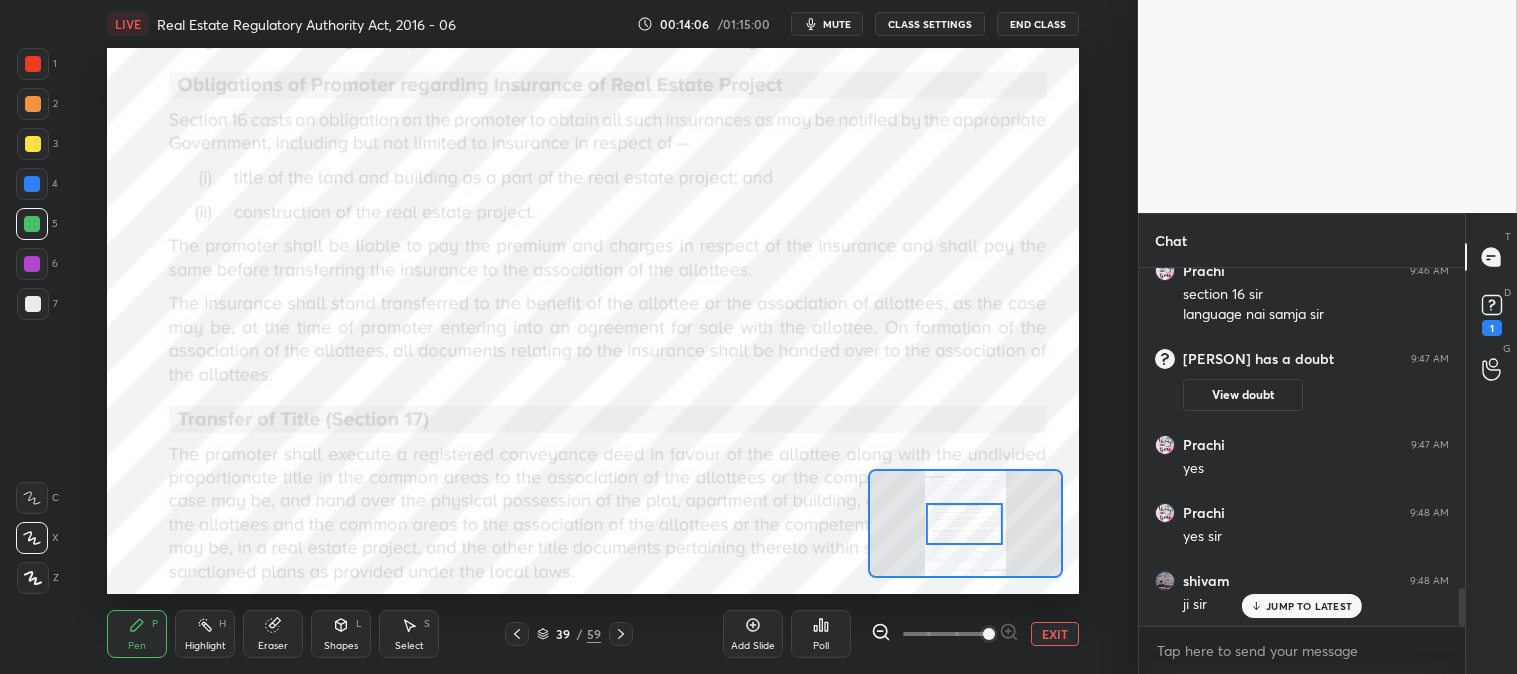 click on "Highlight H" at bounding box center (205, 634) 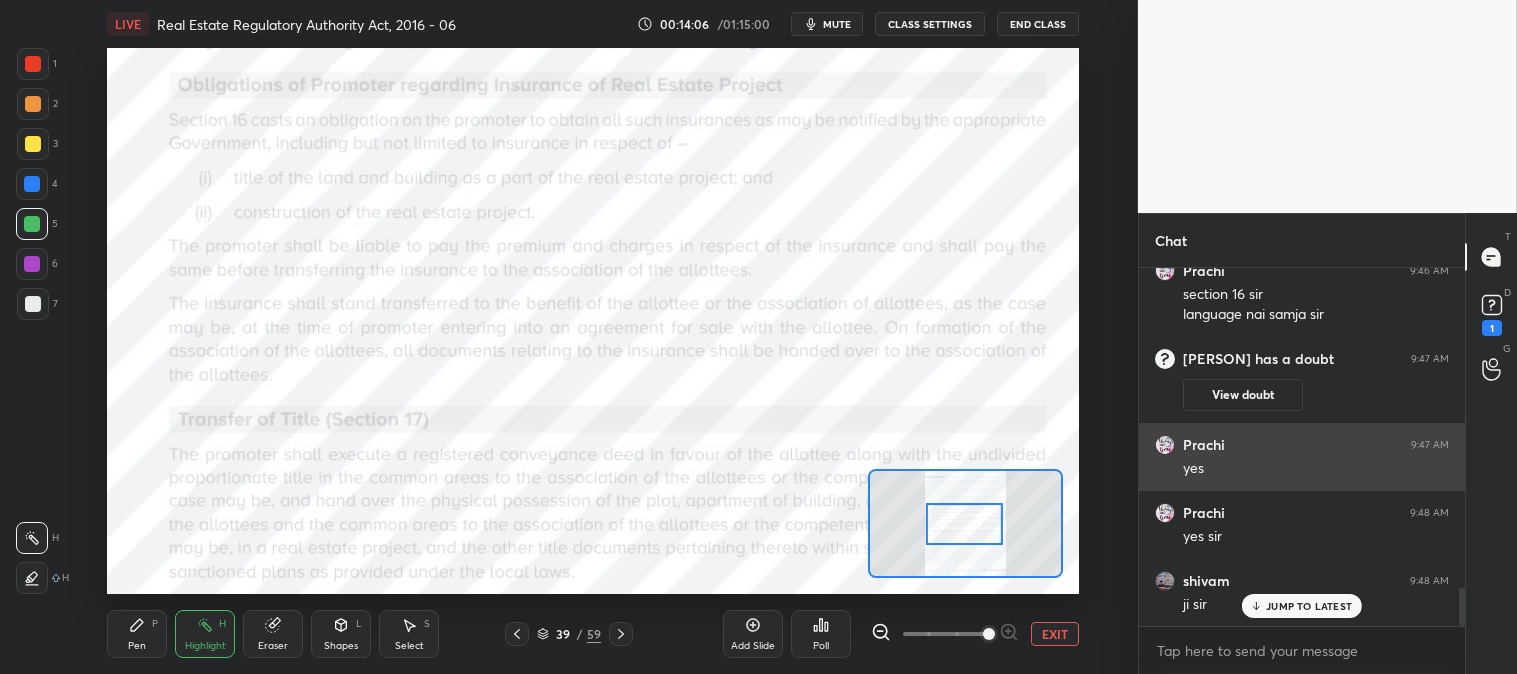 click on "JUMP TO LATEST" at bounding box center [1309, 606] 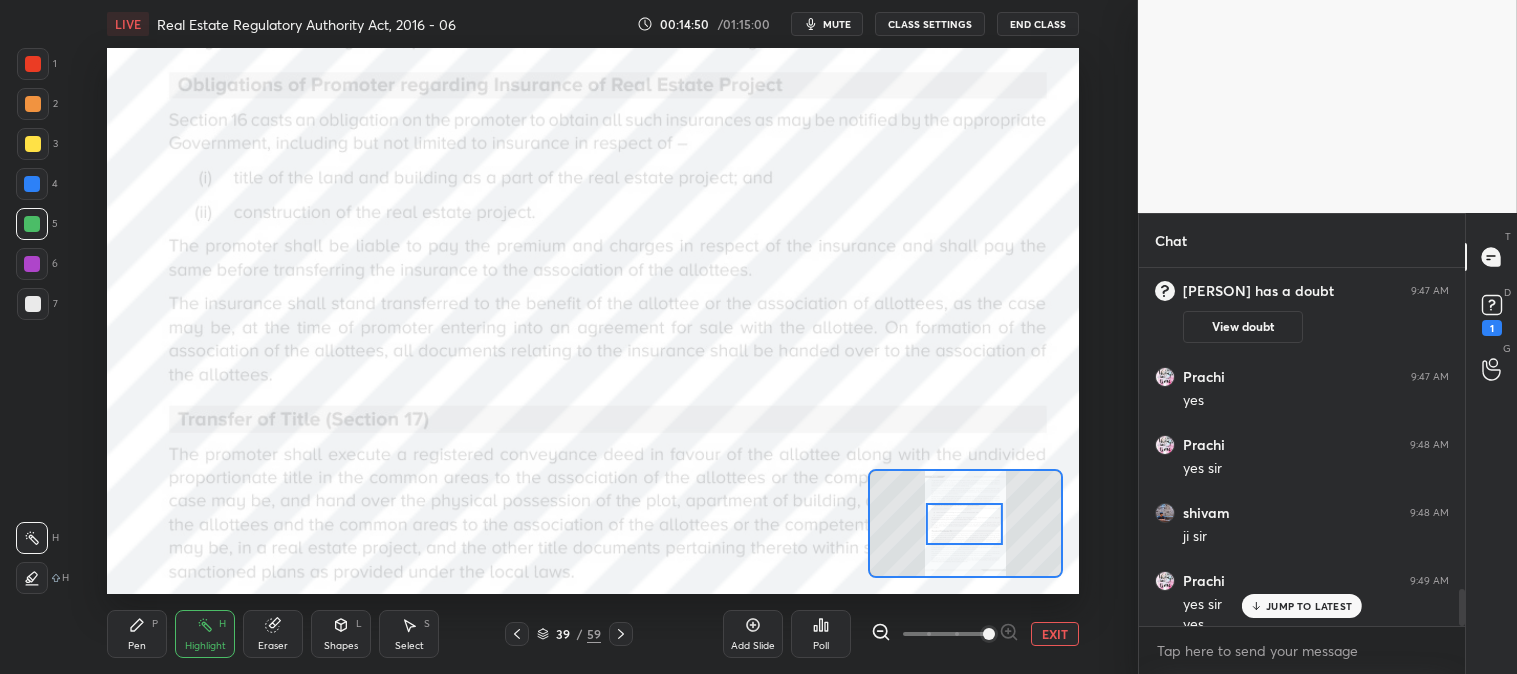 scroll, scrollTop: 3073, scrollLeft: 0, axis: vertical 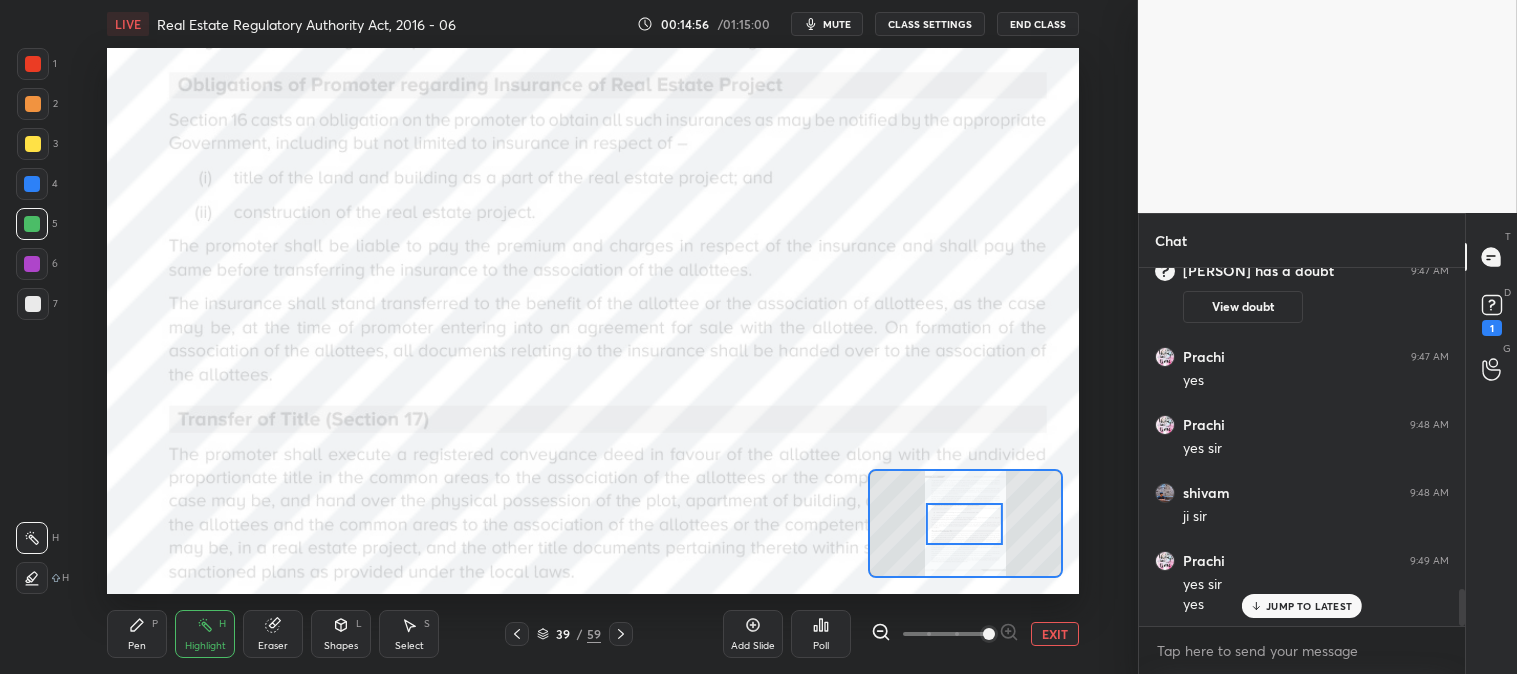 click on "mute" at bounding box center [837, 24] 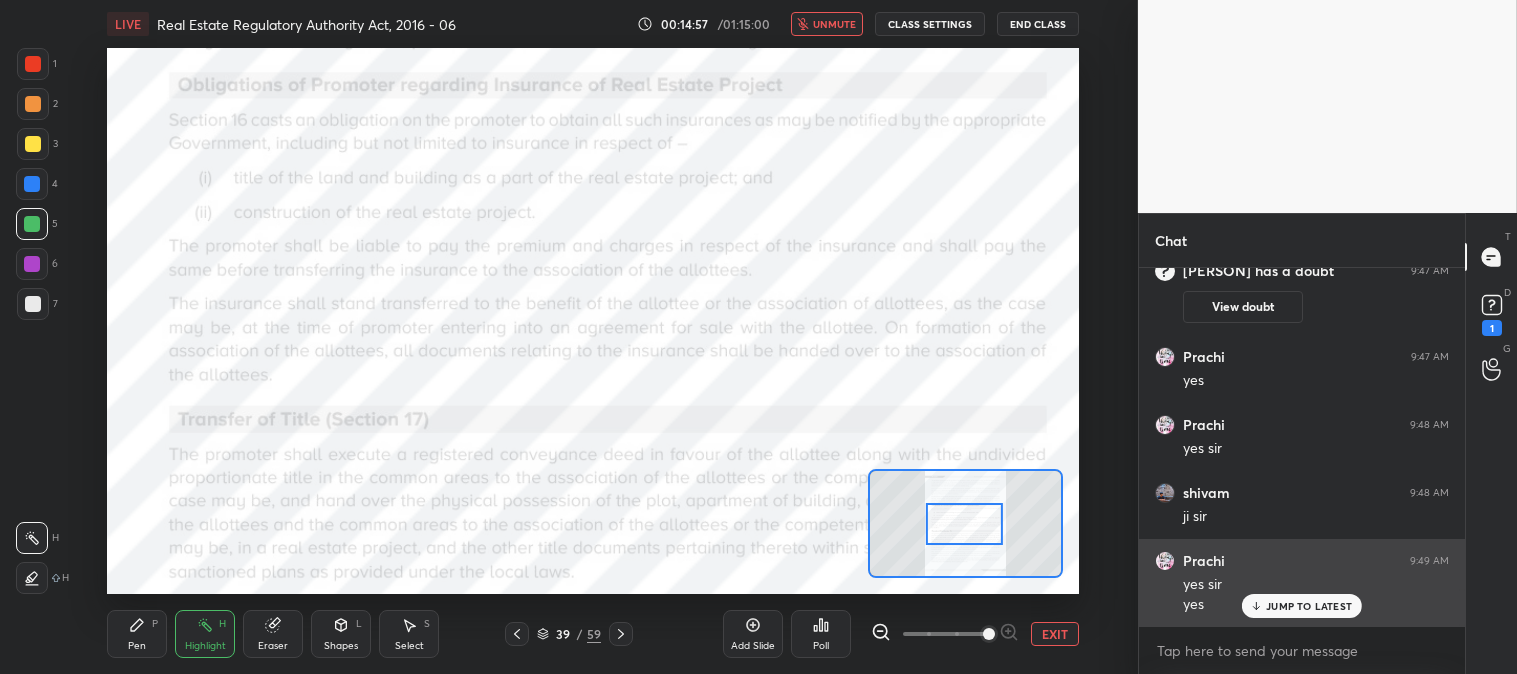 click on "JUMP TO LATEST" at bounding box center [1309, 606] 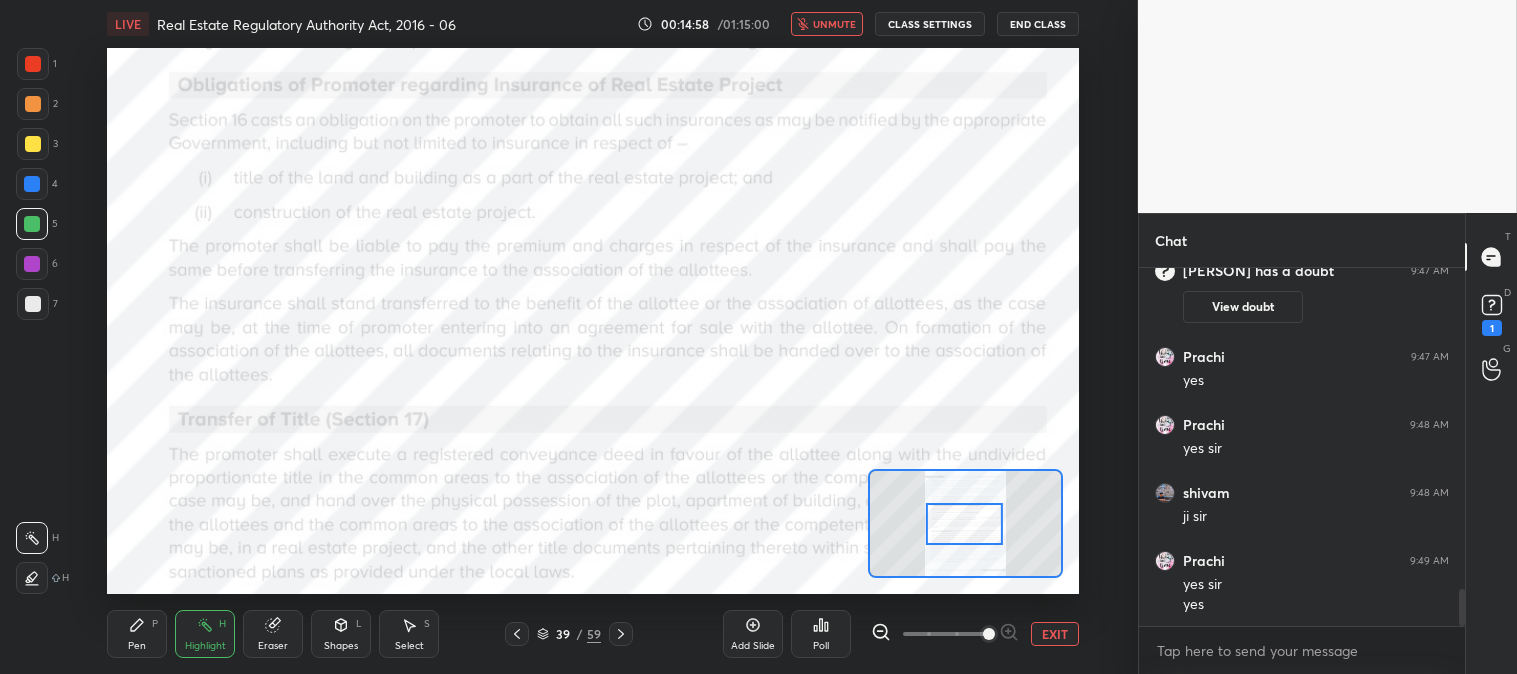 scroll, scrollTop: 3141, scrollLeft: 0, axis: vertical 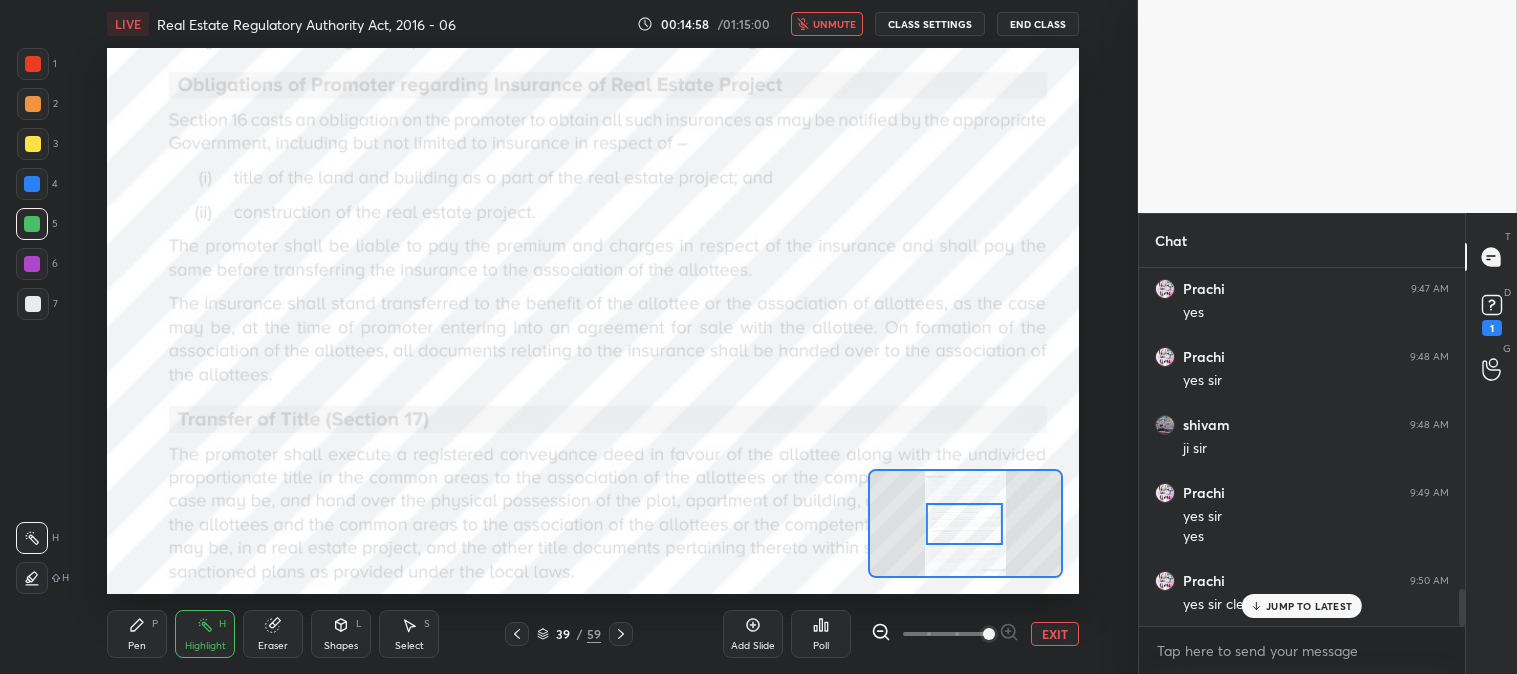 click on "unmute" at bounding box center (834, 24) 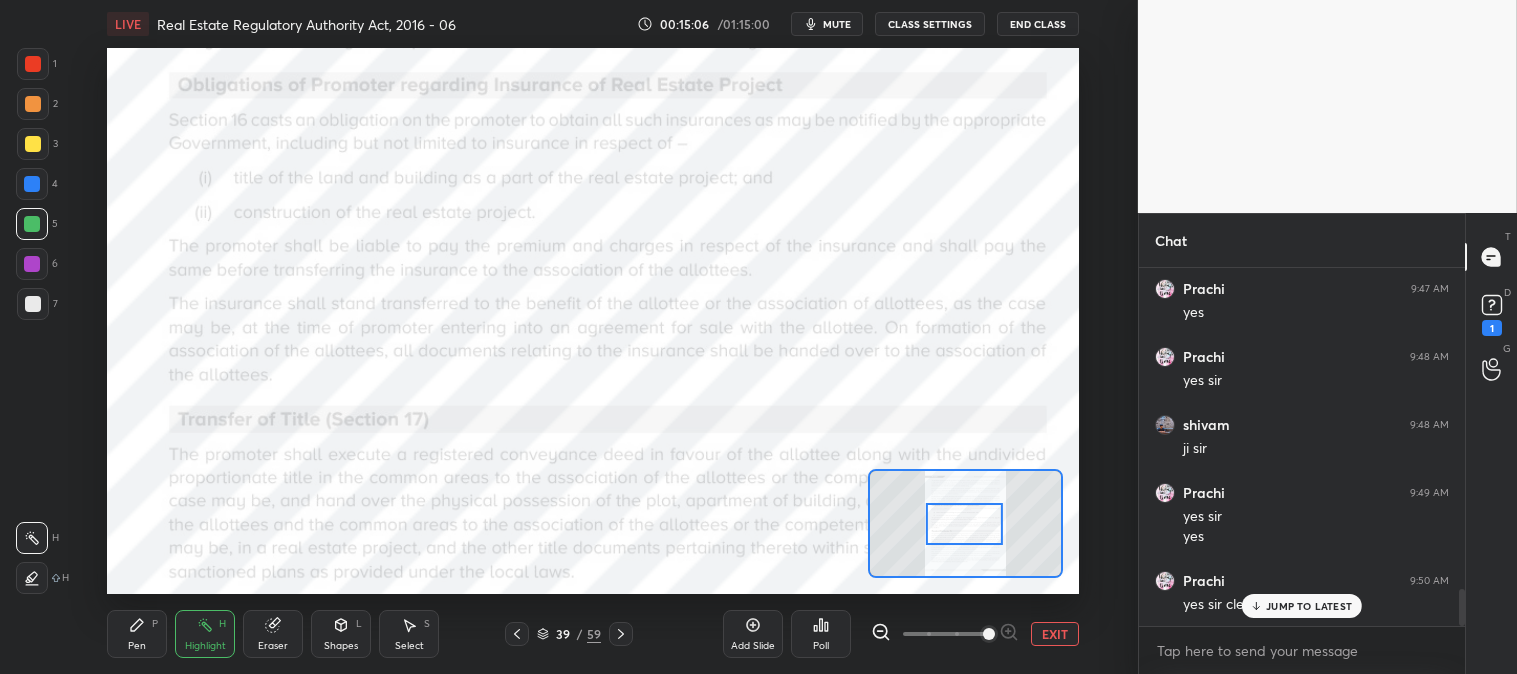 click on "JUMP TO LATEST" at bounding box center [1309, 606] 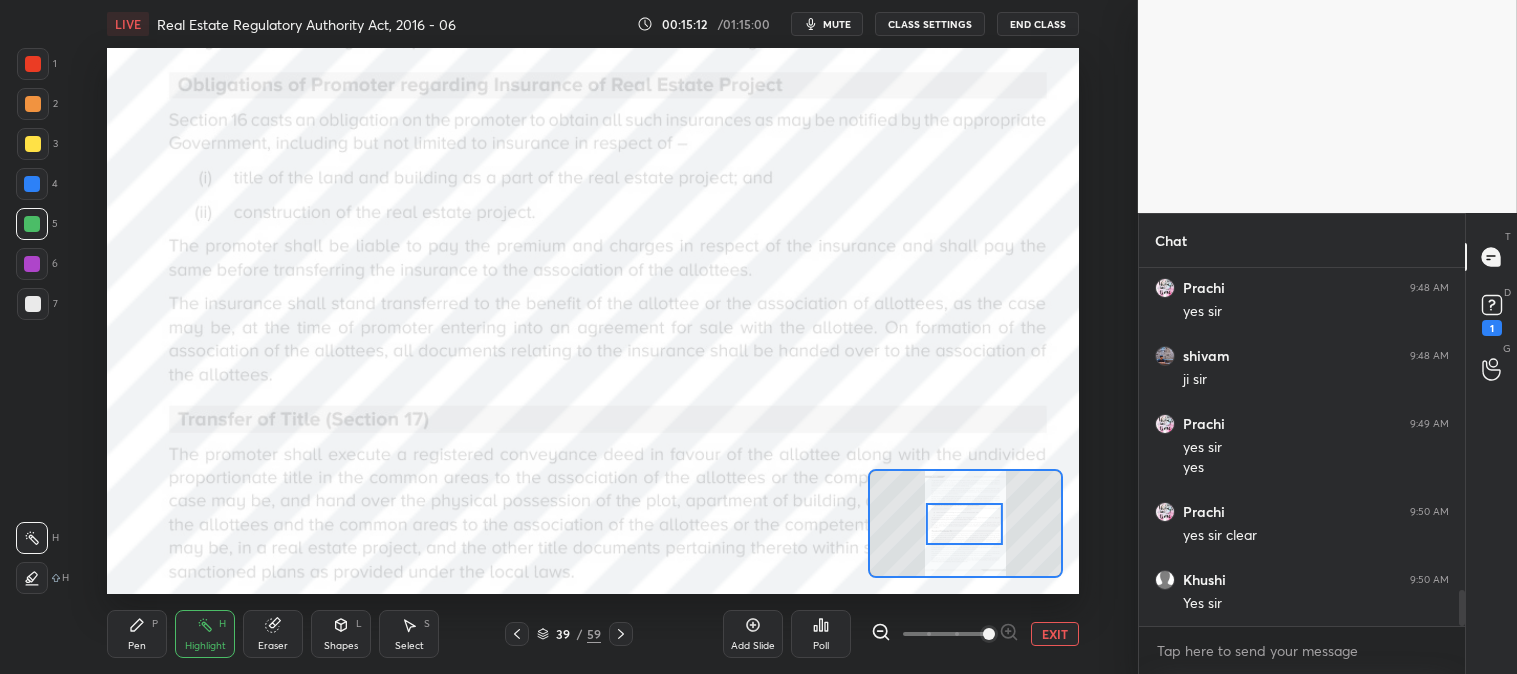 scroll, scrollTop: 3277, scrollLeft: 0, axis: vertical 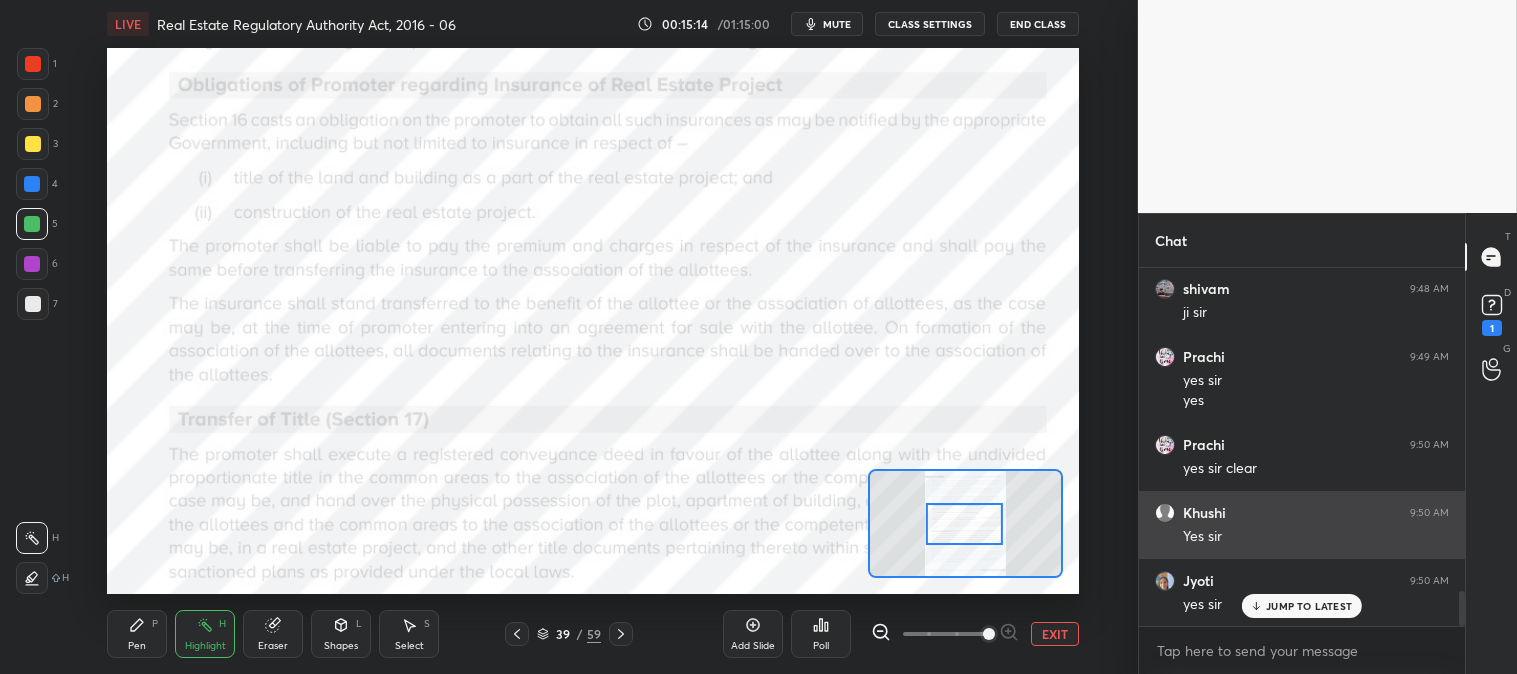 click on "JUMP TO LATEST" at bounding box center [1309, 606] 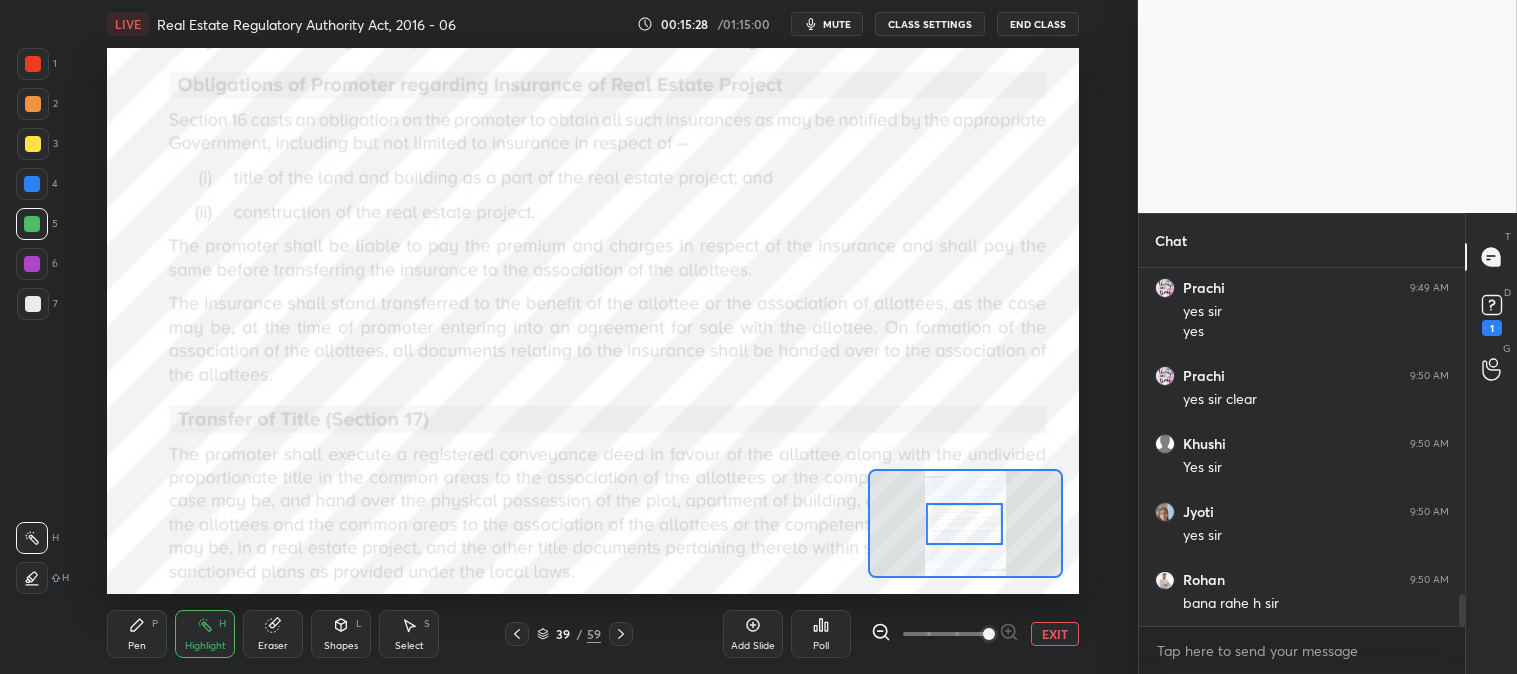scroll, scrollTop: 3653, scrollLeft: 0, axis: vertical 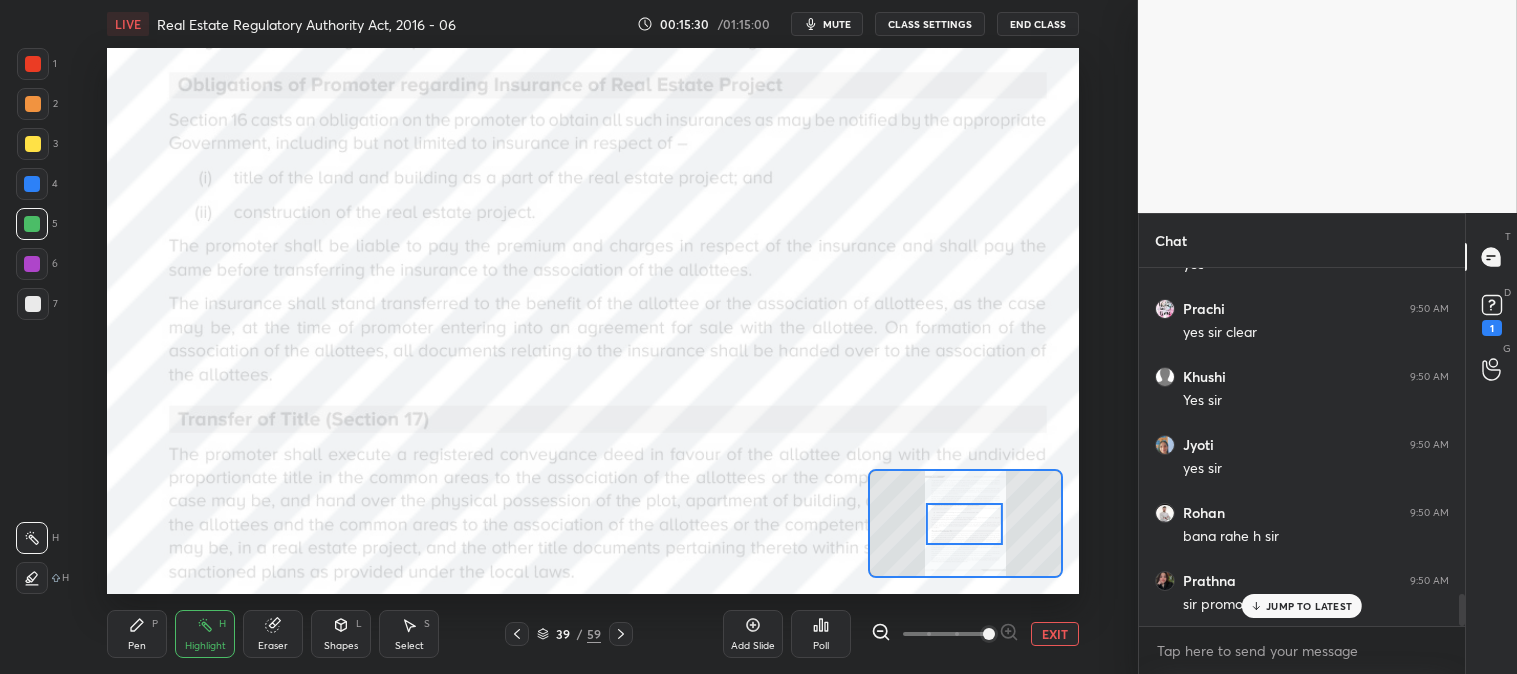 click on "JUMP TO LATEST" at bounding box center [1309, 606] 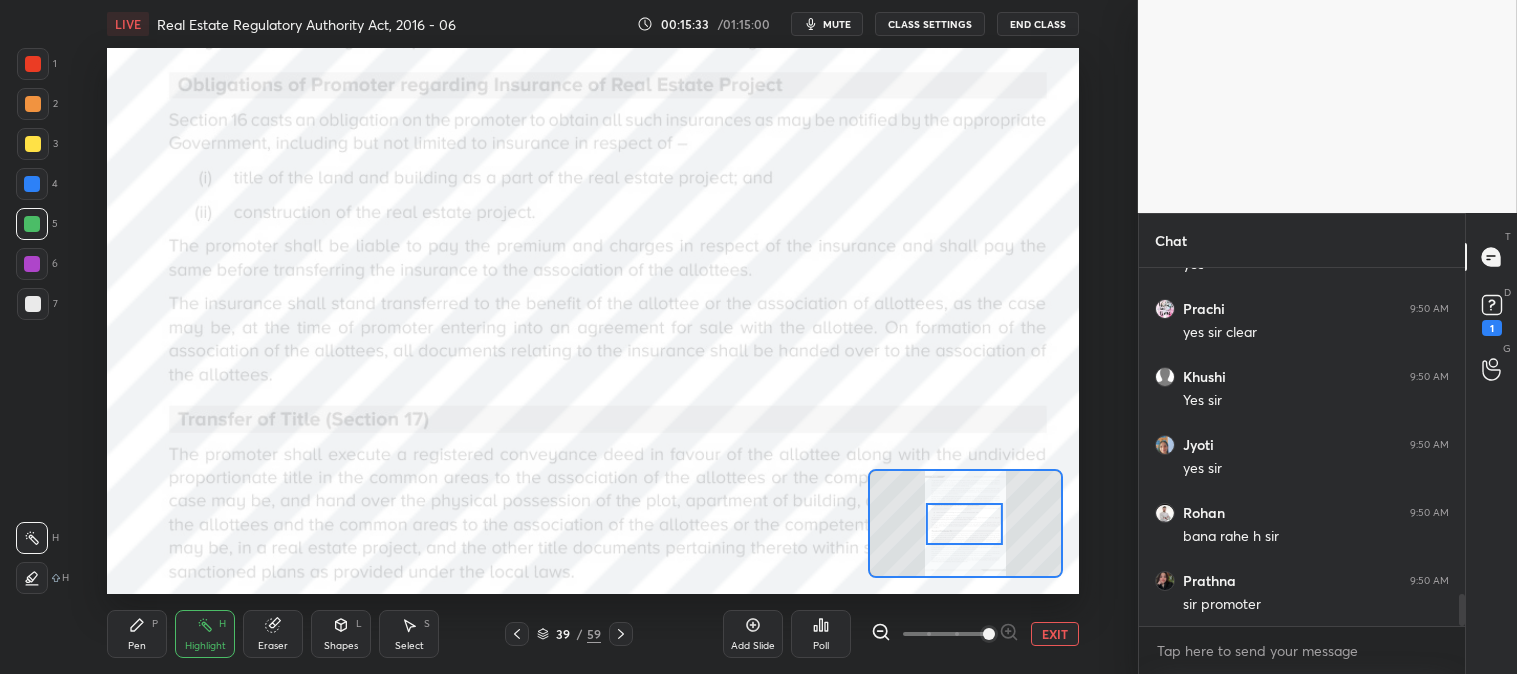 scroll, scrollTop: 3673, scrollLeft: 0, axis: vertical 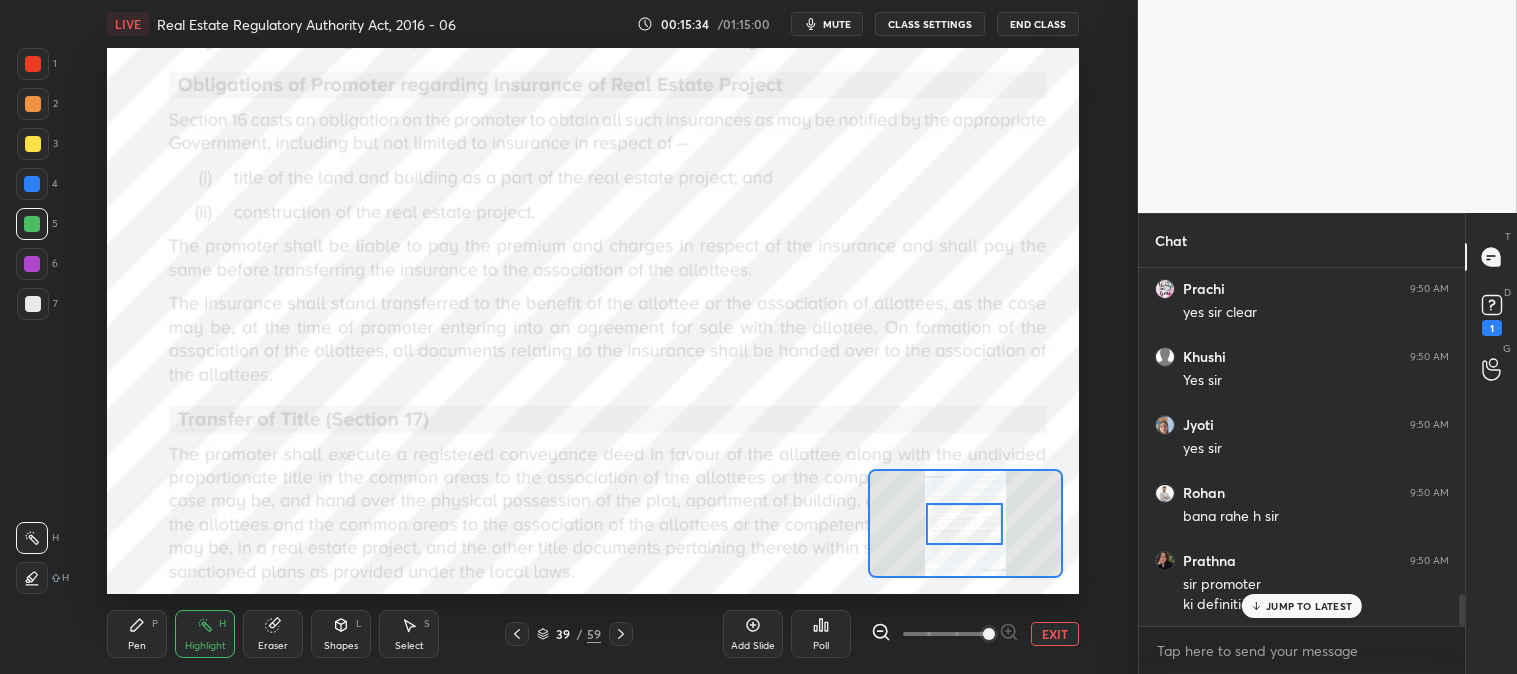 click on "JUMP TO LATEST" at bounding box center (1309, 606) 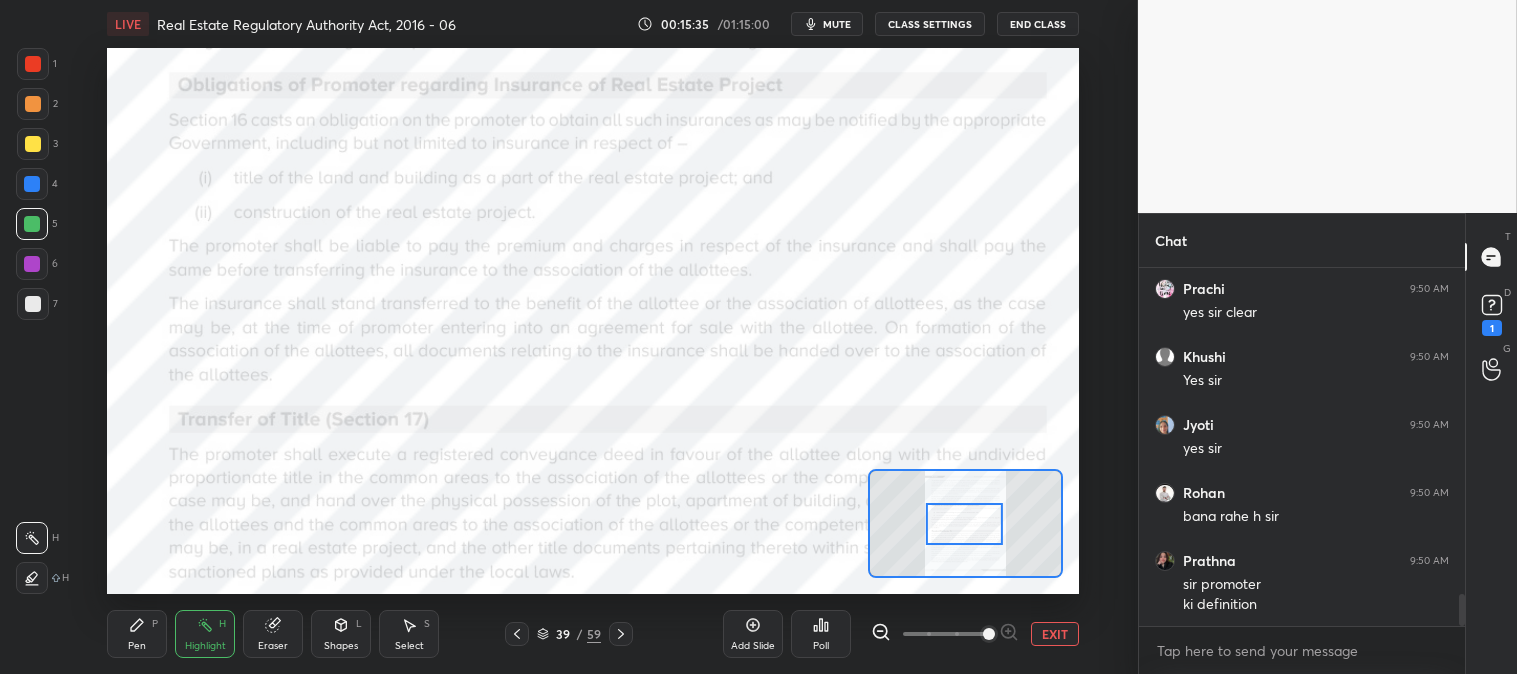 click 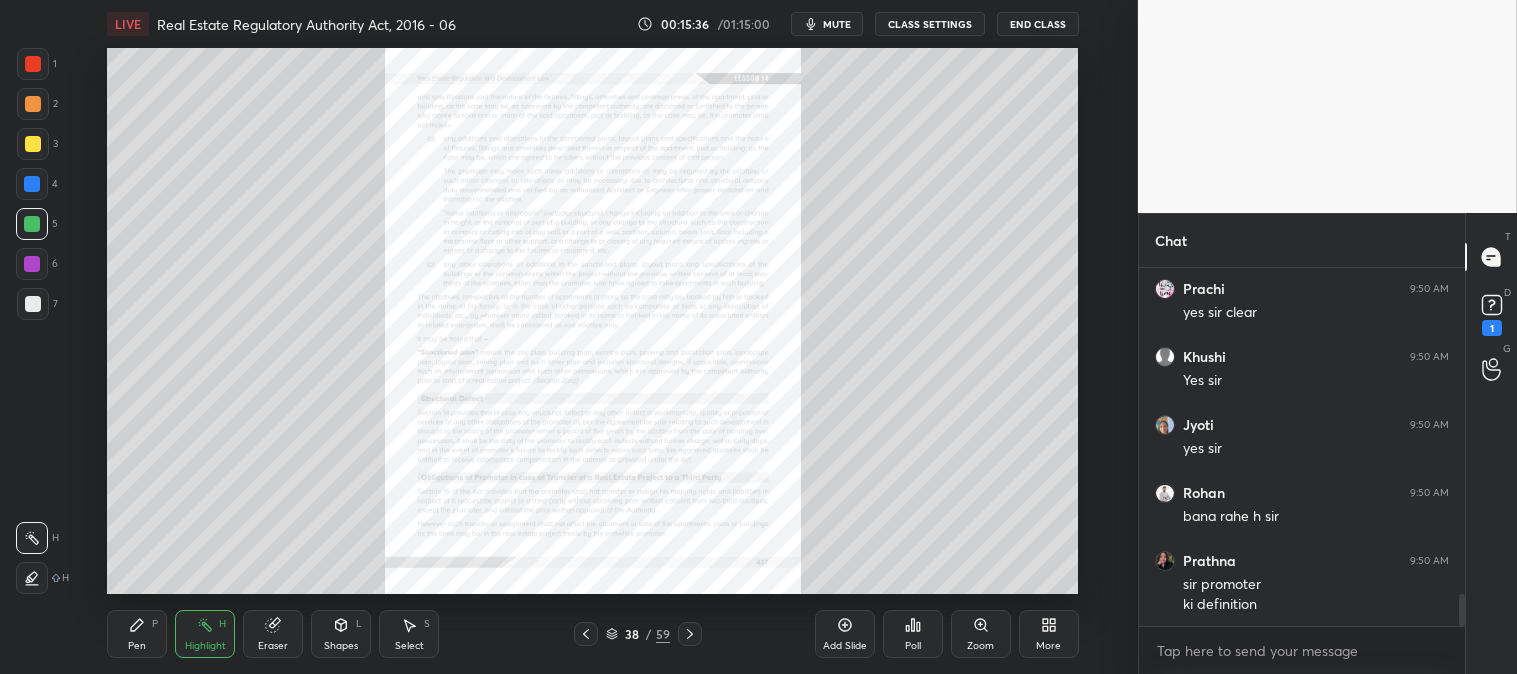 click 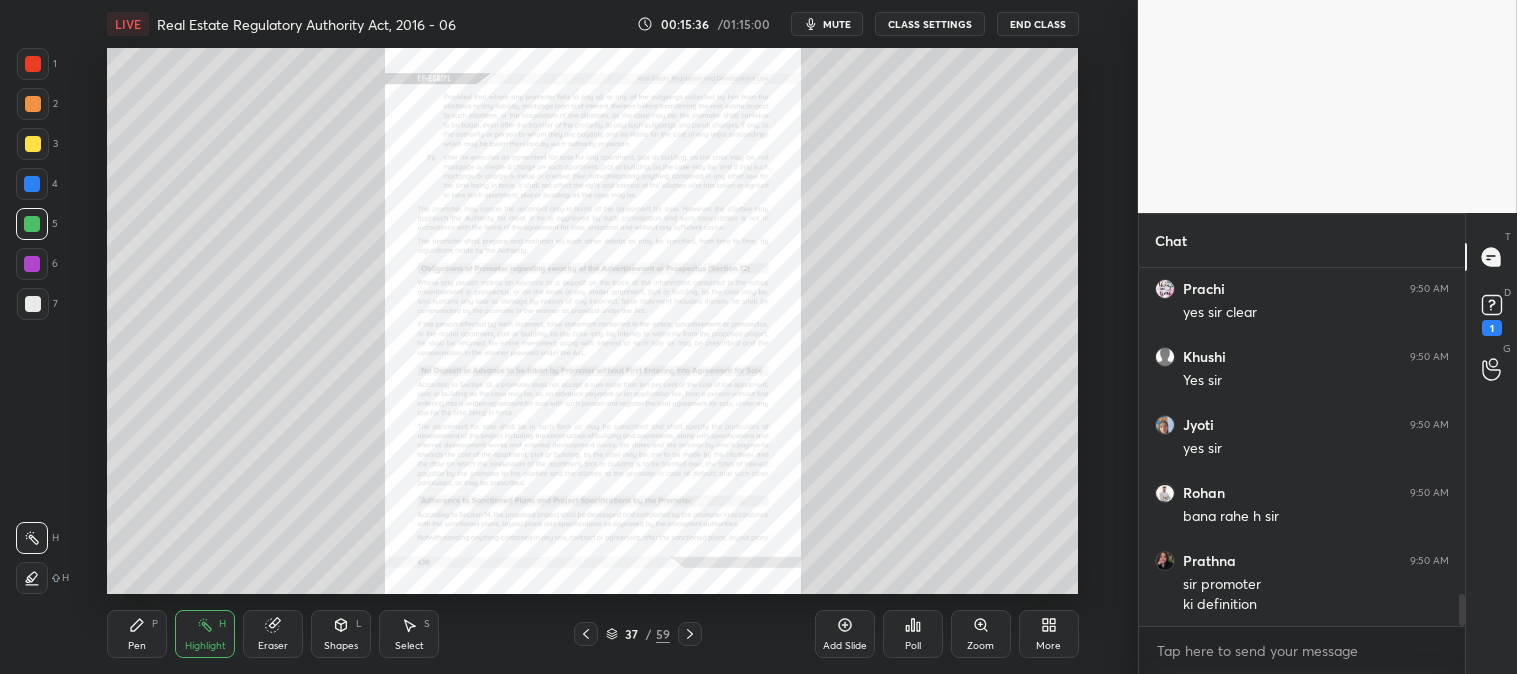 click 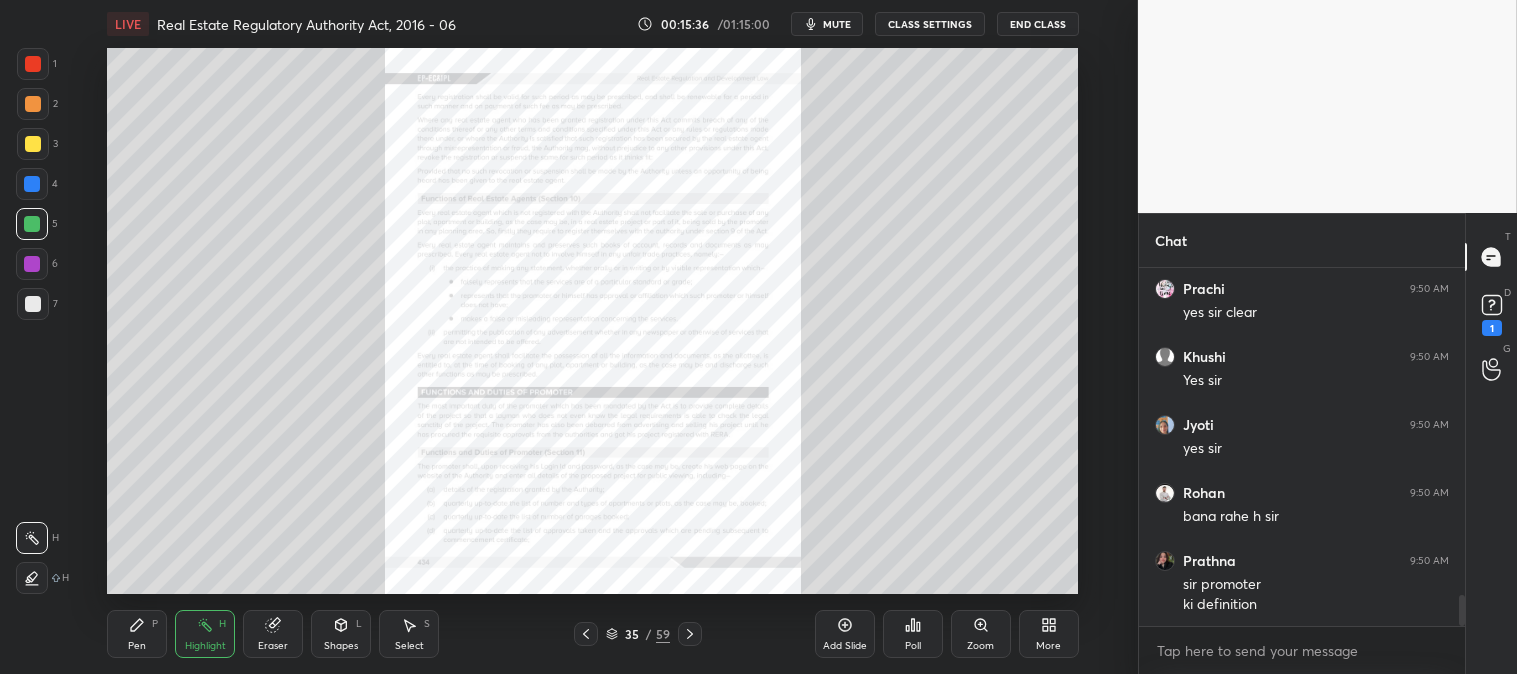 scroll, scrollTop: 3741, scrollLeft: 0, axis: vertical 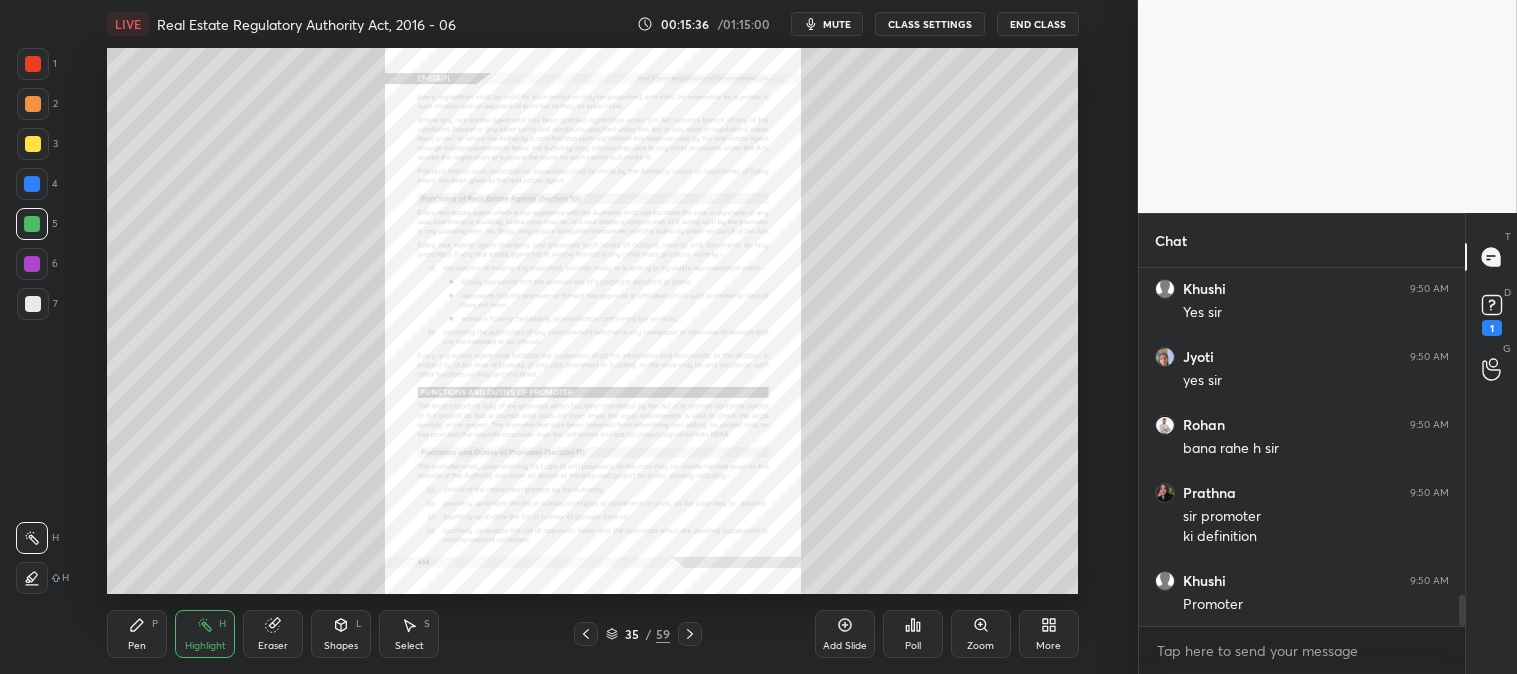 click 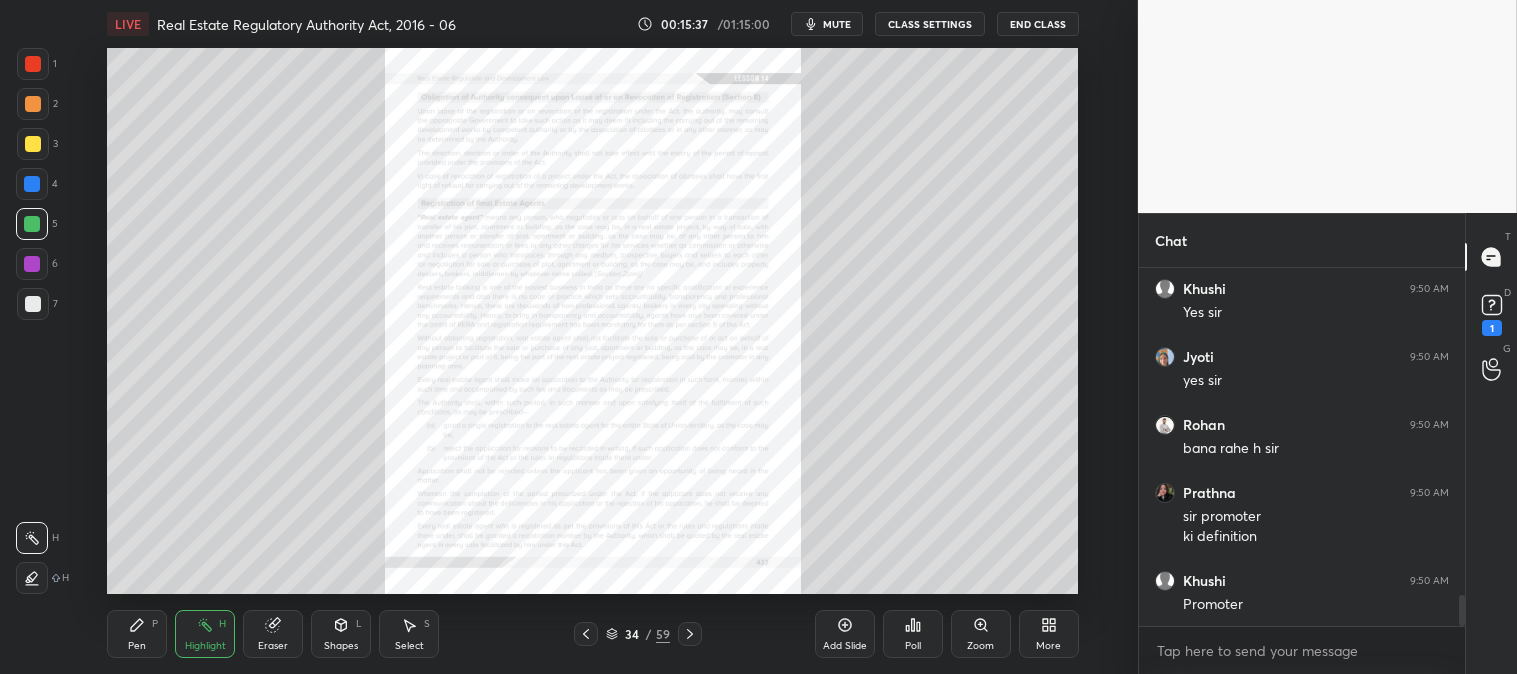 click 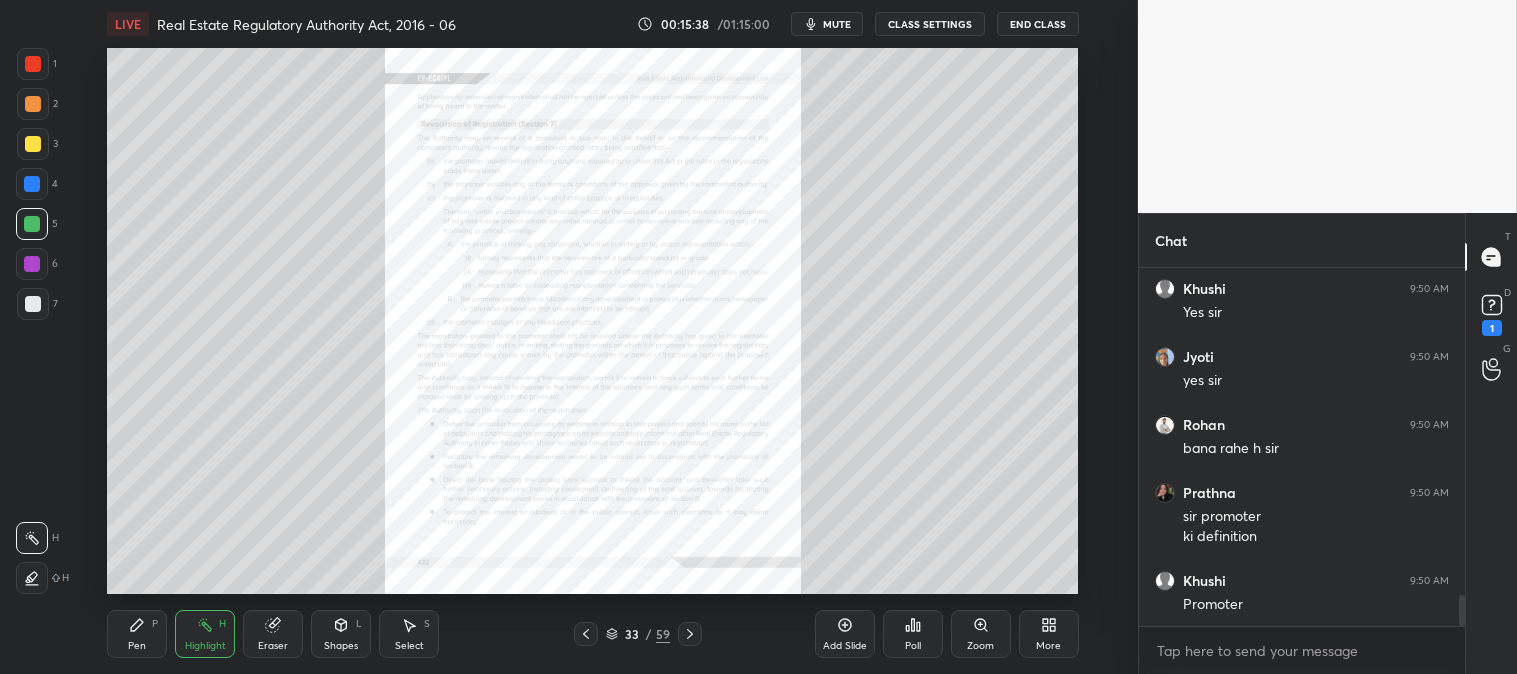click at bounding box center (586, 634) 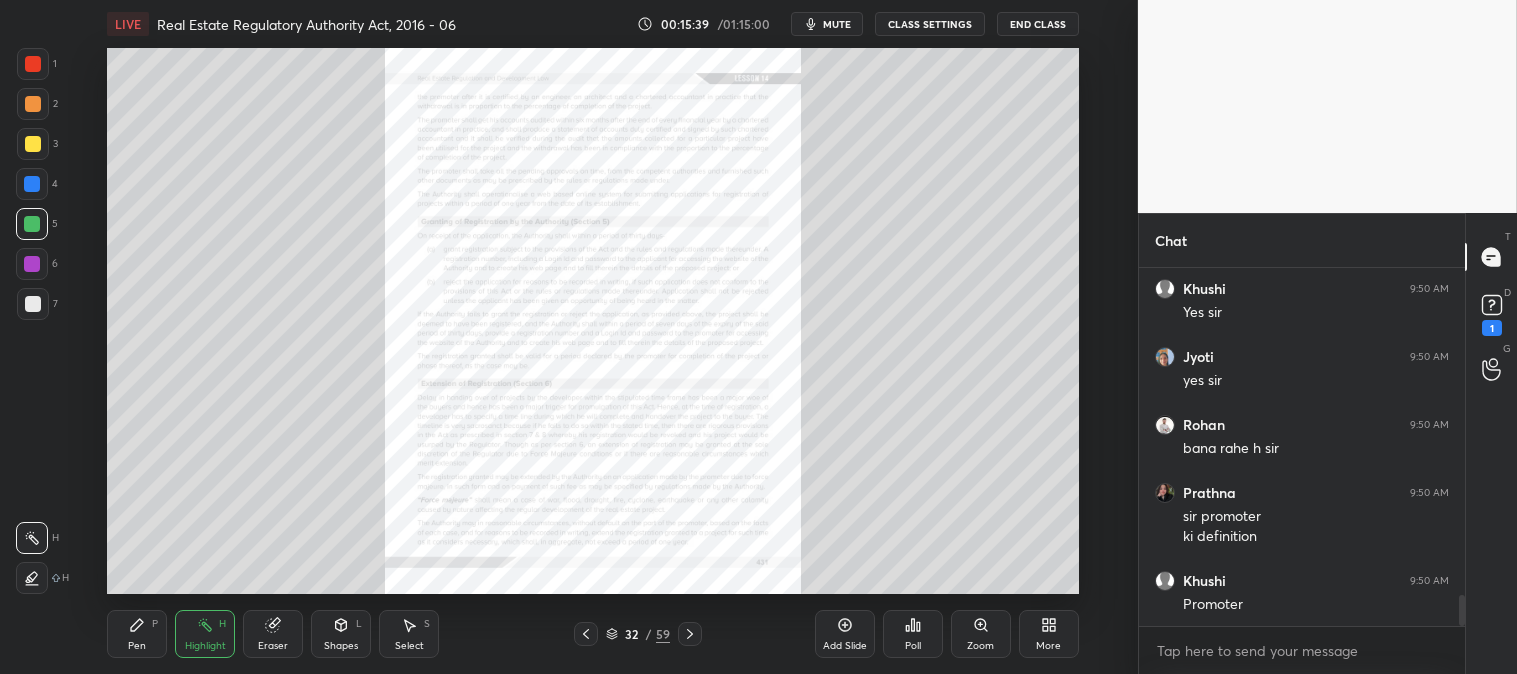 click 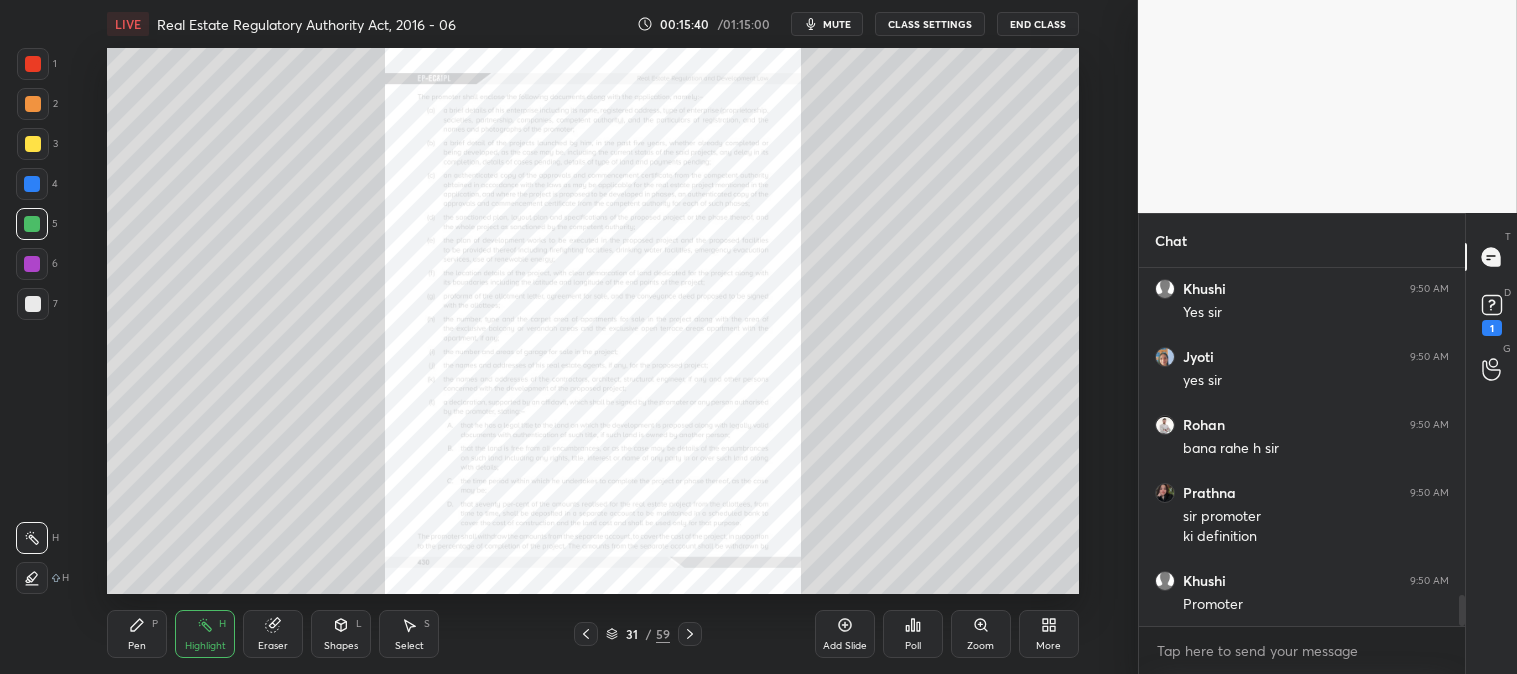 click 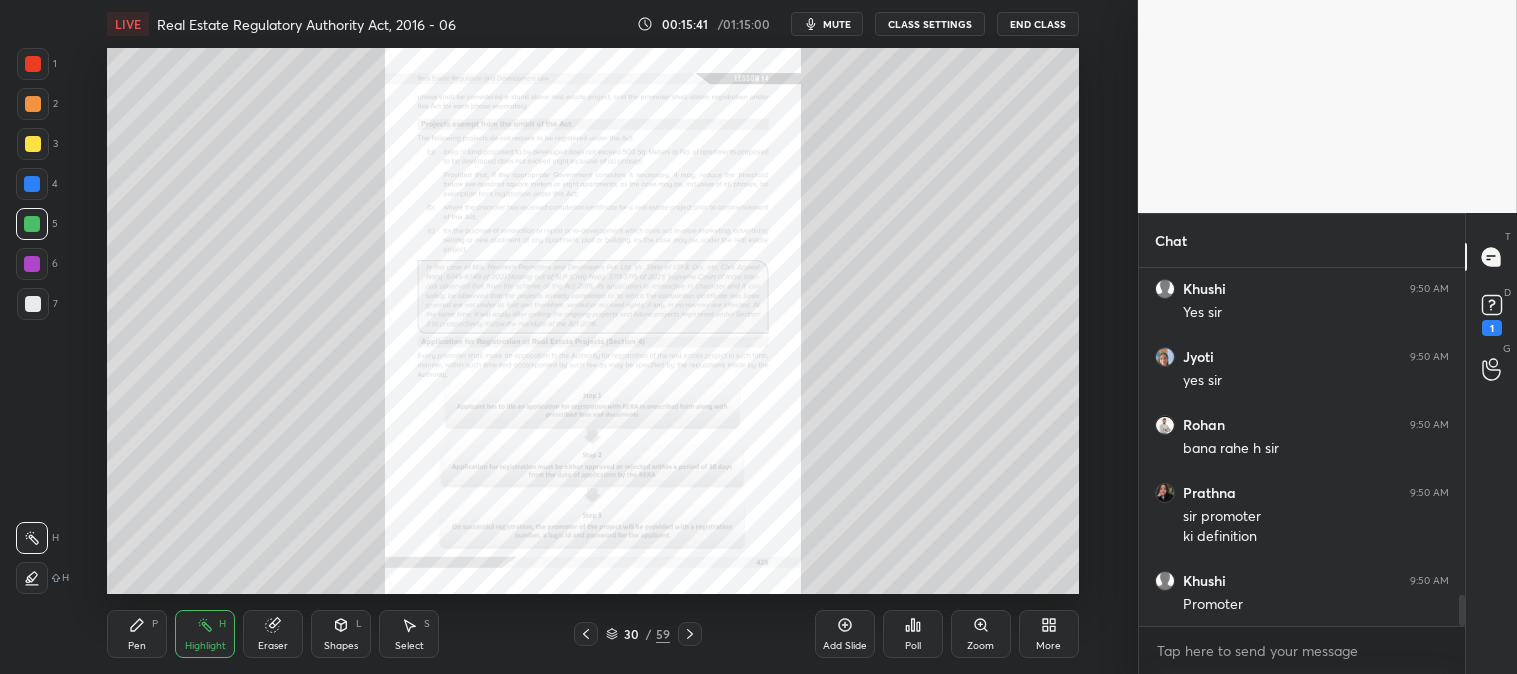 click 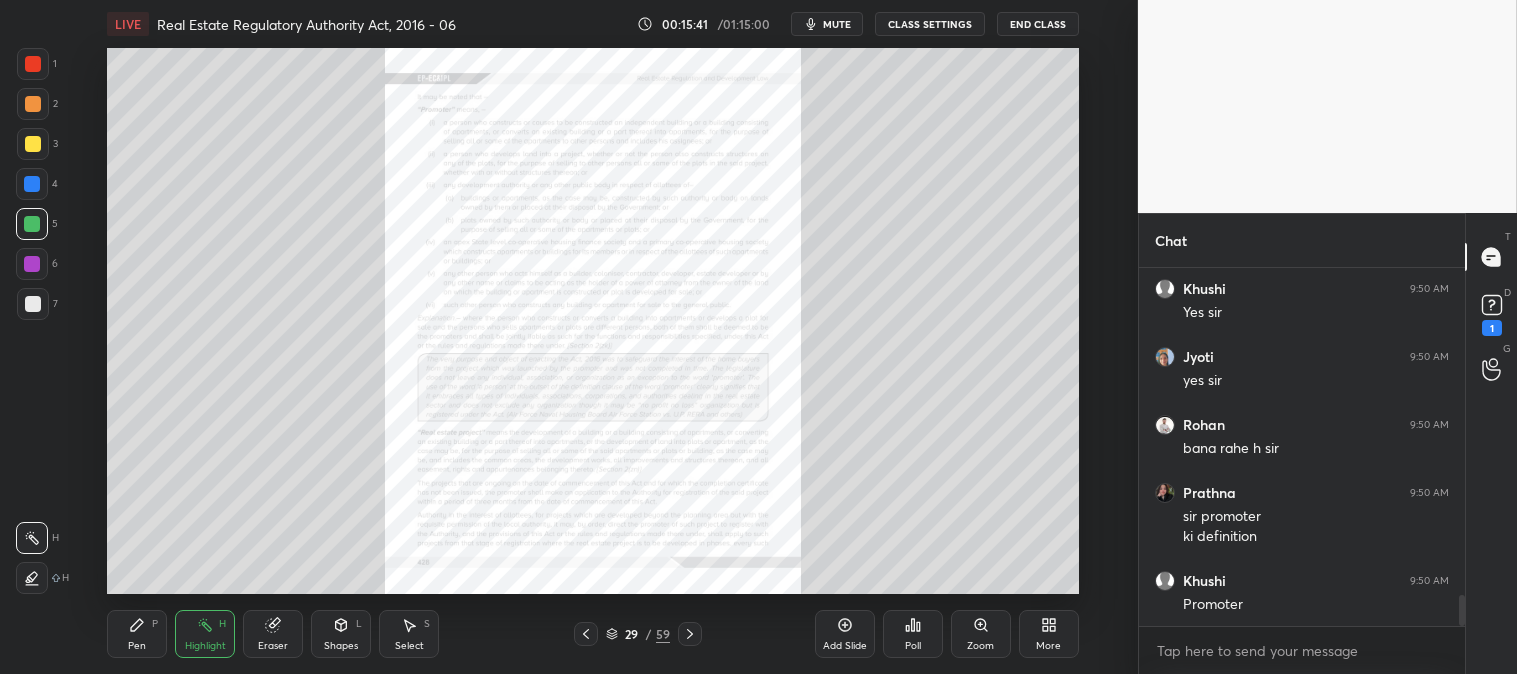 click 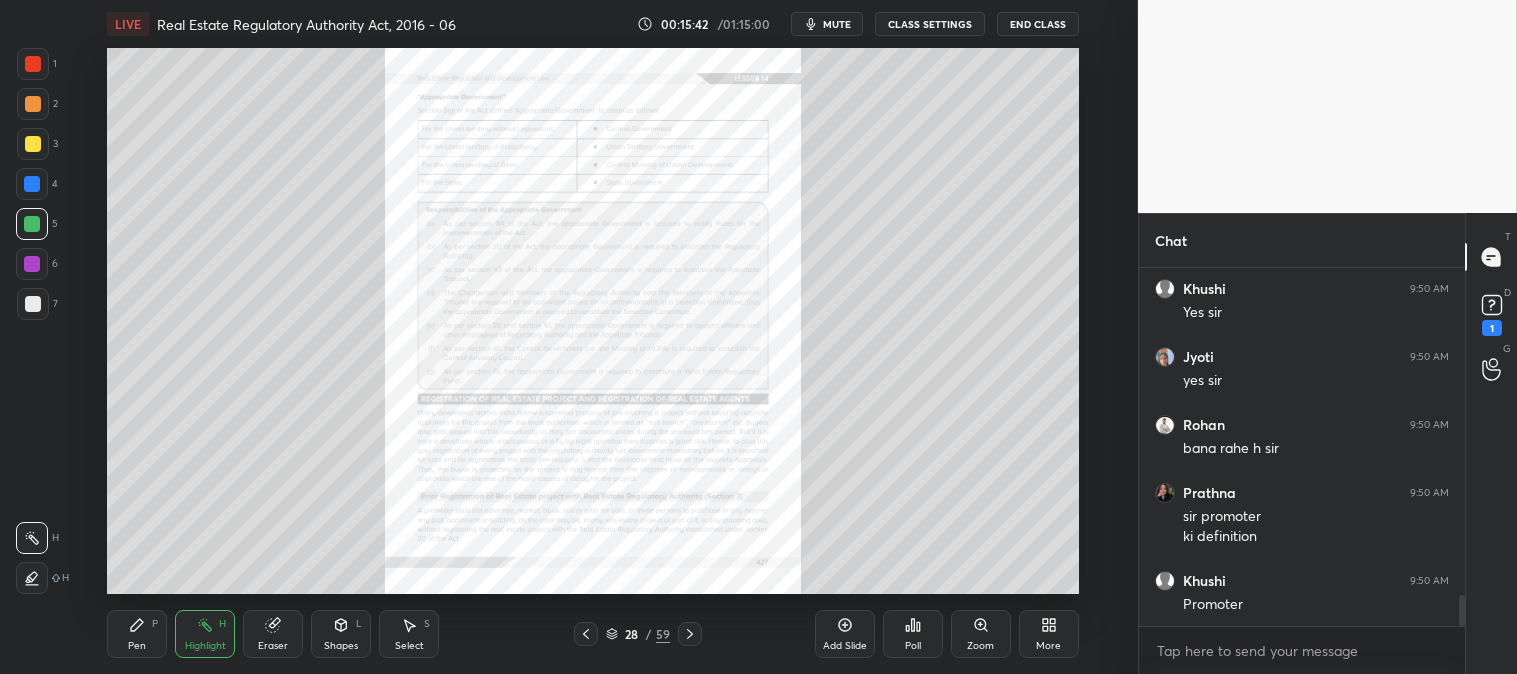 click at bounding box center [586, 634] 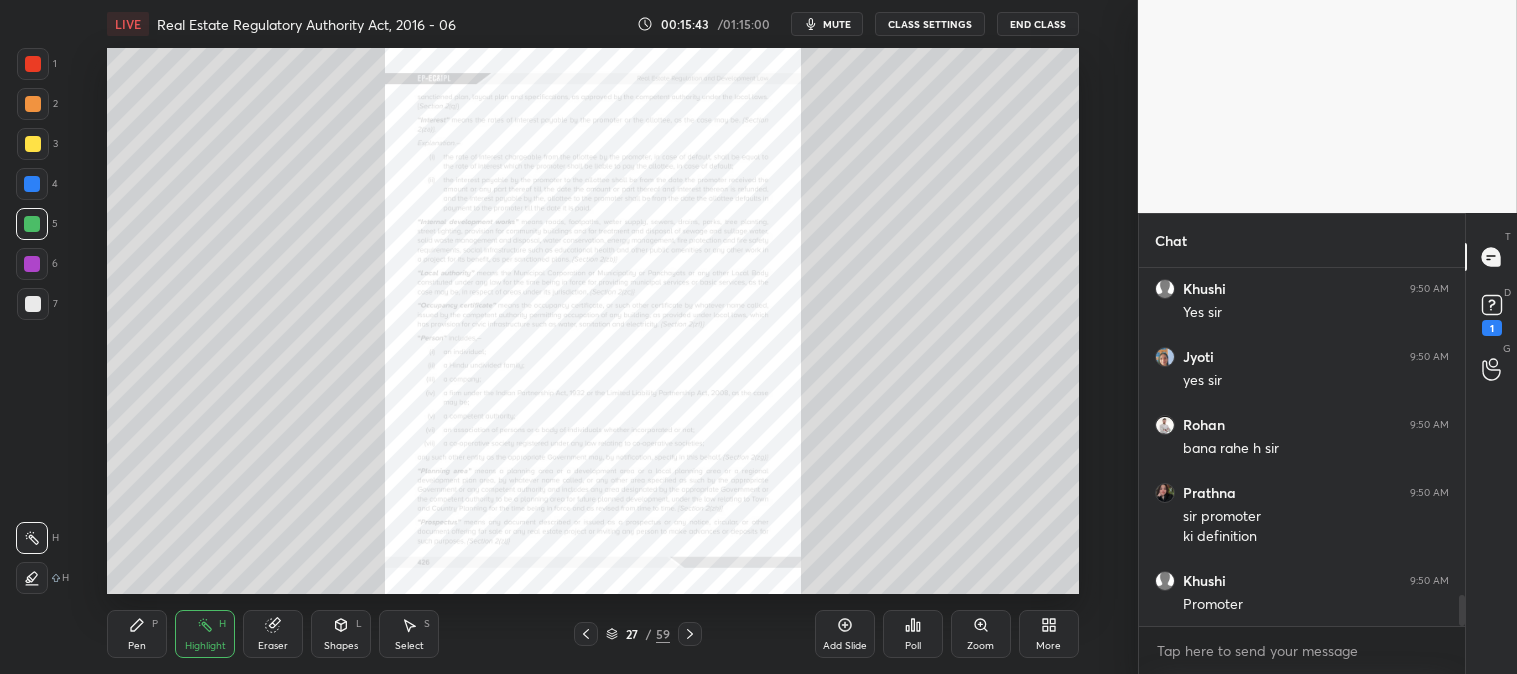 click at bounding box center [586, 634] 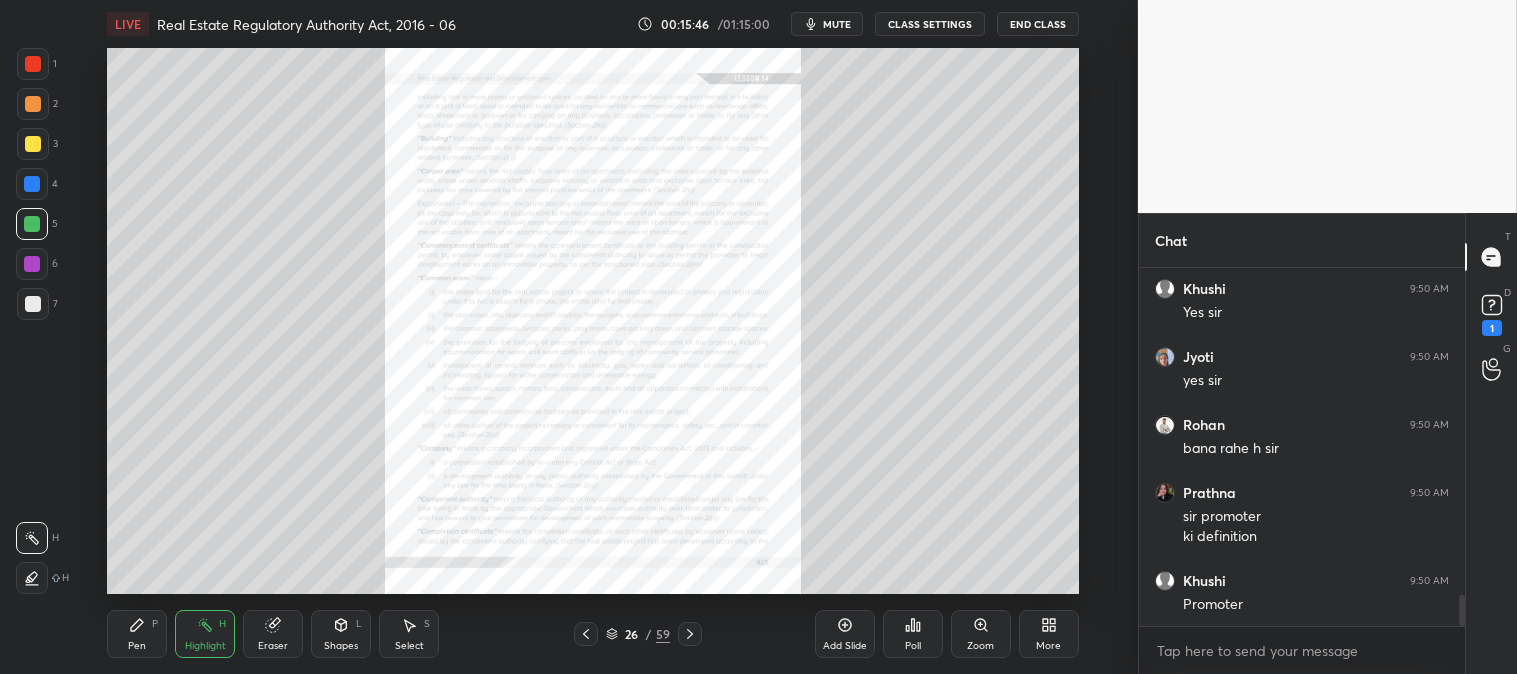click 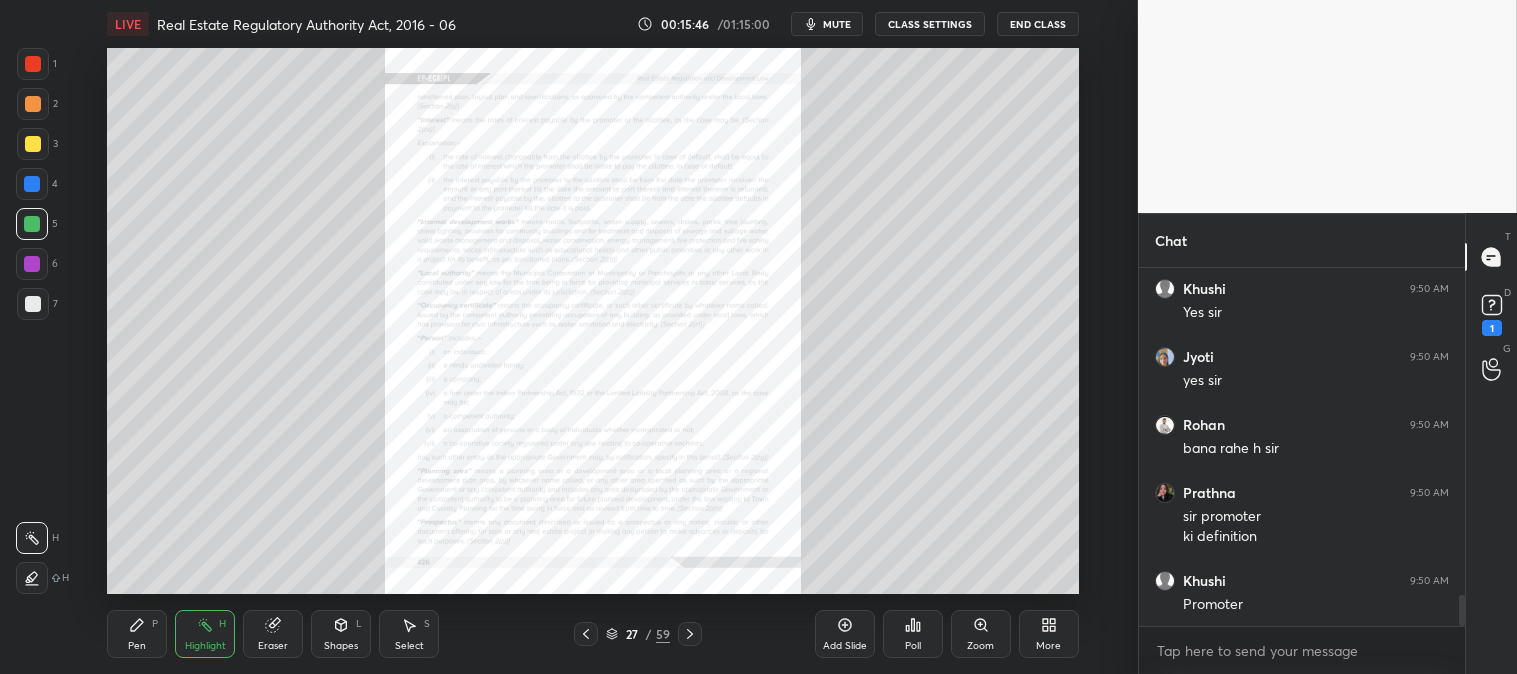 scroll, scrollTop: 3810, scrollLeft: 0, axis: vertical 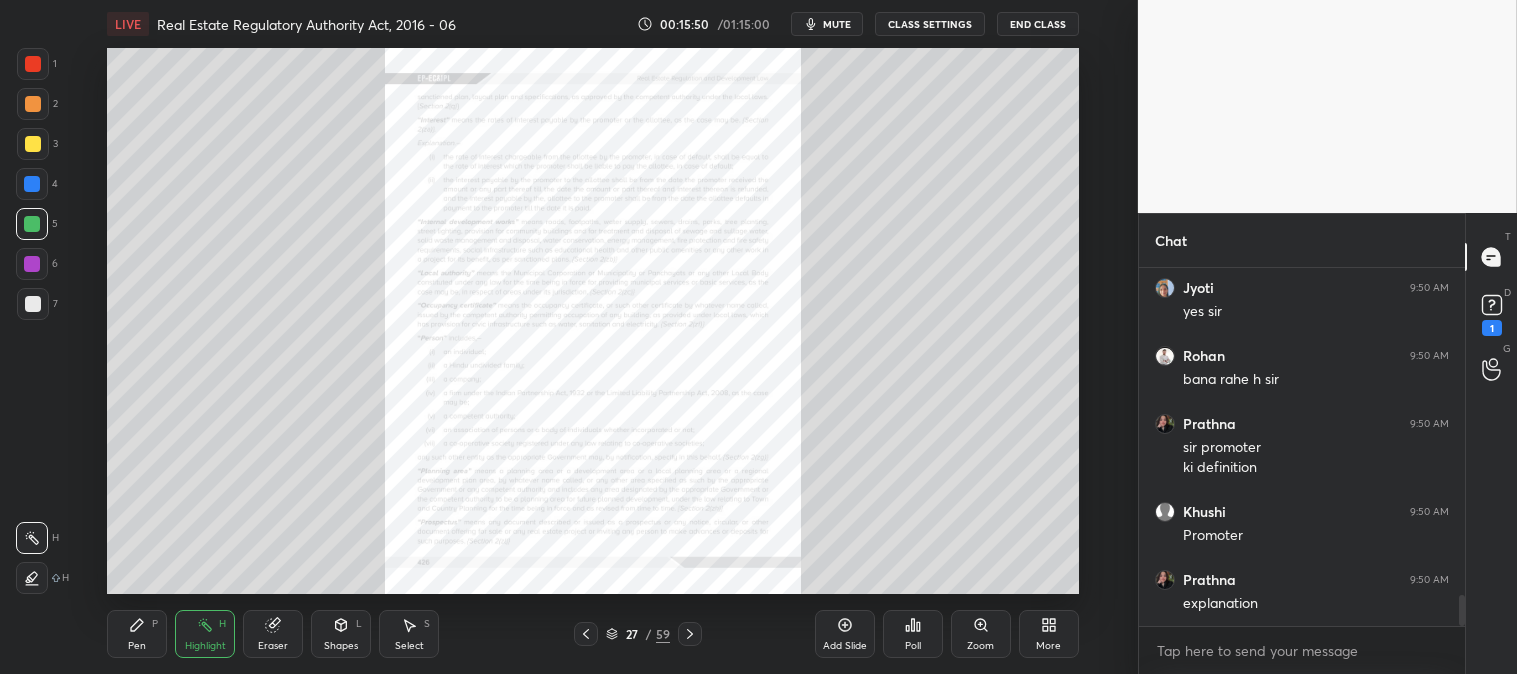 click 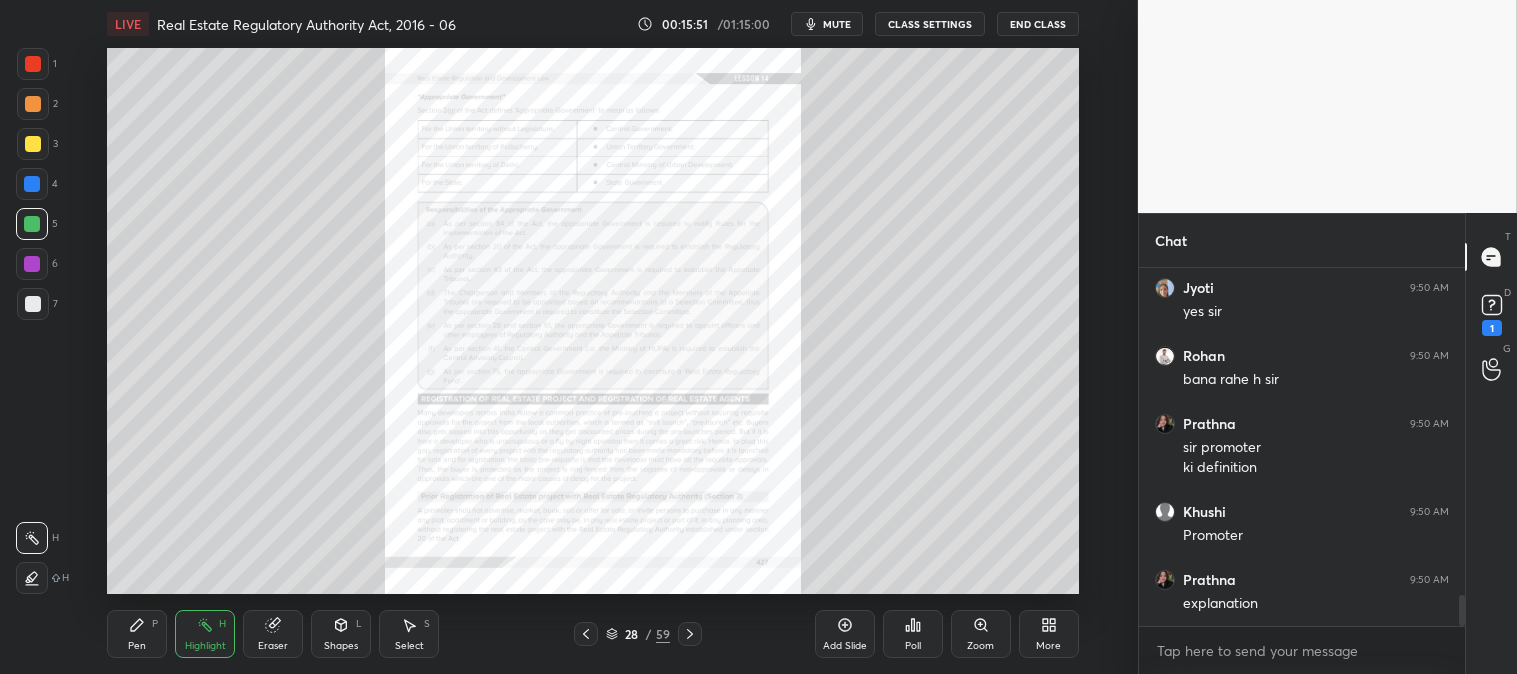 click 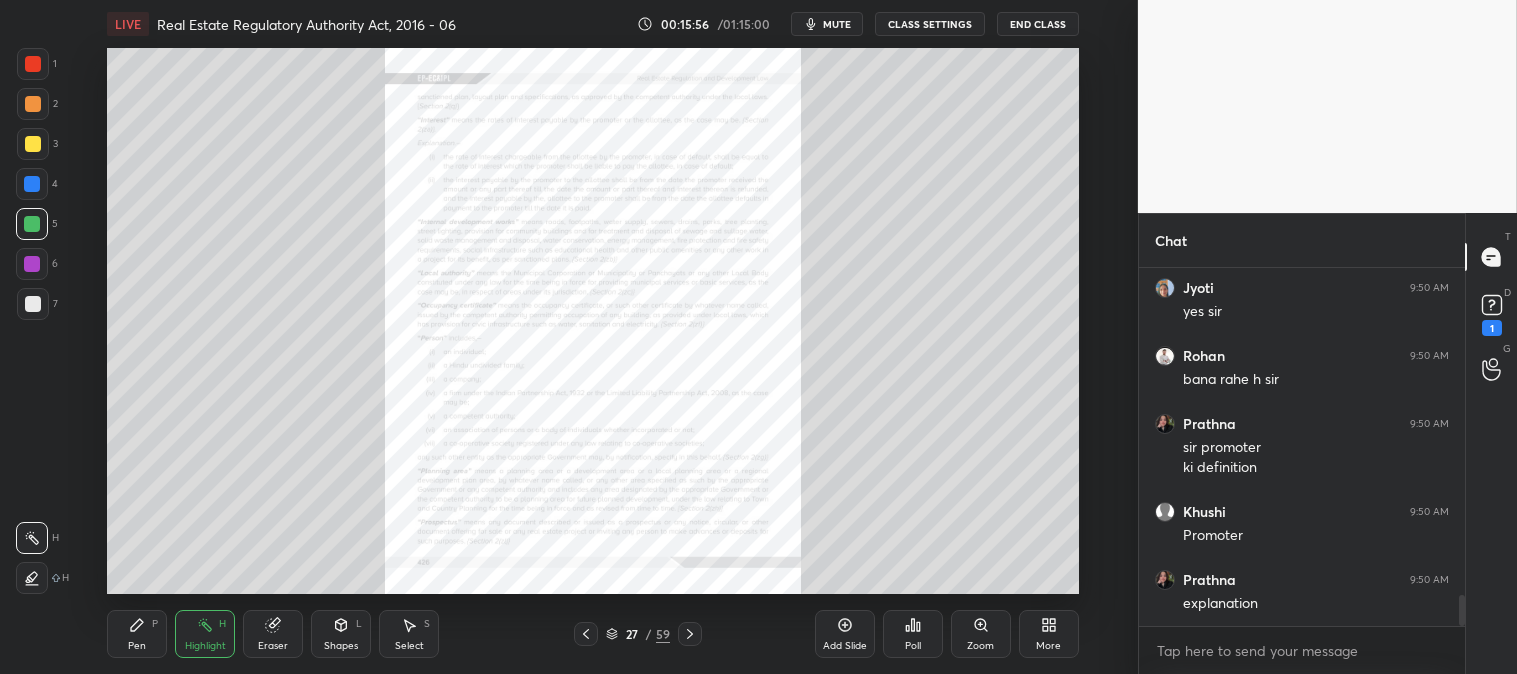 click 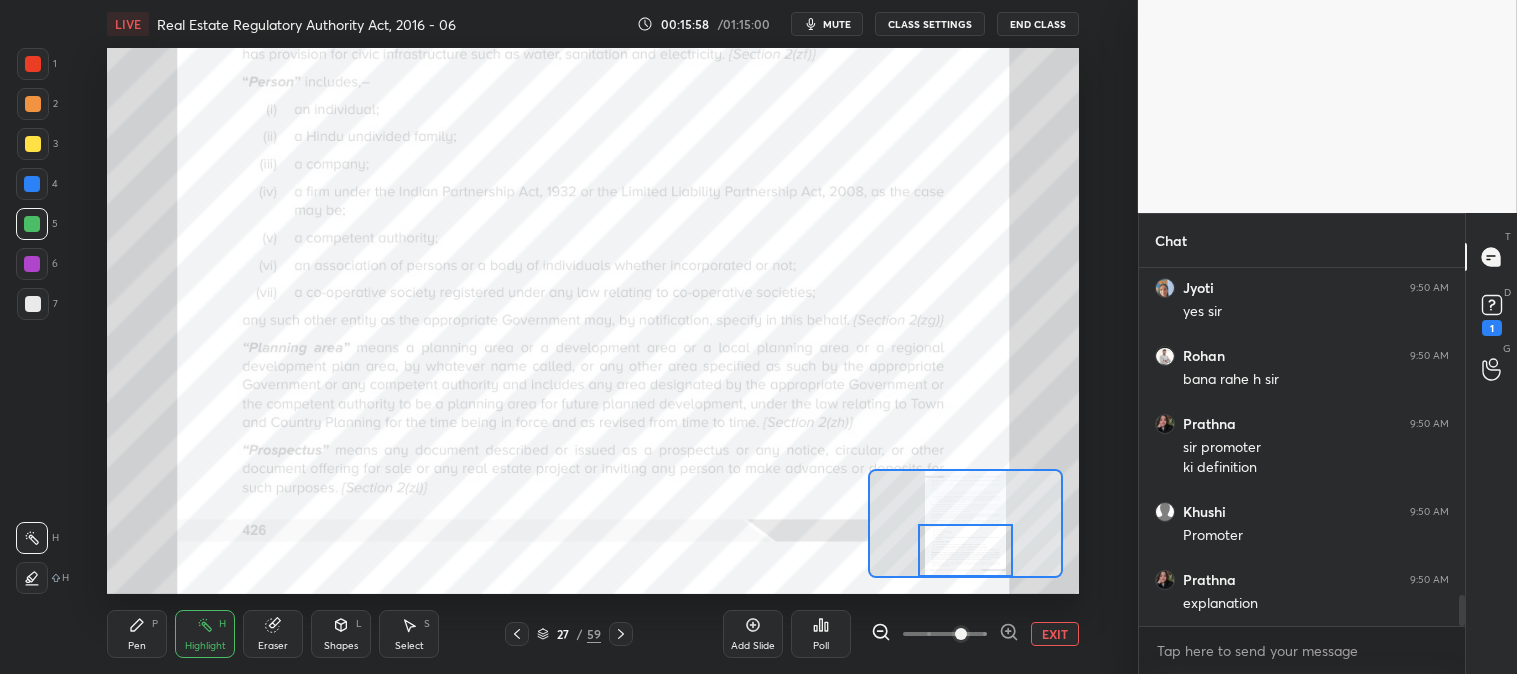 click at bounding box center (517, 634) 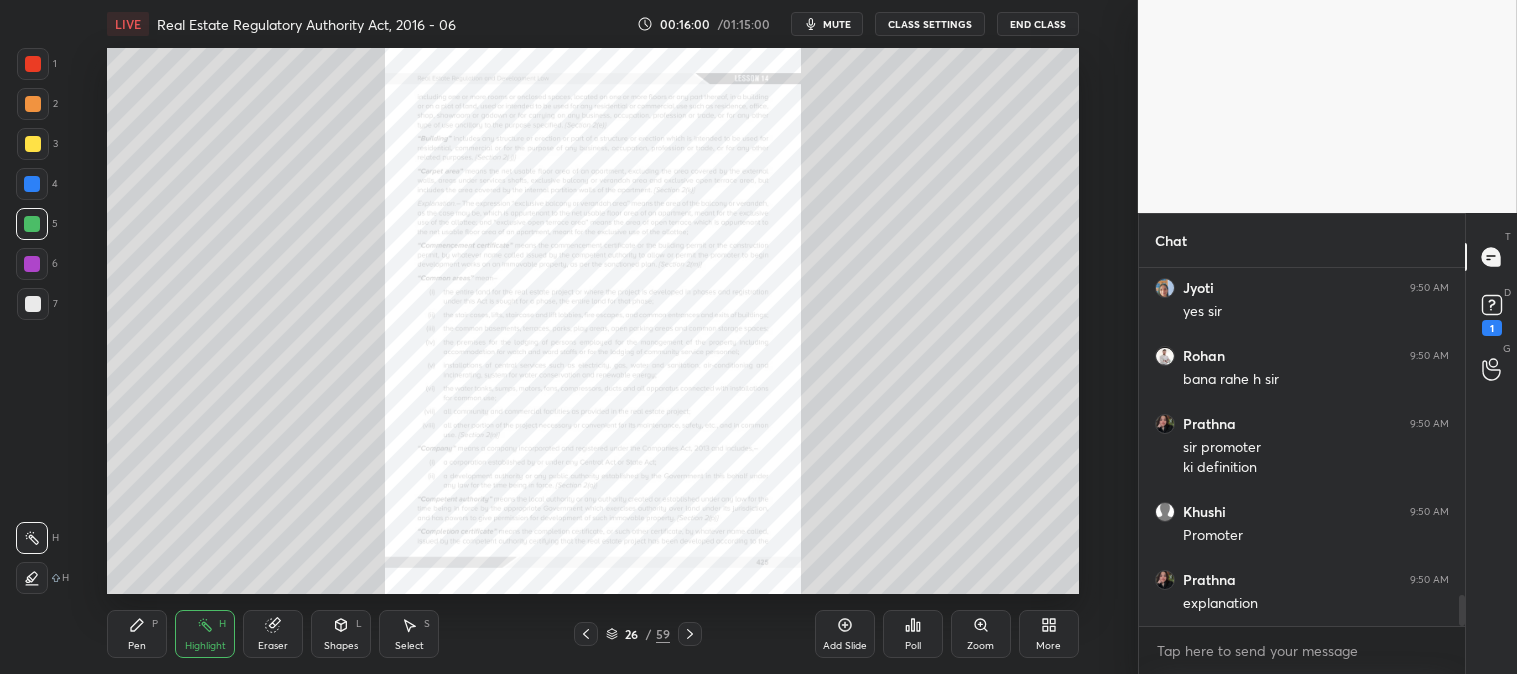 click 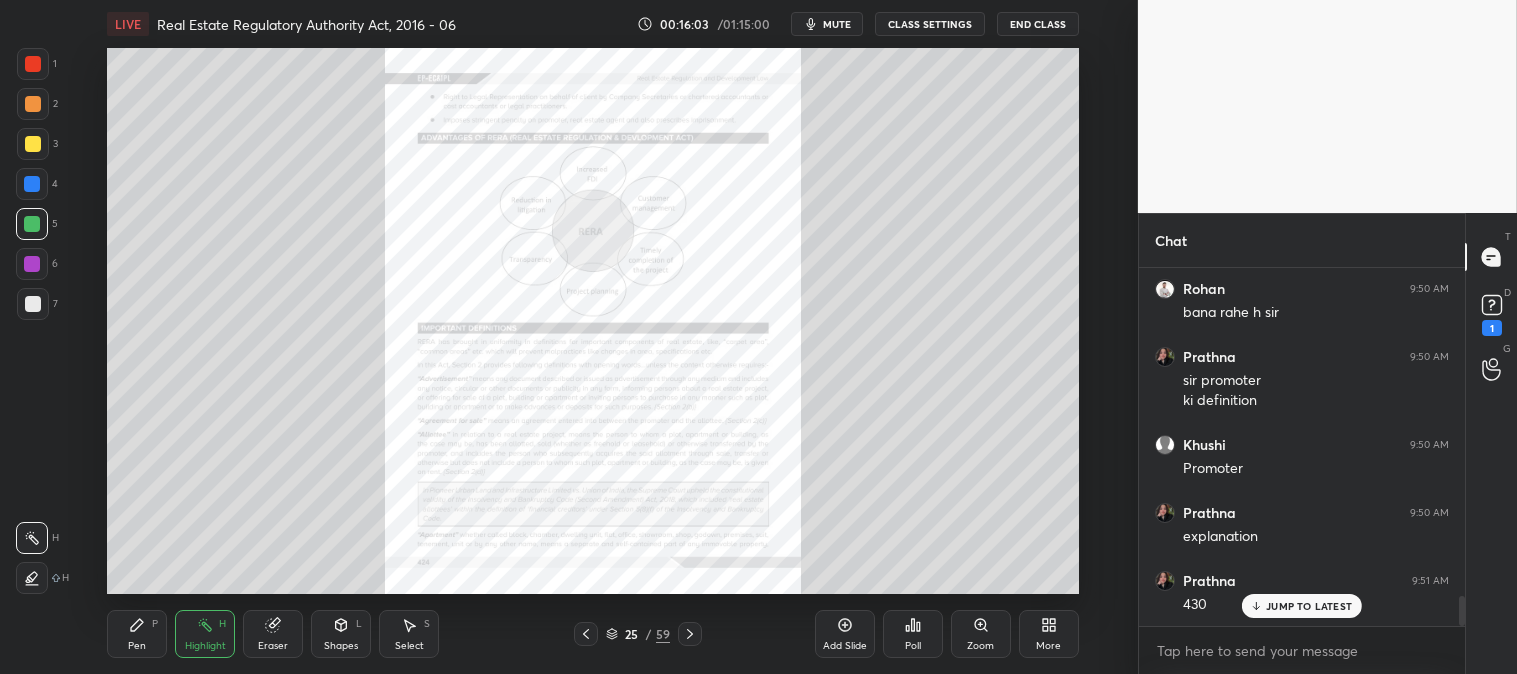 scroll, scrollTop: 4013, scrollLeft: 0, axis: vertical 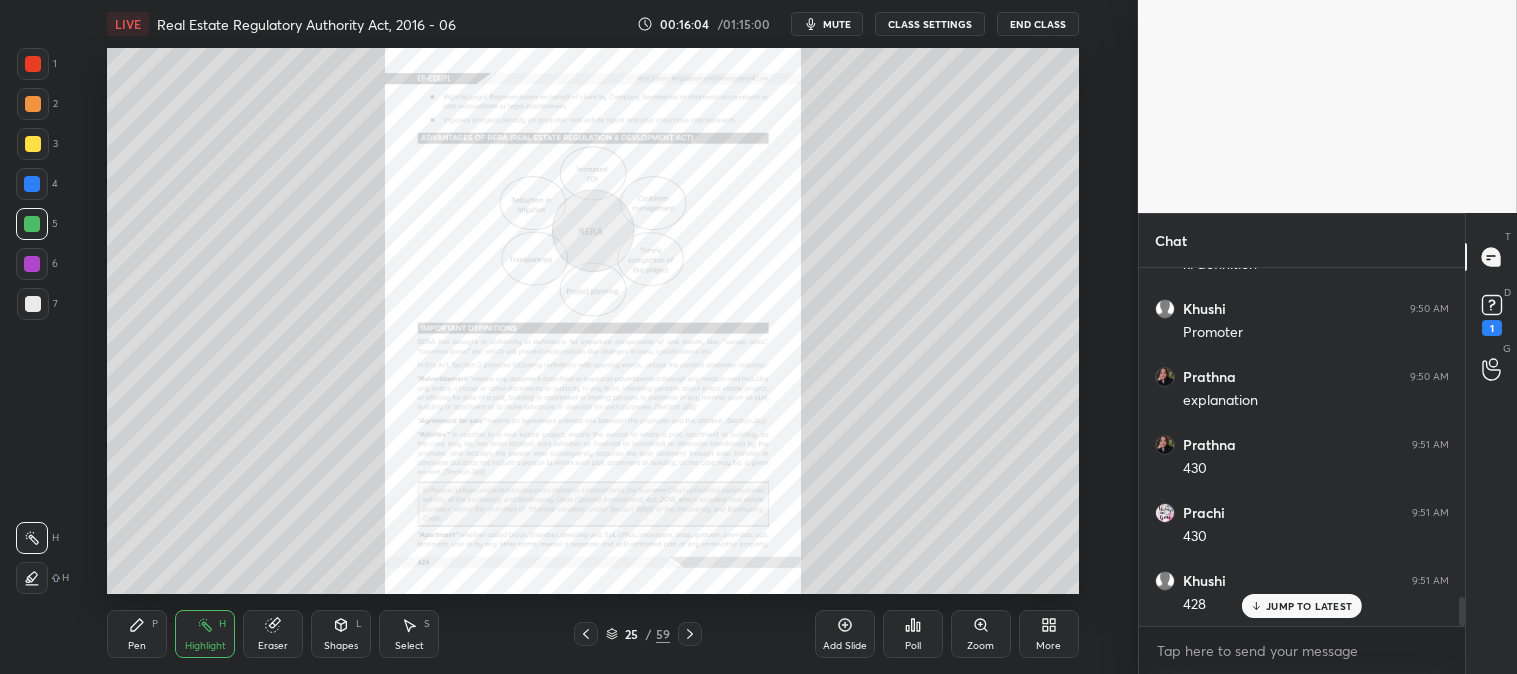 click 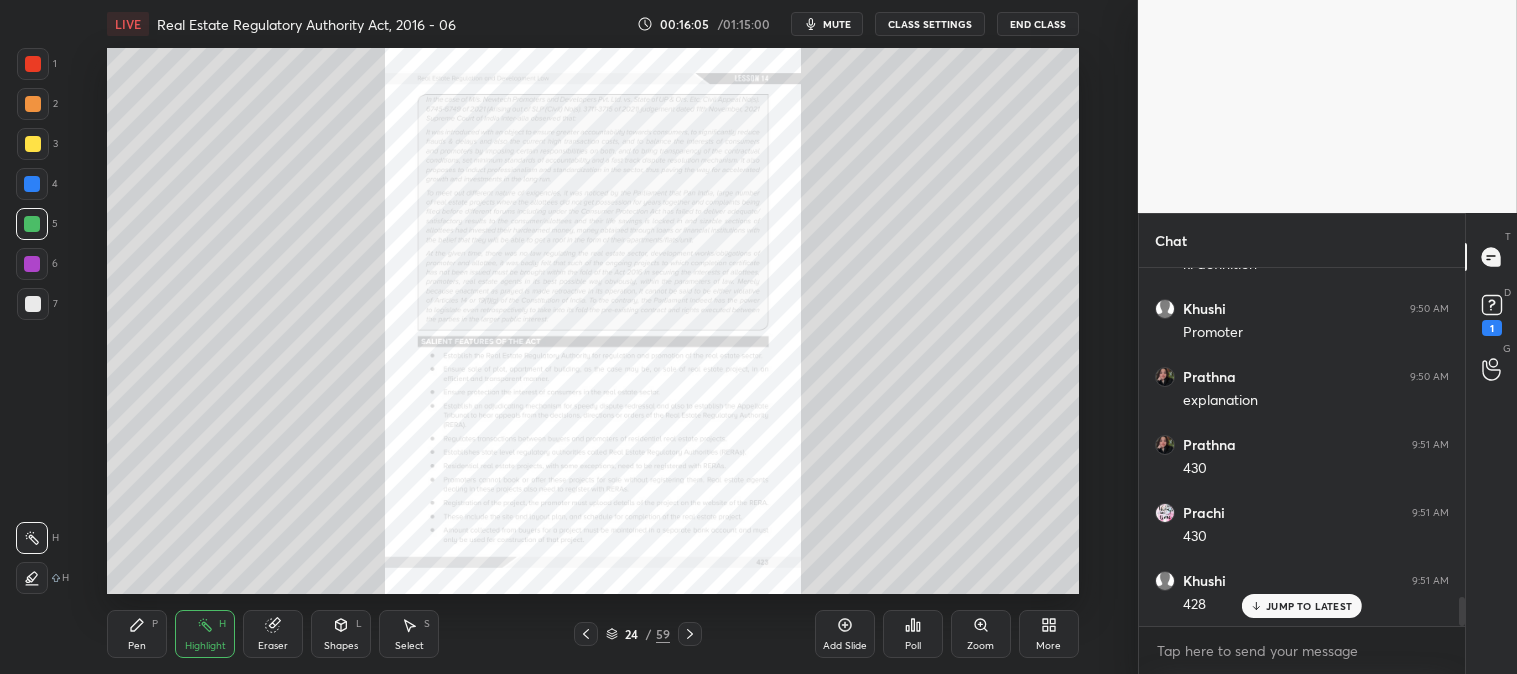 click 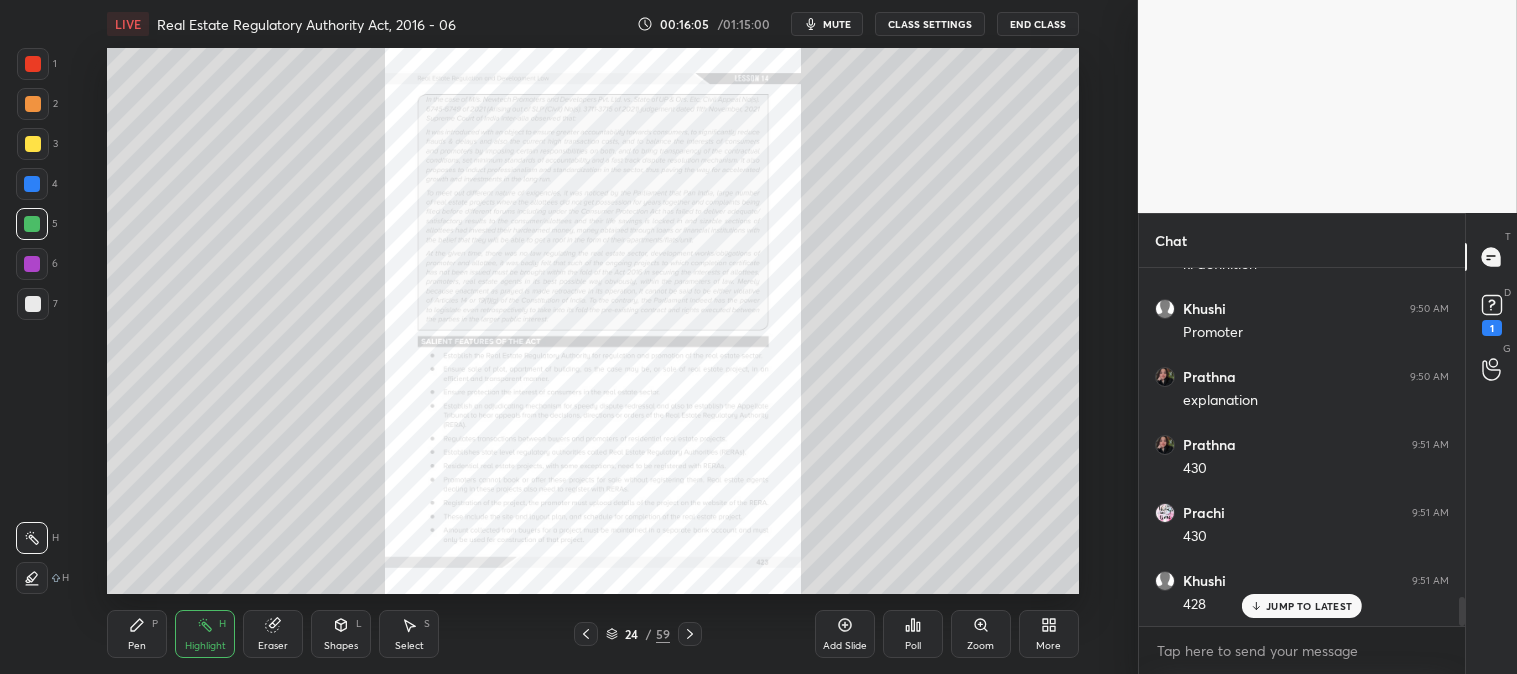 click 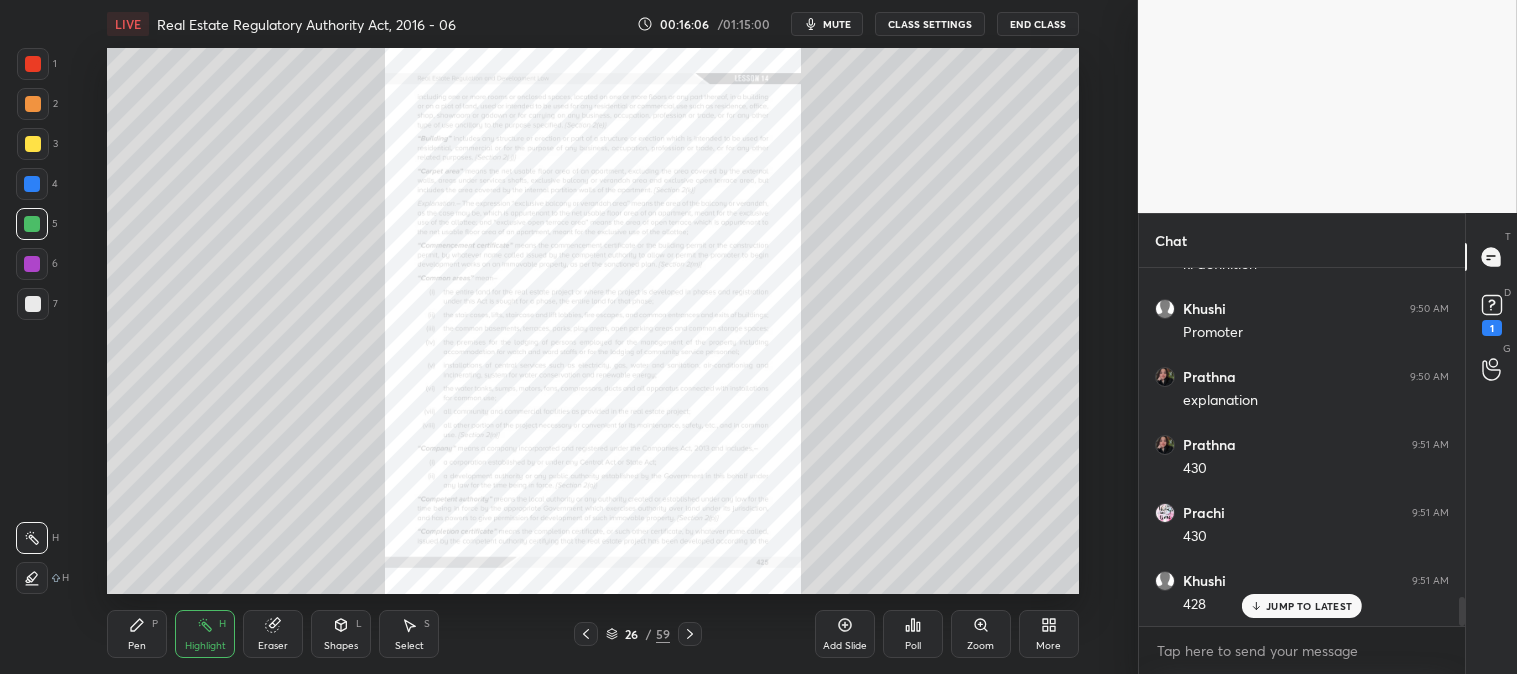 click 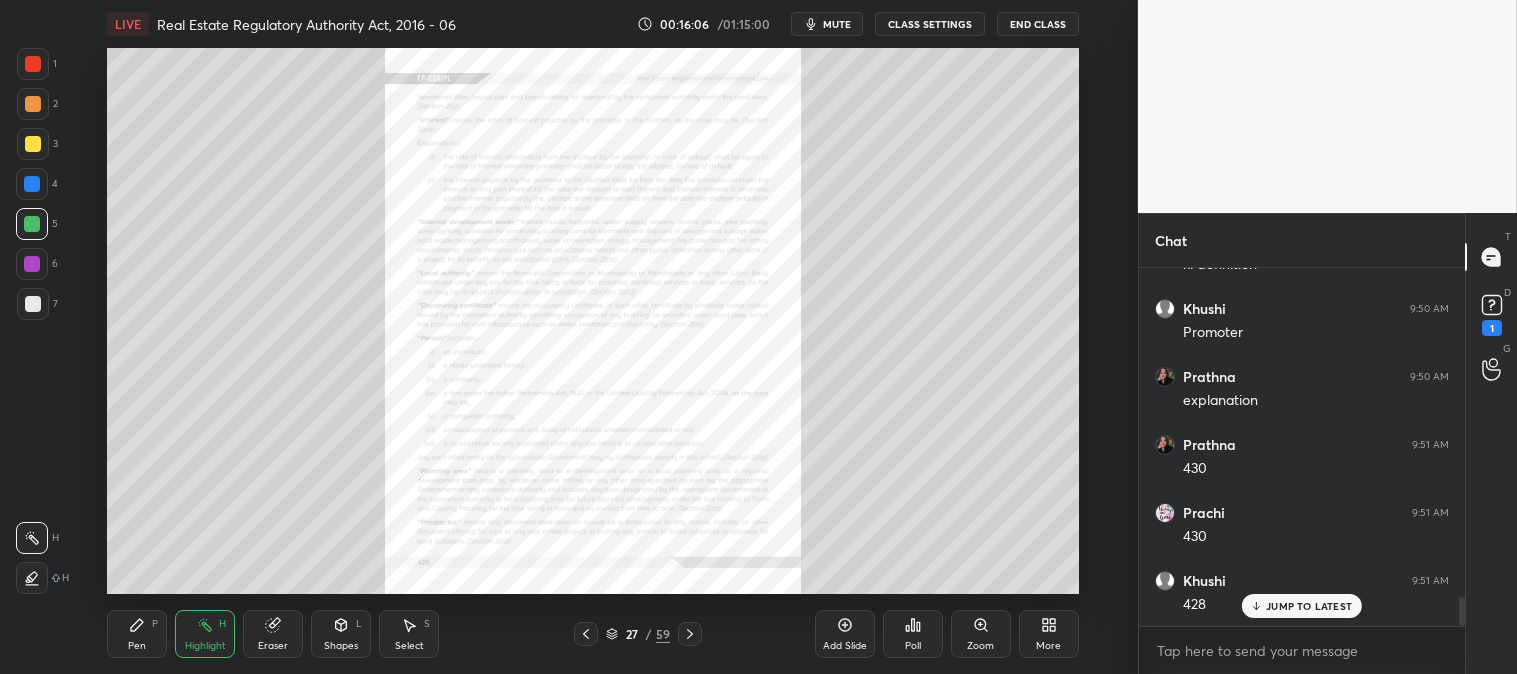 click 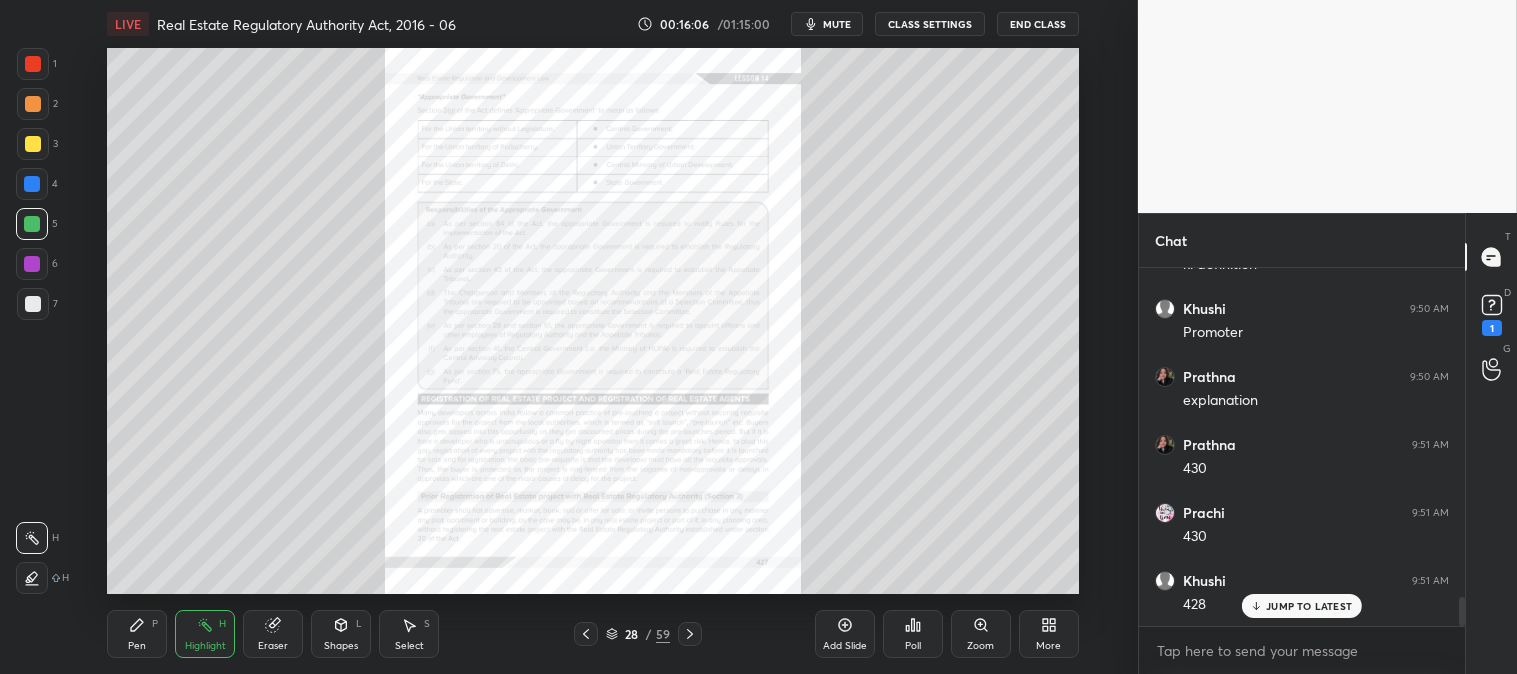 click 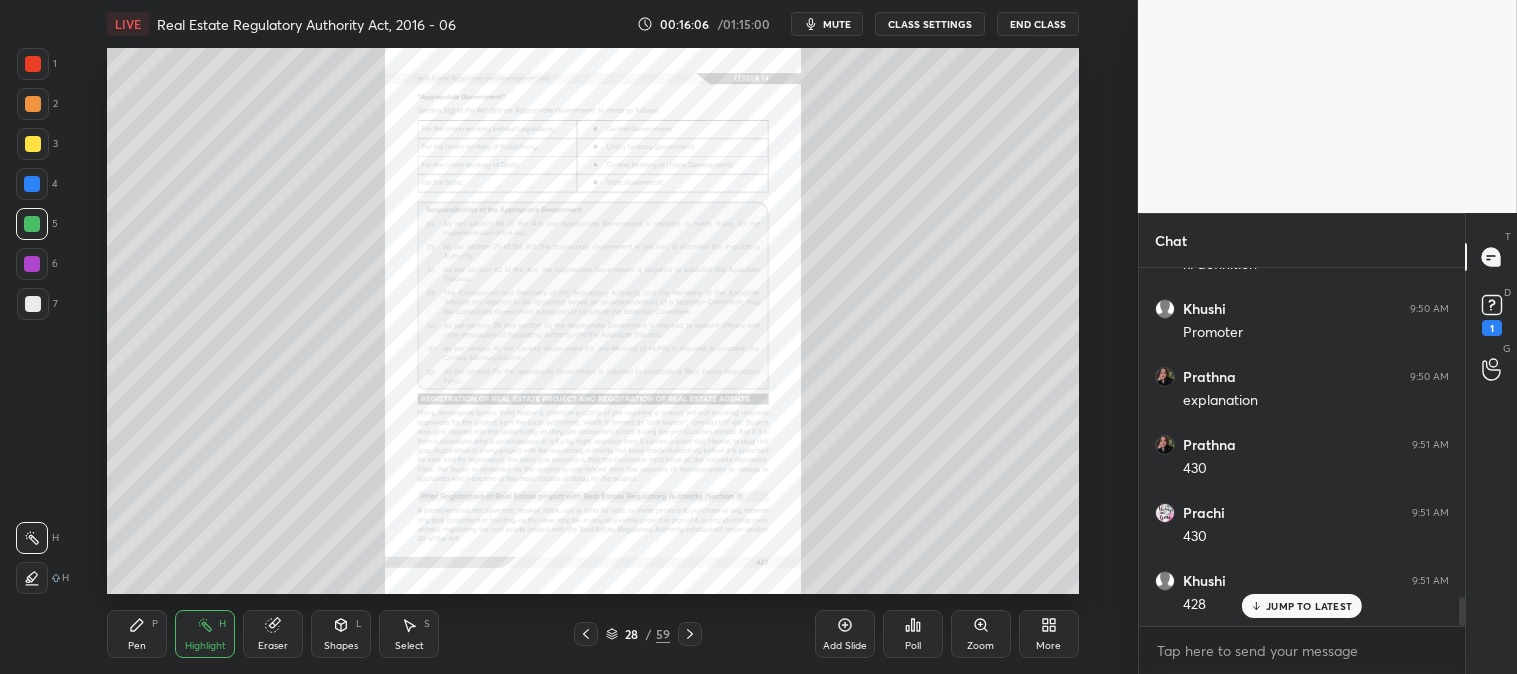 click 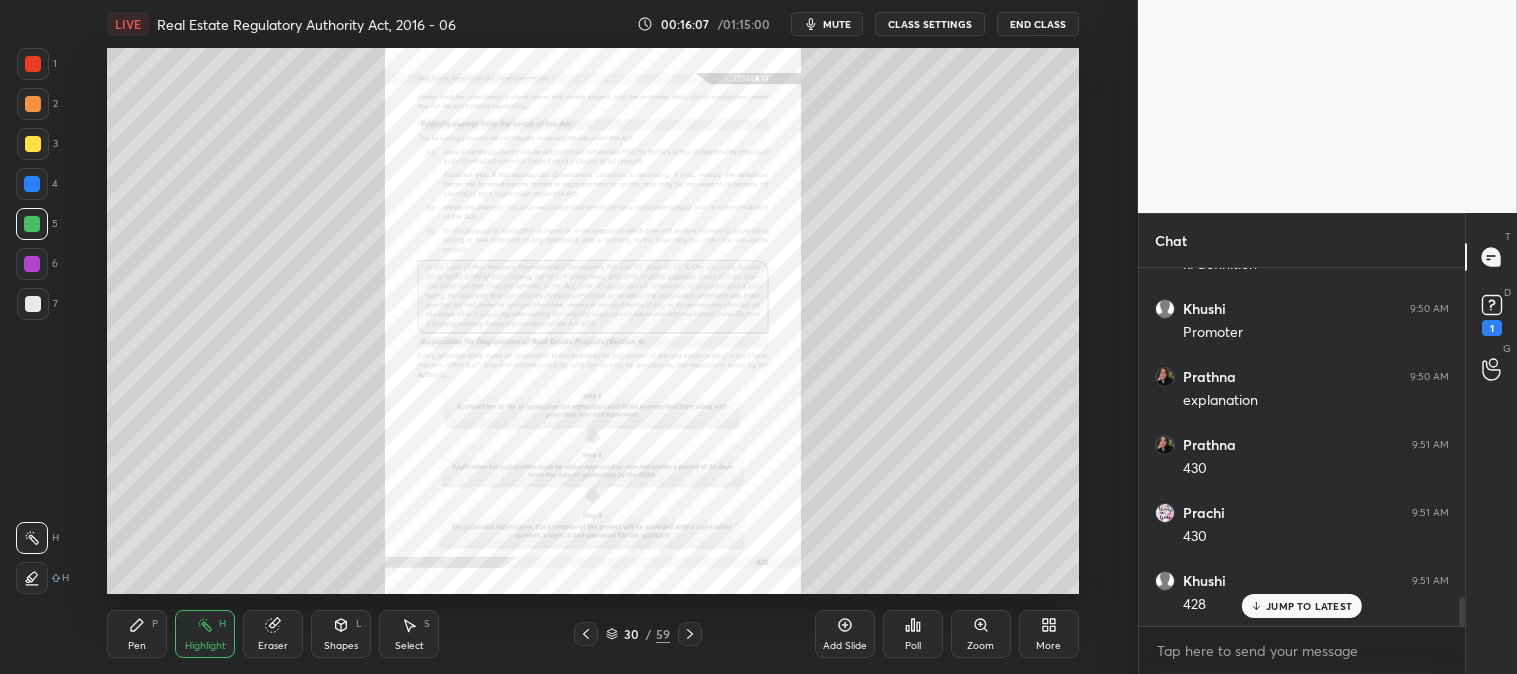 click 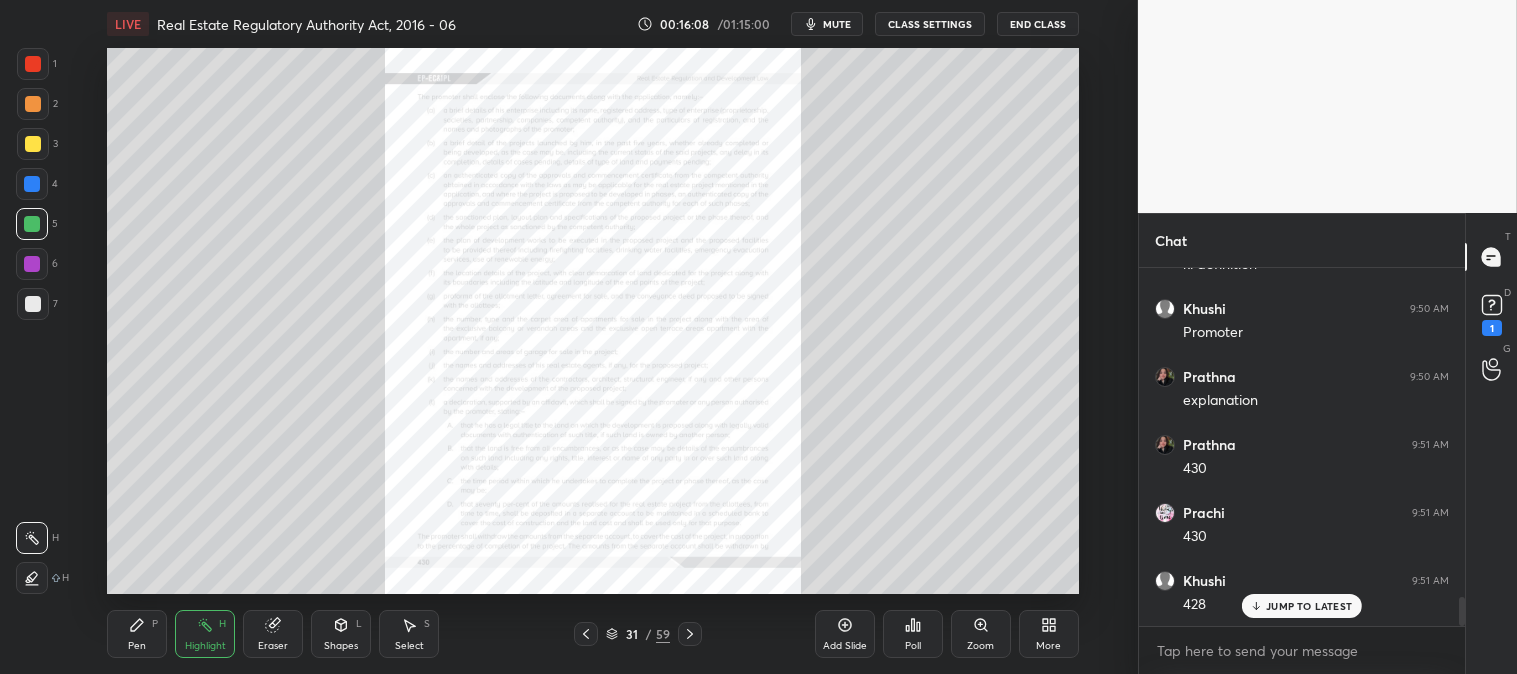 click 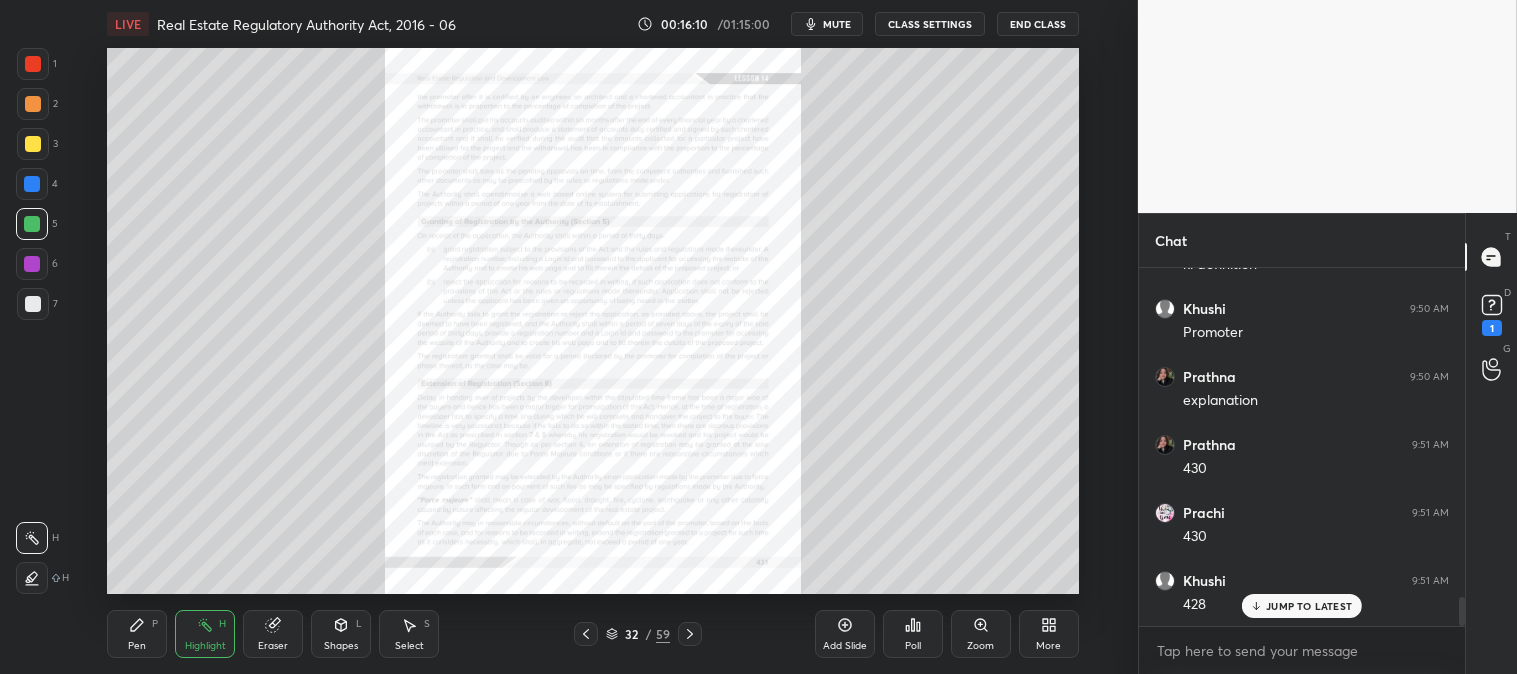 click 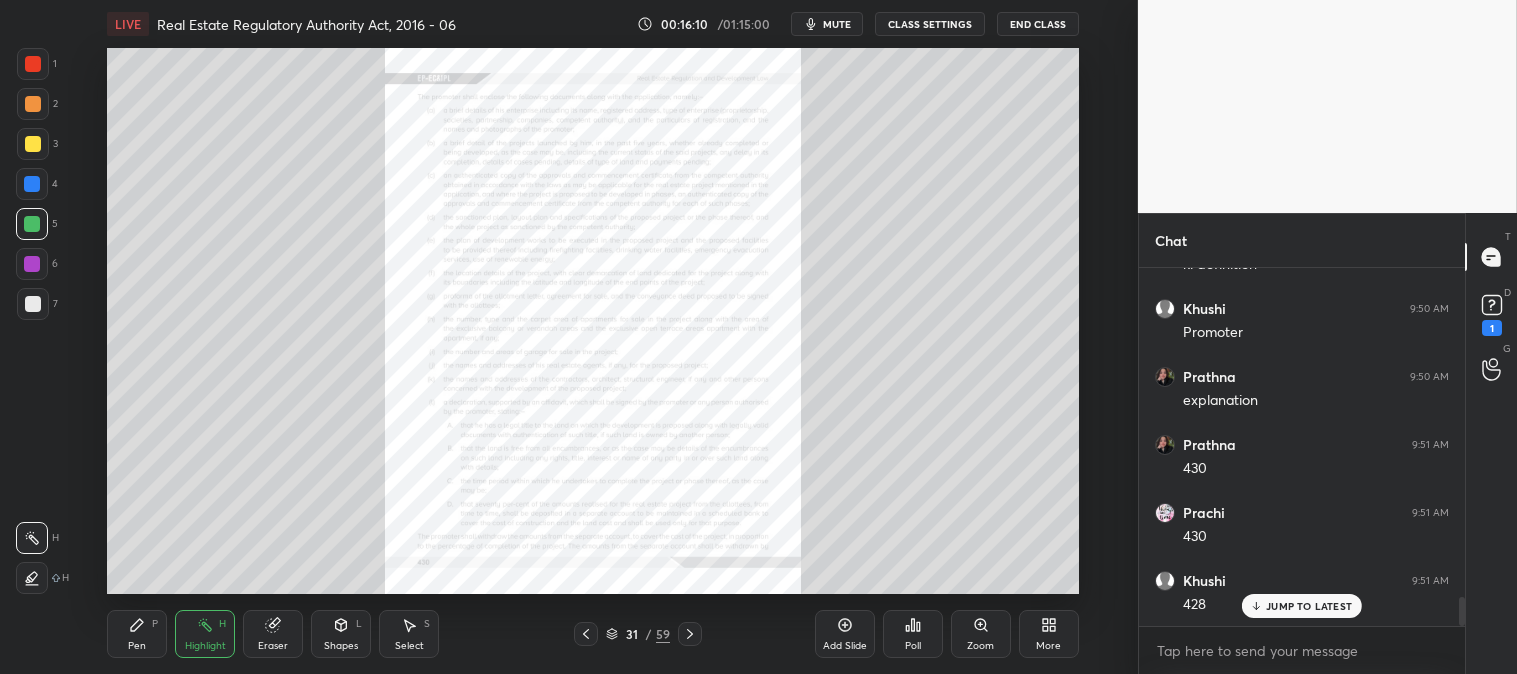 click 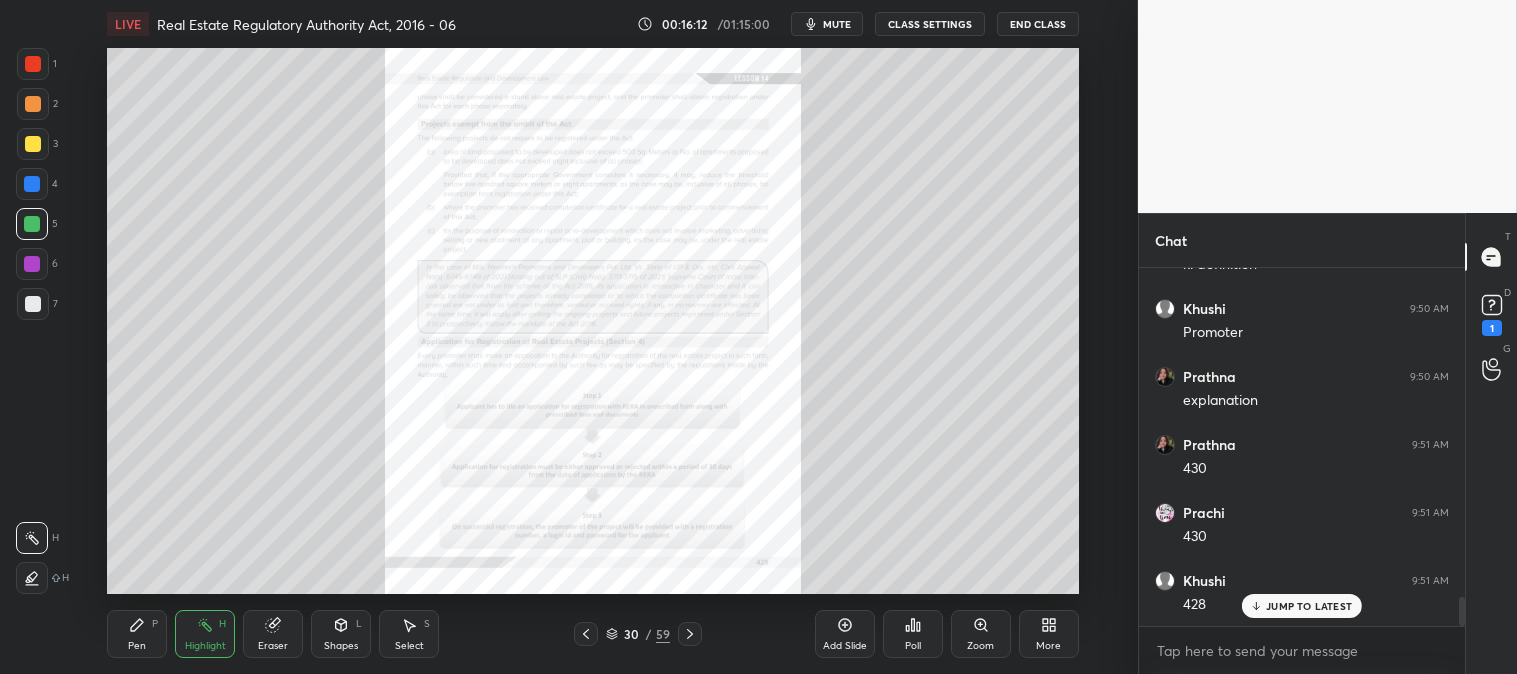 click 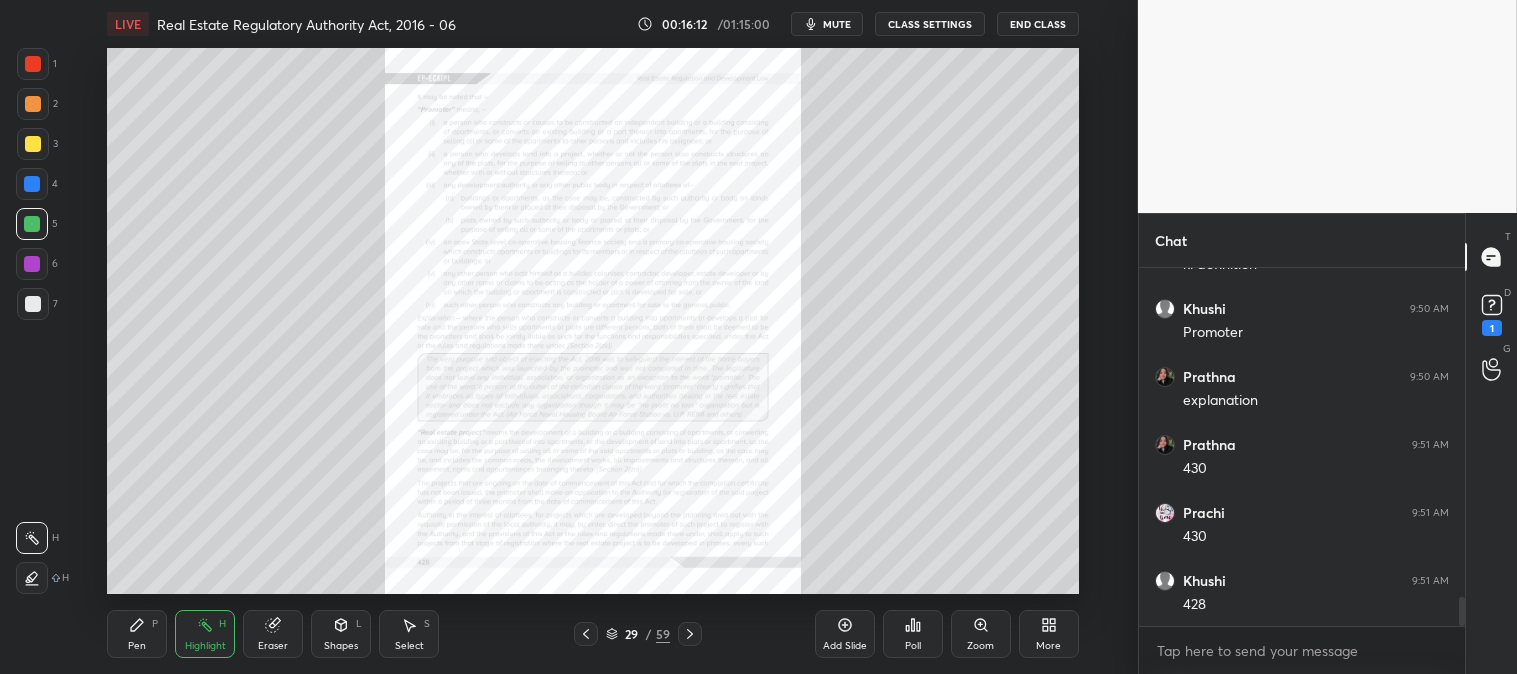 scroll, scrollTop: 4081, scrollLeft: 0, axis: vertical 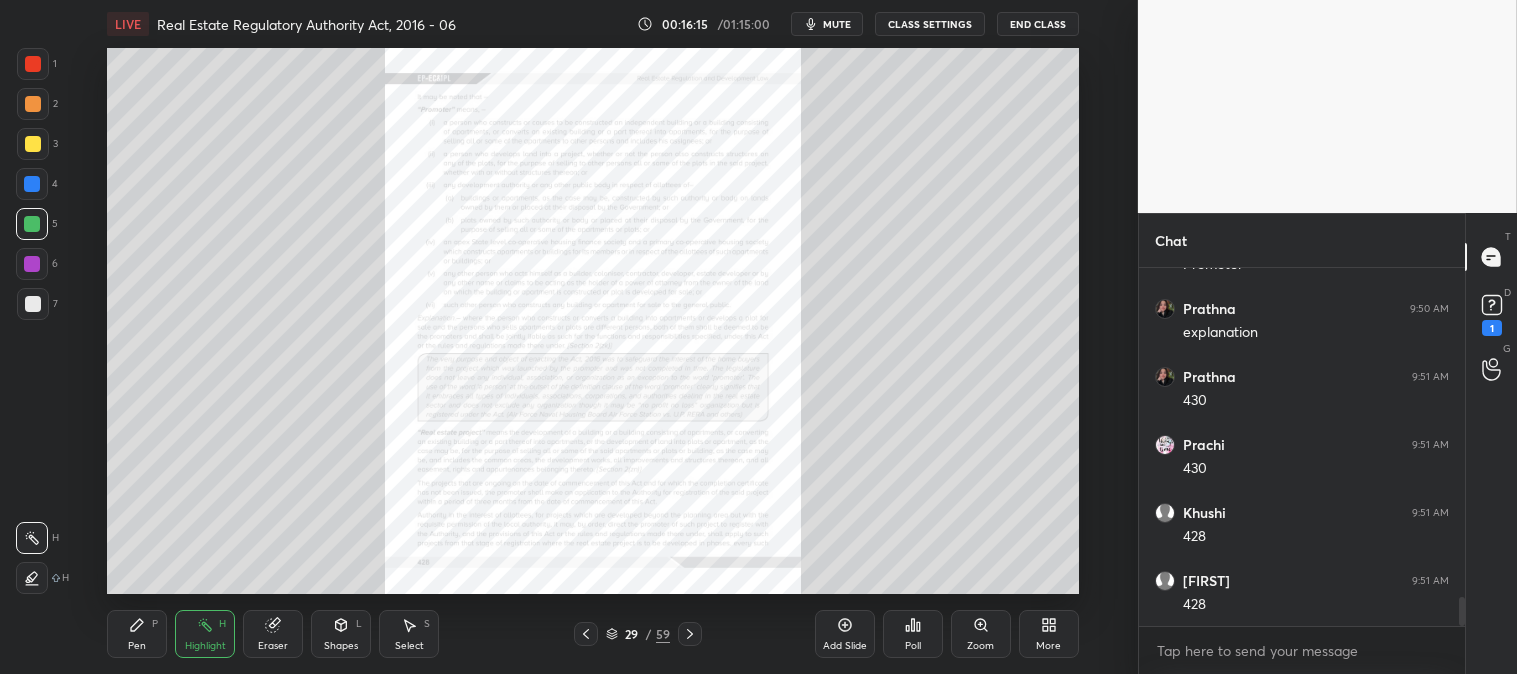 click on "Zoom" at bounding box center (981, 634) 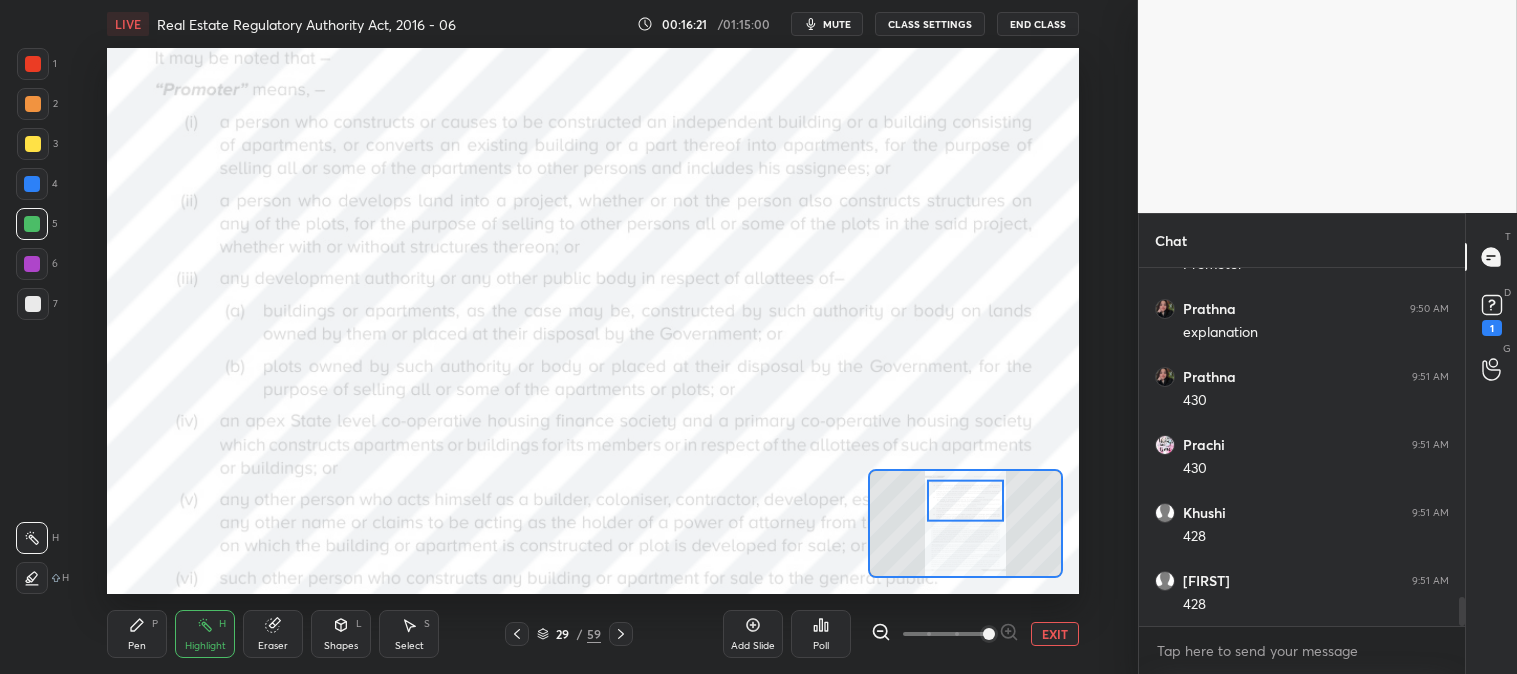 click on "Highlight H" at bounding box center (205, 634) 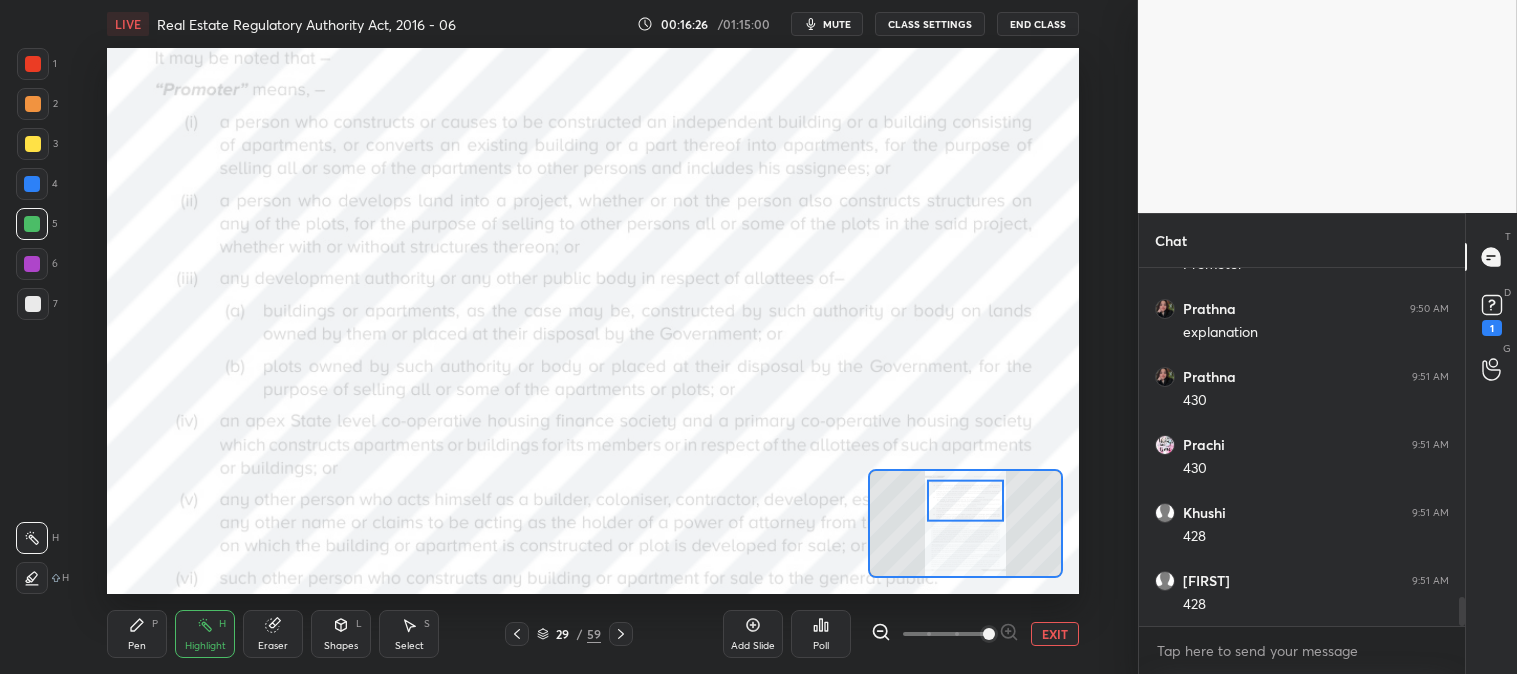 click on "Pen P" at bounding box center (137, 634) 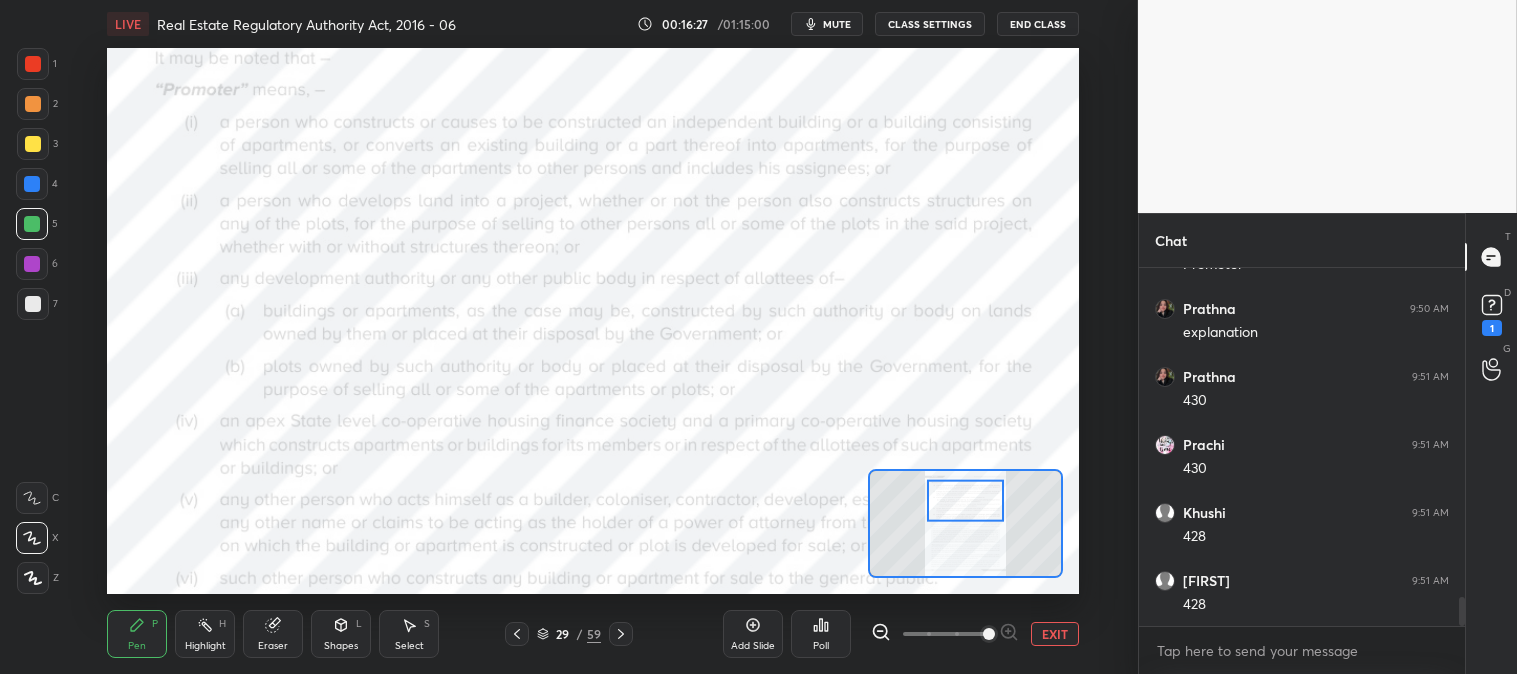 click at bounding box center (33, 64) 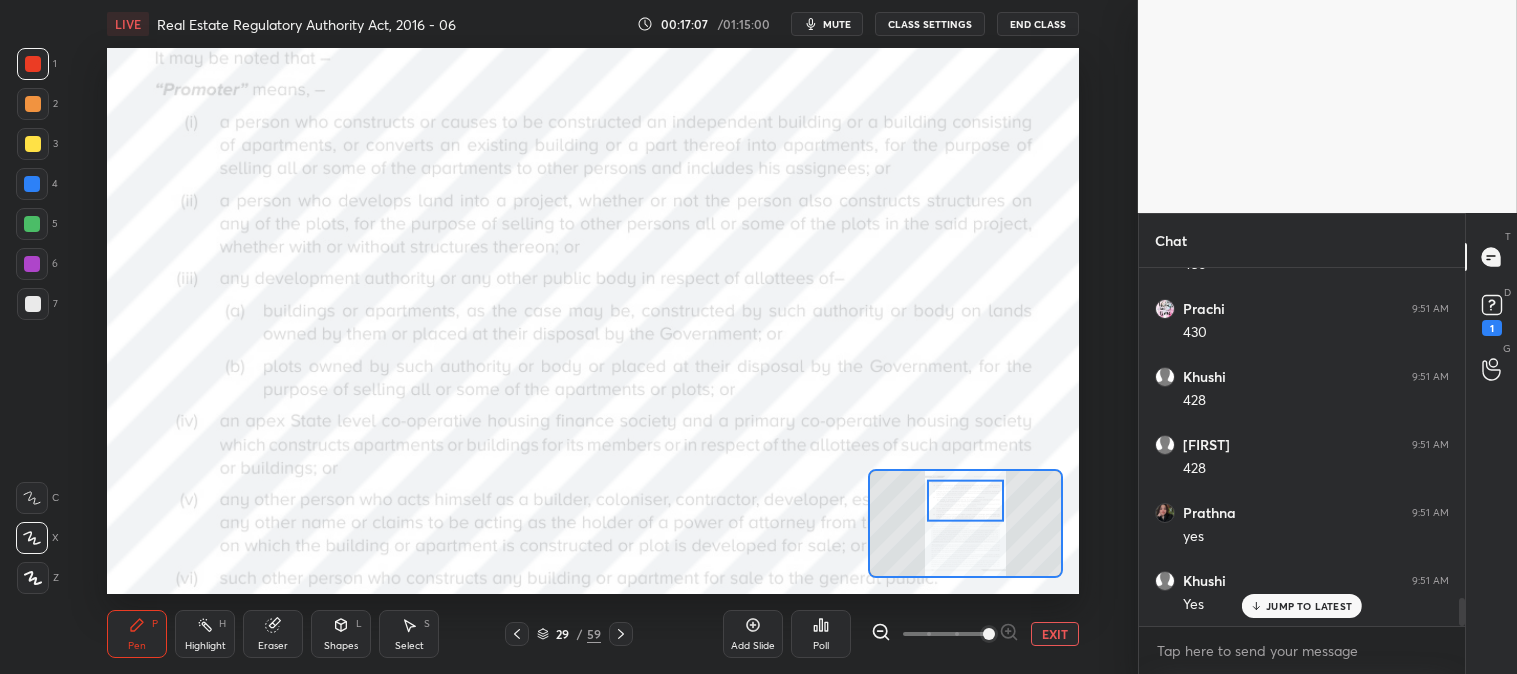 scroll, scrollTop: 4285, scrollLeft: 0, axis: vertical 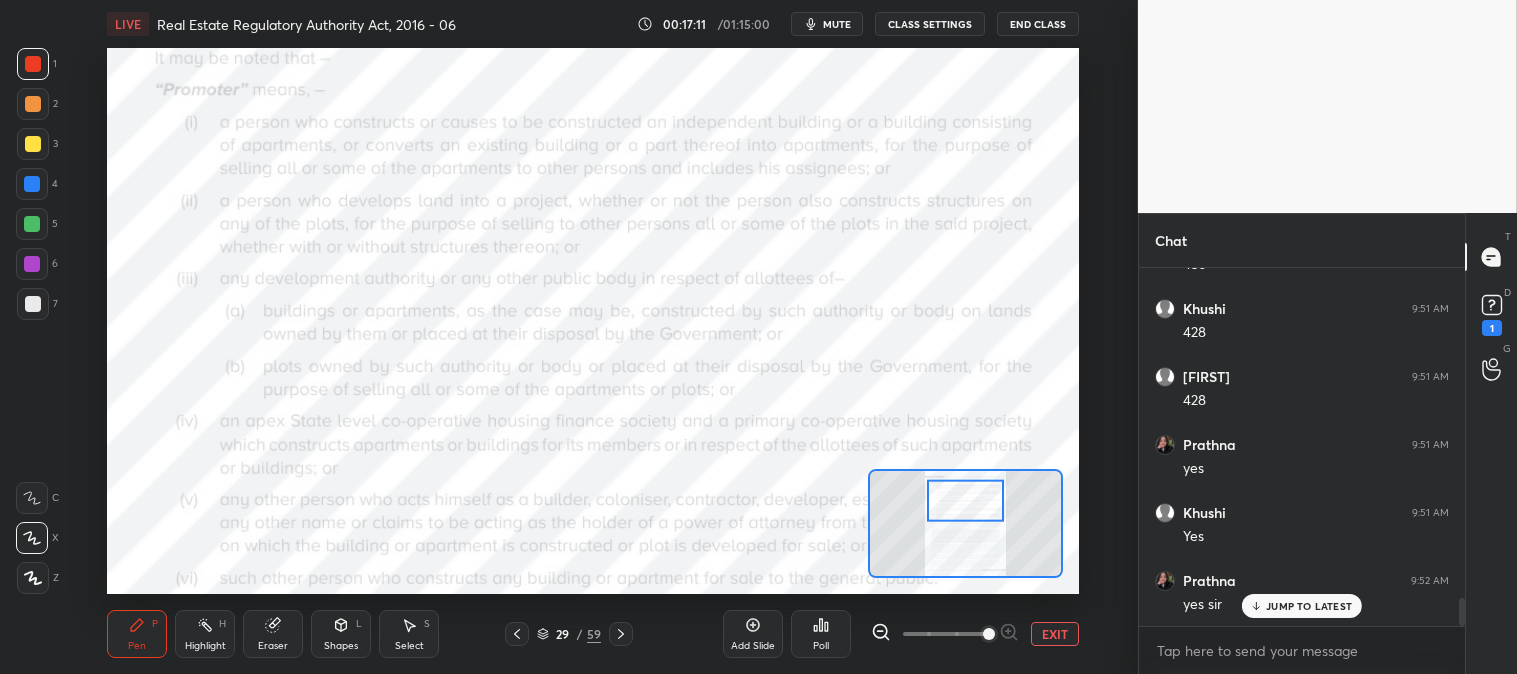 click on "Highlight" at bounding box center (205, 646) 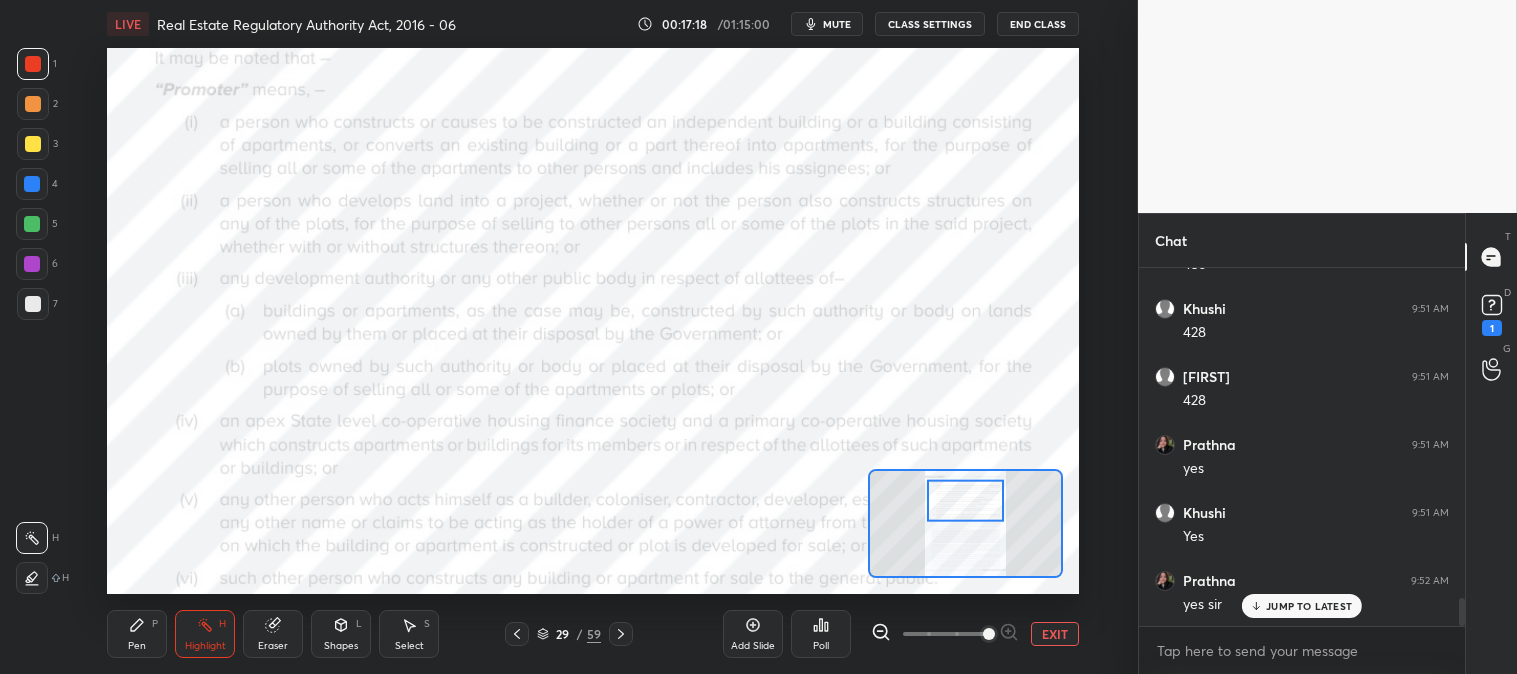 click on "Pen P" at bounding box center (137, 634) 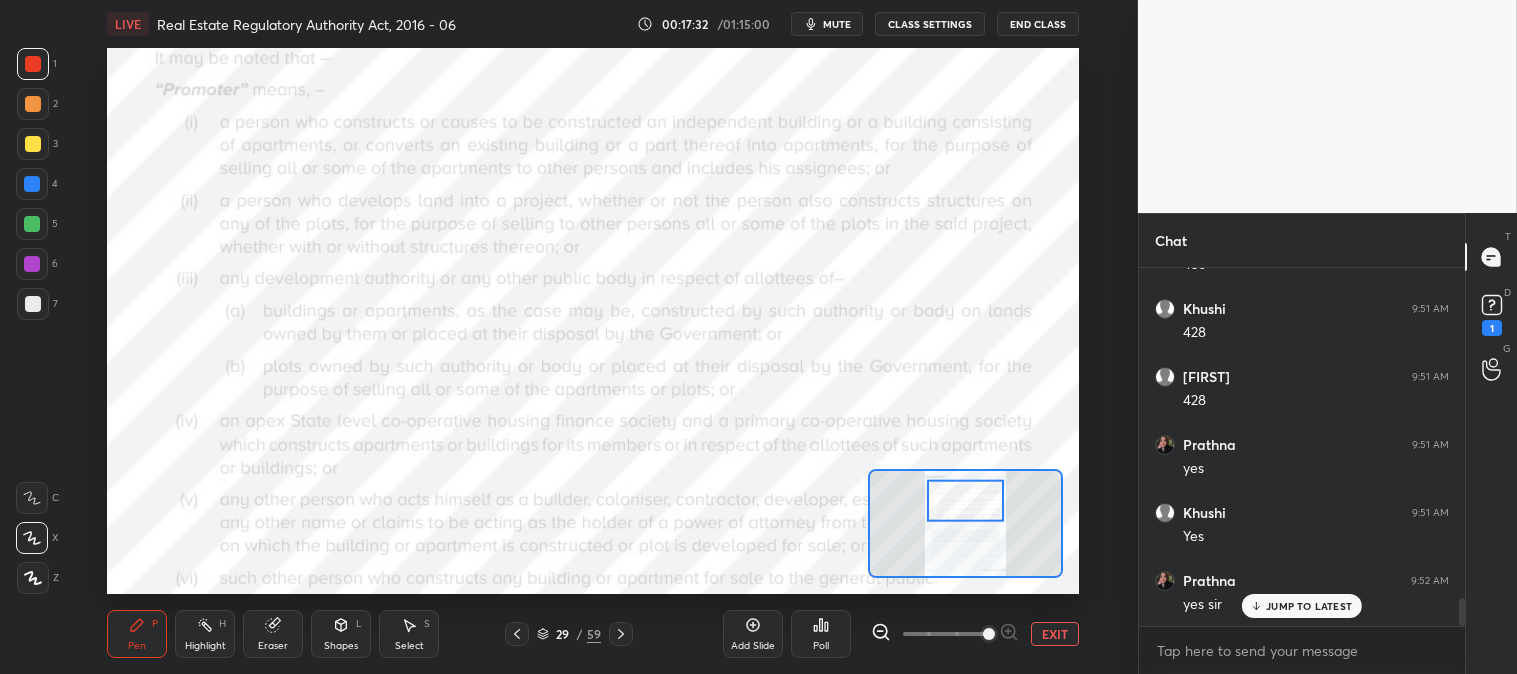 click 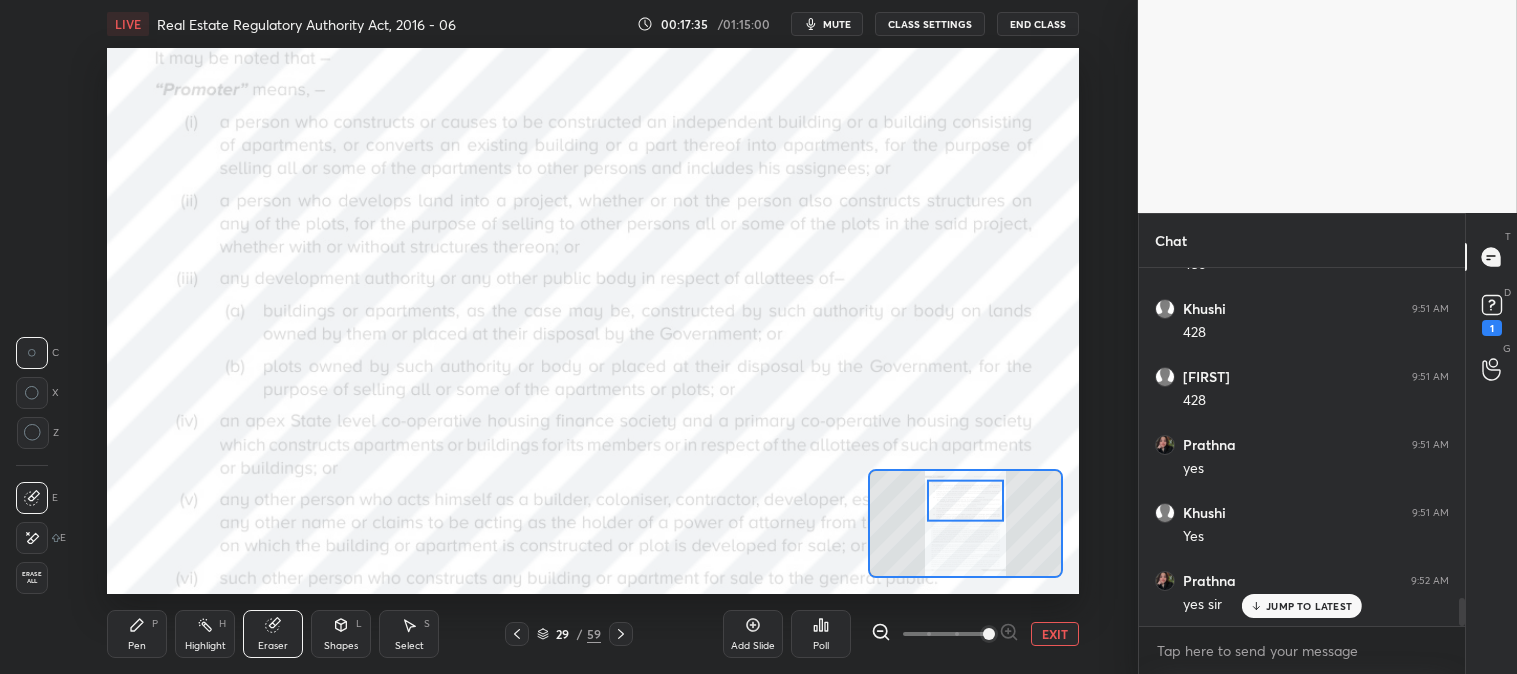 scroll, scrollTop: 4353, scrollLeft: 0, axis: vertical 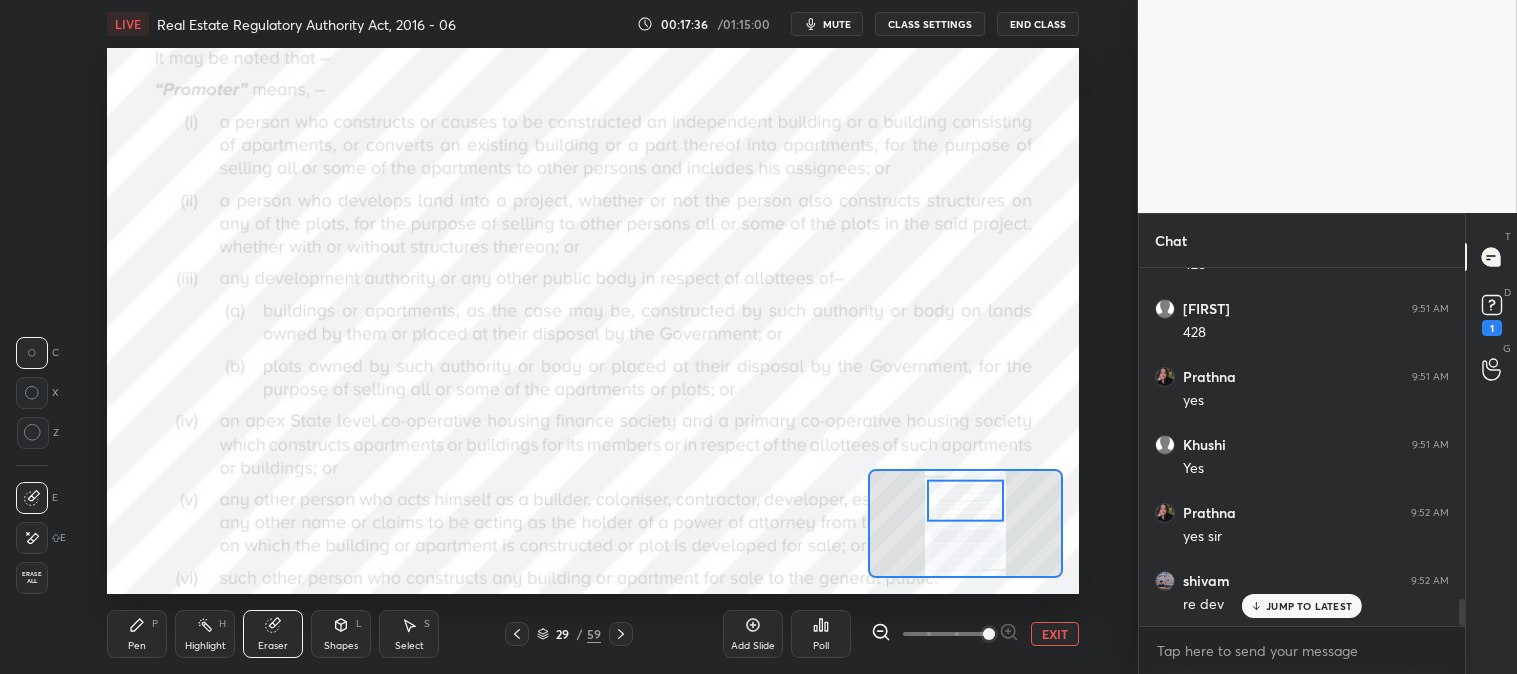 click on "Pen P" at bounding box center [137, 634] 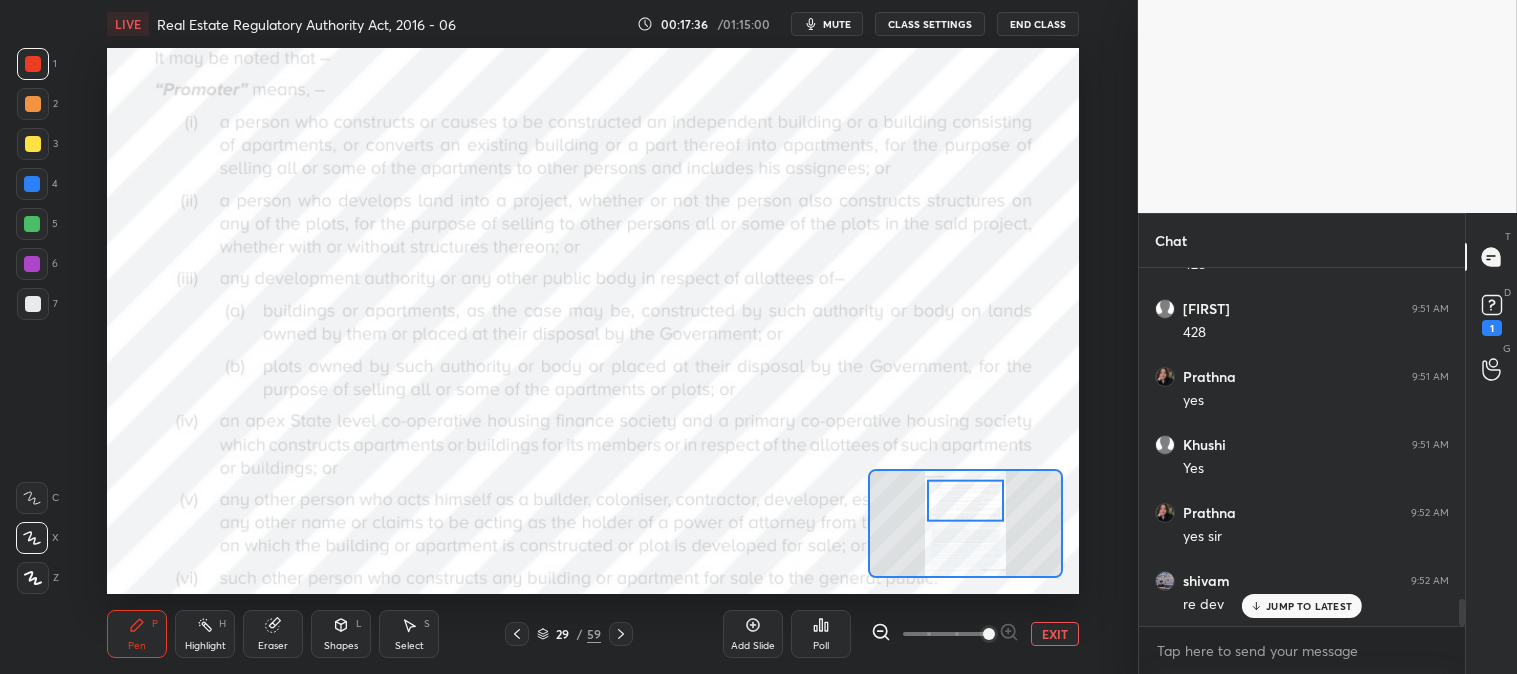 click 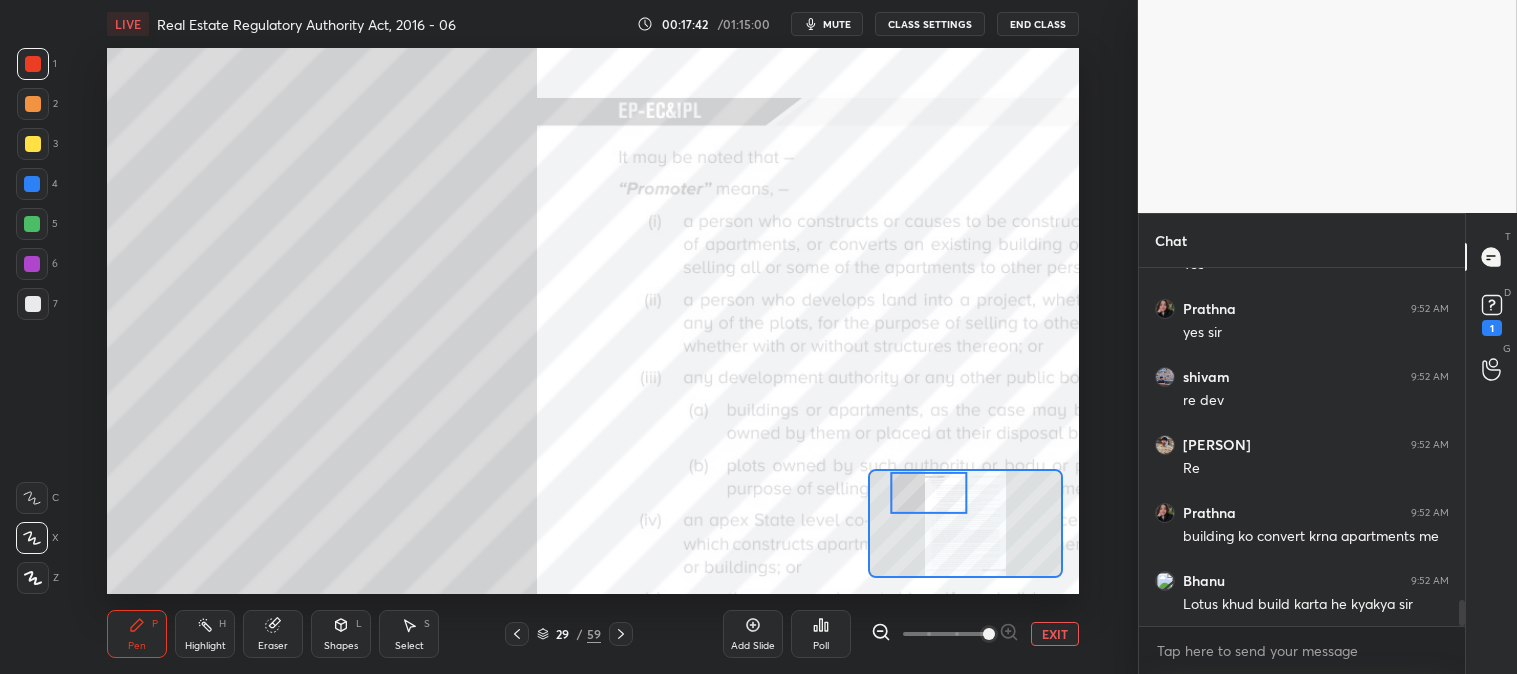 scroll, scrollTop: 4625, scrollLeft: 0, axis: vertical 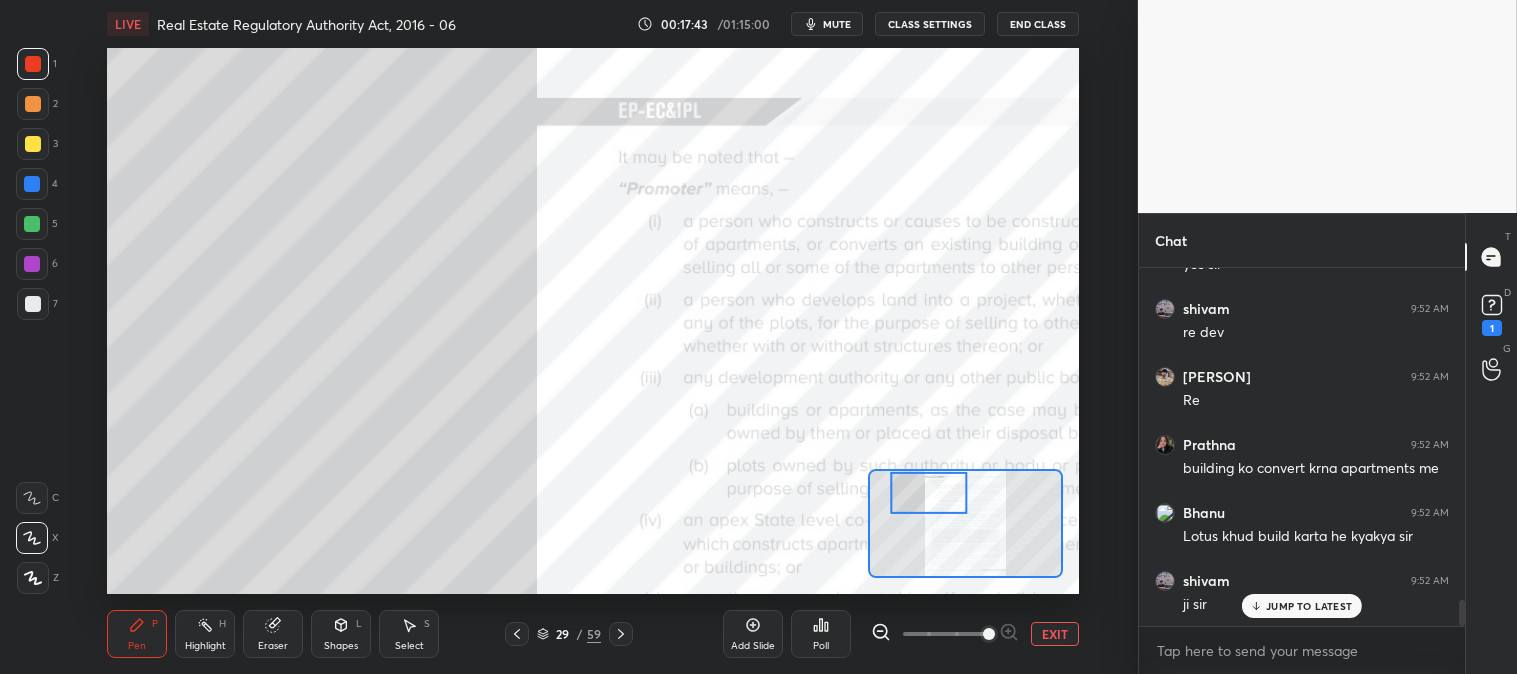 click on "Eraser" at bounding box center [273, 634] 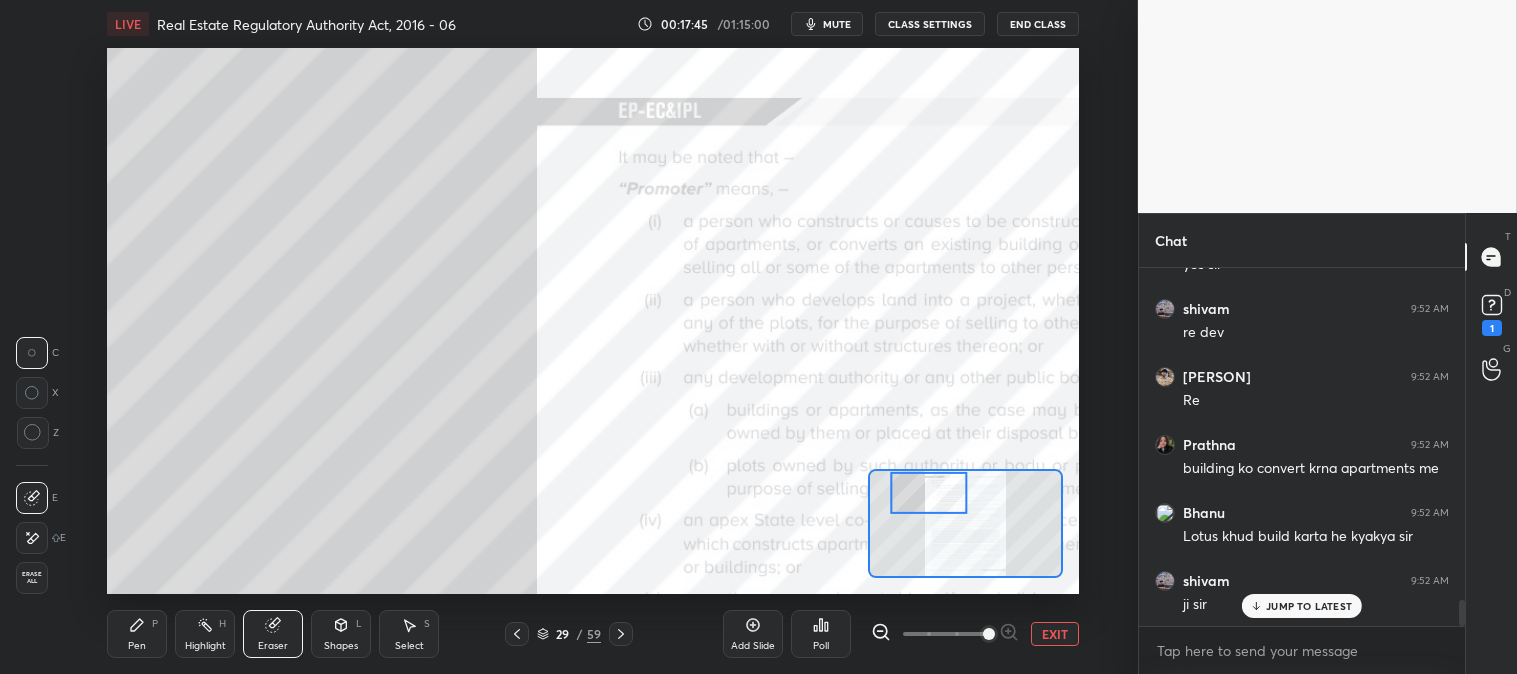 click on "Pen P" at bounding box center [137, 634] 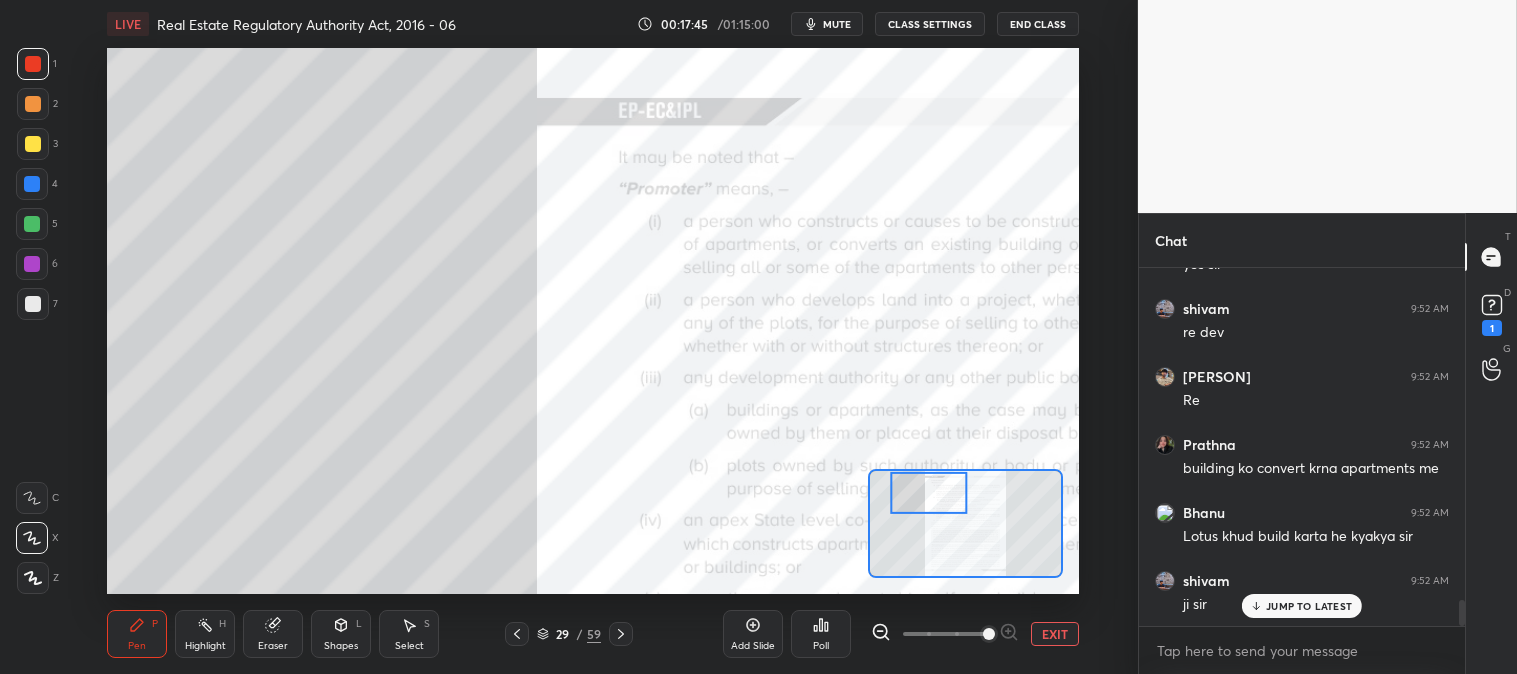 click on "Pen P" at bounding box center [137, 634] 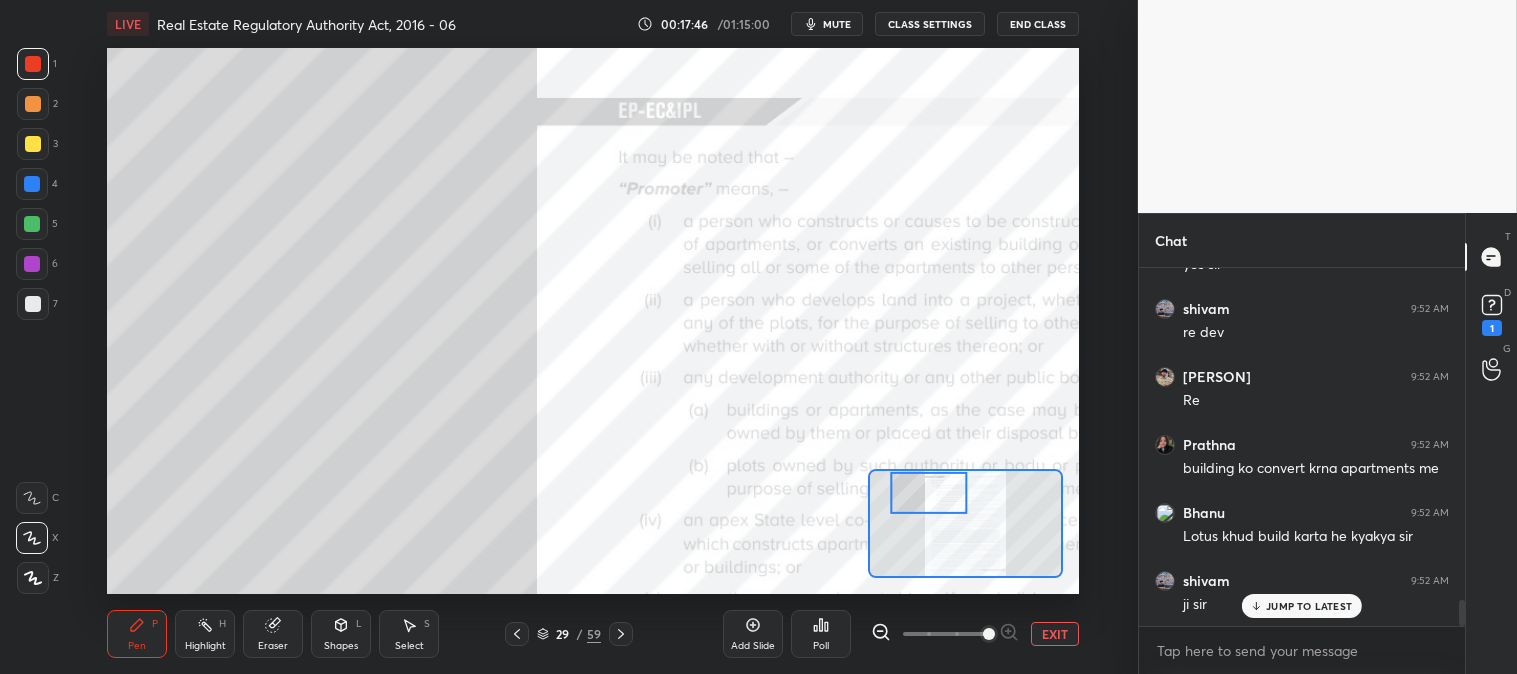 click at bounding box center (33, 144) 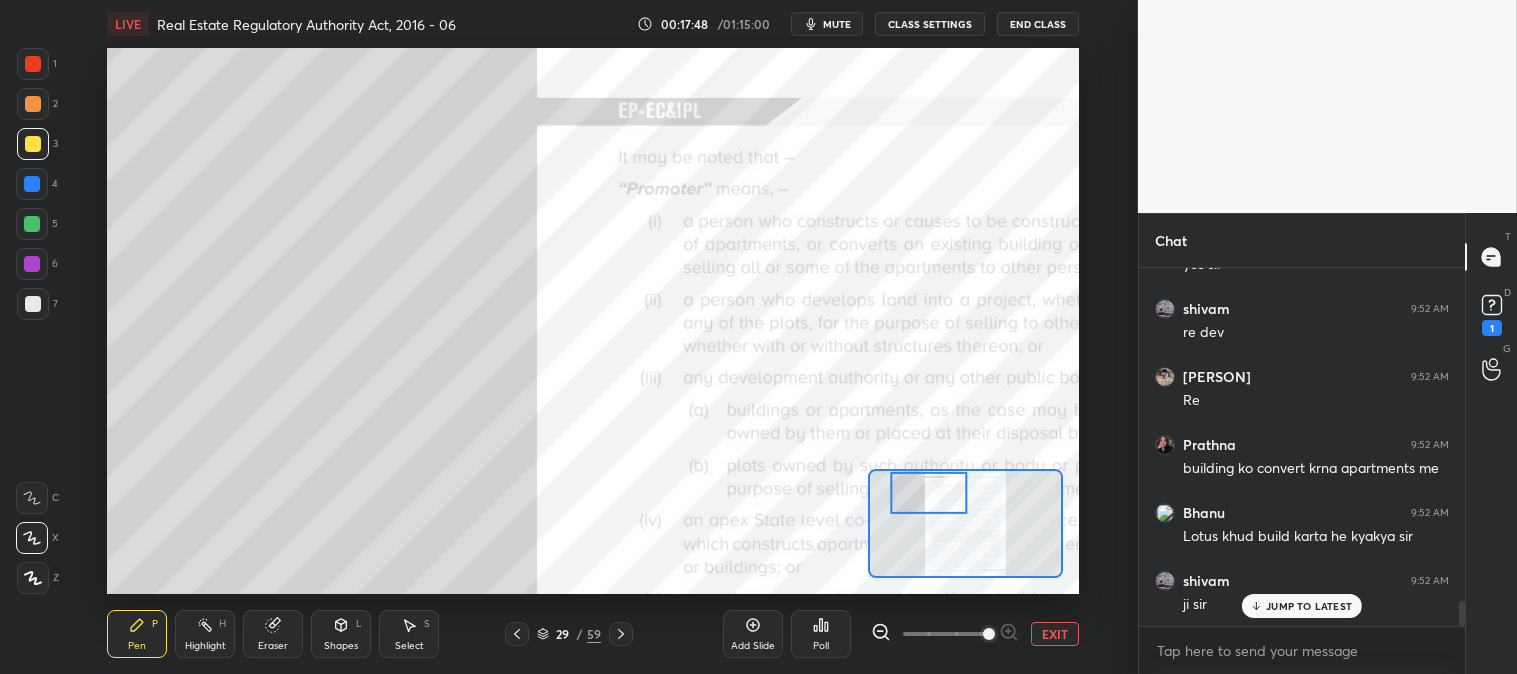 scroll, scrollTop: 4693, scrollLeft: 0, axis: vertical 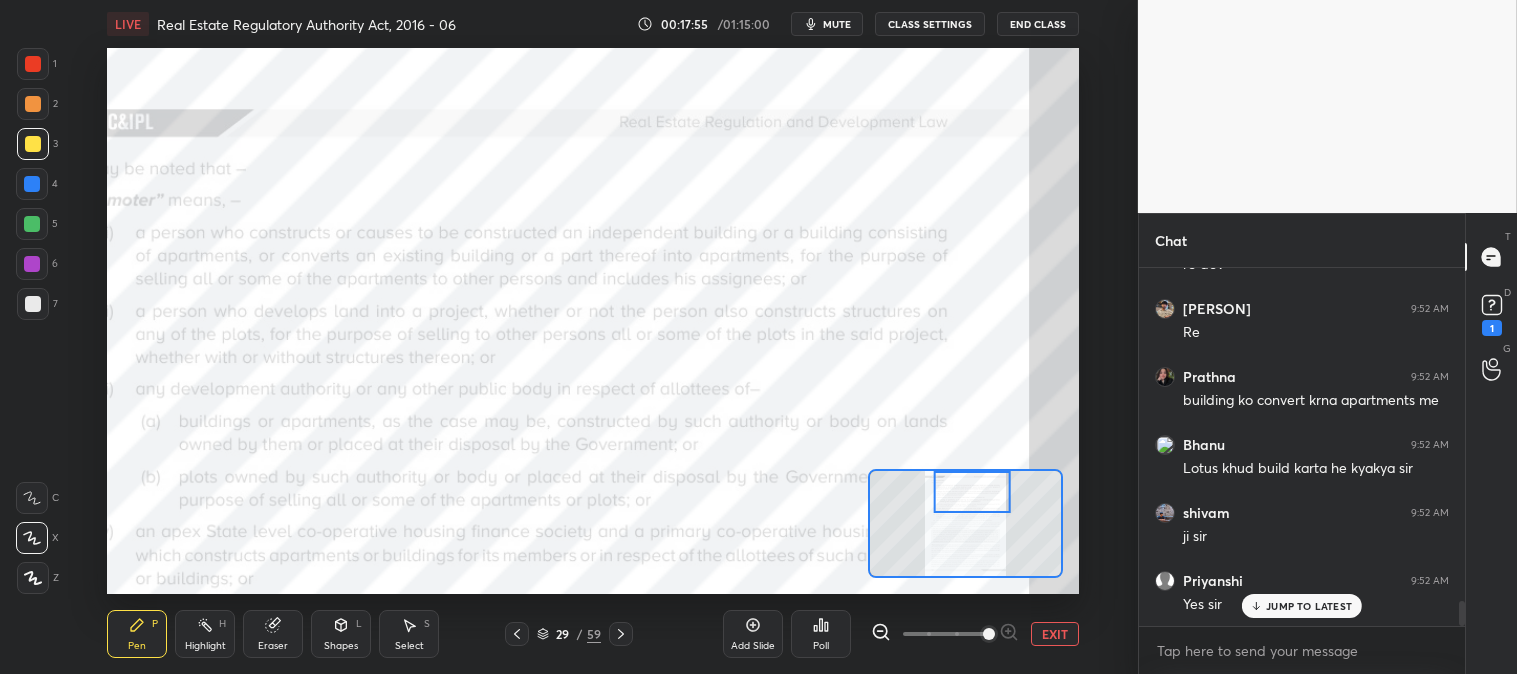 click 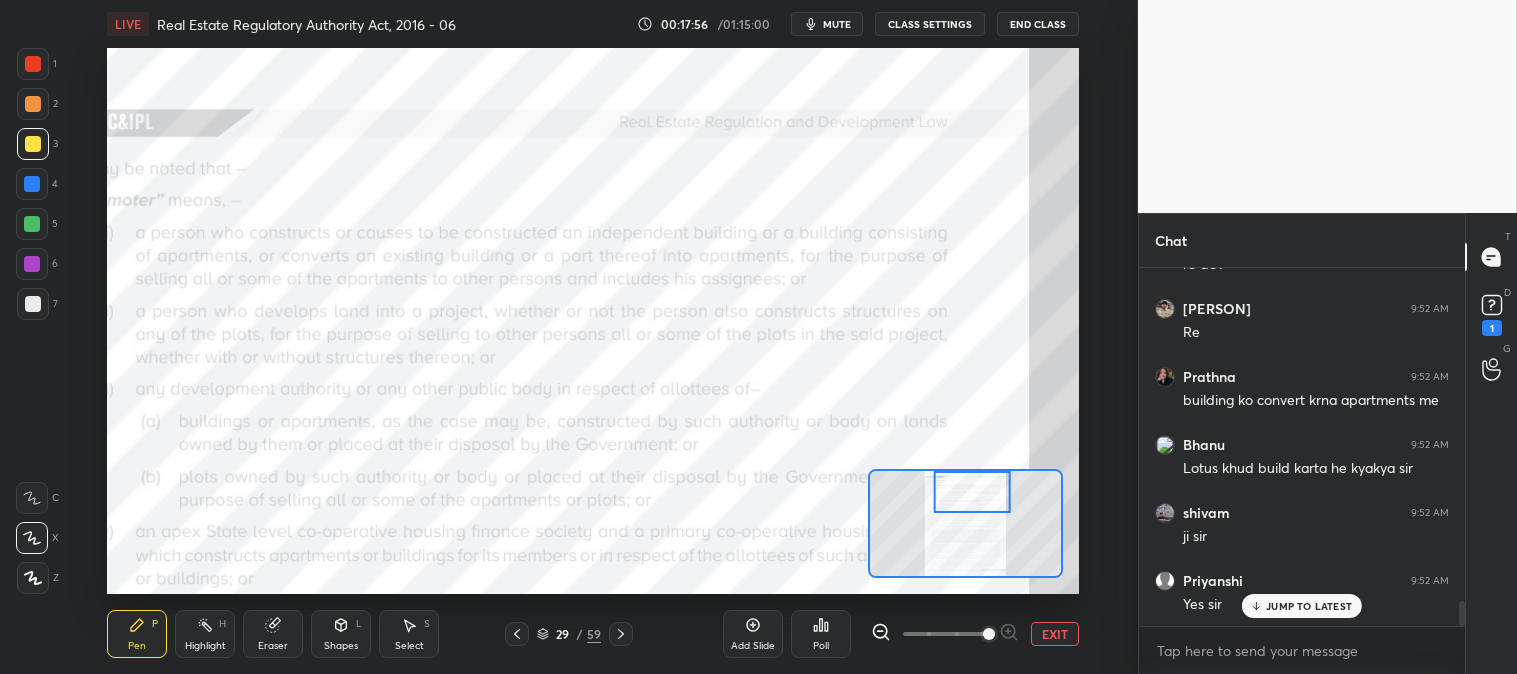 click at bounding box center [32, 224] 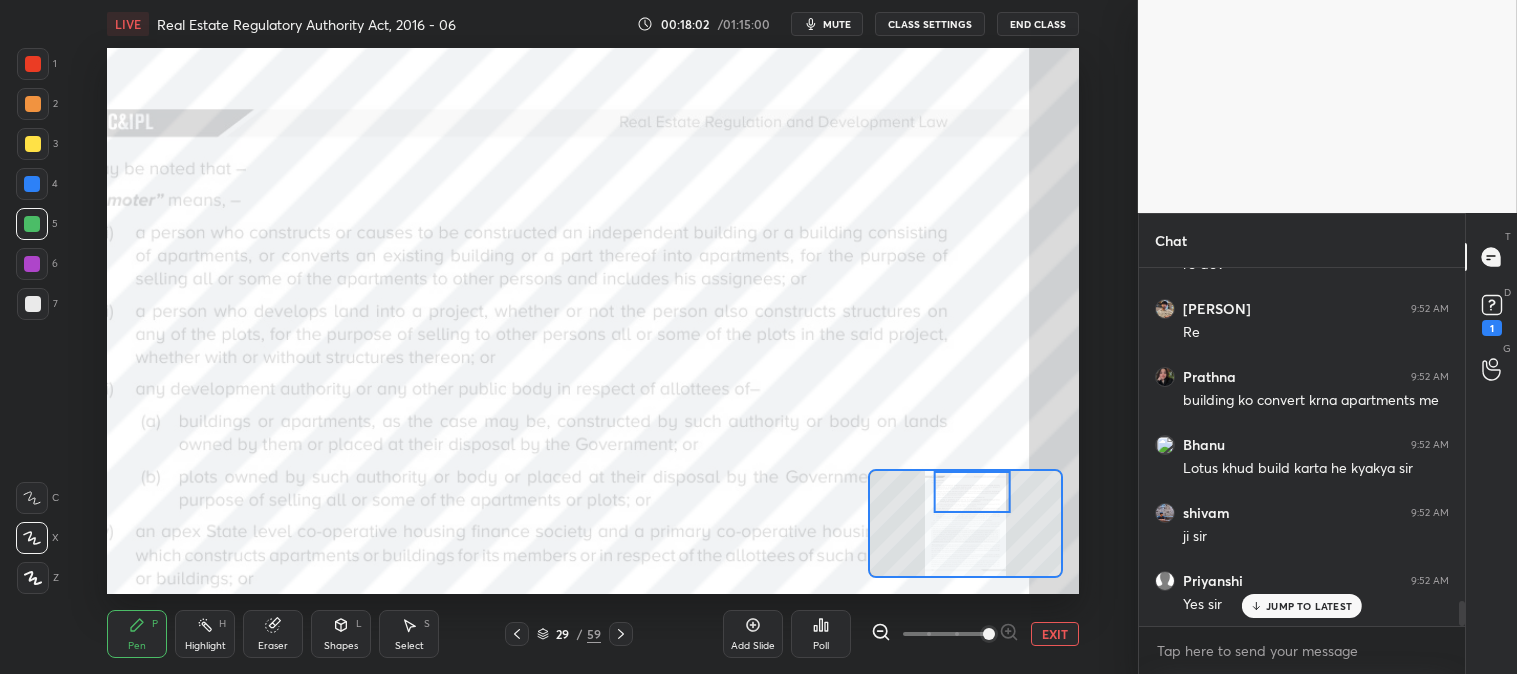 scroll, scrollTop: 4761, scrollLeft: 0, axis: vertical 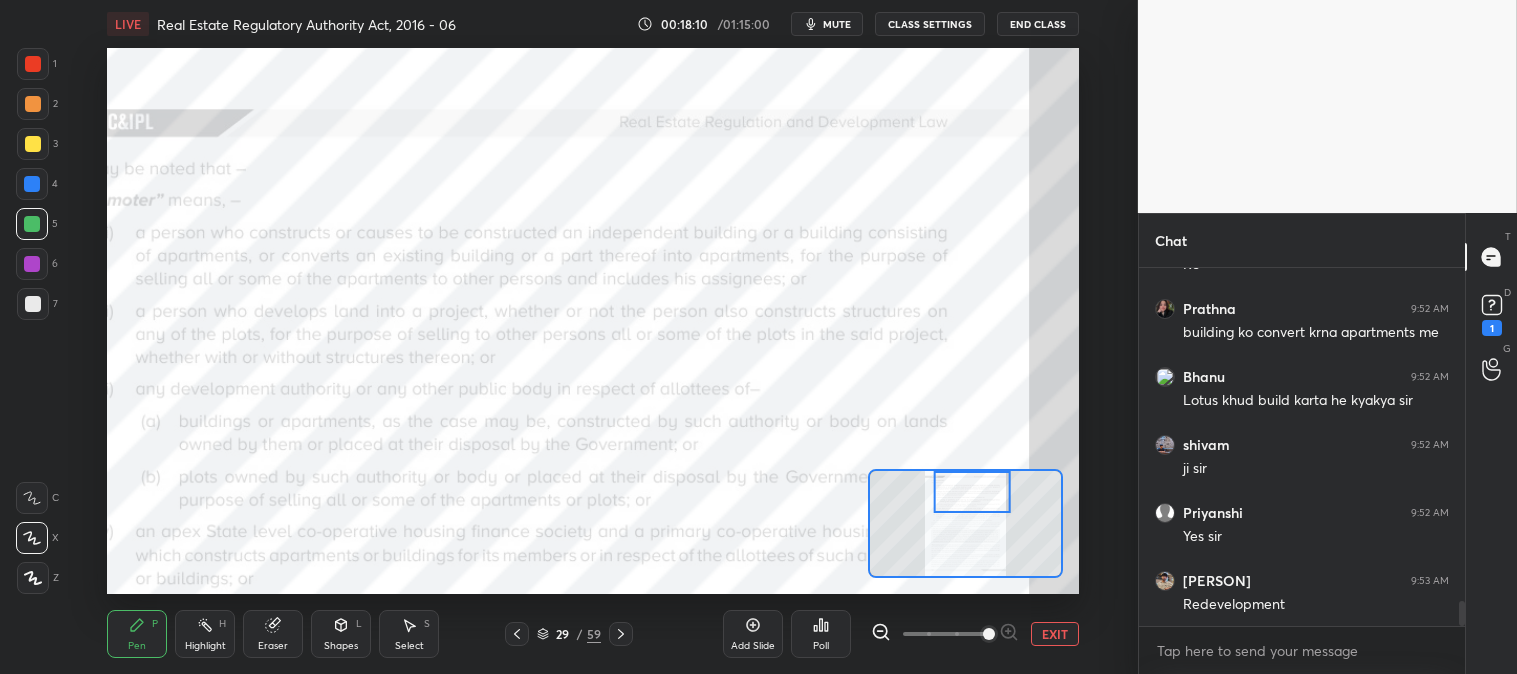 click 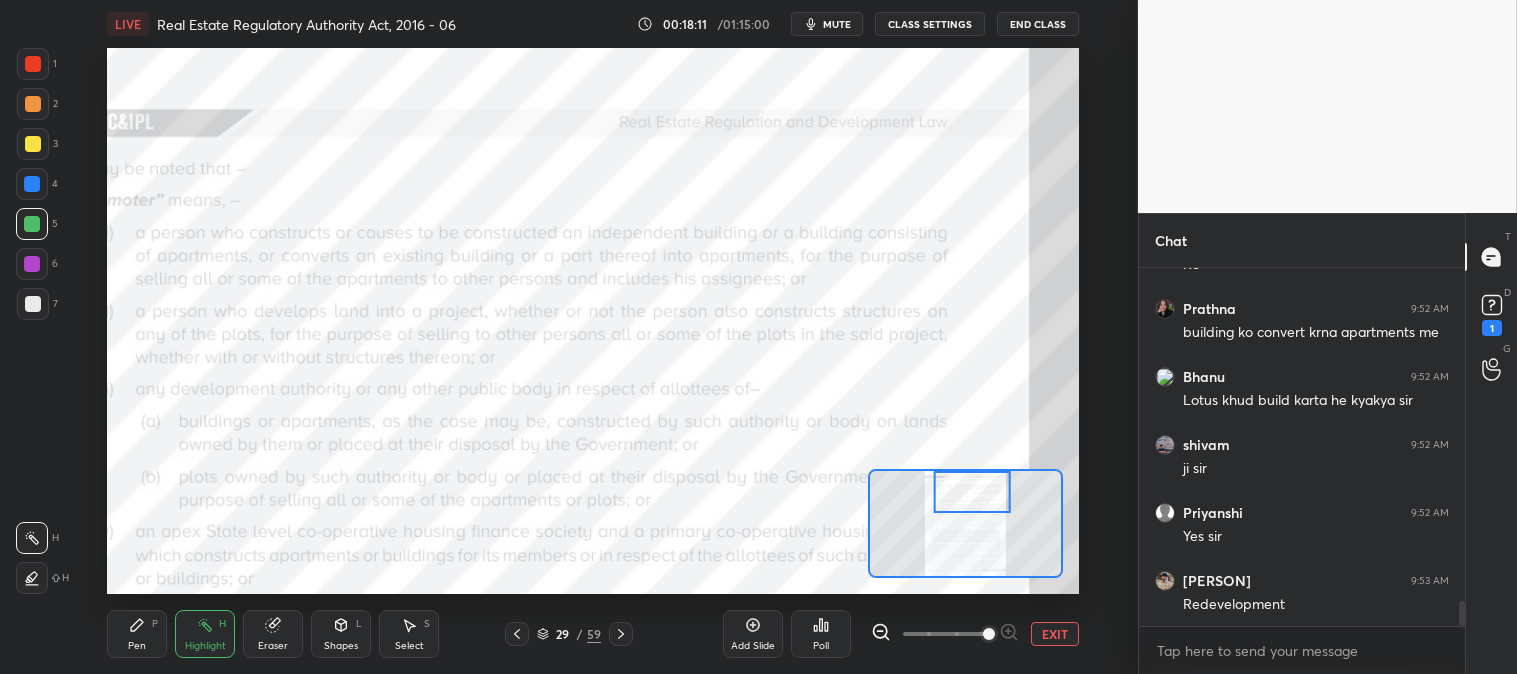 click at bounding box center [33, 64] 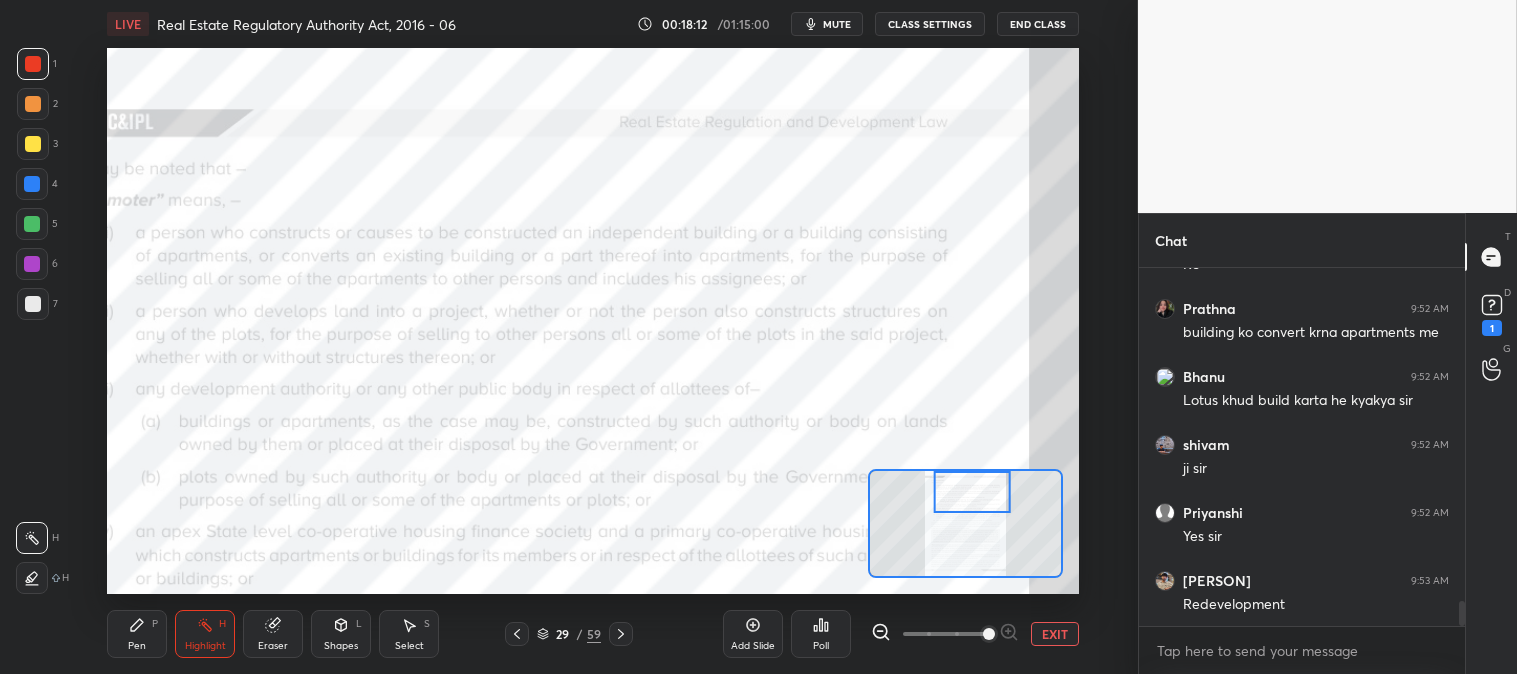 click on "mute" at bounding box center (837, 24) 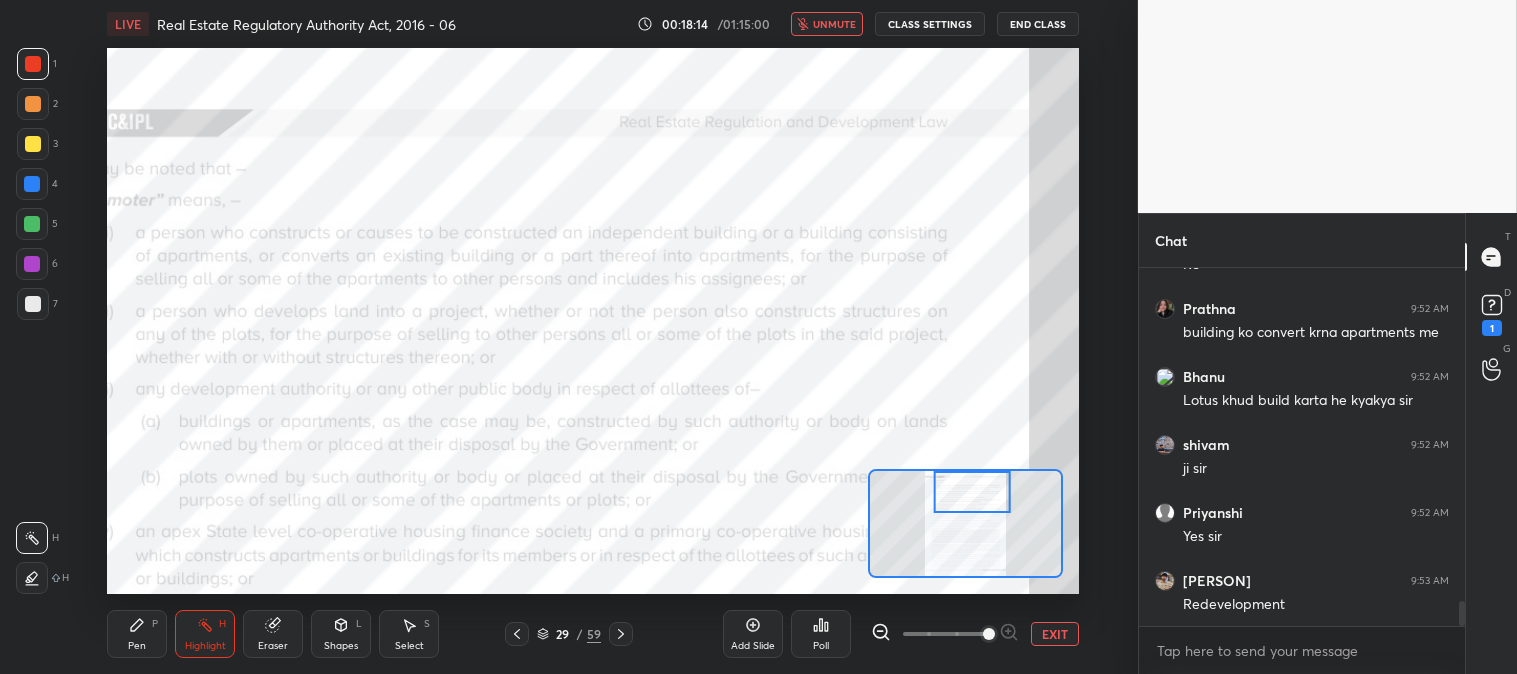 click on "unmute" at bounding box center [834, 24] 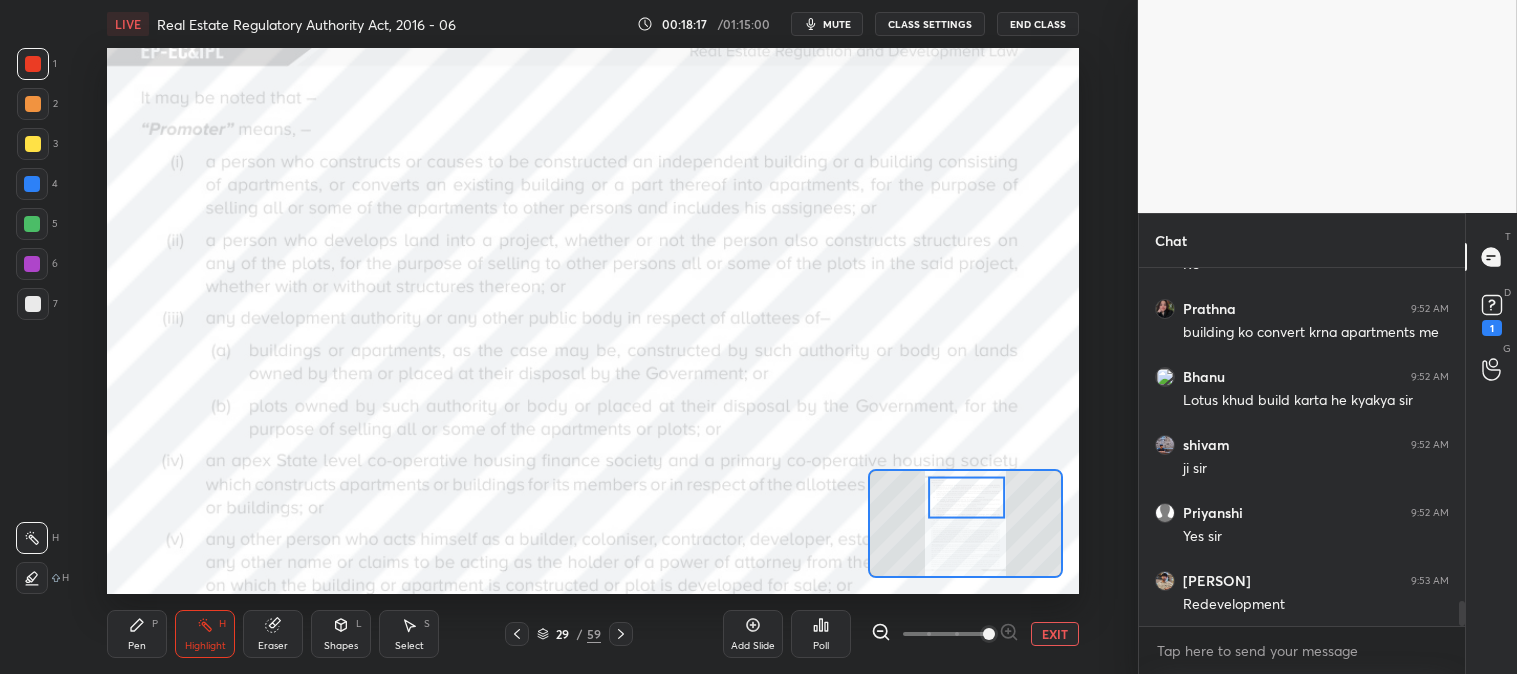 click 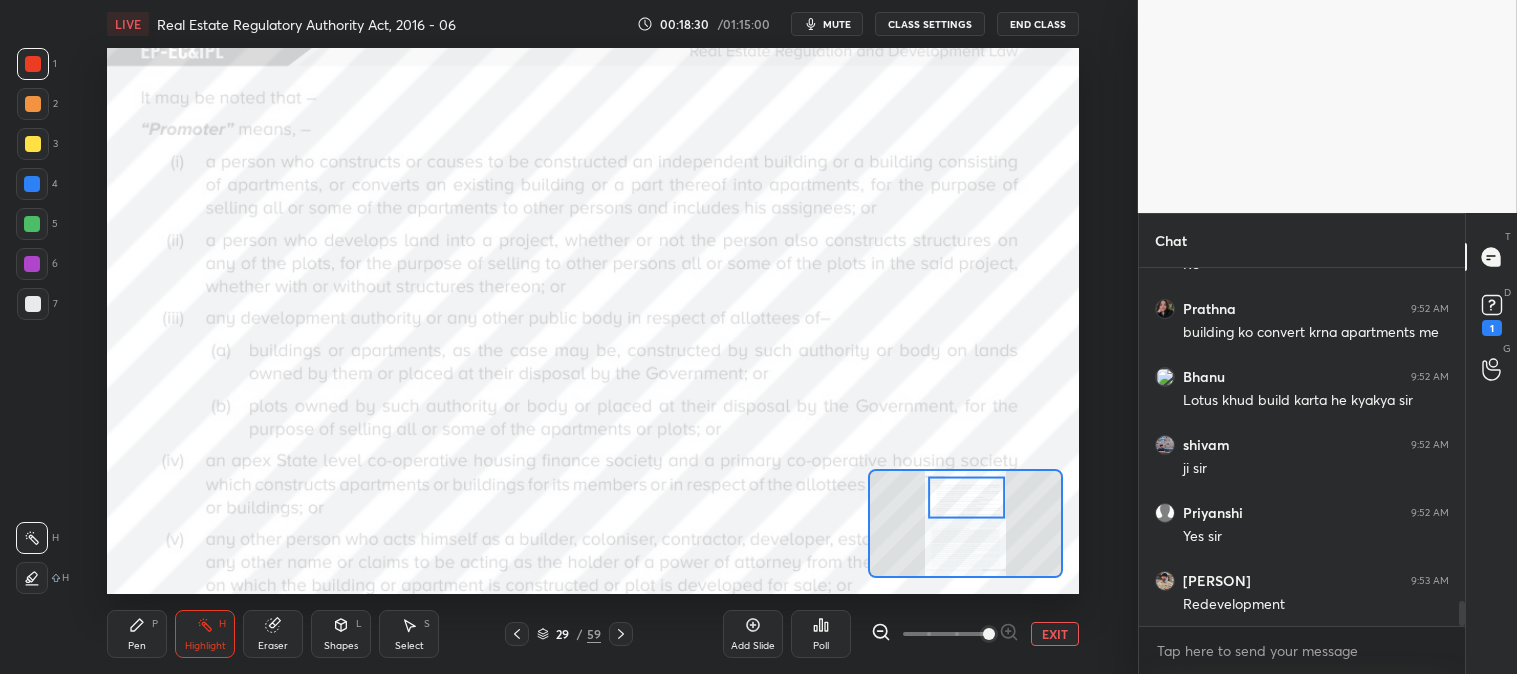 click on "mute" at bounding box center [837, 24] 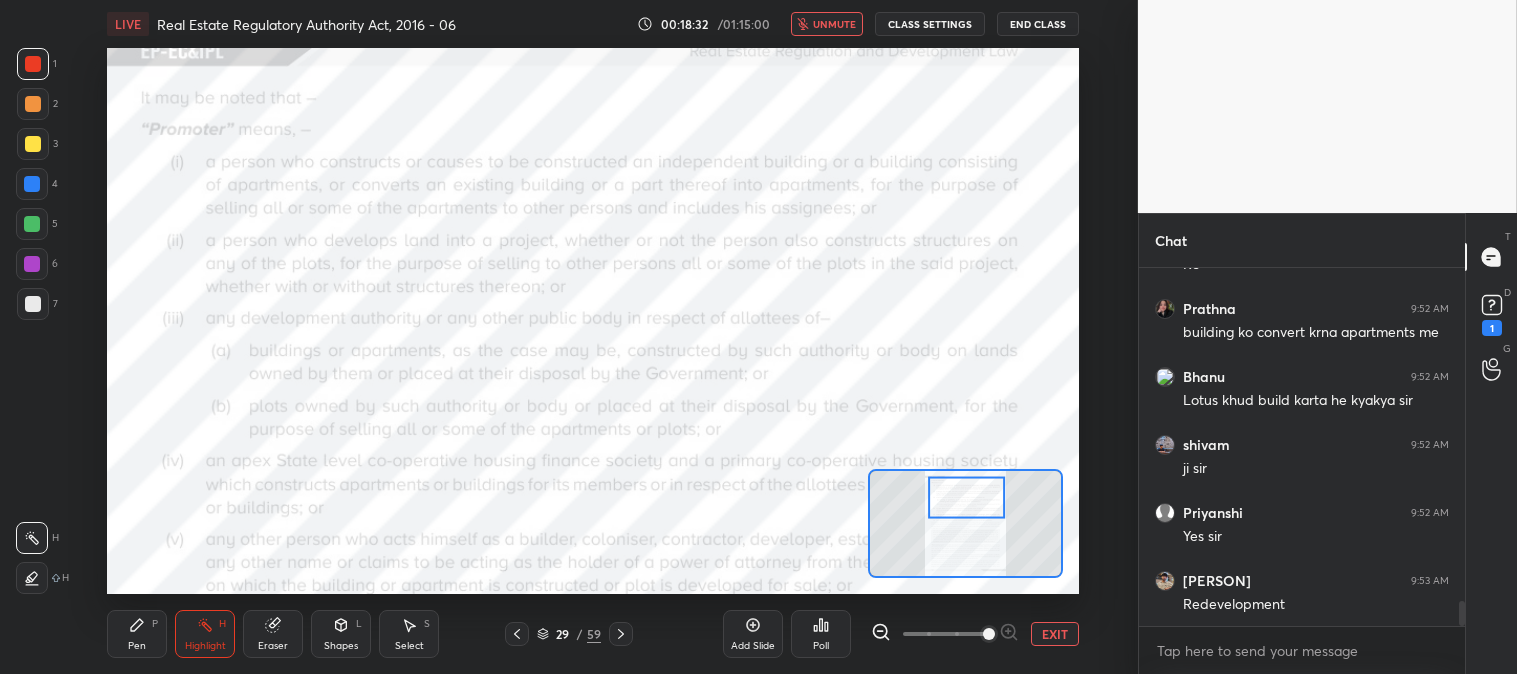 click on "unmute" at bounding box center (834, 24) 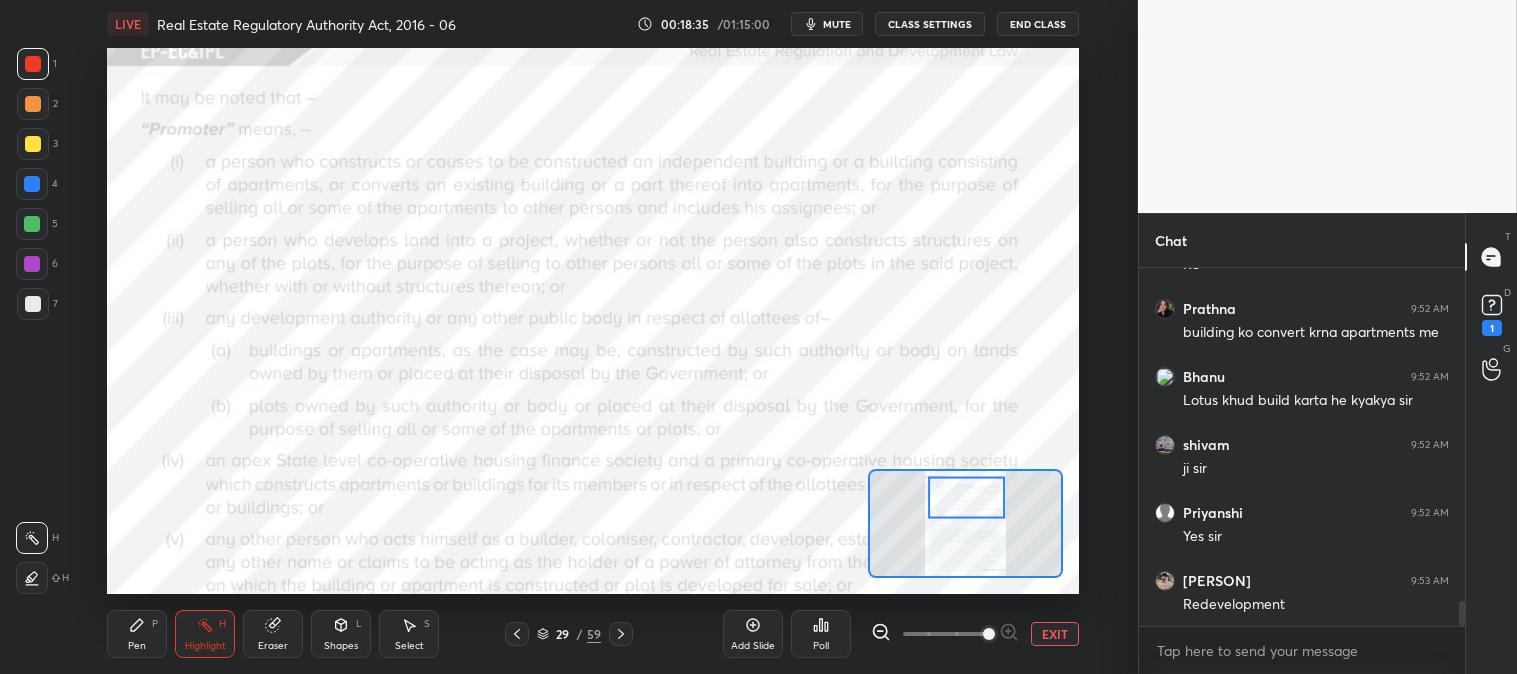 click on "mute" at bounding box center [827, 24] 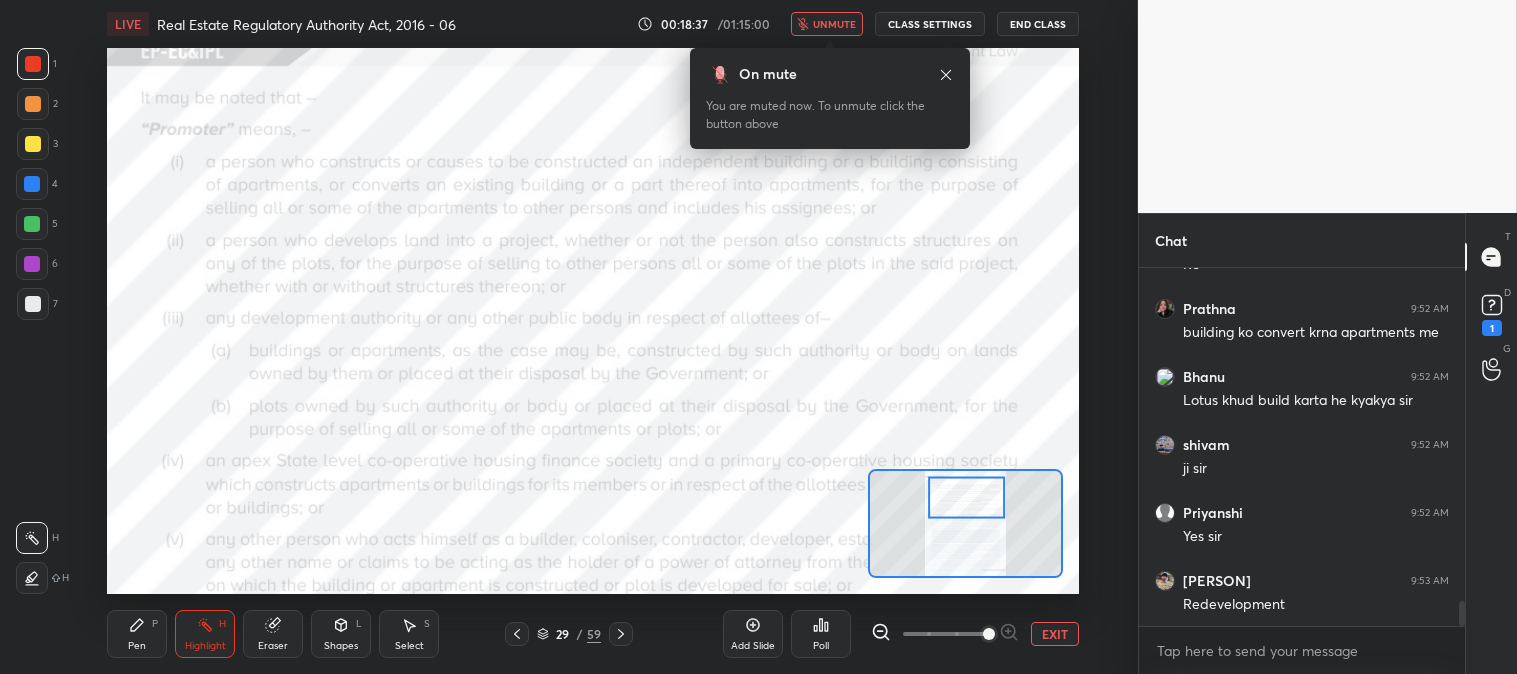 click on "unmute" at bounding box center (834, 24) 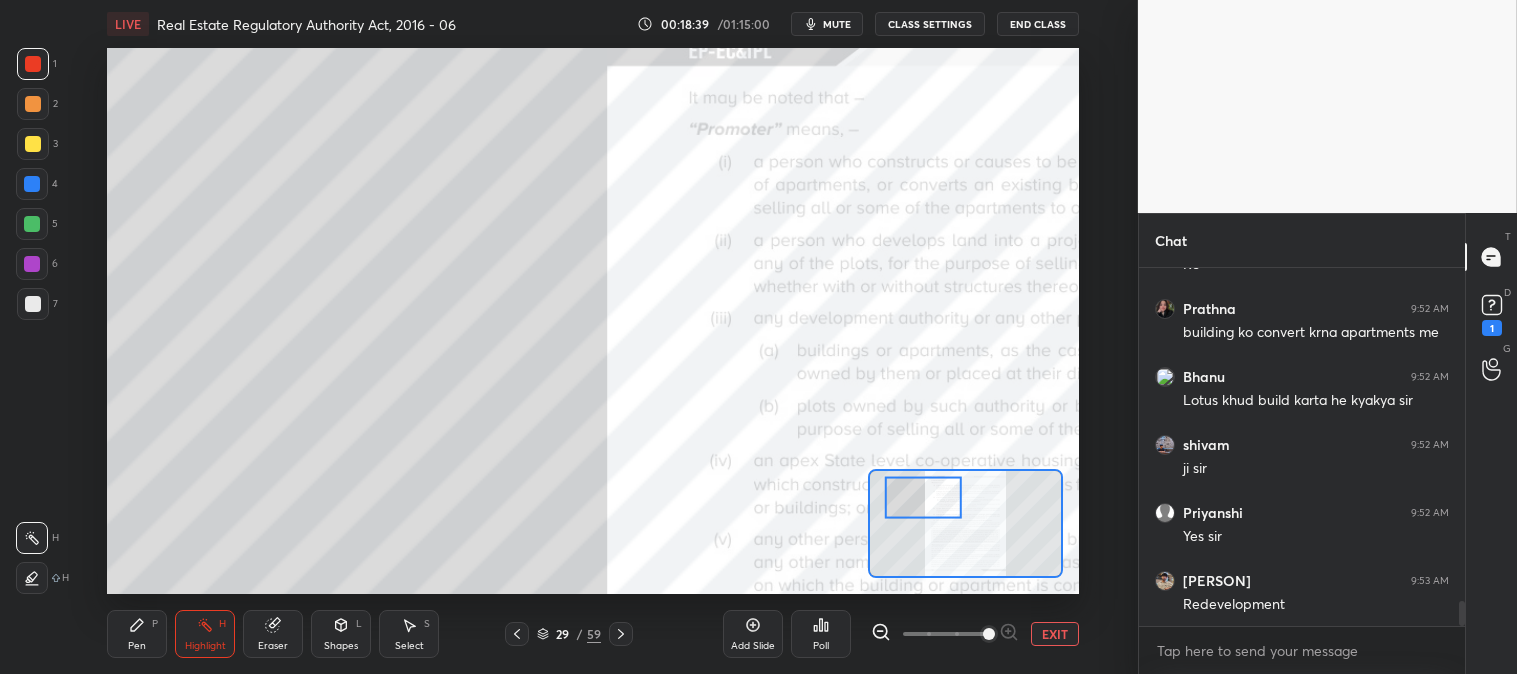 click 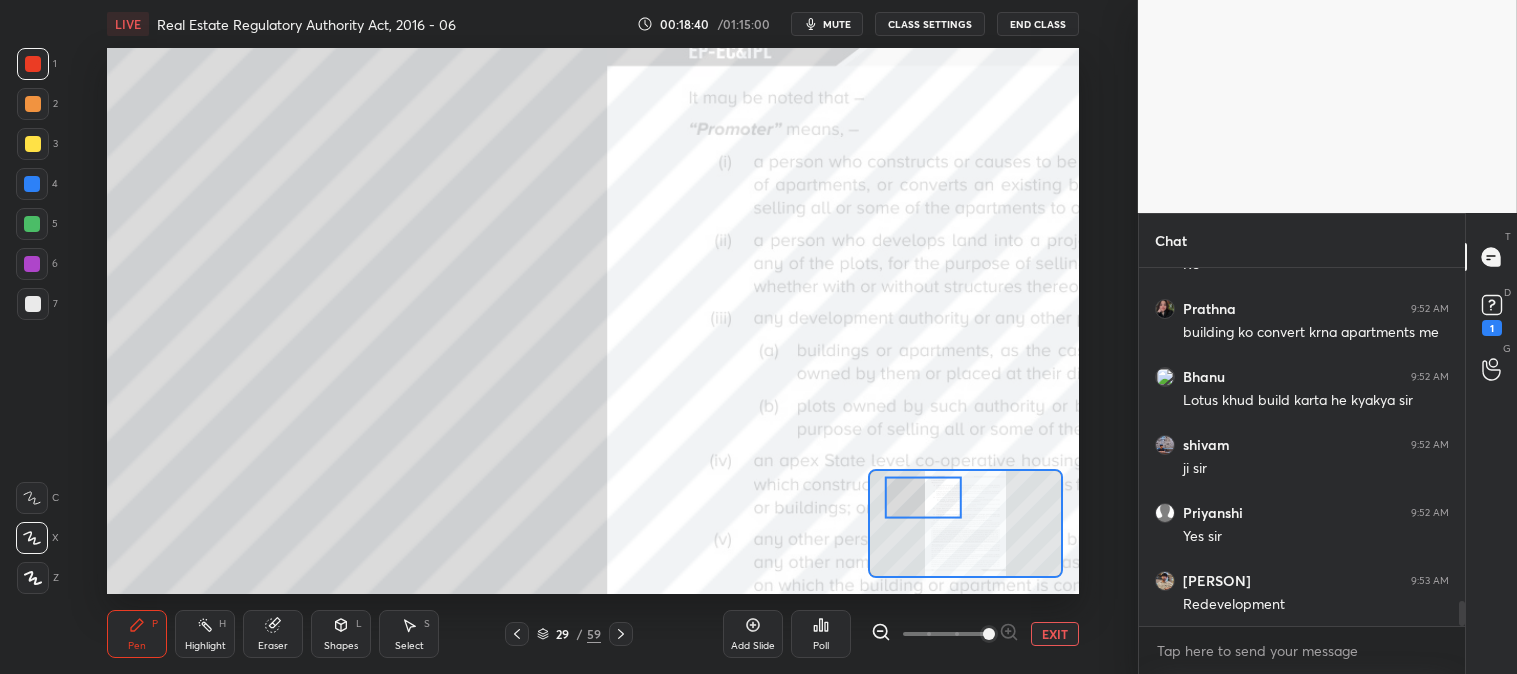 click at bounding box center [32, 224] 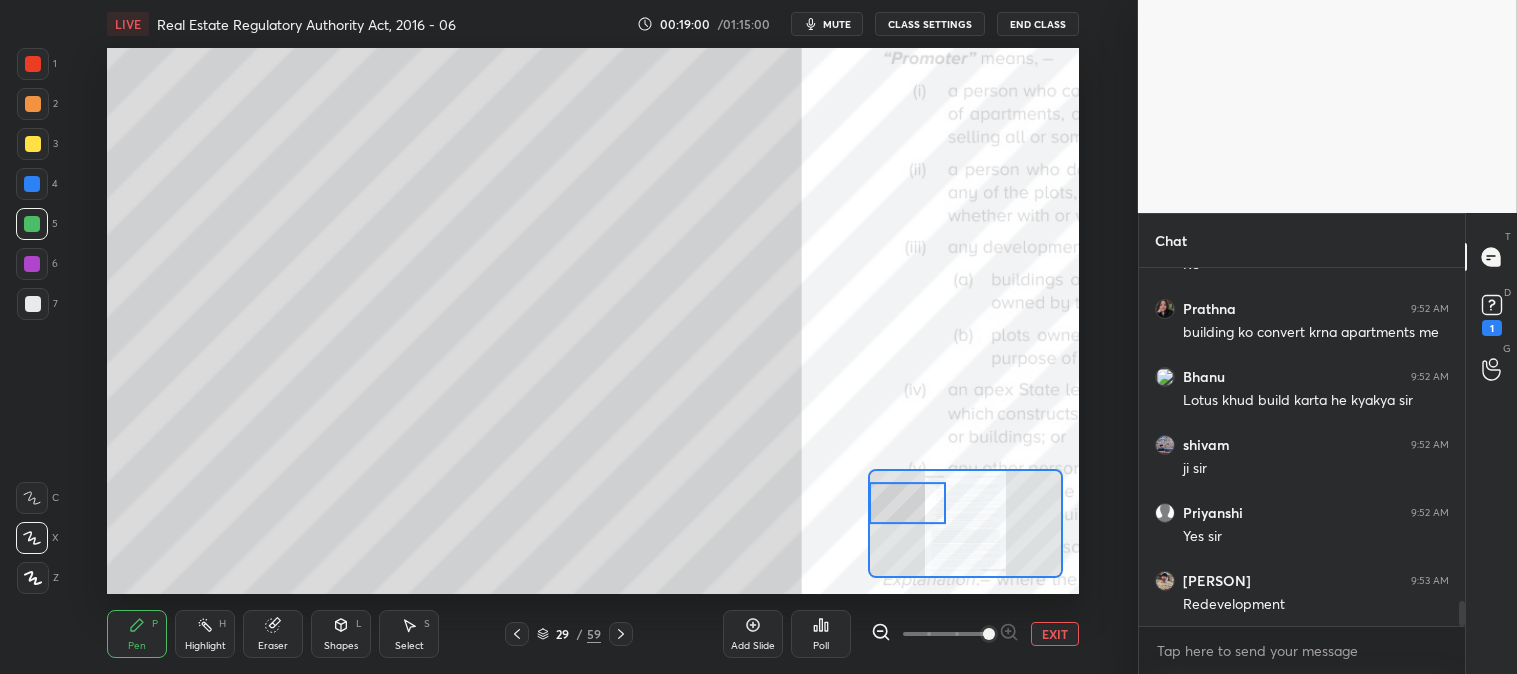 click on "EXIT" at bounding box center [1055, 634] 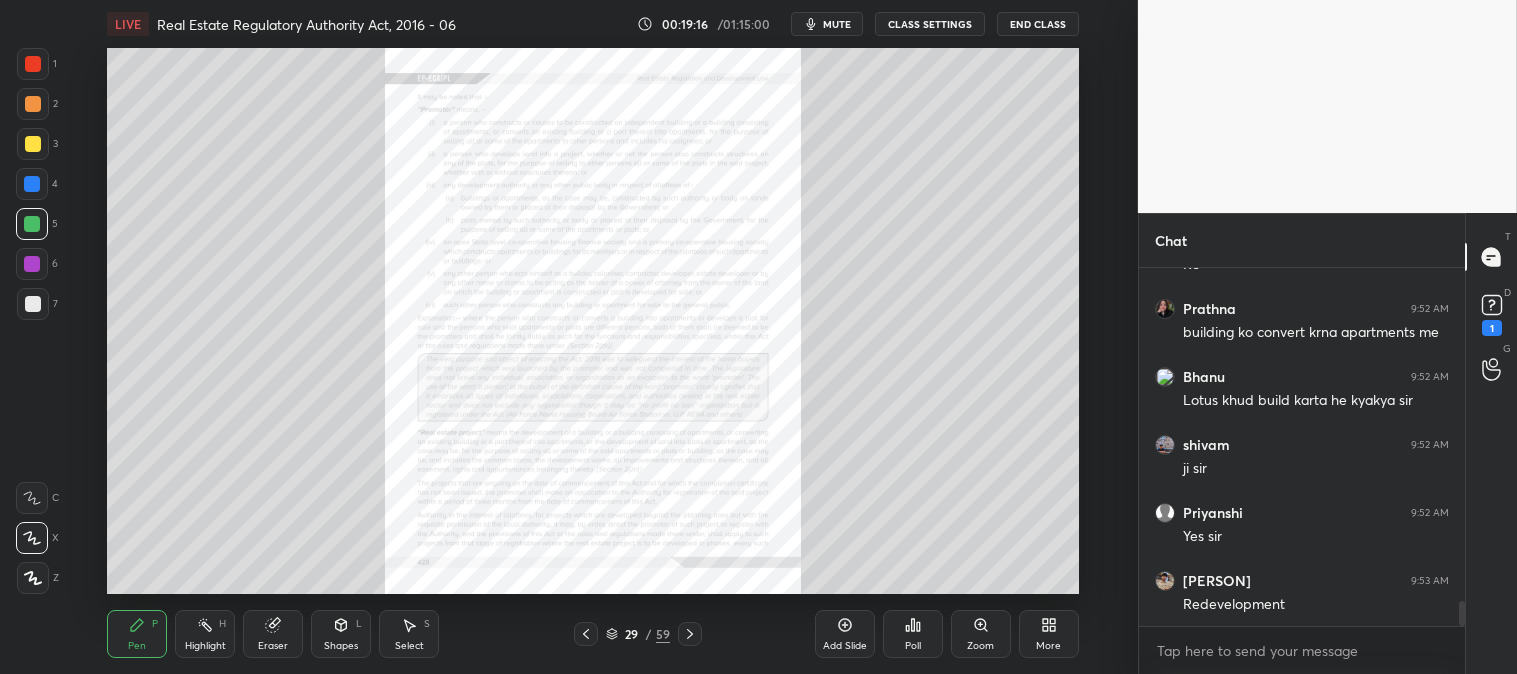 scroll, scrollTop: 4830, scrollLeft: 0, axis: vertical 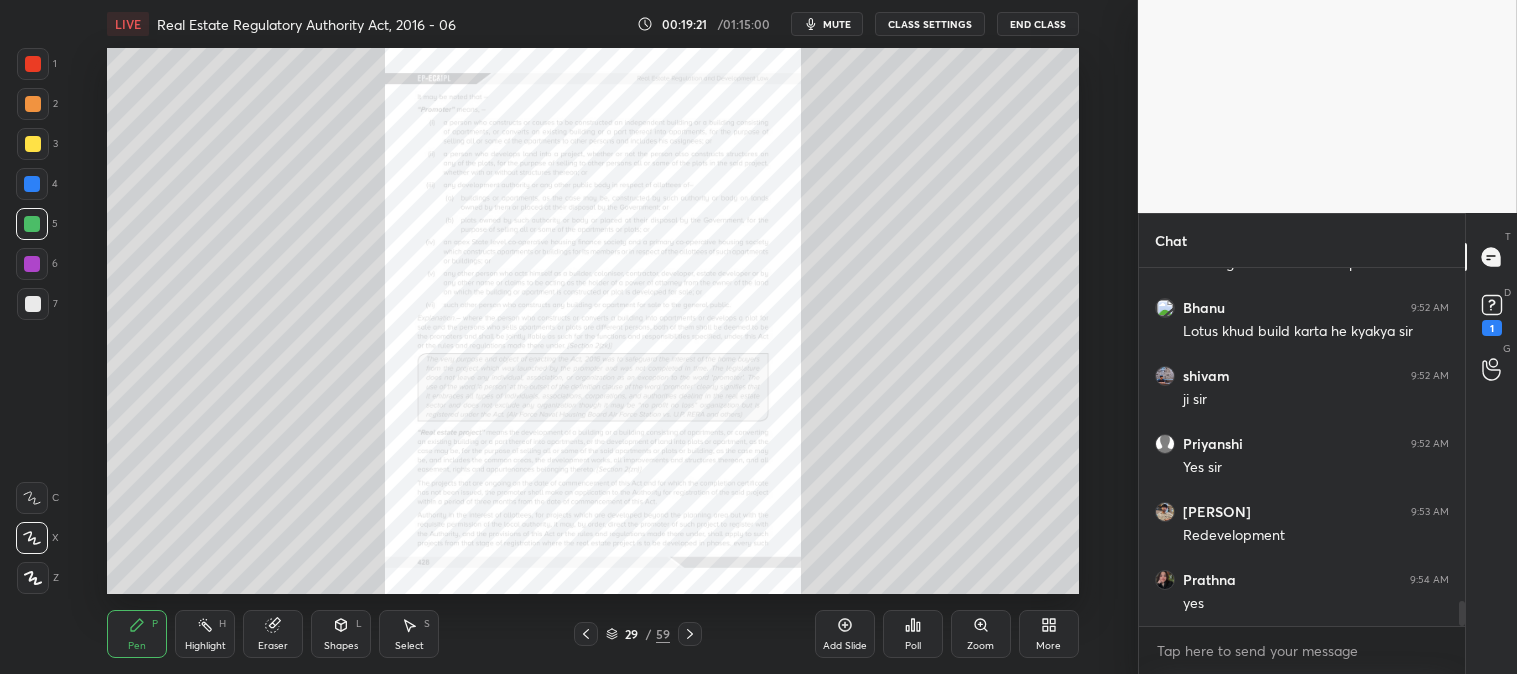 click on "Zoom" at bounding box center [981, 634] 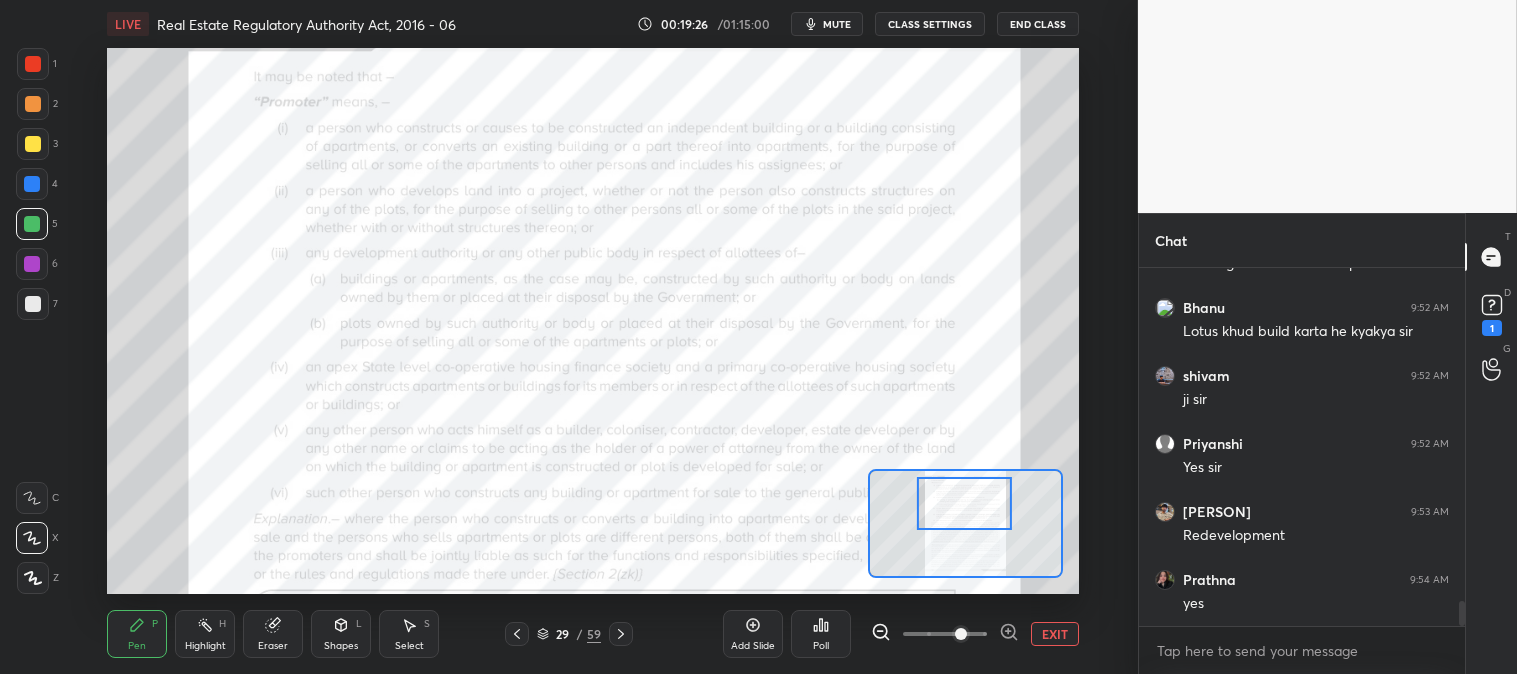 click on "H" at bounding box center [222, 624] 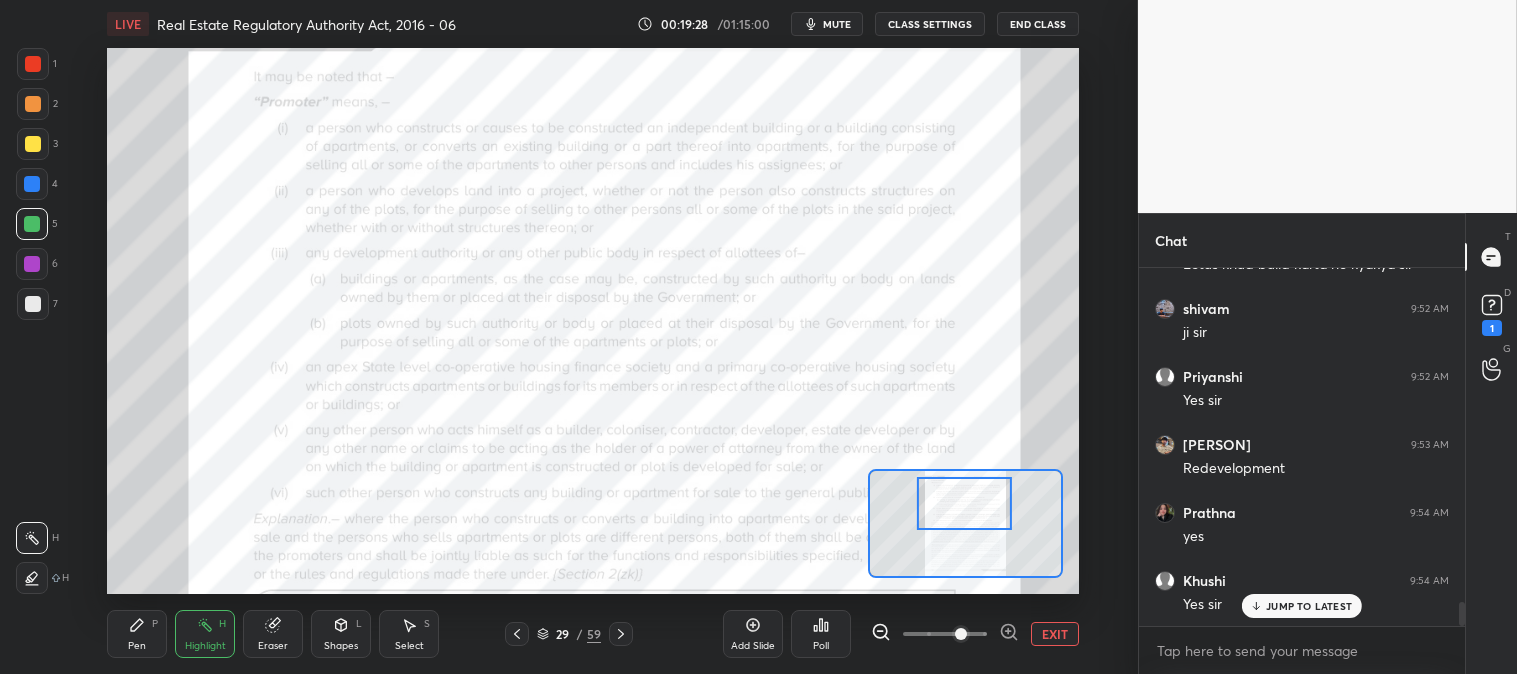 scroll, scrollTop: 4965, scrollLeft: 0, axis: vertical 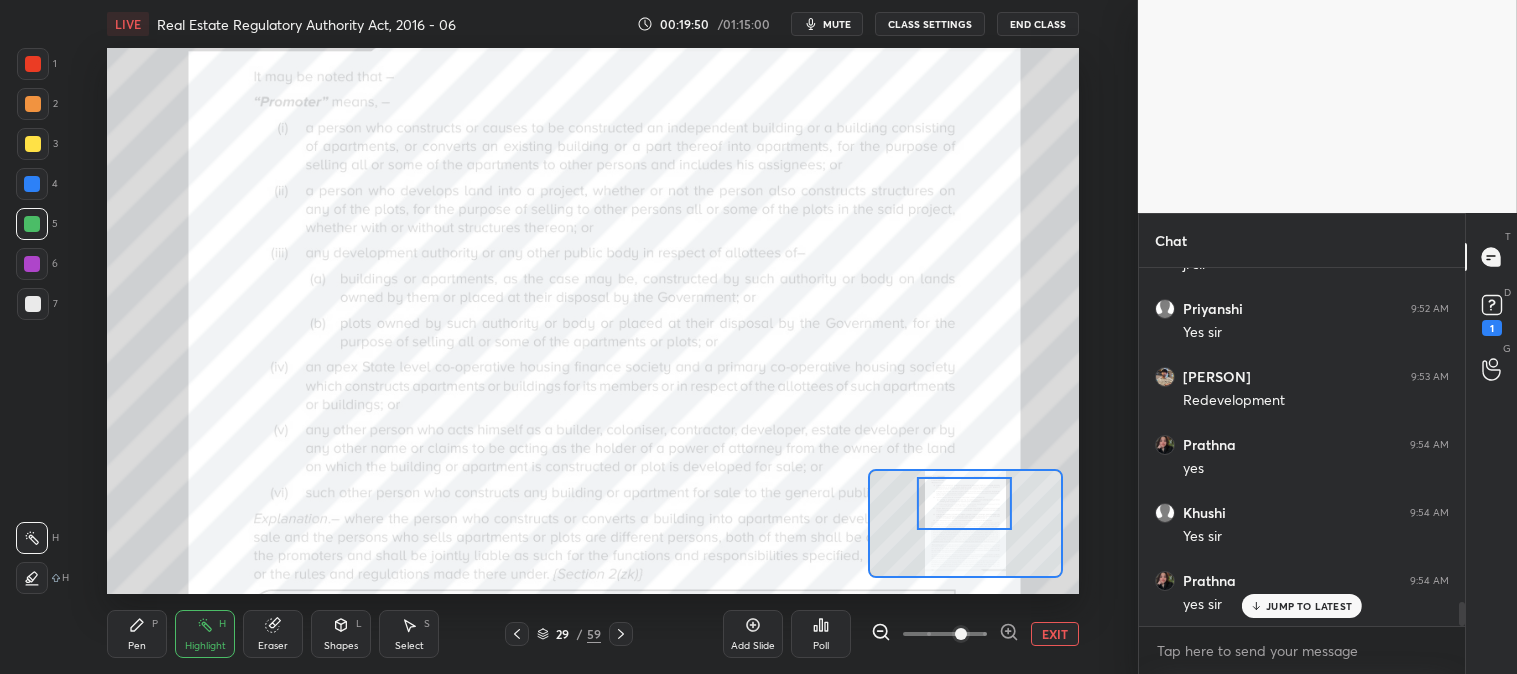 click on "Pen P" at bounding box center (137, 634) 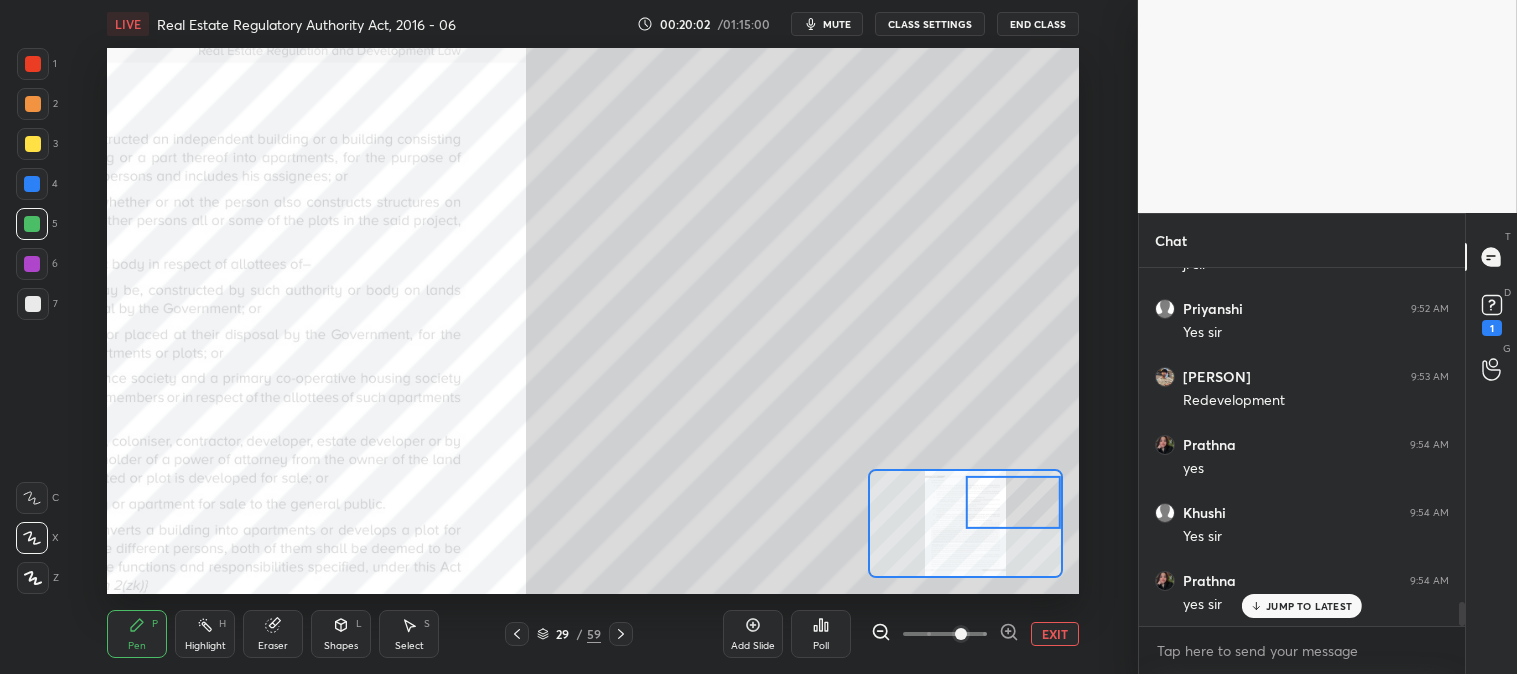 scroll, scrollTop: 5037, scrollLeft: 0, axis: vertical 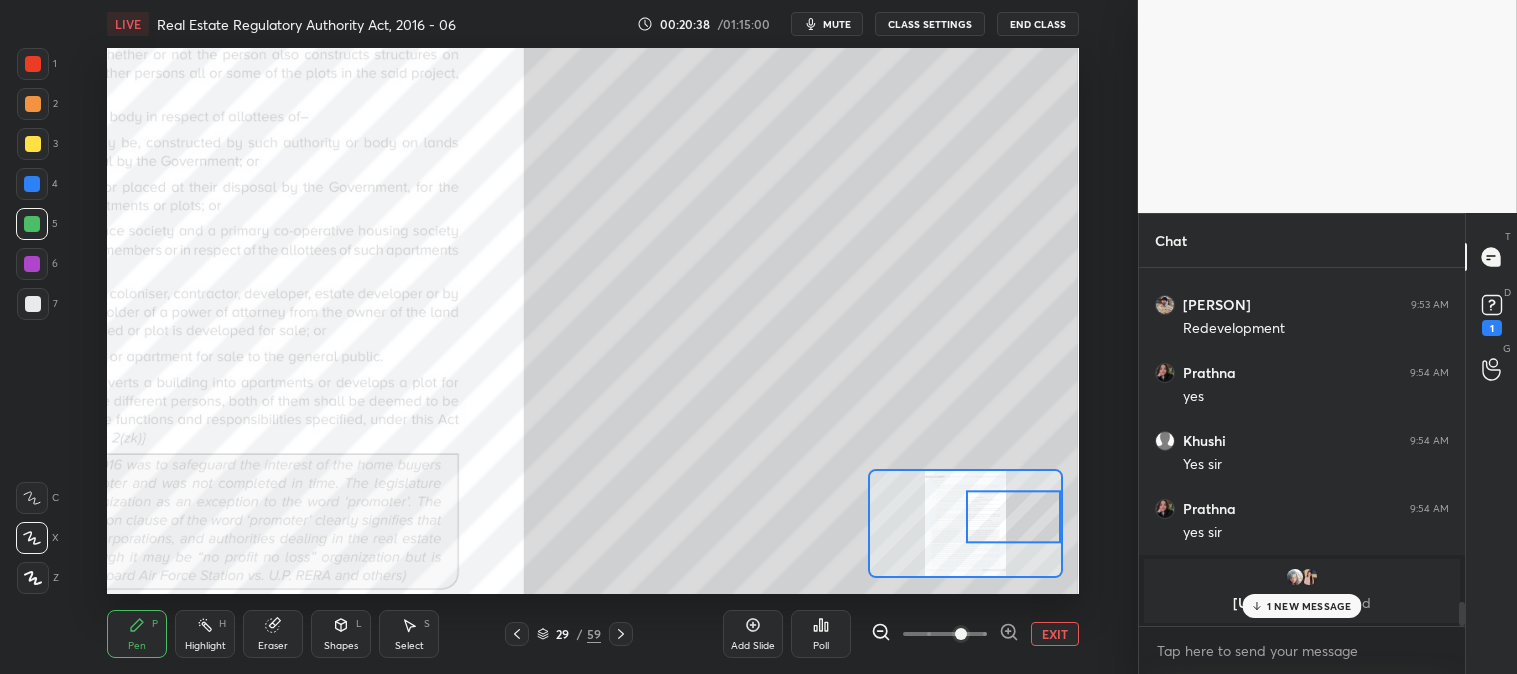 click on "EXIT" at bounding box center (1055, 634) 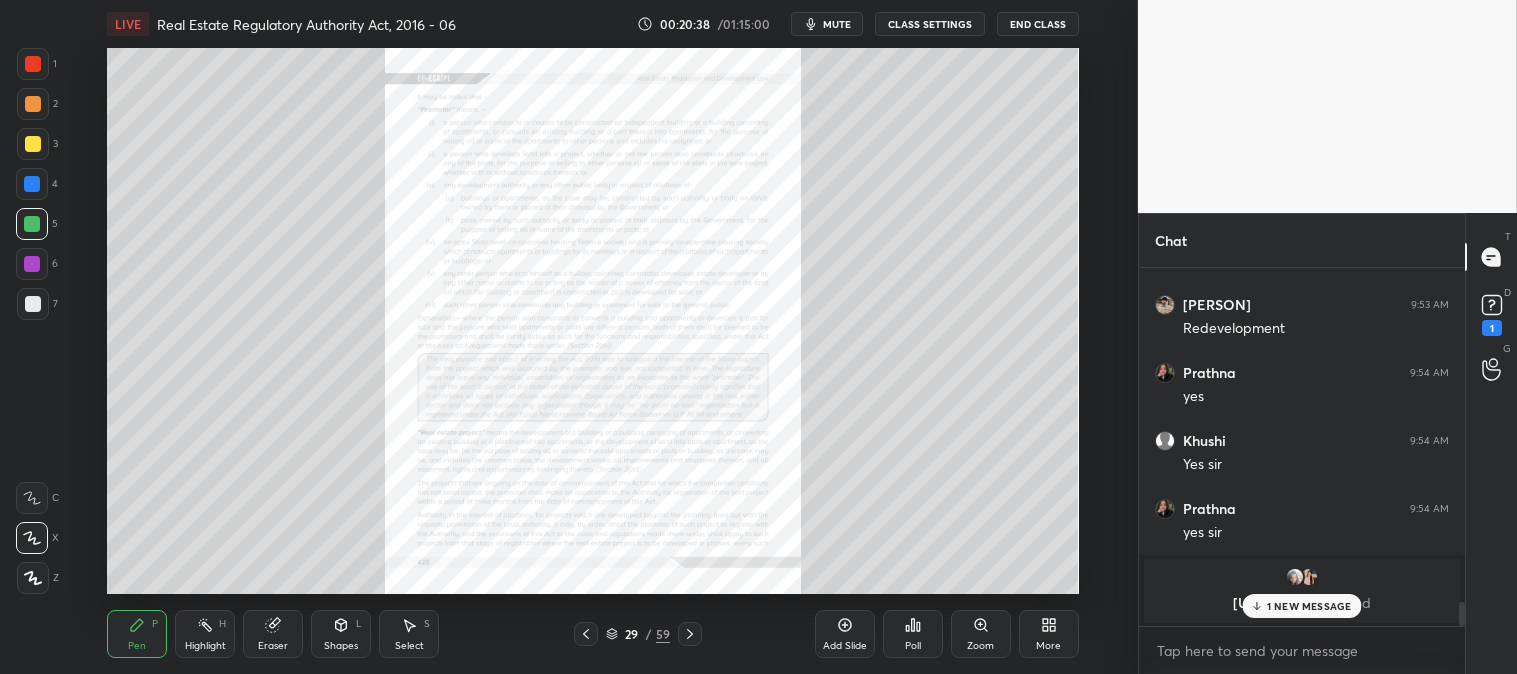 click on "1 NEW MESSAGE" at bounding box center [1309, 606] 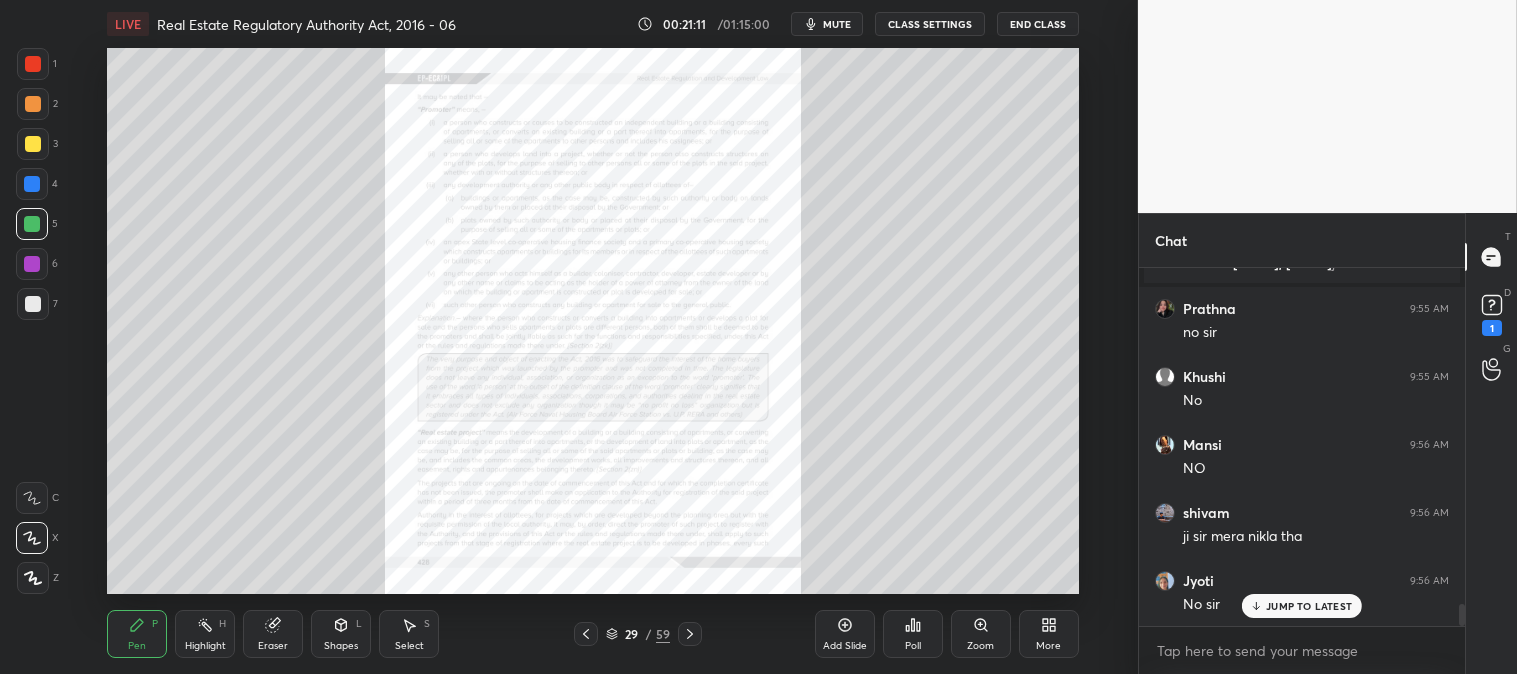 scroll, scrollTop: 5445, scrollLeft: 0, axis: vertical 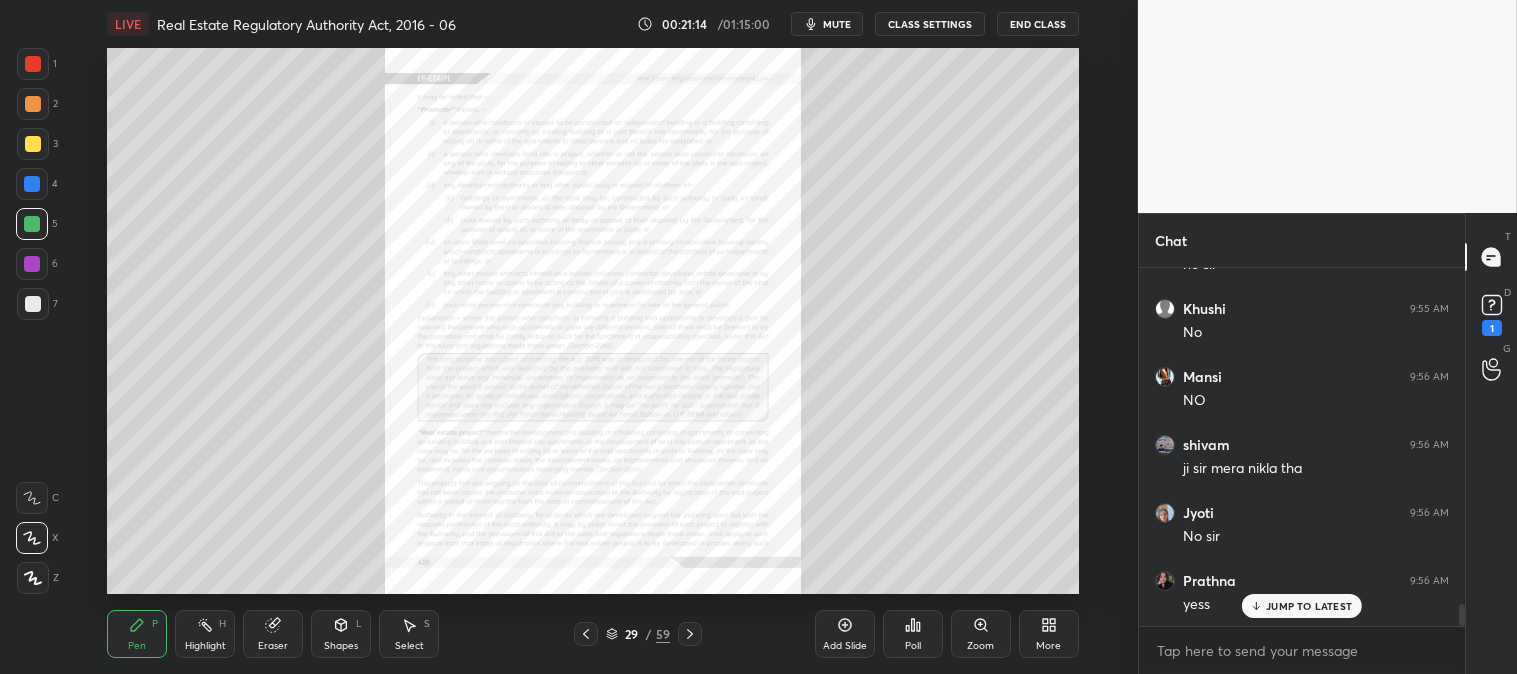 click on "Highlight H" at bounding box center (205, 634) 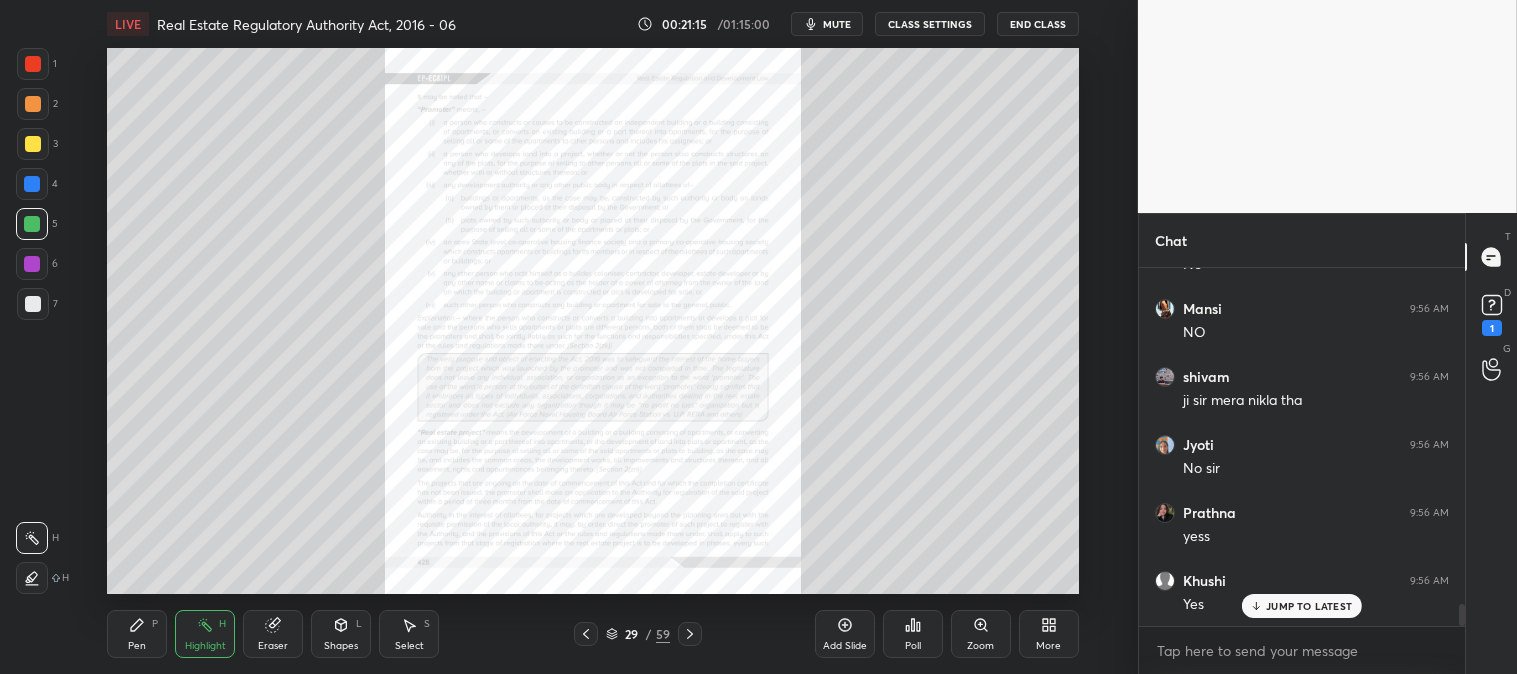 click on "1" at bounding box center (37, 64) 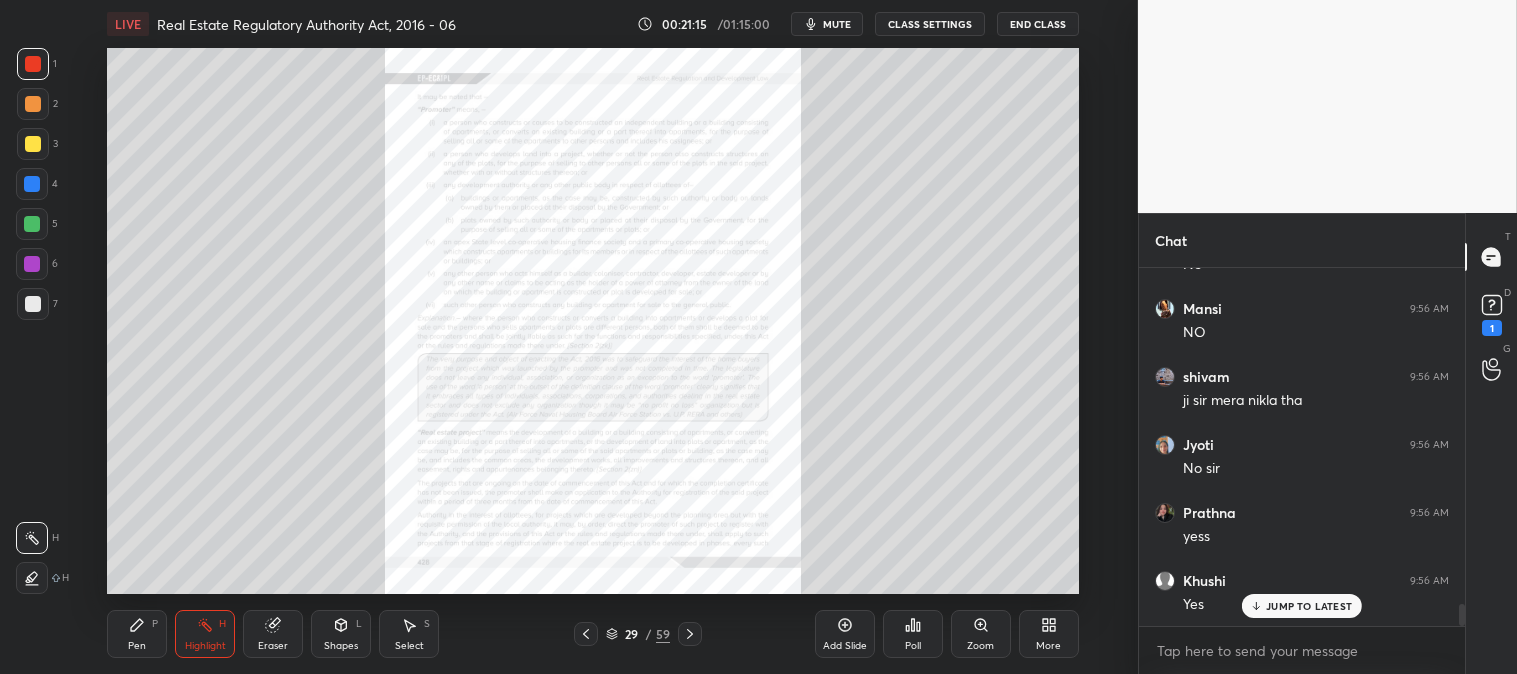 scroll, scrollTop: 5581, scrollLeft: 0, axis: vertical 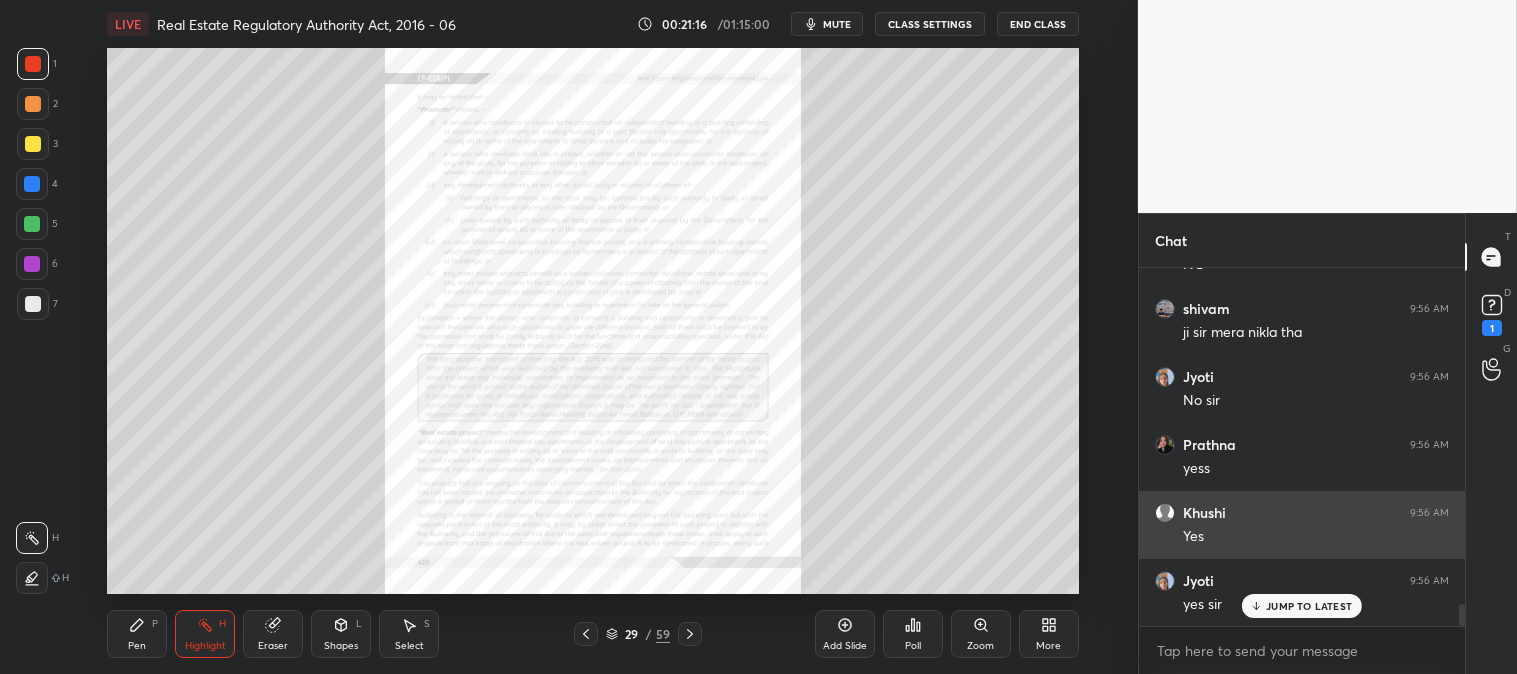 click on "JUMP TO LATEST" at bounding box center (1309, 606) 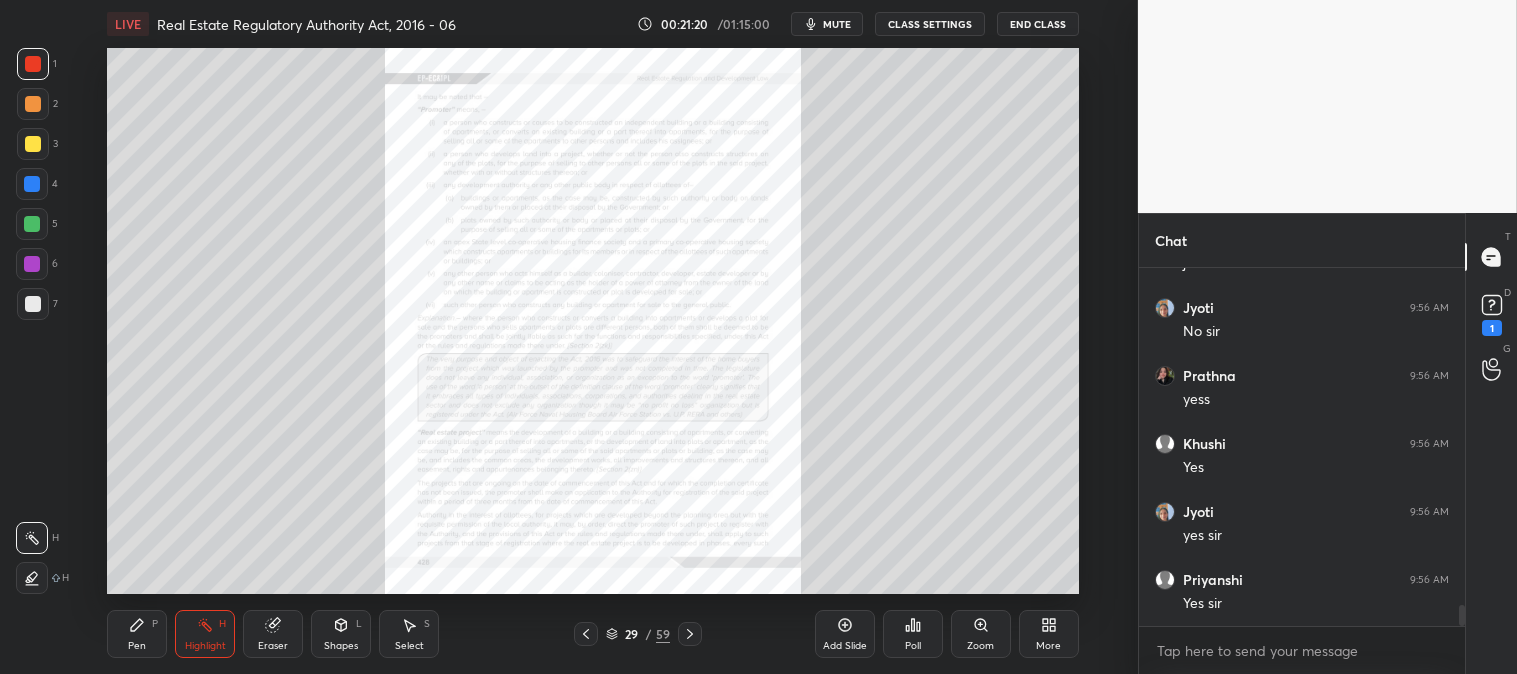 scroll, scrollTop: 5717, scrollLeft: 0, axis: vertical 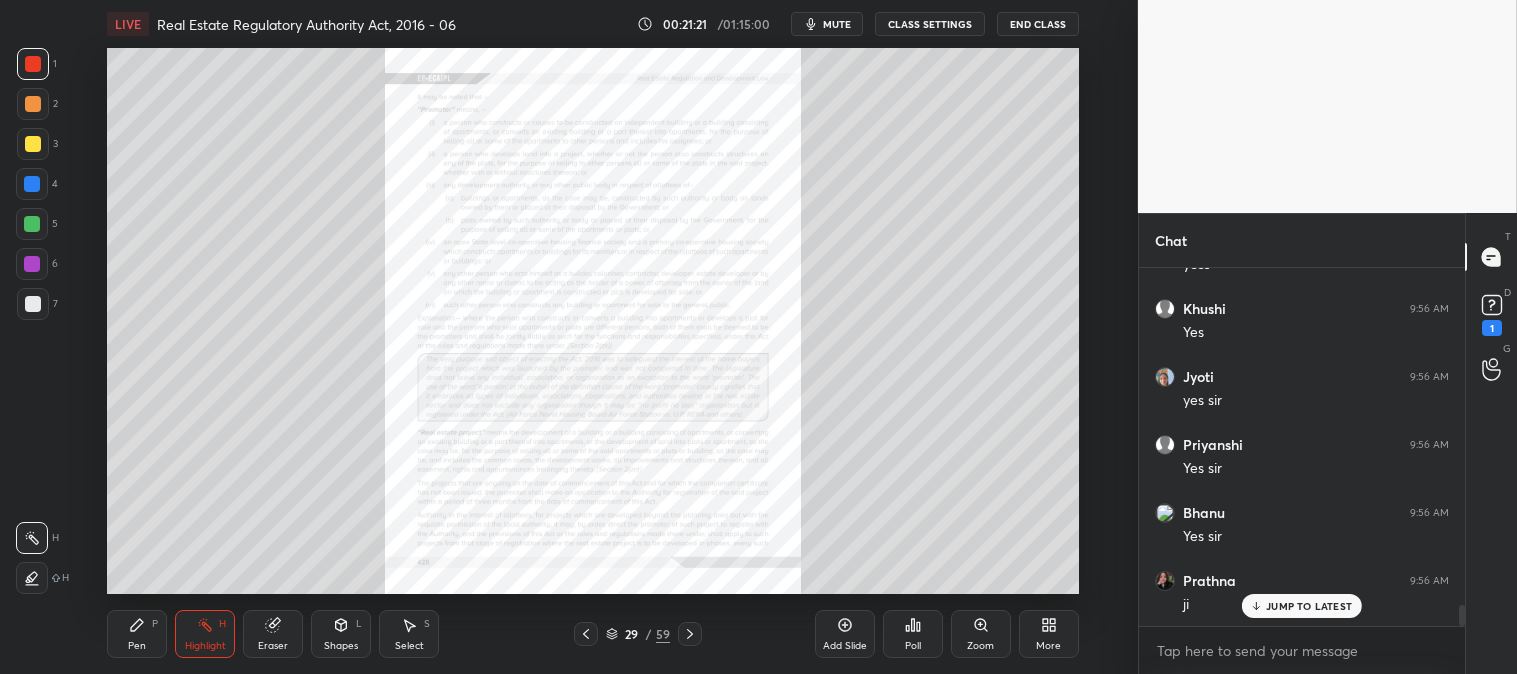 click on "JUMP TO LATEST" at bounding box center [1302, 606] 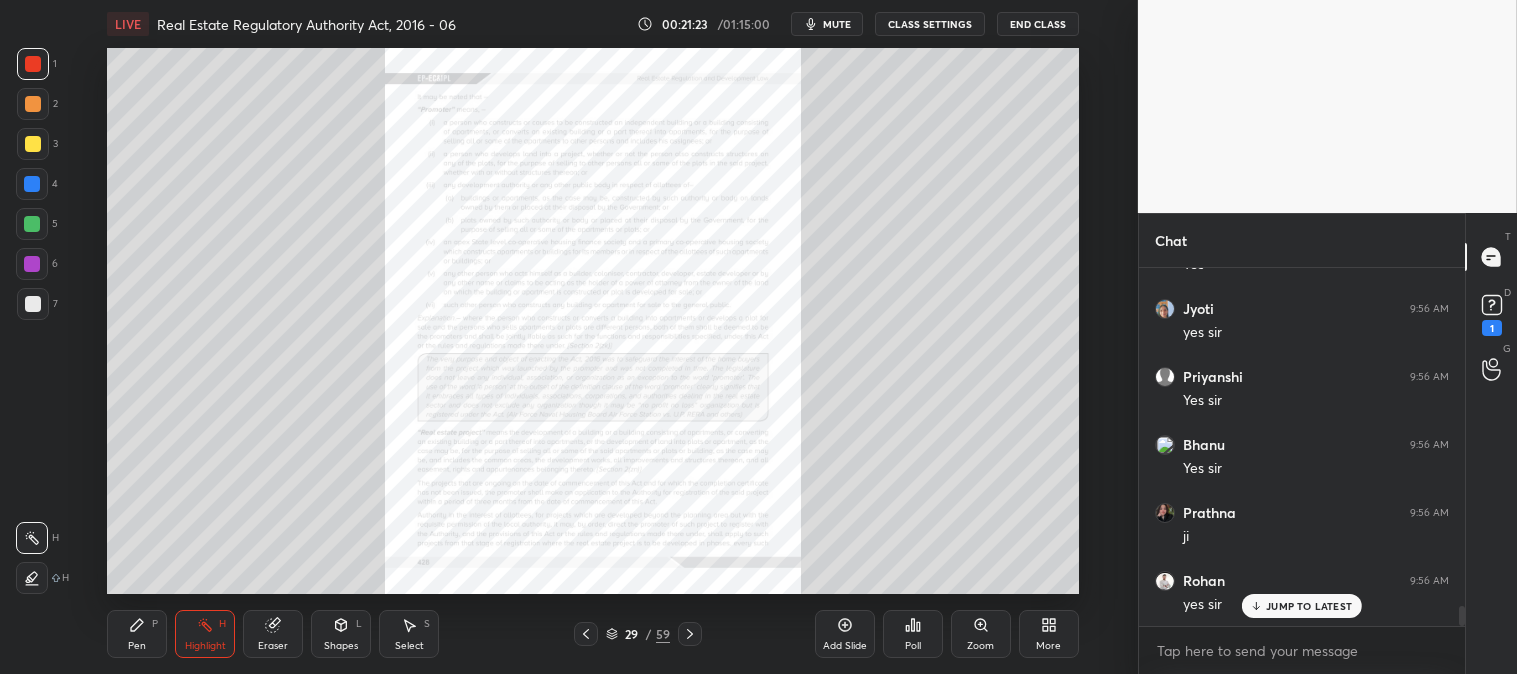 scroll, scrollTop: 5921, scrollLeft: 0, axis: vertical 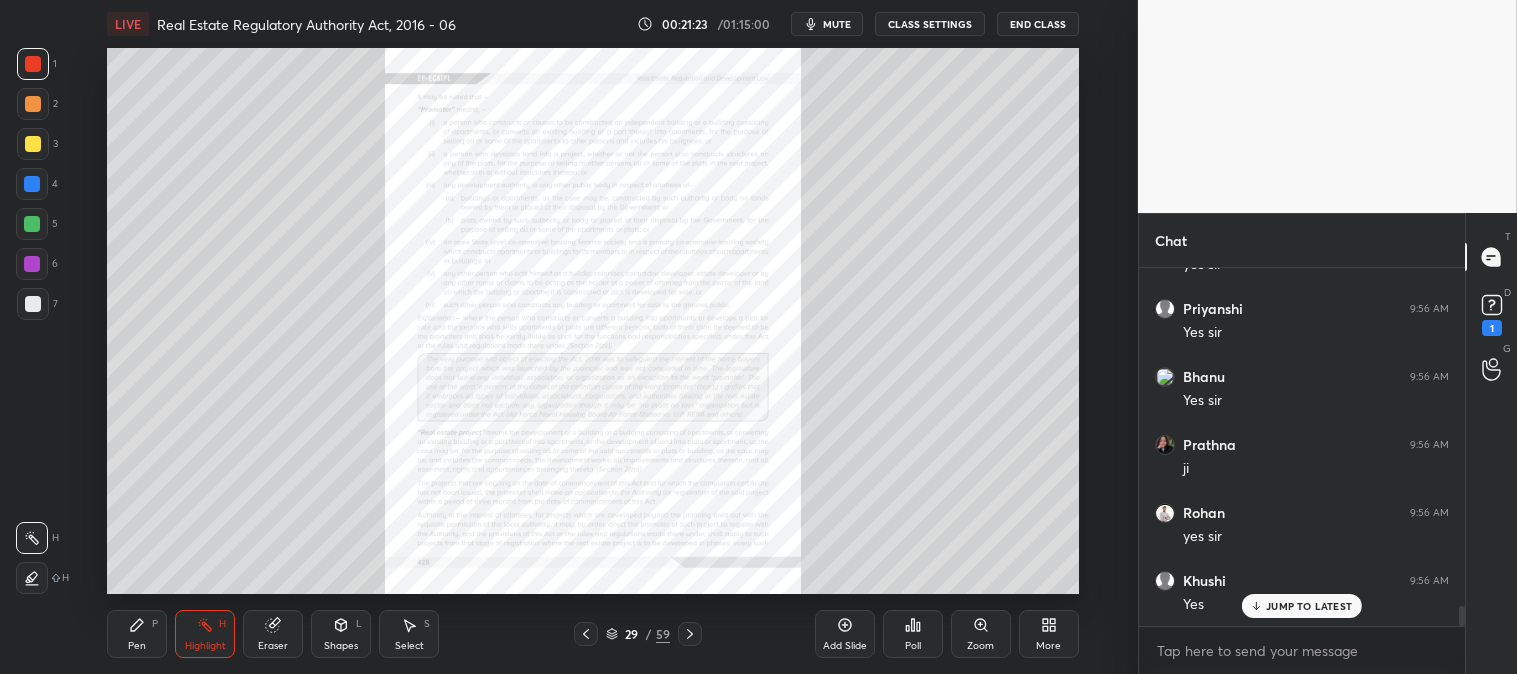 click on "JUMP TO LATEST" at bounding box center [1309, 606] 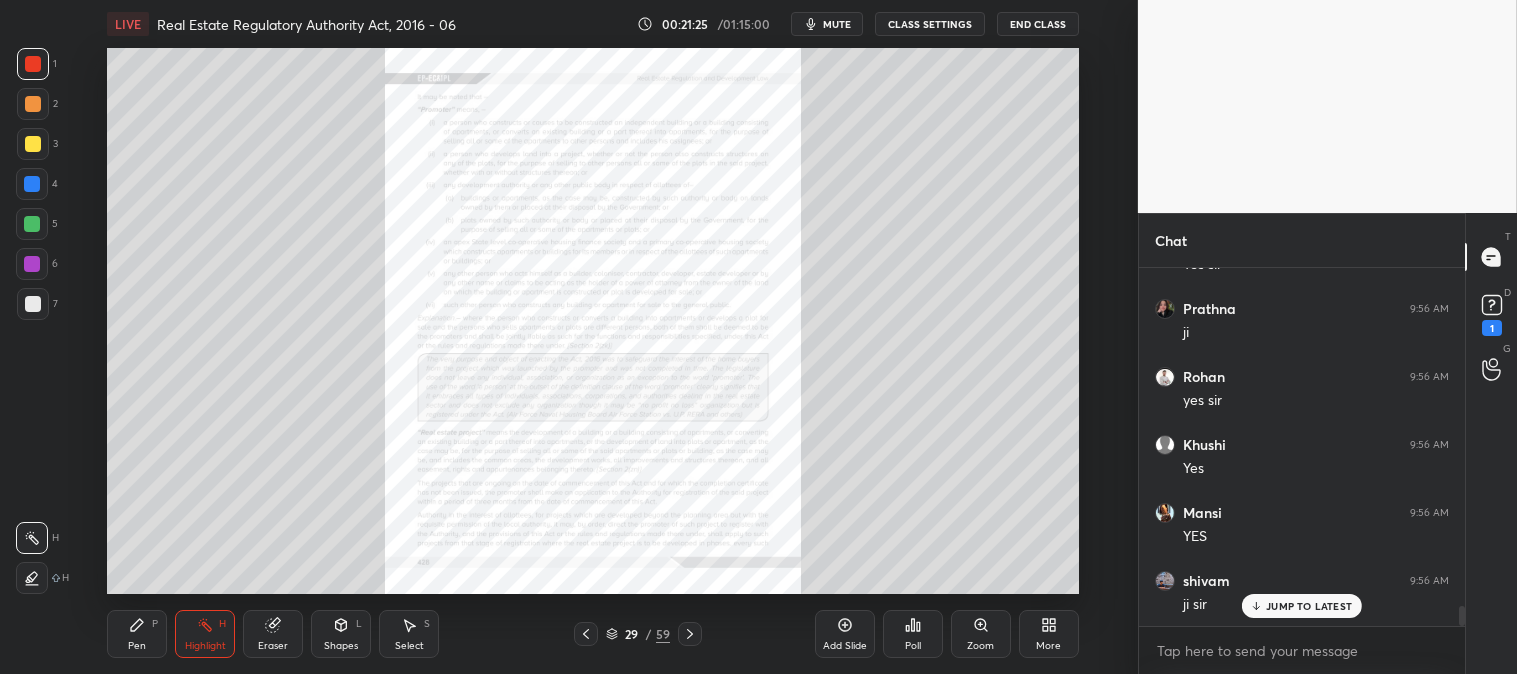 scroll, scrollTop: 6125, scrollLeft: 0, axis: vertical 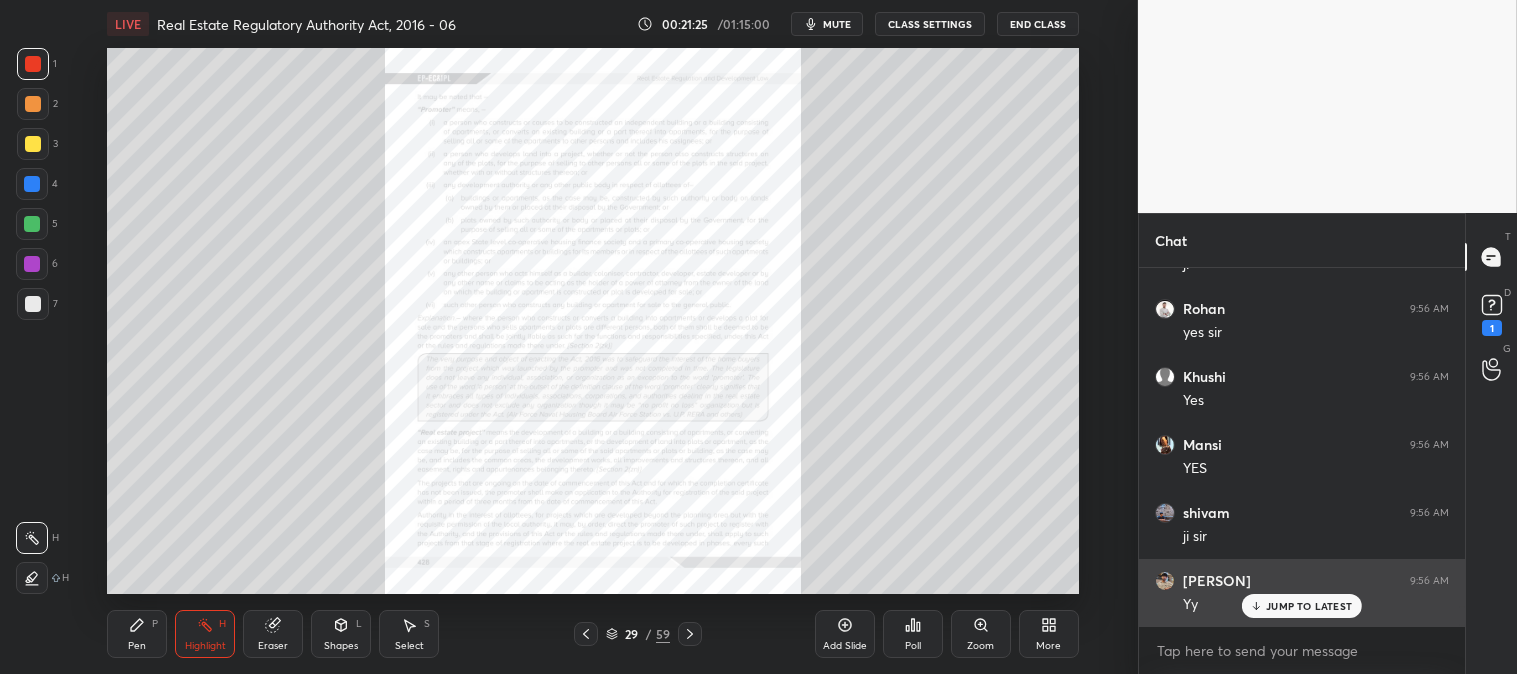 click on "JUMP TO LATEST" at bounding box center [1309, 606] 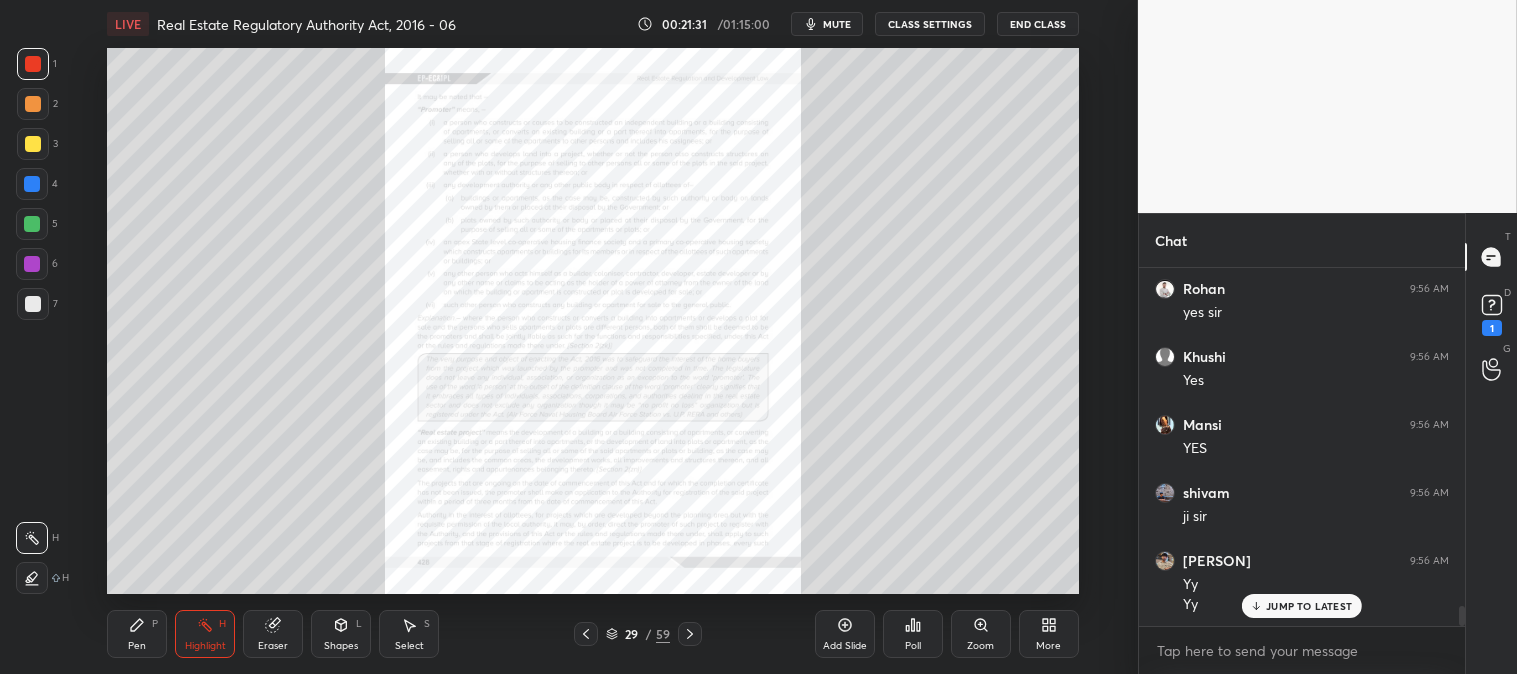 scroll, scrollTop: 6213, scrollLeft: 0, axis: vertical 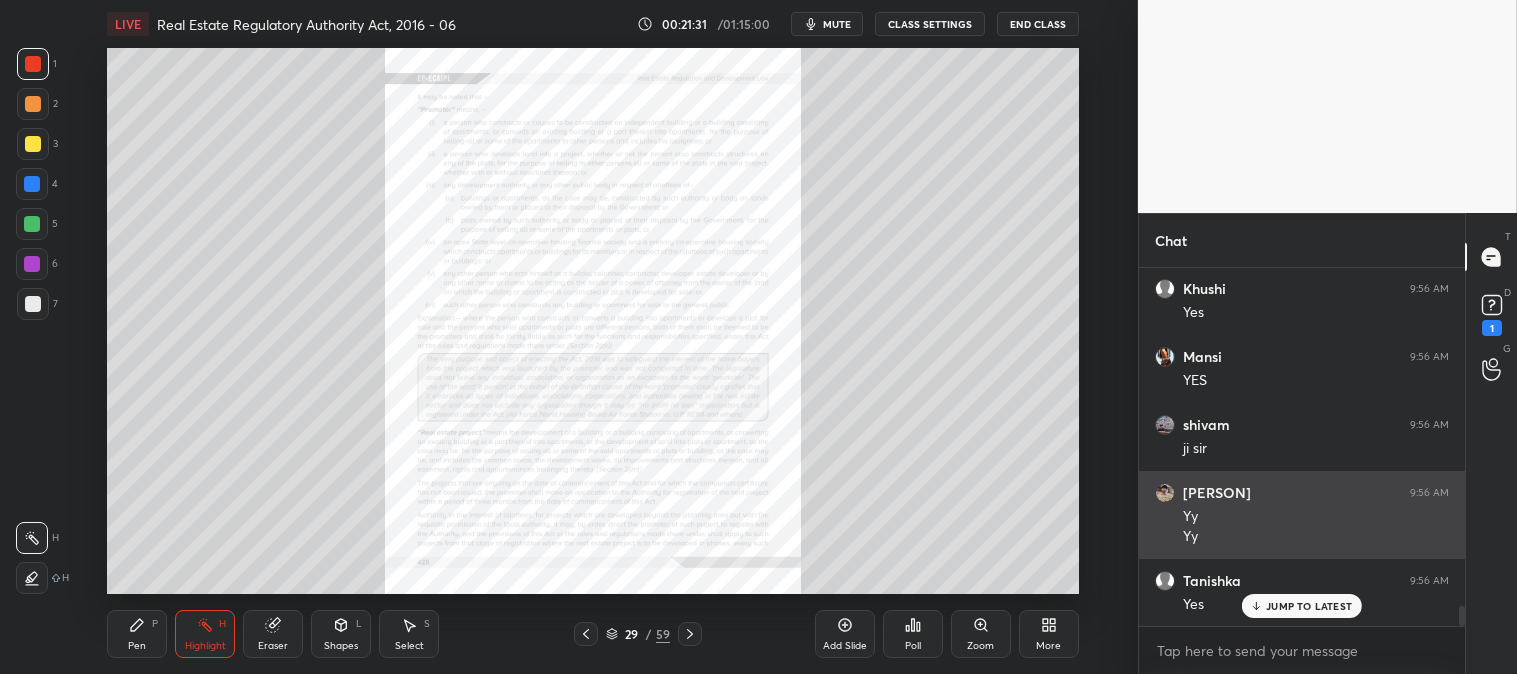 click on "JUMP TO LATEST" at bounding box center [1309, 606] 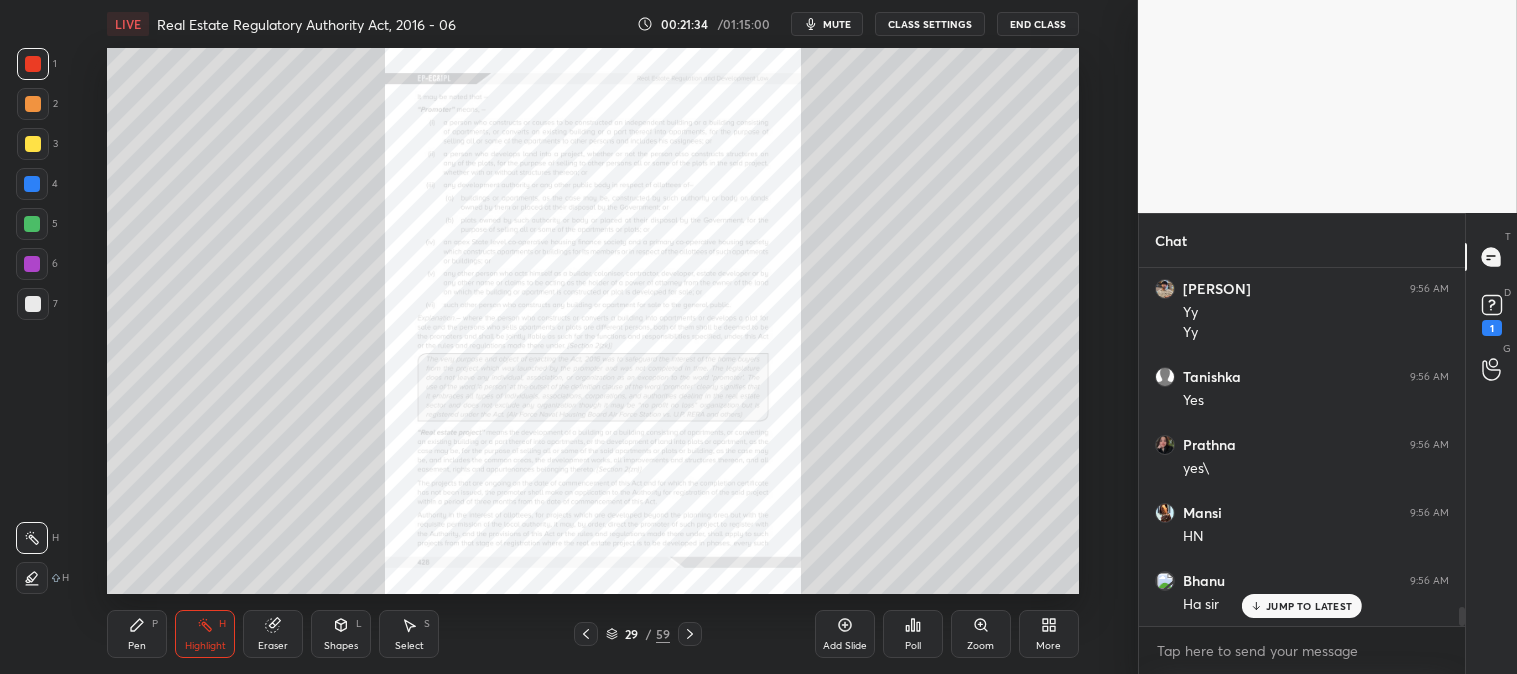 scroll, scrollTop: 6485, scrollLeft: 0, axis: vertical 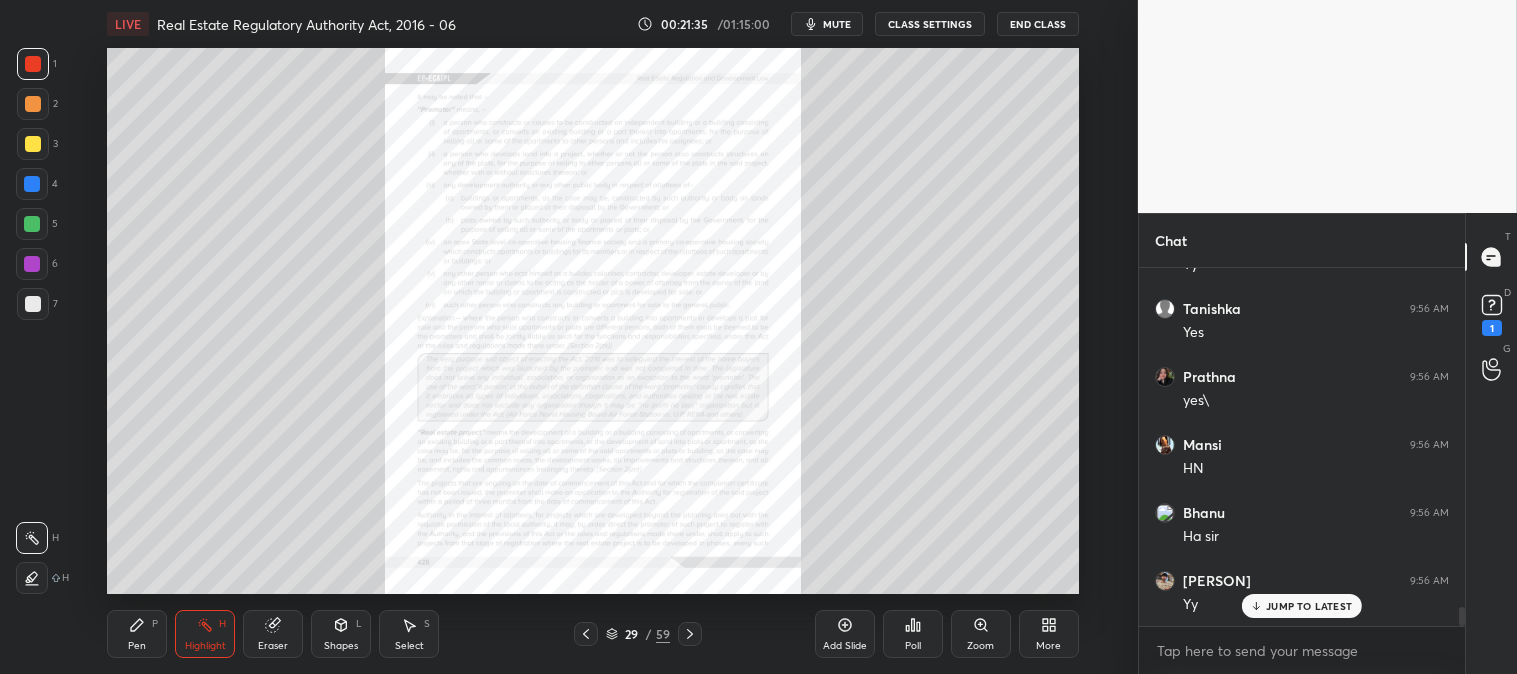 click on "JUMP TO LATEST" at bounding box center (1309, 606) 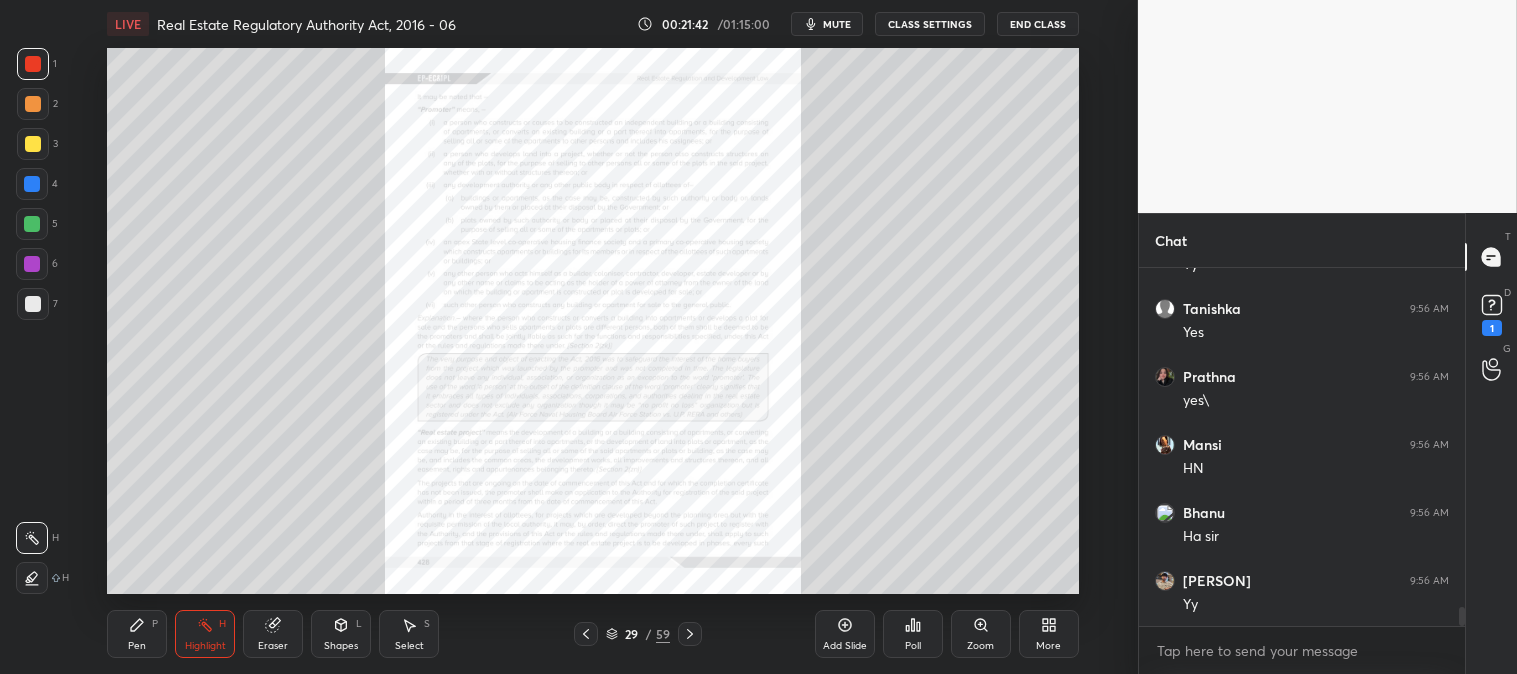 scroll, scrollTop: 6553, scrollLeft: 0, axis: vertical 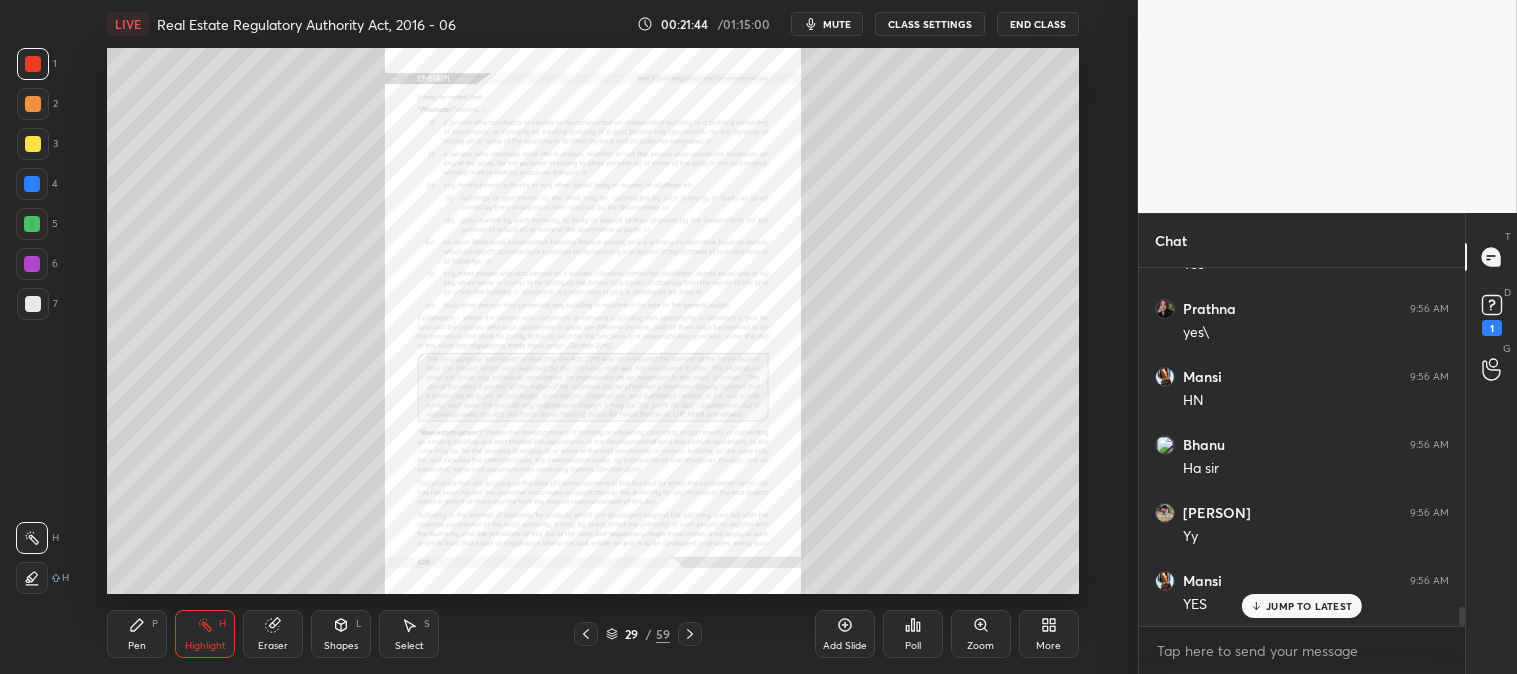 click on "JUMP TO LATEST" at bounding box center [1309, 606] 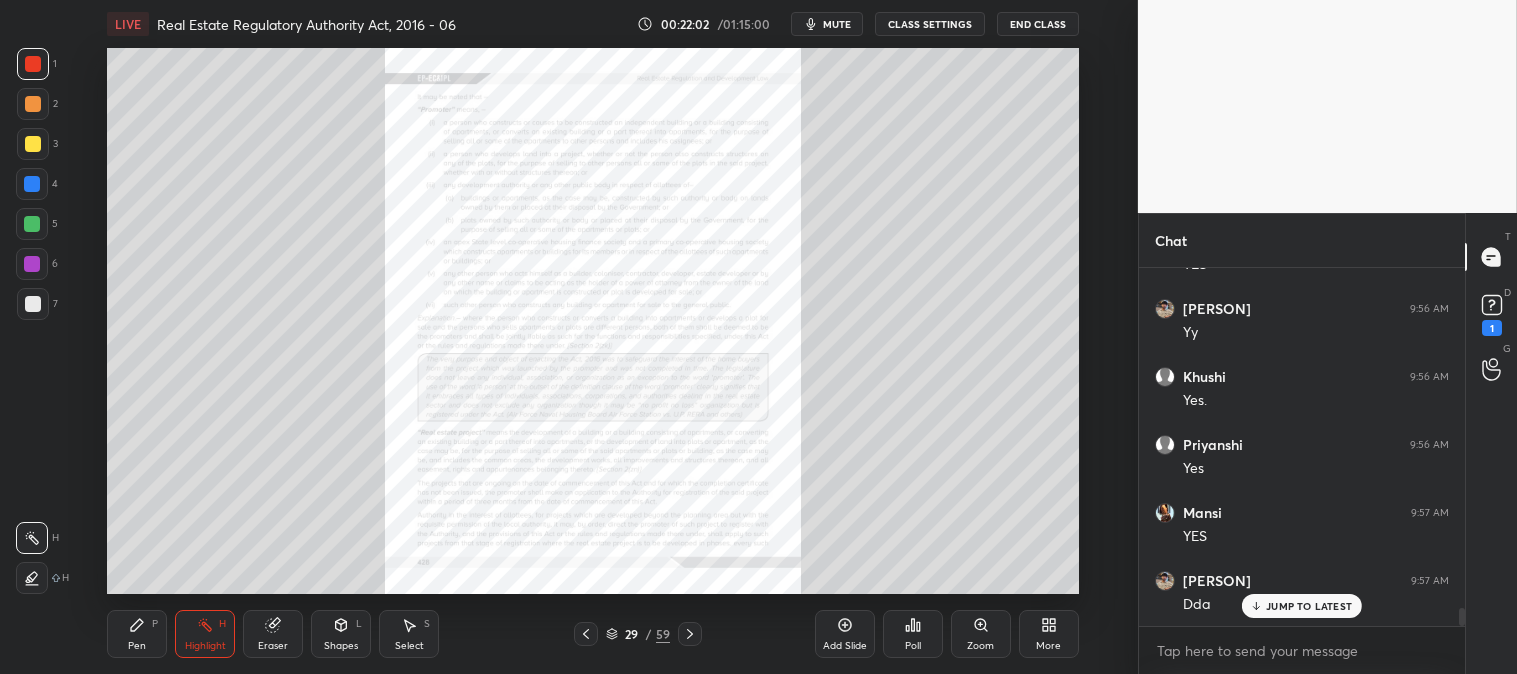 scroll, scrollTop: 6961, scrollLeft: 0, axis: vertical 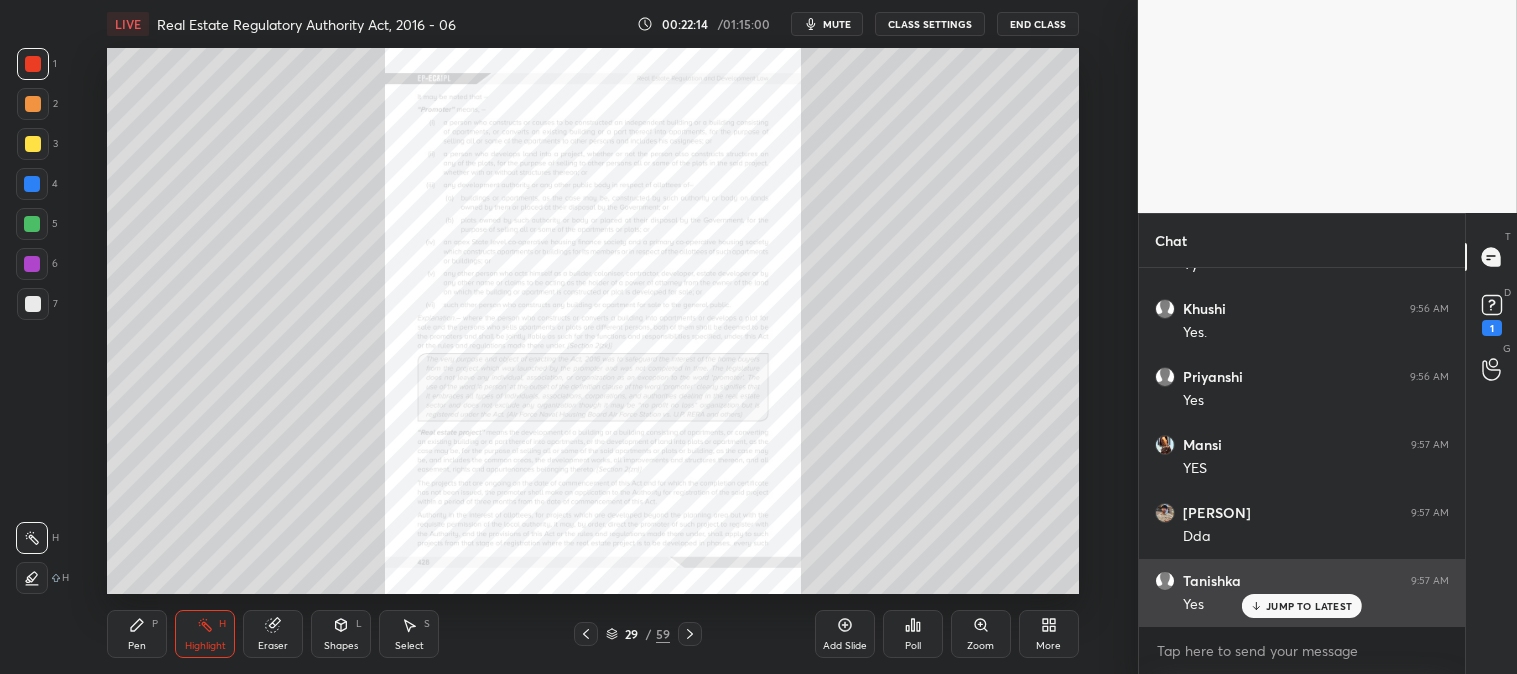 click on "JUMP TO LATEST" at bounding box center (1309, 606) 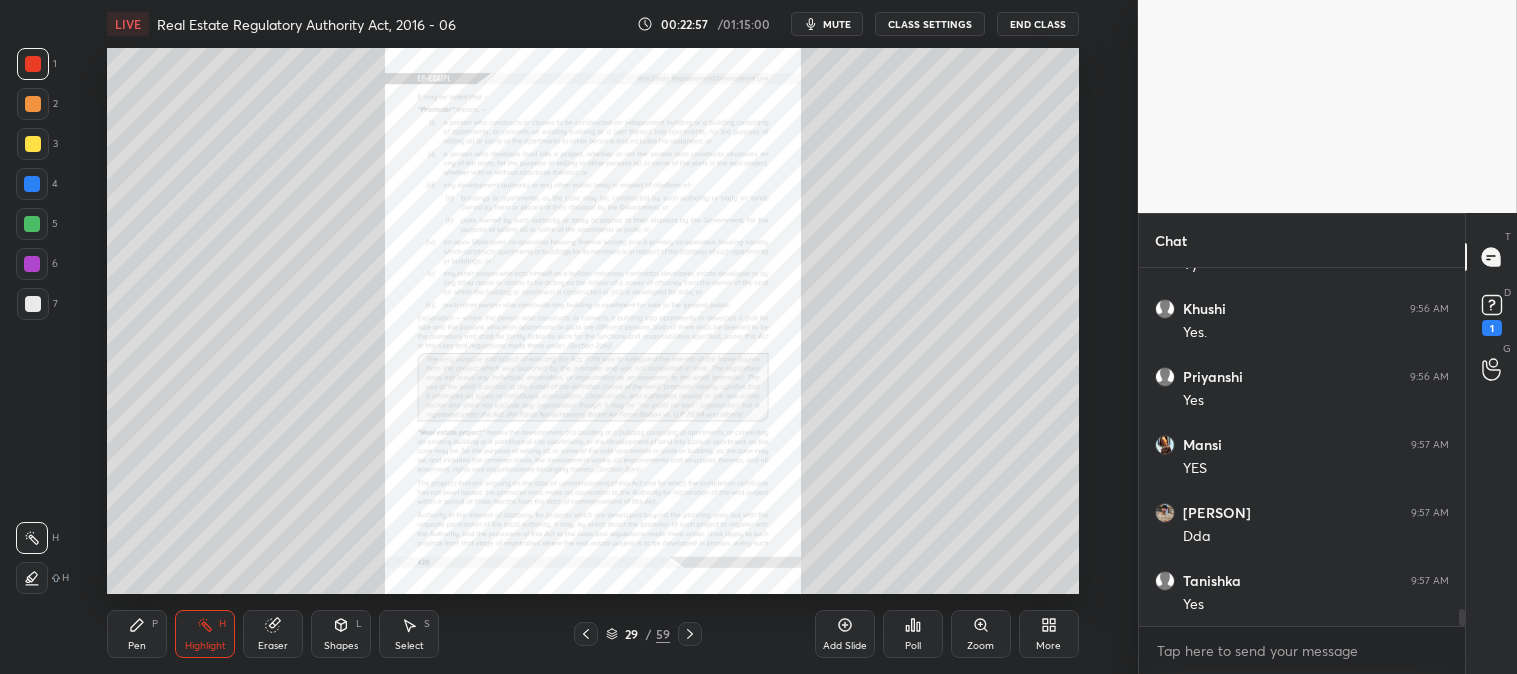scroll, scrollTop: 7030, scrollLeft: 0, axis: vertical 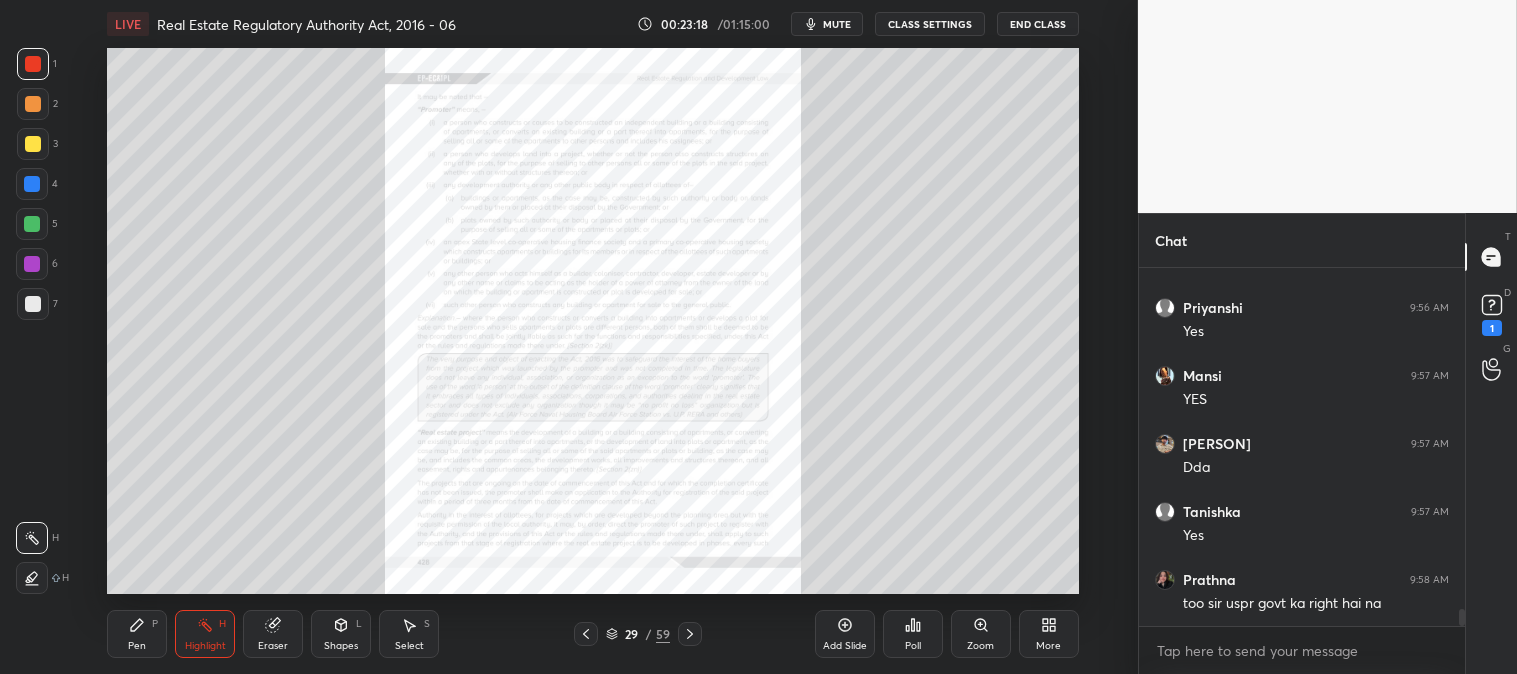 click on "Zoom" at bounding box center [980, 646] 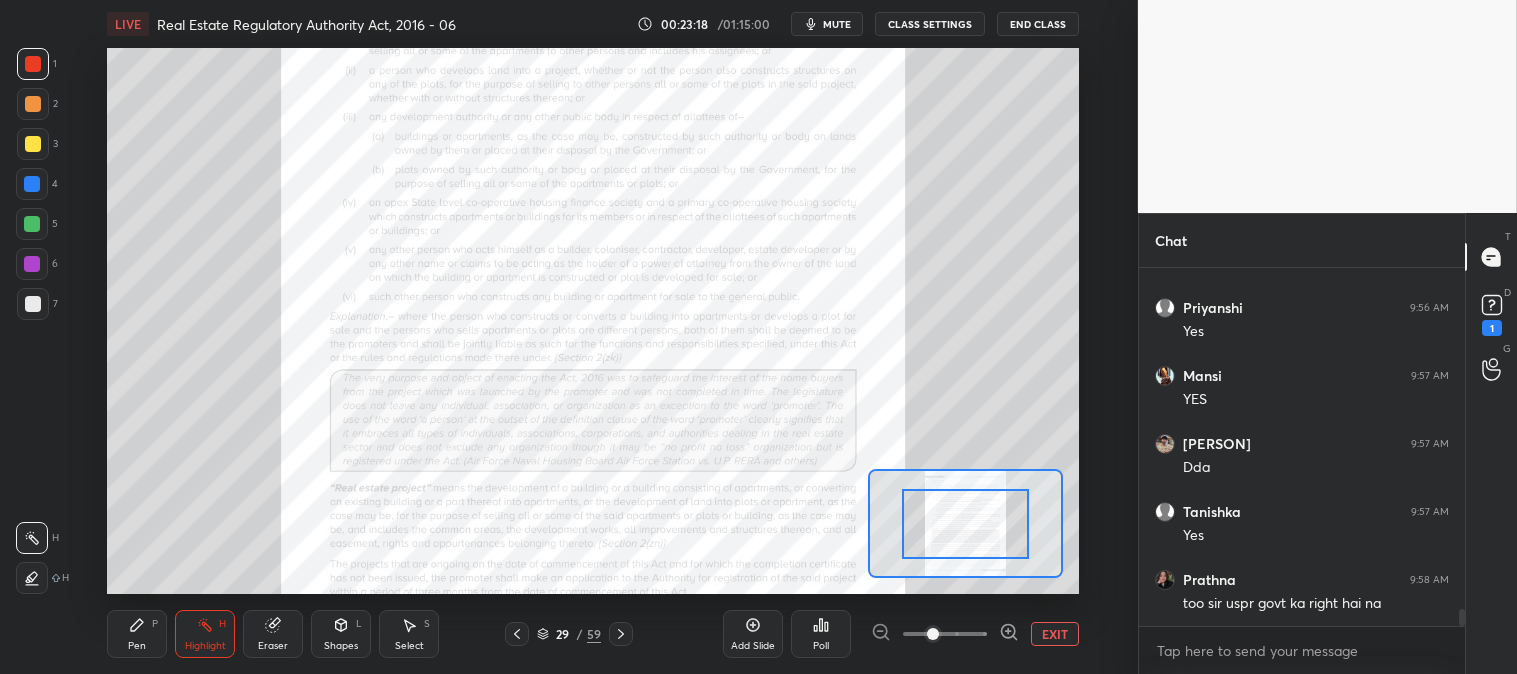 scroll, scrollTop: 7050, scrollLeft: 0, axis: vertical 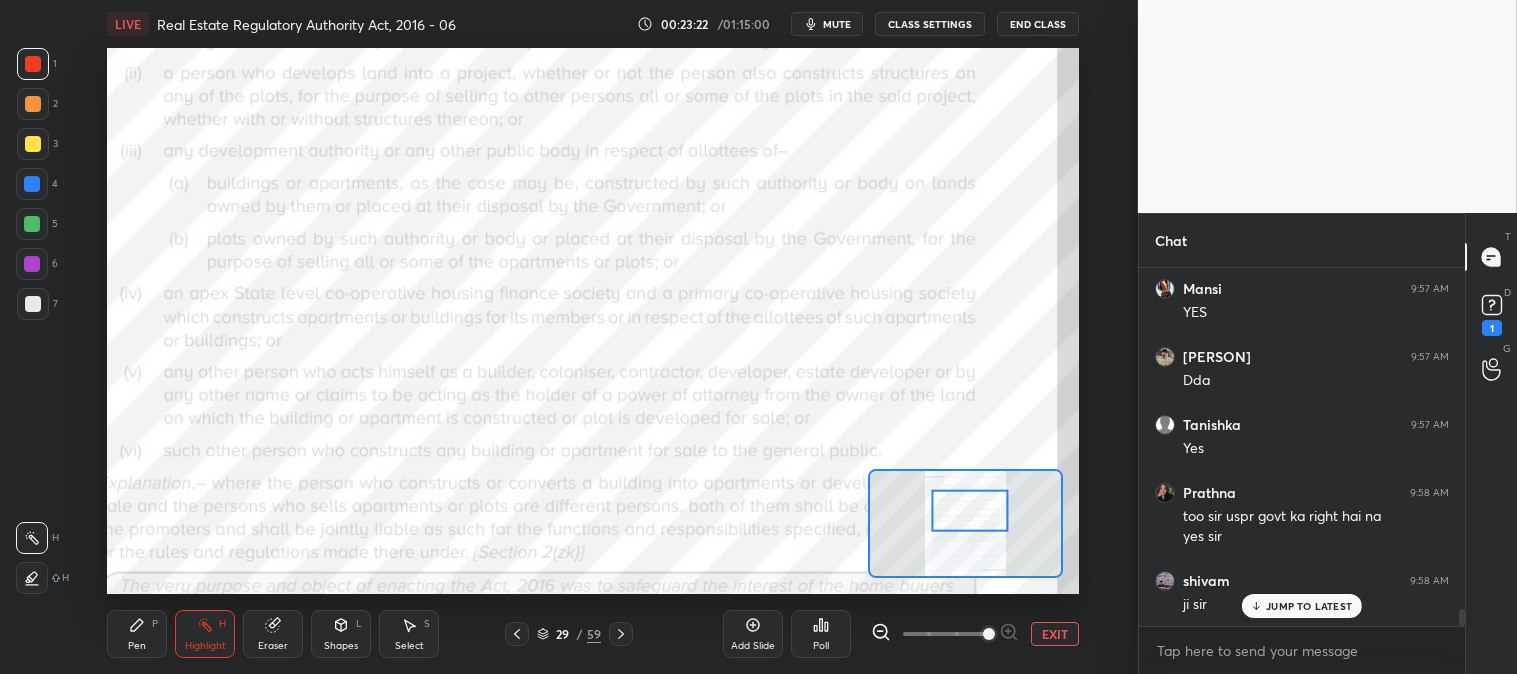 click on "Highlight H" at bounding box center (205, 634) 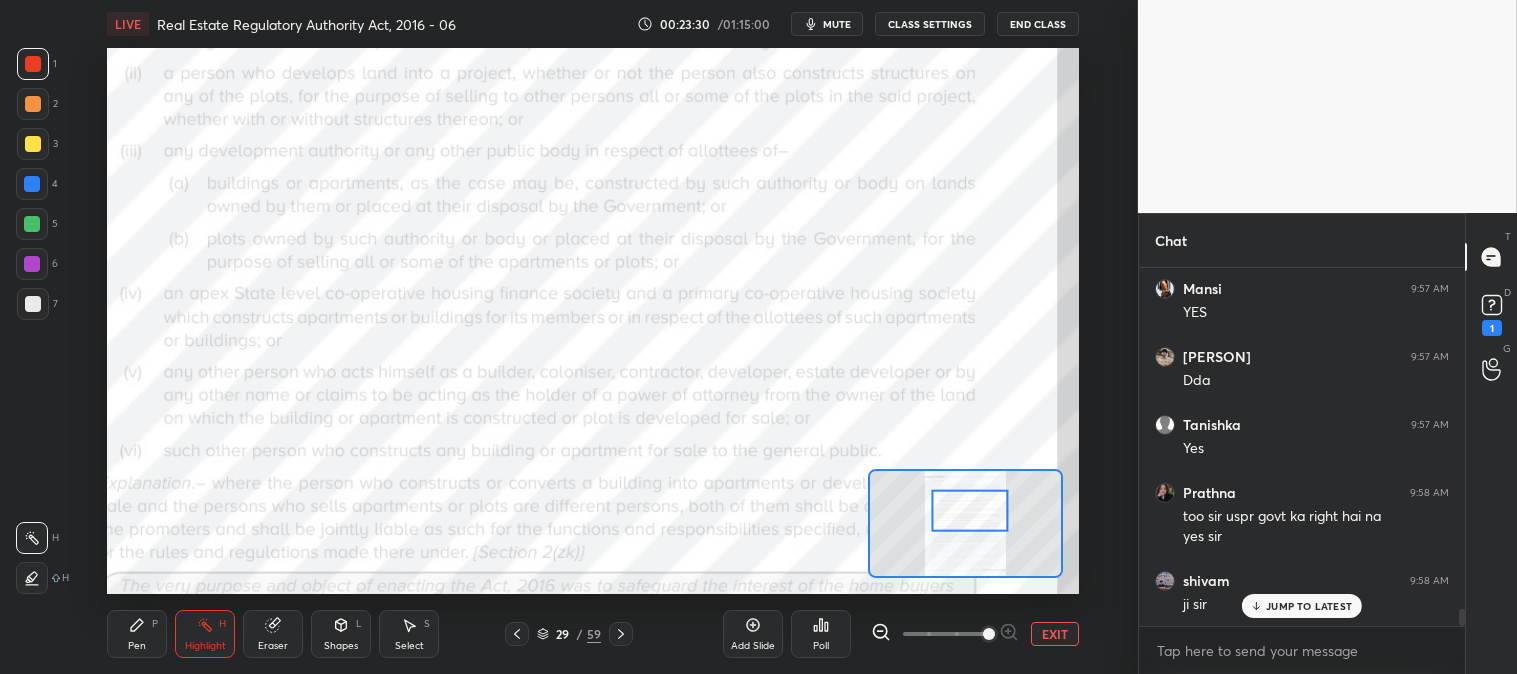 click on "Pen P" at bounding box center [137, 634] 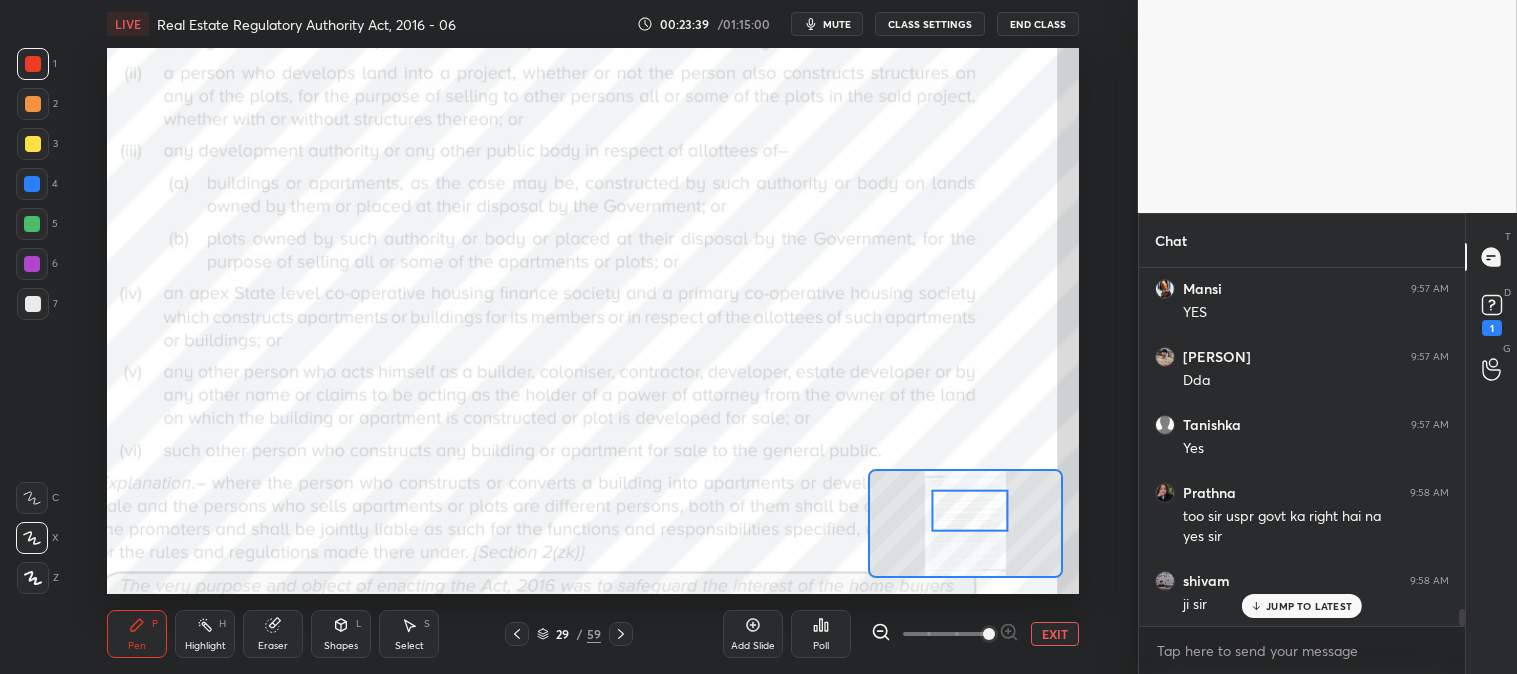 click 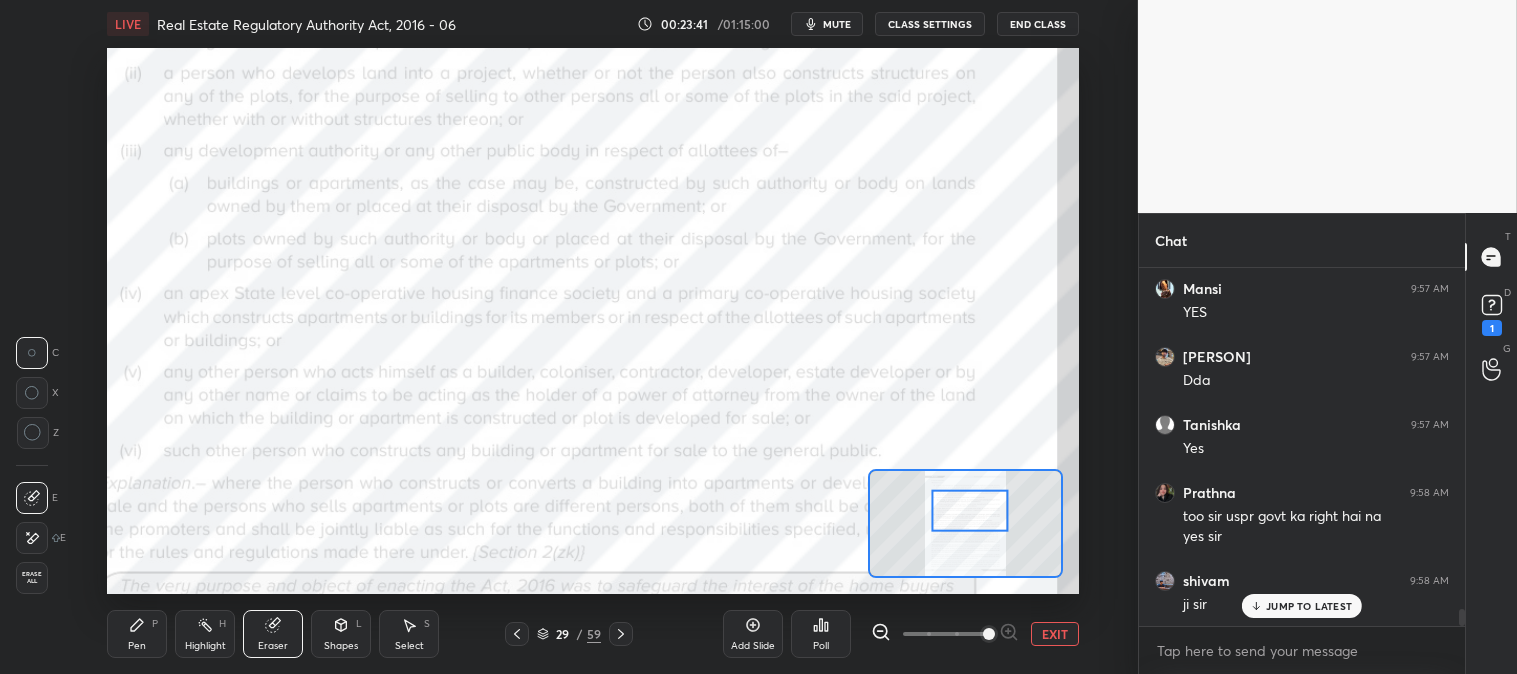 click on "Pen" at bounding box center (137, 646) 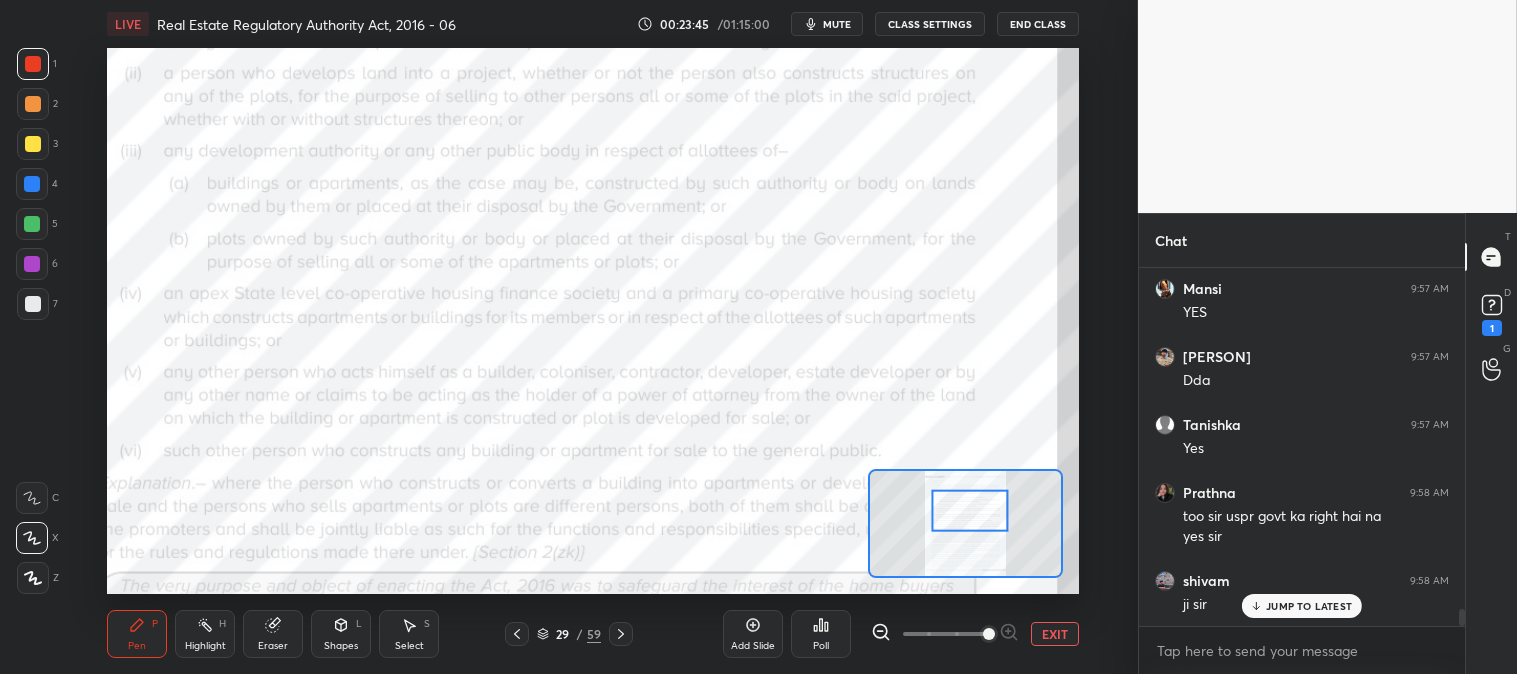 click on "Eraser" at bounding box center [273, 646] 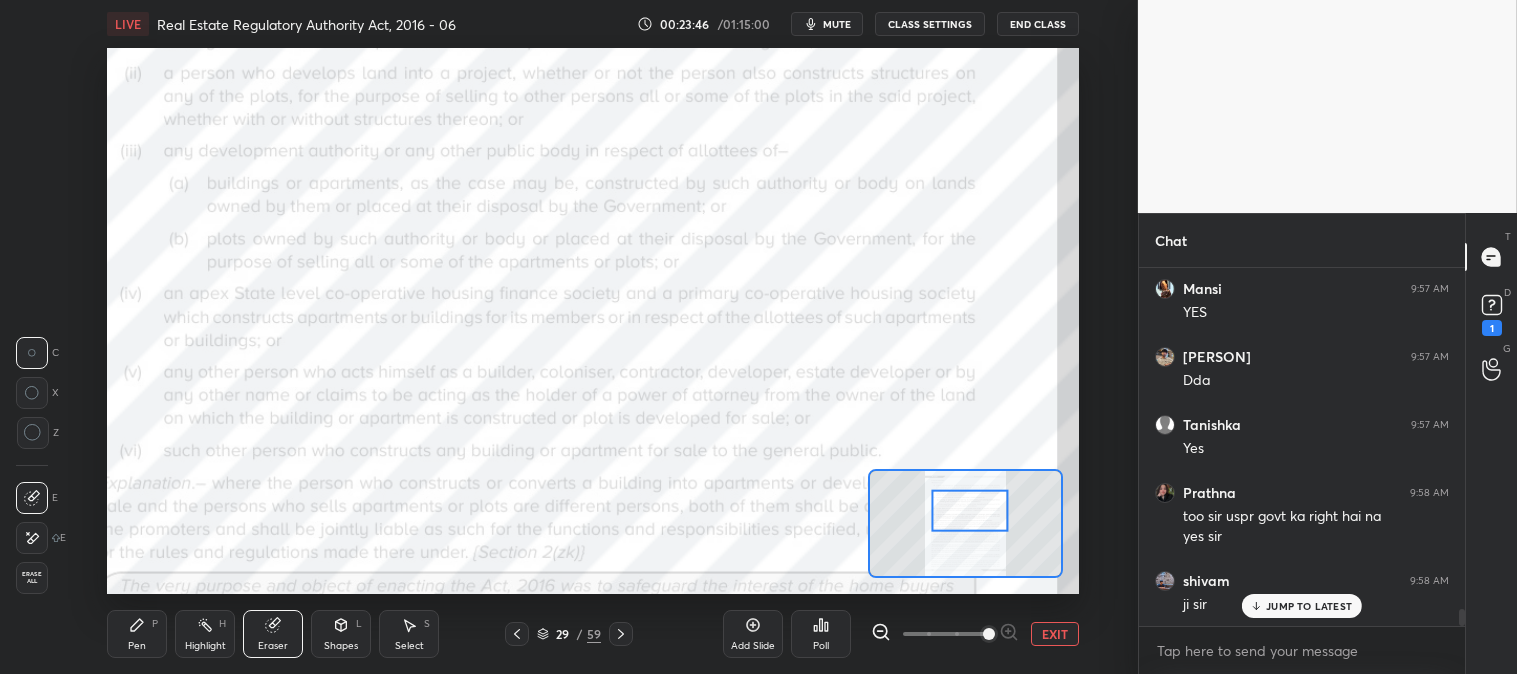 click on "Pen" at bounding box center [137, 646] 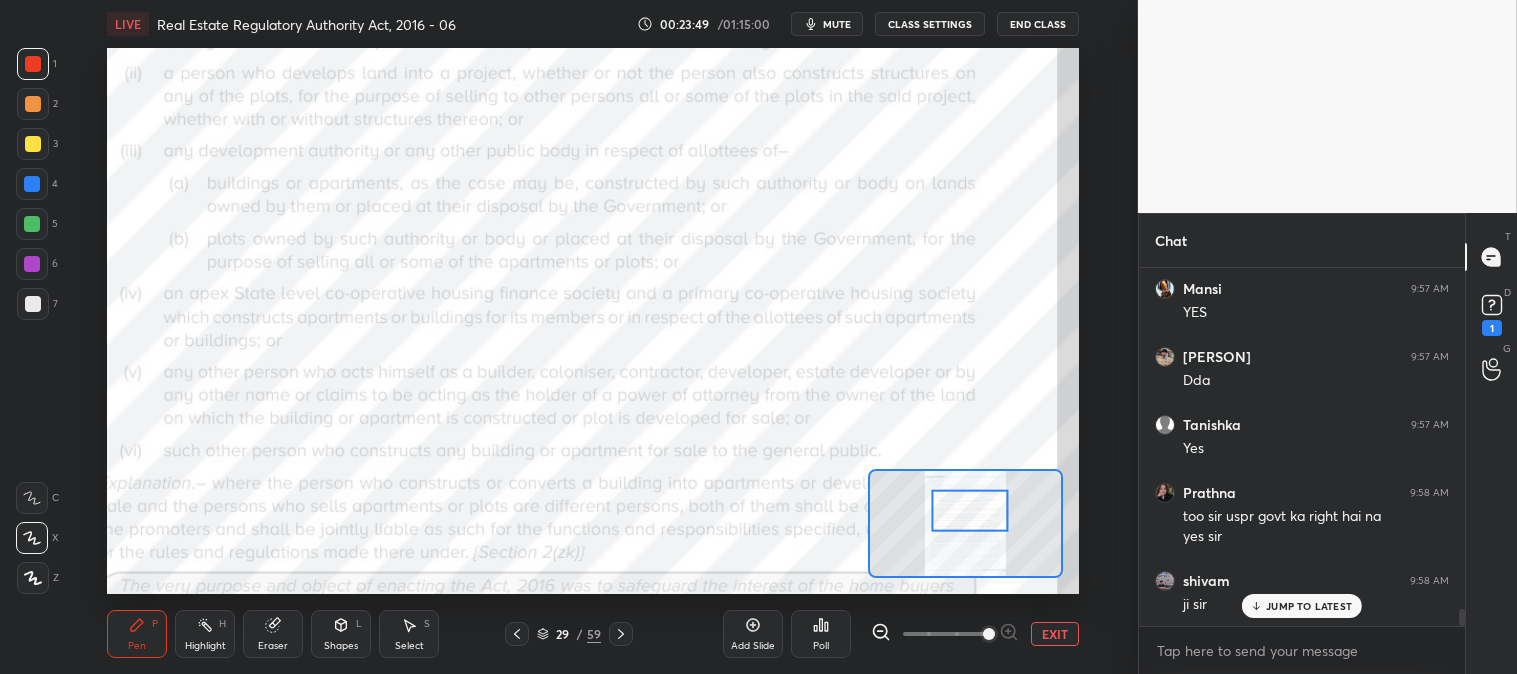 click on "JUMP TO LATEST" at bounding box center (1309, 606) 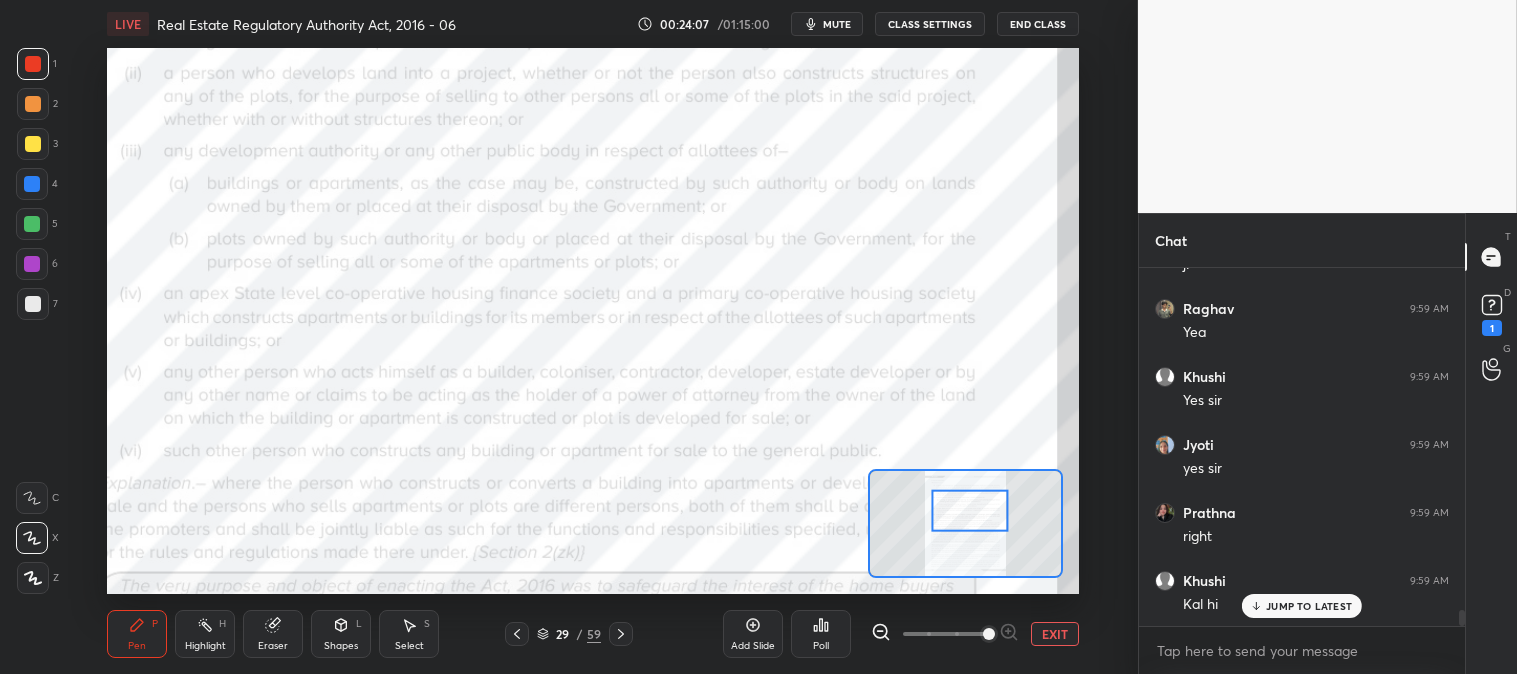 scroll, scrollTop: 7593, scrollLeft: 0, axis: vertical 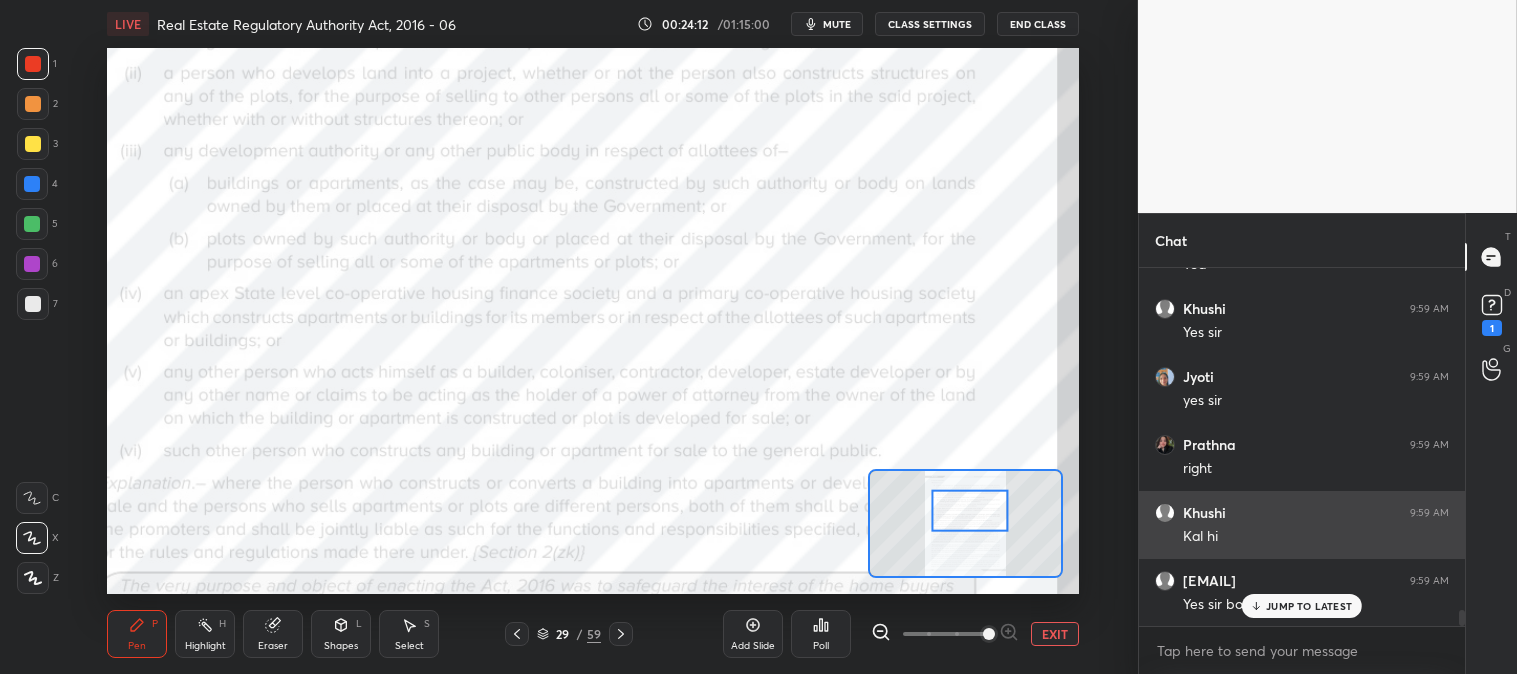 click on "JUMP TO LATEST" at bounding box center [1302, 606] 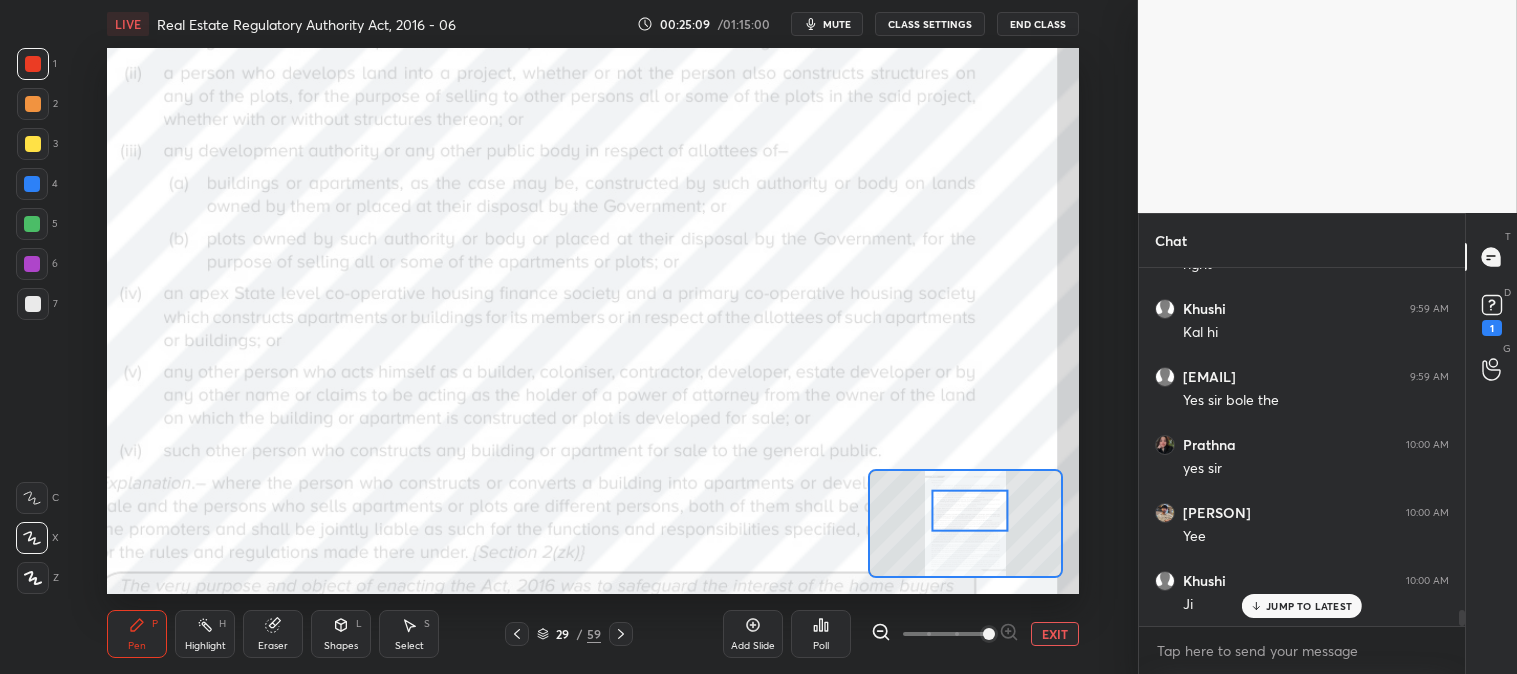 scroll, scrollTop: 7865, scrollLeft: 0, axis: vertical 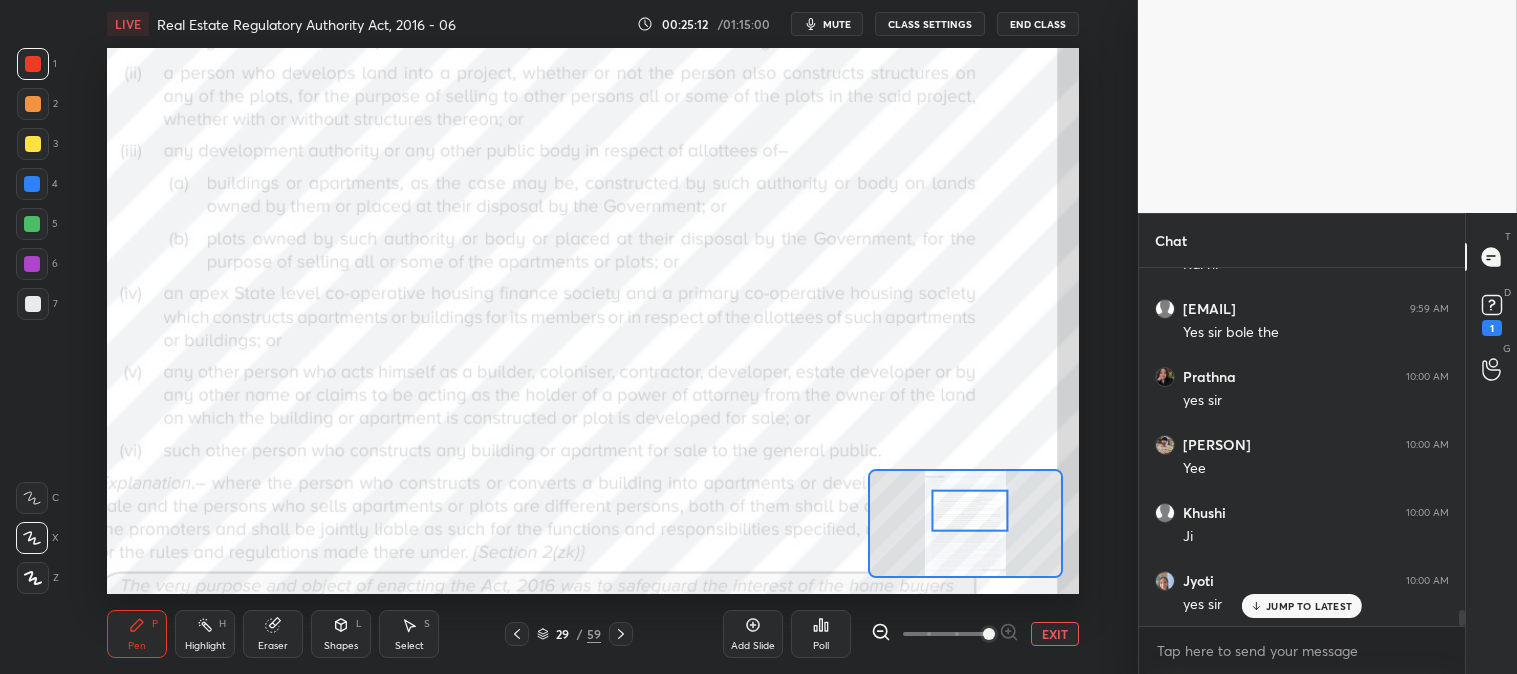 click on "Highlight" at bounding box center [205, 646] 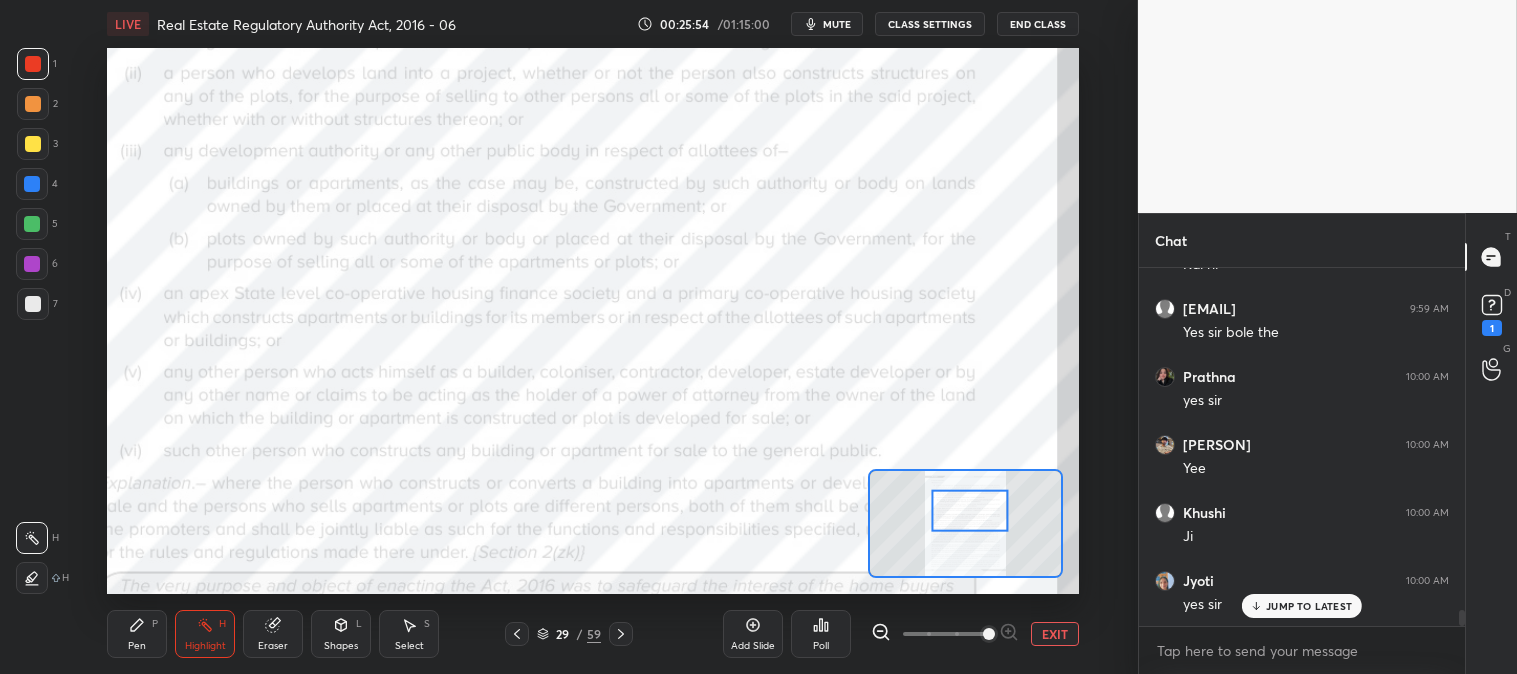 click on "JUMP TO LATEST" at bounding box center (1302, 606) 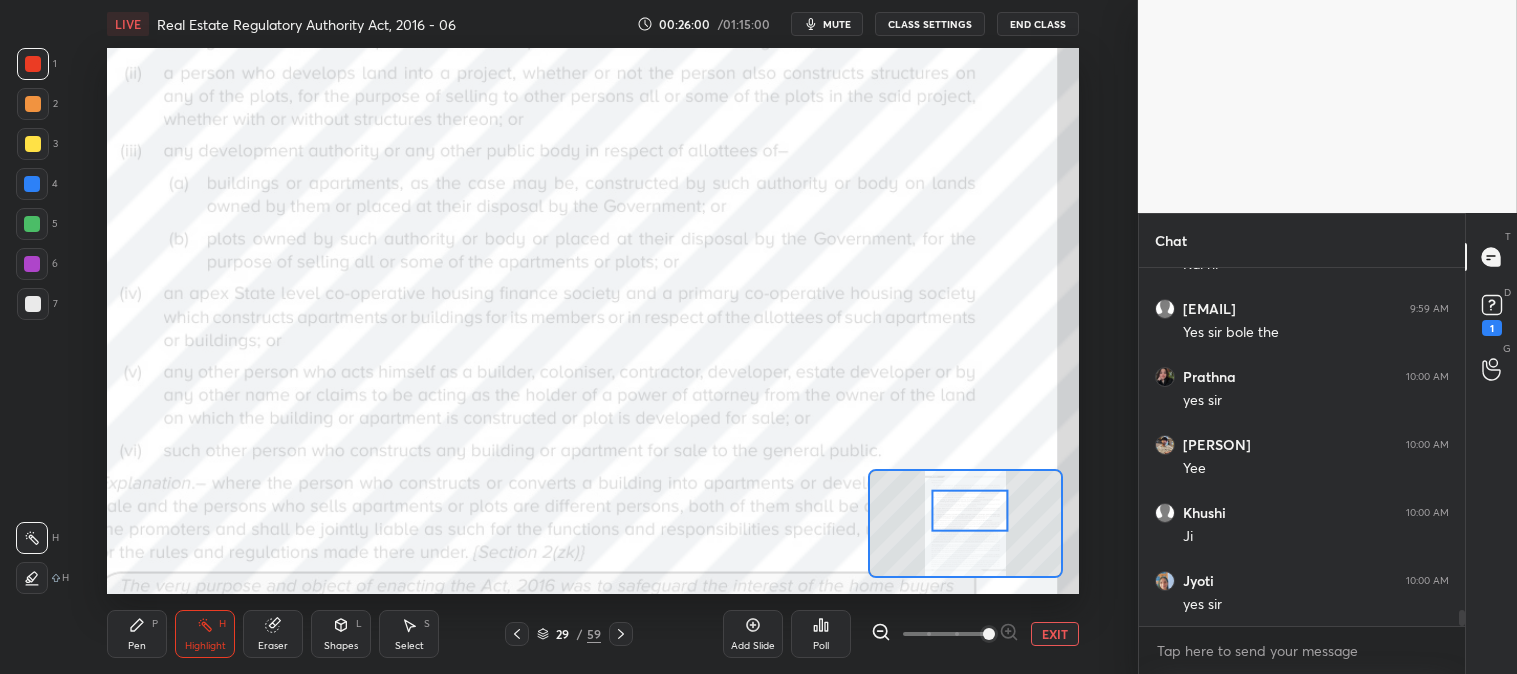 scroll, scrollTop: 7933, scrollLeft: 0, axis: vertical 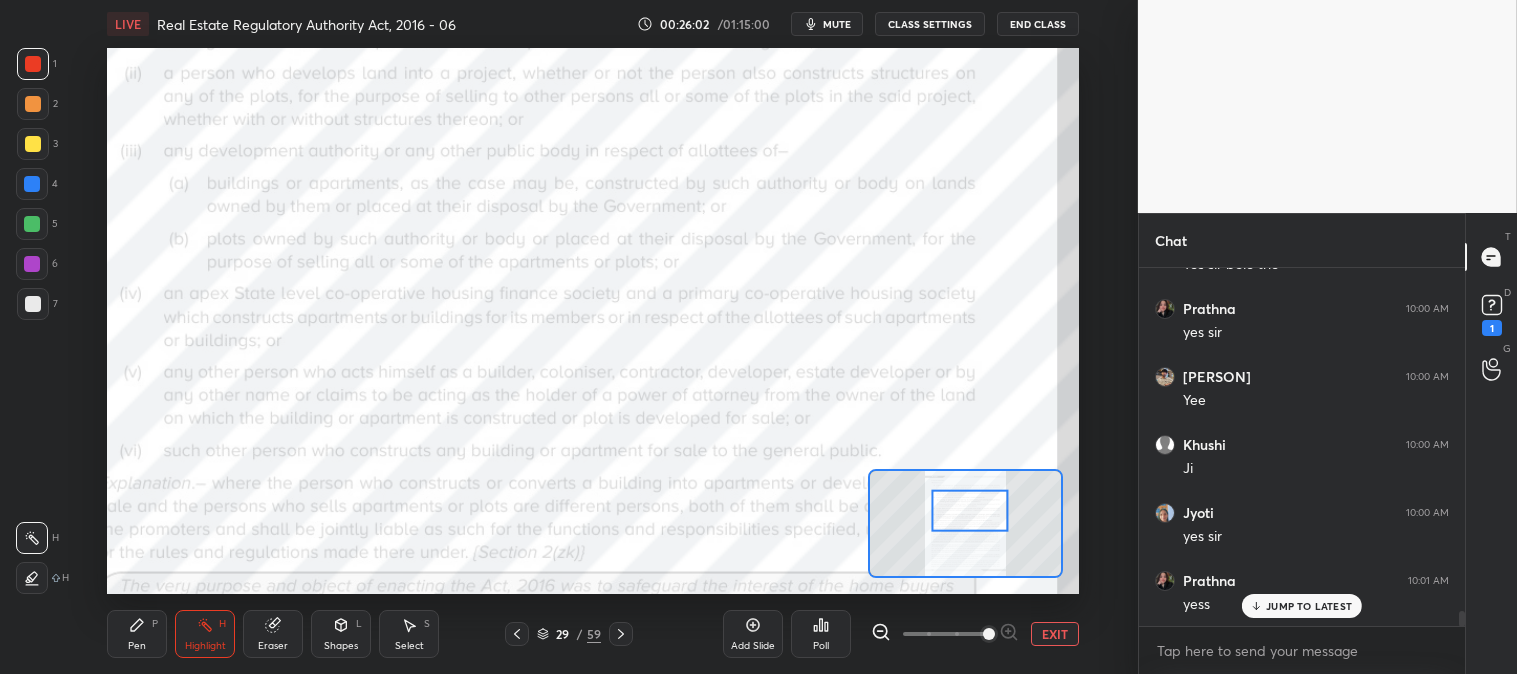 click 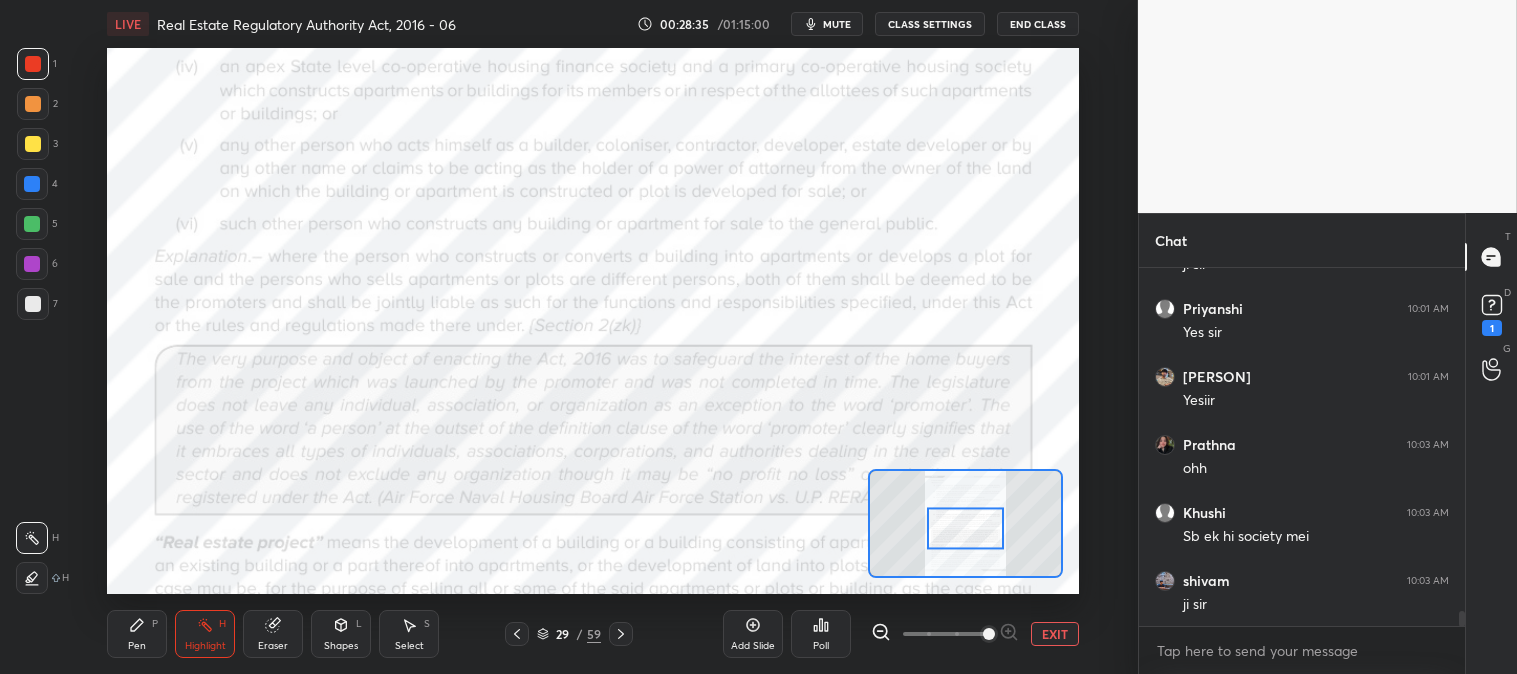 scroll, scrollTop: 8430, scrollLeft: 0, axis: vertical 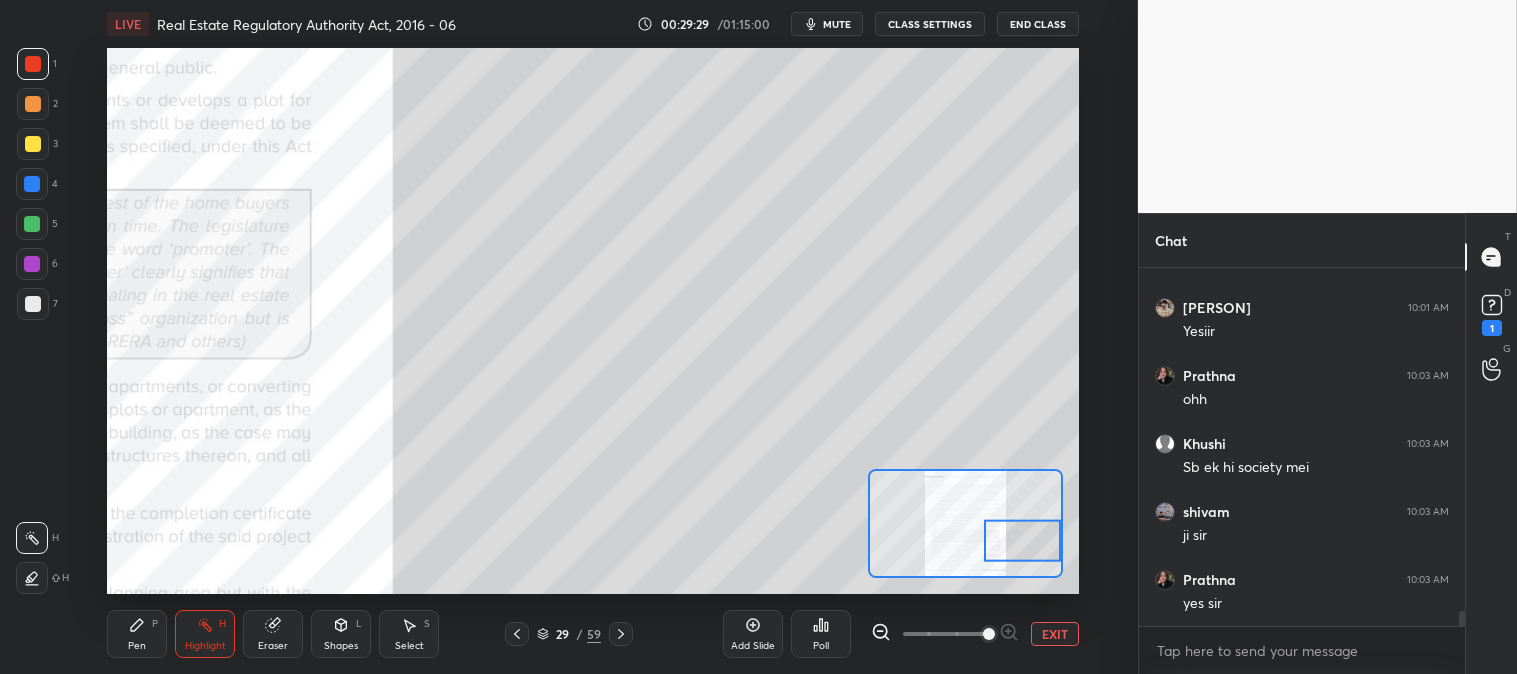 click on "Pen P" at bounding box center (137, 634) 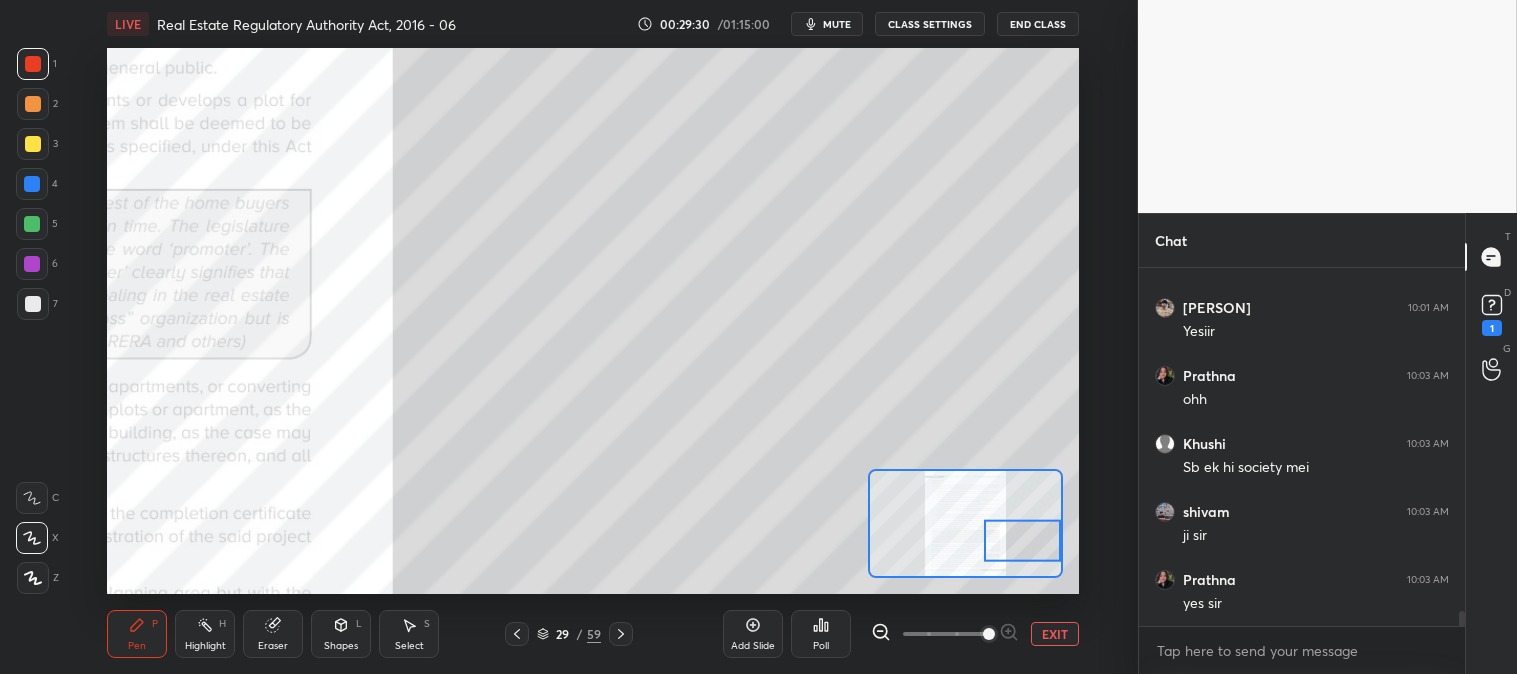 click at bounding box center [33, 144] 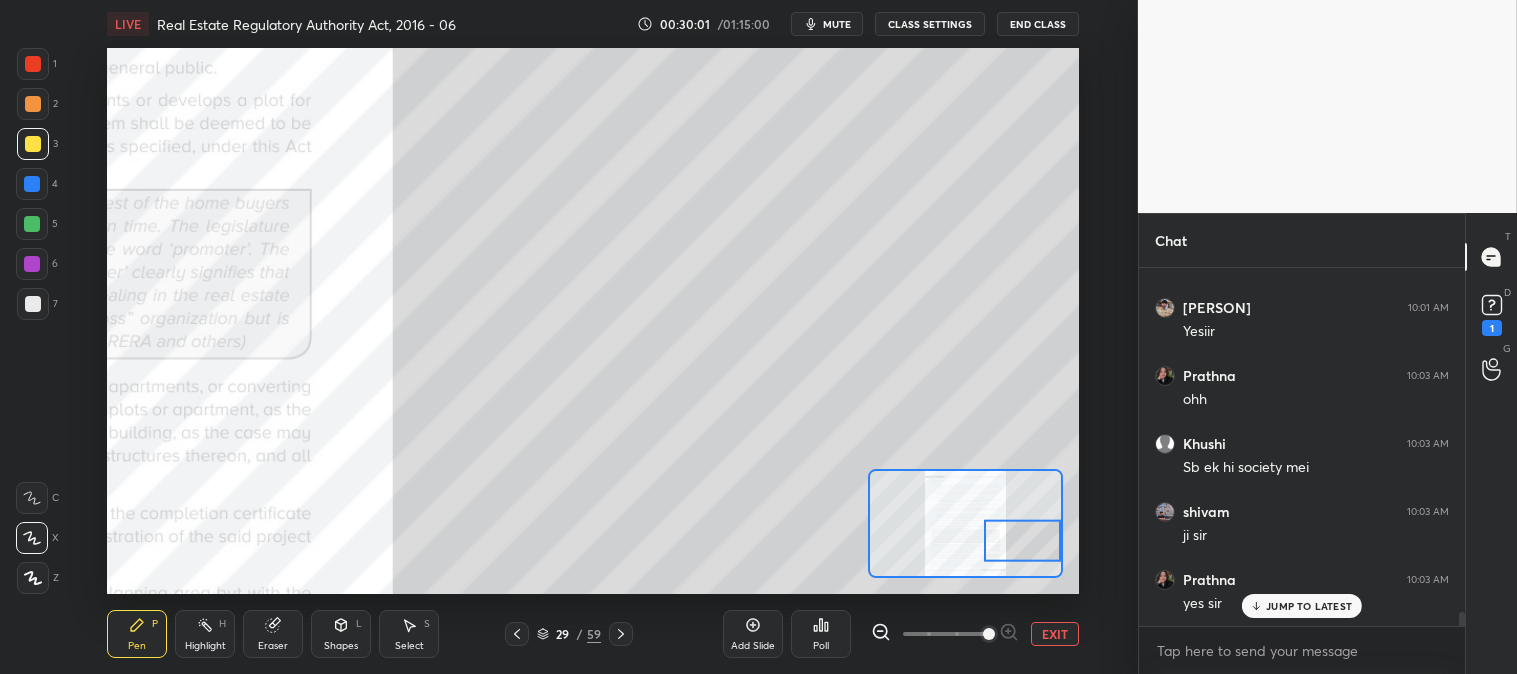 scroll, scrollTop: 8497, scrollLeft: 0, axis: vertical 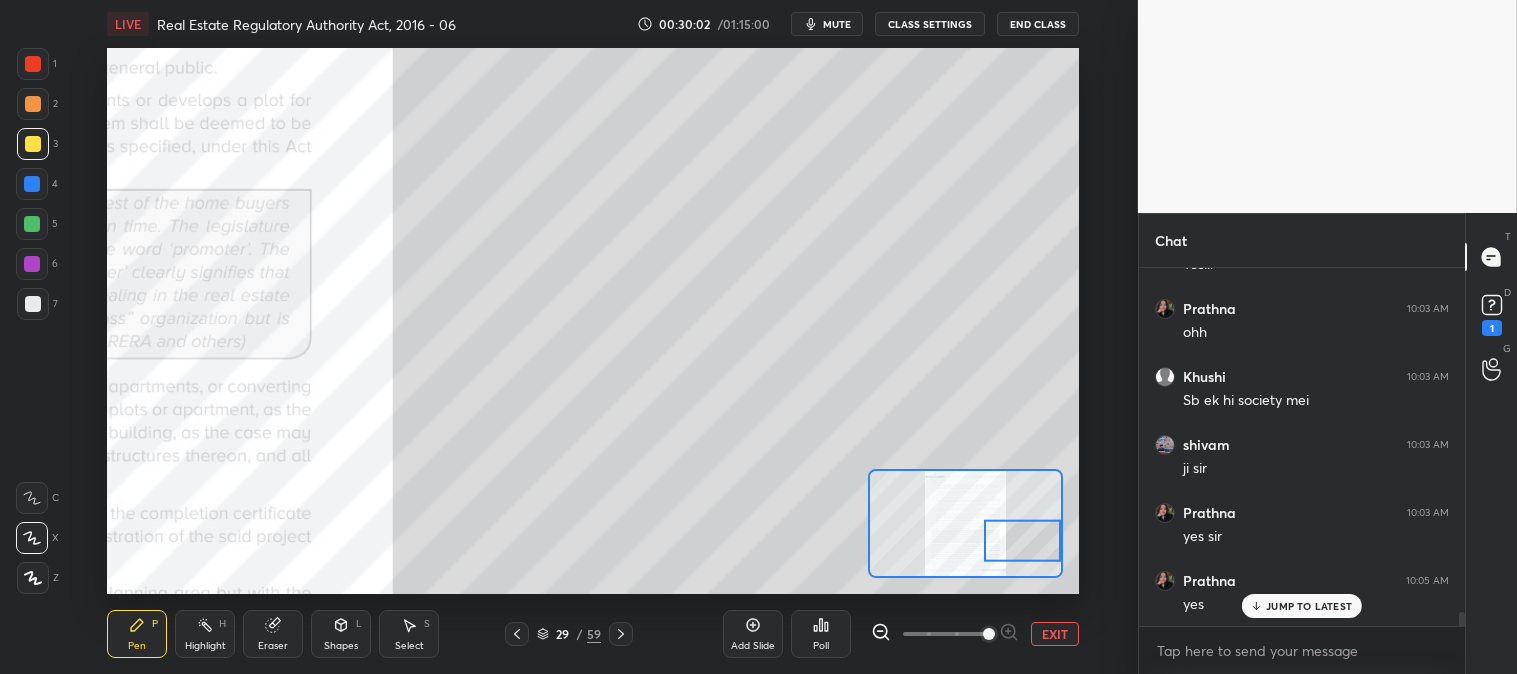 click at bounding box center [33, 304] 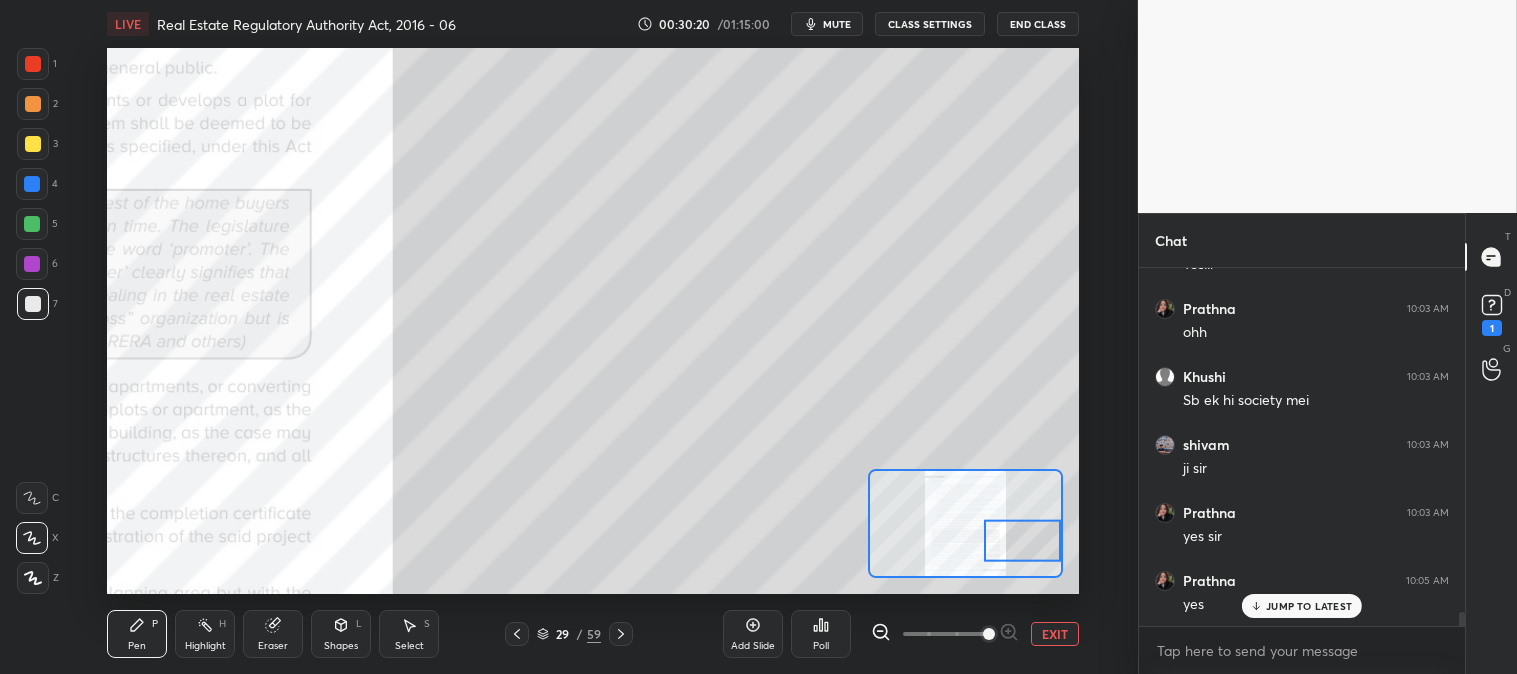 scroll, scrollTop: 8565, scrollLeft: 0, axis: vertical 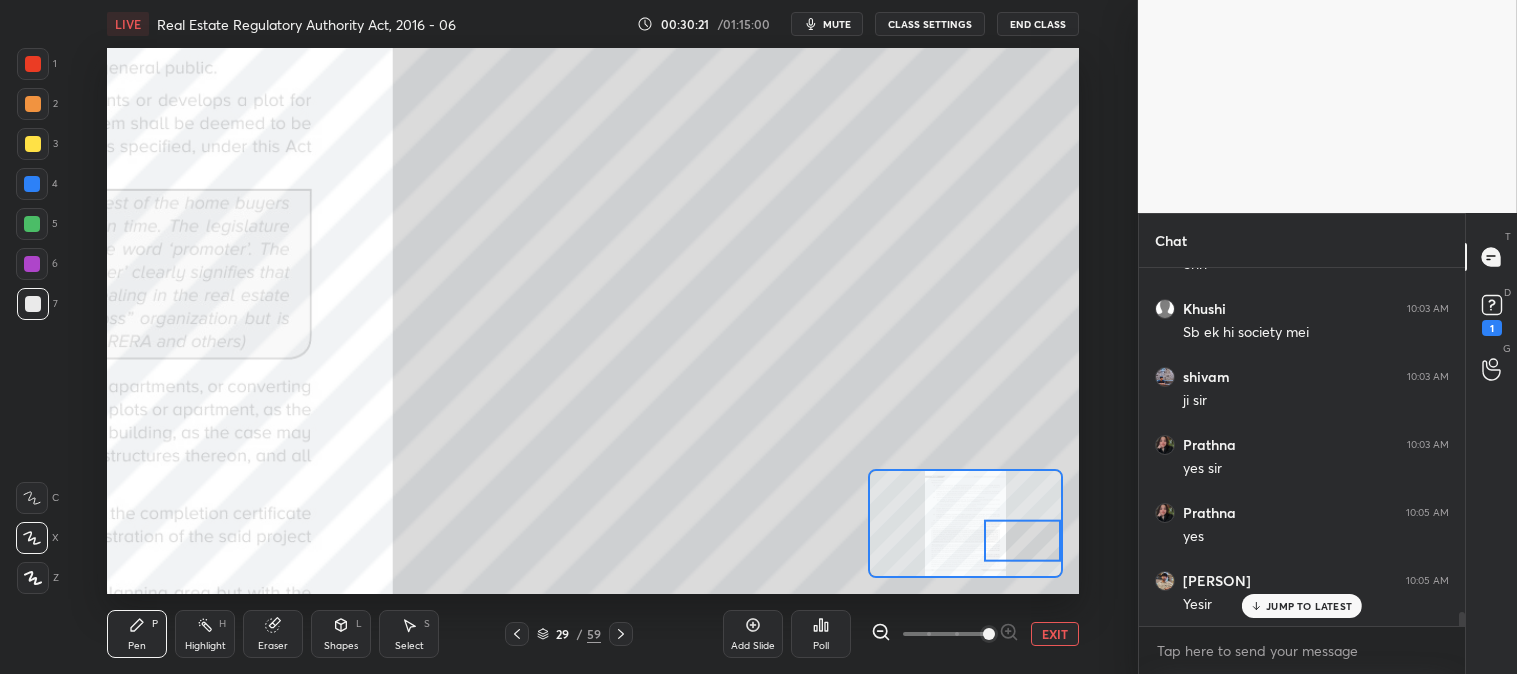 click on "JUMP TO LATEST" at bounding box center [1309, 606] 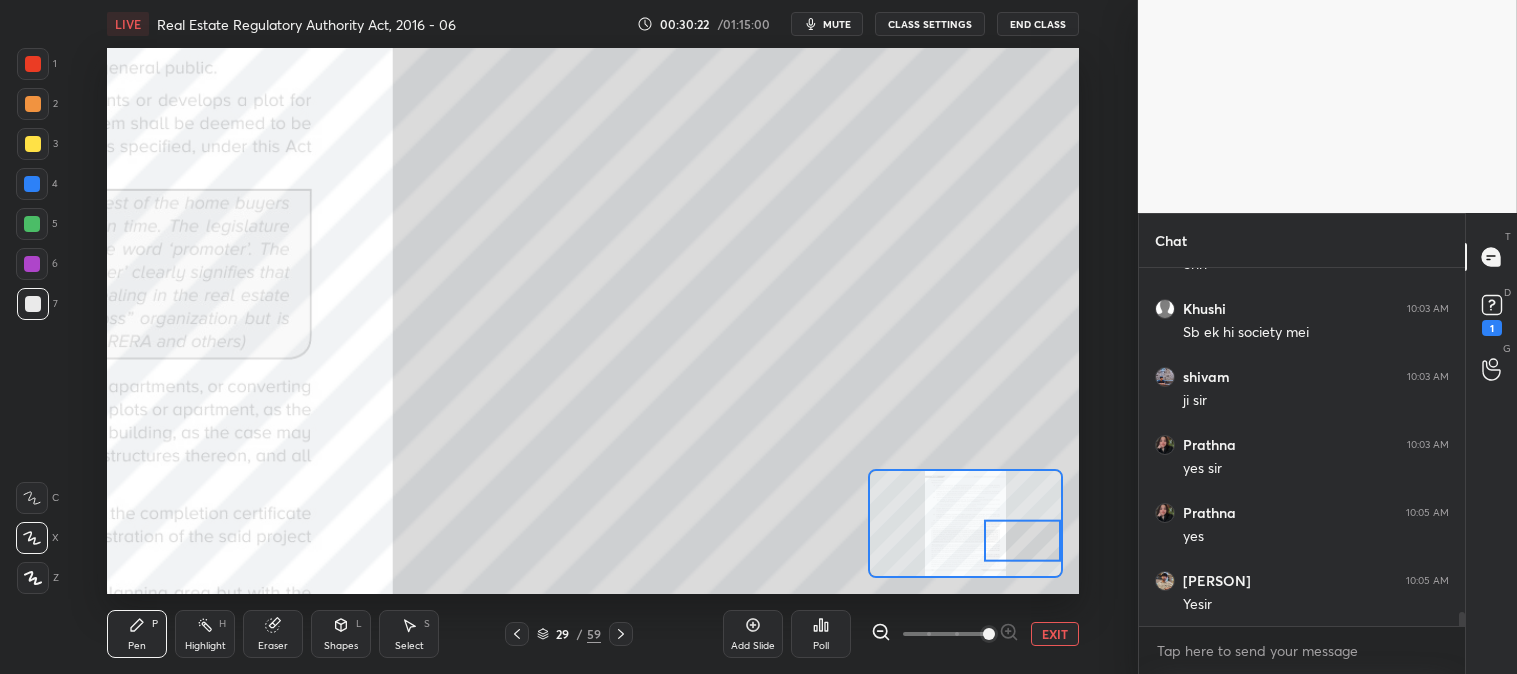 click on "EXIT" at bounding box center (1055, 634) 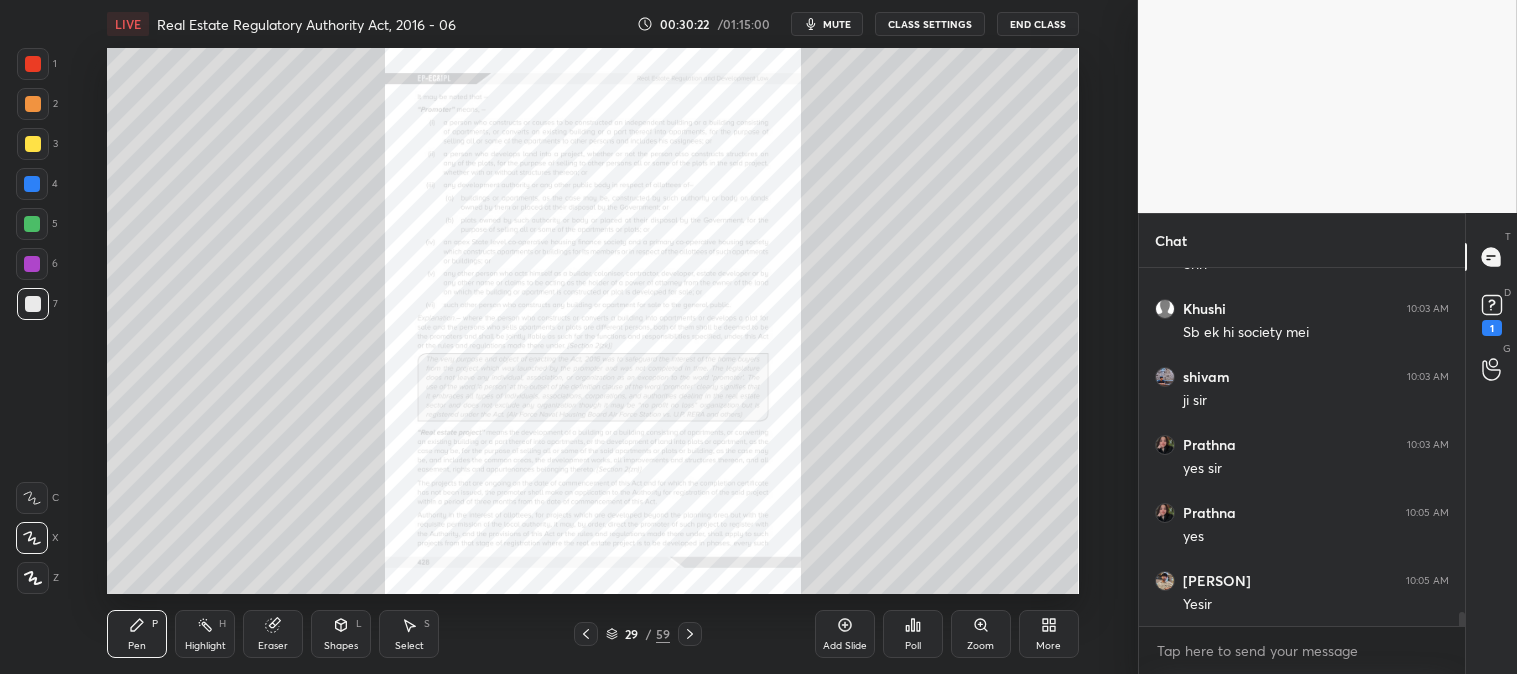 click on "Highlight H" at bounding box center [205, 634] 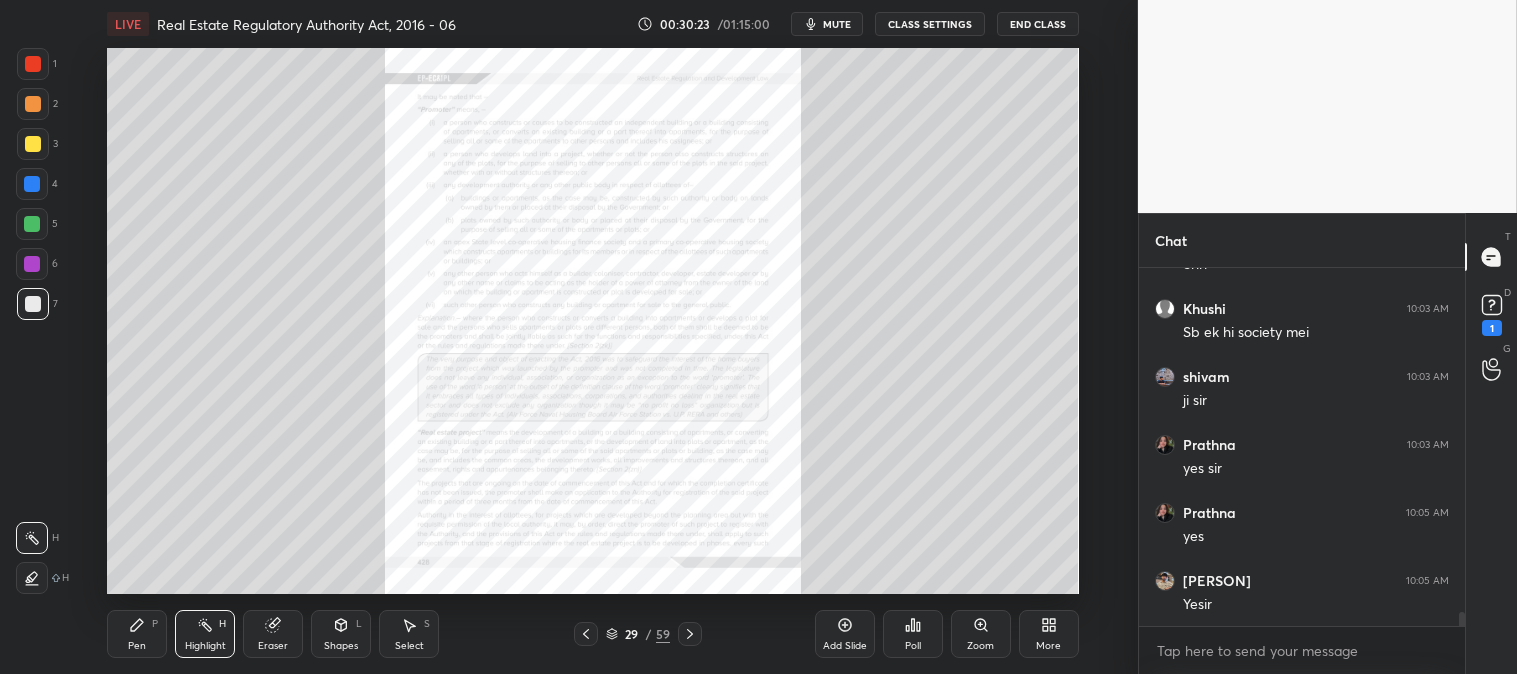 click at bounding box center (33, 64) 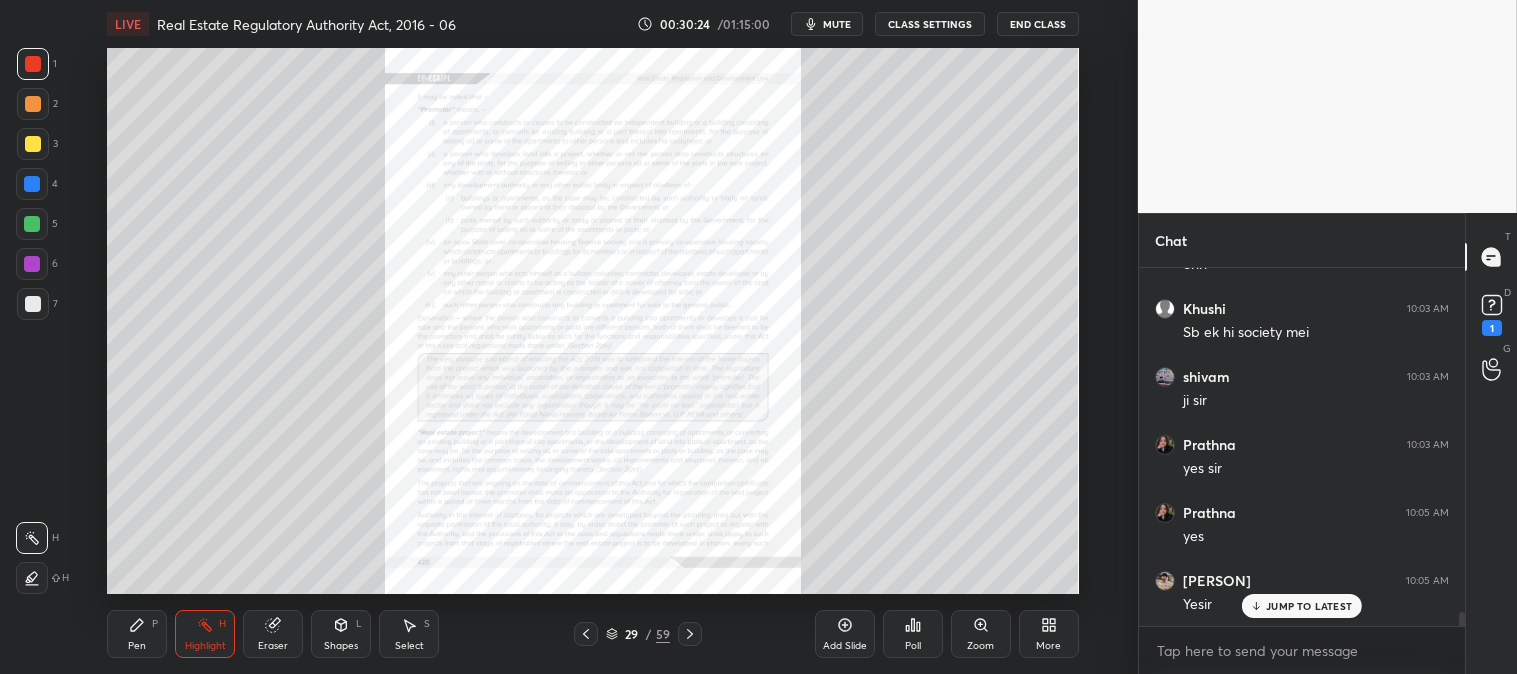 scroll, scrollTop: 8633, scrollLeft: 0, axis: vertical 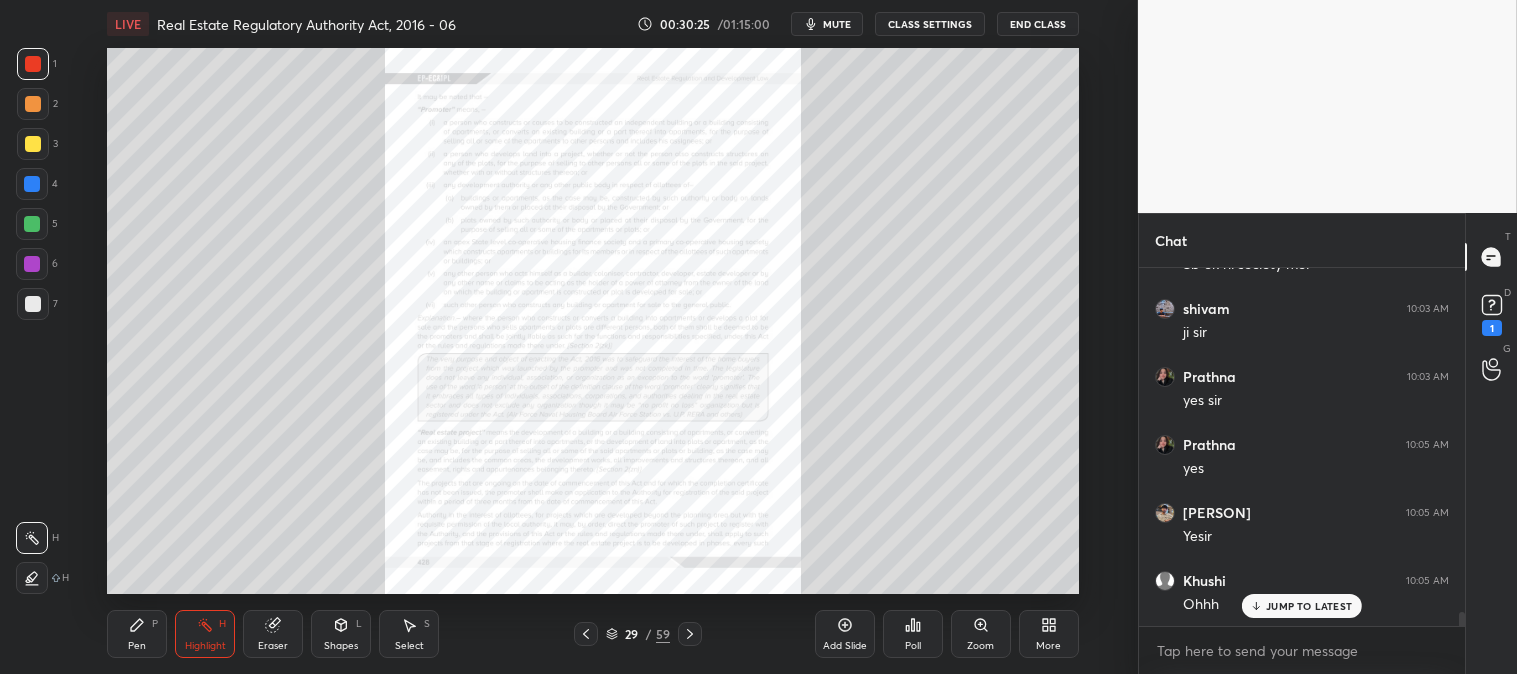 click on "JUMP TO LATEST" at bounding box center [1309, 606] 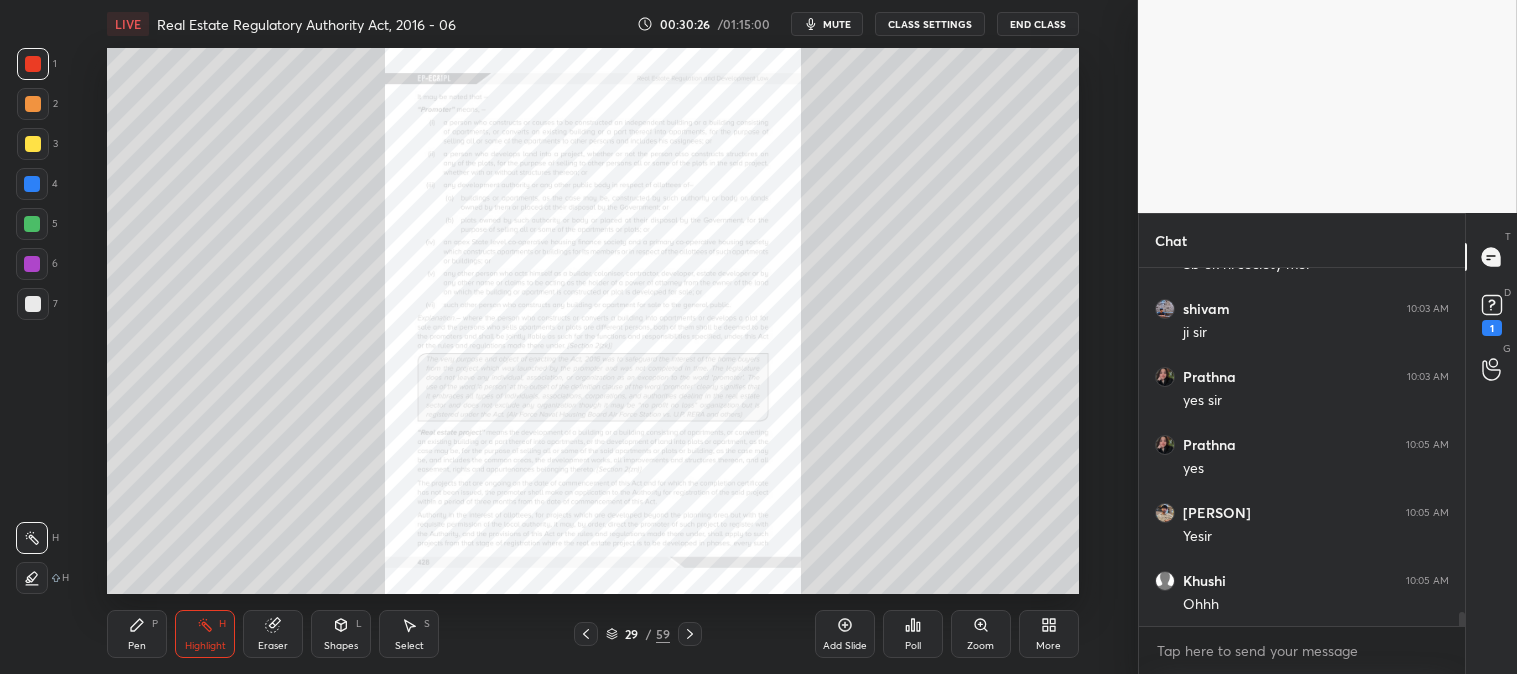 click on "Zoom" at bounding box center [981, 634] 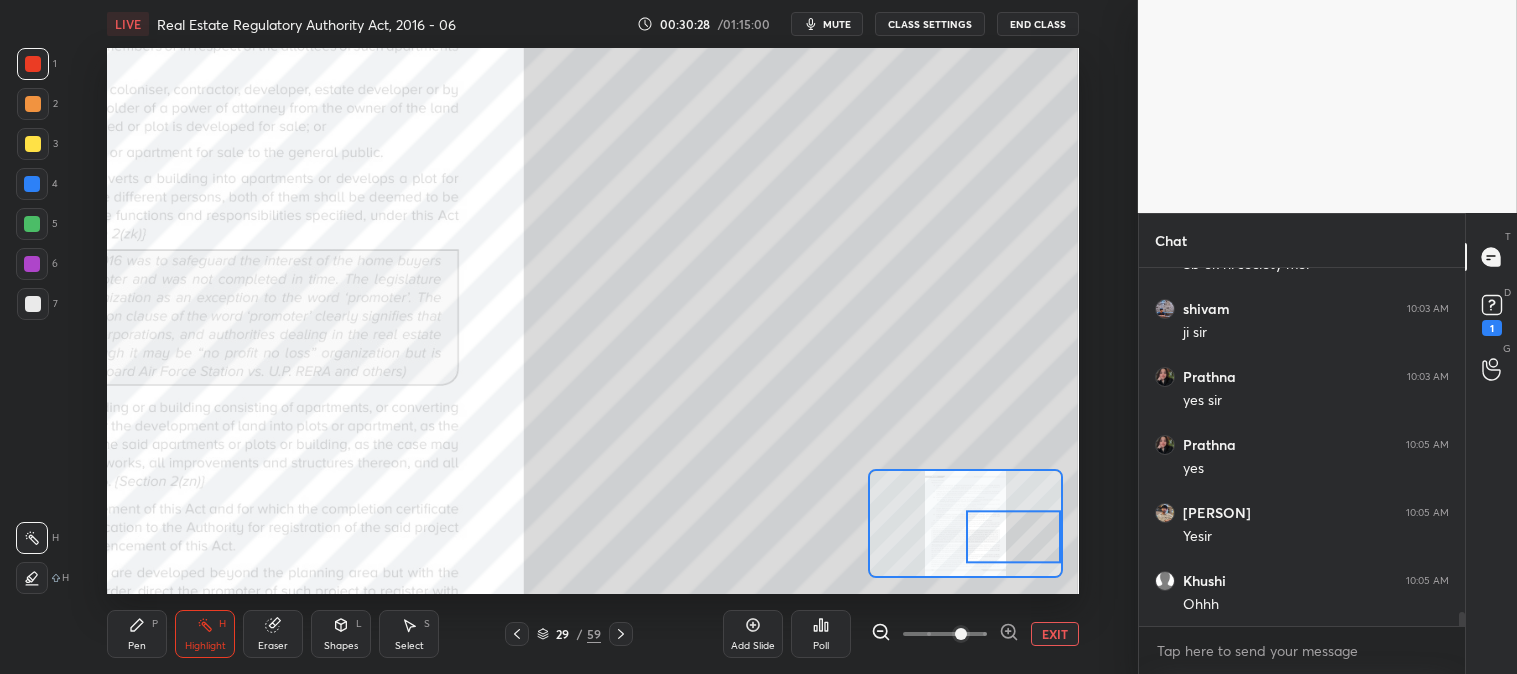 click on "EXIT" at bounding box center (1055, 634) 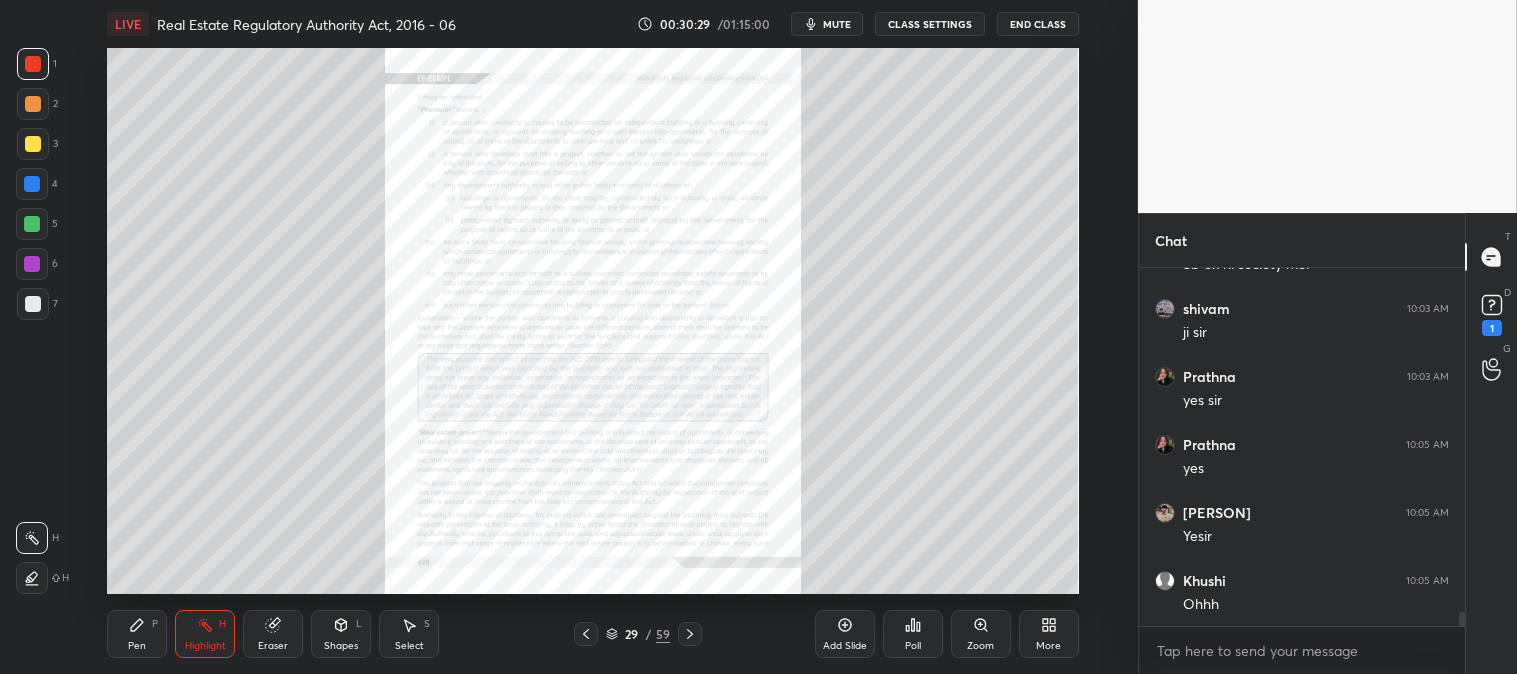 click on "Pen P" at bounding box center [137, 634] 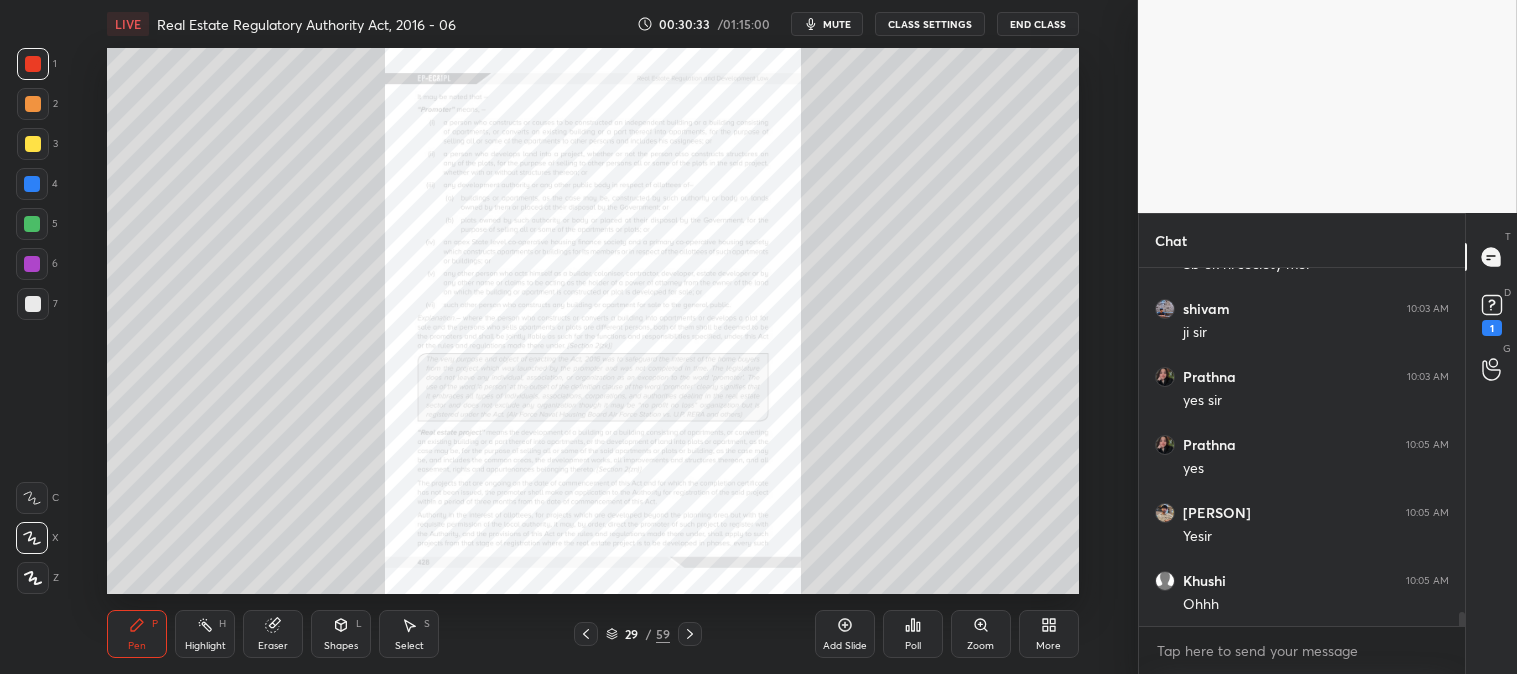 click on "Zoom" at bounding box center (981, 634) 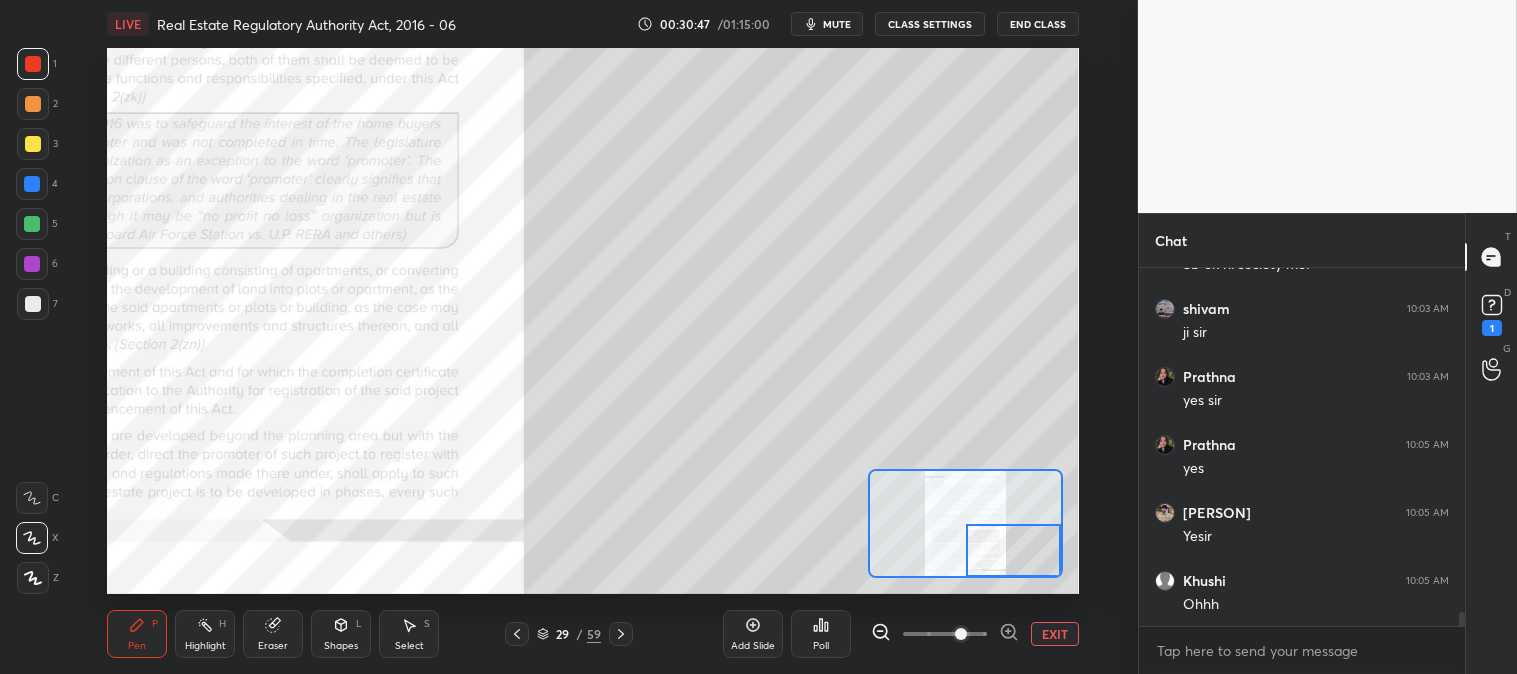 click on "EXIT" at bounding box center (1055, 634) 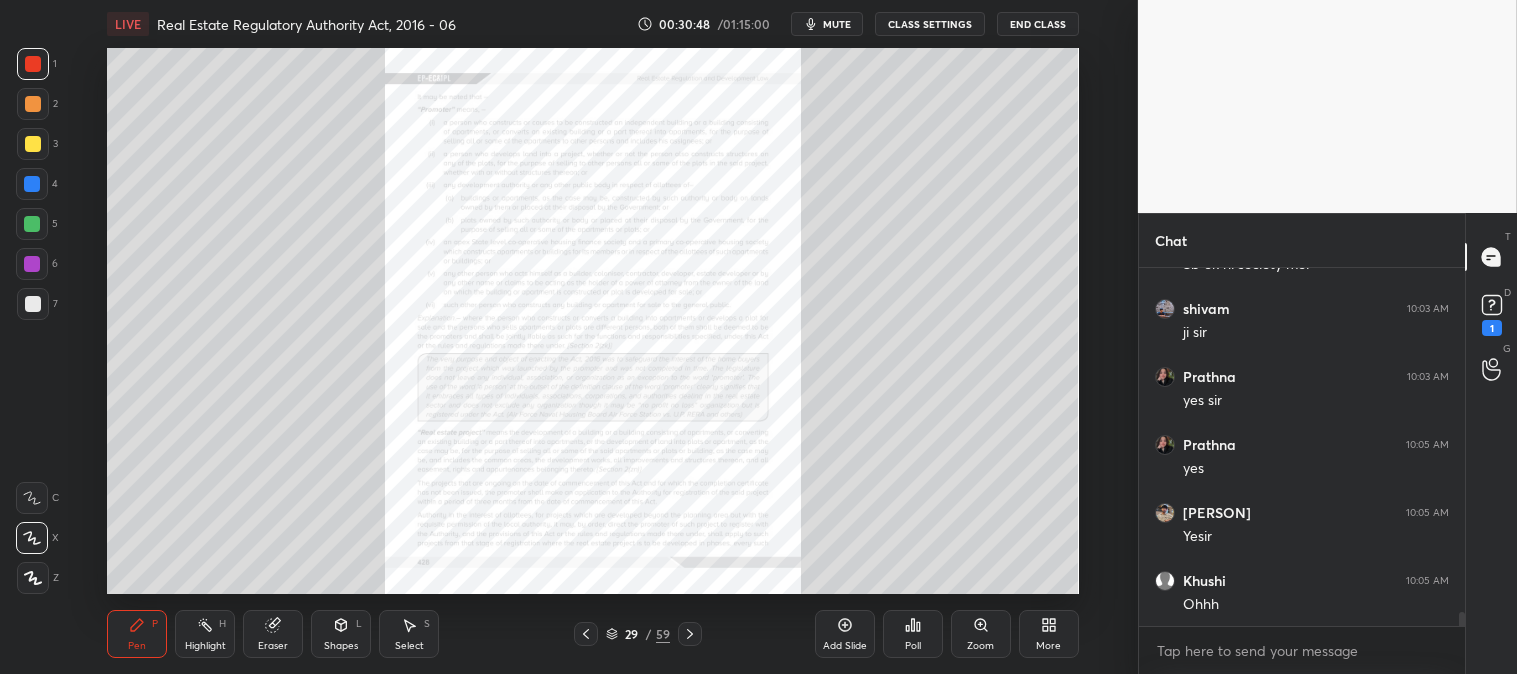 scroll, scrollTop: 8701, scrollLeft: 0, axis: vertical 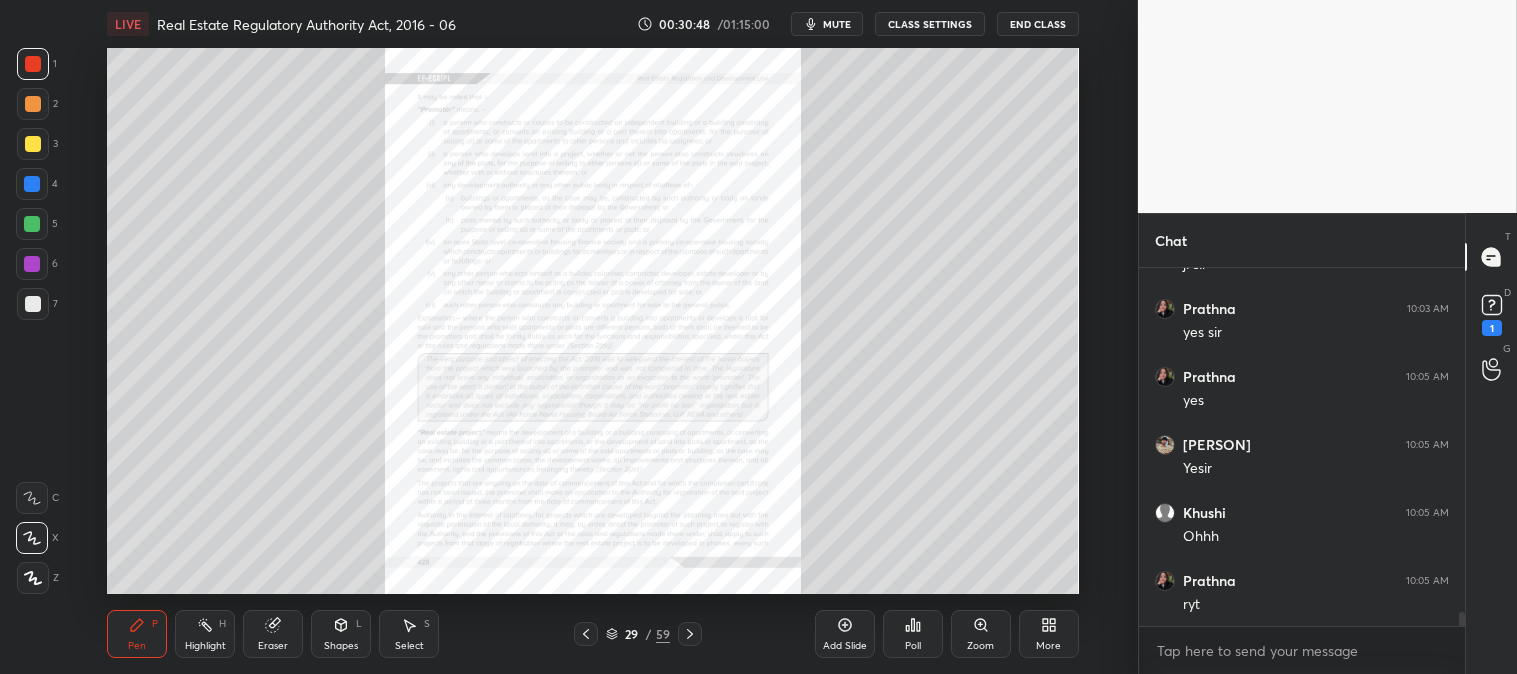 click on "Highlight" at bounding box center [205, 646] 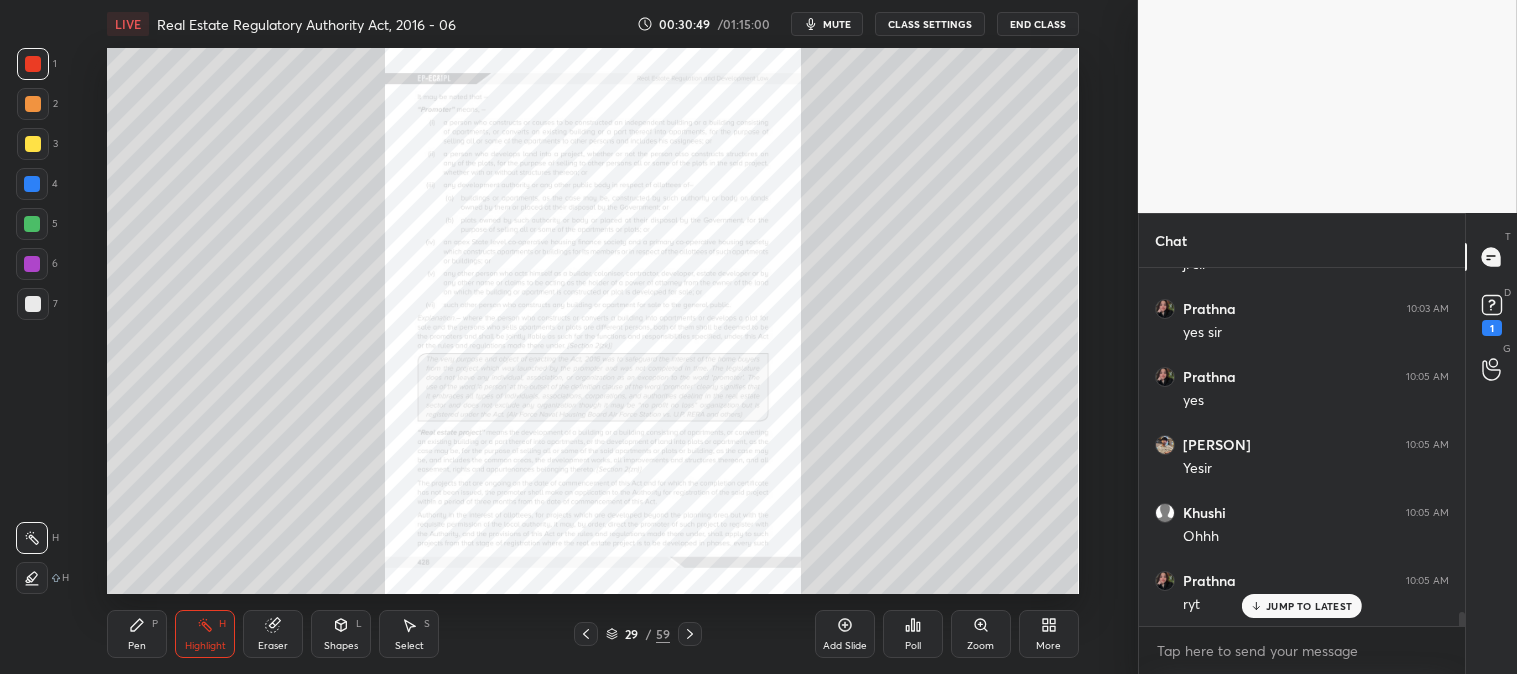 click at bounding box center [33, 64] 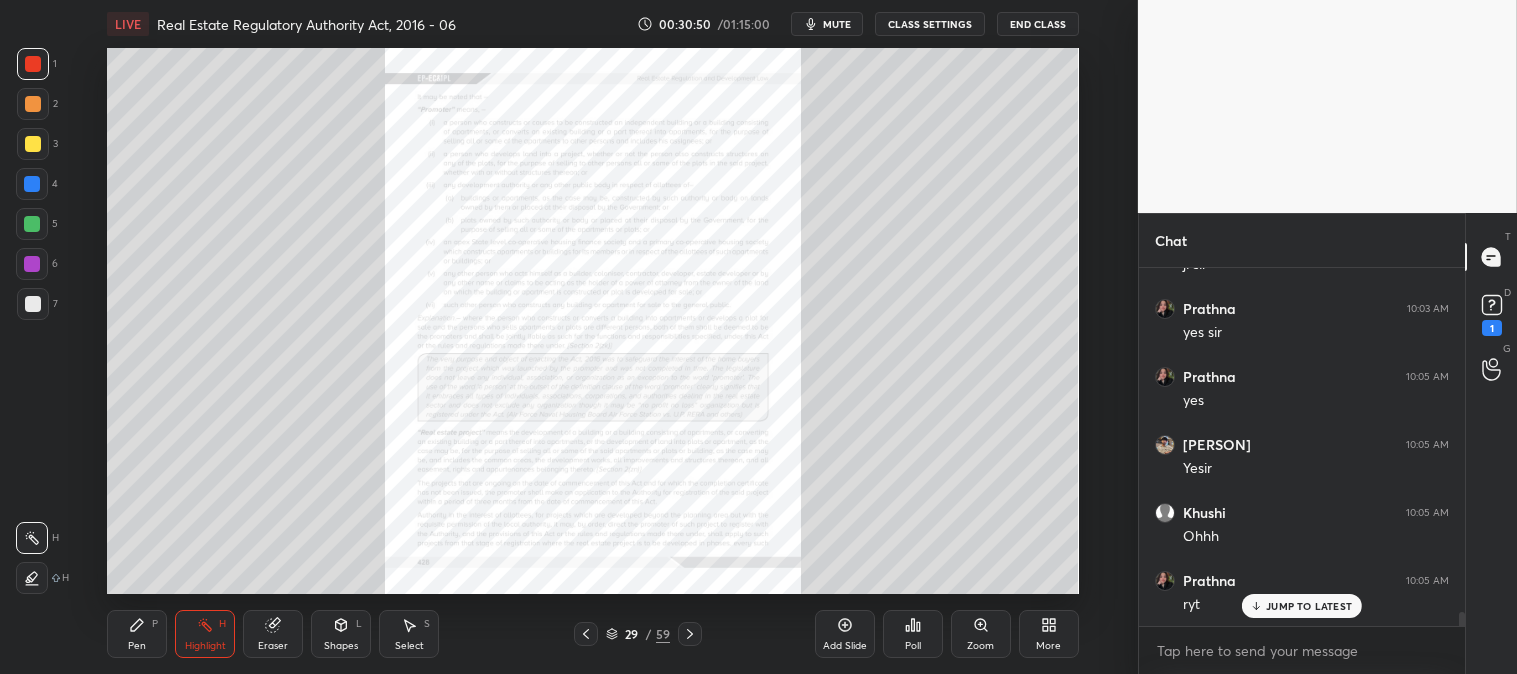 click on "JUMP TO LATEST" at bounding box center (1309, 606) 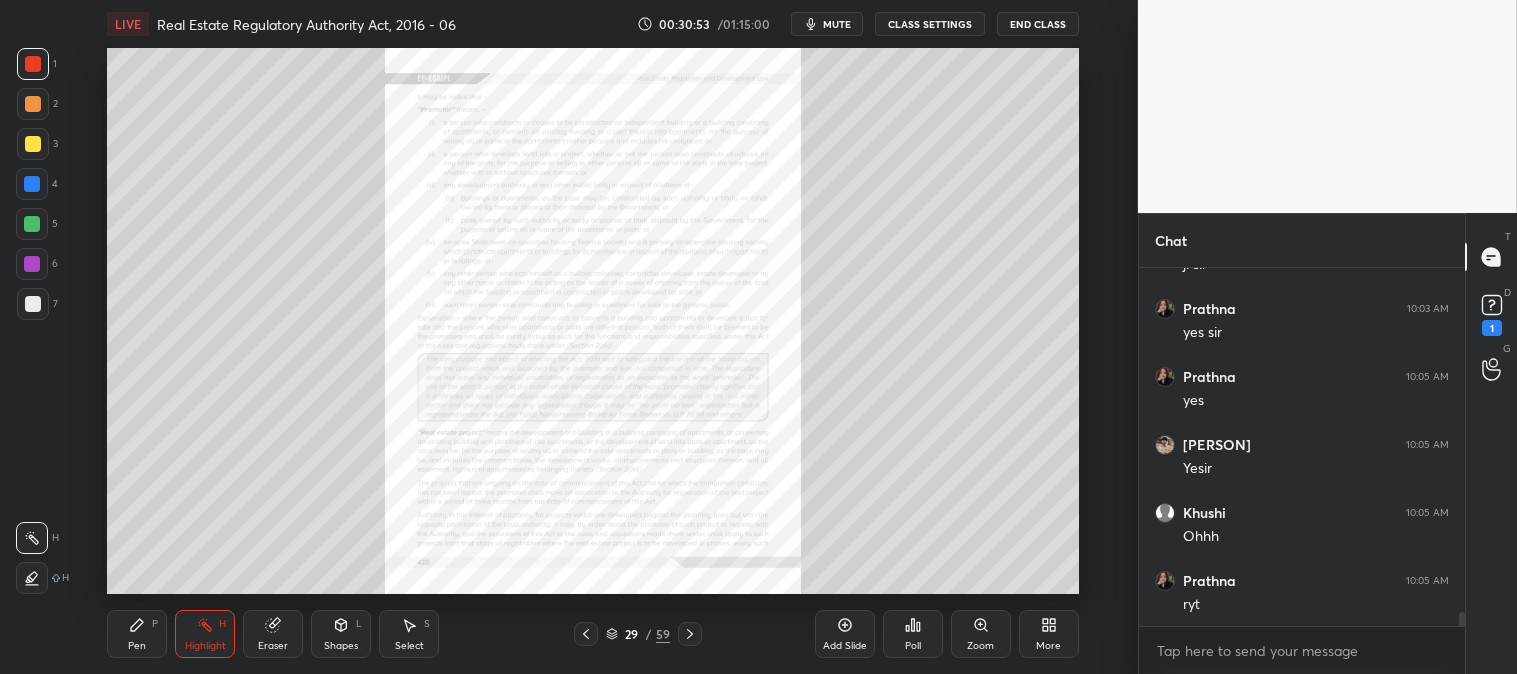 click 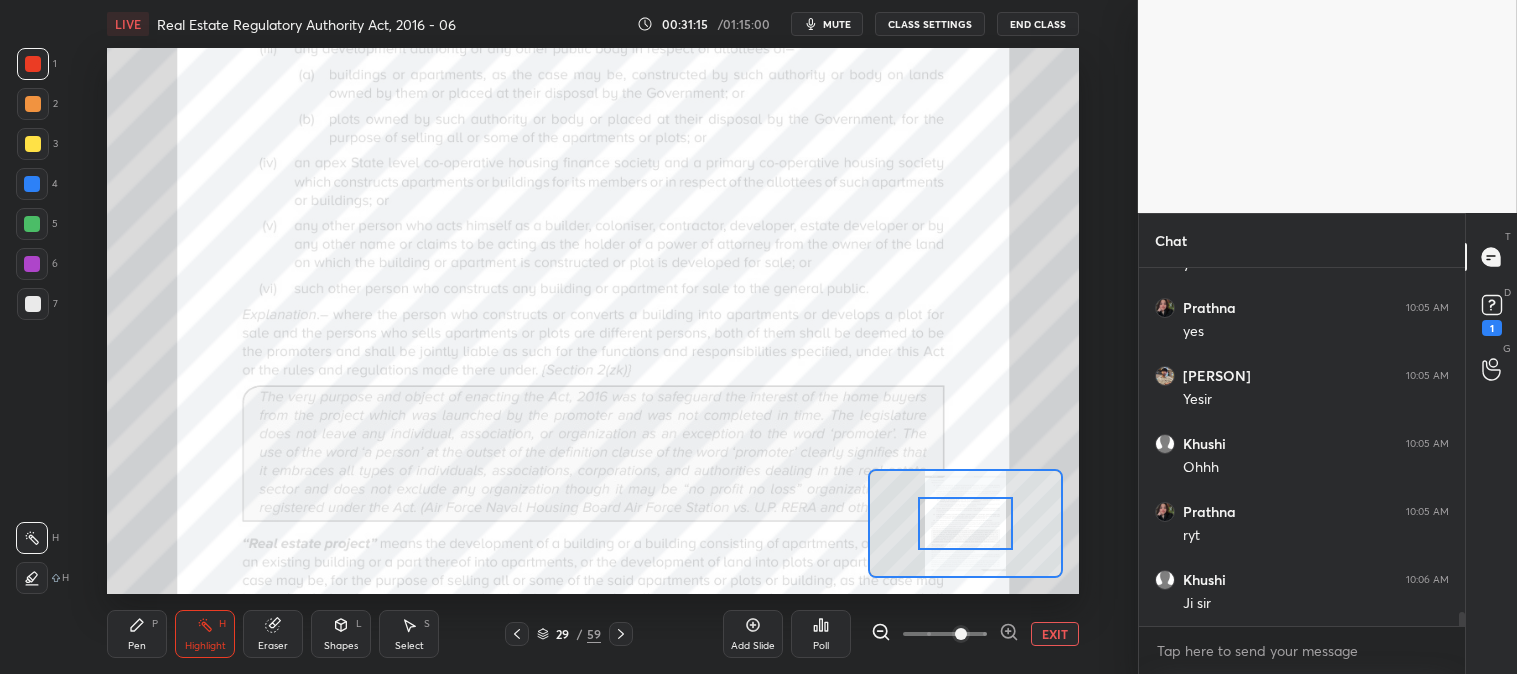 scroll, scrollTop: 8855, scrollLeft: 0, axis: vertical 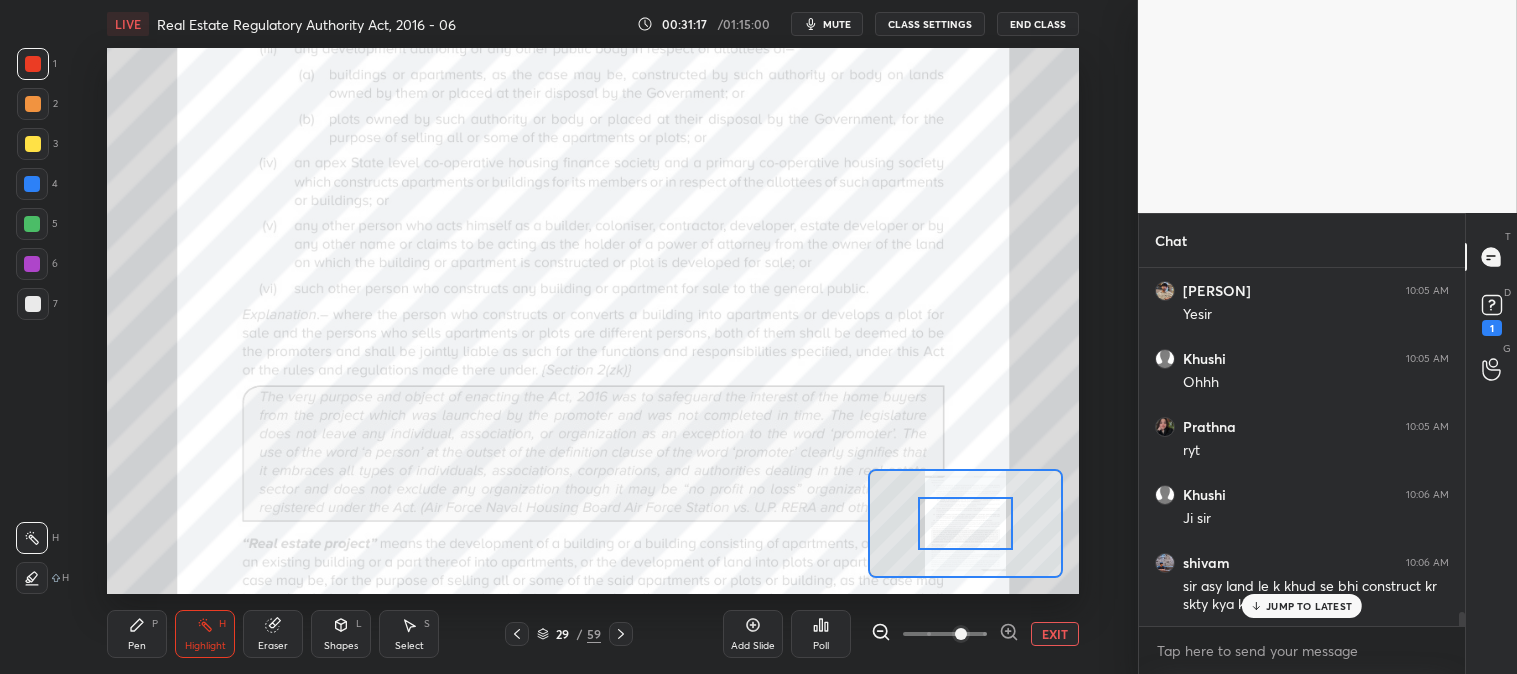 click on "JUMP TO LATEST" at bounding box center (1302, 606) 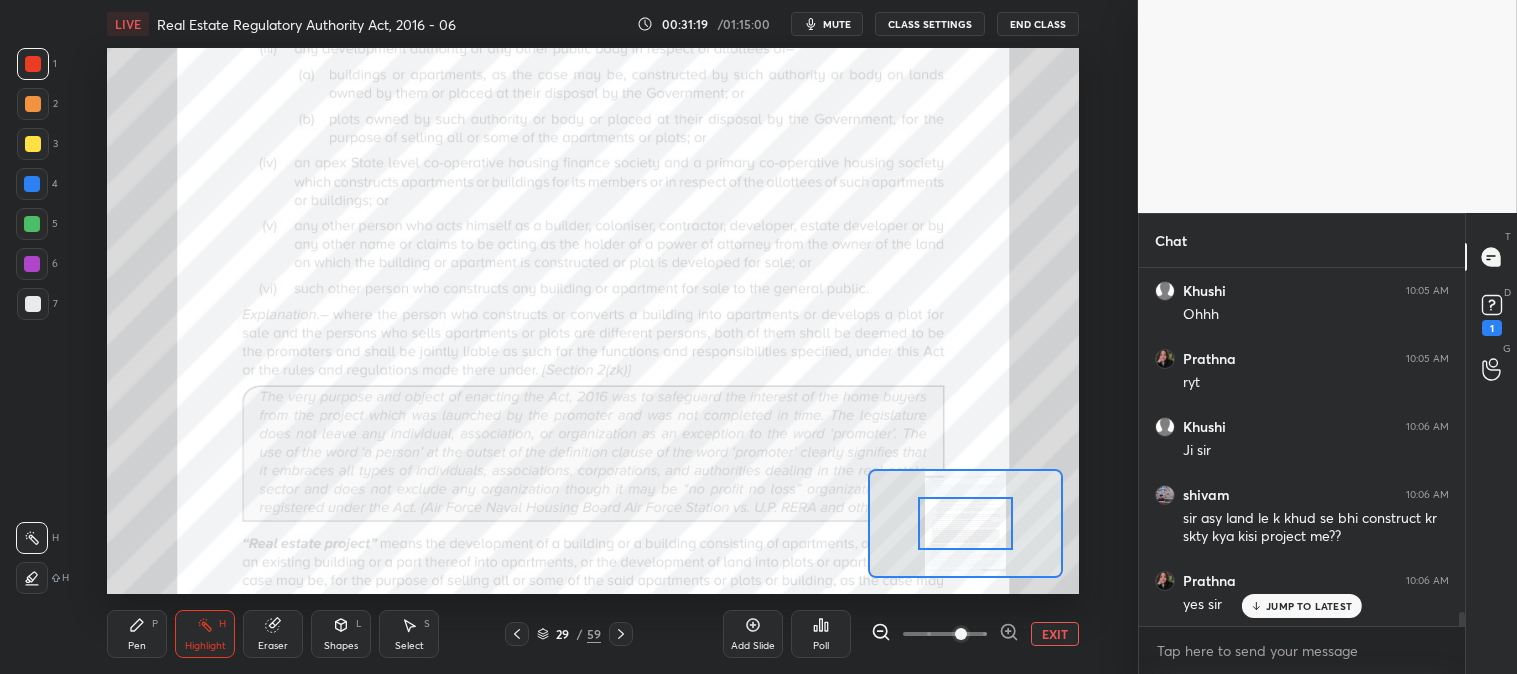 scroll, scrollTop: 8991, scrollLeft: 0, axis: vertical 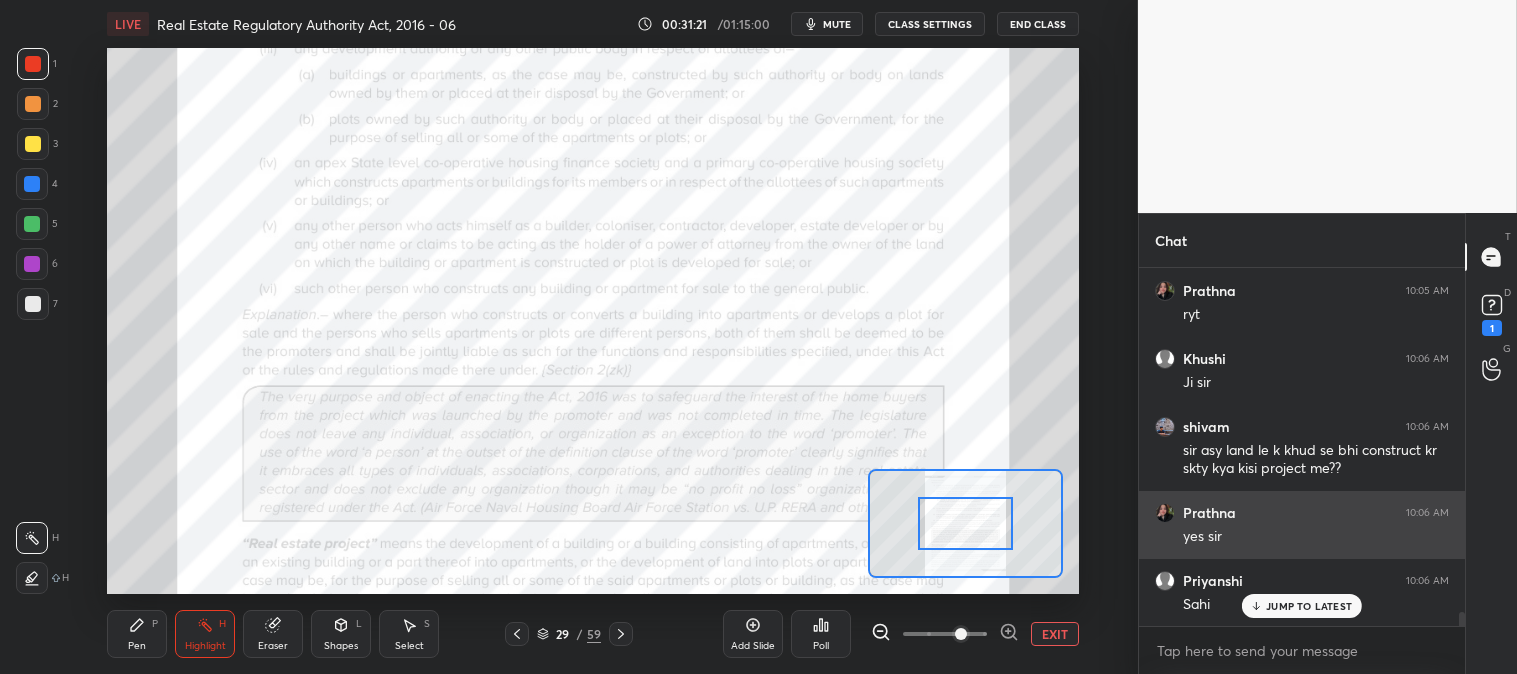 click on "JUMP TO LATEST" at bounding box center [1309, 606] 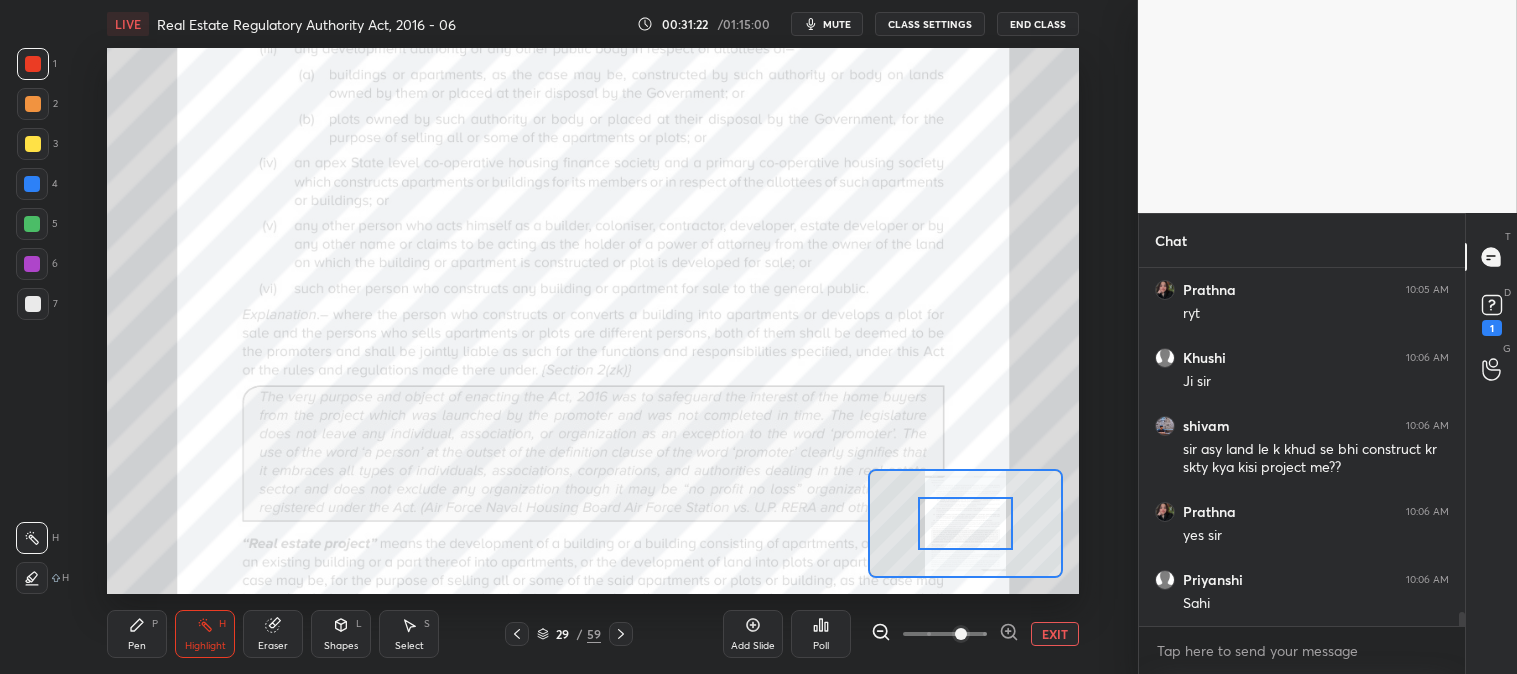 scroll, scrollTop: 9060, scrollLeft: 0, axis: vertical 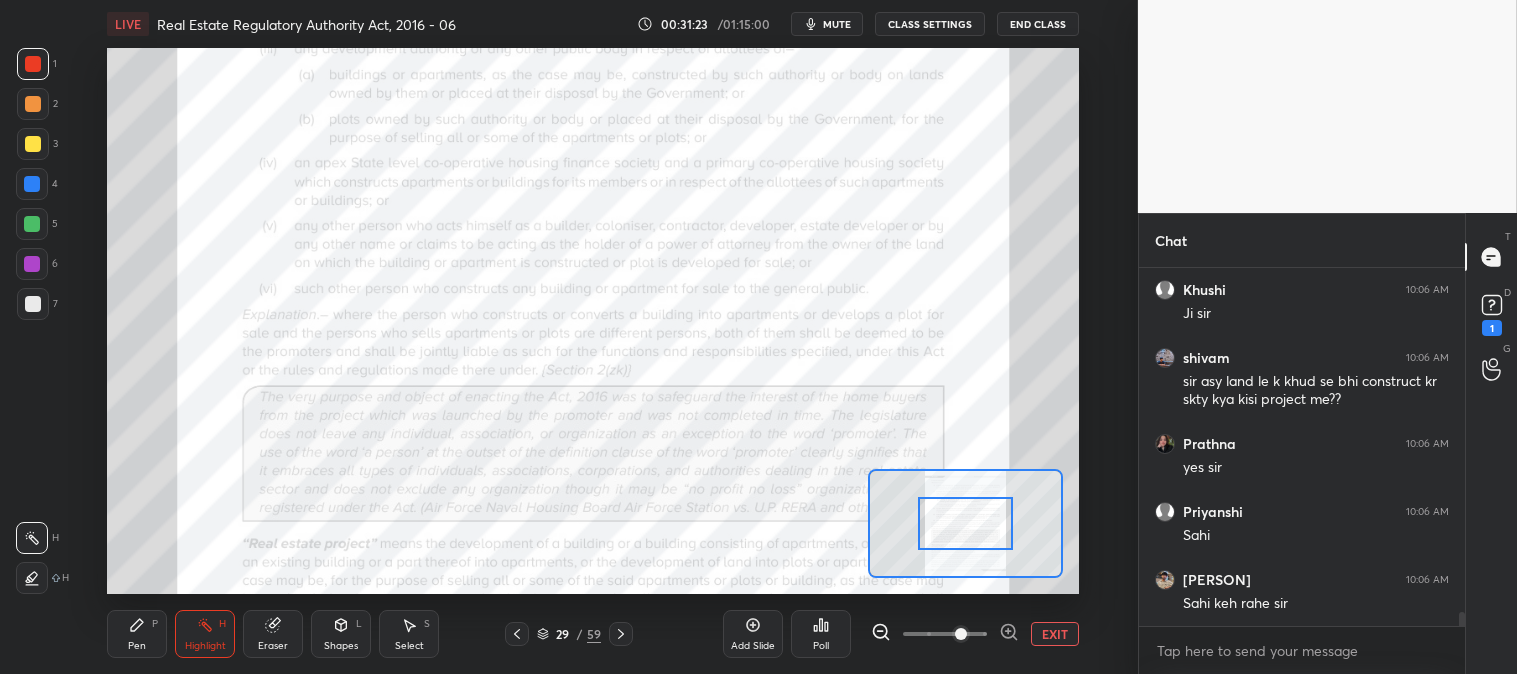 click on "EXIT" at bounding box center (1055, 634) 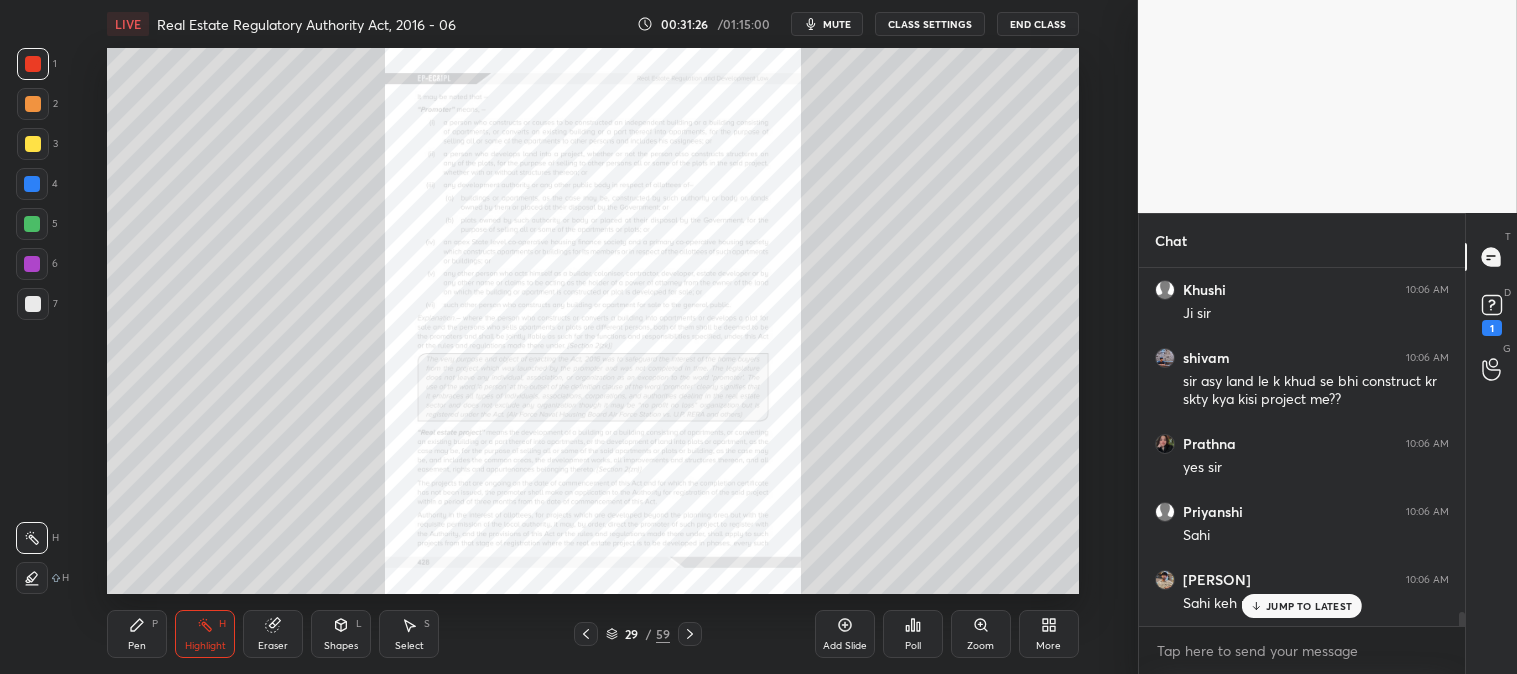 scroll, scrollTop: 9127, scrollLeft: 0, axis: vertical 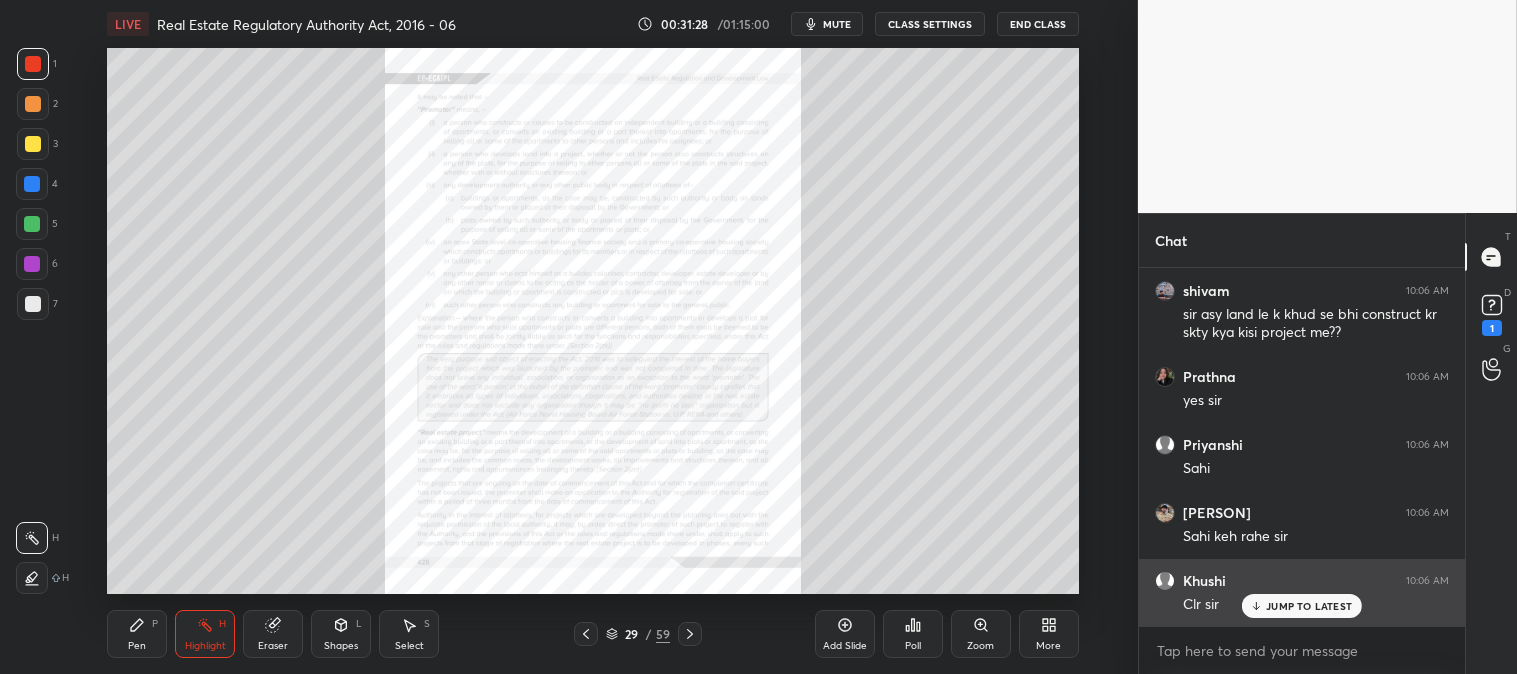 click on "JUMP TO LATEST" at bounding box center [1309, 606] 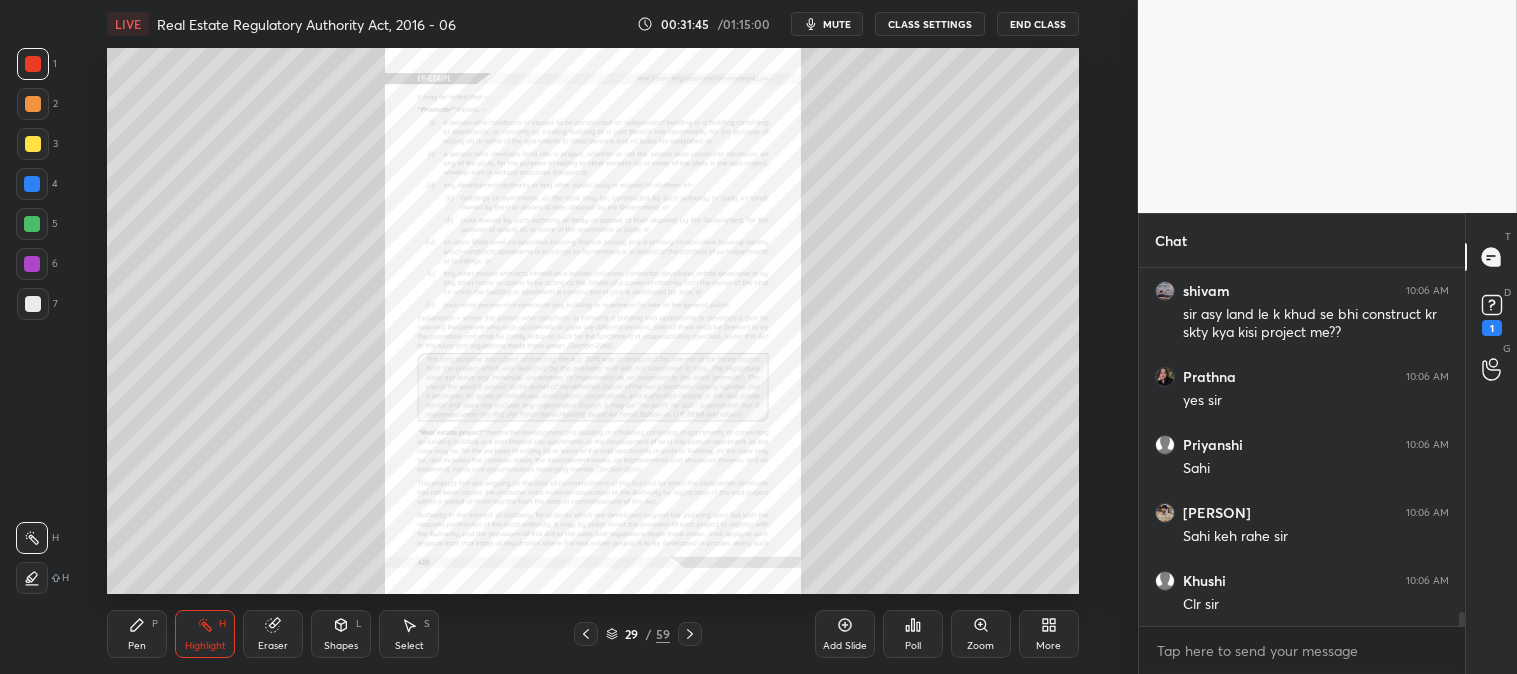 click 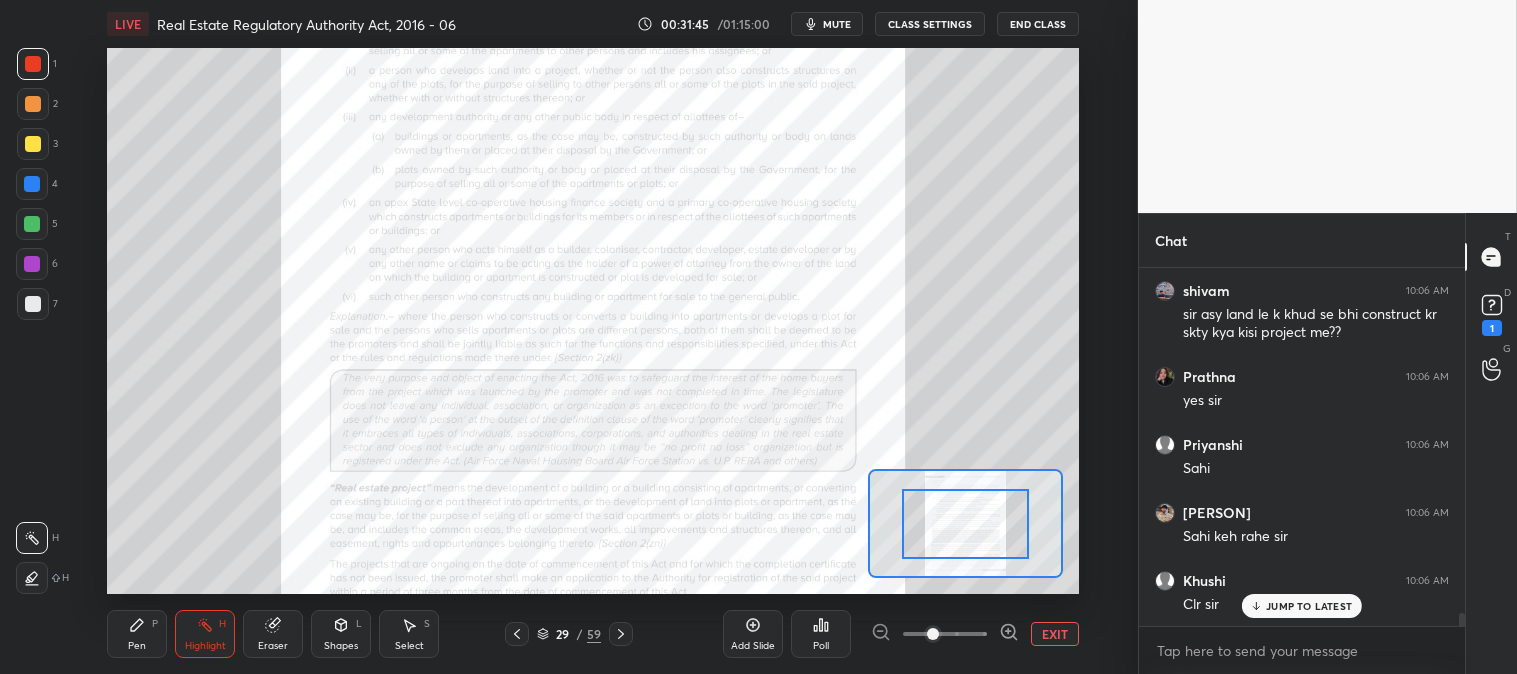 scroll, scrollTop: 9195, scrollLeft: 0, axis: vertical 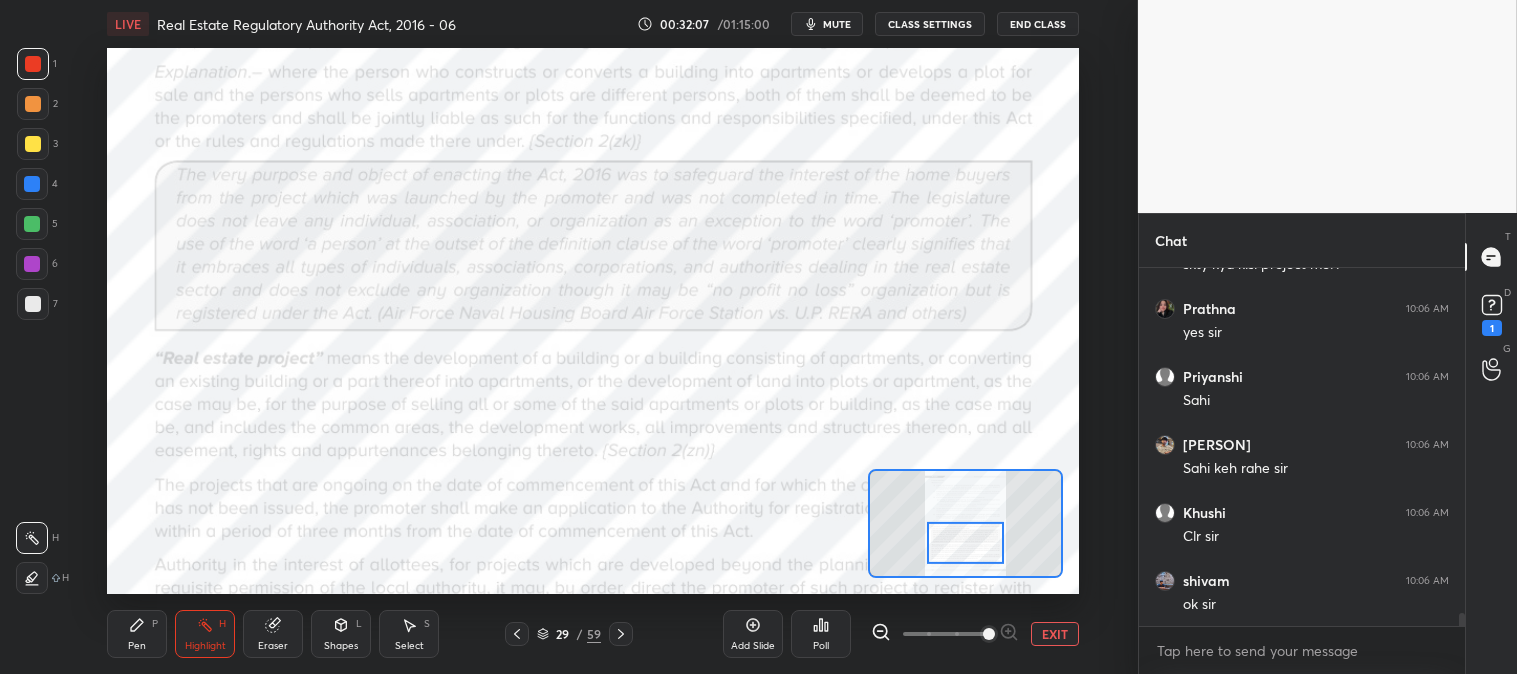 click on "Pen P" at bounding box center [137, 634] 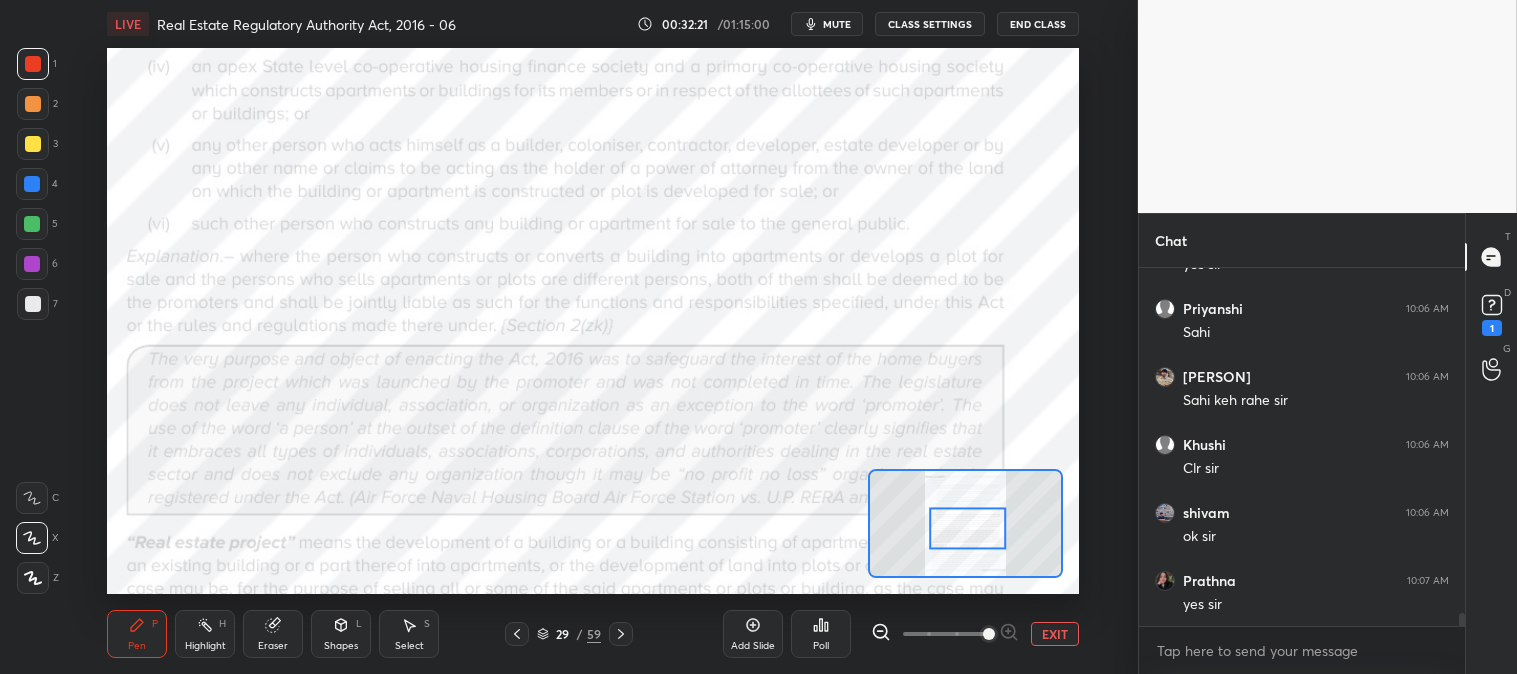 scroll, scrollTop: 9331, scrollLeft: 0, axis: vertical 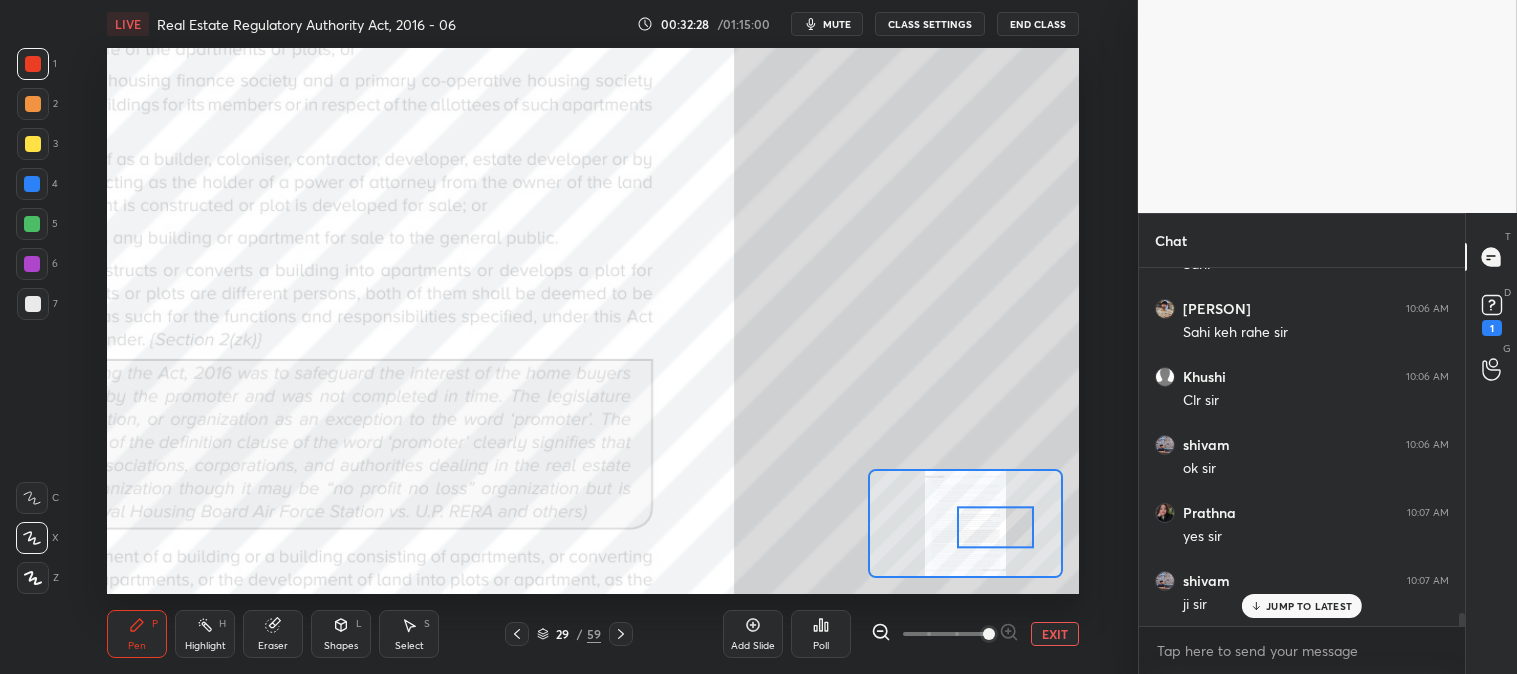 click on "EXIT" at bounding box center [1055, 634] 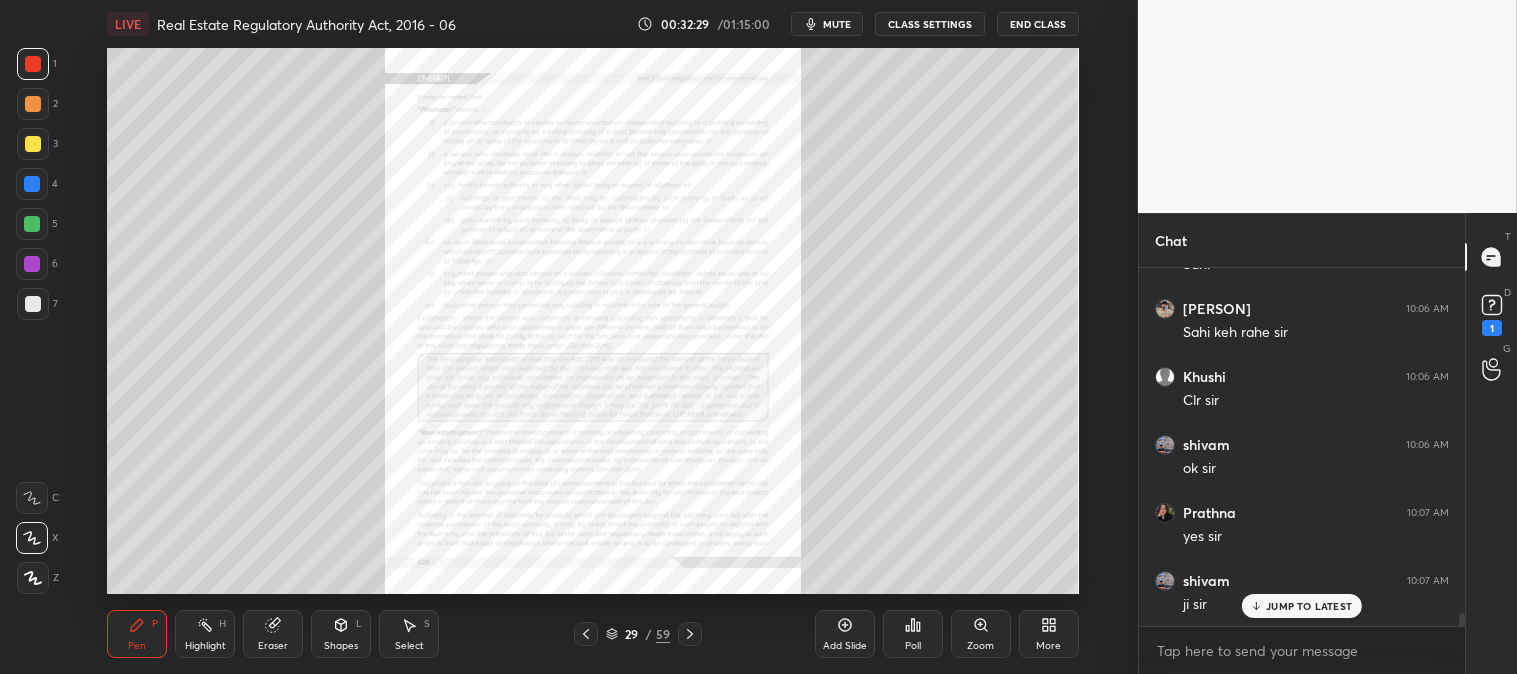 click on "Highlight H" at bounding box center (205, 634) 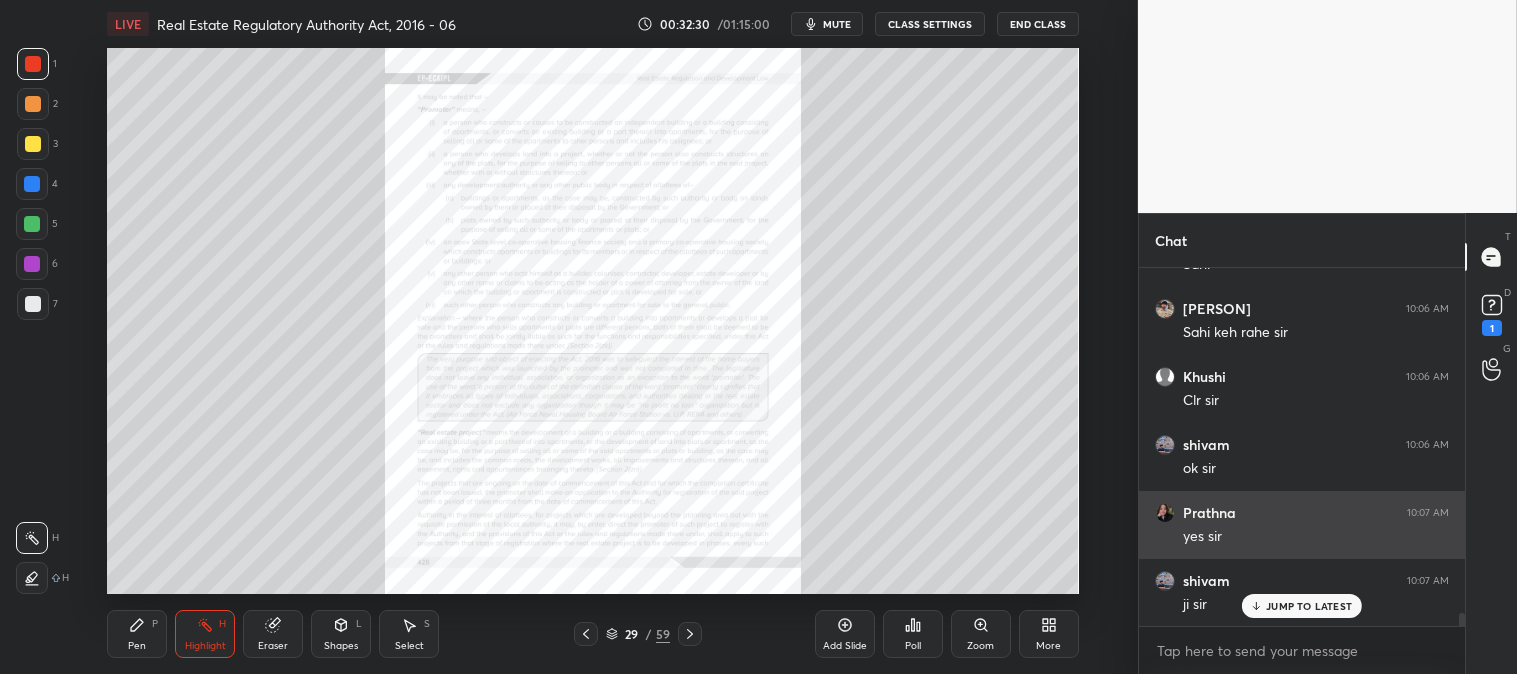 click on "JUMP TO LATEST" at bounding box center [1309, 606] 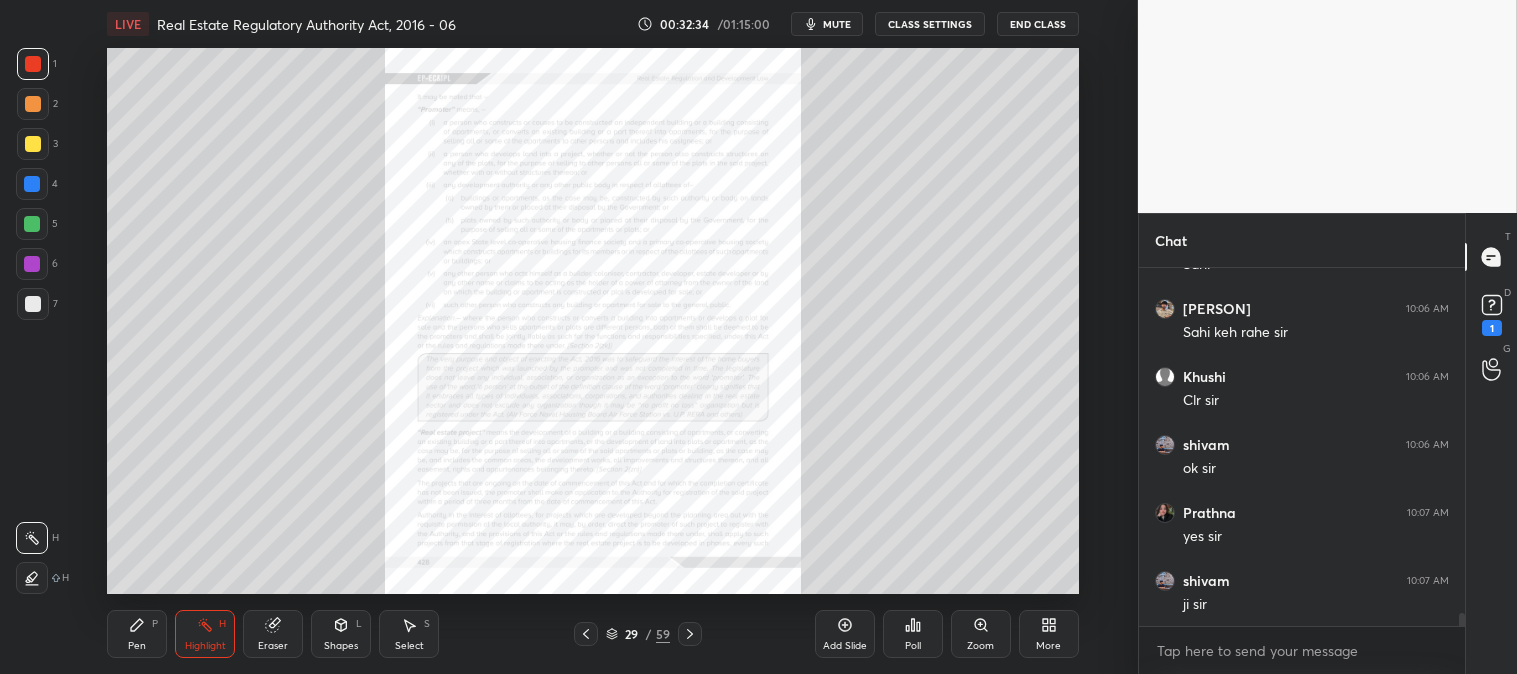 click on "Highlight" at bounding box center (205, 646) 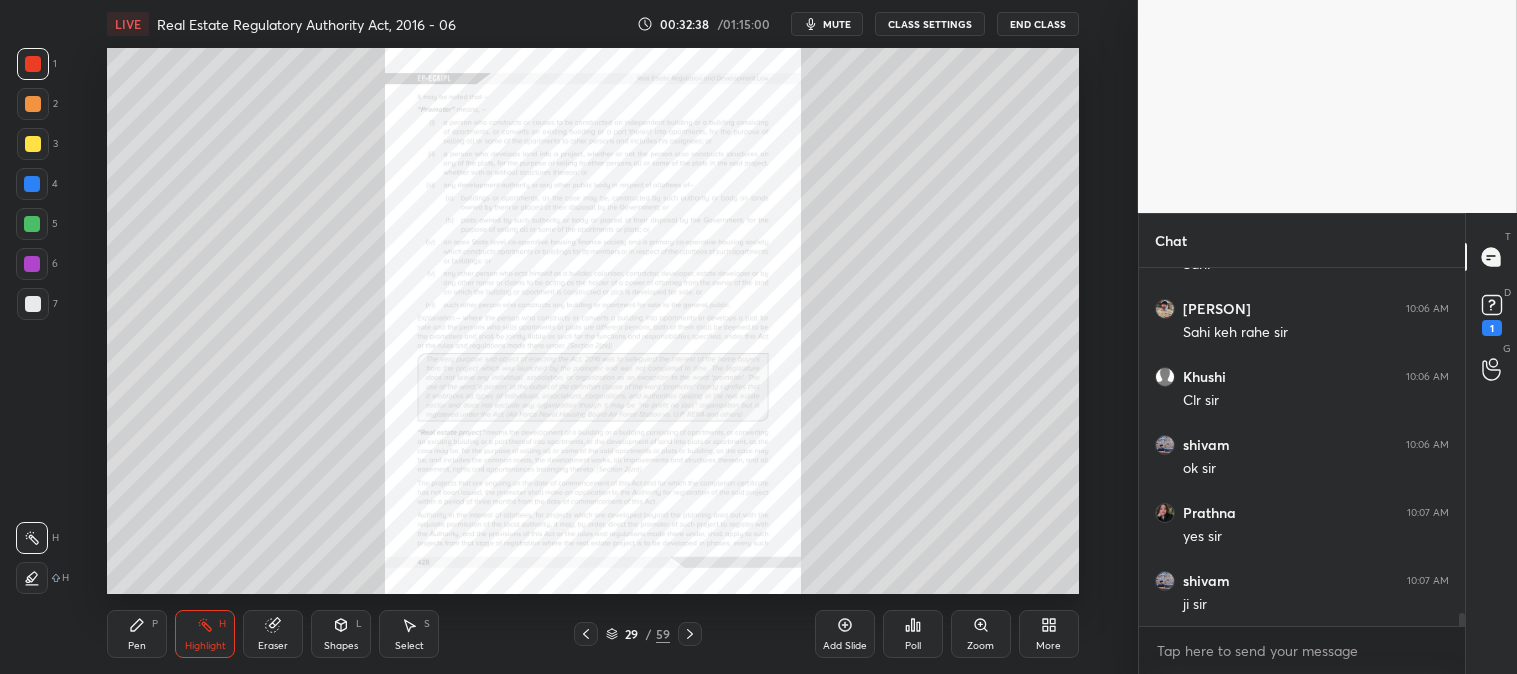scroll, scrollTop: 9400, scrollLeft: 0, axis: vertical 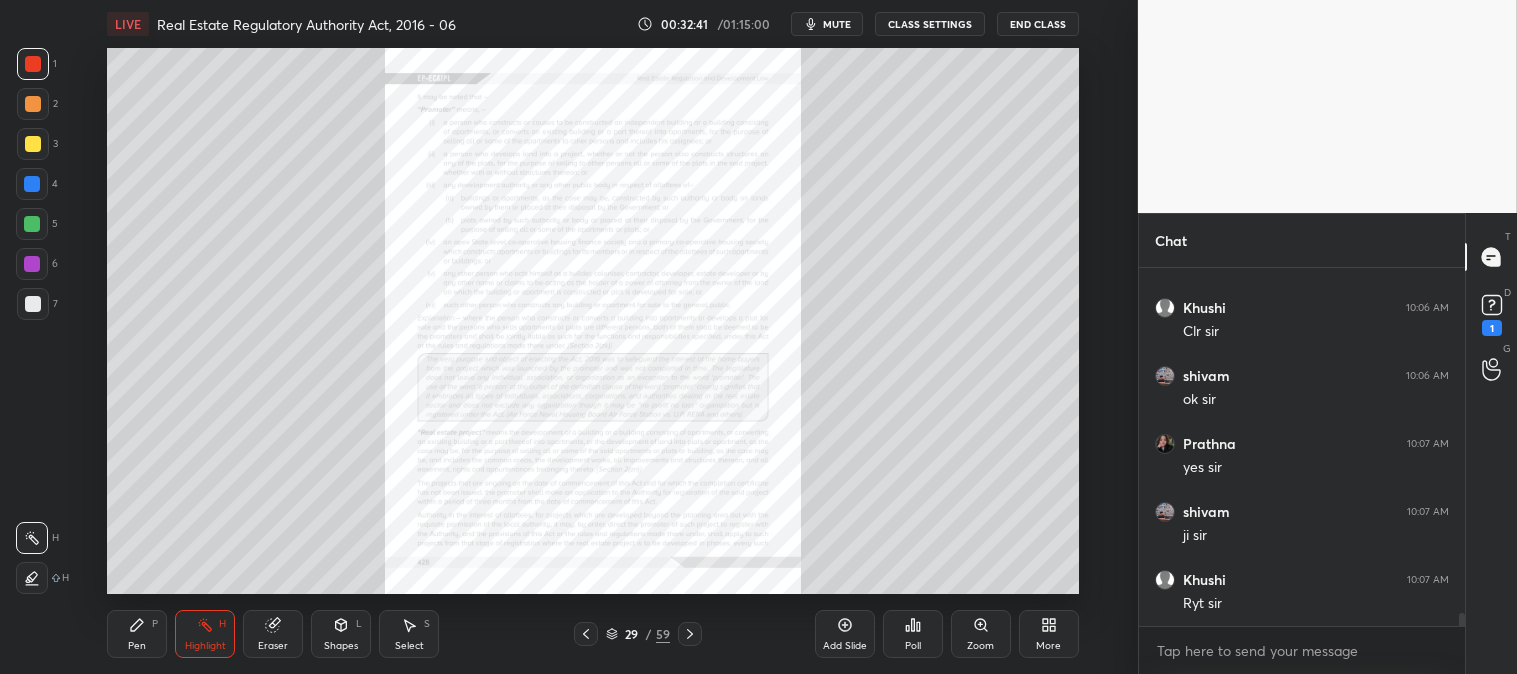 click on "mute" at bounding box center [837, 24] 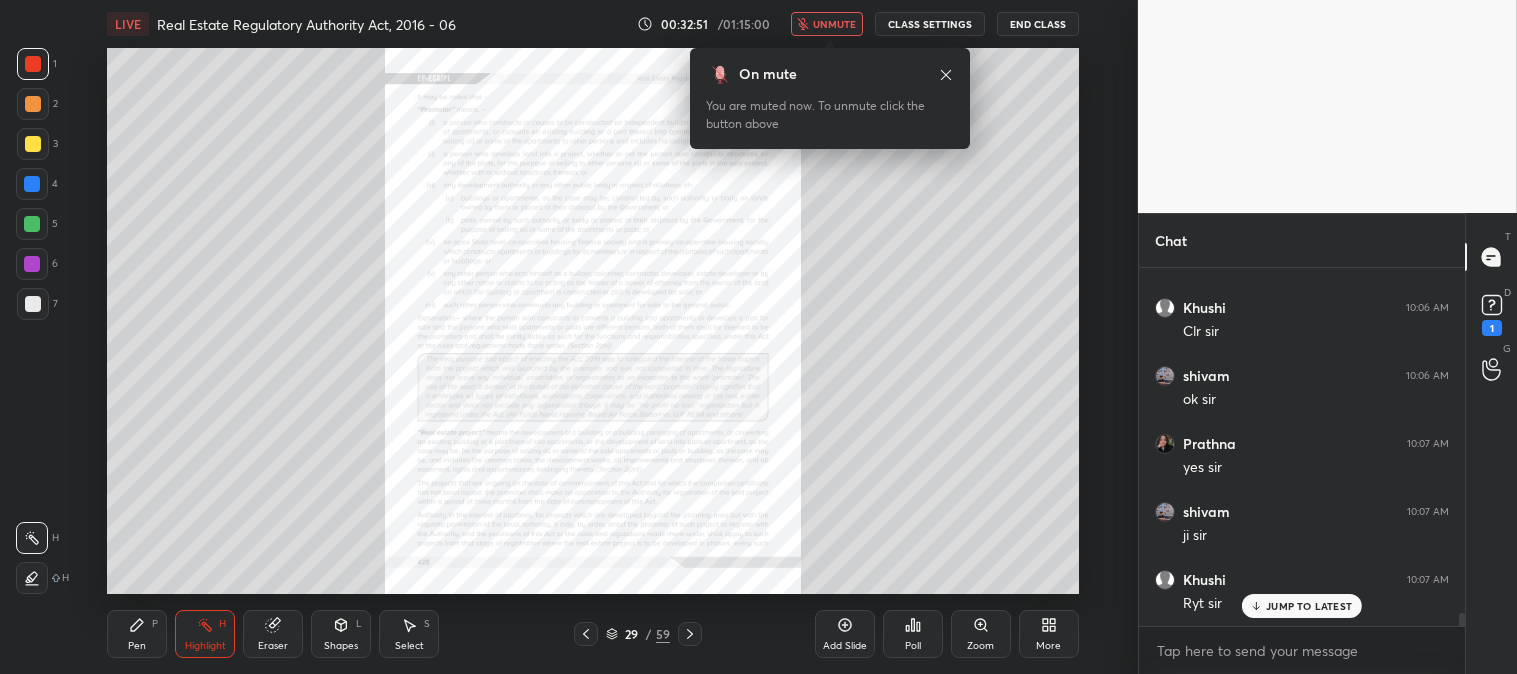scroll, scrollTop: 9467, scrollLeft: 0, axis: vertical 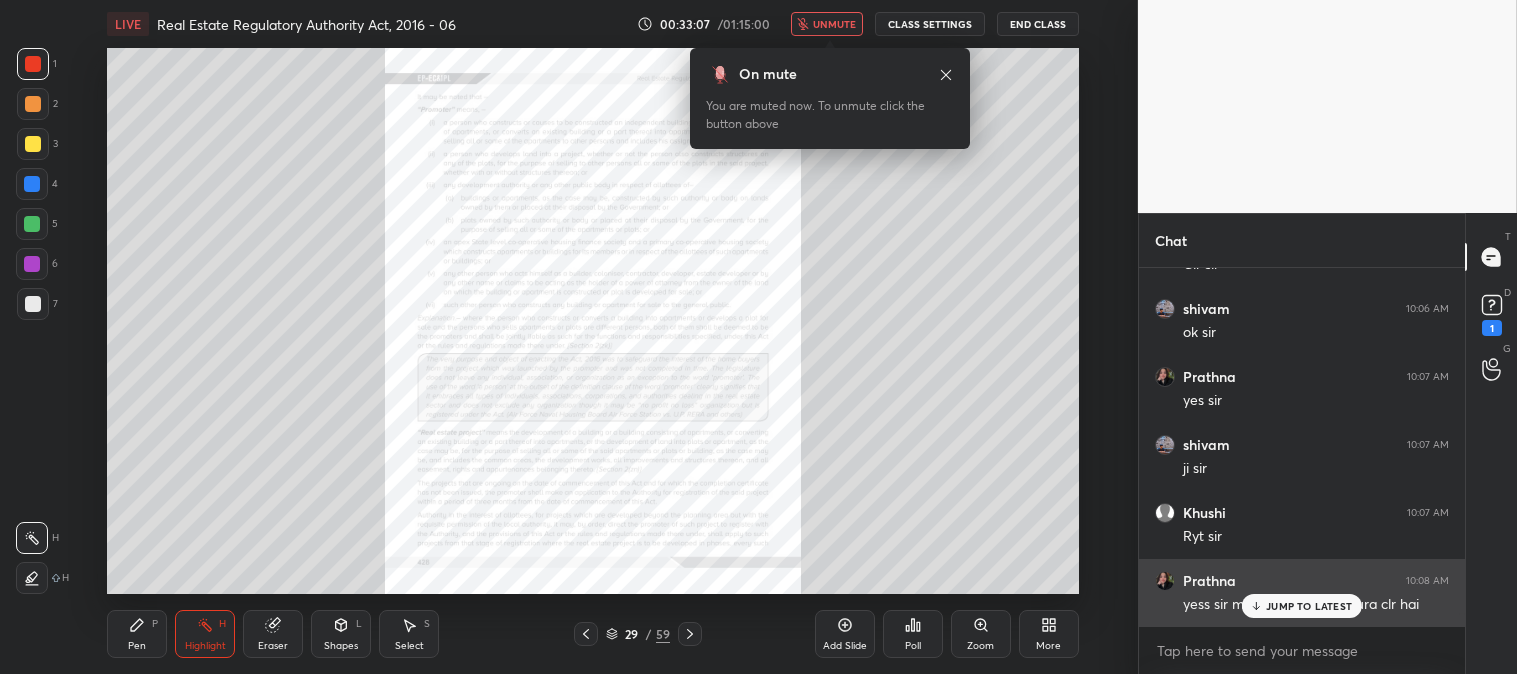 click on "JUMP TO LATEST" at bounding box center [1309, 606] 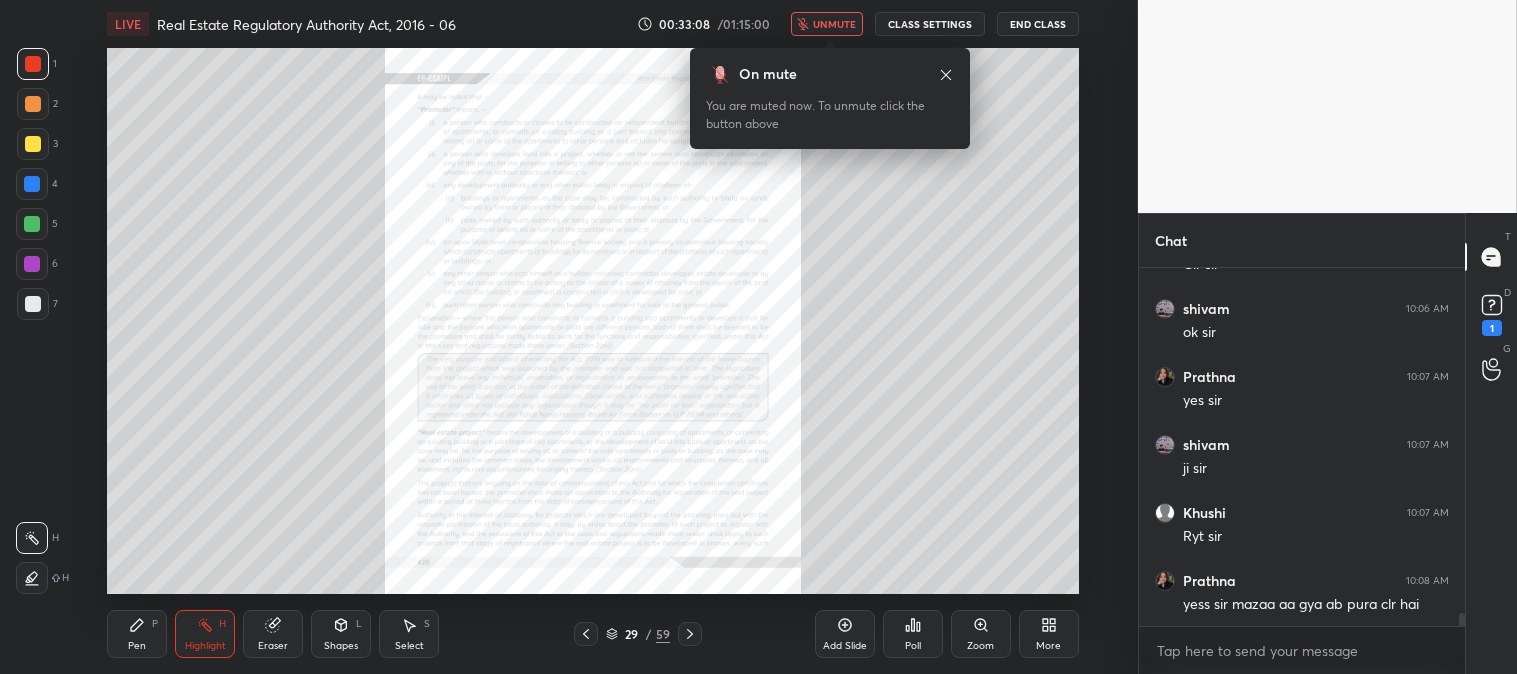 click on "unmute" at bounding box center (834, 24) 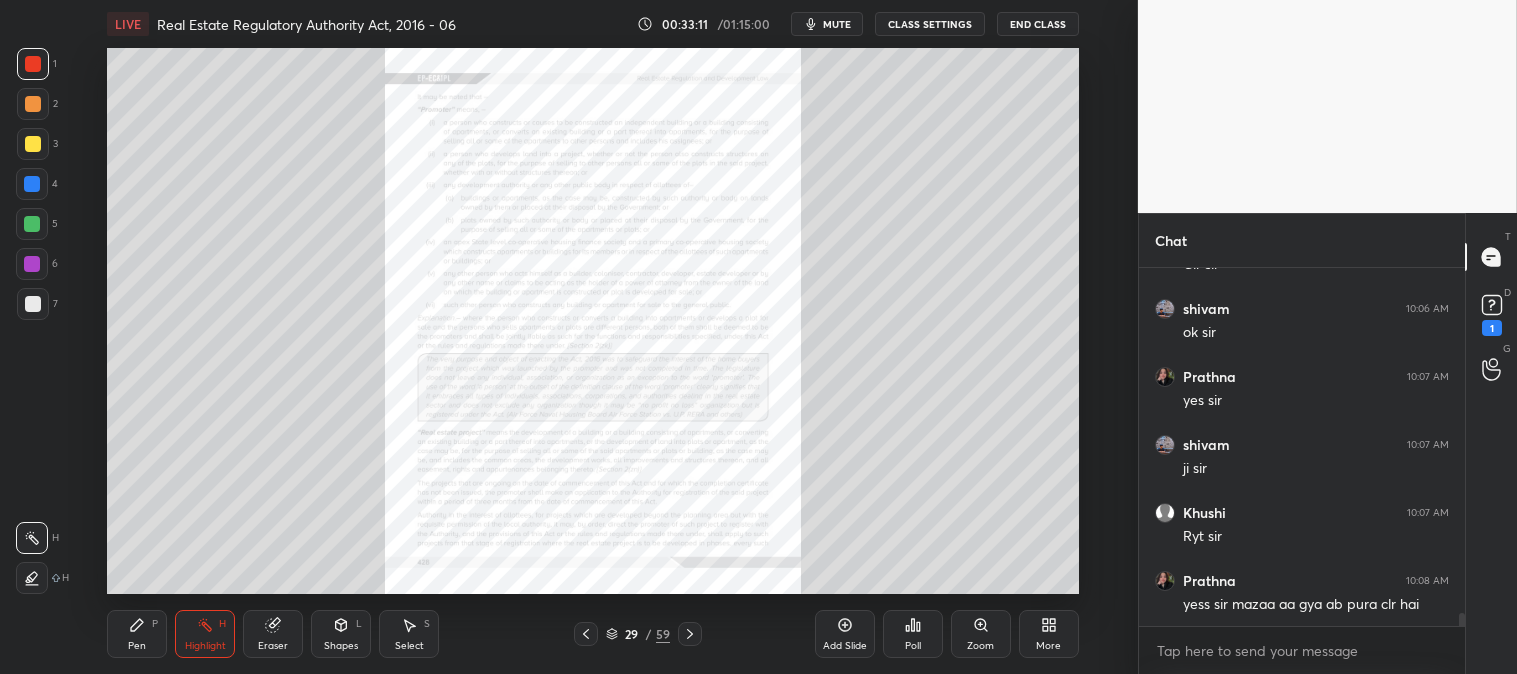 click on "mute" at bounding box center [837, 24] 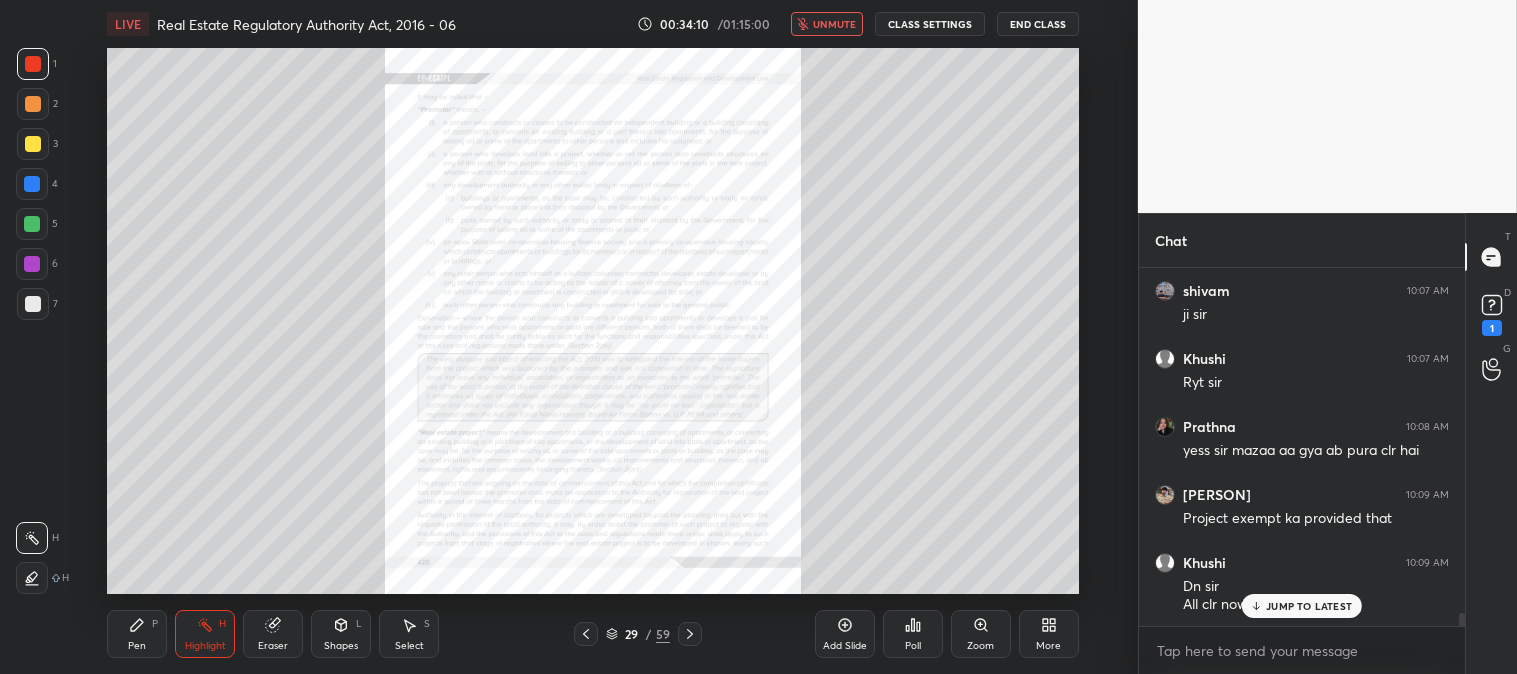 scroll, scrollTop: 9690, scrollLeft: 0, axis: vertical 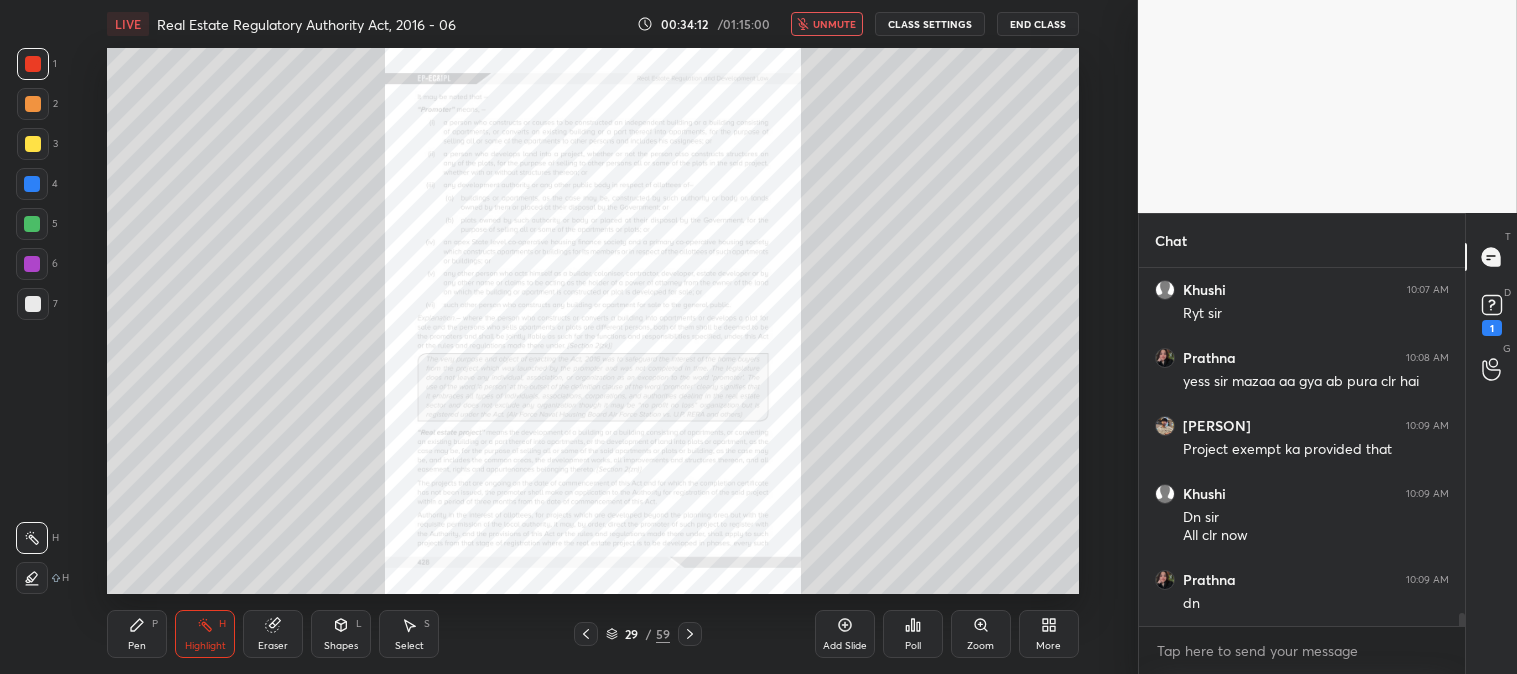 click on "unmute" at bounding box center (834, 24) 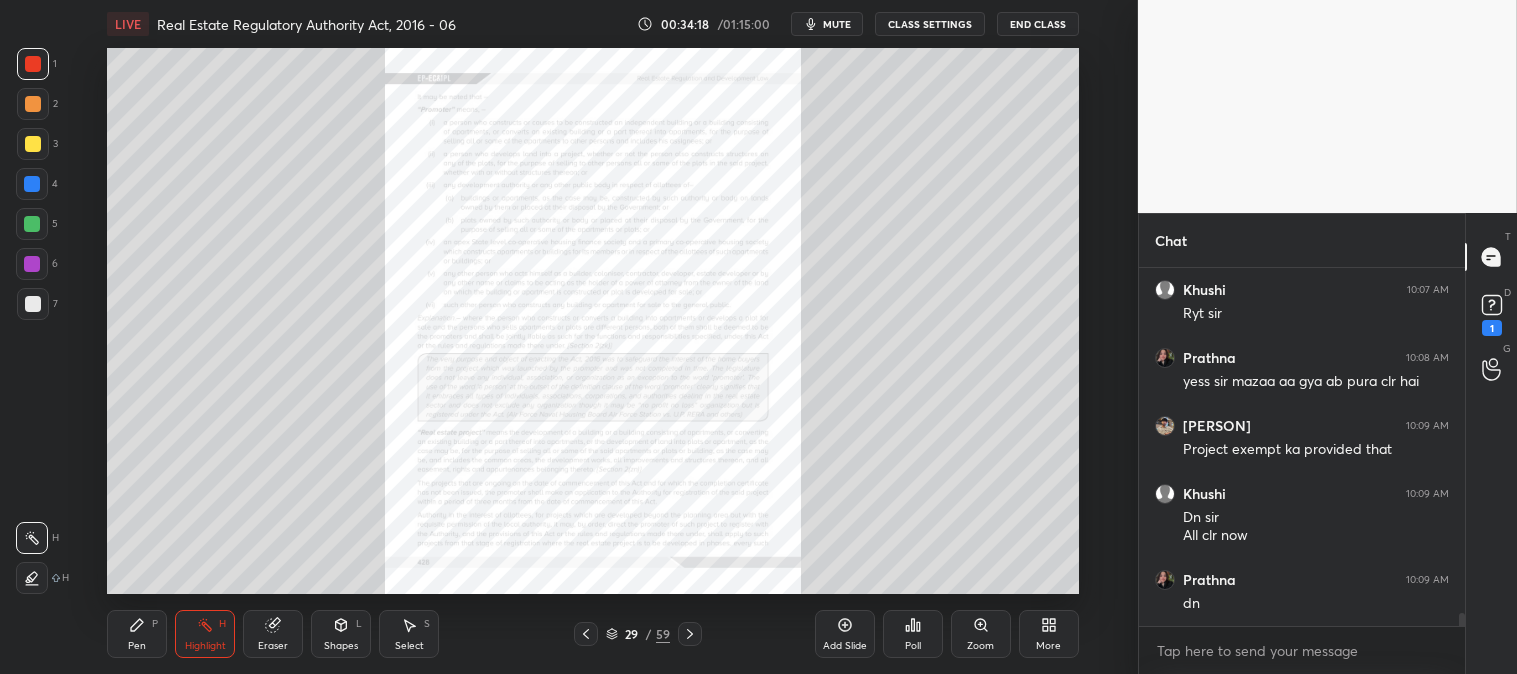 click on "Zoom" at bounding box center (981, 634) 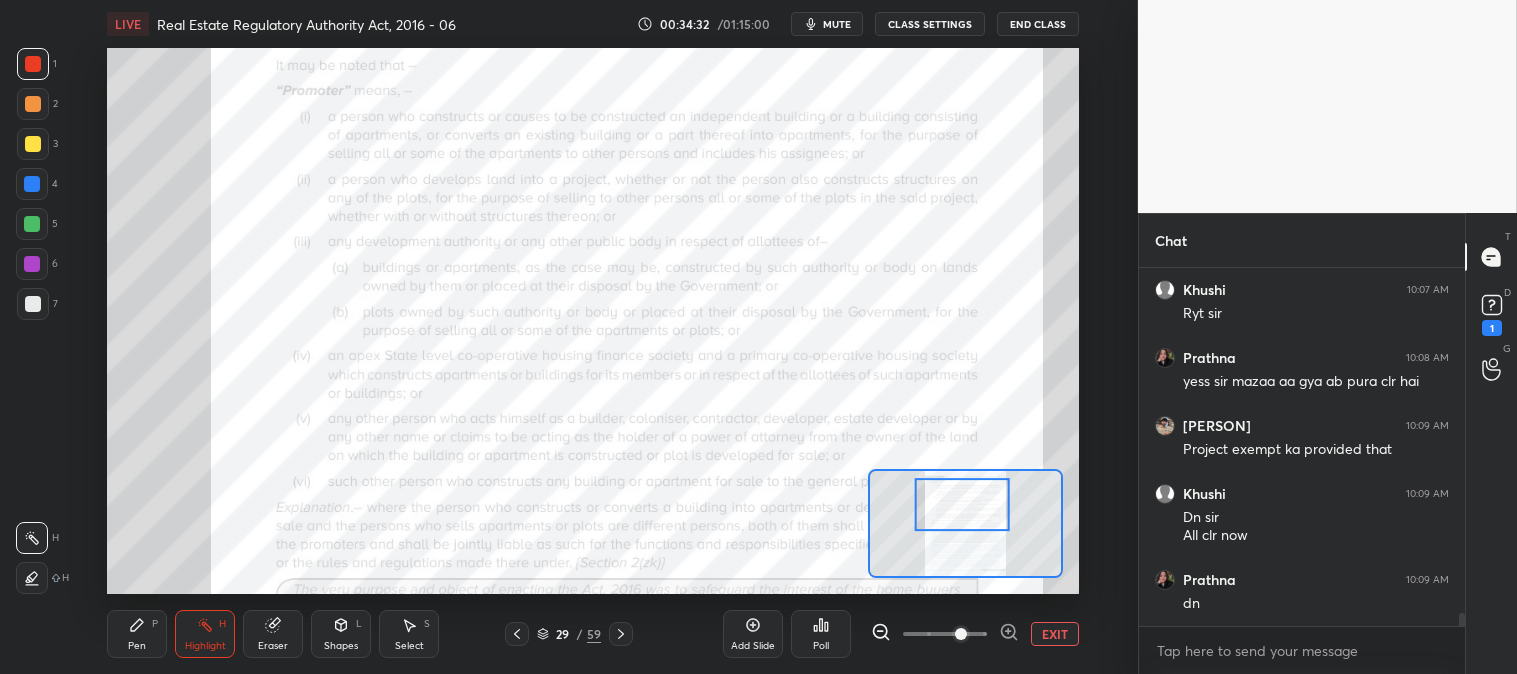 scroll, scrollTop: 9757, scrollLeft: 0, axis: vertical 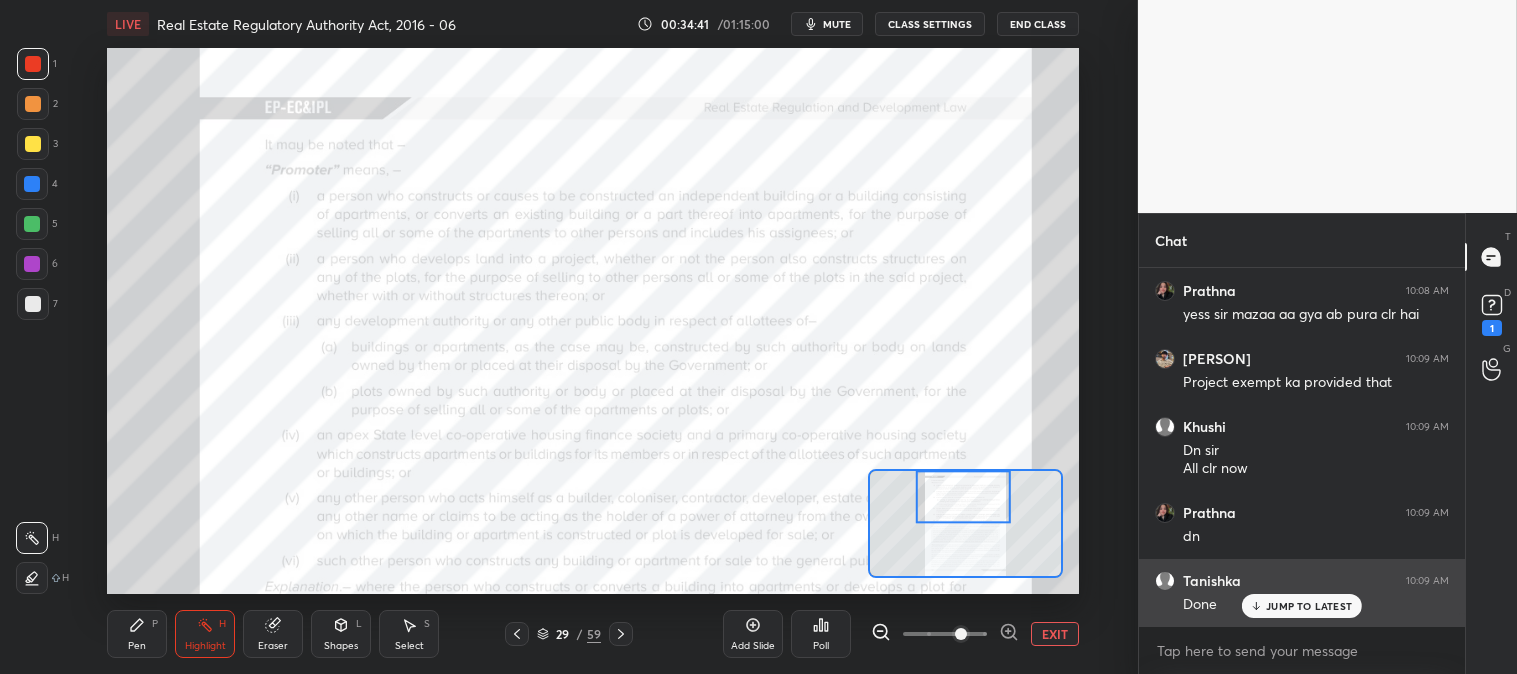click on "JUMP TO LATEST" at bounding box center (1302, 606) 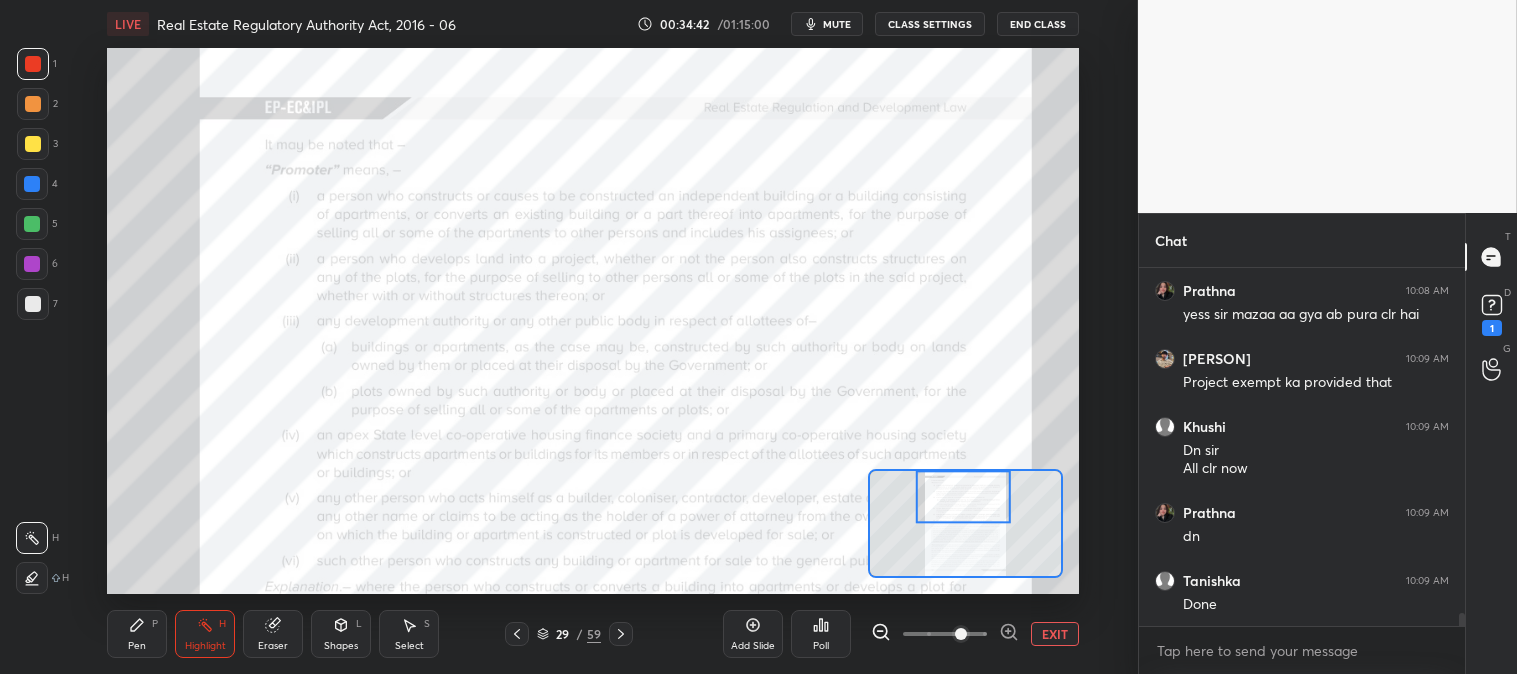 click on "EXIT" at bounding box center [1055, 634] 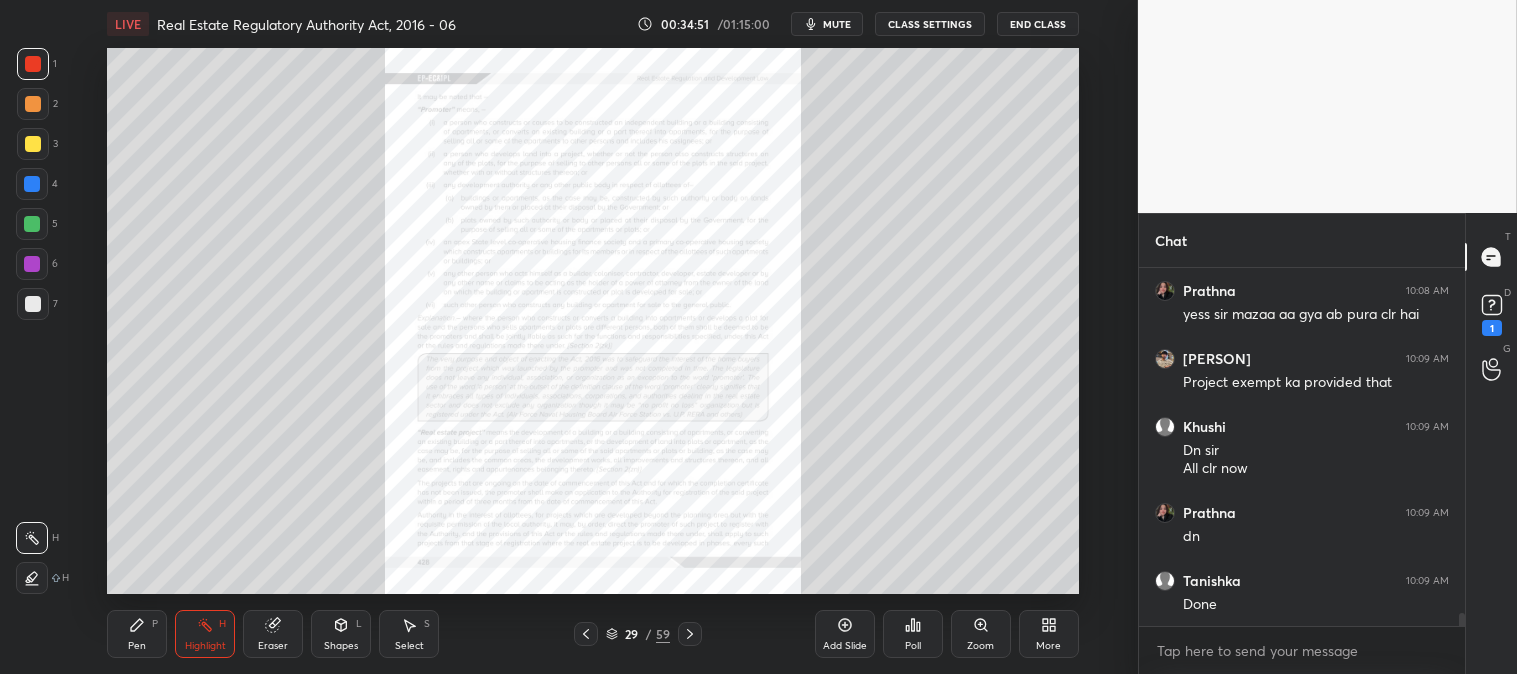 scroll, scrollTop: 9825, scrollLeft: 0, axis: vertical 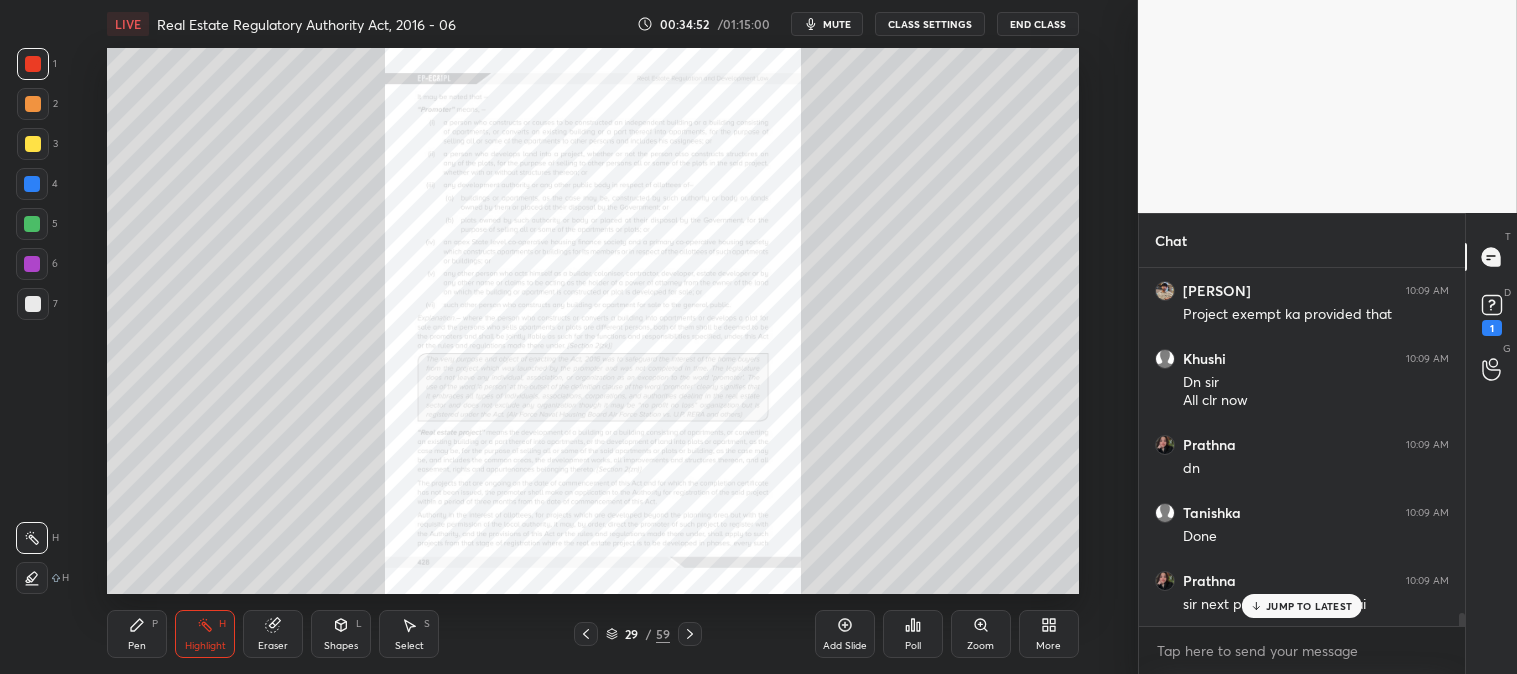 click on "mute" at bounding box center [837, 24] 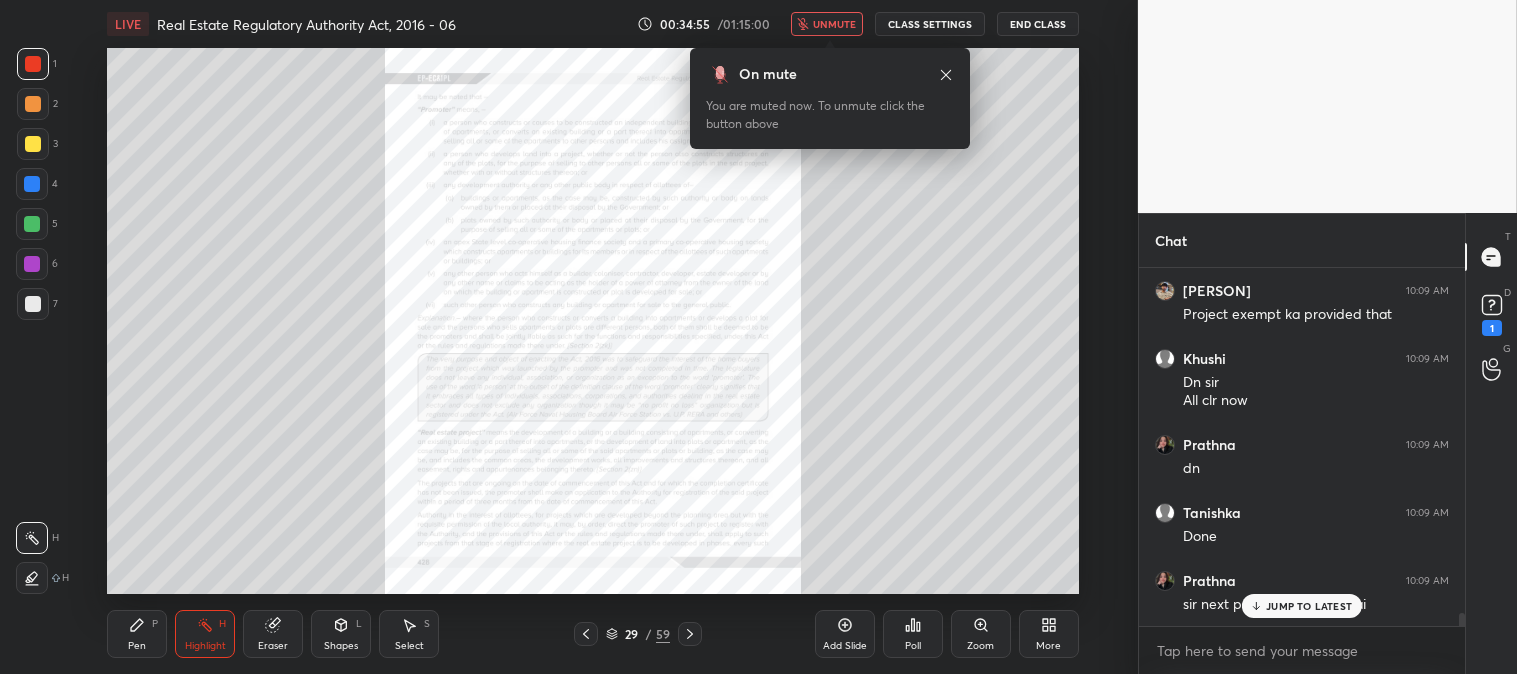 click on "unmute" at bounding box center (834, 24) 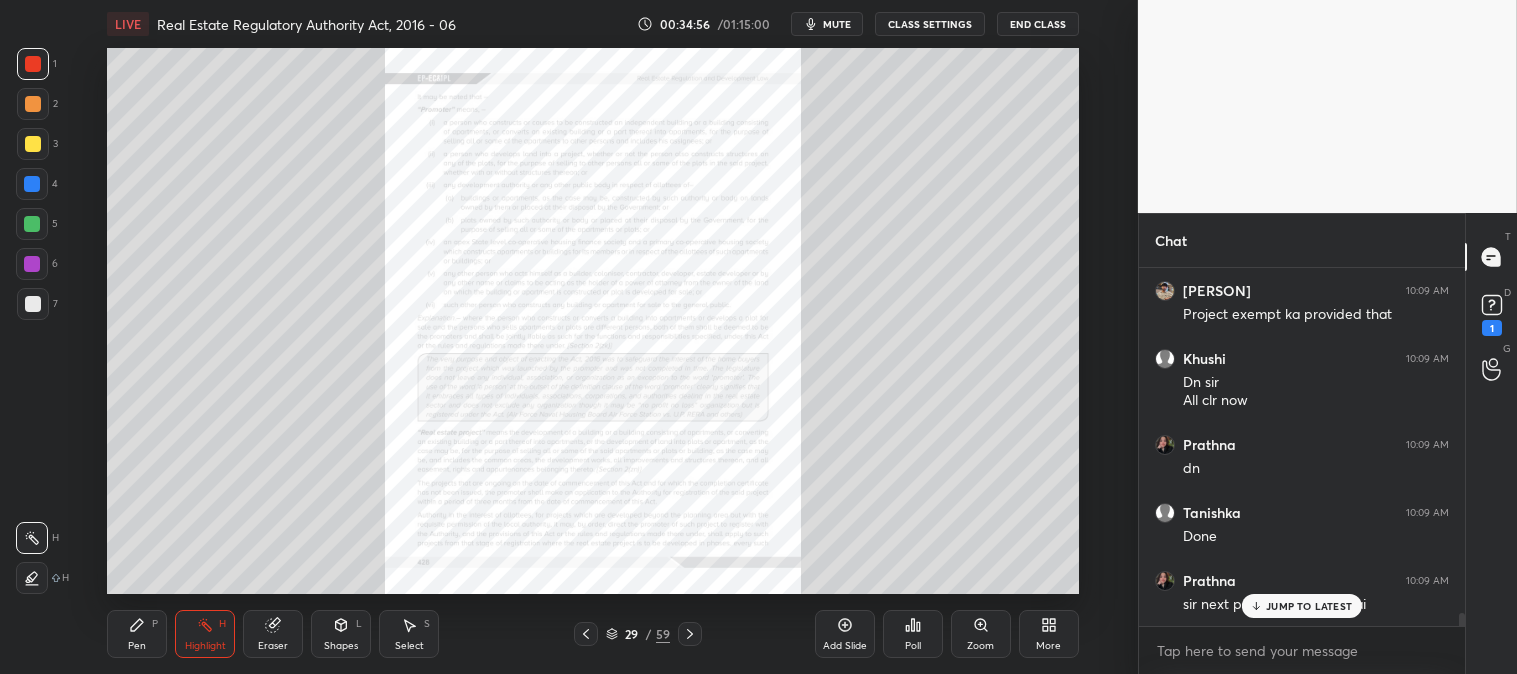 click on "[USER] 10:06 AM Ji sir [USER] 10:06 AM sir asy land le k khud se bhi construct kr skty kya kisi project me?? [USER] 10:06 AM yes sir [USER] 10:06 AM Sahi [USER] 10:06 AM Sahi keh rahe sir [USER] 10:06 AM Clr sir [USER] 10:06 AM ok sir [USER] 10:07 AM yes sir [USER] 10:07 AM ji sir [USER] 10:07 AM Ryt sir [USER] 10:08 AM yess sir mazaa aa gya ab pura clr hai [USER] 10:09 AM Project exempt ka provided that [USER] 10:09 AM Dn sir
All clr now [USER] 10:09 AM dn [USER] 10:09 AM Done [USER] 10:09 AM sir next page pr case law hai" at bounding box center (1302, 447) 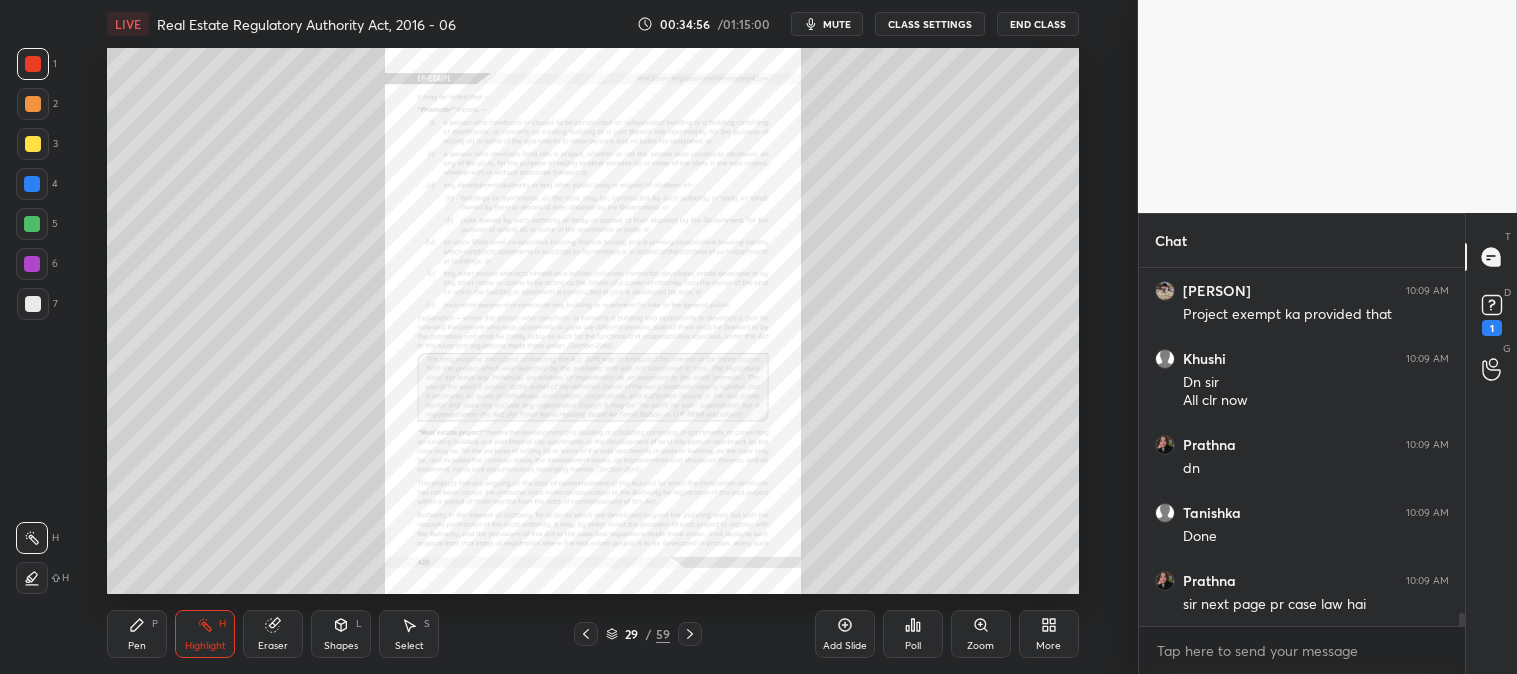 scroll, scrollTop: 9893, scrollLeft: 0, axis: vertical 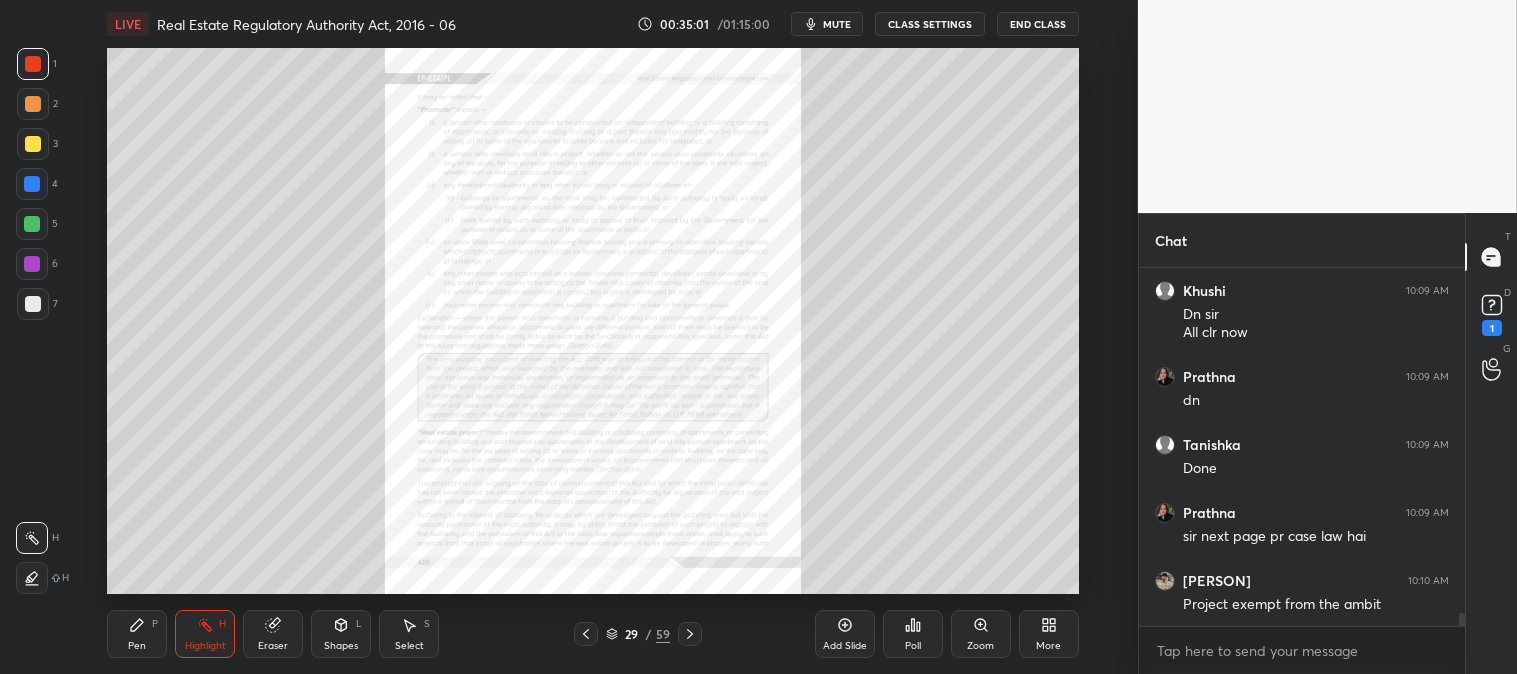 click 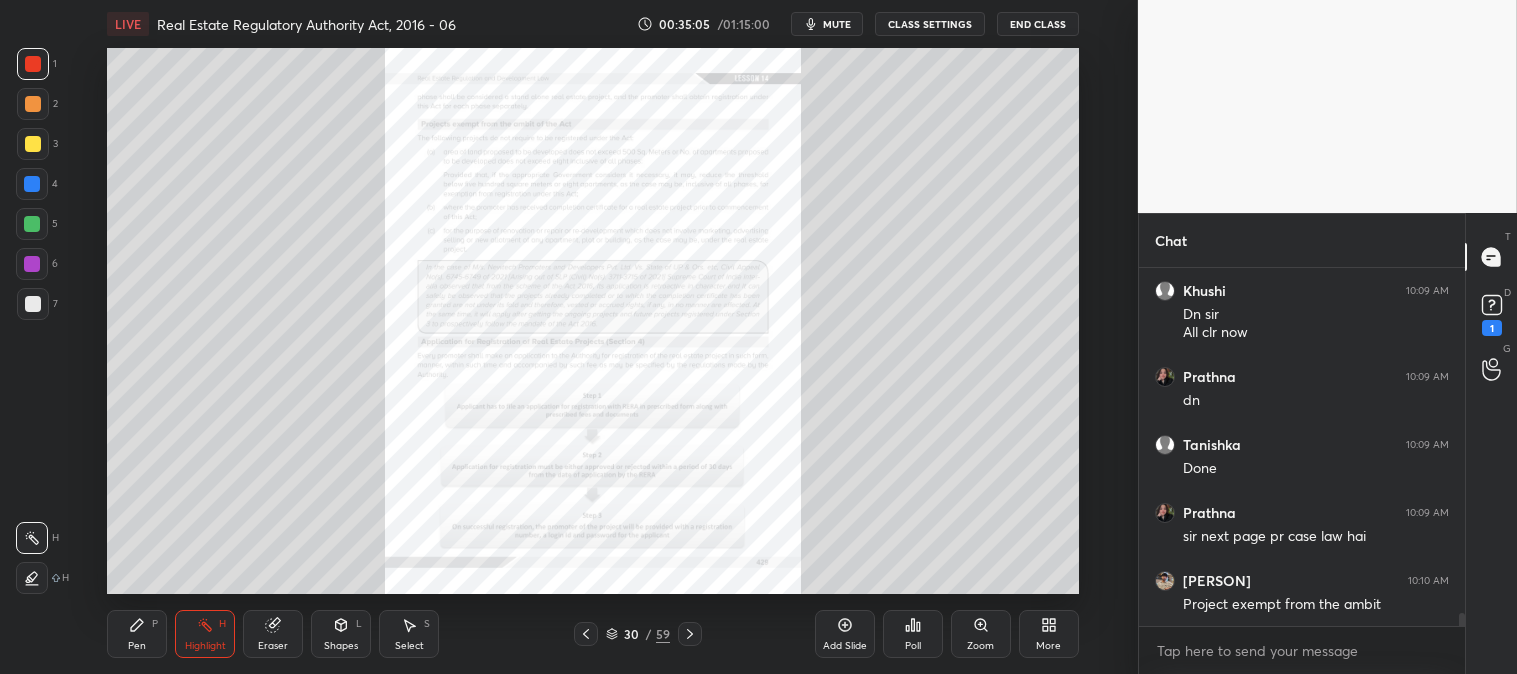 click on "Zoom" at bounding box center (981, 634) 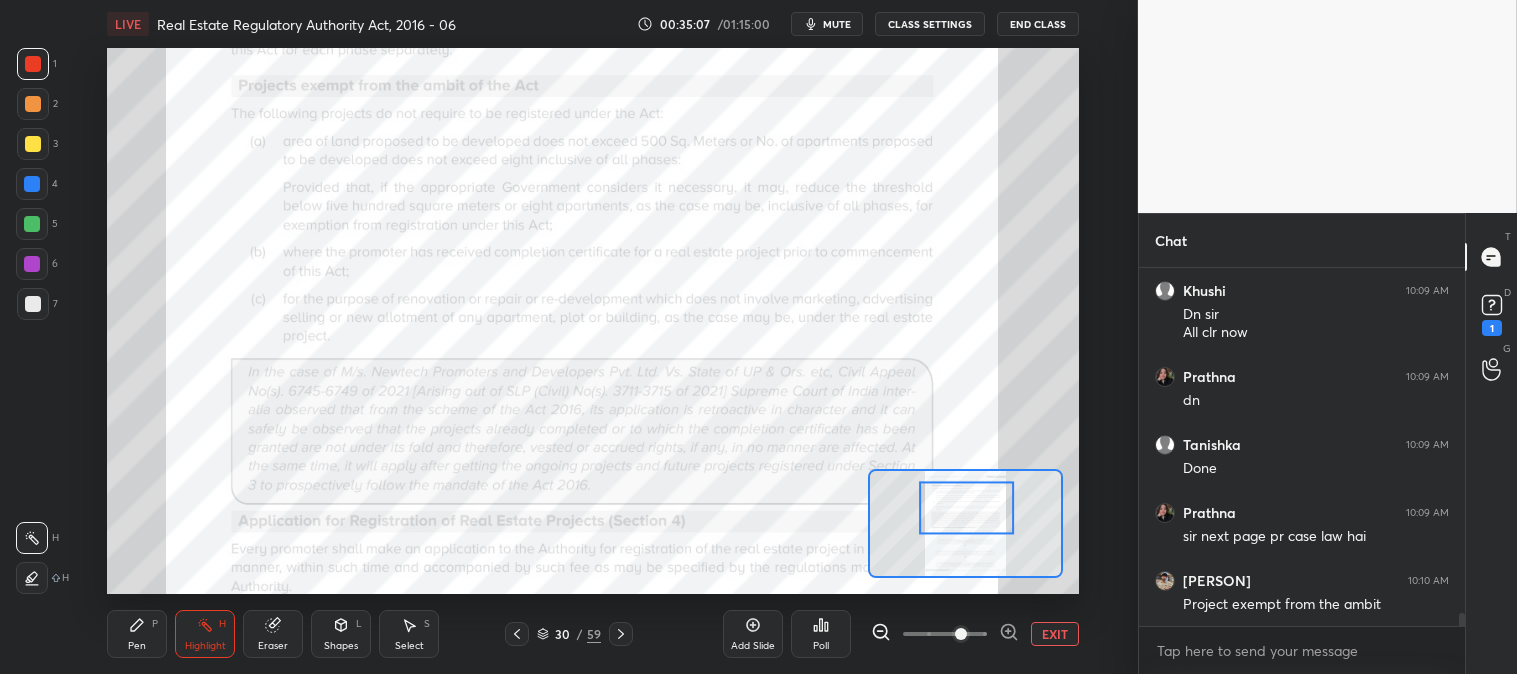 click on "Highlight H" at bounding box center [205, 634] 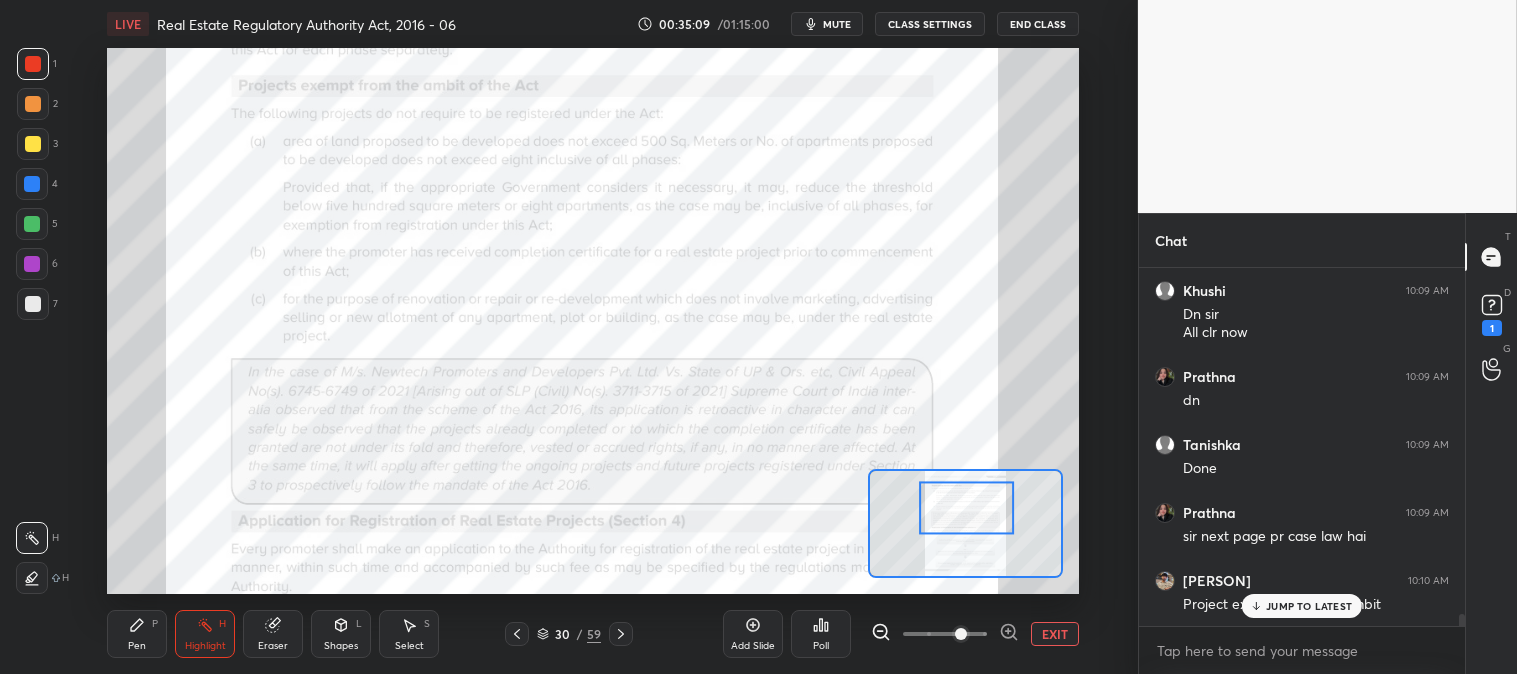scroll, scrollTop: 9961, scrollLeft: 0, axis: vertical 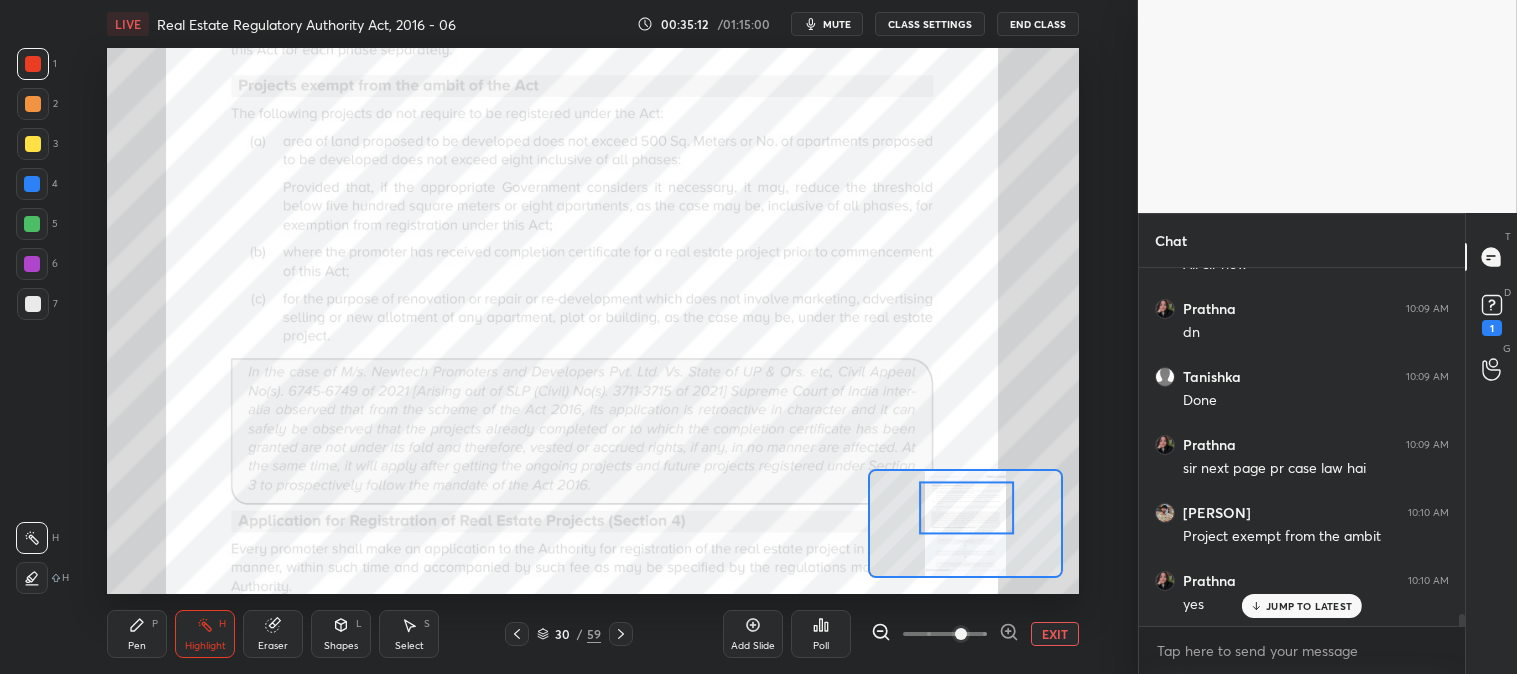 click on "Pen P" at bounding box center (137, 634) 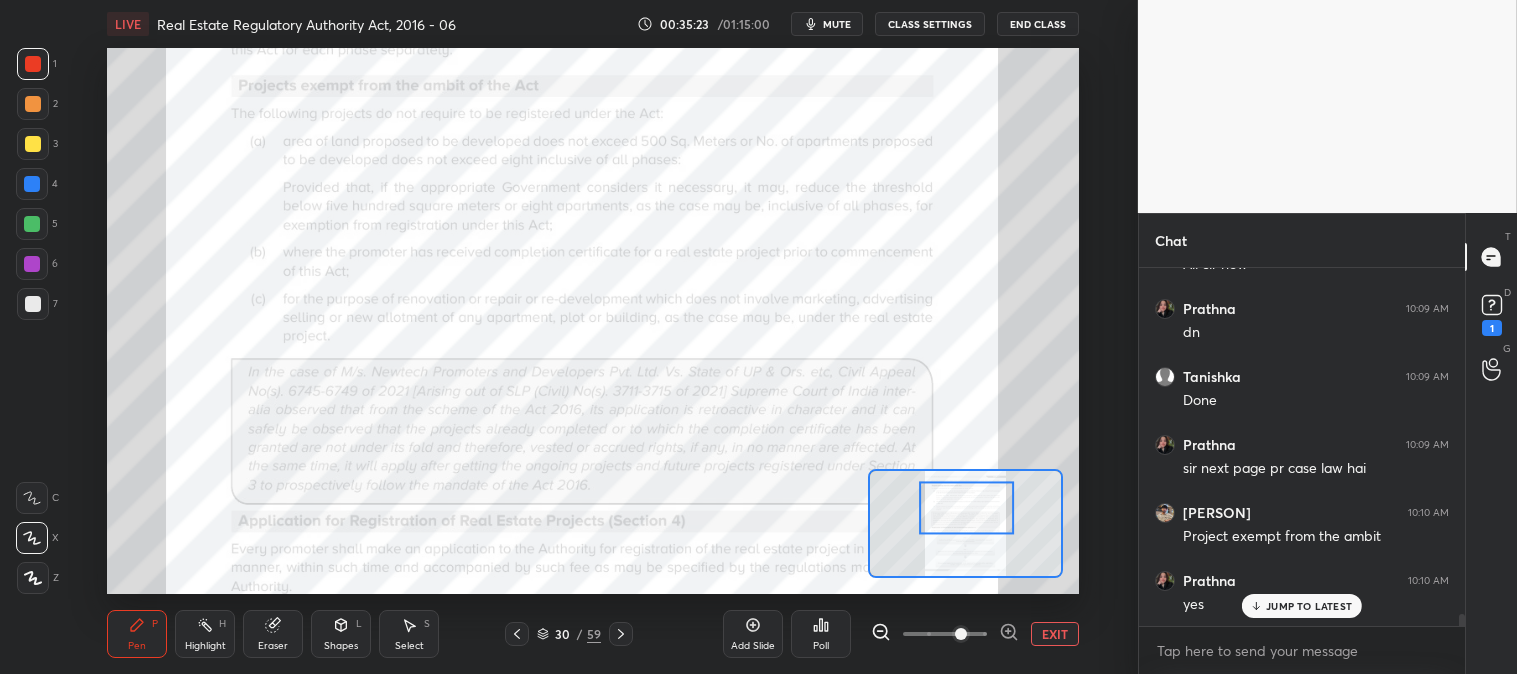 click on "Highlight" at bounding box center (205, 646) 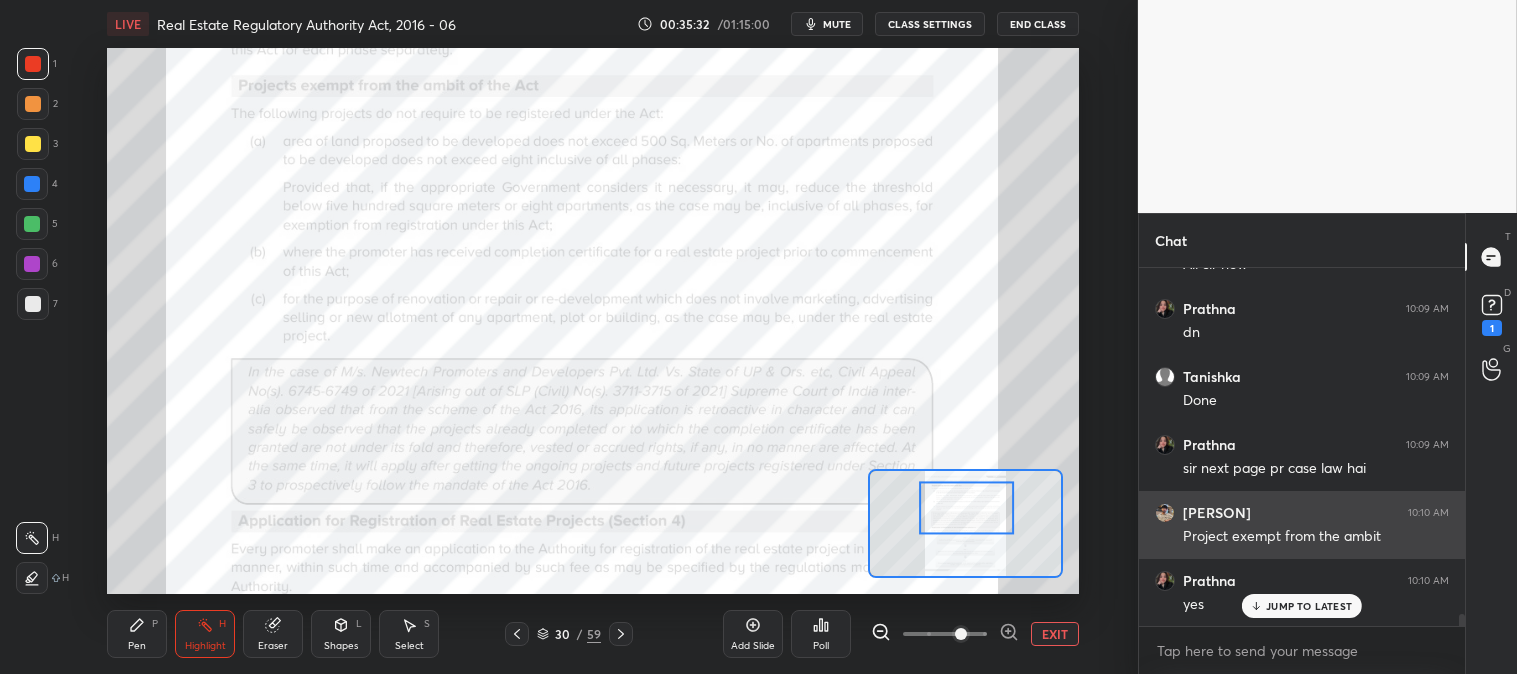 click on "JUMP TO LATEST" at bounding box center (1309, 606) 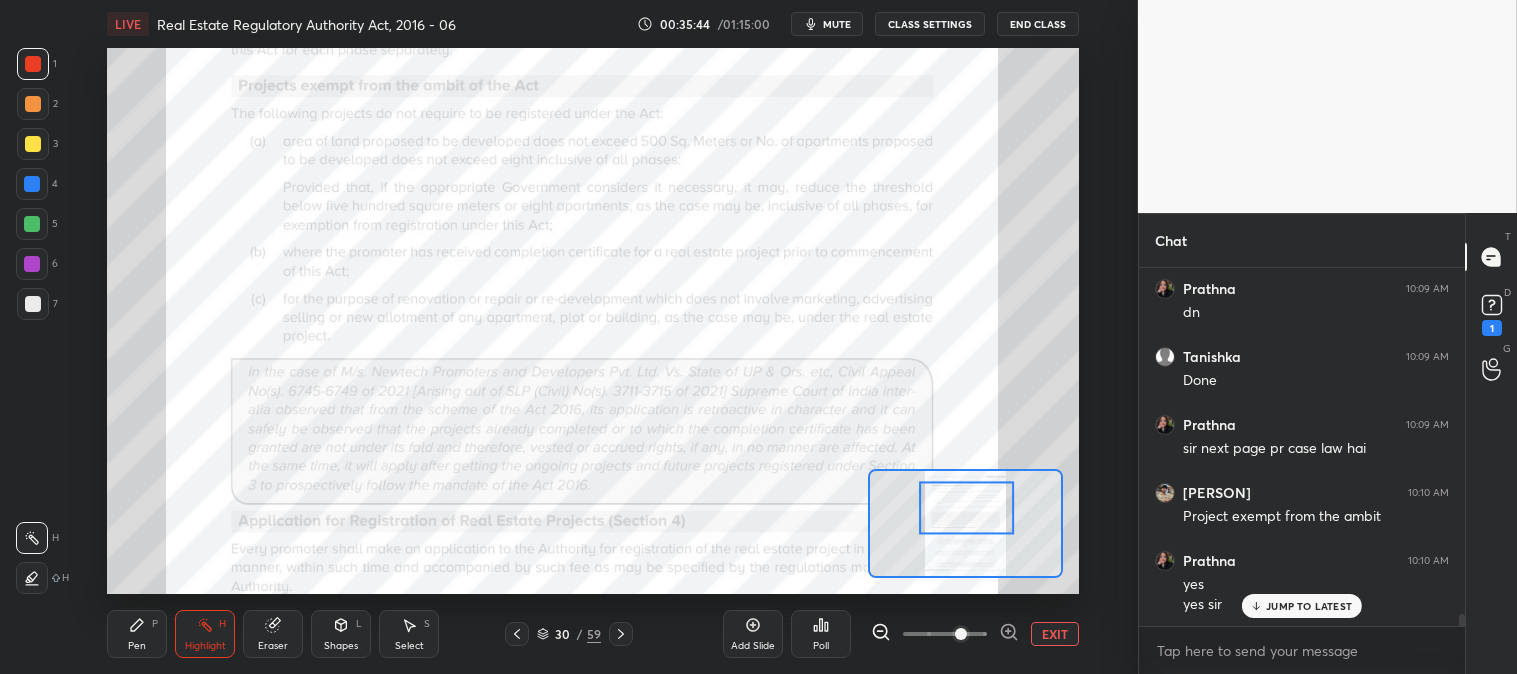 scroll, scrollTop: 10050, scrollLeft: 0, axis: vertical 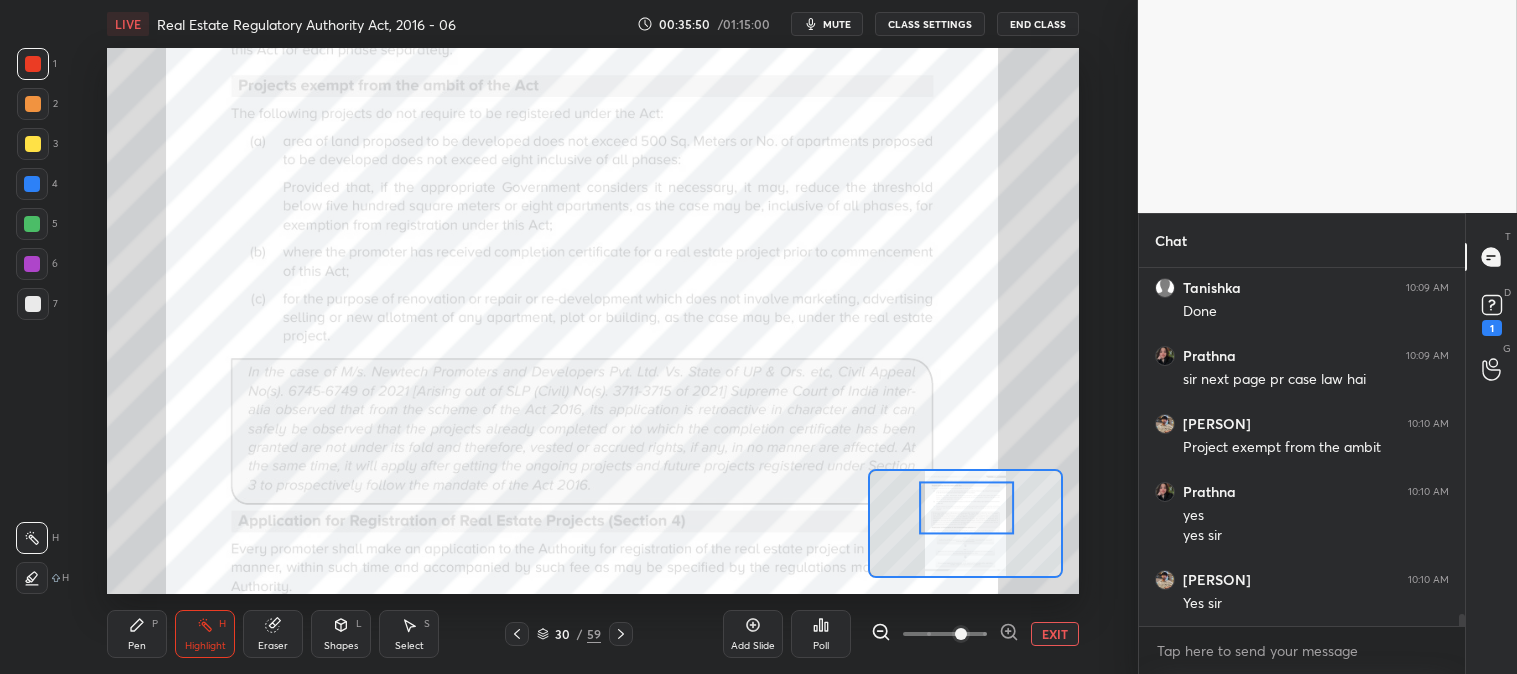 click on "Pen P" at bounding box center (137, 634) 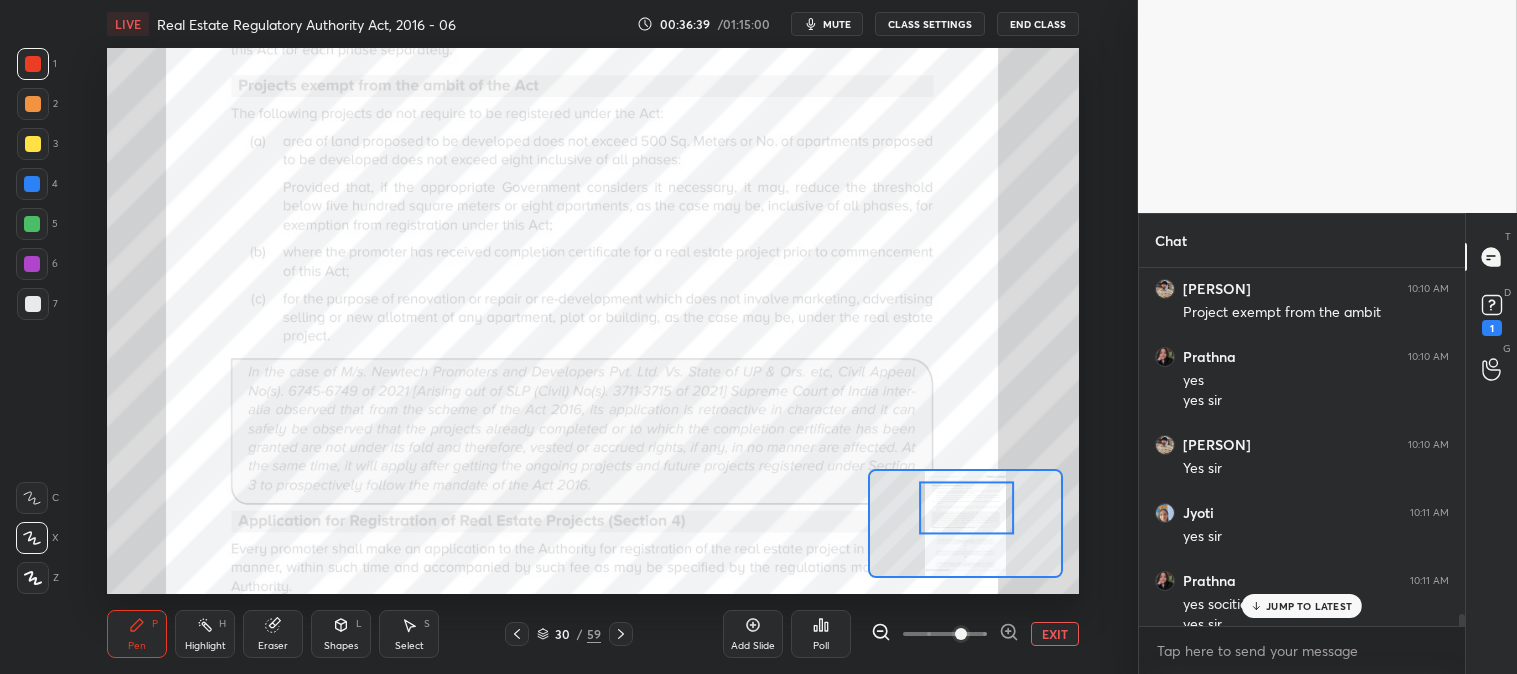 scroll, scrollTop: 10205, scrollLeft: 0, axis: vertical 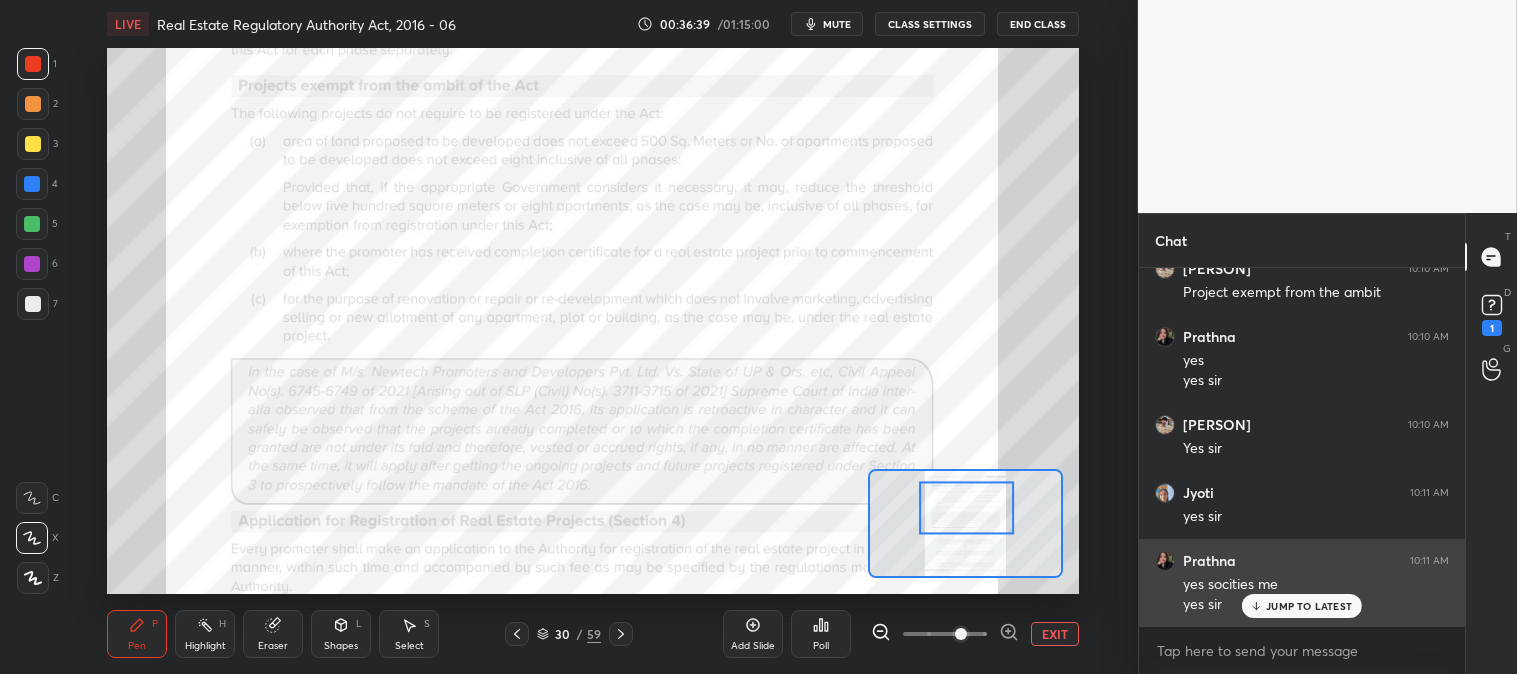 click on "JUMP TO LATEST" at bounding box center (1302, 606) 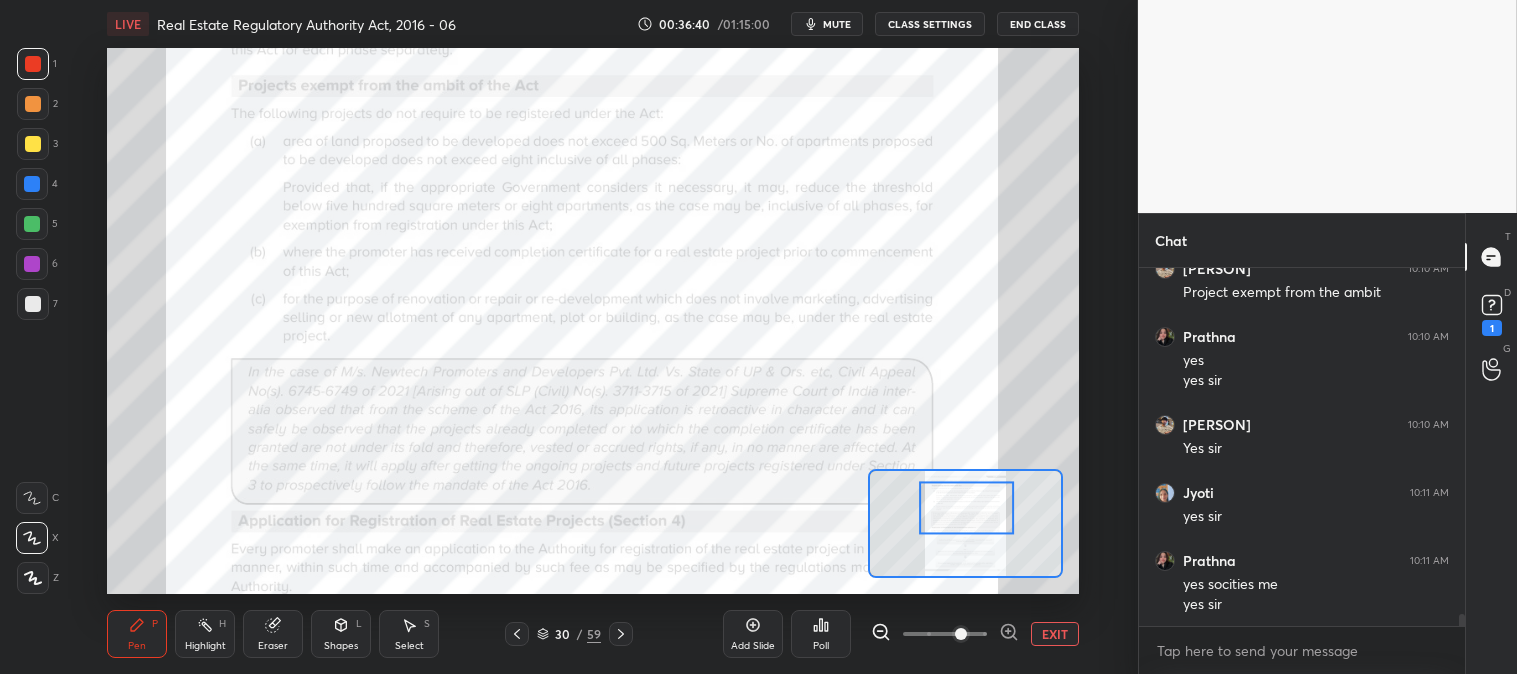 click on "Highlight H" at bounding box center [205, 634] 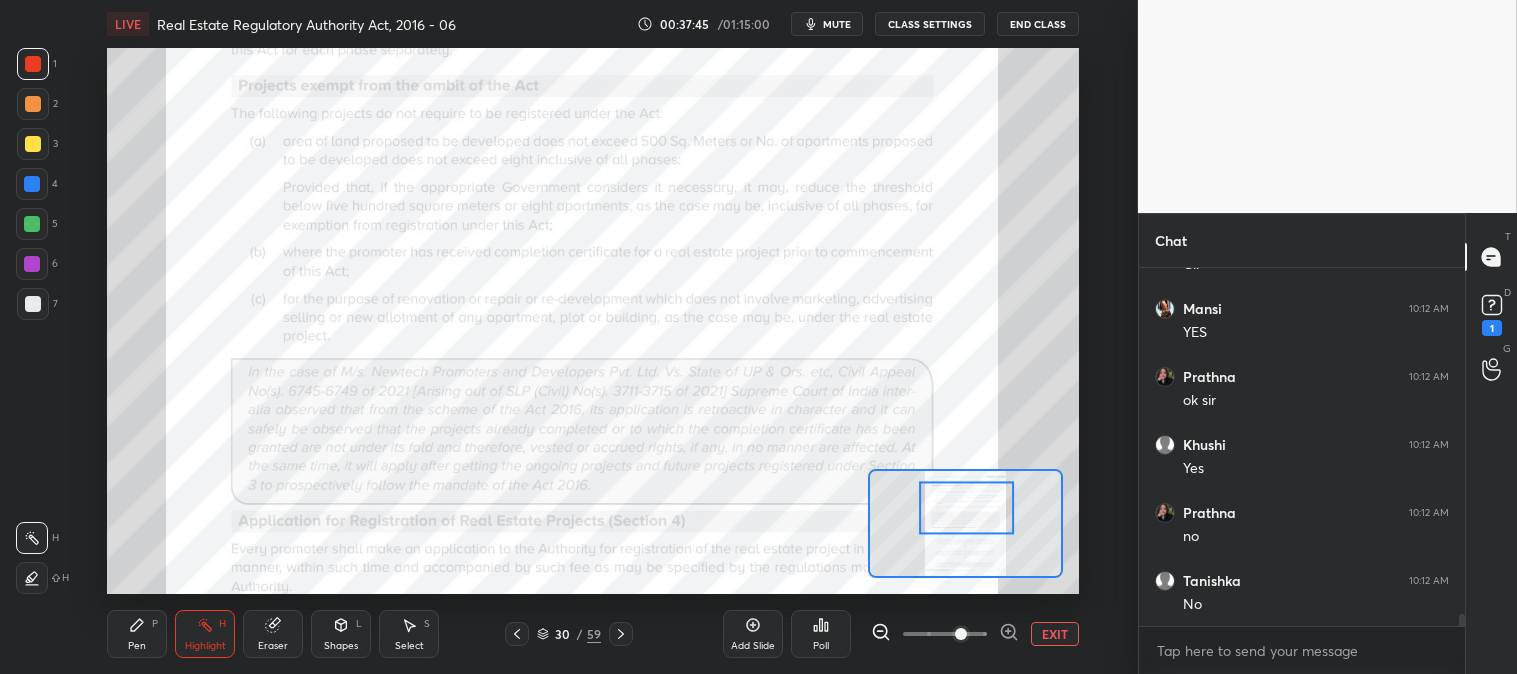 scroll, scrollTop: 10681, scrollLeft: 0, axis: vertical 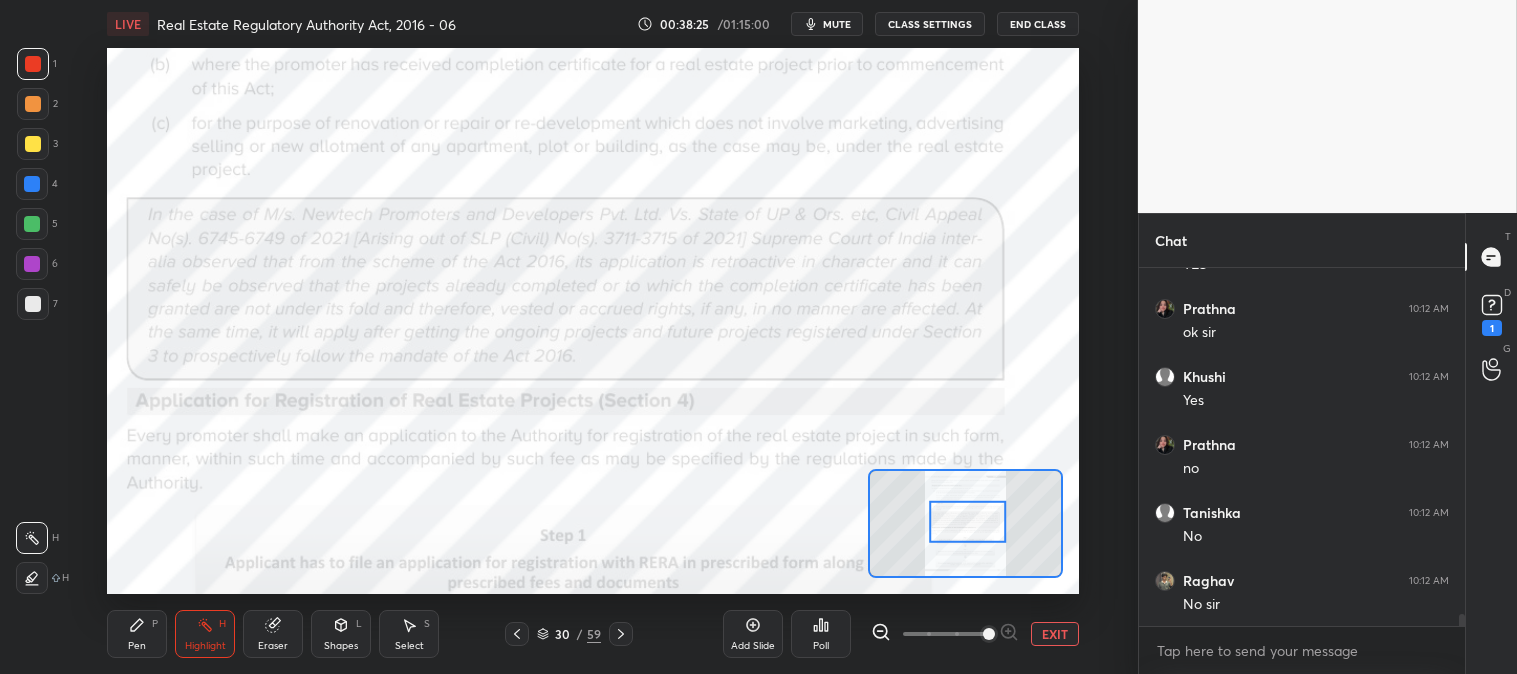 click on "Pen P" at bounding box center (137, 634) 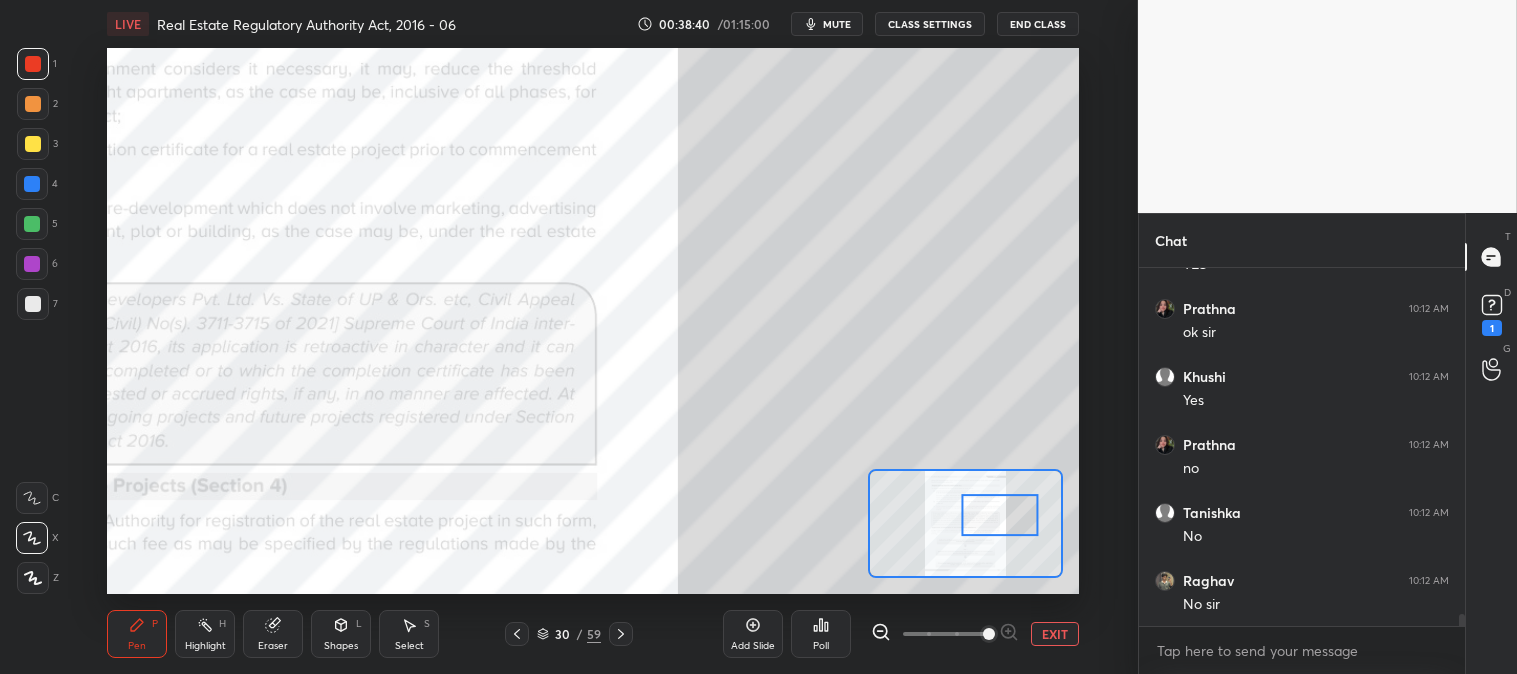 click at bounding box center (33, 144) 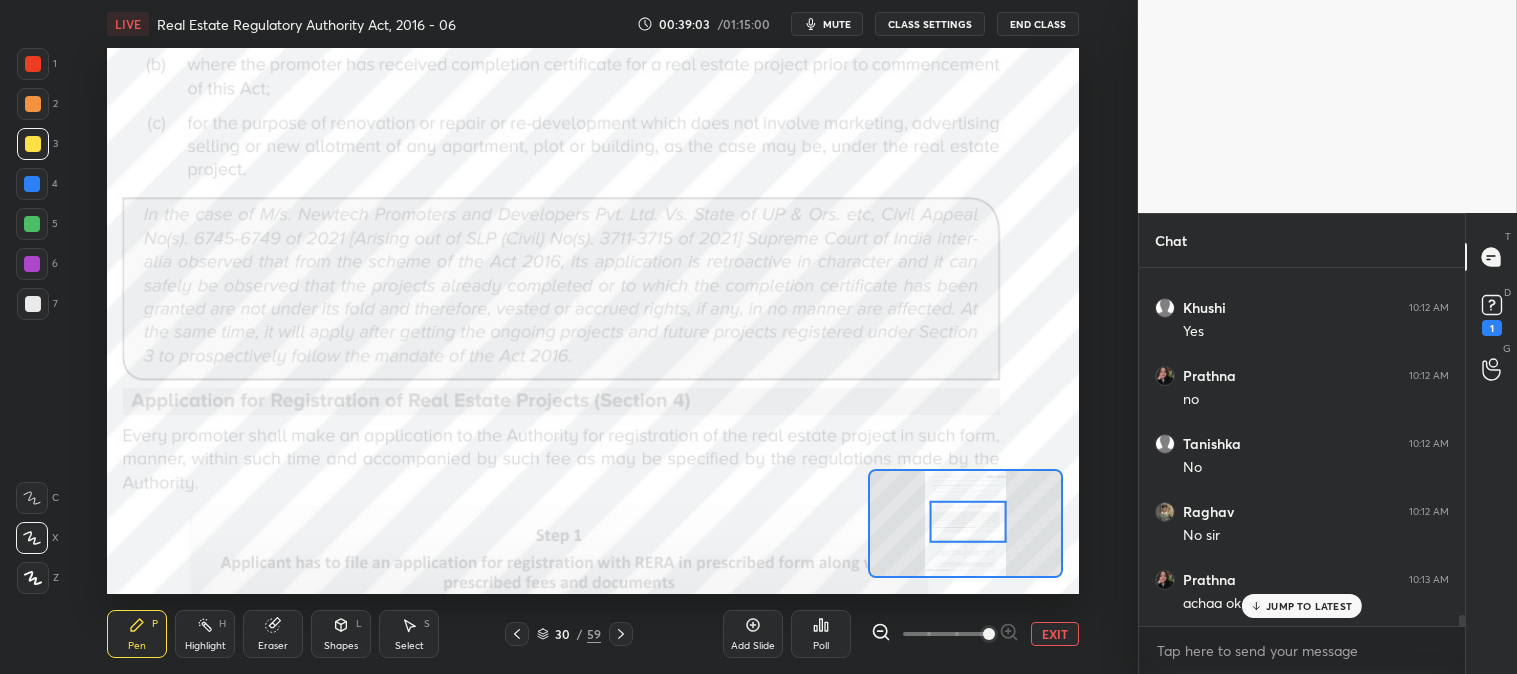 scroll, scrollTop: 10817, scrollLeft: 0, axis: vertical 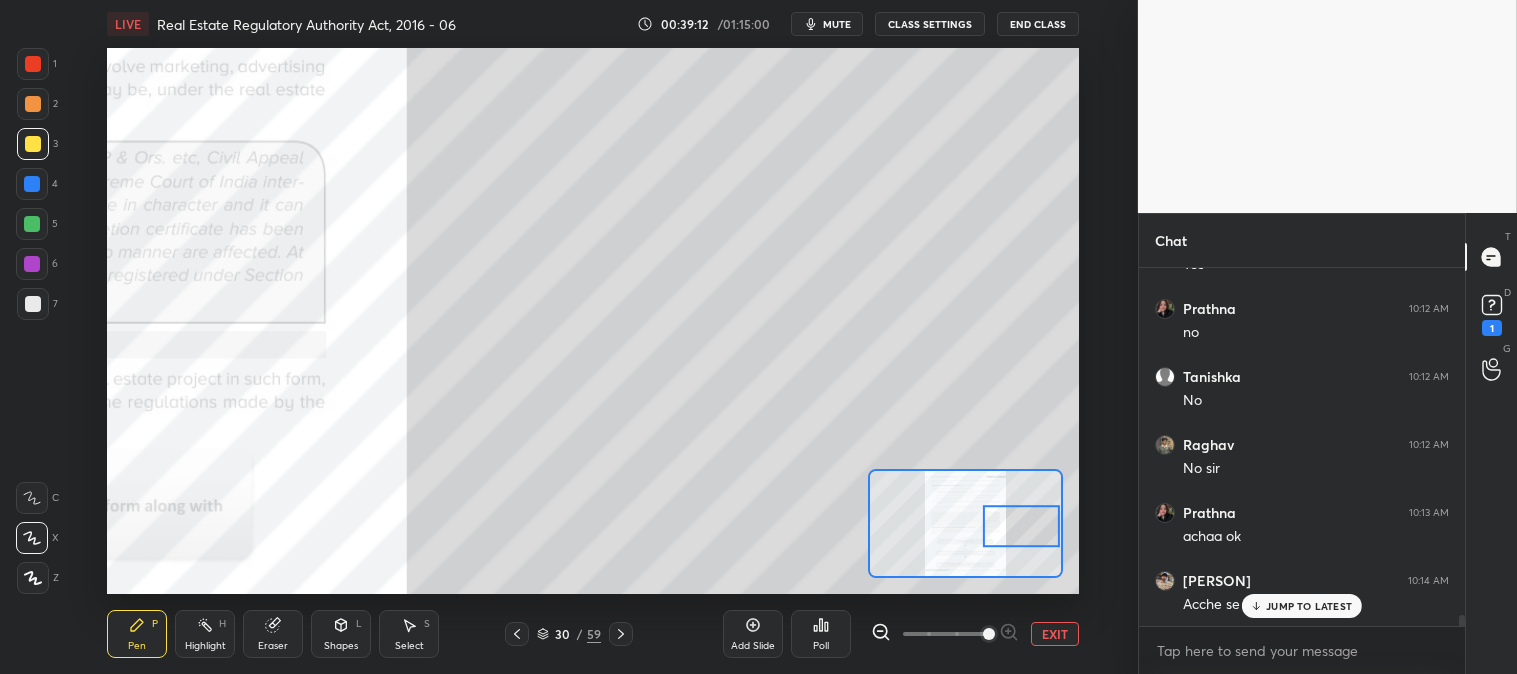 click on "3" at bounding box center [37, 144] 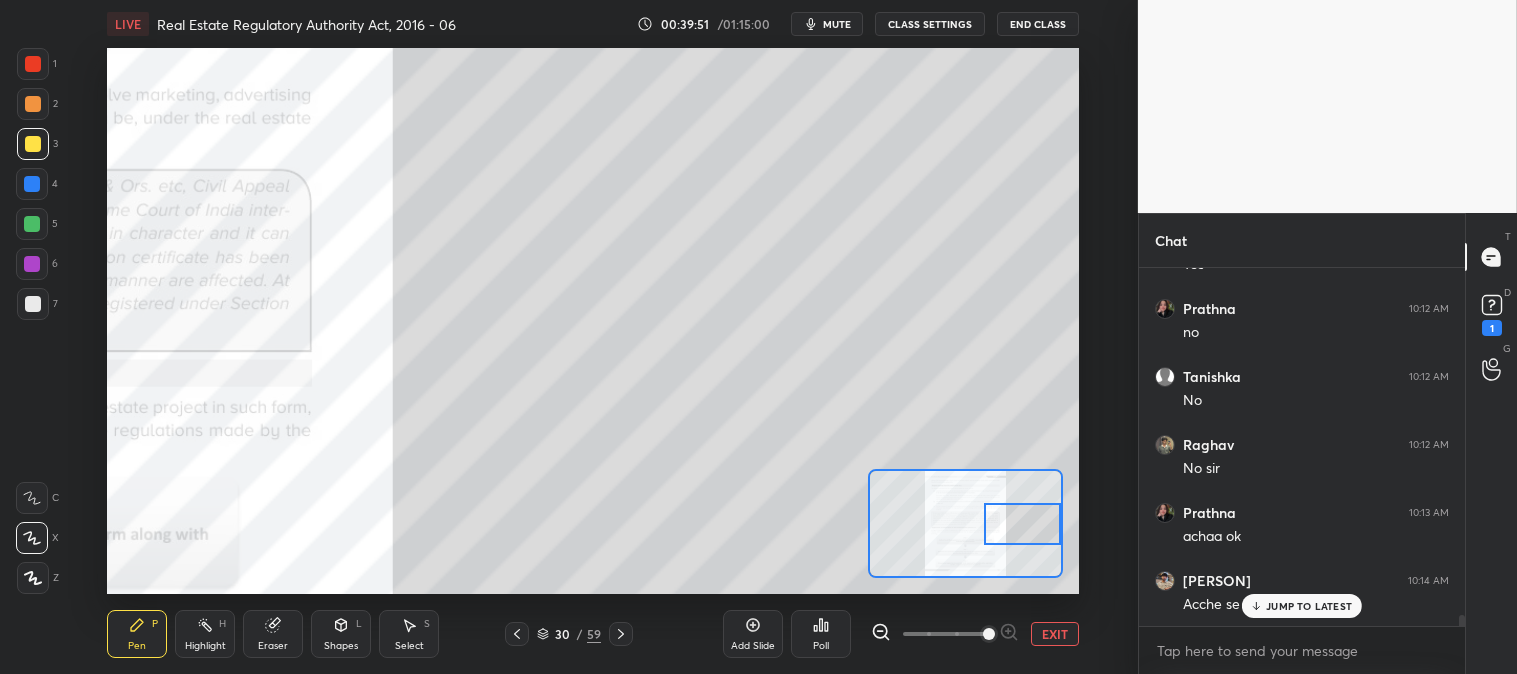 click on "EXIT" at bounding box center [1055, 634] 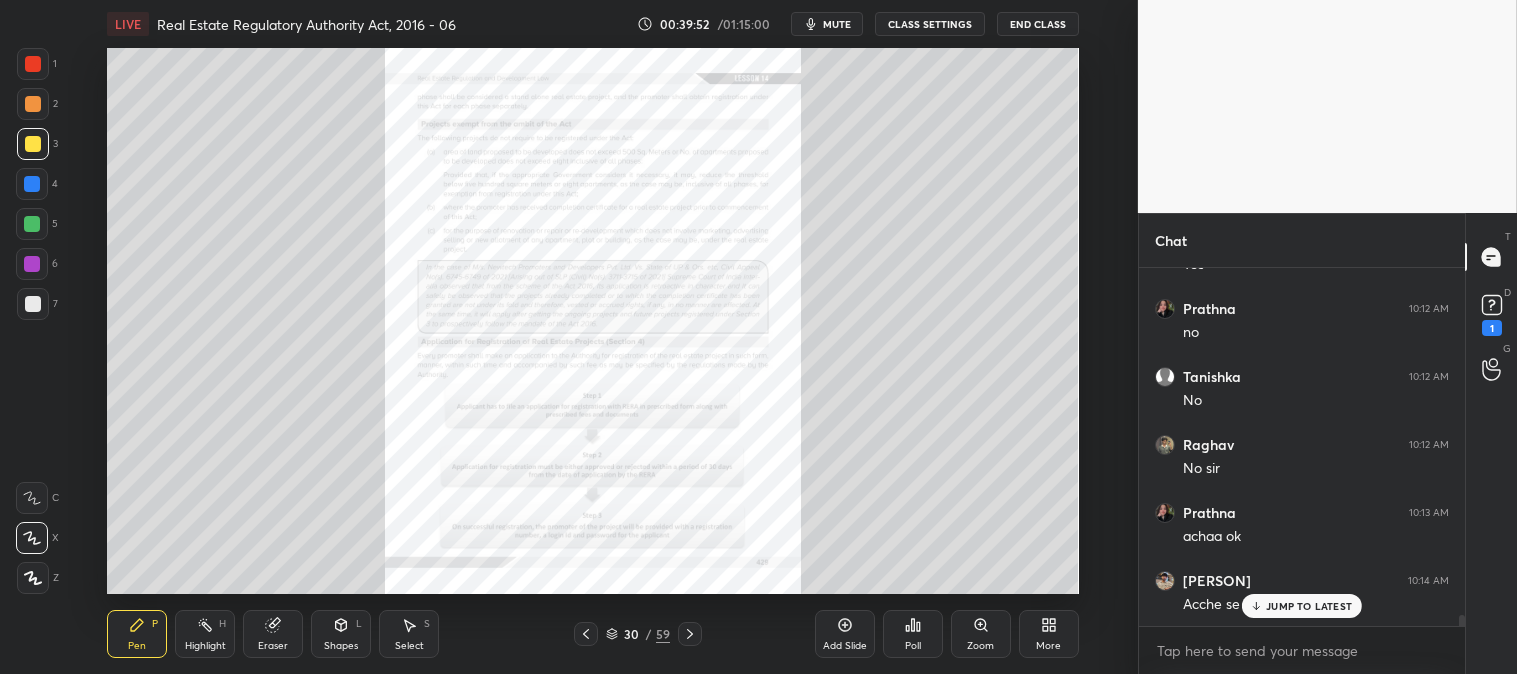 click on "Pen P Highlight H Eraser Shapes L Select S 30 / 59 Add Slide Poll Zoom More" at bounding box center [592, 634] 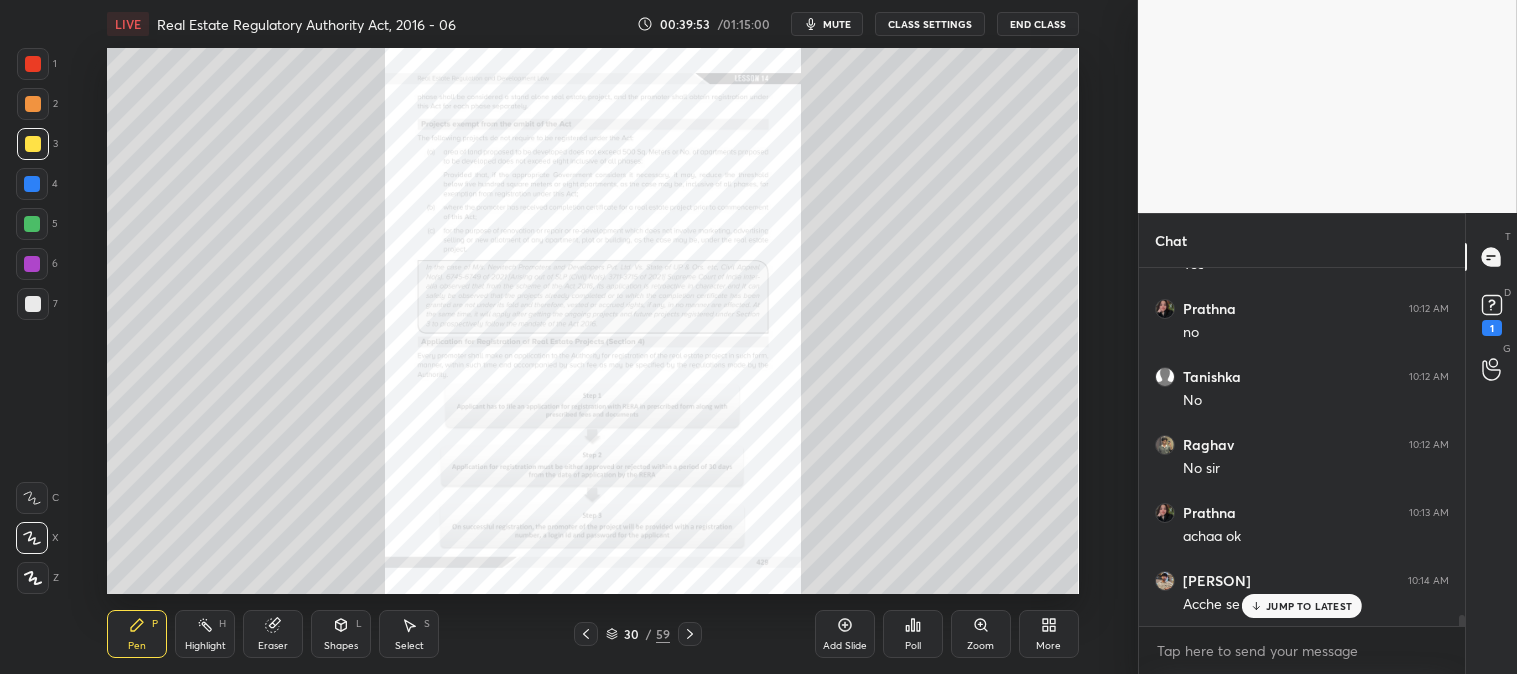 click at bounding box center (33, 64) 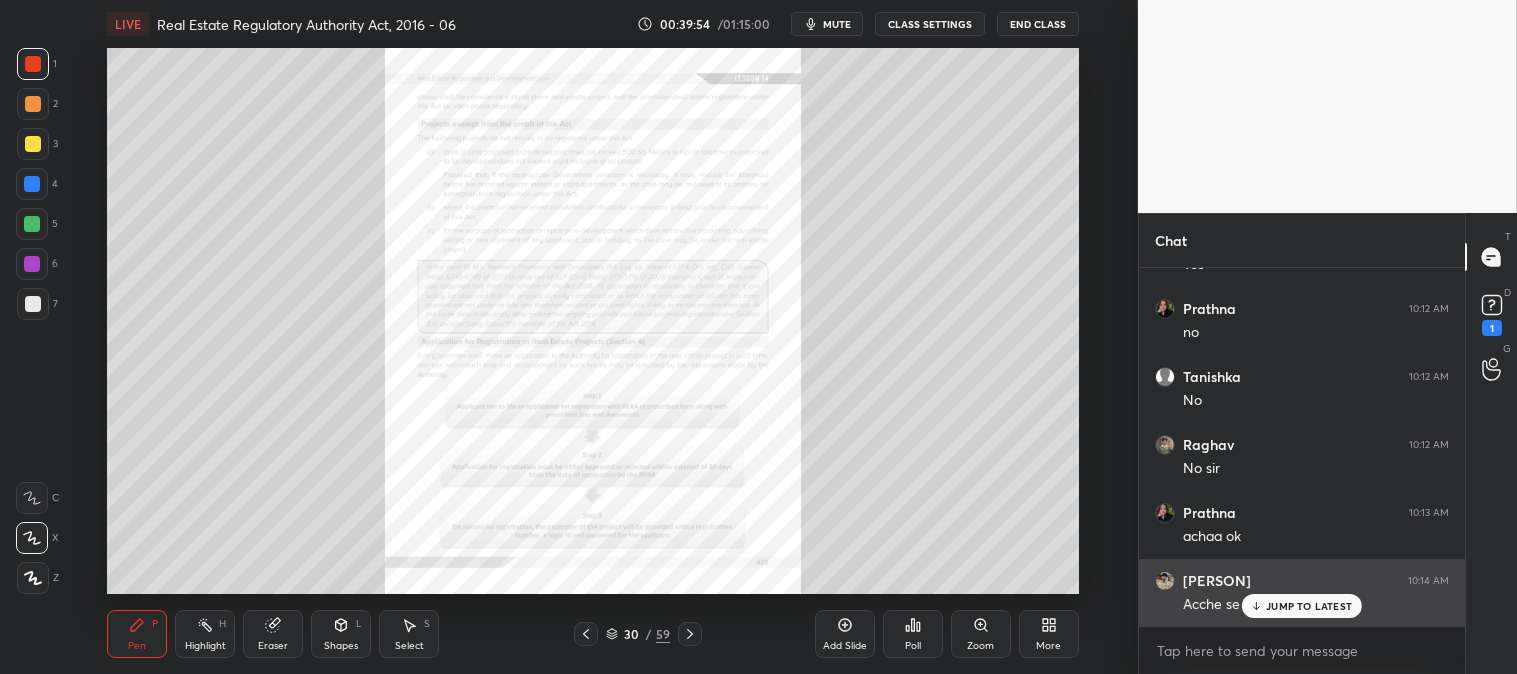 click on "JUMP TO LATEST" at bounding box center [1309, 606] 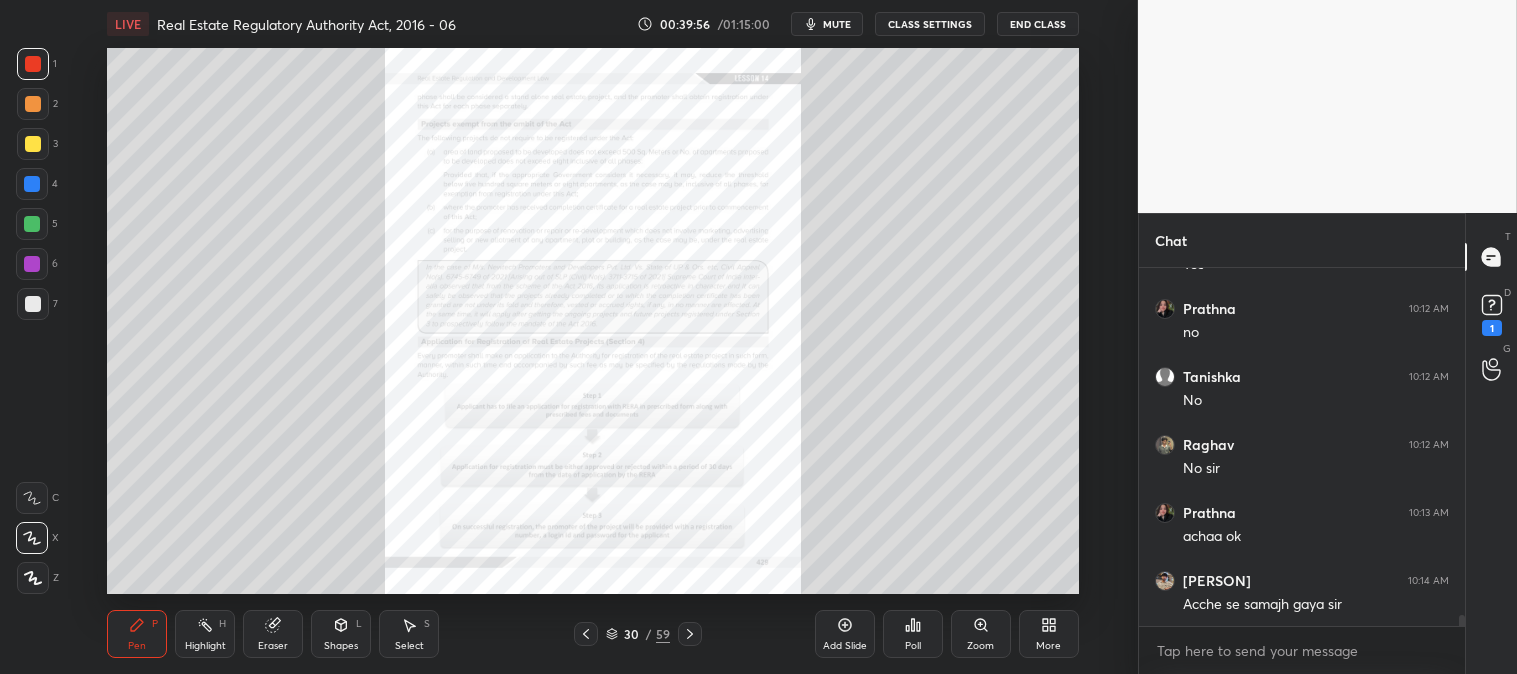 scroll, scrollTop: 10885, scrollLeft: 0, axis: vertical 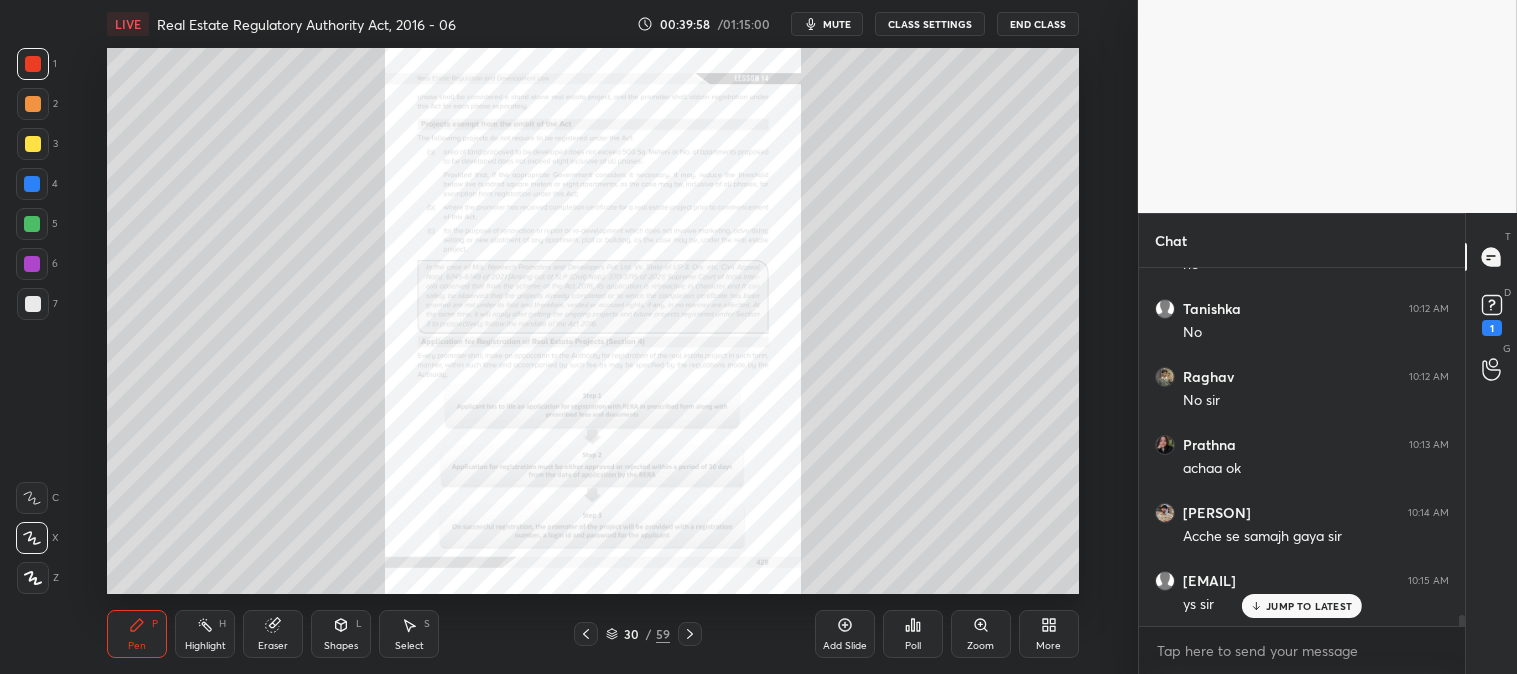 click 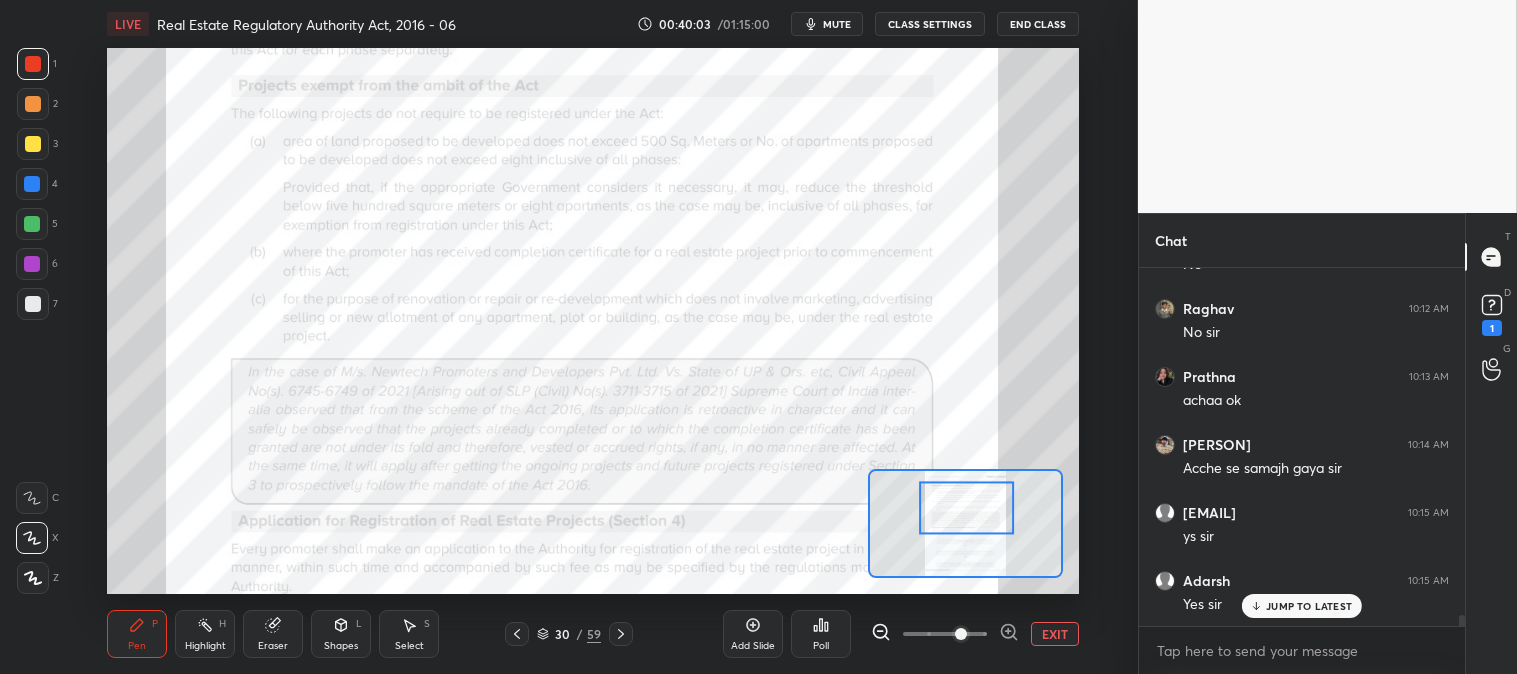 scroll, scrollTop: 11021, scrollLeft: 0, axis: vertical 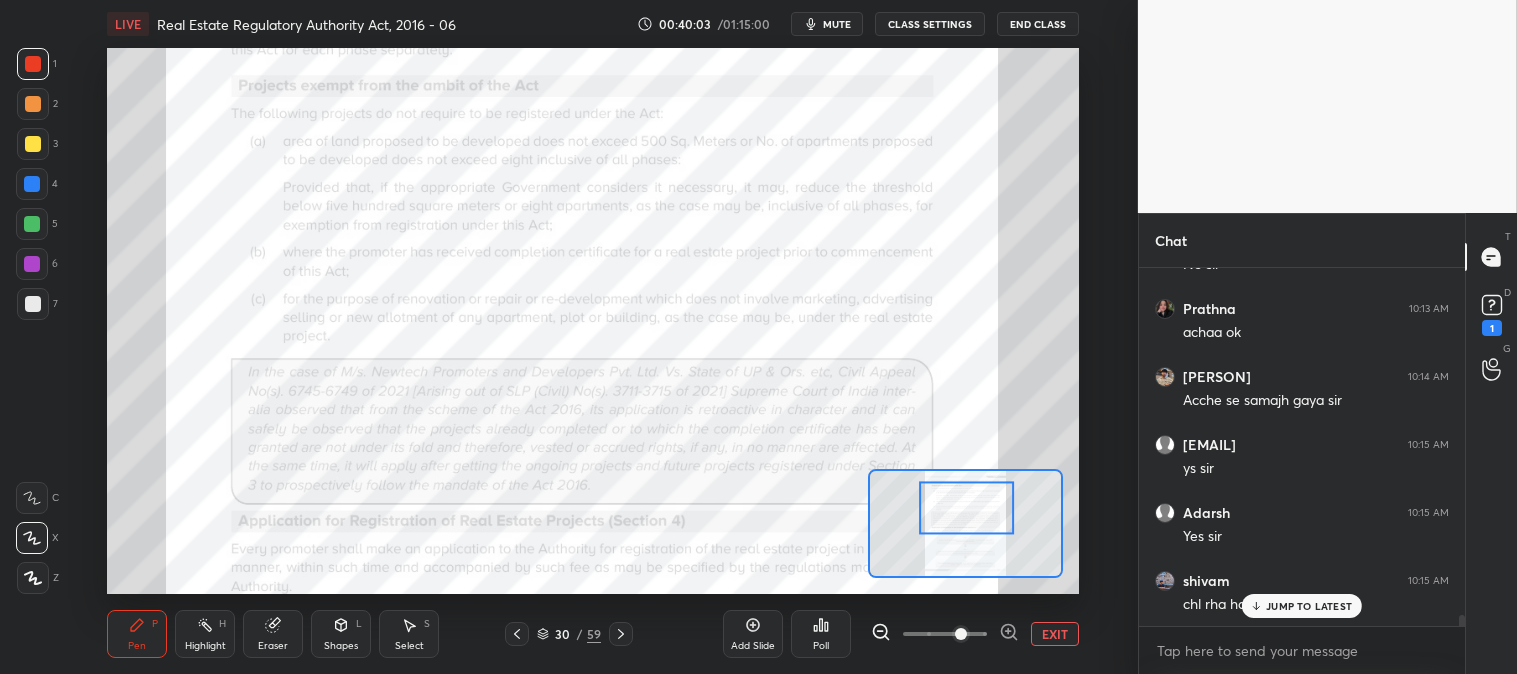 click on "Eraser" at bounding box center (273, 634) 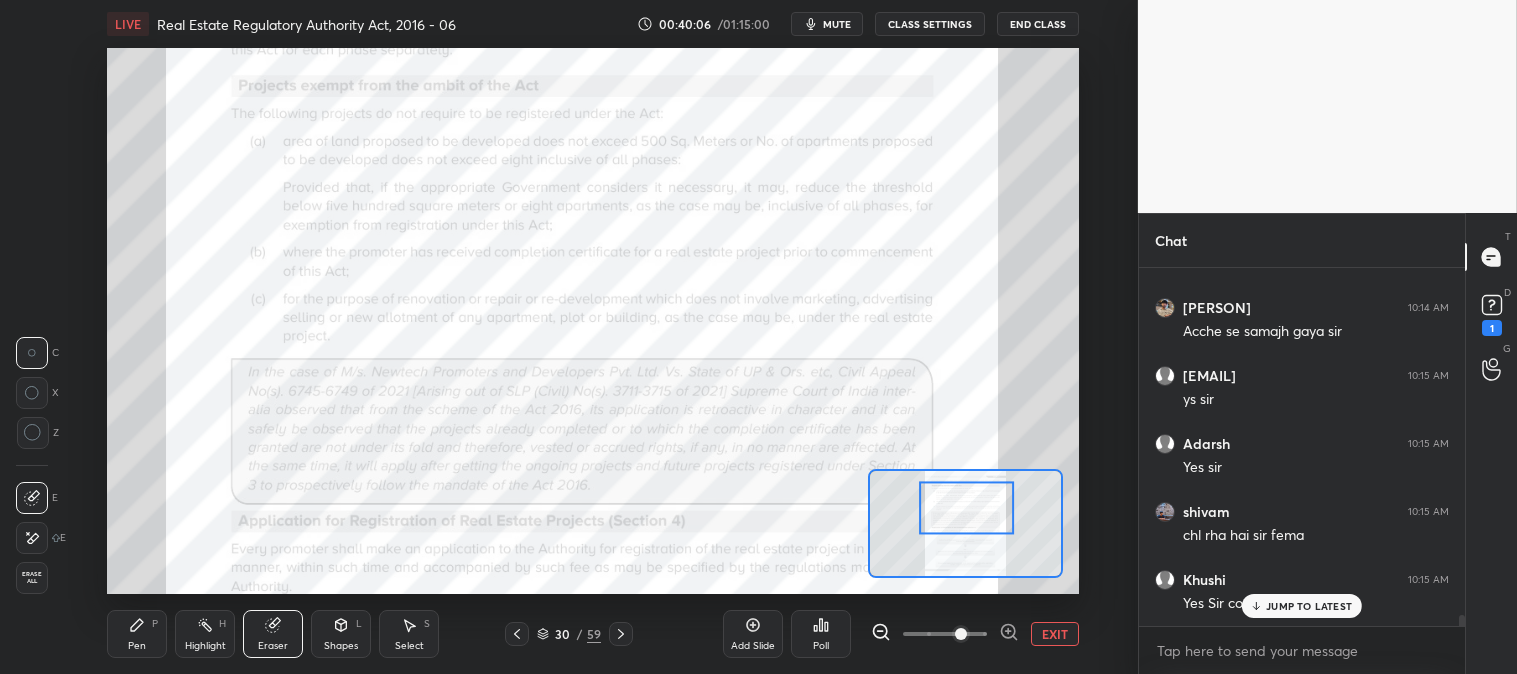 scroll, scrollTop: 11157, scrollLeft: 0, axis: vertical 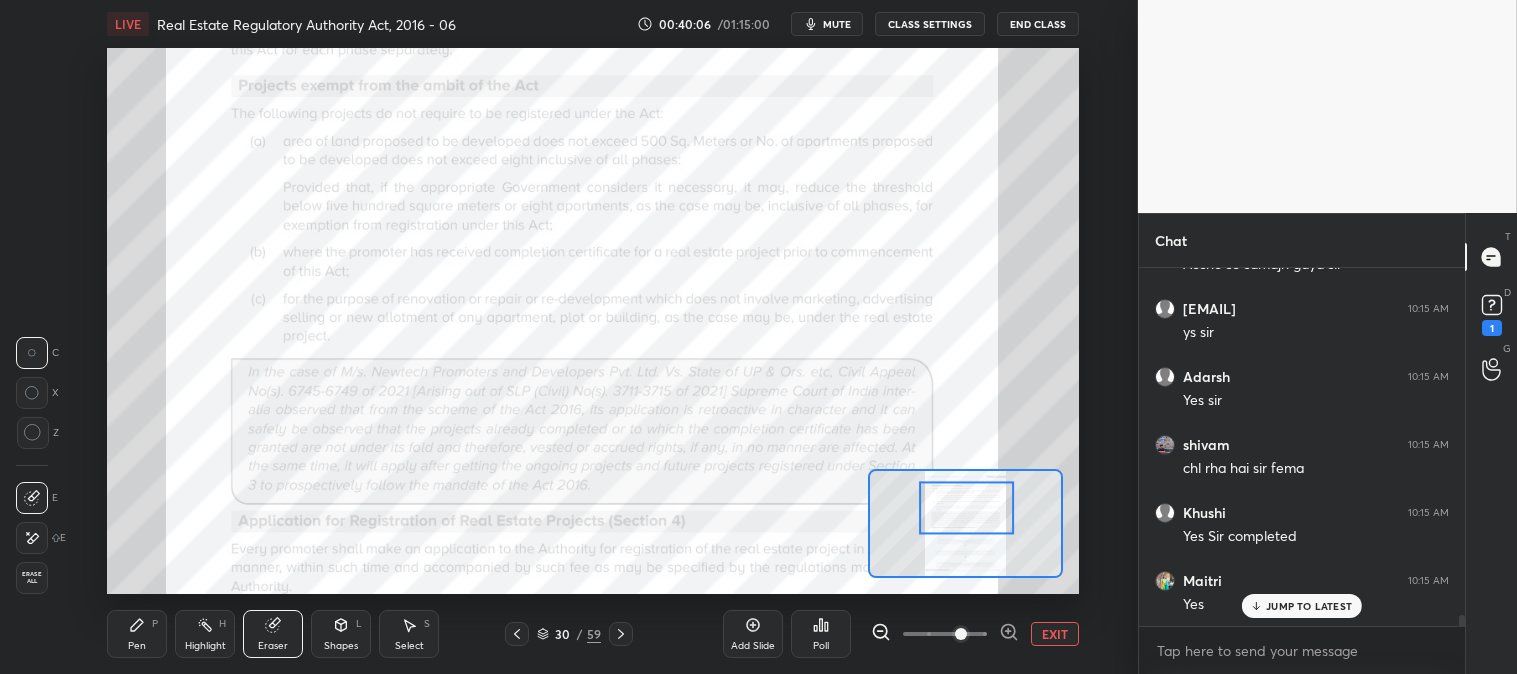click on "Highlight H" at bounding box center (205, 634) 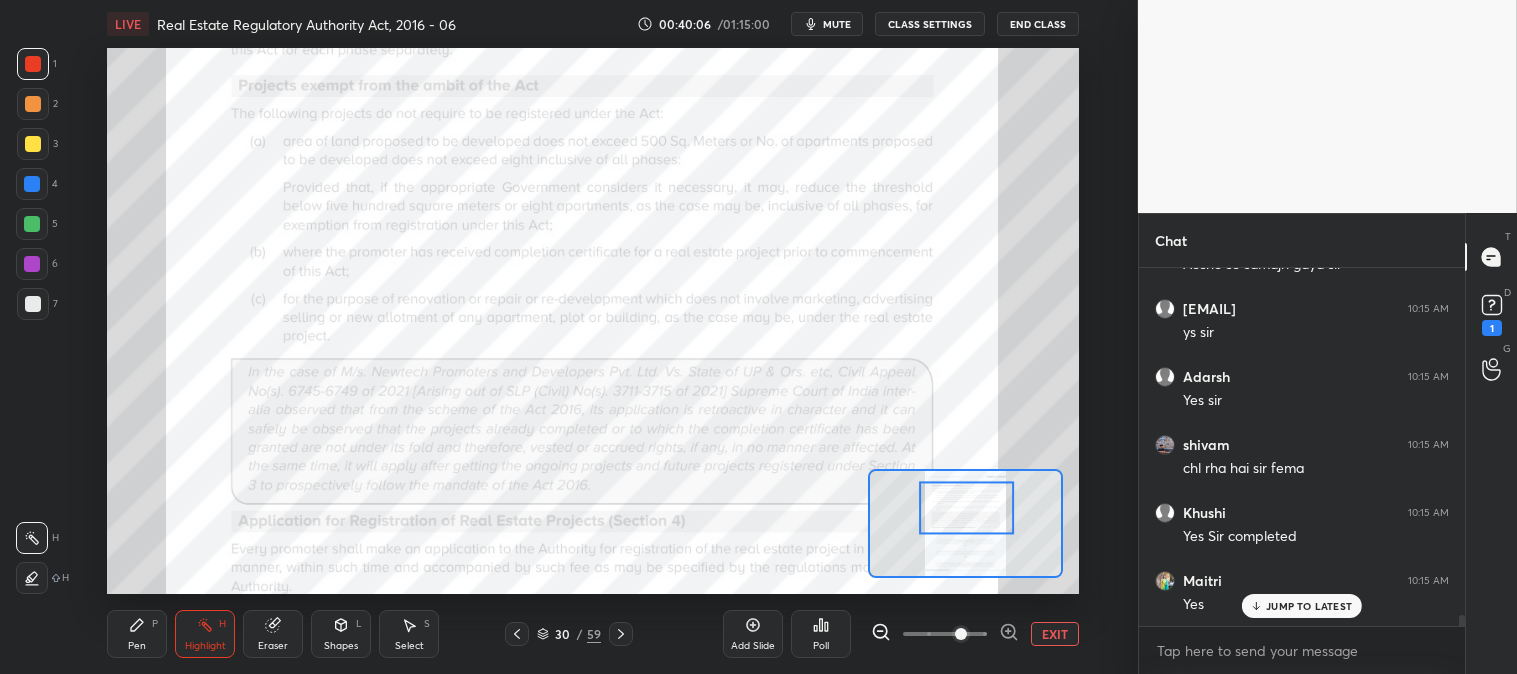 click on "Highlight H" at bounding box center (205, 634) 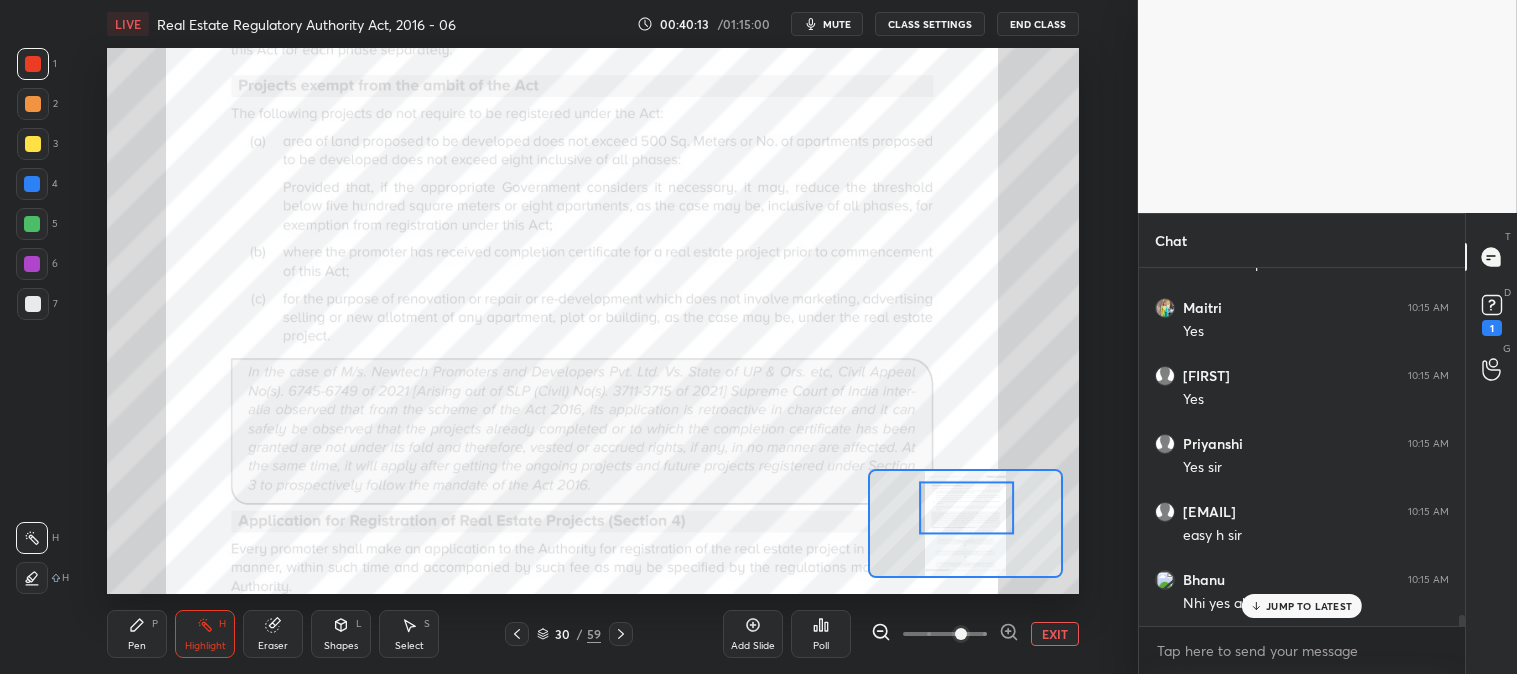 scroll, scrollTop: 11497, scrollLeft: 0, axis: vertical 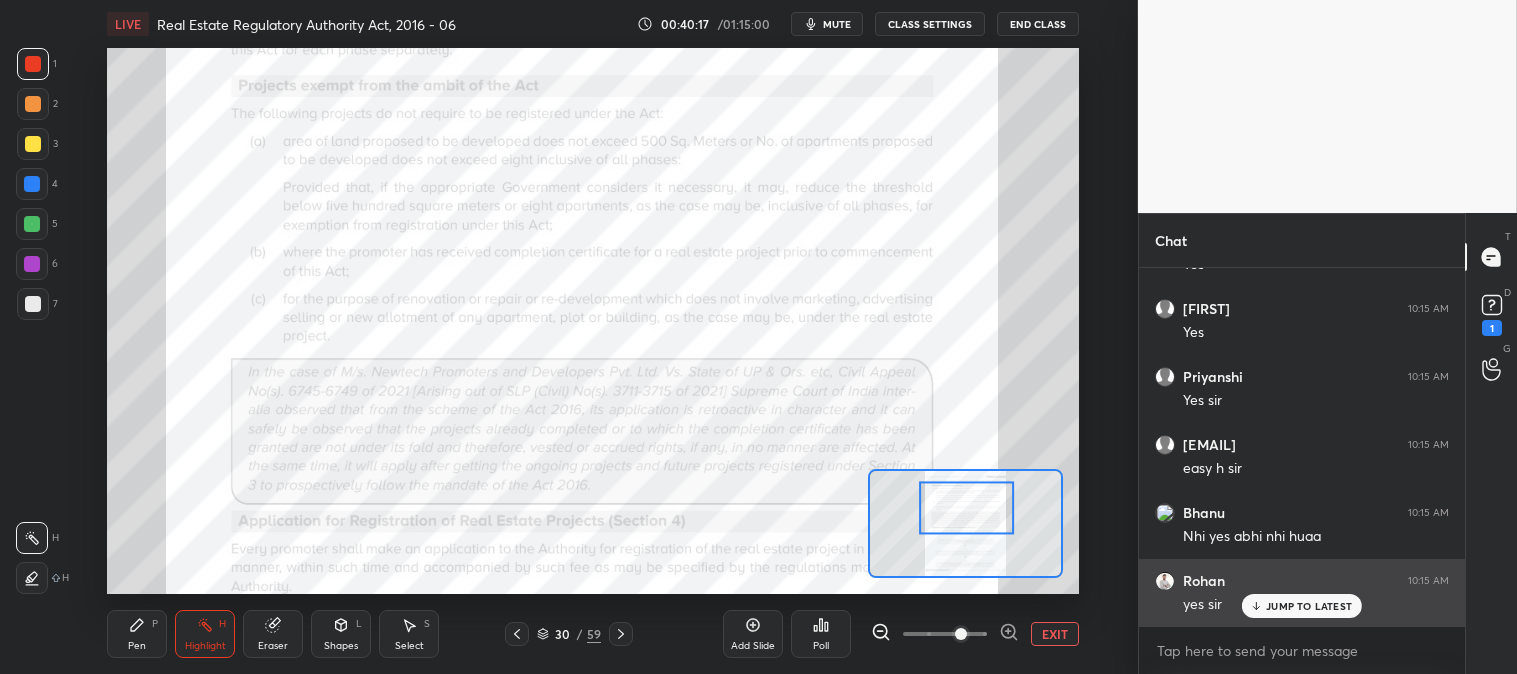 click on "JUMP TO LATEST" at bounding box center (1309, 606) 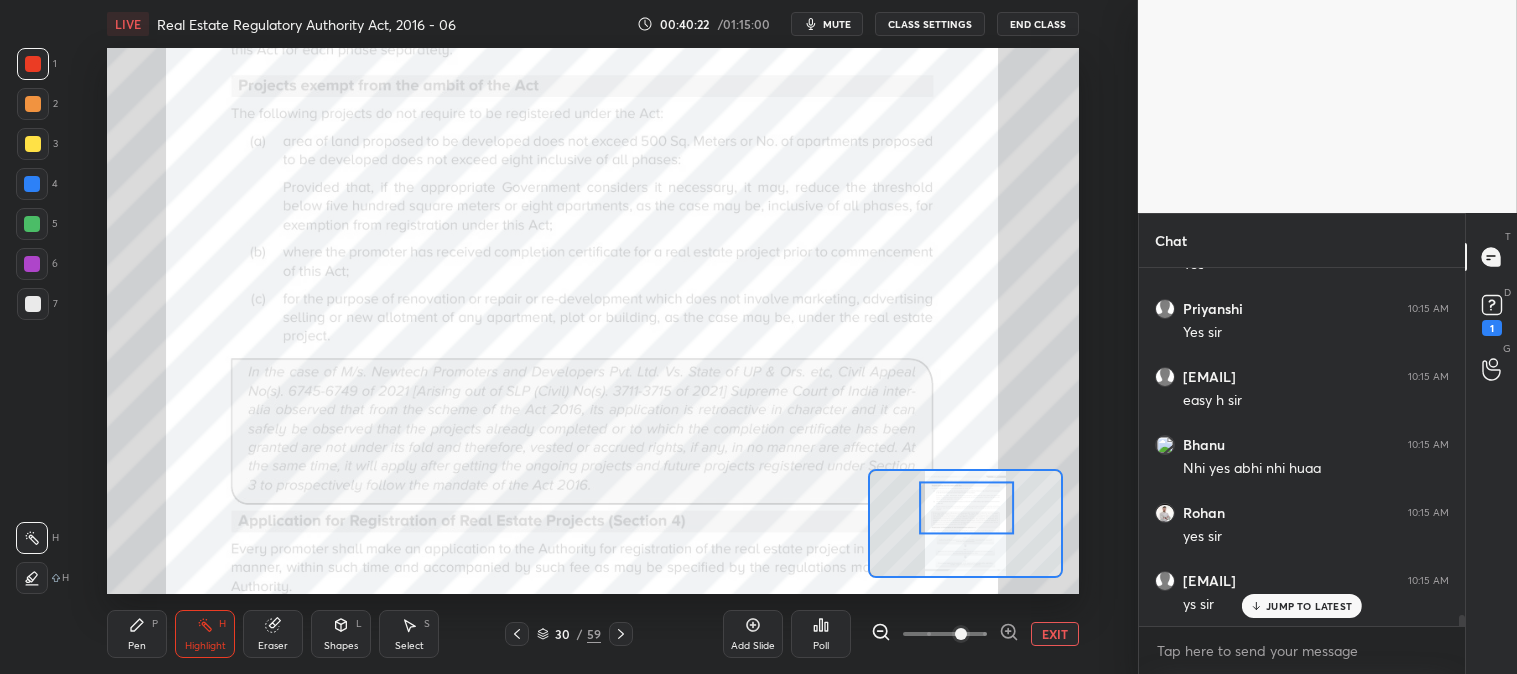 scroll, scrollTop: 11633, scrollLeft: 0, axis: vertical 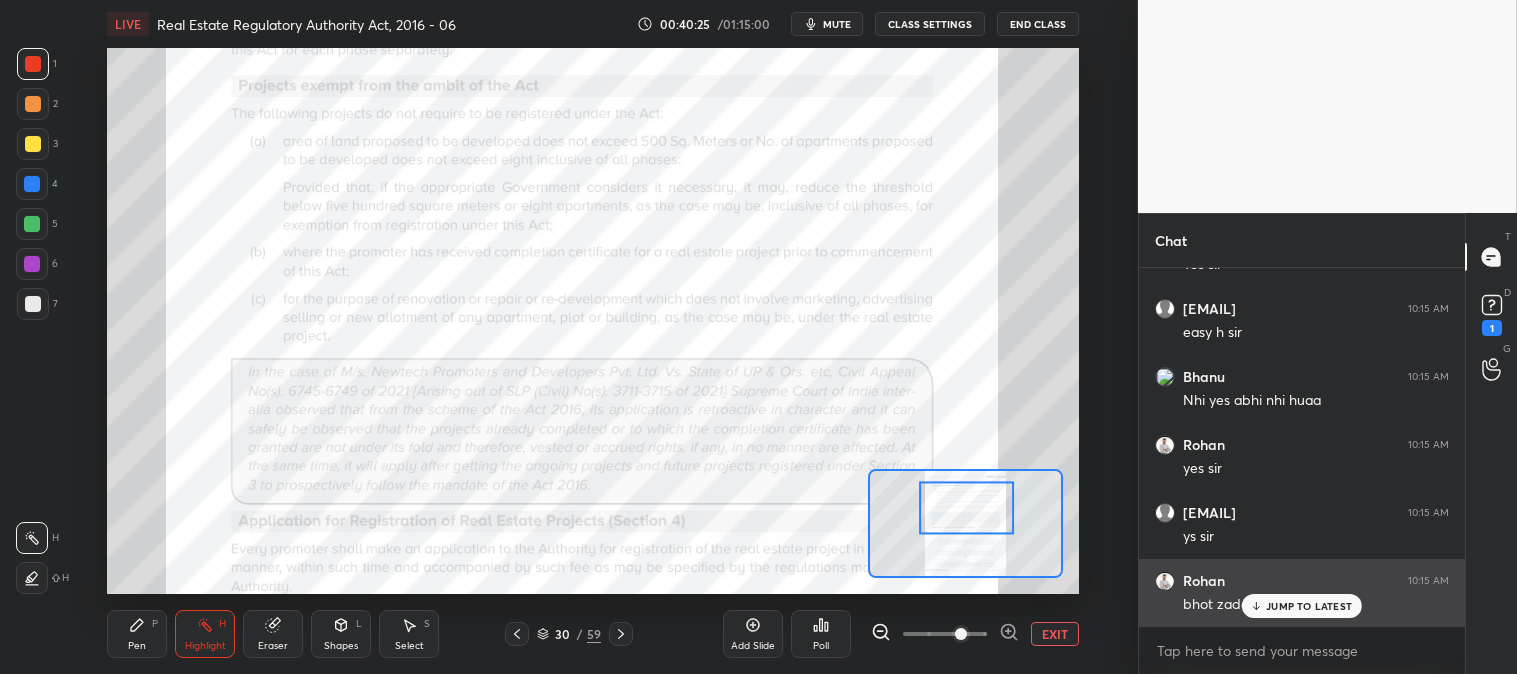 click on "JUMP TO LATEST" at bounding box center [1309, 606] 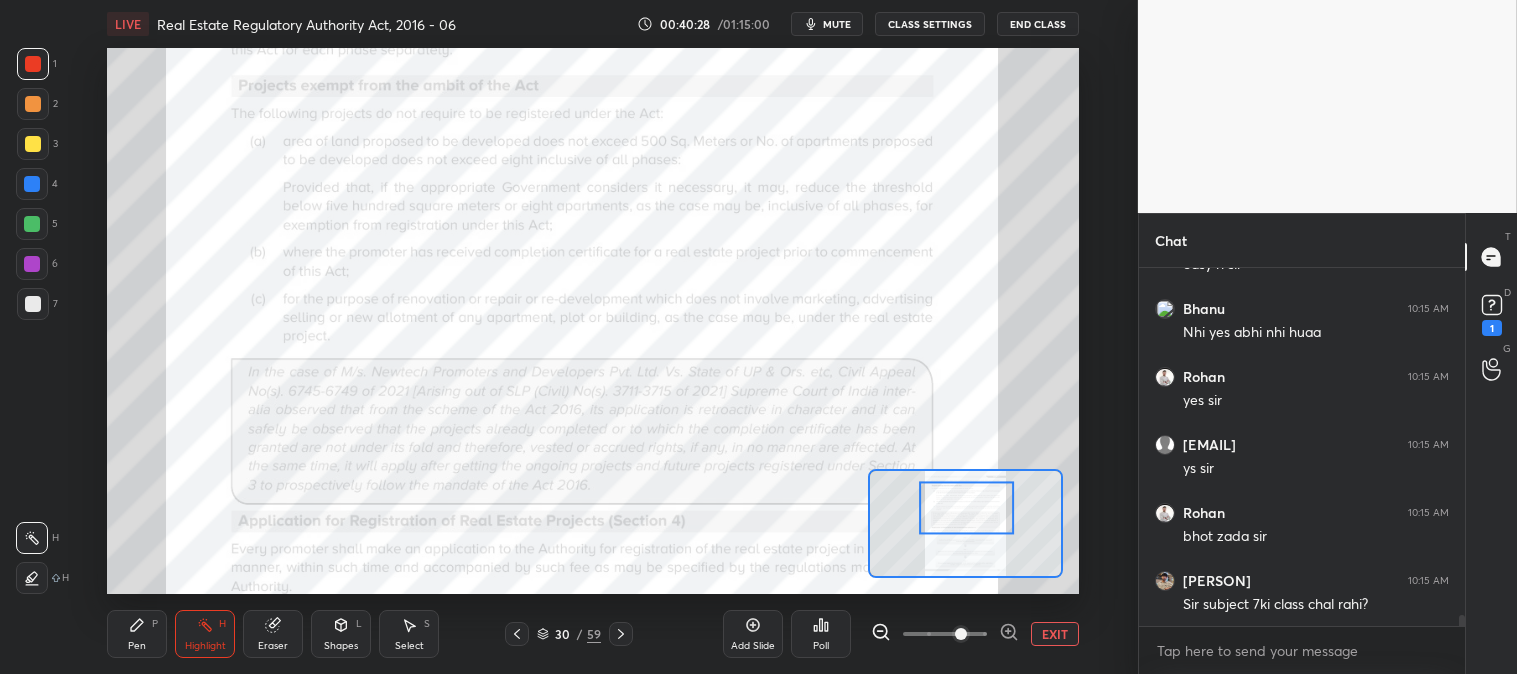 scroll, scrollTop: 11770, scrollLeft: 0, axis: vertical 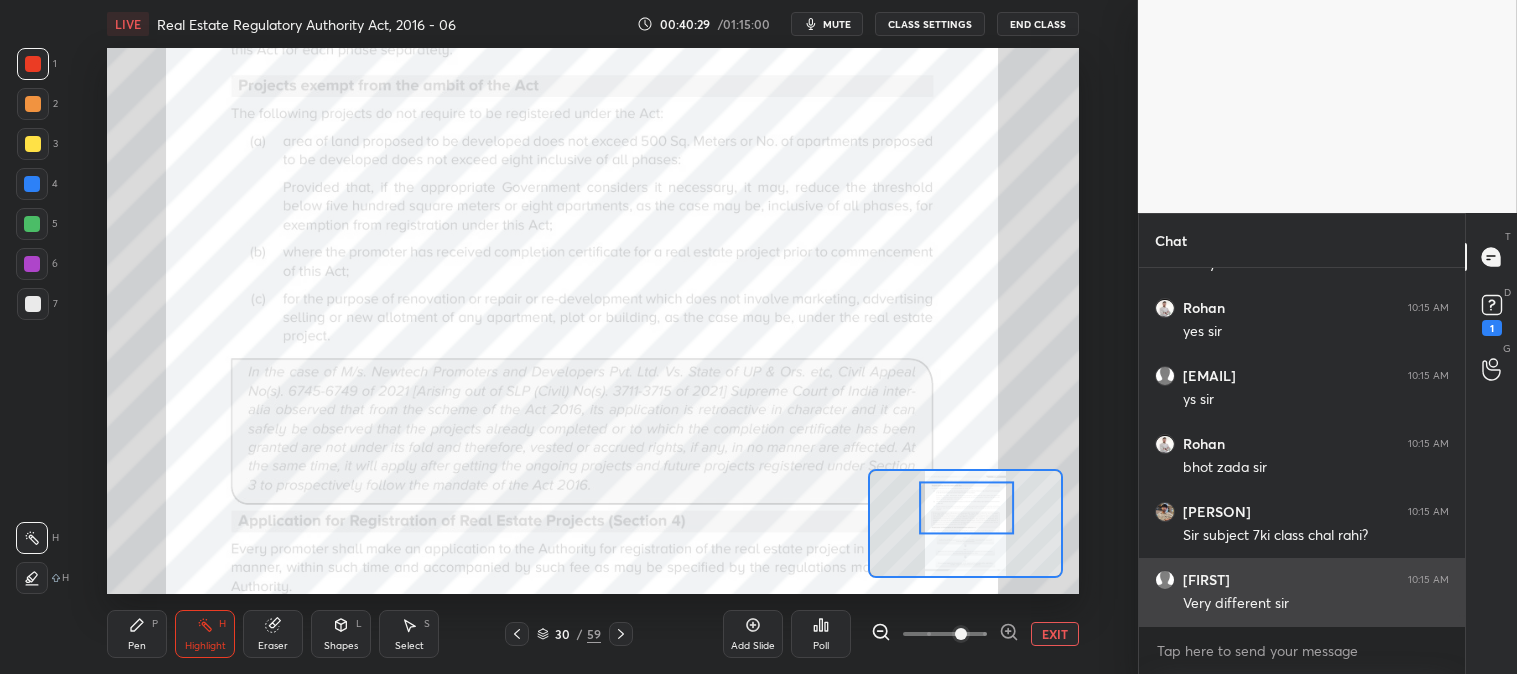 click on "Very different sir" at bounding box center [1316, 604] 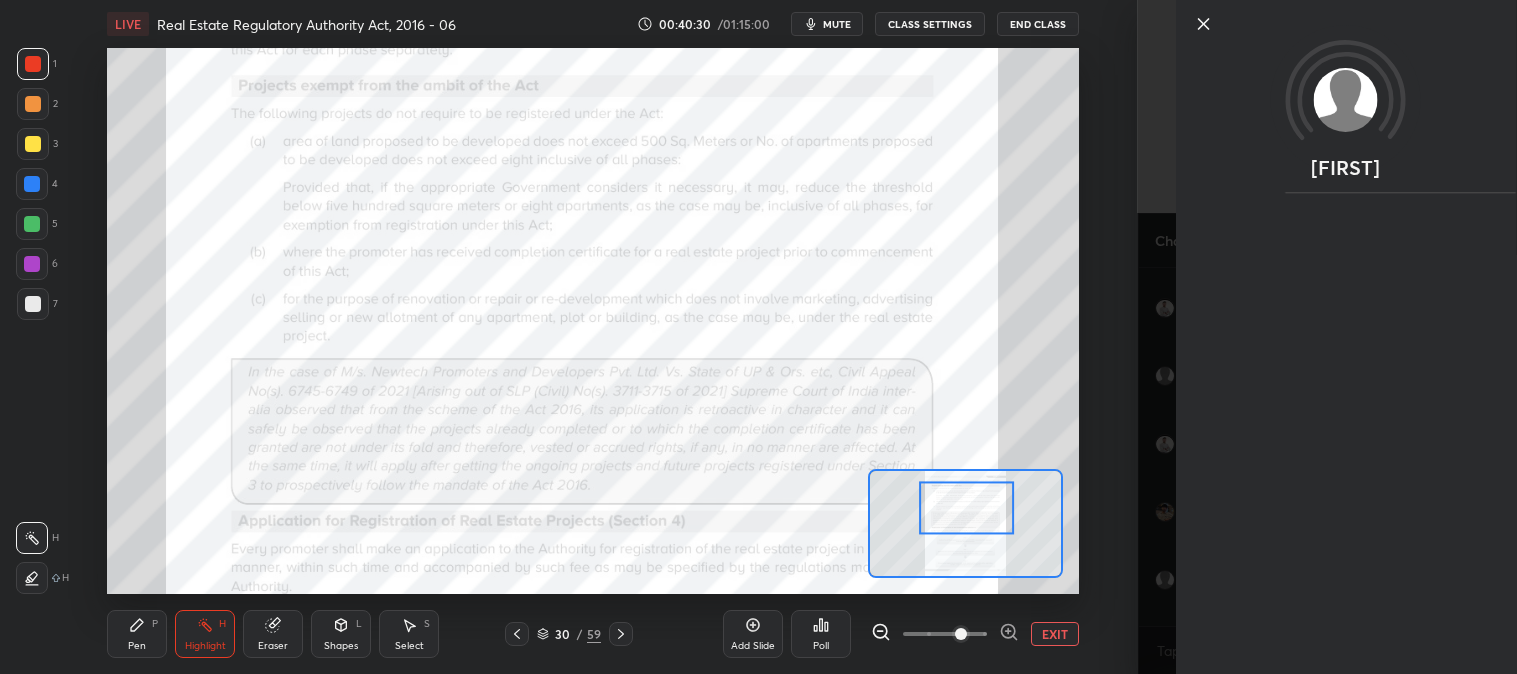 click 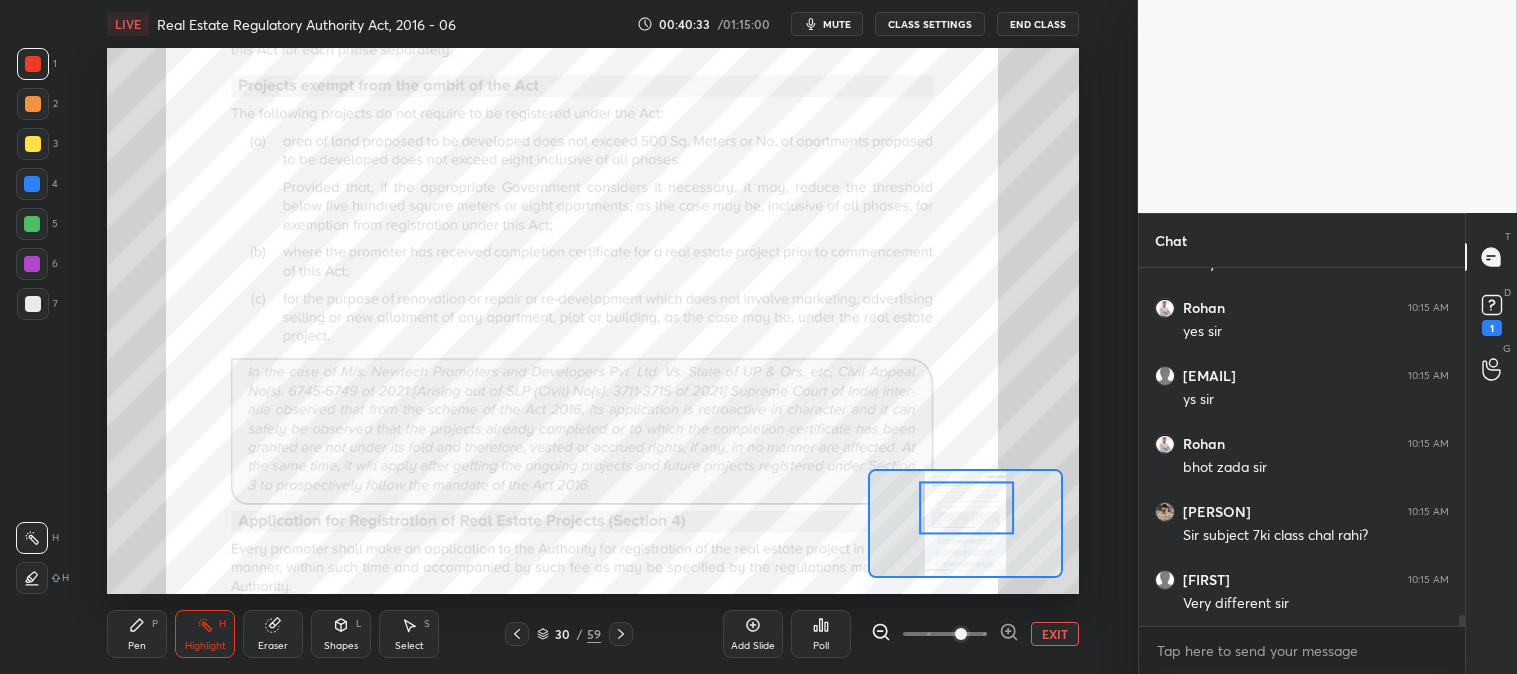 scroll, scrollTop: 11837, scrollLeft: 0, axis: vertical 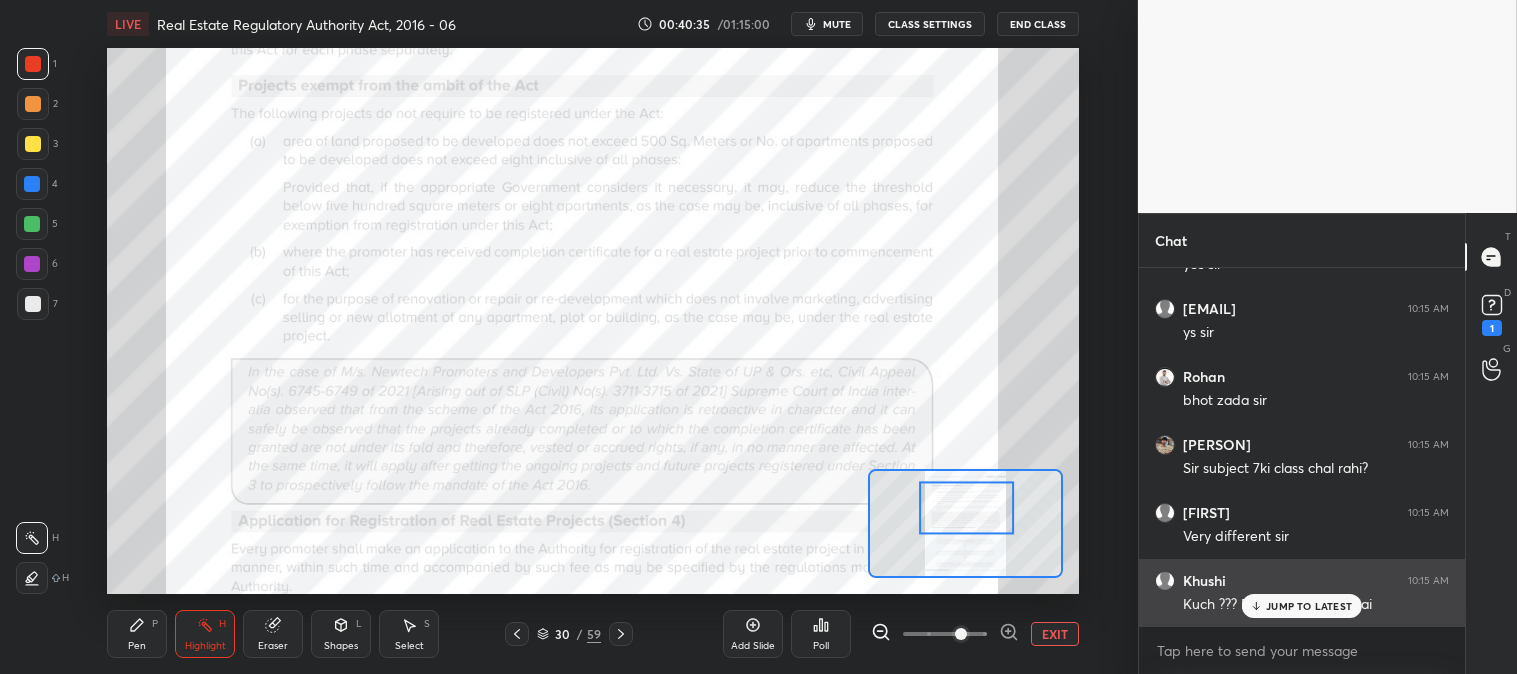 click on "JUMP TO LATEST" at bounding box center [1302, 606] 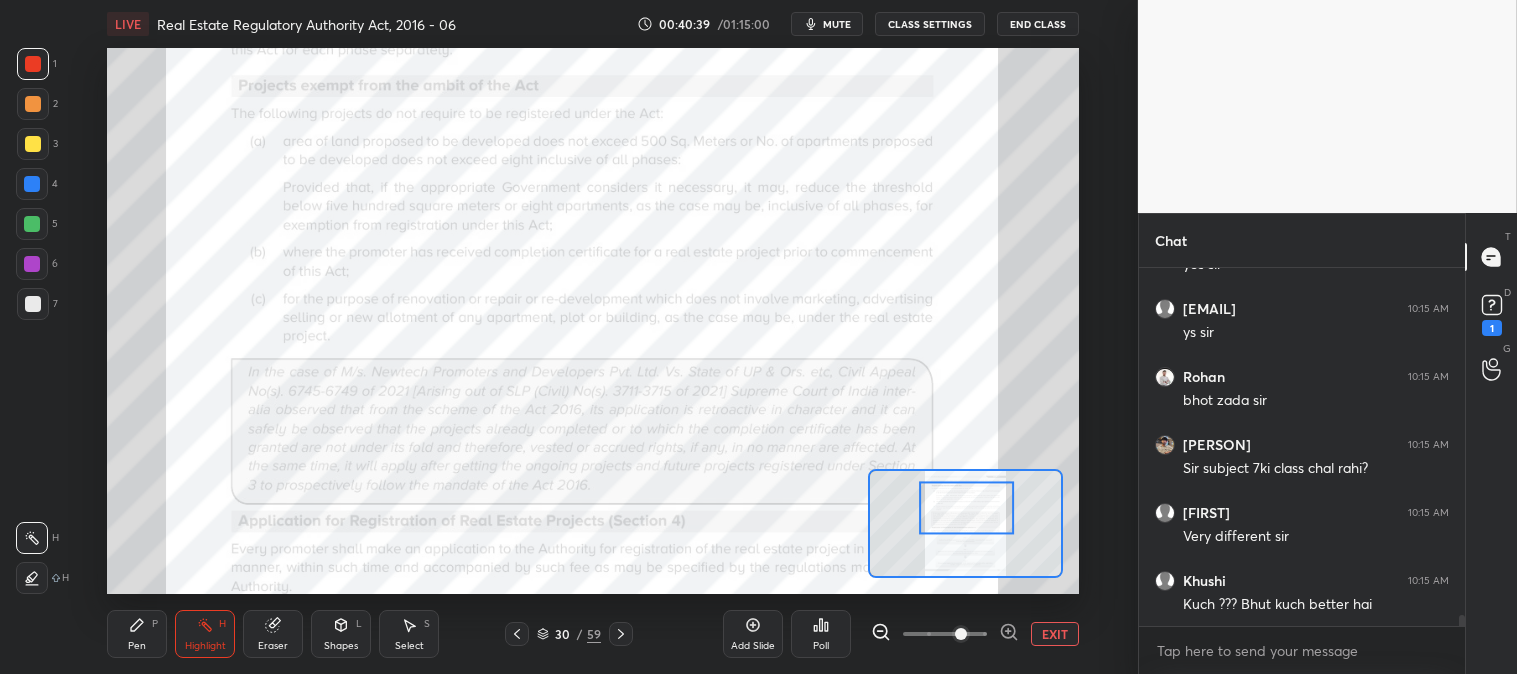 scroll, scrollTop: 11905, scrollLeft: 0, axis: vertical 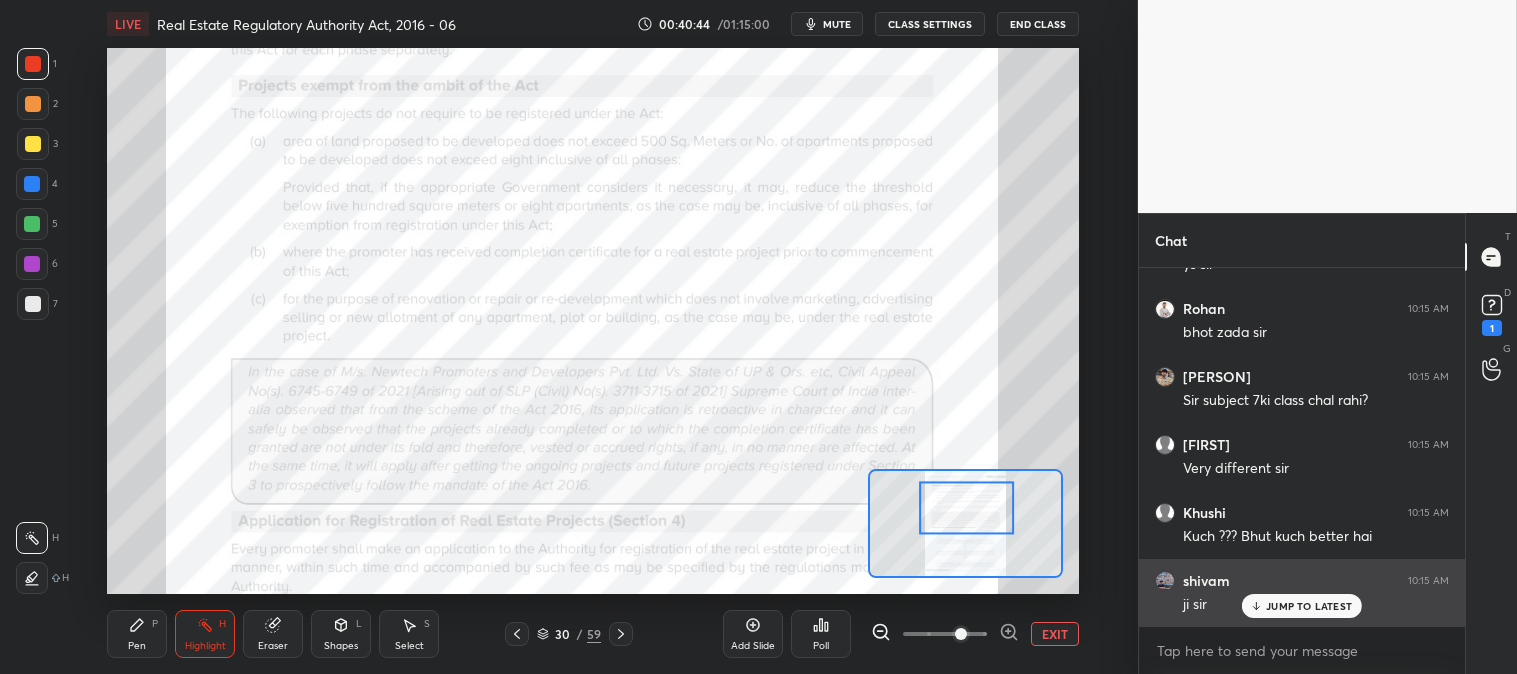 click on "JUMP TO LATEST" at bounding box center [1309, 606] 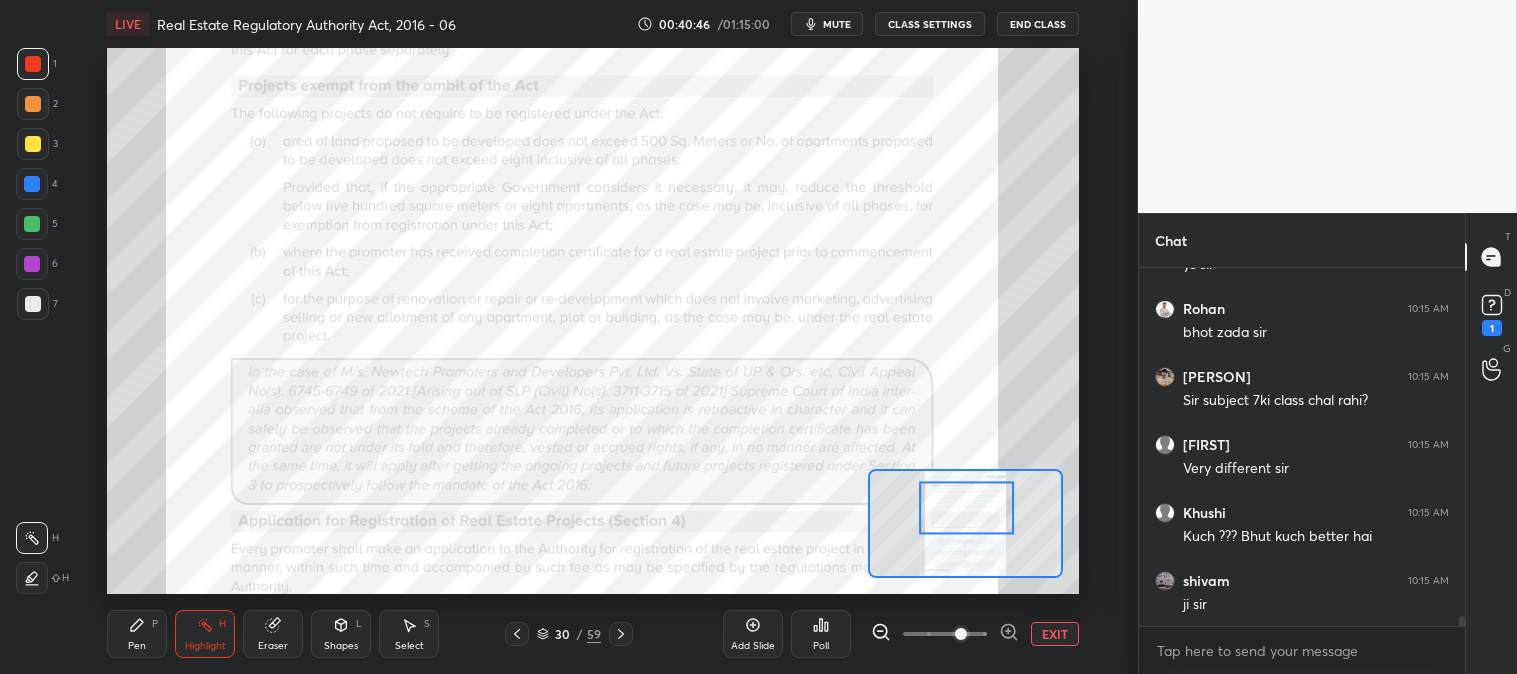 click on "mute" at bounding box center [837, 24] 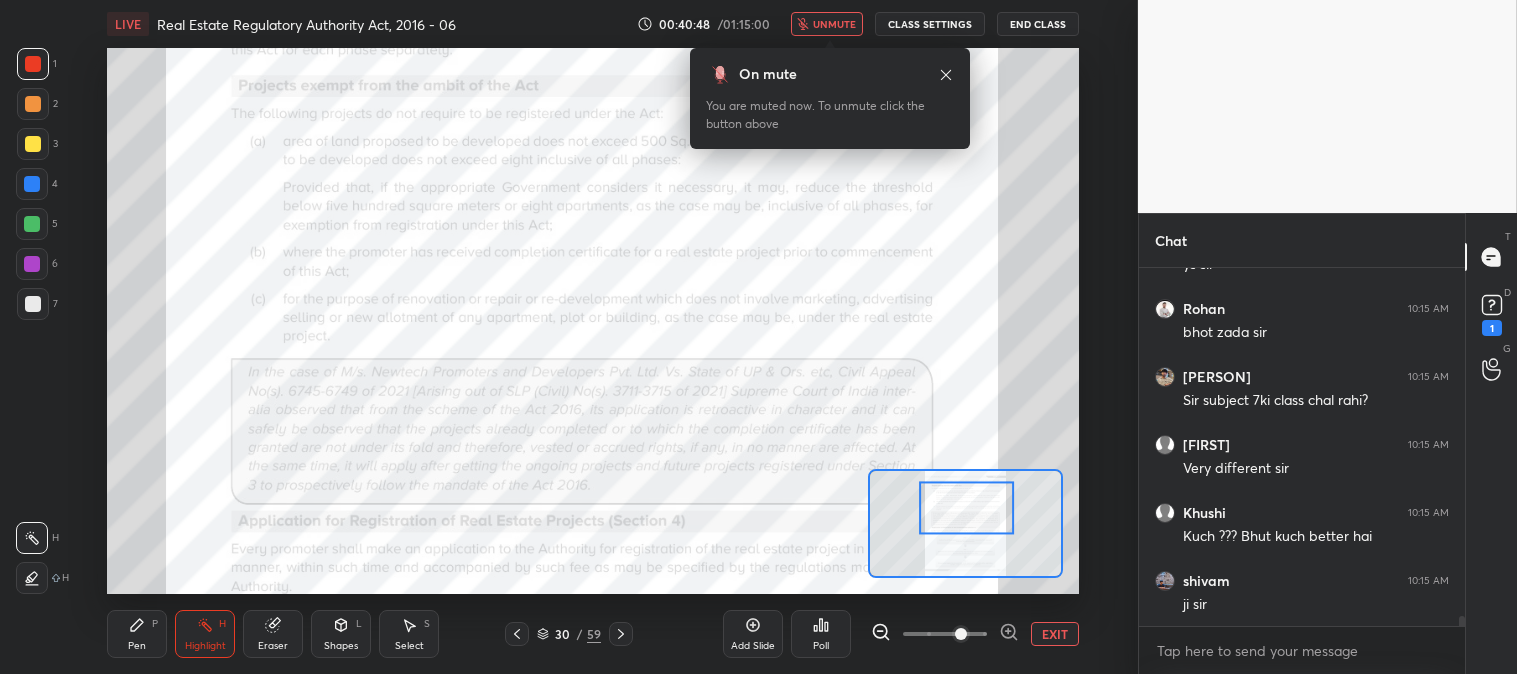 click on "unmute" at bounding box center [834, 24] 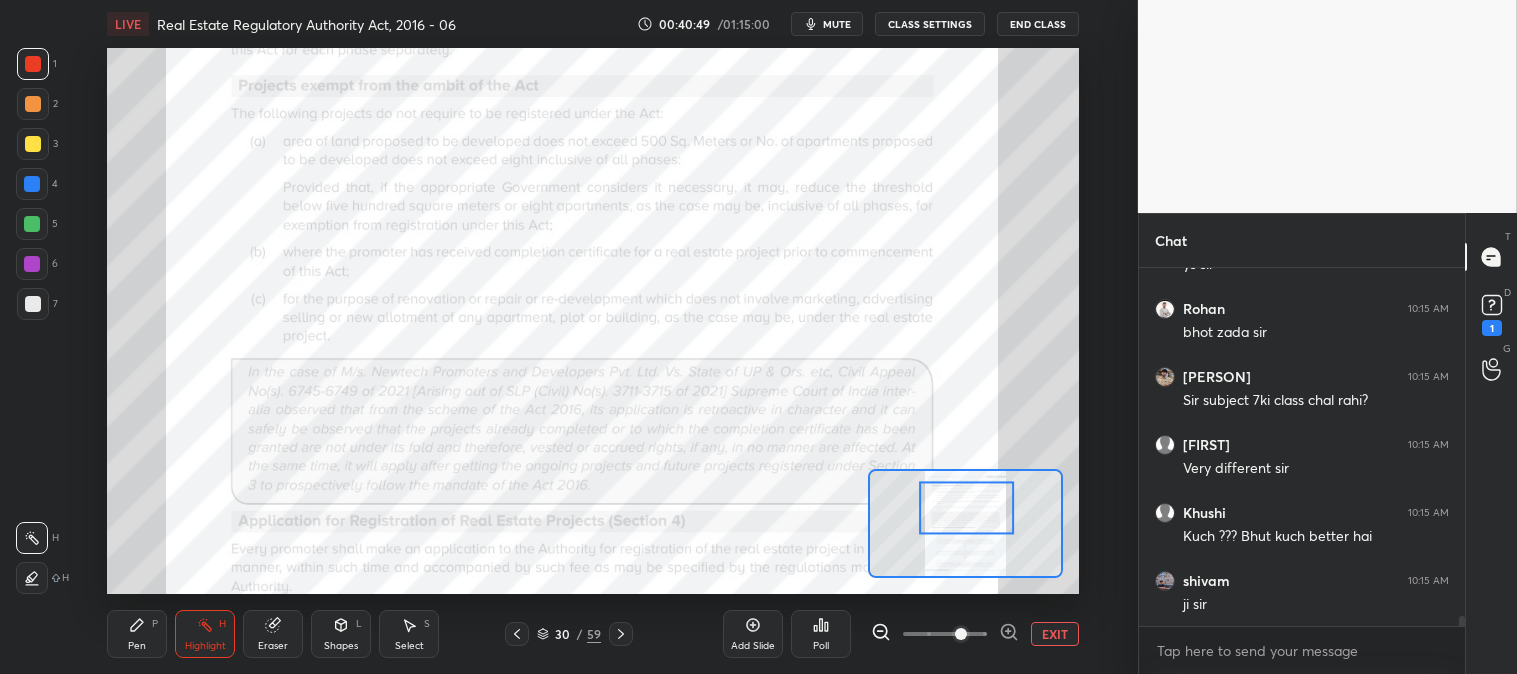 click on "mute" at bounding box center [837, 24] 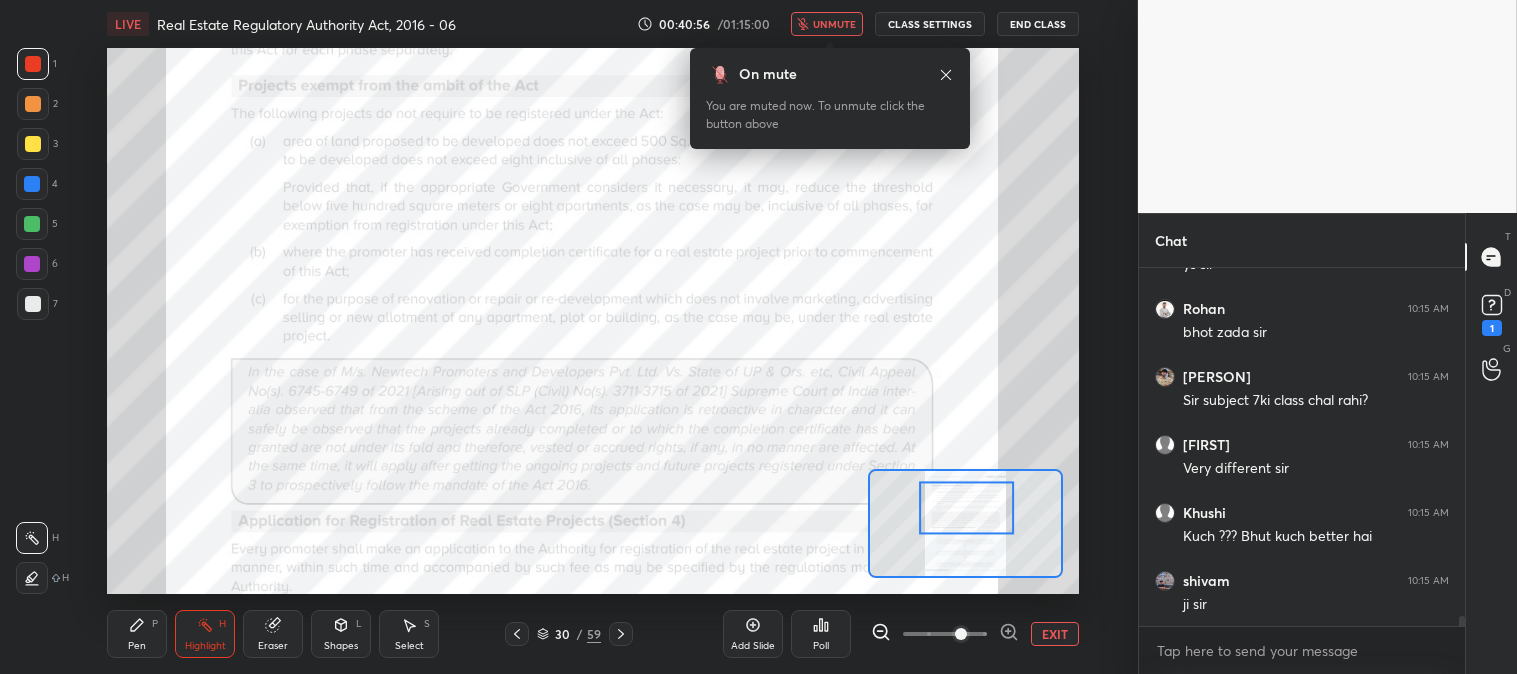 click 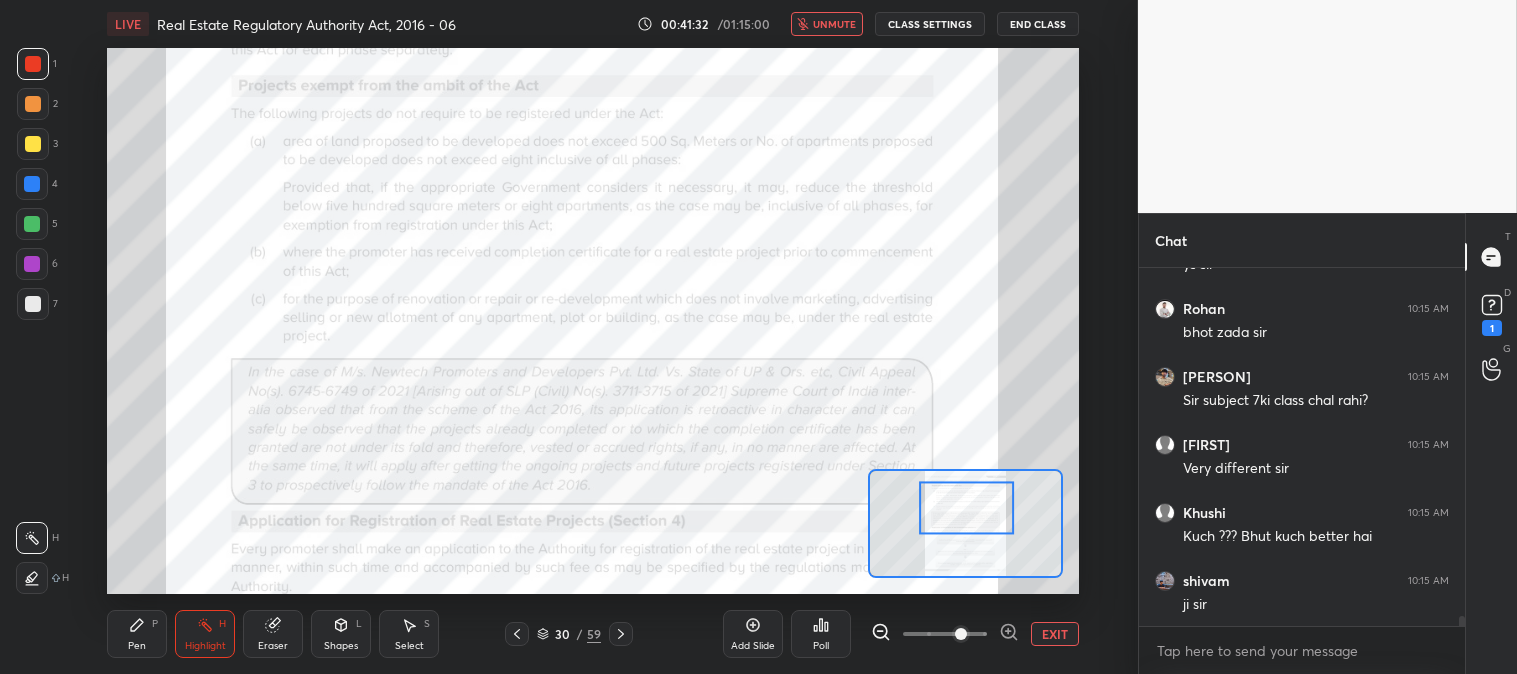 scroll, scrollTop: 11973, scrollLeft: 0, axis: vertical 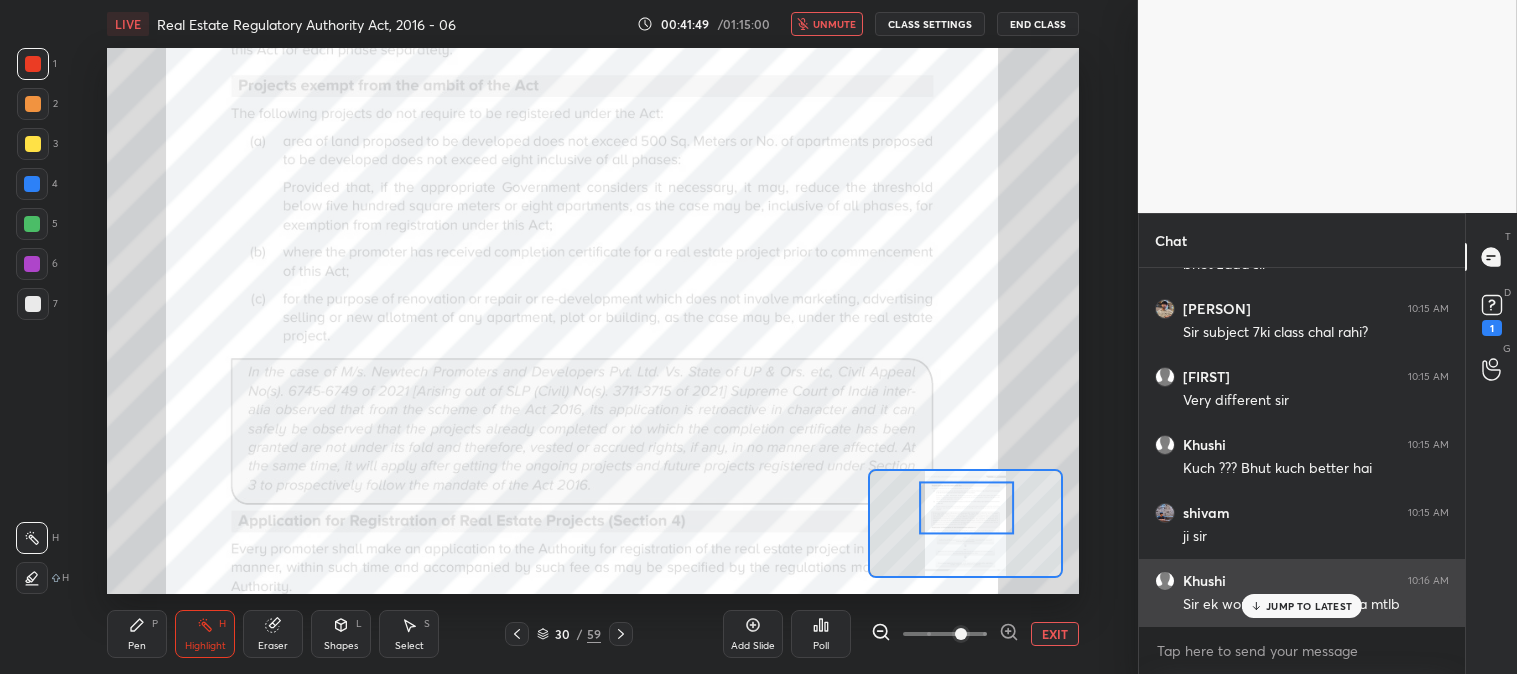 click on "JUMP TO LATEST" at bounding box center [1309, 606] 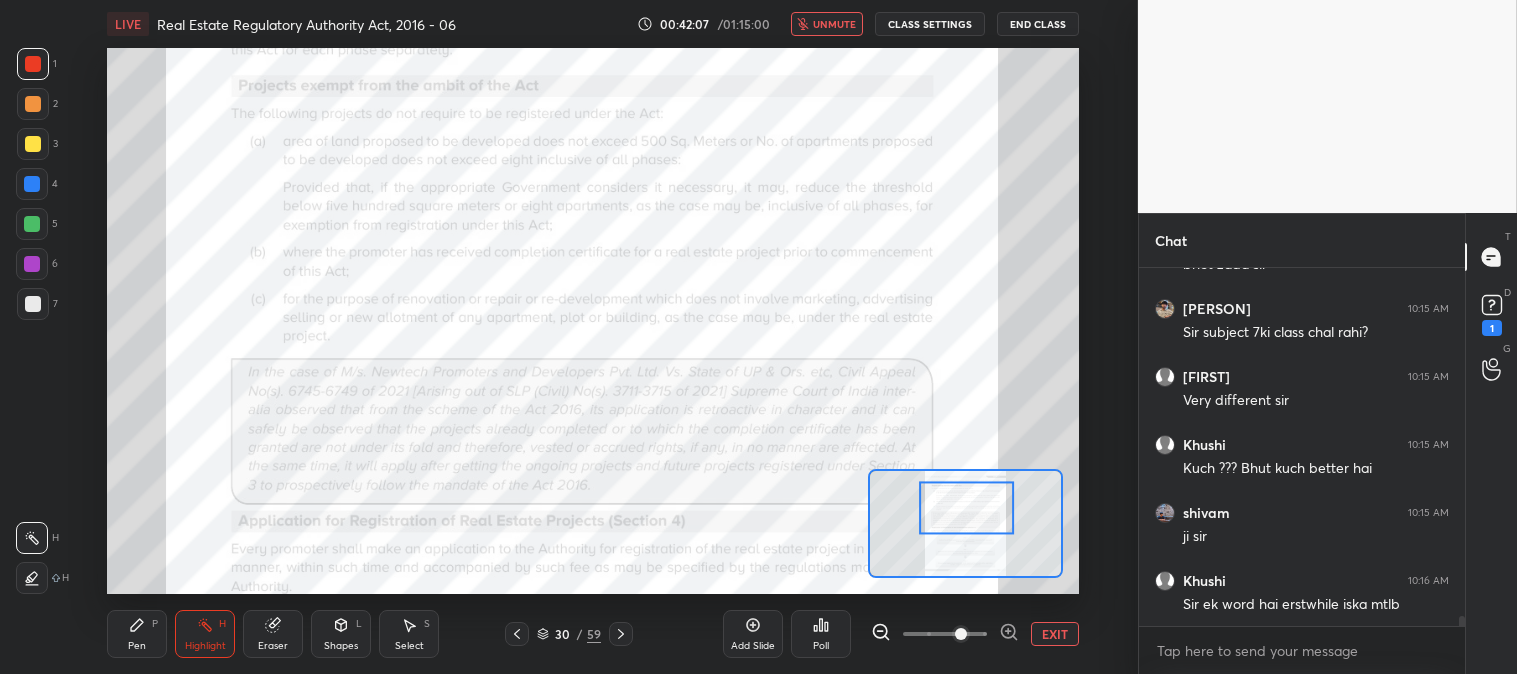 click on "unmute" at bounding box center (834, 24) 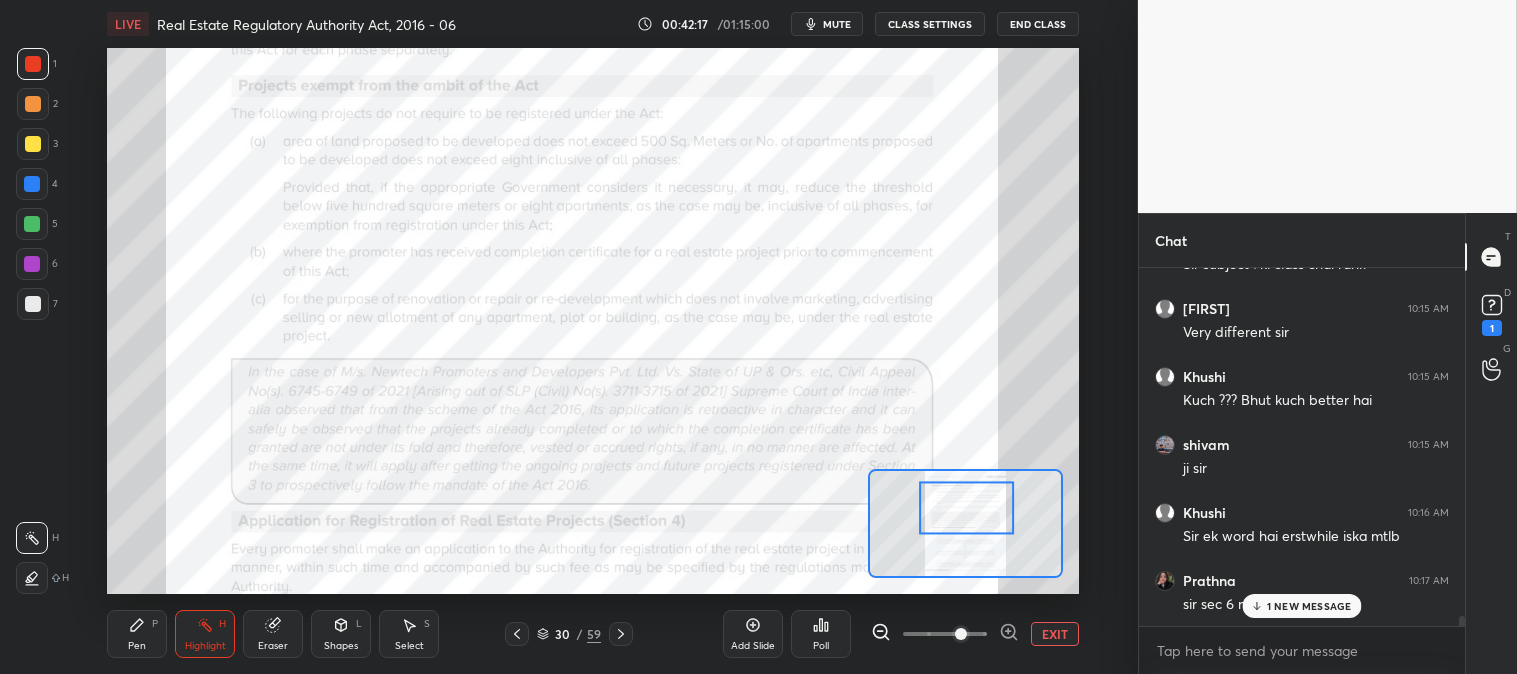 scroll, scrollTop: 12145, scrollLeft: 0, axis: vertical 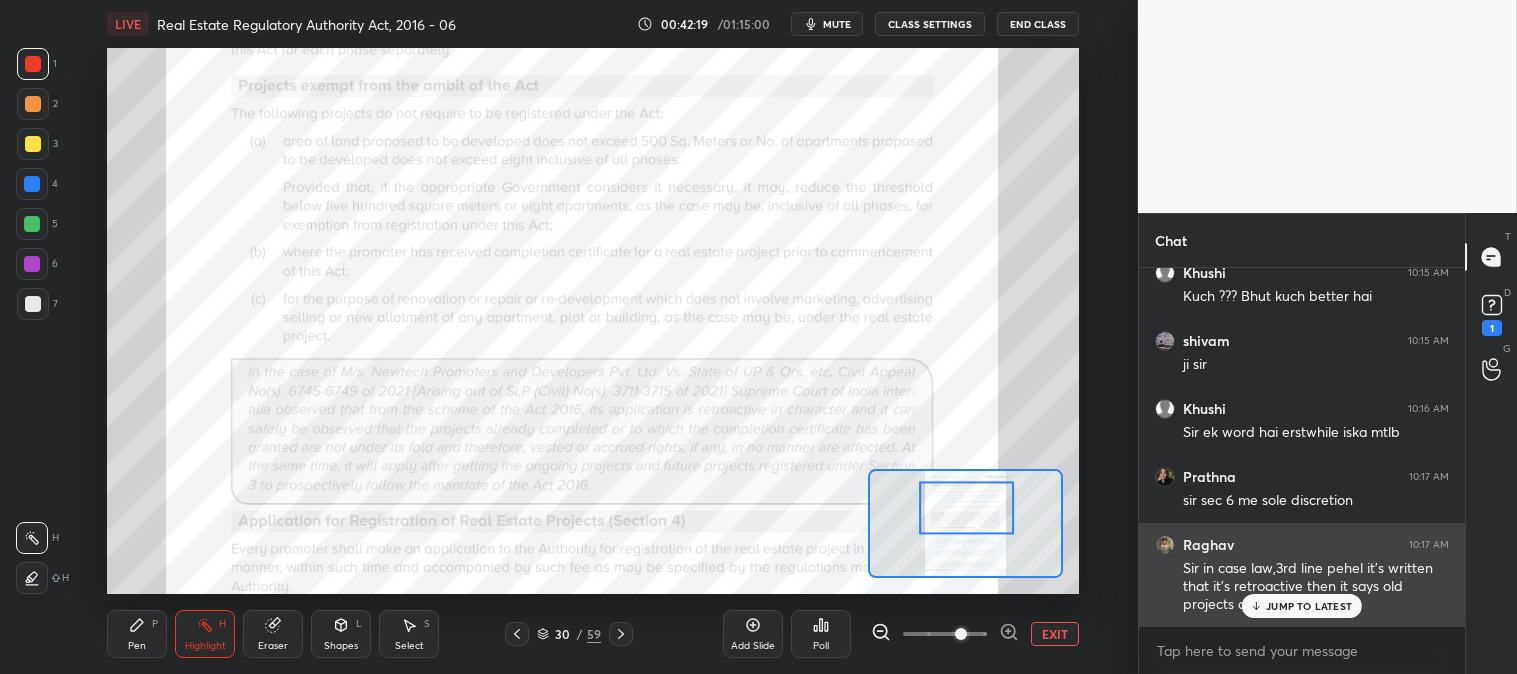 click on "JUMP TO LATEST" at bounding box center [1302, 606] 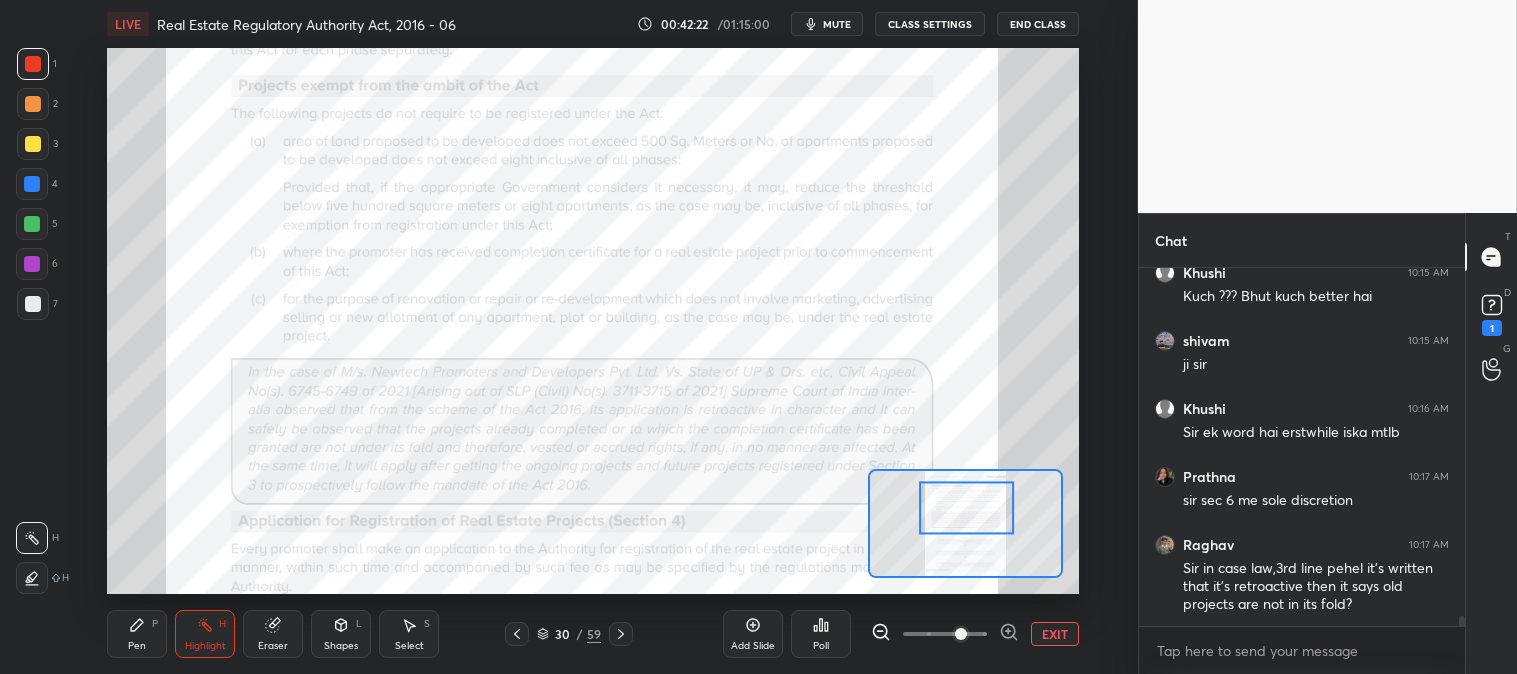 scroll, scrollTop: 12213, scrollLeft: 0, axis: vertical 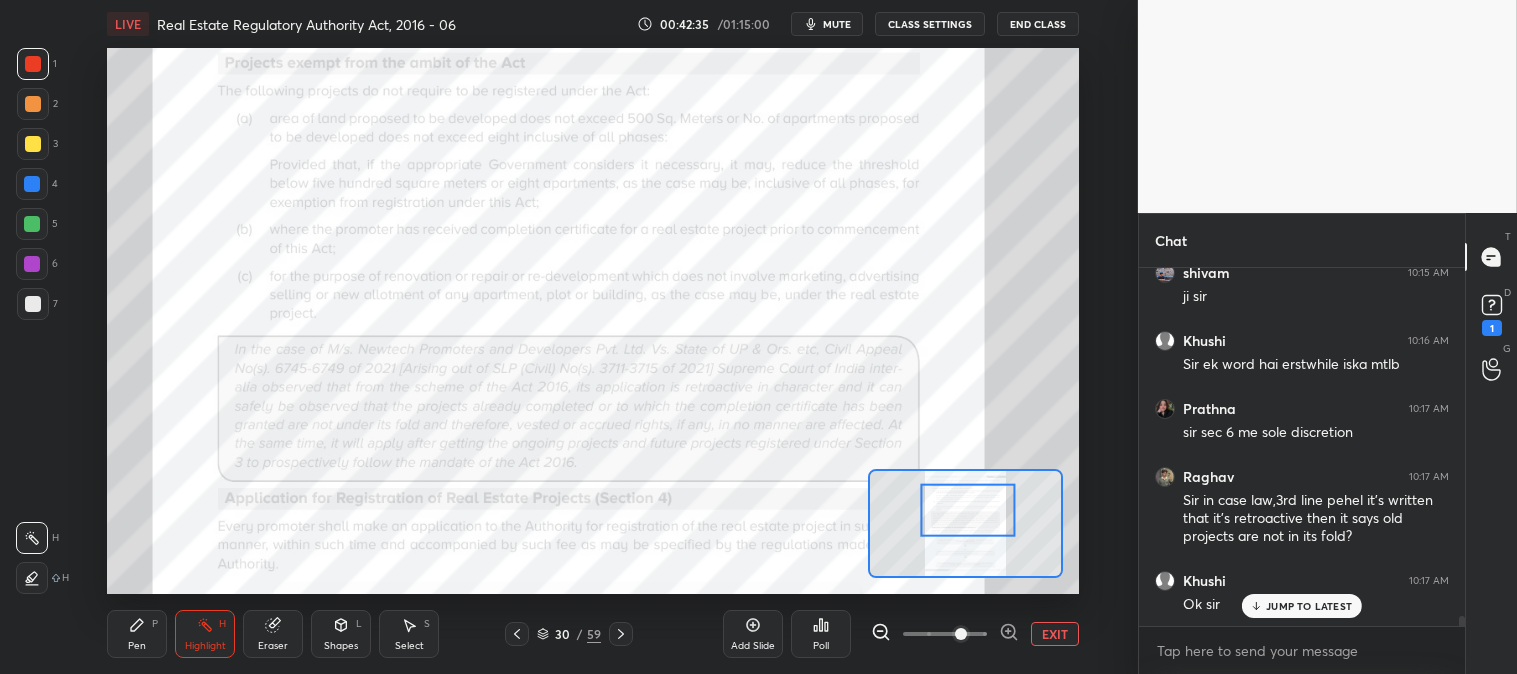 click on "H" at bounding box center [222, 624] 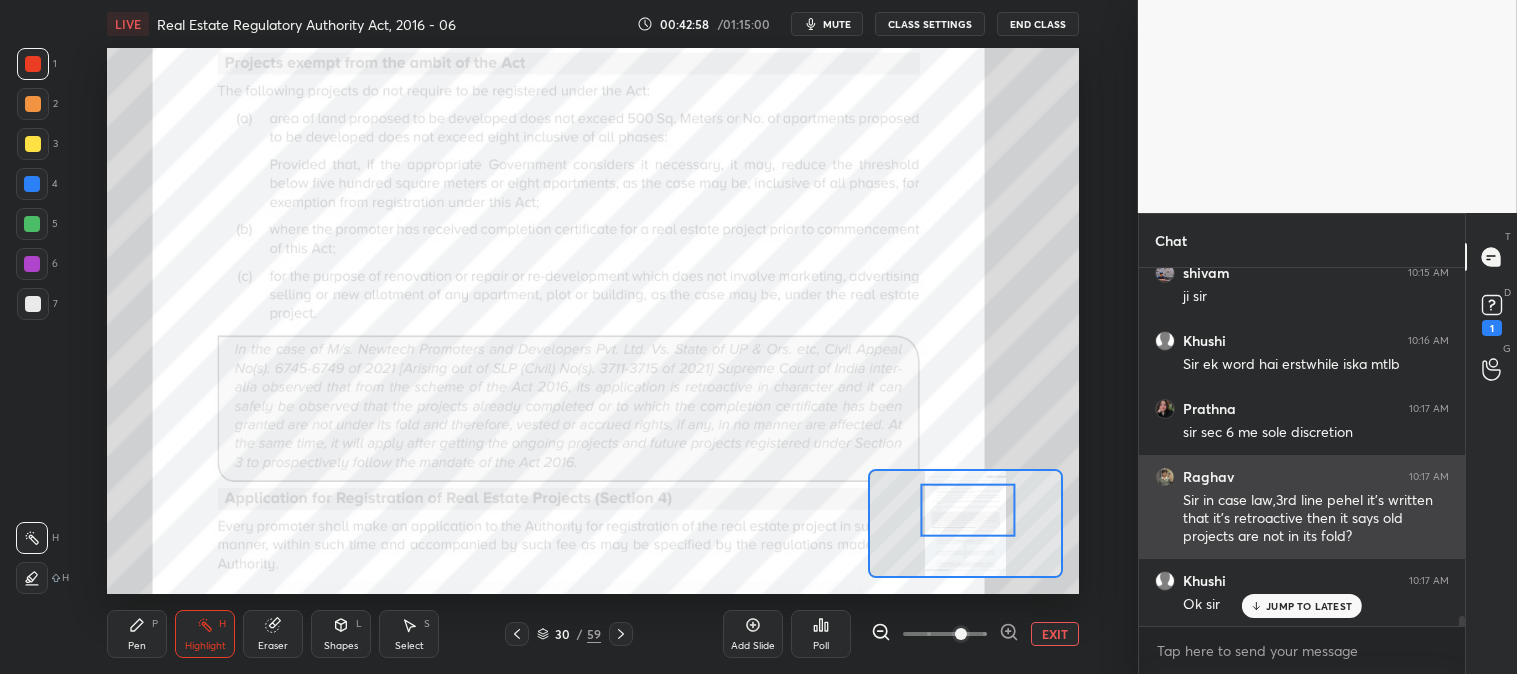 click on "JUMP TO LATEST" at bounding box center (1302, 606) 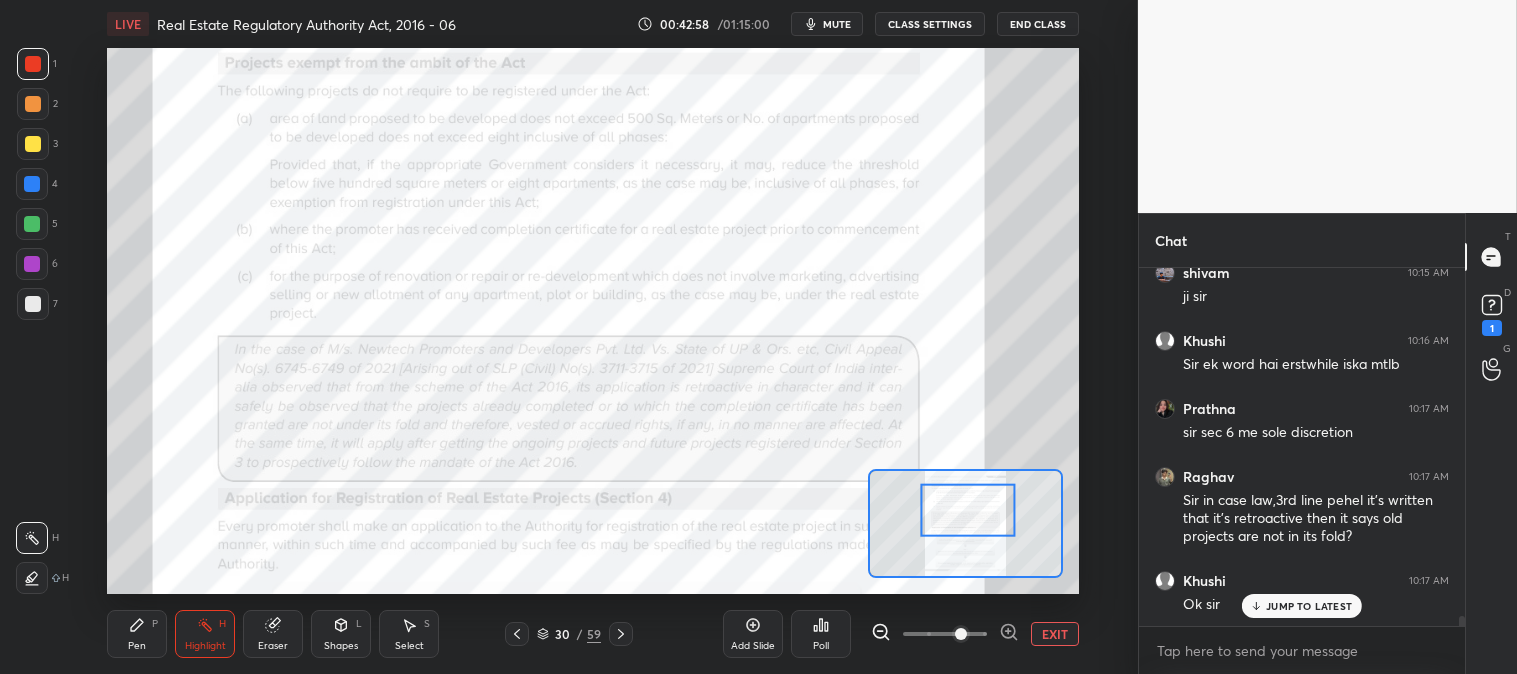 scroll, scrollTop: 12281, scrollLeft: 0, axis: vertical 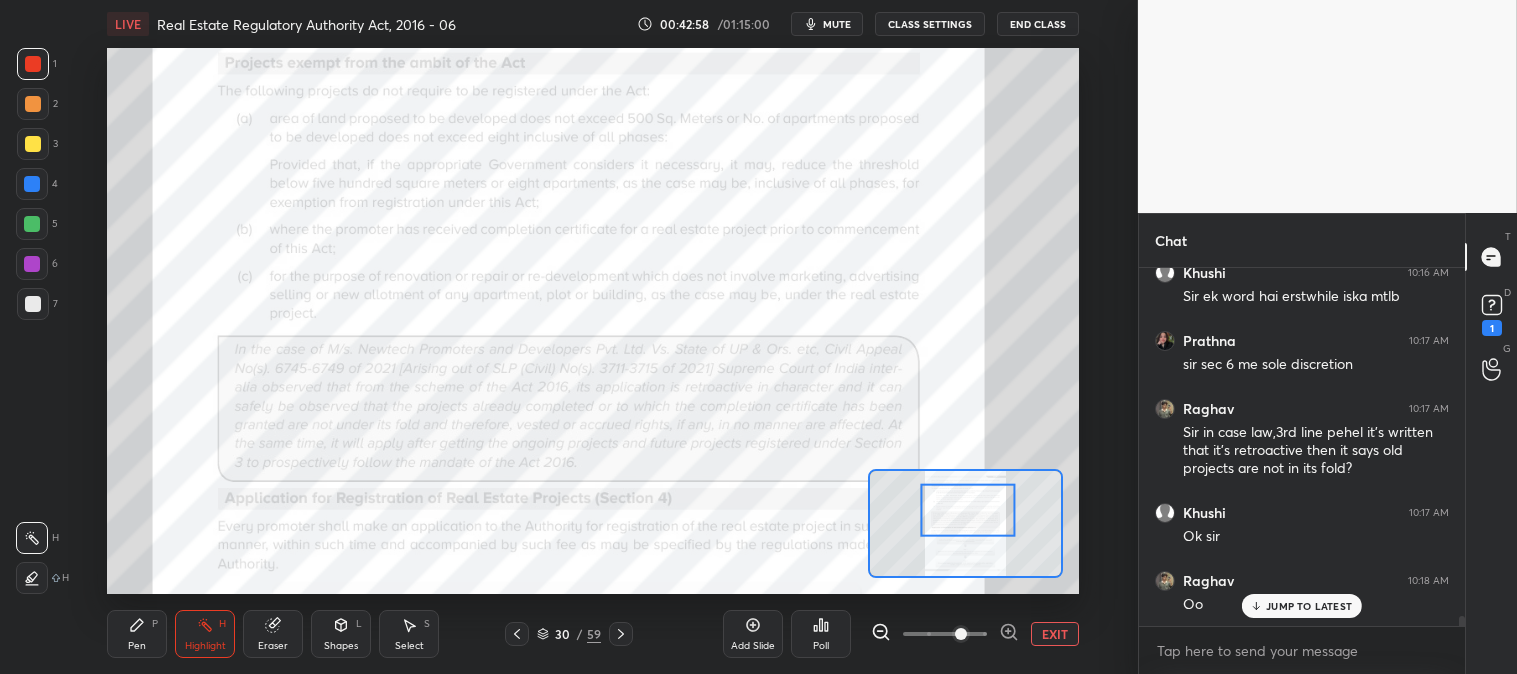 click on "EXIT" at bounding box center [1055, 634] 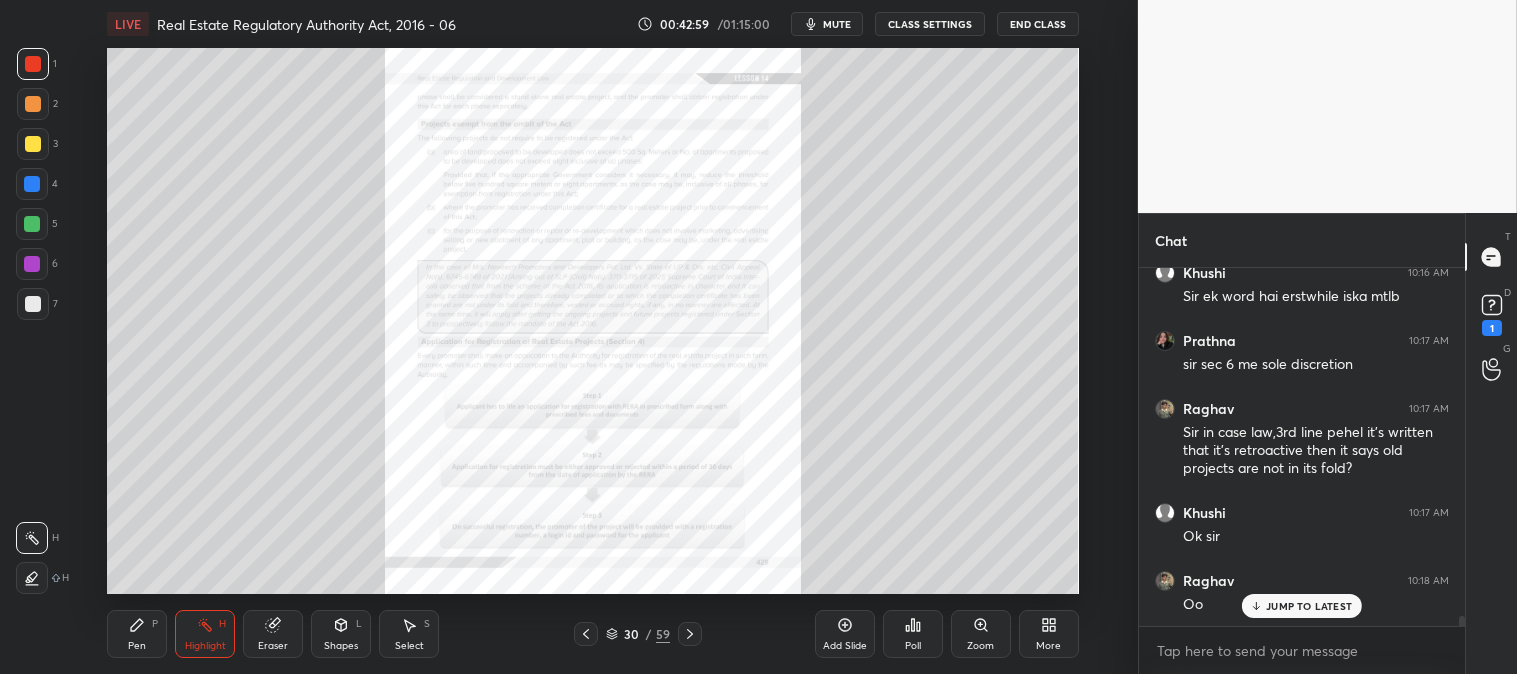click on "JUMP TO LATEST" at bounding box center [1309, 606] 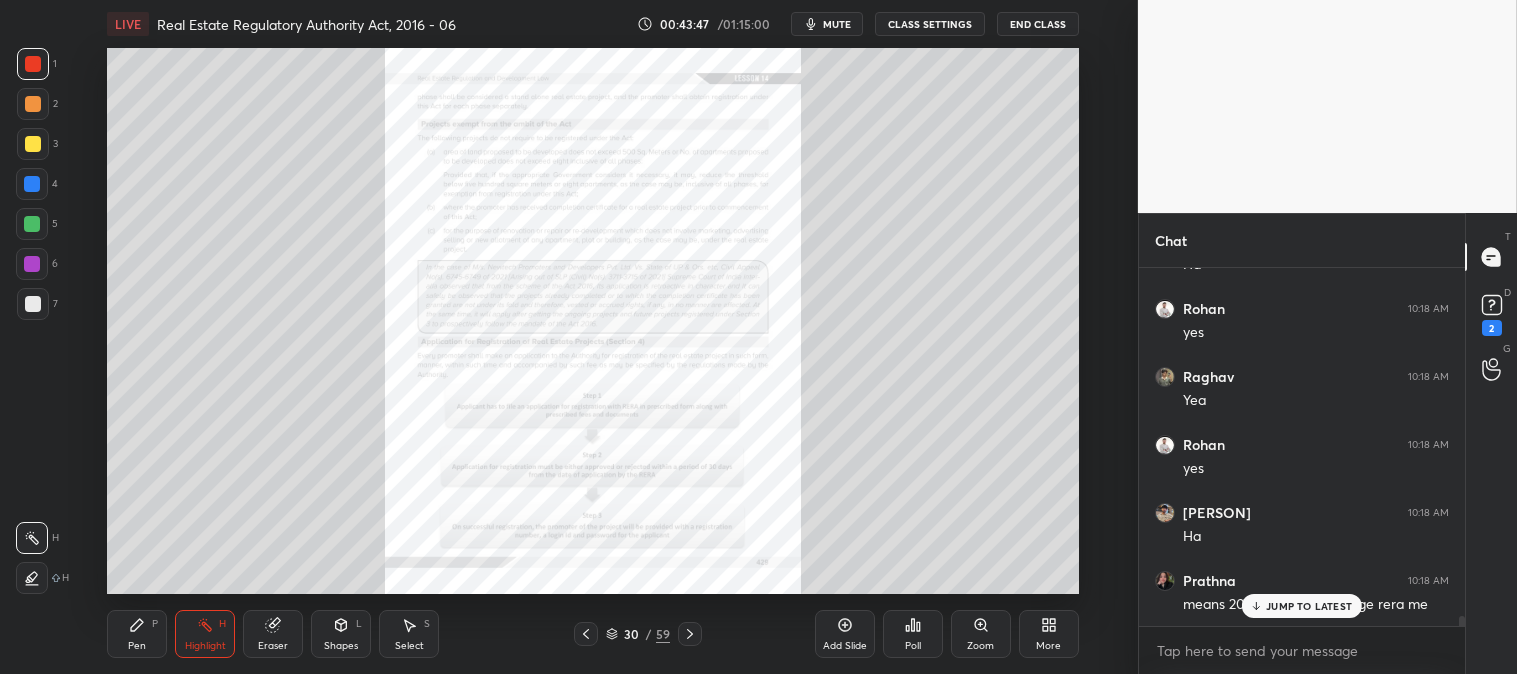 scroll, scrollTop: 12935, scrollLeft: 0, axis: vertical 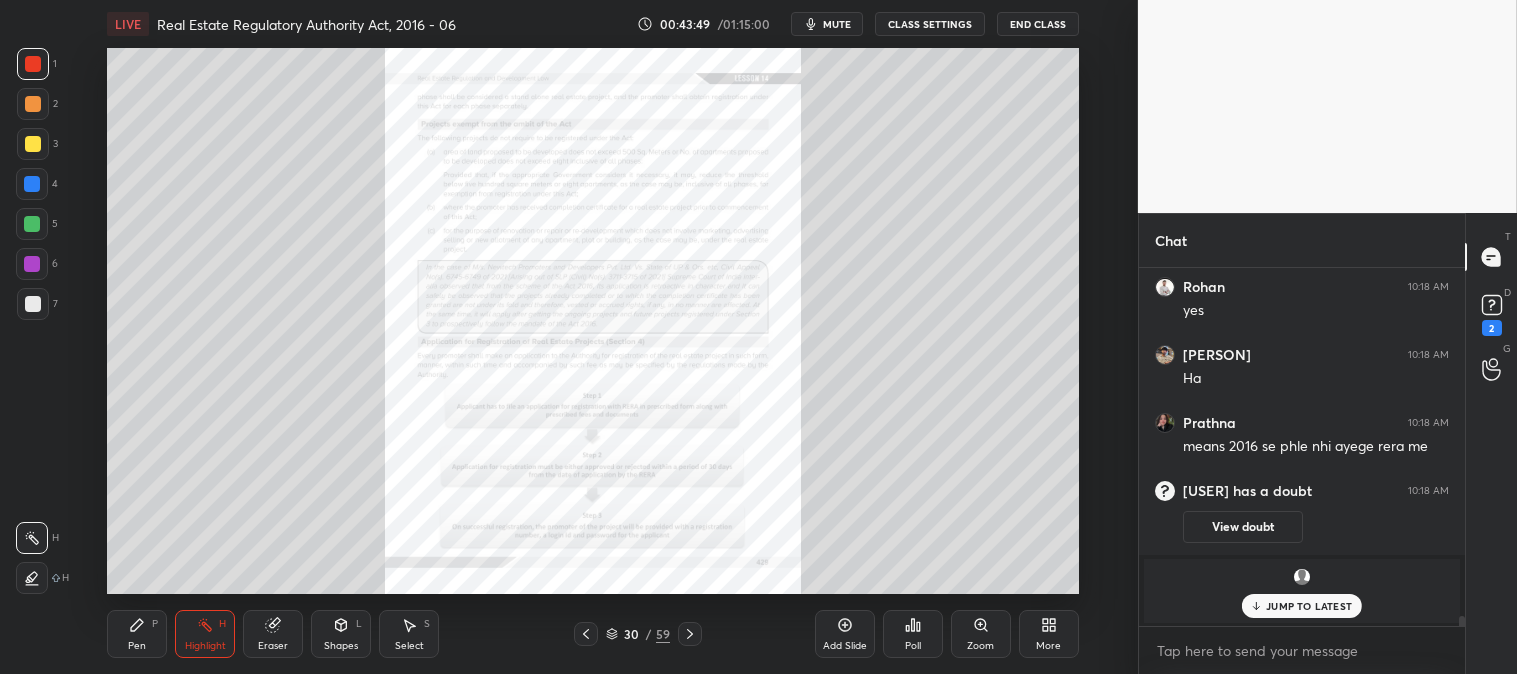 click on "JUMP TO LATEST" at bounding box center [1309, 606] 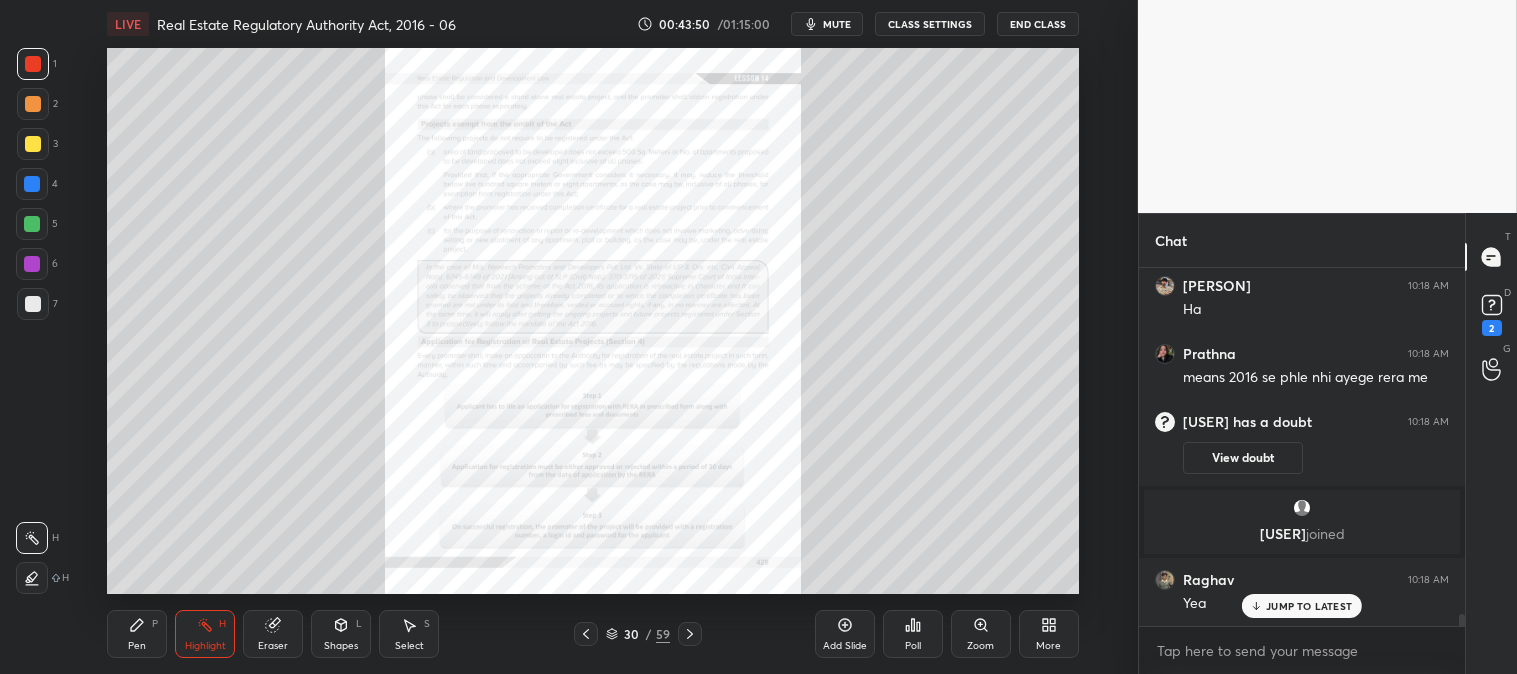 scroll, scrollTop: 9907, scrollLeft: 0, axis: vertical 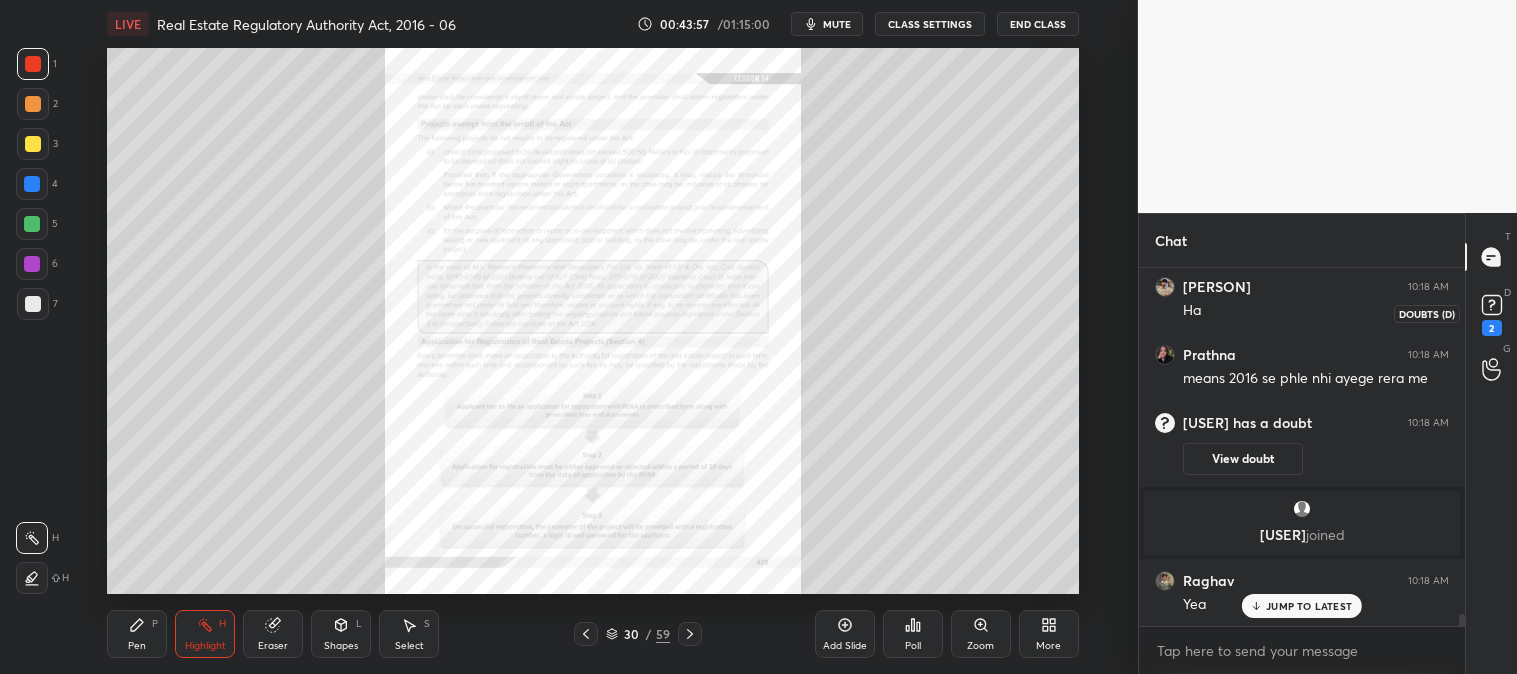 click 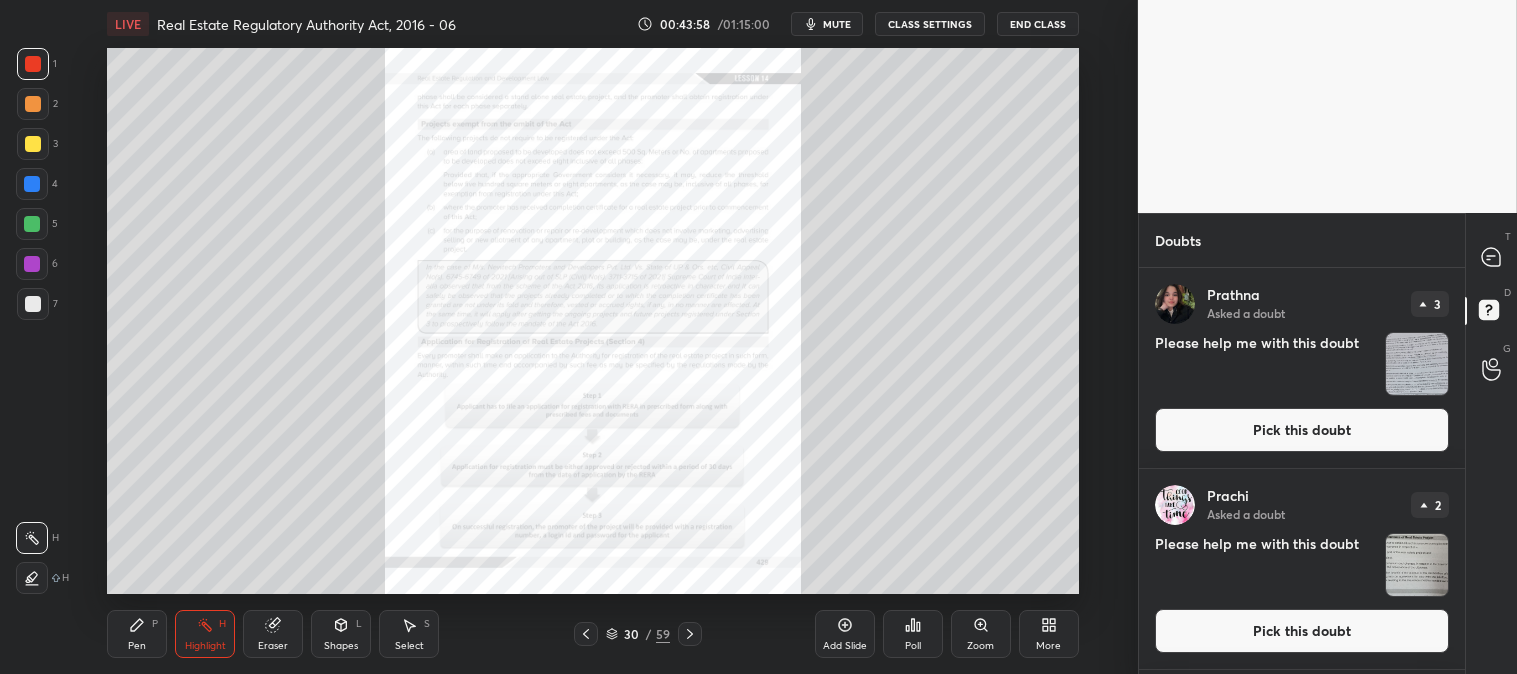 click on "Pick this doubt" at bounding box center (1302, 430) 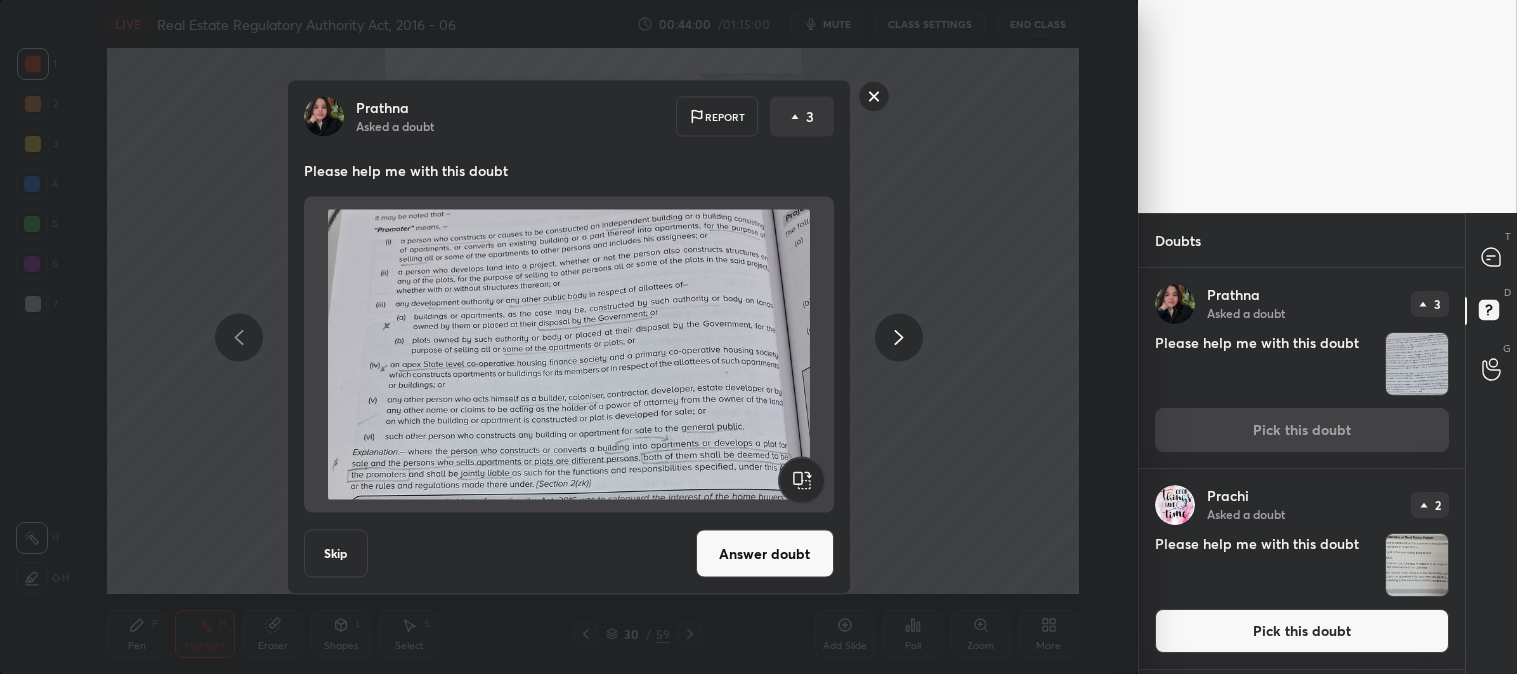 click 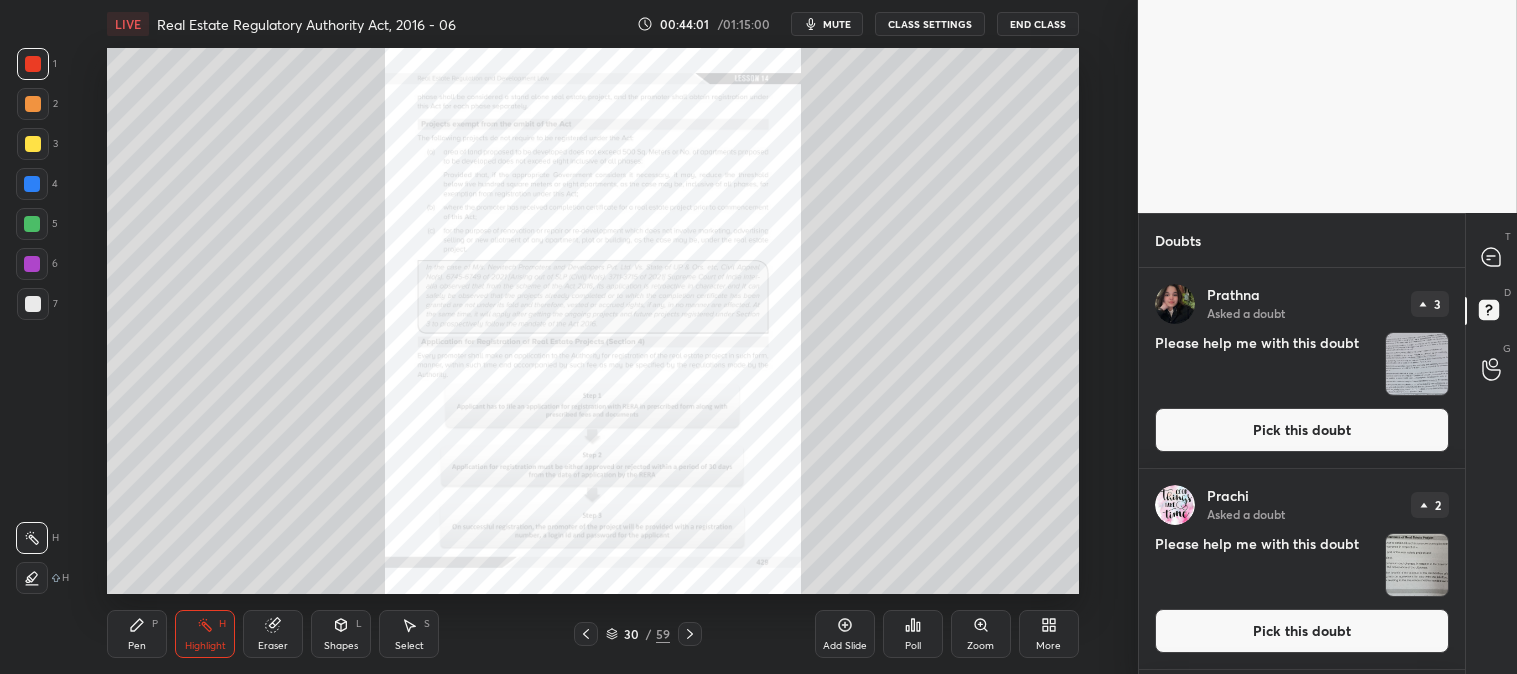 click on "Pick this doubt" at bounding box center [1302, 631] 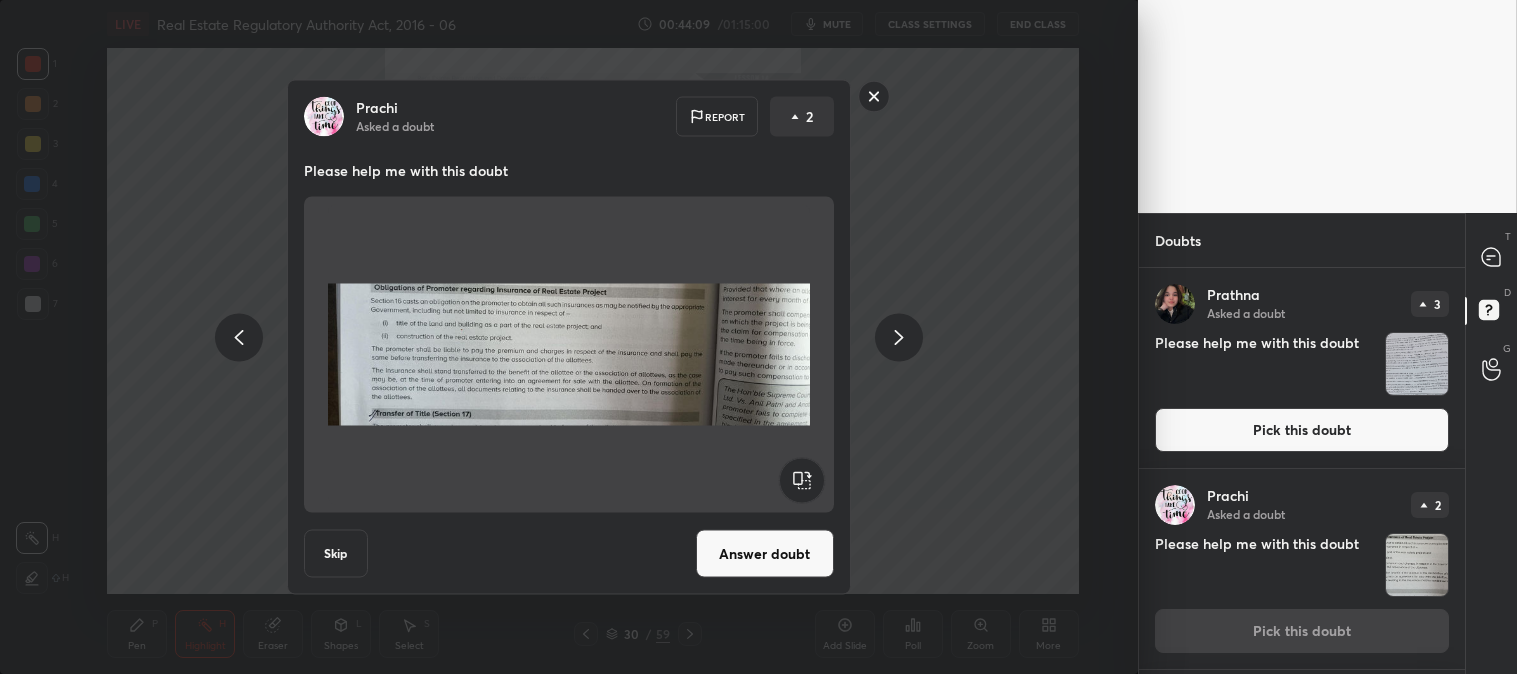 click 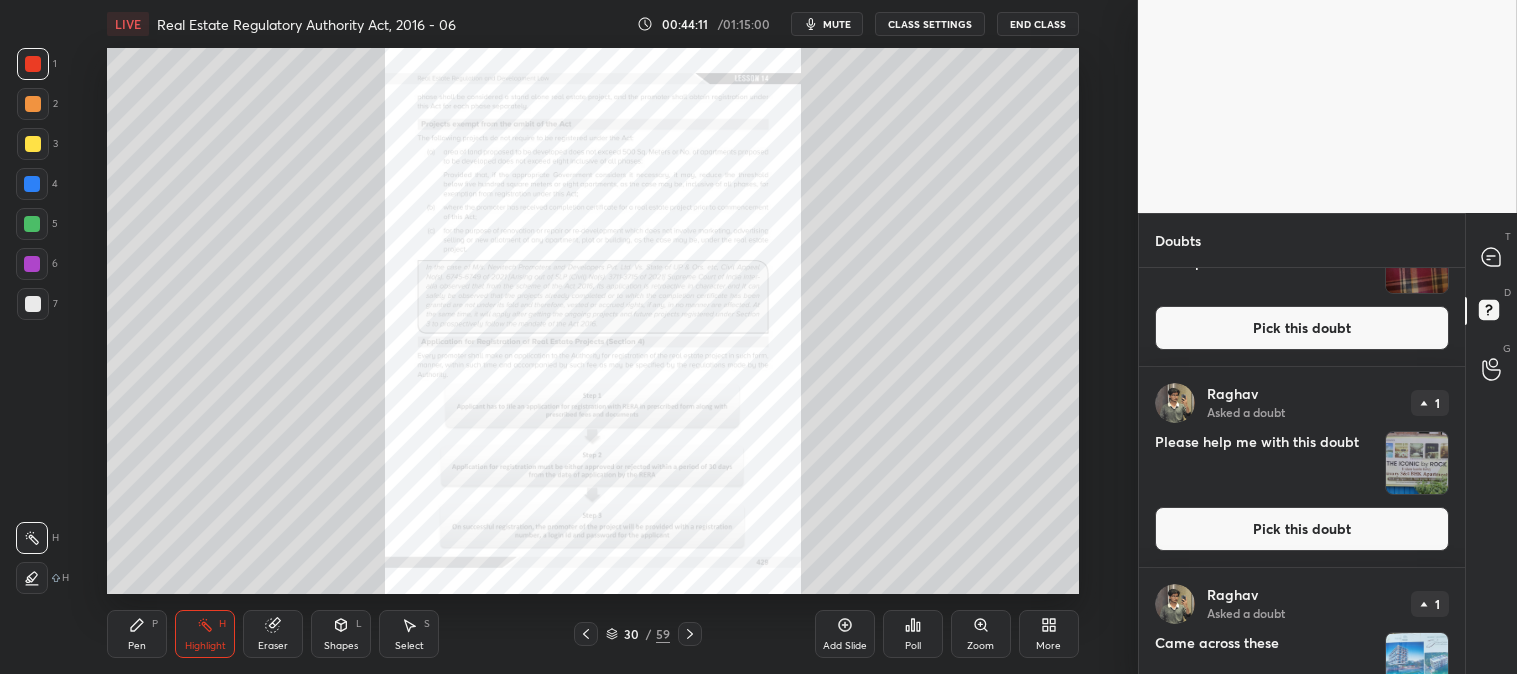 scroll, scrollTop: 505, scrollLeft: 0, axis: vertical 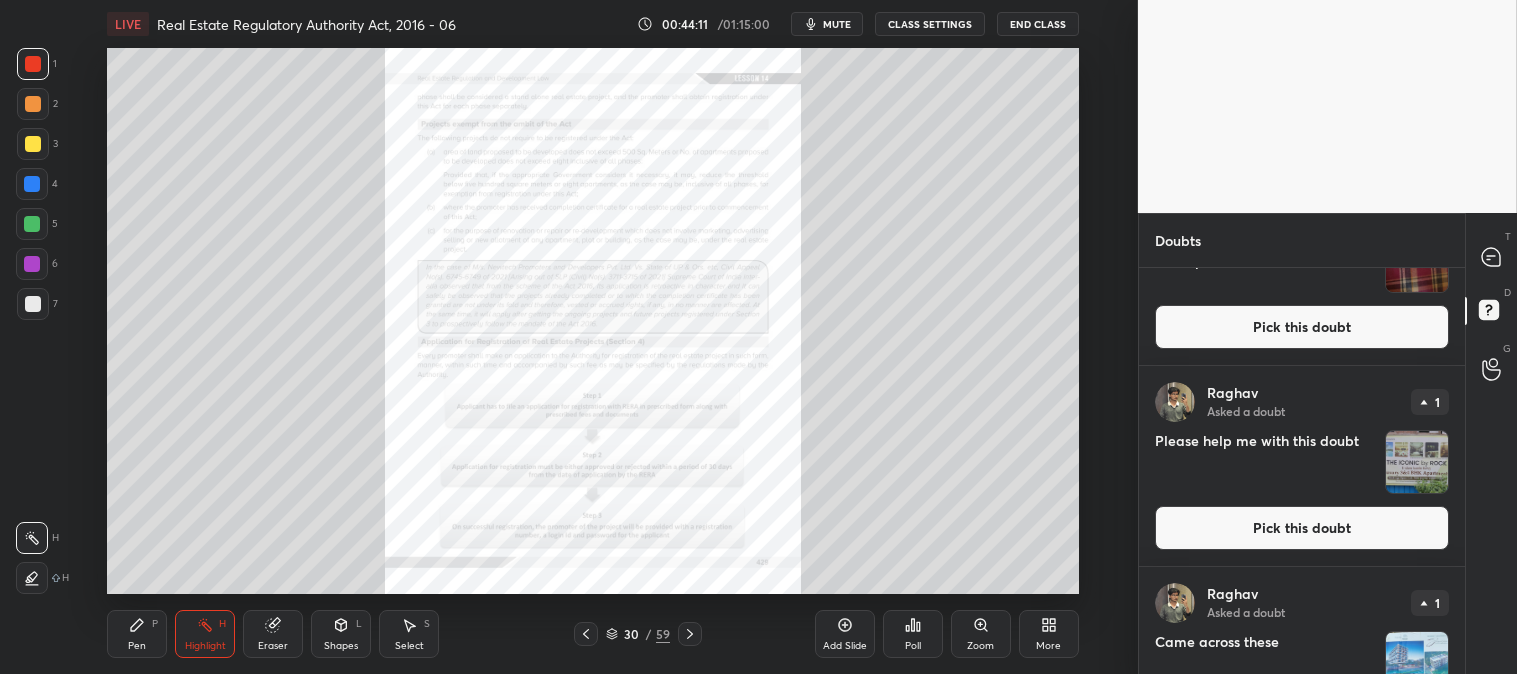 click on "Pick this doubt" at bounding box center [1302, 528] 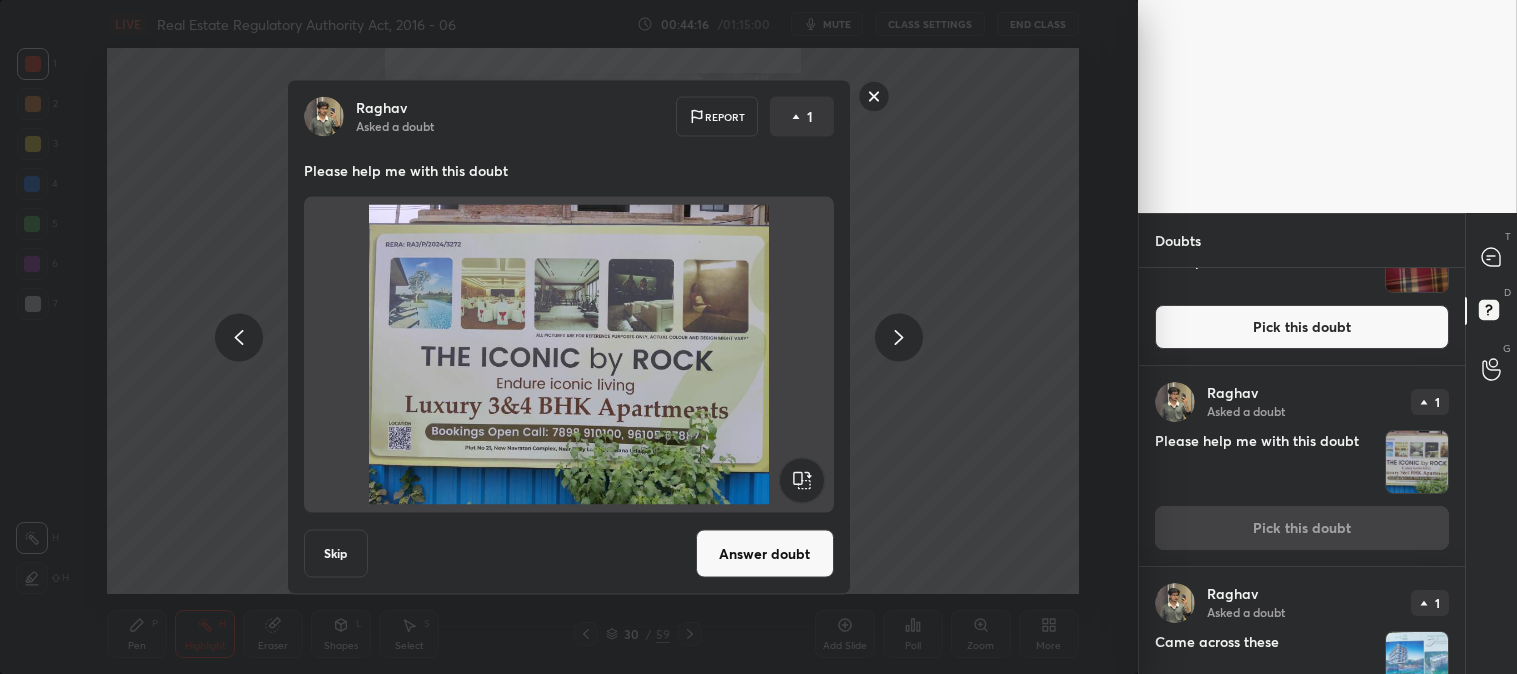 click 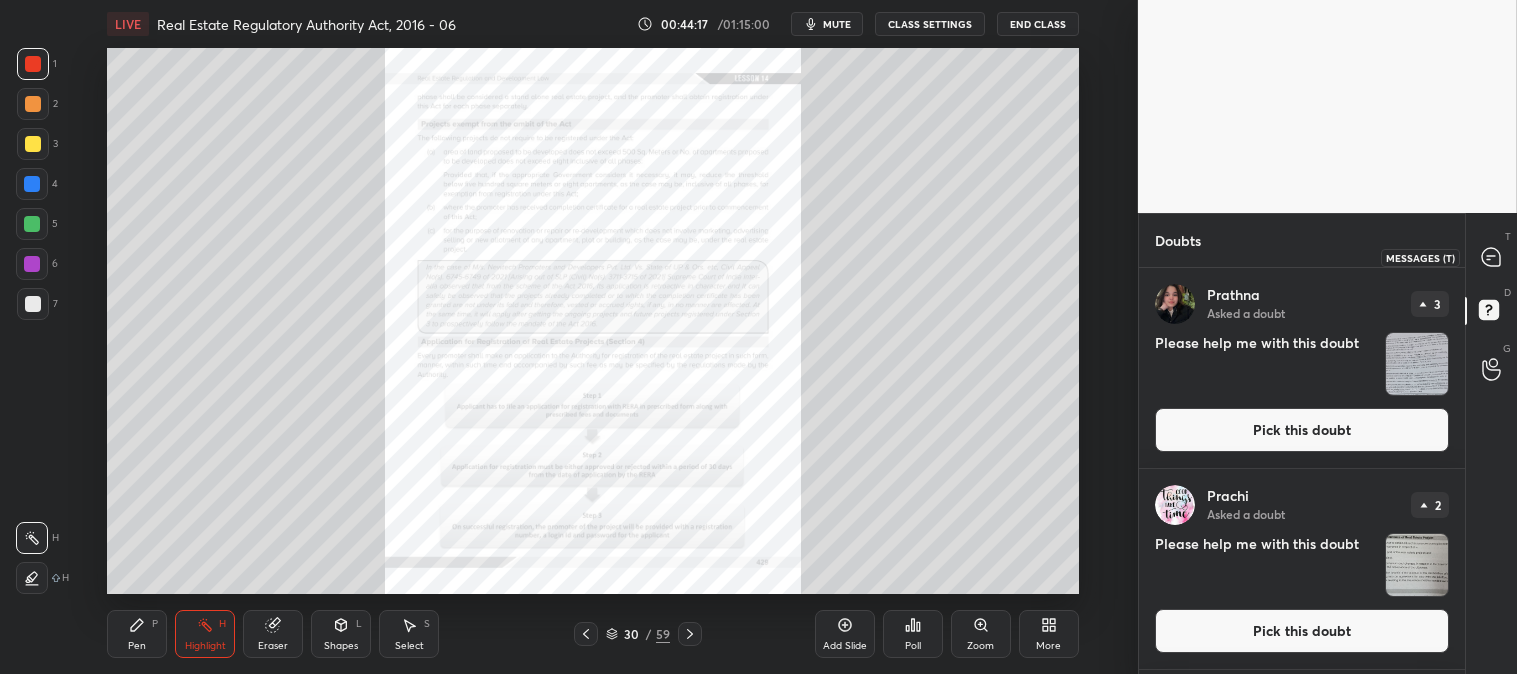 click 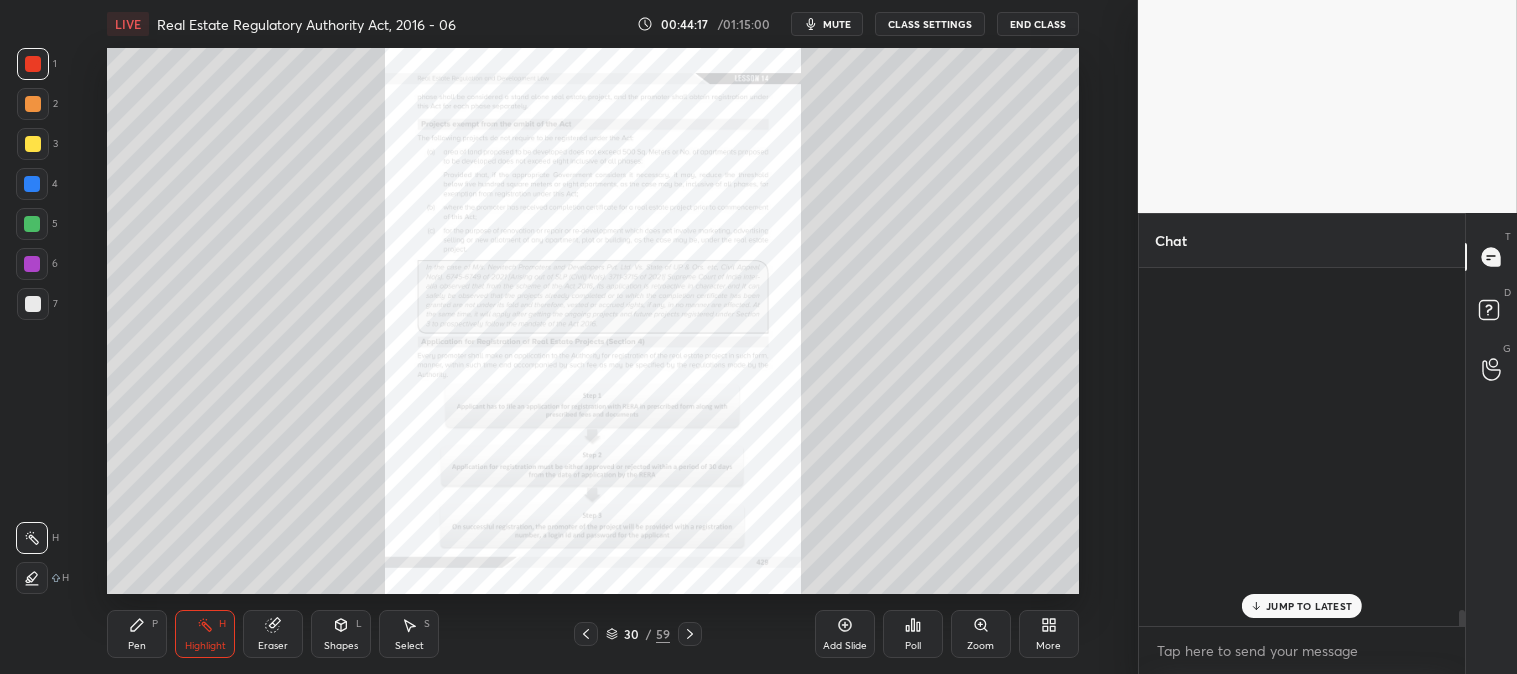 scroll, scrollTop: 10693, scrollLeft: 0, axis: vertical 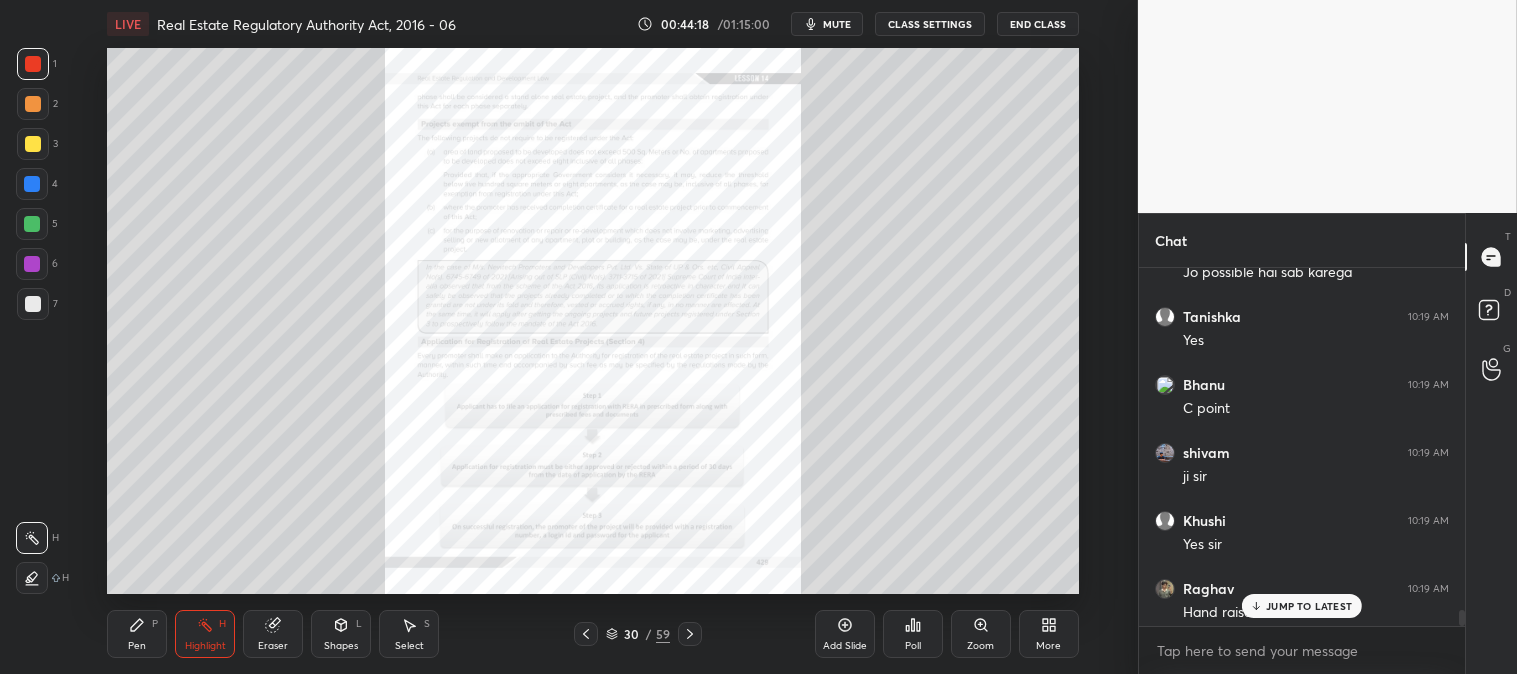click on "JUMP TO LATEST" at bounding box center [1309, 606] 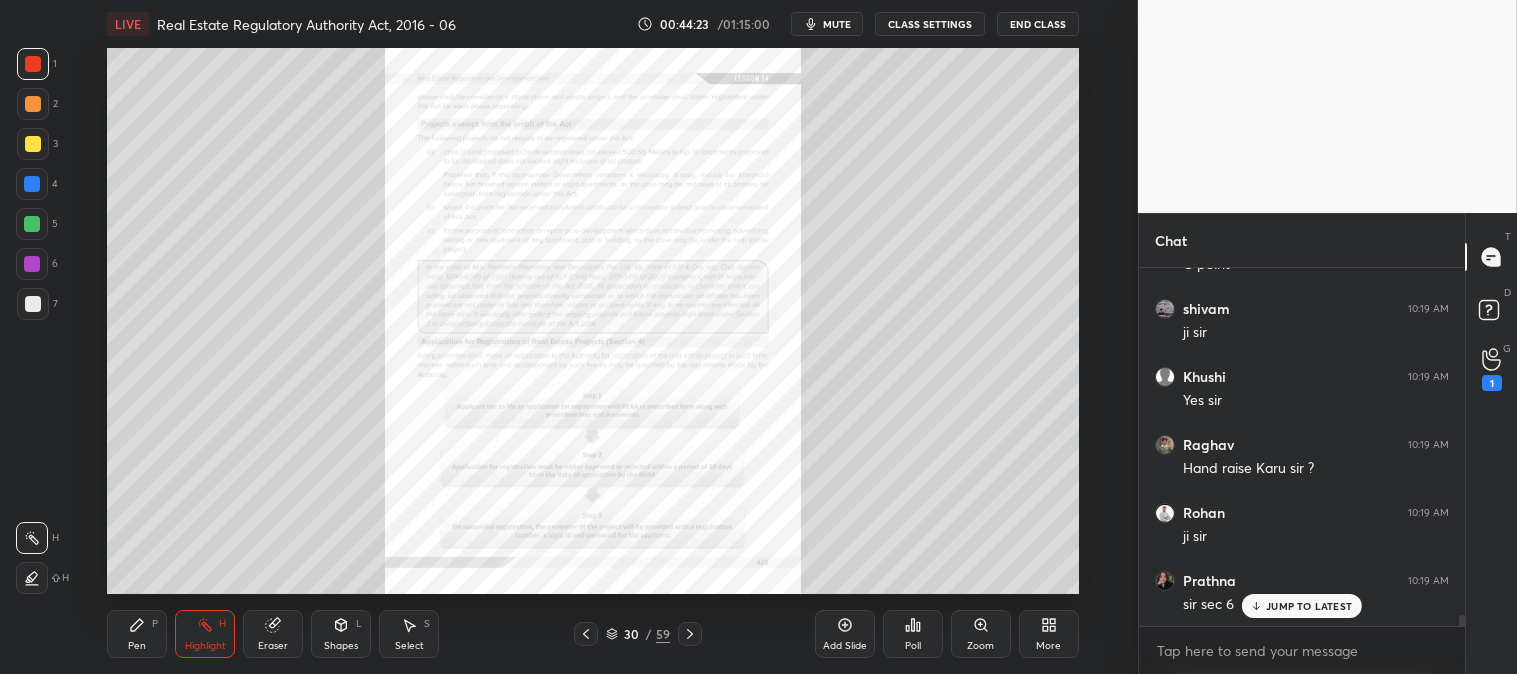click 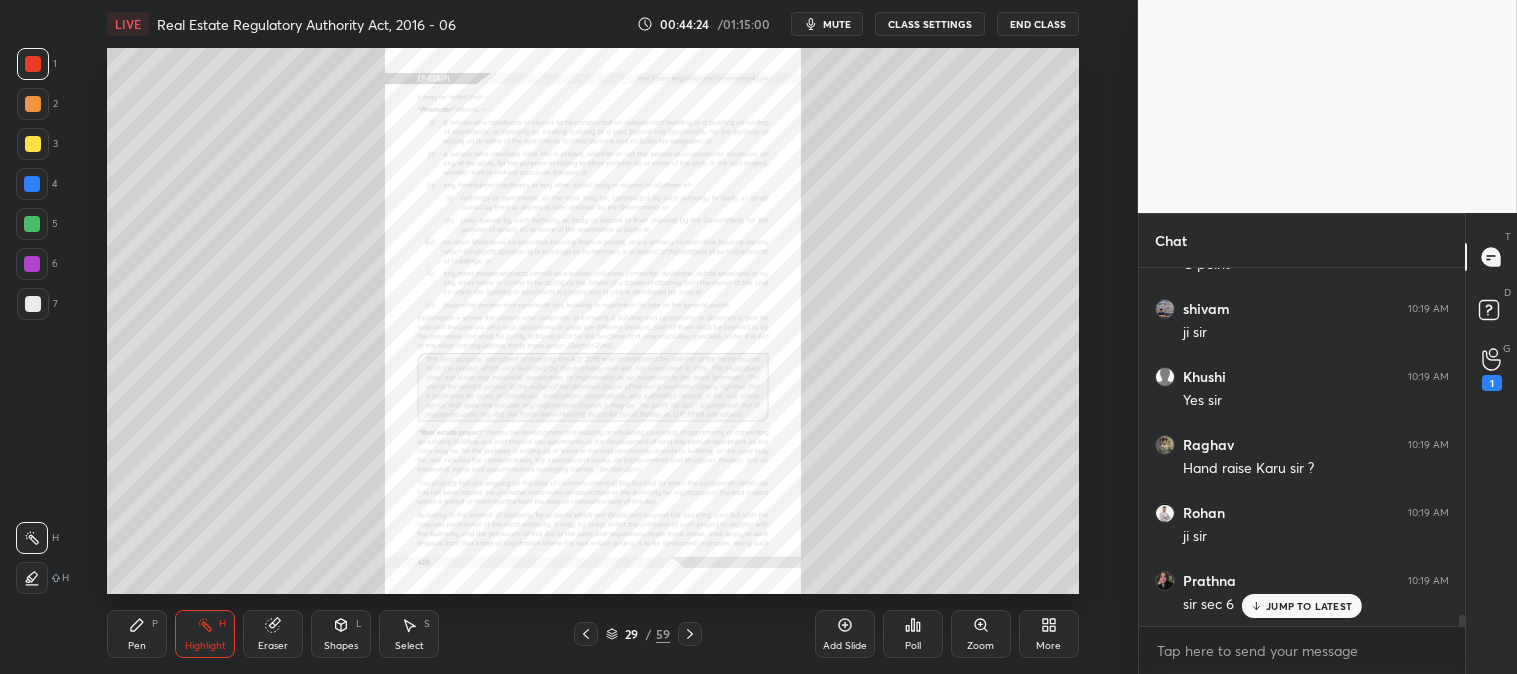 click 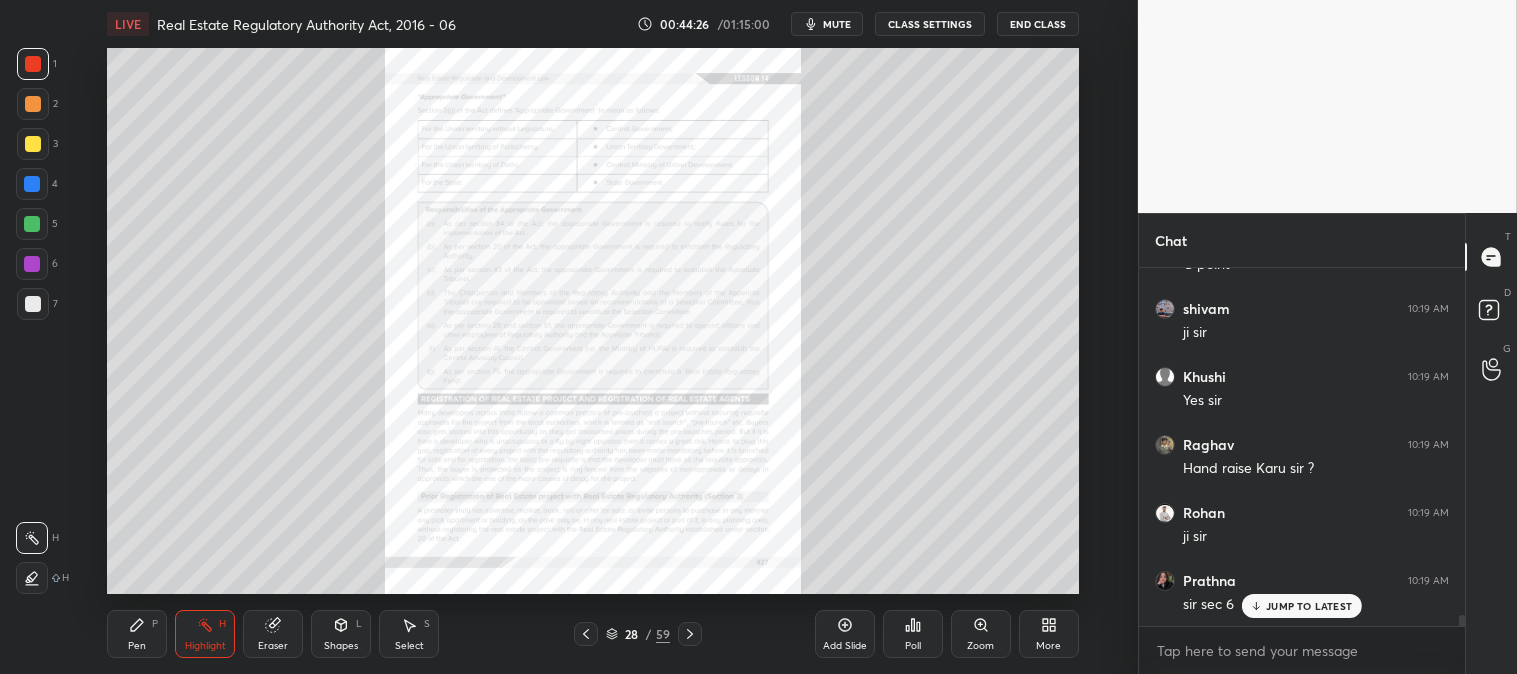 click 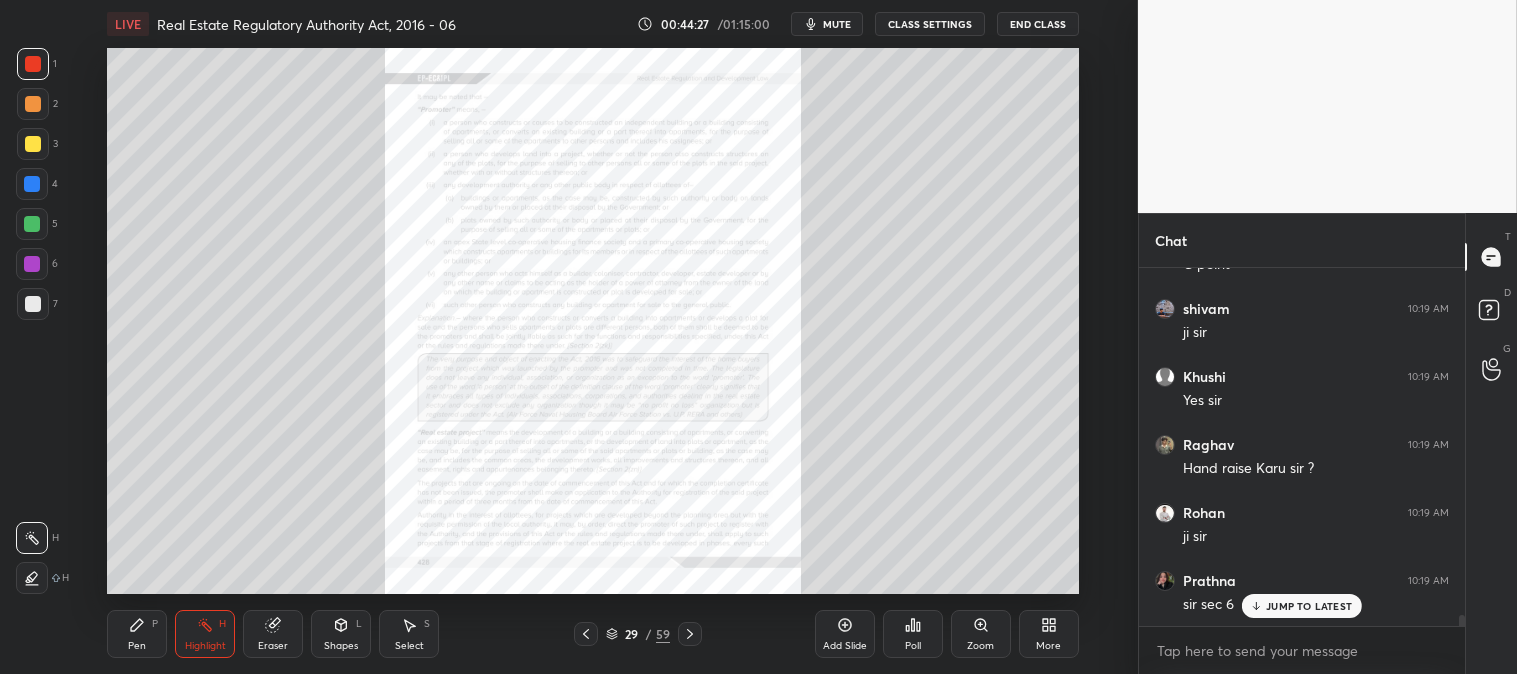 click 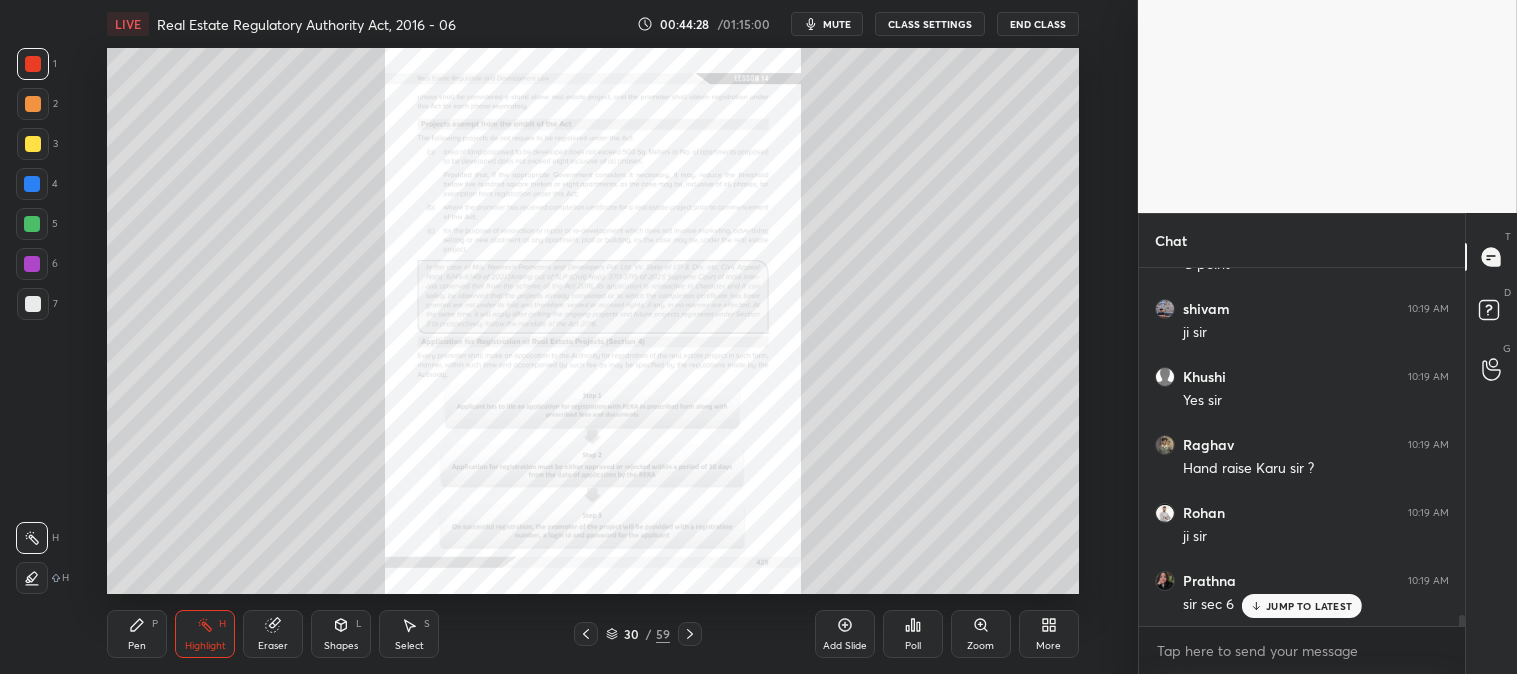 click 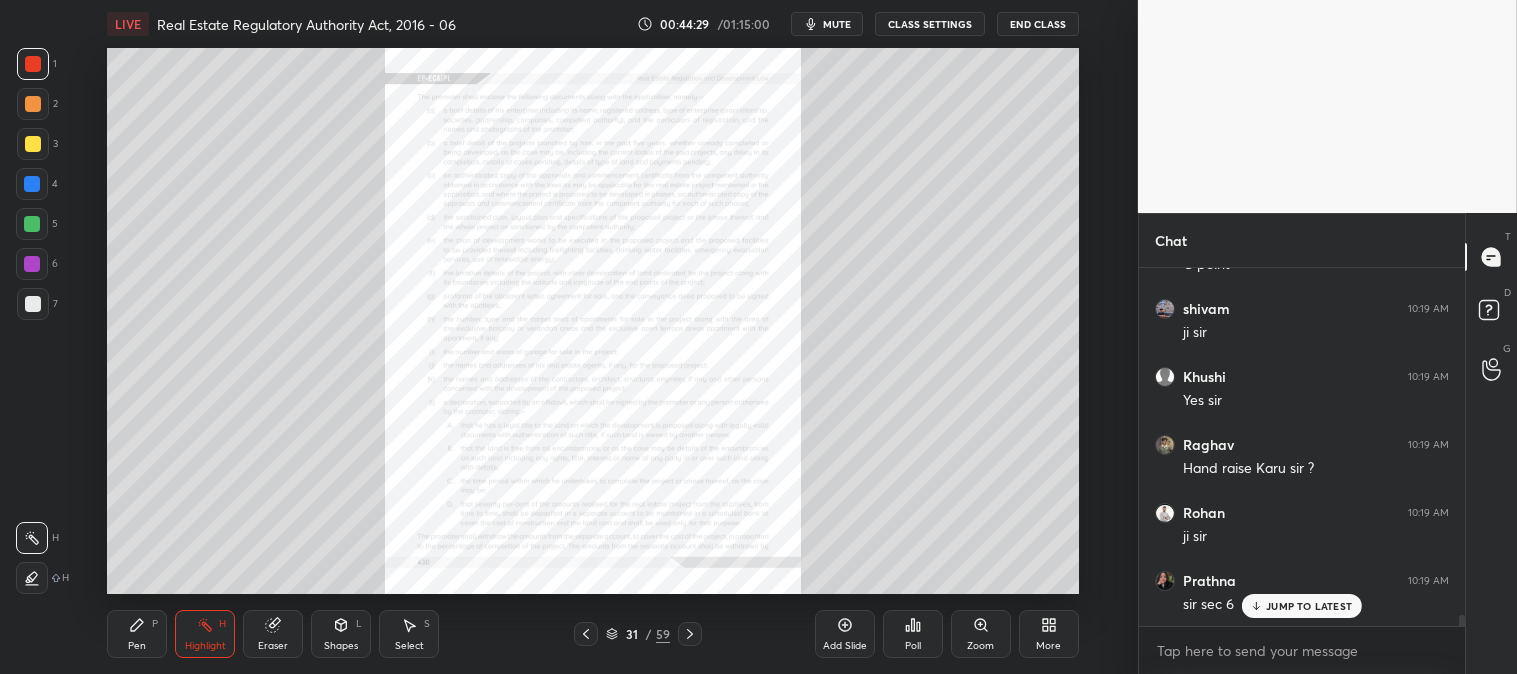 click 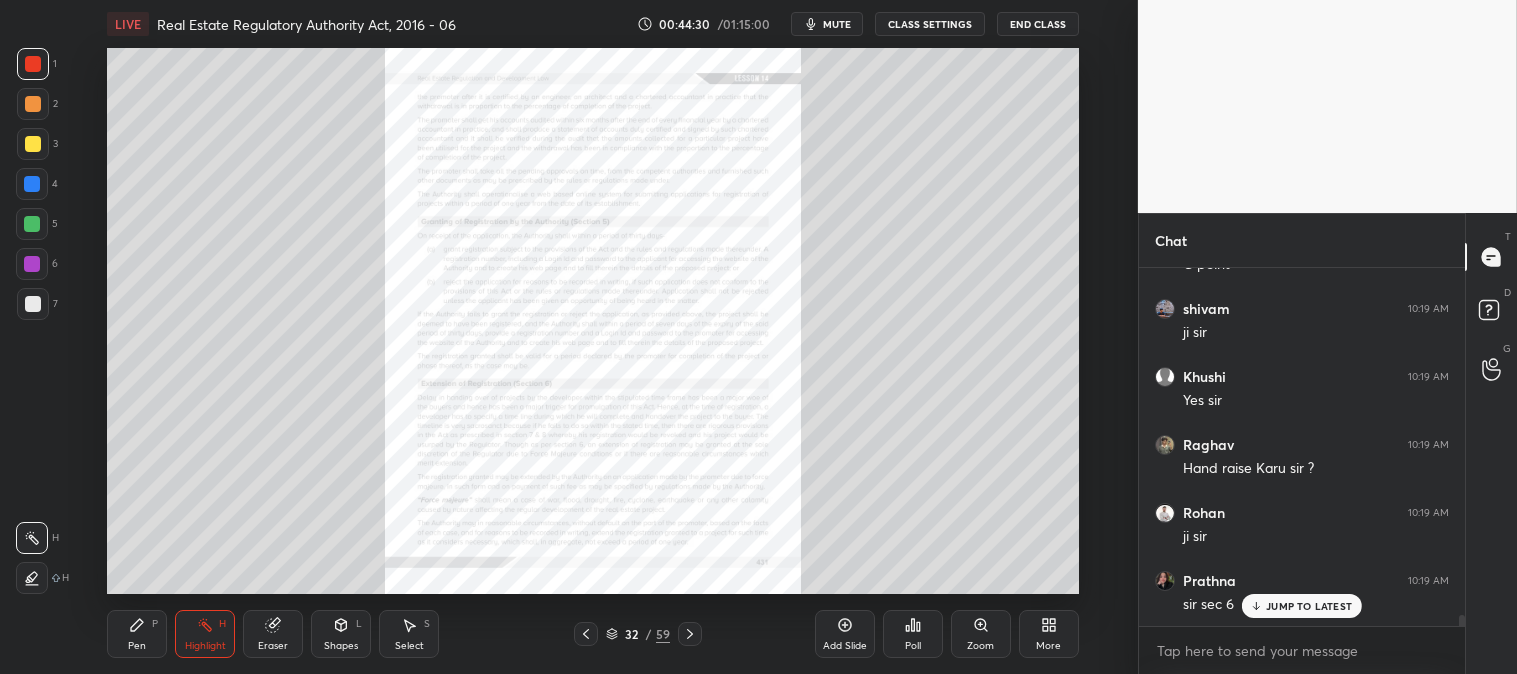 click 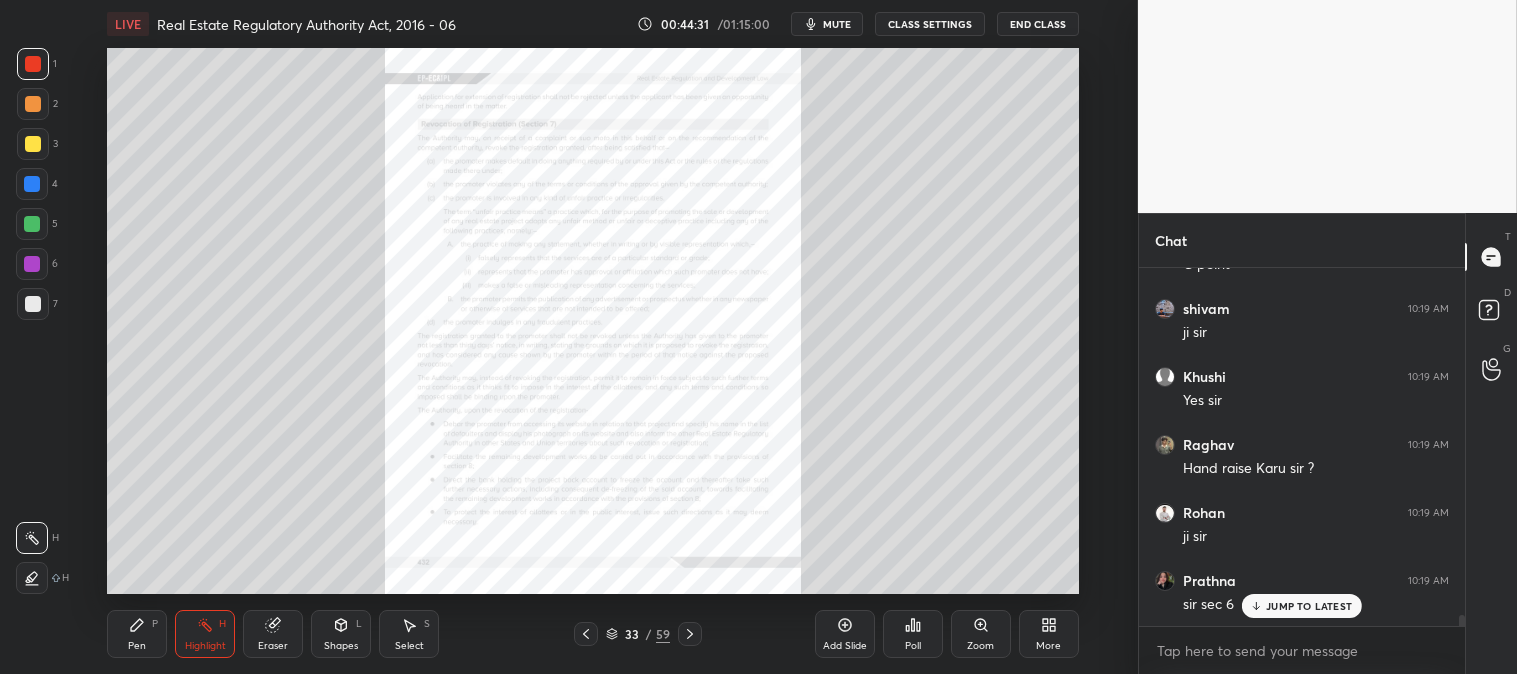 click 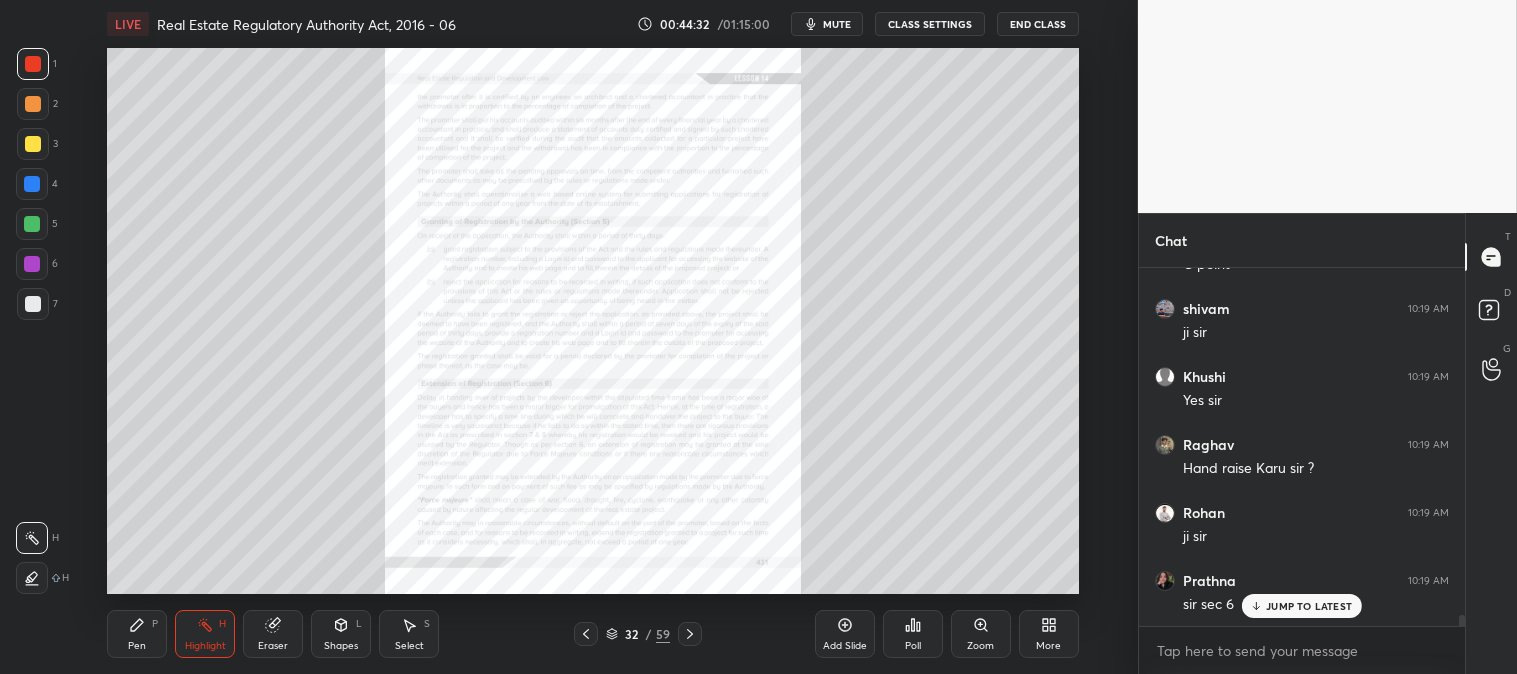 click on "Zoom" at bounding box center (981, 634) 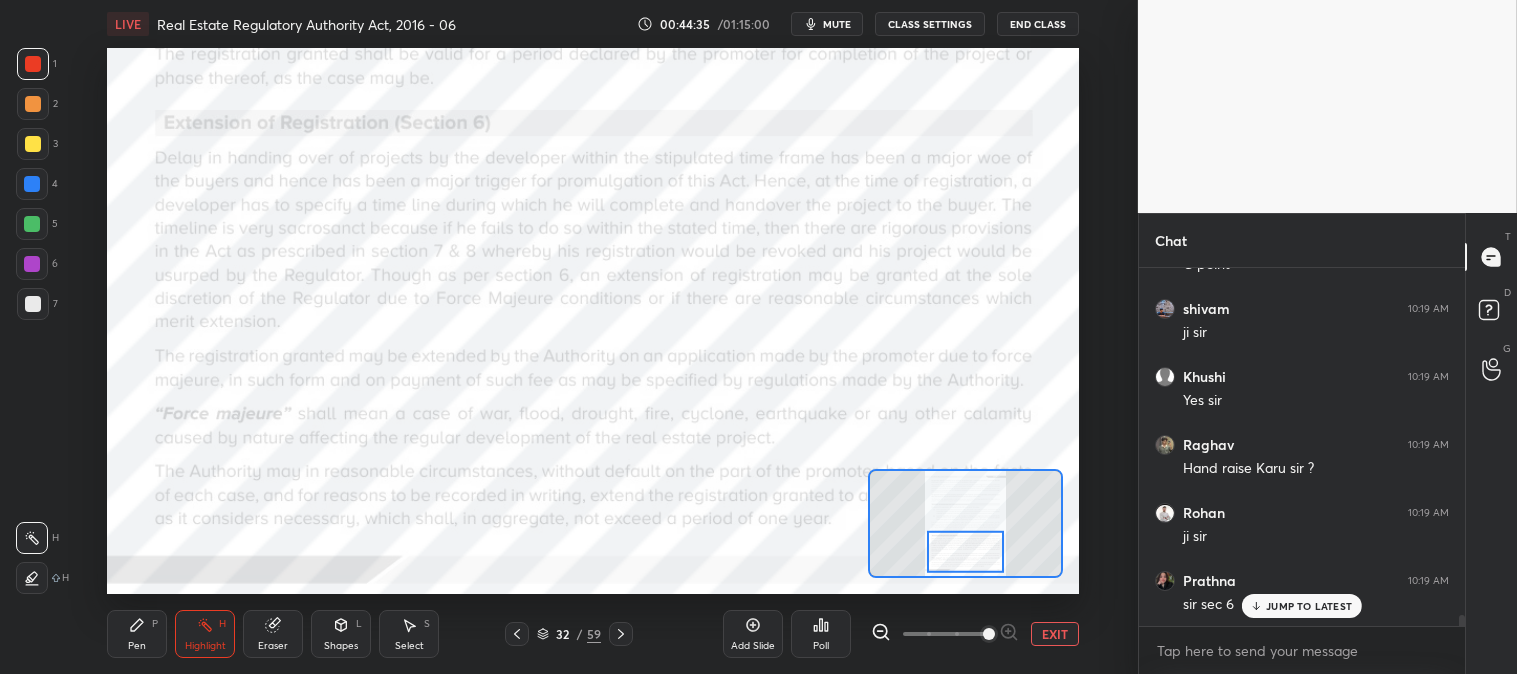 scroll, scrollTop: 10905, scrollLeft: 0, axis: vertical 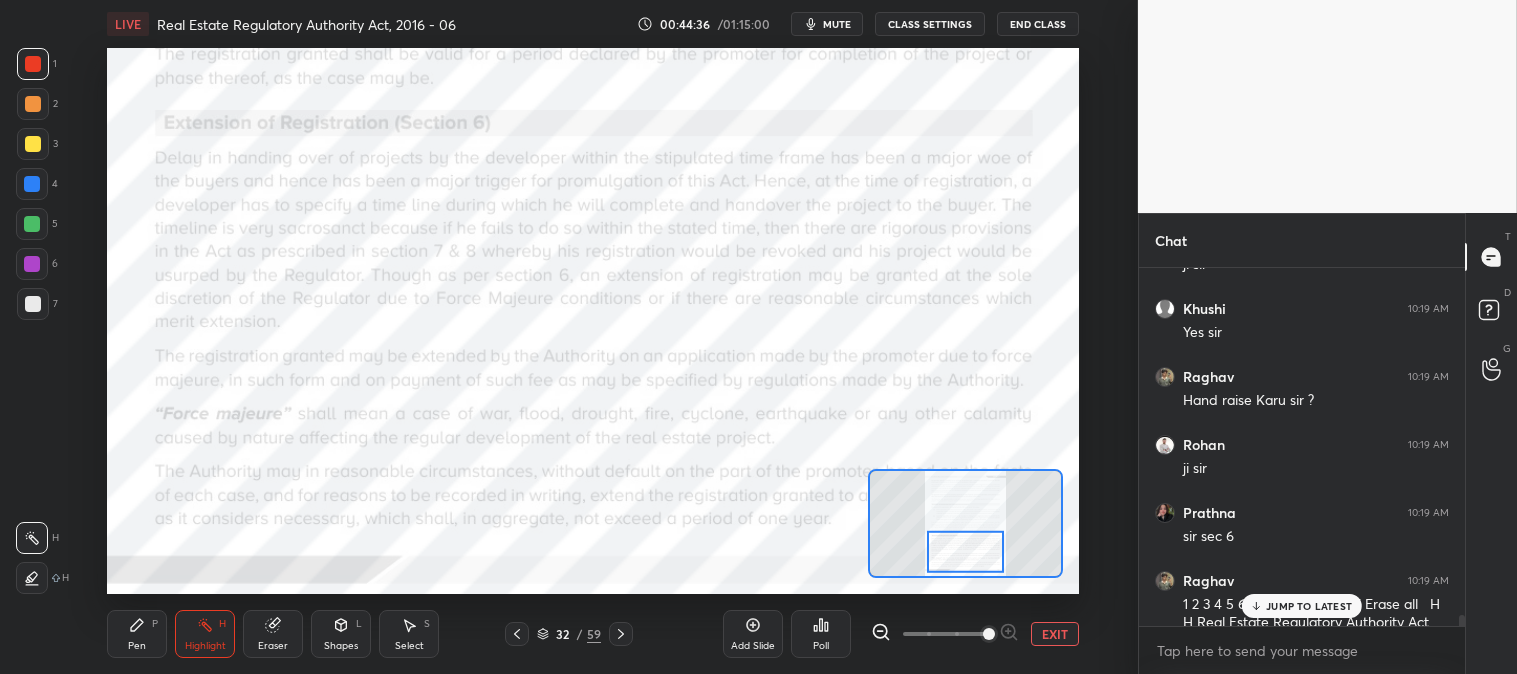 click at bounding box center (621, 634) 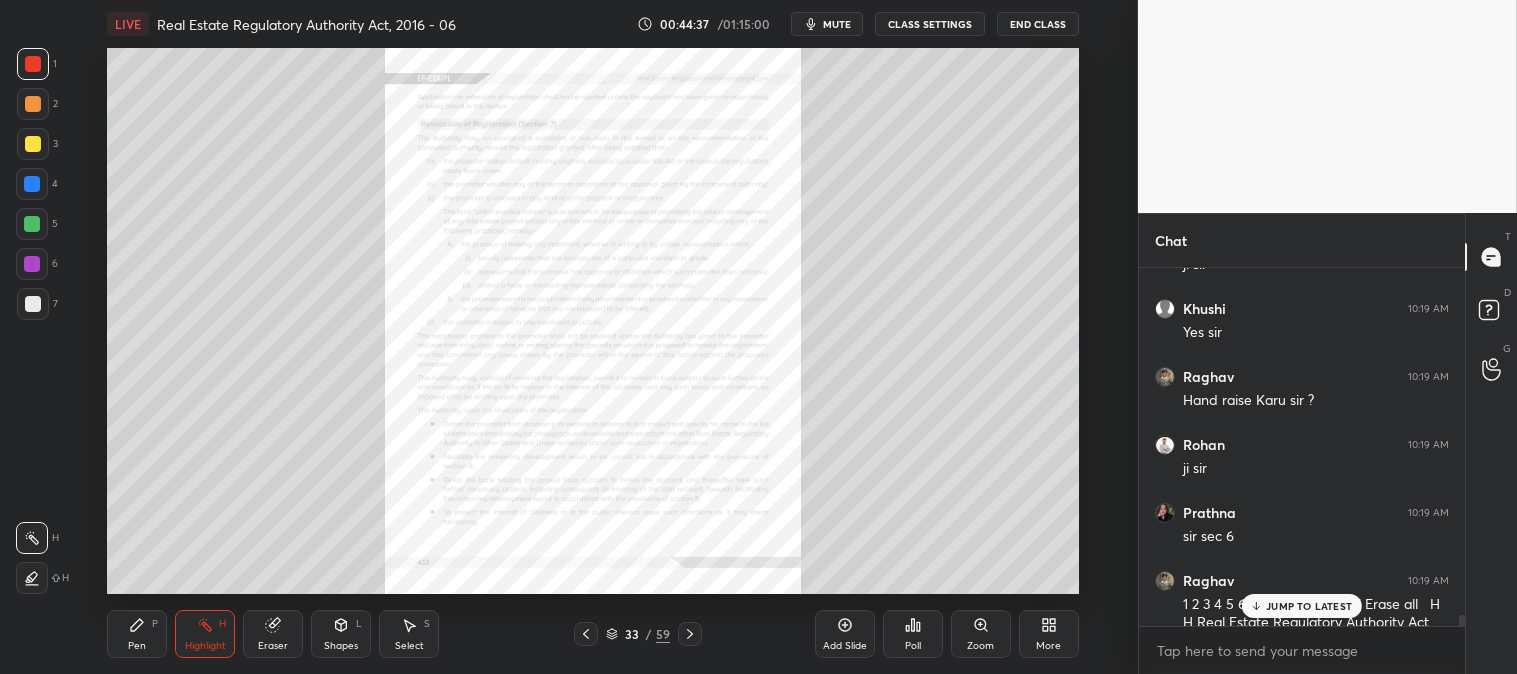 click at bounding box center (586, 634) 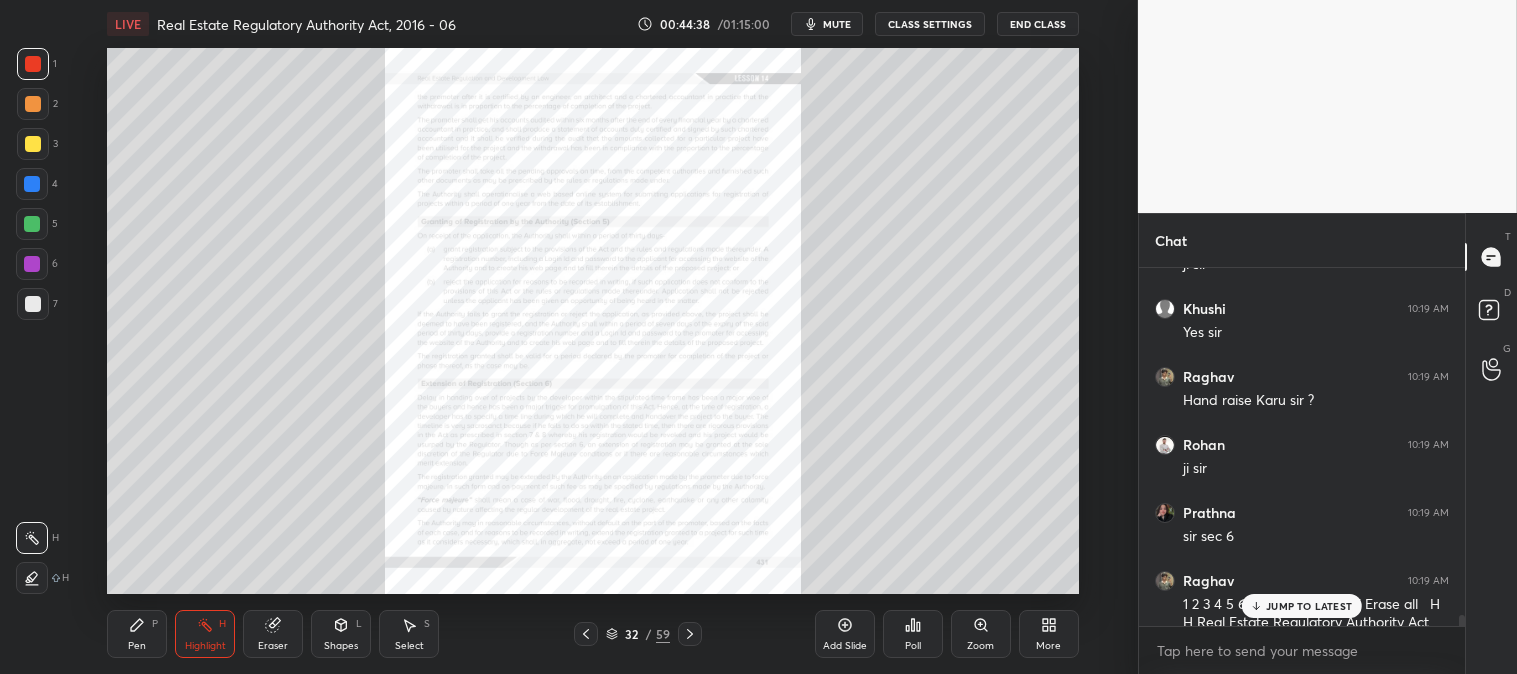 click on "Zoom" at bounding box center [981, 634] 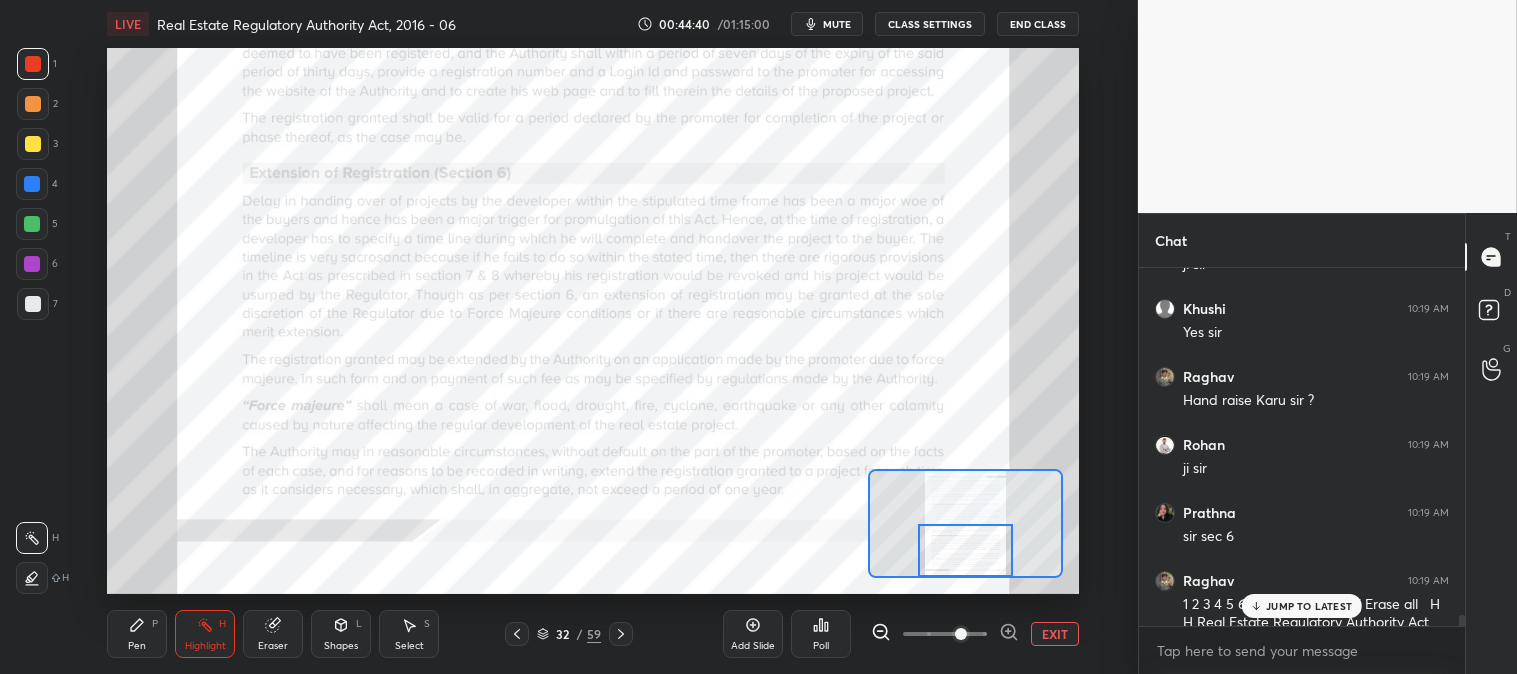 click on "Highlight H" at bounding box center (205, 634) 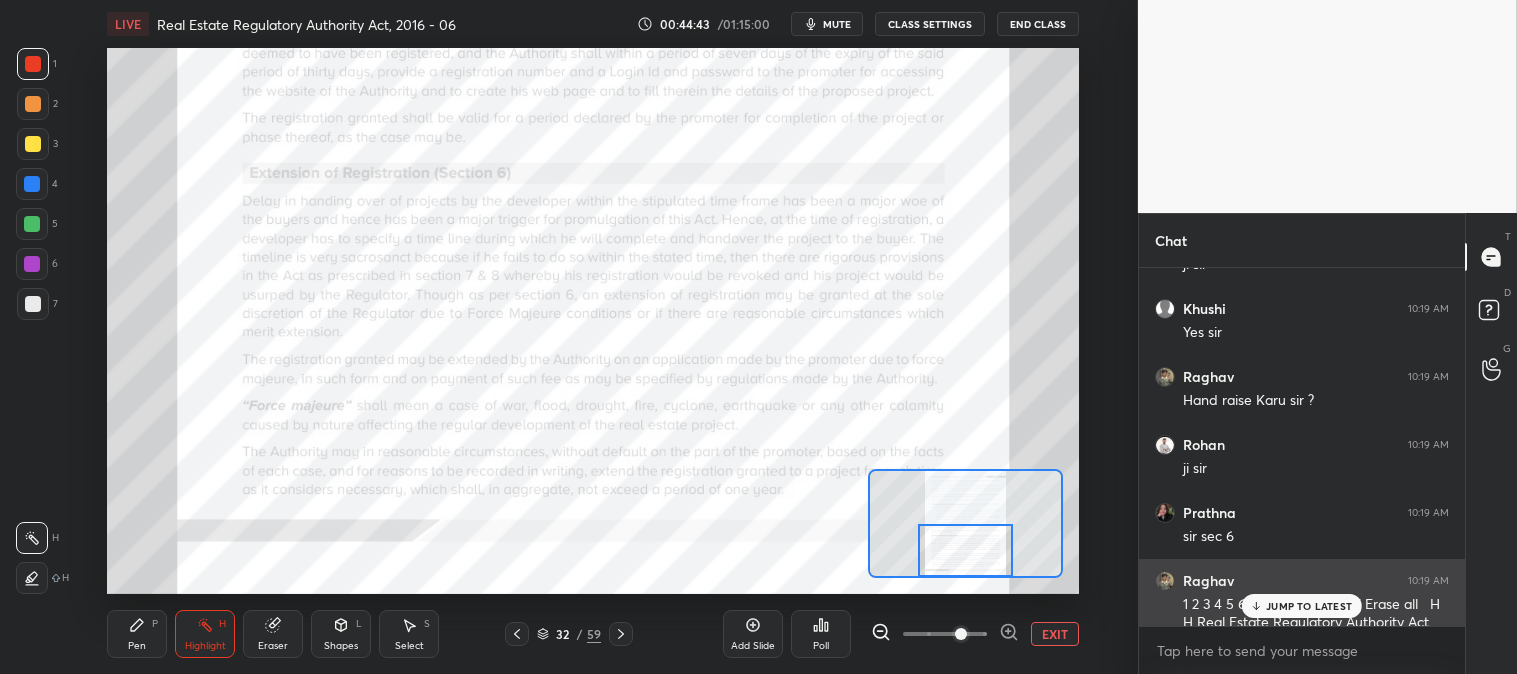 click on "JUMP TO LATEST" at bounding box center [1309, 606] 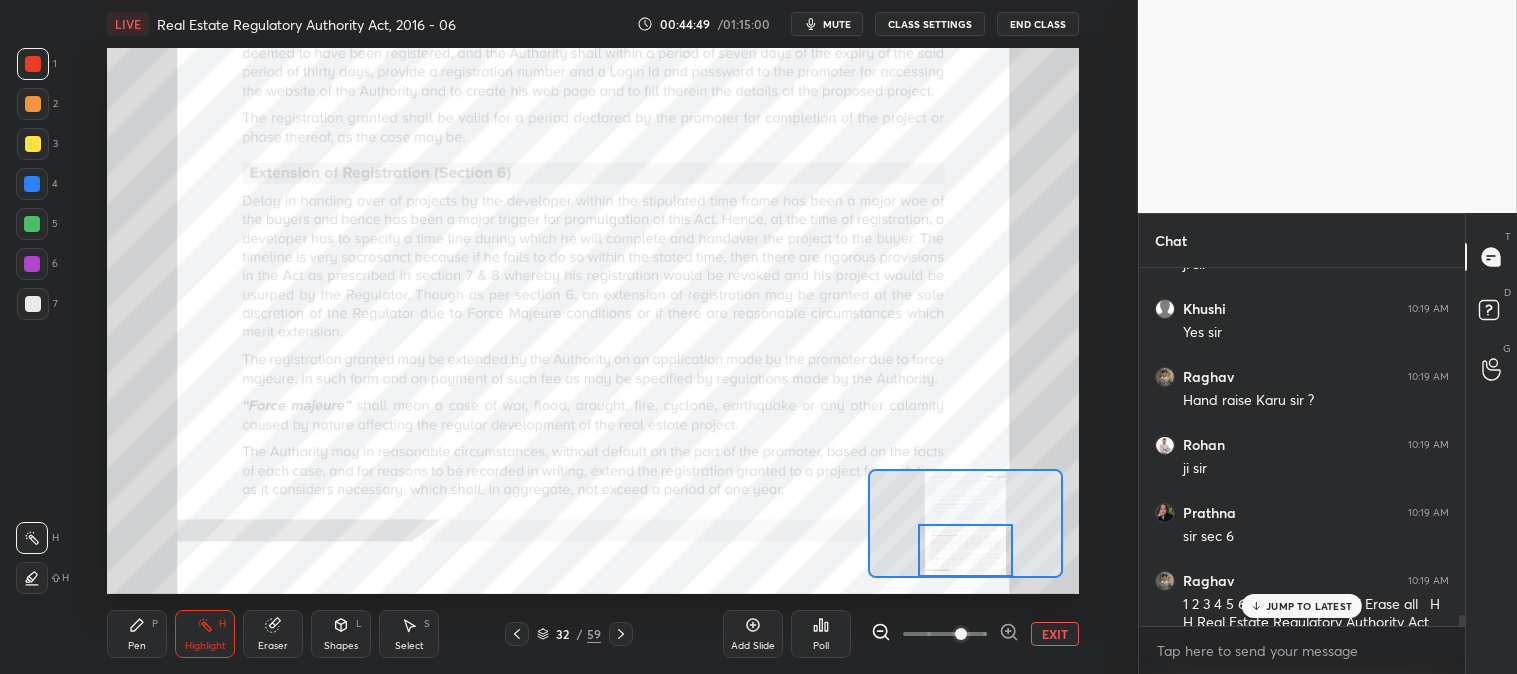scroll, scrollTop: 10973, scrollLeft: 0, axis: vertical 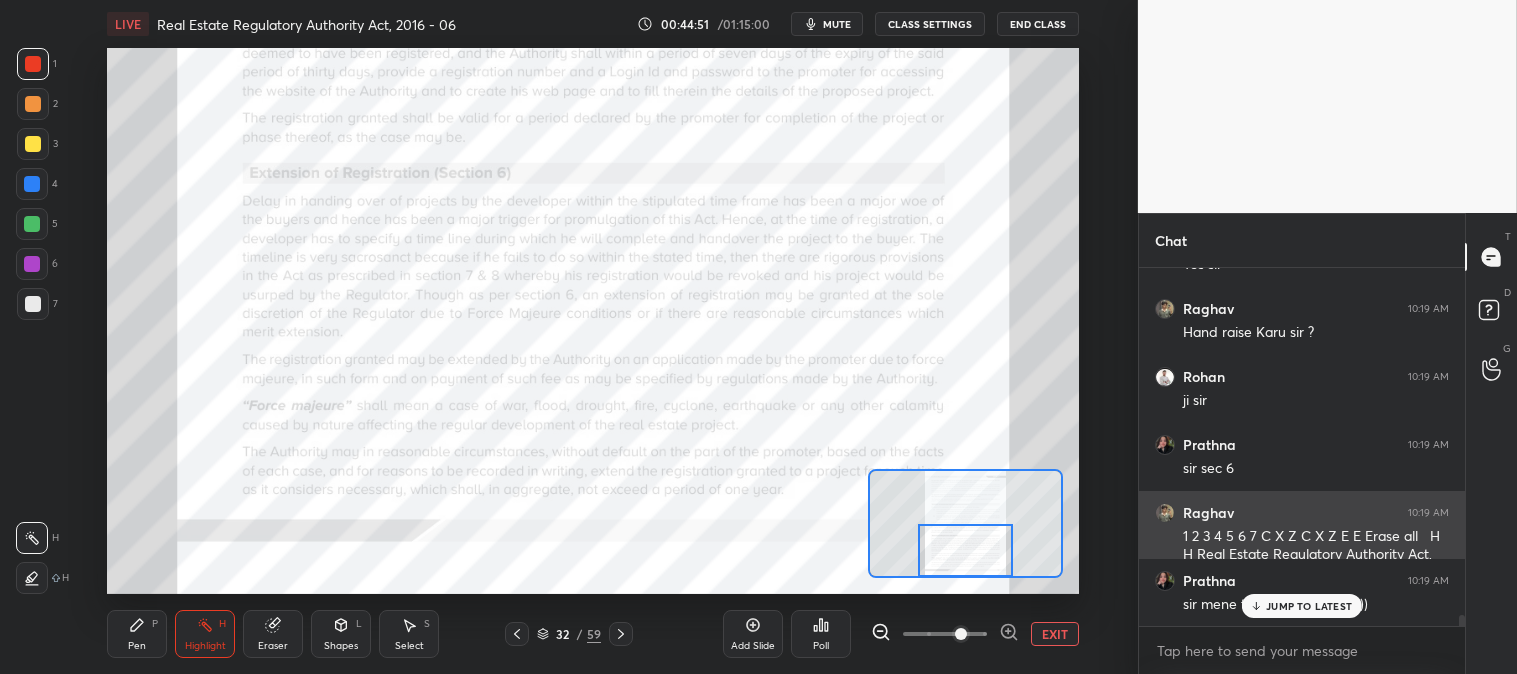 click on "JUMP TO LATEST" at bounding box center (1309, 606) 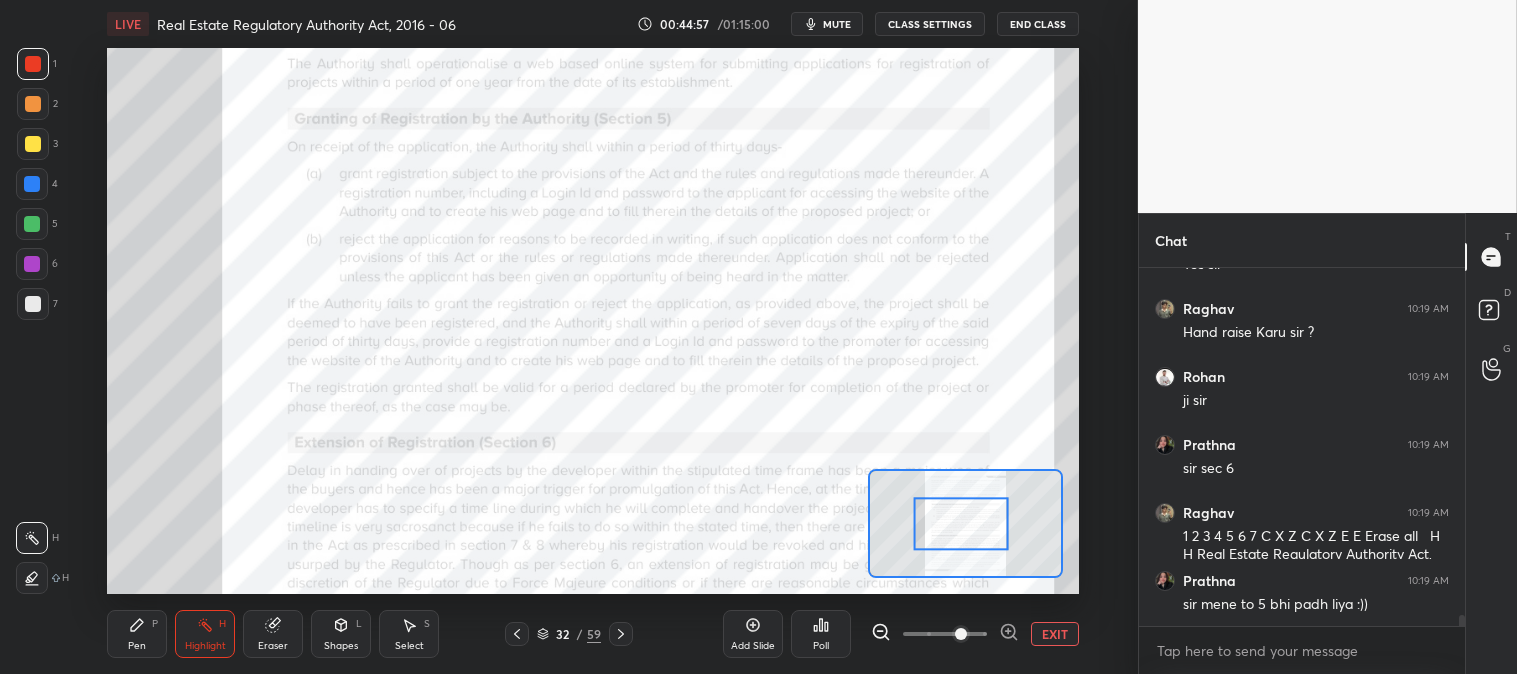 scroll, scrollTop: 10974, scrollLeft: 0, axis: vertical 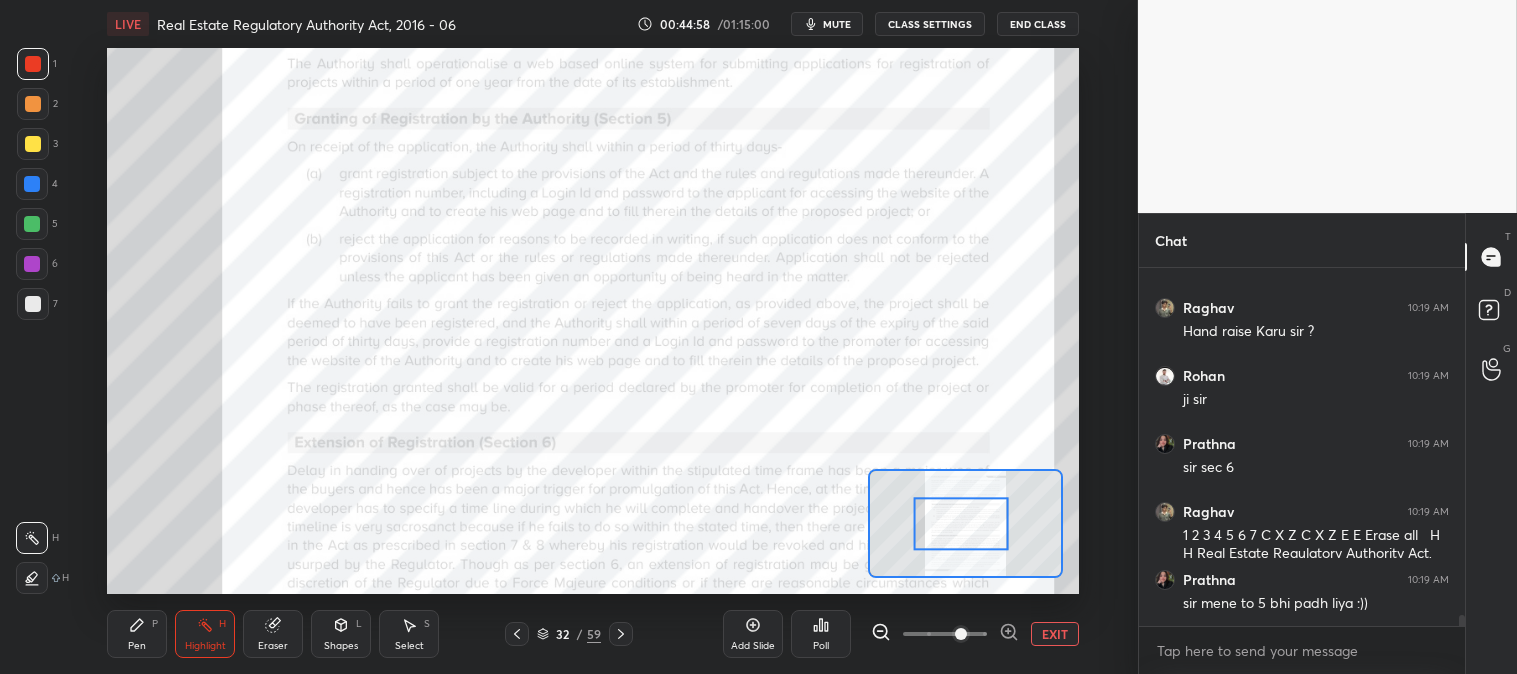click on "EXIT" at bounding box center [1055, 634] 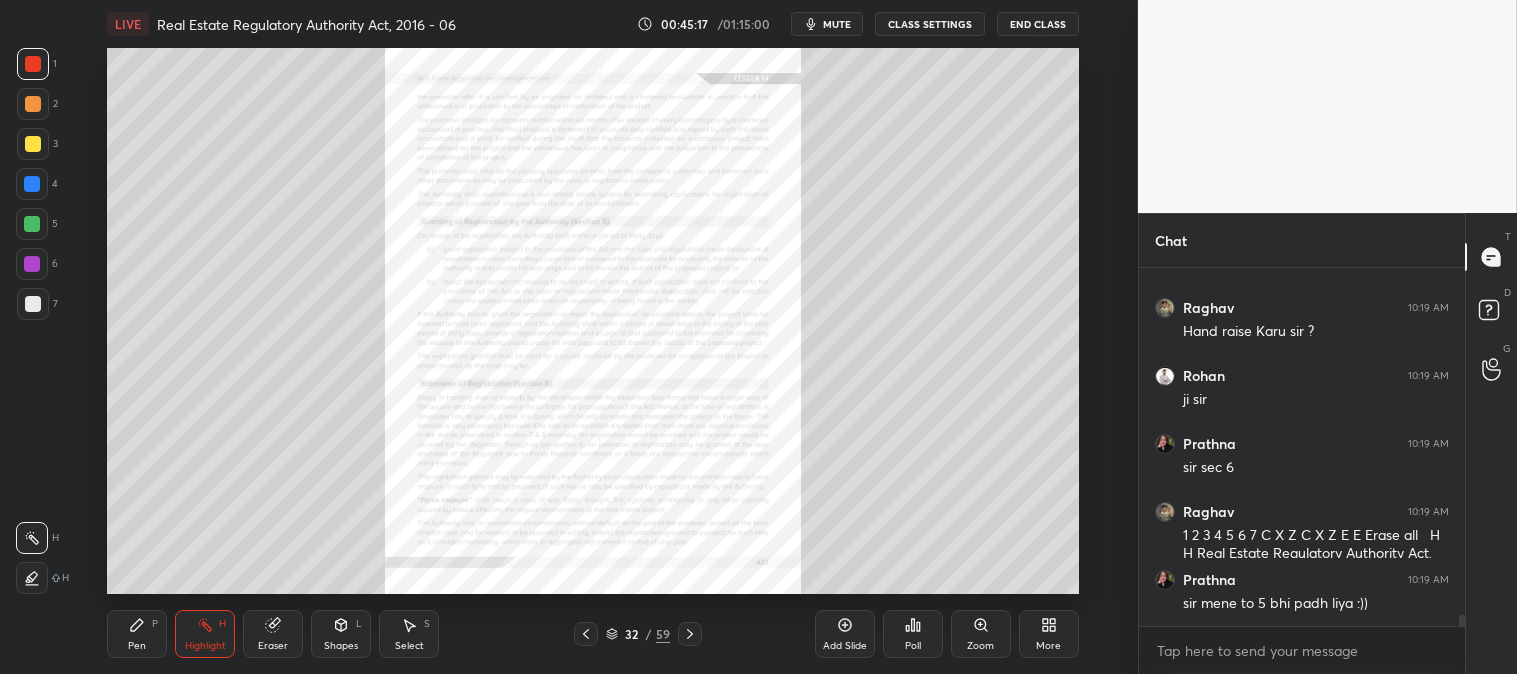 scroll, scrollTop: 11041, scrollLeft: 0, axis: vertical 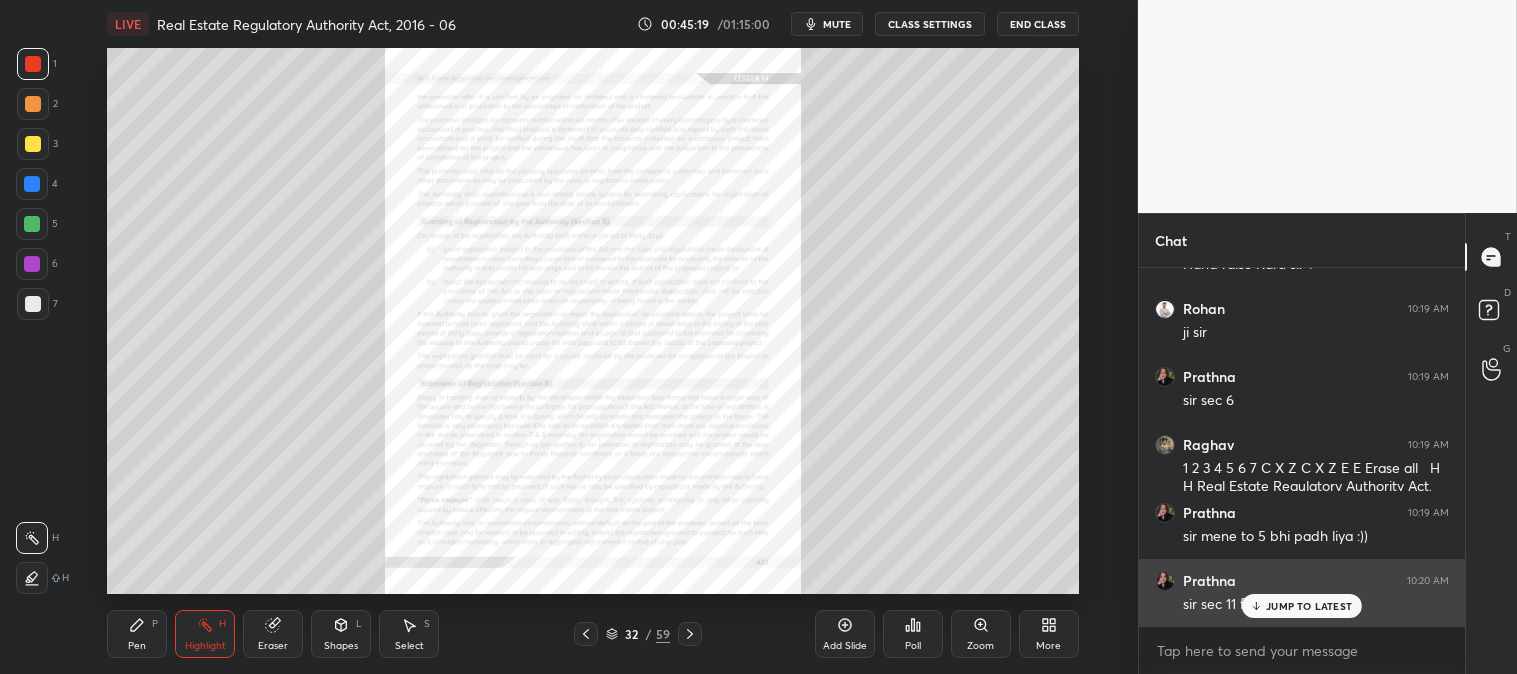 click on "JUMP TO LATEST" at bounding box center [1309, 606] 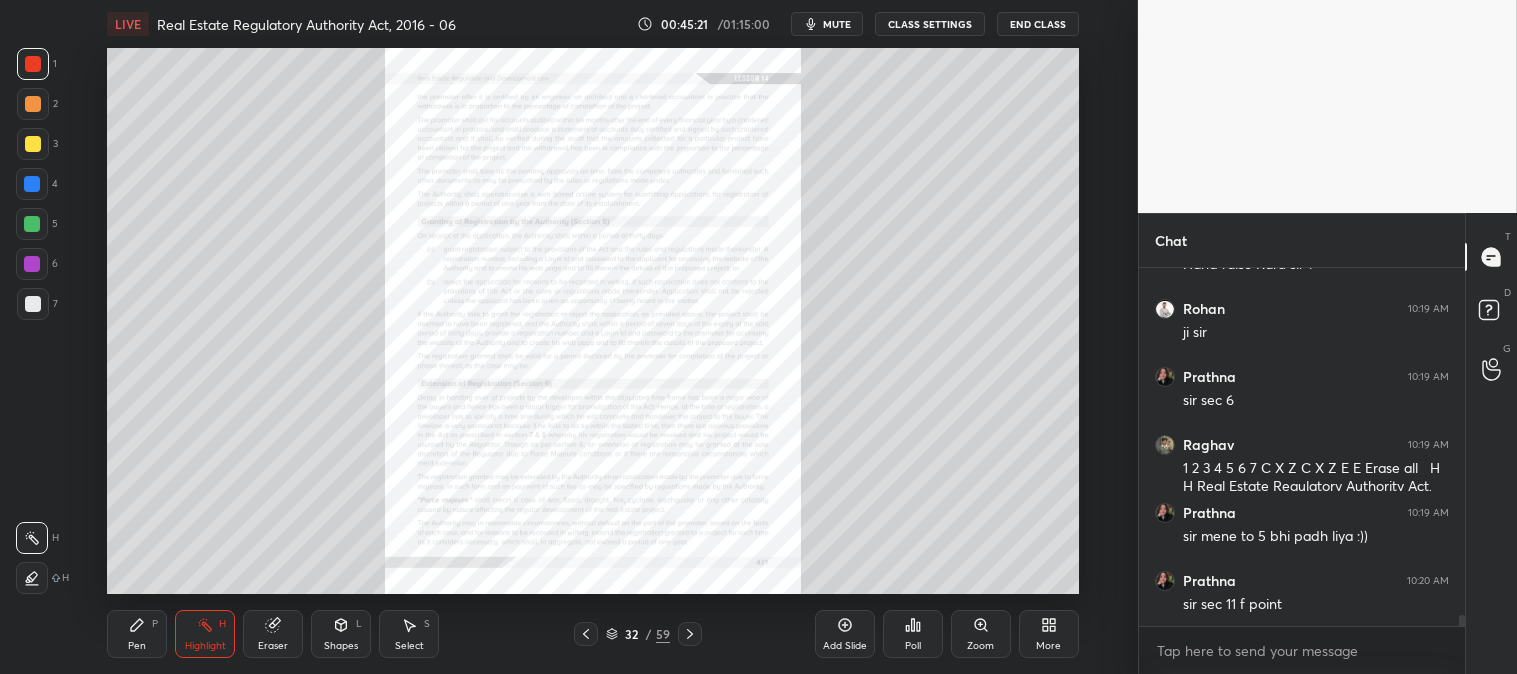 click 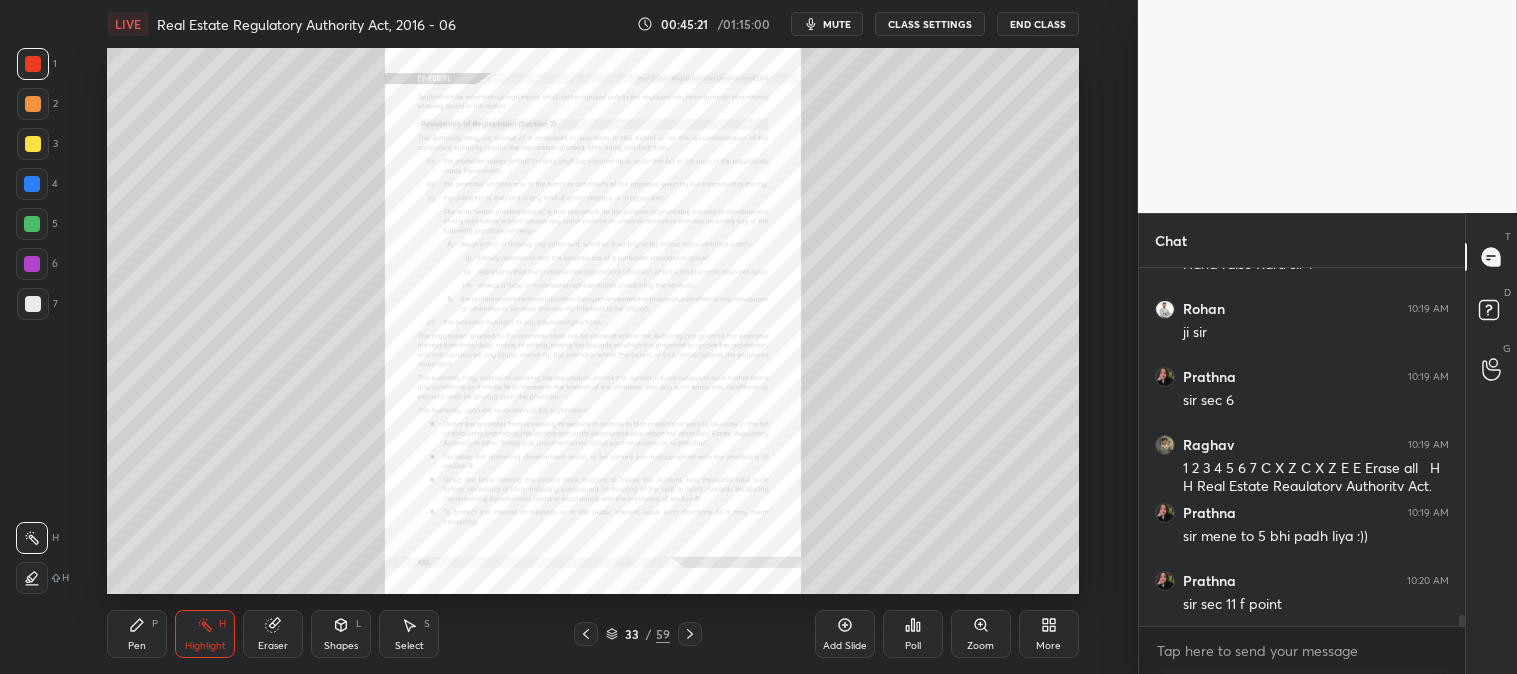 click 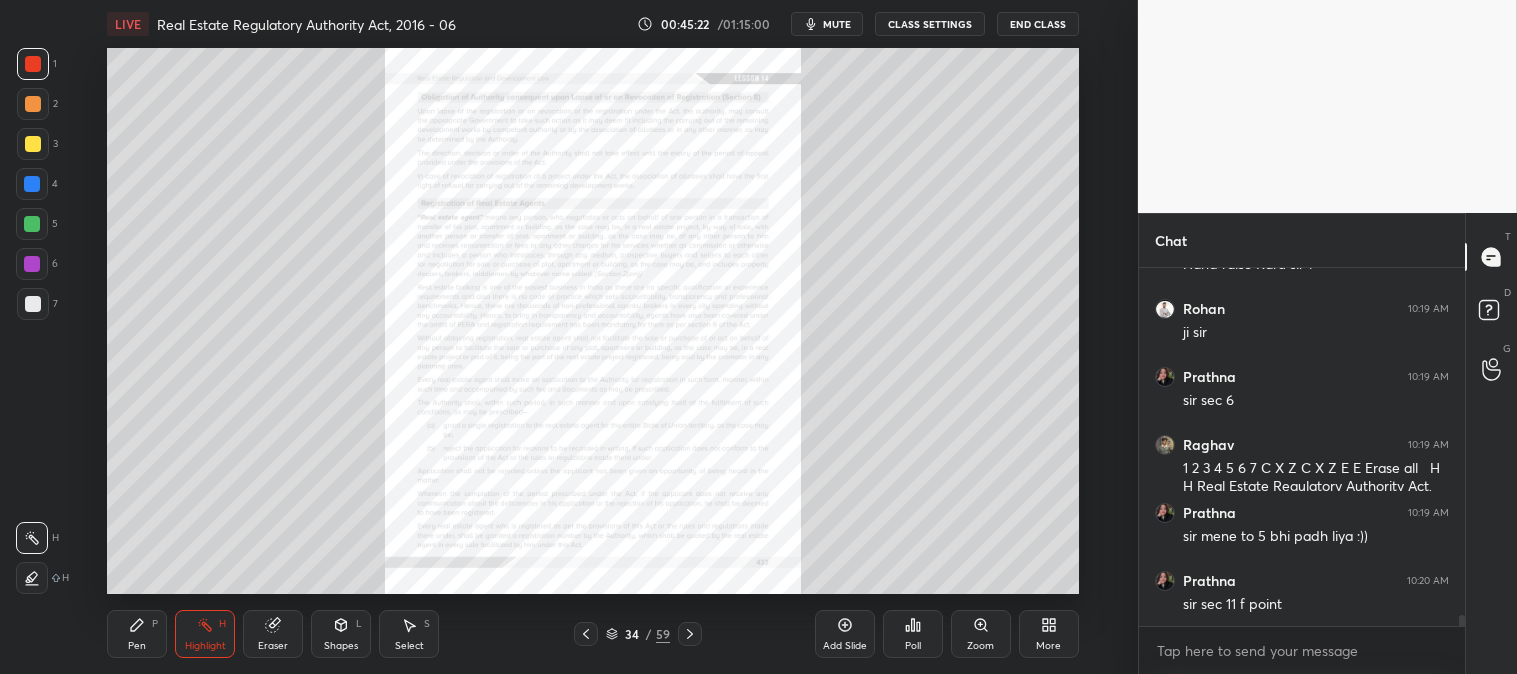 click 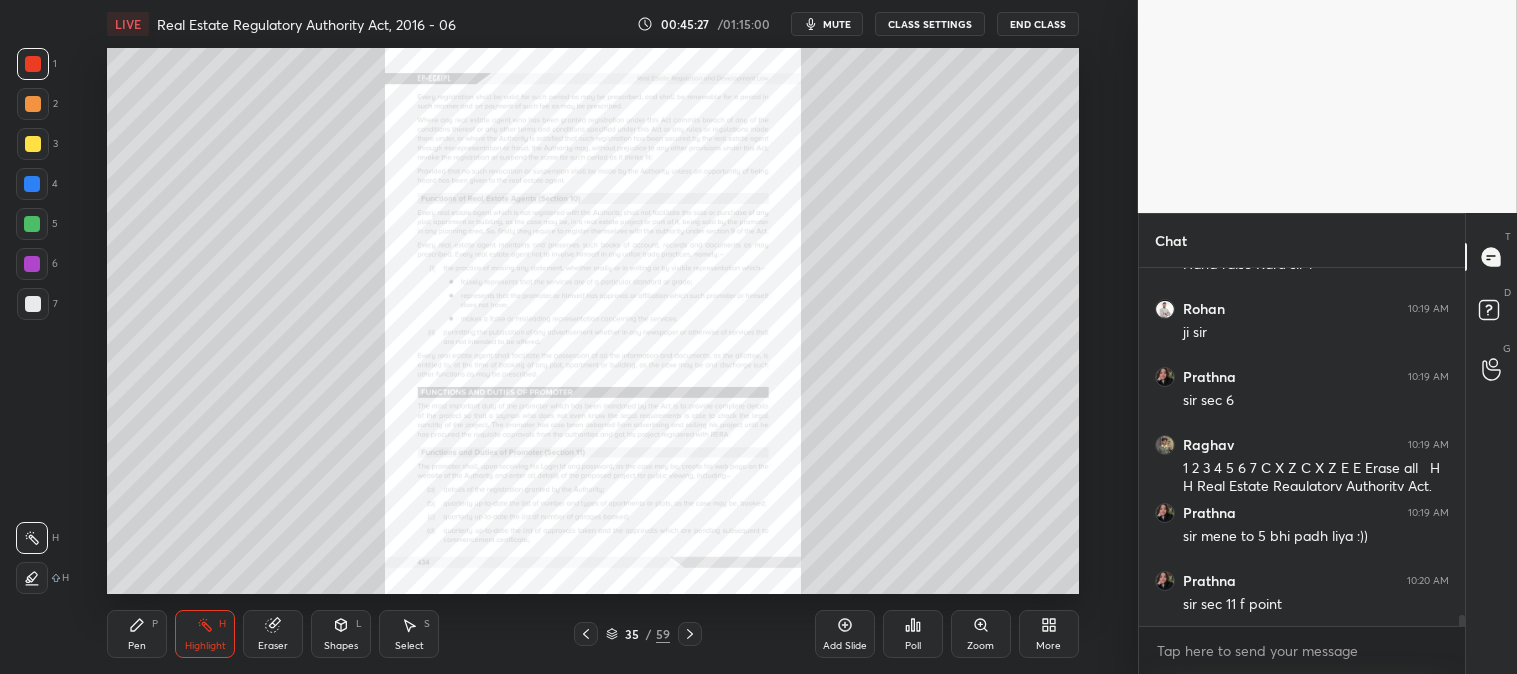 click 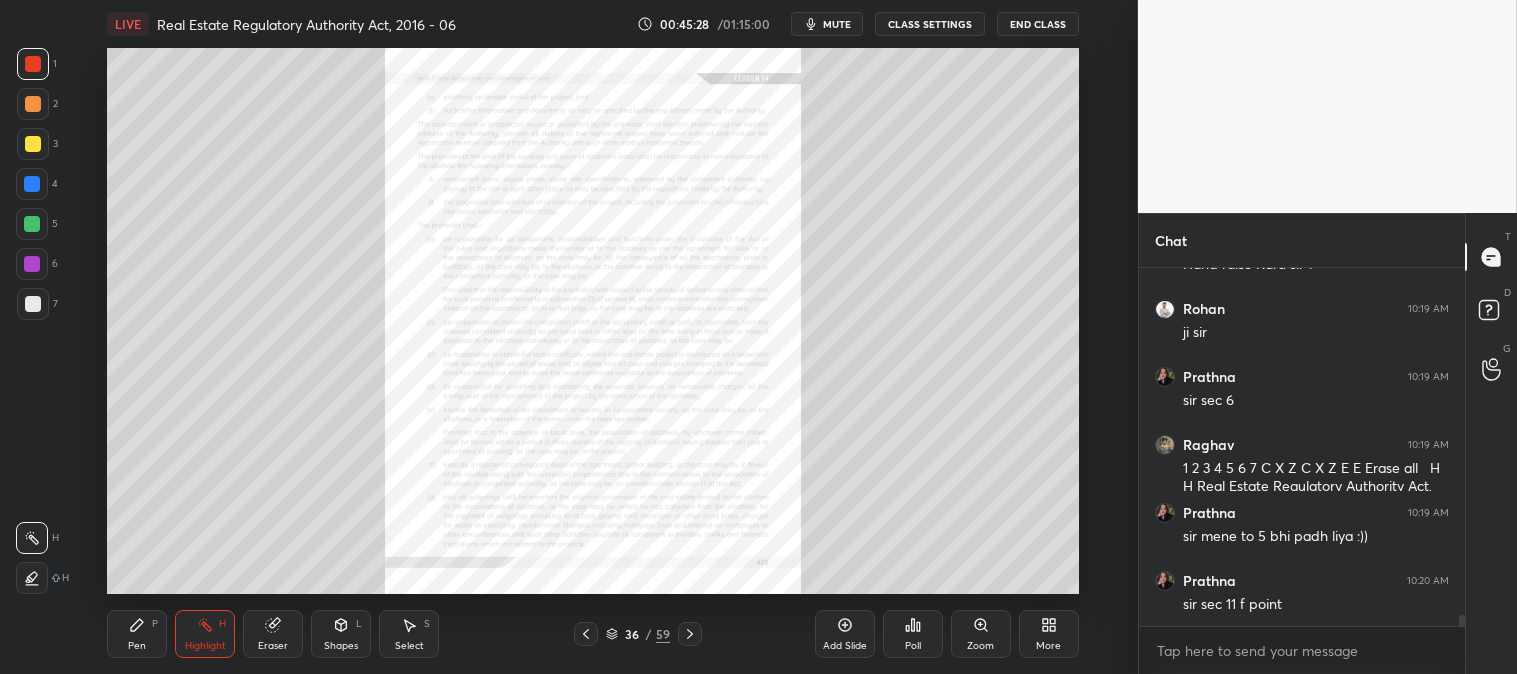 click 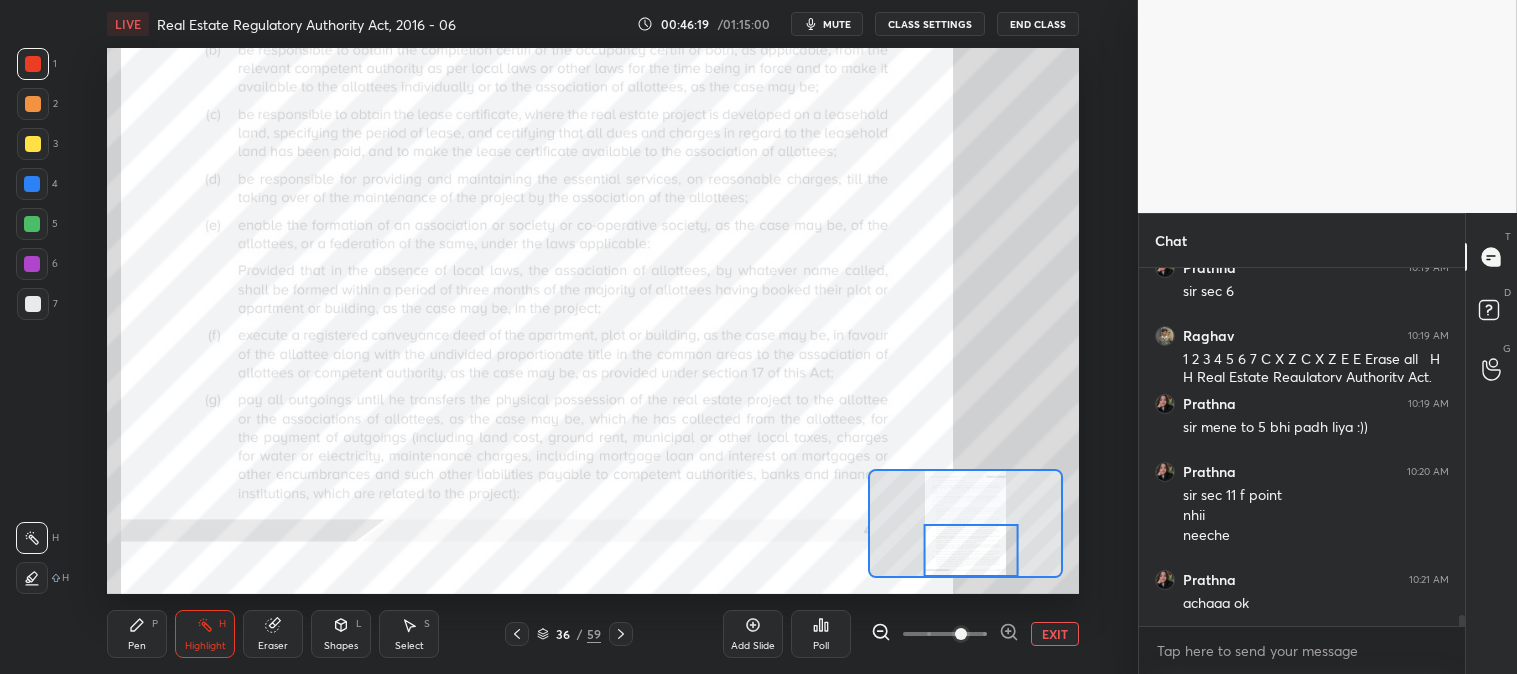 scroll, scrollTop: 11217, scrollLeft: 0, axis: vertical 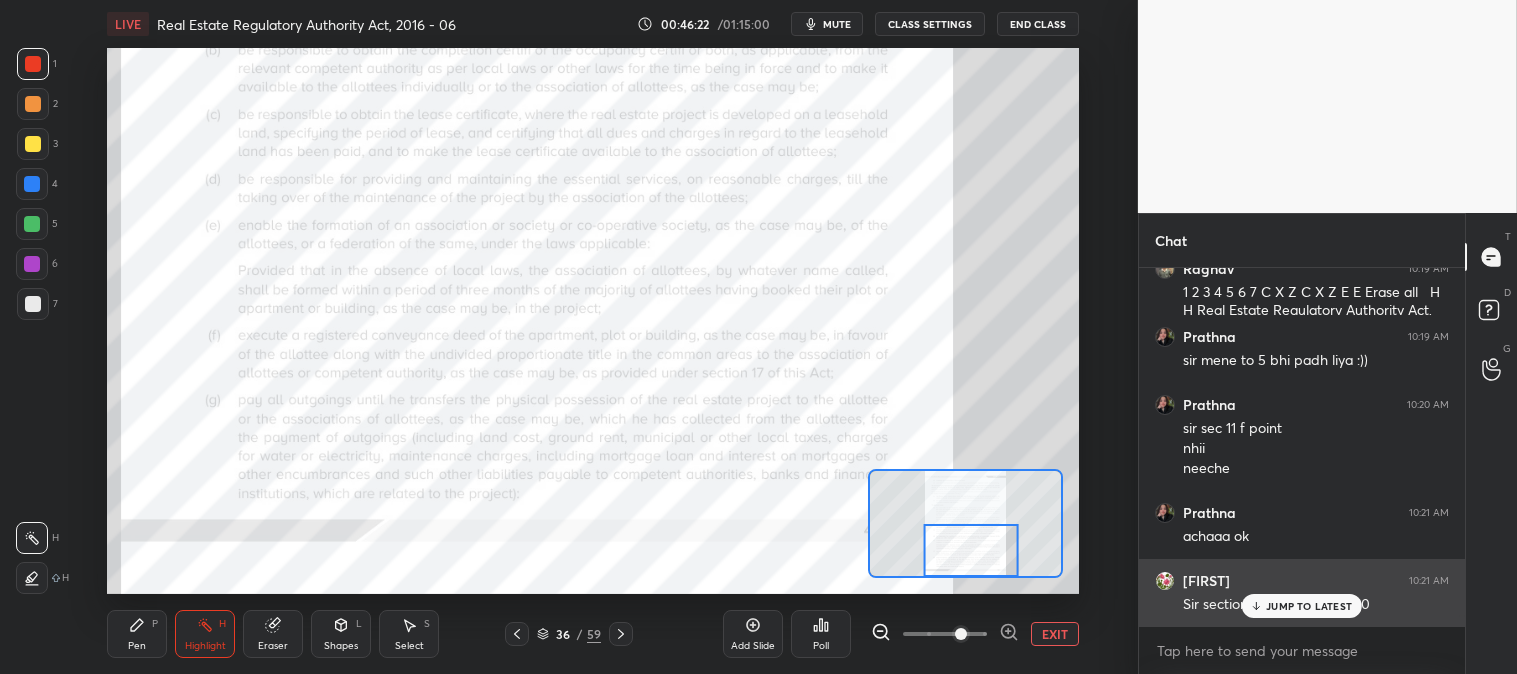 click on "JUMP TO LATEST" at bounding box center [1309, 606] 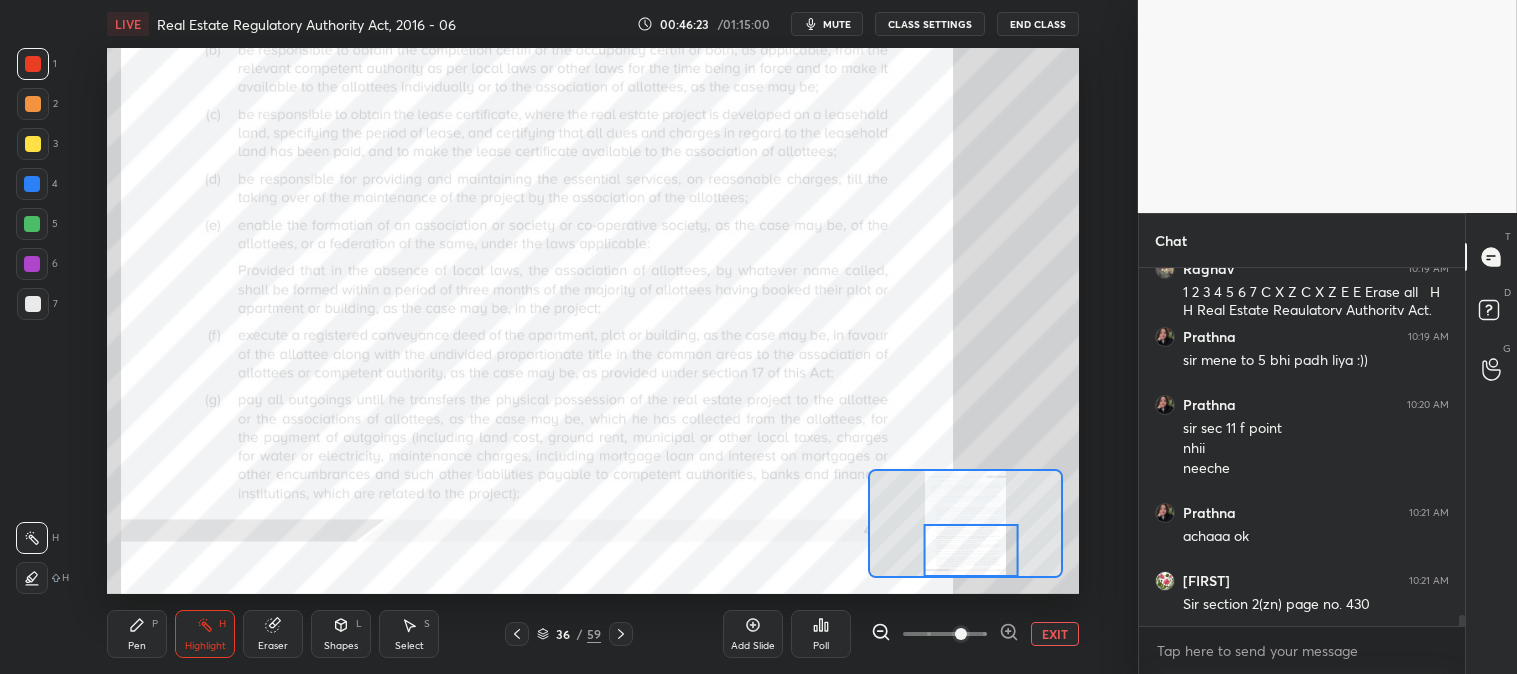 scroll, scrollTop: 11285, scrollLeft: 0, axis: vertical 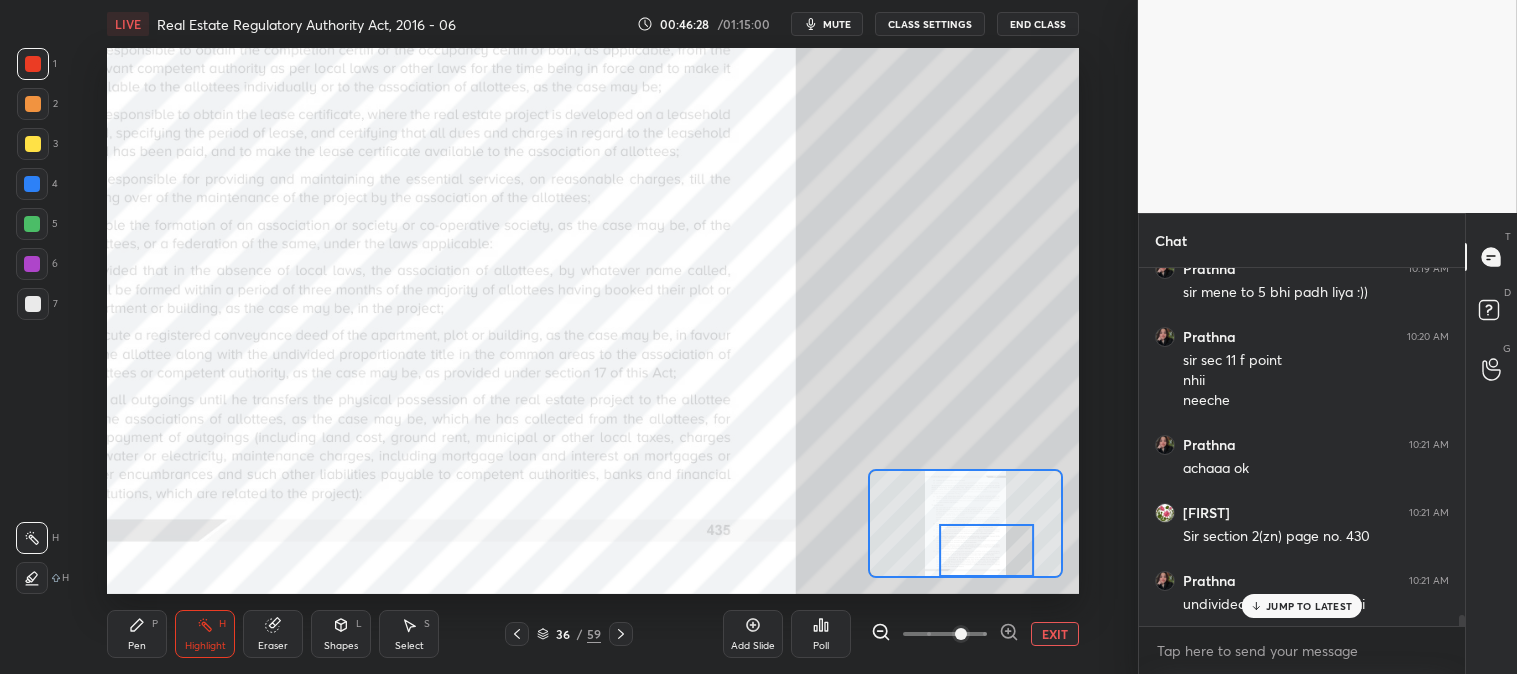click 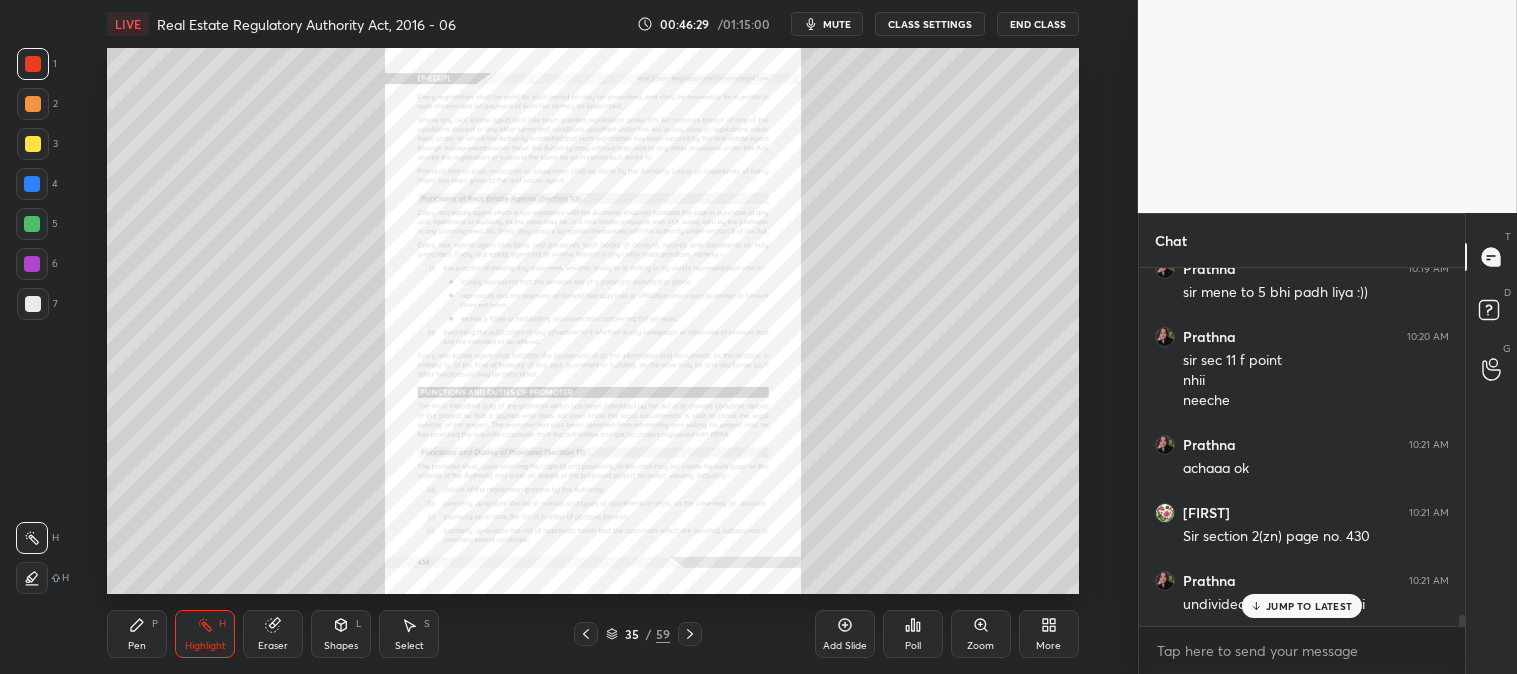 click 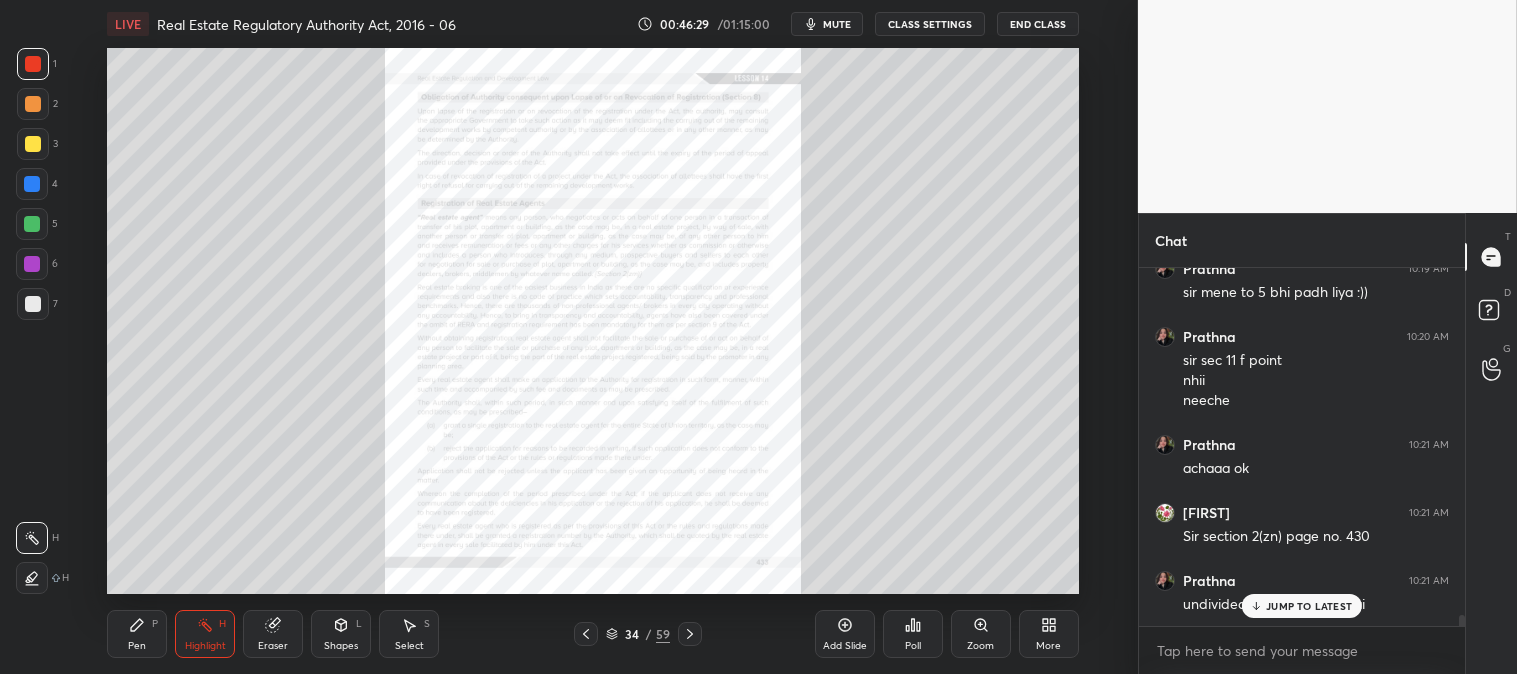 click at bounding box center (586, 634) 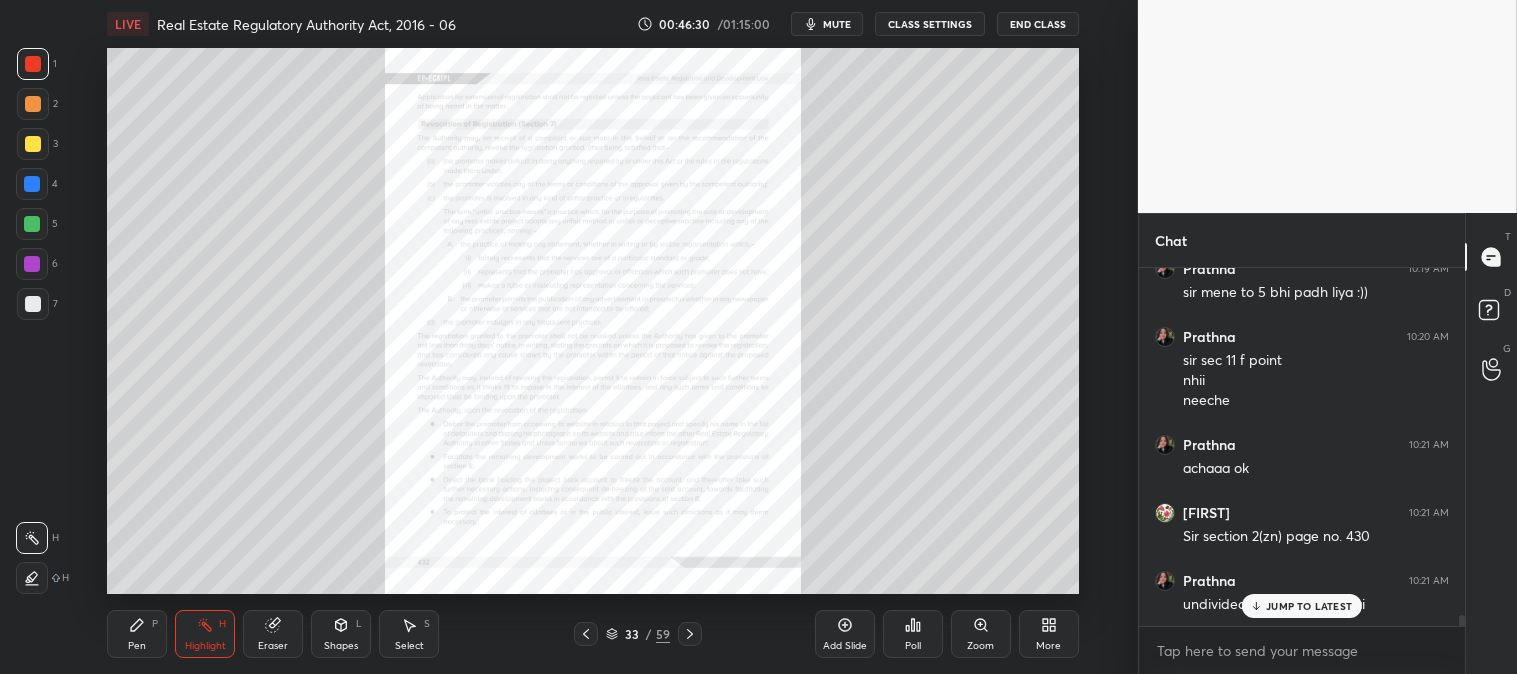 click 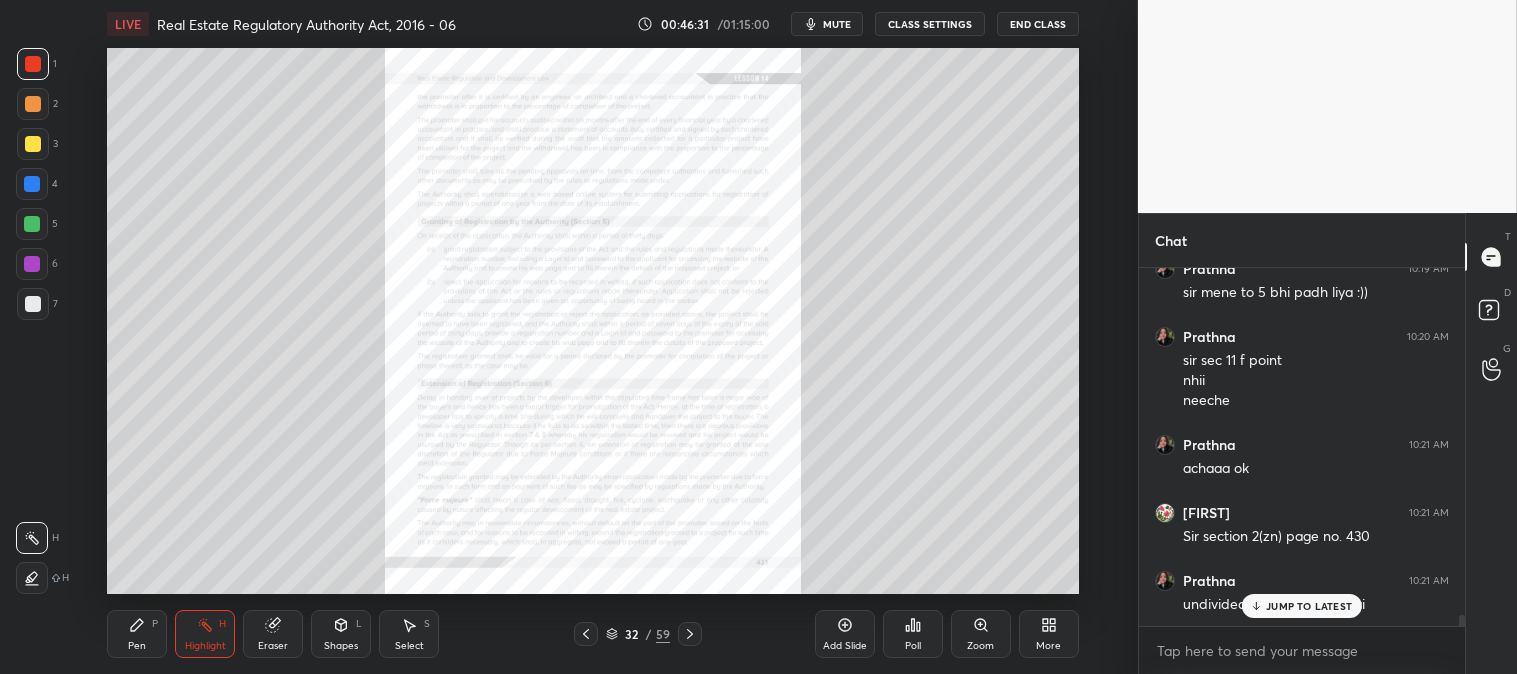 click 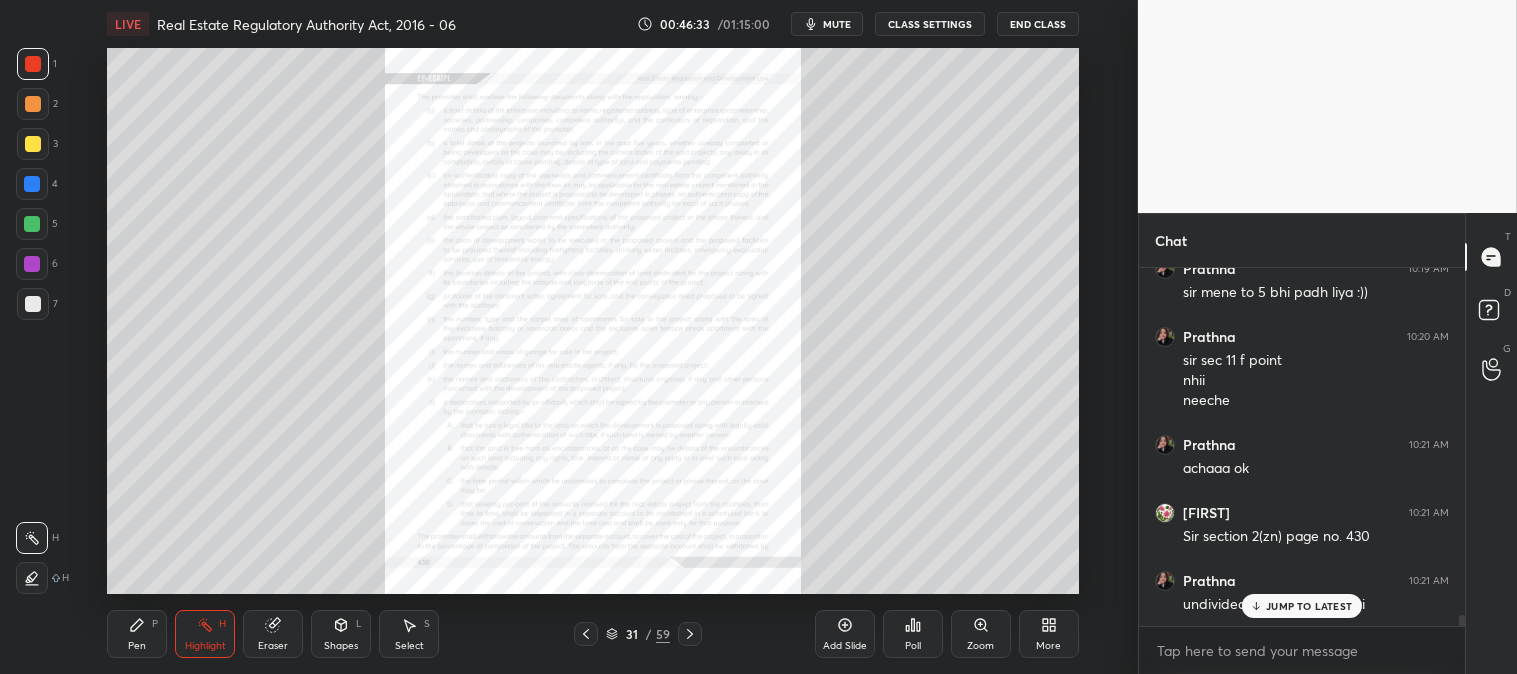click at bounding box center [586, 634] 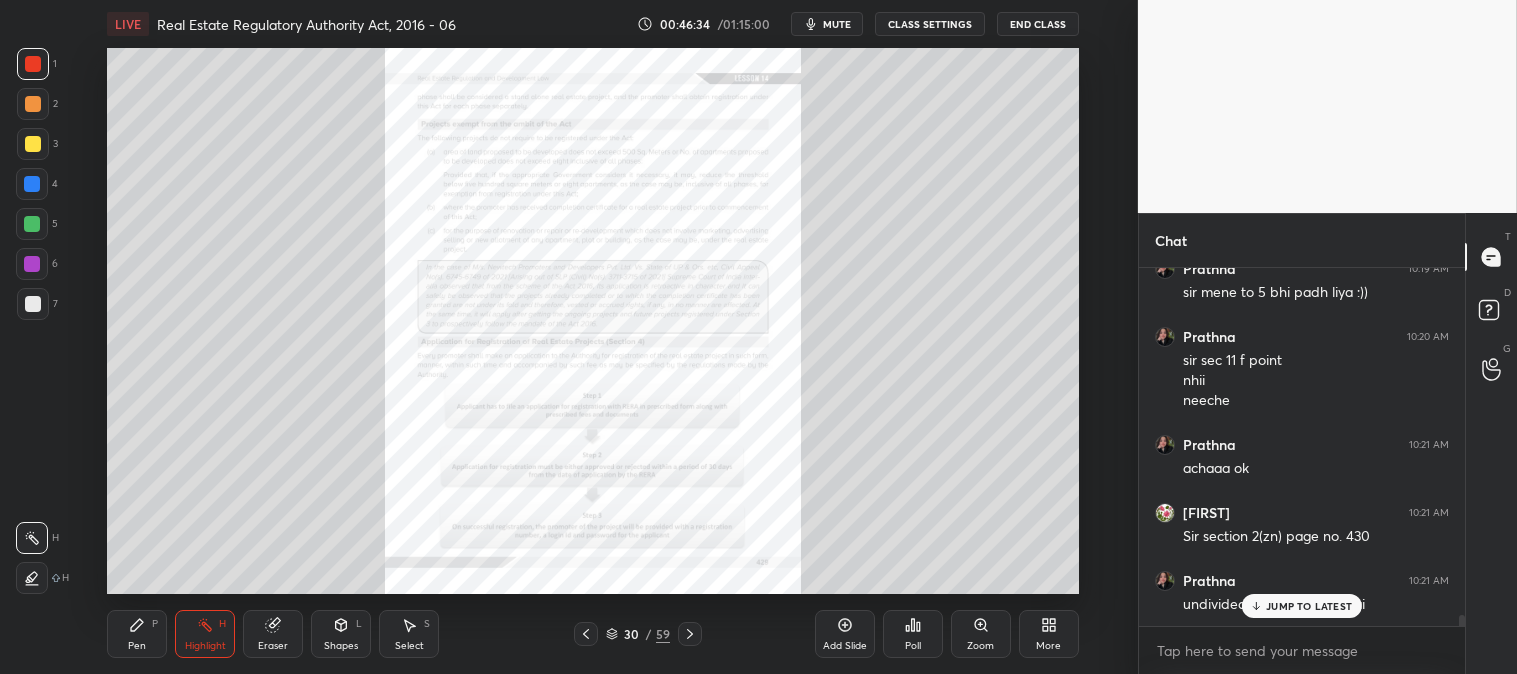 click at bounding box center [586, 634] 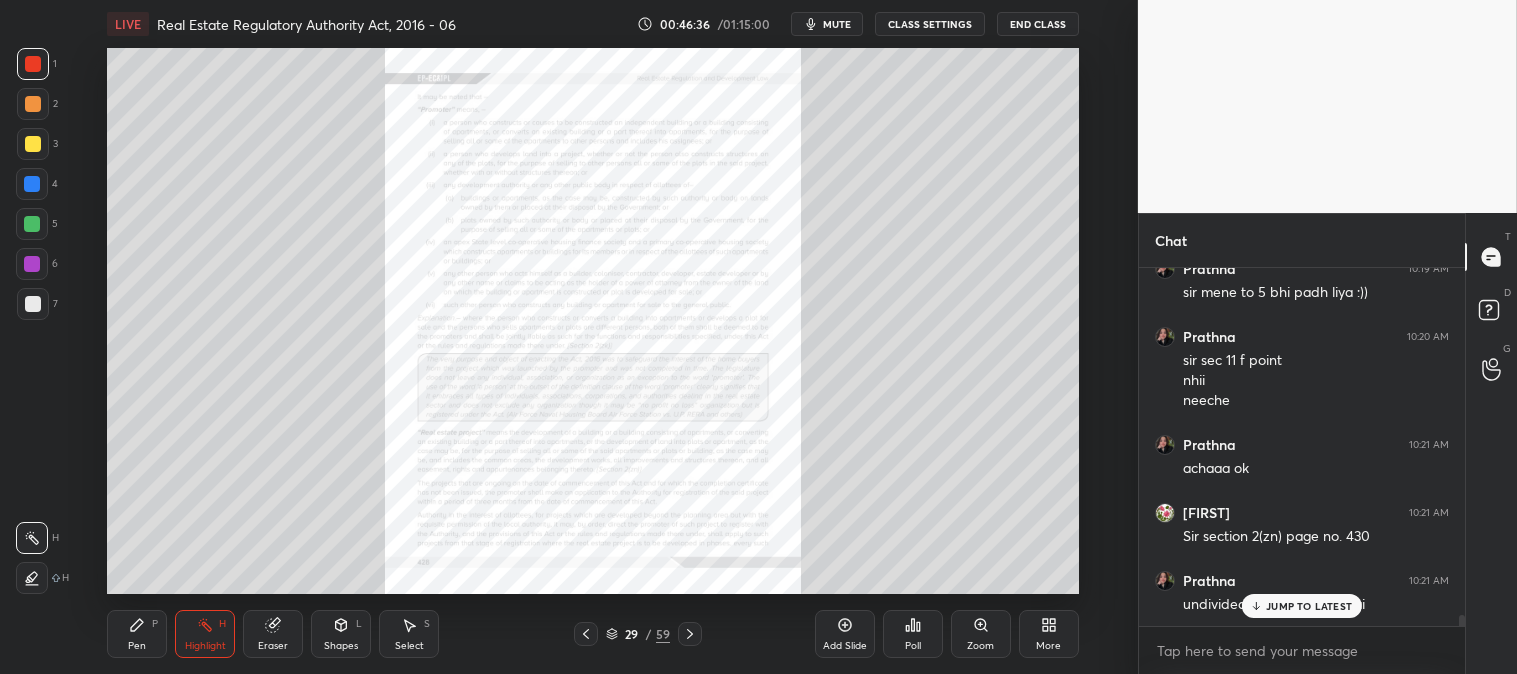click 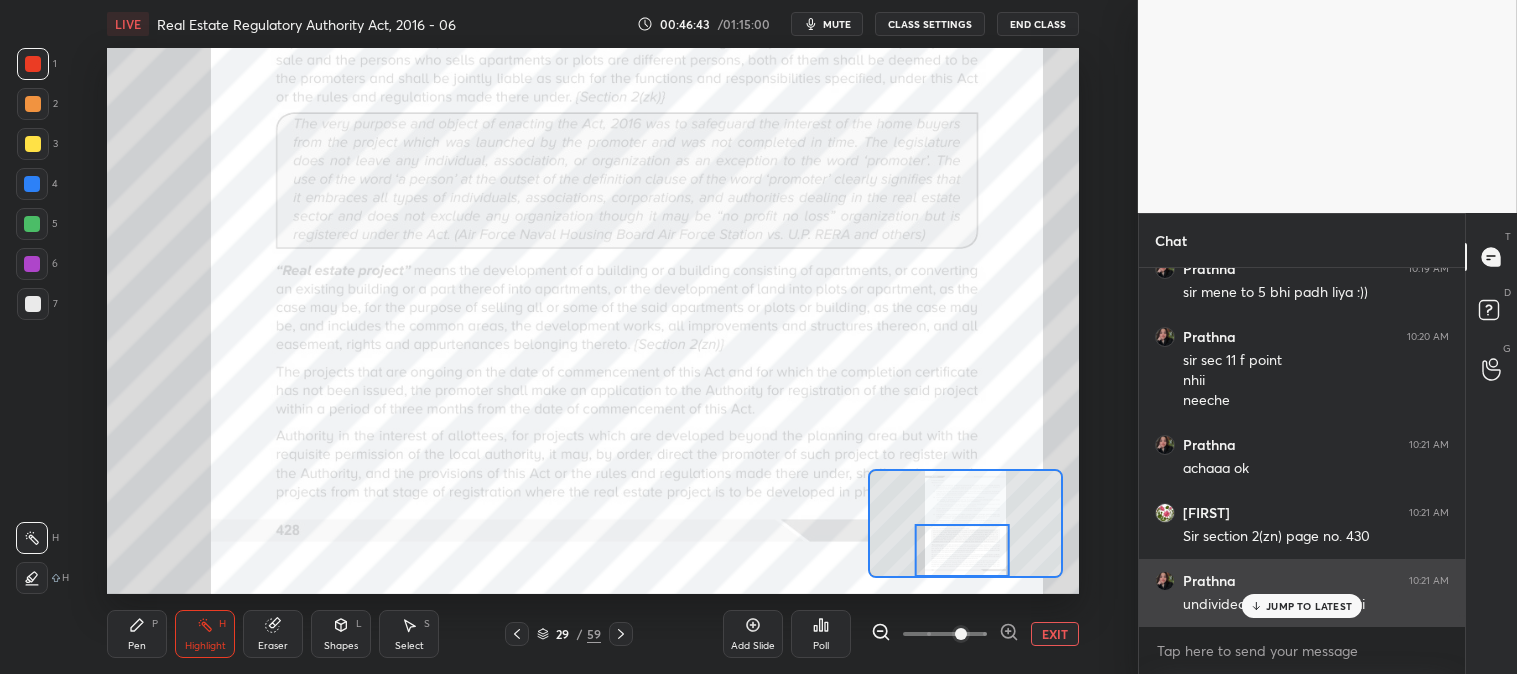 click on "JUMP TO LATEST" at bounding box center (1309, 606) 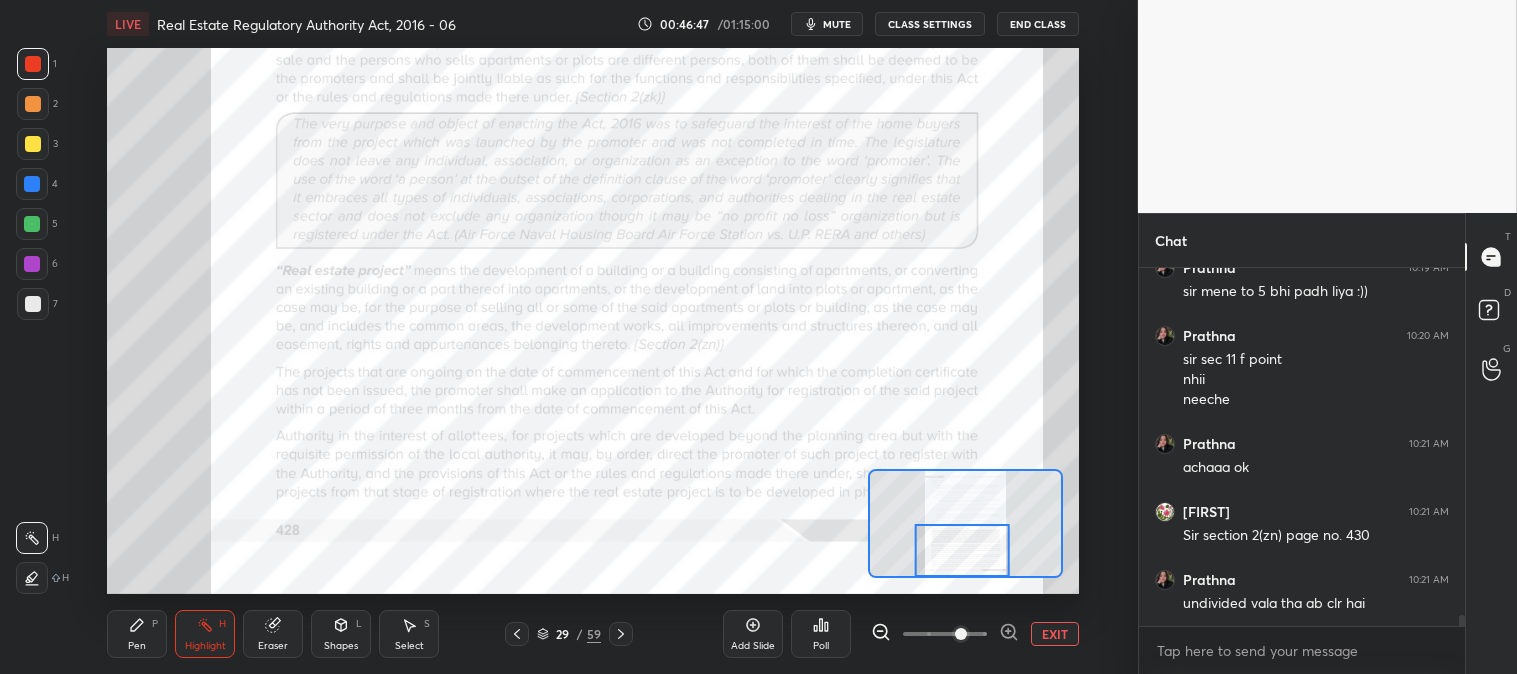 scroll, scrollTop: 11353, scrollLeft: 0, axis: vertical 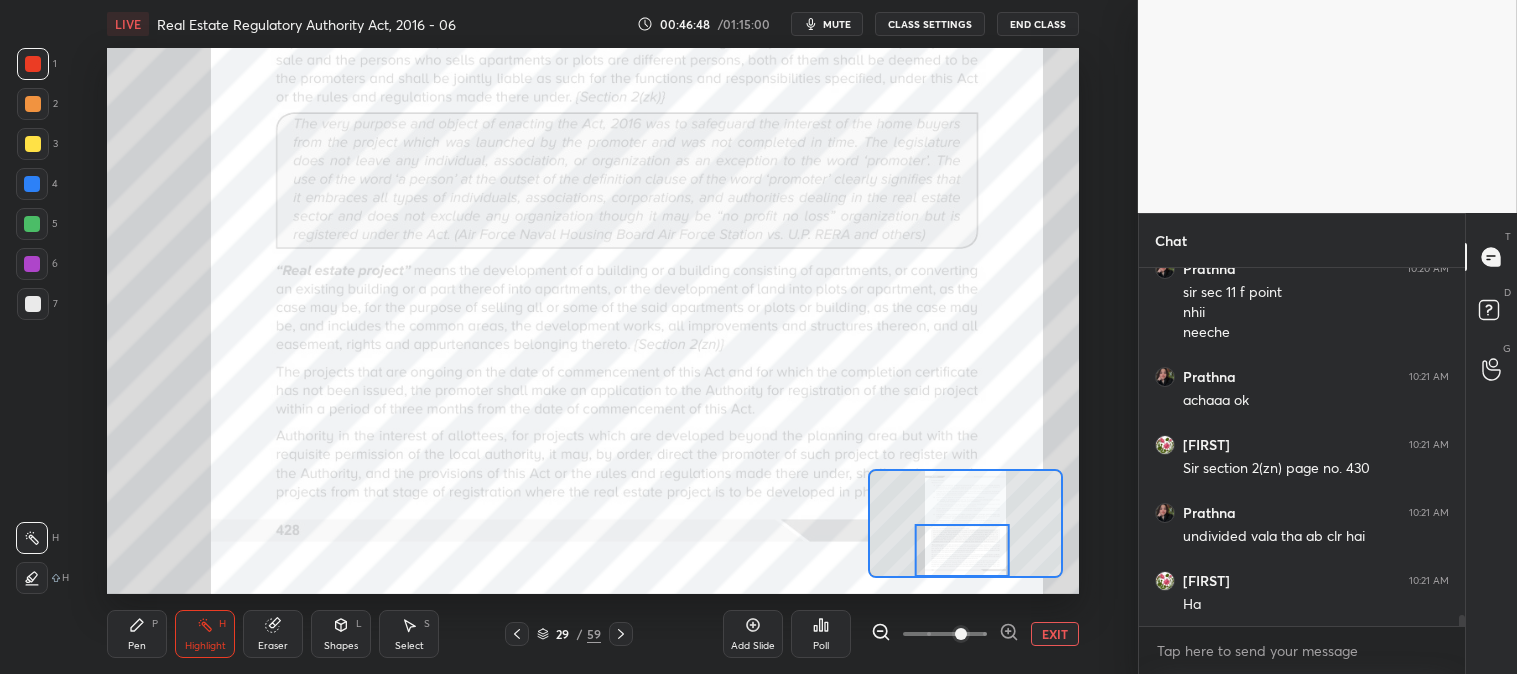 click at bounding box center (621, 634) 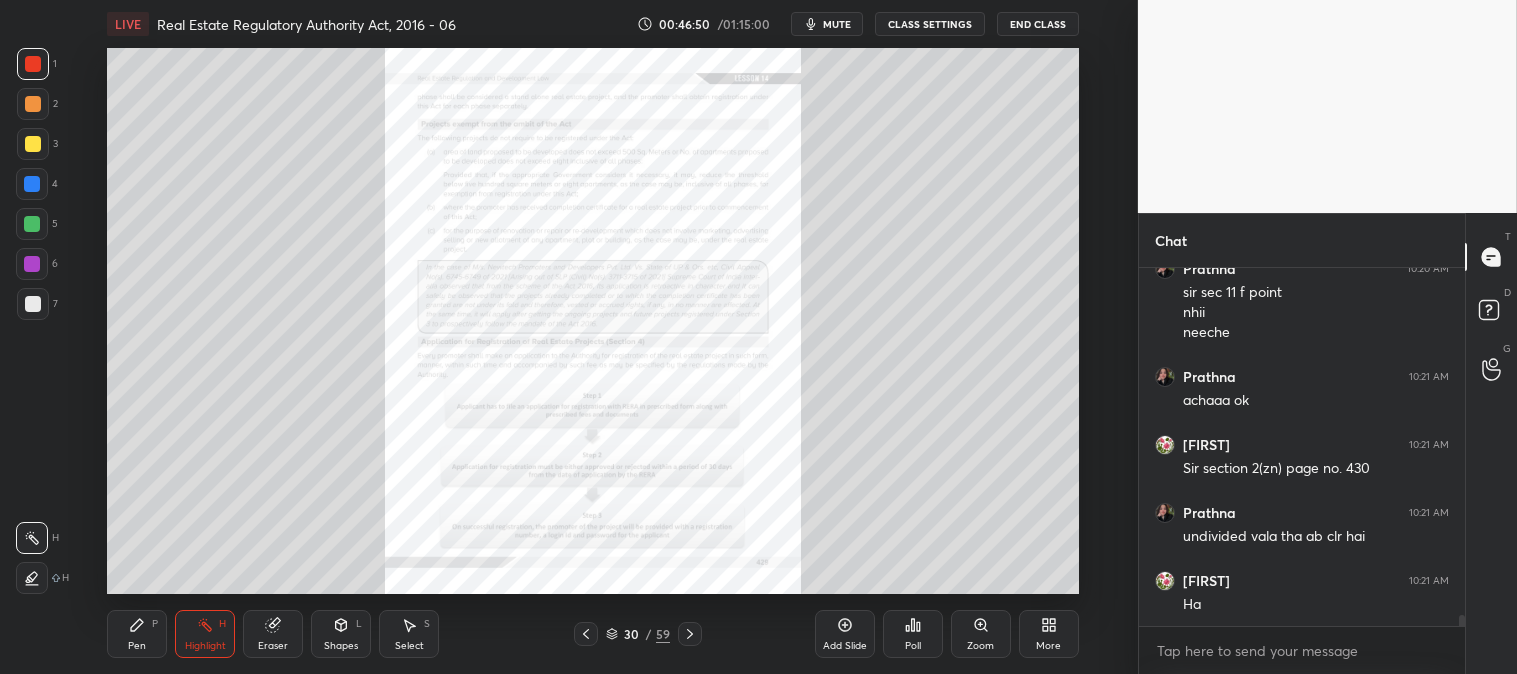 click 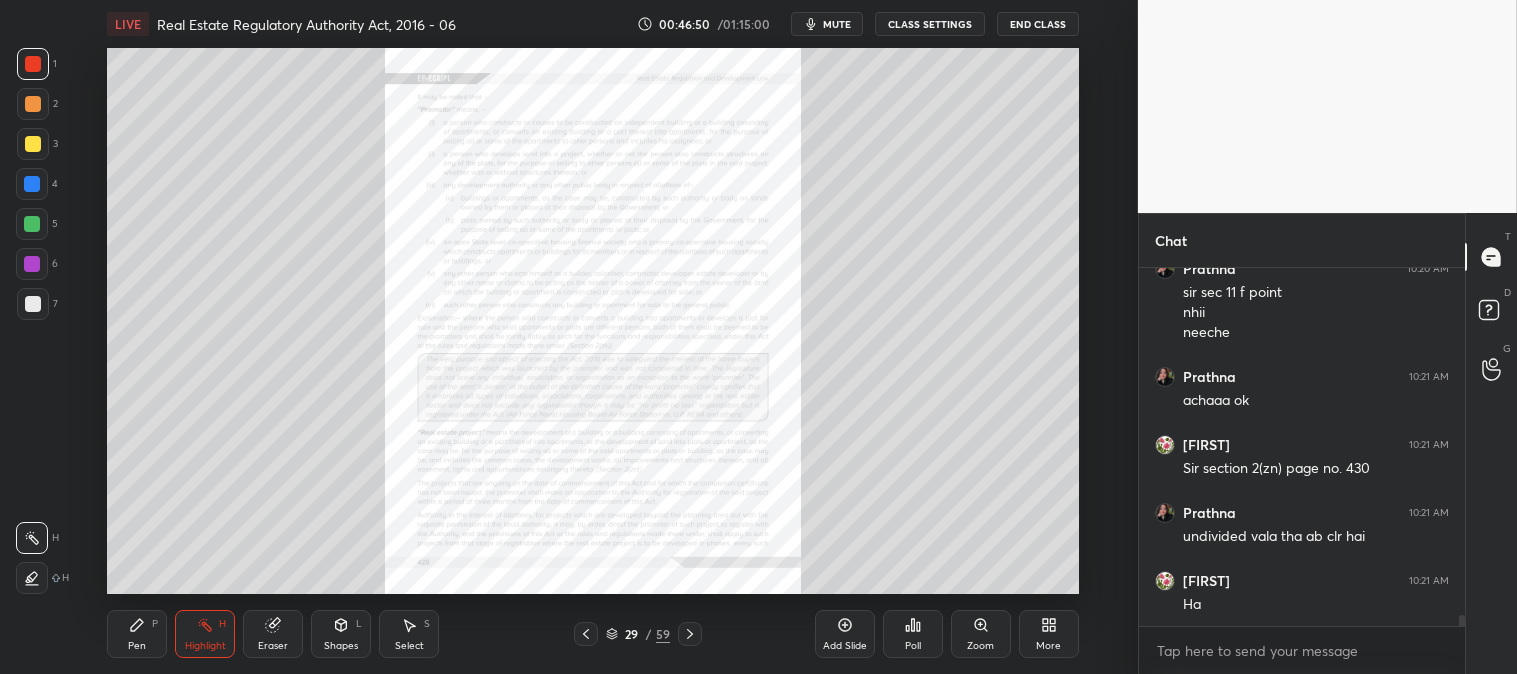 click on "Zoom" at bounding box center [981, 634] 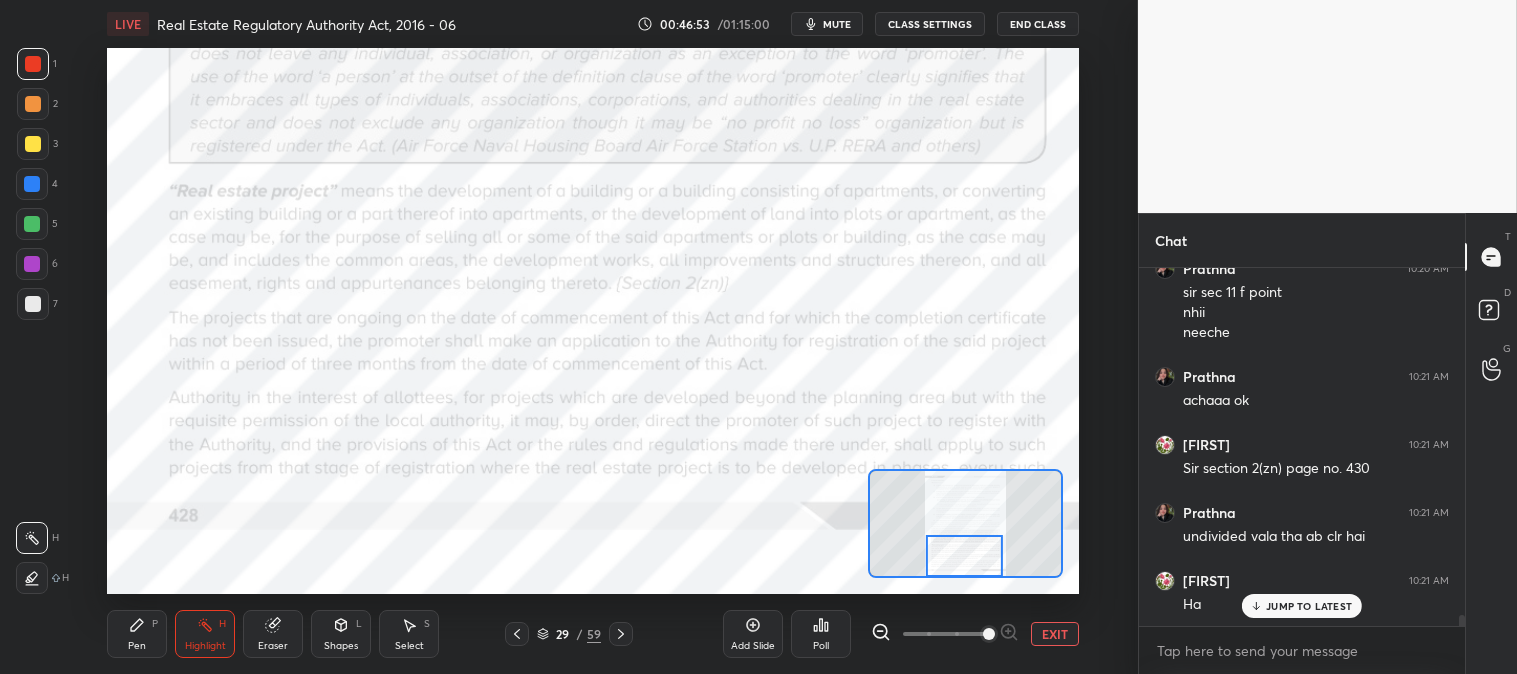 scroll, scrollTop: 11421, scrollLeft: 0, axis: vertical 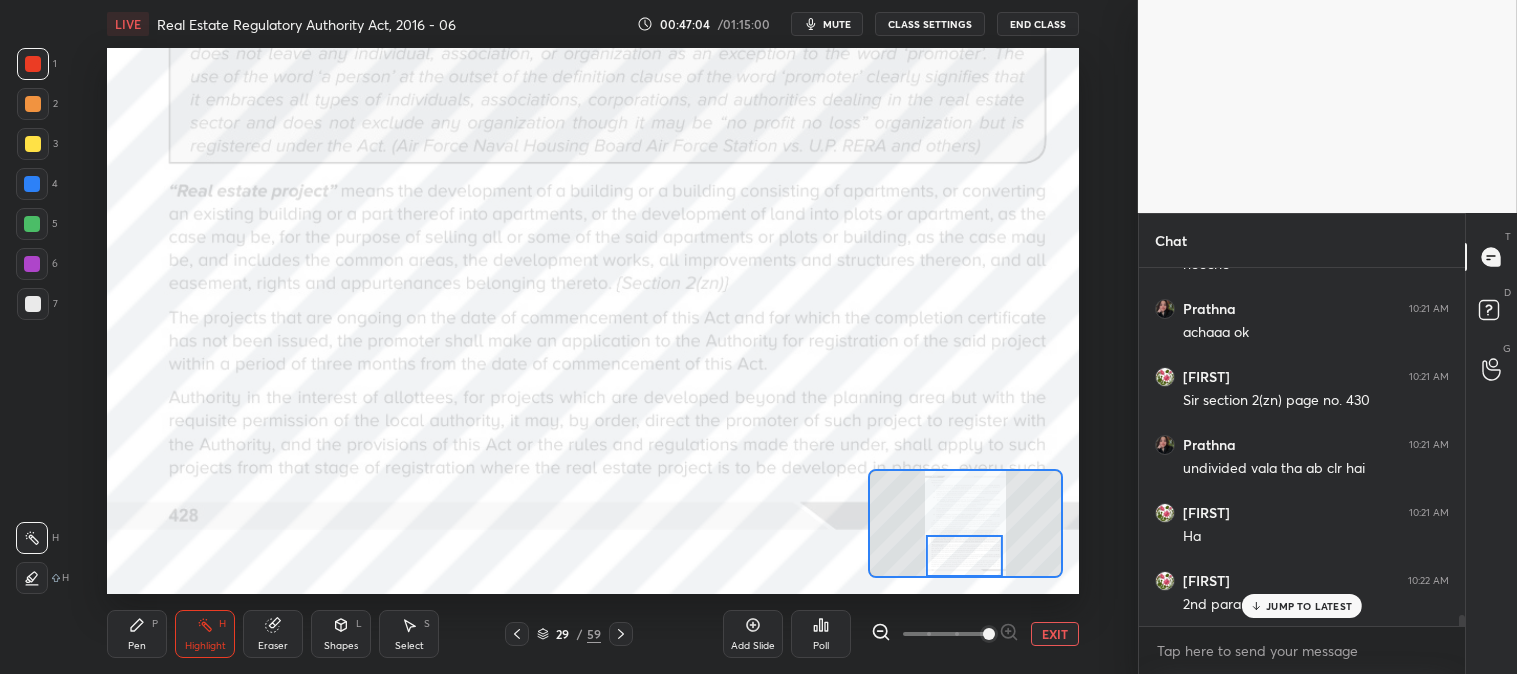 click on "Pen P" at bounding box center (137, 634) 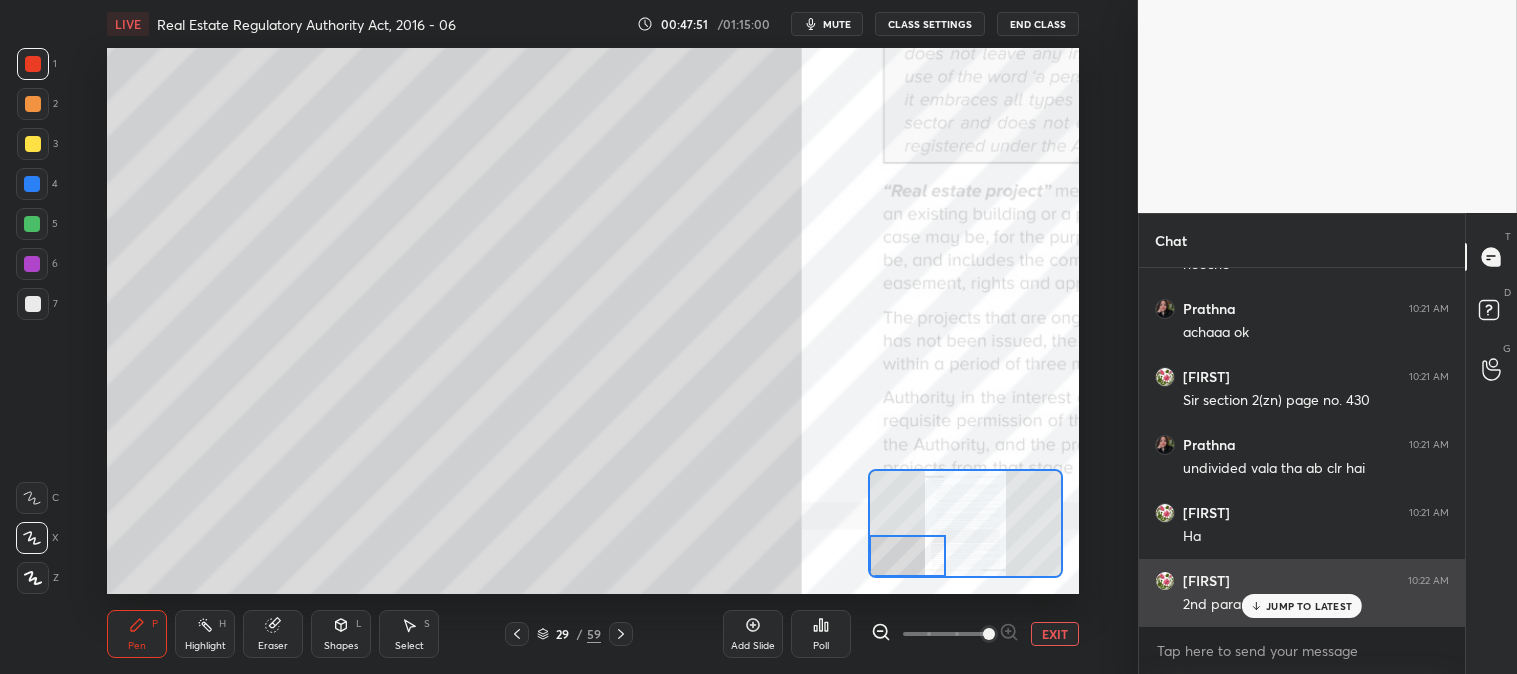 click on "JUMP TO LATEST" at bounding box center (1309, 606) 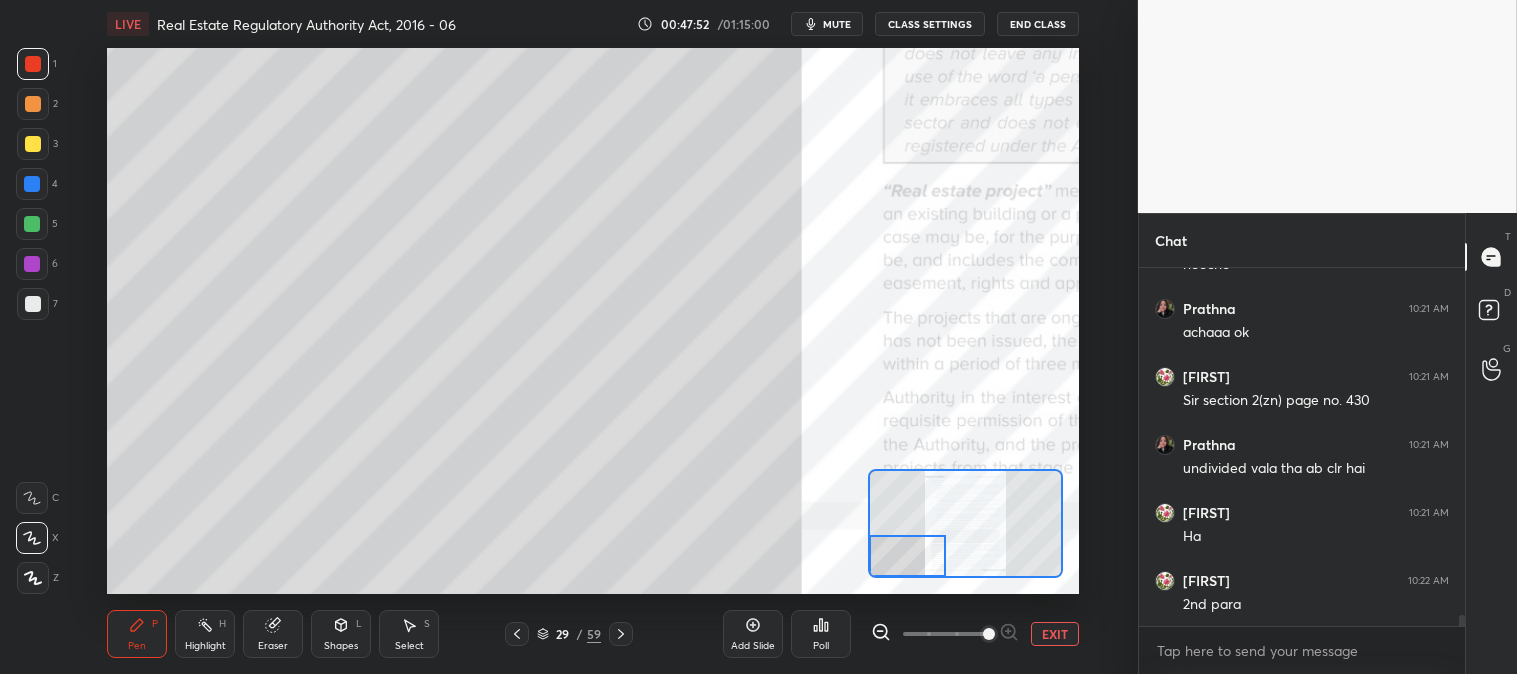 click on "EXIT" at bounding box center [1055, 634] 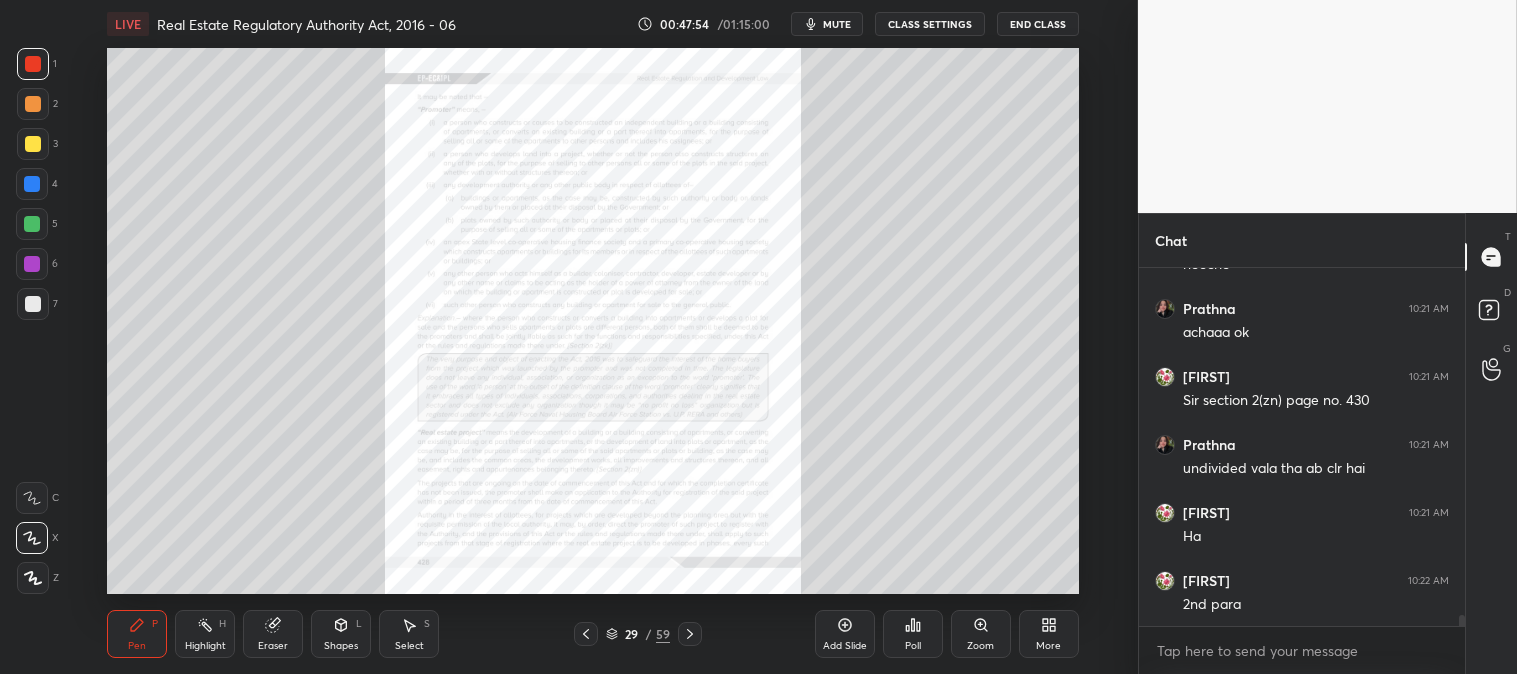 click on "Highlight" at bounding box center (205, 646) 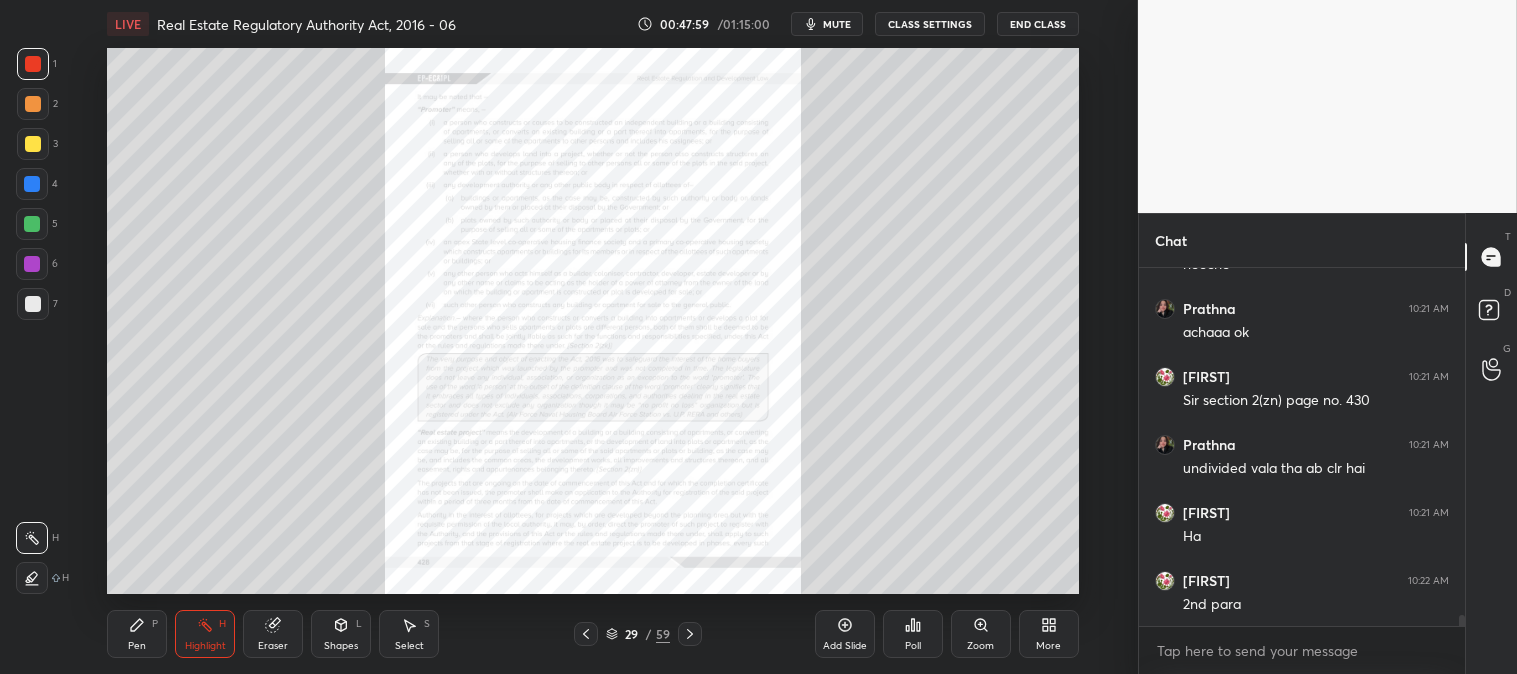 click 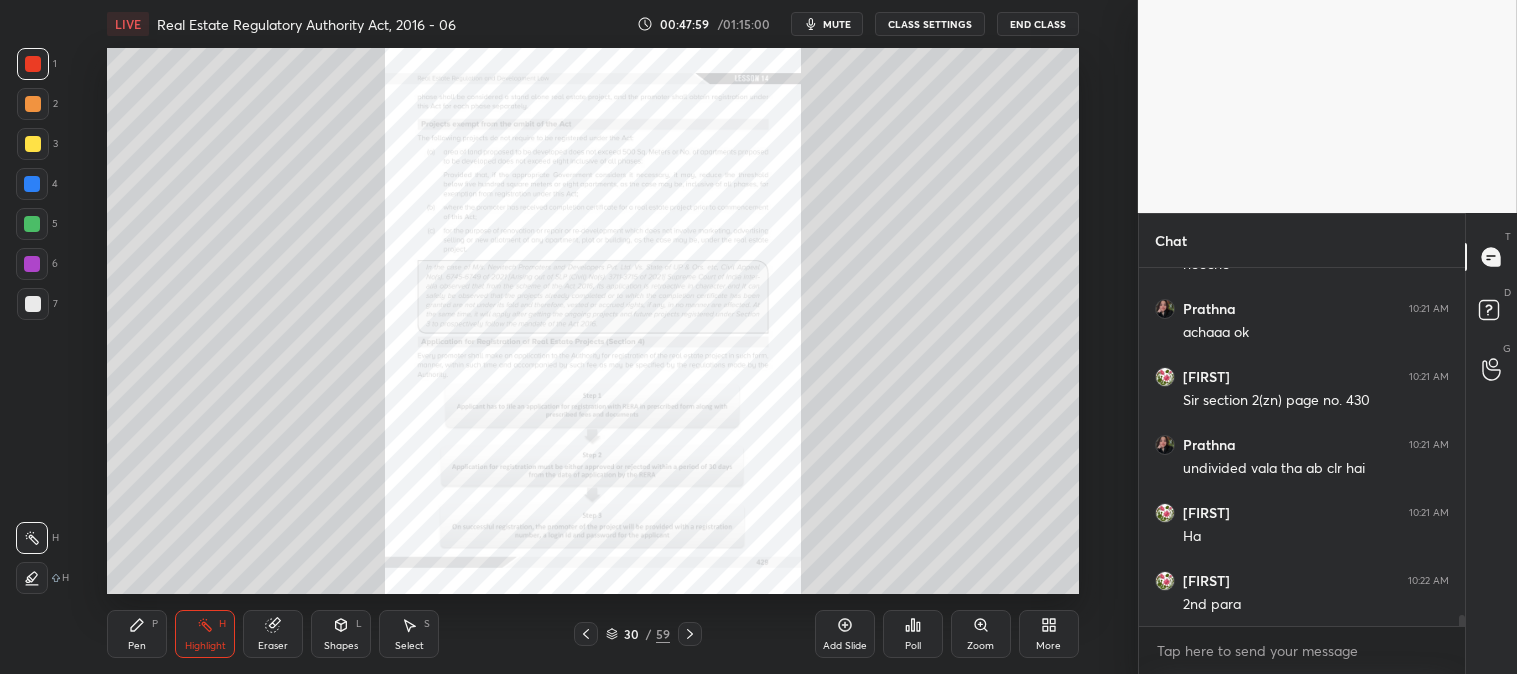 click 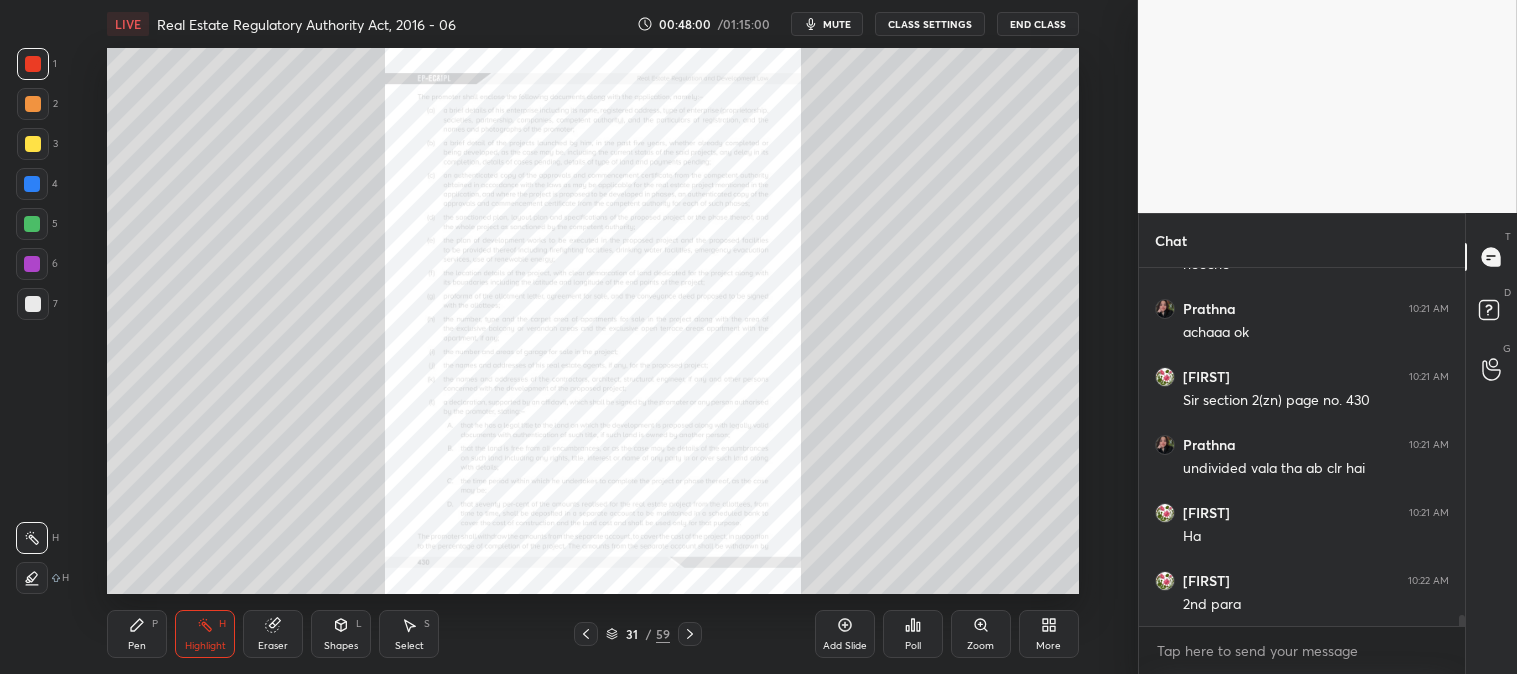 click 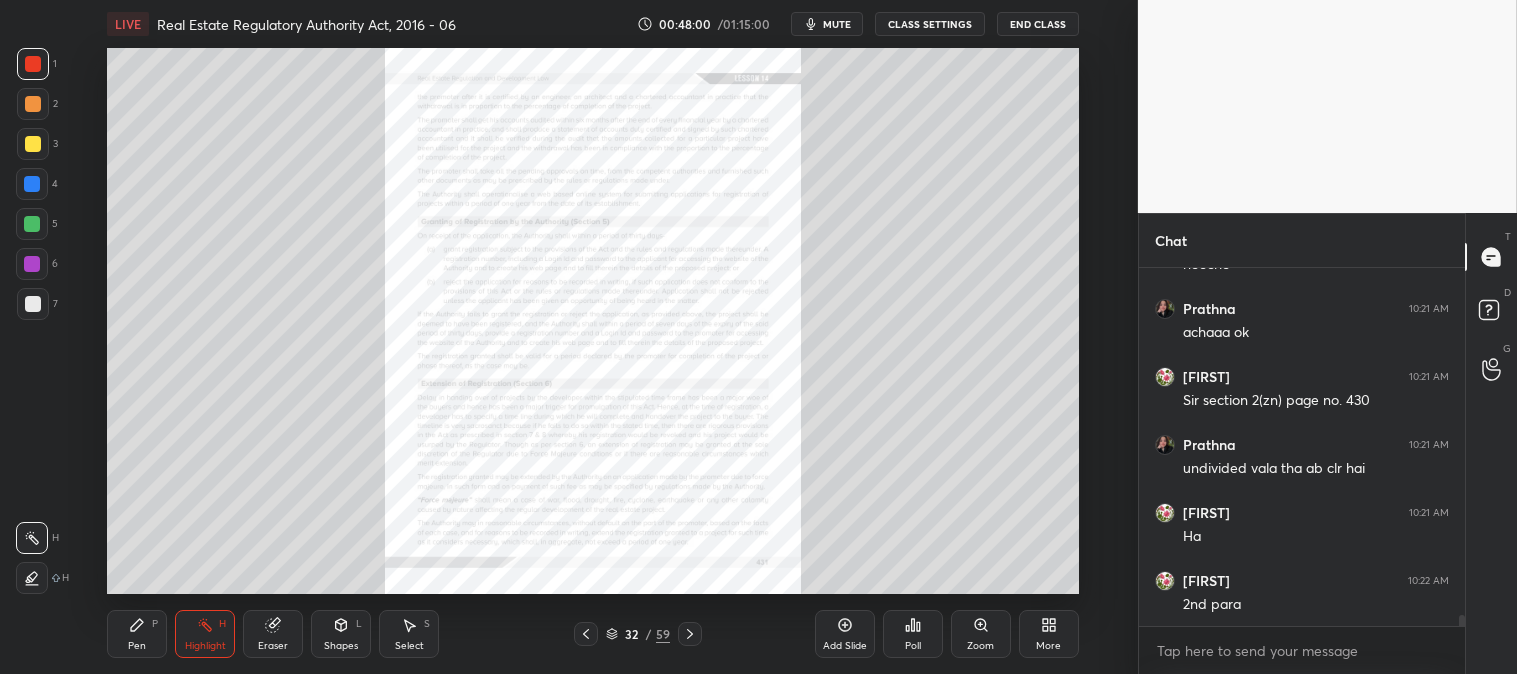 click 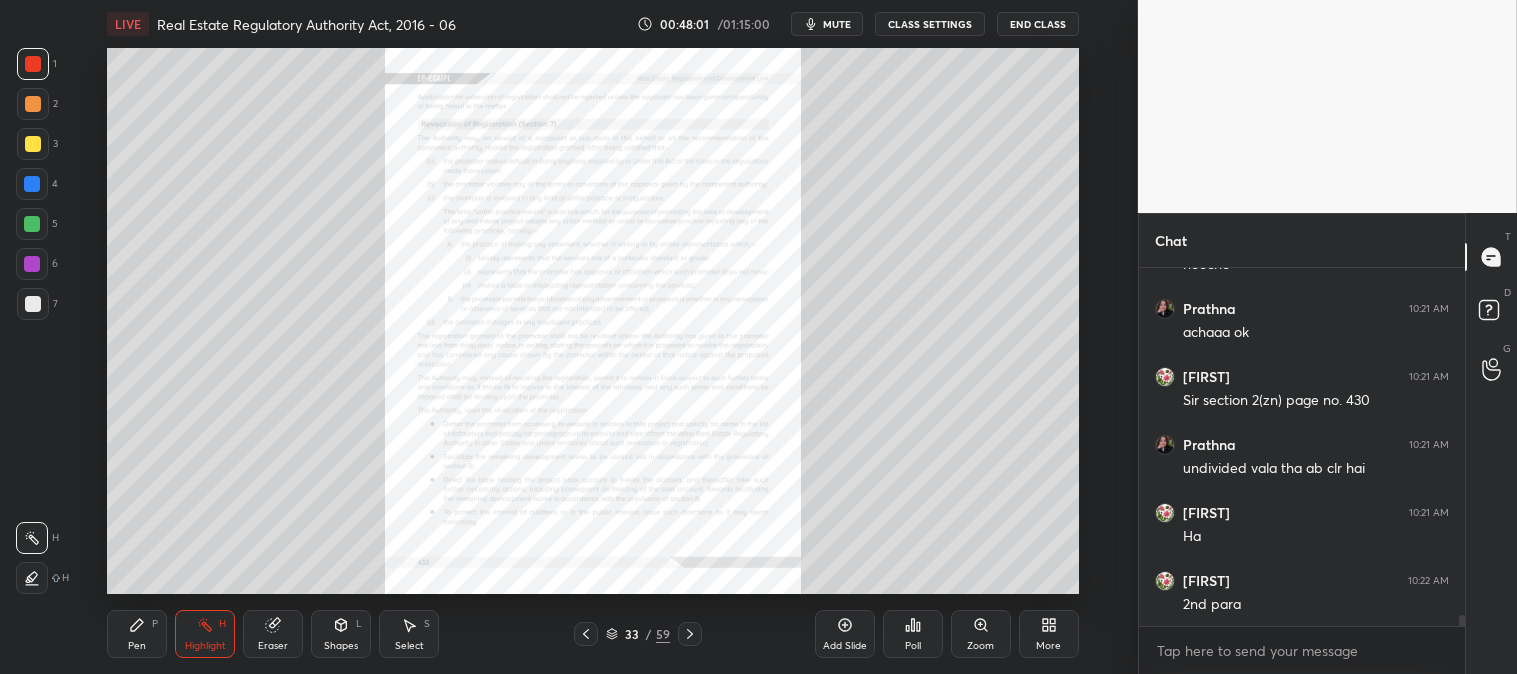 click 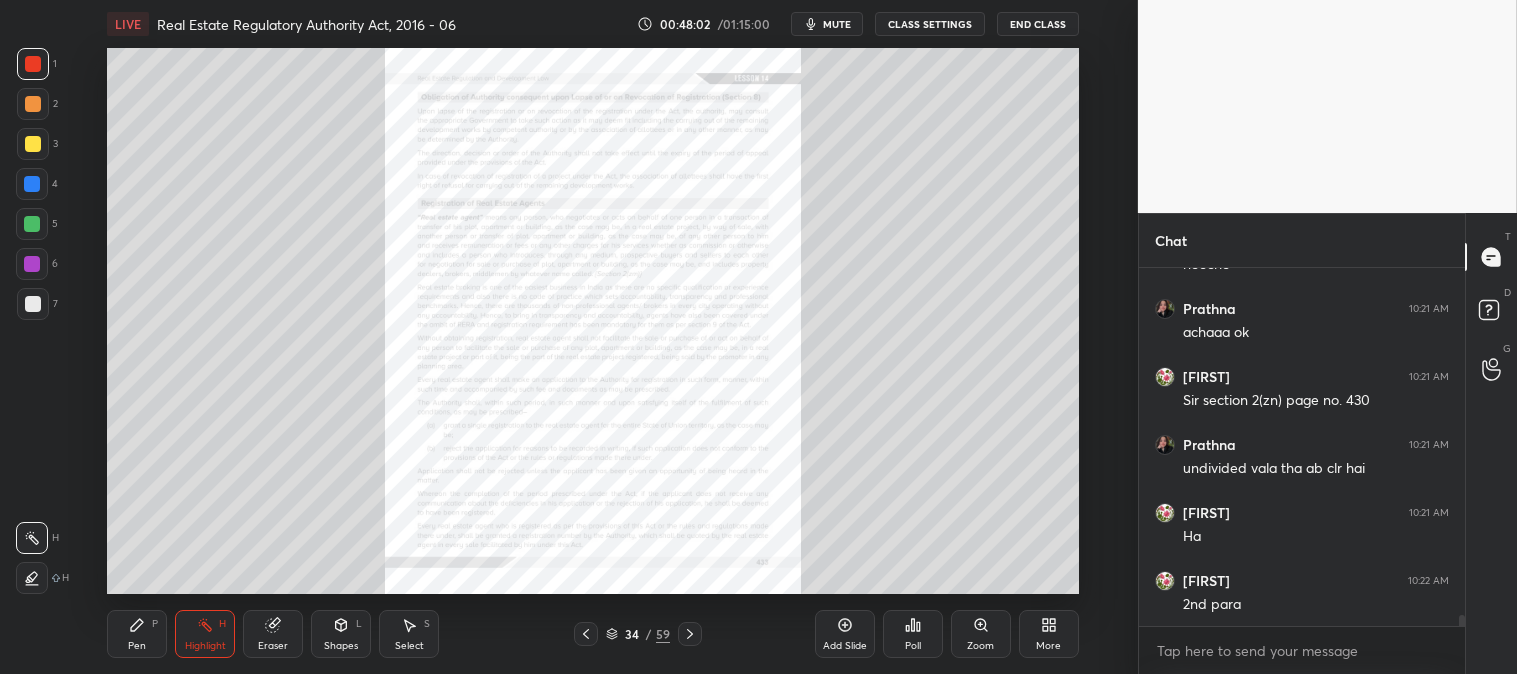 click 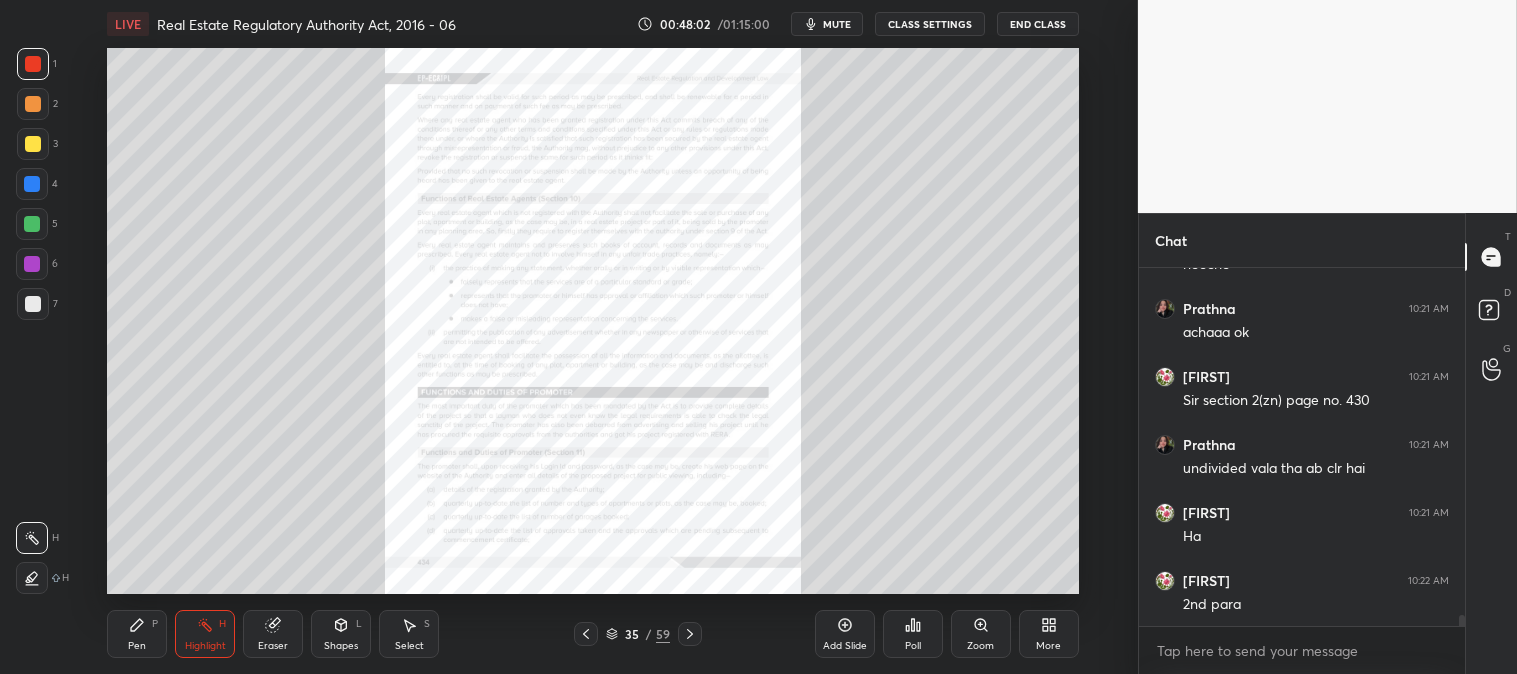 click 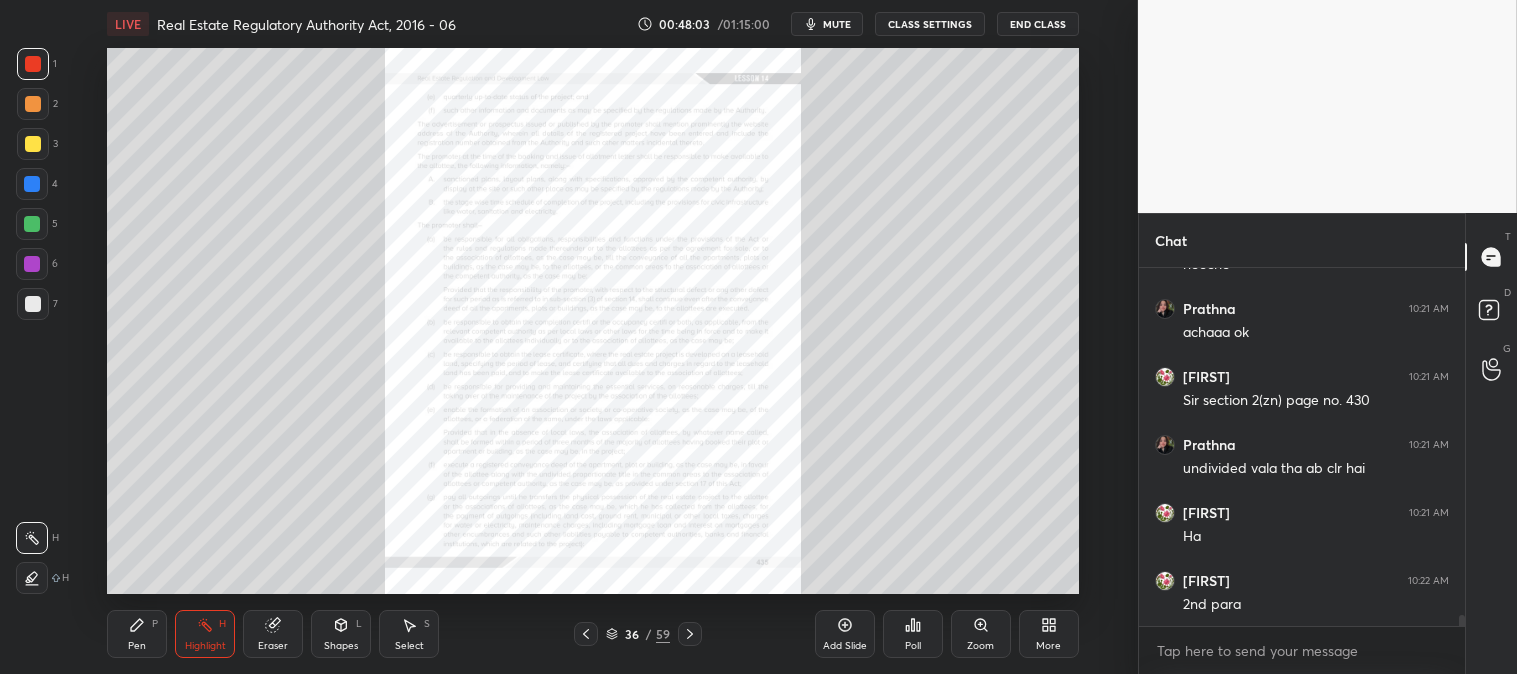 click 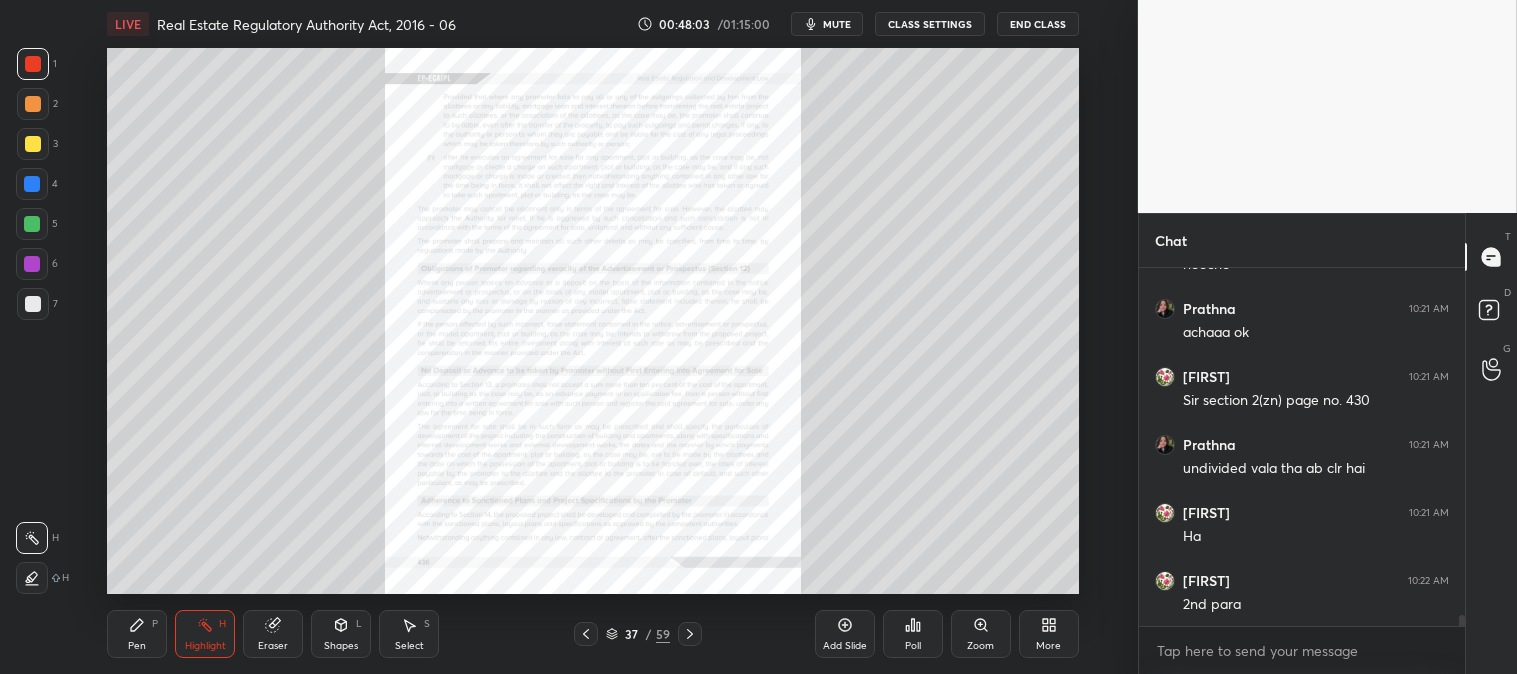 click 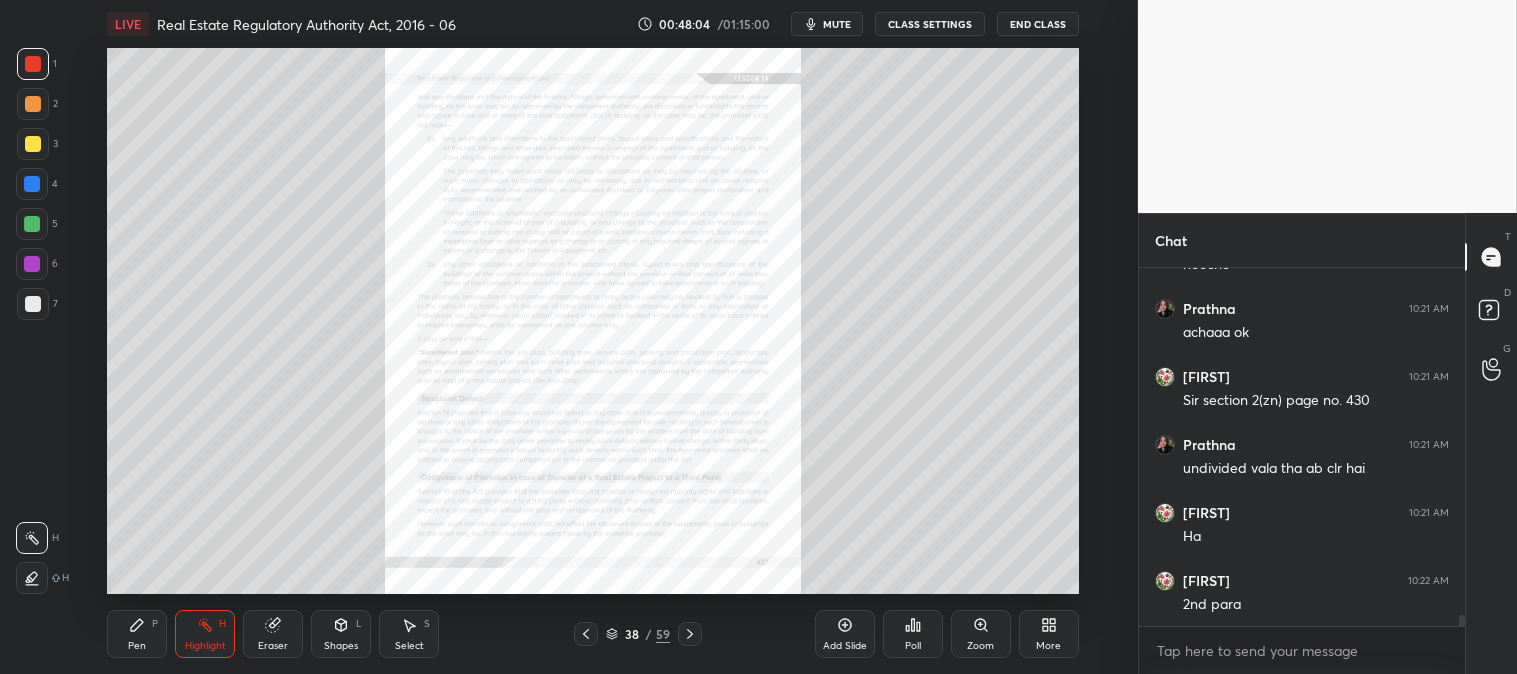 click 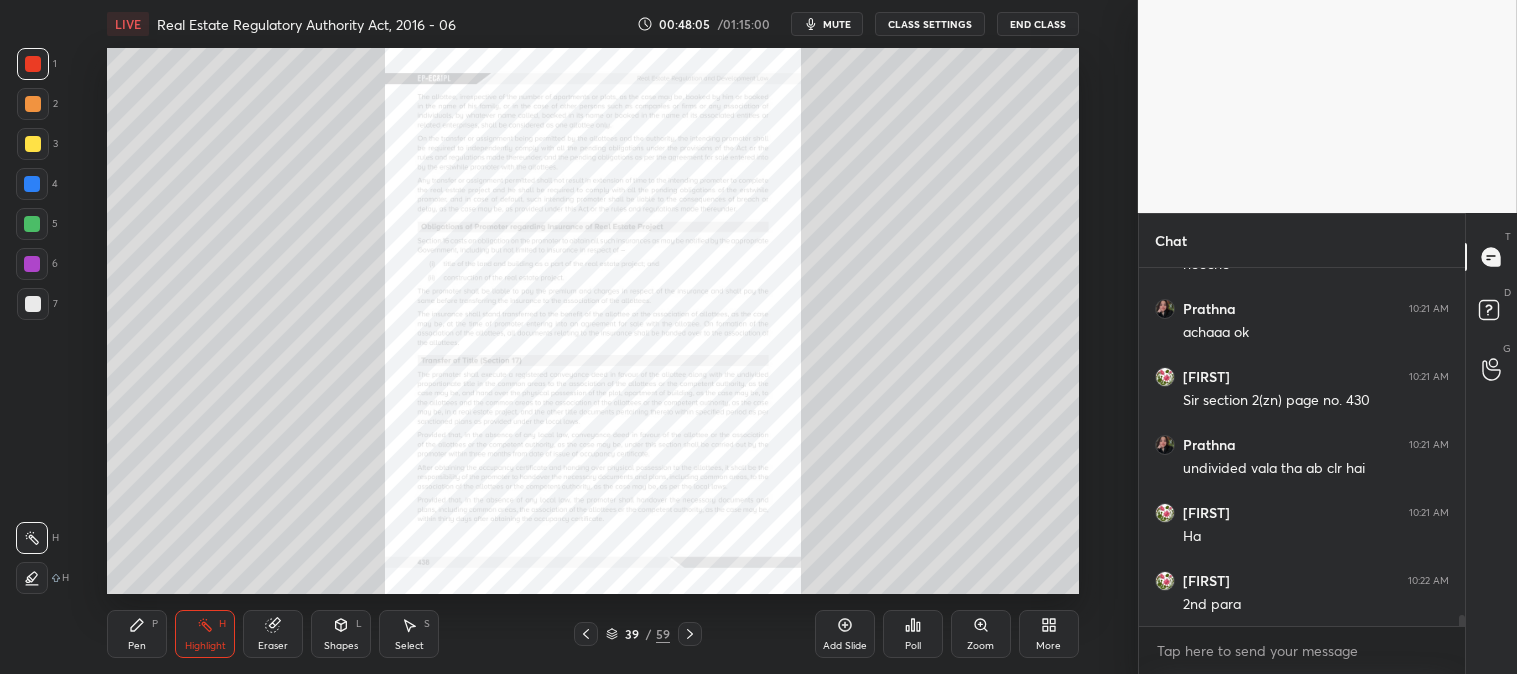 click 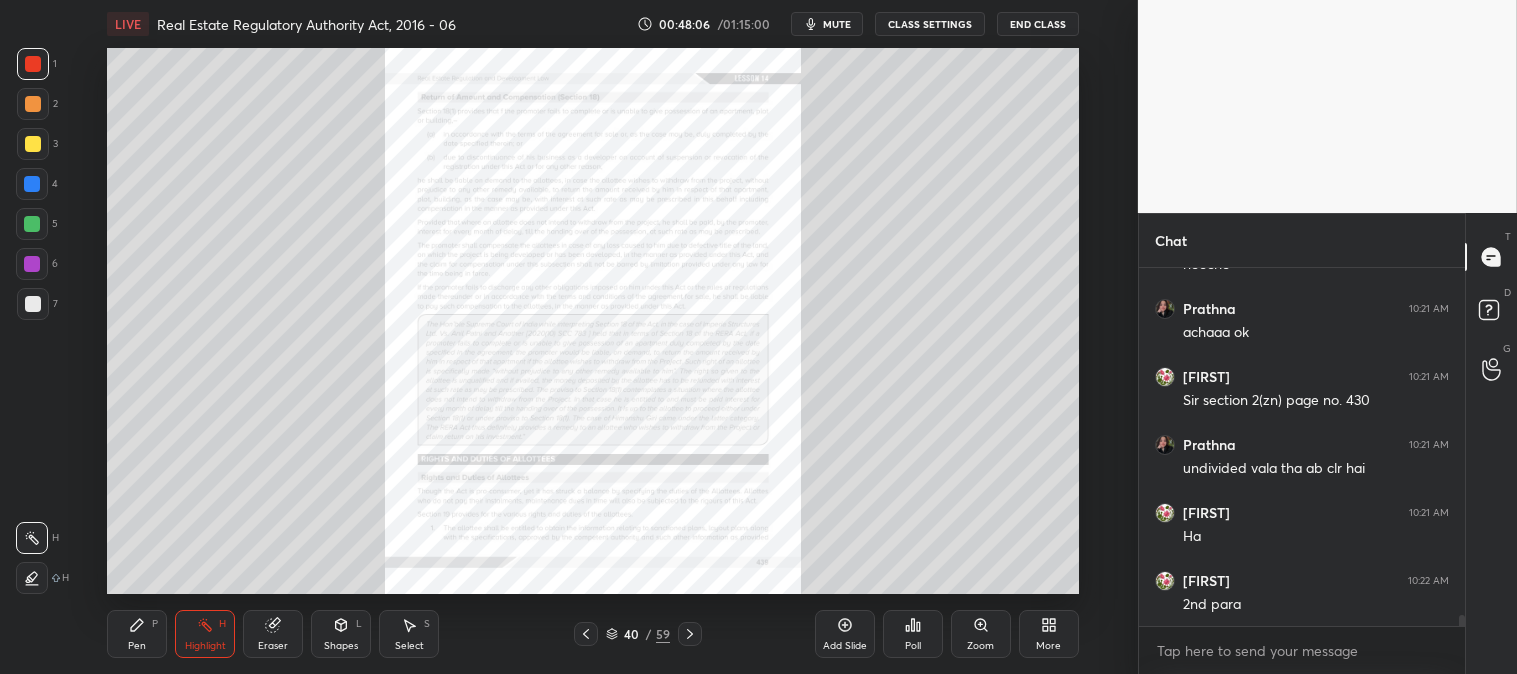 click 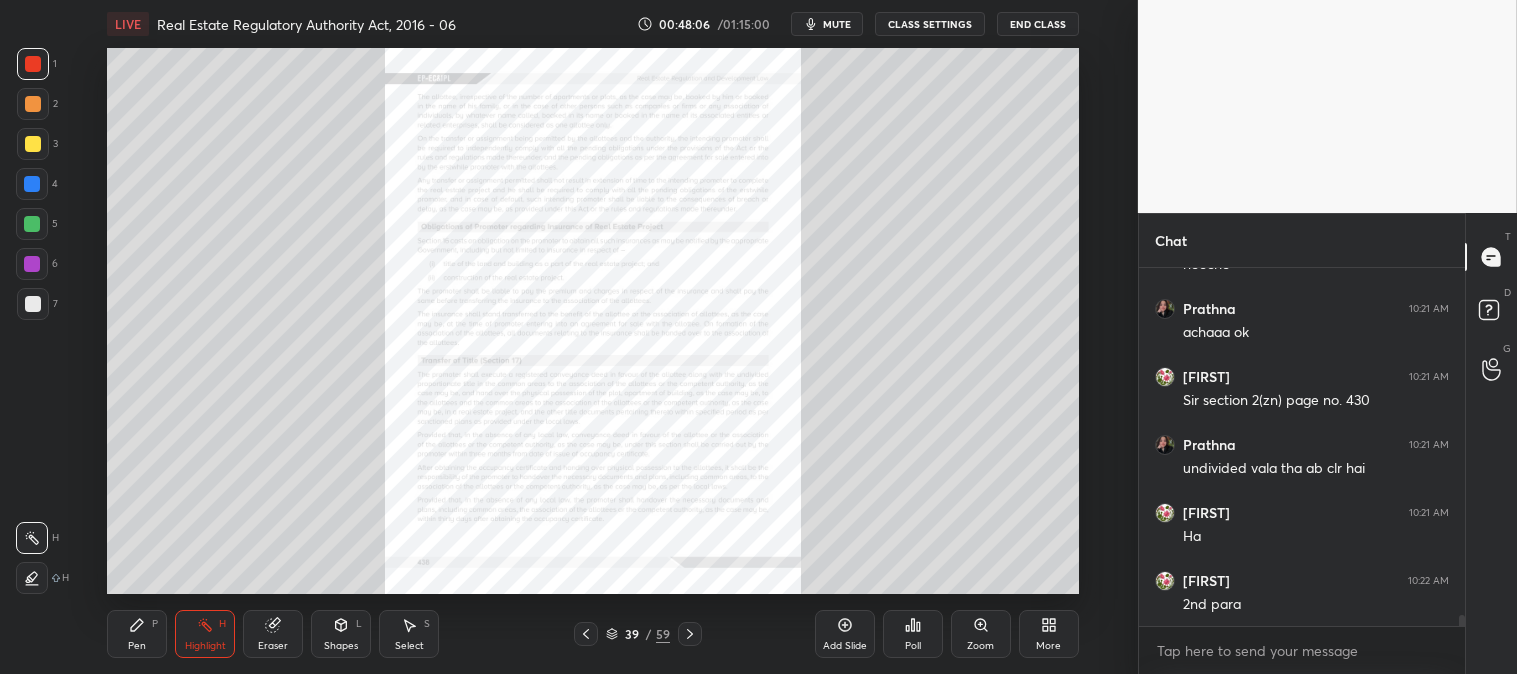 click 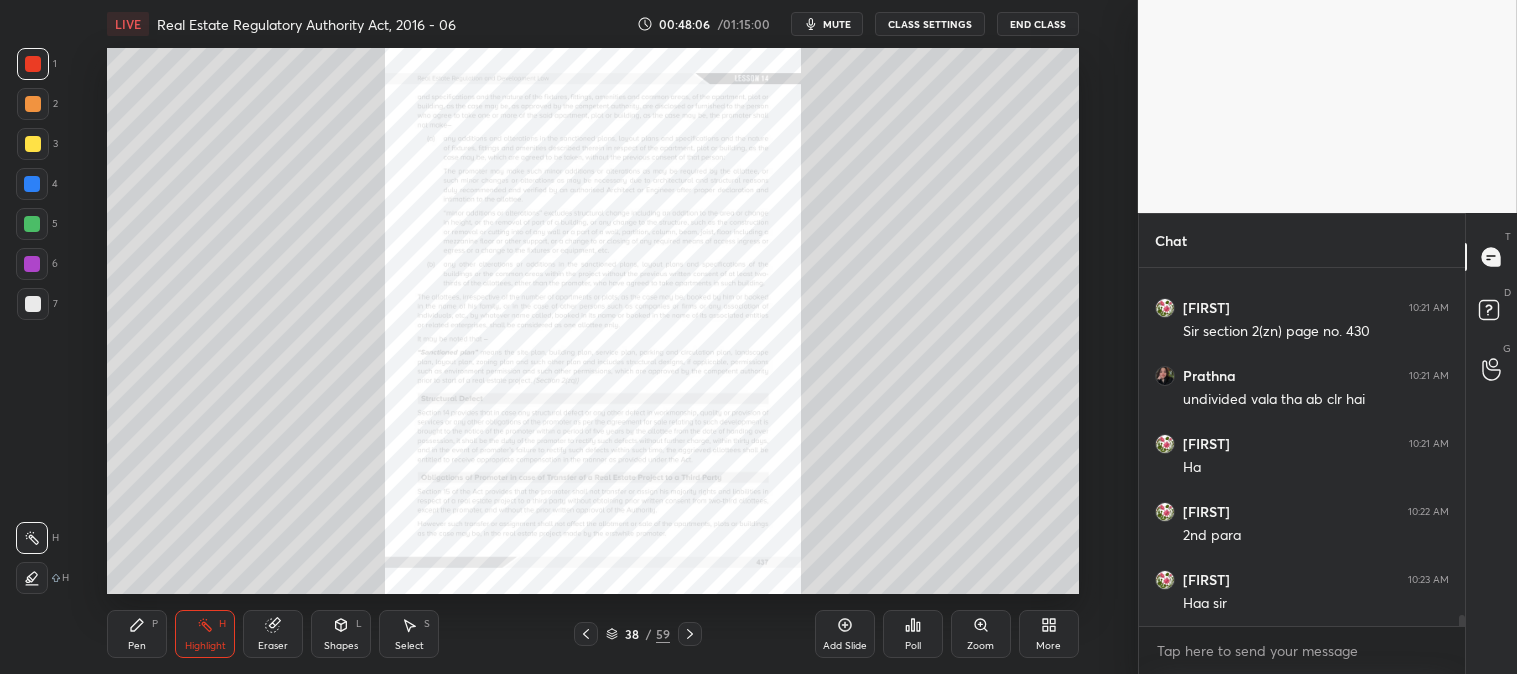click 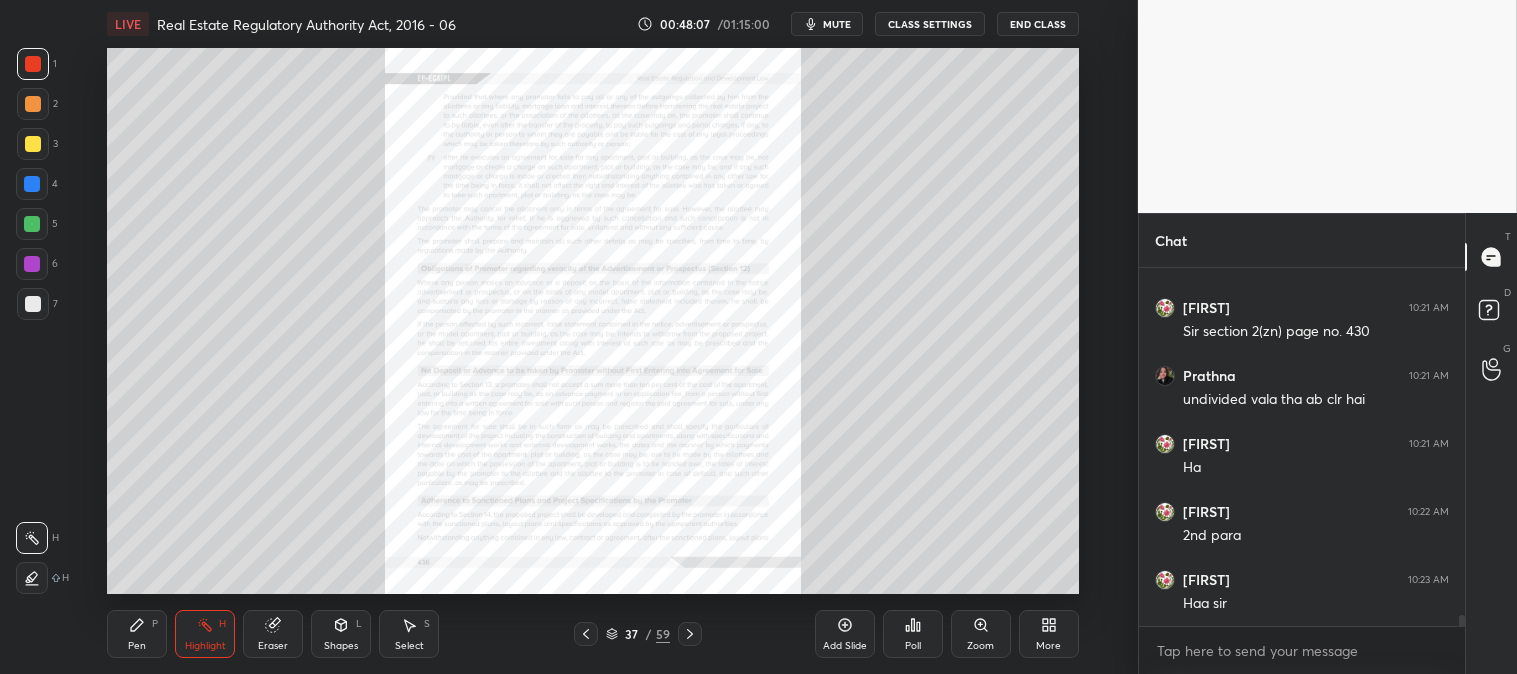 click 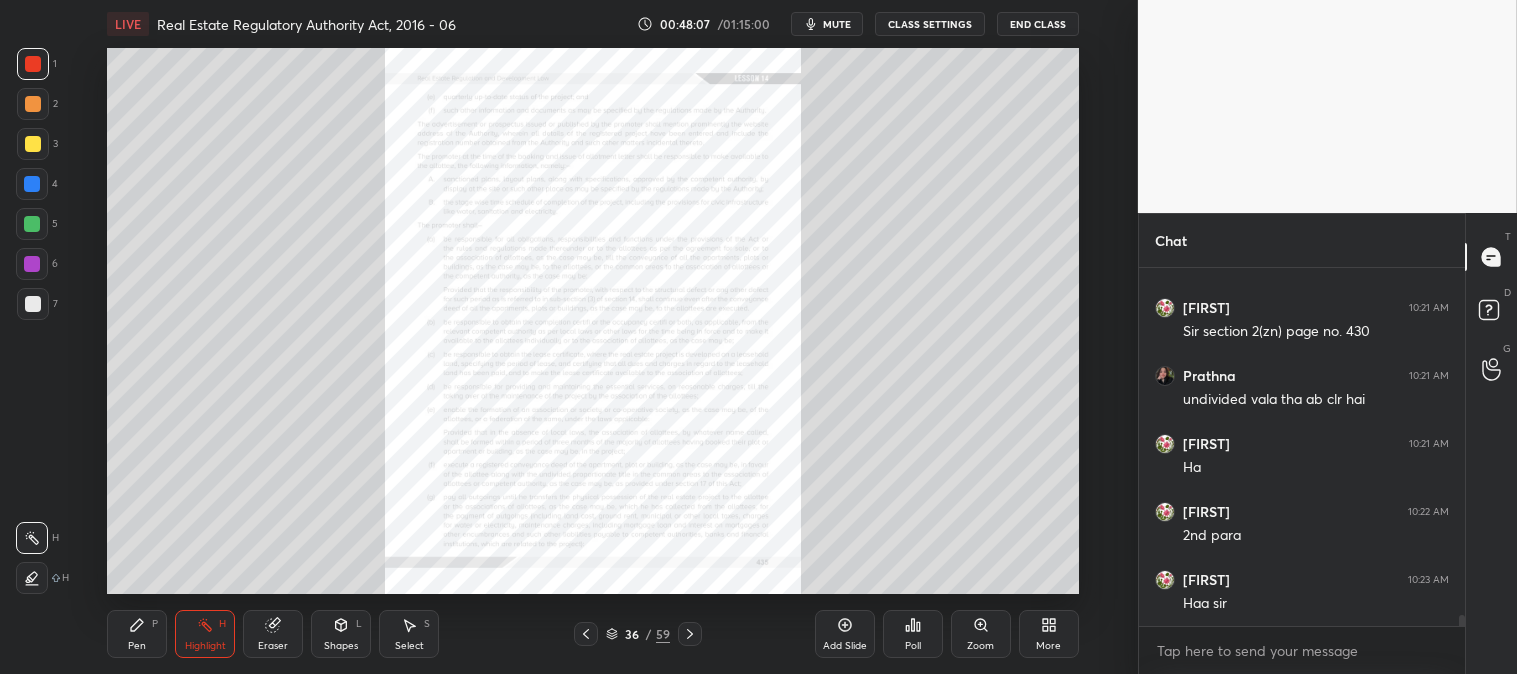 click 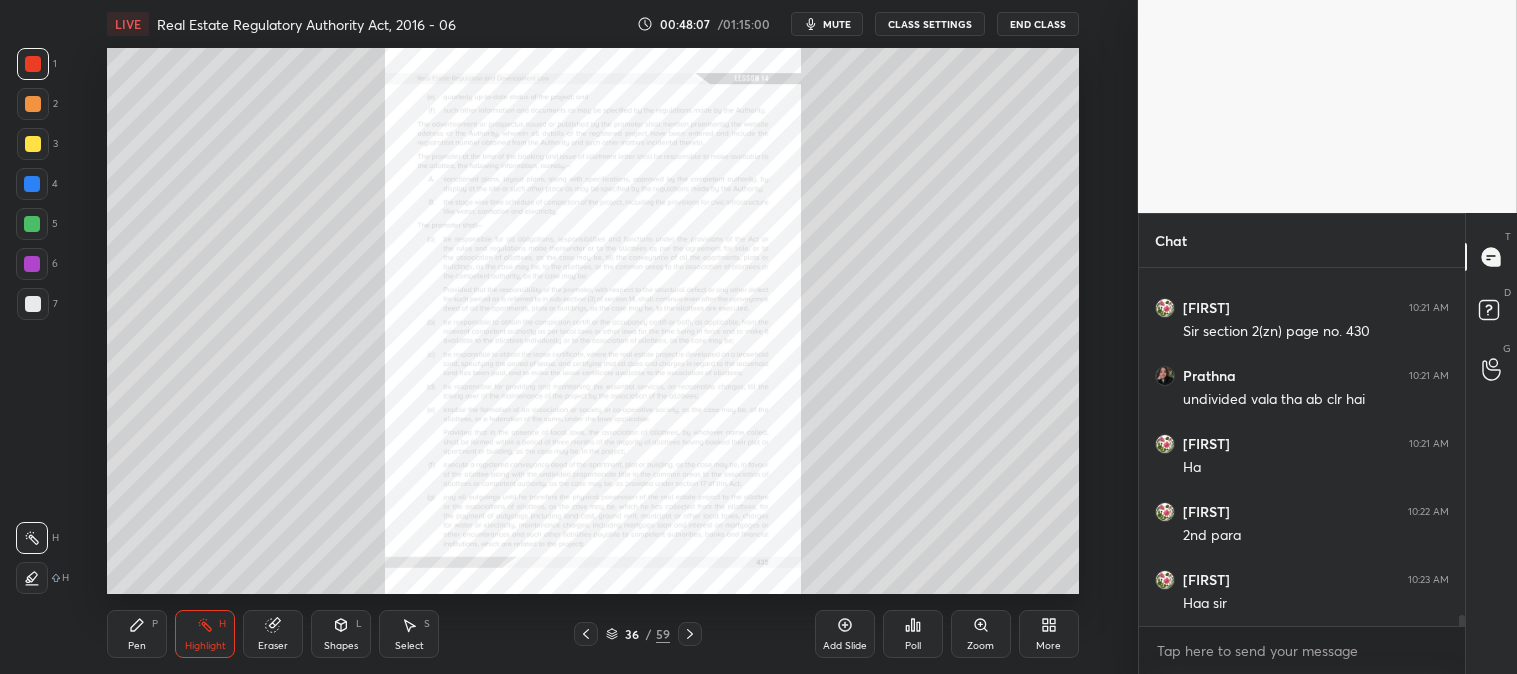 click 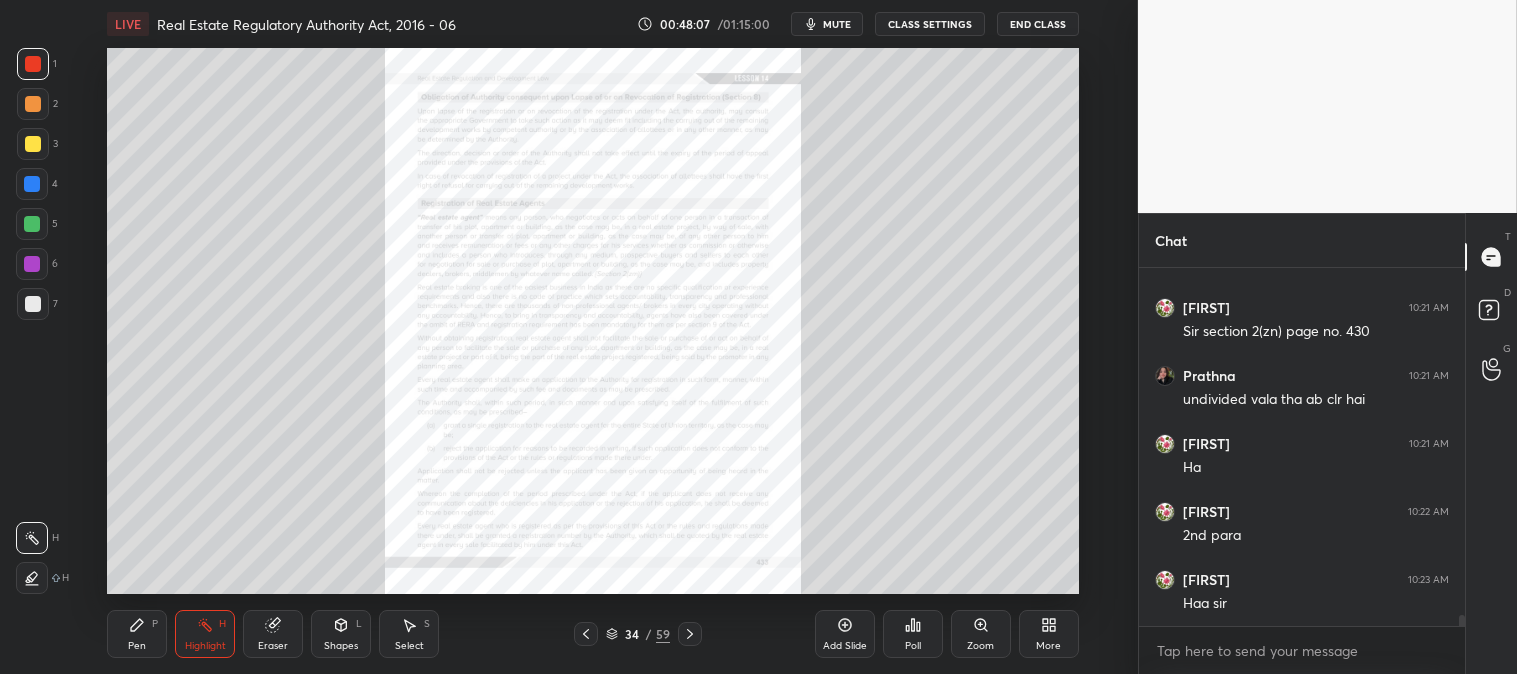 click 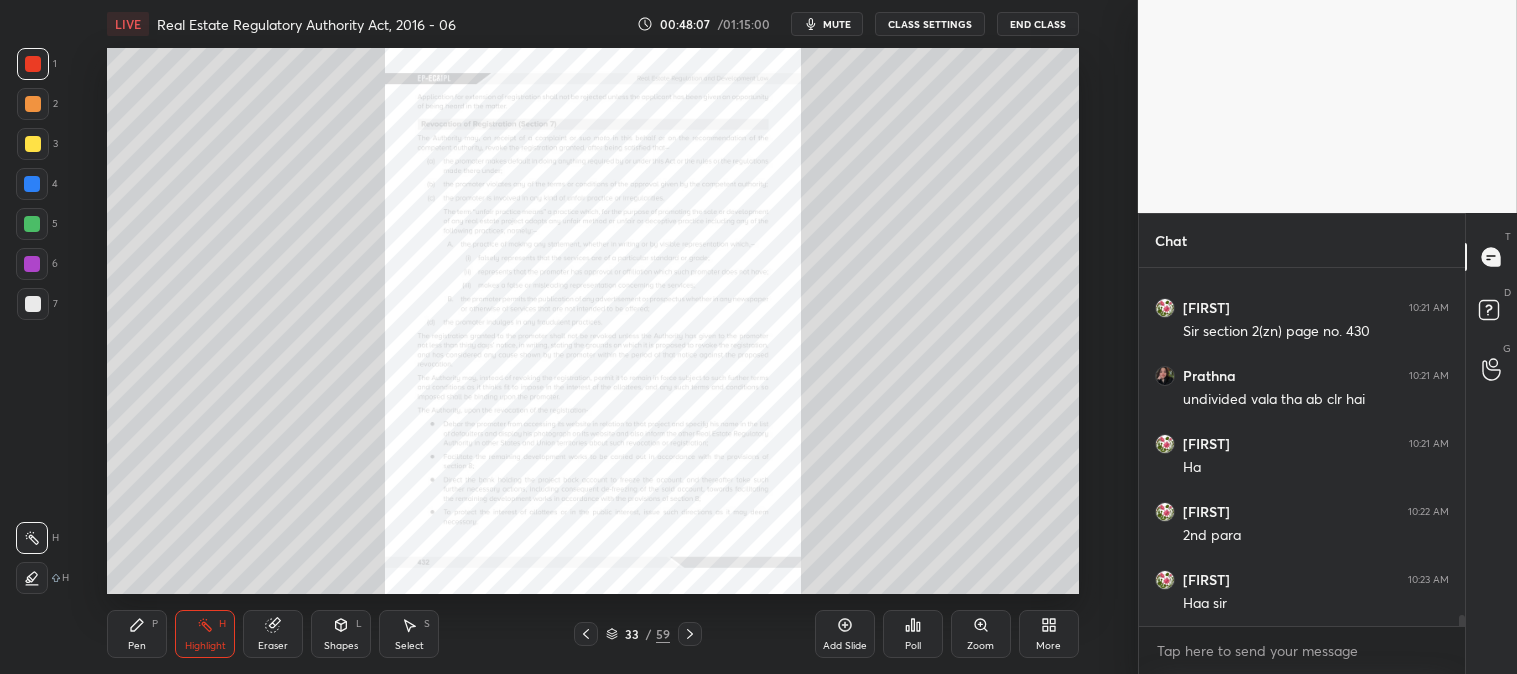 scroll, scrollTop: 11557, scrollLeft: 0, axis: vertical 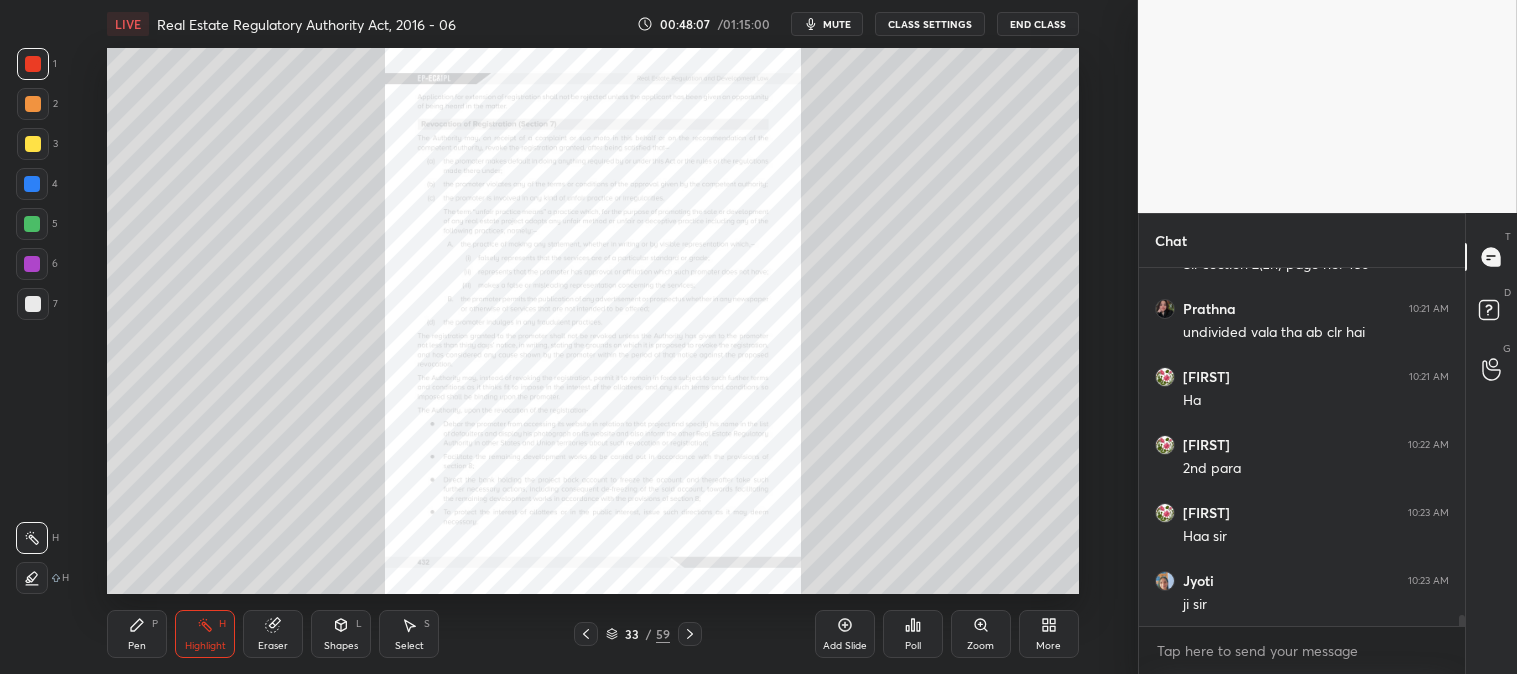 click 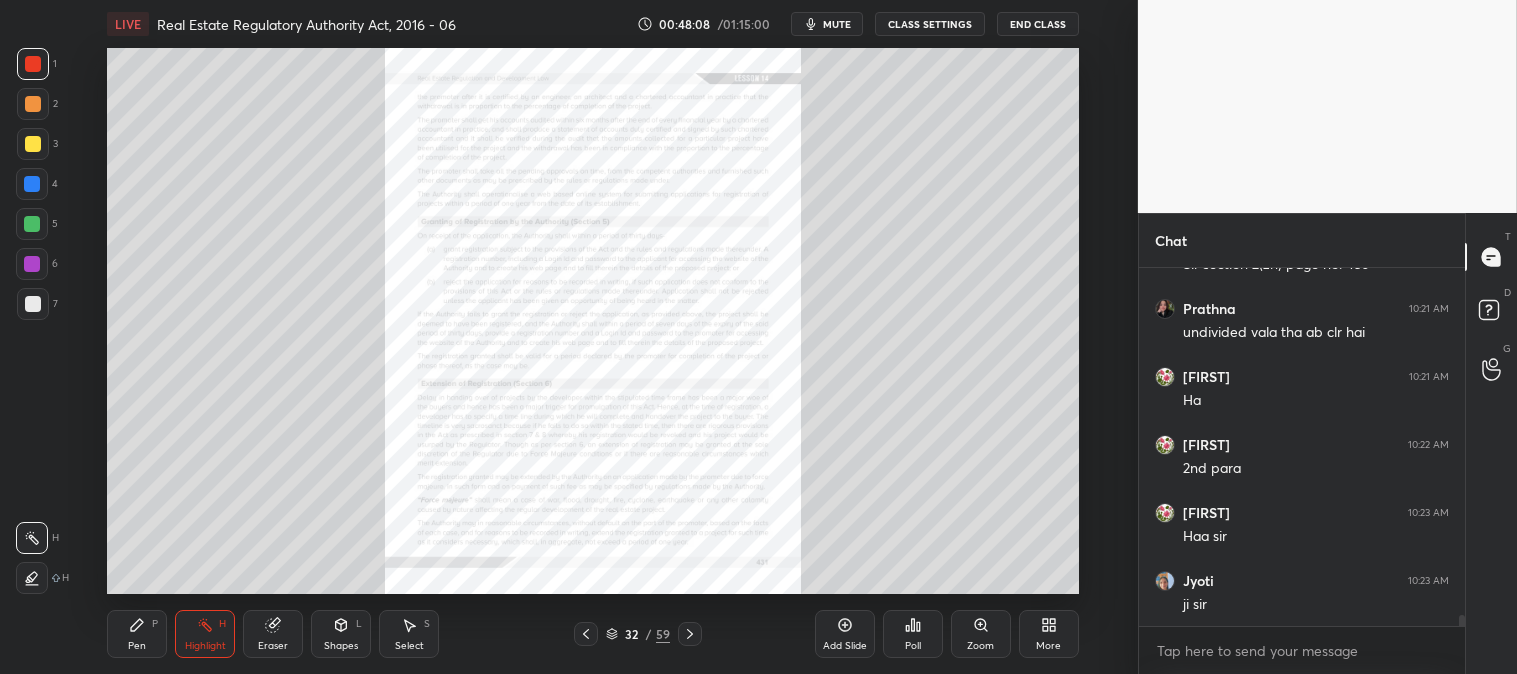 click 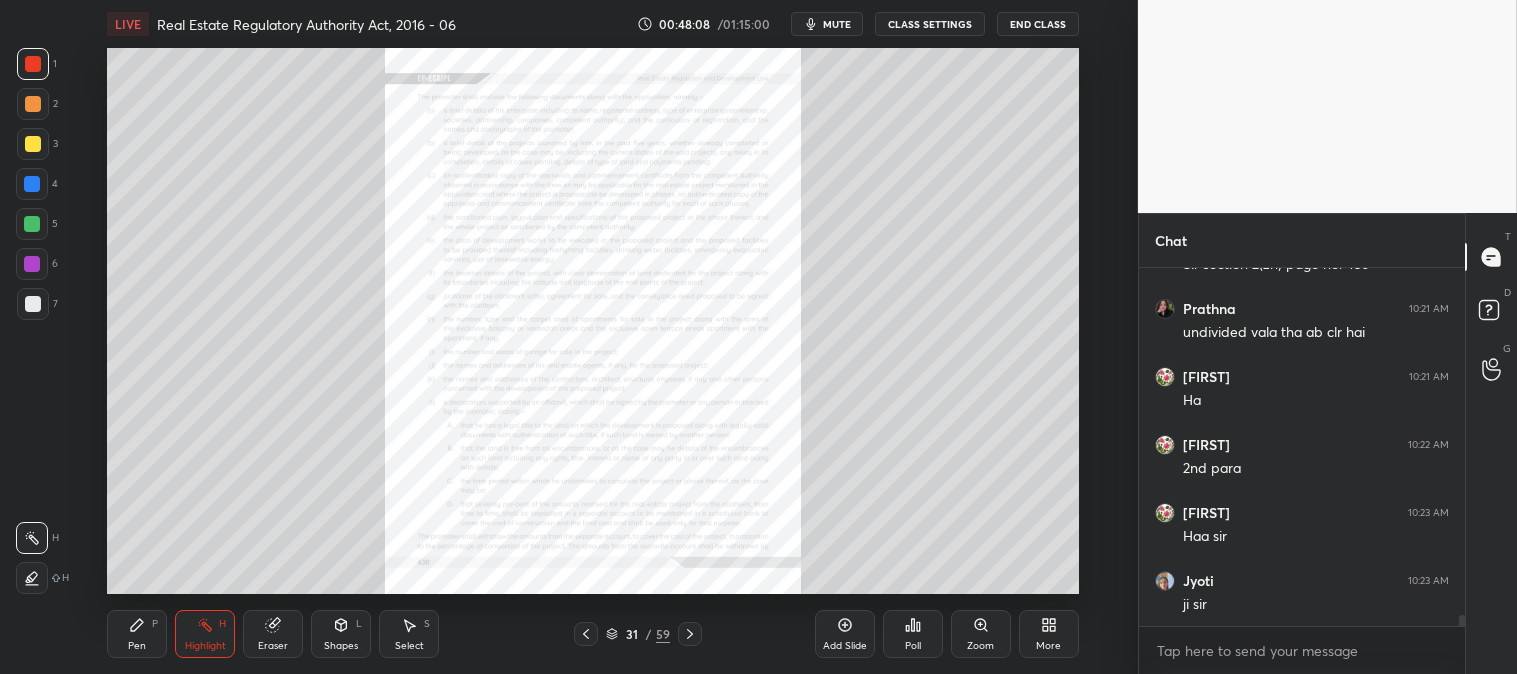 click 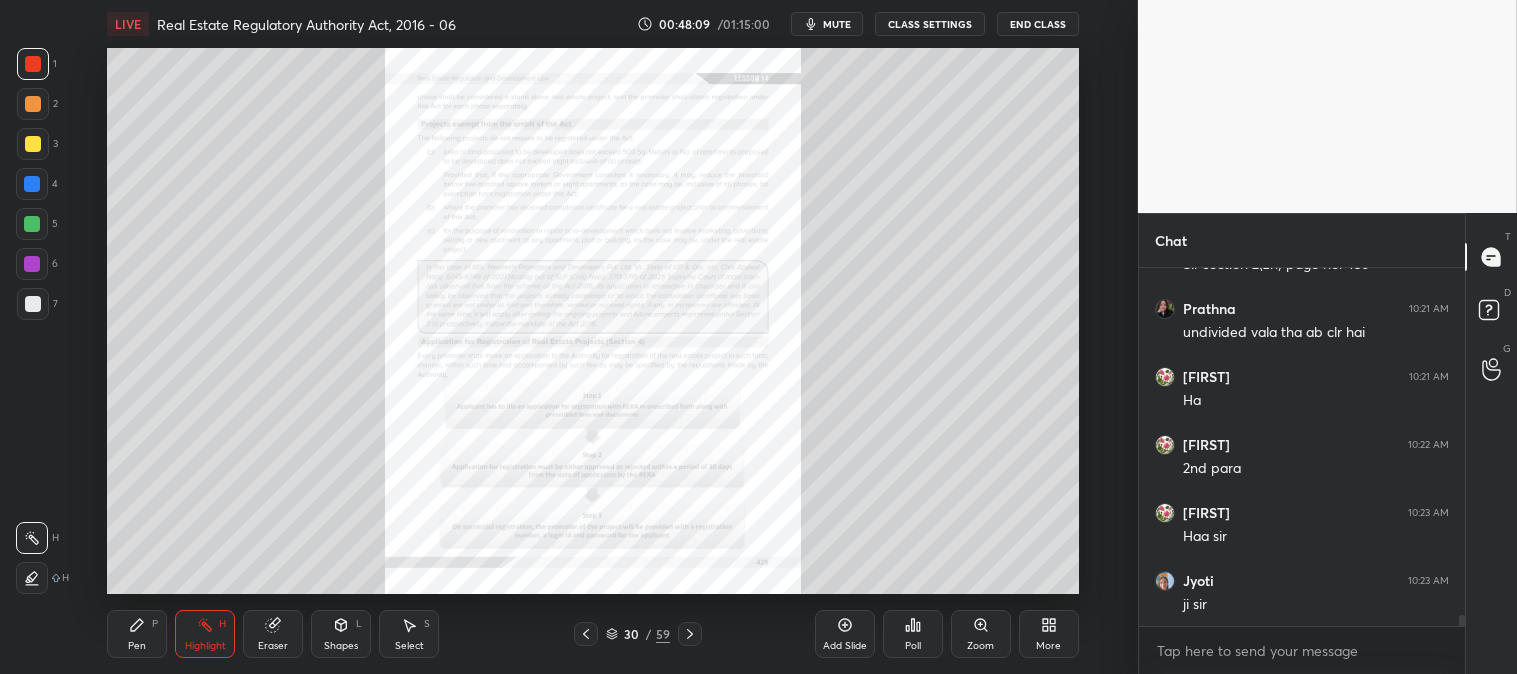 click on "Zoom" at bounding box center (980, 646) 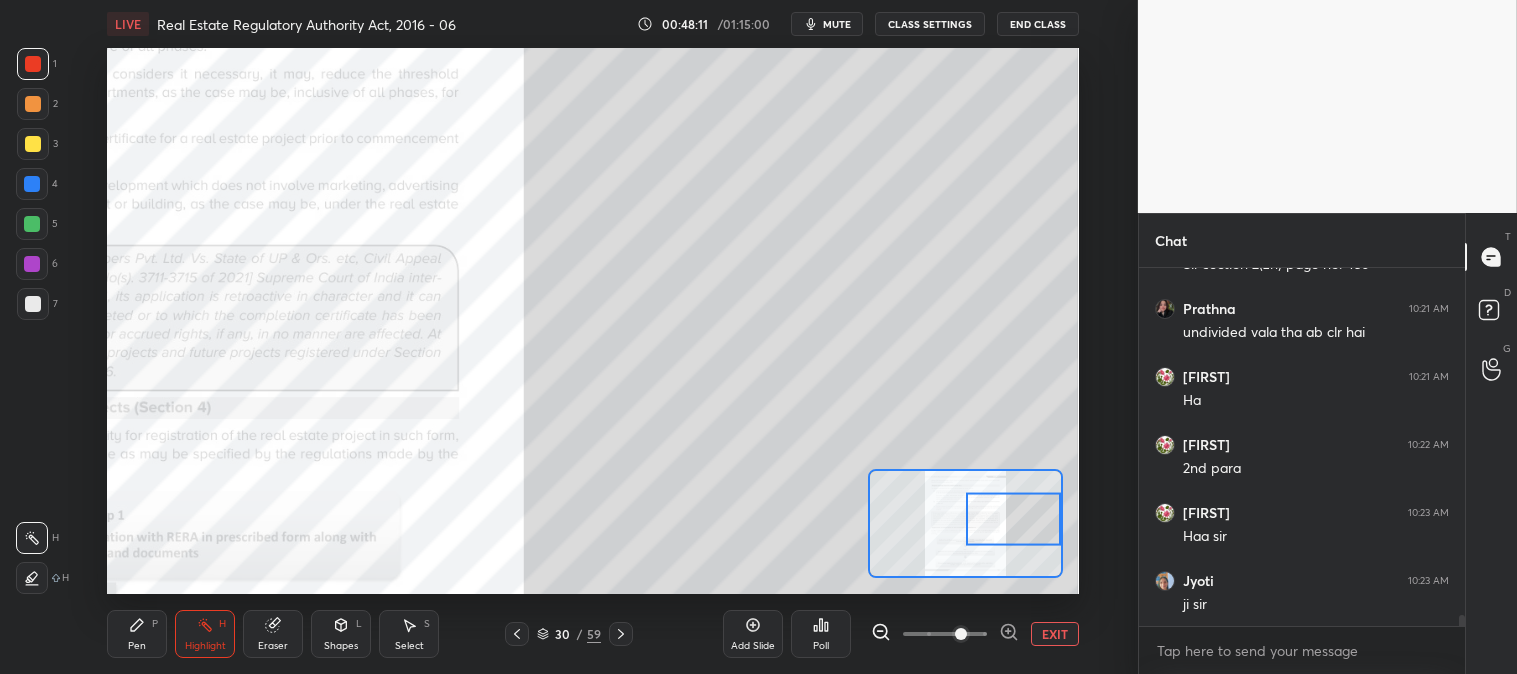 click on "Pen P" at bounding box center [137, 634] 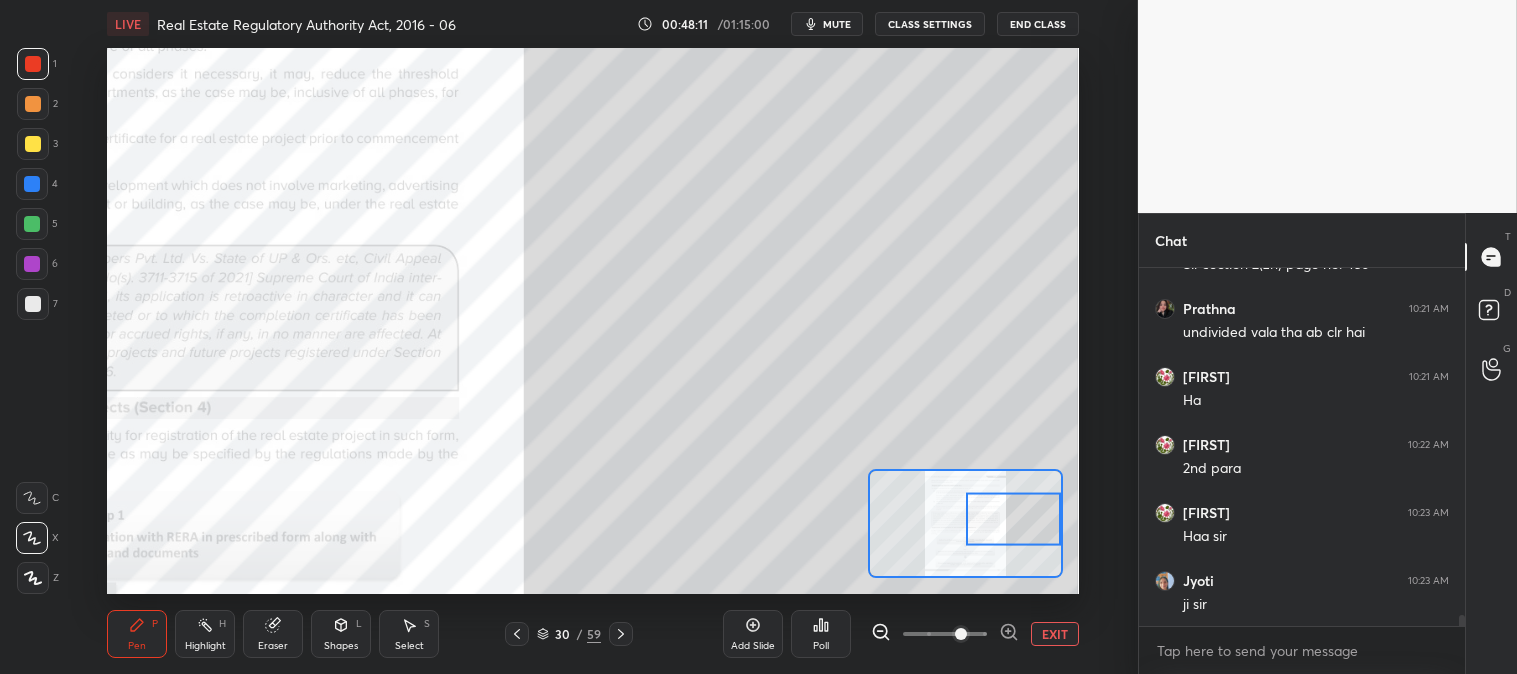 click at bounding box center (33, 304) 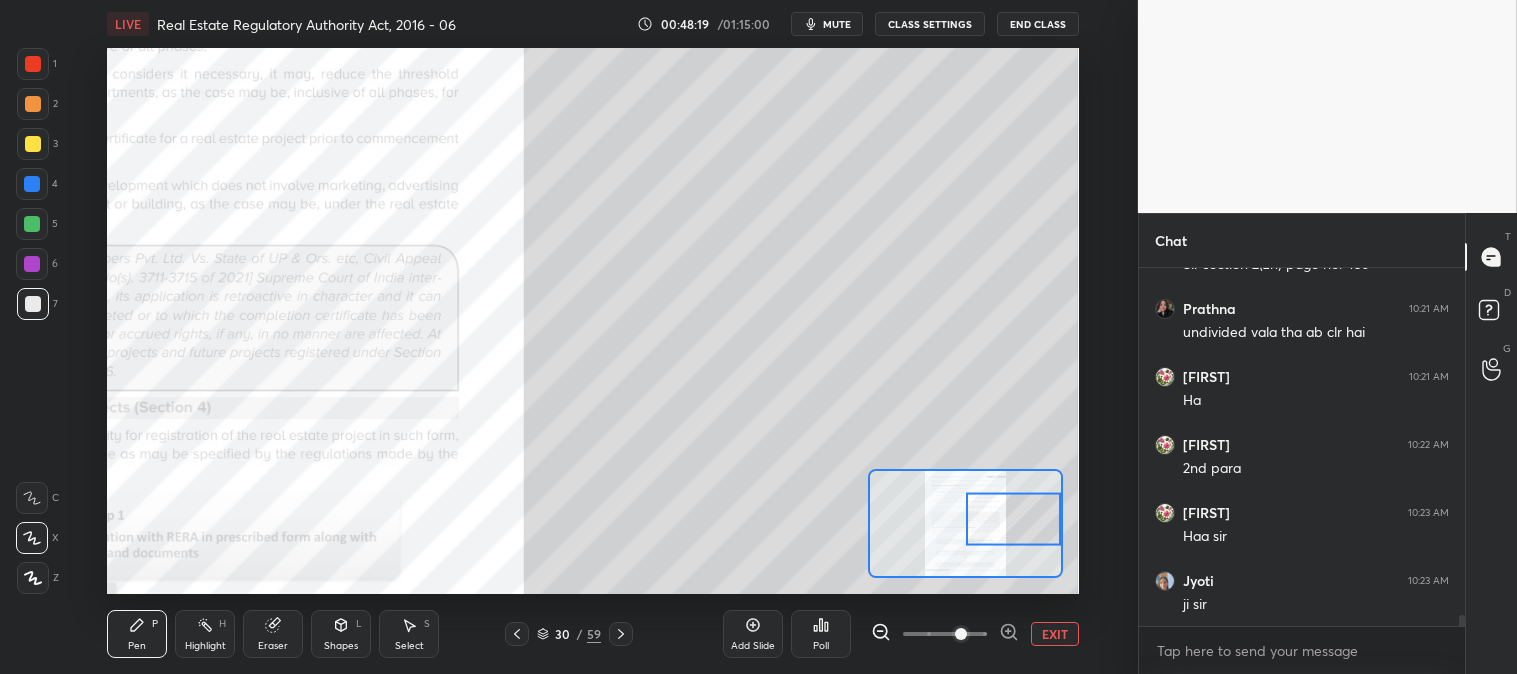 click on "Highlight H" at bounding box center [205, 634] 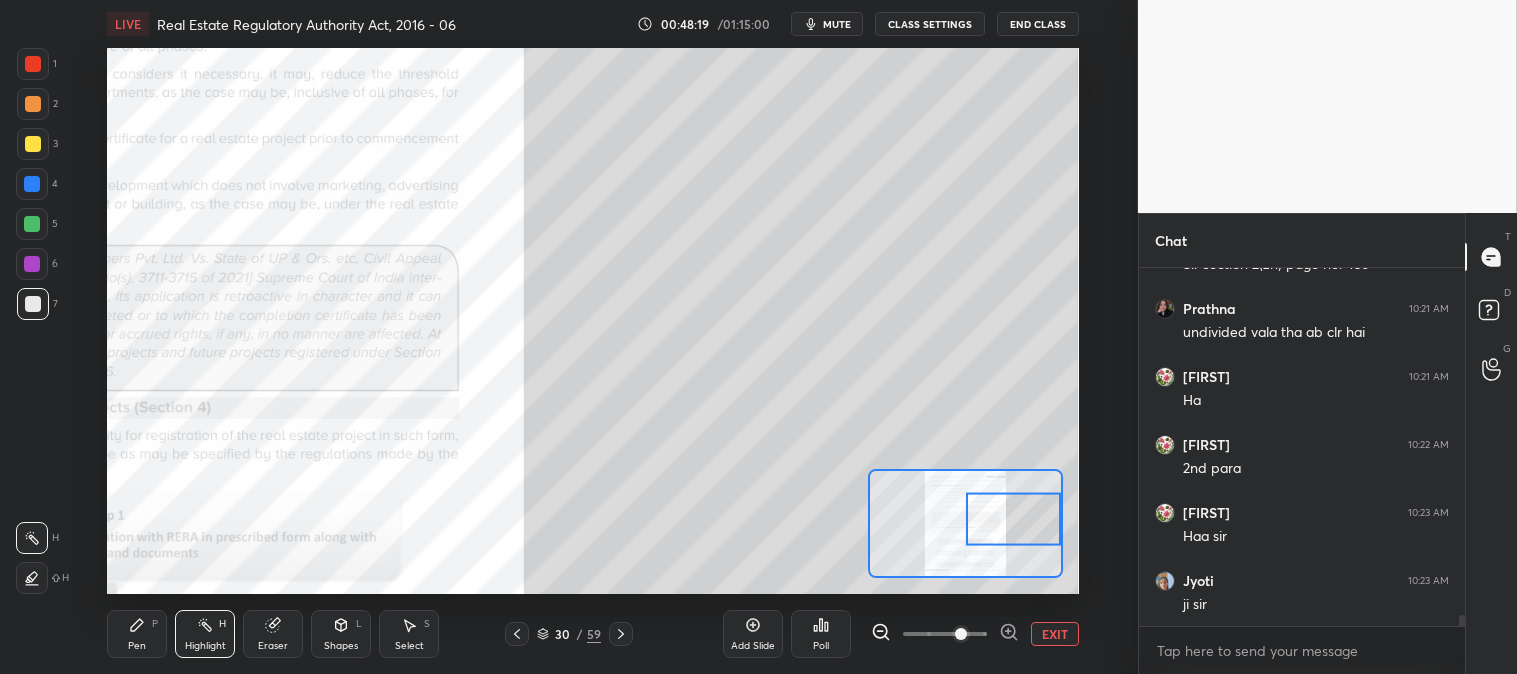 scroll, scrollTop: 11643, scrollLeft: 0, axis: vertical 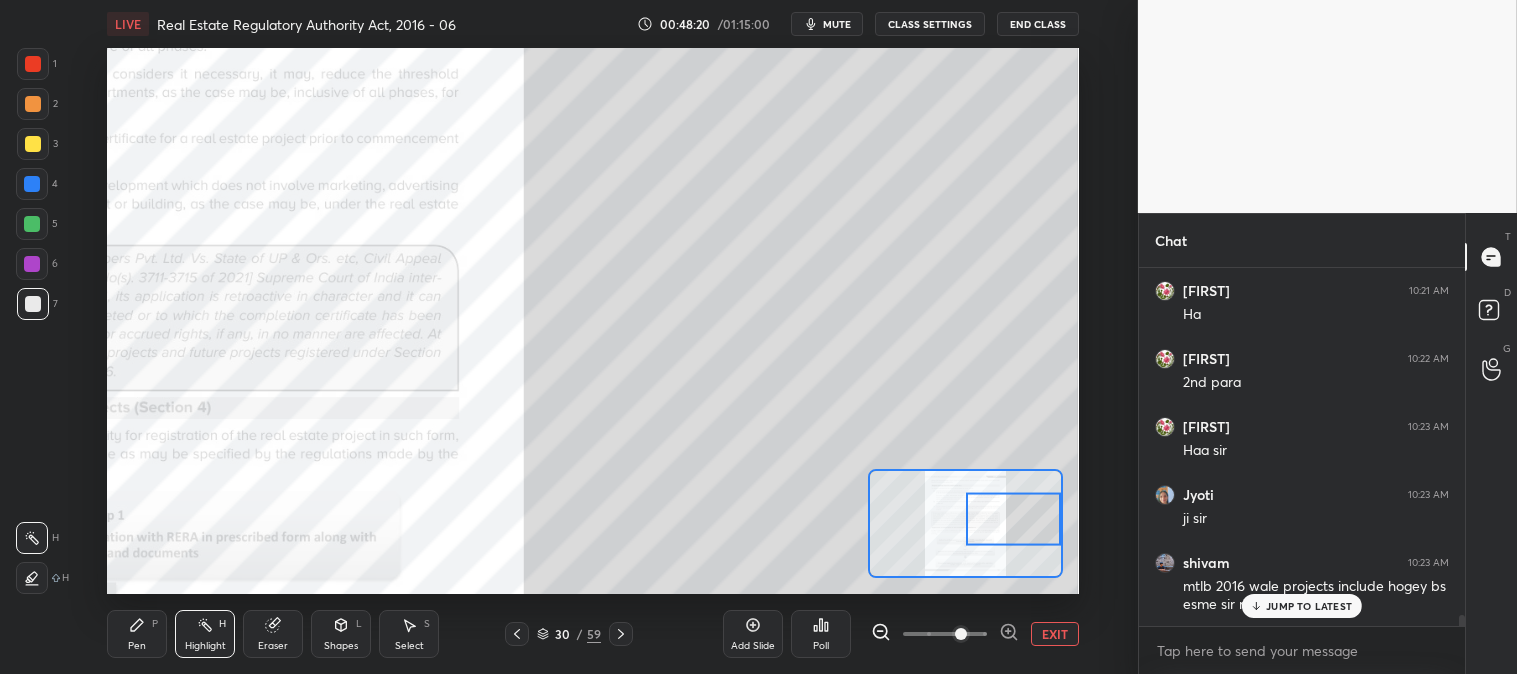 click at bounding box center [33, 64] 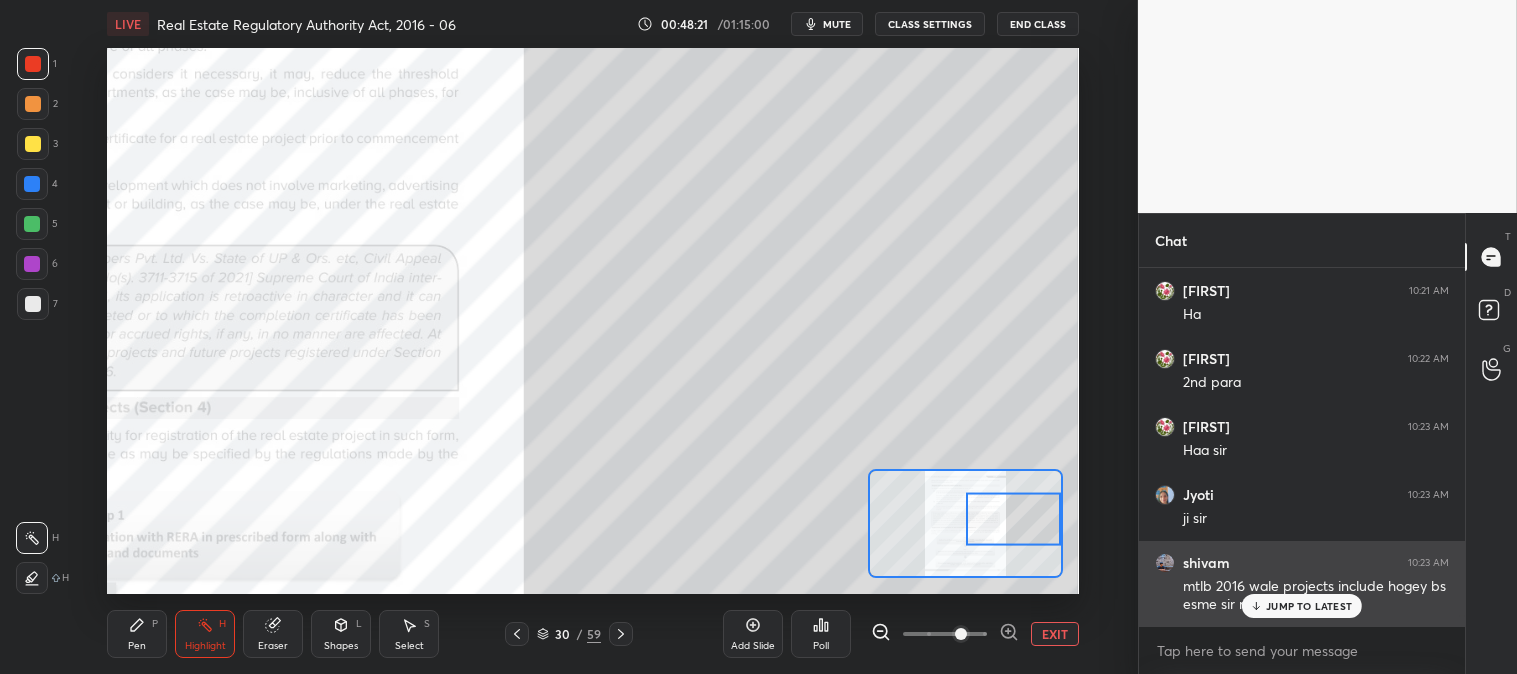 click on "JUMP TO LATEST" at bounding box center (1309, 606) 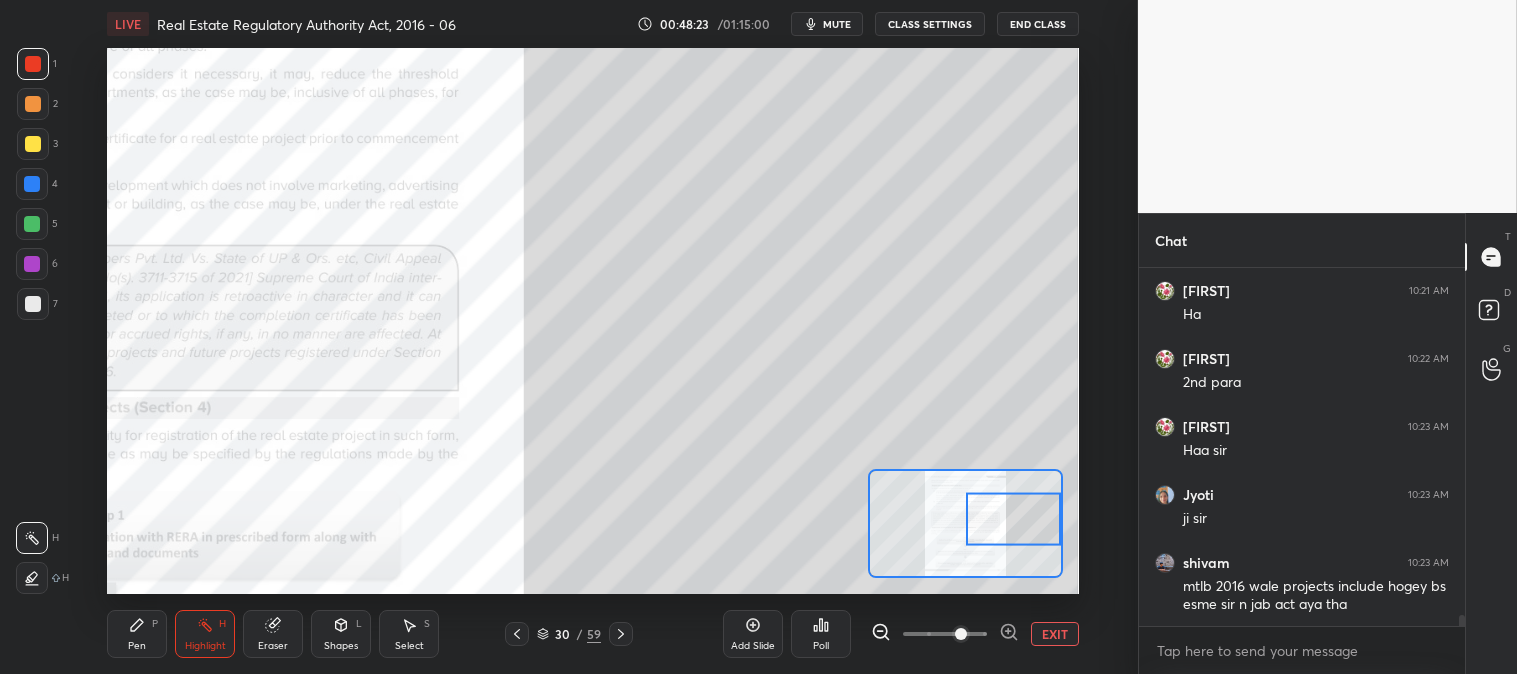 click on "EXIT" at bounding box center [1055, 634] 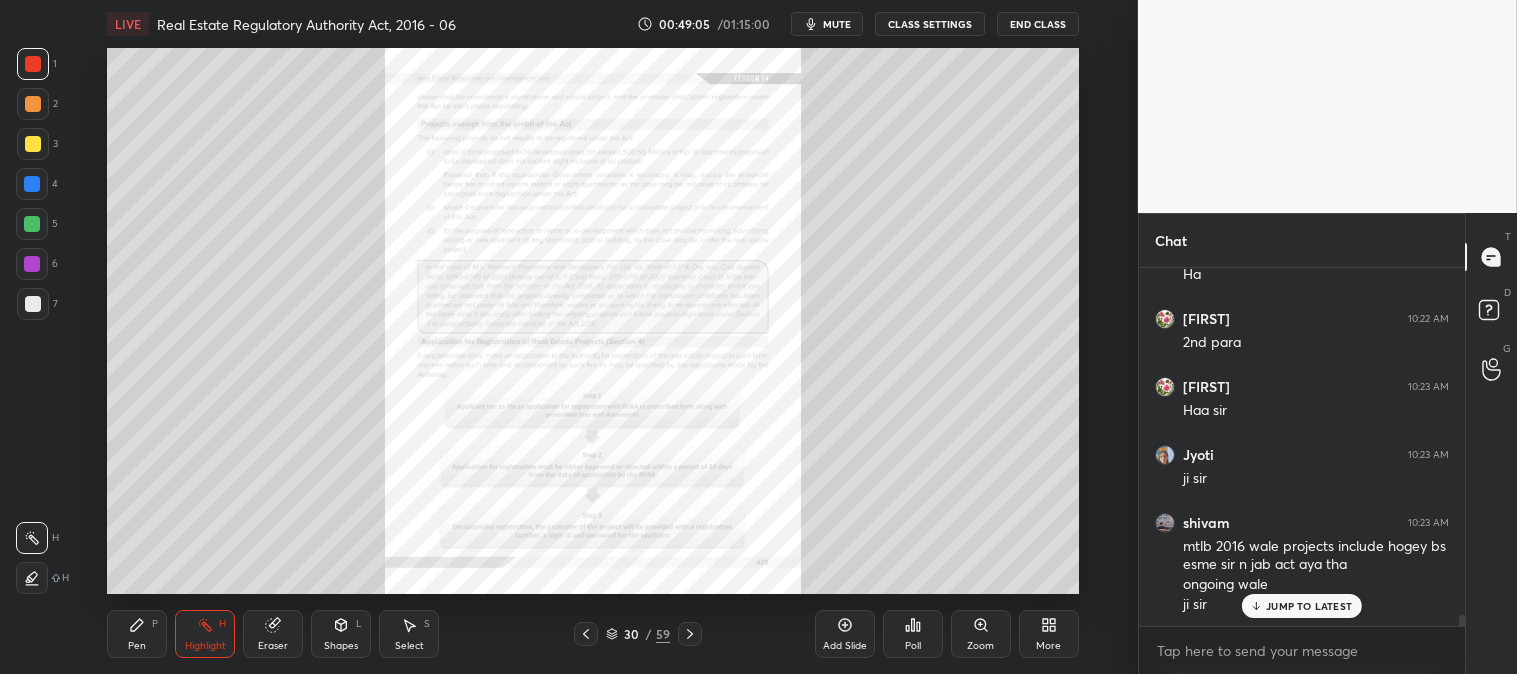 scroll, scrollTop: 11751, scrollLeft: 0, axis: vertical 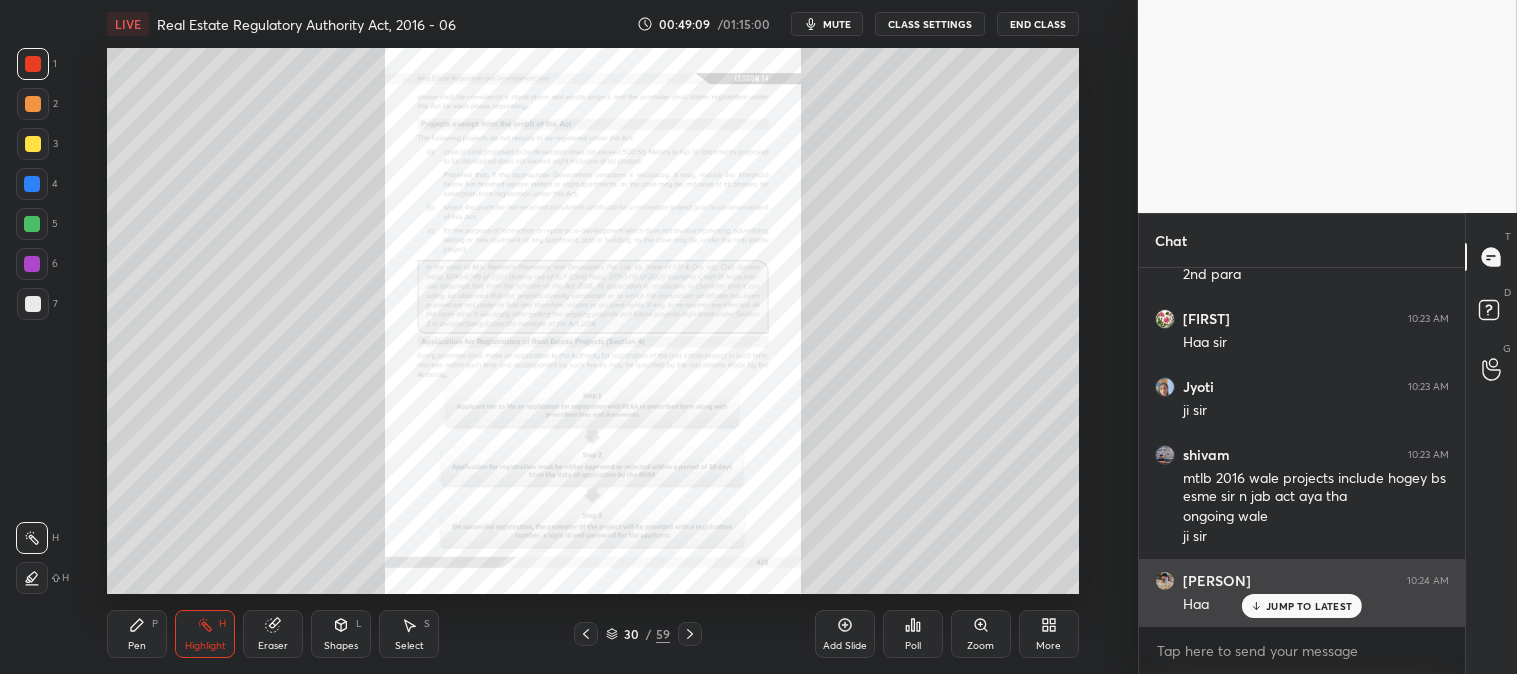 click on "JUMP TO LATEST" at bounding box center (1302, 606) 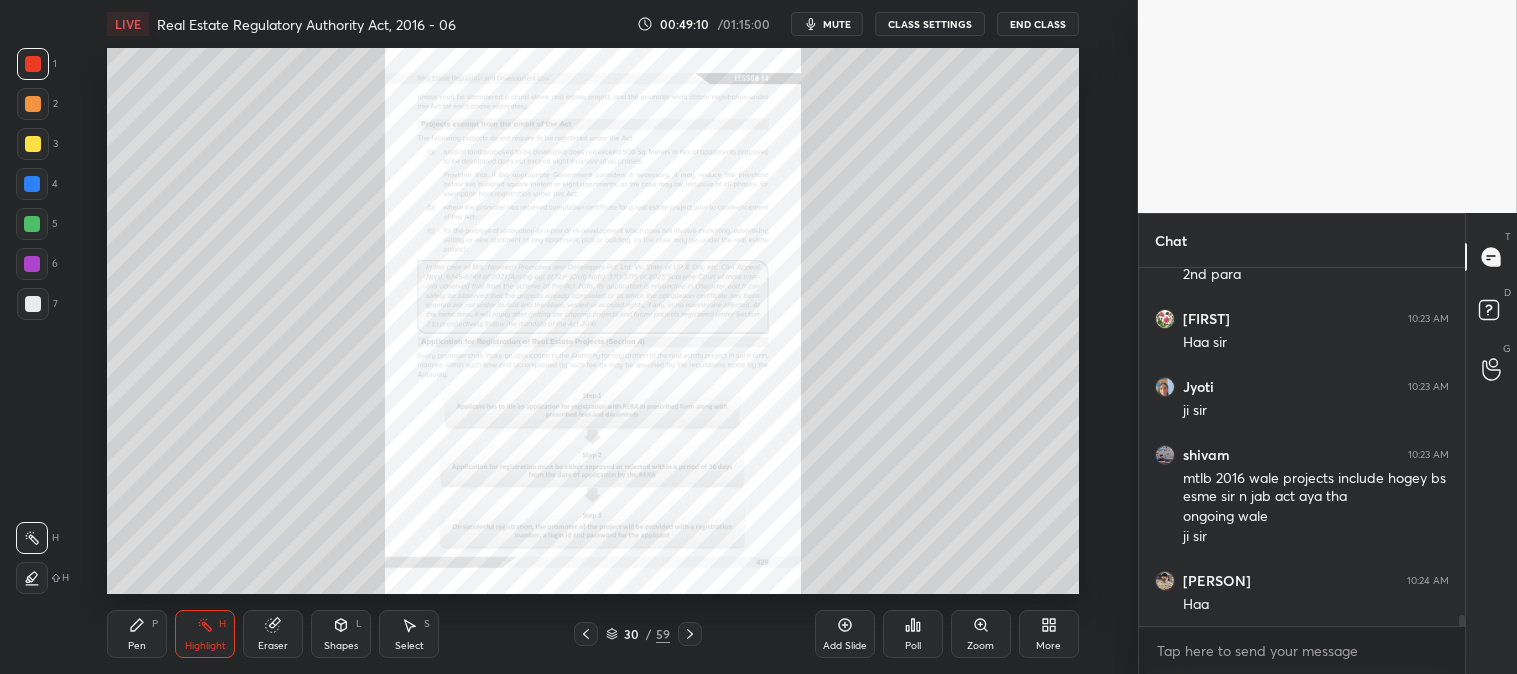 click 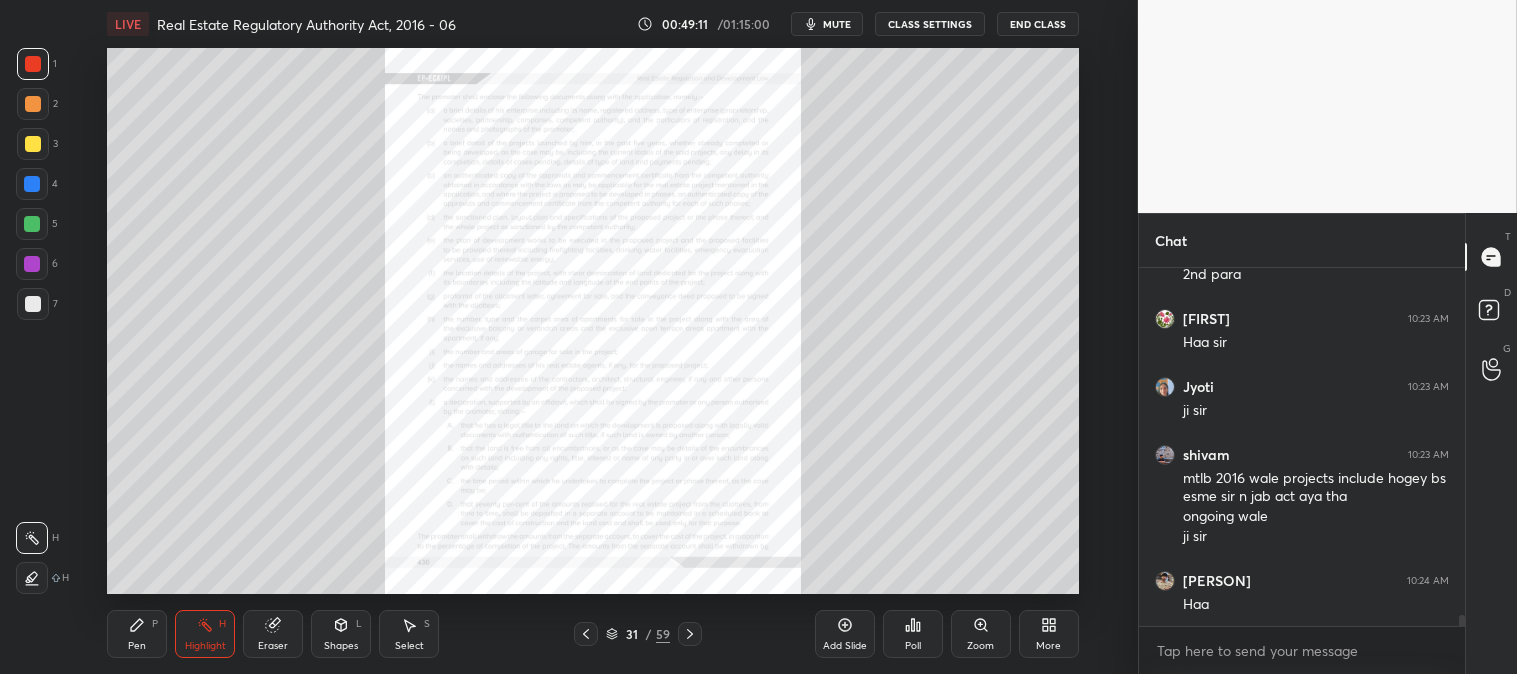 click 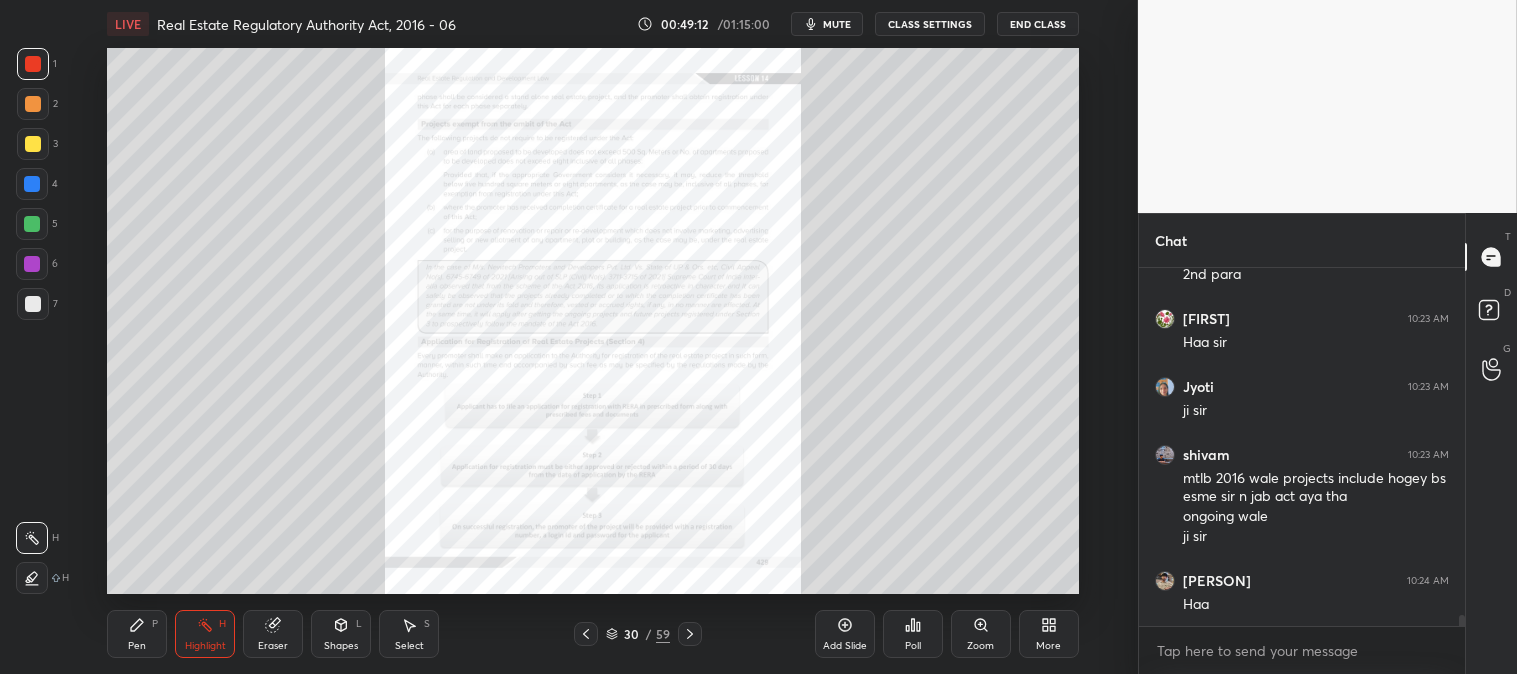 click 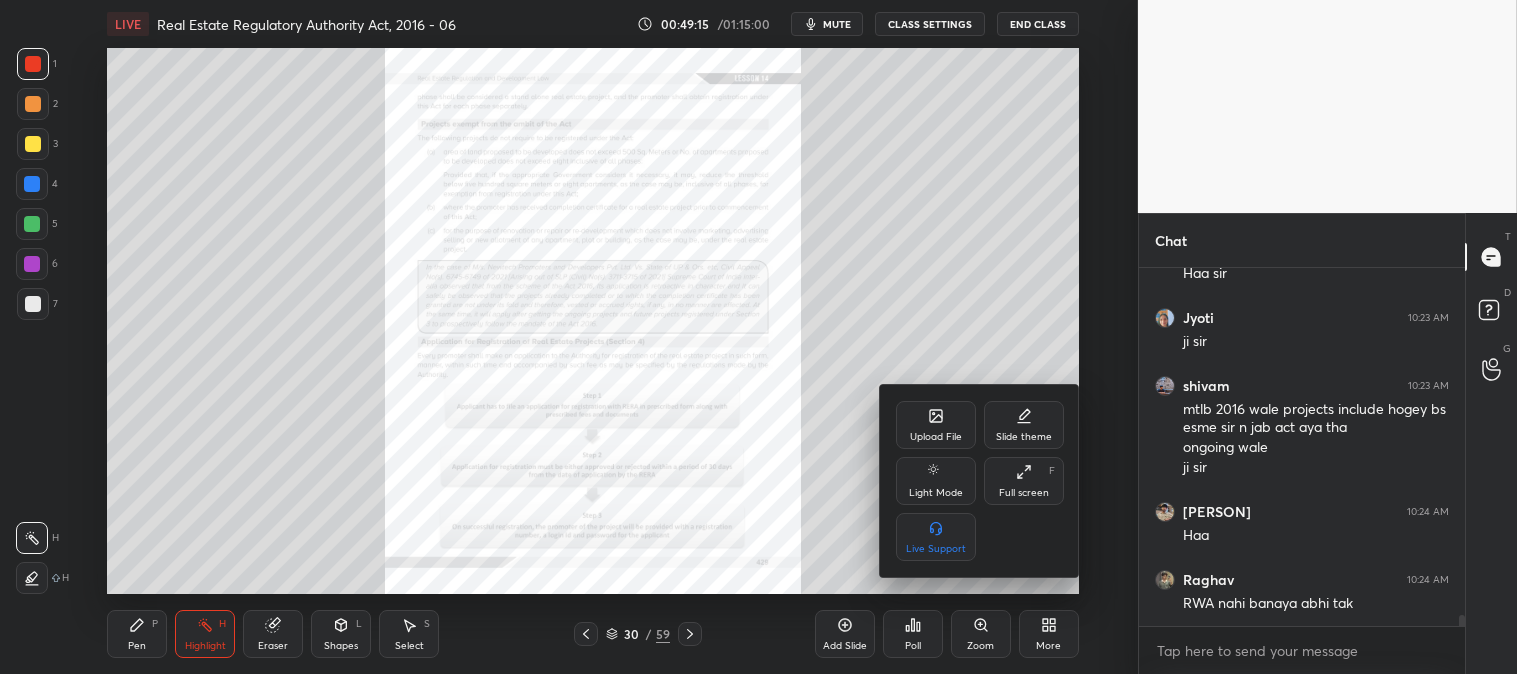 scroll, scrollTop: 11887, scrollLeft: 0, axis: vertical 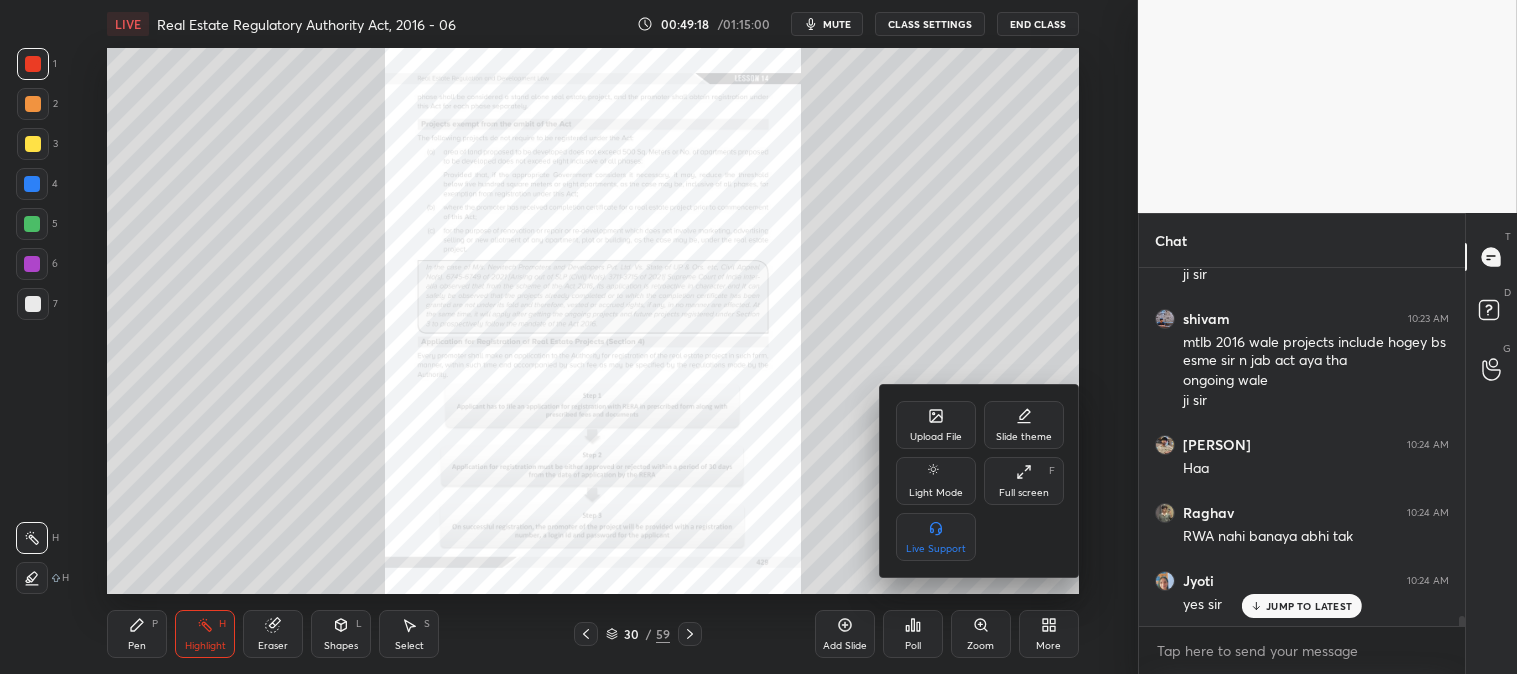 click on "Upload File" at bounding box center (936, 425) 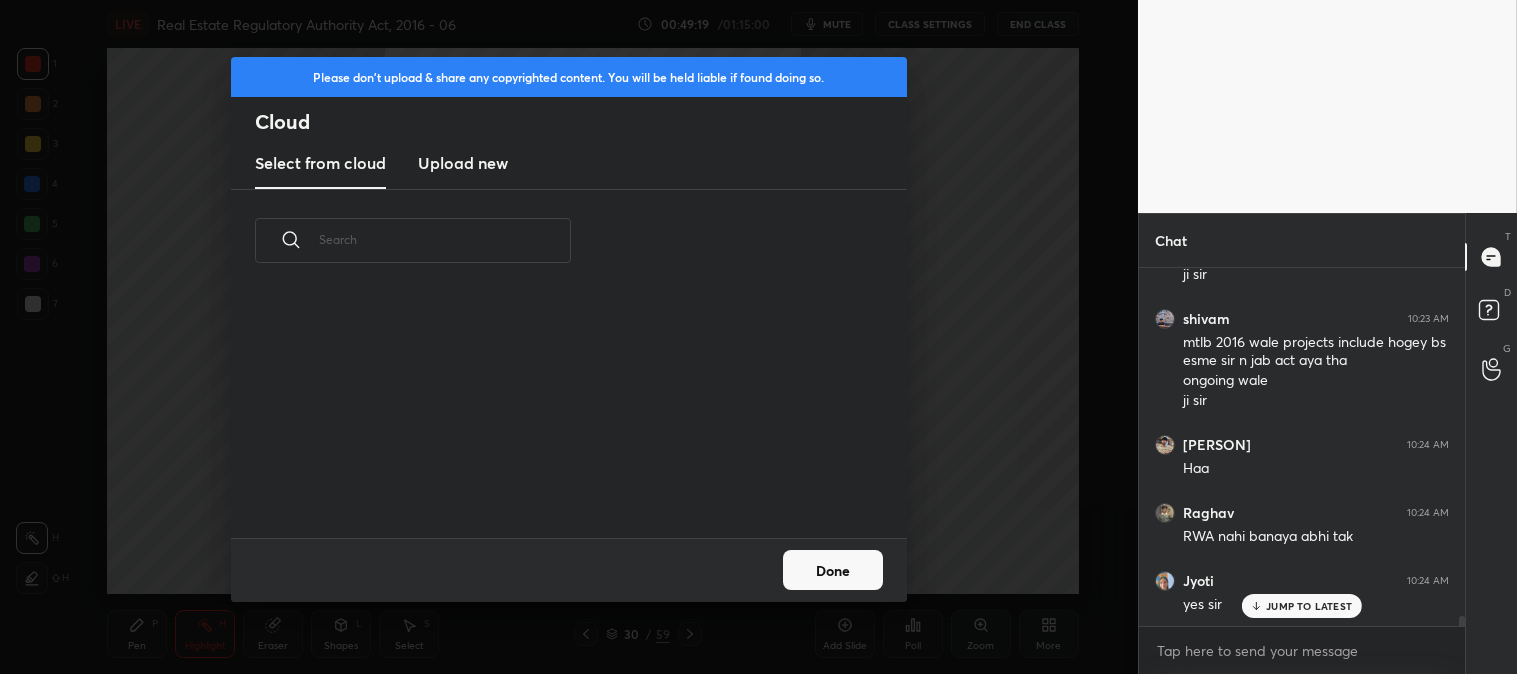 scroll, scrollTop: 6, scrollLeft: 11, axis: both 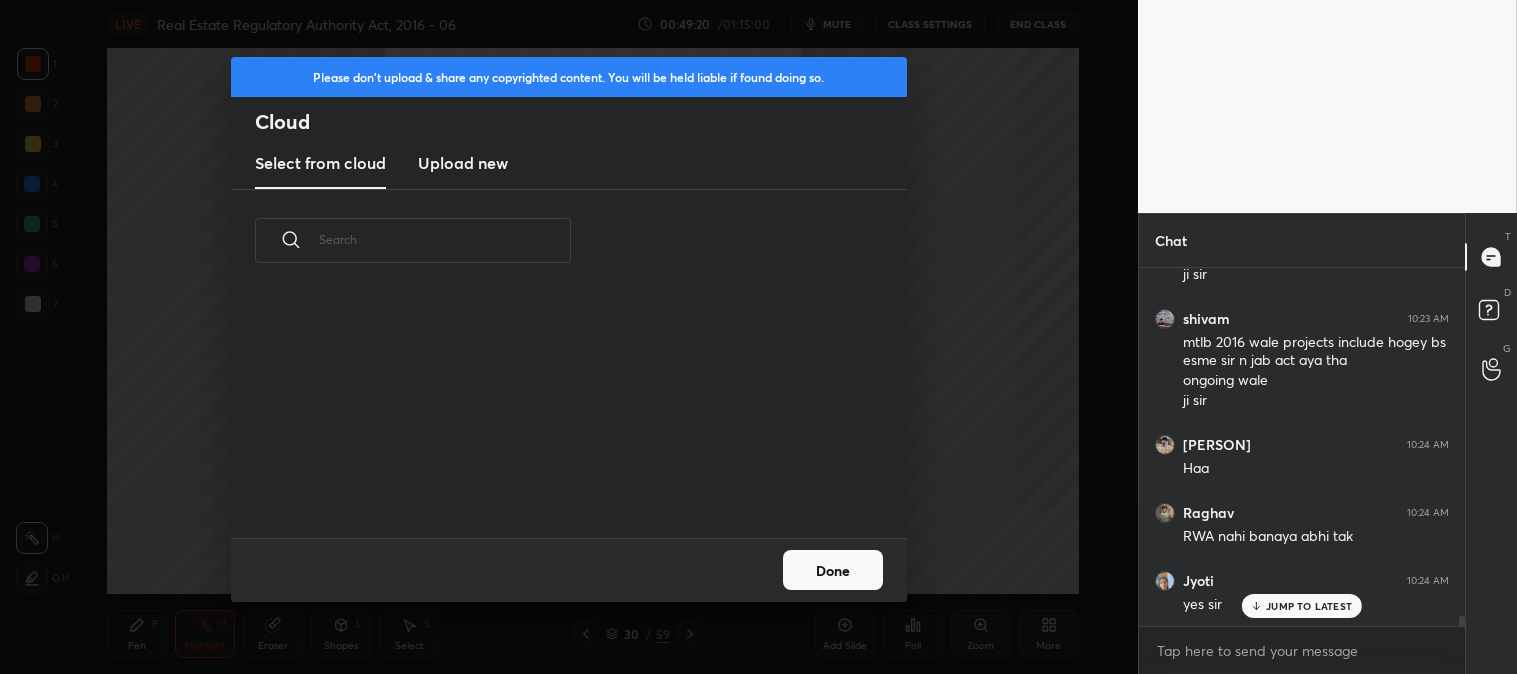 click on "Upload new" at bounding box center (463, 163) 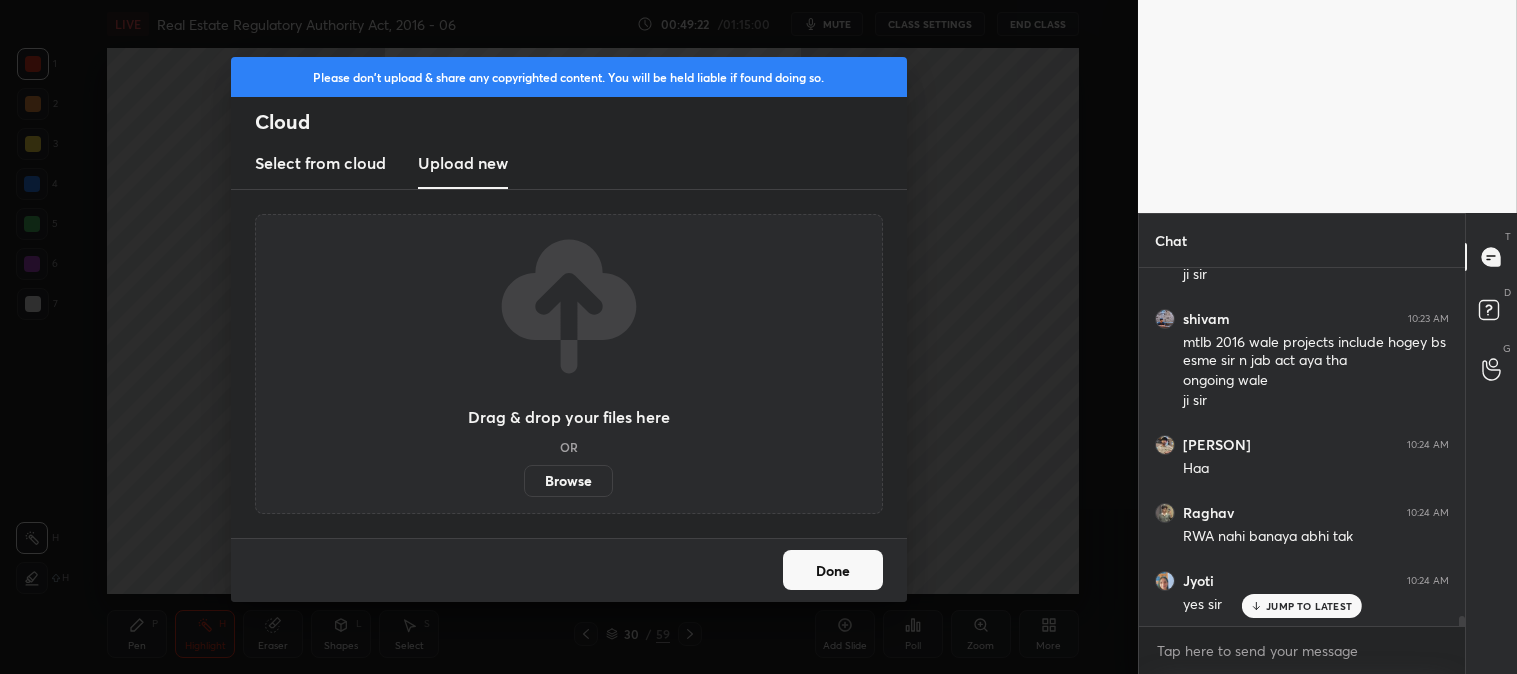 click on "Browse" at bounding box center [568, 481] 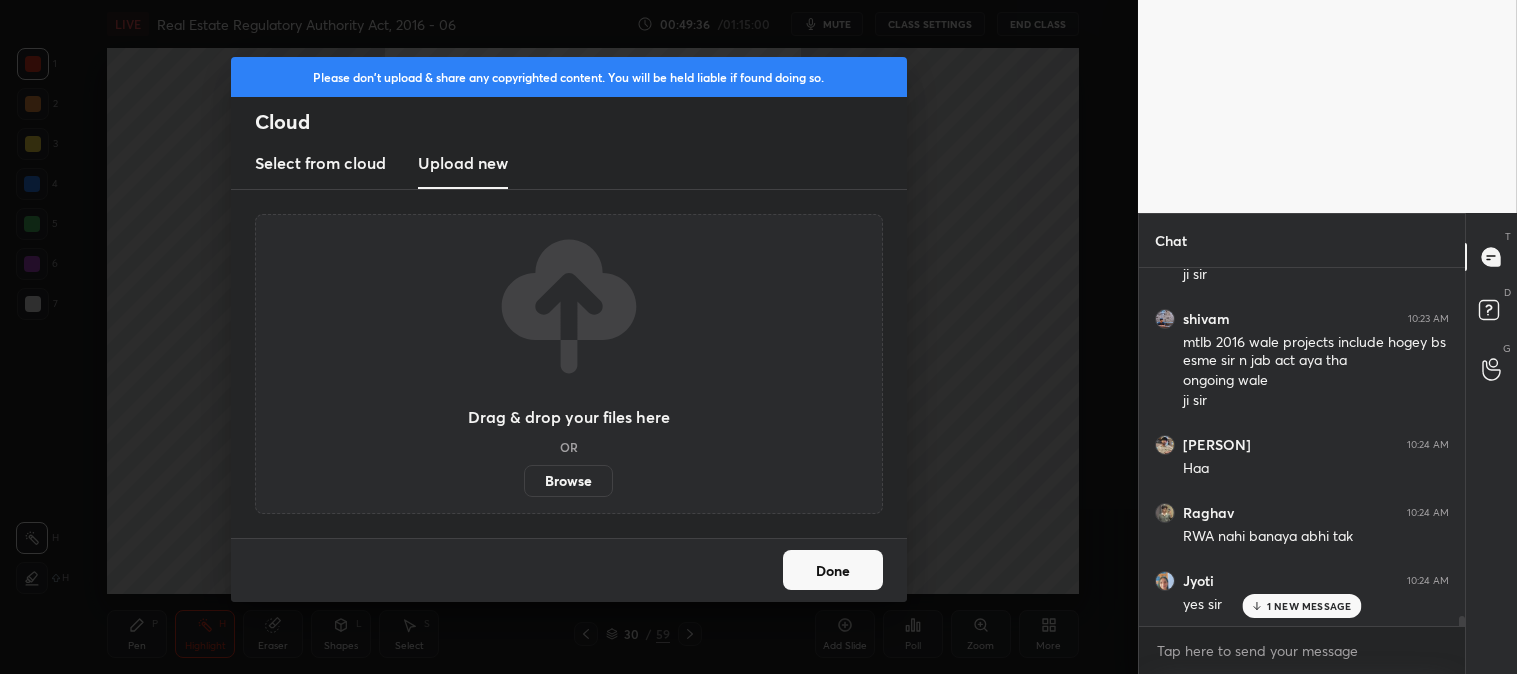 scroll, scrollTop: 11955, scrollLeft: 0, axis: vertical 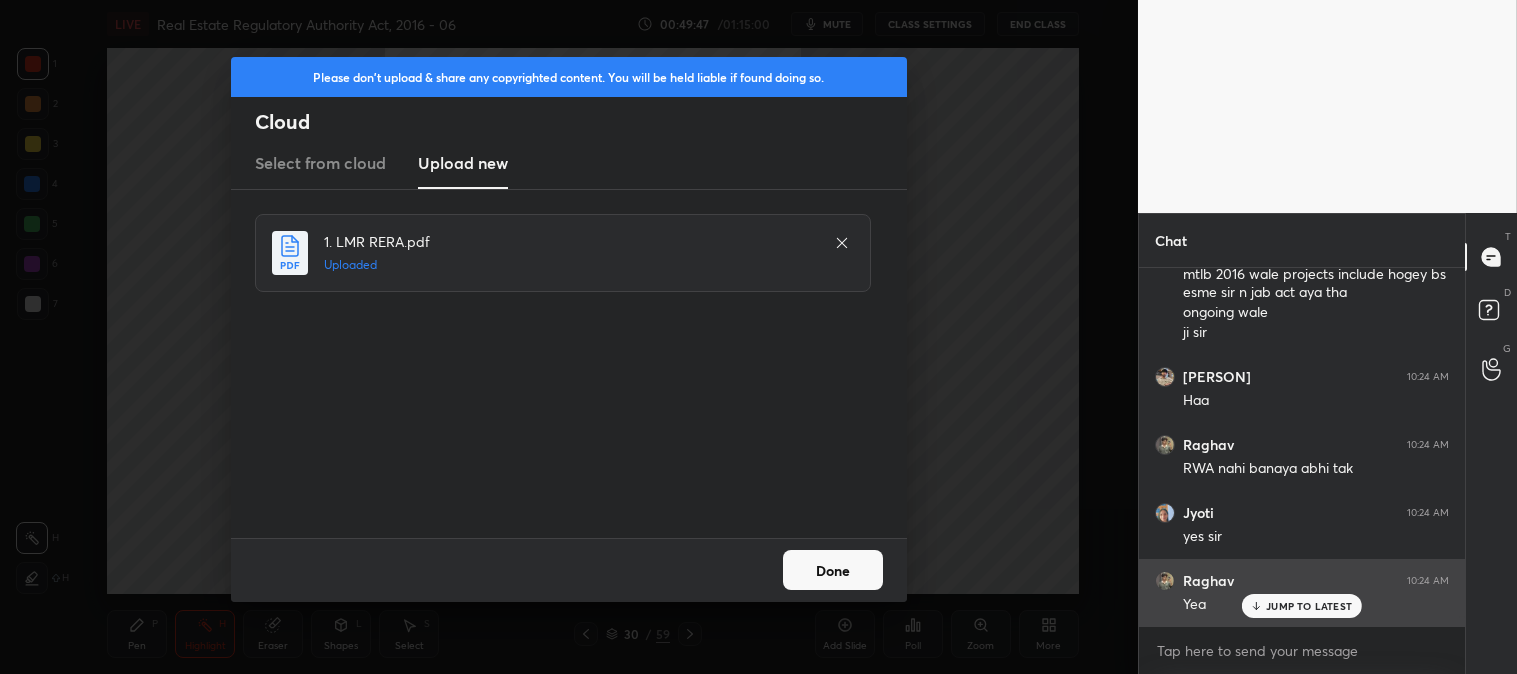 click on "JUMP TO LATEST" at bounding box center [1309, 606] 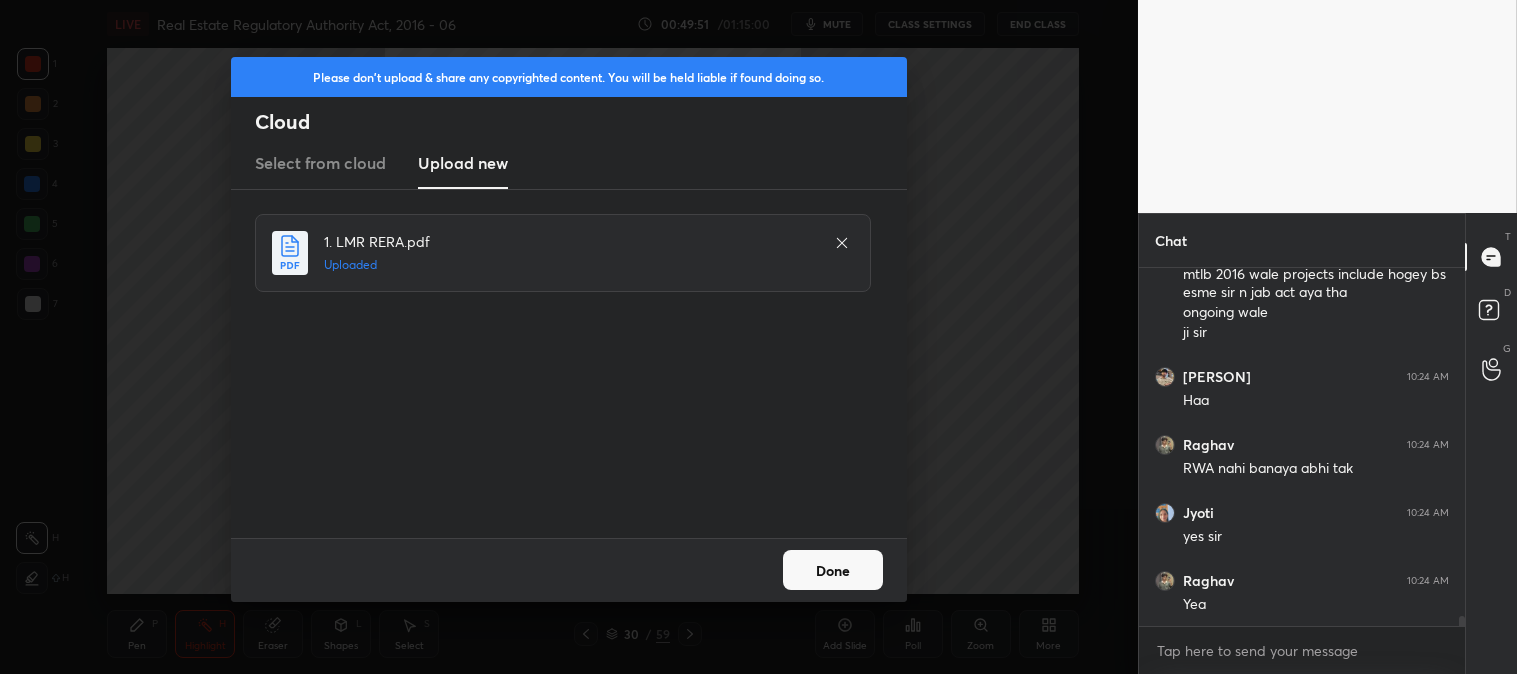 click on "Done" at bounding box center [833, 570] 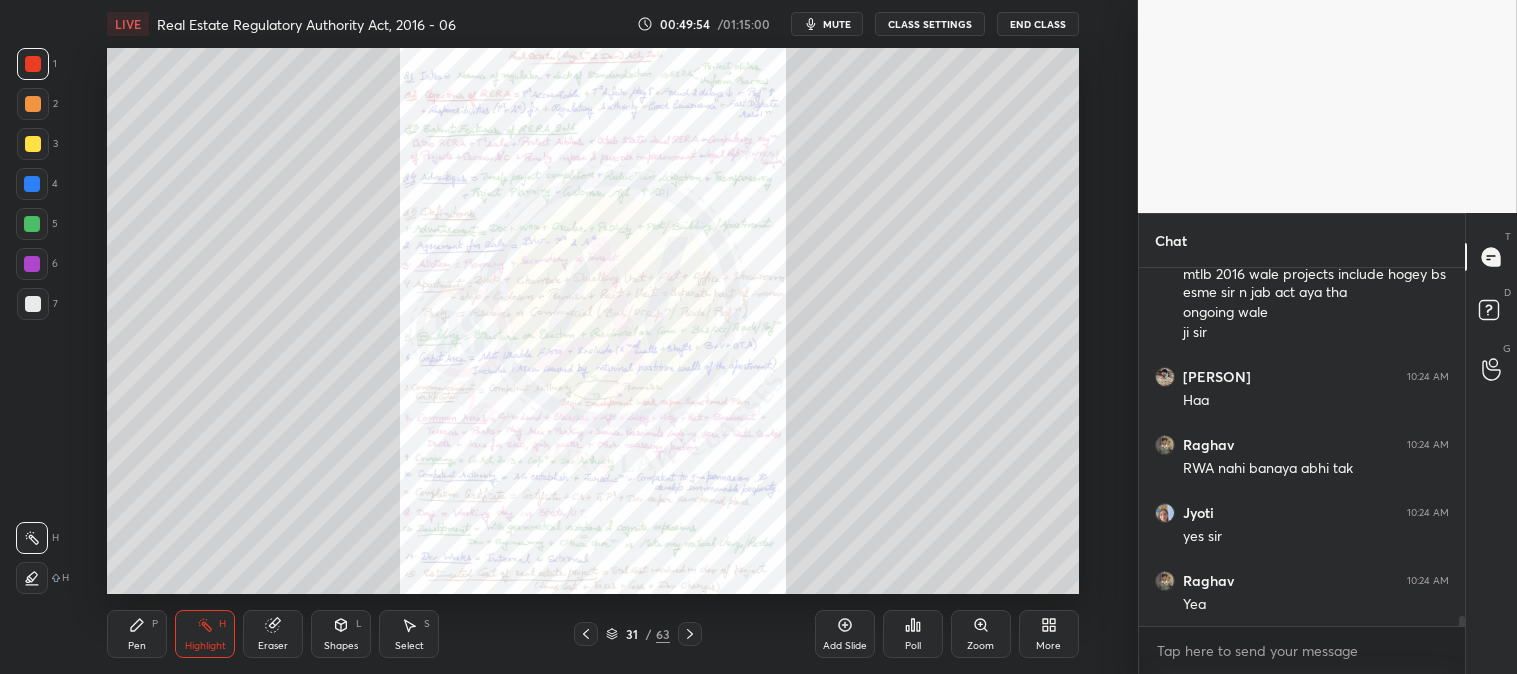click at bounding box center [33, 64] 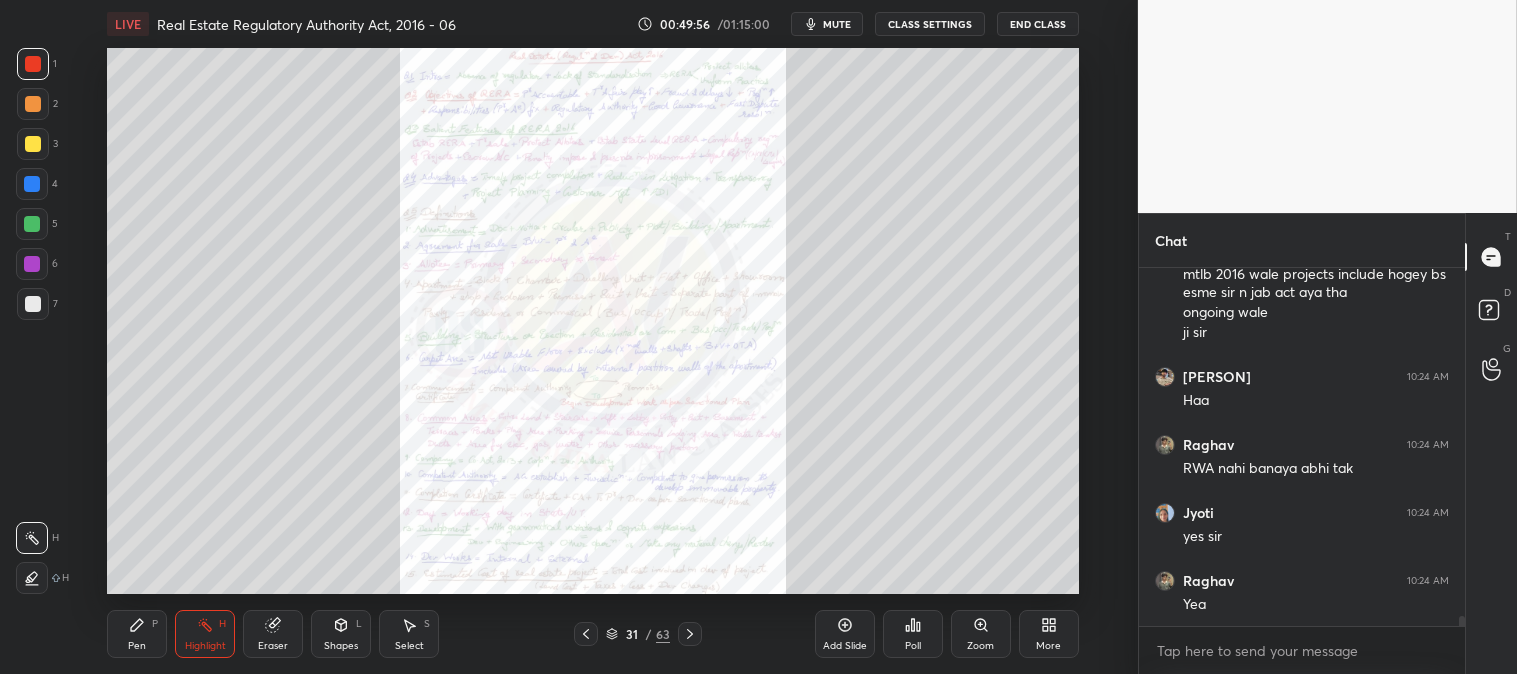 click 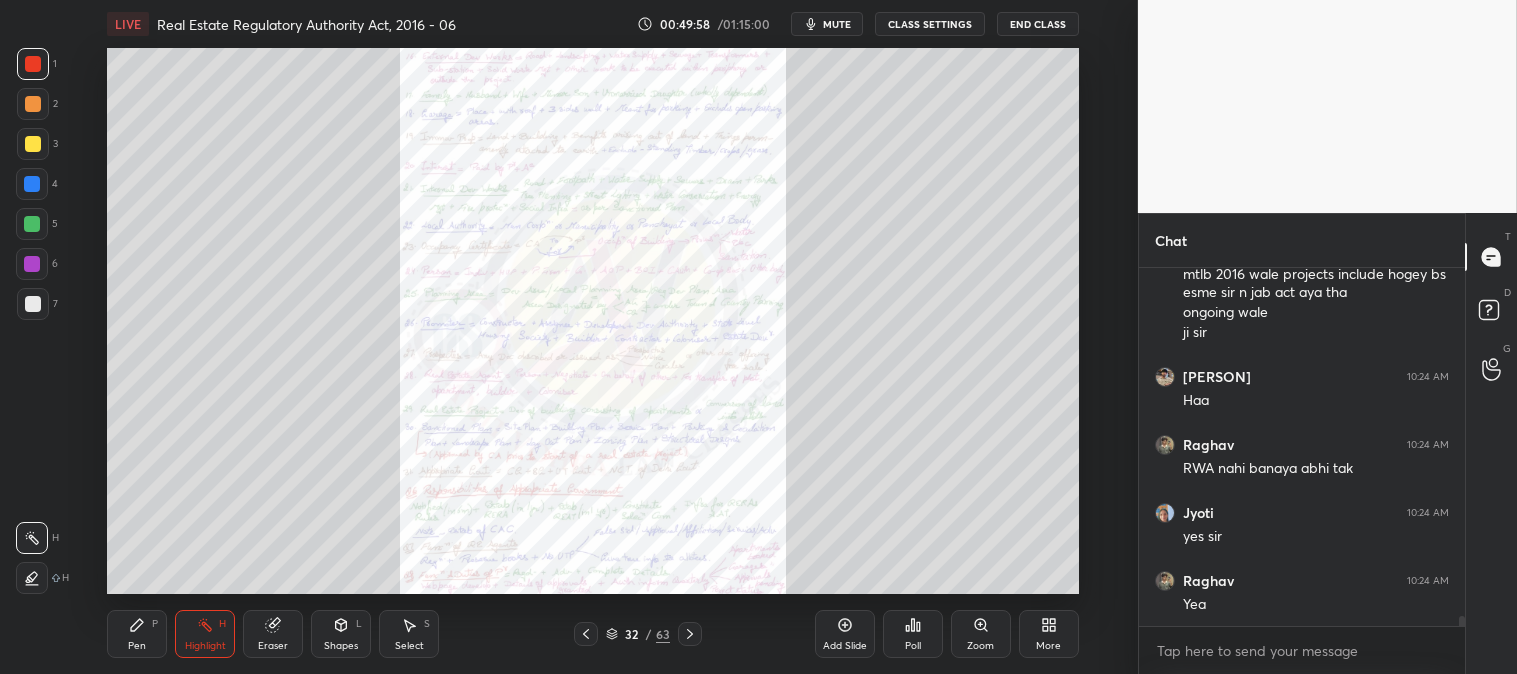click 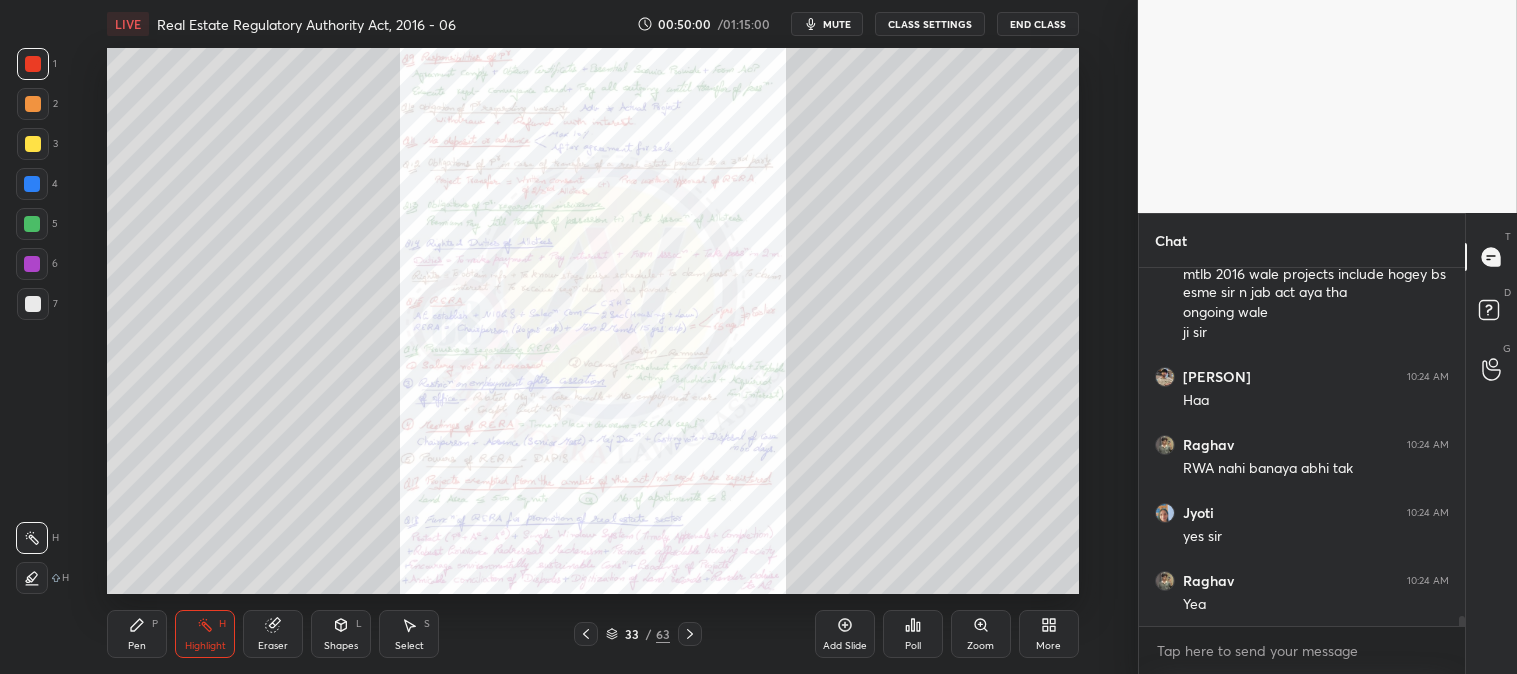 click 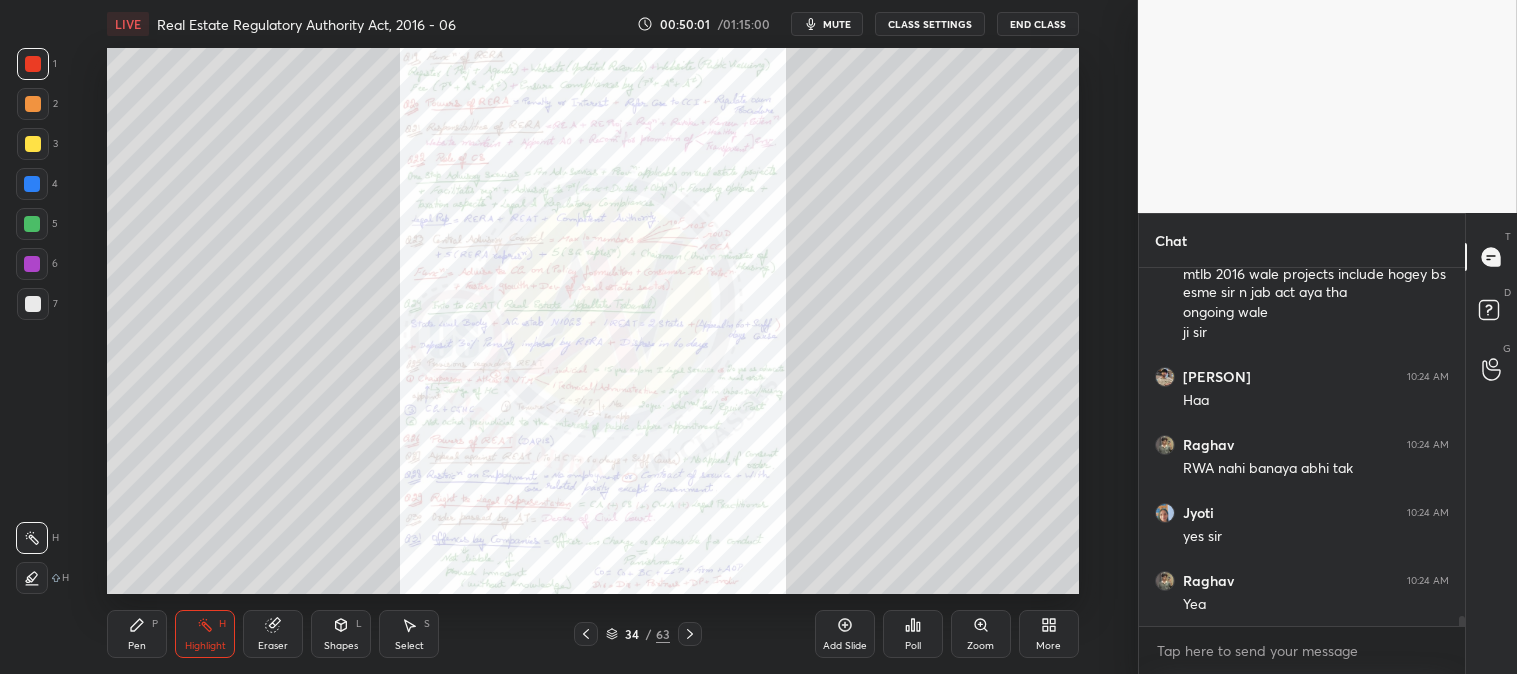 click 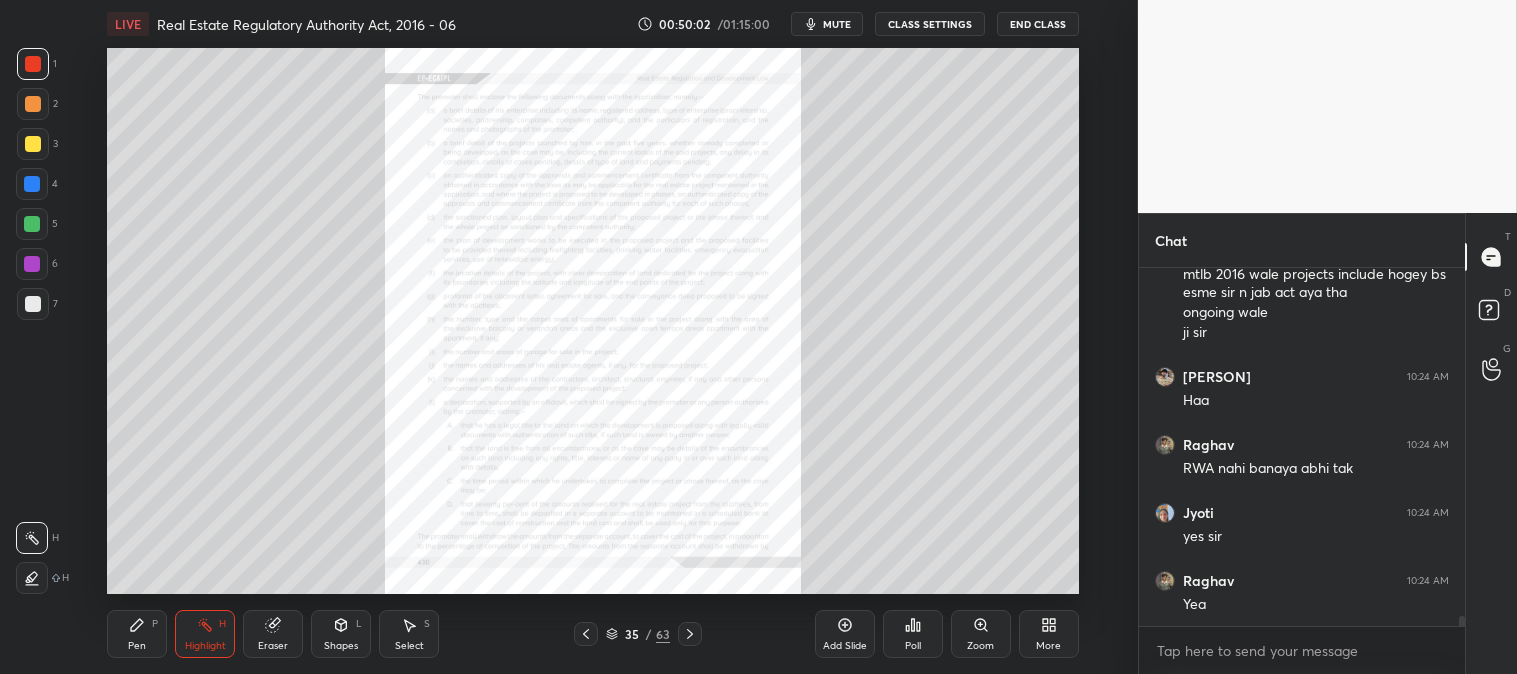 click 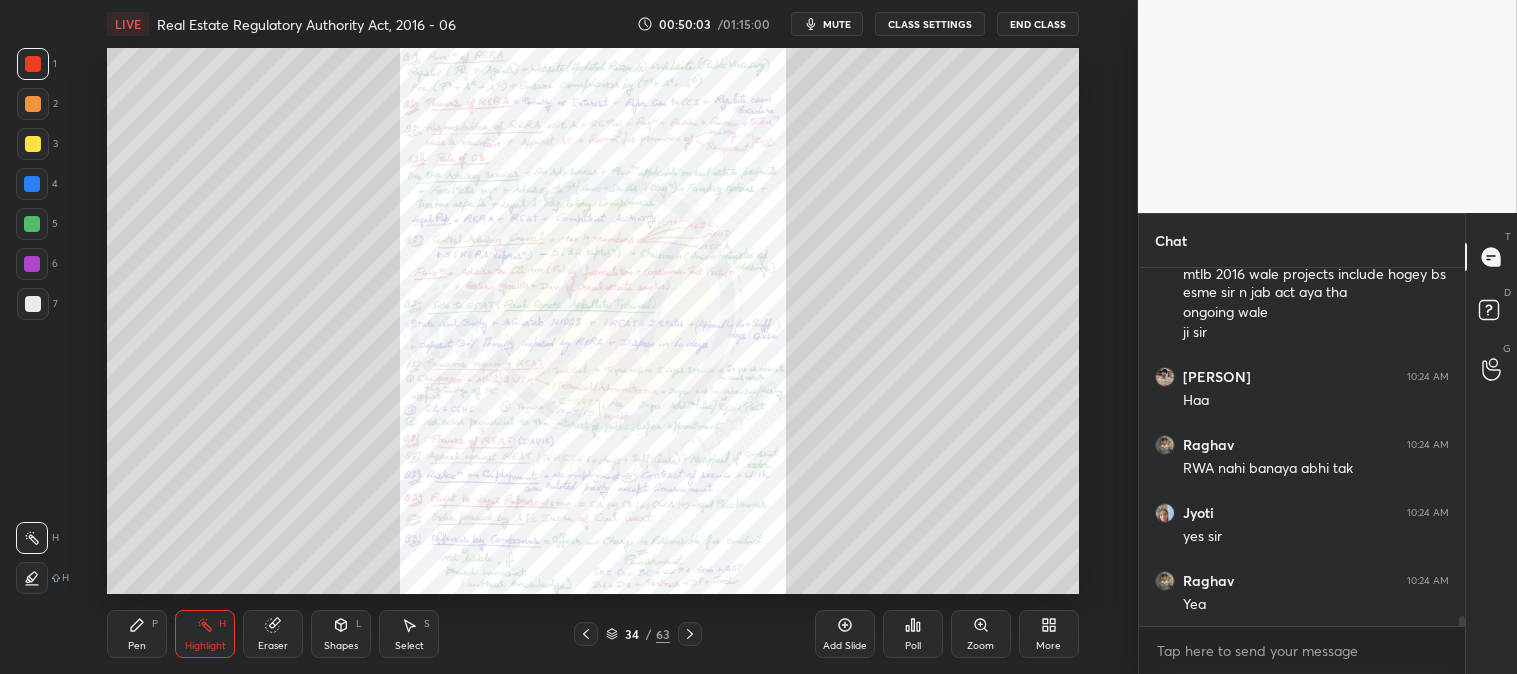 click on "LIVE Real Estate Regulatory Authority Act, 2016 - 06 00:50:03 /  01:15:00 mute CLASS SETTINGS End Class Setting up your live class Poll for   secs No correct answer Start poll Back Real Estate Regulatory Authority Act, 2016 - 06 • L6 of Detailed Course on ECIPL - CS Executive Module 2 CS Amit Vohra Pen P Highlight H Eraser Shapes L Select S 34 / 63 Add Slide Poll Zoom More" at bounding box center [593, 337] 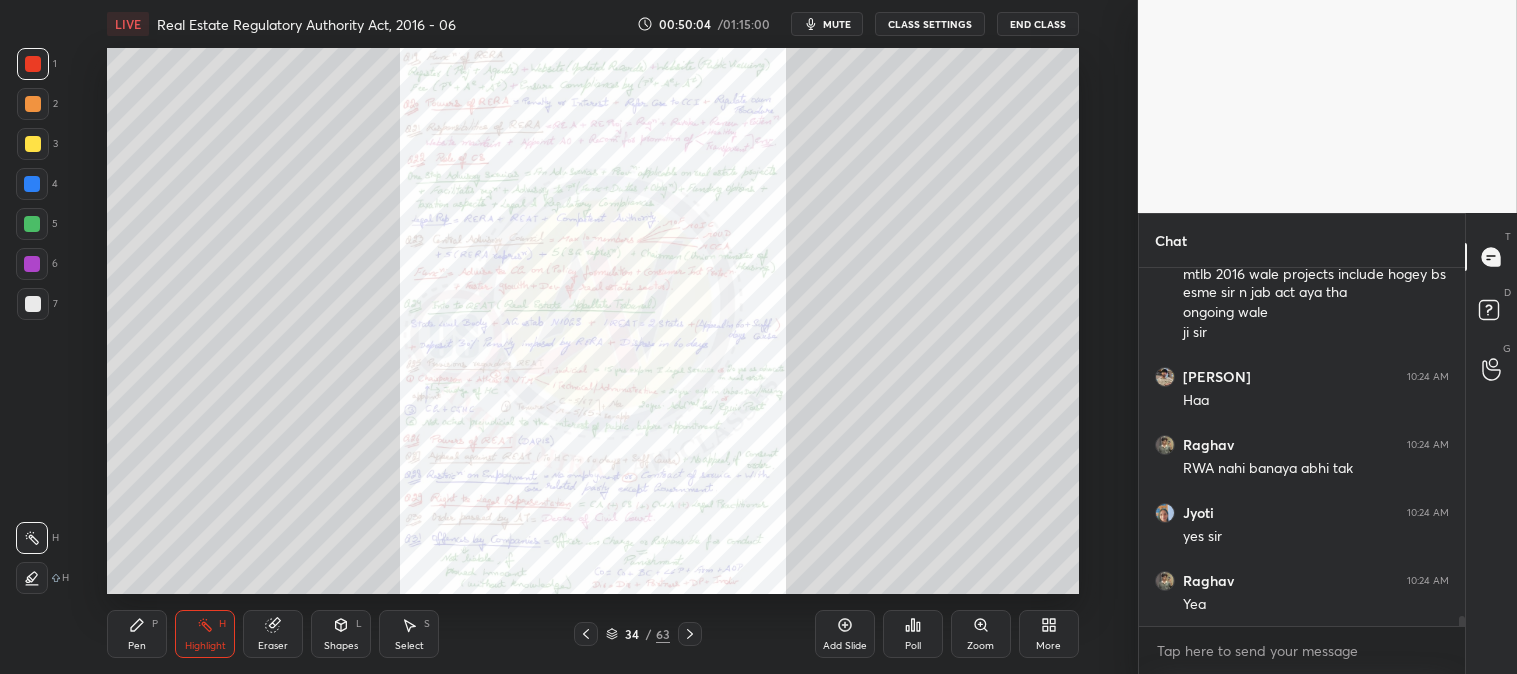 click at bounding box center [32, 224] 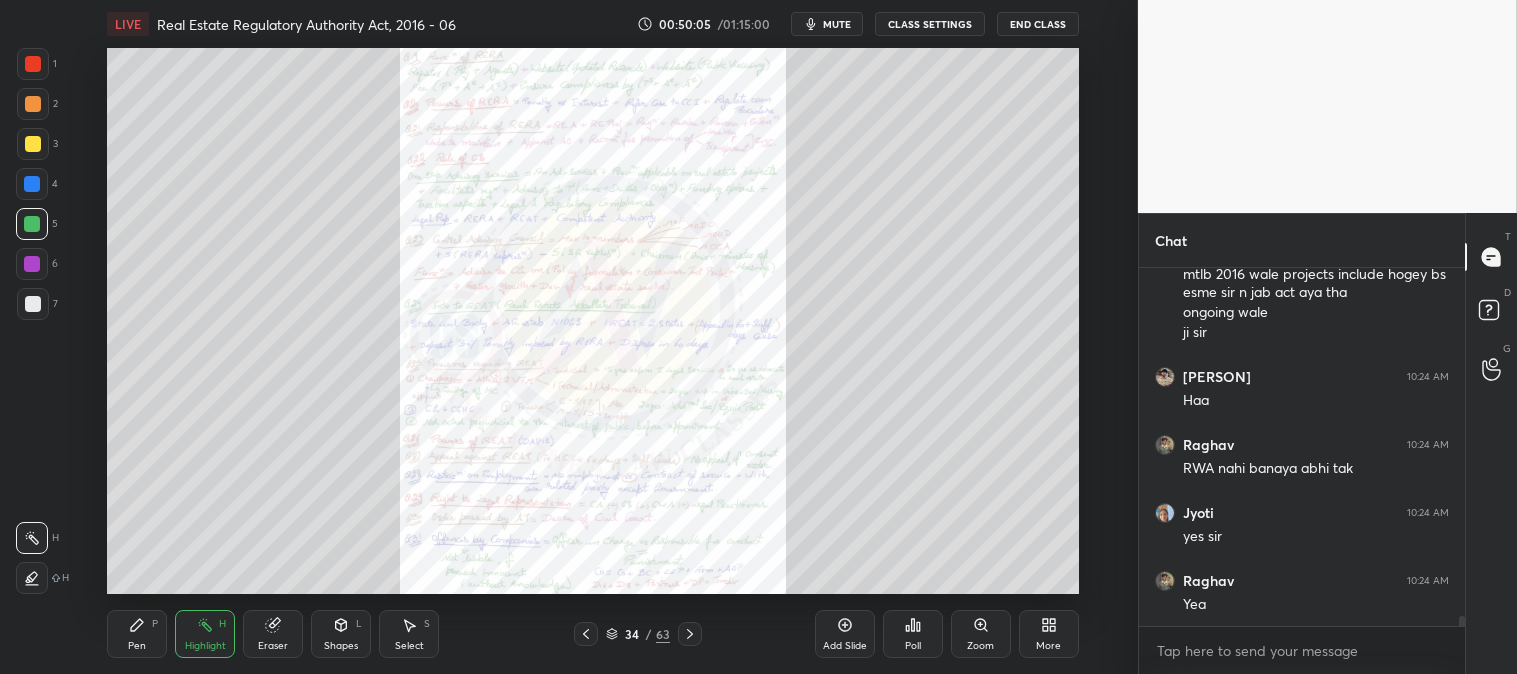click on "Zoom" at bounding box center (981, 634) 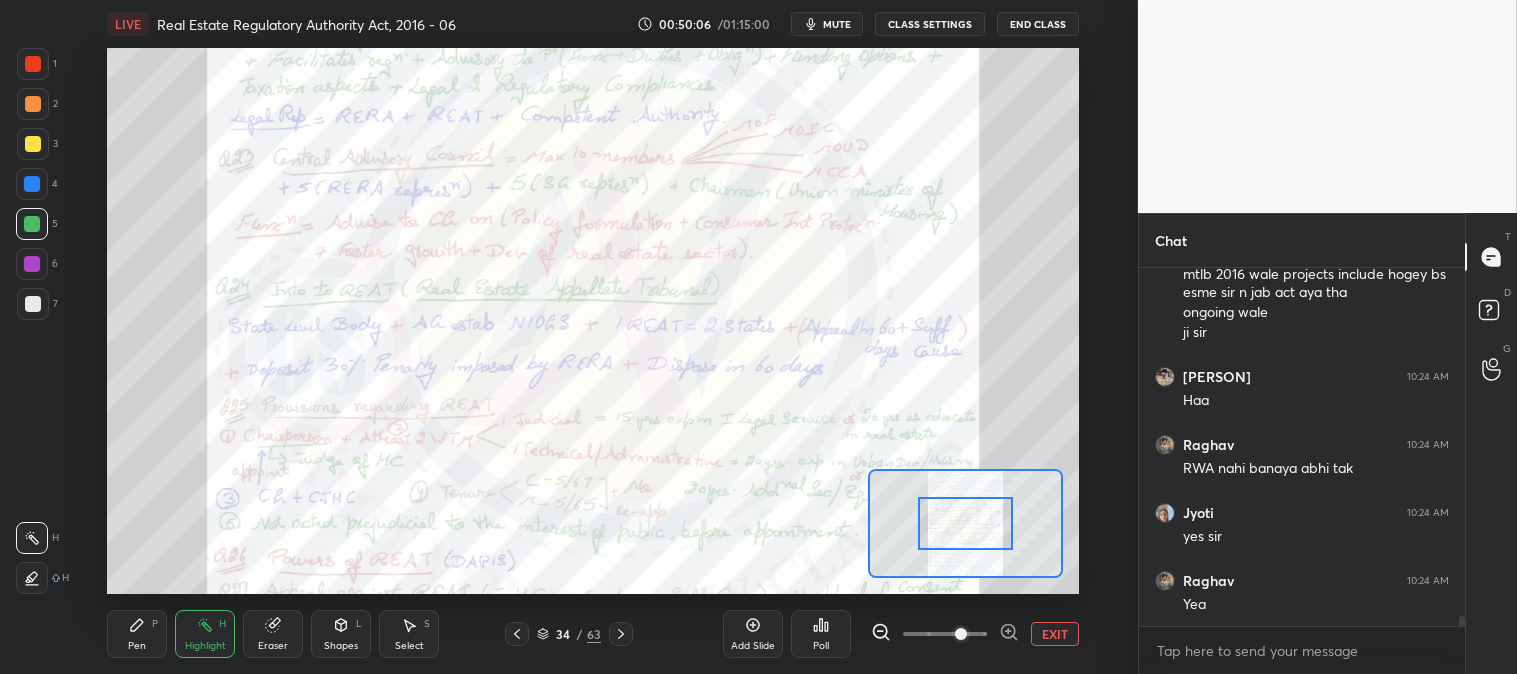 click at bounding box center [965, 523] 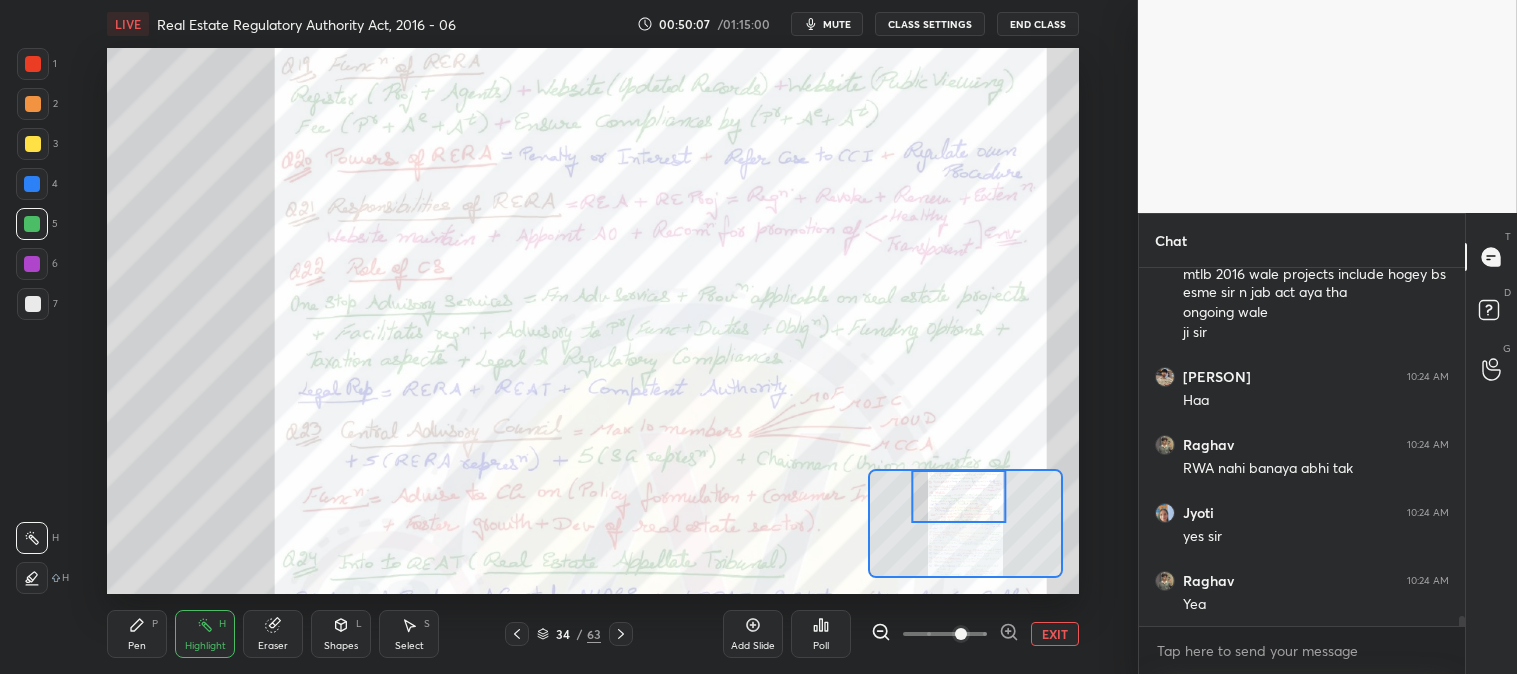 click on "H" at bounding box center (222, 624) 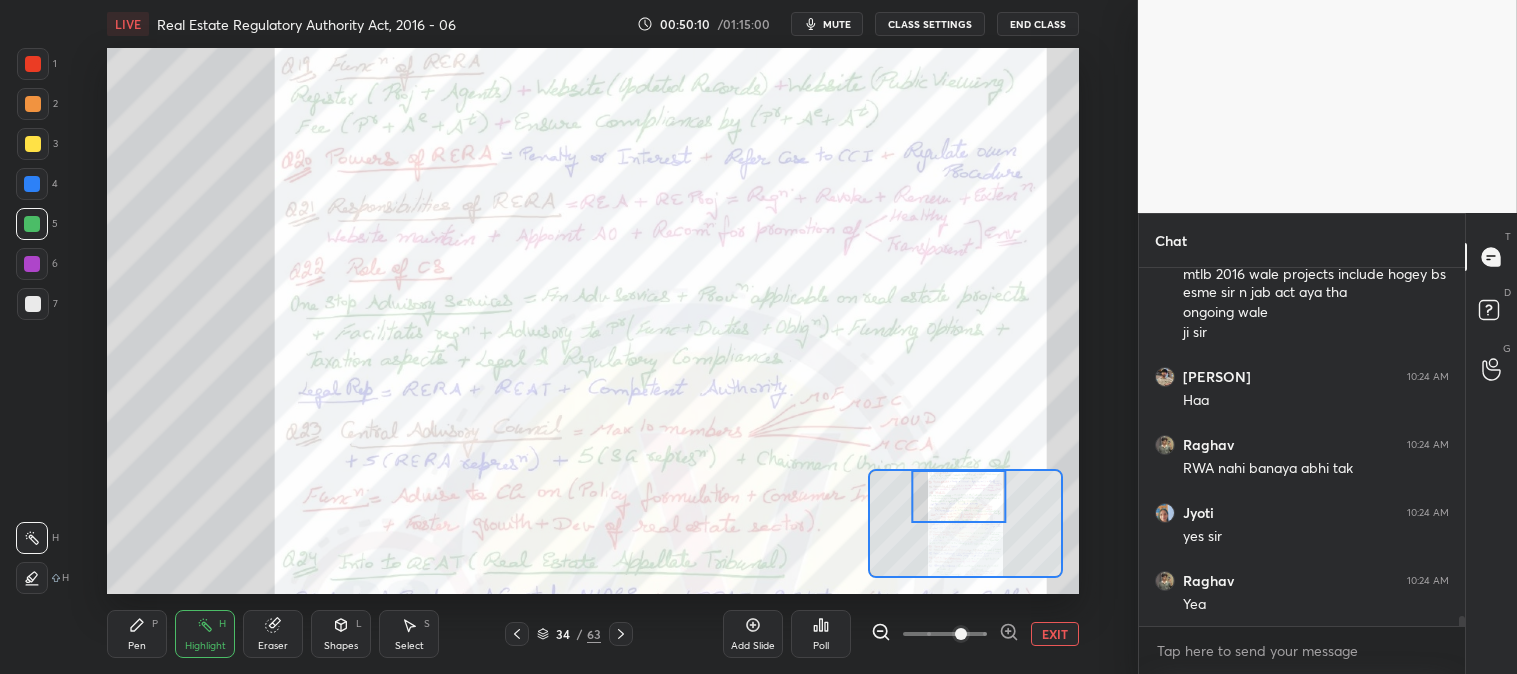 click 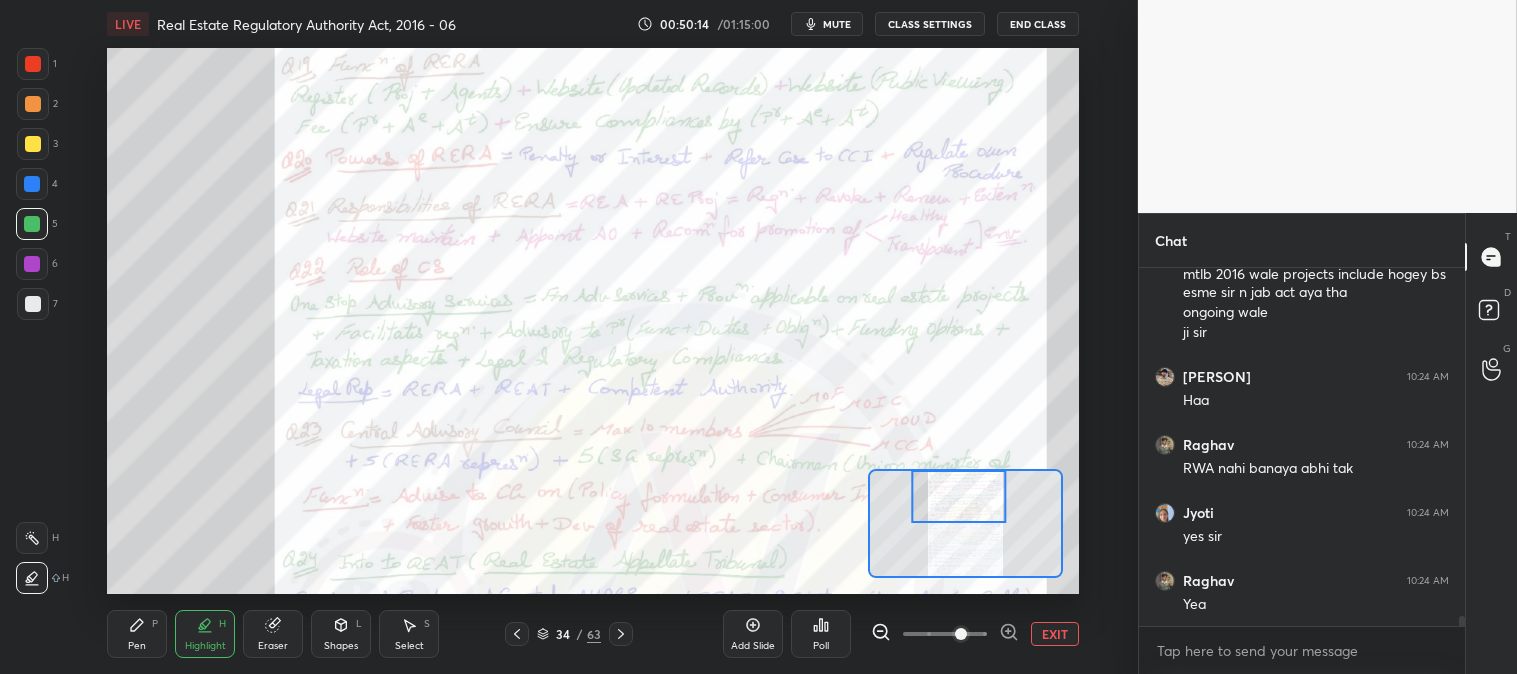click on "EXIT" at bounding box center [1055, 634] 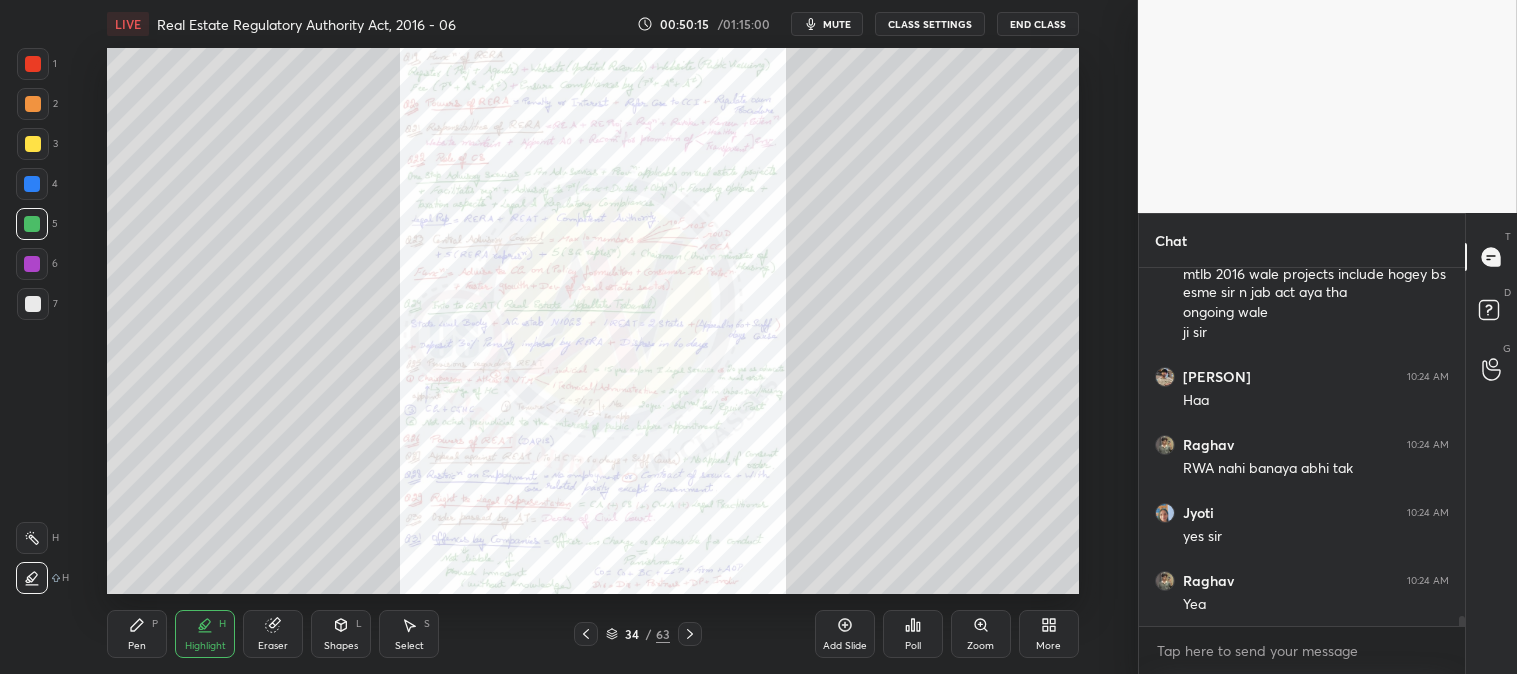 click on "Eraser" at bounding box center (273, 634) 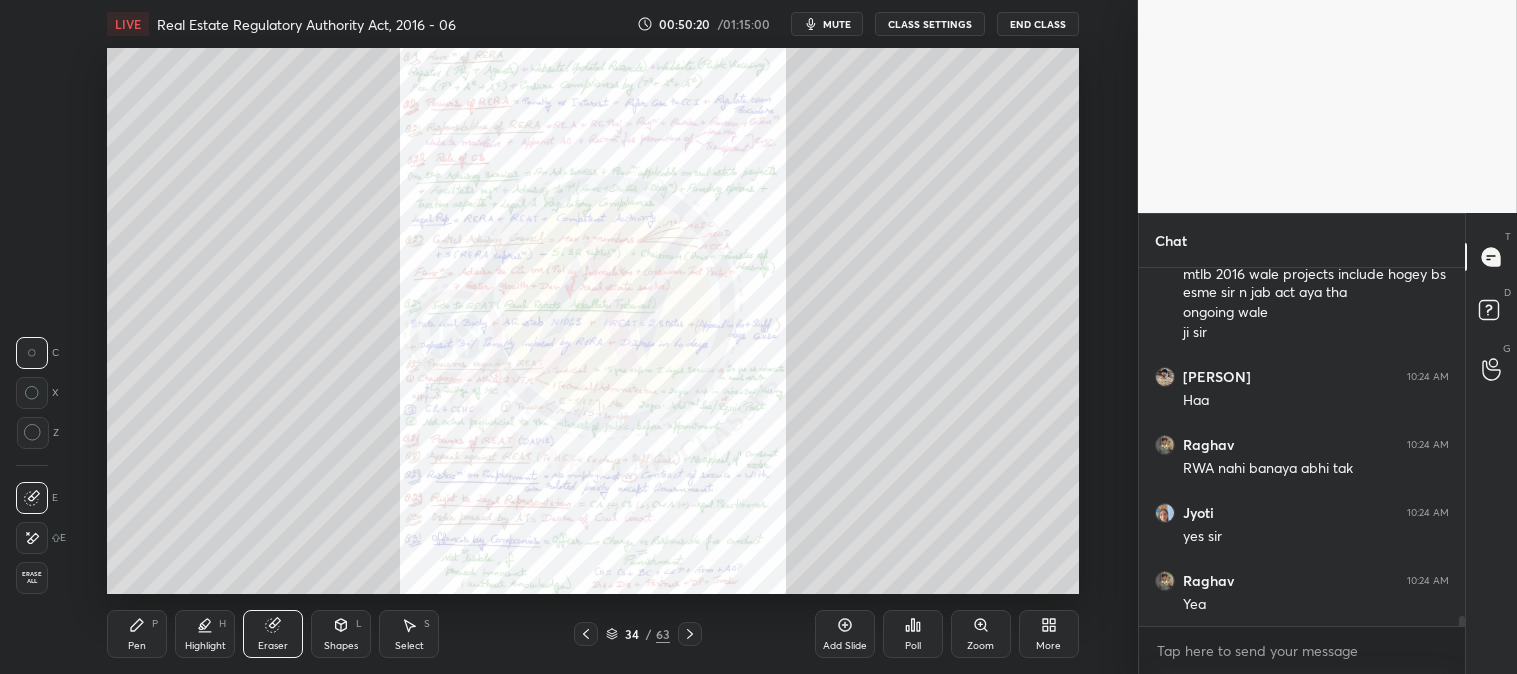 click on "Pen P" at bounding box center [137, 634] 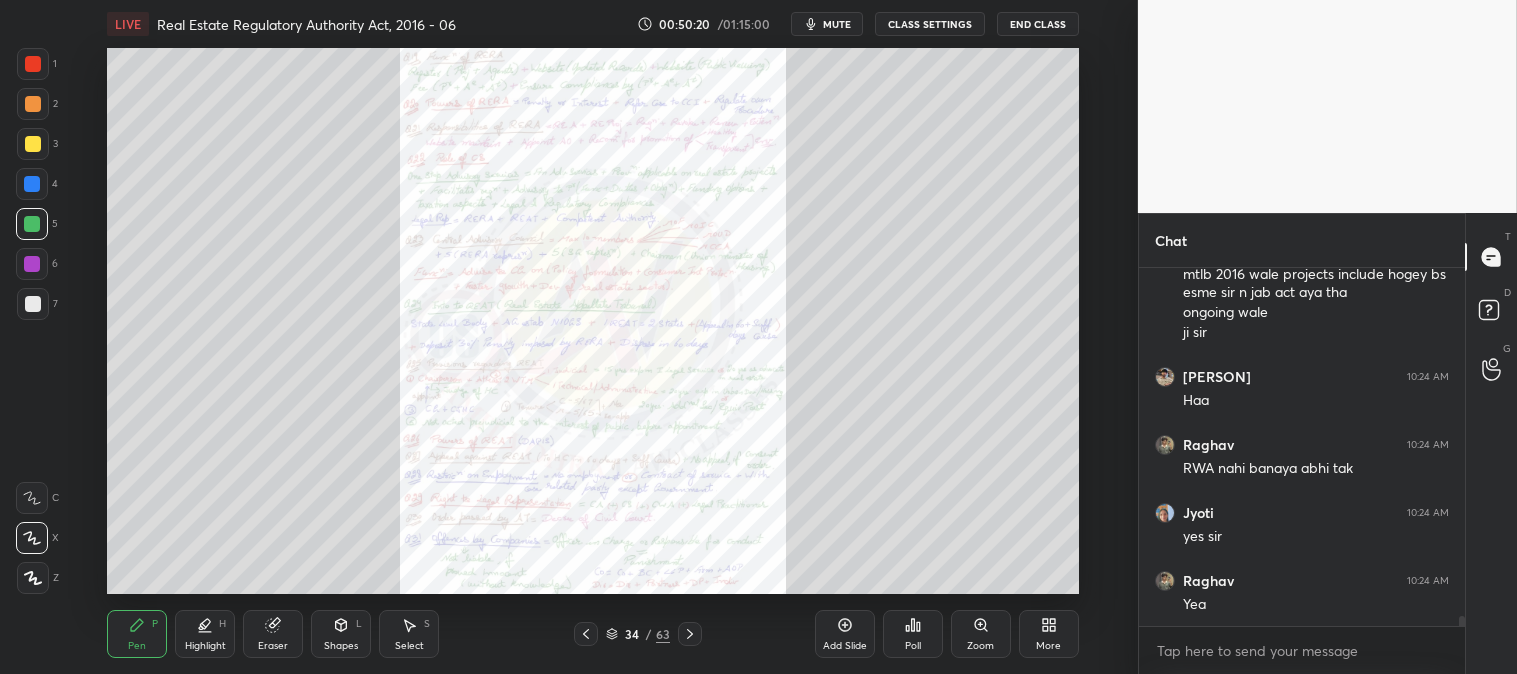 click at bounding box center [33, 64] 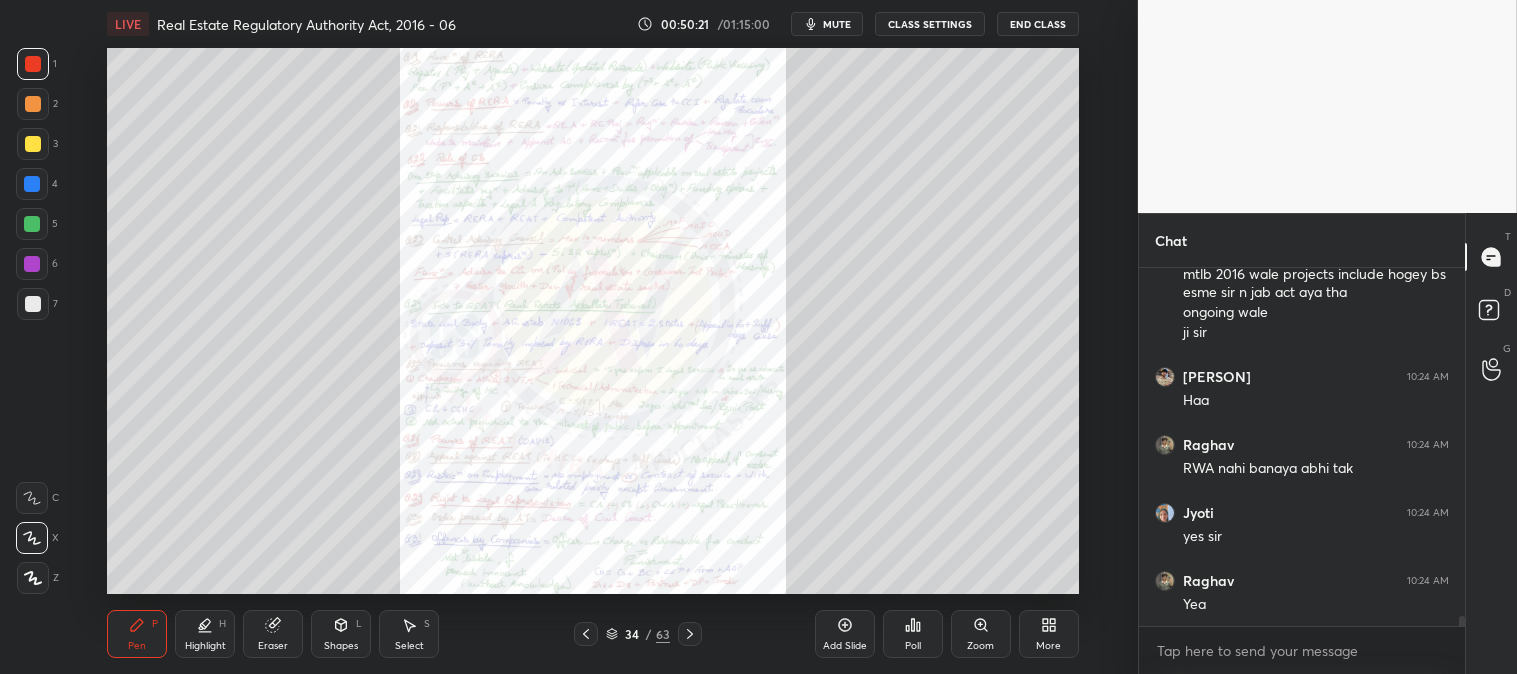 click 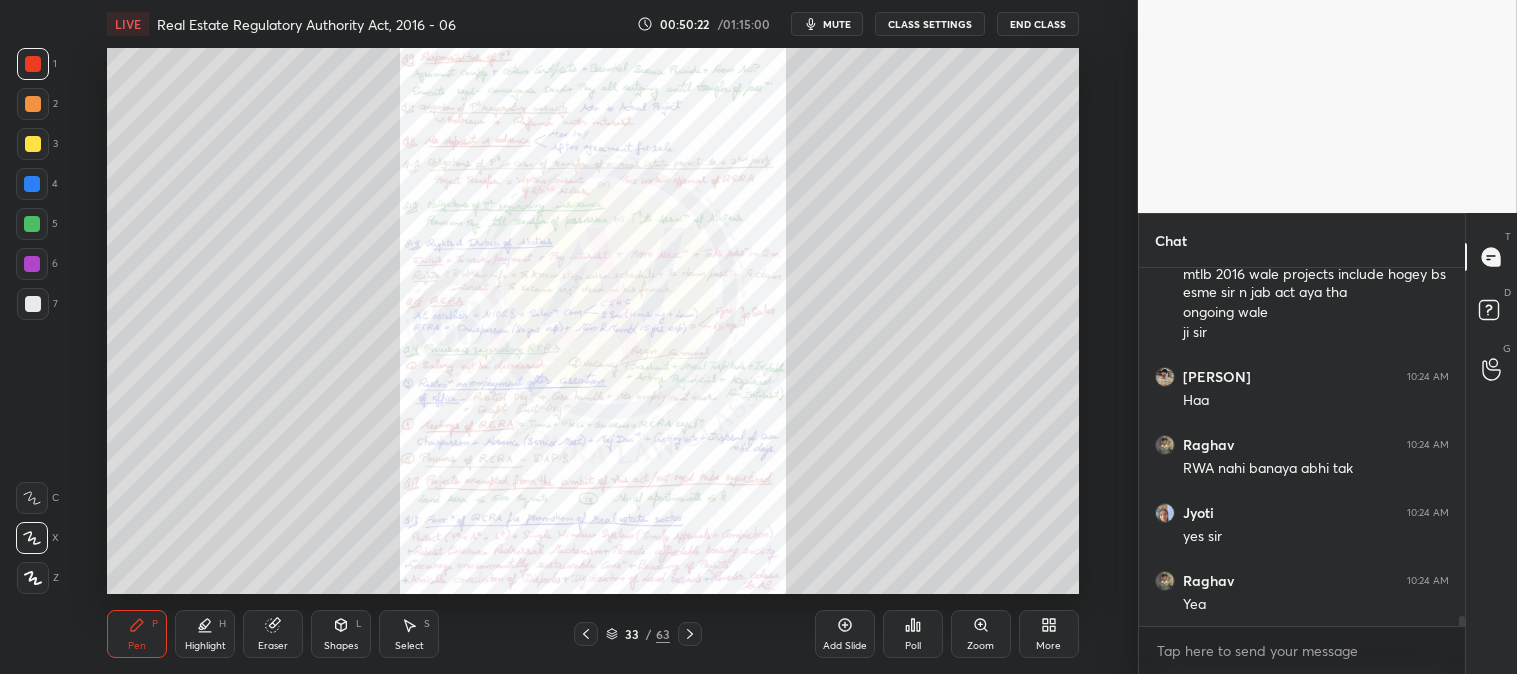 click 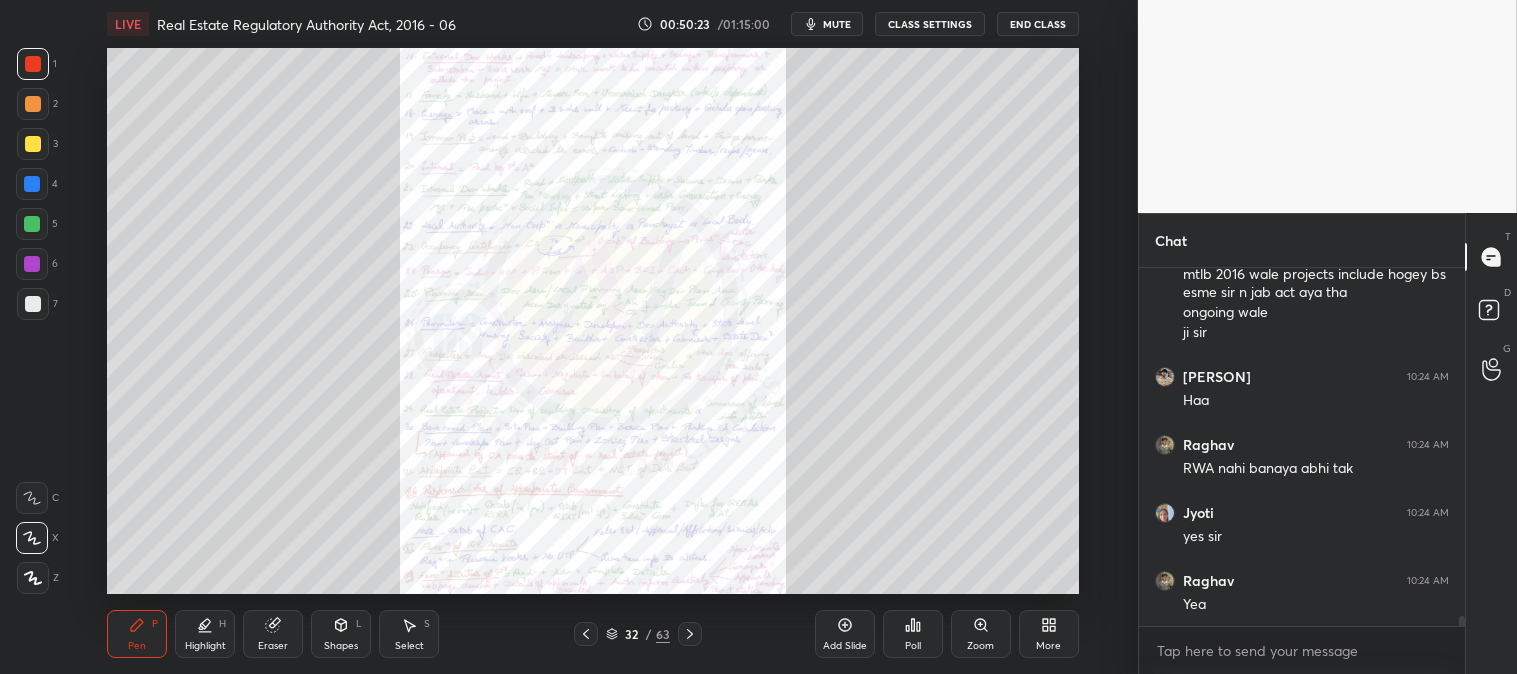 click 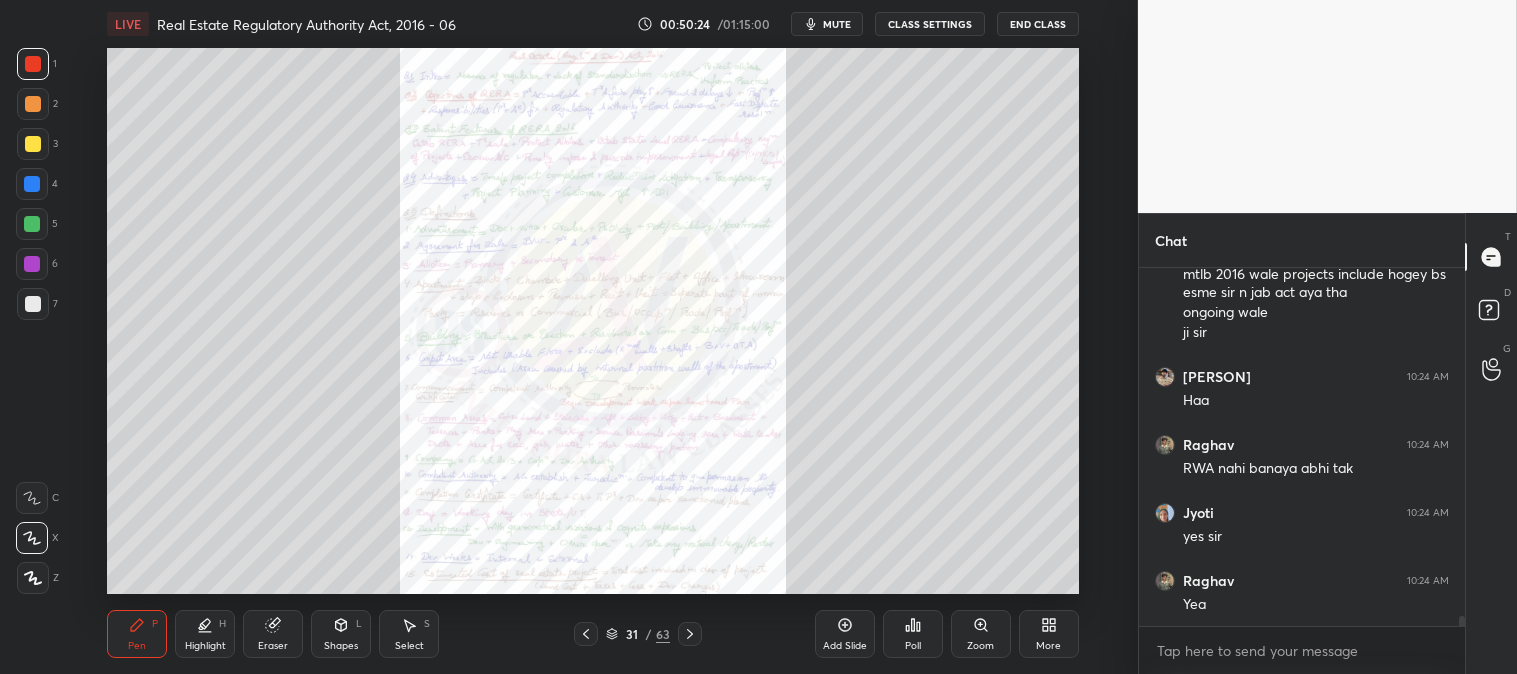click on "Zoom" at bounding box center [981, 634] 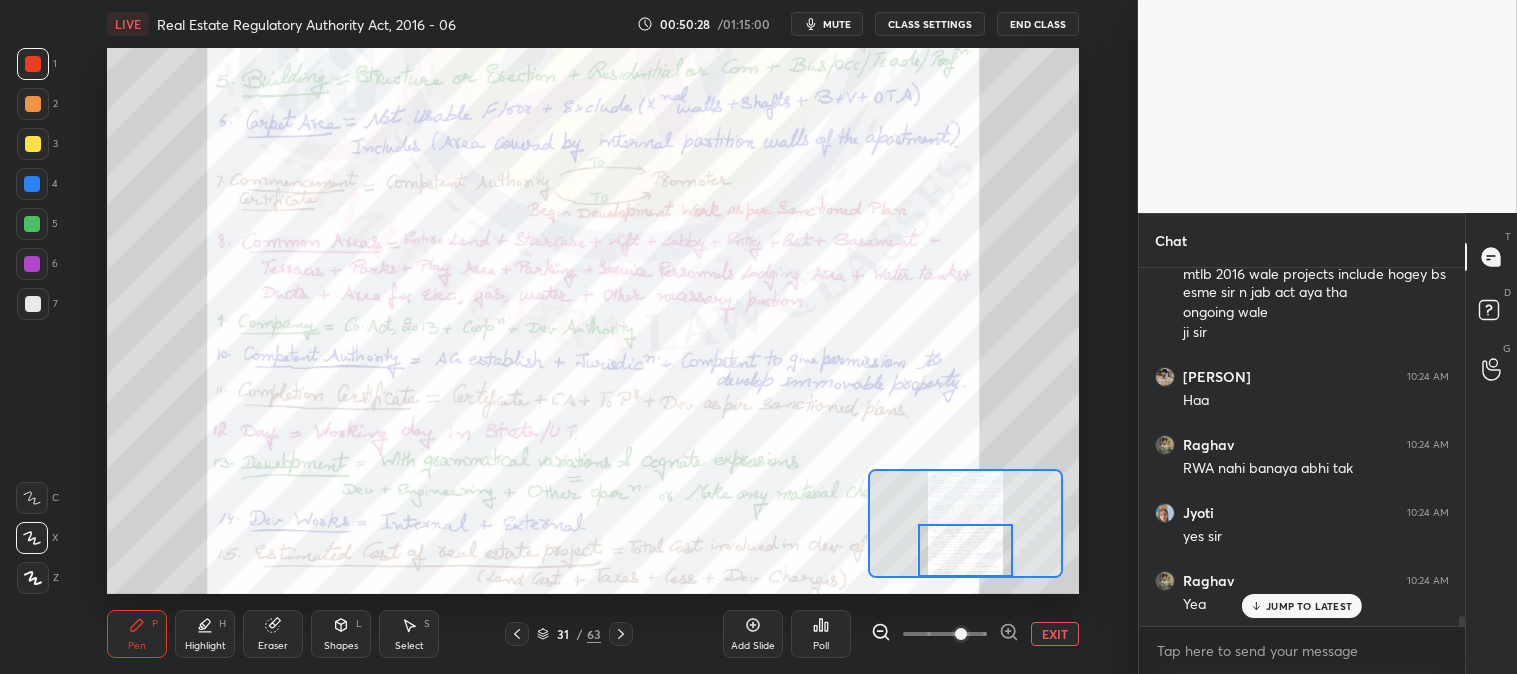 scroll, scrollTop: 12023, scrollLeft: 0, axis: vertical 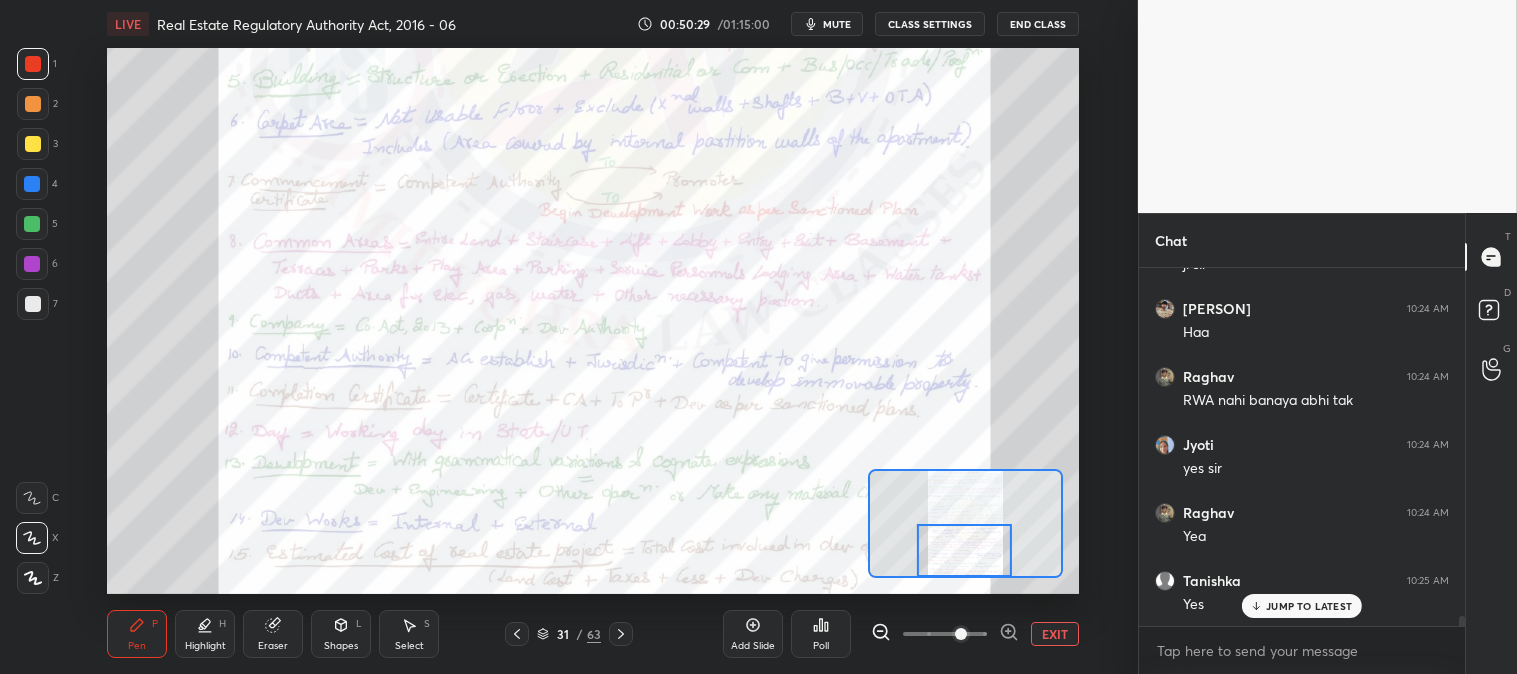click 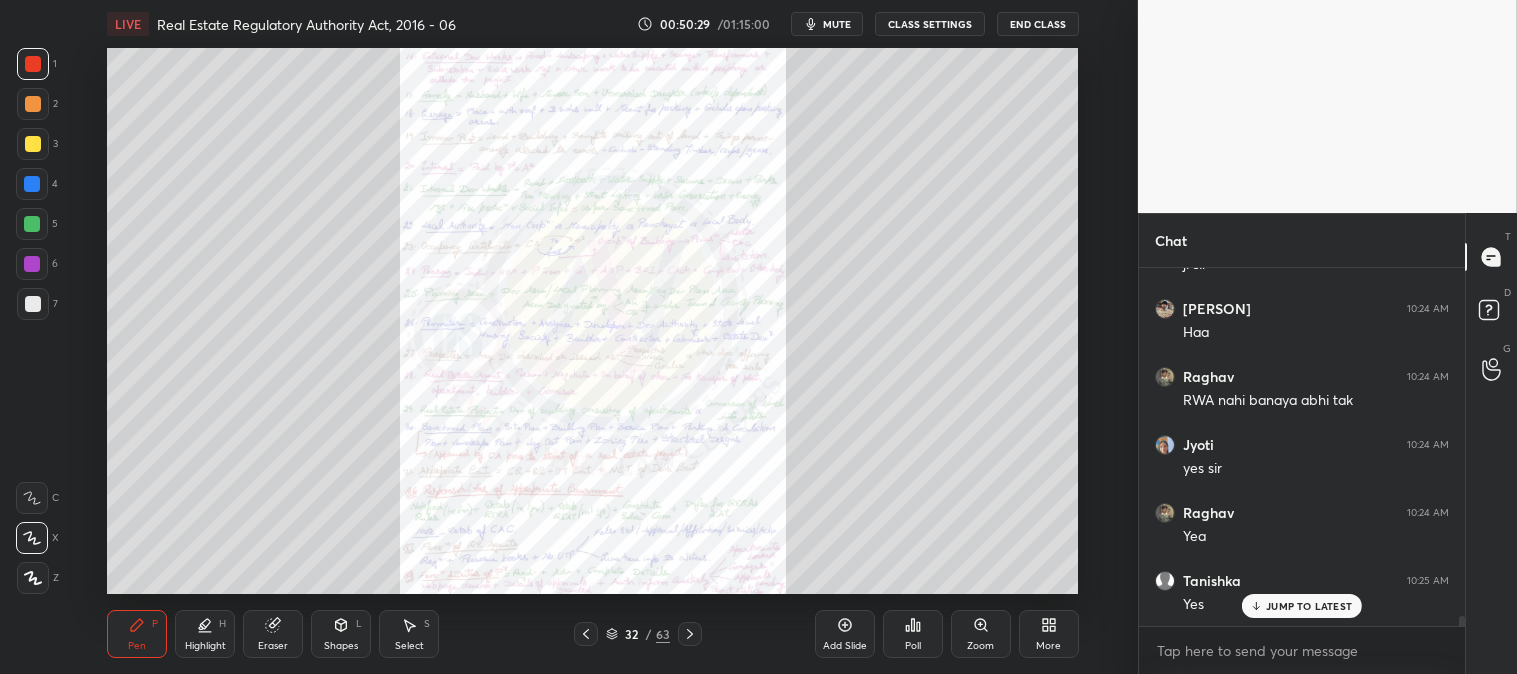 scroll, scrollTop: 12091, scrollLeft: 0, axis: vertical 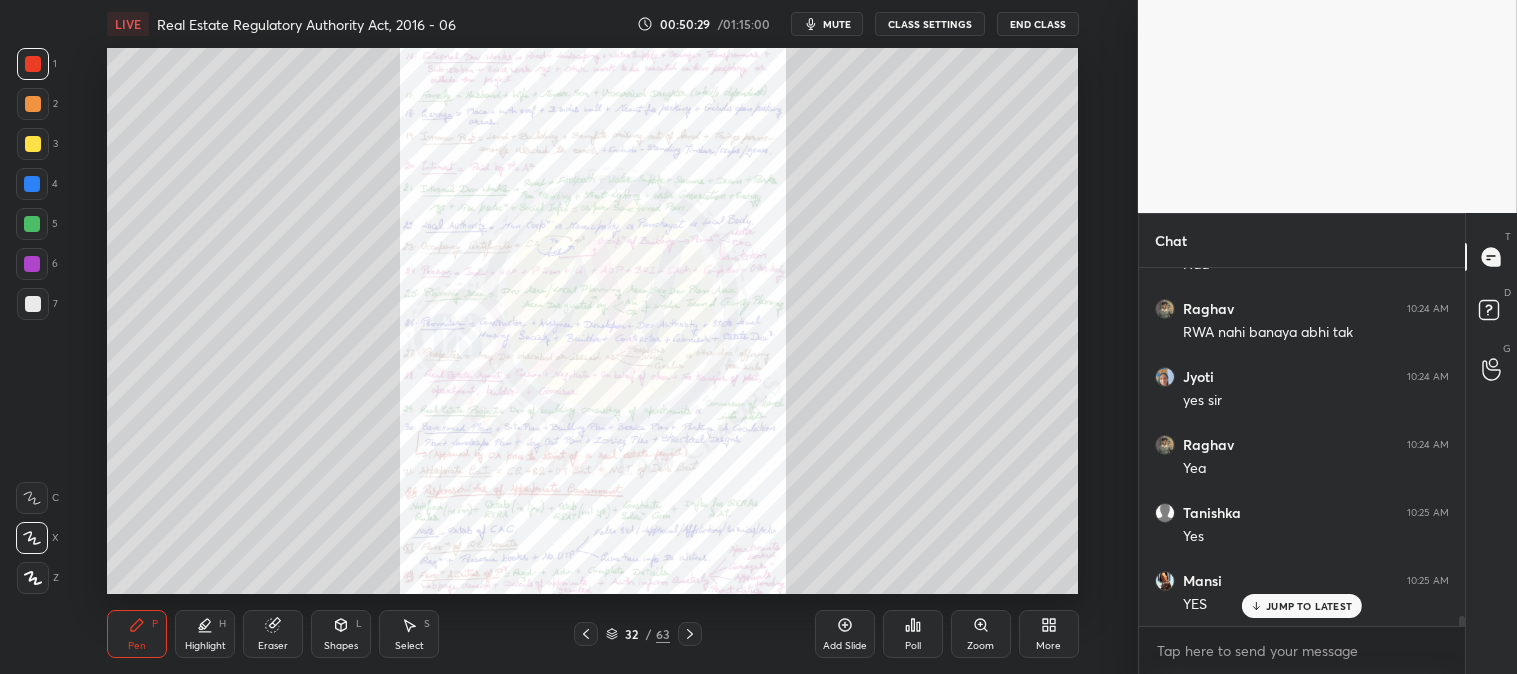 click on "Zoom" at bounding box center (981, 634) 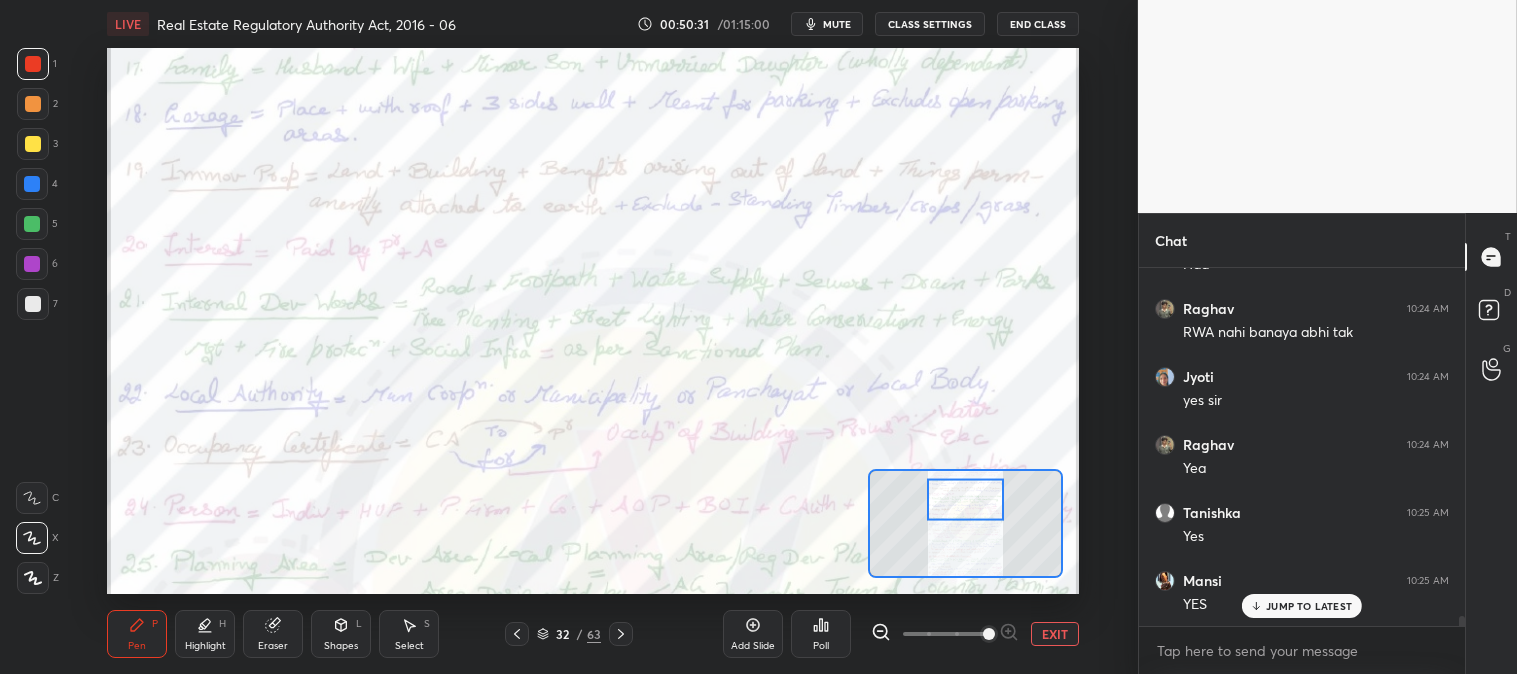 scroll, scrollTop: 12160, scrollLeft: 0, axis: vertical 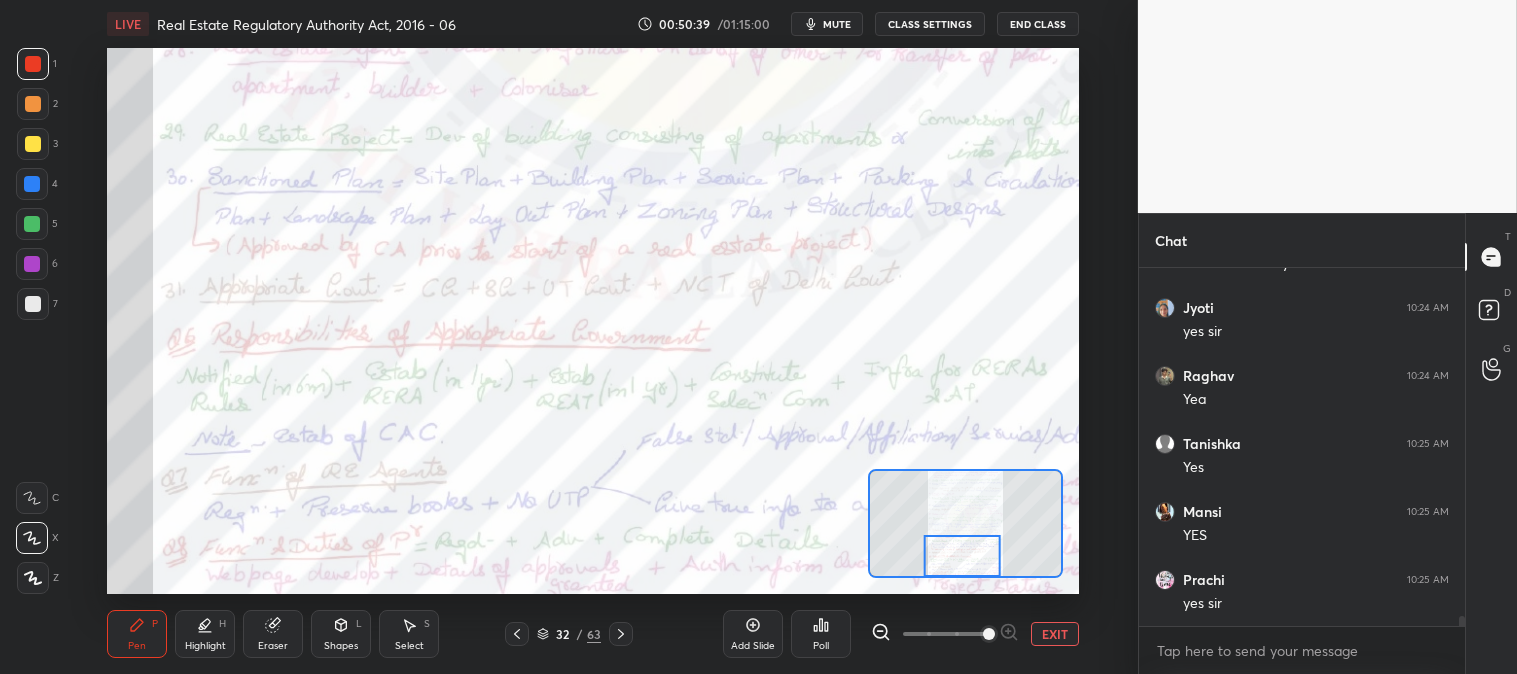 click 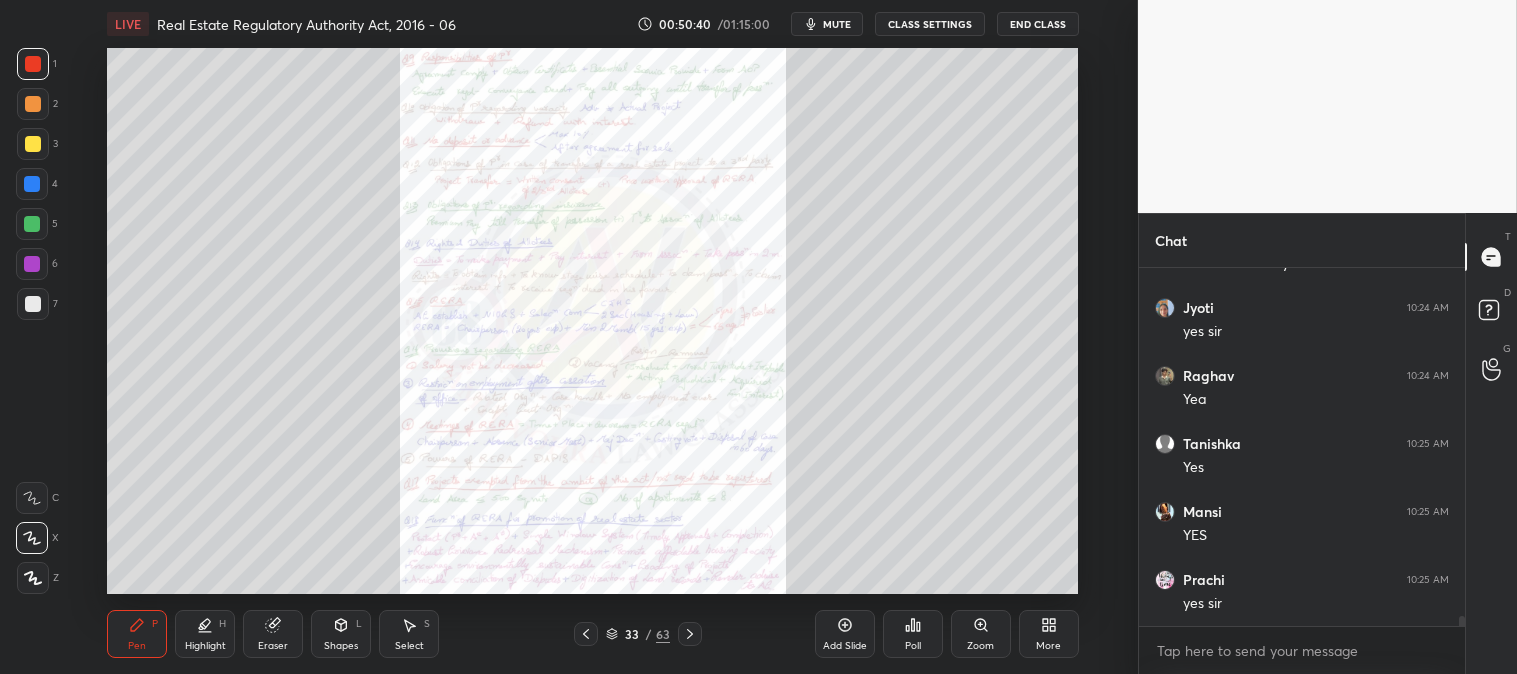 click on "Zoom" at bounding box center (981, 634) 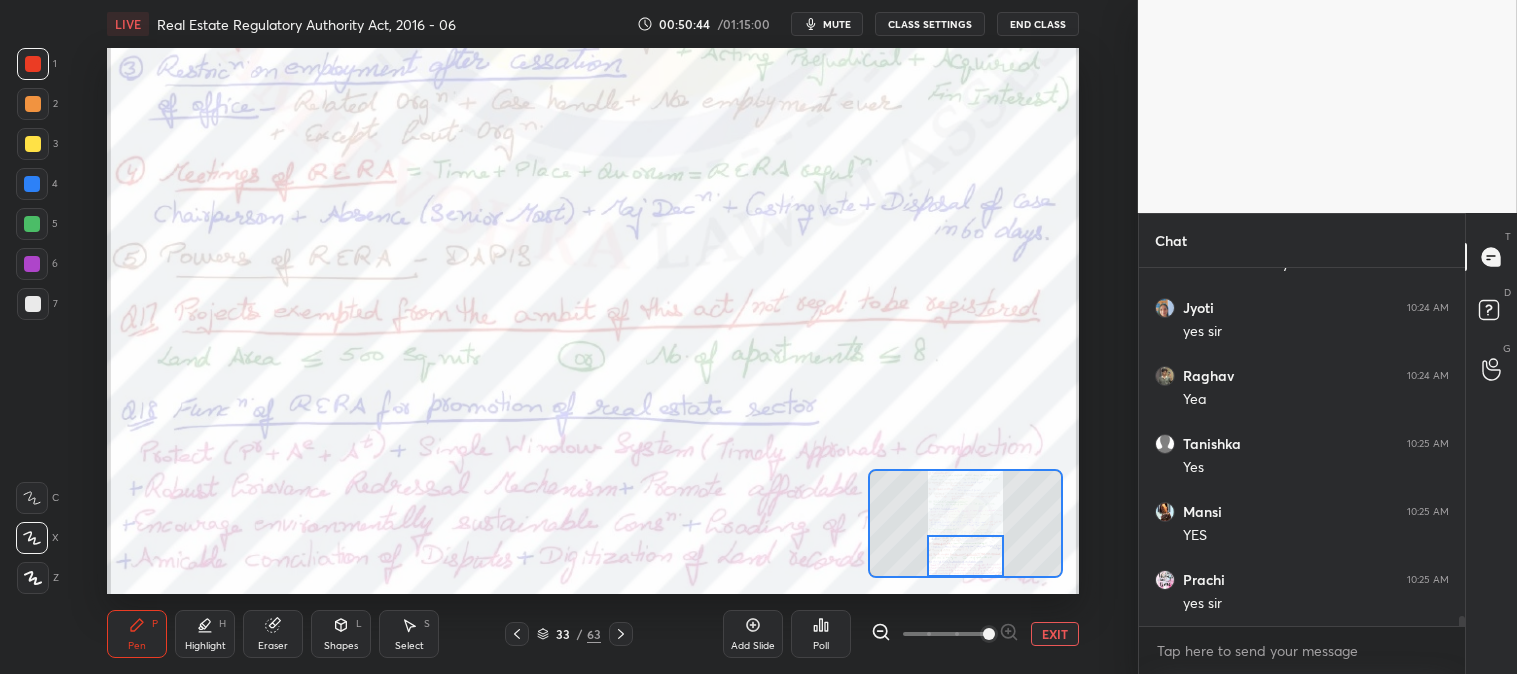click at bounding box center (517, 634) 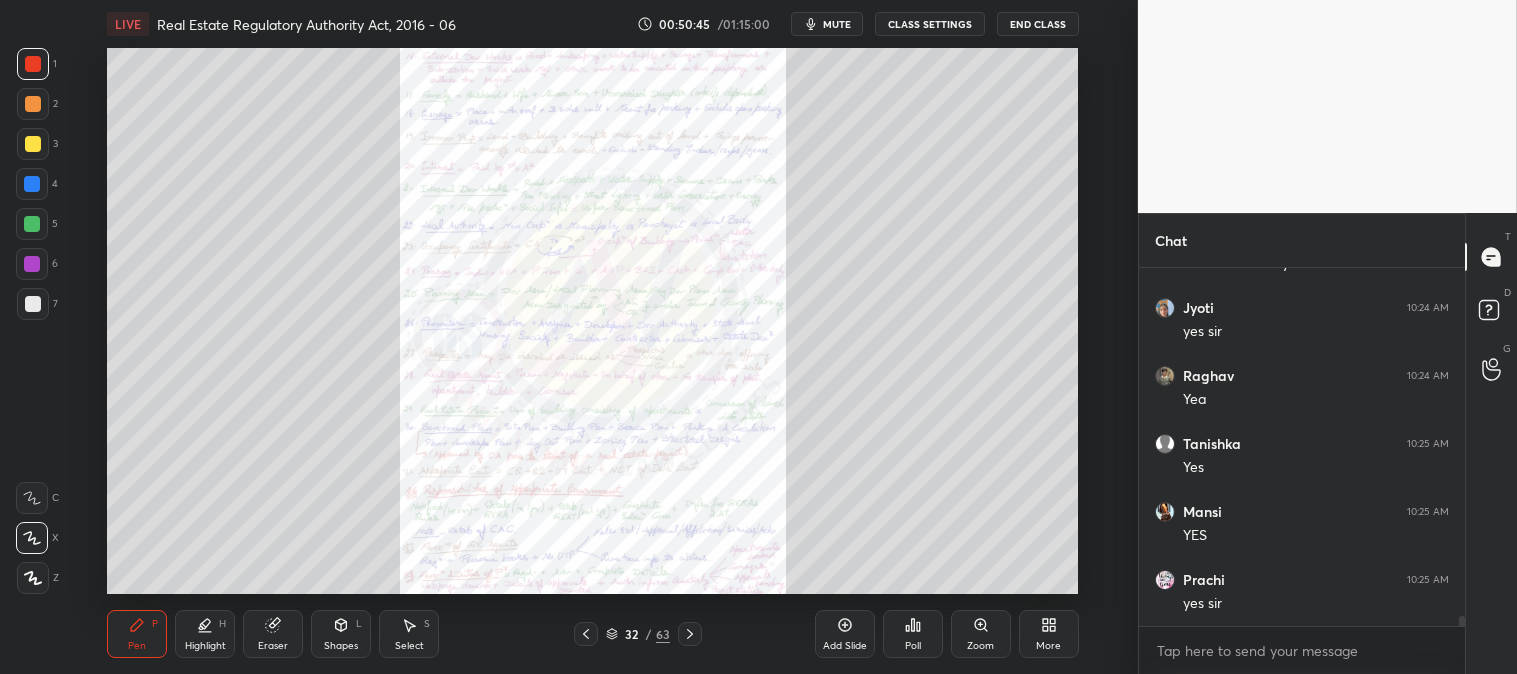 click 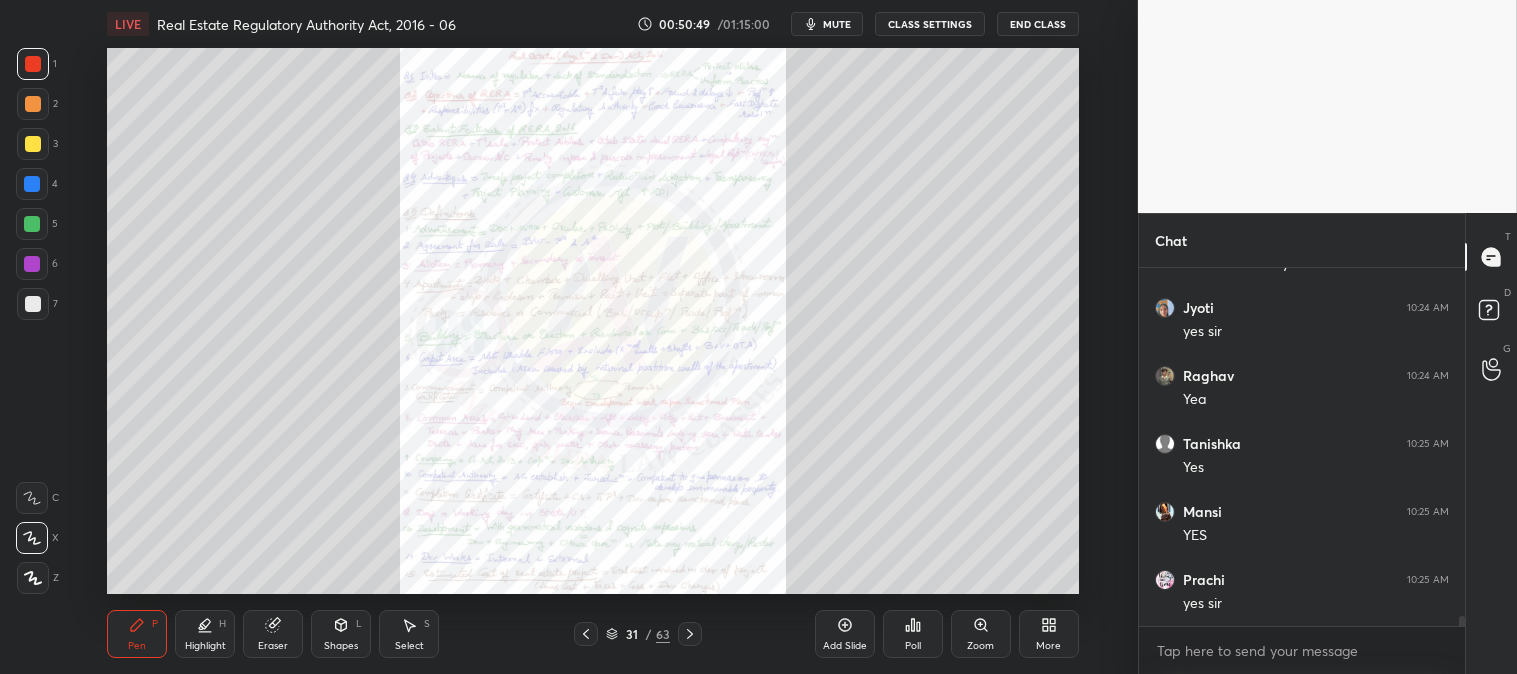 click 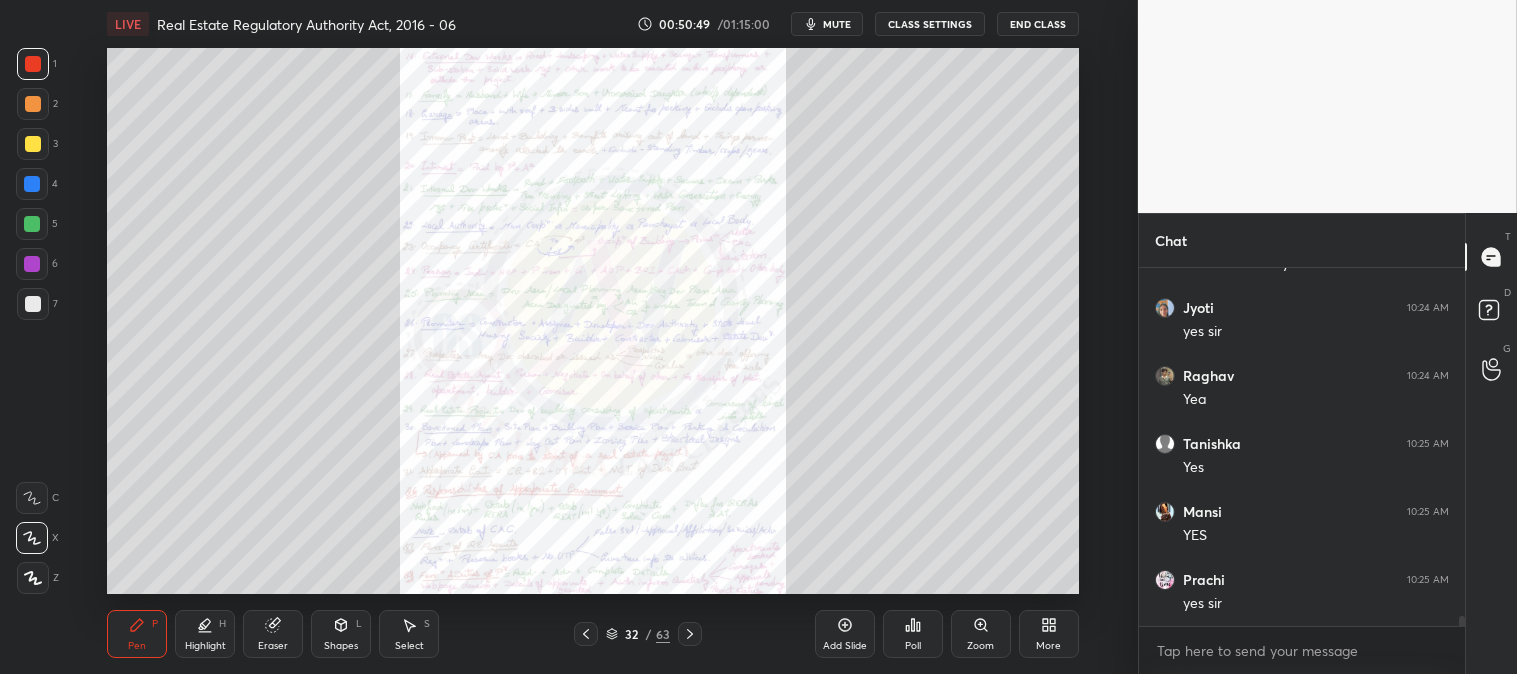 click 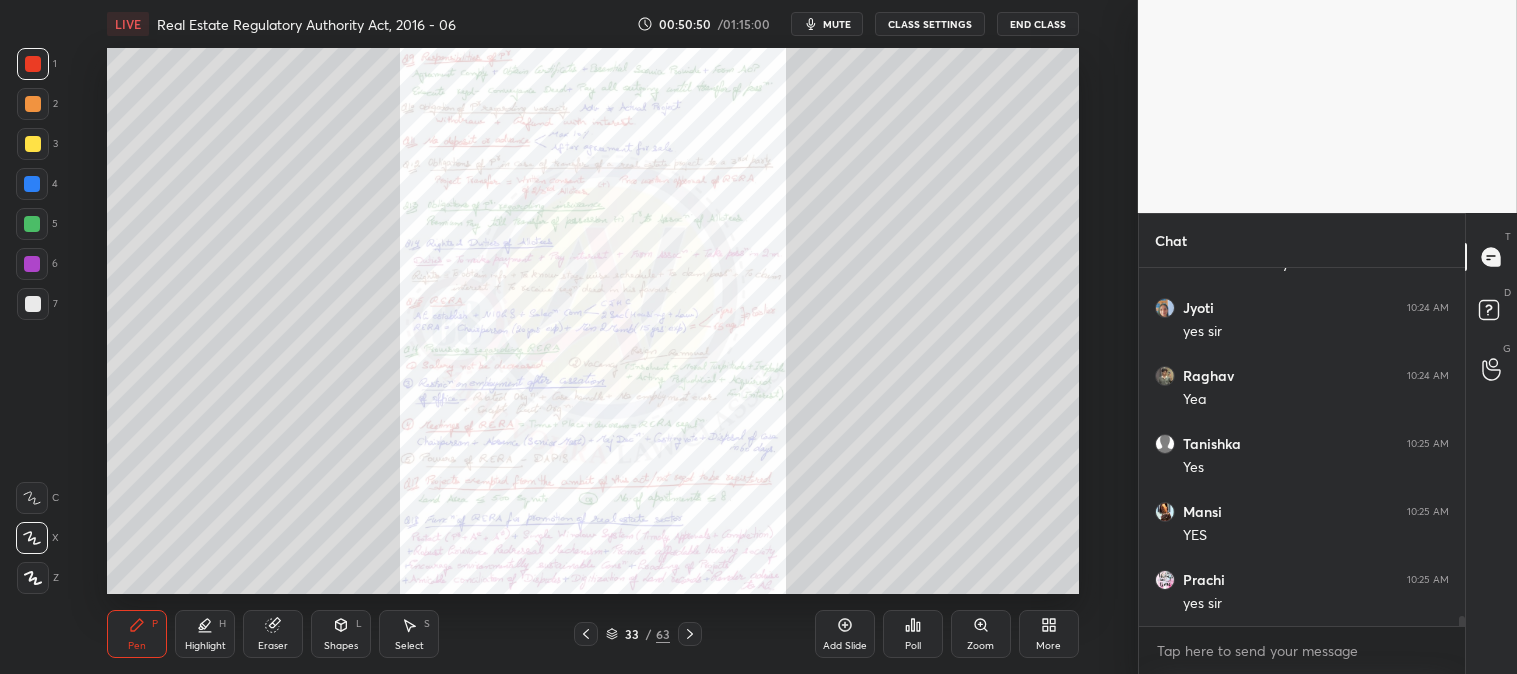click 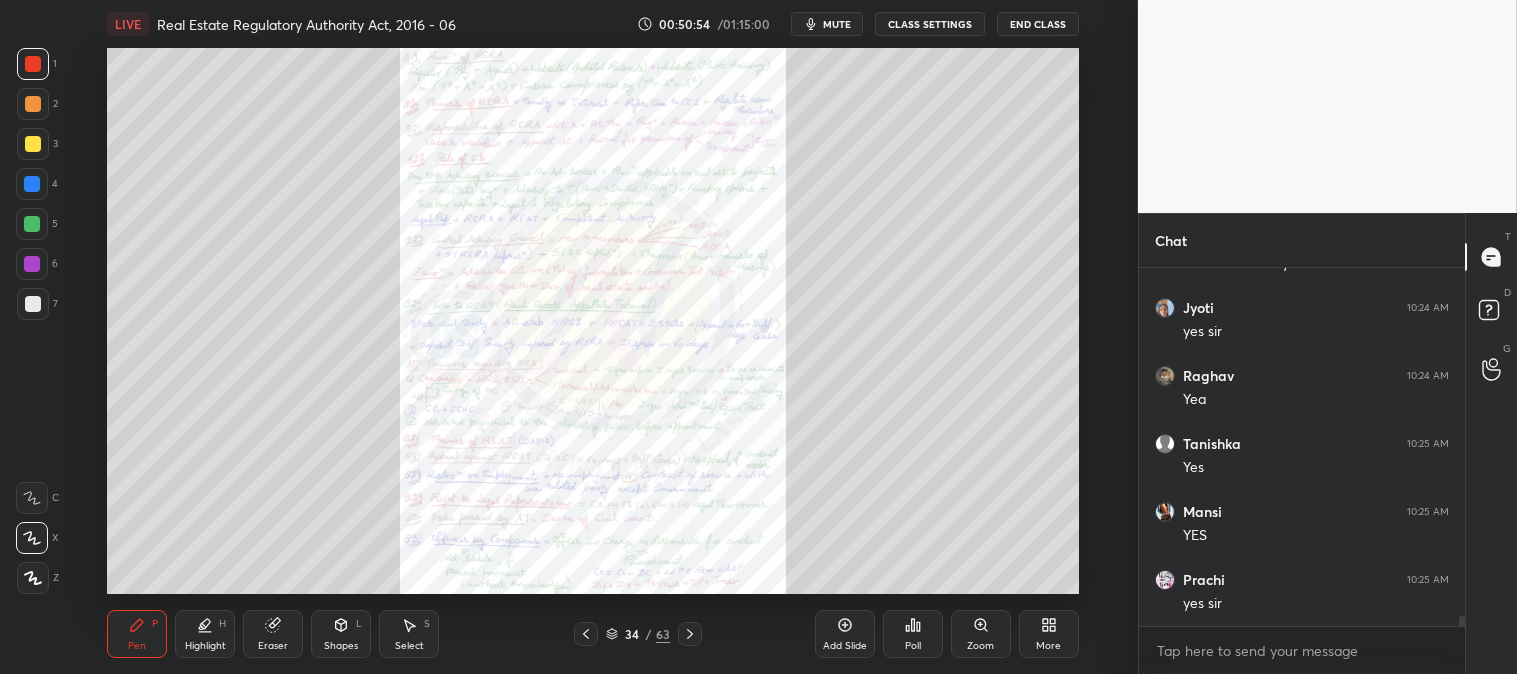 click 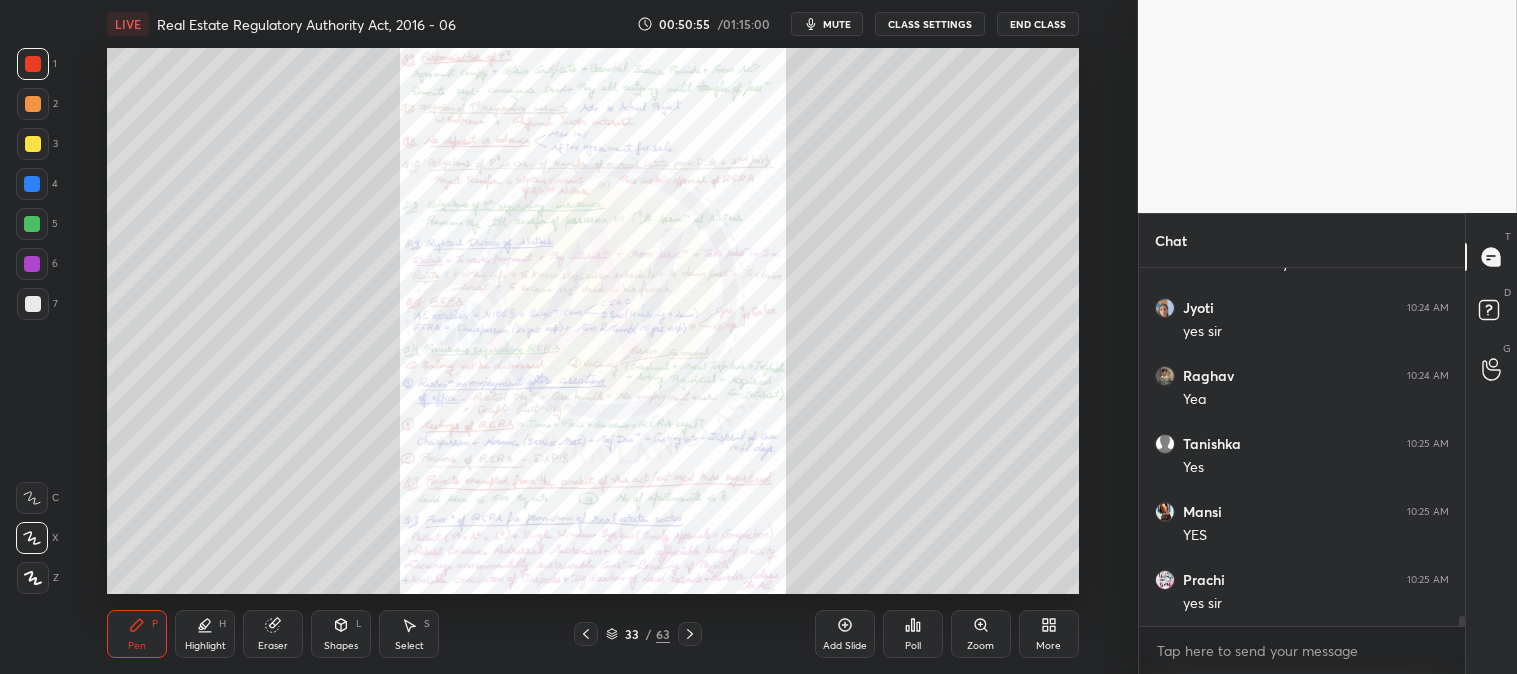 click 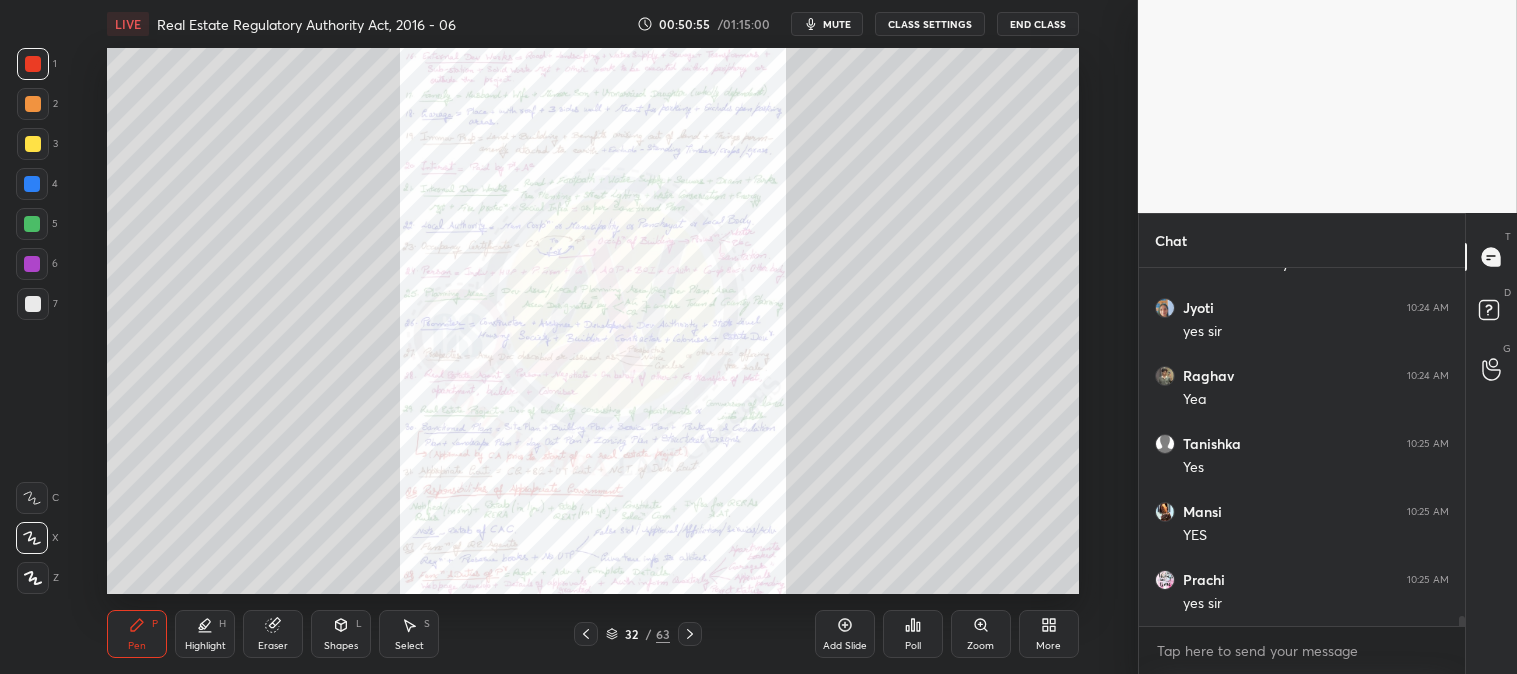 click 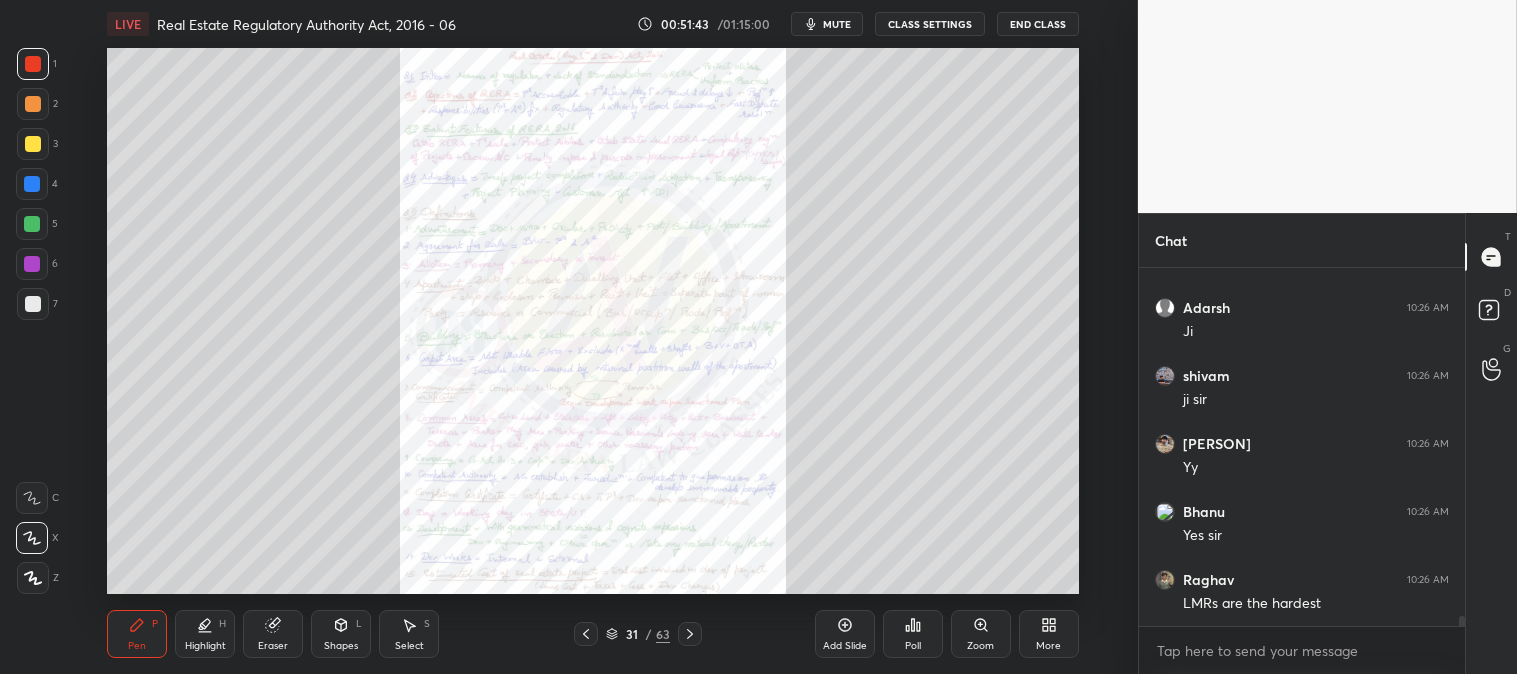 scroll, scrollTop: 12907, scrollLeft: 0, axis: vertical 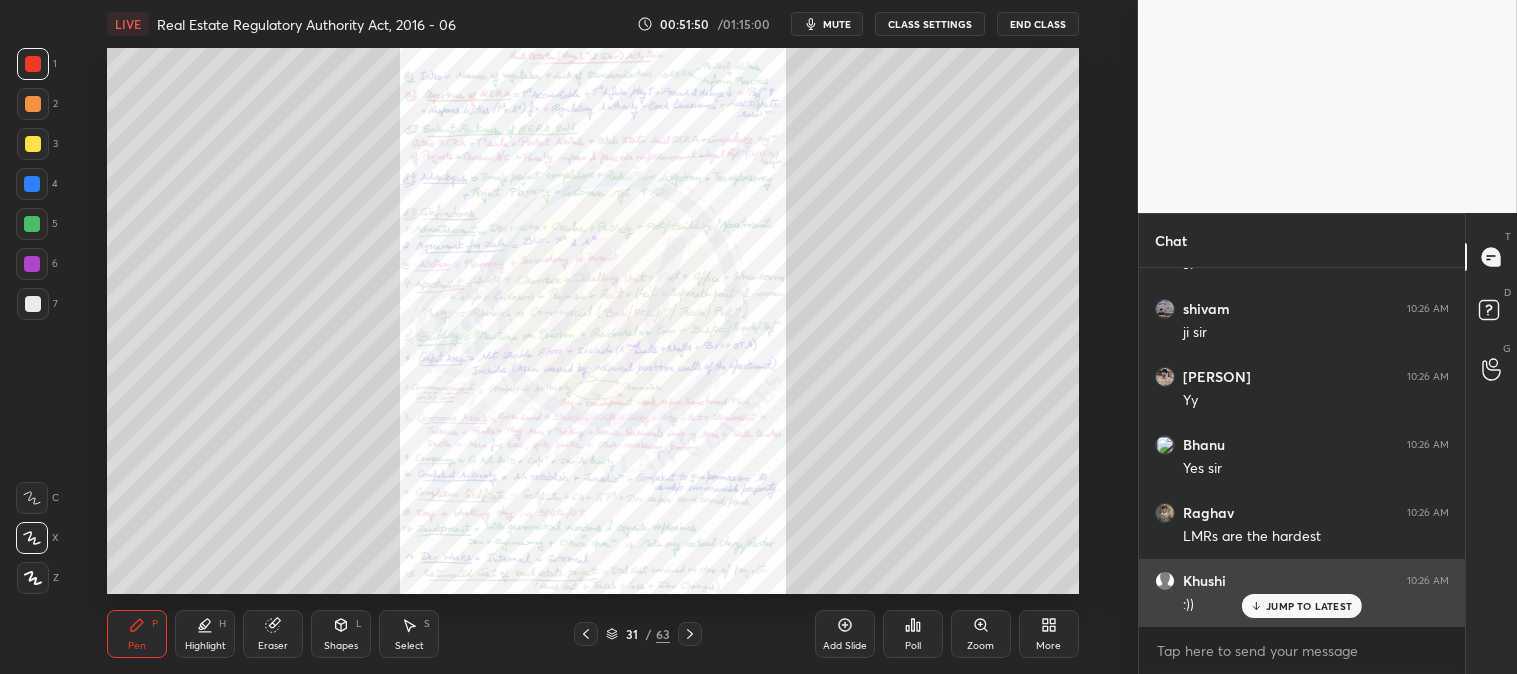 click on "JUMP TO LATEST" at bounding box center [1309, 606] 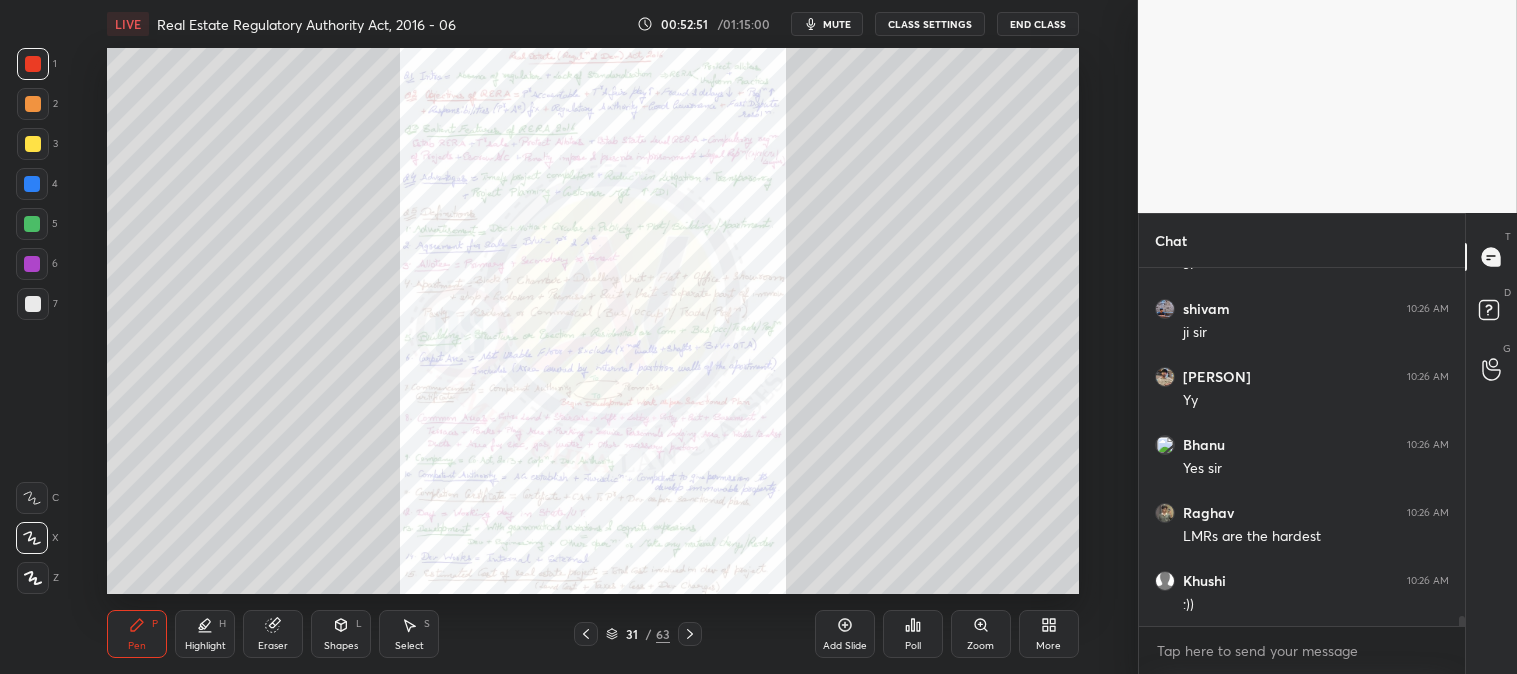 click on "mute" at bounding box center (837, 24) 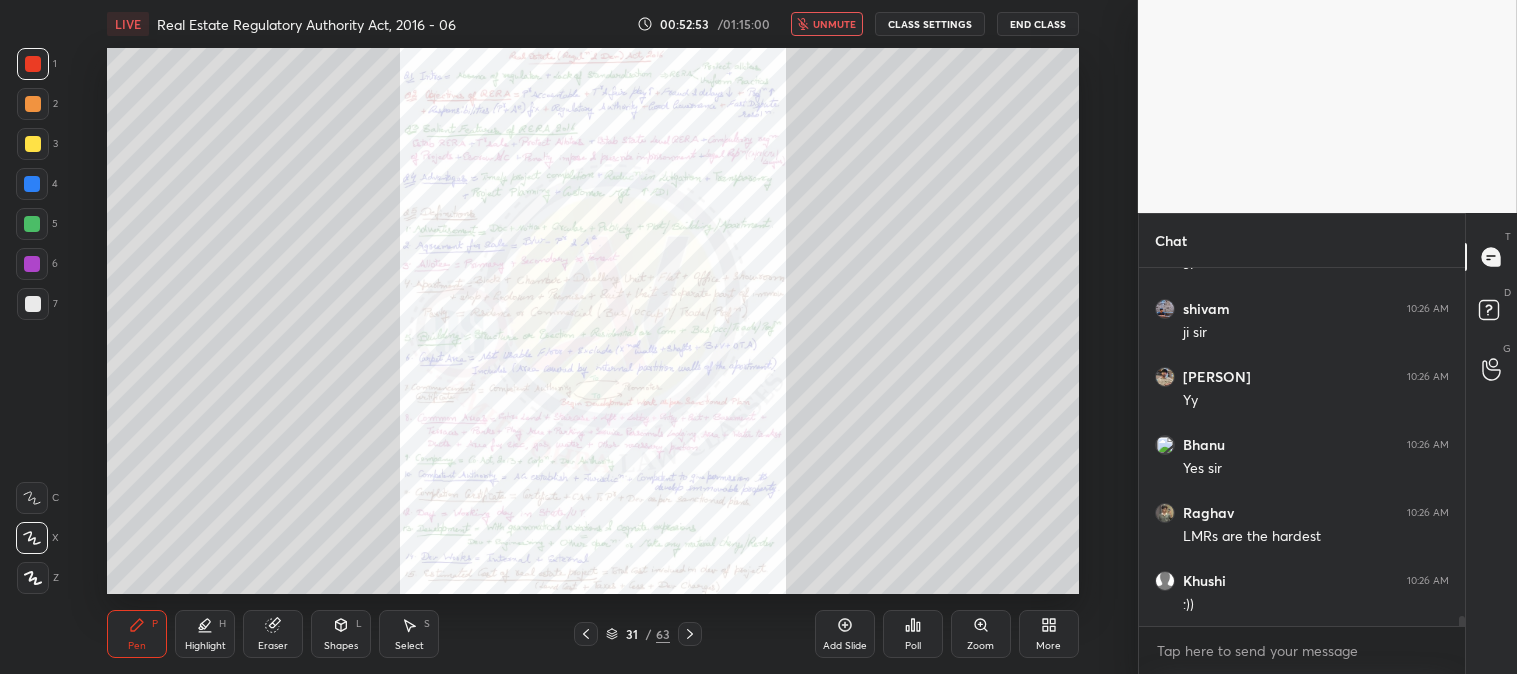 click 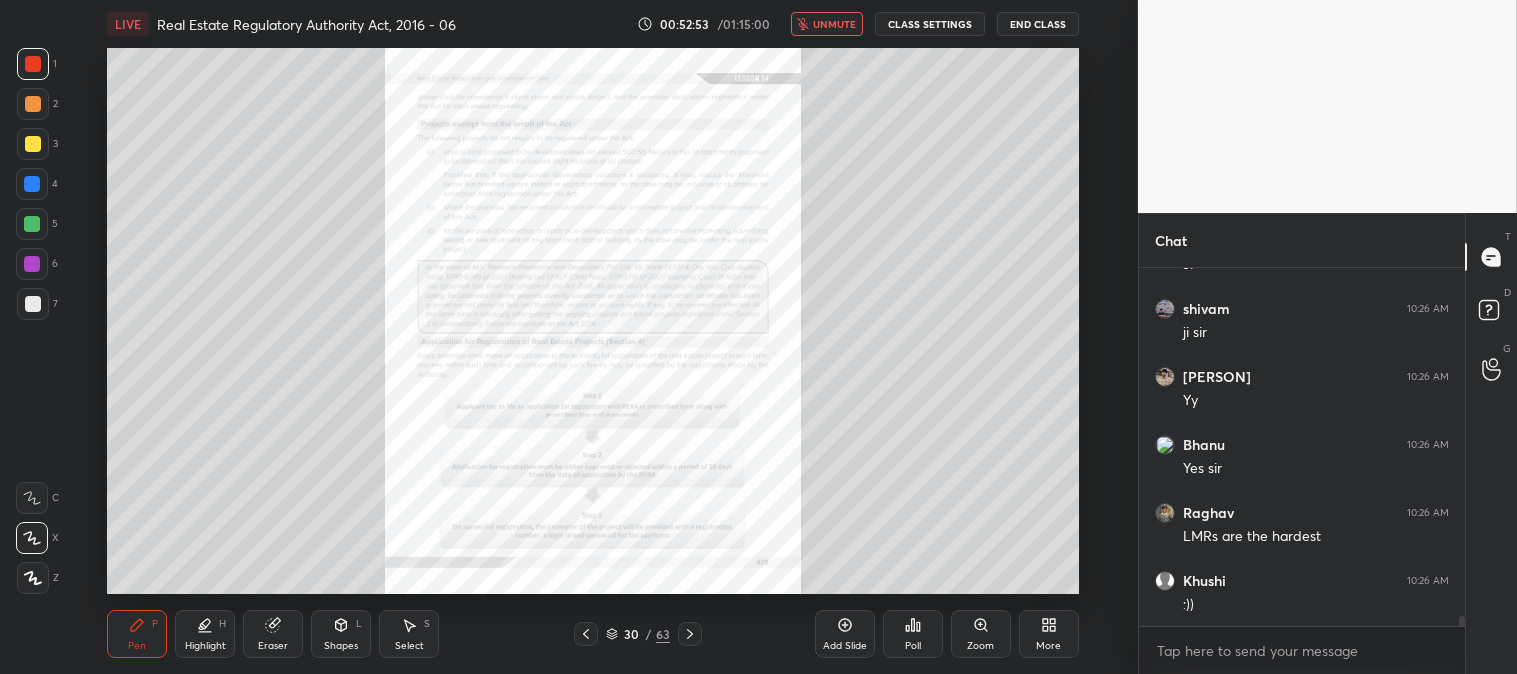 click 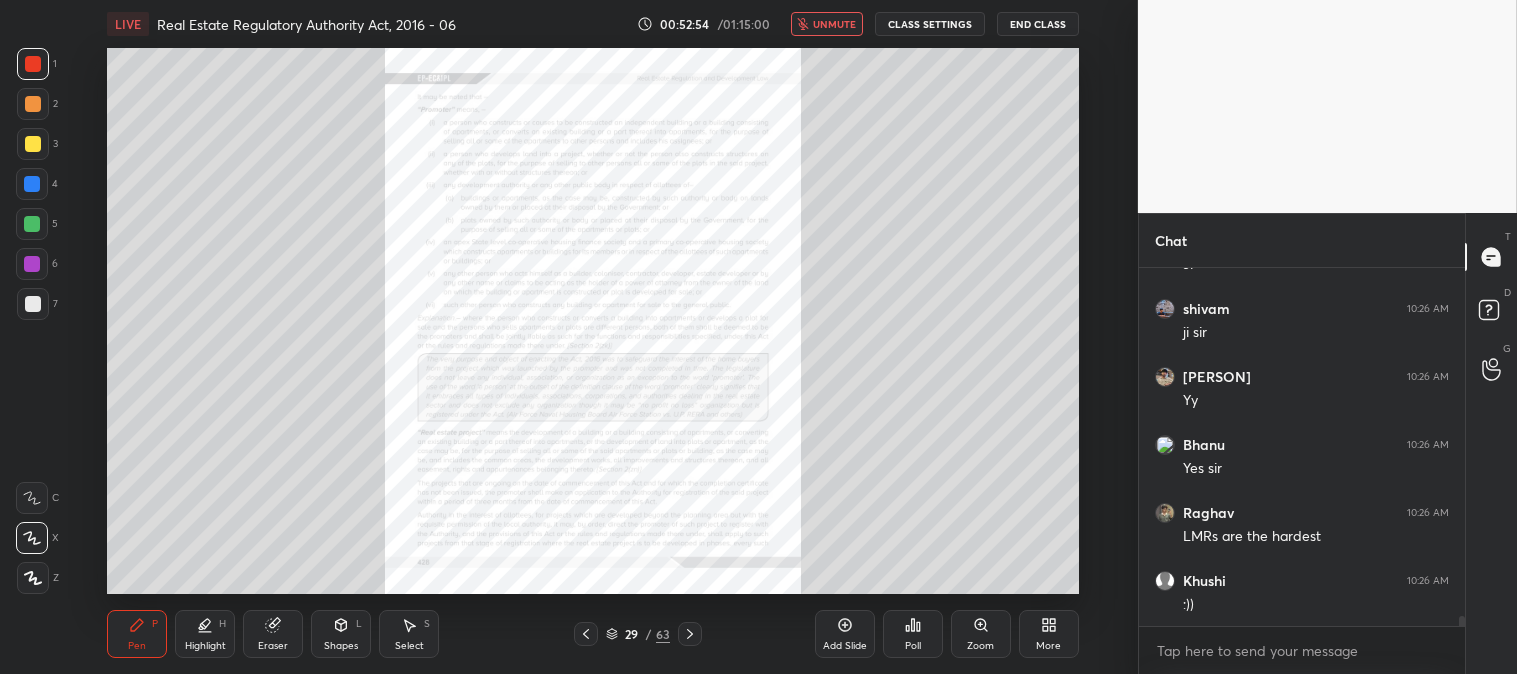 click 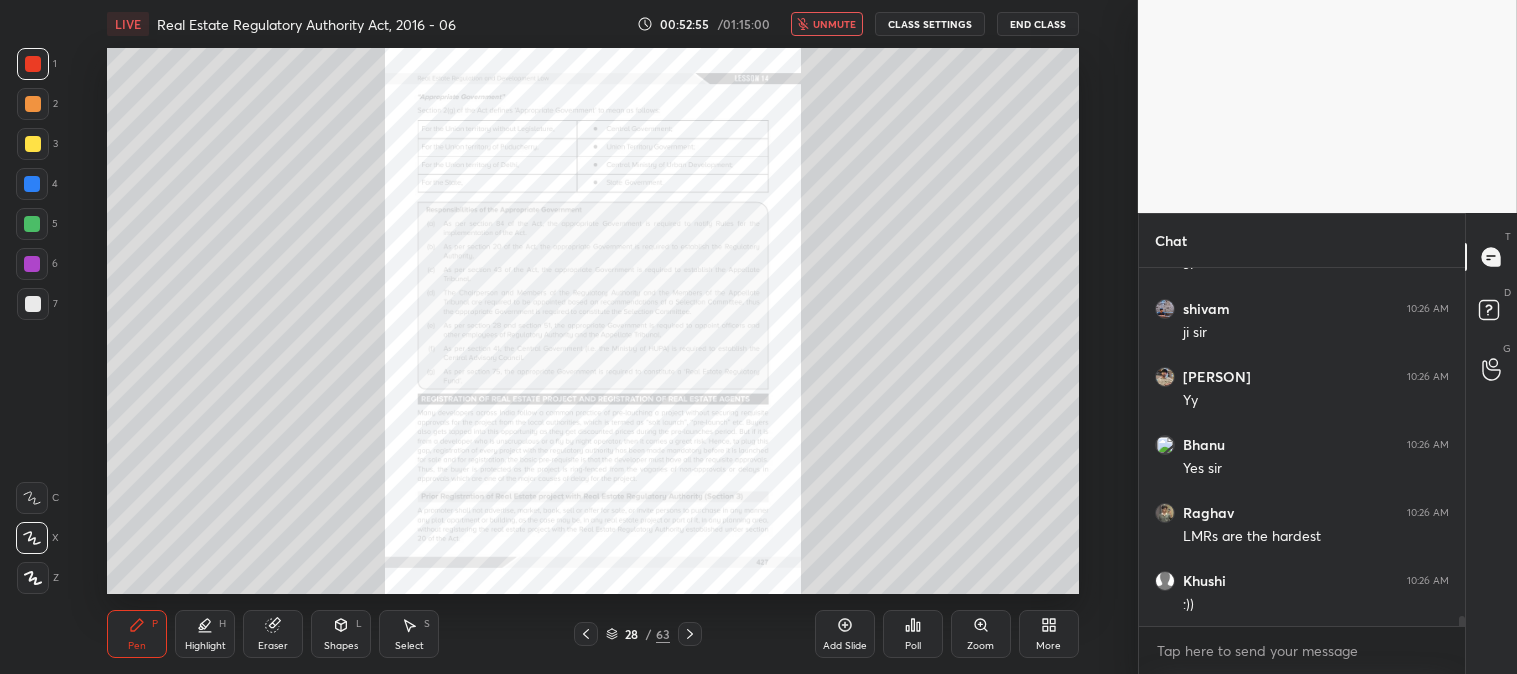 click 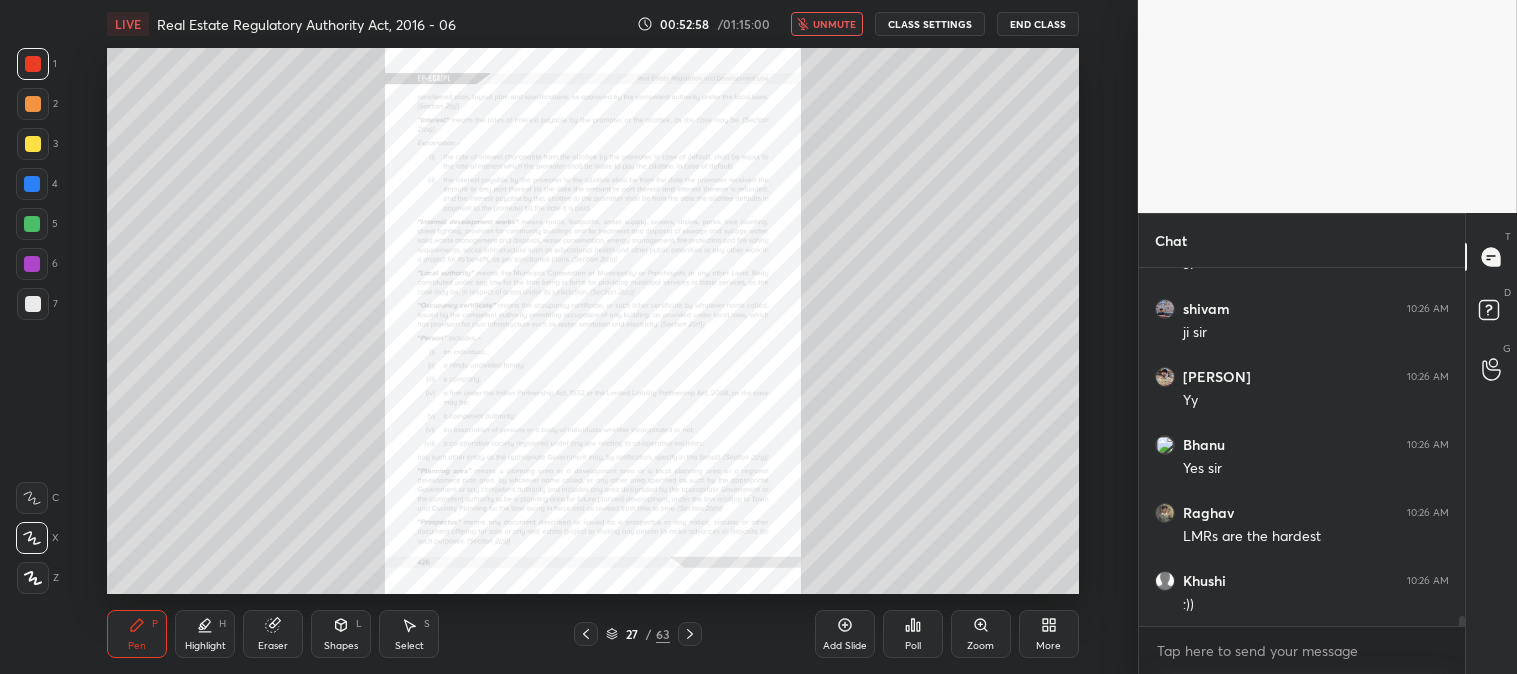 click on "LIVE Real Estate Regulatory Authority Act, 2016 - 06 00:52:58 /  01:15:00 unmute CLASS SETTINGS End Class" at bounding box center (592, 24) 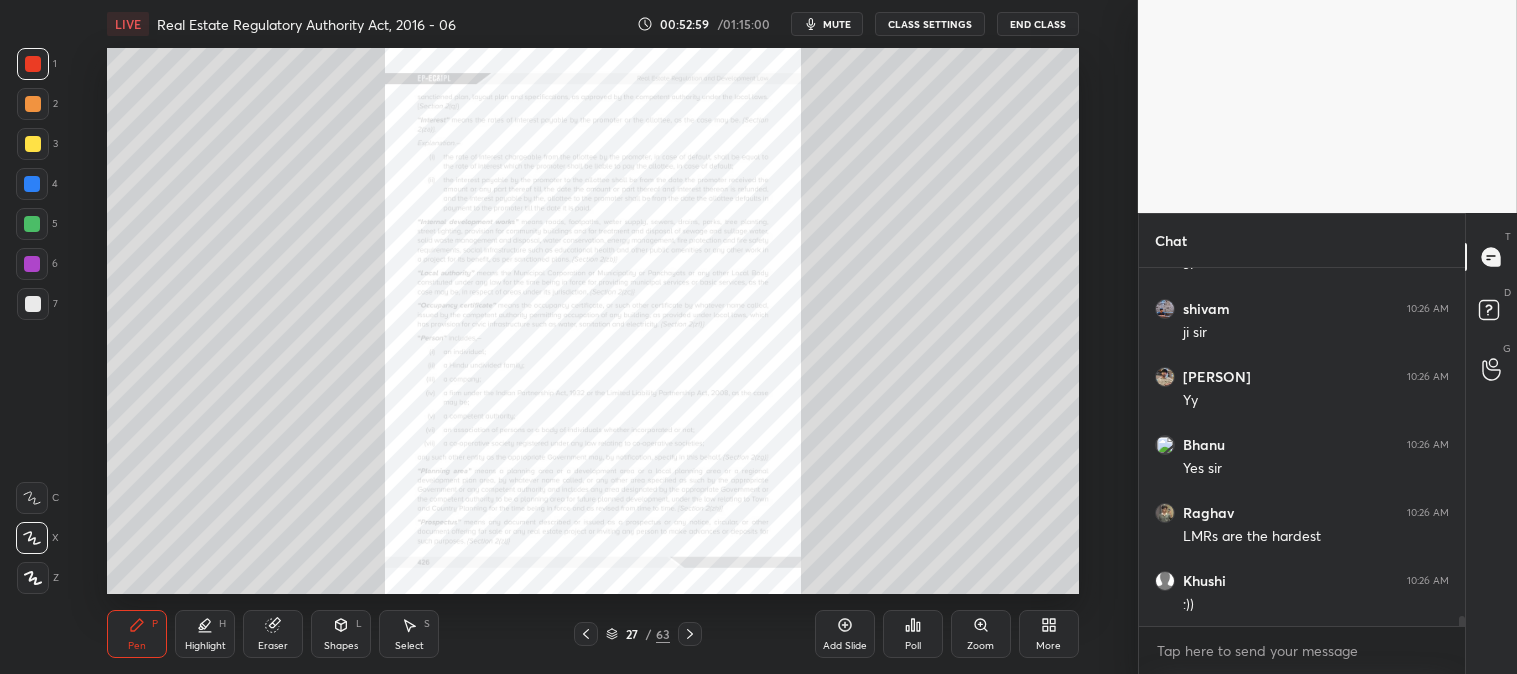 click 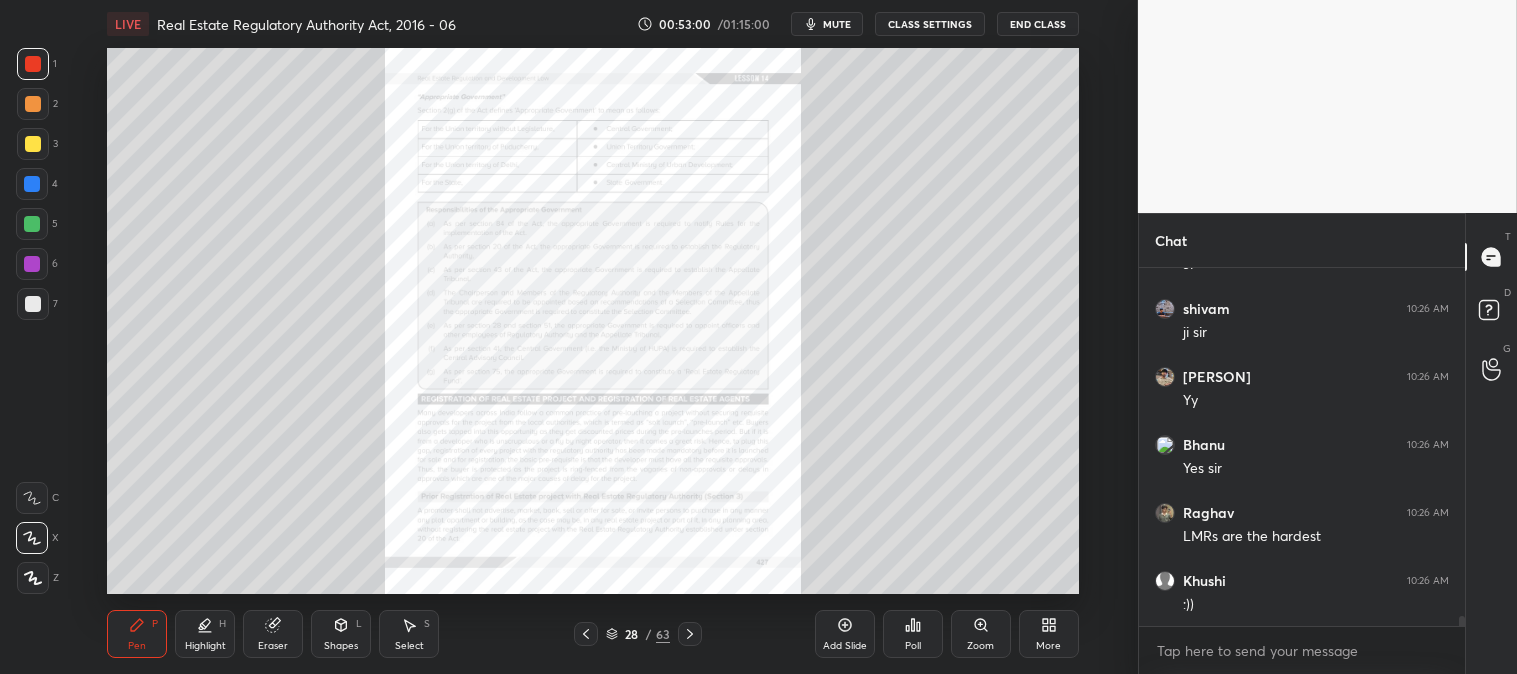 click 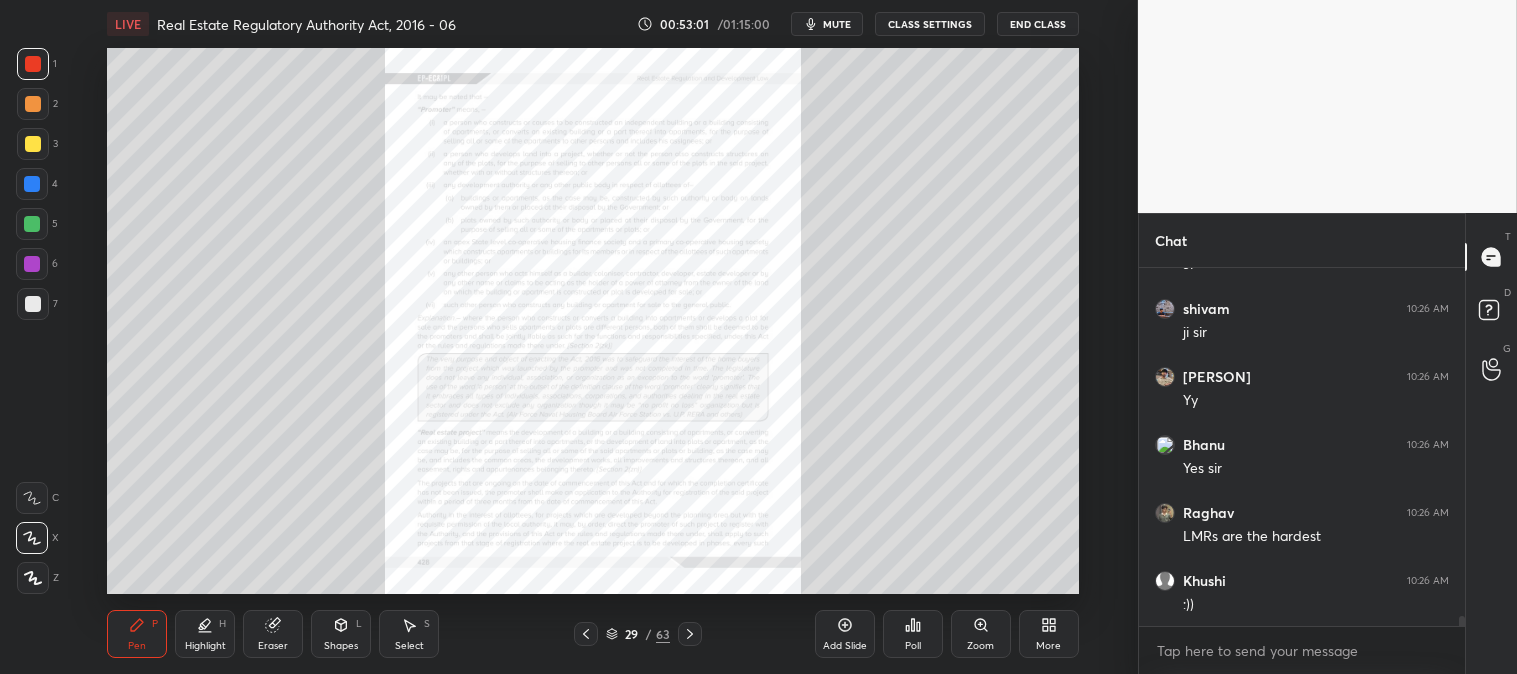 click 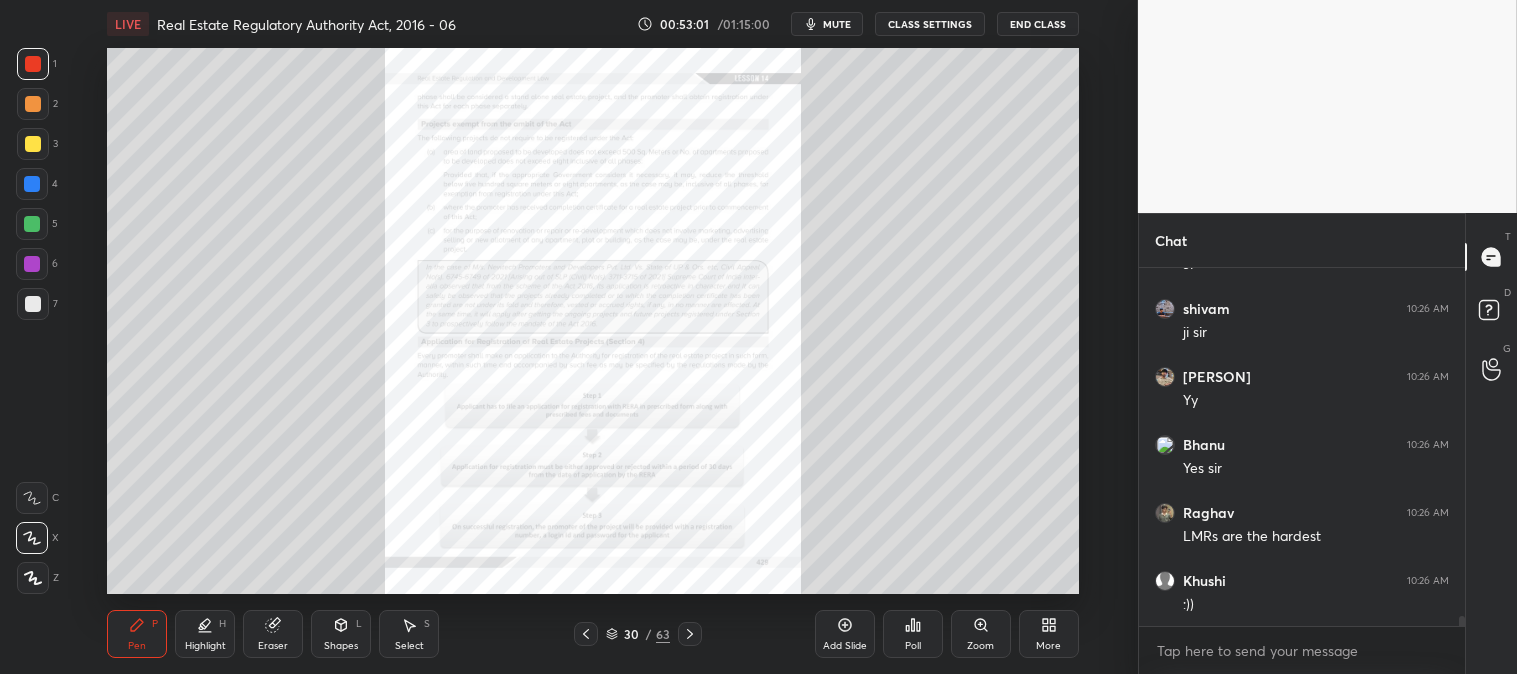 click 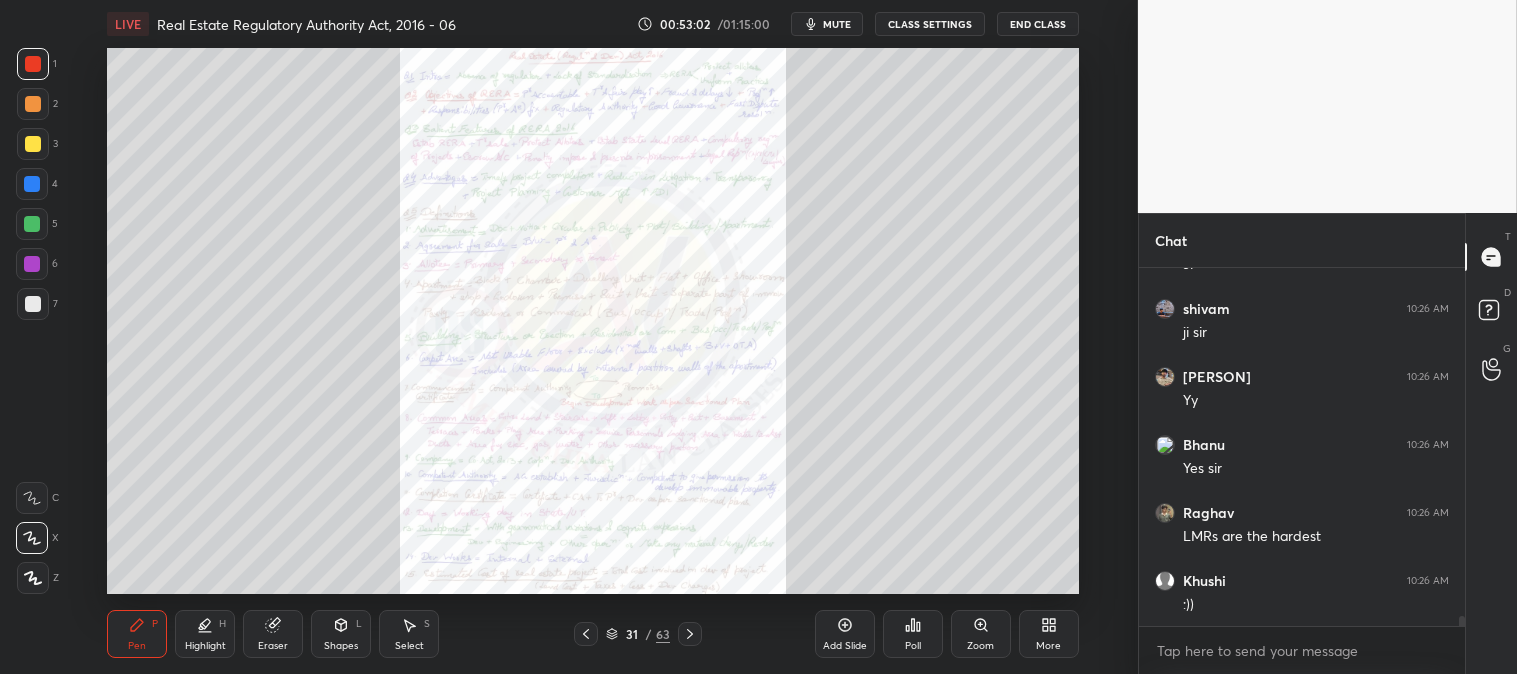 click 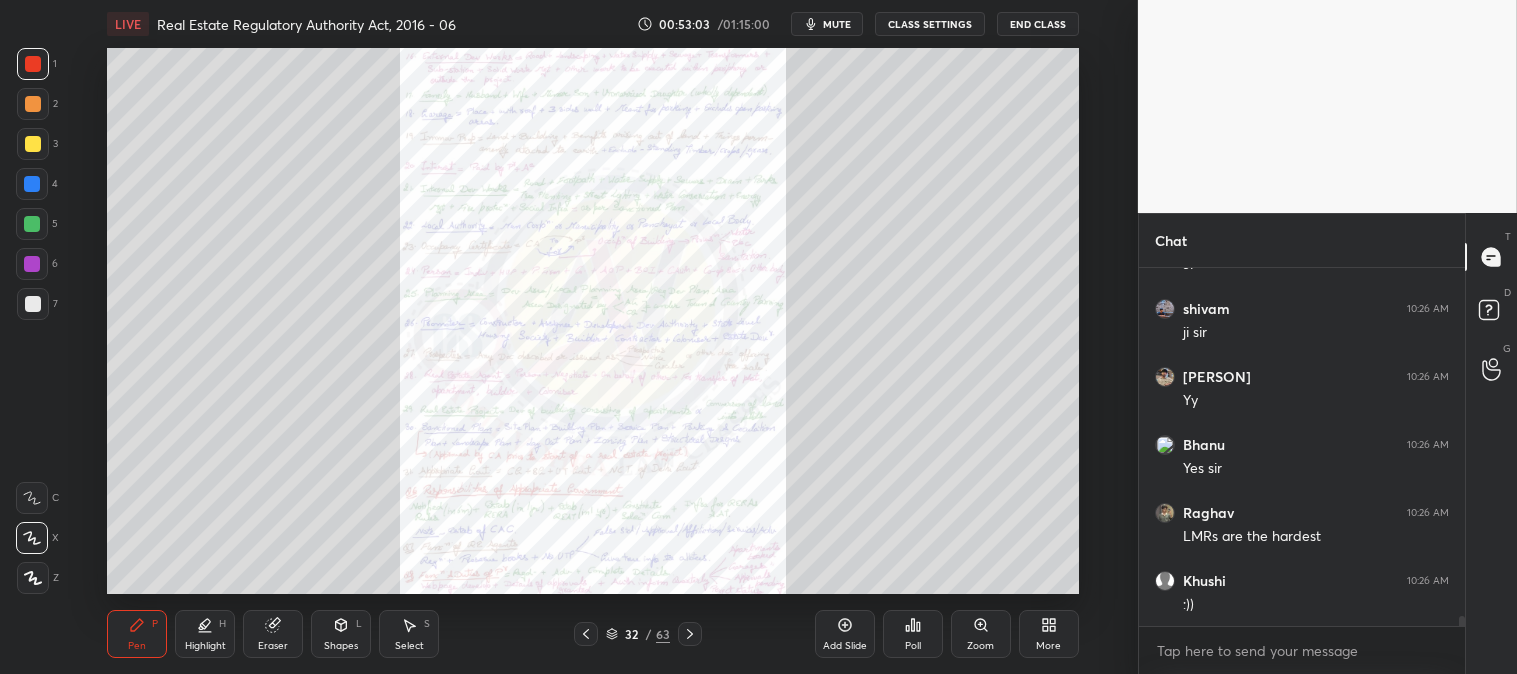 click 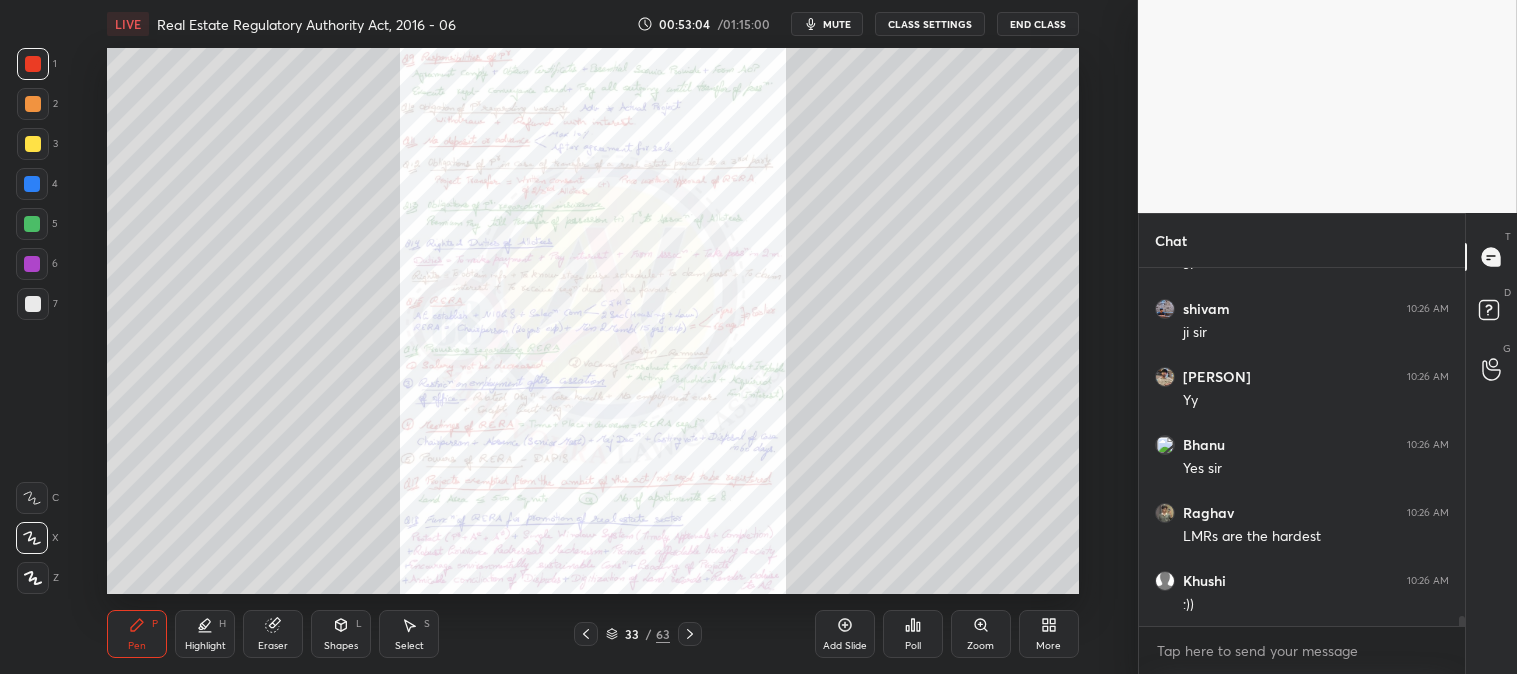 click 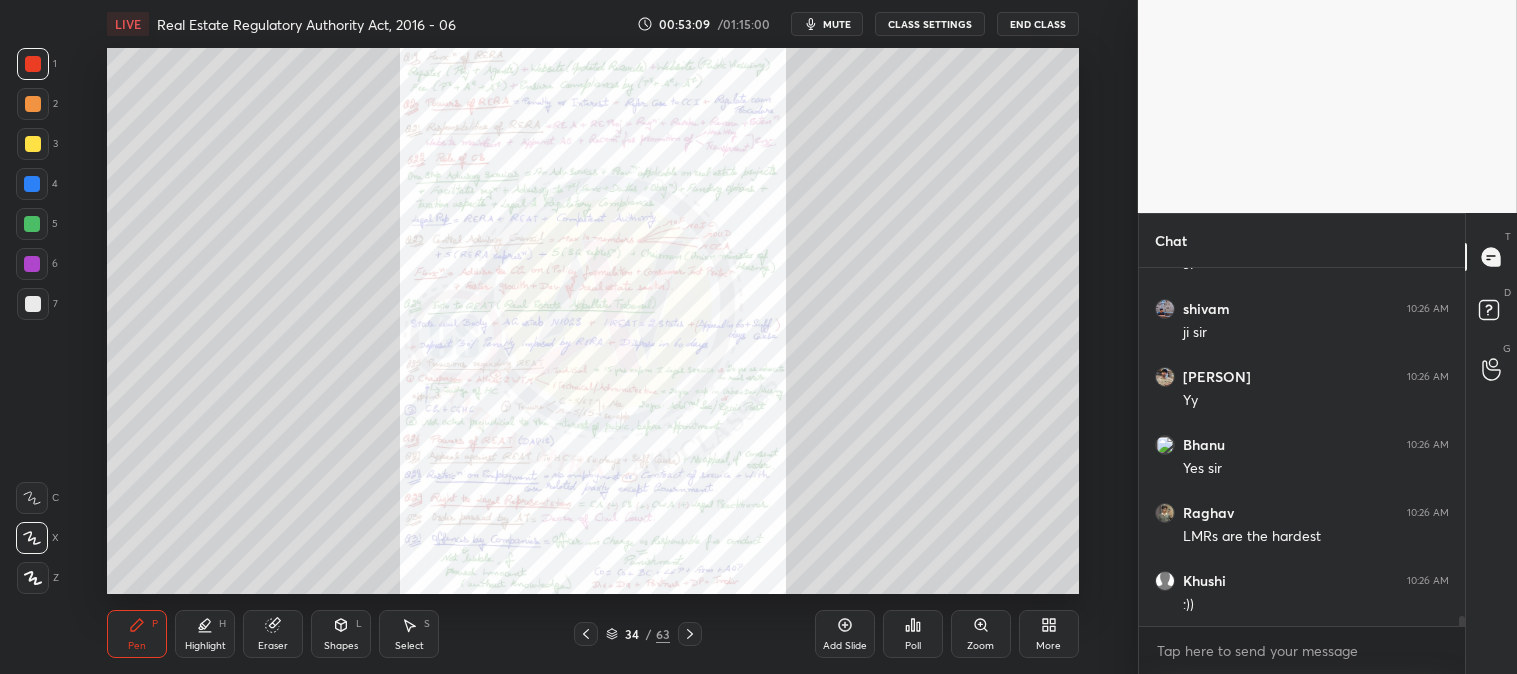 click at bounding box center [586, 634] 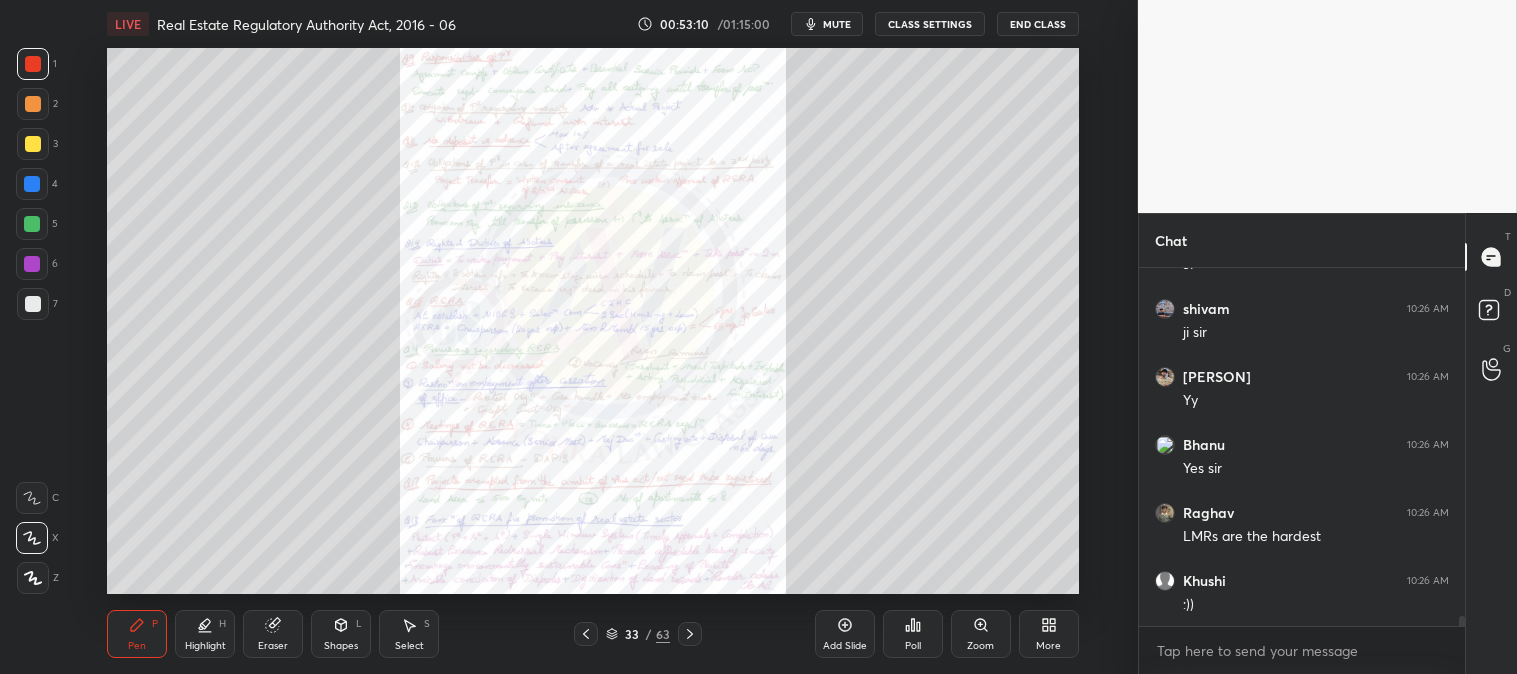 click on "Highlight H" at bounding box center (205, 634) 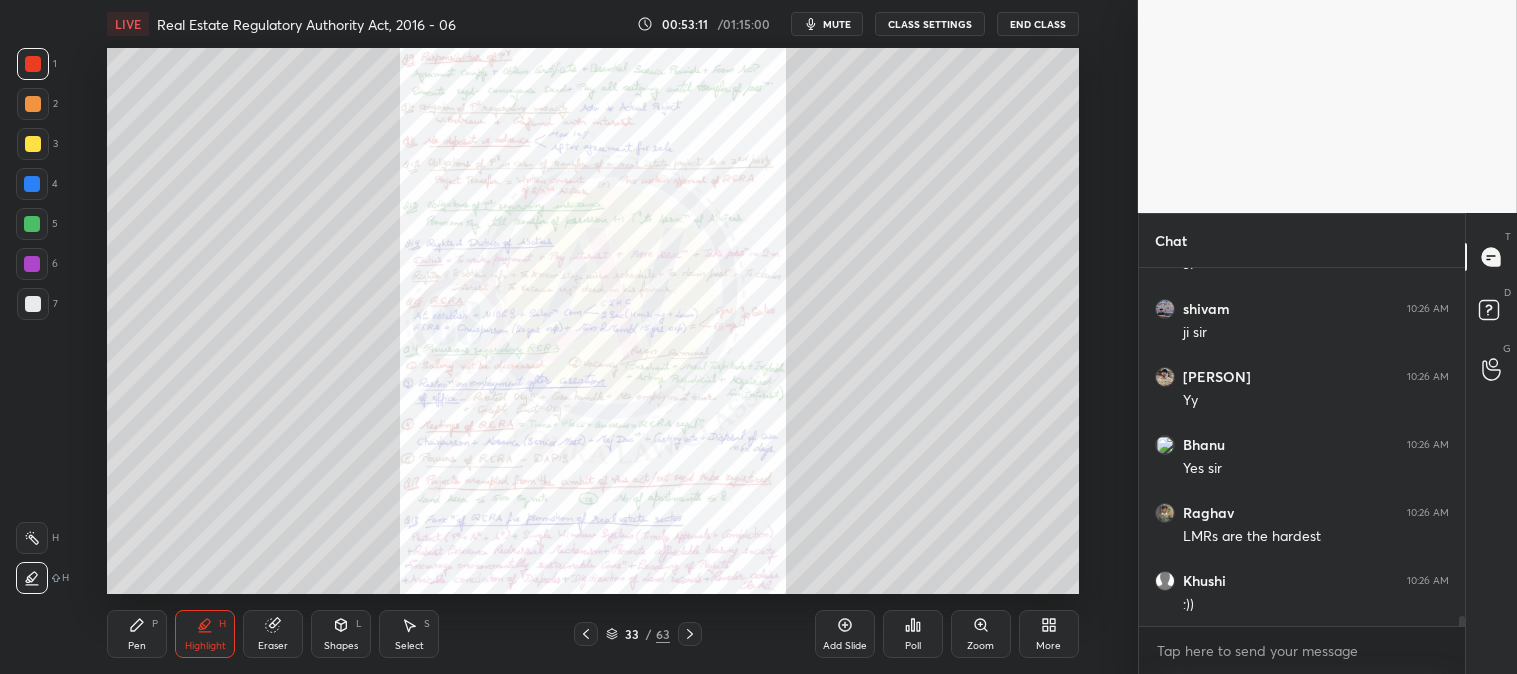 click at bounding box center [32, 538] 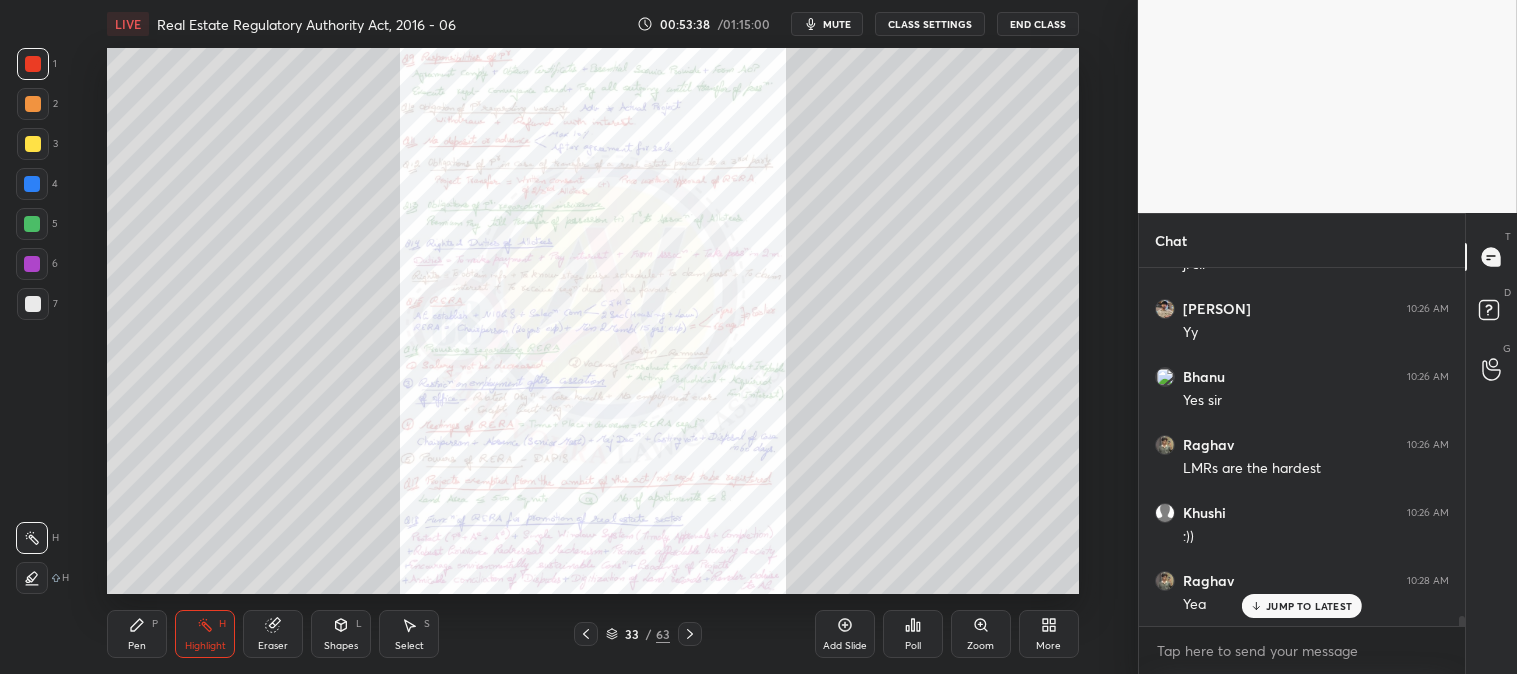 scroll, scrollTop: 13043, scrollLeft: 0, axis: vertical 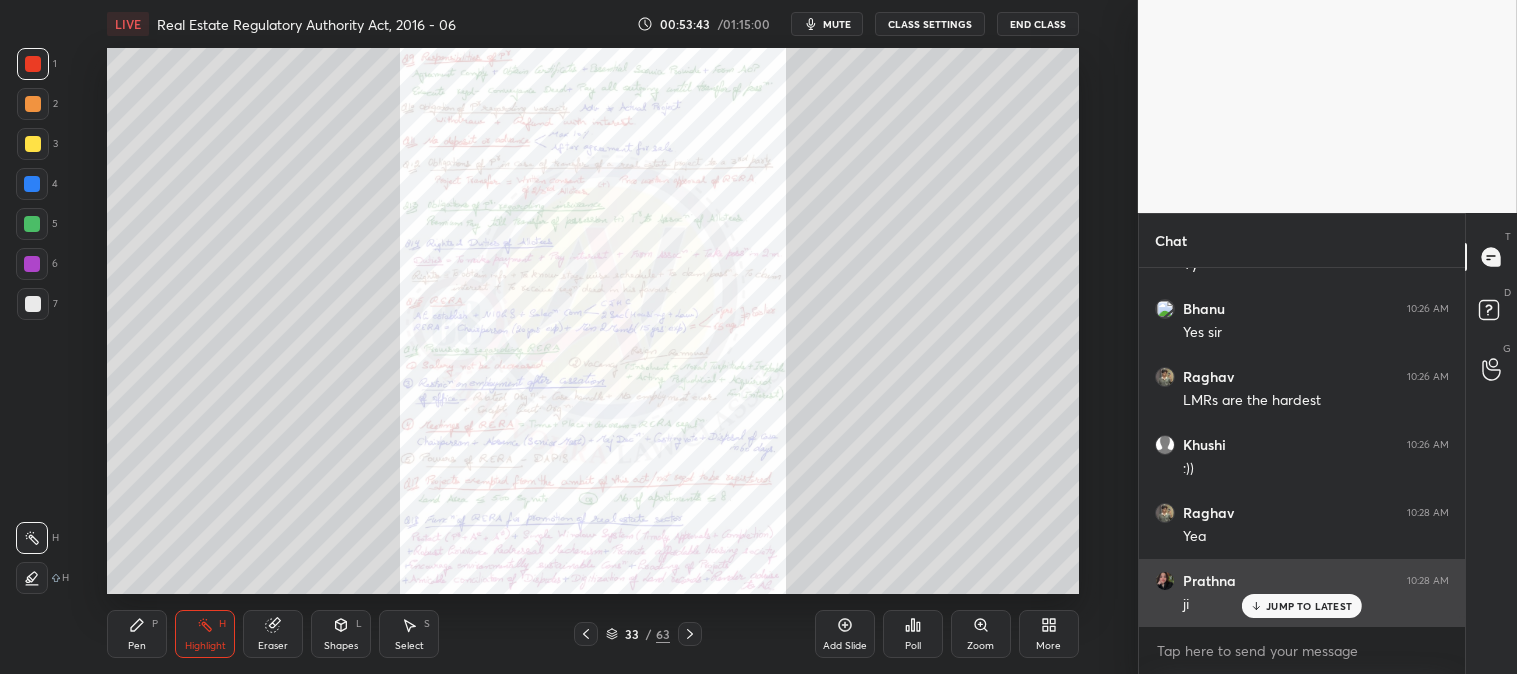 click on "JUMP TO LATEST" at bounding box center (1309, 606) 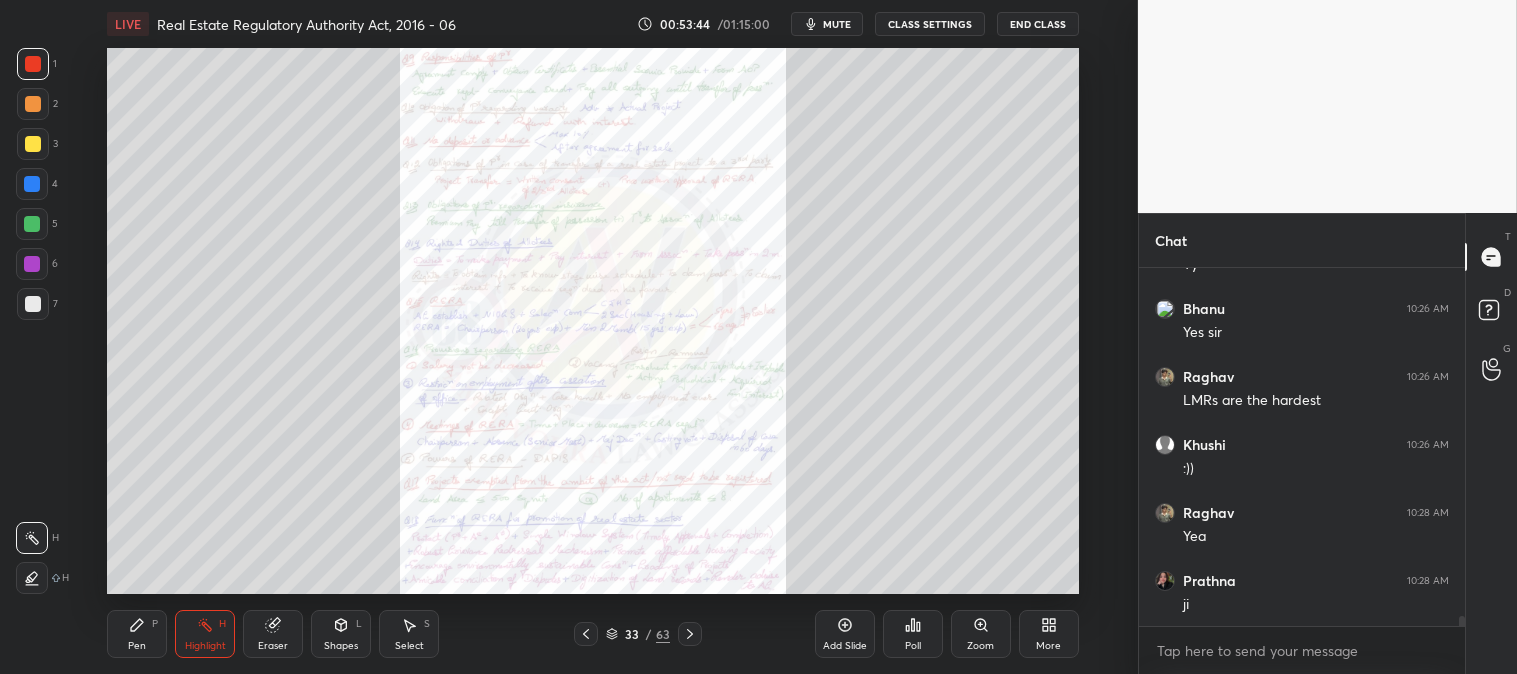 click on "Pen P" at bounding box center (137, 634) 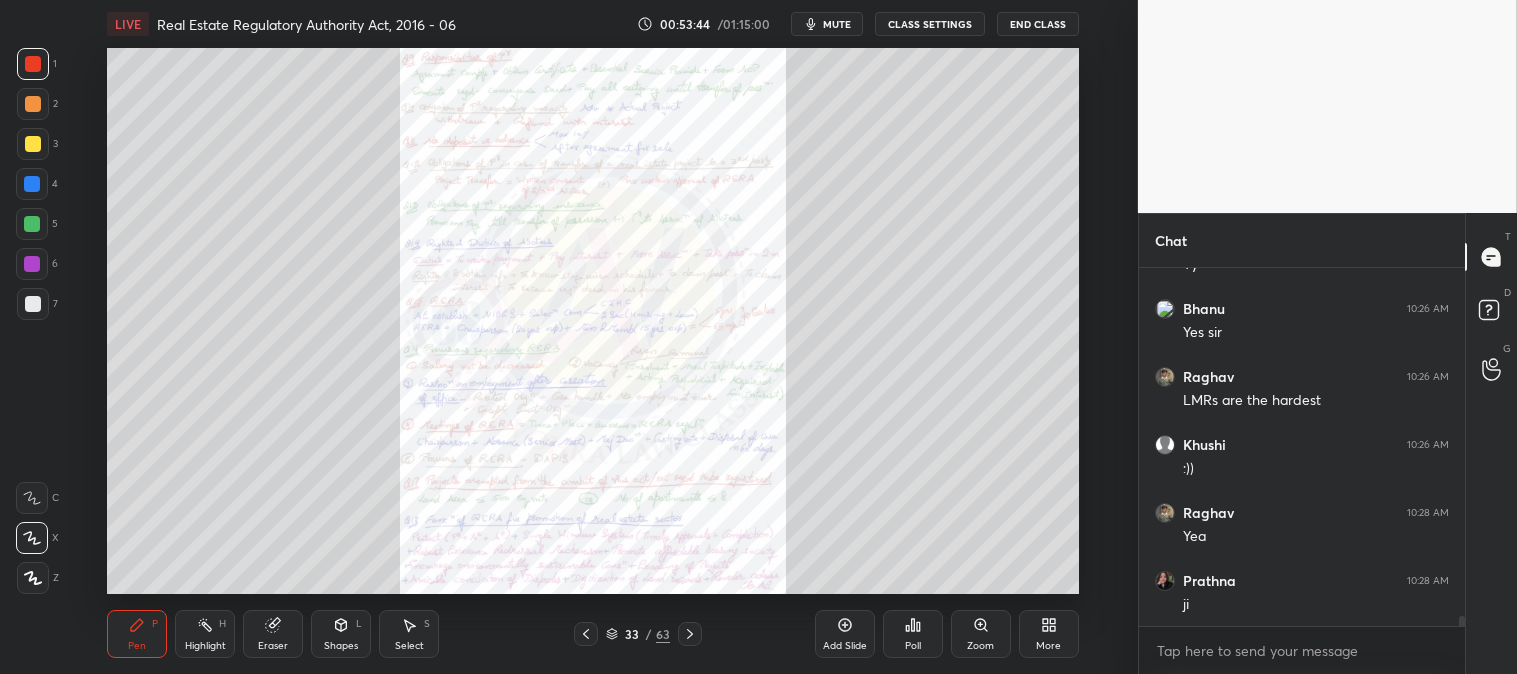 click on "Highlight" at bounding box center (205, 646) 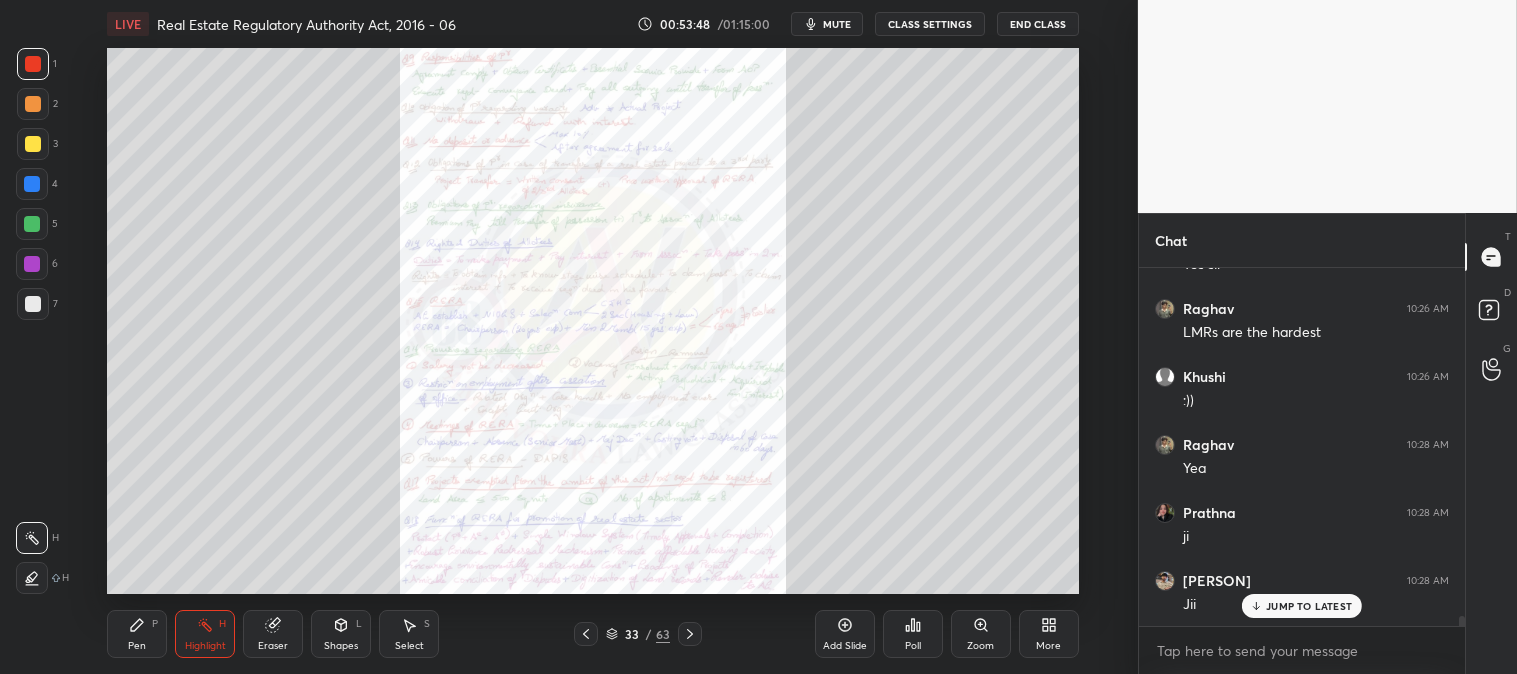 scroll, scrollTop: 13180, scrollLeft: 0, axis: vertical 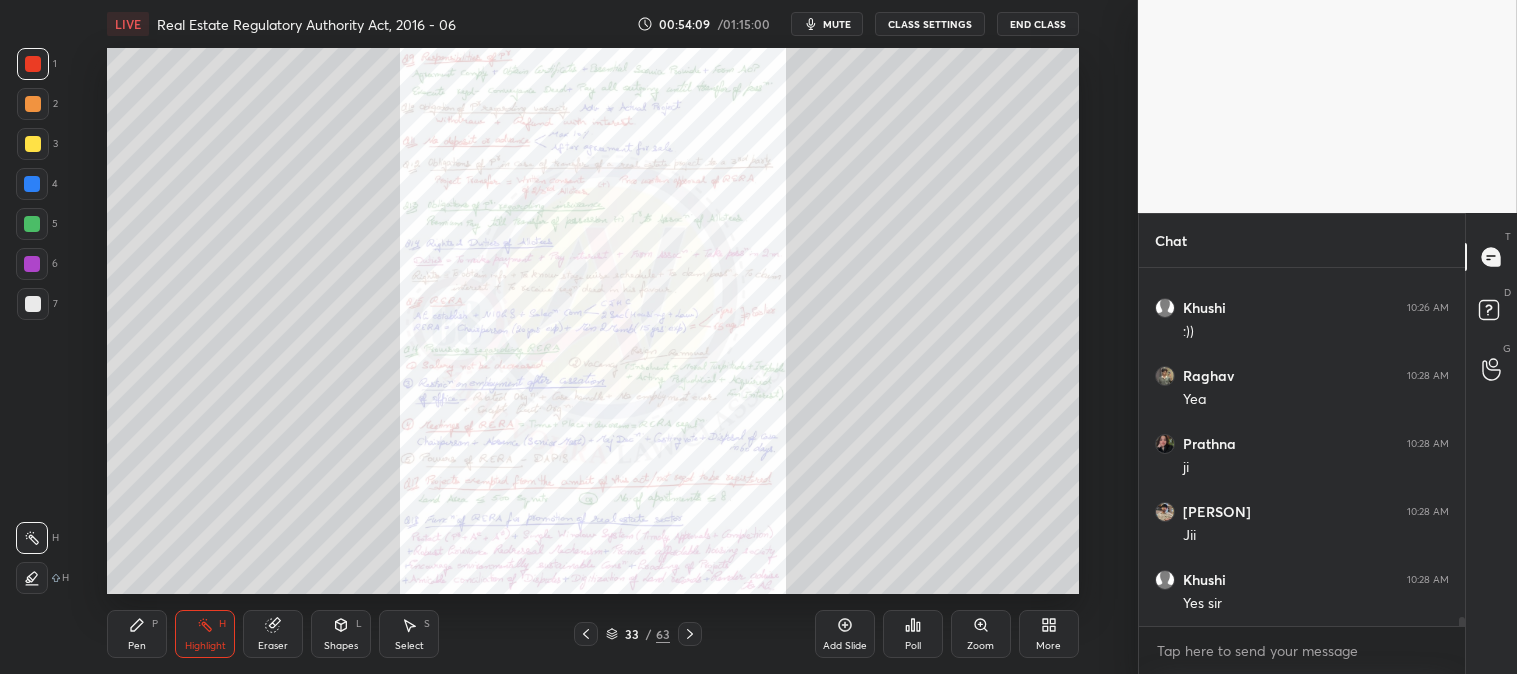 click 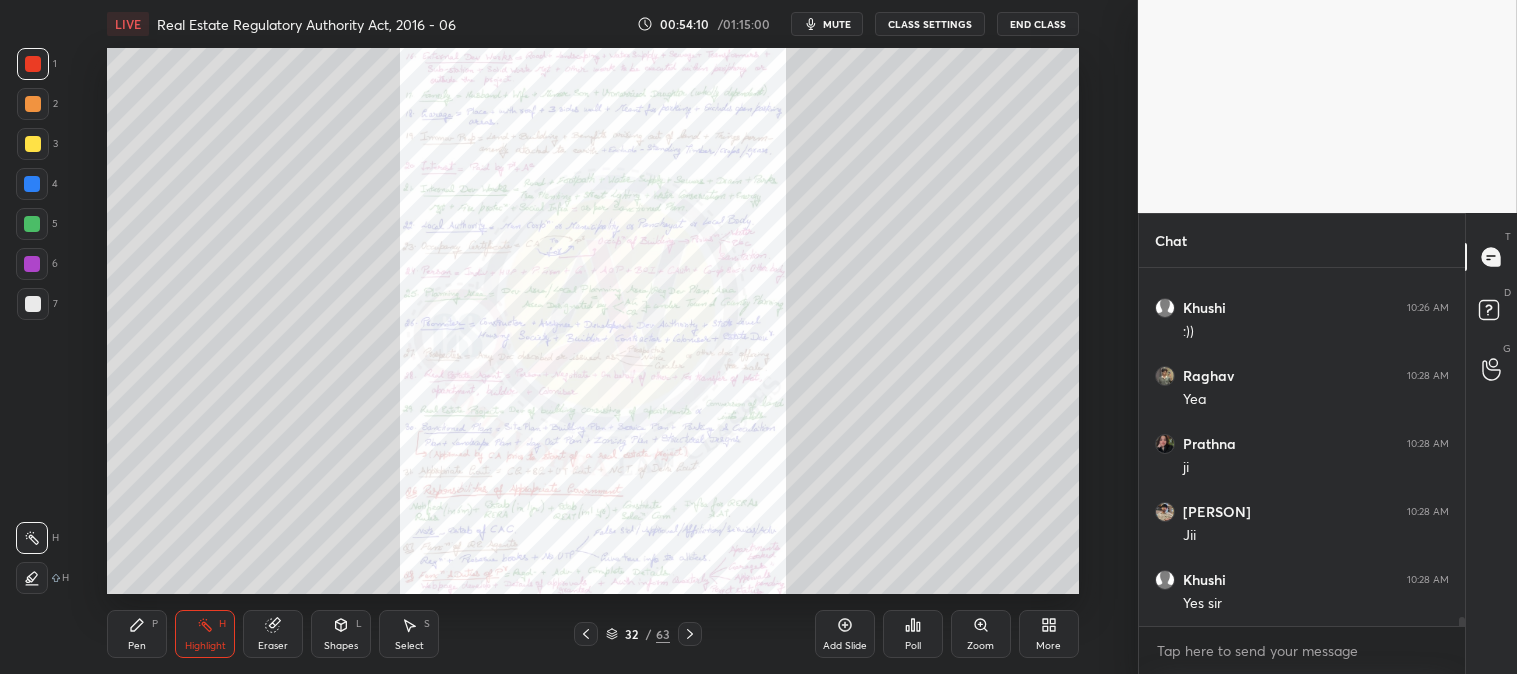 click 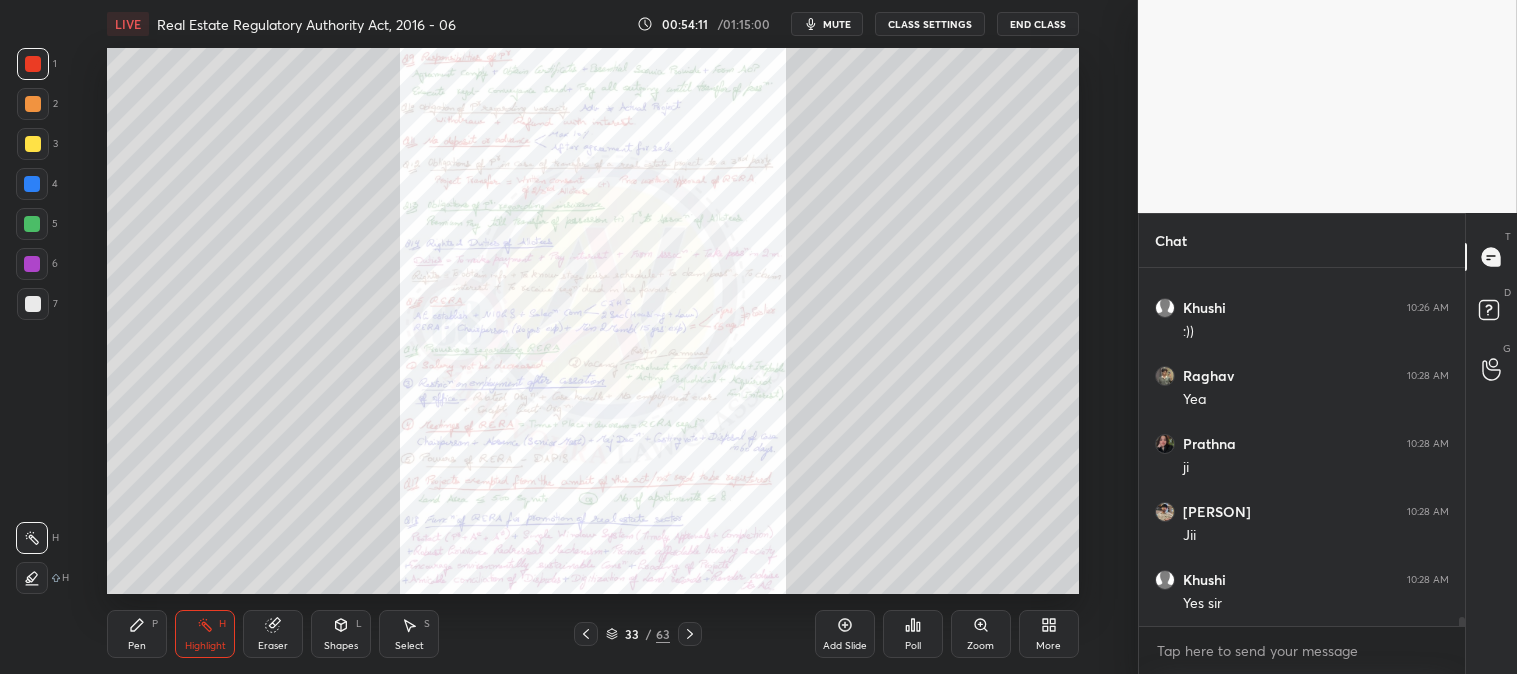 click at bounding box center (586, 634) 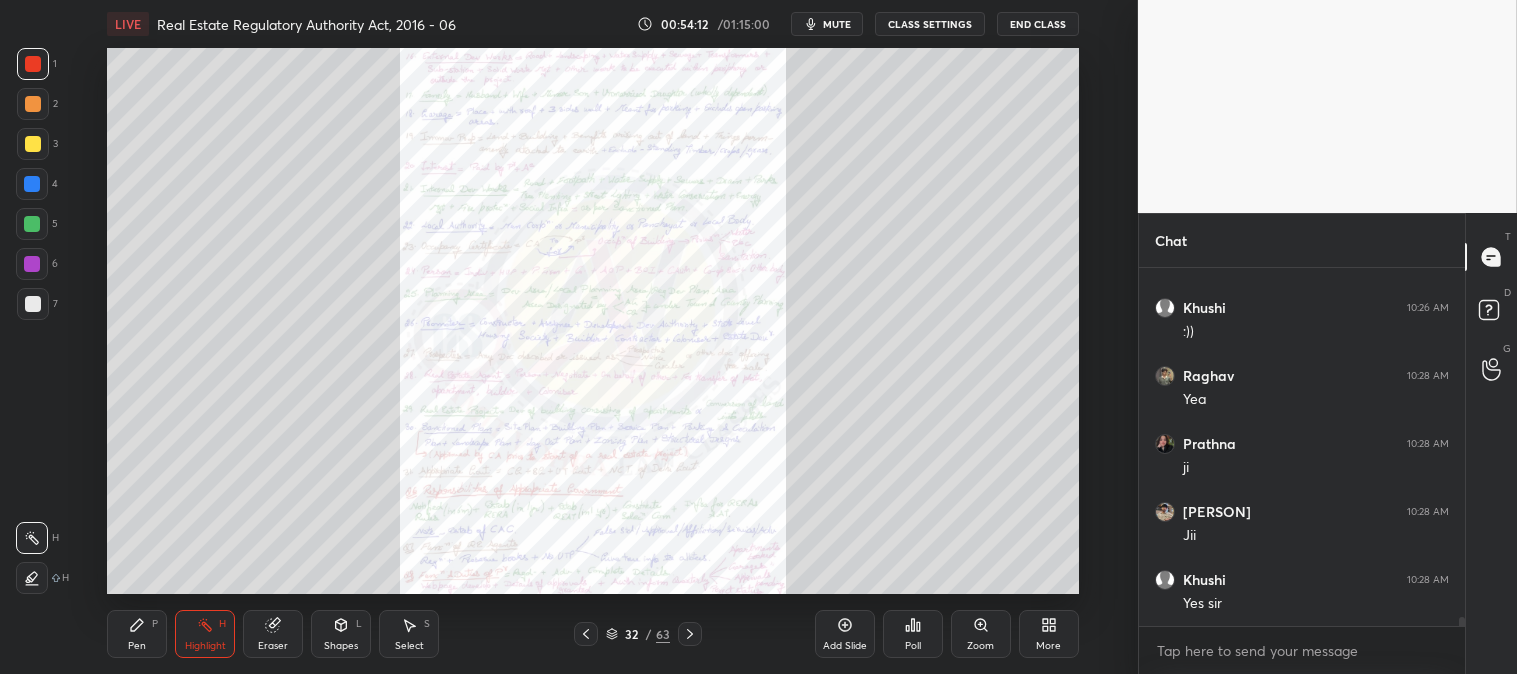 scroll, scrollTop: 13247, scrollLeft: 0, axis: vertical 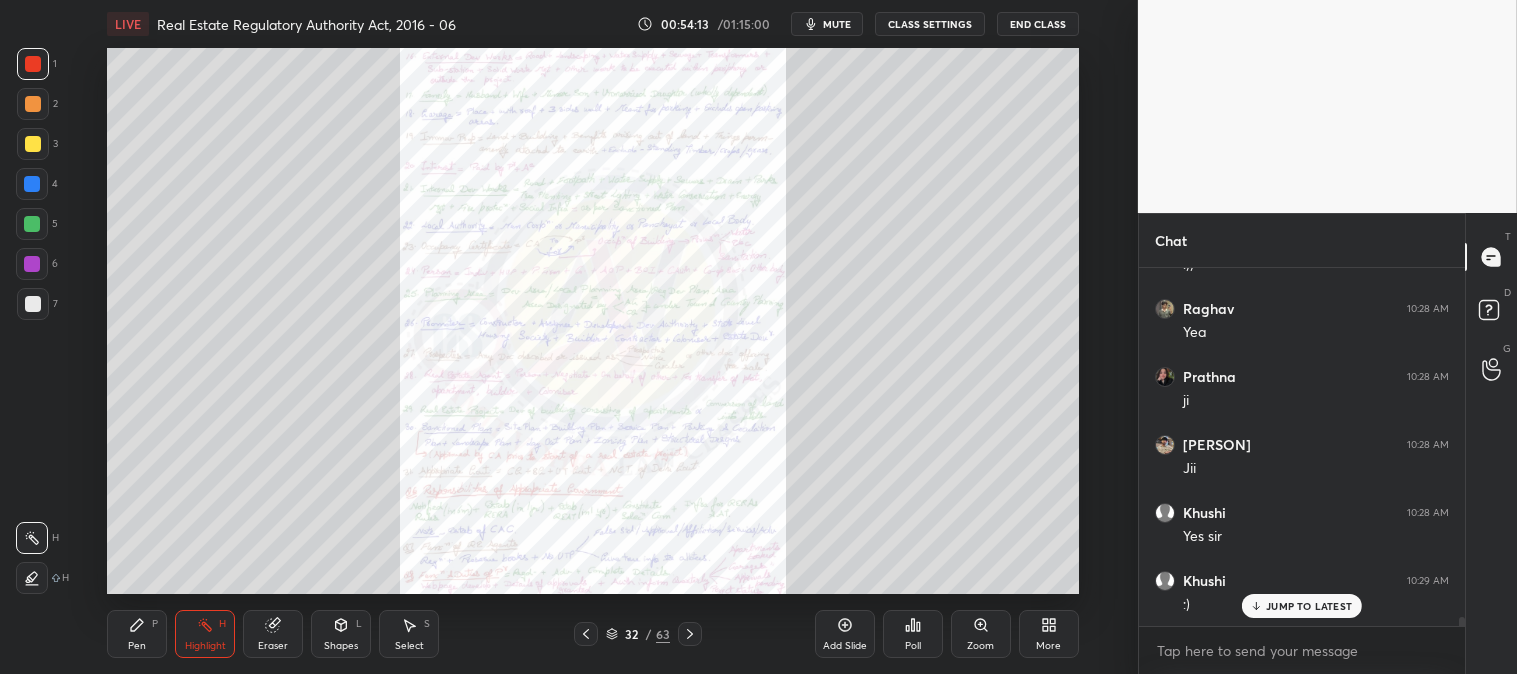 click 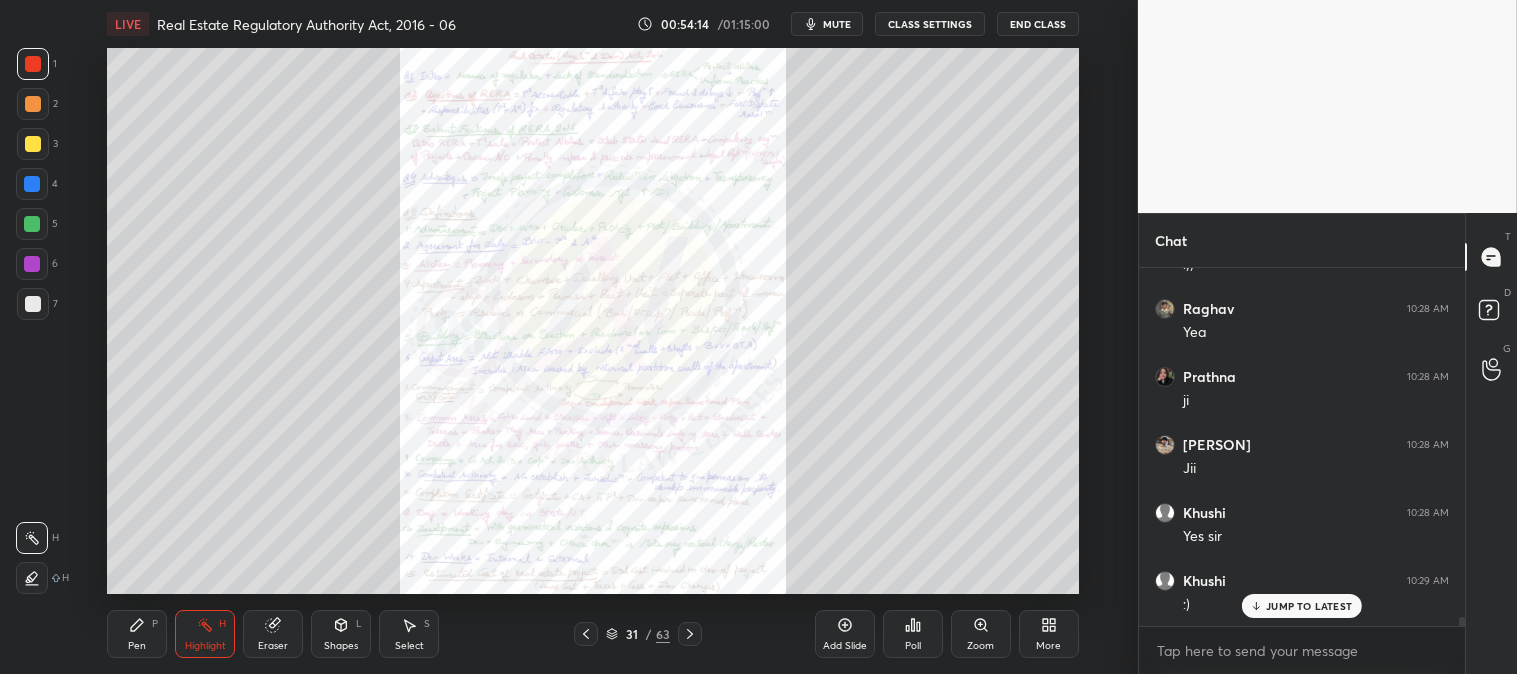 click on "mute" at bounding box center (837, 24) 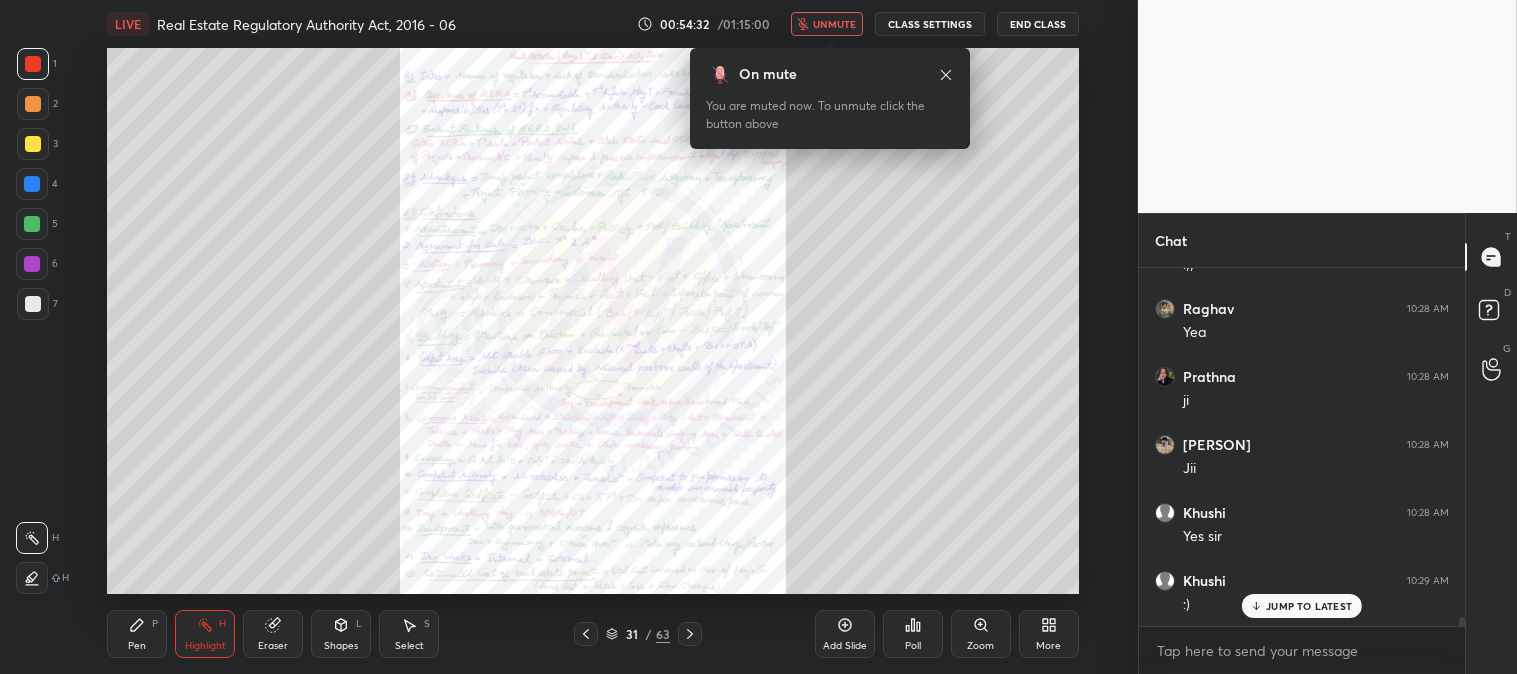 click 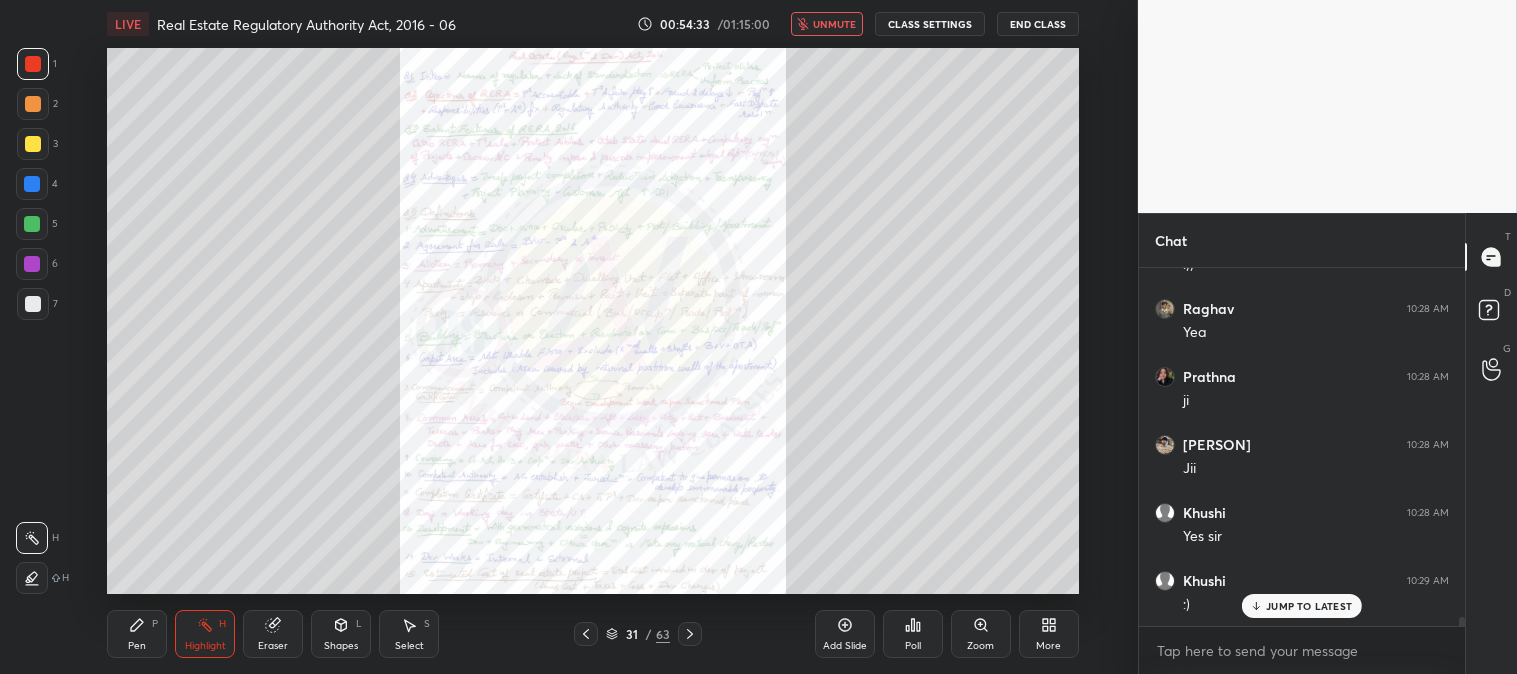 click on "unmute" at bounding box center (834, 24) 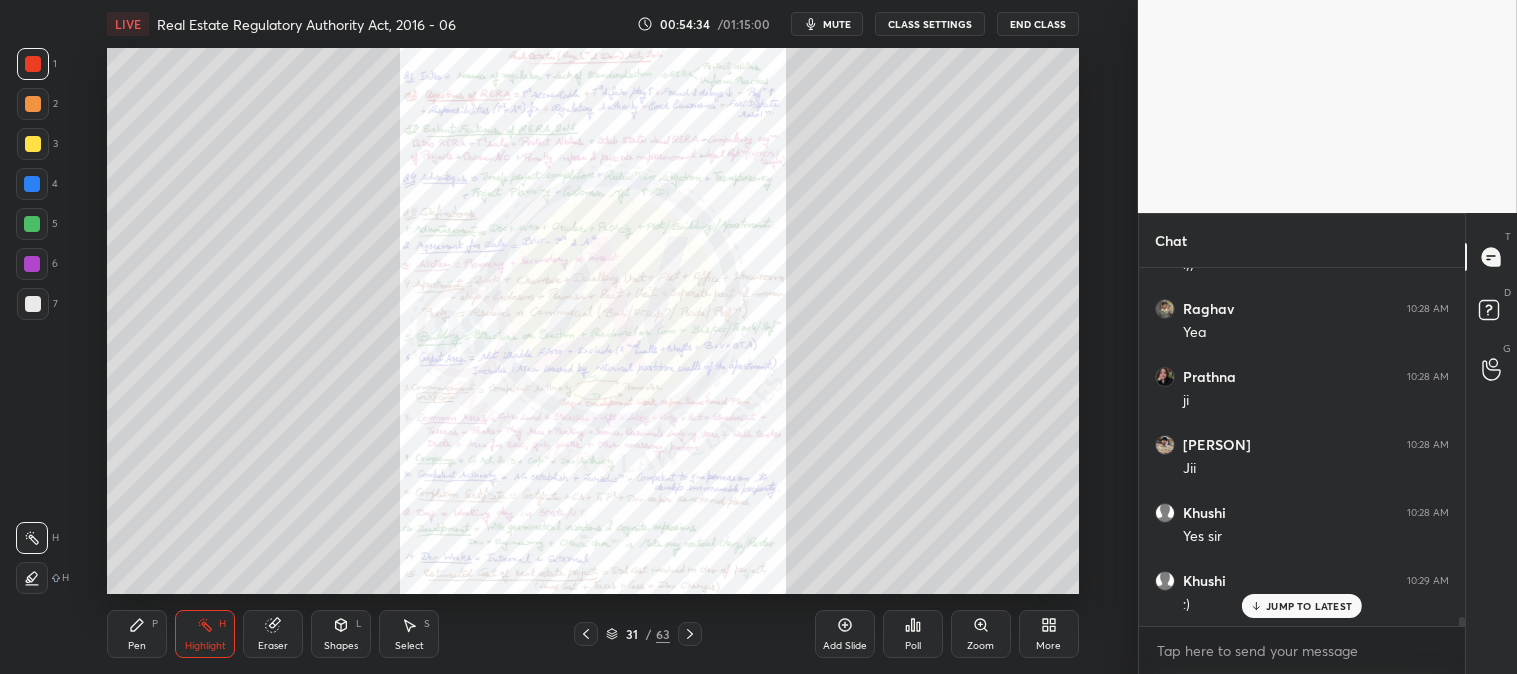 click on "mute" at bounding box center [827, 24] 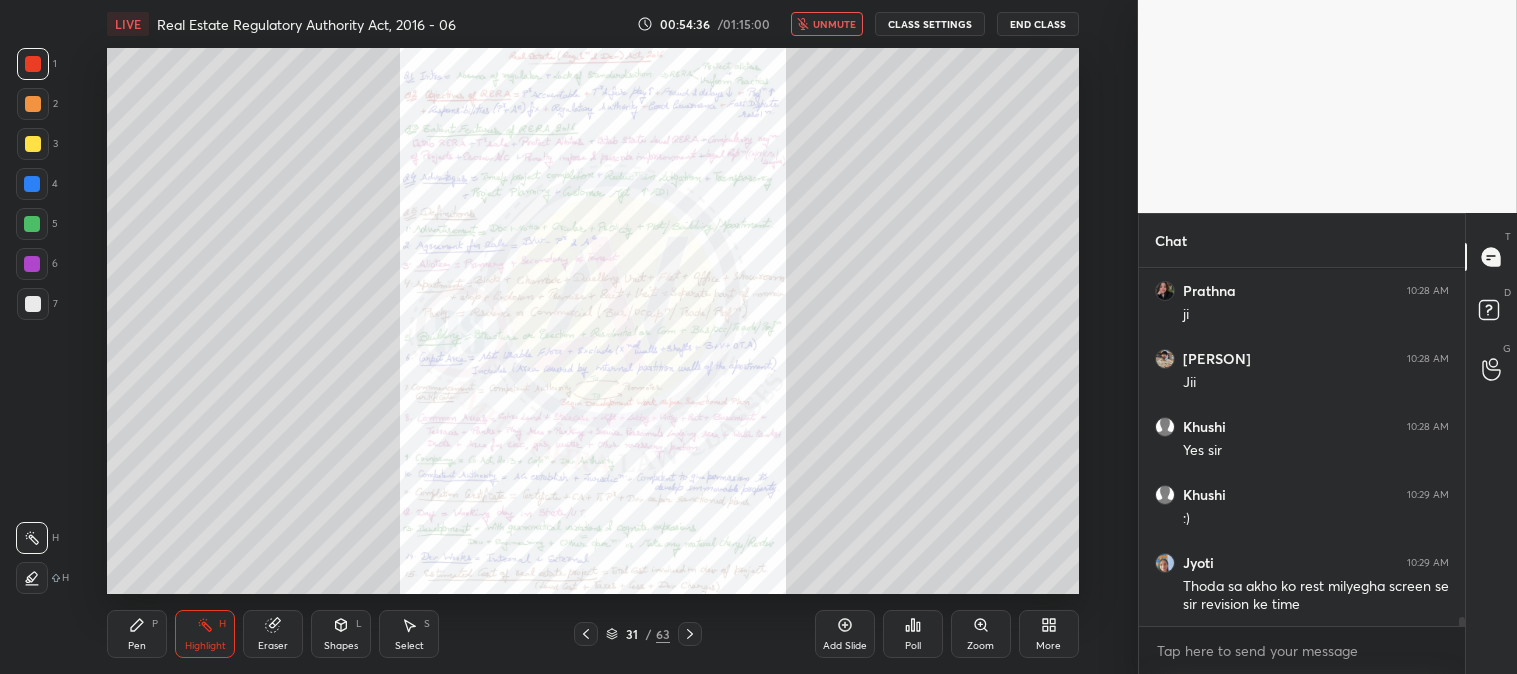 scroll, scrollTop: 13437, scrollLeft: 0, axis: vertical 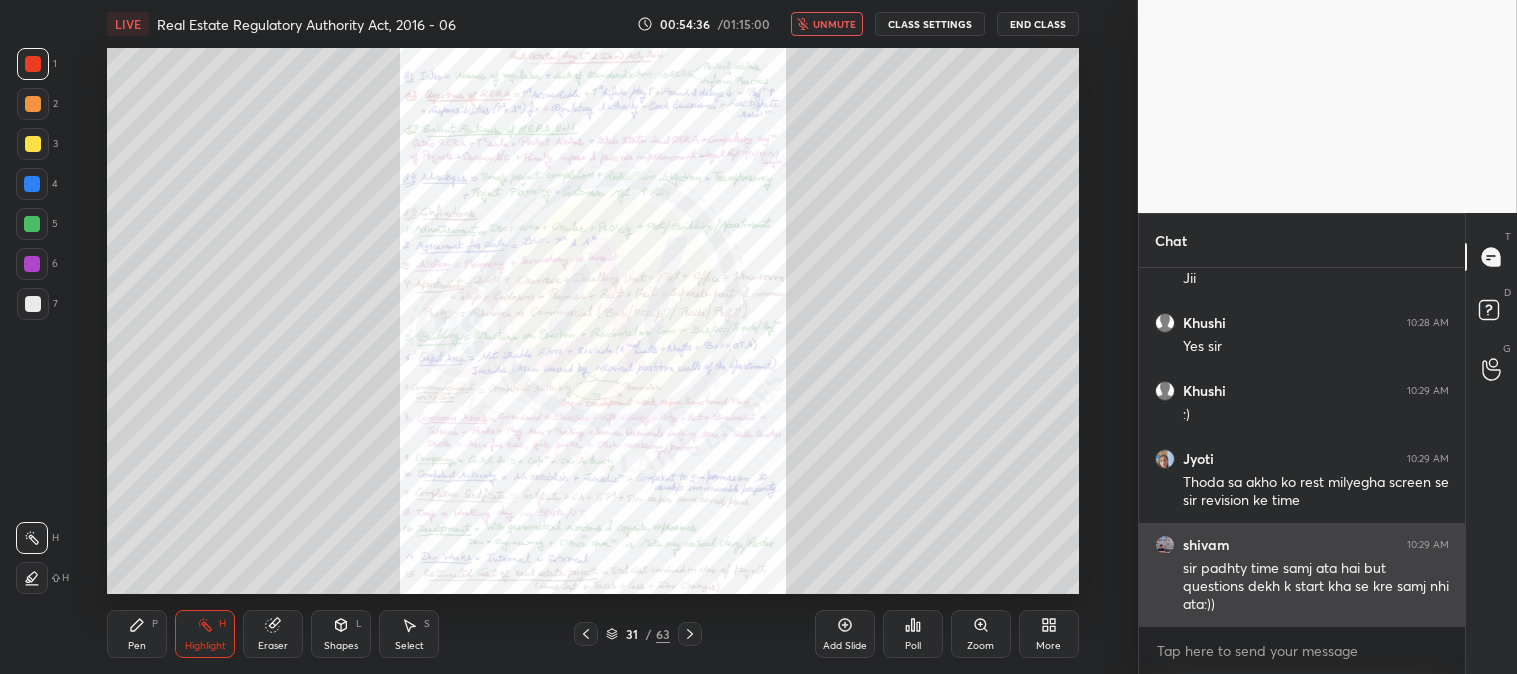 click on "JUMP TO LATEST" at bounding box center (1309, 670) 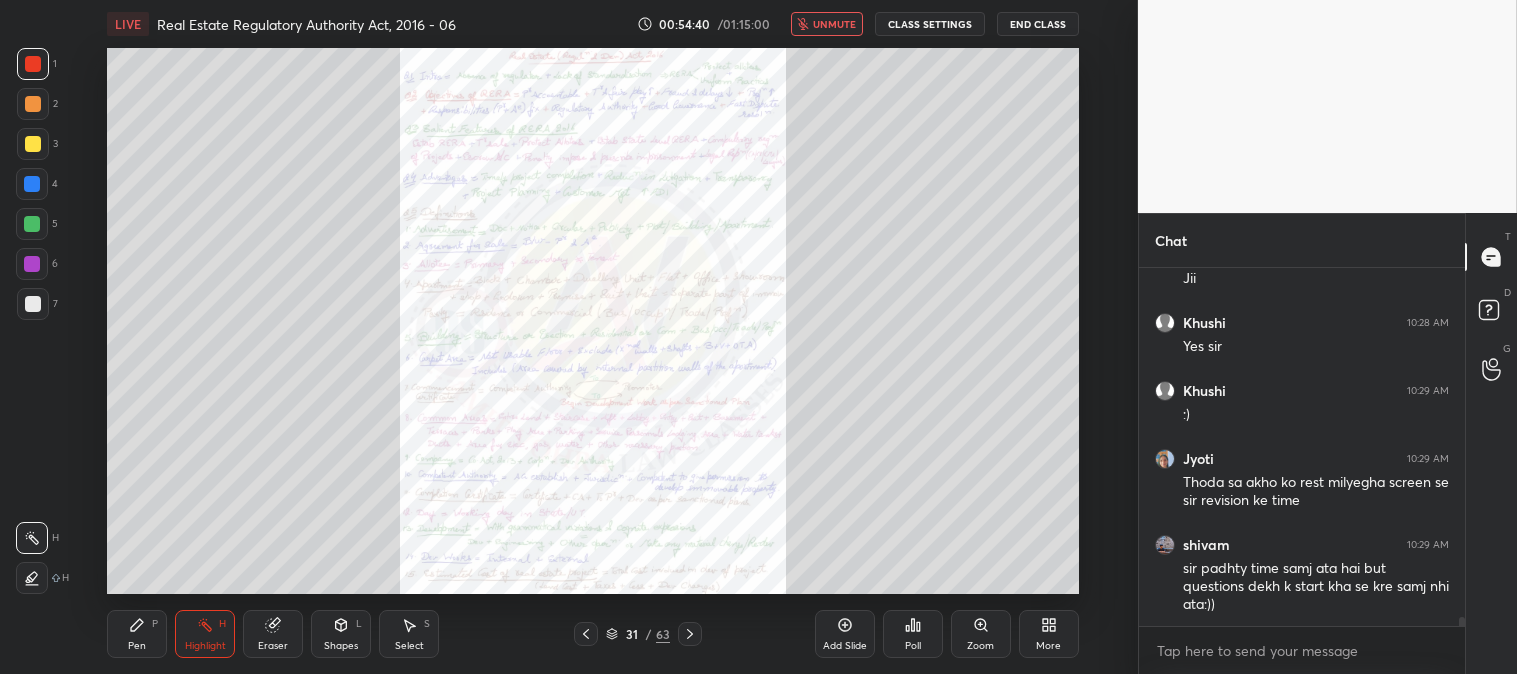 click on "unmute" at bounding box center (827, 24) 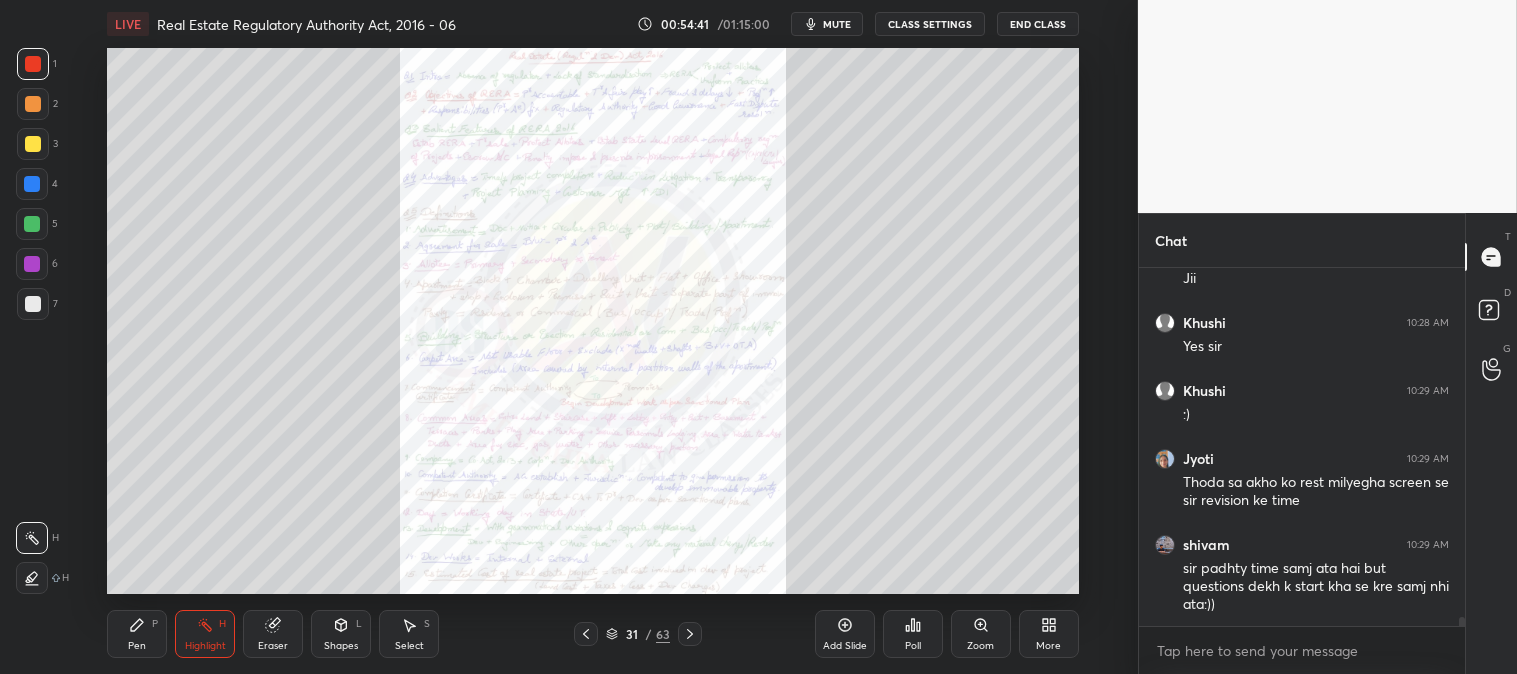 click 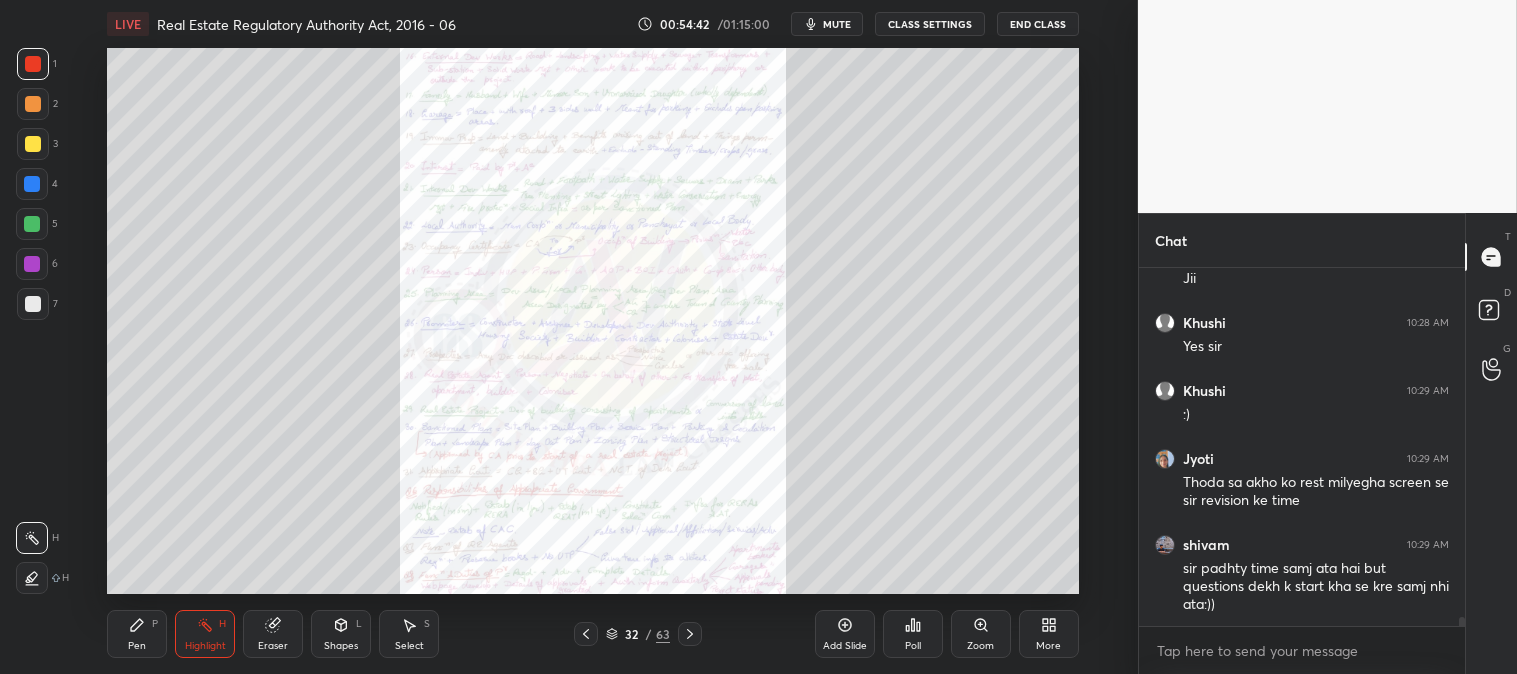 click 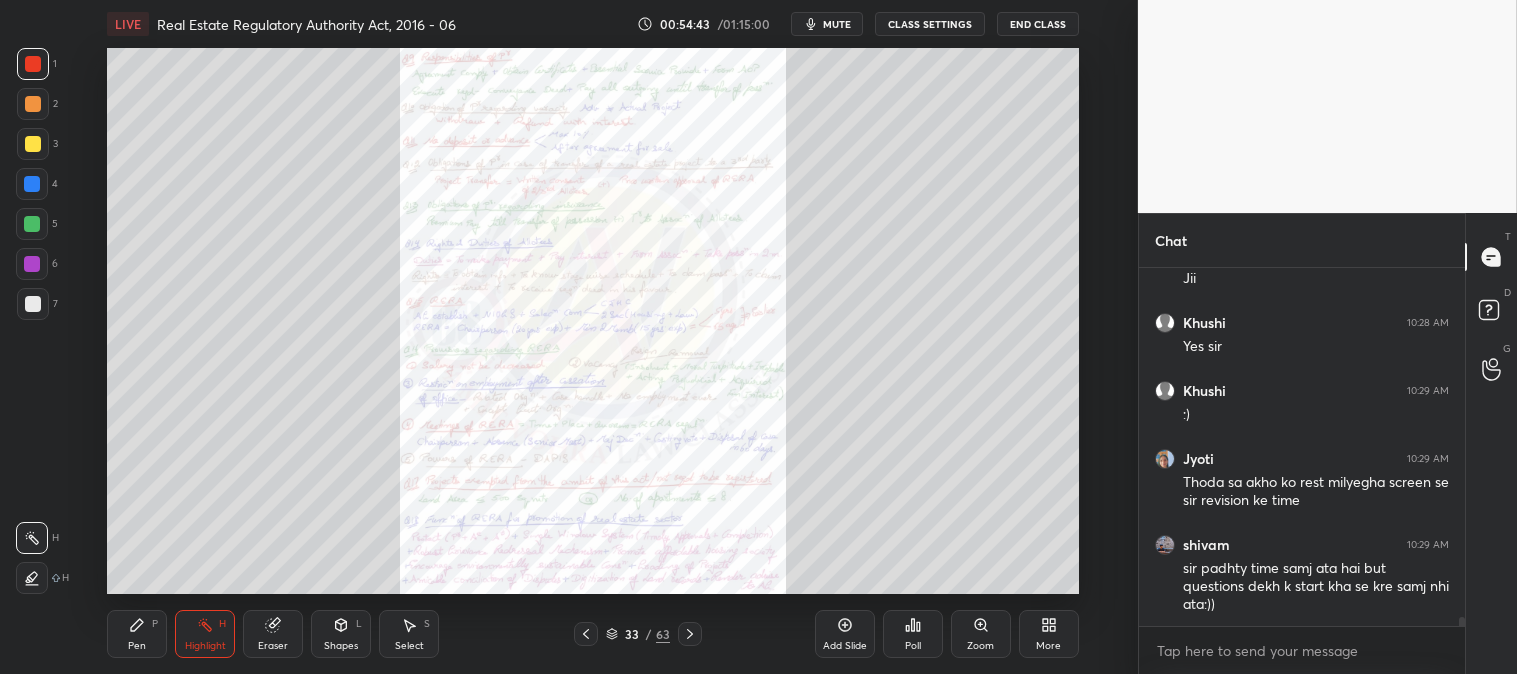 click 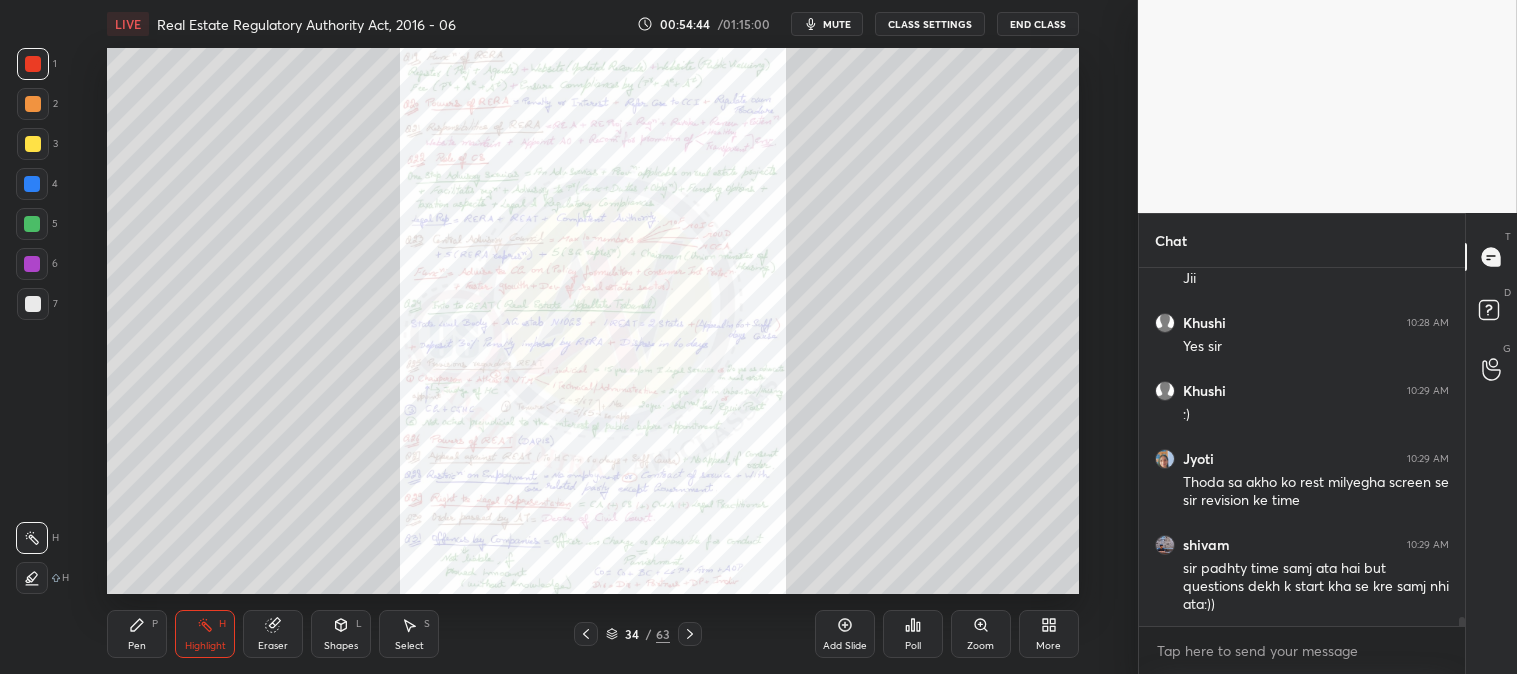 click 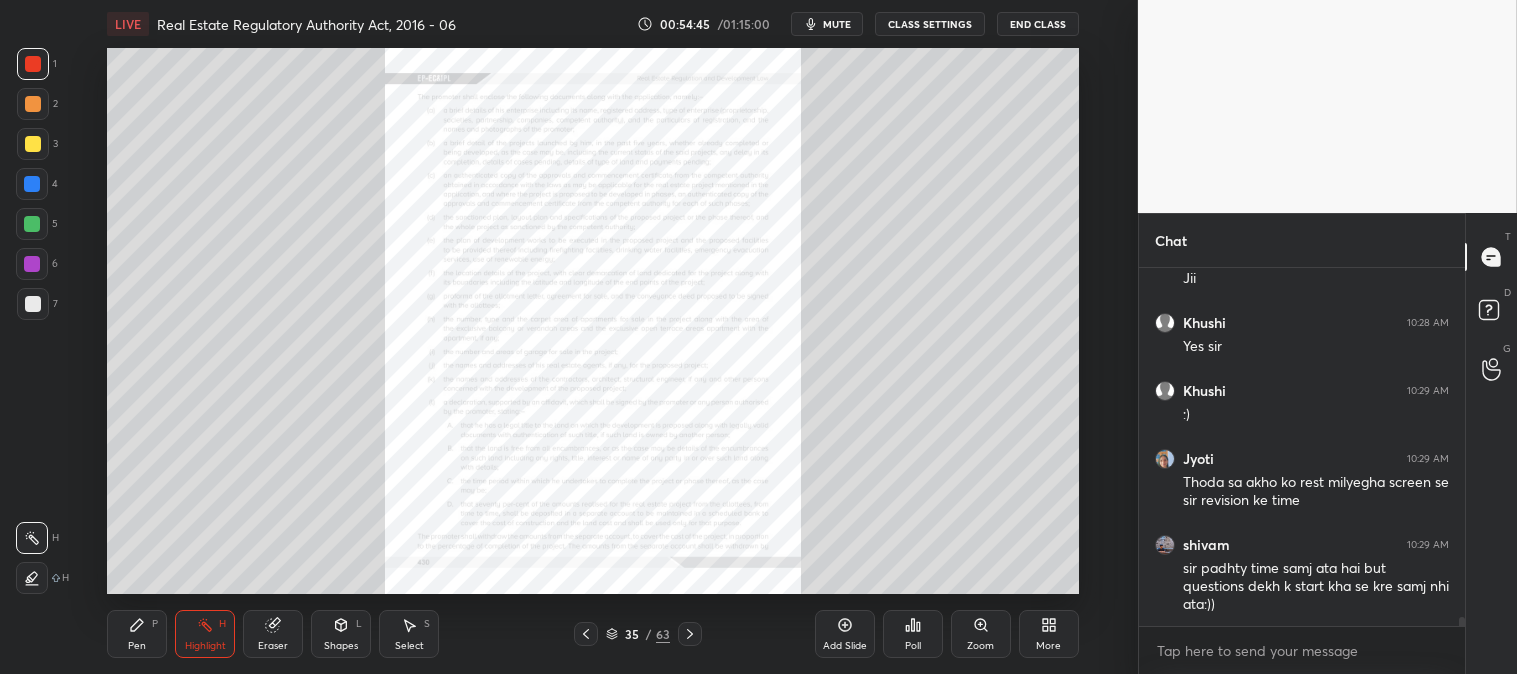 click 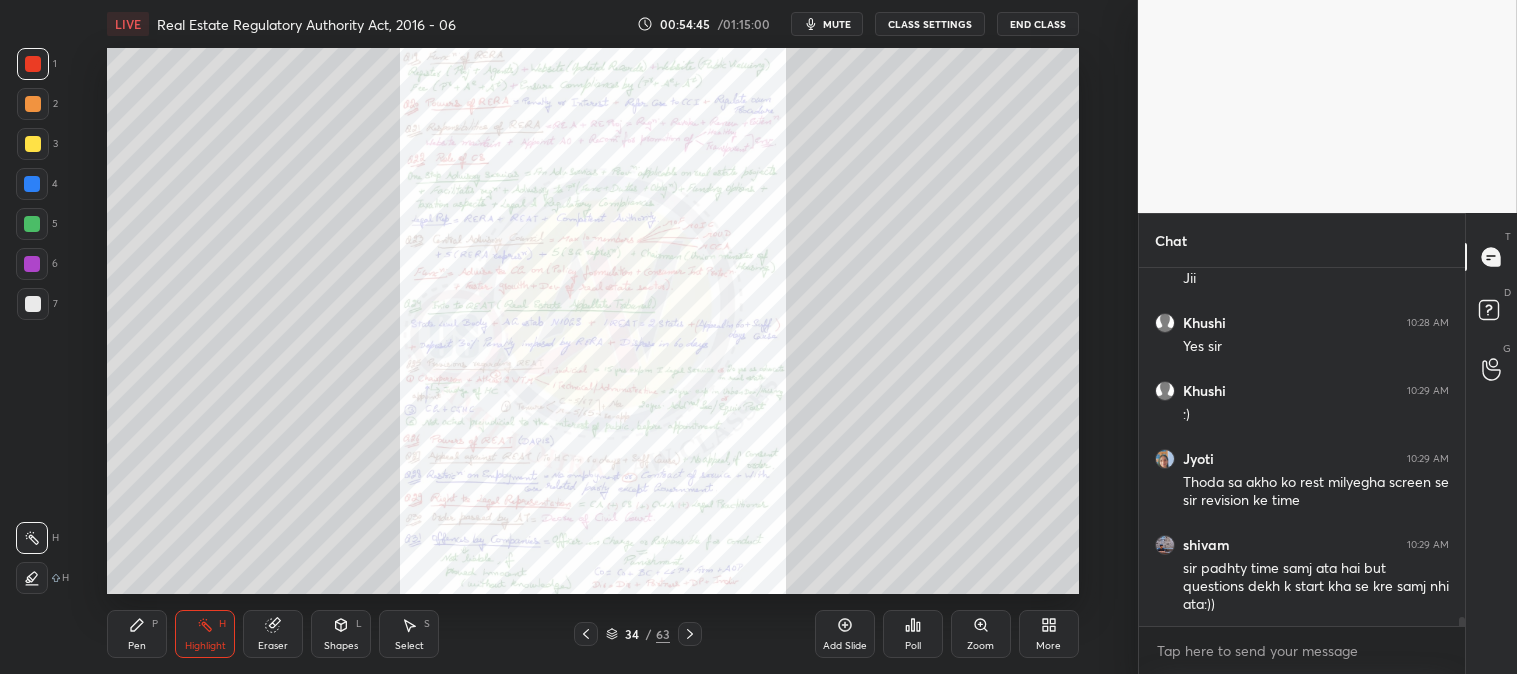 click 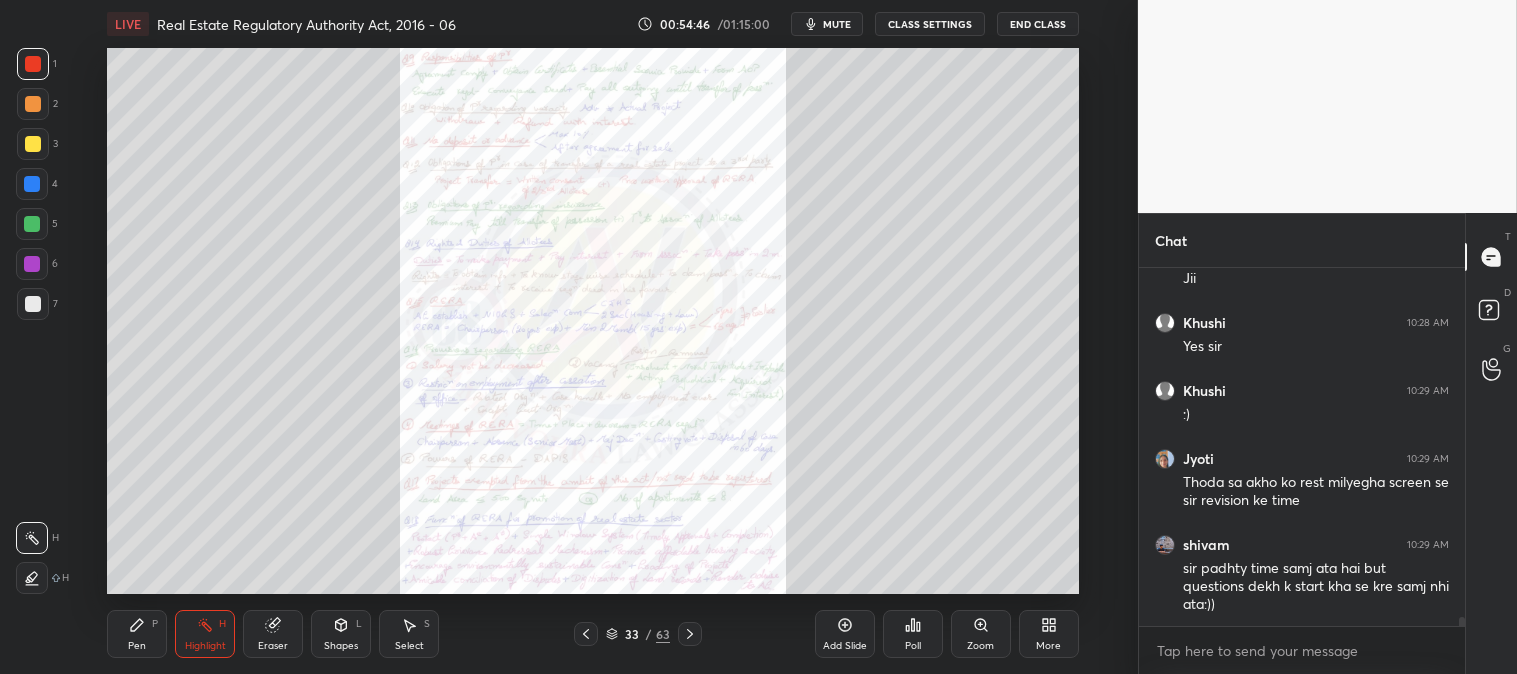 click 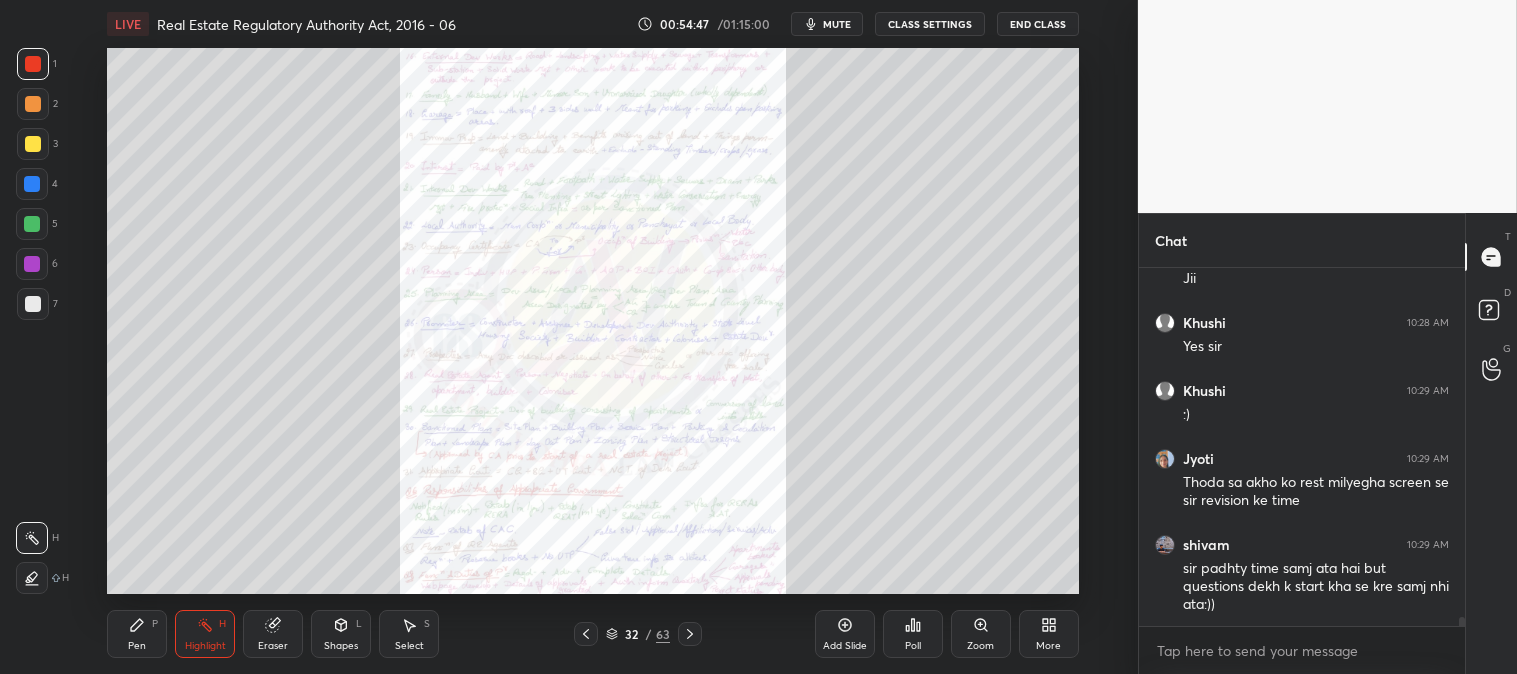 click 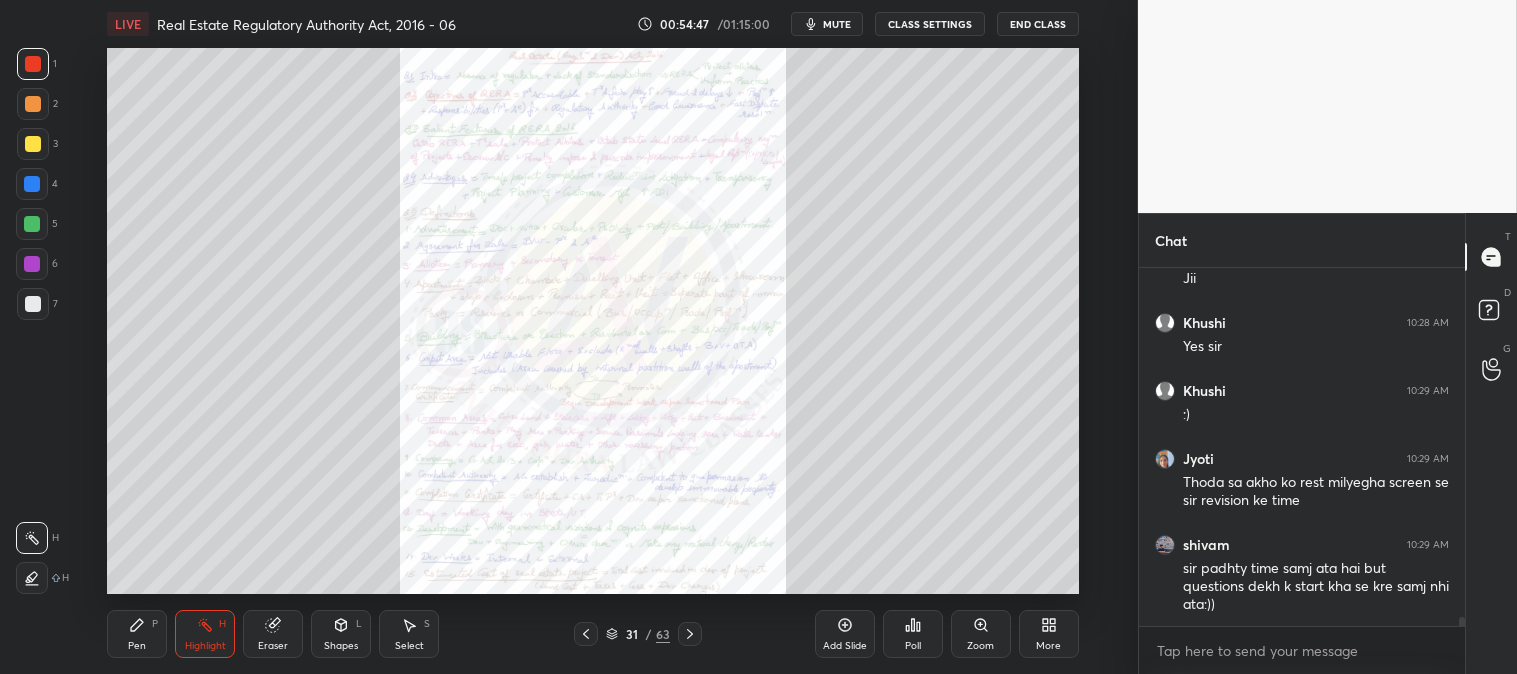 click on "Zoom" at bounding box center [980, 646] 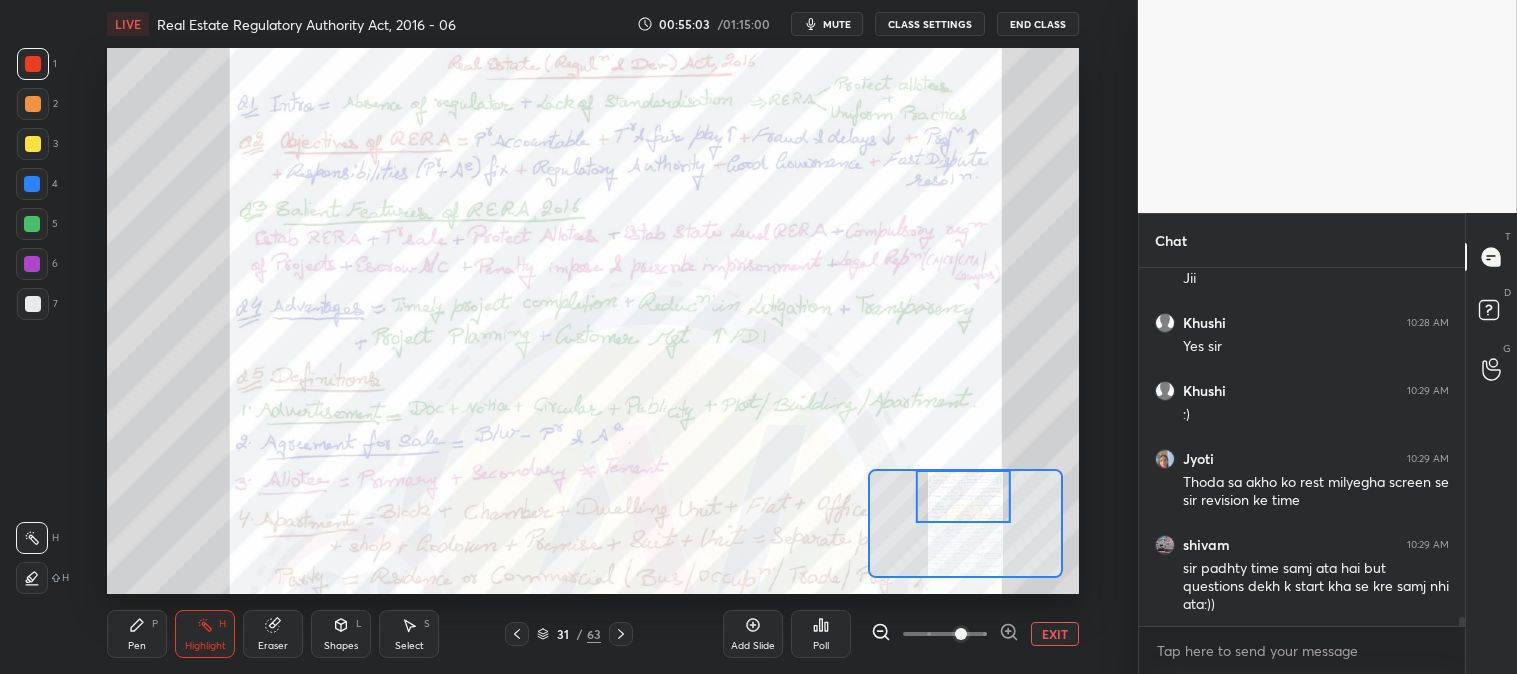click on "mute" at bounding box center [837, 24] 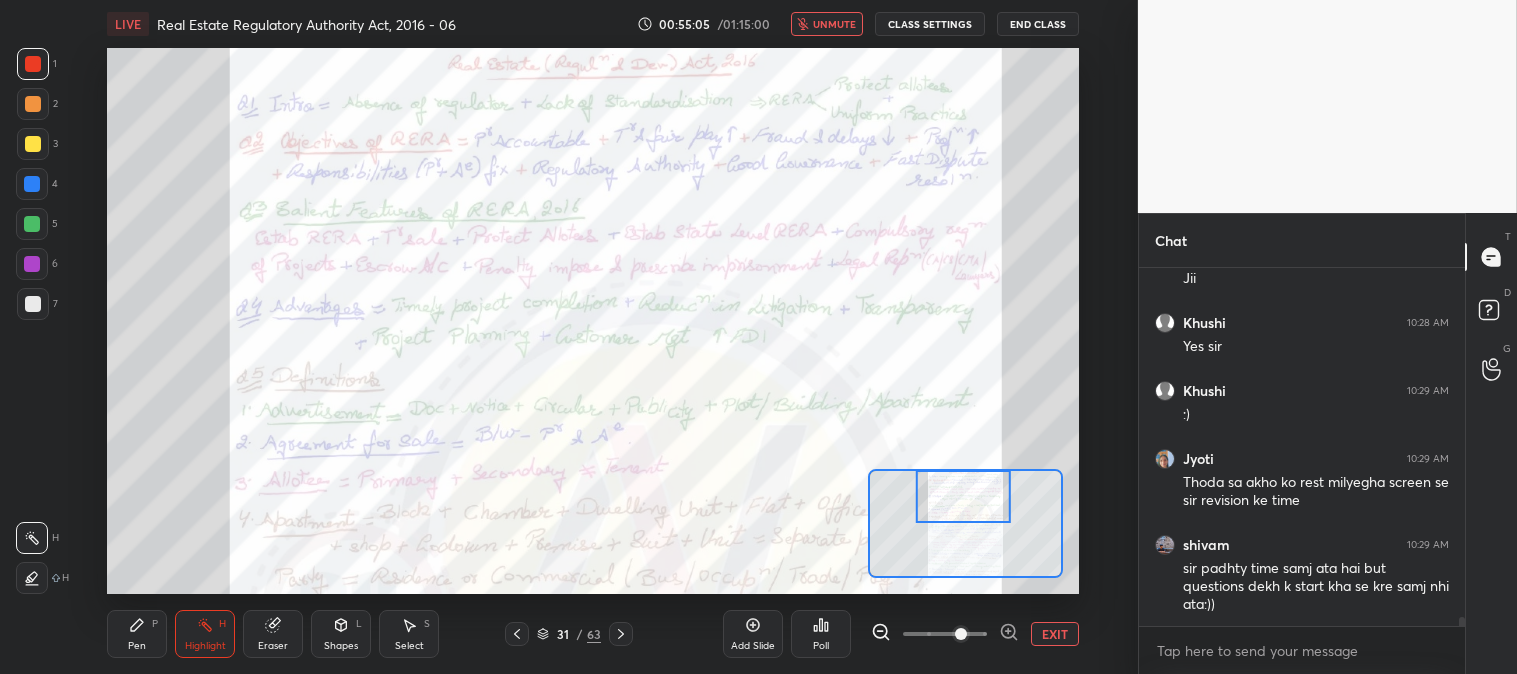click on "unmute" at bounding box center (834, 24) 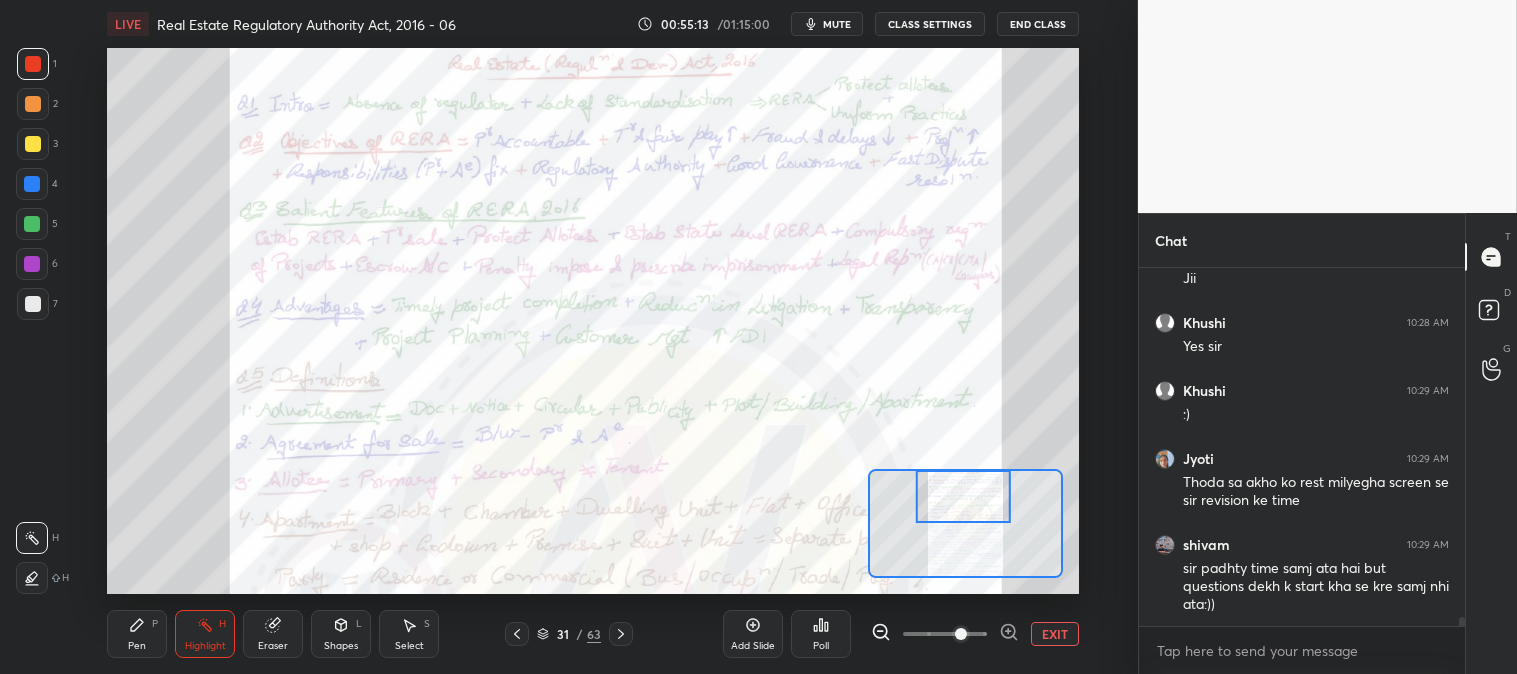 click on "mute" at bounding box center [837, 24] 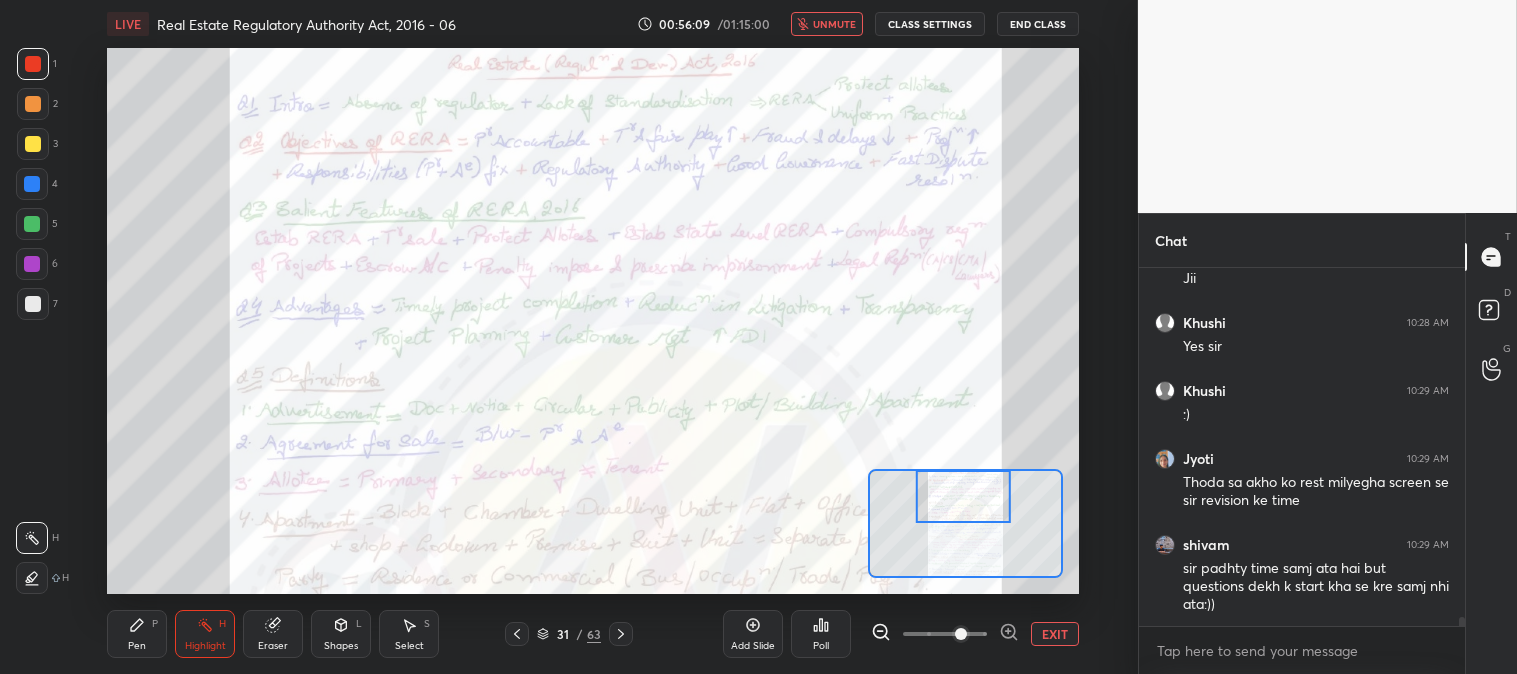 click 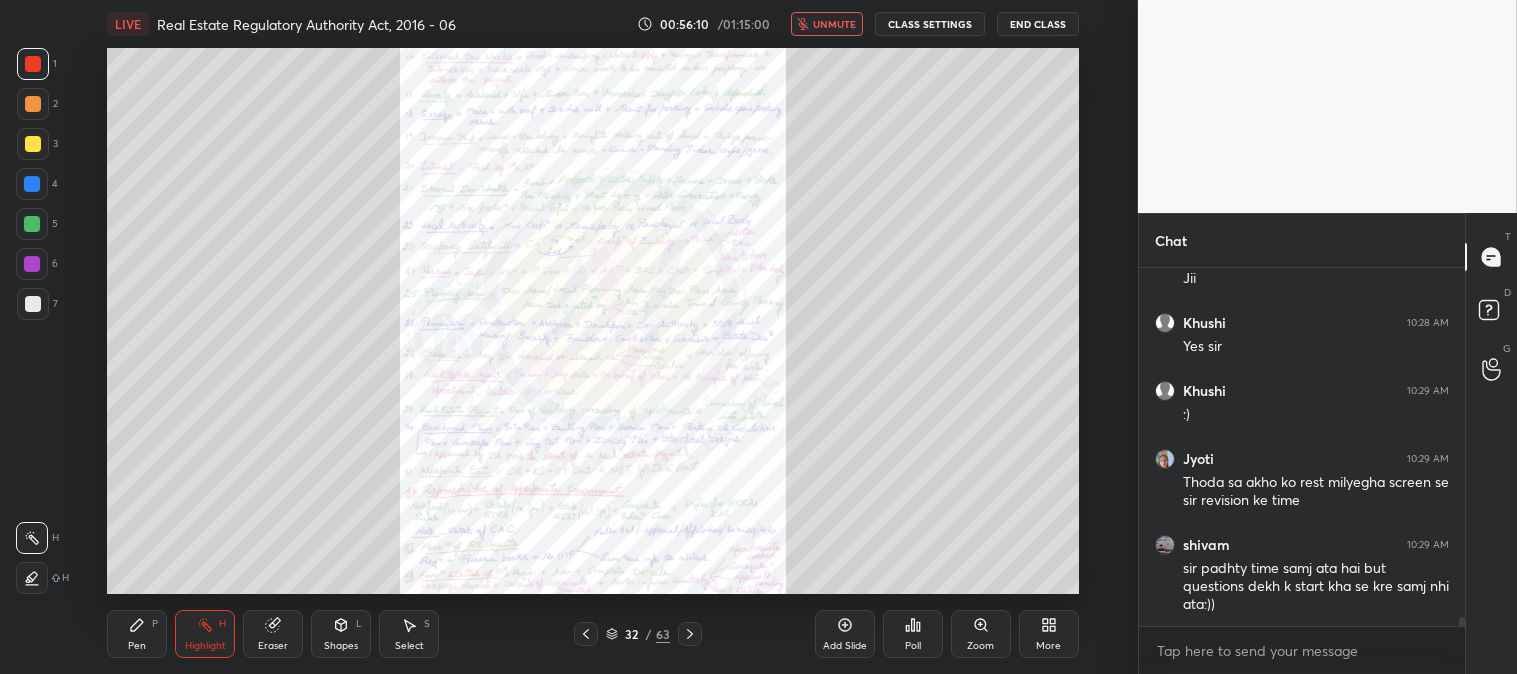 click 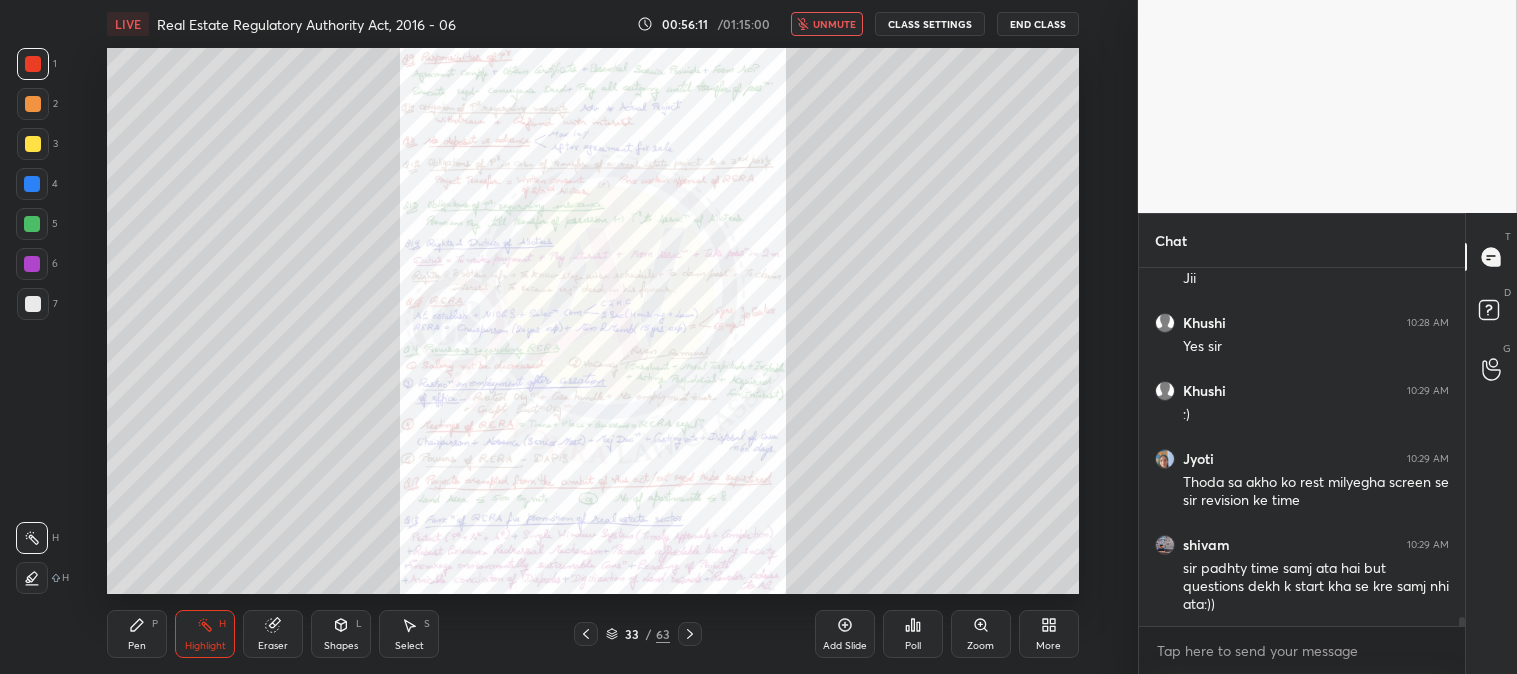 click 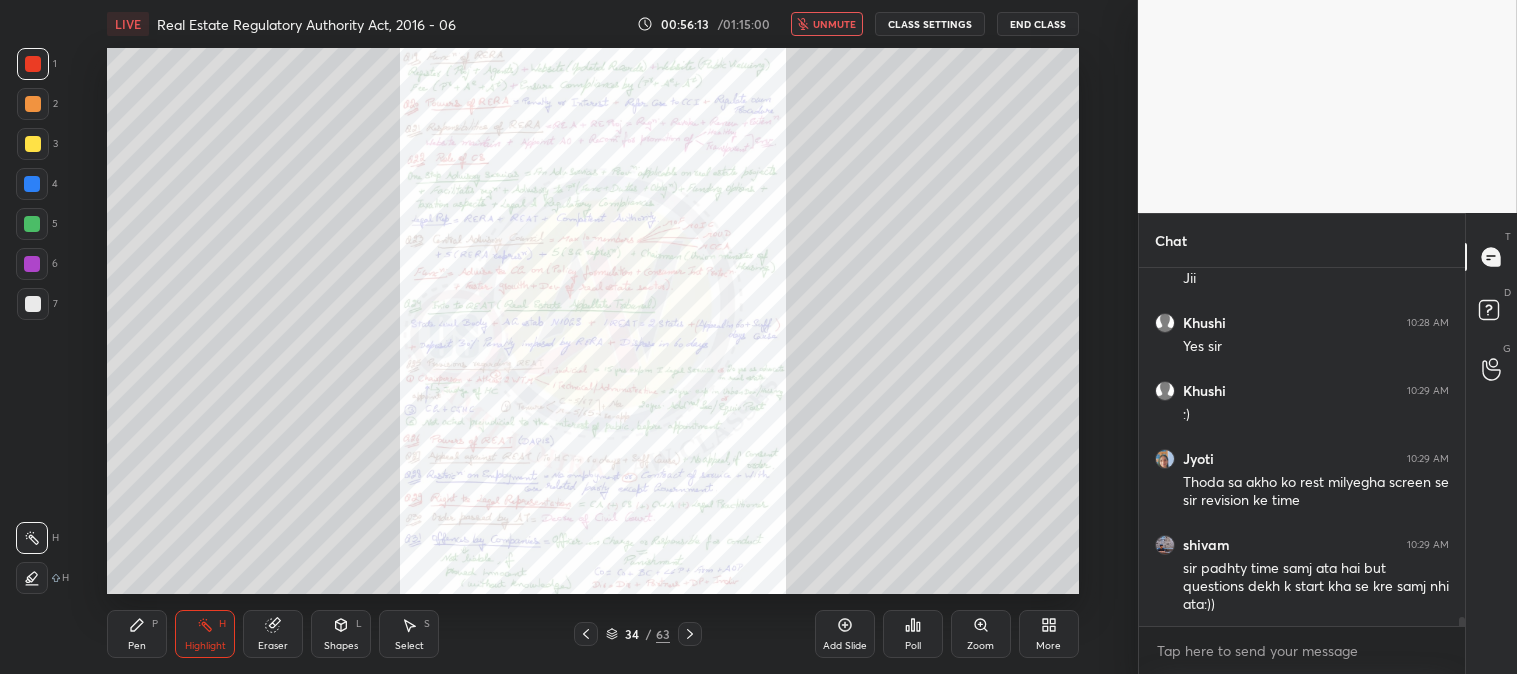 click 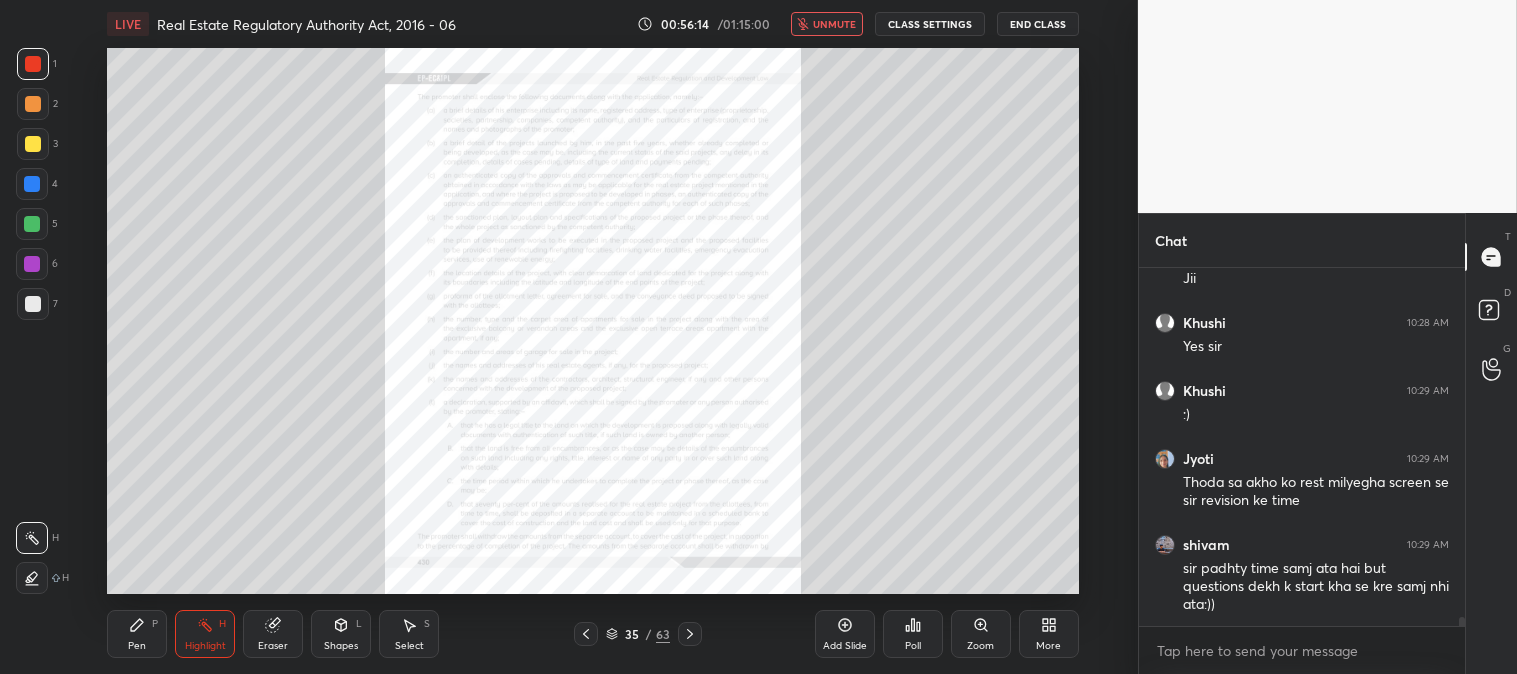 click at bounding box center [586, 634] 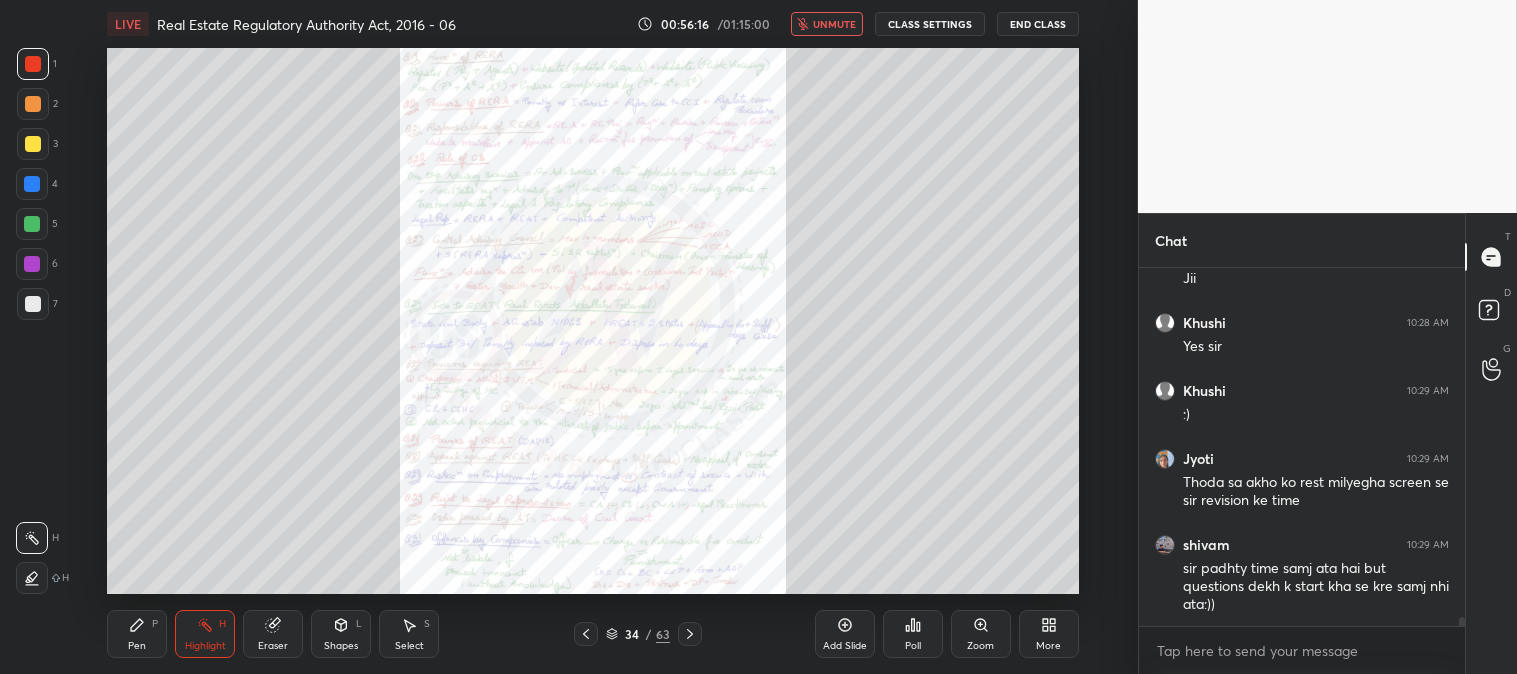 click on "Zoom" at bounding box center (981, 634) 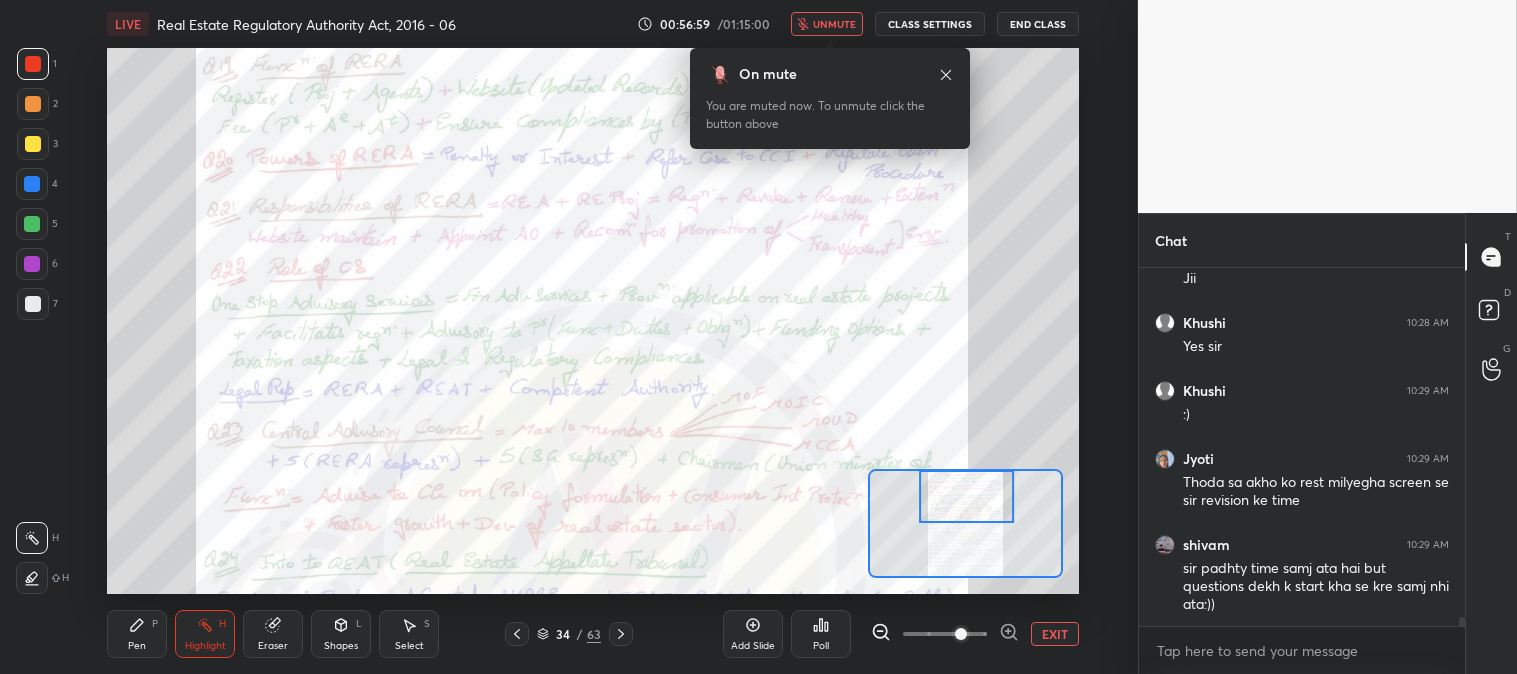 click 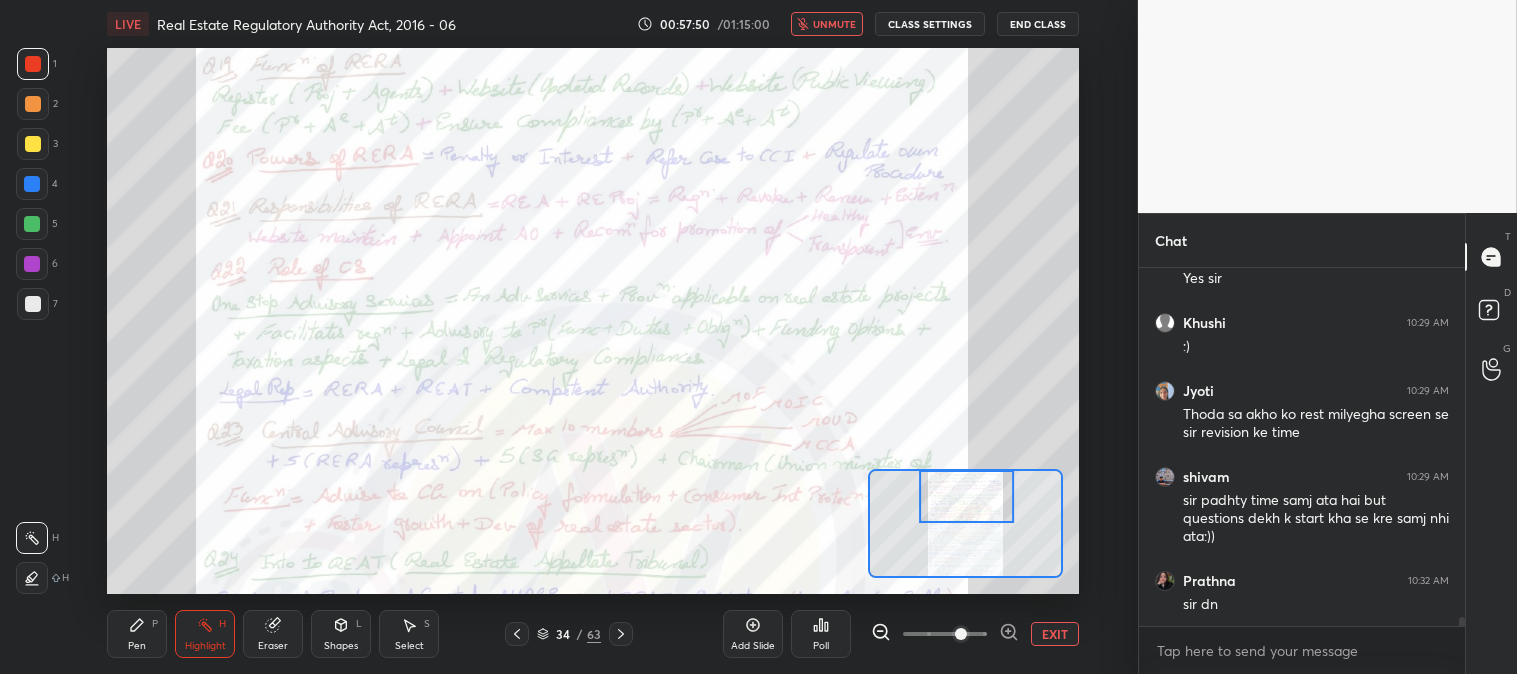 scroll, scrollTop: 13573, scrollLeft: 0, axis: vertical 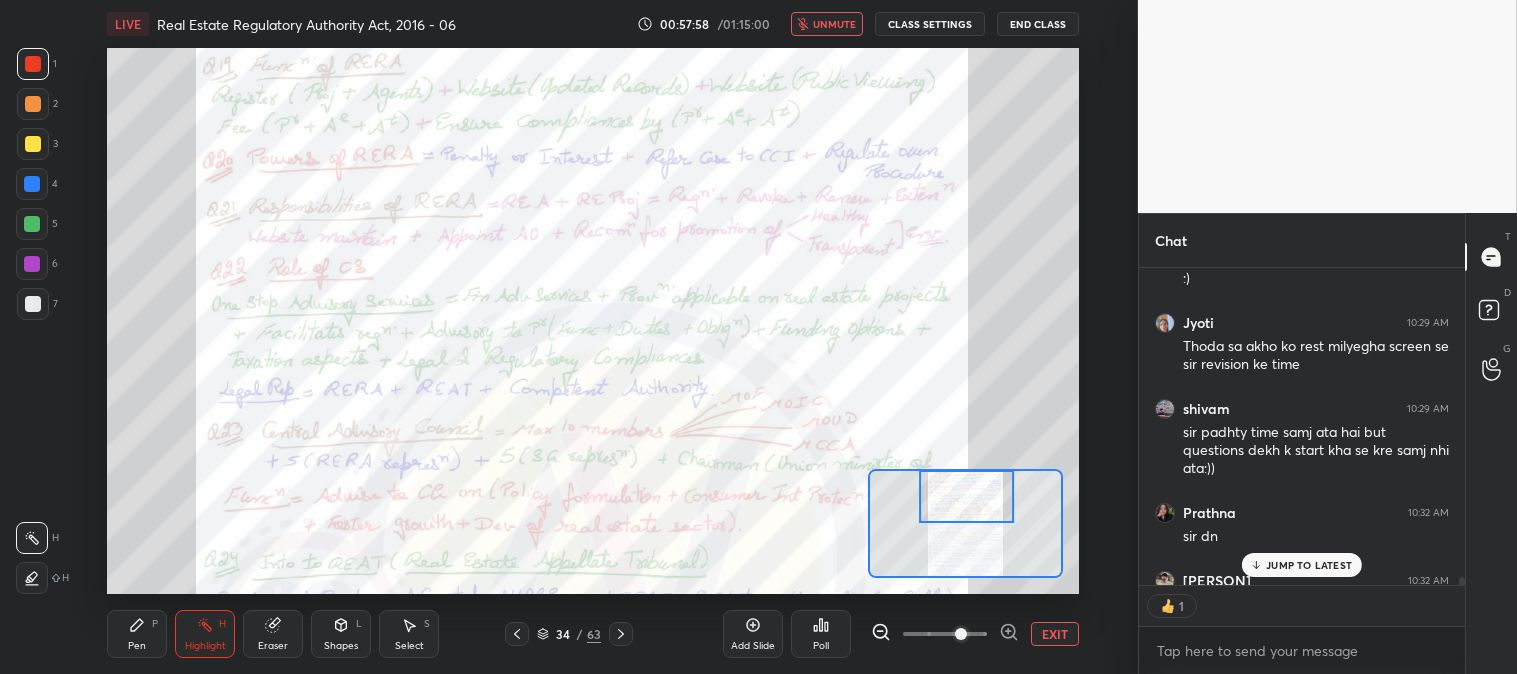 click on "unmute" at bounding box center [834, 24] 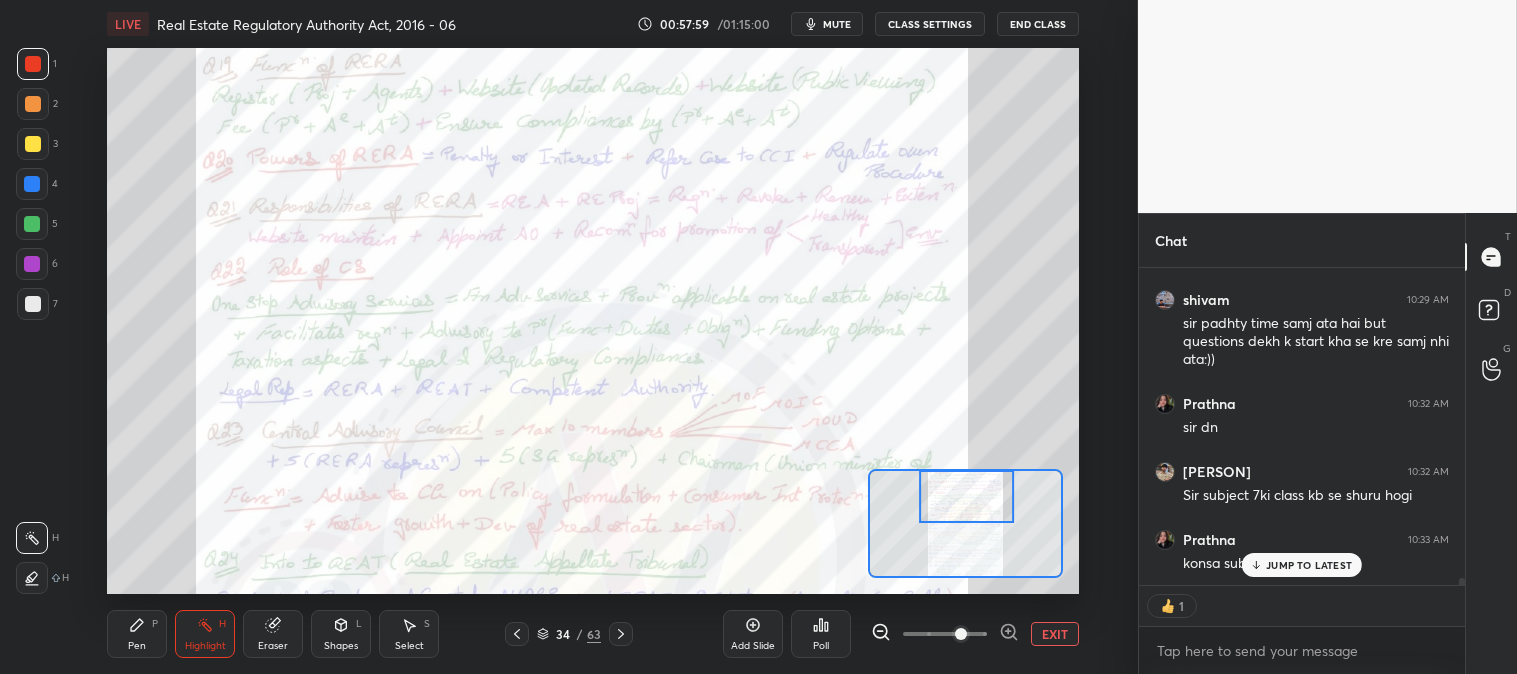 click on "JUMP TO LATEST" at bounding box center [1309, 565] 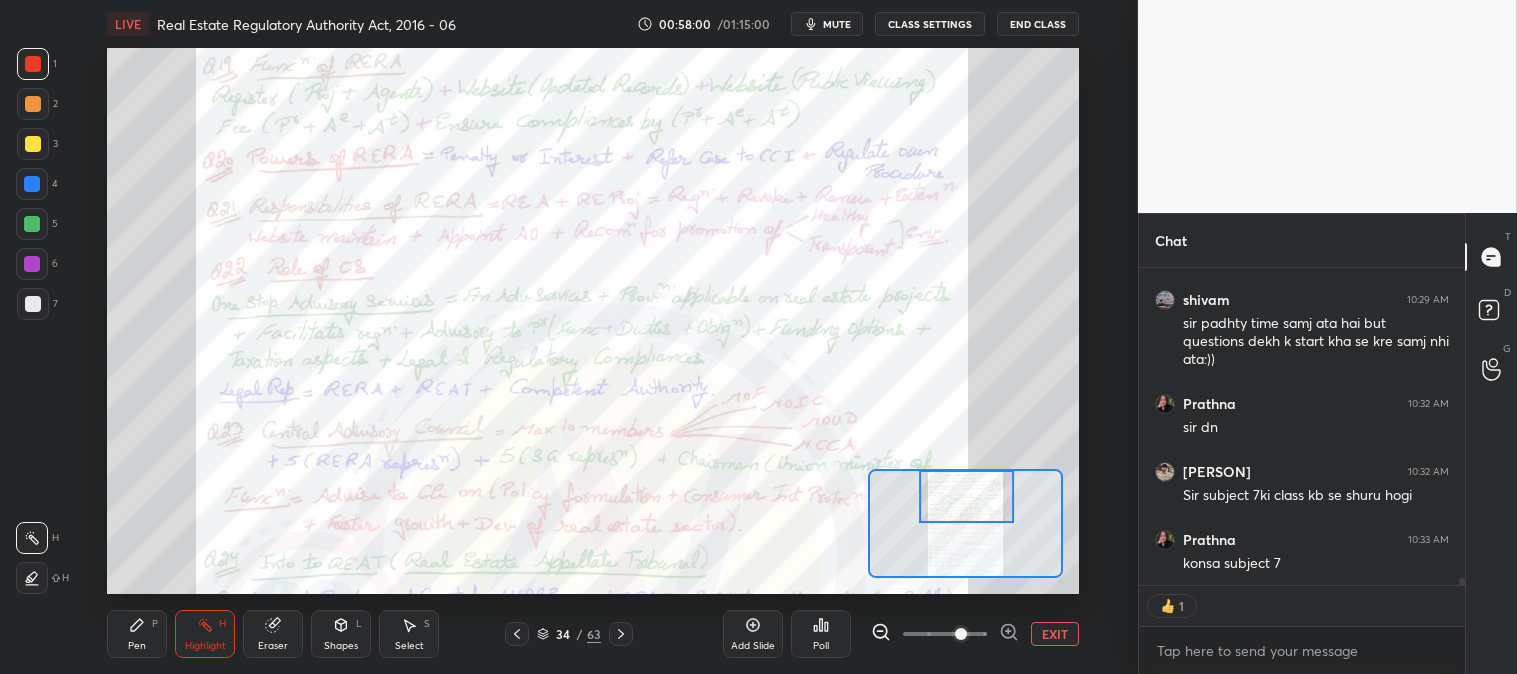scroll, scrollTop: 13683, scrollLeft: 0, axis: vertical 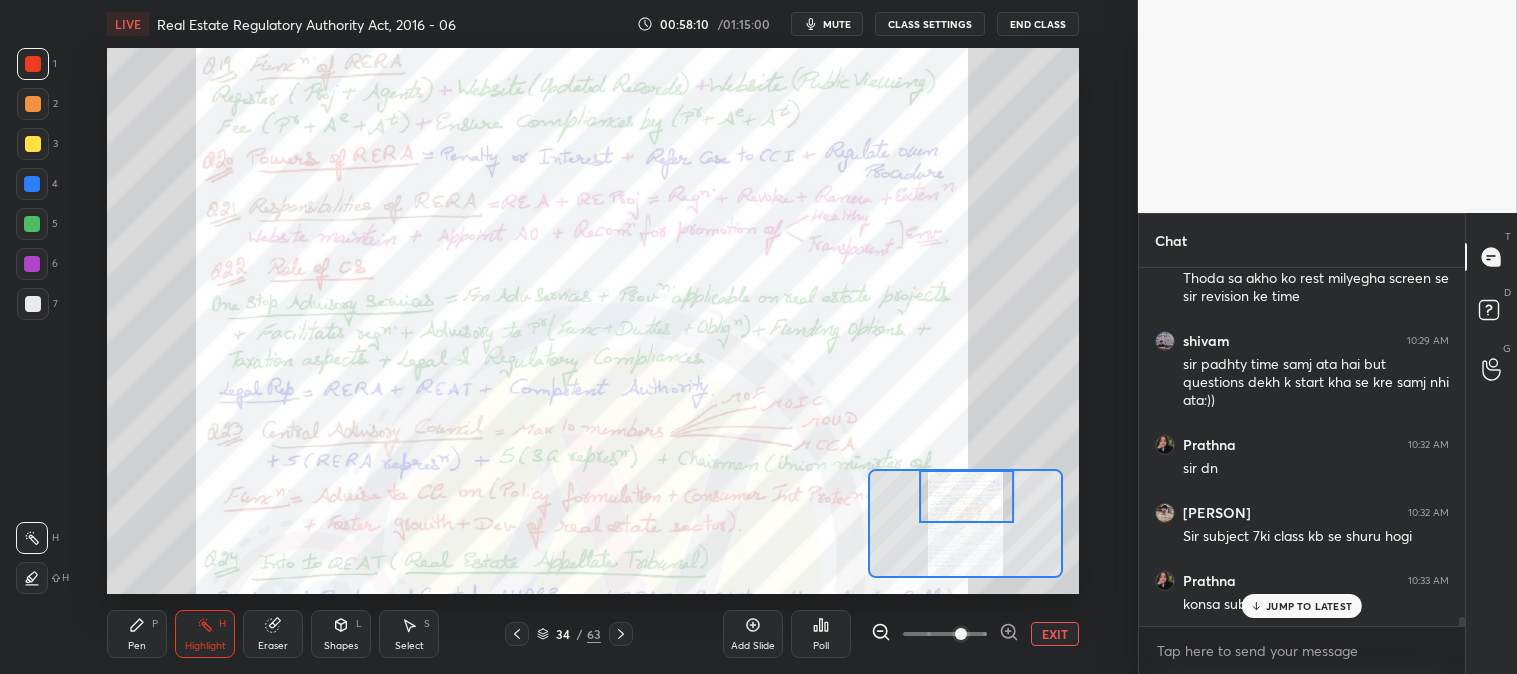 click on "JUMP TO LATEST" at bounding box center [1302, 606] 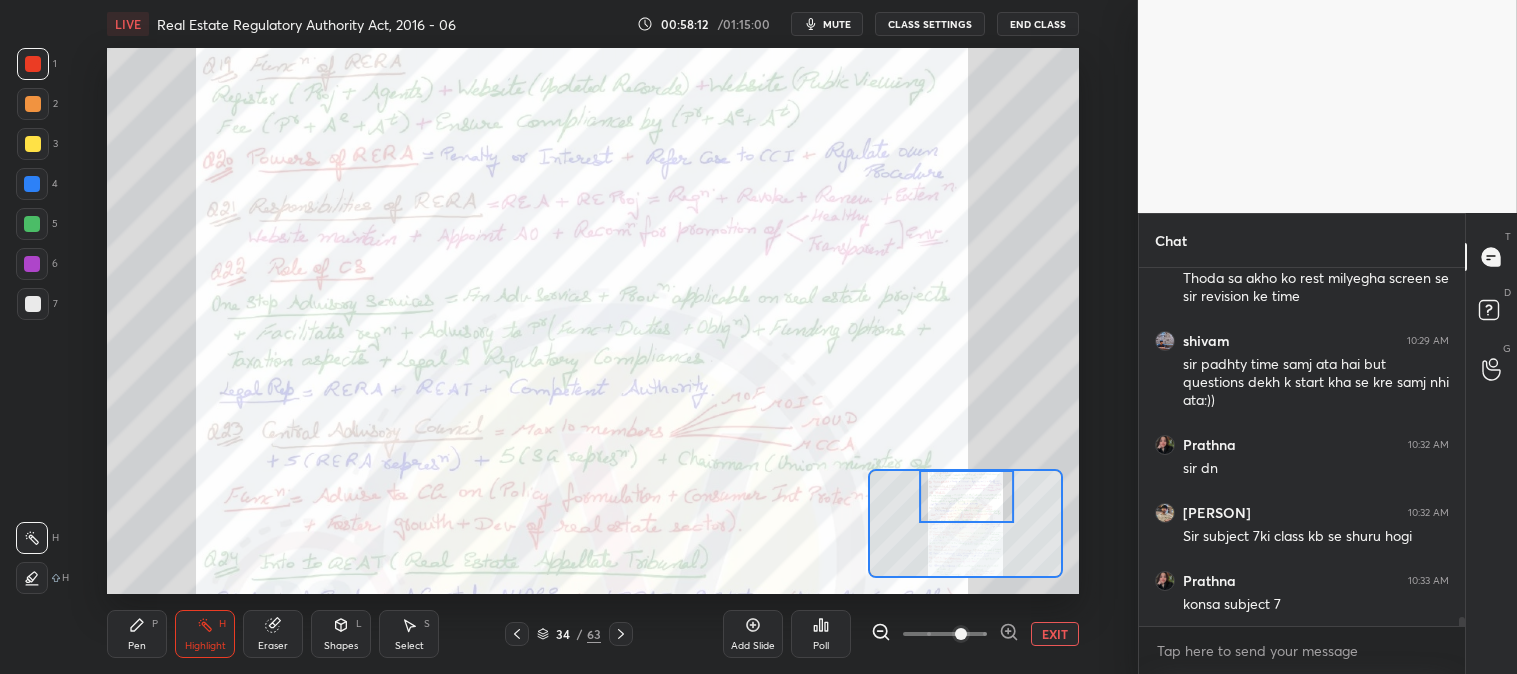 scroll, scrollTop: 13661, scrollLeft: 0, axis: vertical 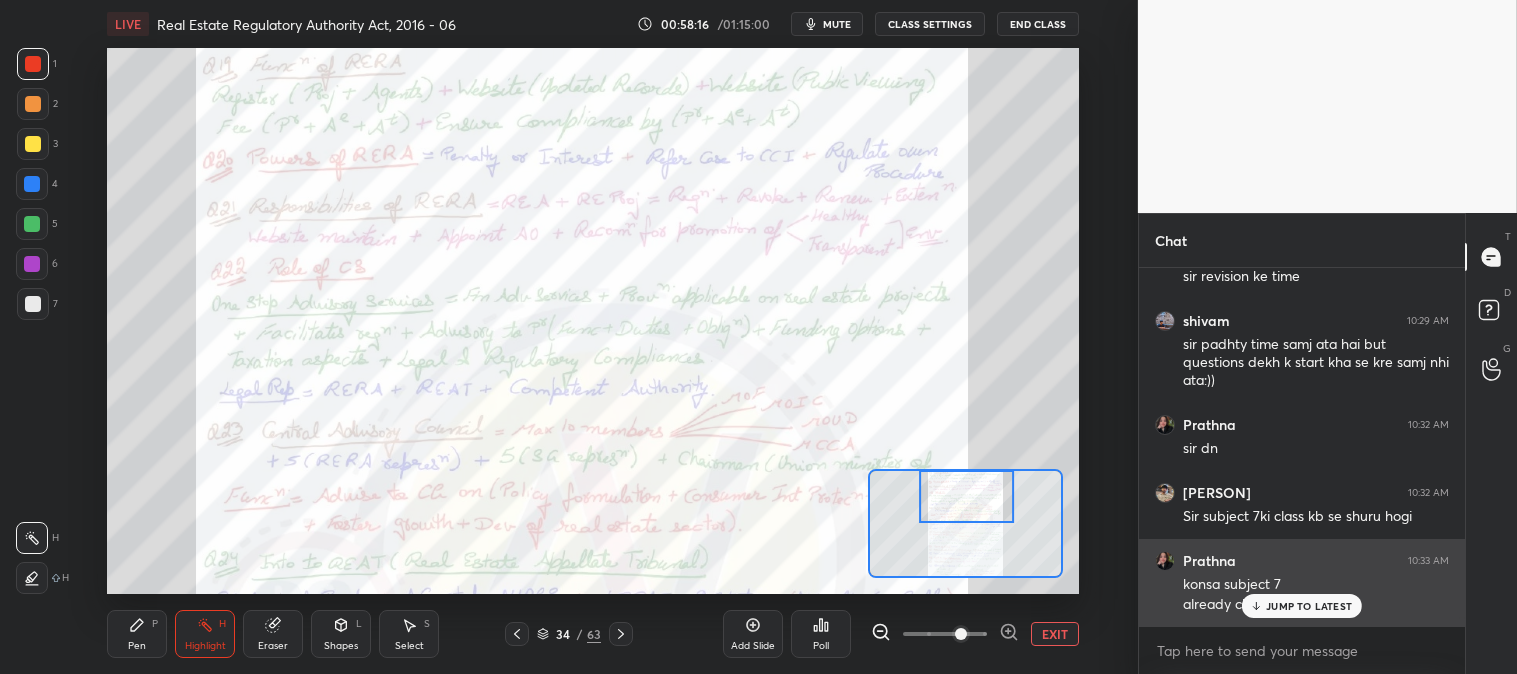 click on "JUMP TO LATEST" at bounding box center (1309, 606) 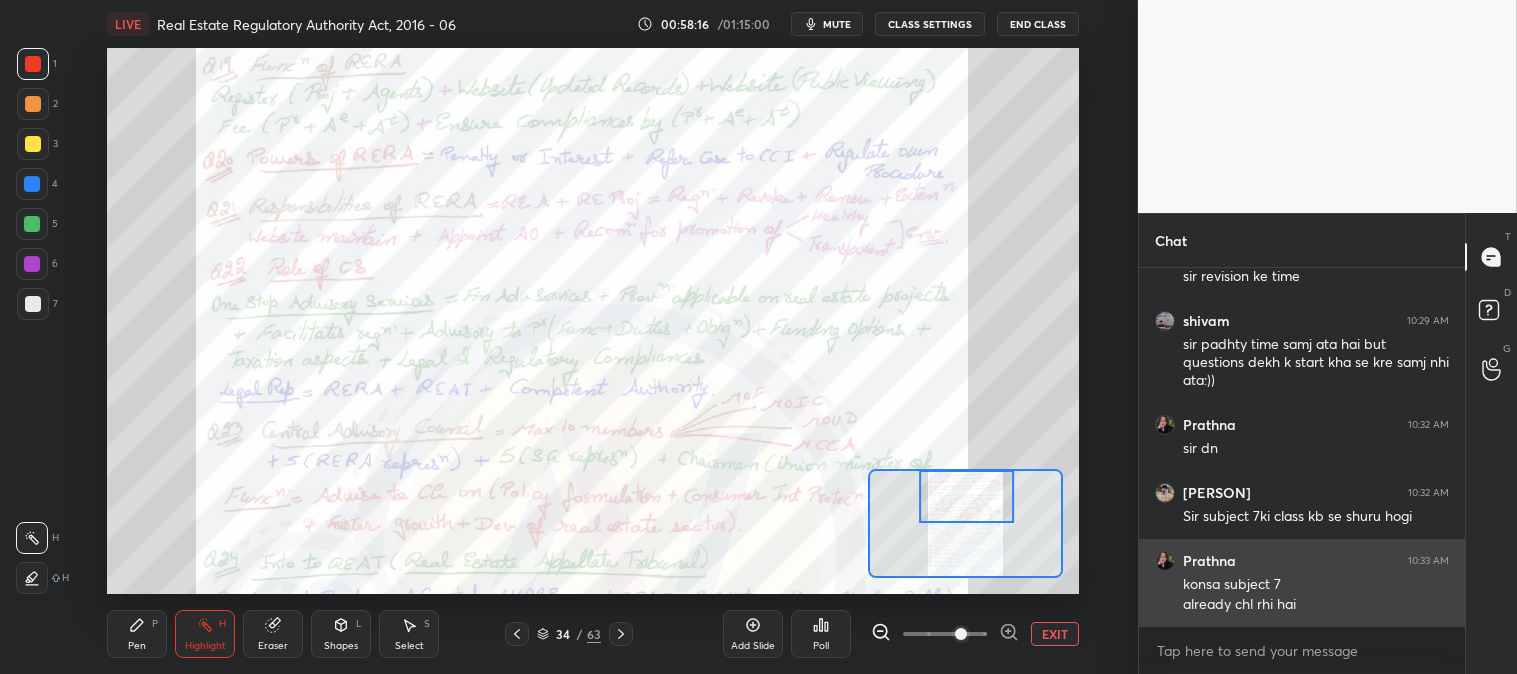scroll, scrollTop: 13662, scrollLeft: 0, axis: vertical 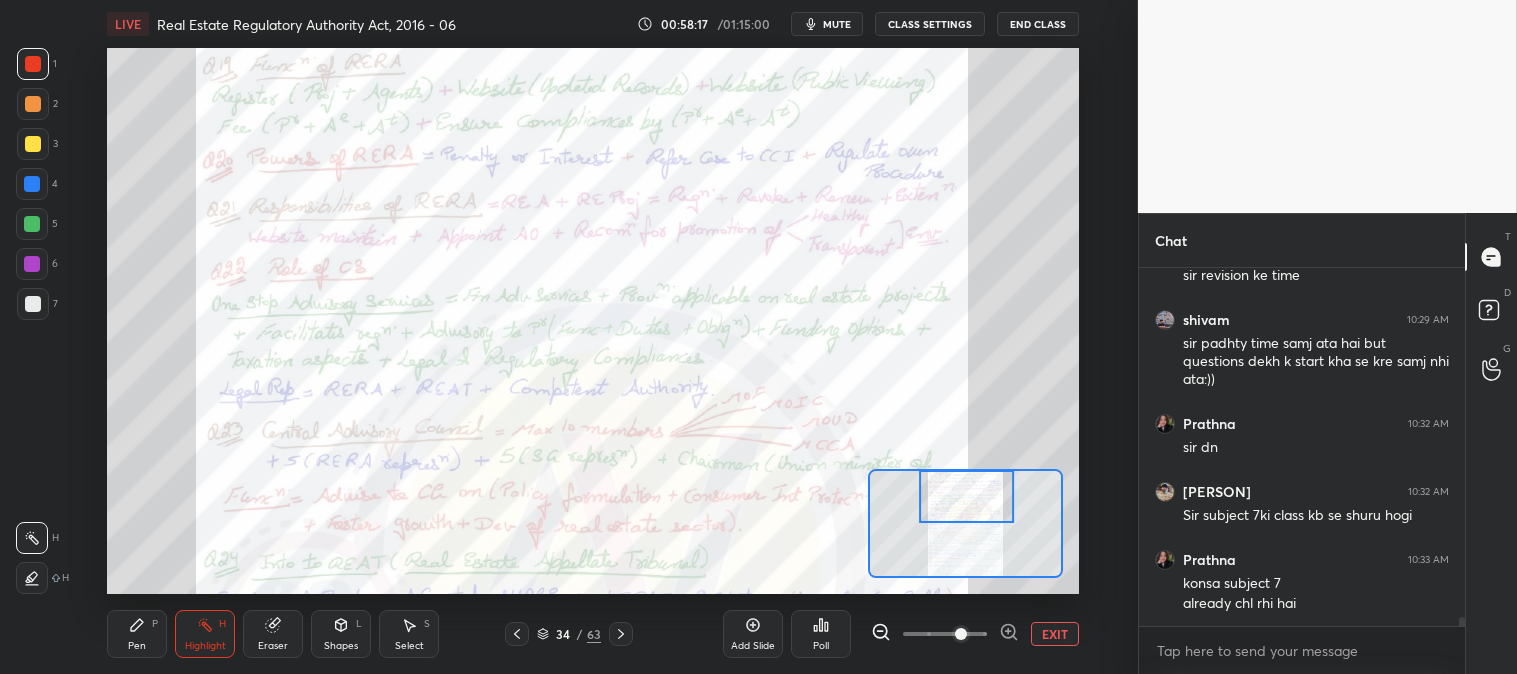 click 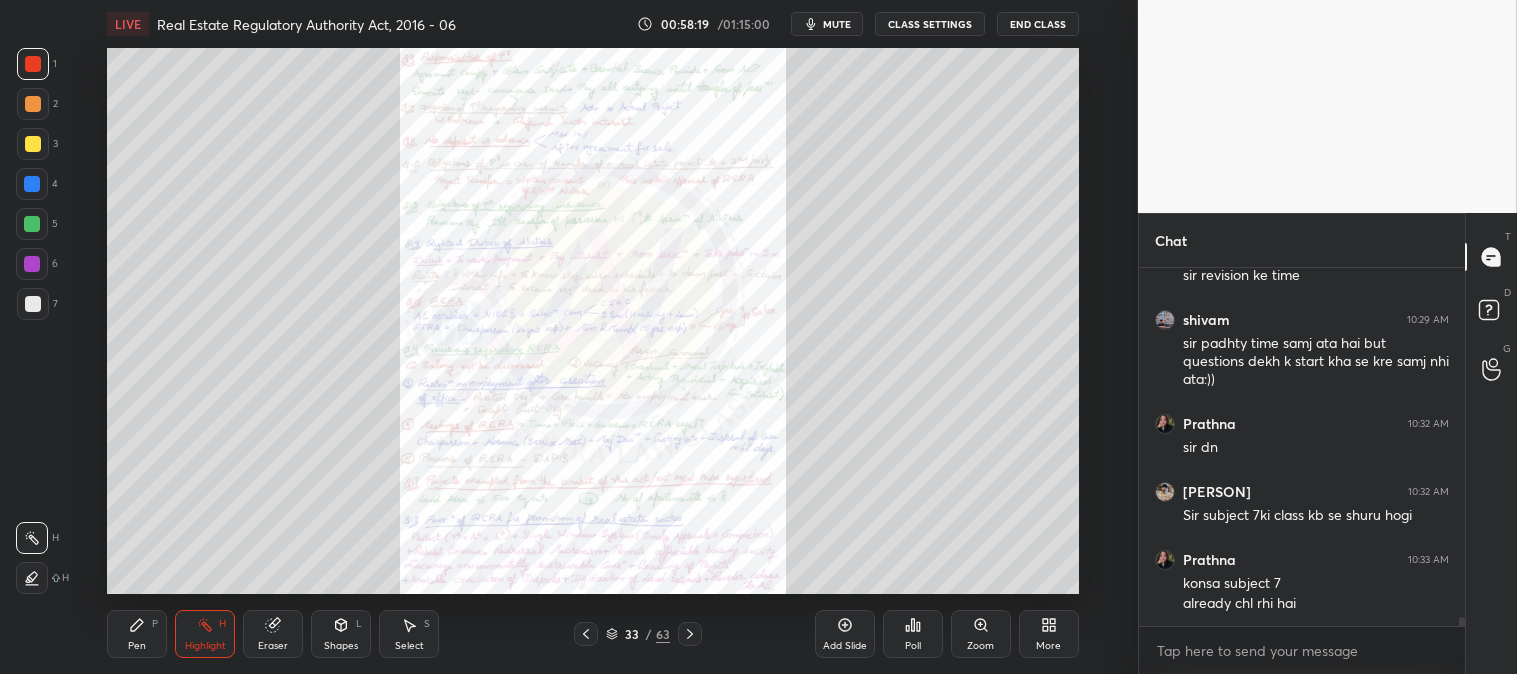 click at bounding box center [690, 634] 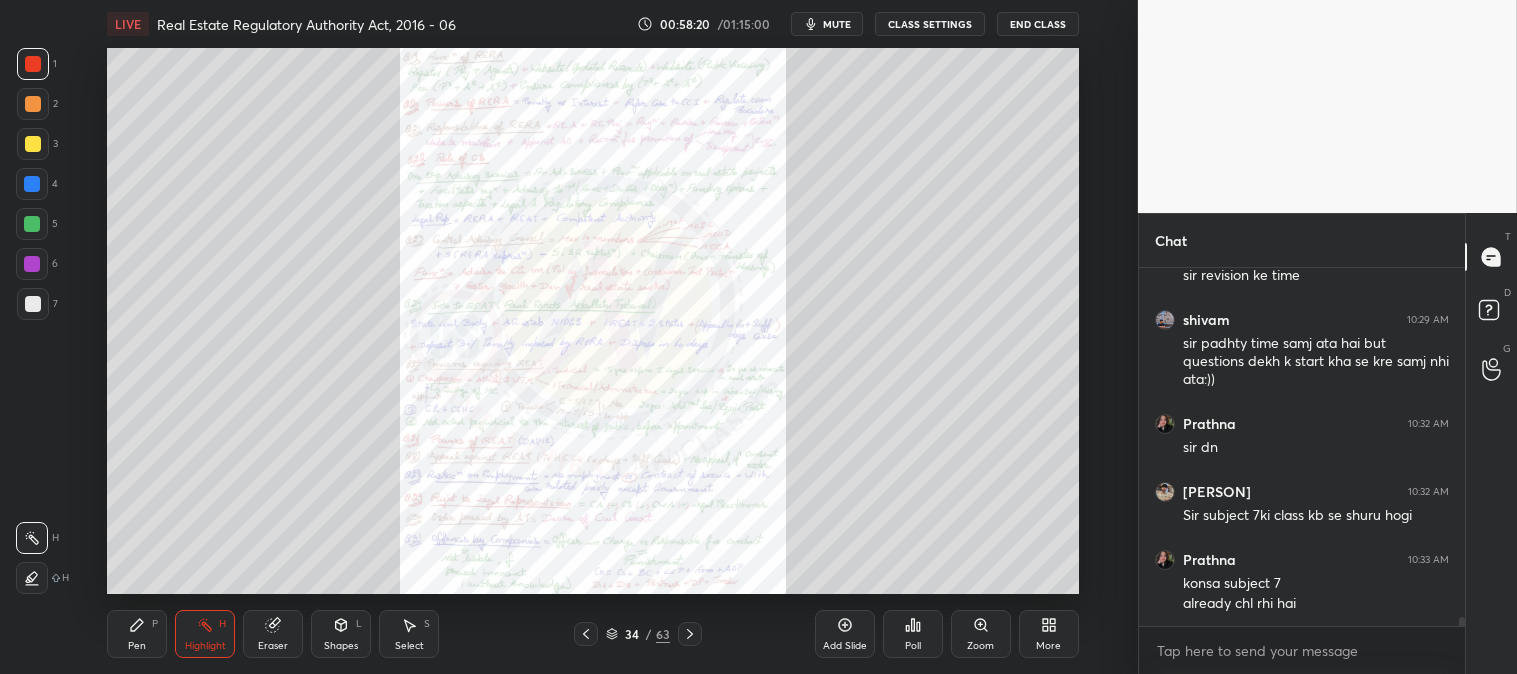click 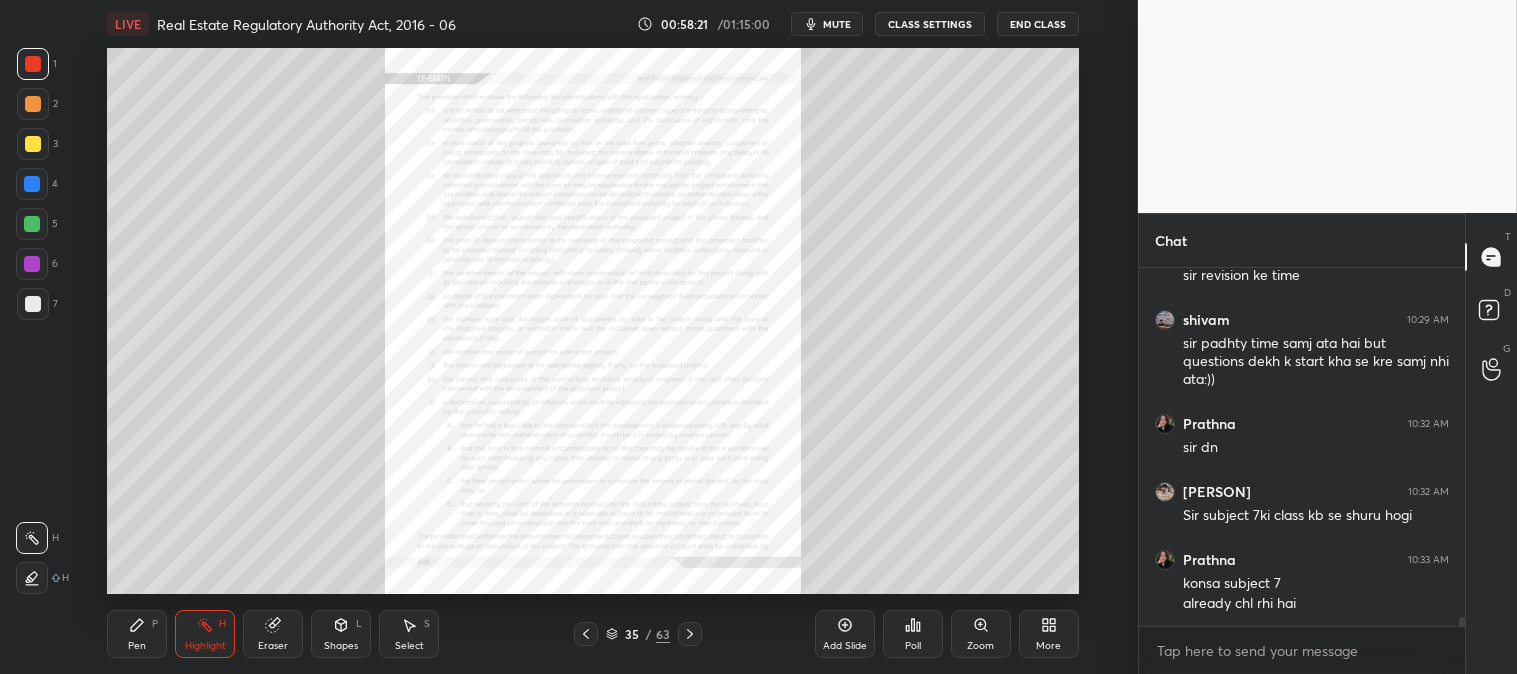 click 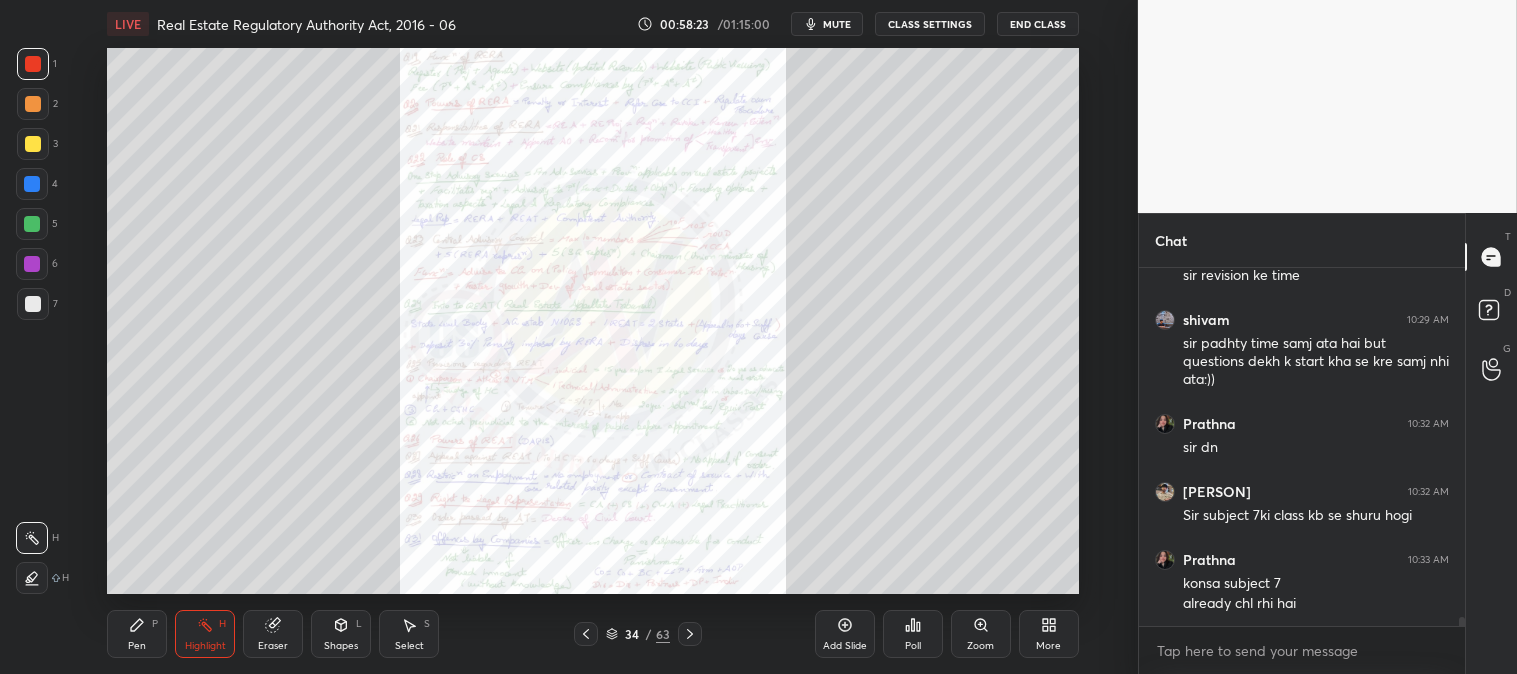 click 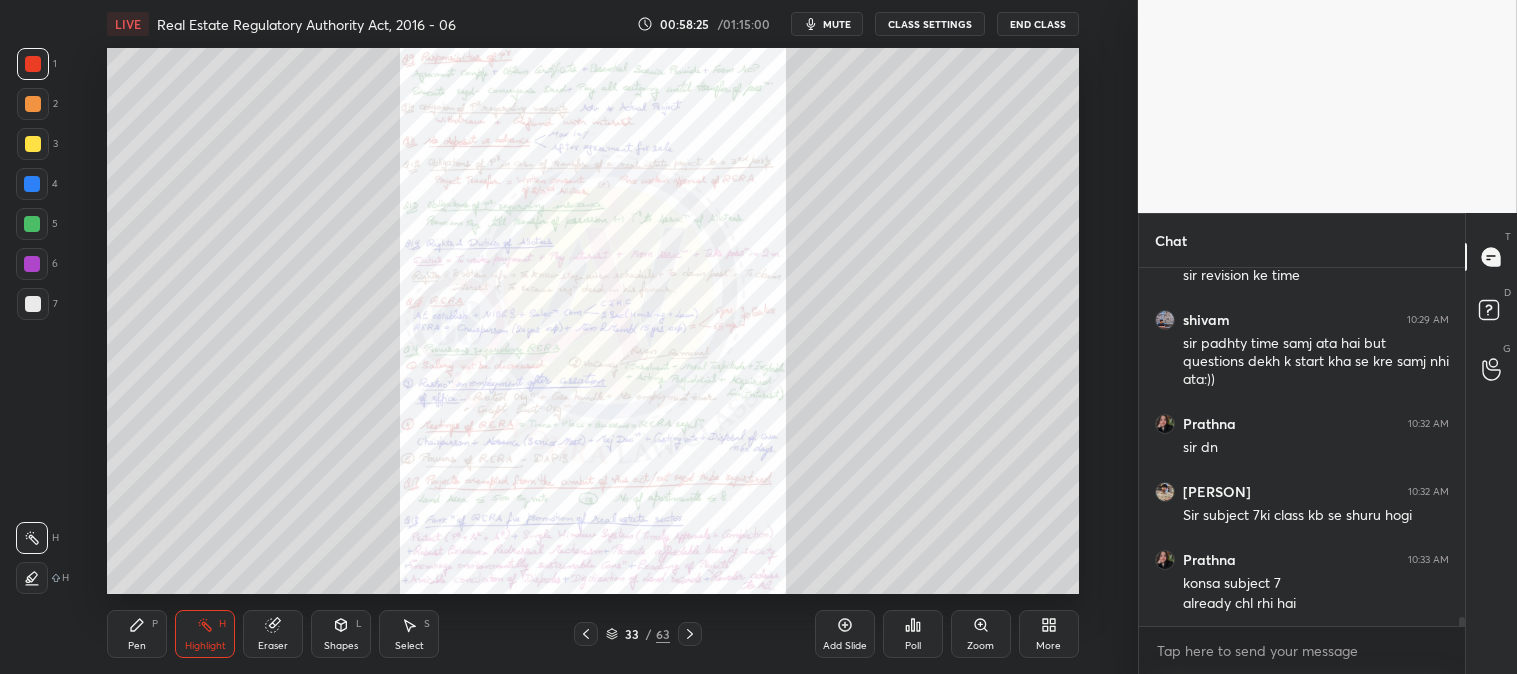 scroll, scrollTop: 13681, scrollLeft: 0, axis: vertical 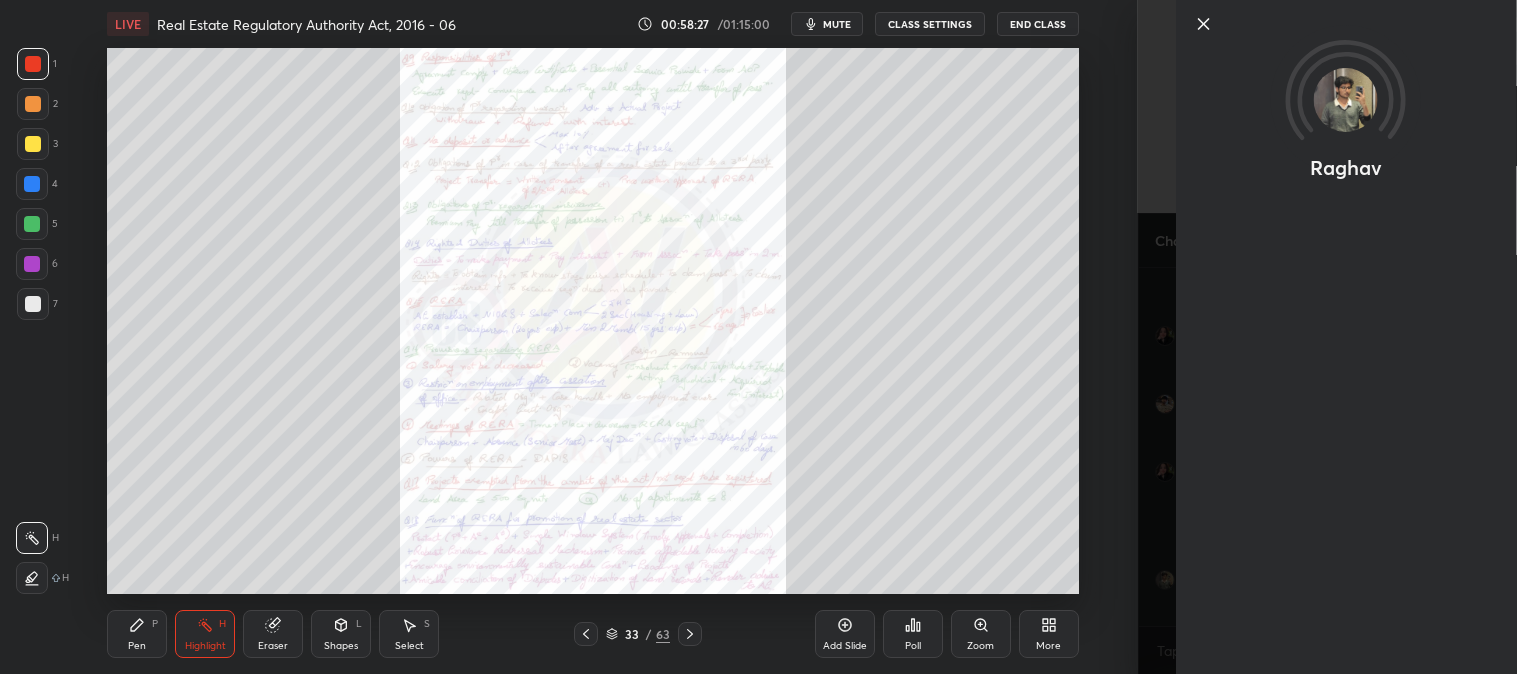 click 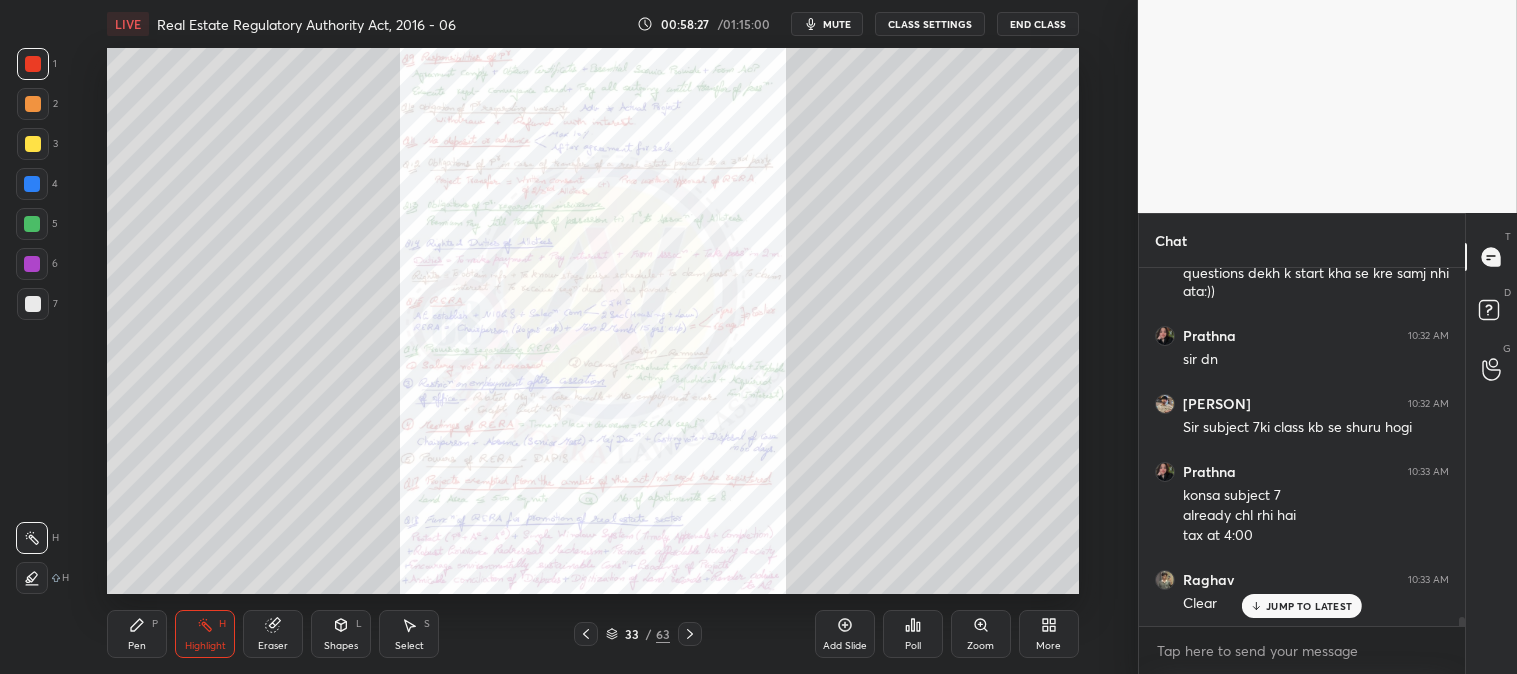 scroll, scrollTop: 13817, scrollLeft: 0, axis: vertical 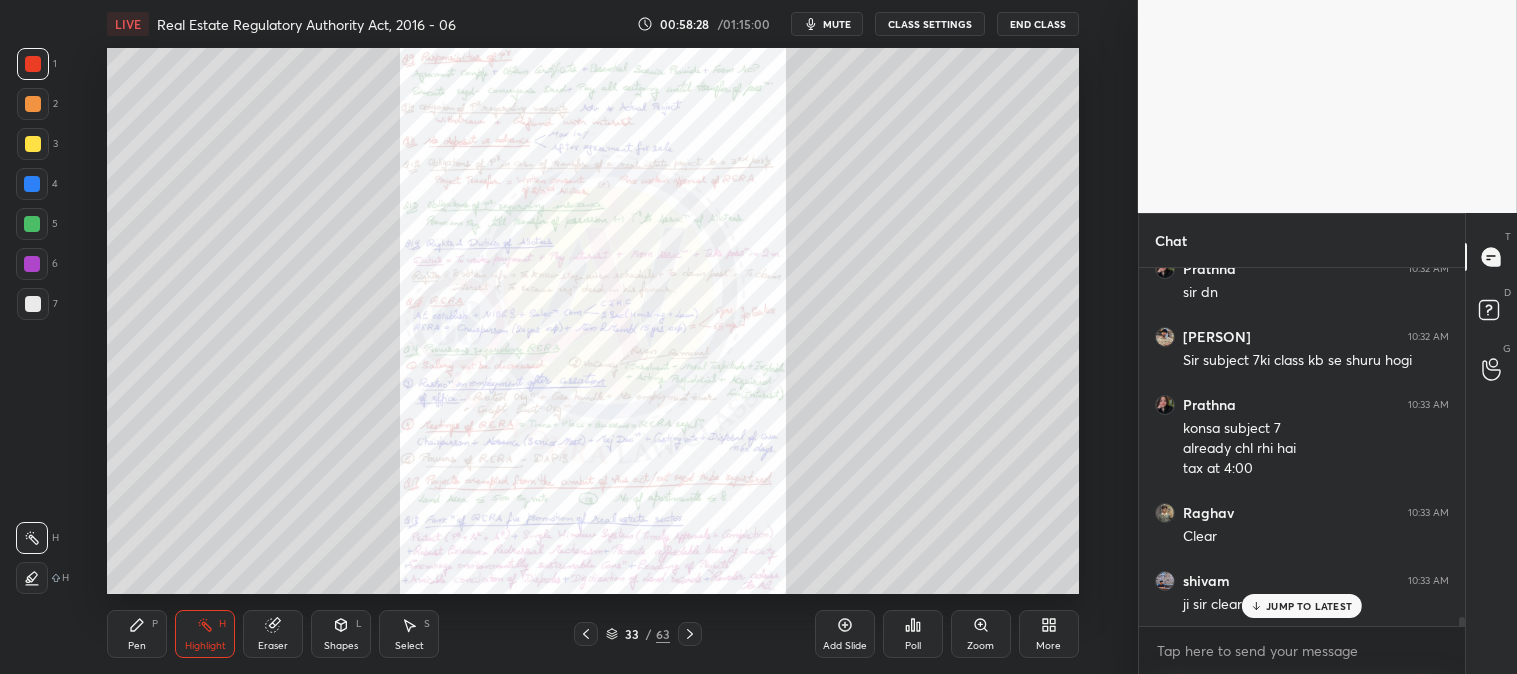 click 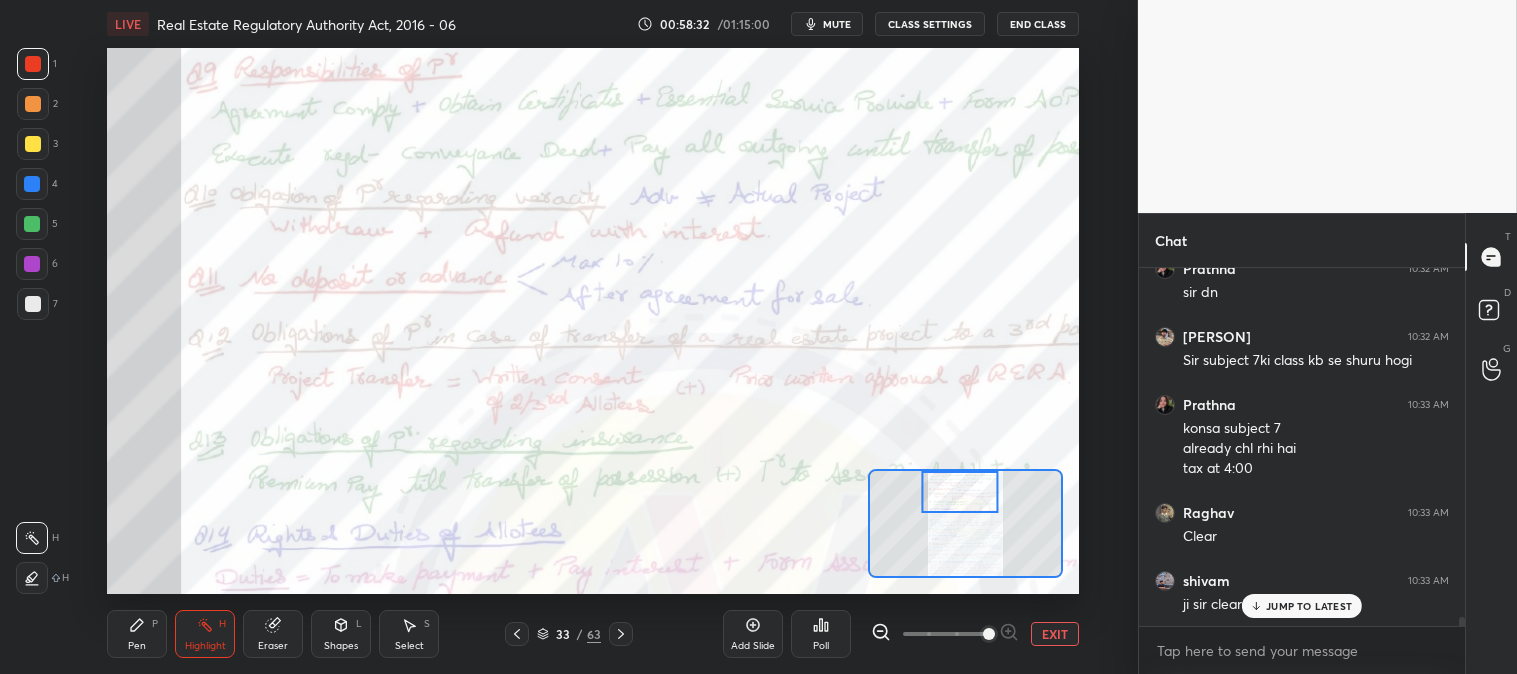 scroll, scrollTop: 13885, scrollLeft: 0, axis: vertical 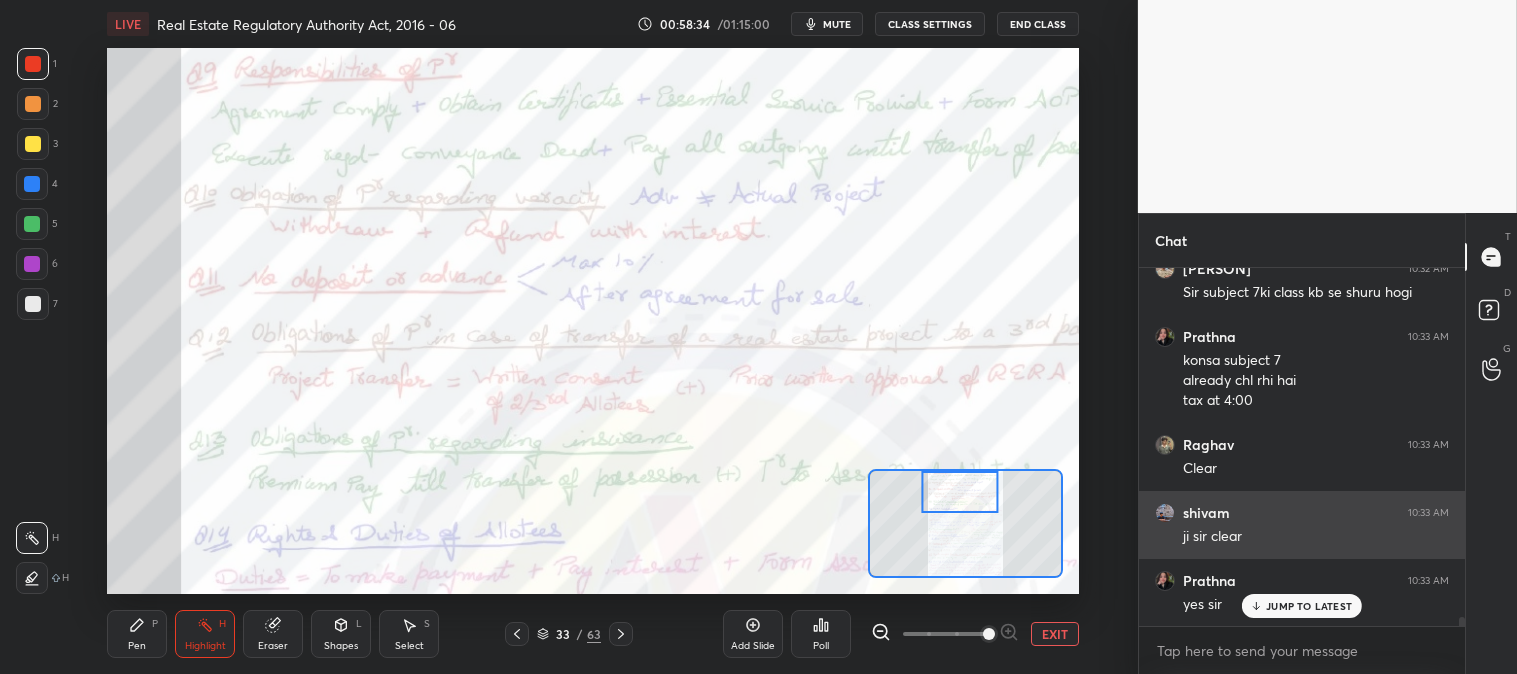 click on "JUMP TO LATEST" at bounding box center [1302, 606] 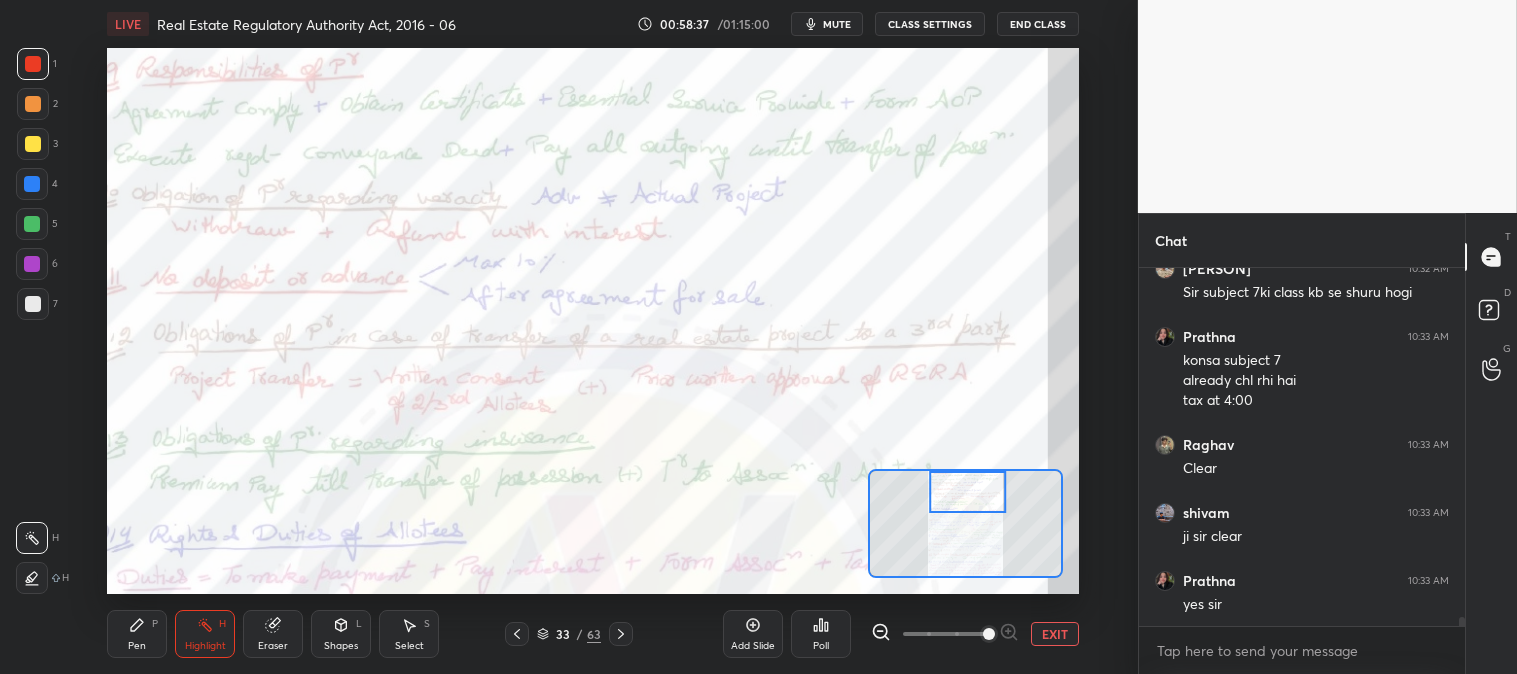 scroll, scrollTop: 13953, scrollLeft: 0, axis: vertical 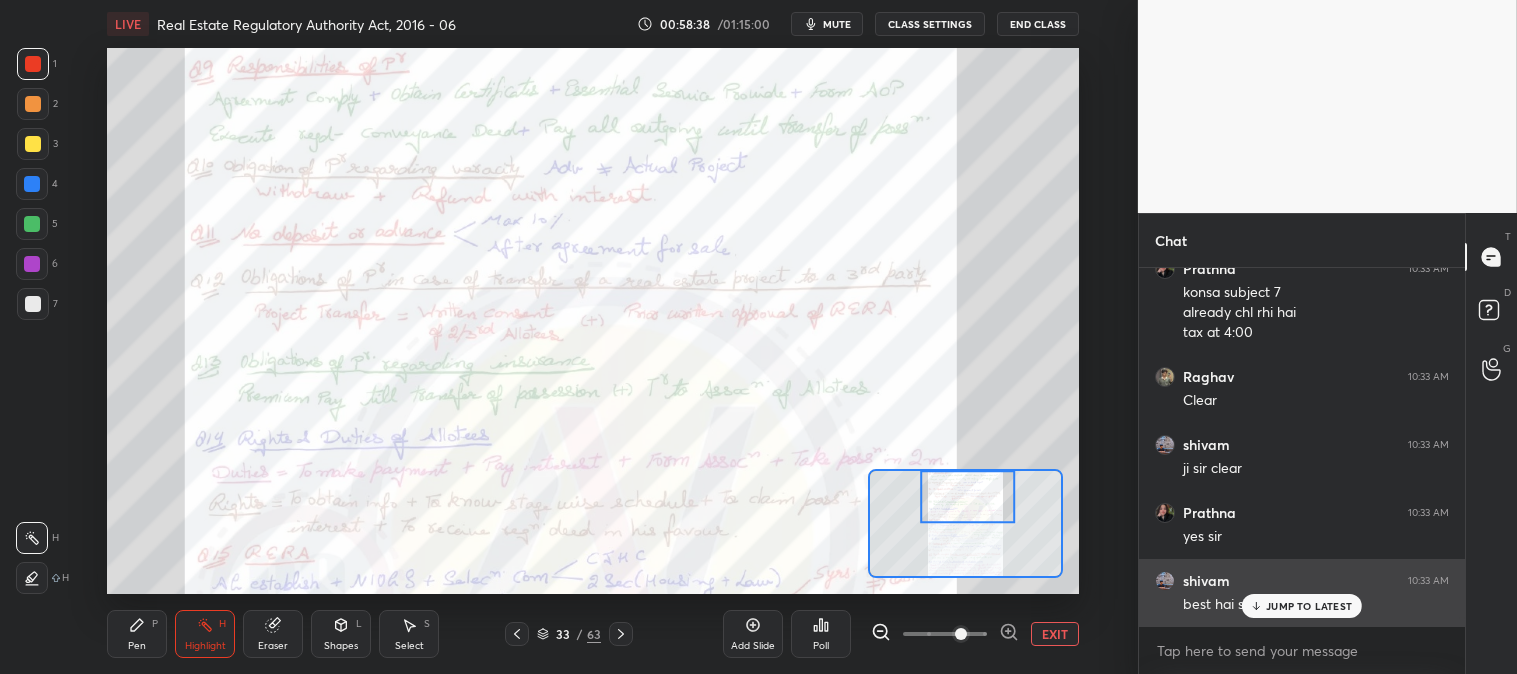 click on "JUMP TO LATEST" at bounding box center (1302, 606) 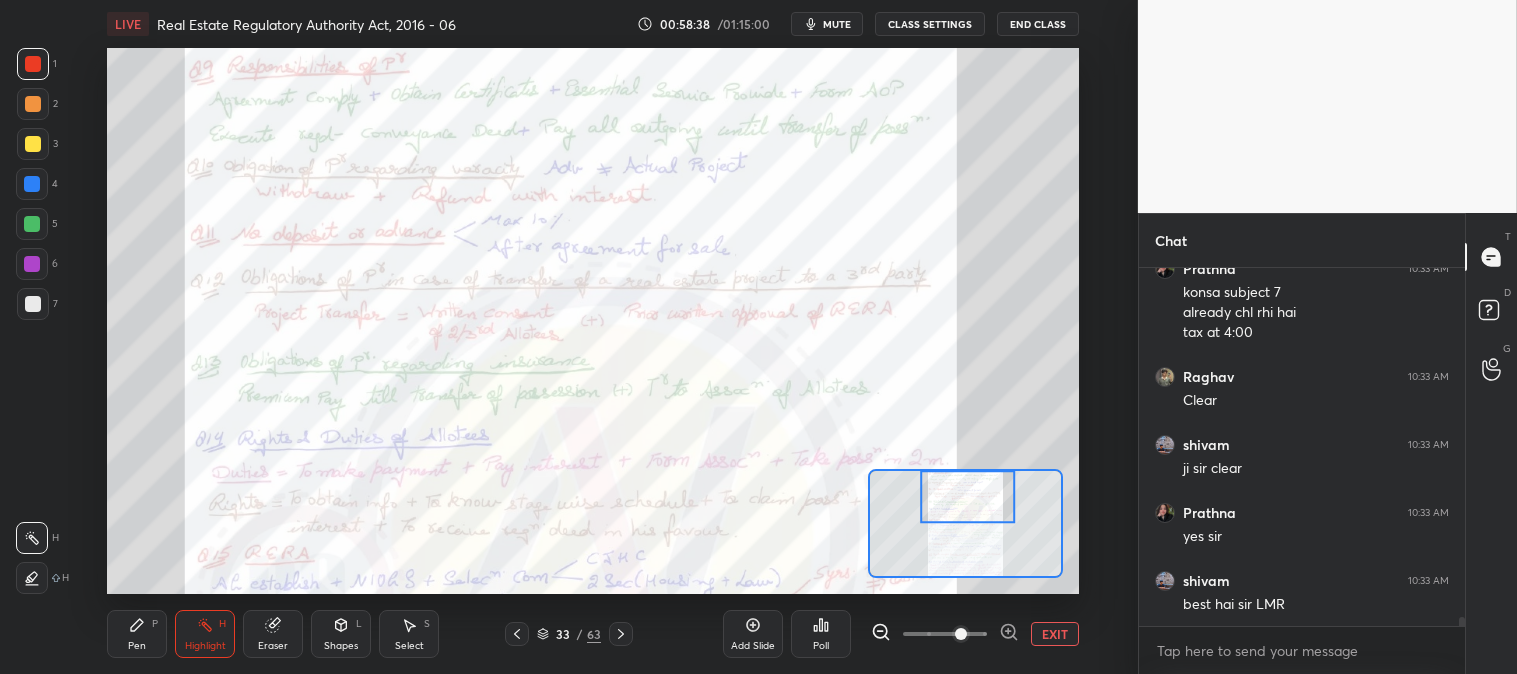 scroll, scrollTop: 14021, scrollLeft: 0, axis: vertical 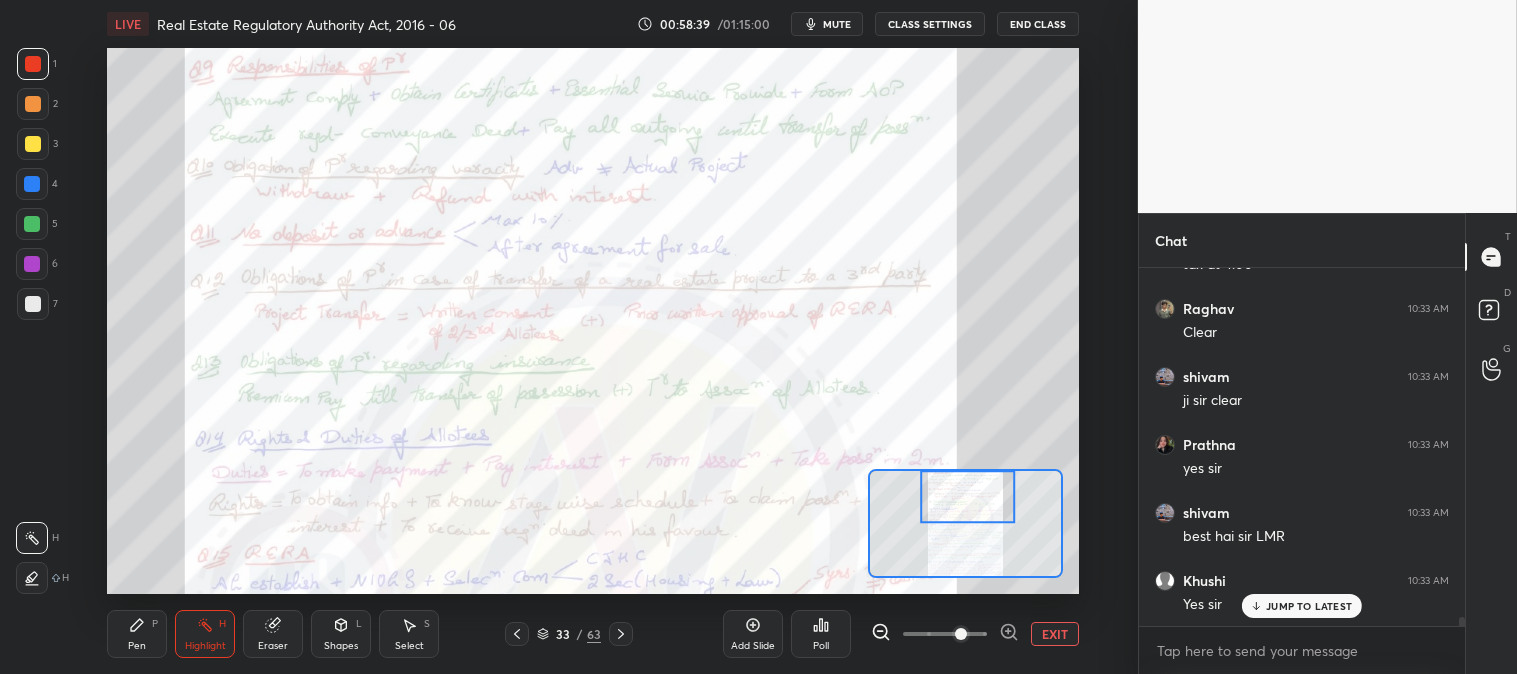 click on "EXIT" at bounding box center (1055, 634) 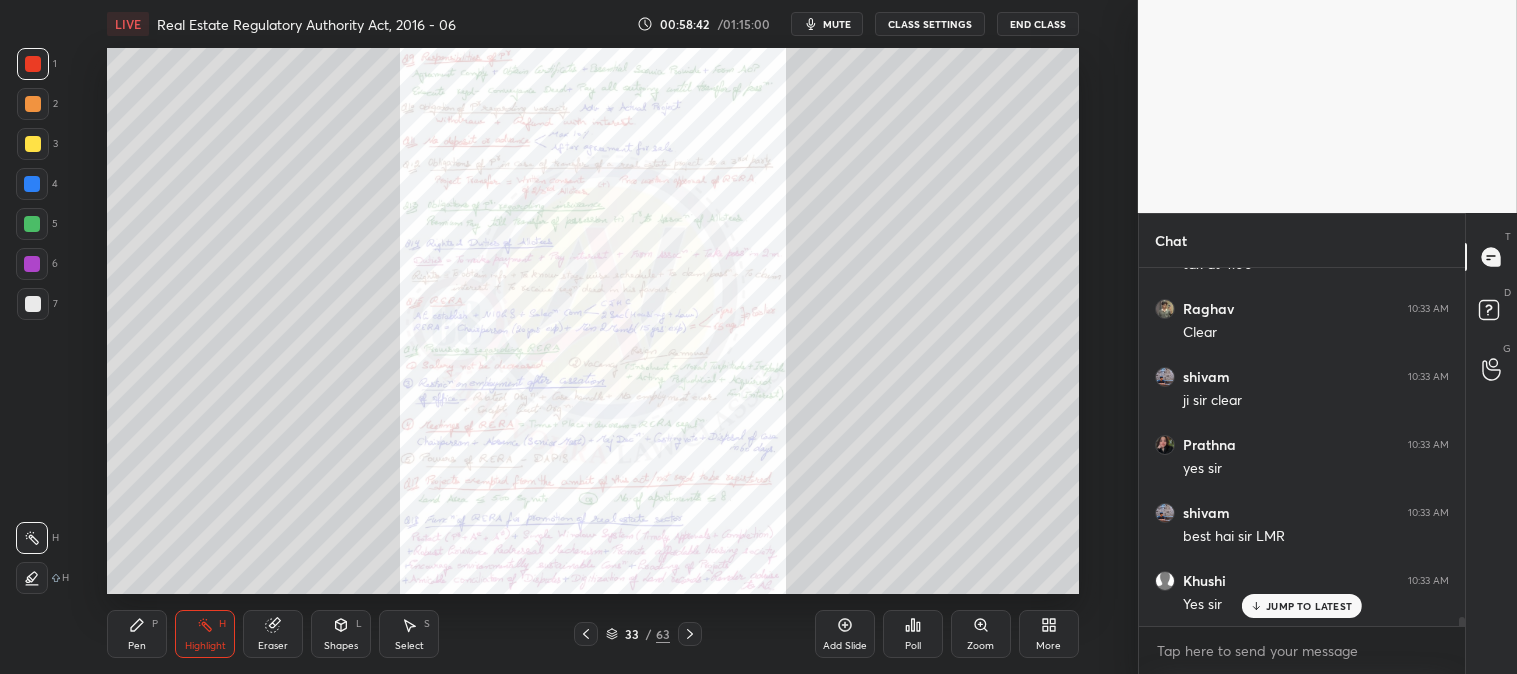 click 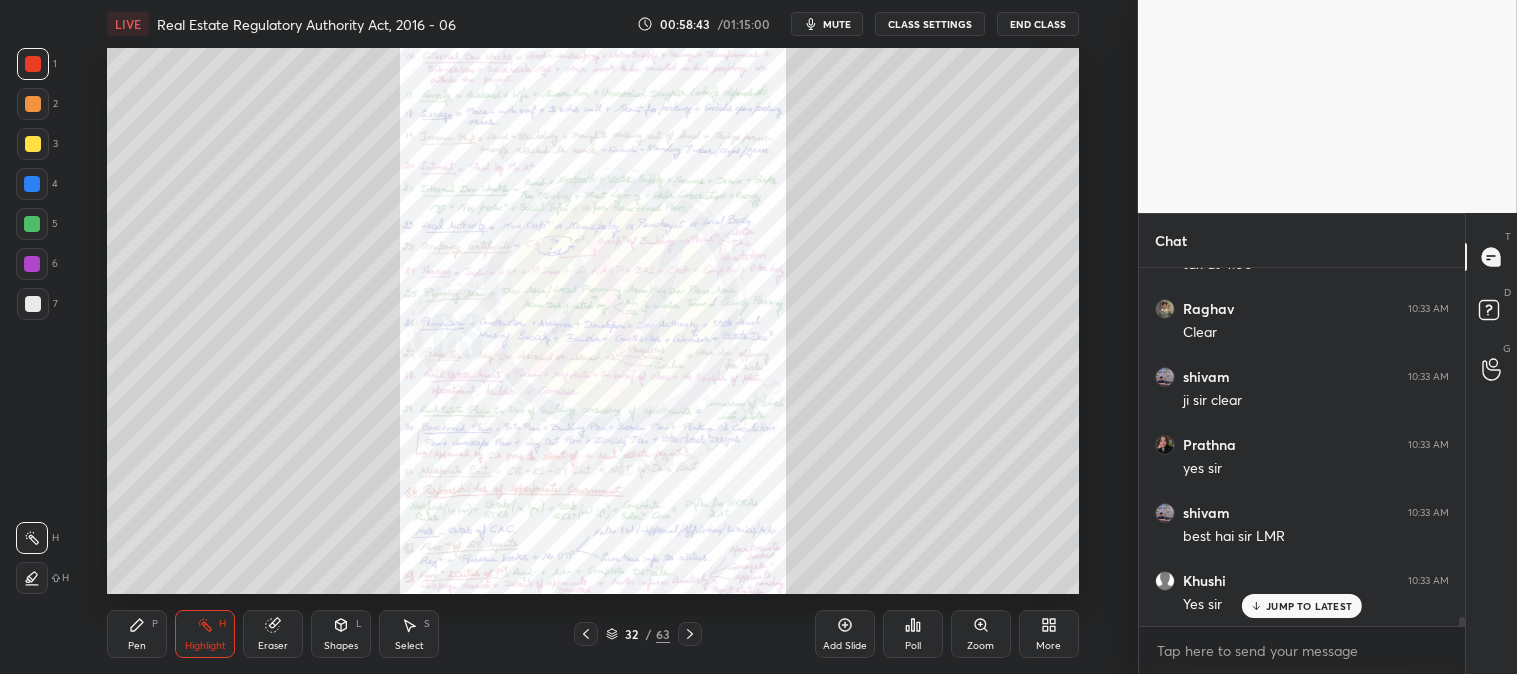 click 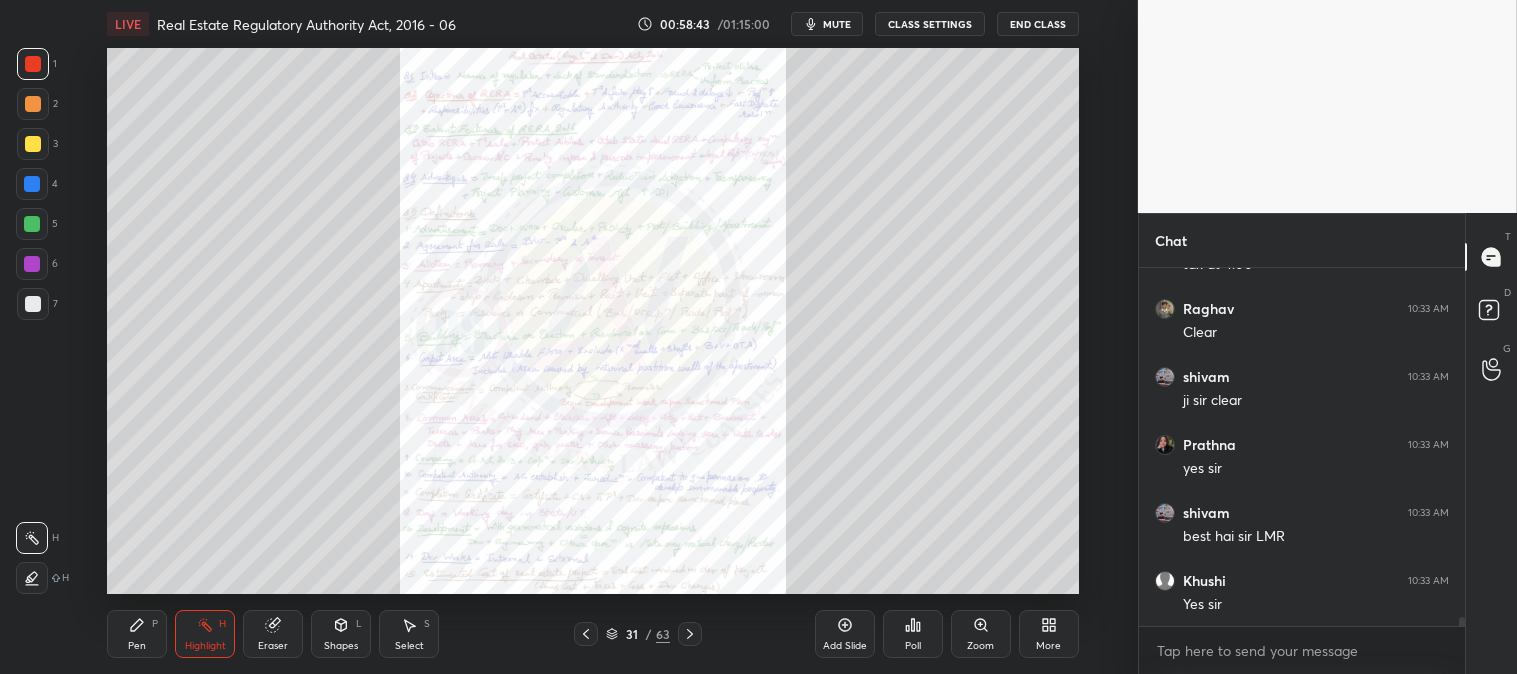 scroll, scrollTop: 14090, scrollLeft: 0, axis: vertical 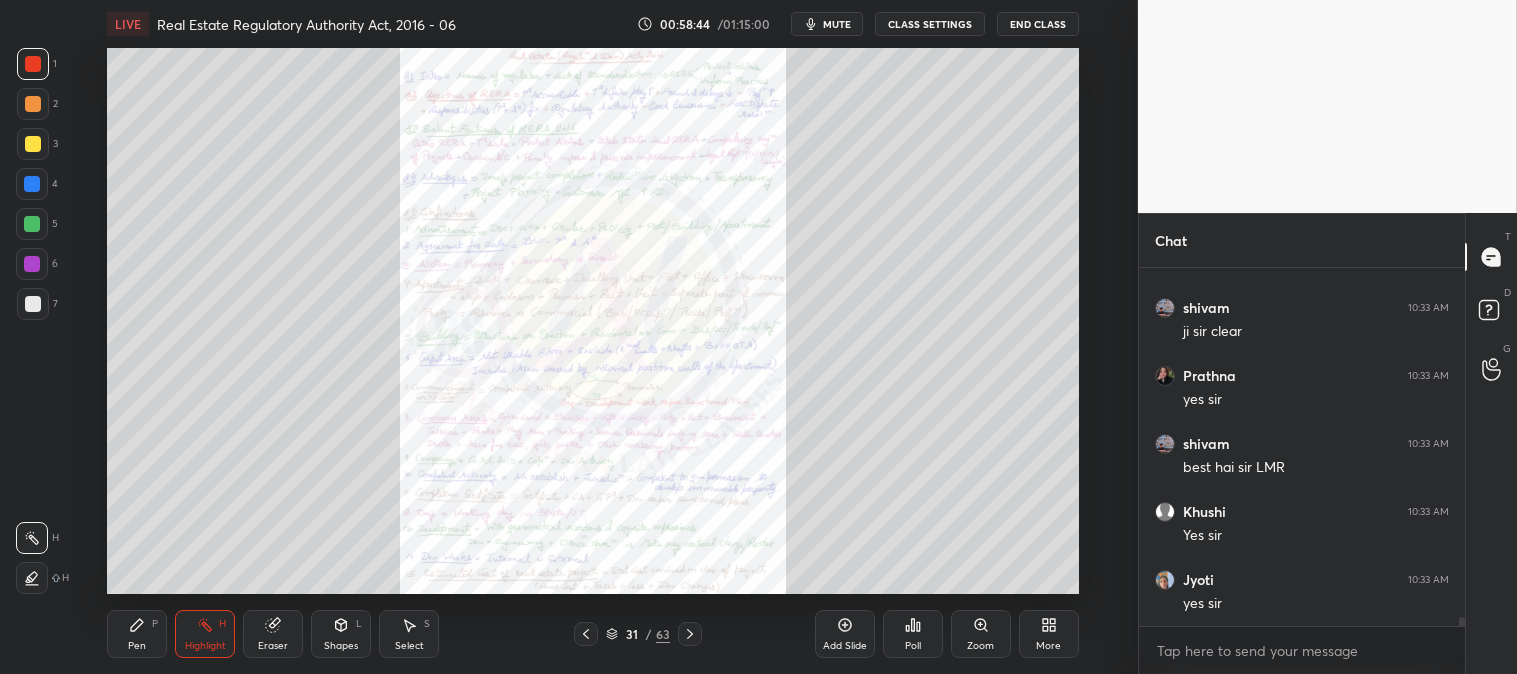 click 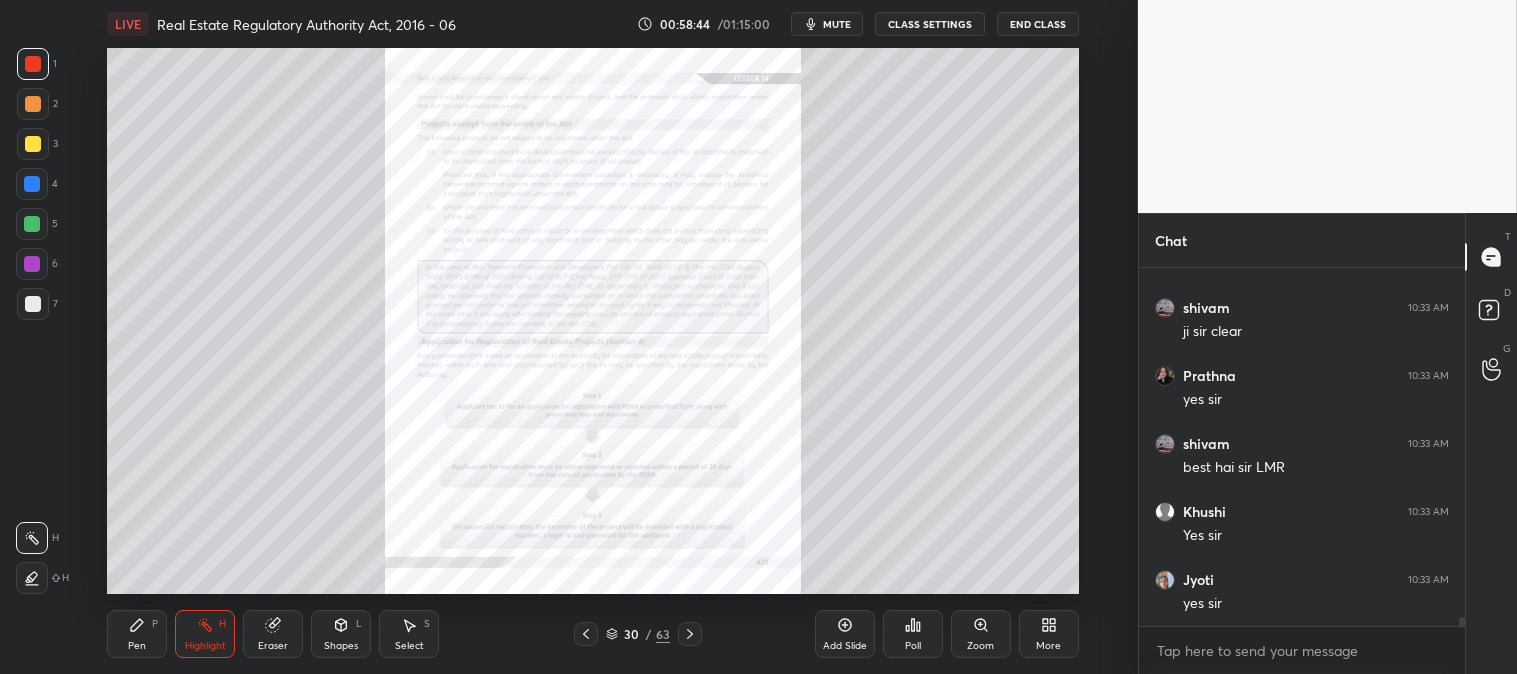 click 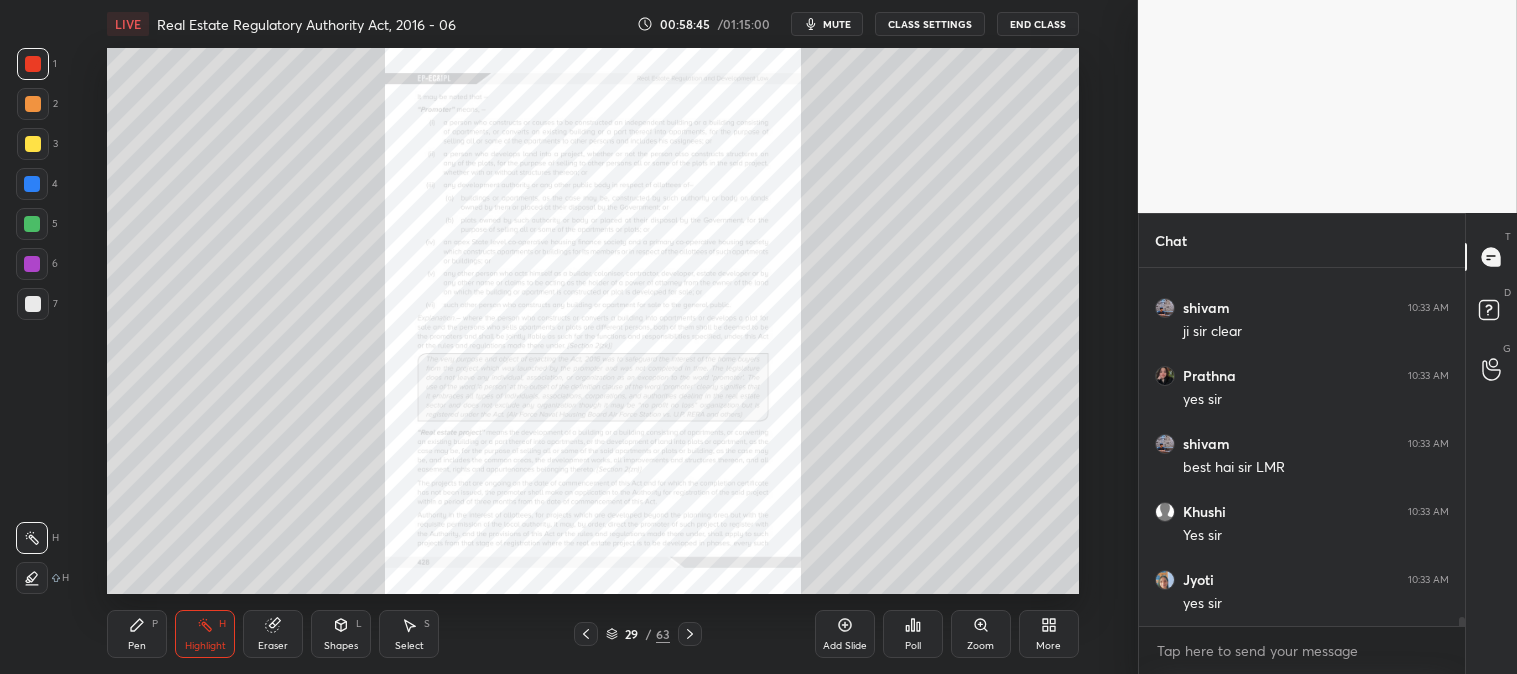 click 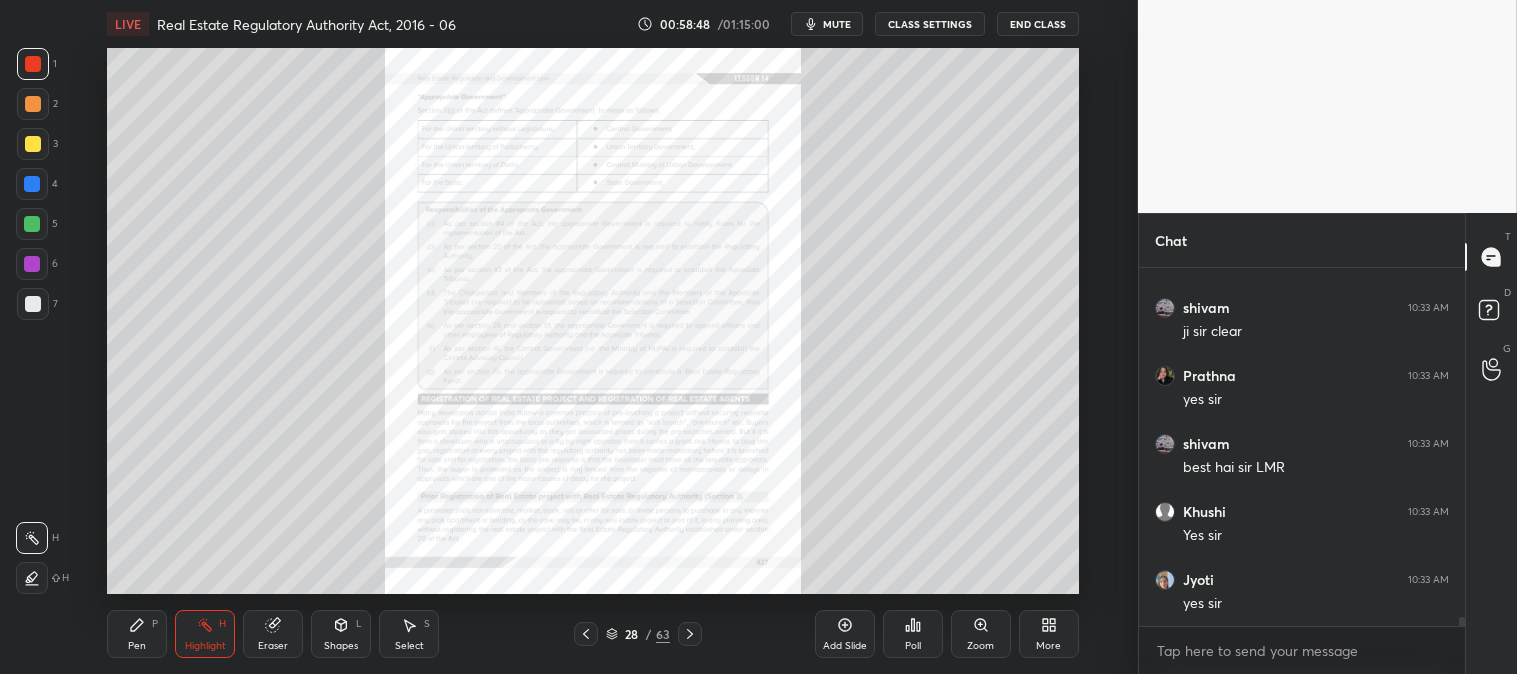 click 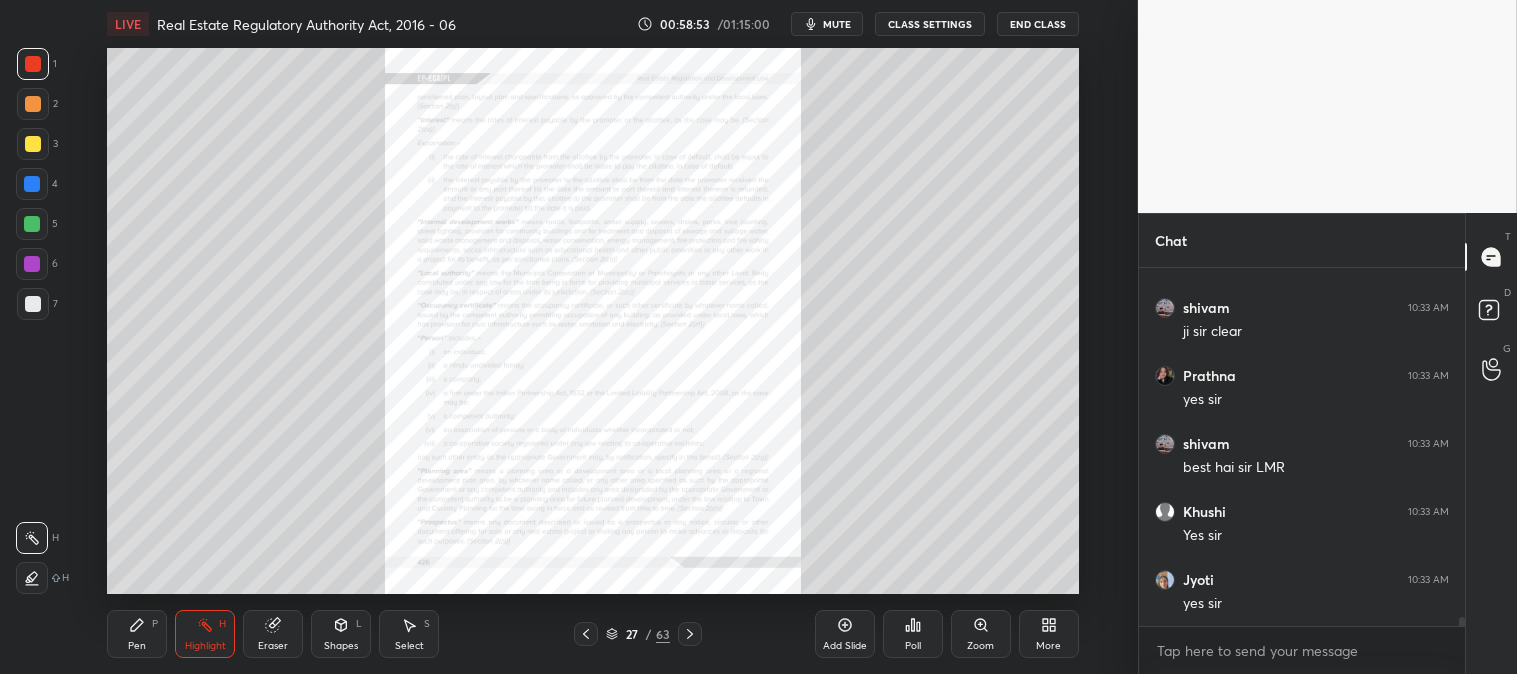 click on "Pen" at bounding box center [137, 646] 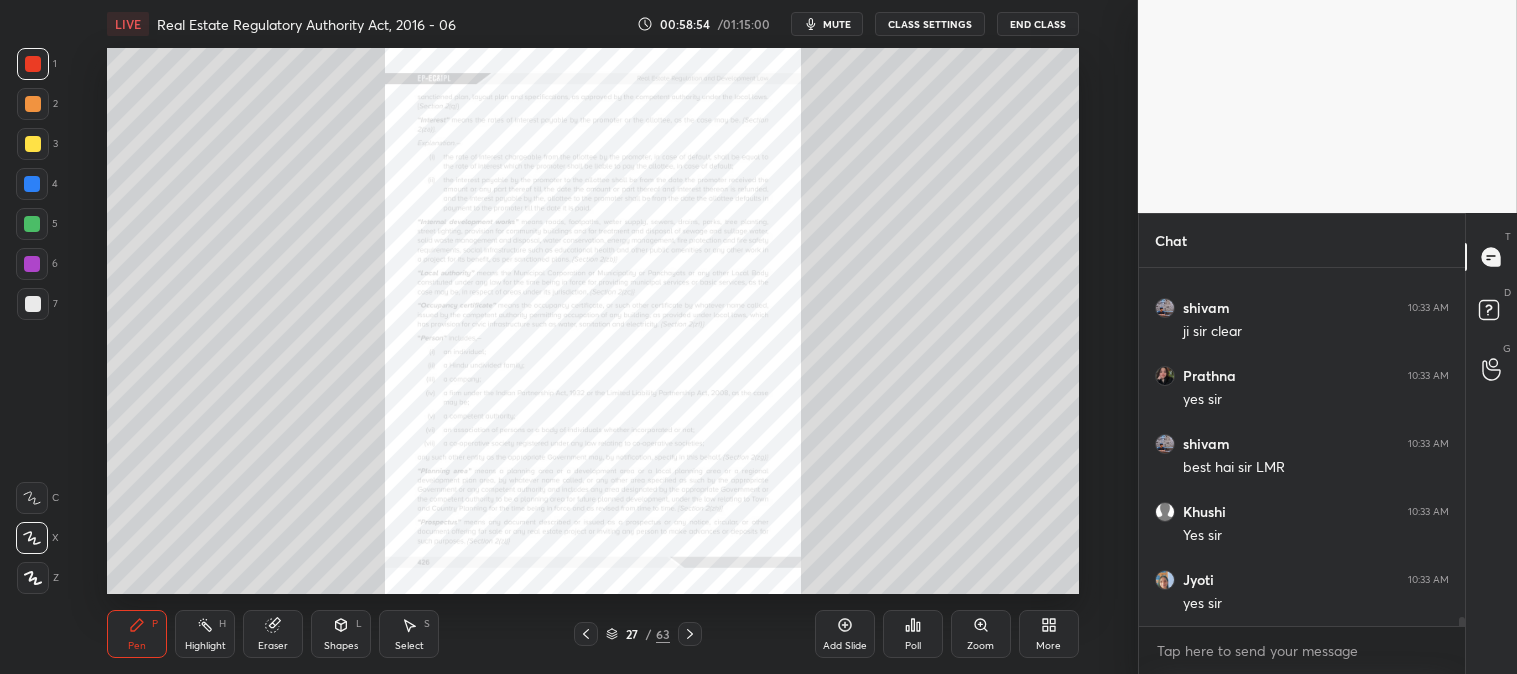click at bounding box center (33, 64) 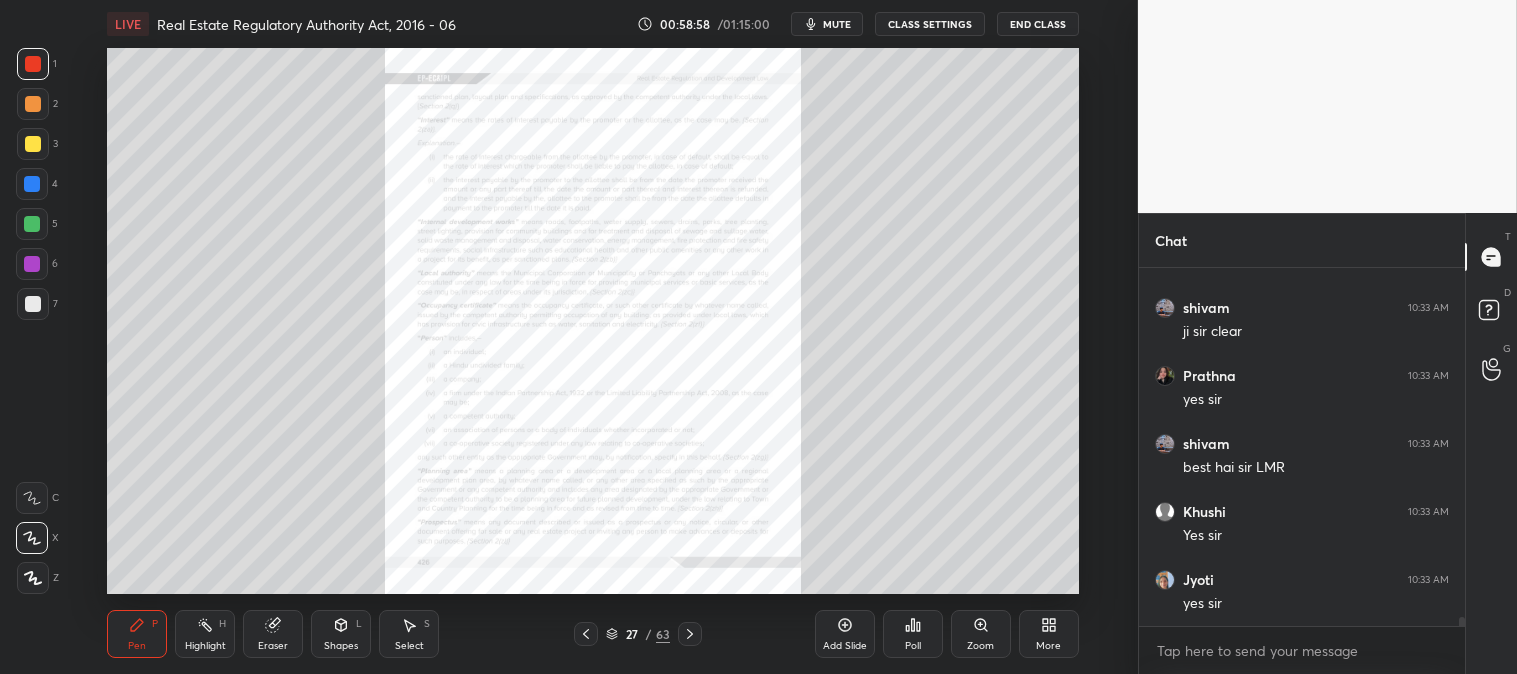 scroll, scrollTop: 14157, scrollLeft: 0, axis: vertical 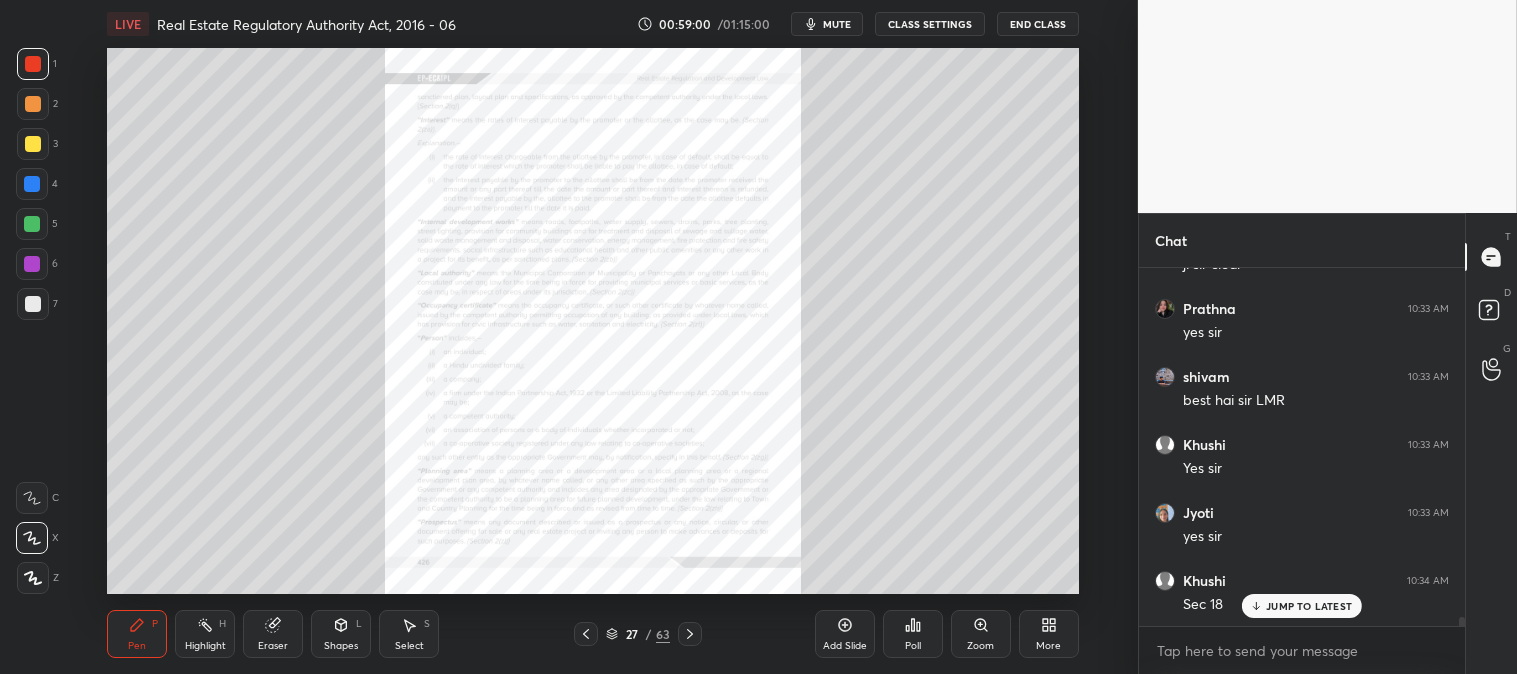 click 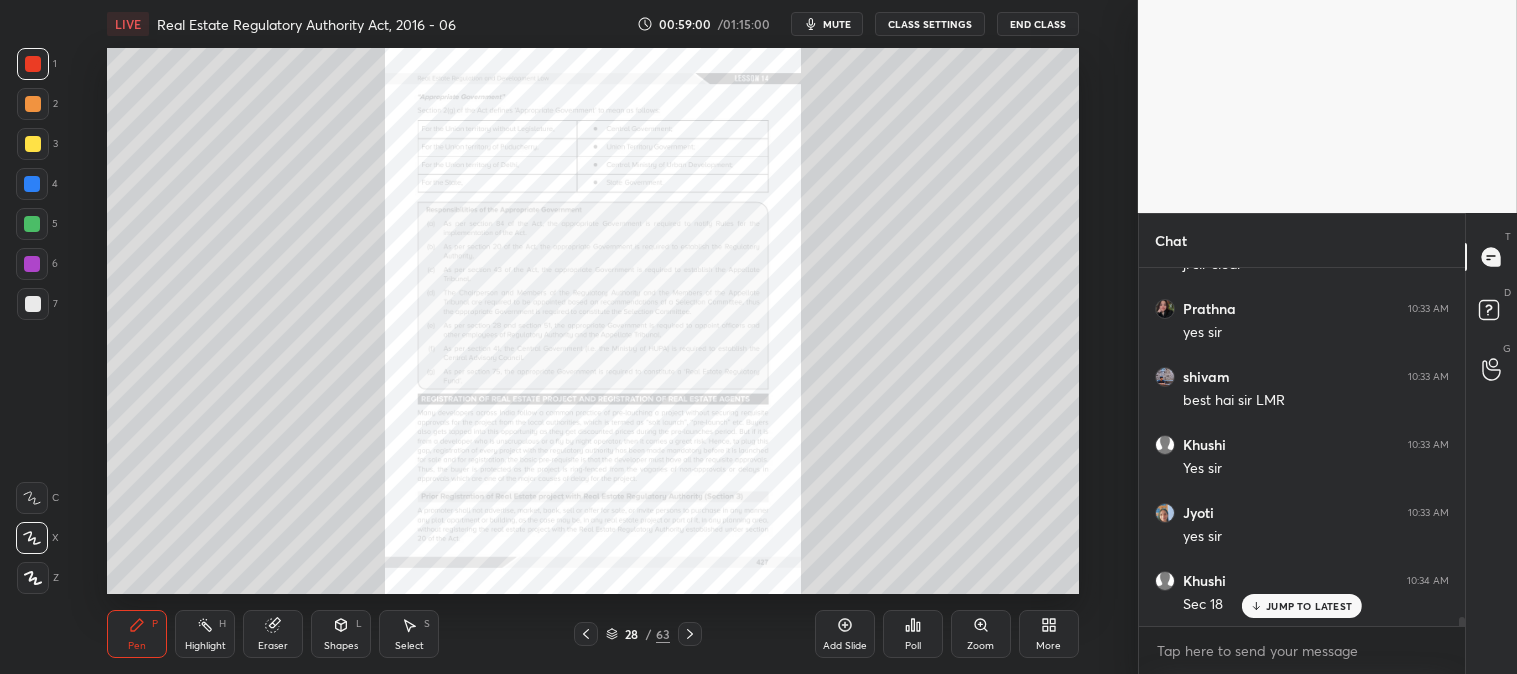 click 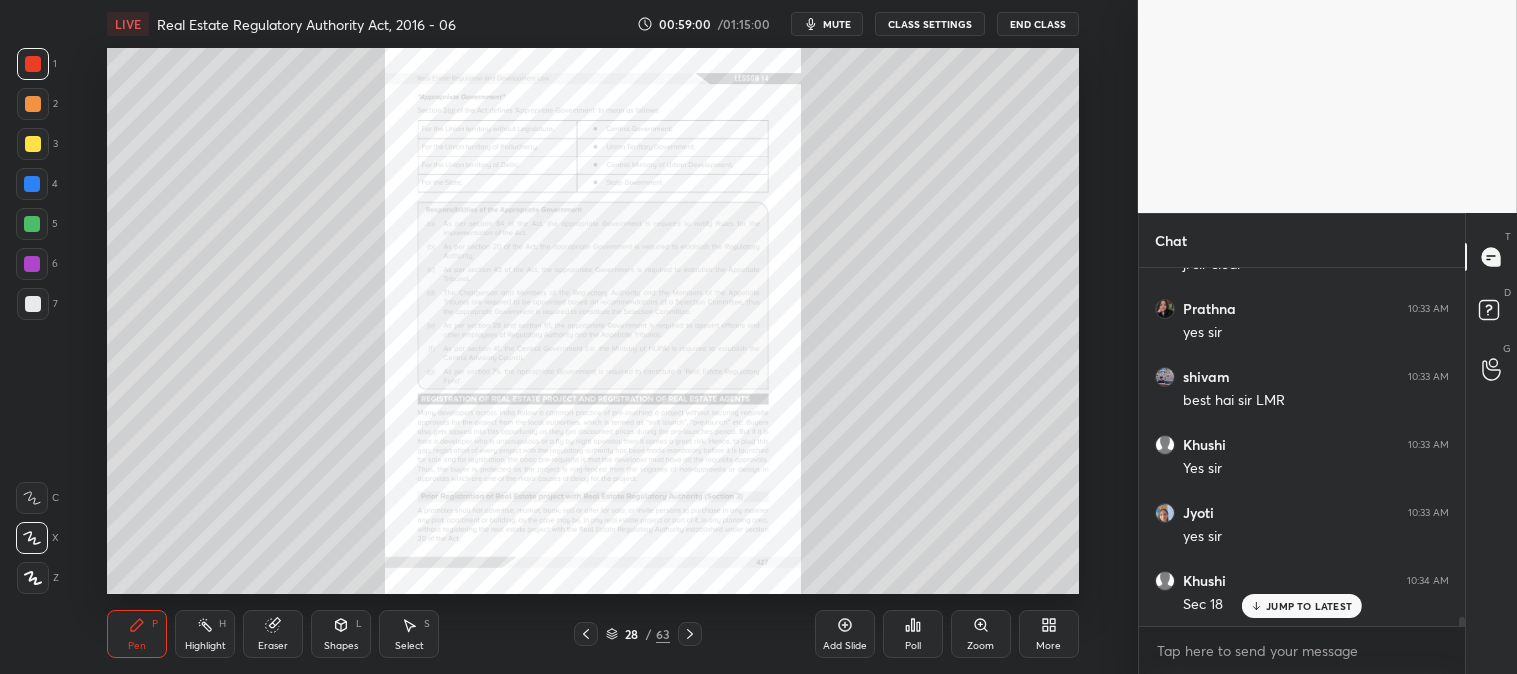 click 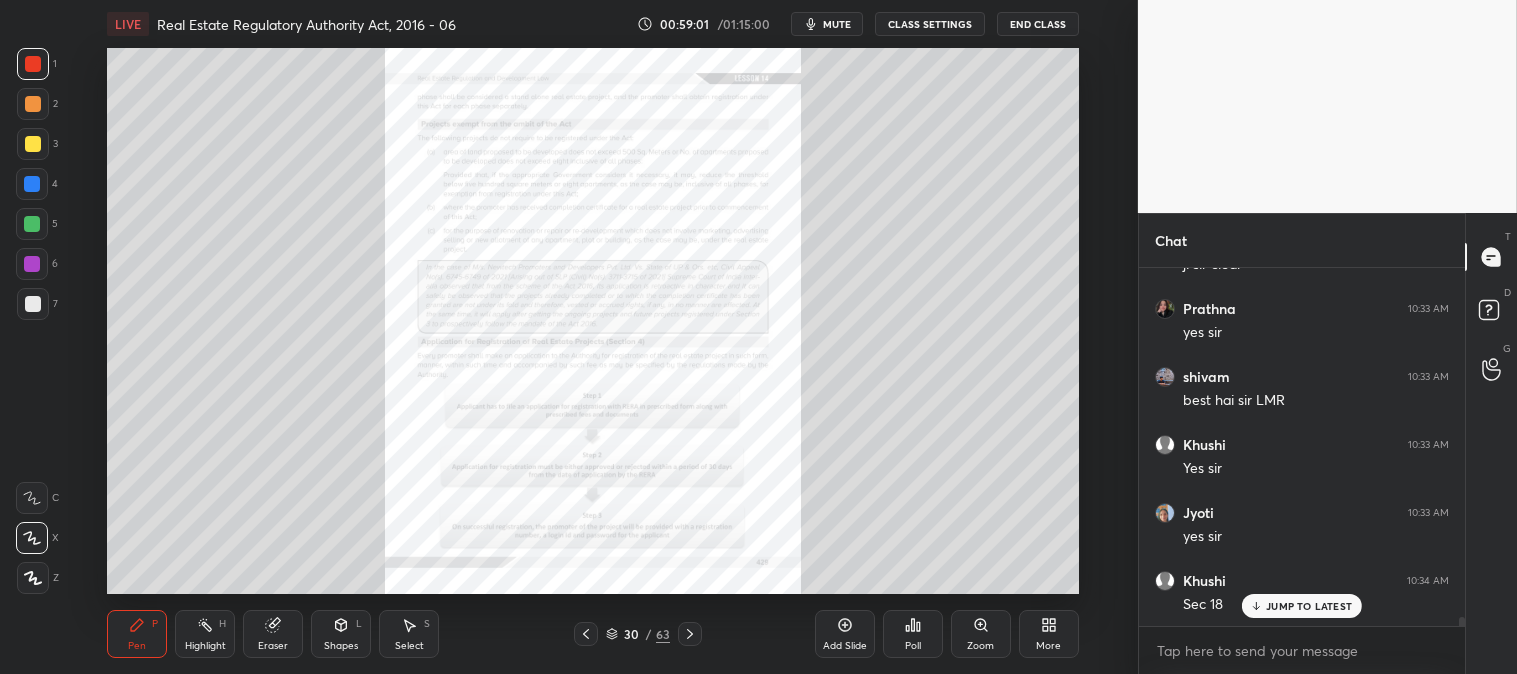click 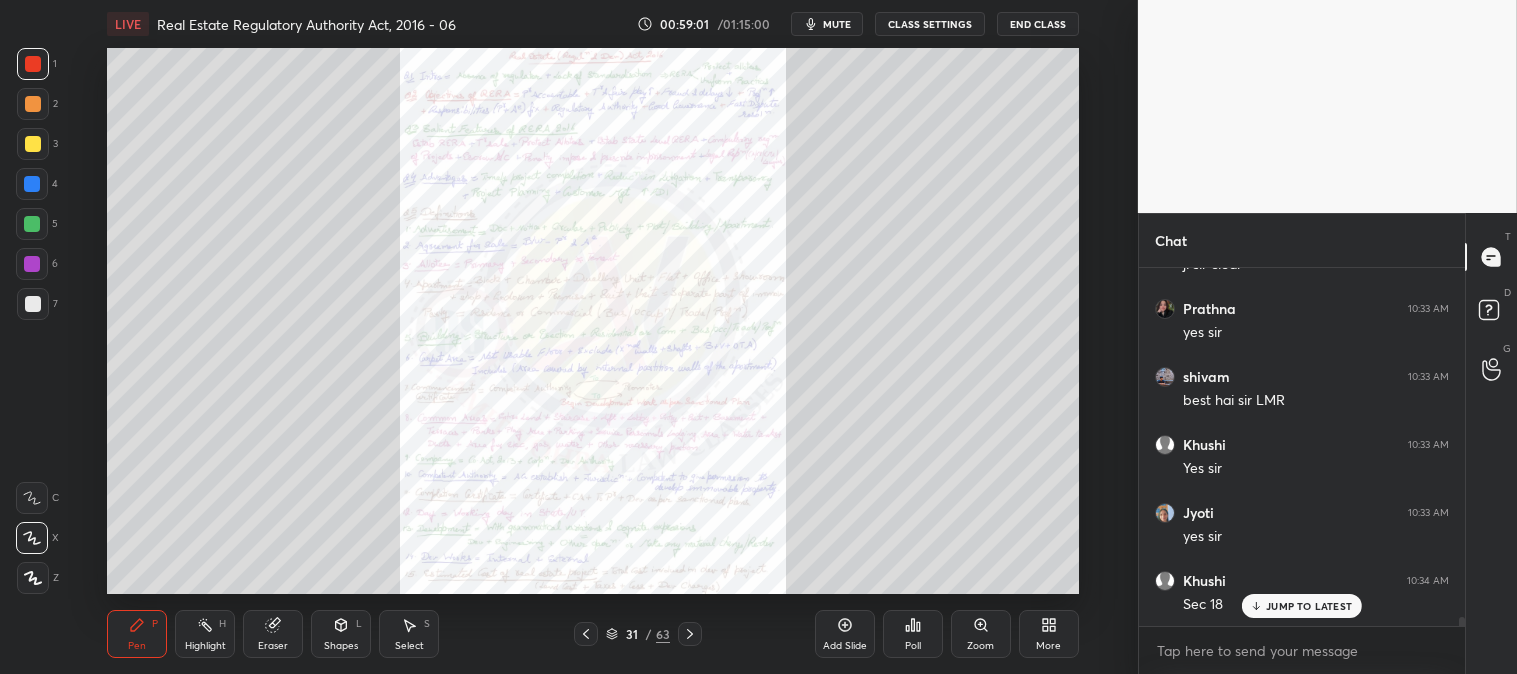 click 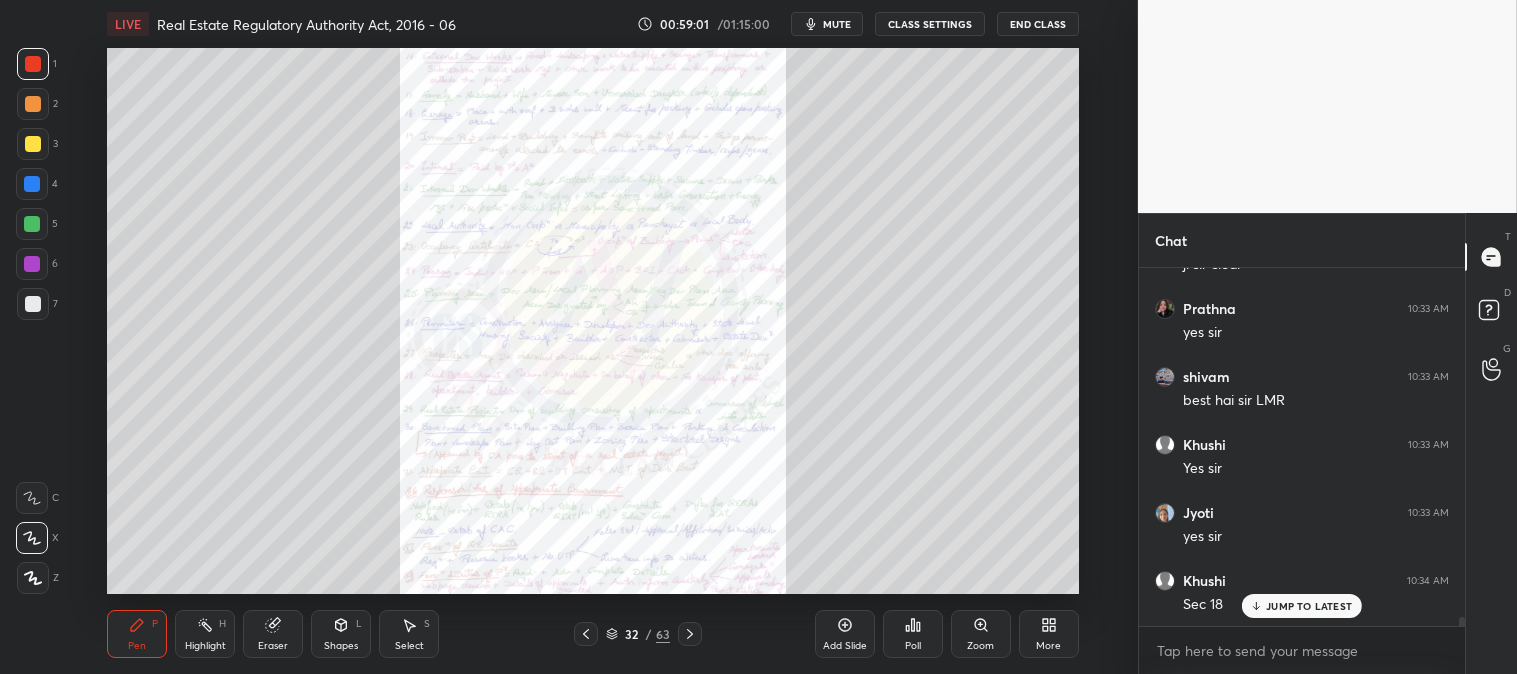 click 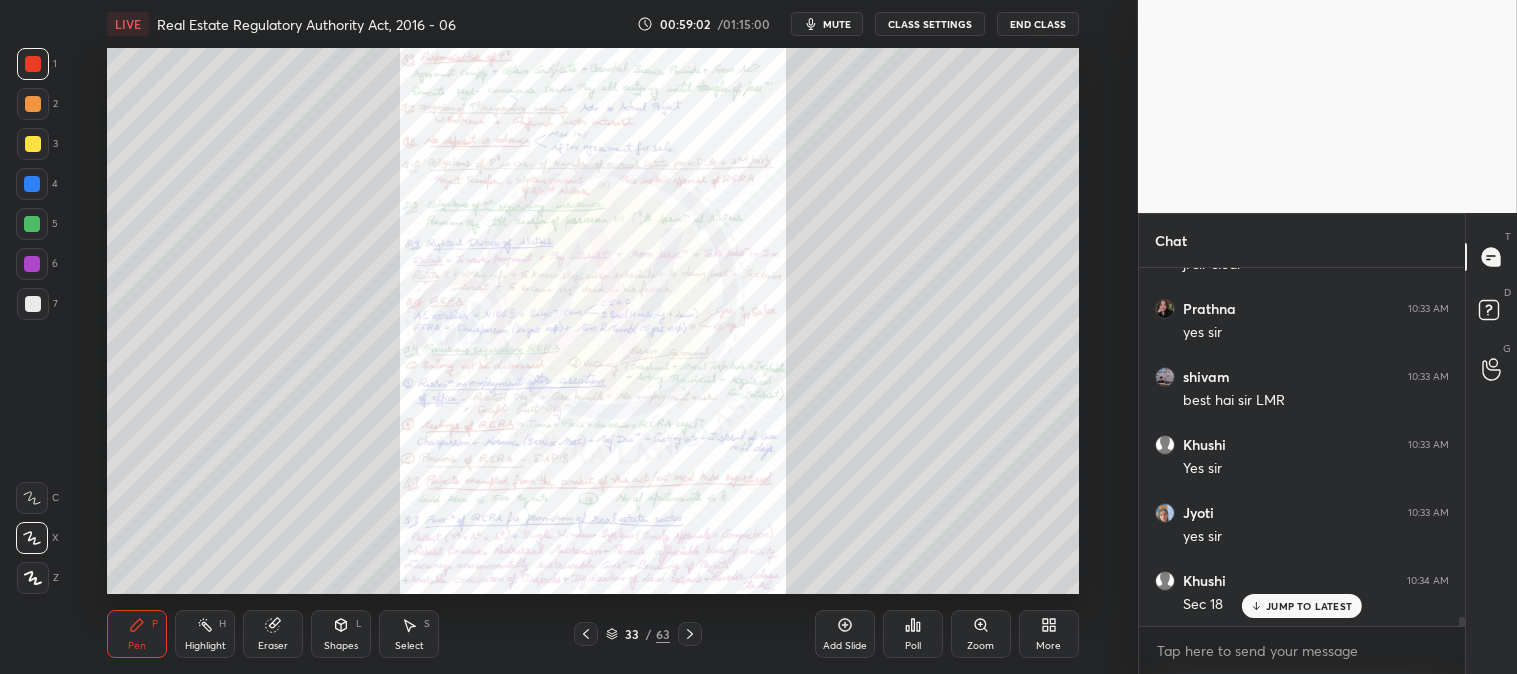 click 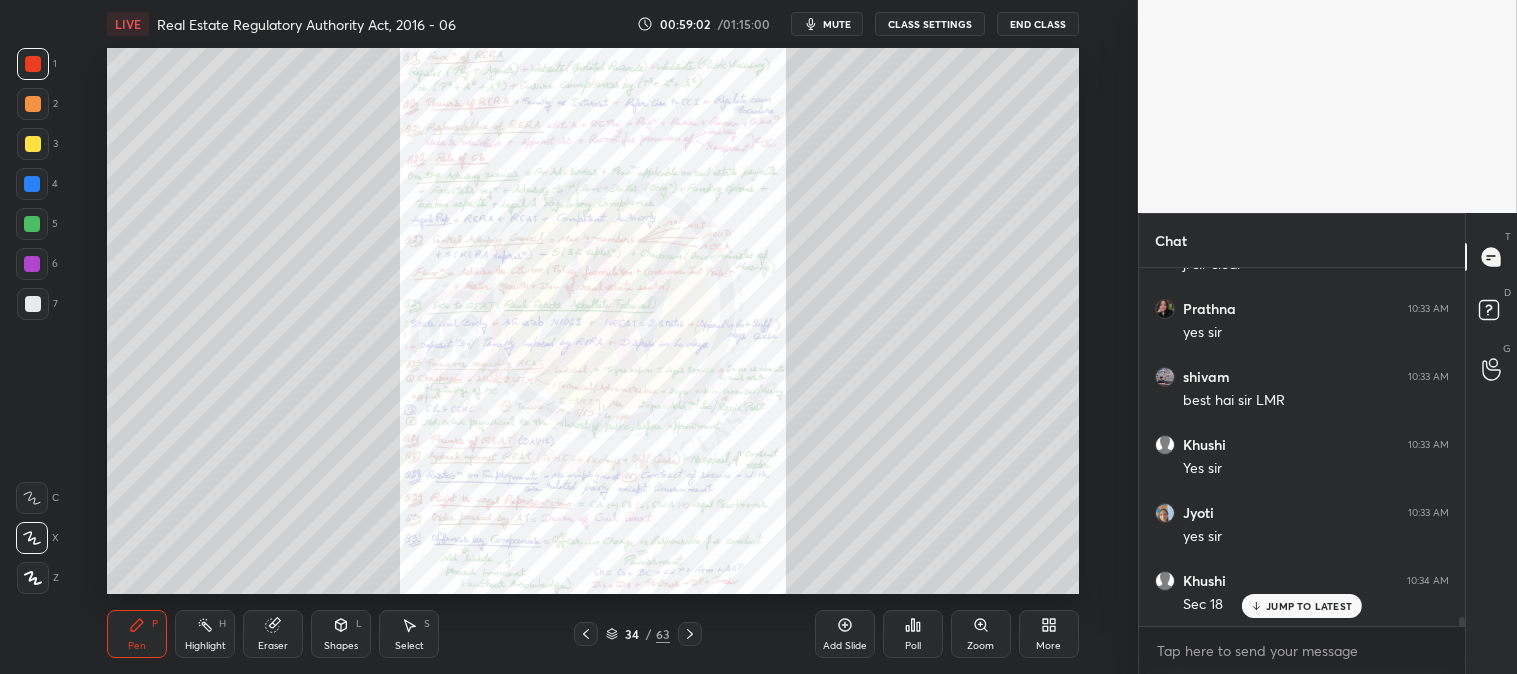 click 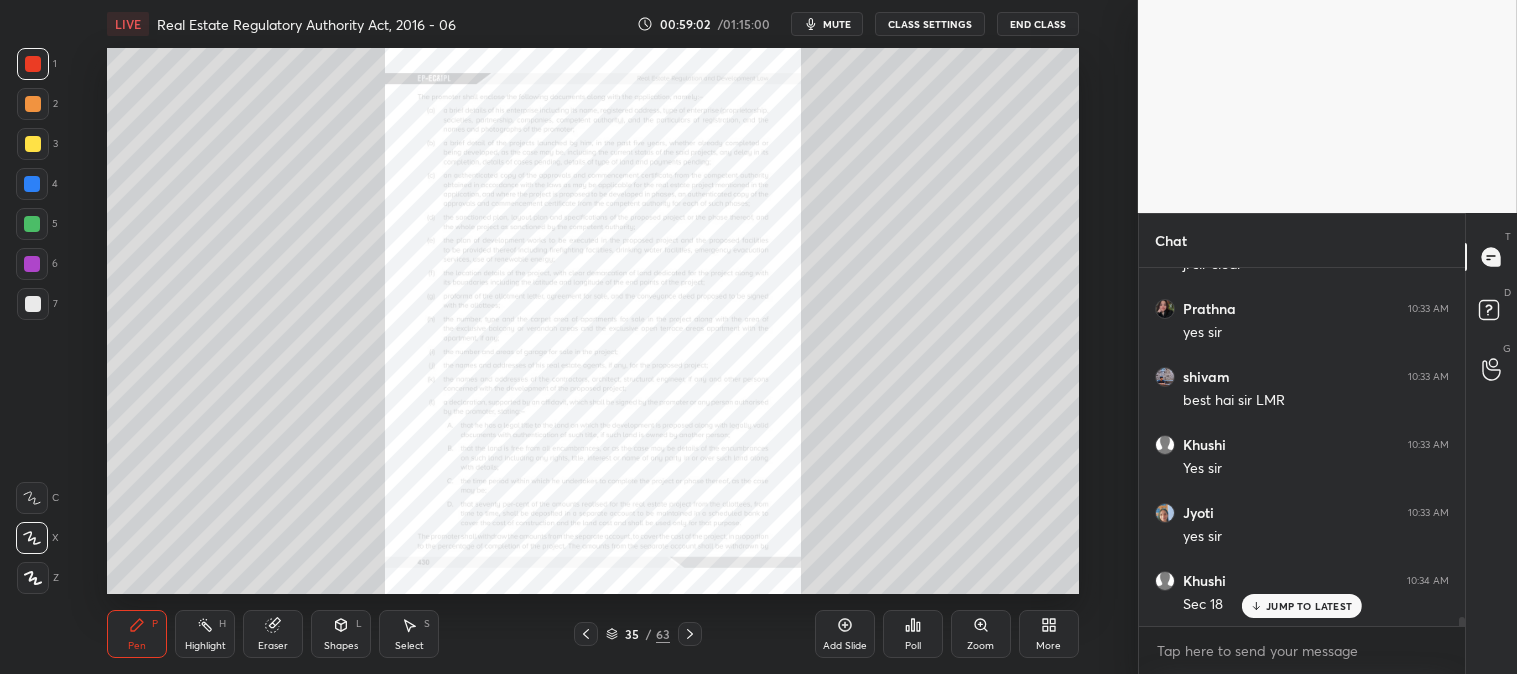 click 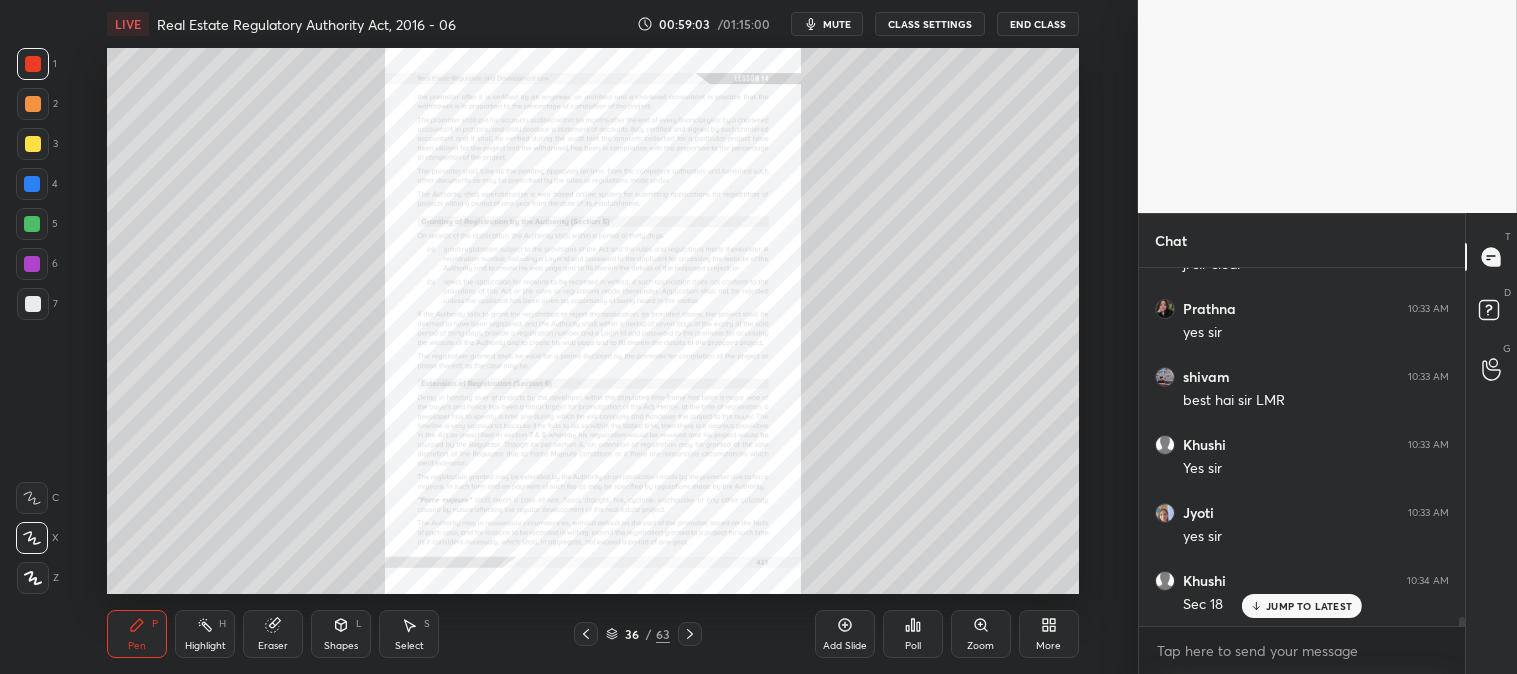 scroll, scrollTop: 14225, scrollLeft: 0, axis: vertical 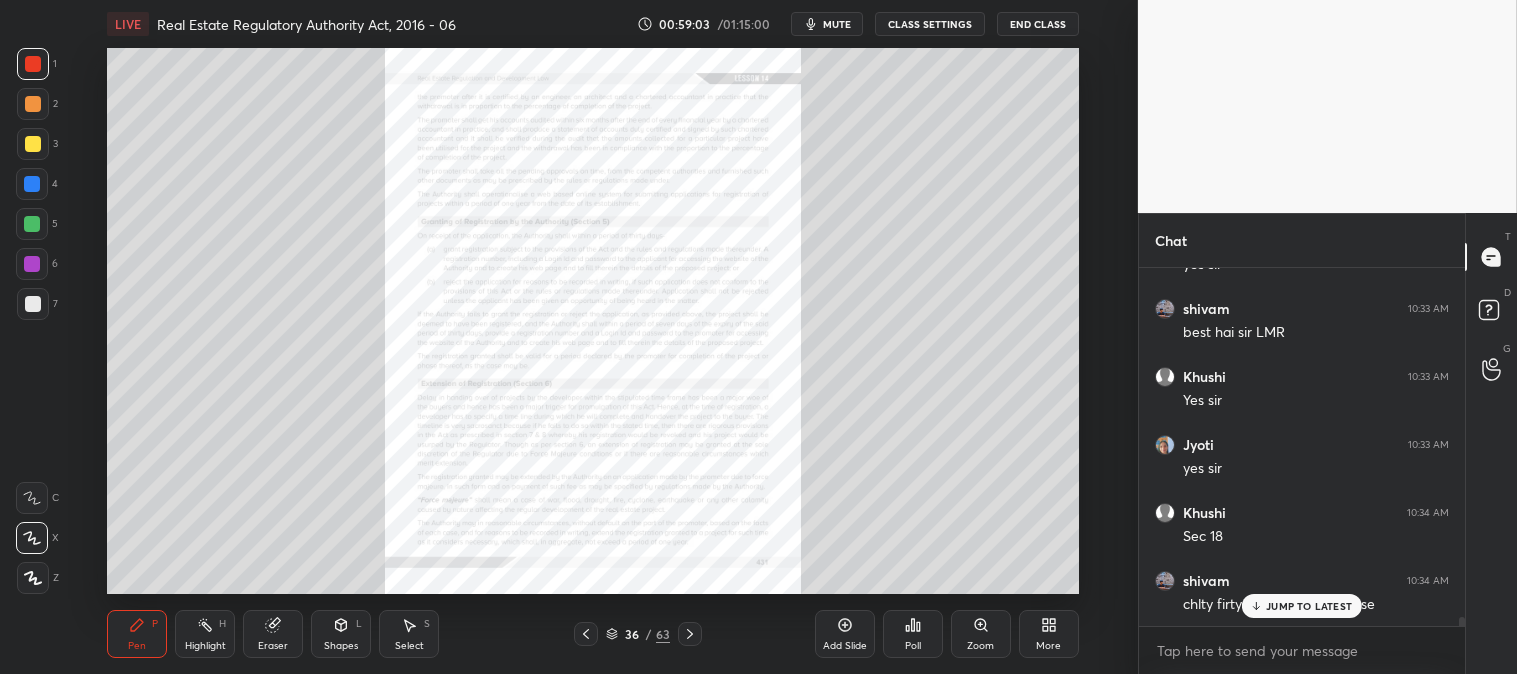 click 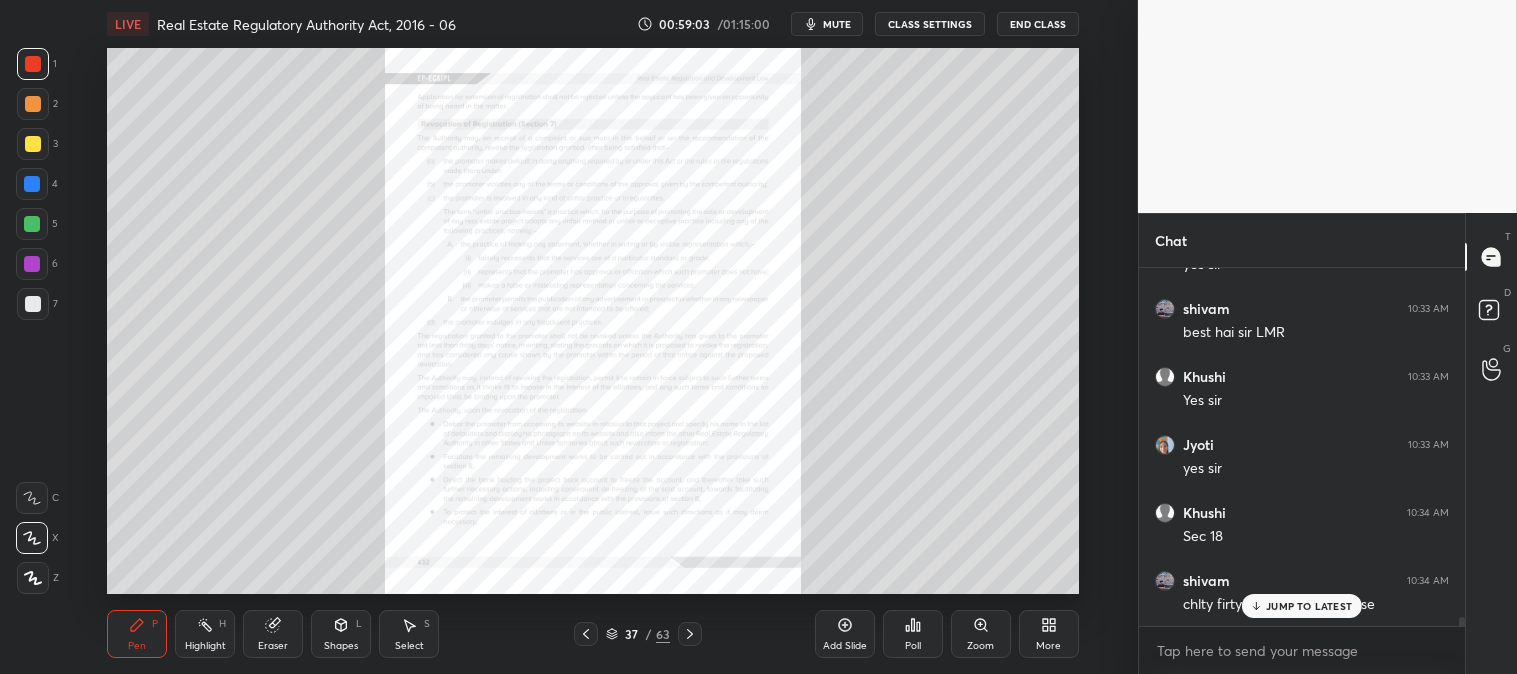 click 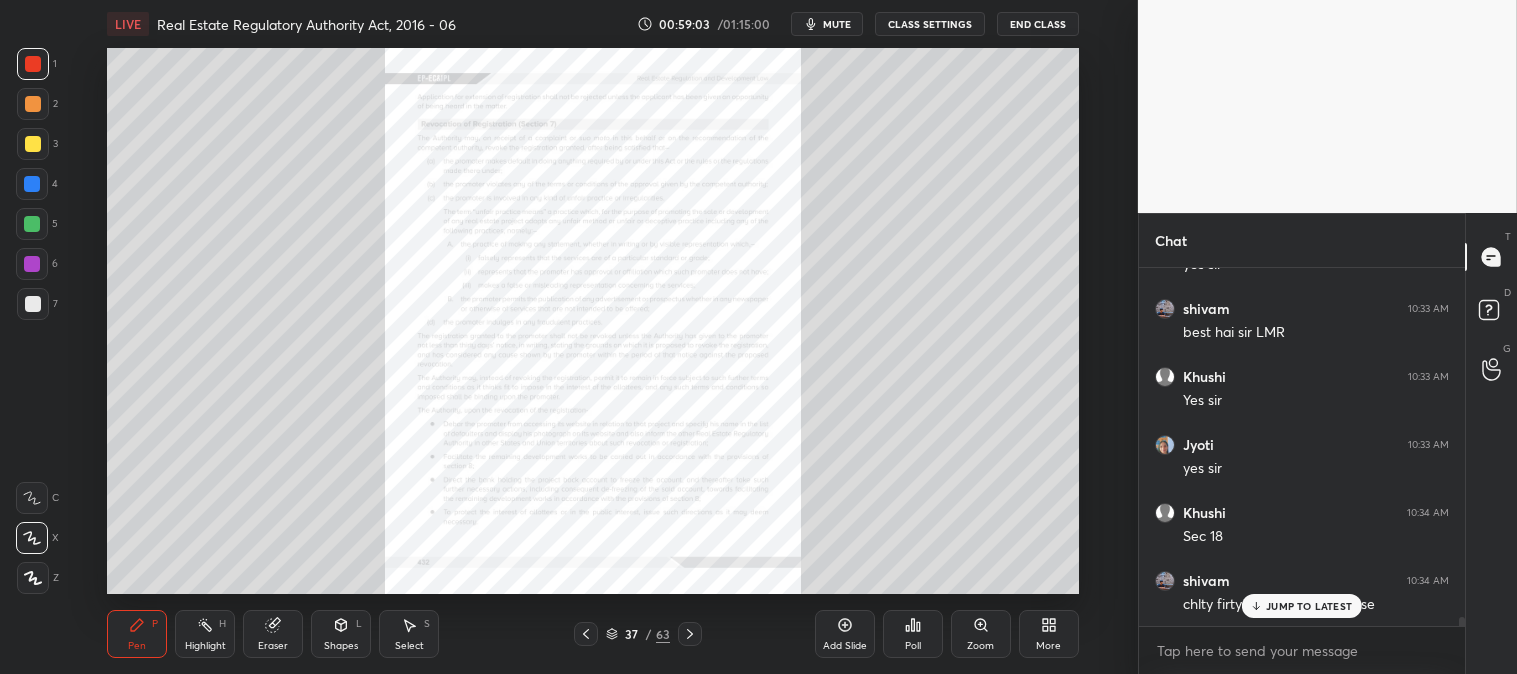 click 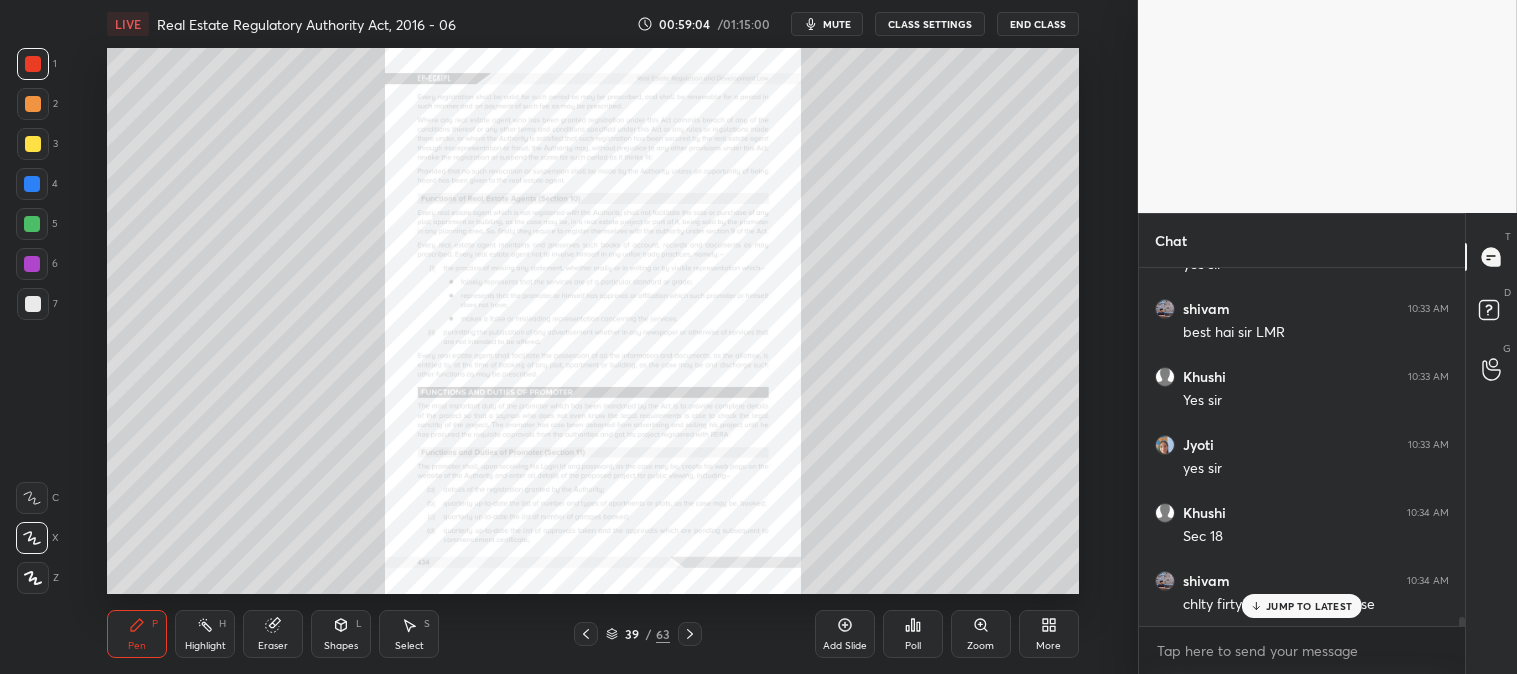 click 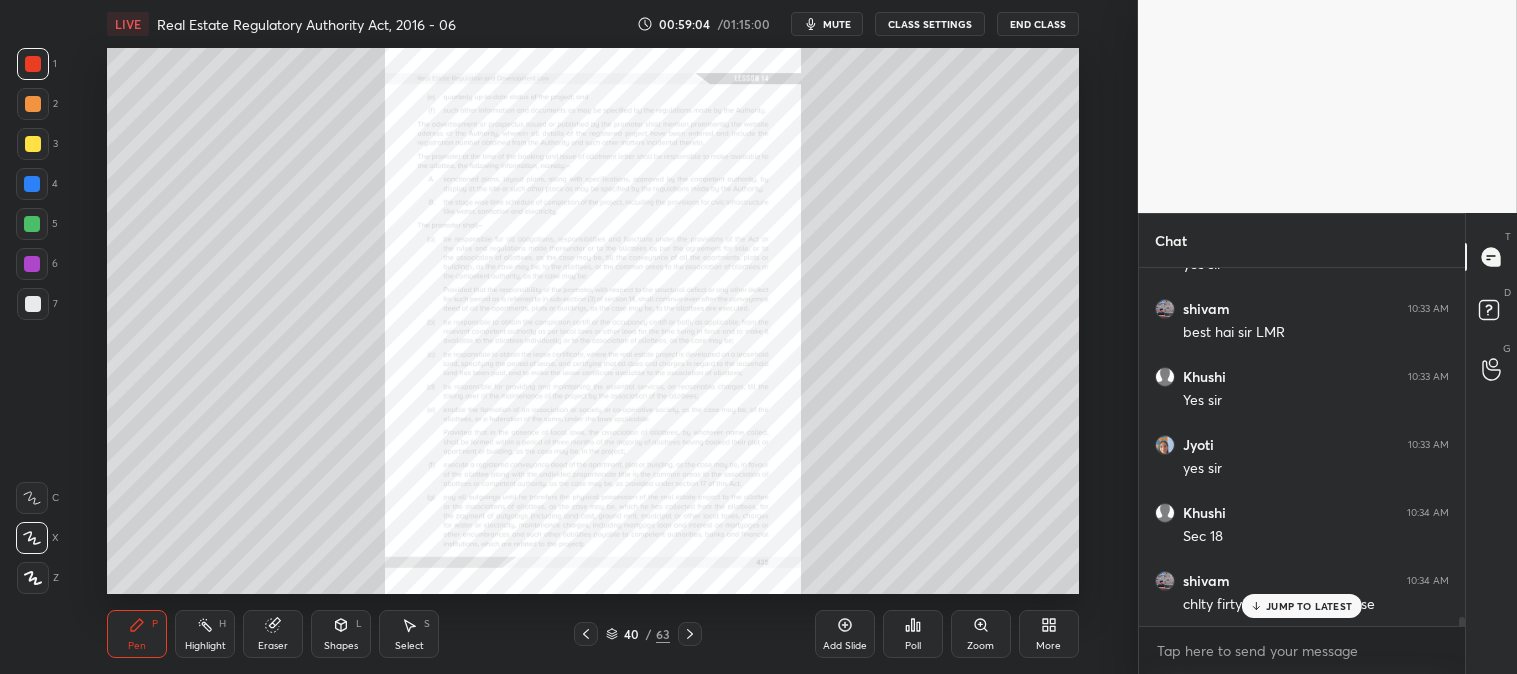 click 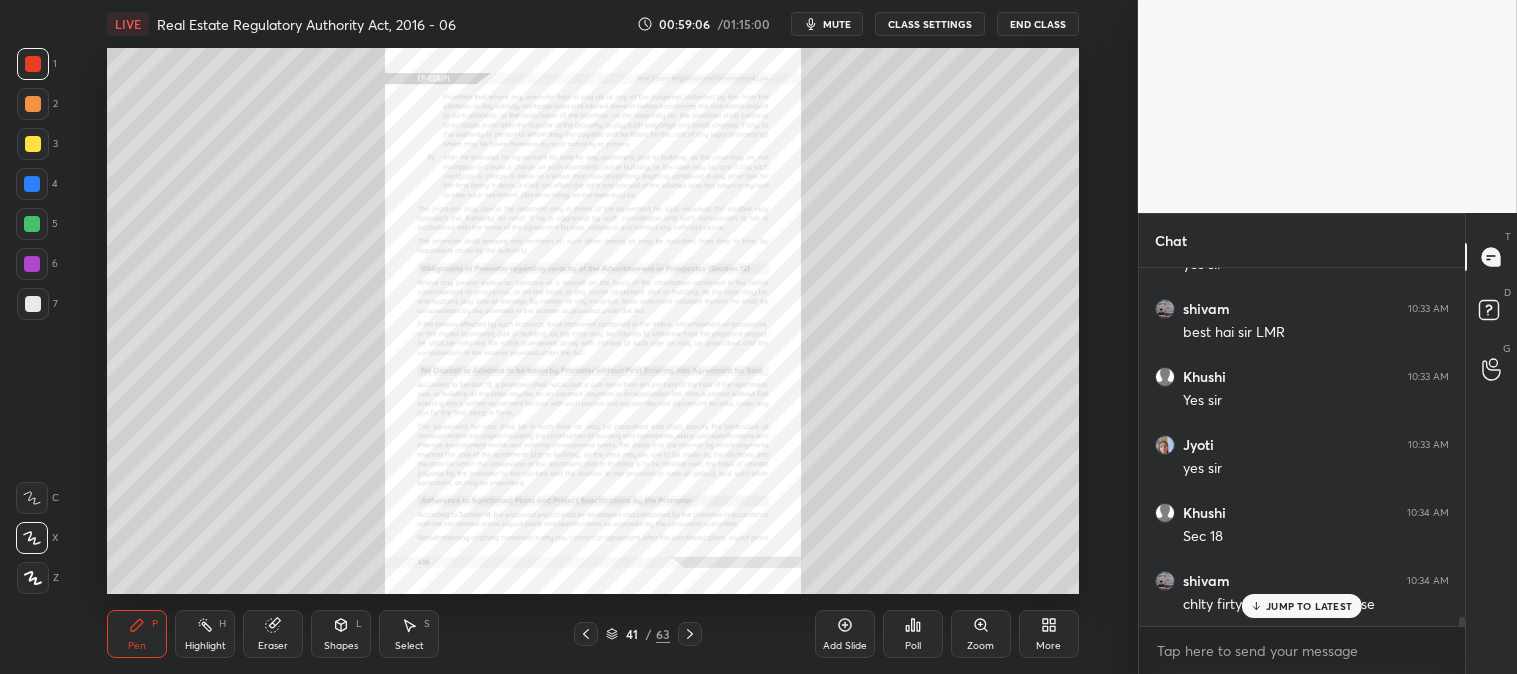 click 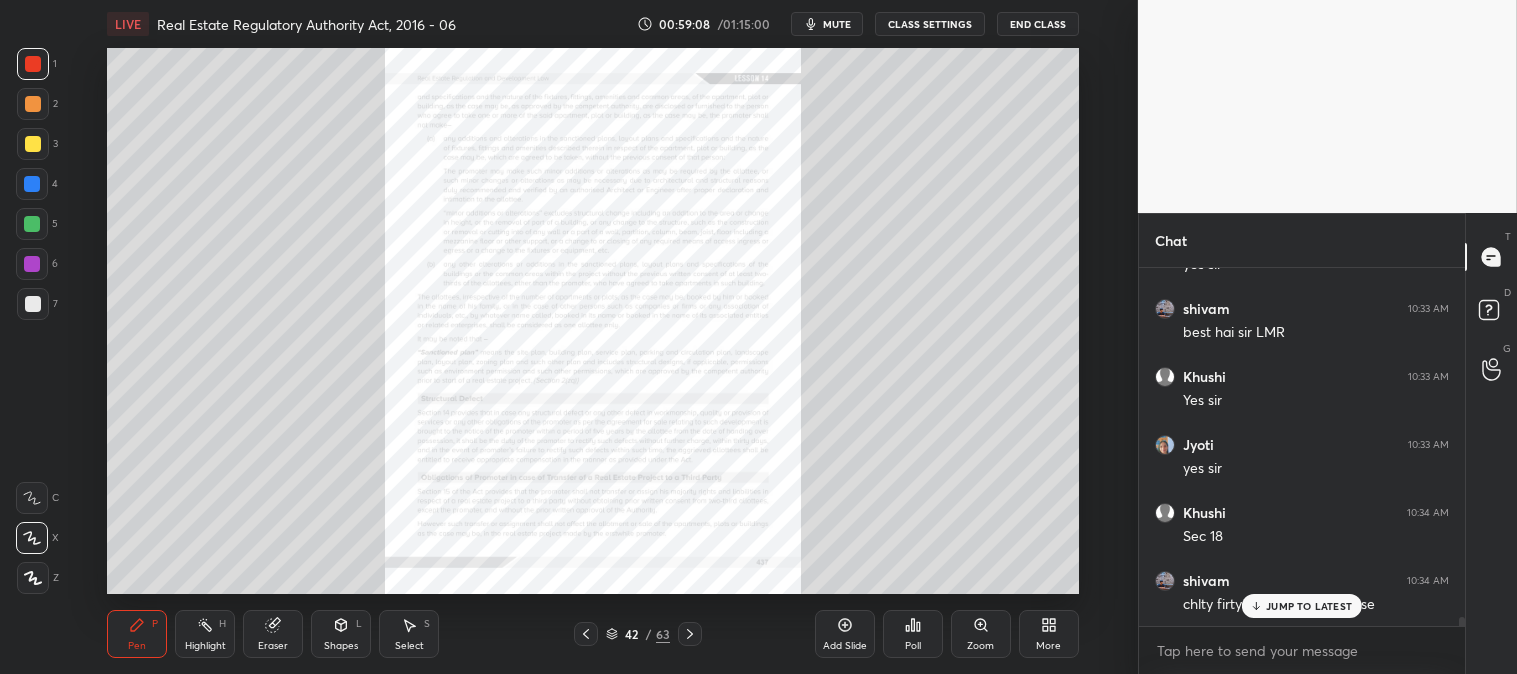 click 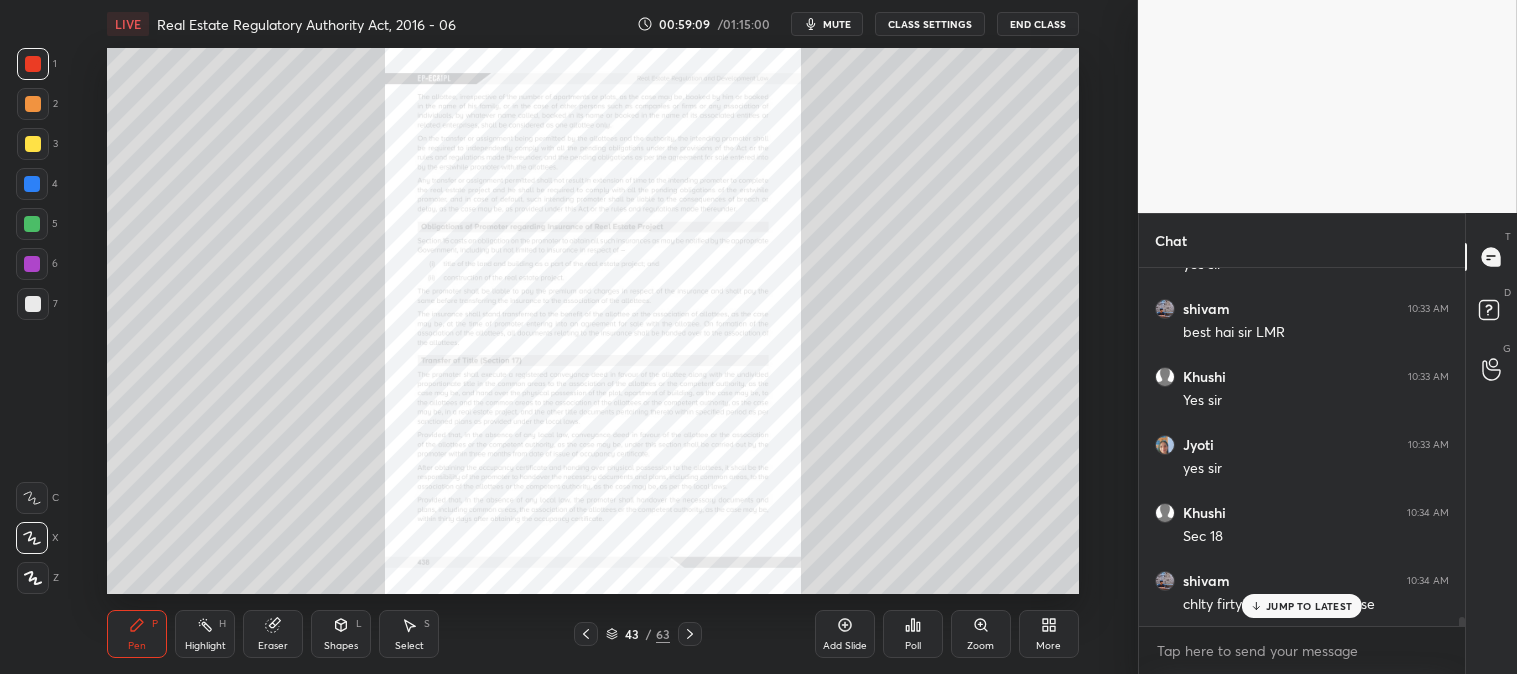 click 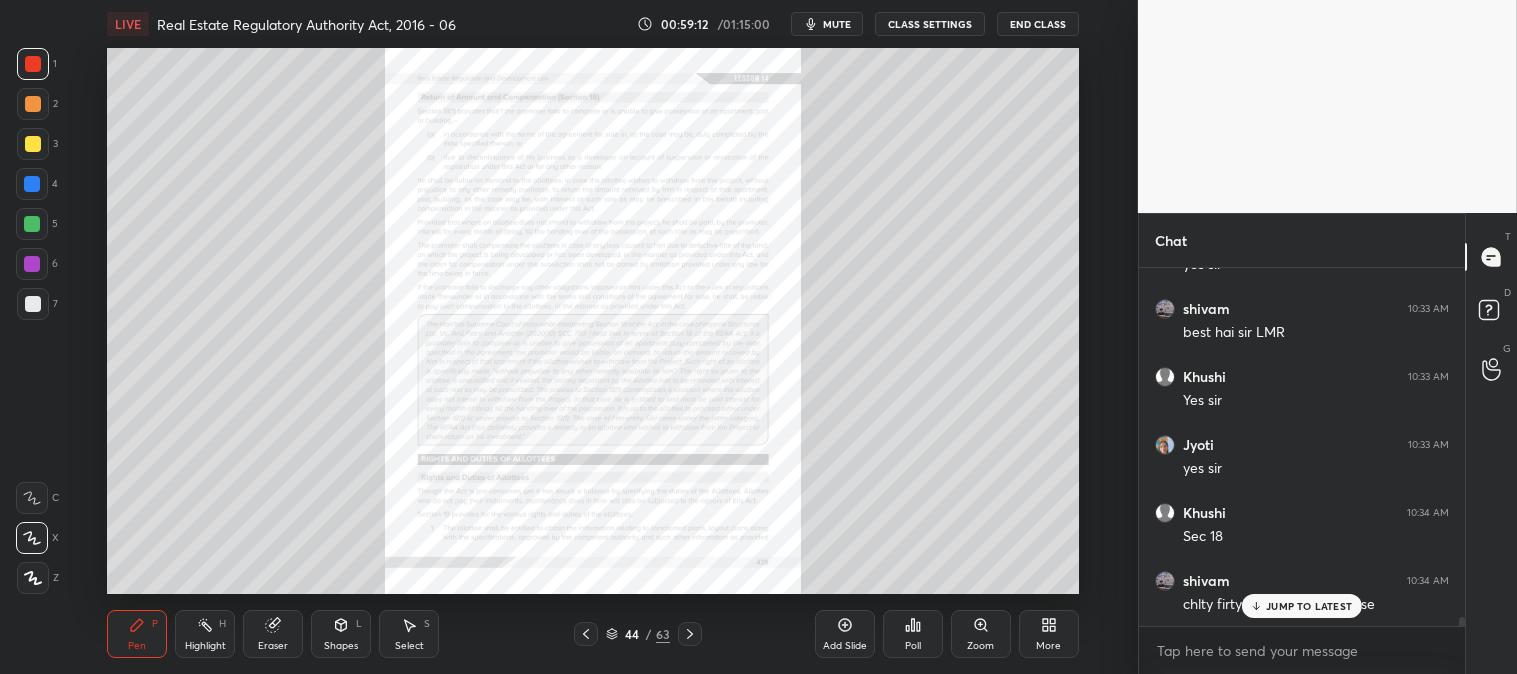 click on "Zoom" at bounding box center (981, 634) 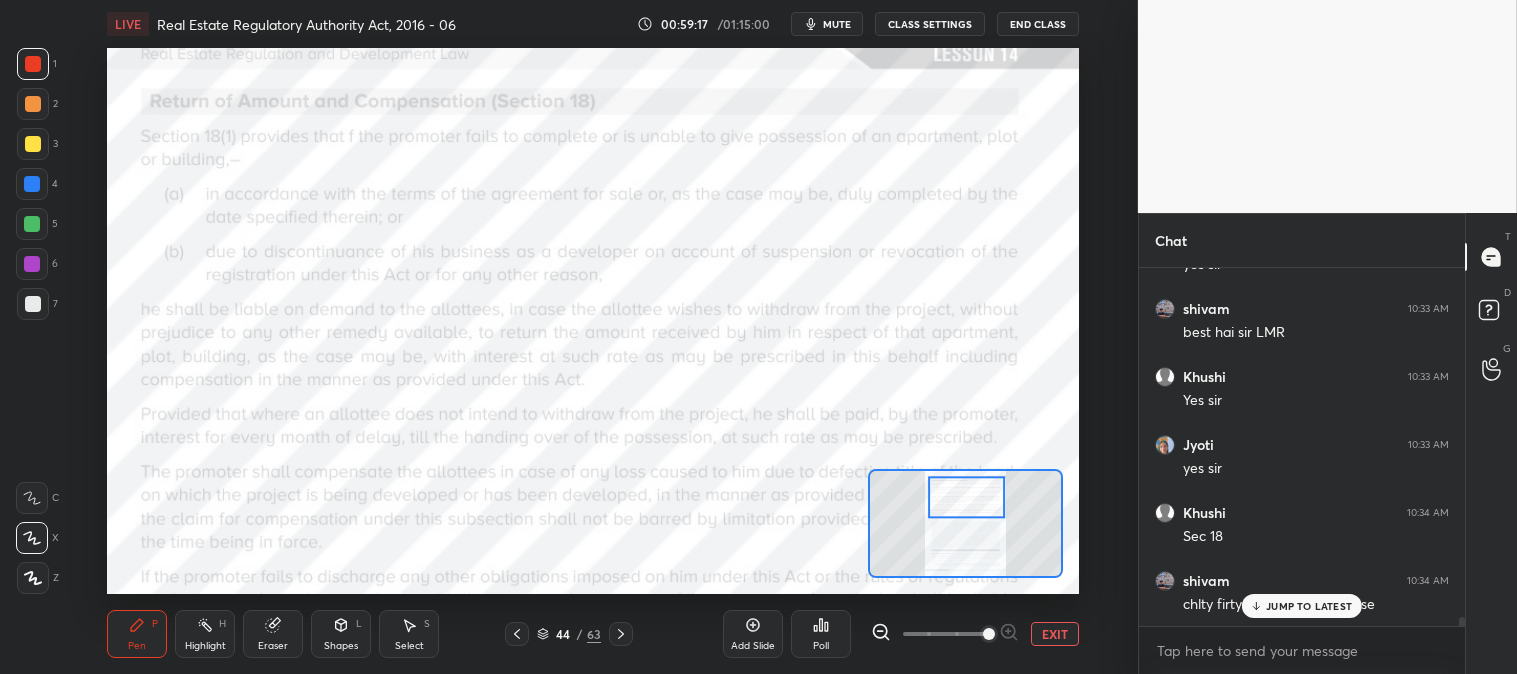 click 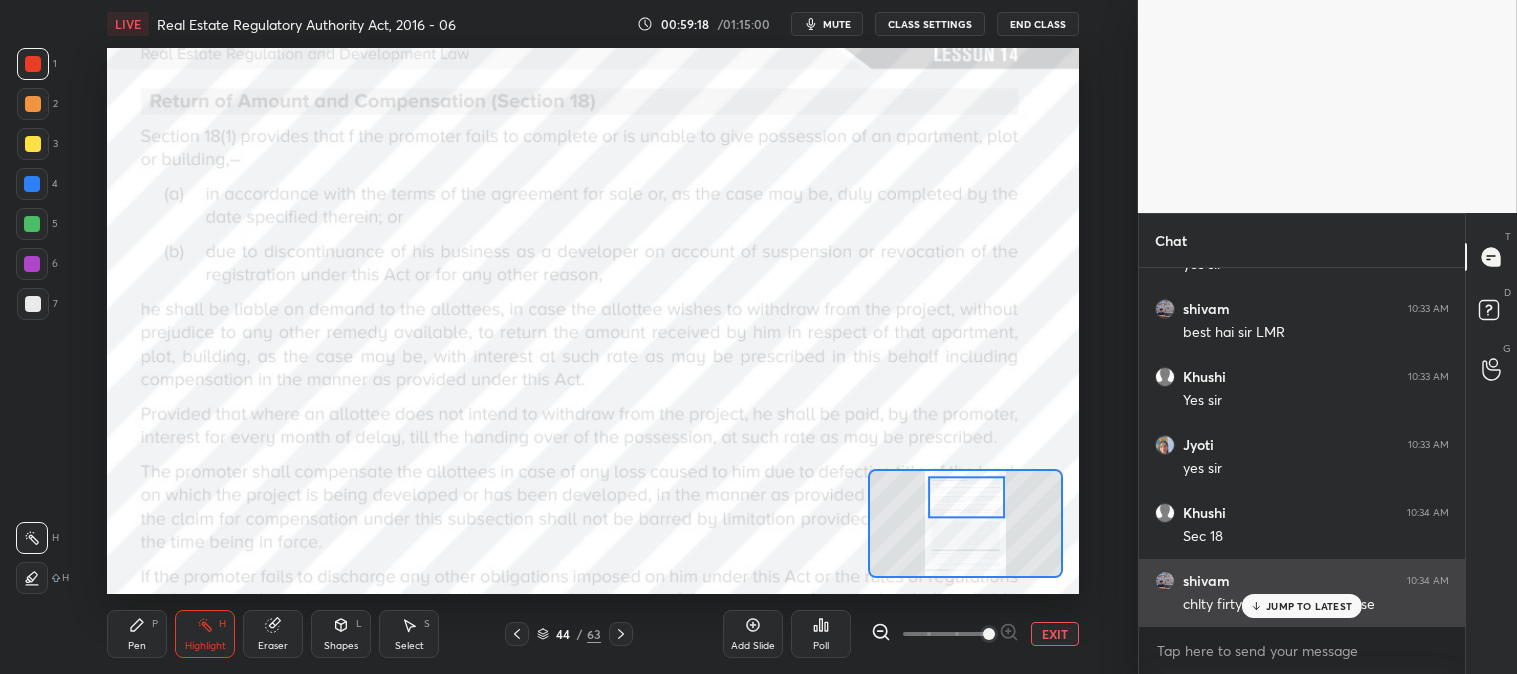 click on "JUMP TO LATEST" at bounding box center (1309, 606) 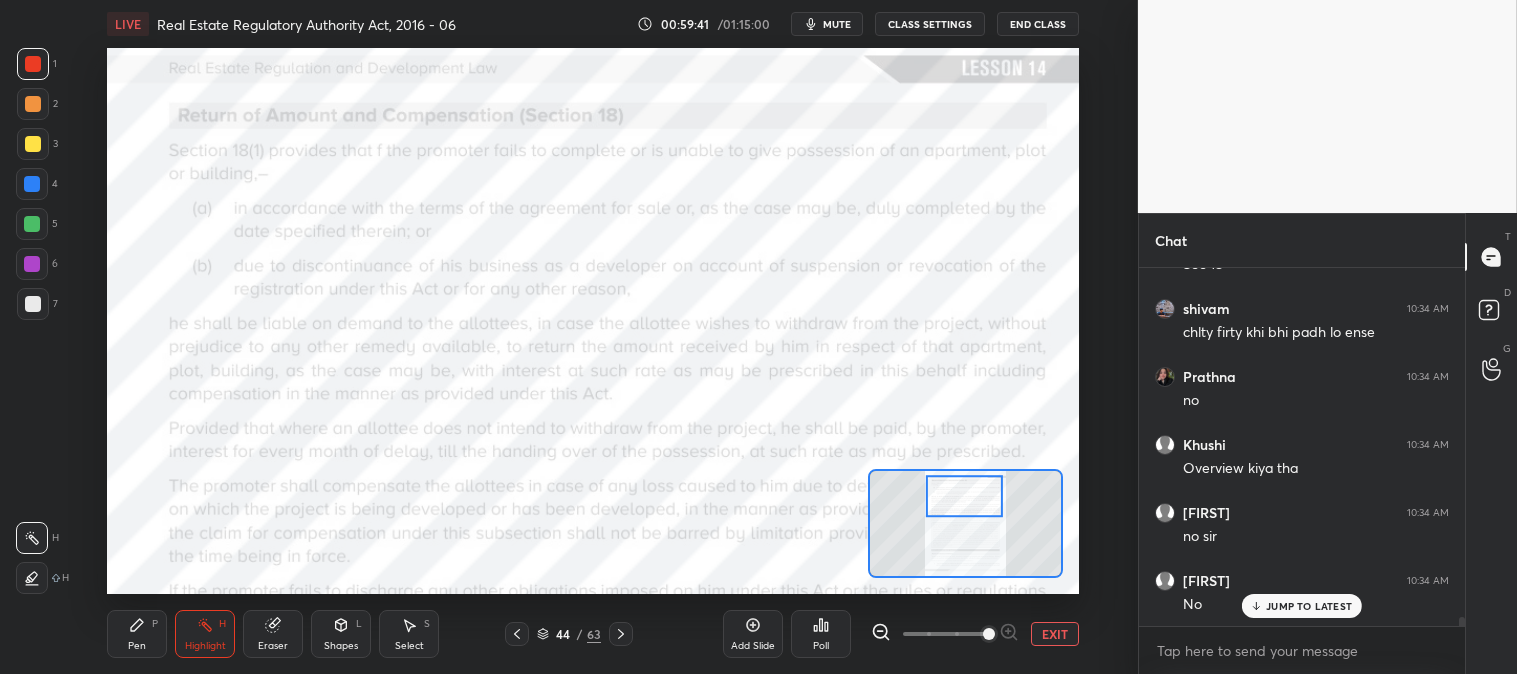 scroll, scrollTop: 14565, scrollLeft: 0, axis: vertical 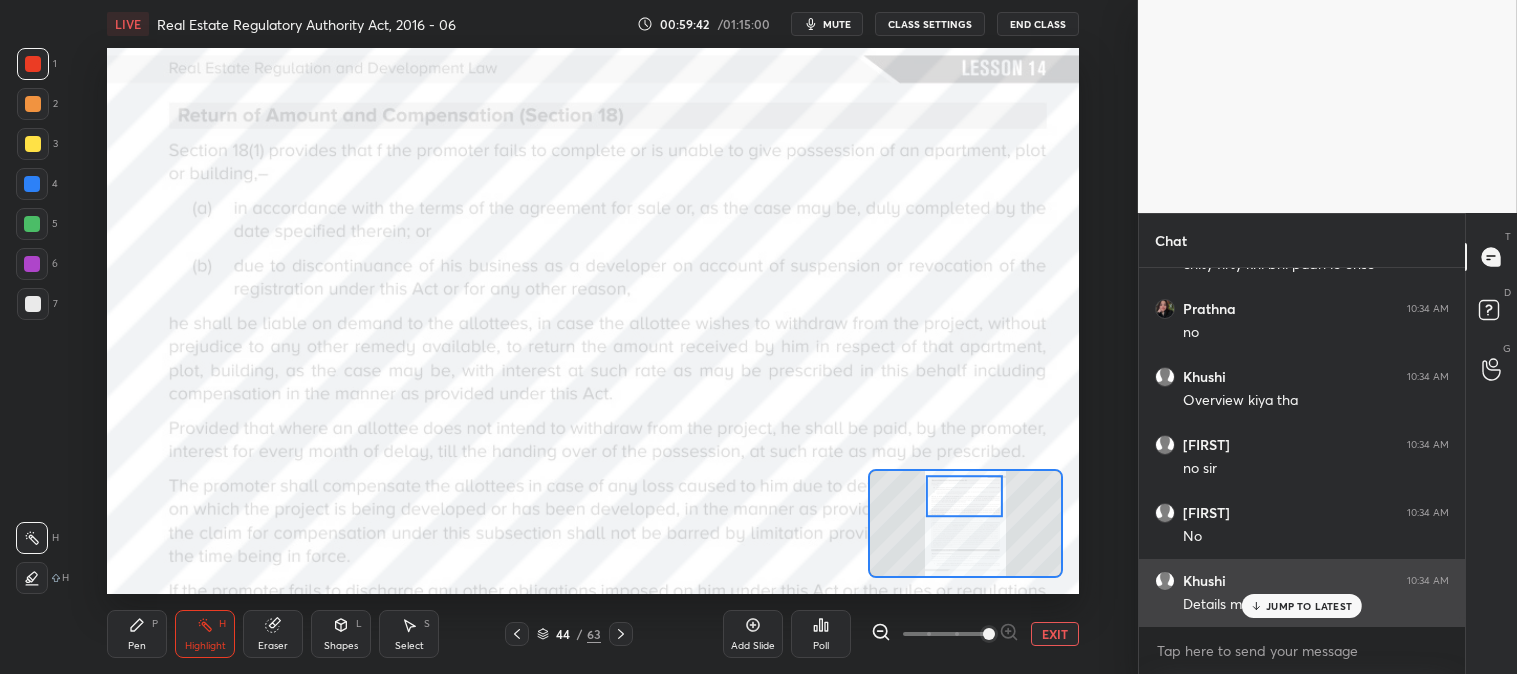 click on "JUMP TO LATEST" at bounding box center (1309, 606) 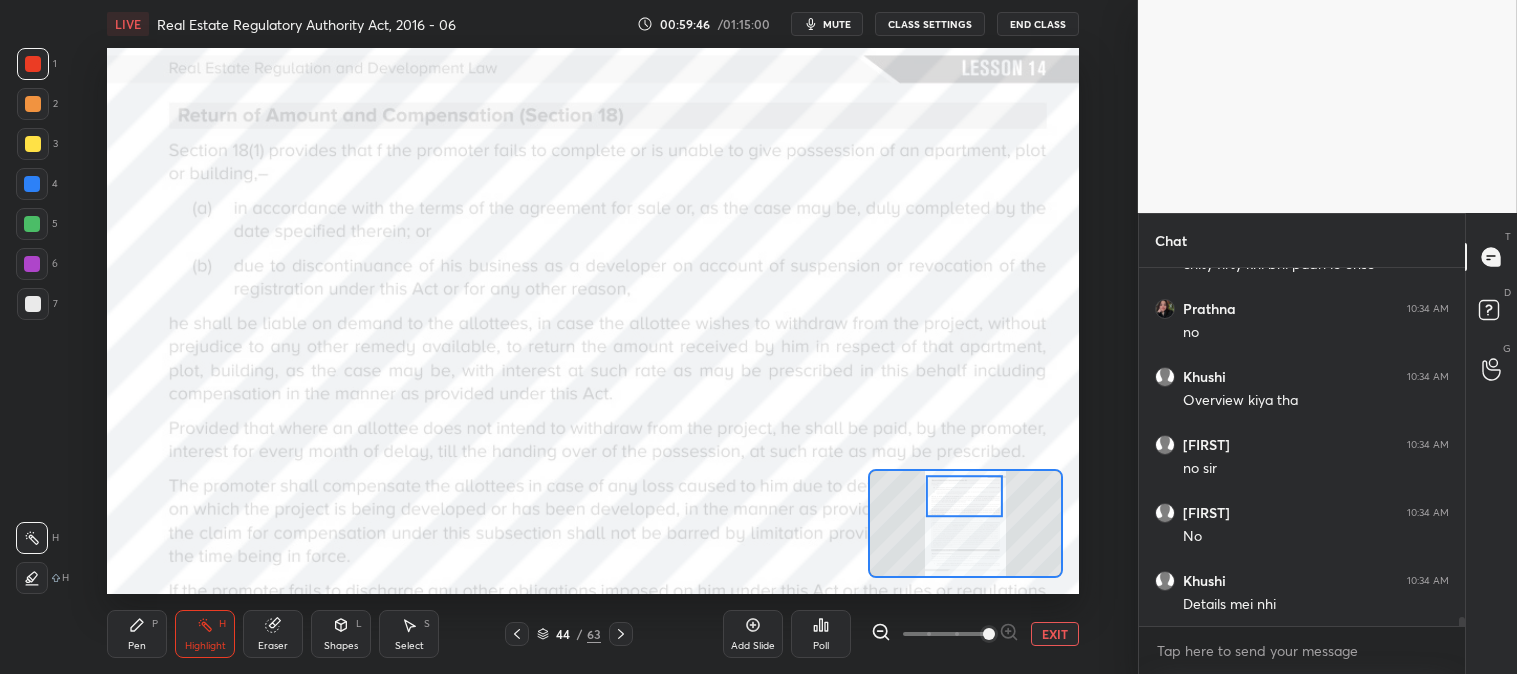click on "EXIT" at bounding box center [1055, 634] 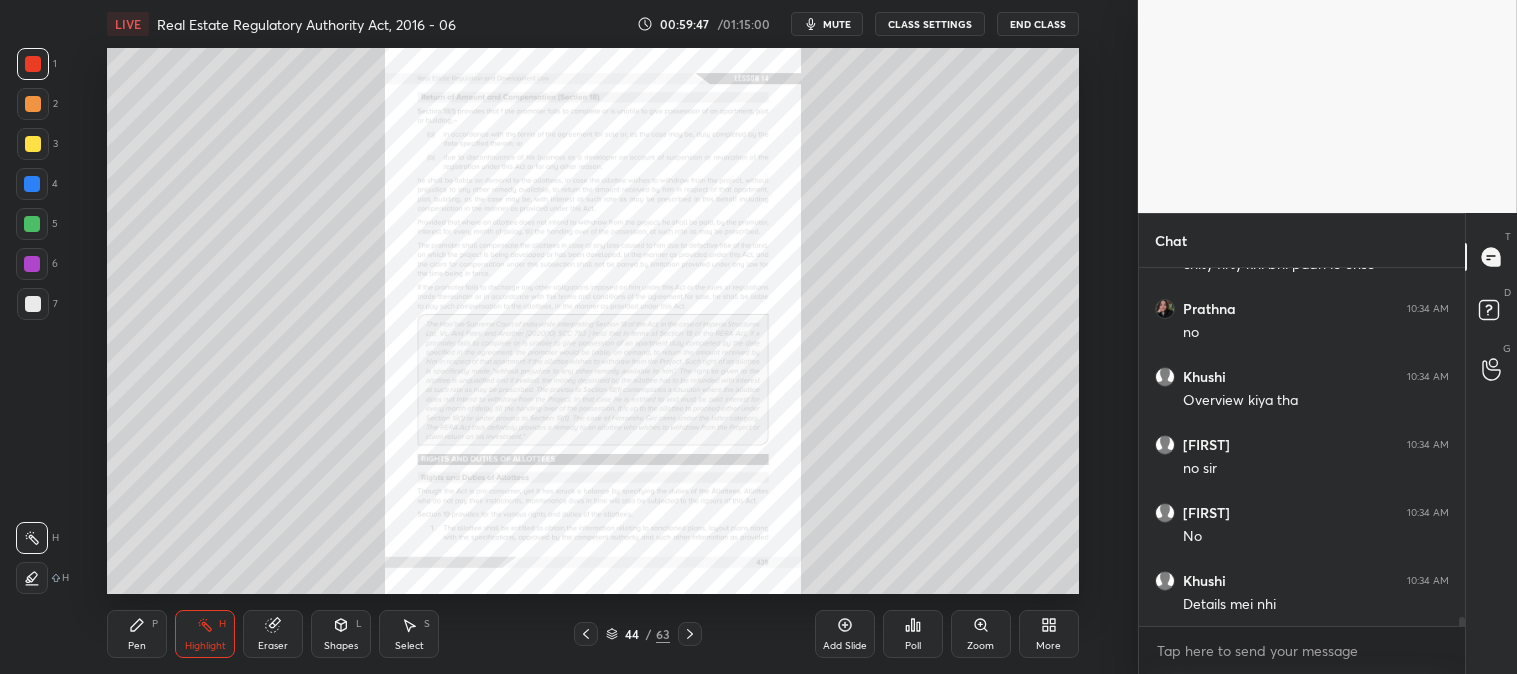 scroll, scrollTop: 14585, scrollLeft: 0, axis: vertical 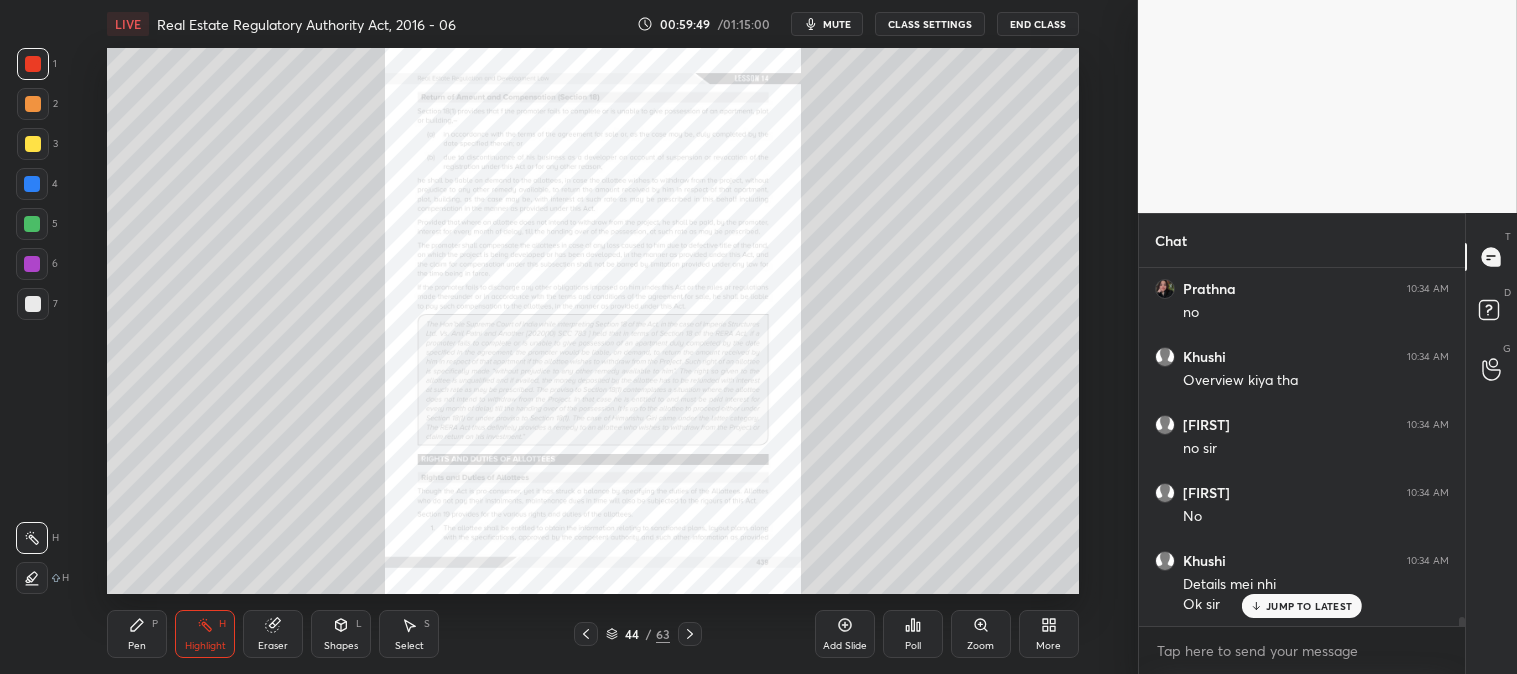 click 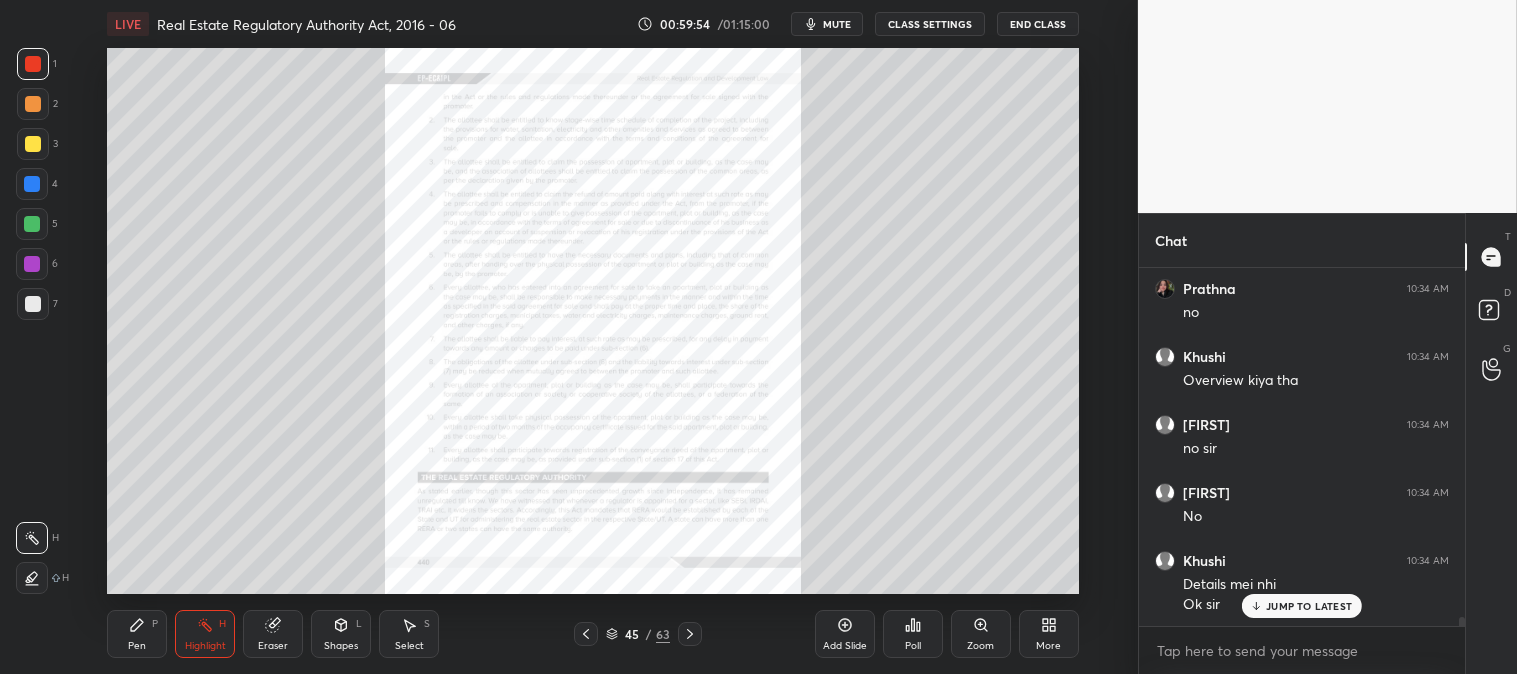 click 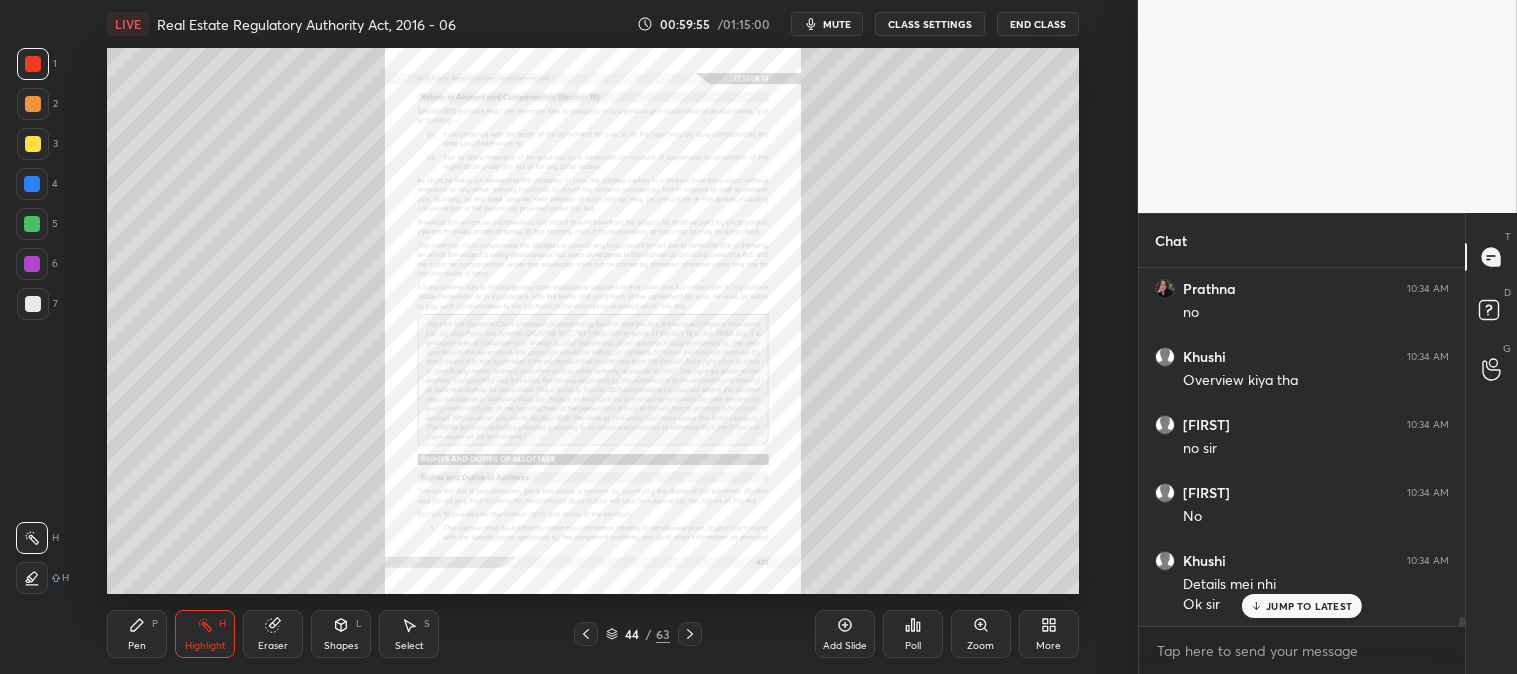 click on "/" at bounding box center [649, 634] 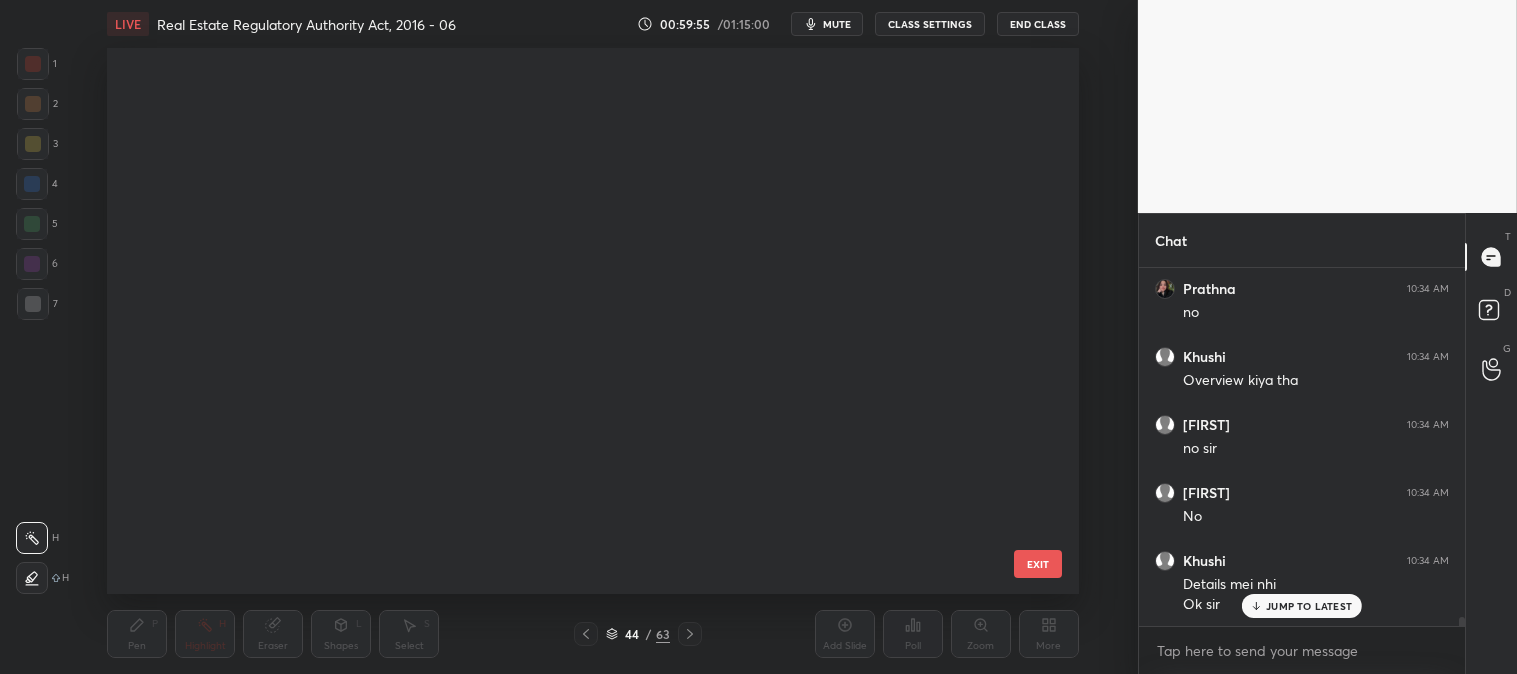 scroll, scrollTop: 1958, scrollLeft: 0, axis: vertical 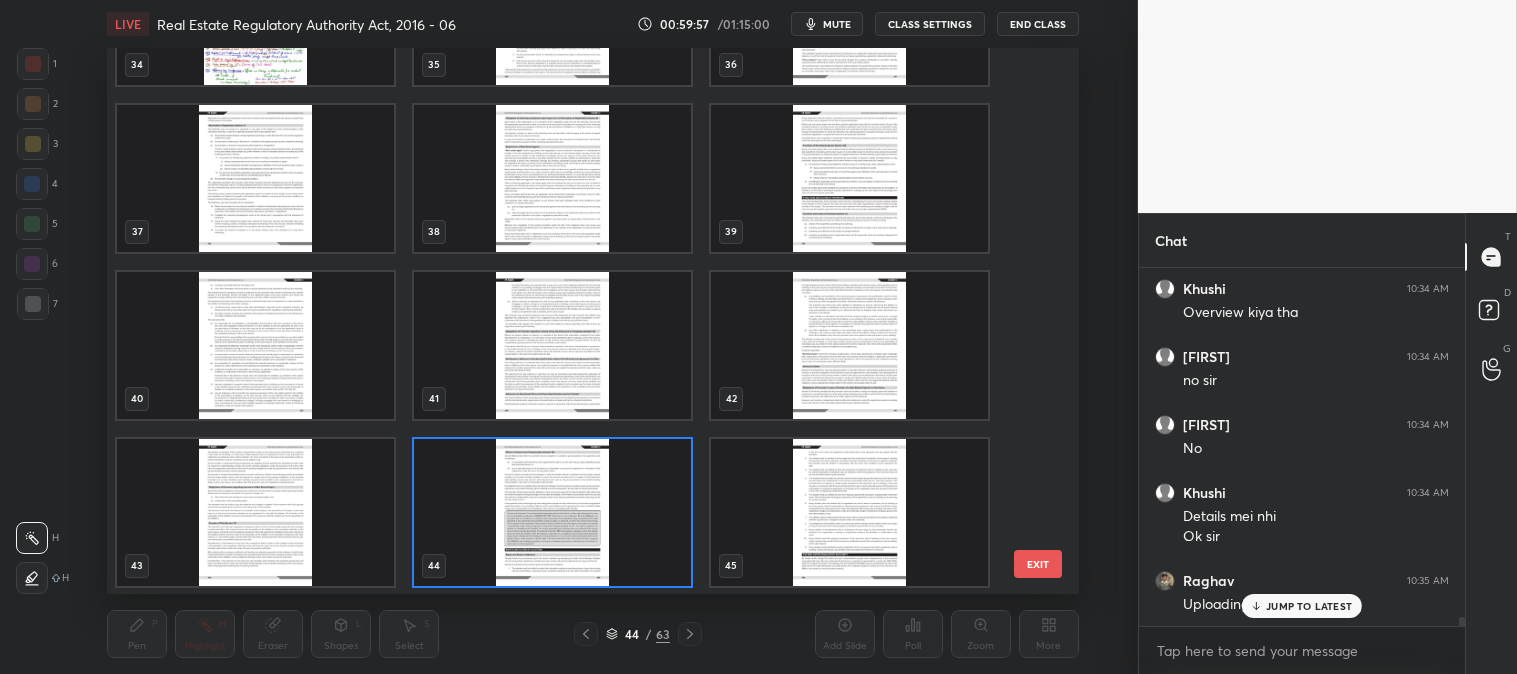 click on "JUMP TO LATEST" at bounding box center (1302, 606) 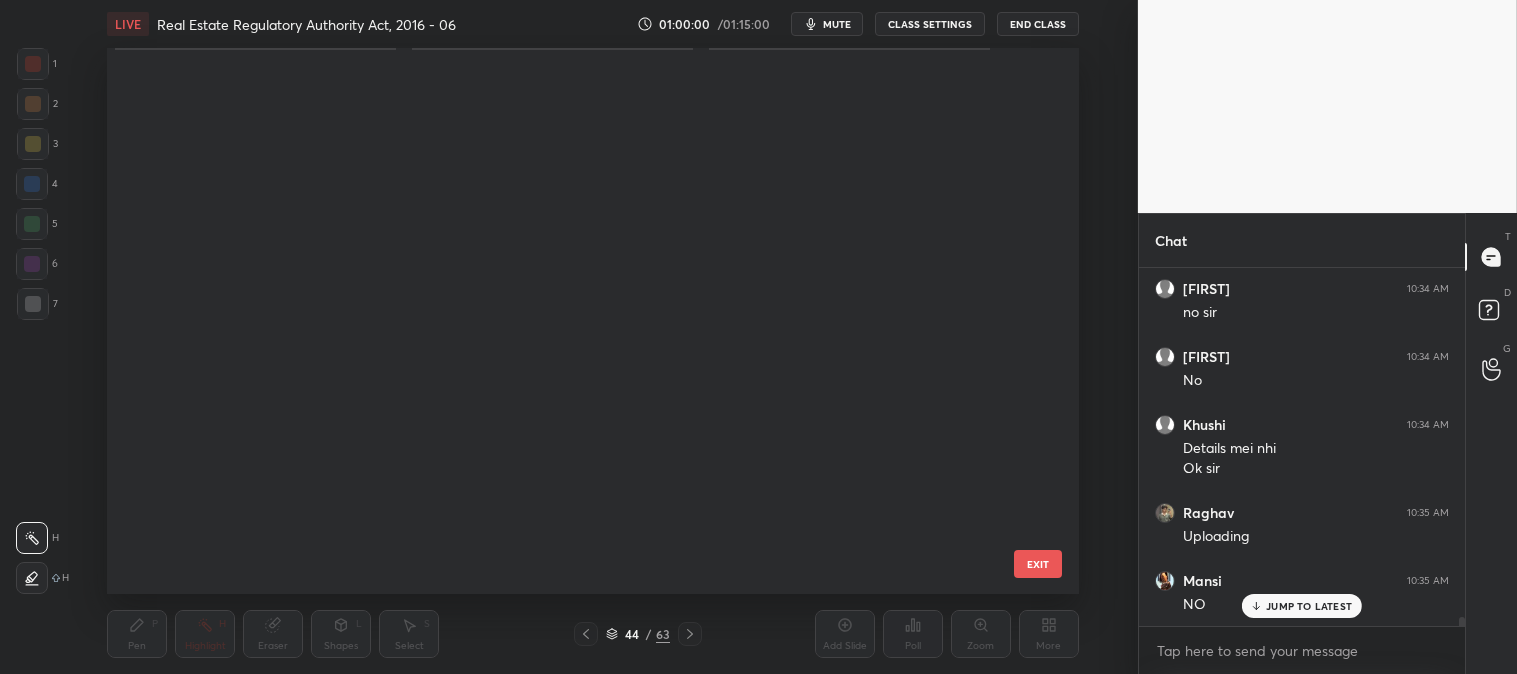 scroll, scrollTop: 0, scrollLeft: 0, axis: both 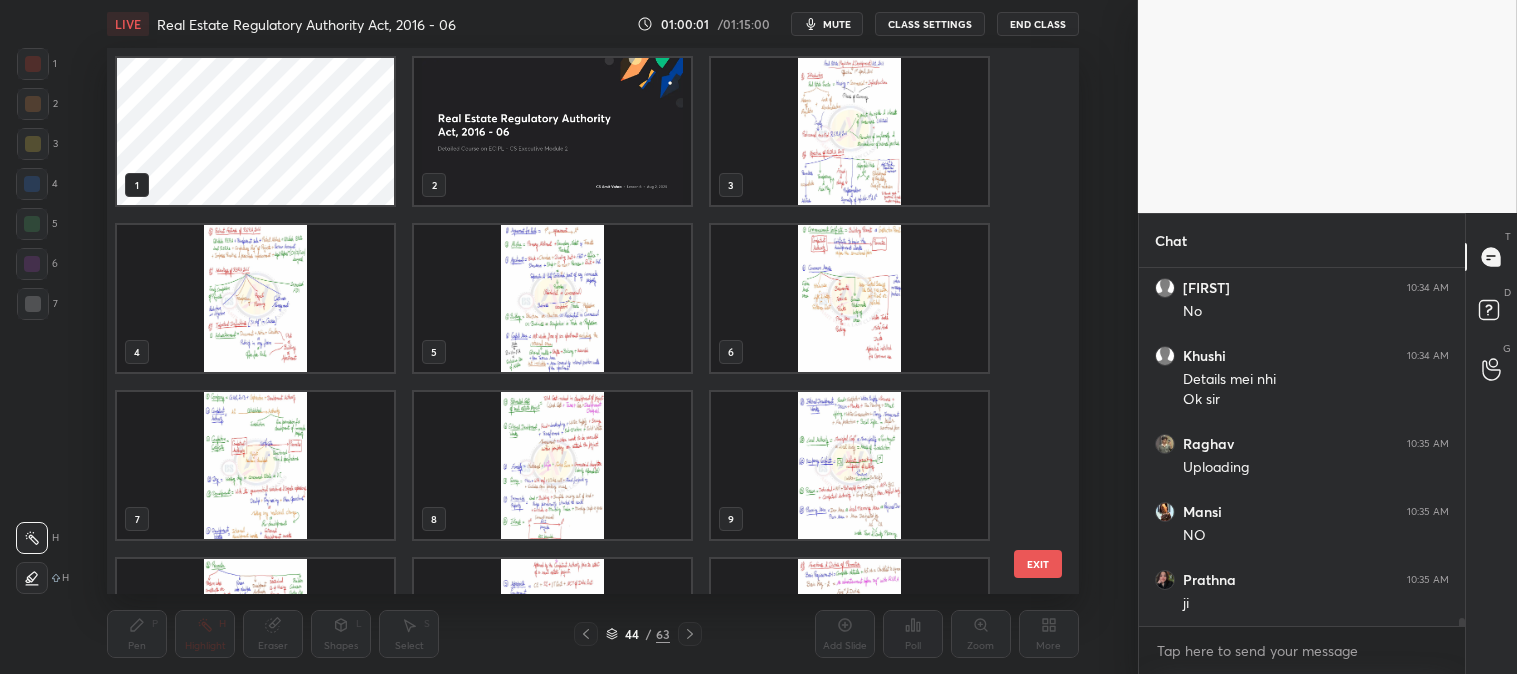 click at bounding box center [552, 298] 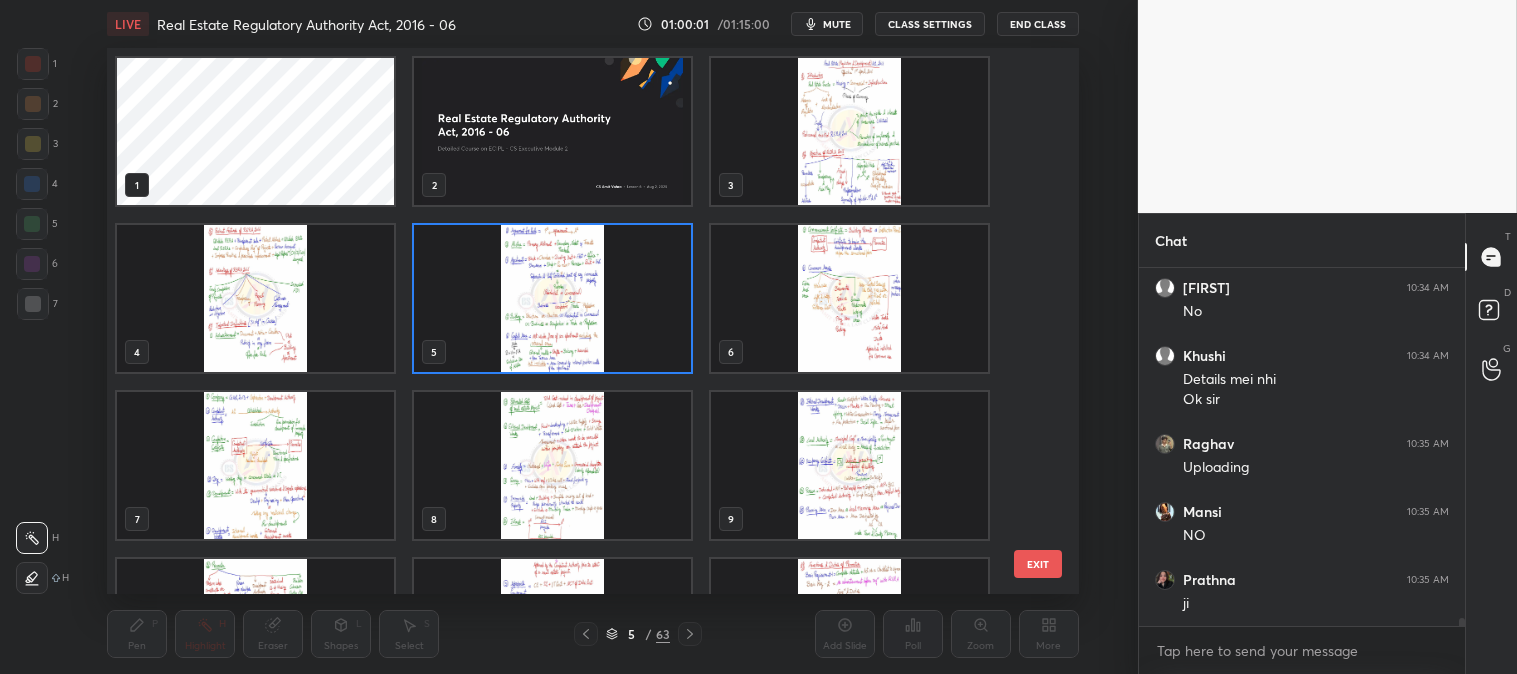 click at bounding box center [552, 298] 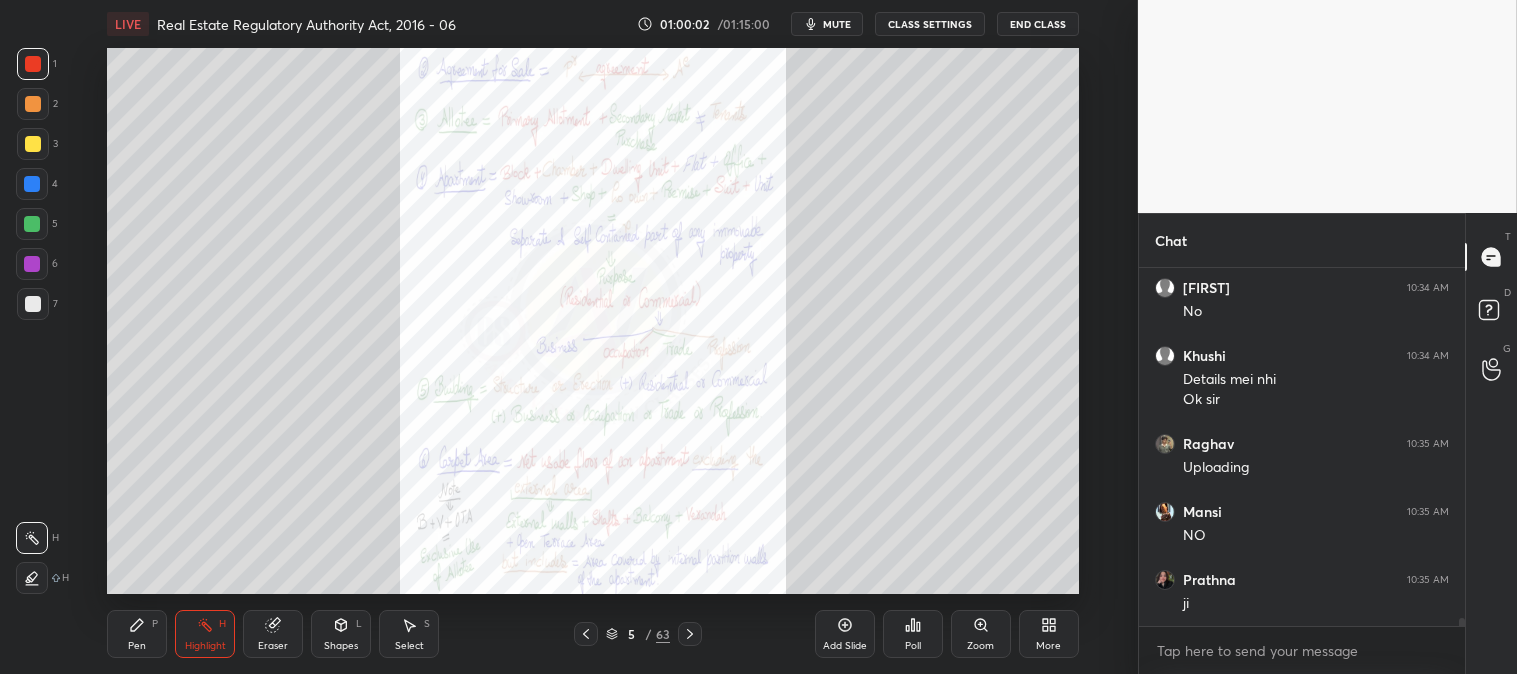 click 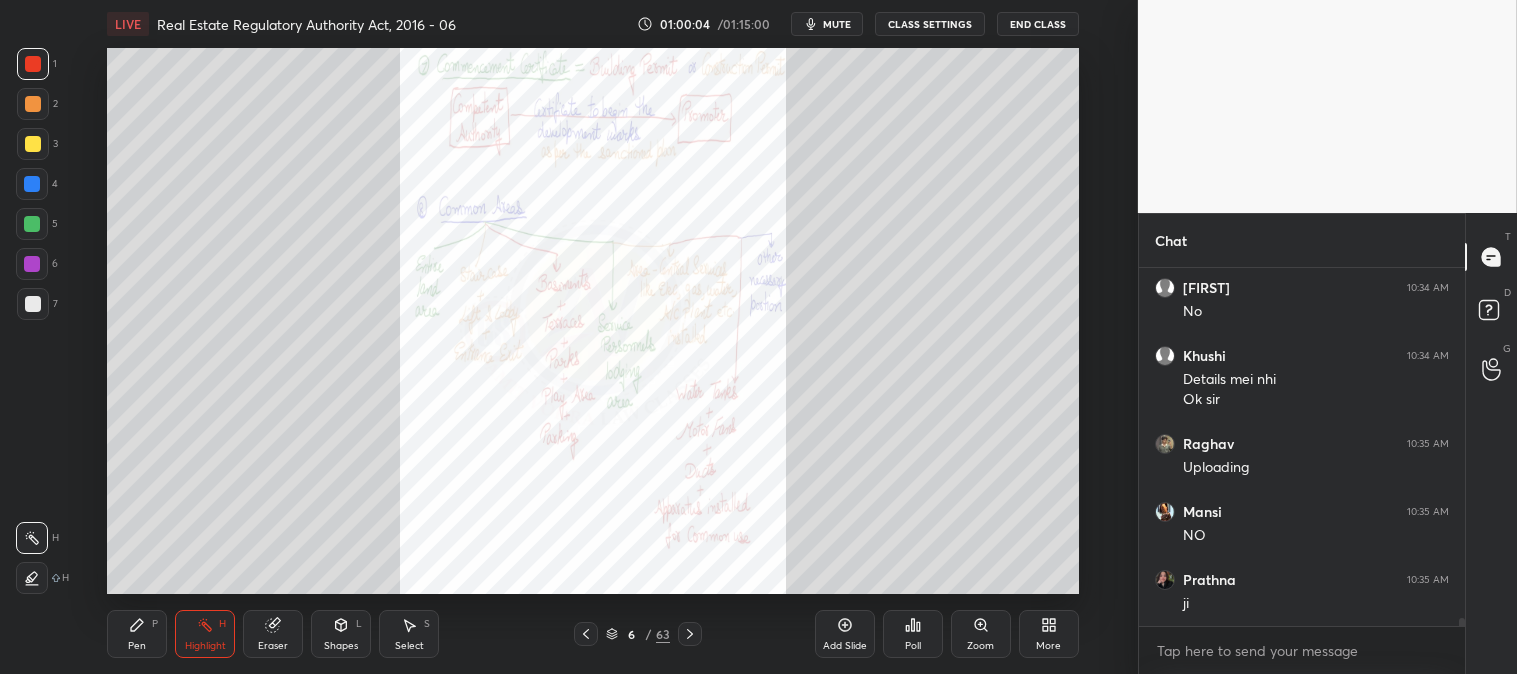 click 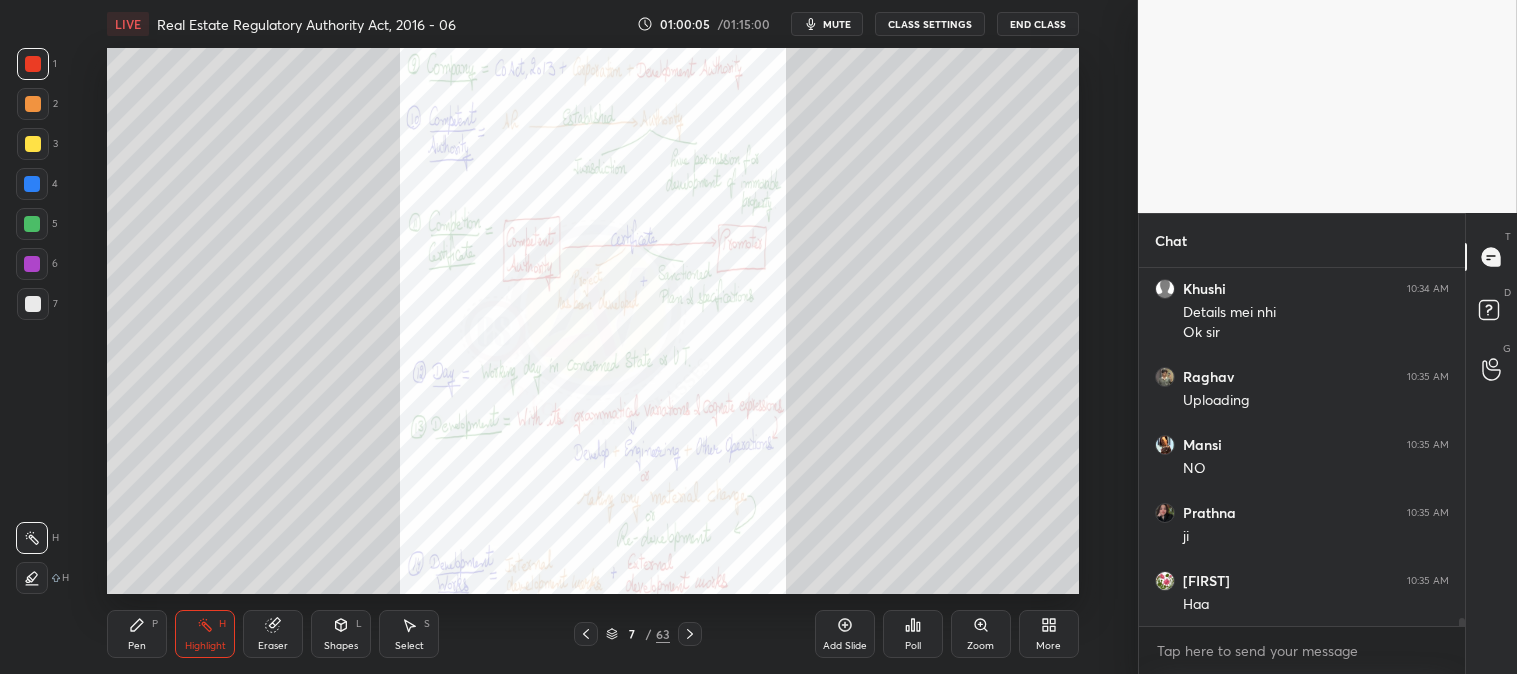 scroll, scrollTop: 14925, scrollLeft: 0, axis: vertical 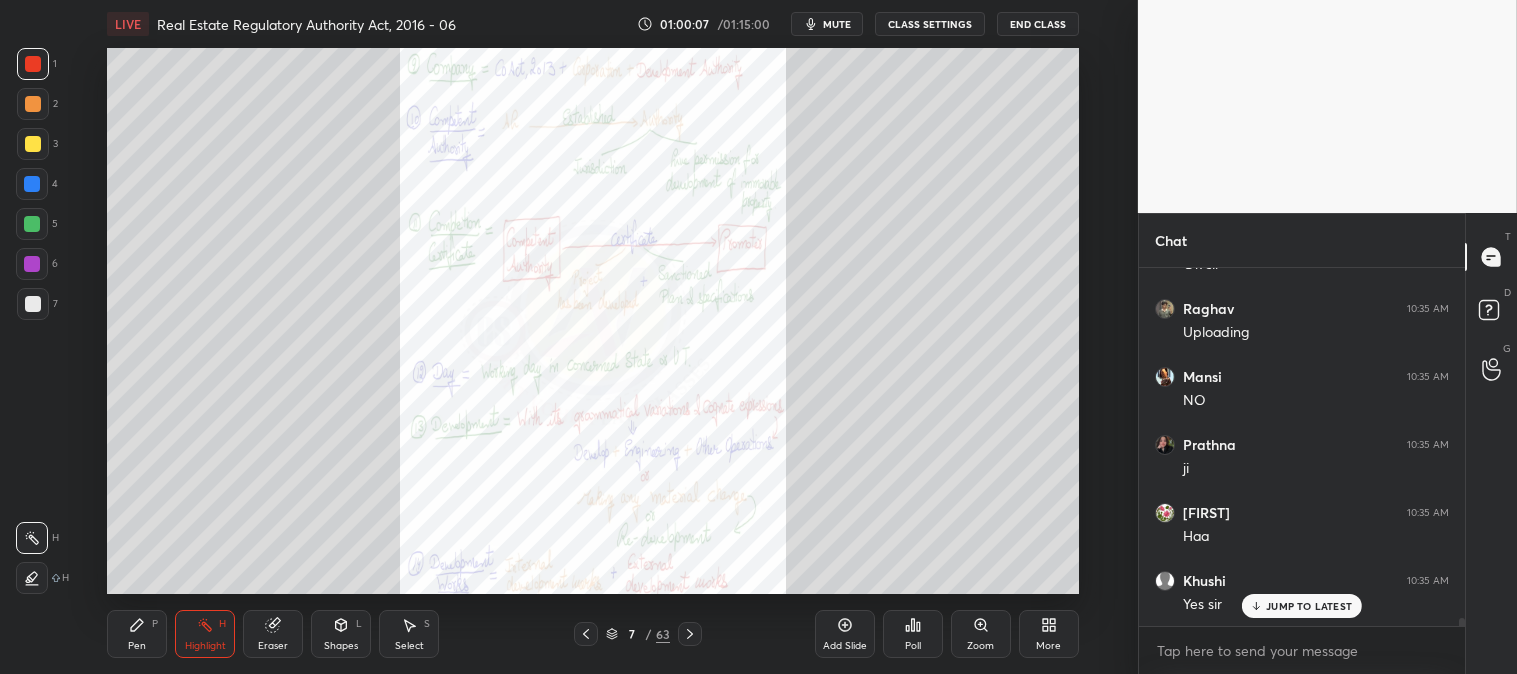 click 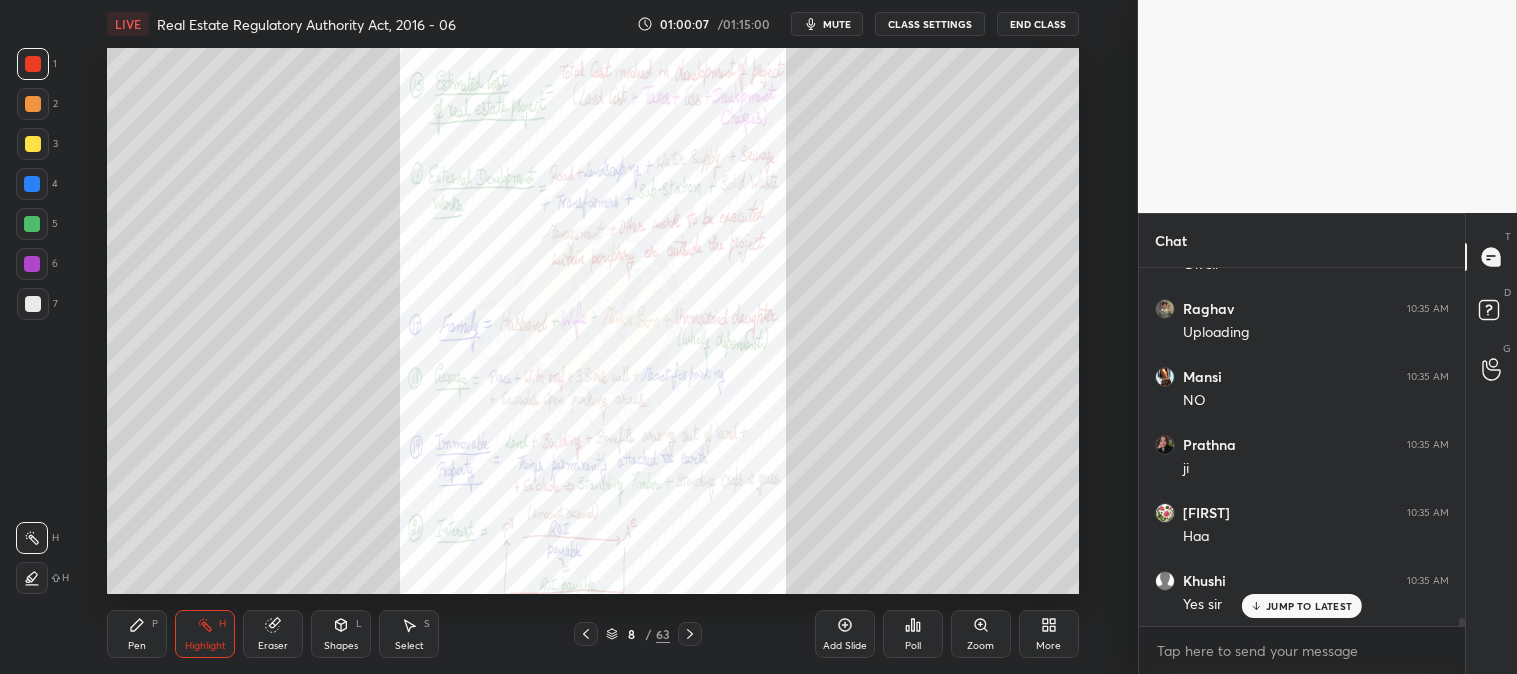 scroll, scrollTop: 14993, scrollLeft: 0, axis: vertical 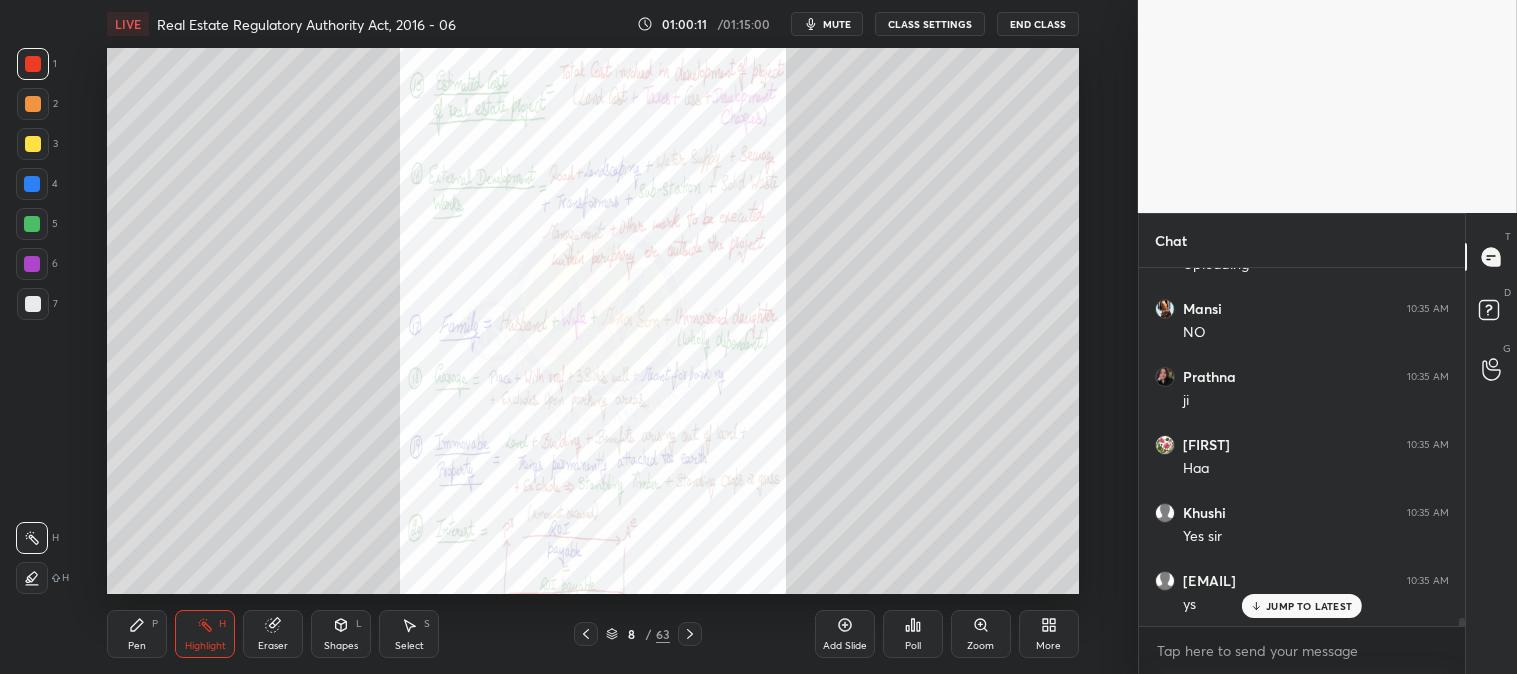 click at bounding box center [690, 634] 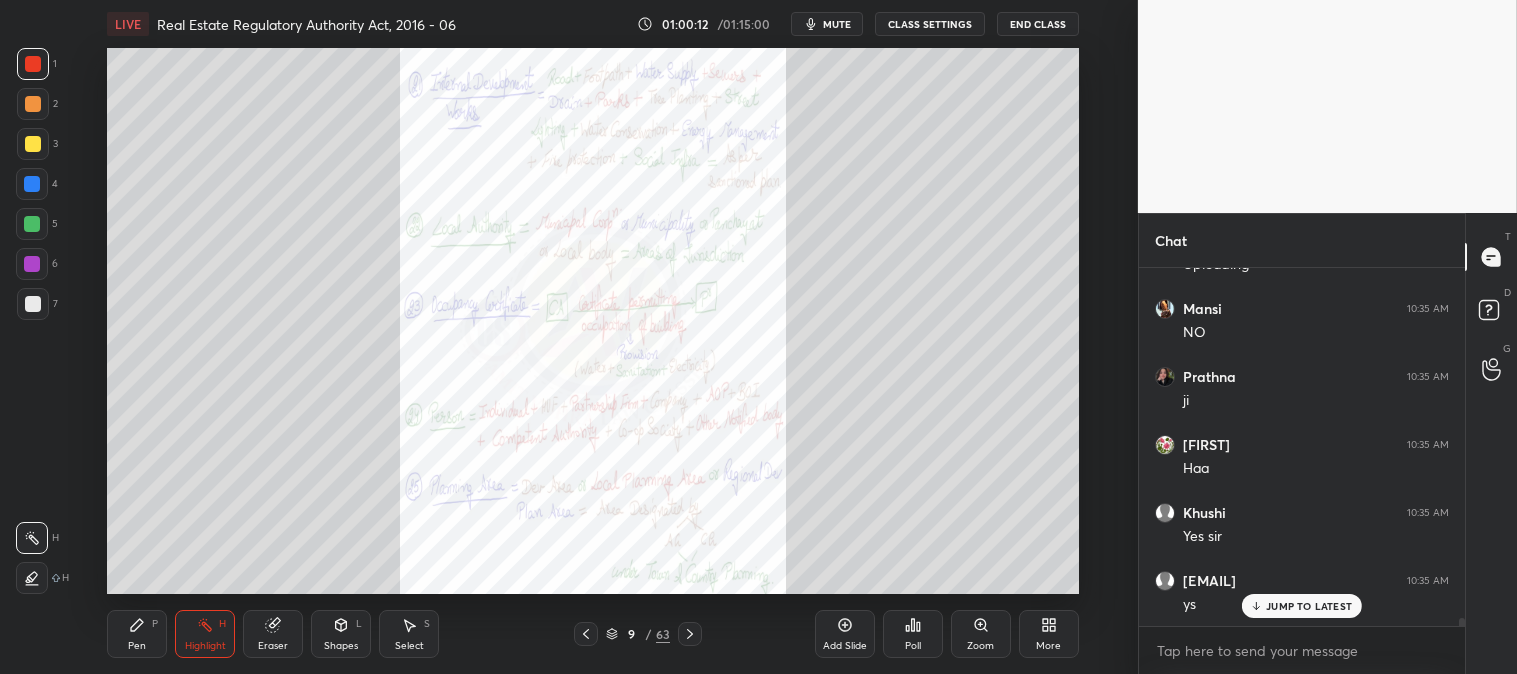 scroll, scrollTop: 15061, scrollLeft: 0, axis: vertical 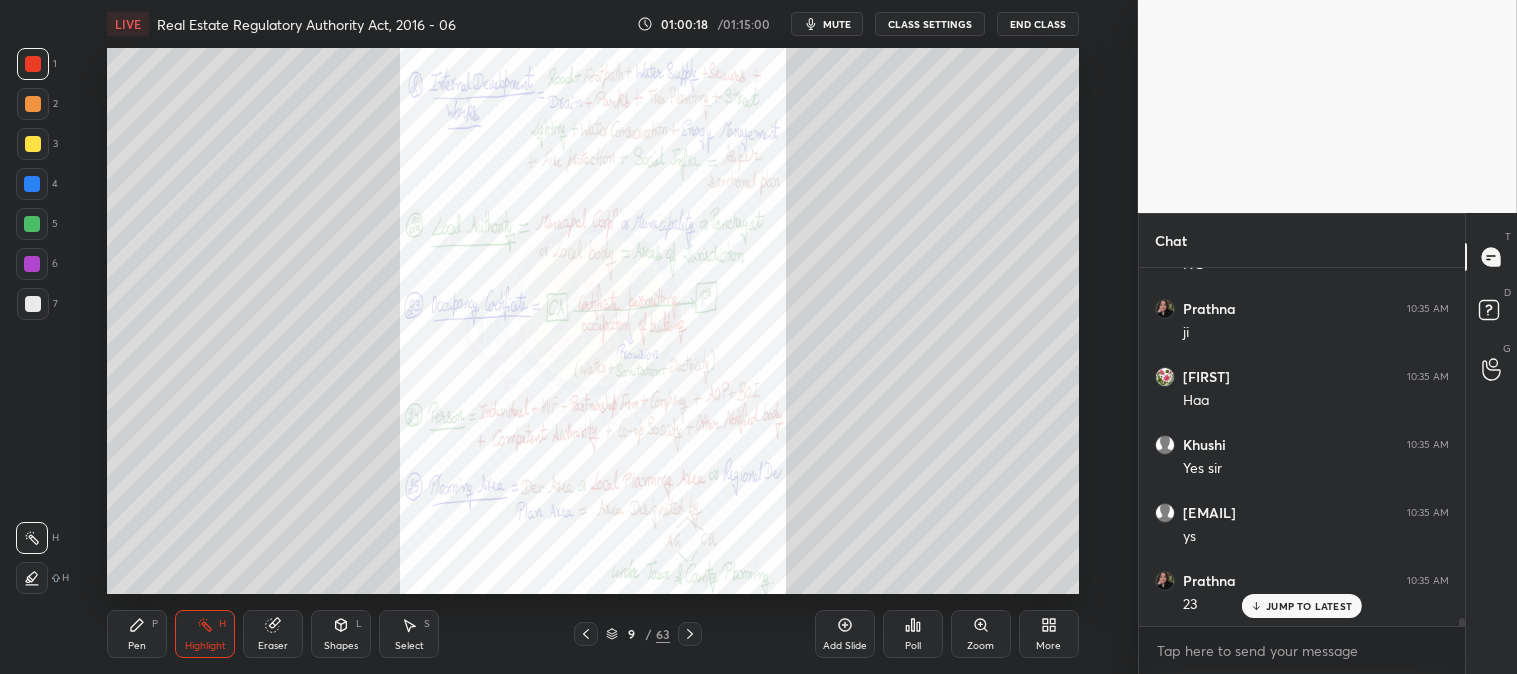 click 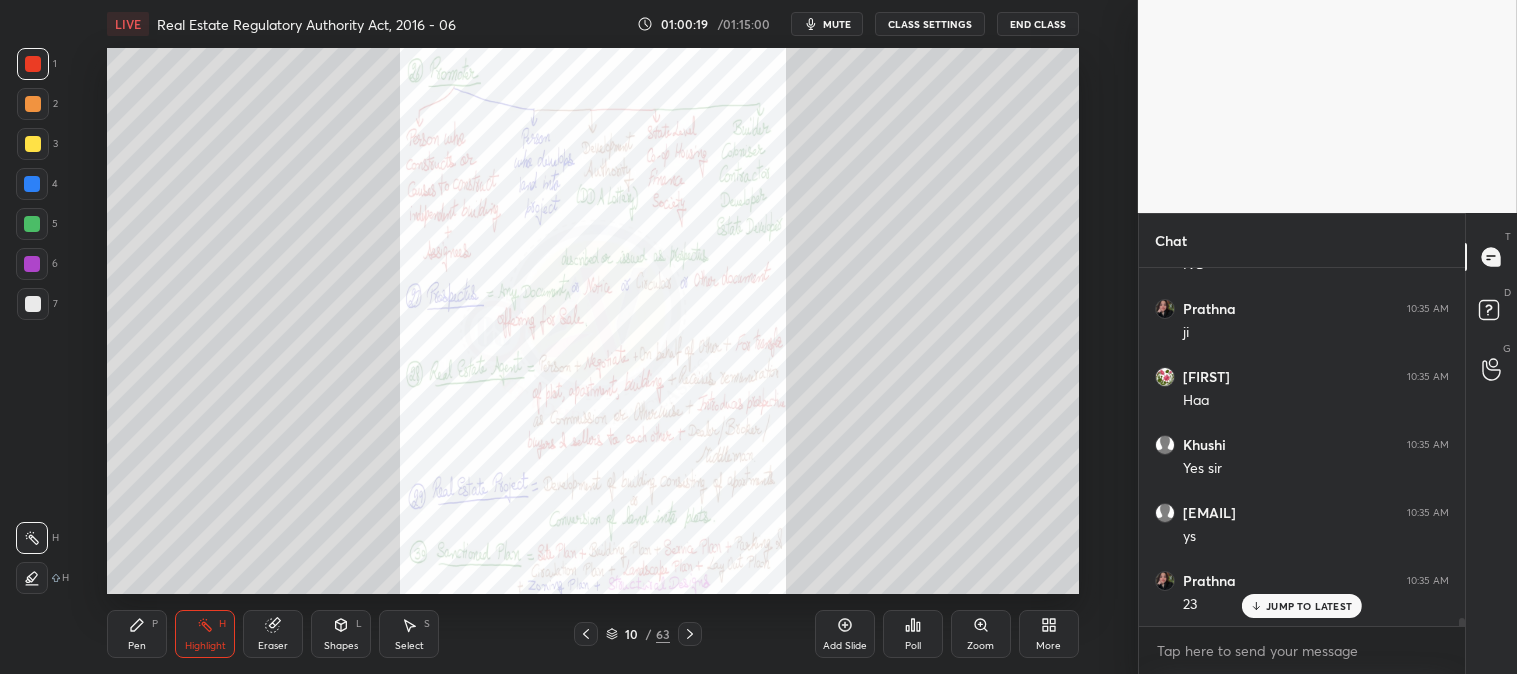 click 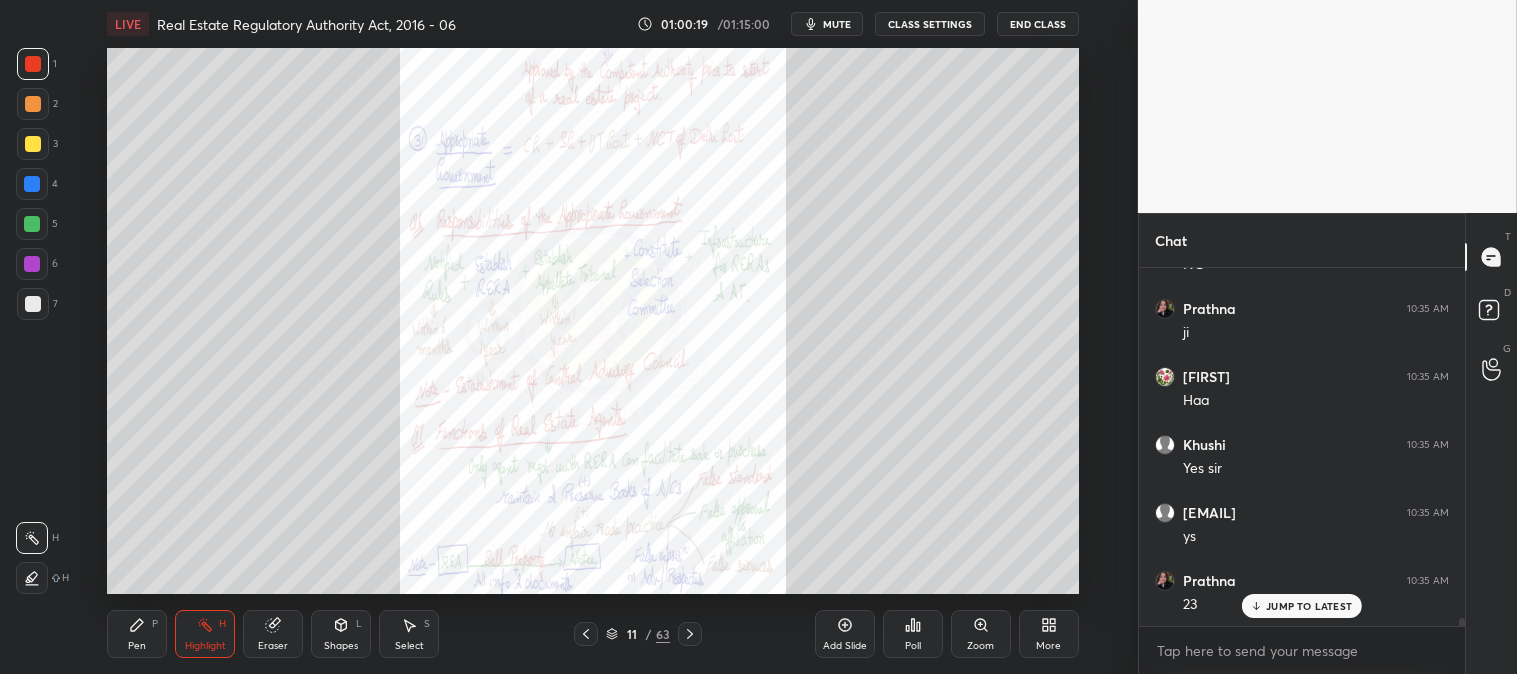 click 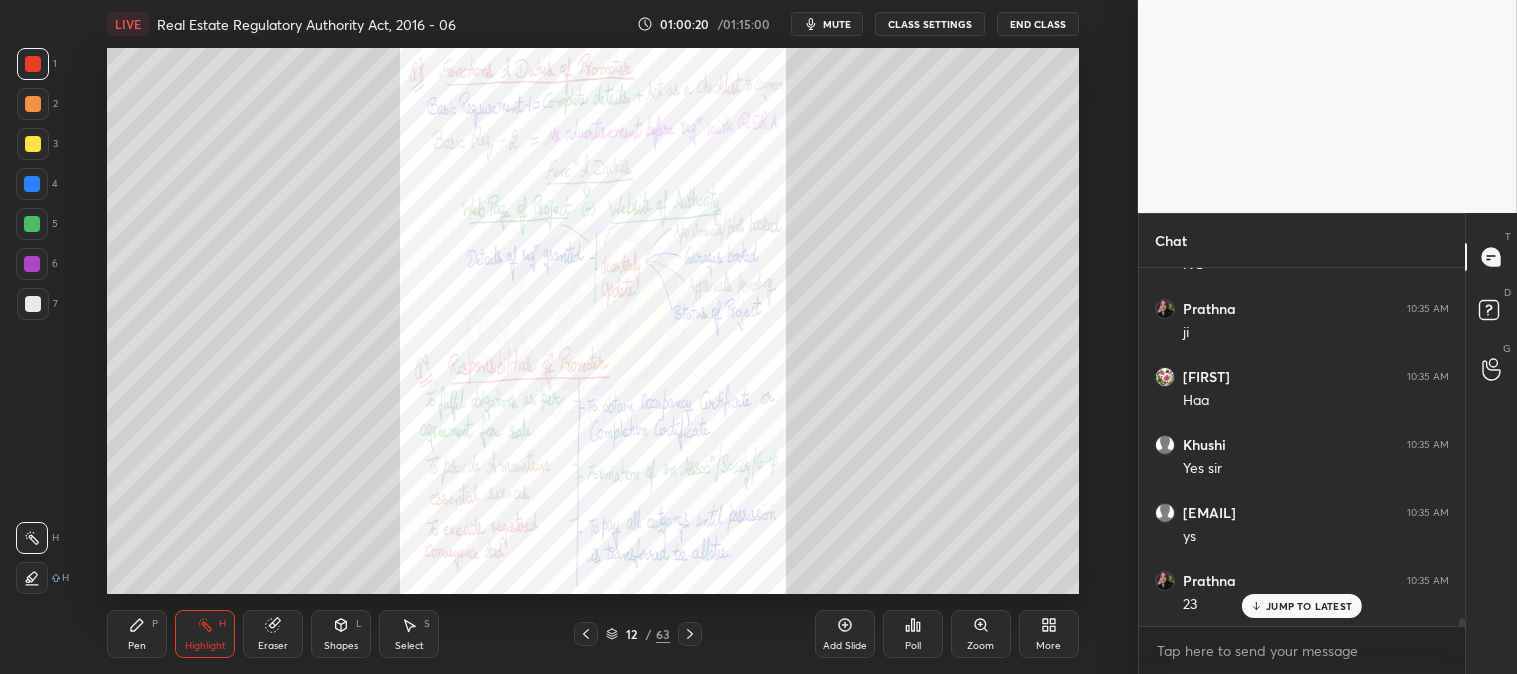 click 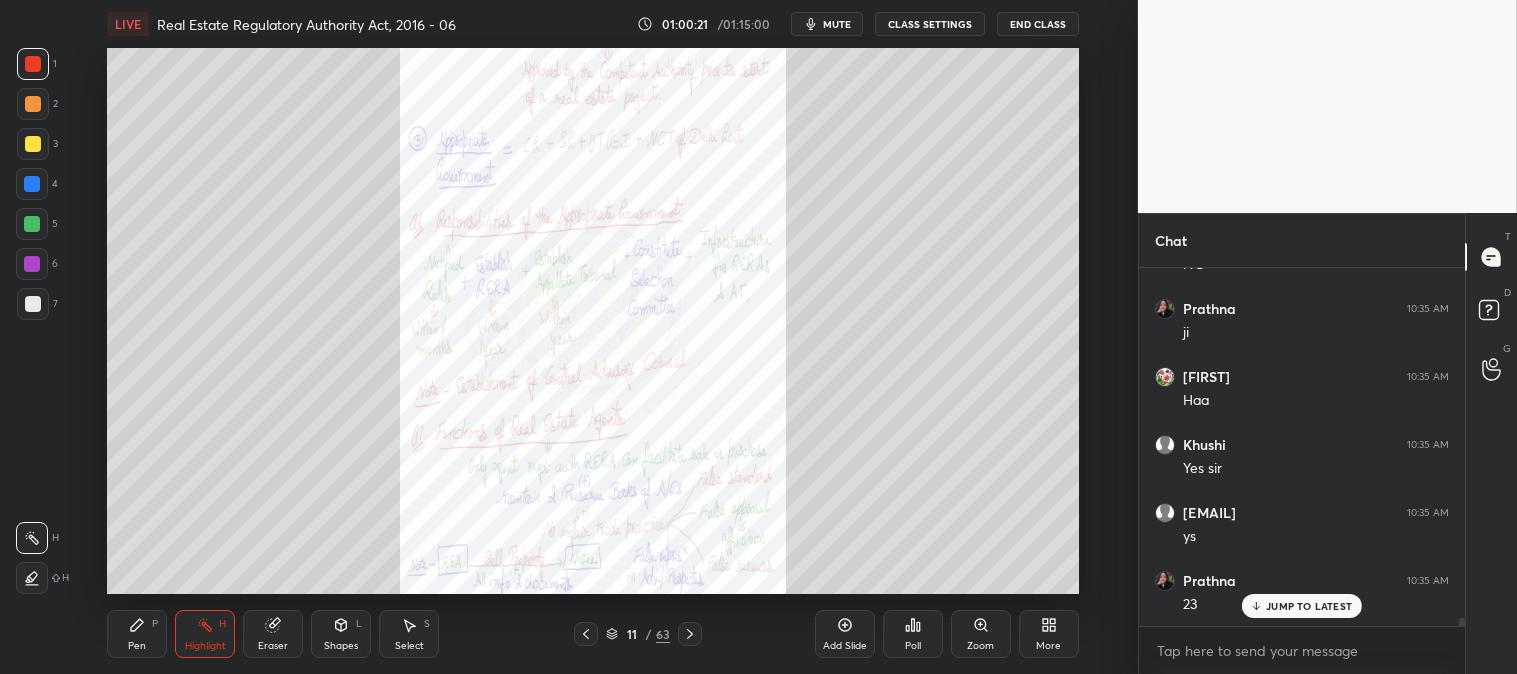 click 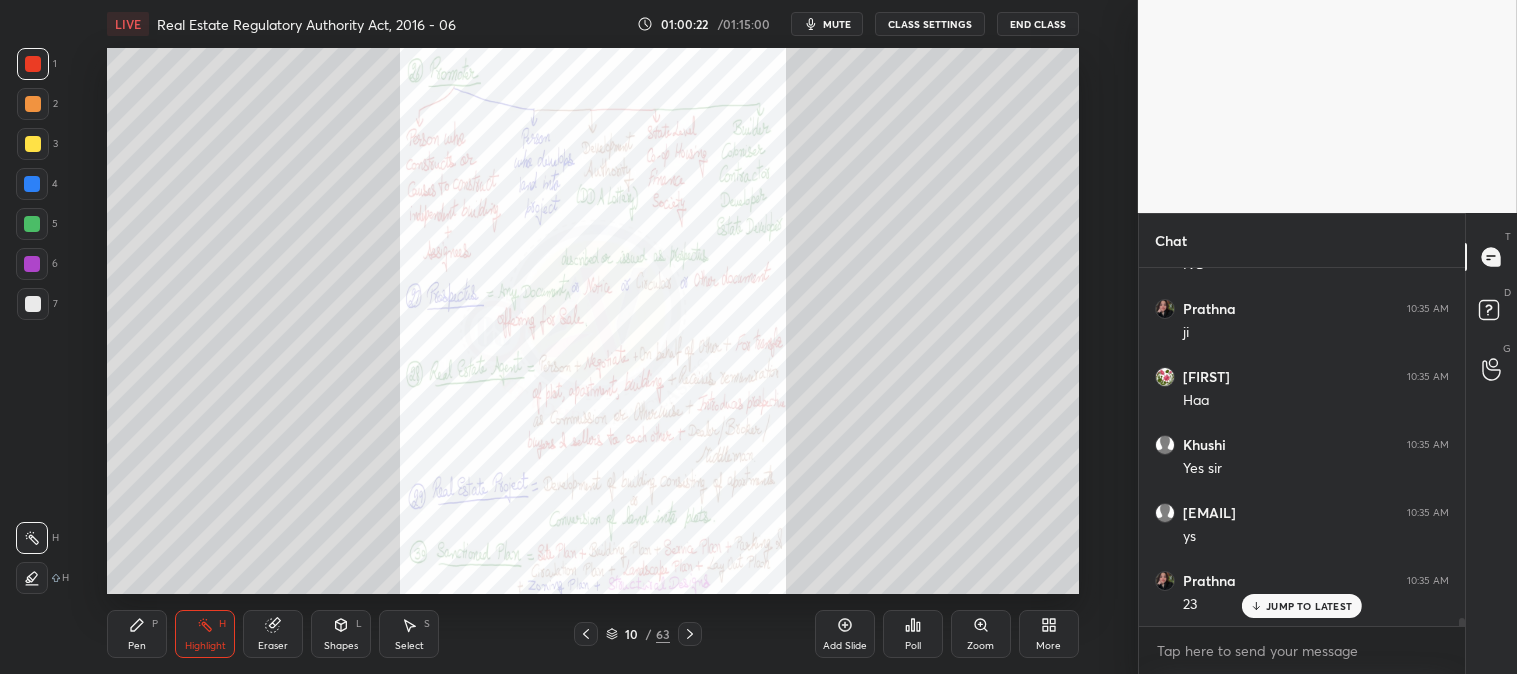 click 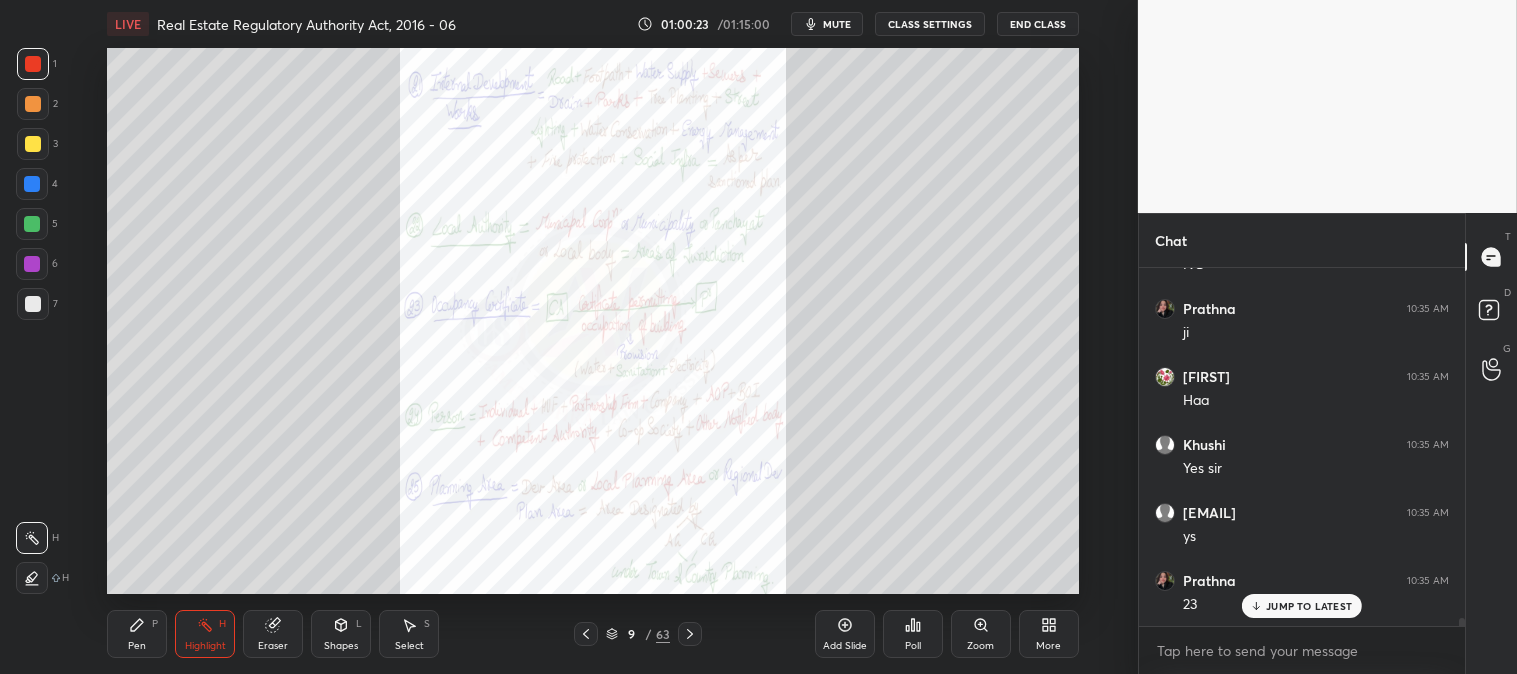 click 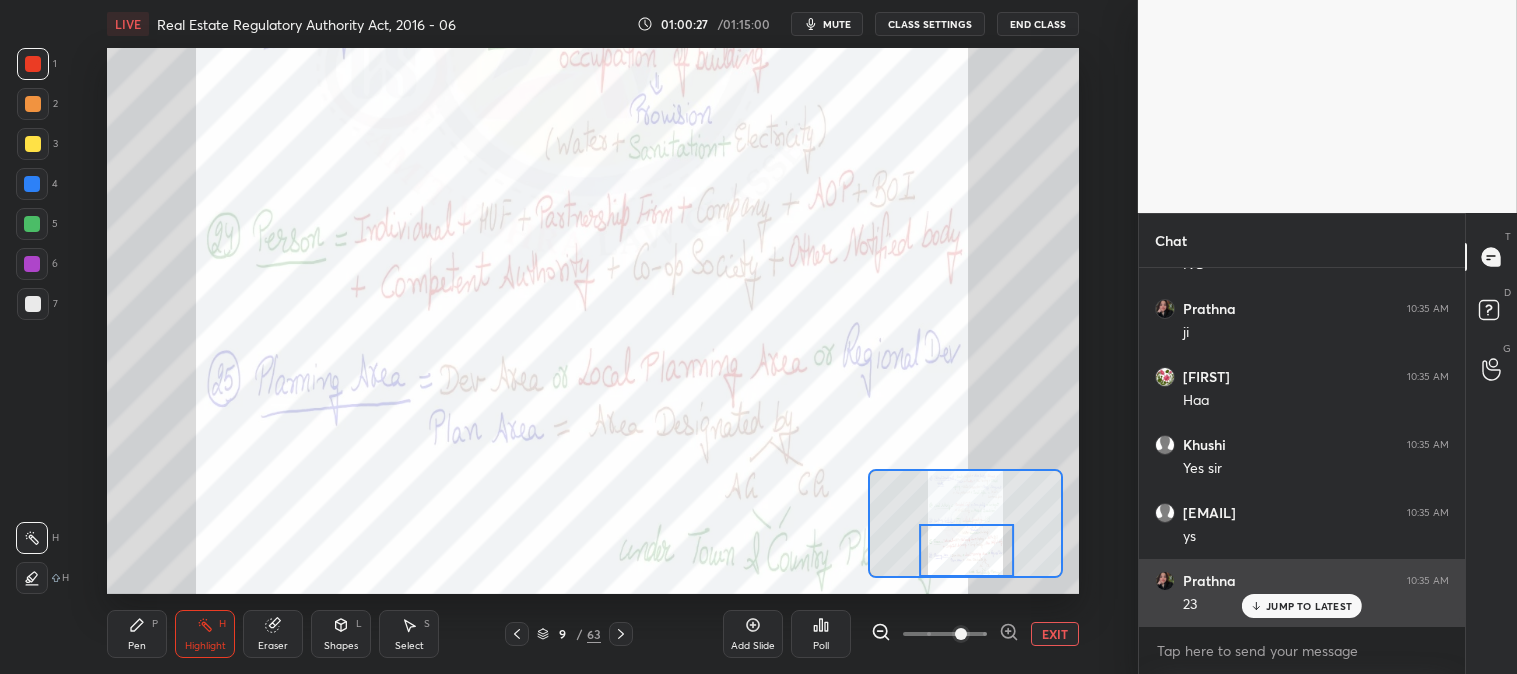 click on "JUMP TO LATEST" at bounding box center (1309, 606) 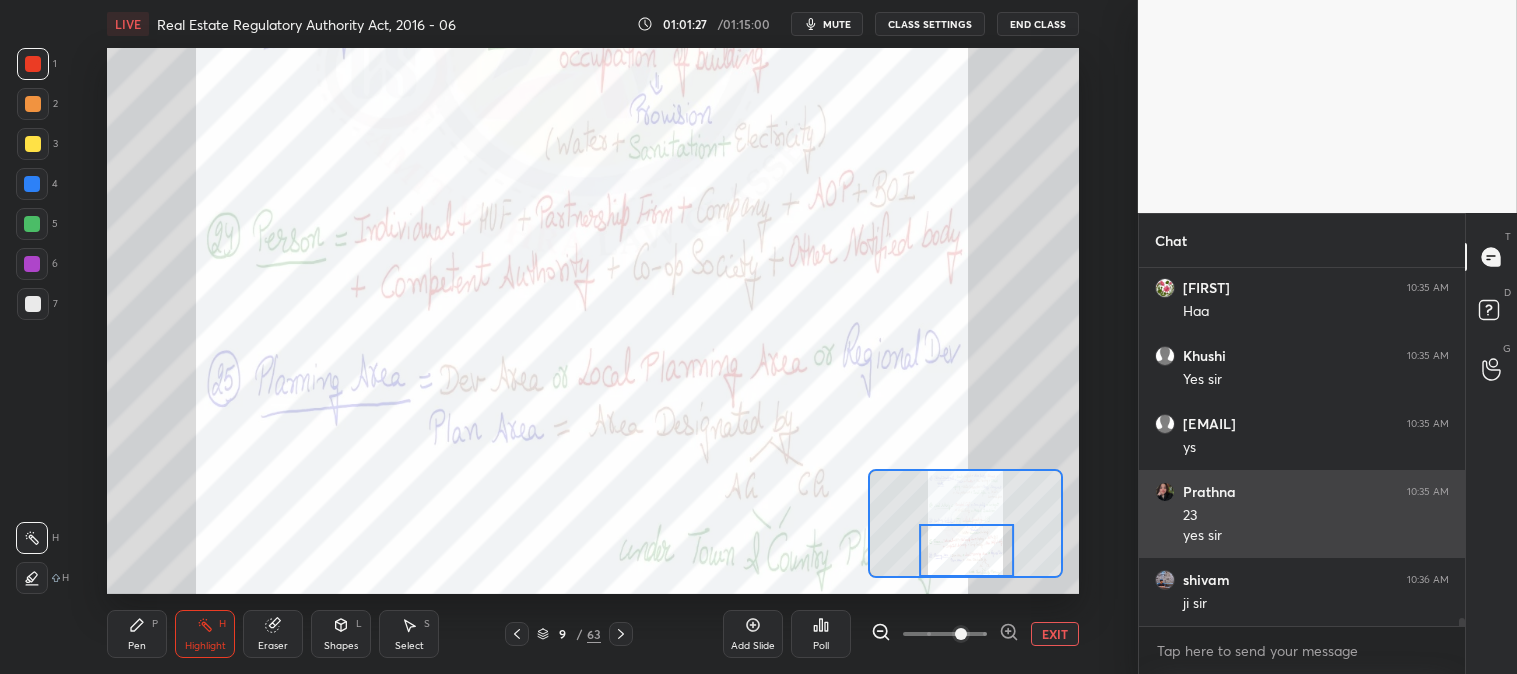 scroll, scrollTop: 15217, scrollLeft: 0, axis: vertical 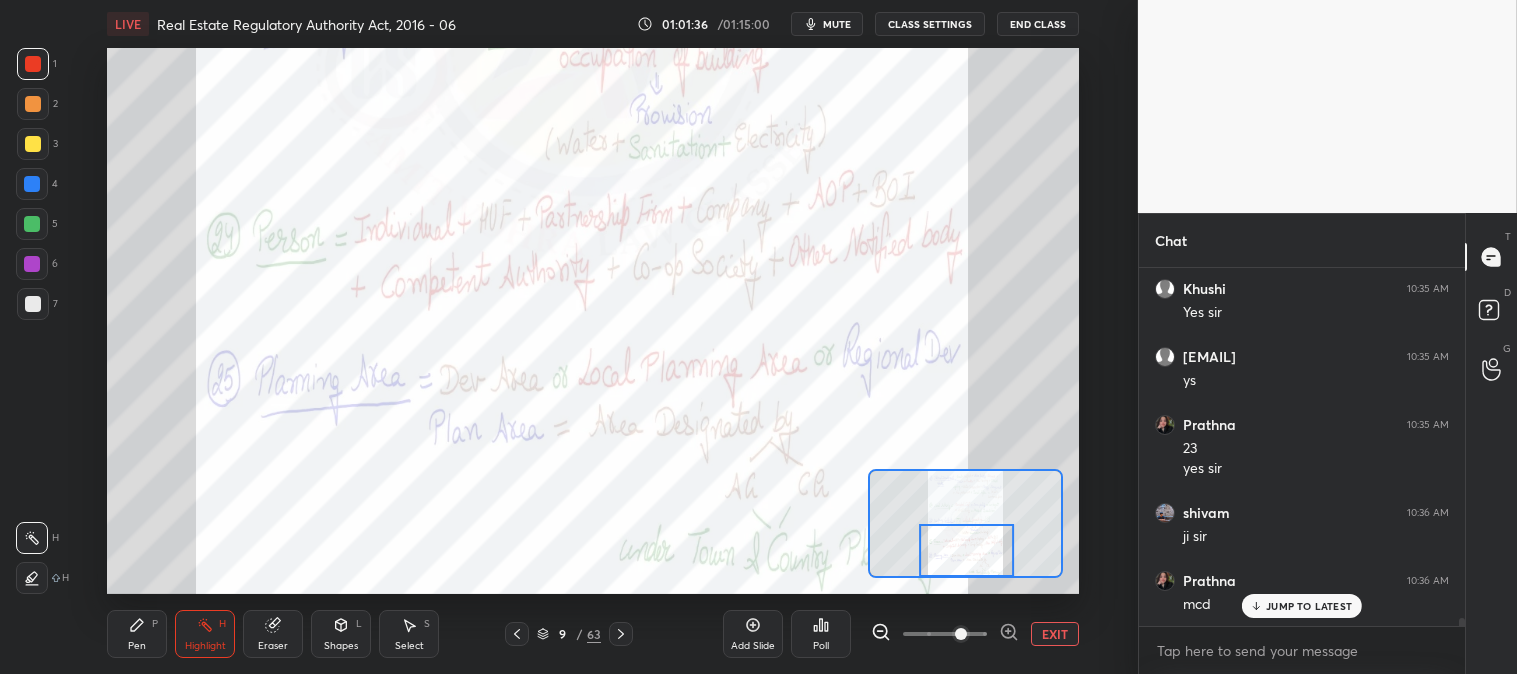 click on "JUMP TO LATEST" at bounding box center (1302, 606) 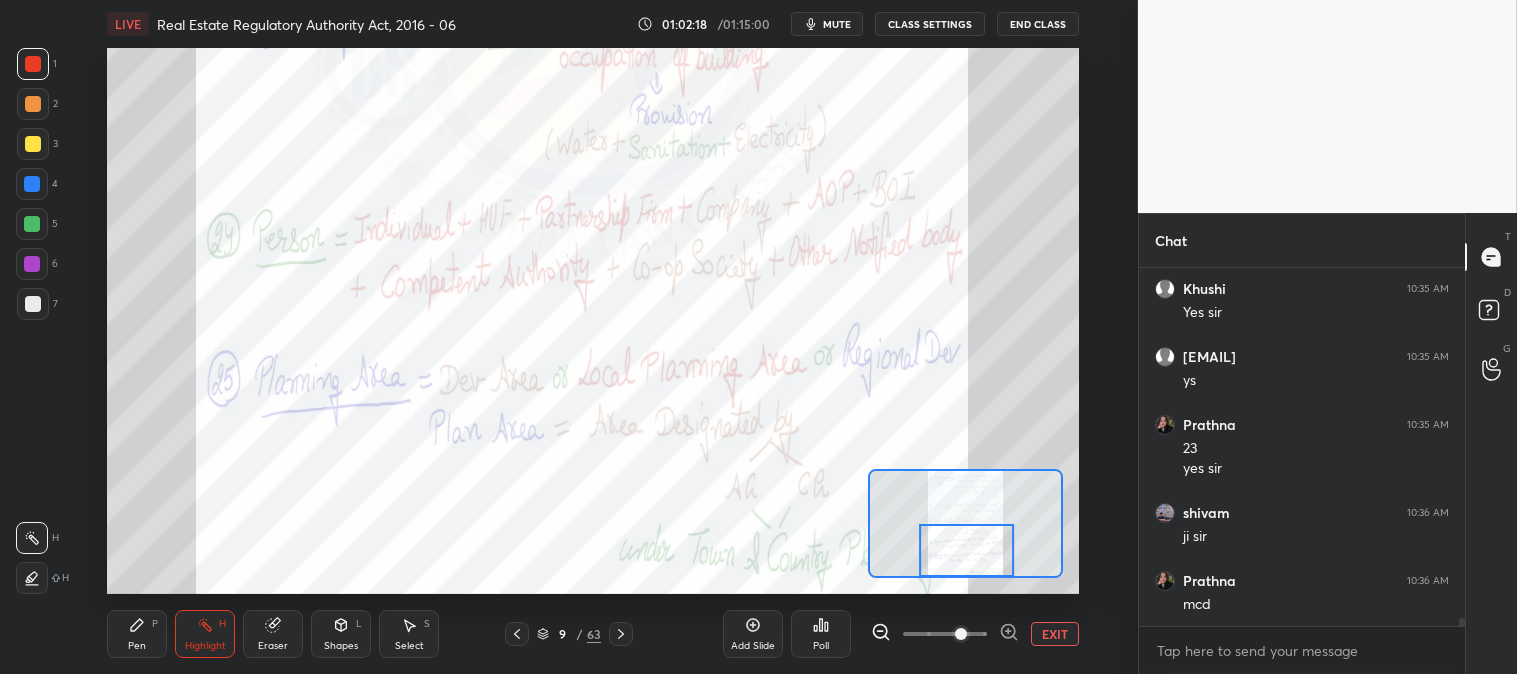 scroll, scrollTop: 15285, scrollLeft: 0, axis: vertical 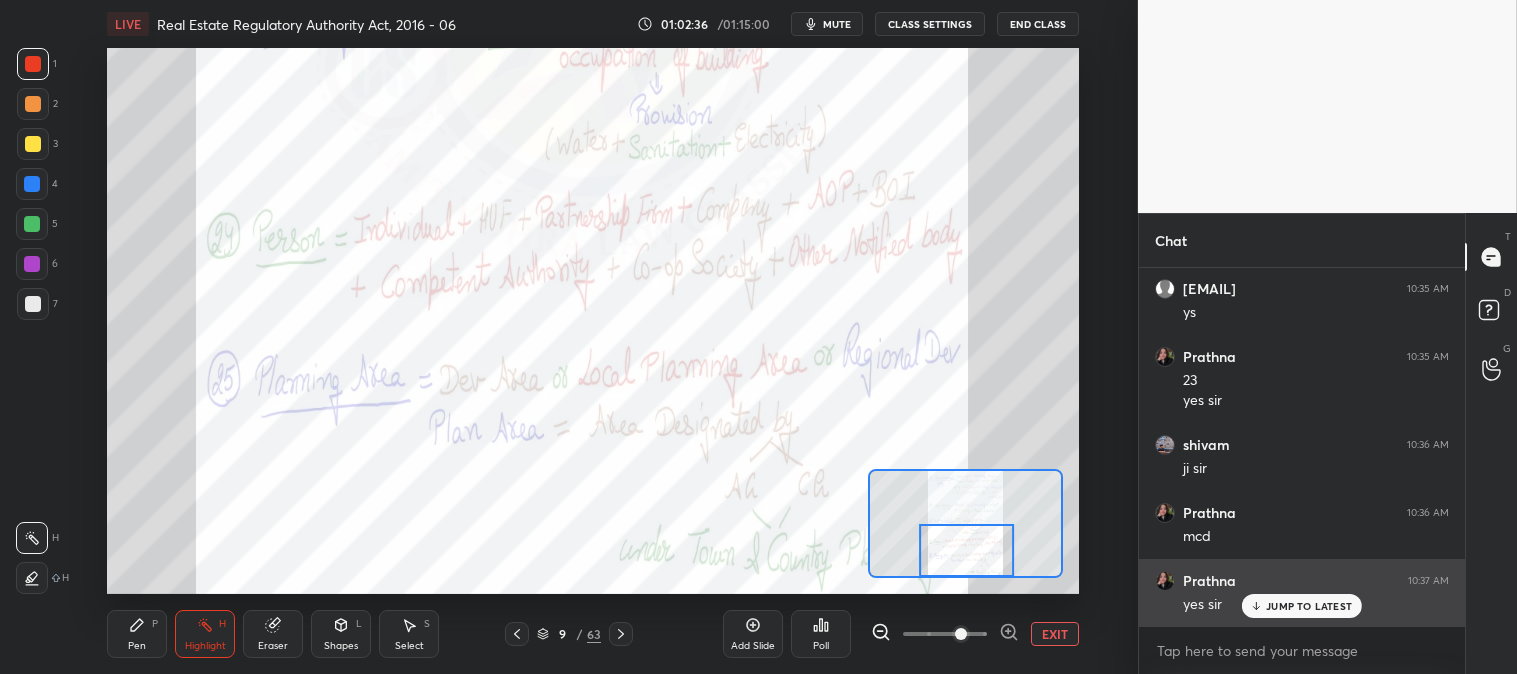 click on "JUMP TO LATEST" at bounding box center (1302, 606) 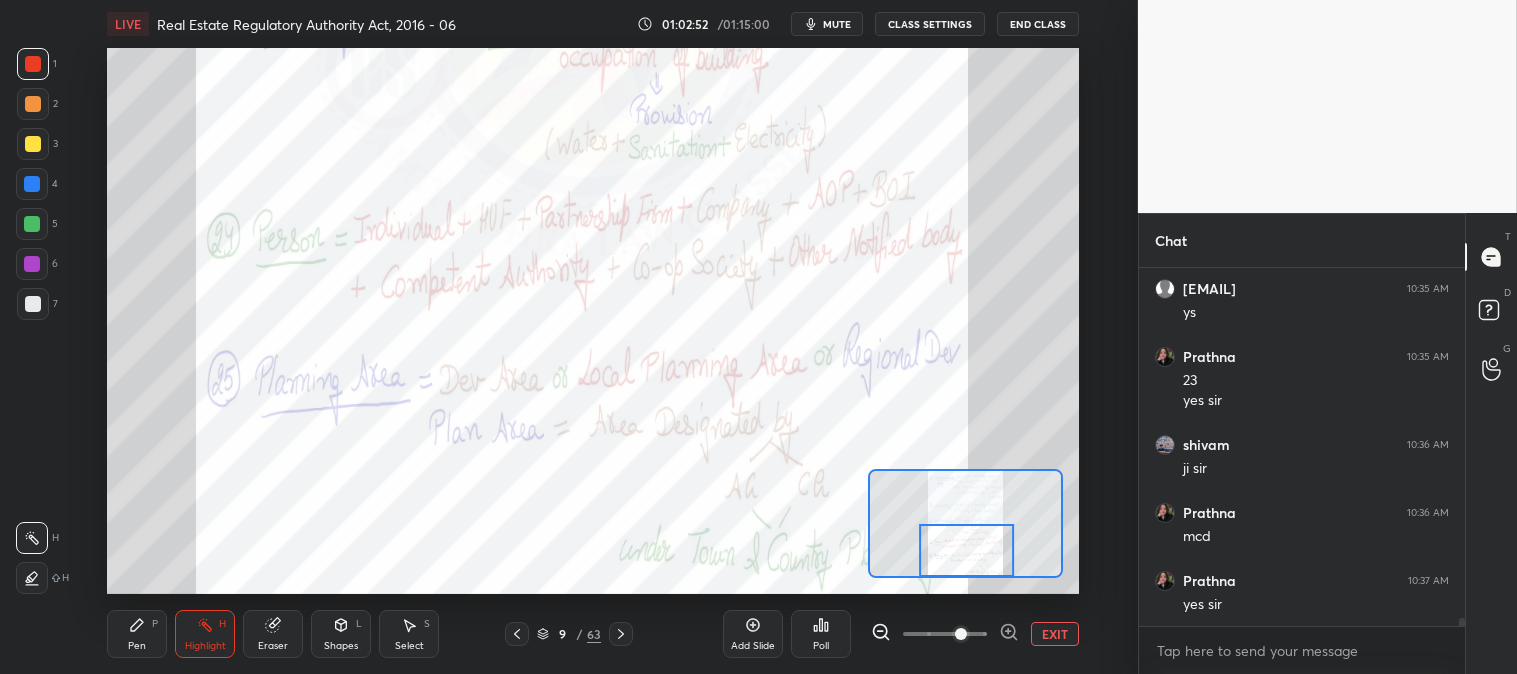 scroll, scrollTop: 15353, scrollLeft: 0, axis: vertical 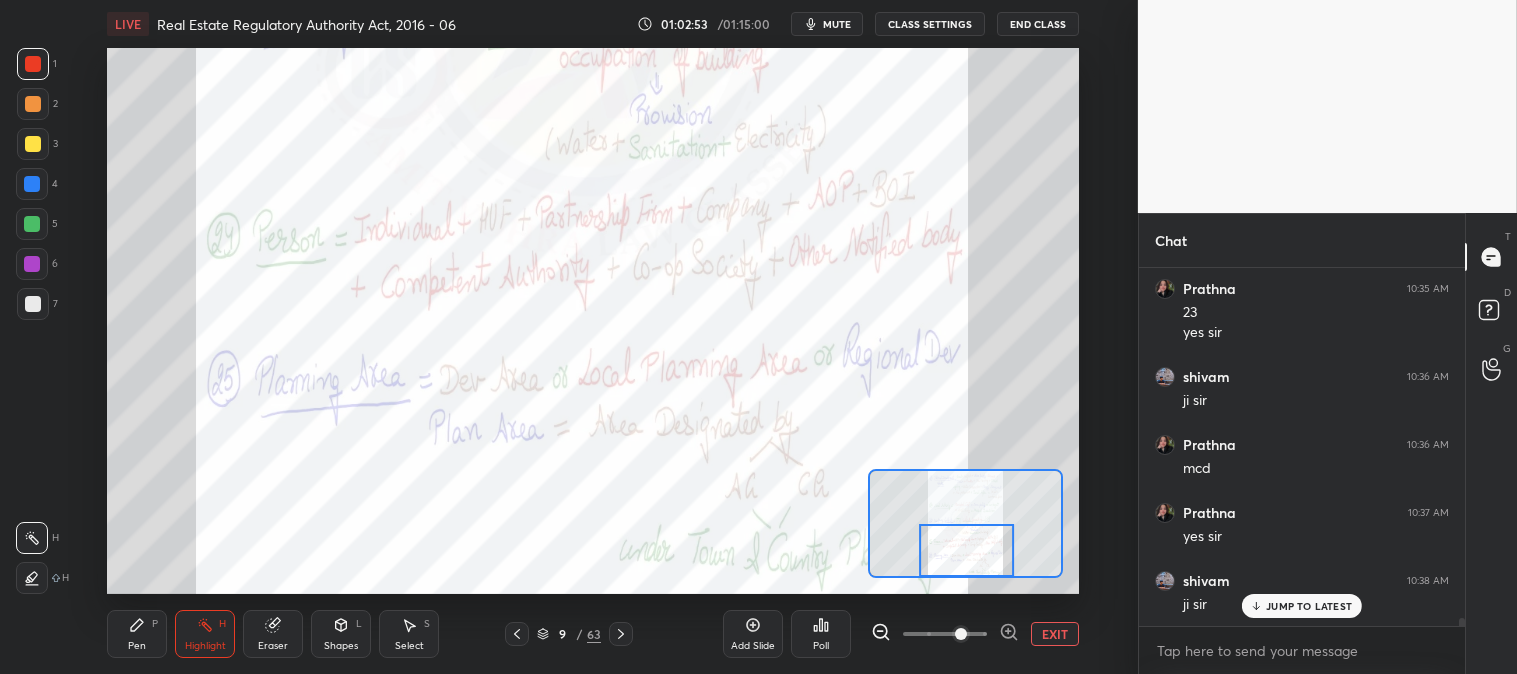 click 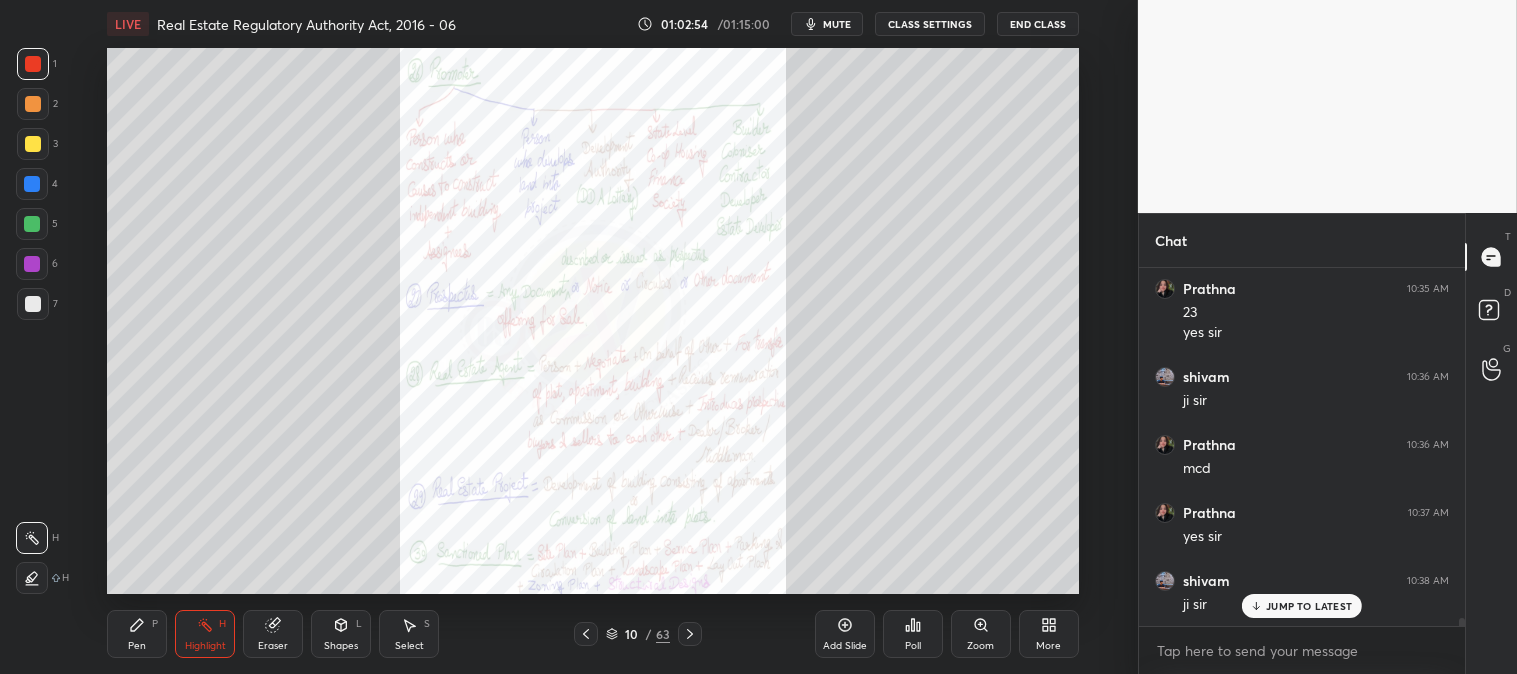 click 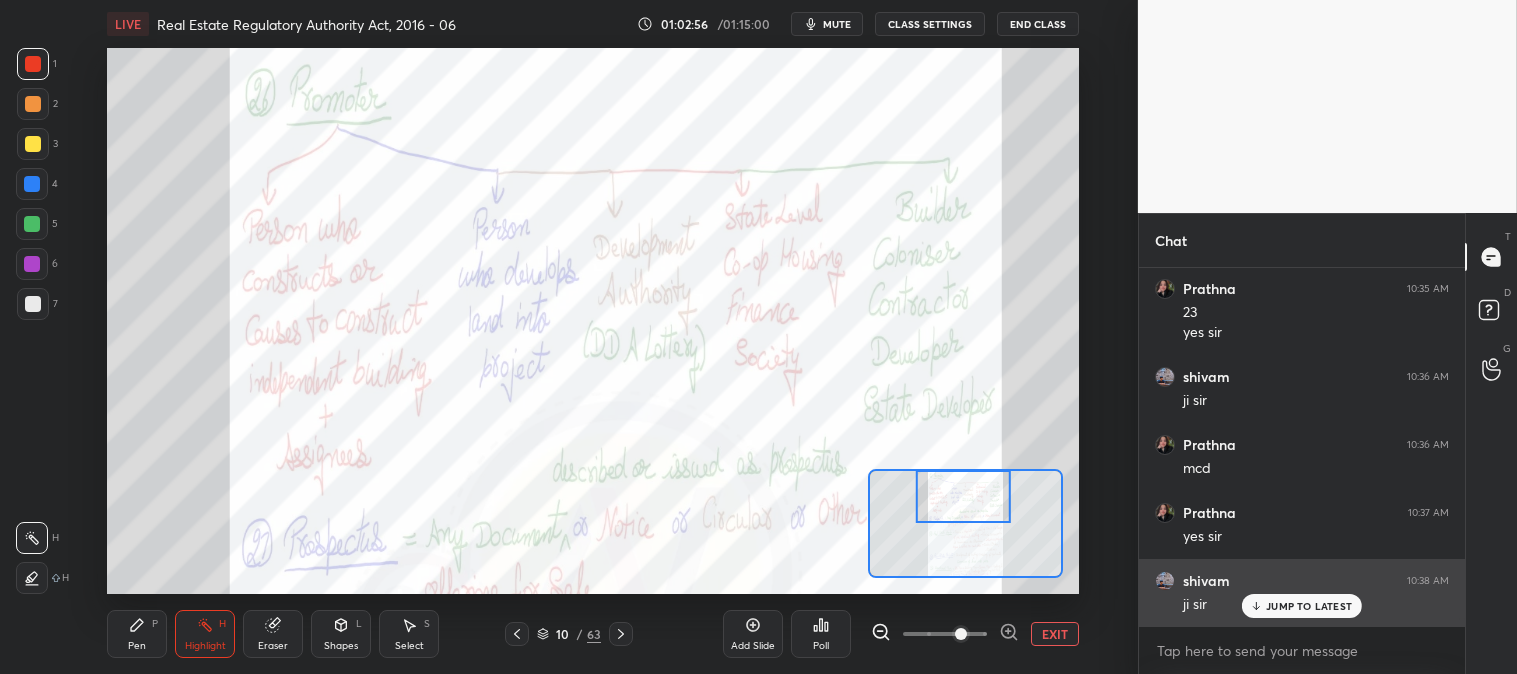 click on "JUMP TO LATEST" at bounding box center [1309, 606] 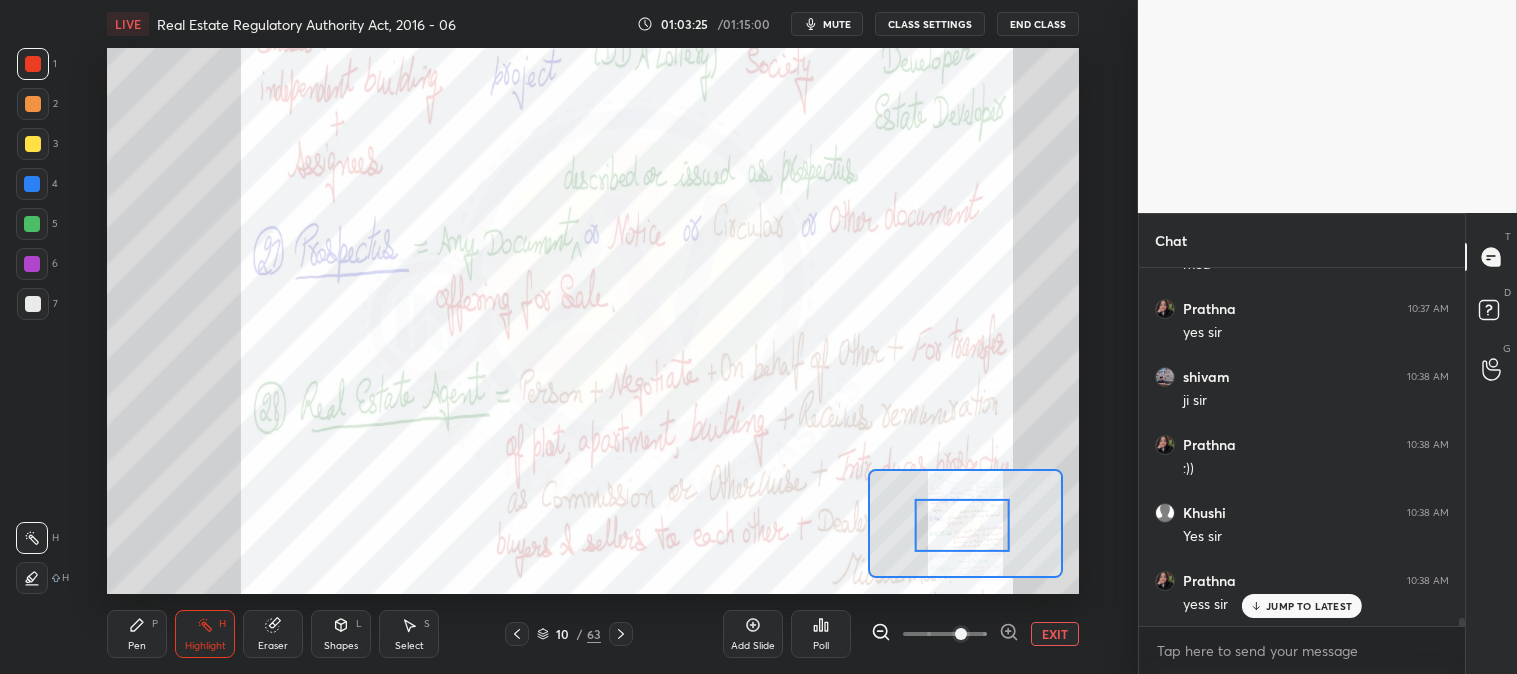 scroll, scrollTop: 15625, scrollLeft: 0, axis: vertical 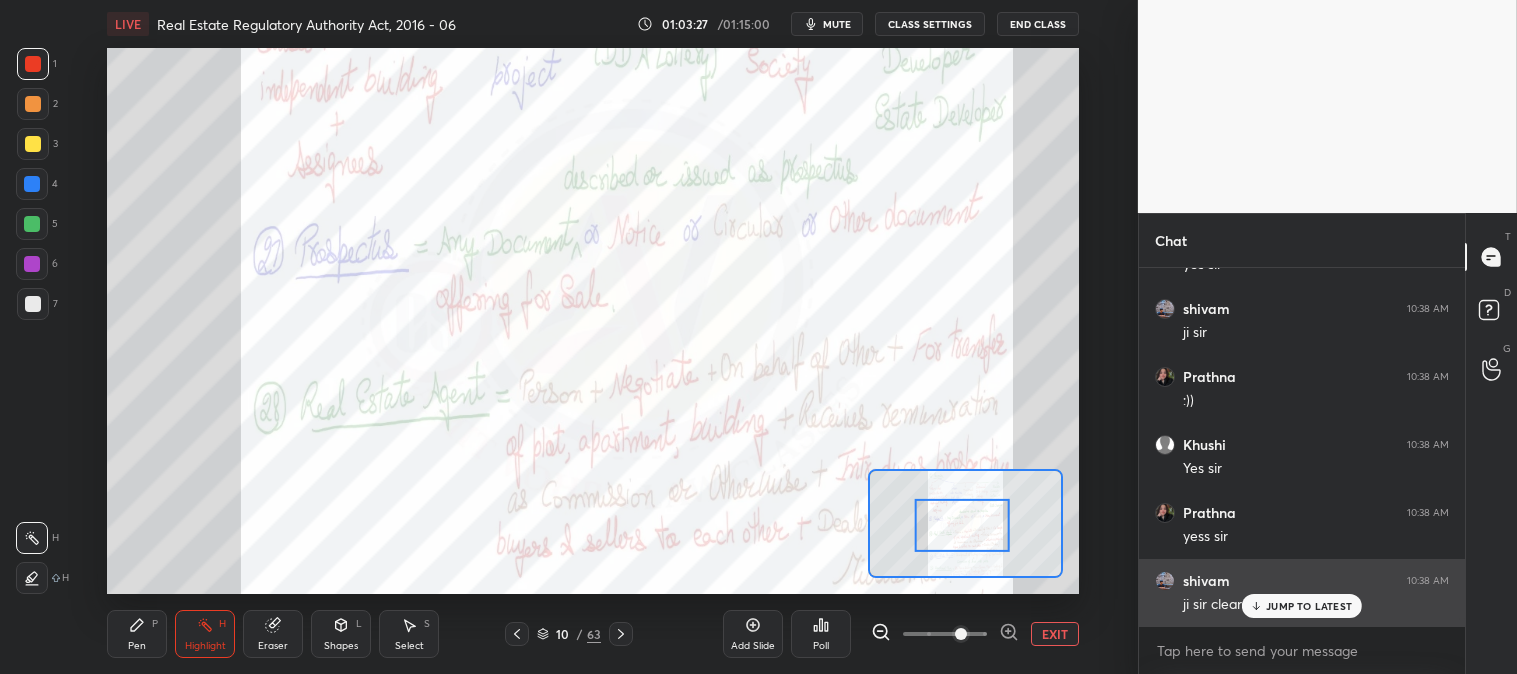 click on "JUMP TO LATEST" at bounding box center [1309, 606] 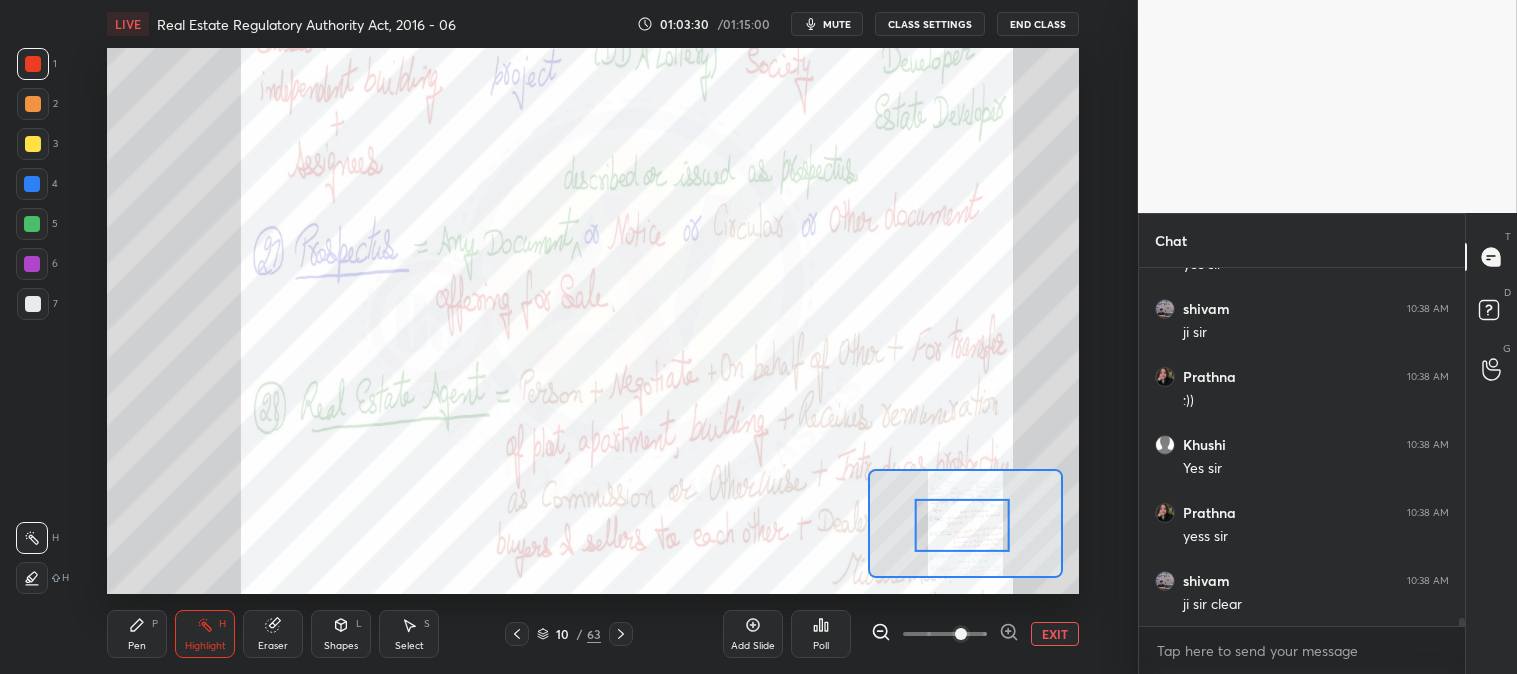 scroll, scrollTop: 15693, scrollLeft: 0, axis: vertical 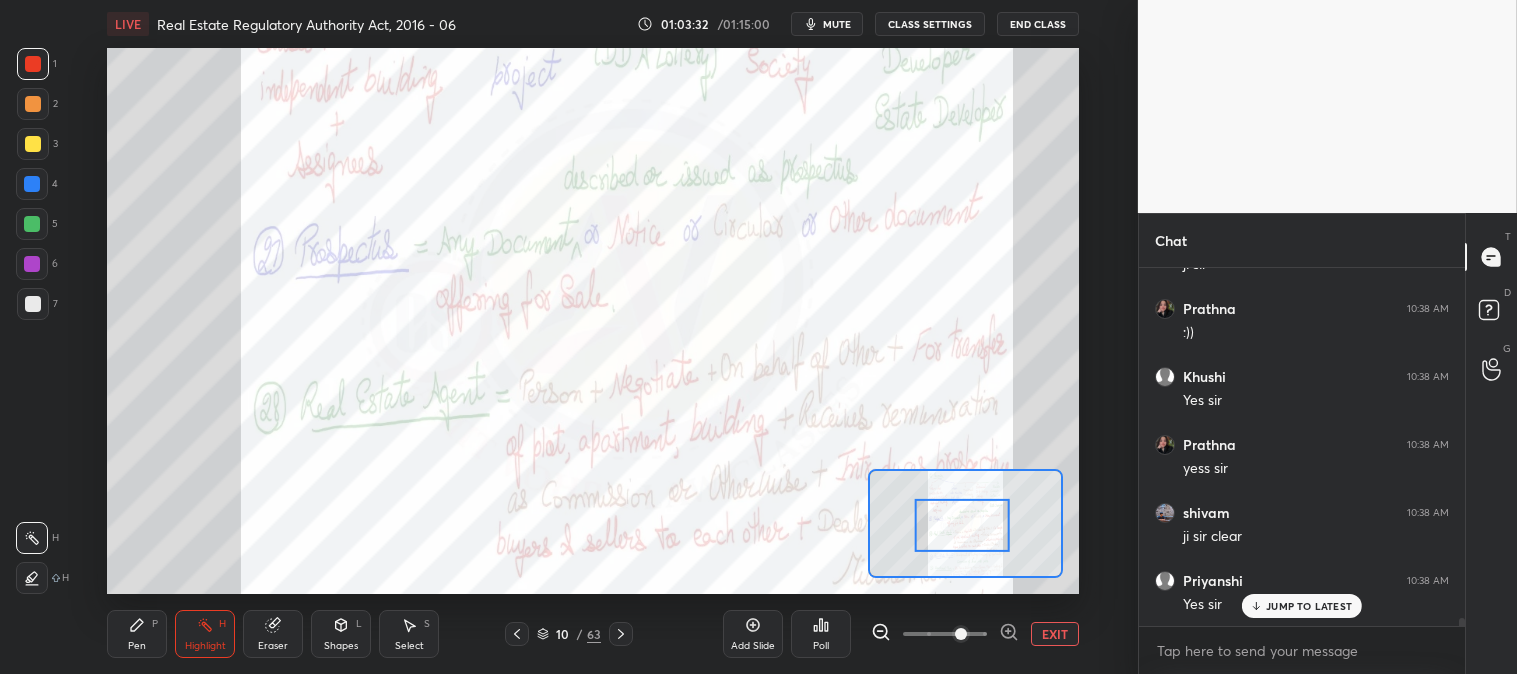 click on "JUMP TO LATEST" at bounding box center [1302, 606] 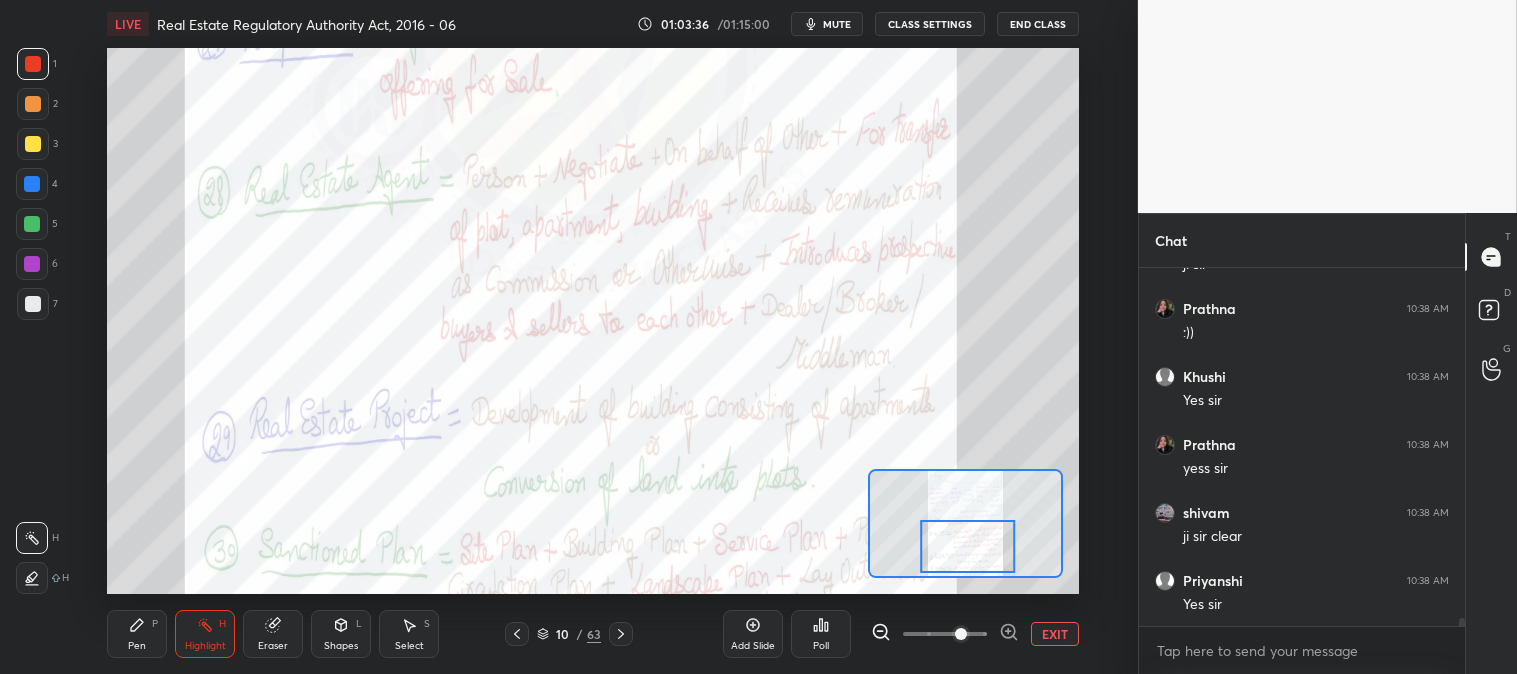scroll, scrollTop: 15761, scrollLeft: 0, axis: vertical 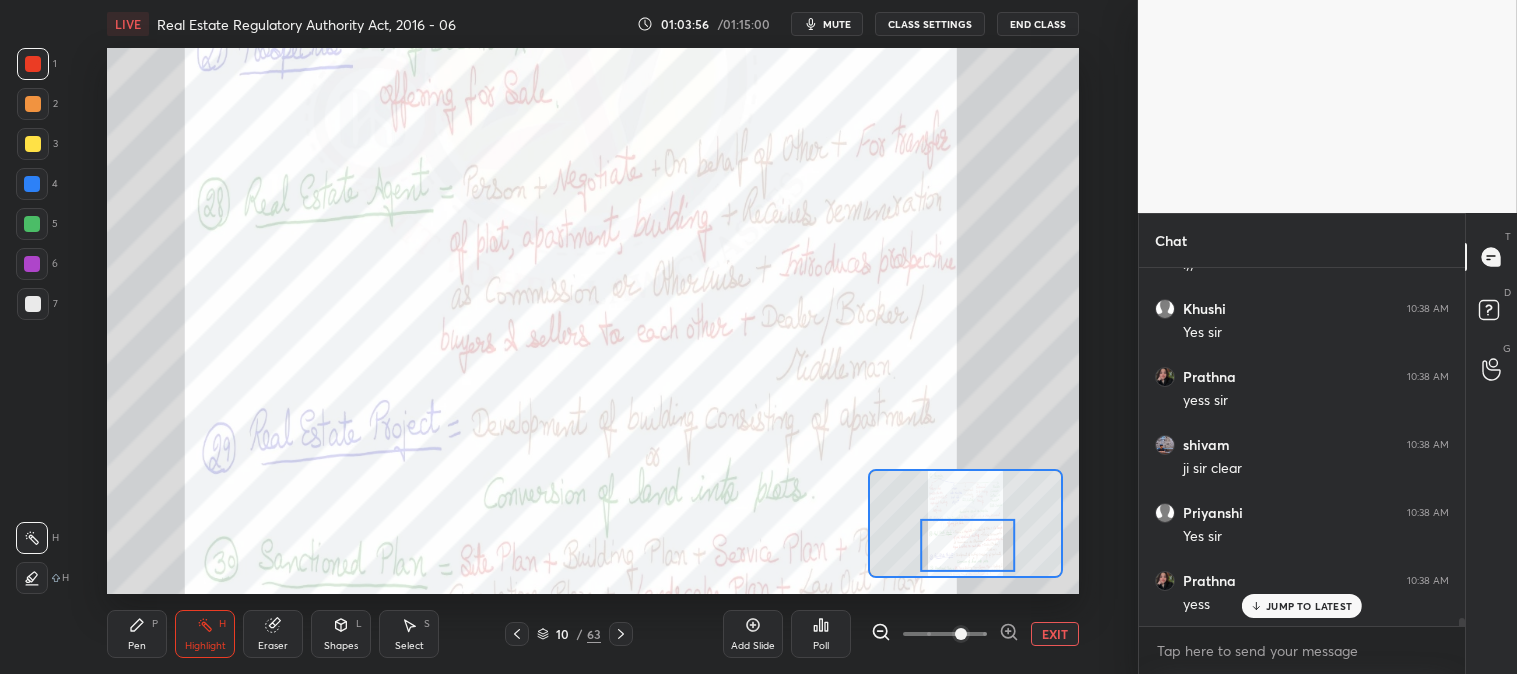 click on "Pen P Highlight H Eraser Shapes L Select S 10 / 63 Add Slide Poll EXIT" at bounding box center [592, 634] 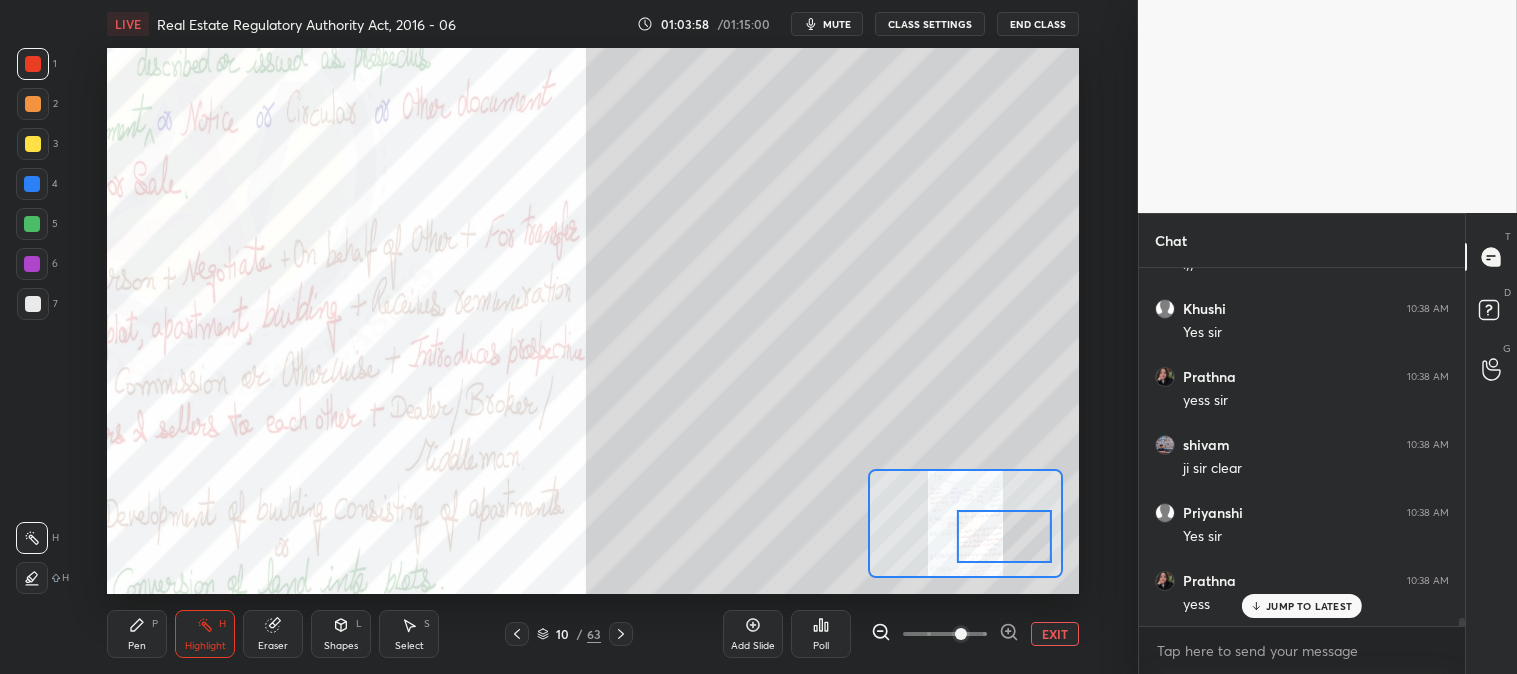 click 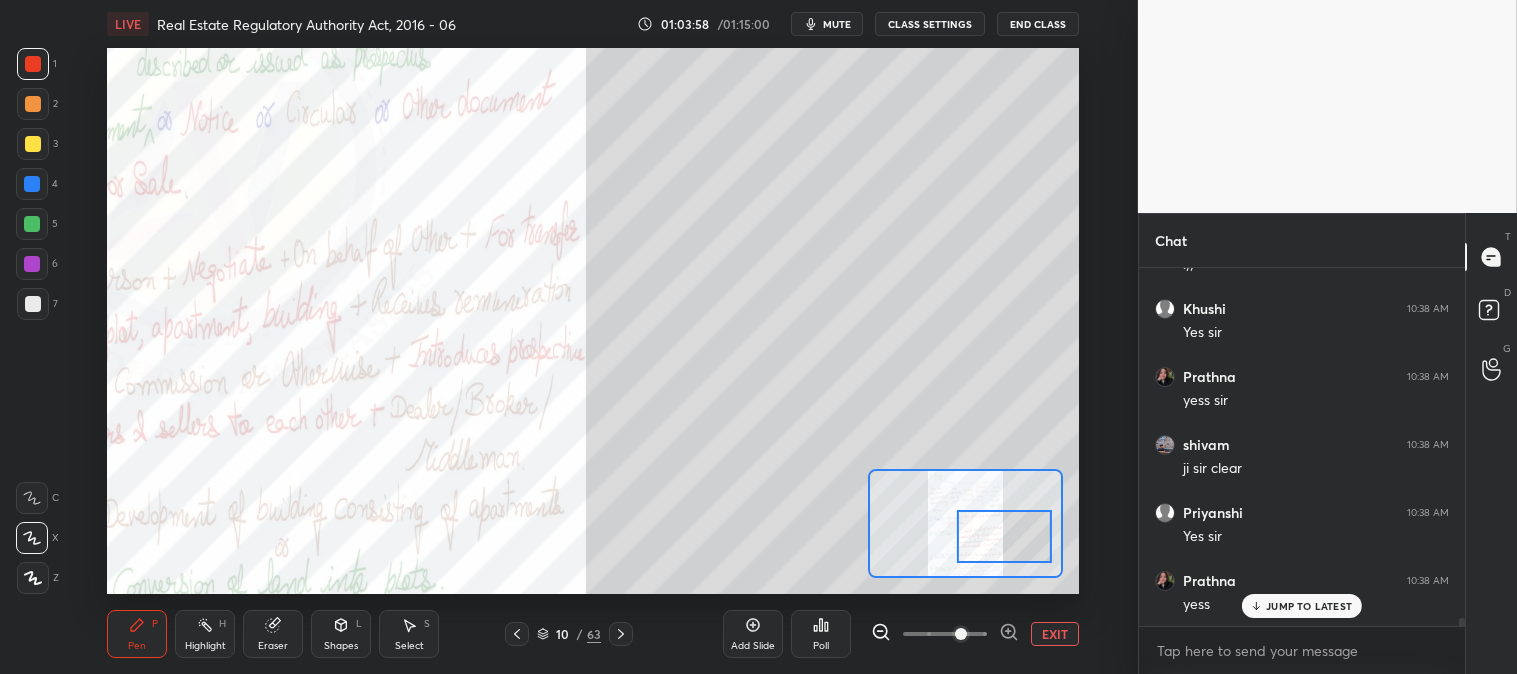 click at bounding box center [32, 184] 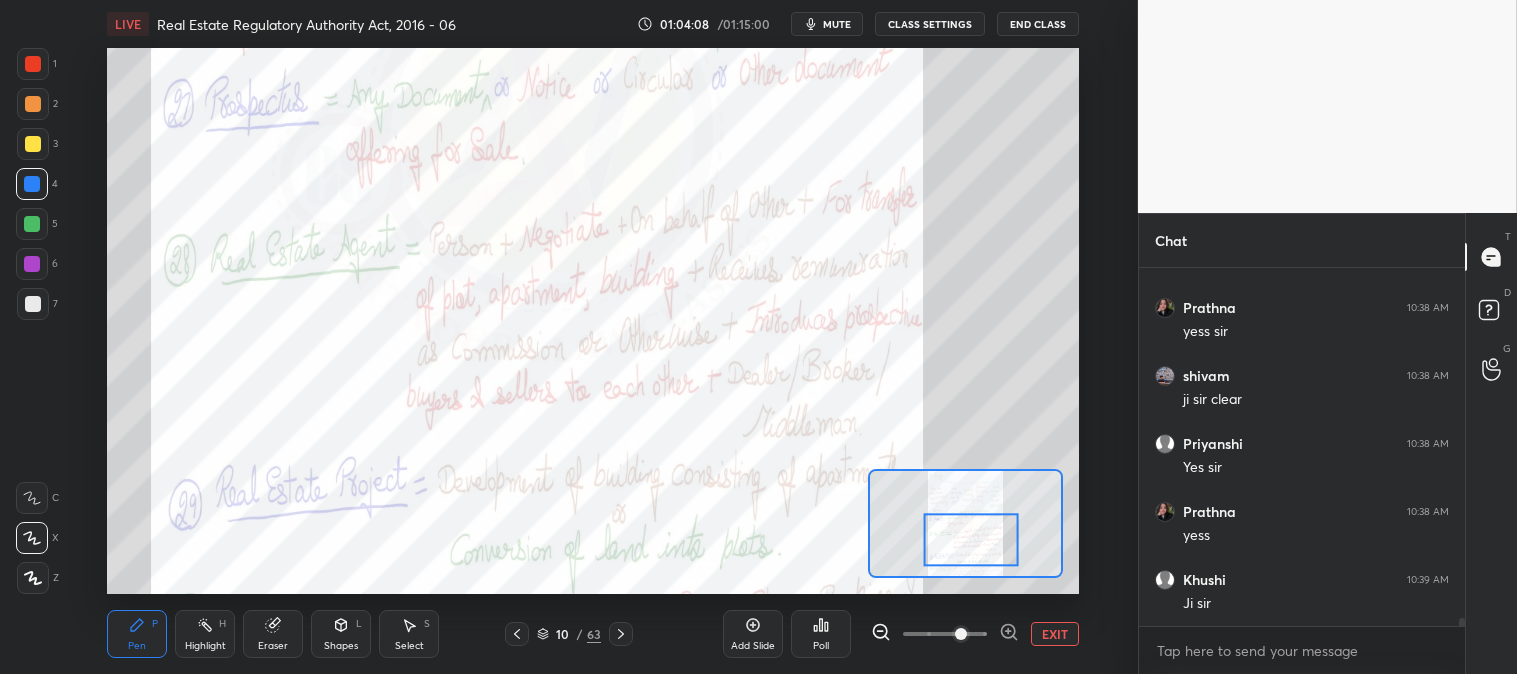 scroll, scrollTop: 15897, scrollLeft: 0, axis: vertical 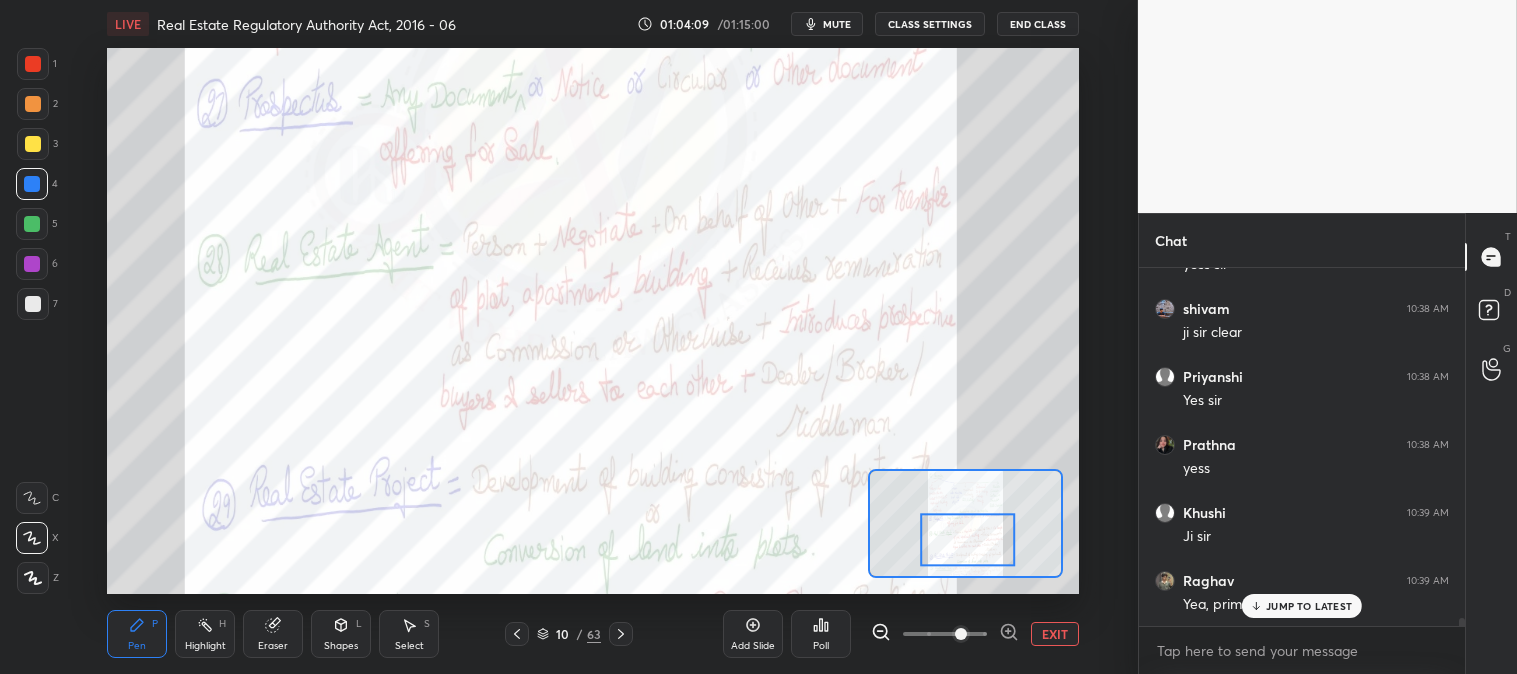 click 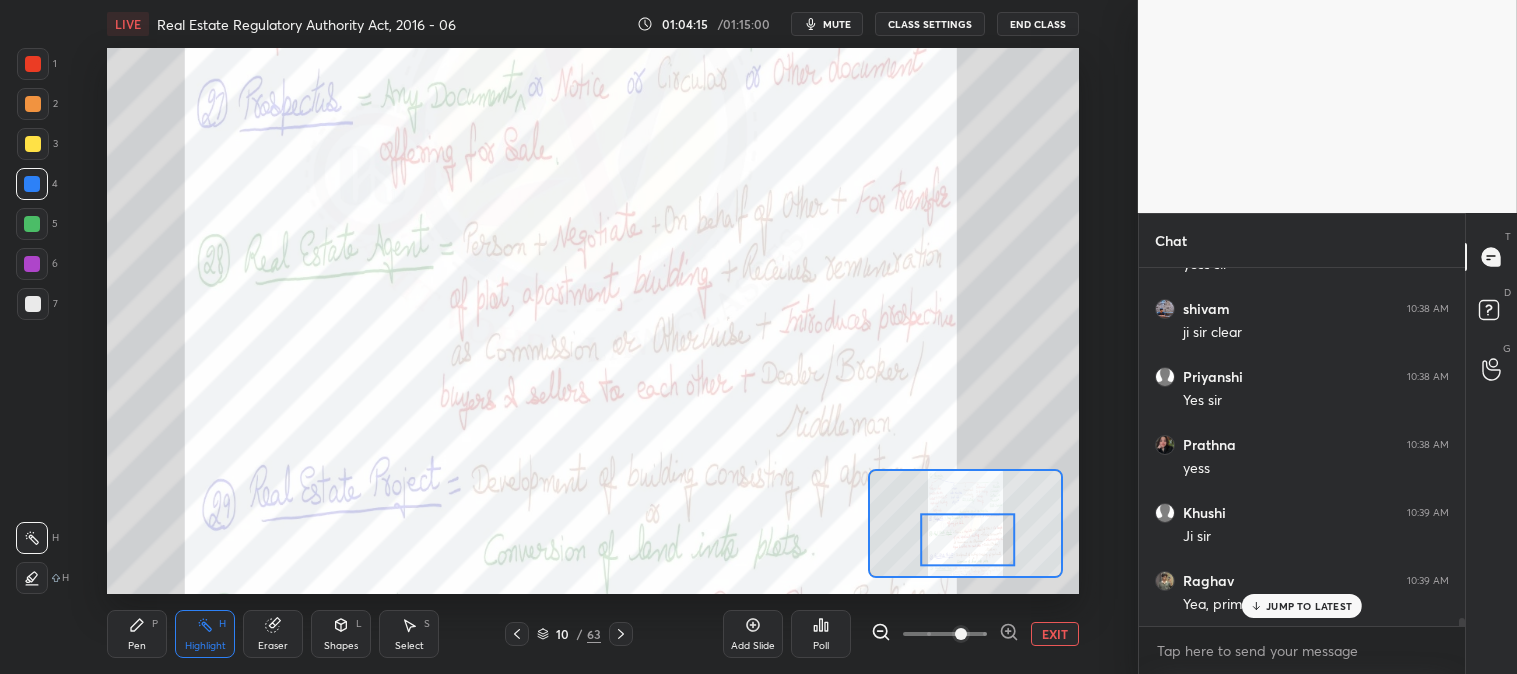 click 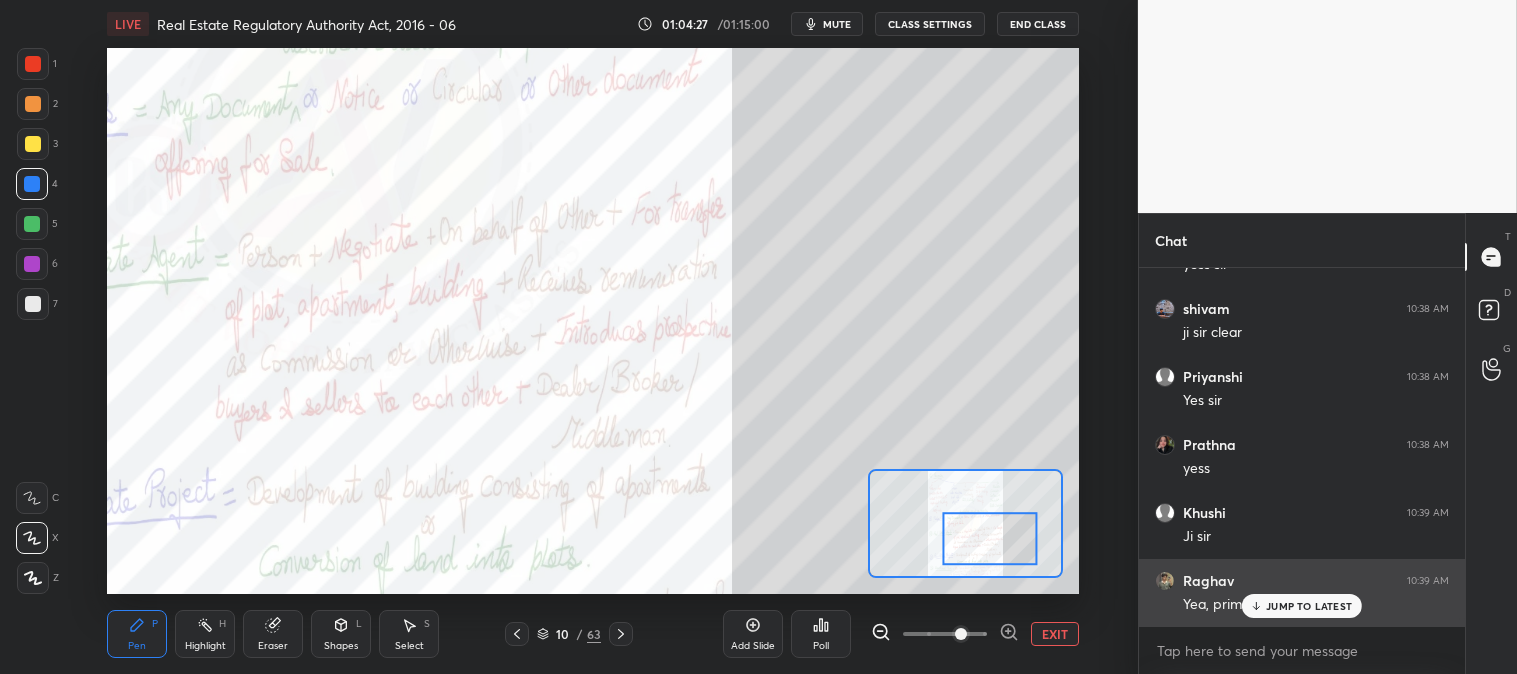 click on "JUMP TO LATEST" at bounding box center (1309, 606) 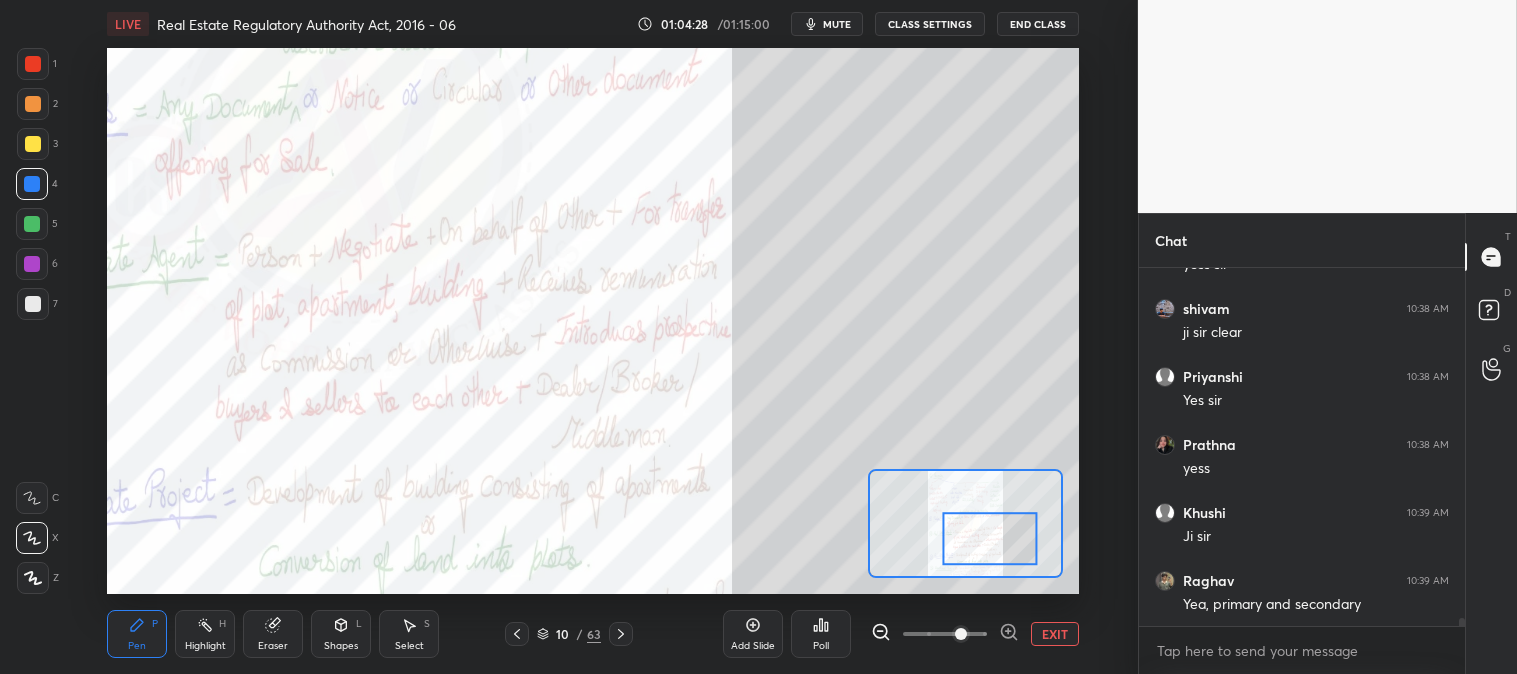 click on "Highlight" at bounding box center (205, 646) 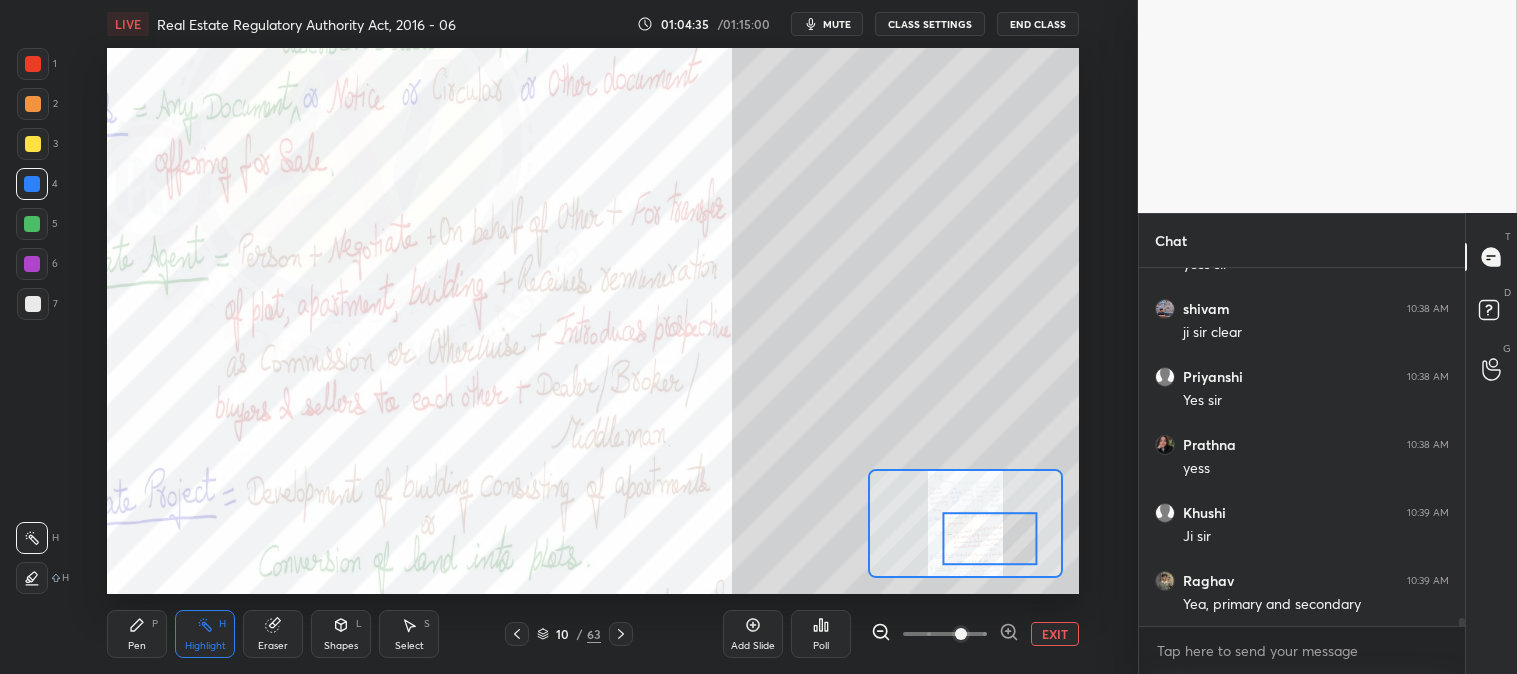click on "Highlight H" at bounding box center (205, 634) 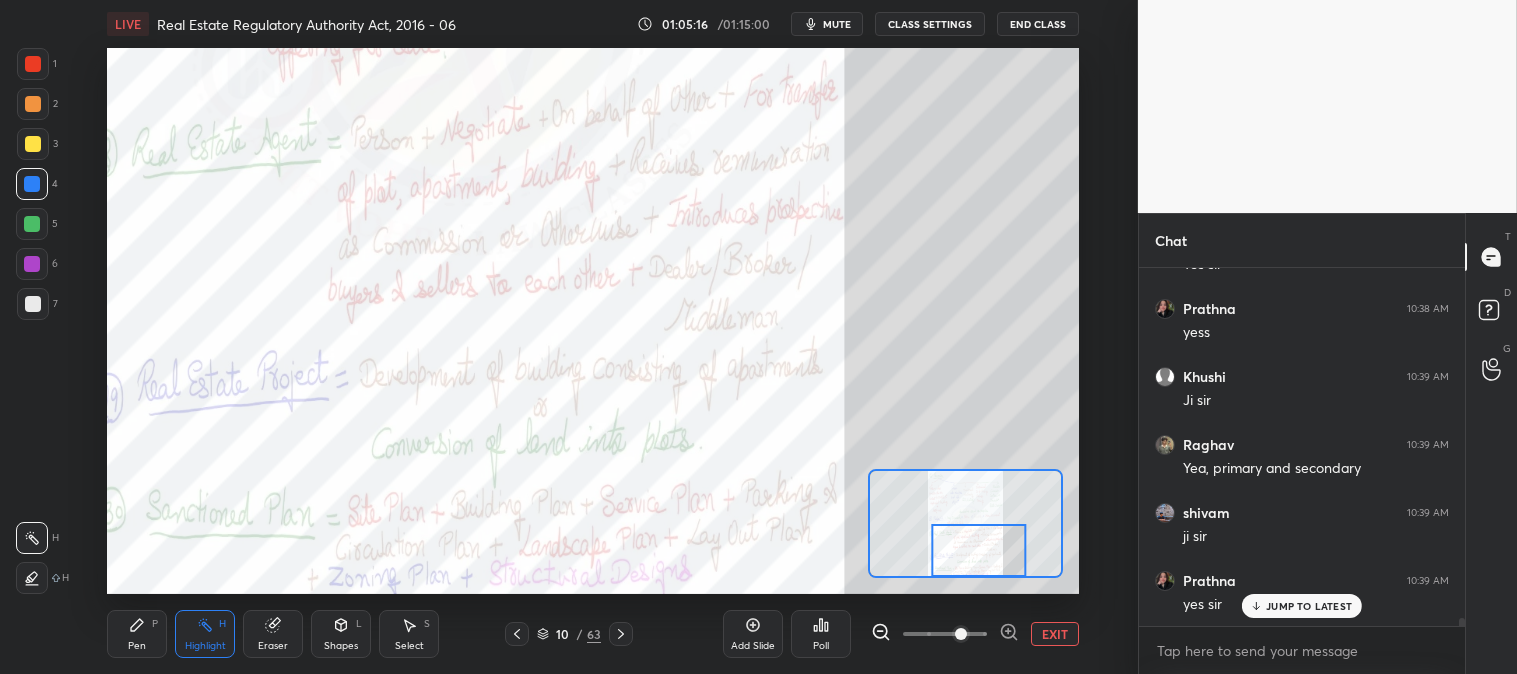 scroll, scrollTop: 16101, scrollLeft: 0, axis: vertical 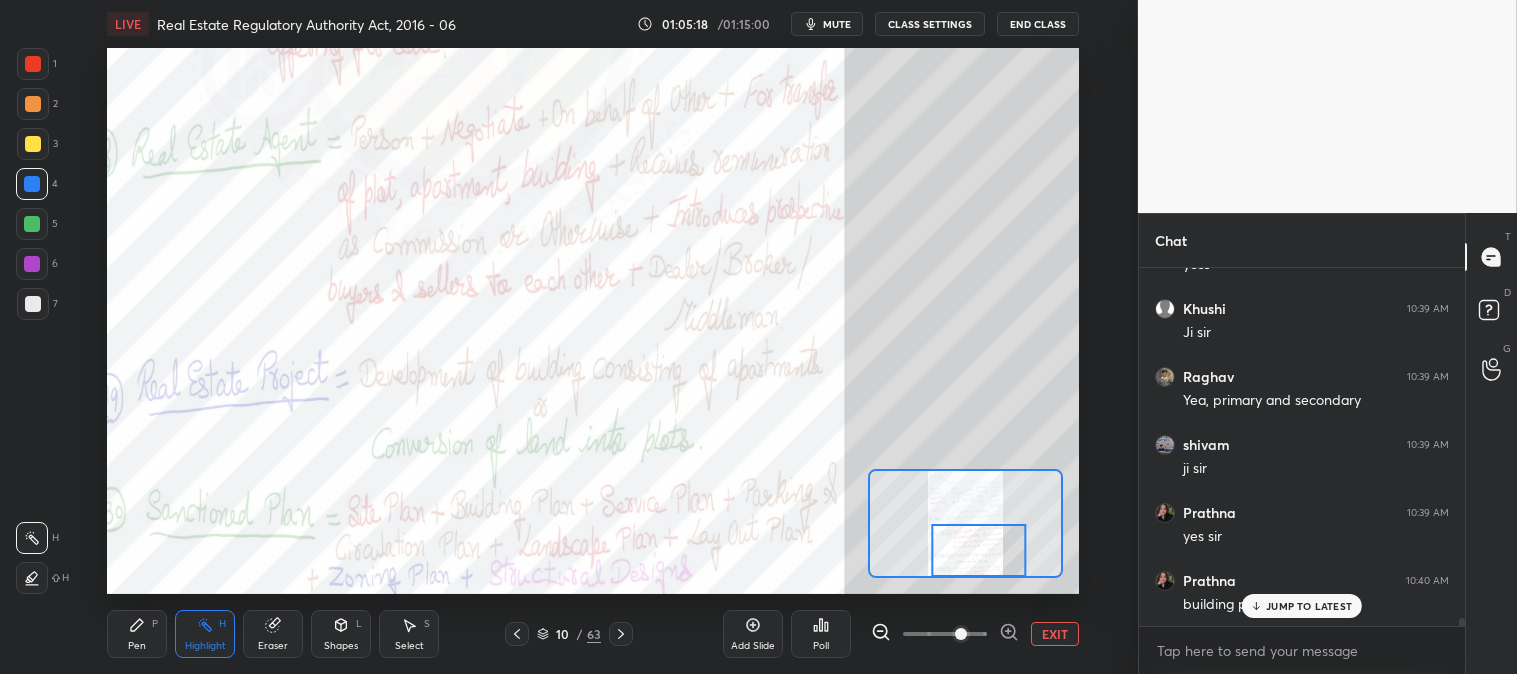 click on "JUMP TO LATEST" at bounding box center [1309, 606] 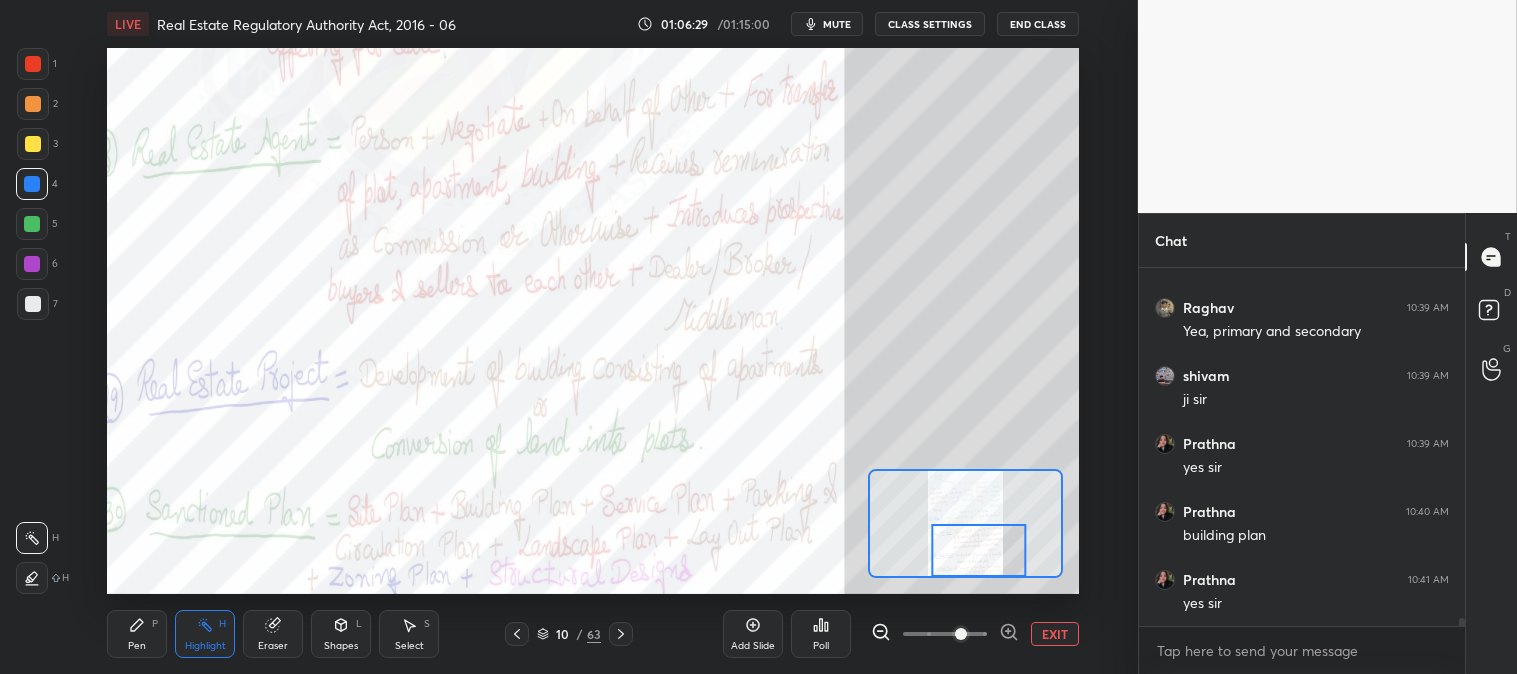 scroll, scrollTop: 16305, scrollLeft: 0, axis: vertical 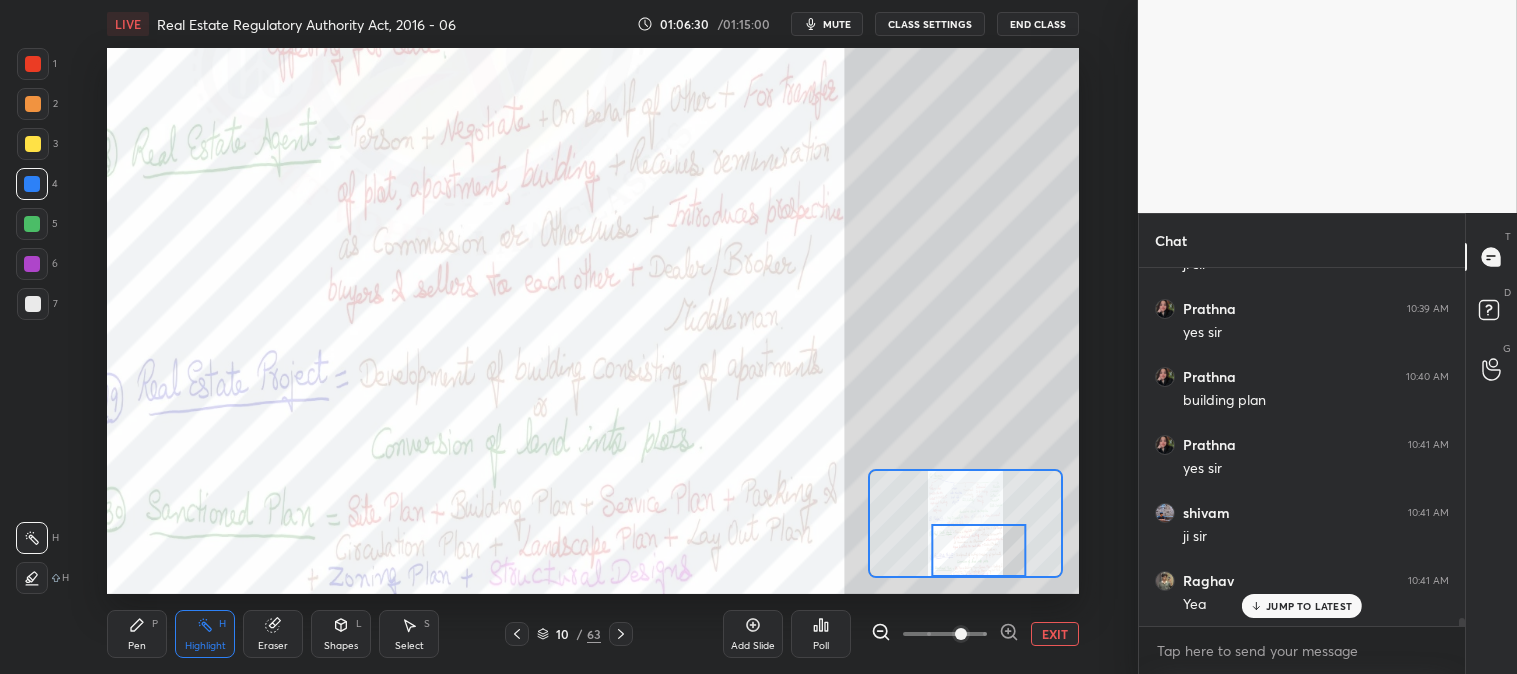 click on "mute" at bounding box center (837, 24) 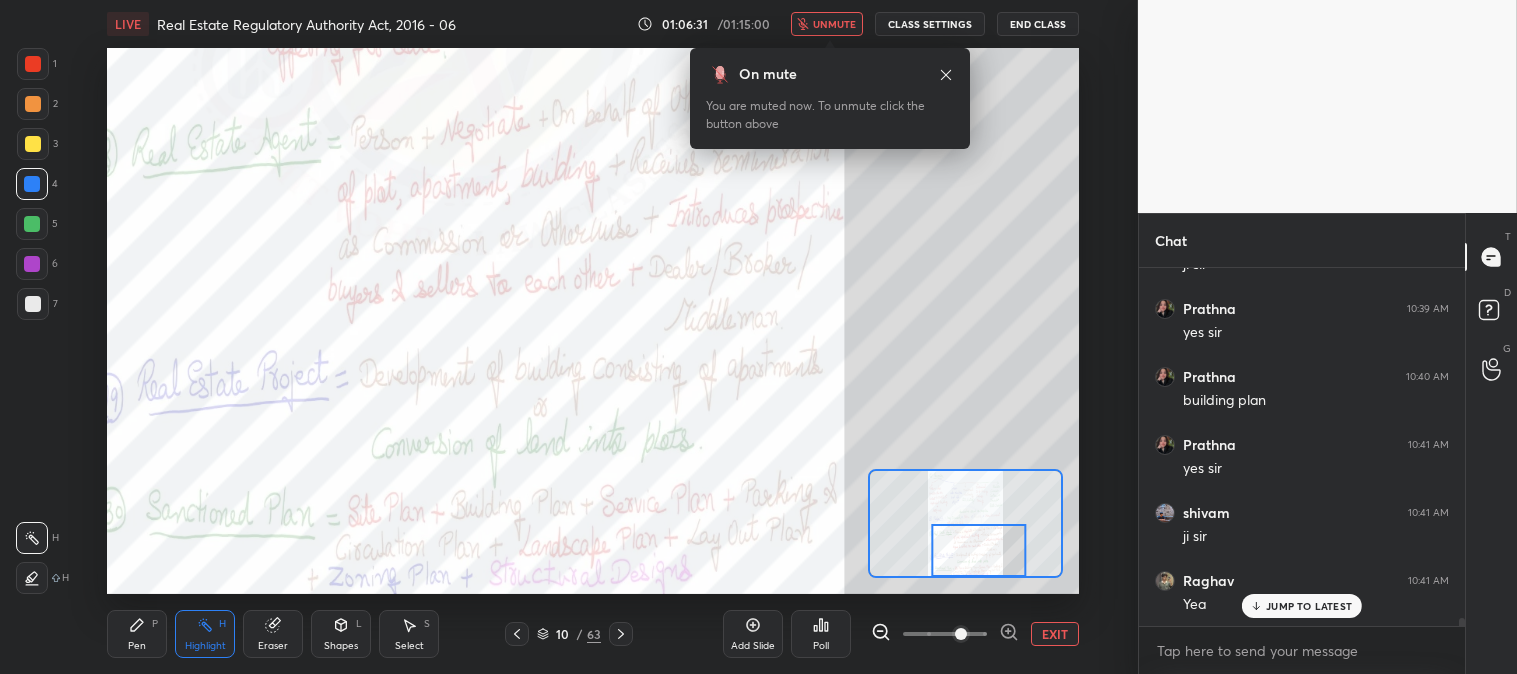 click on "unmute" at bounding box center [834, 24] 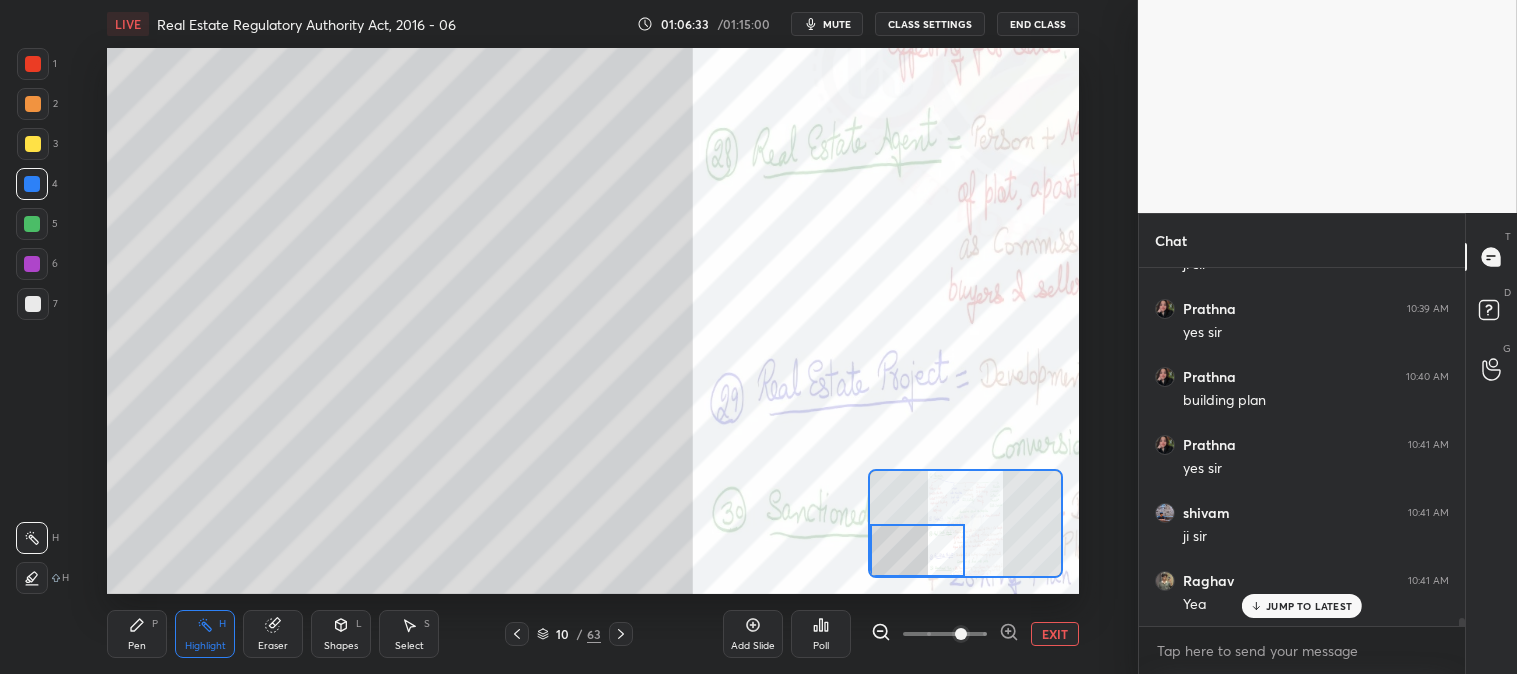 click on "Pen P" at bounding box center (137, 634) 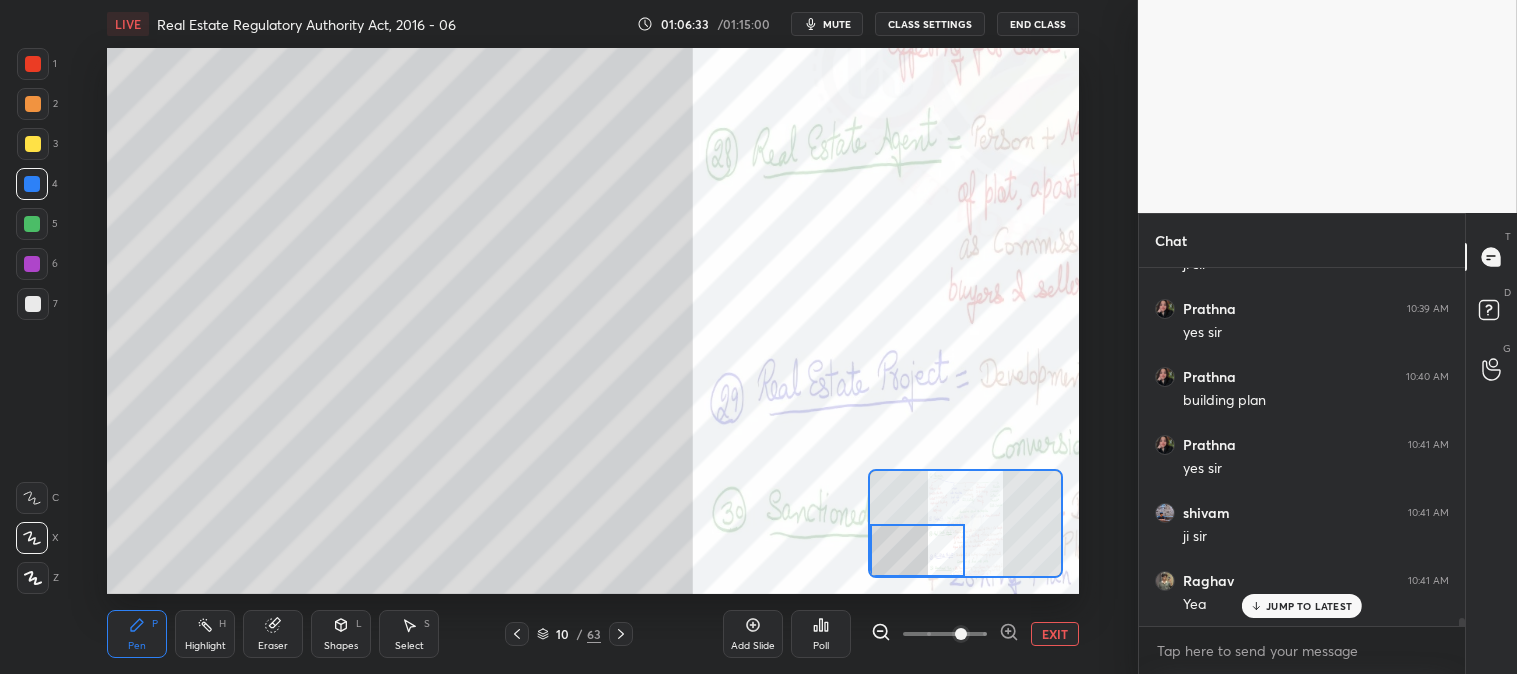 click at bounding box center (33, 144) 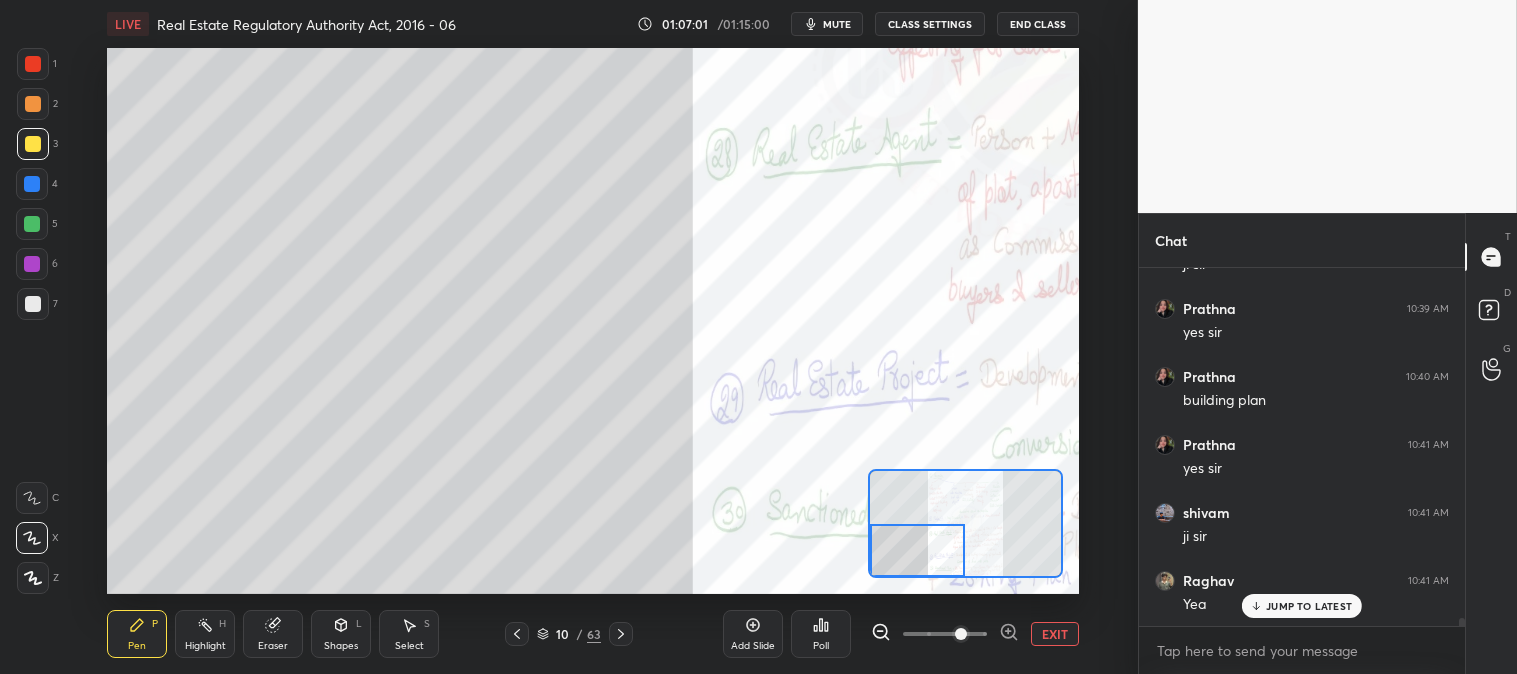 click at bounding box center (33, 304) 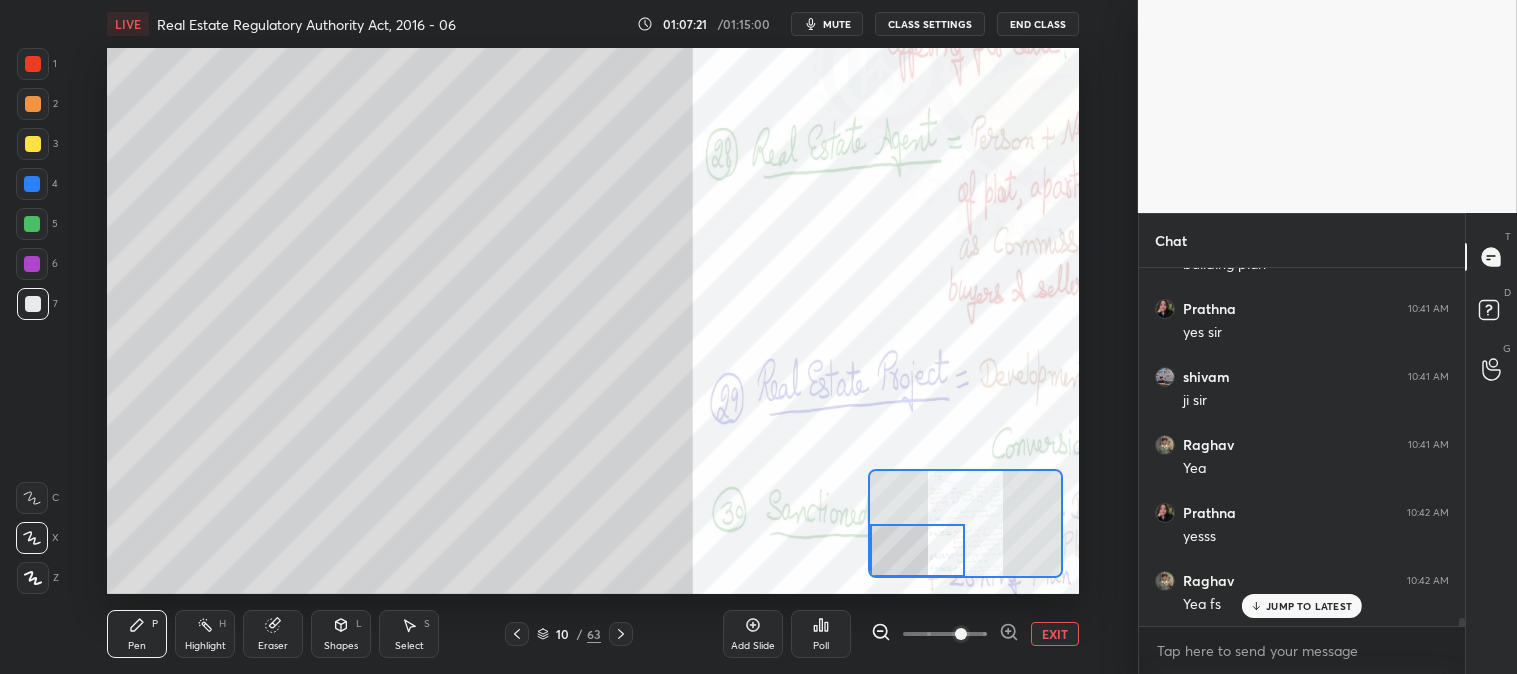 scroll, scrollTop: 16510, scrollLeft: 0, axis: vertical 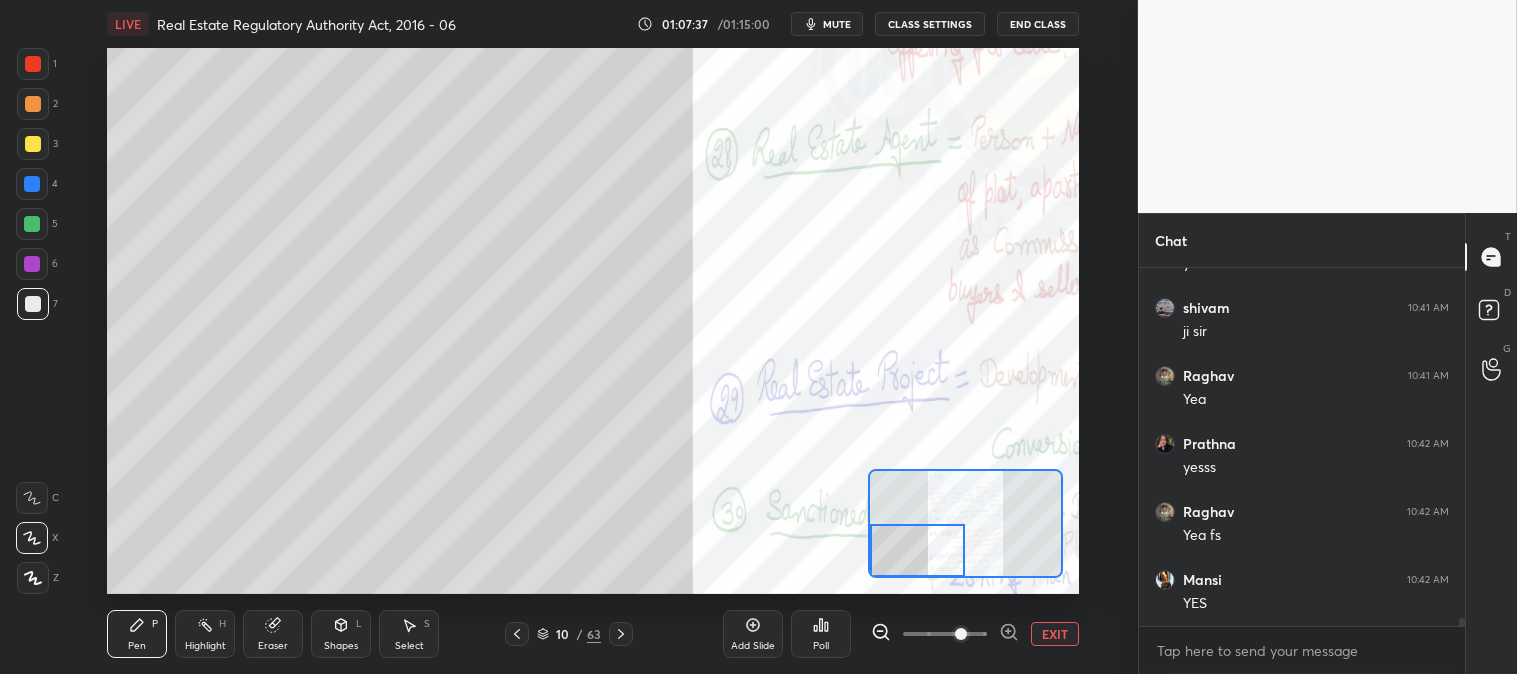 click on "Pen P Highlight H Eraser Shapes L Select S 10 / 63 Add Slide Poll EXIT" at bounding box center [592, 634] 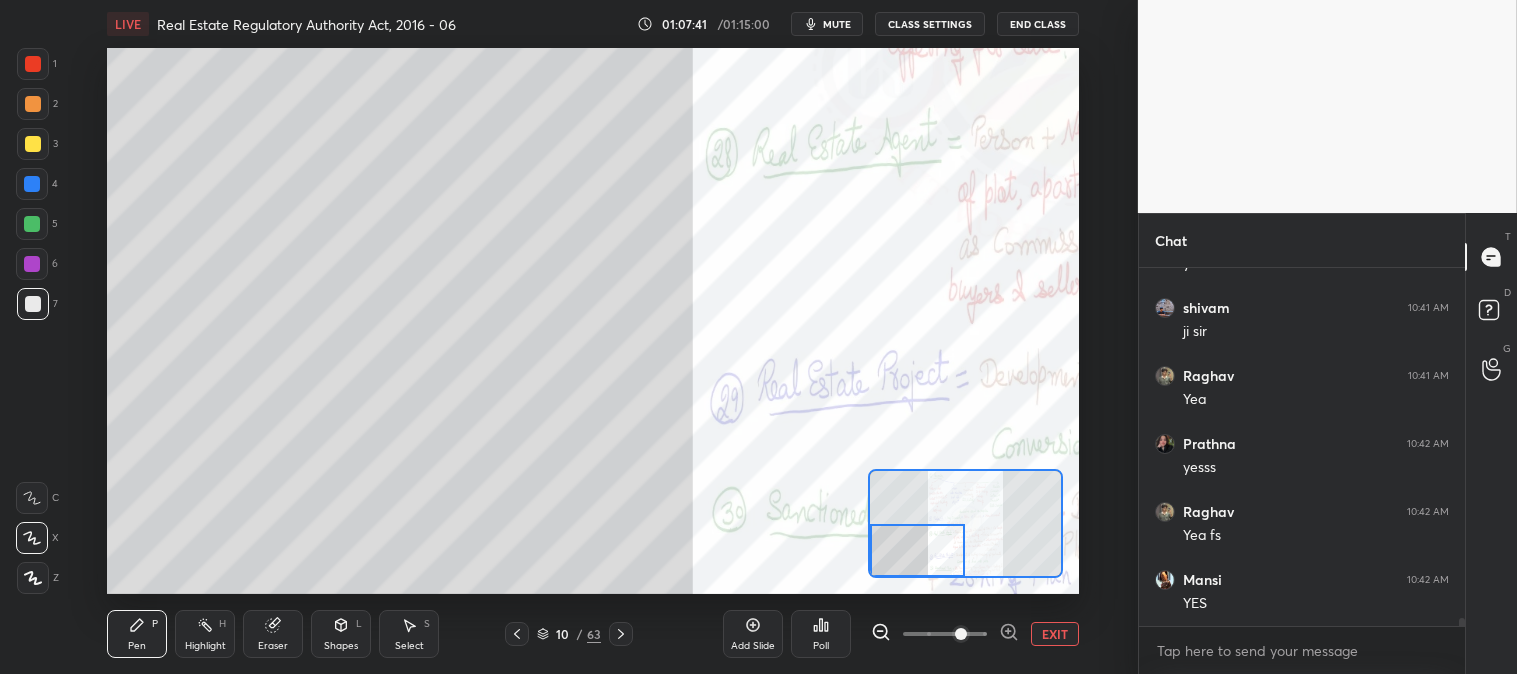 click on "Highlight H" at bounding box center [205, 634] 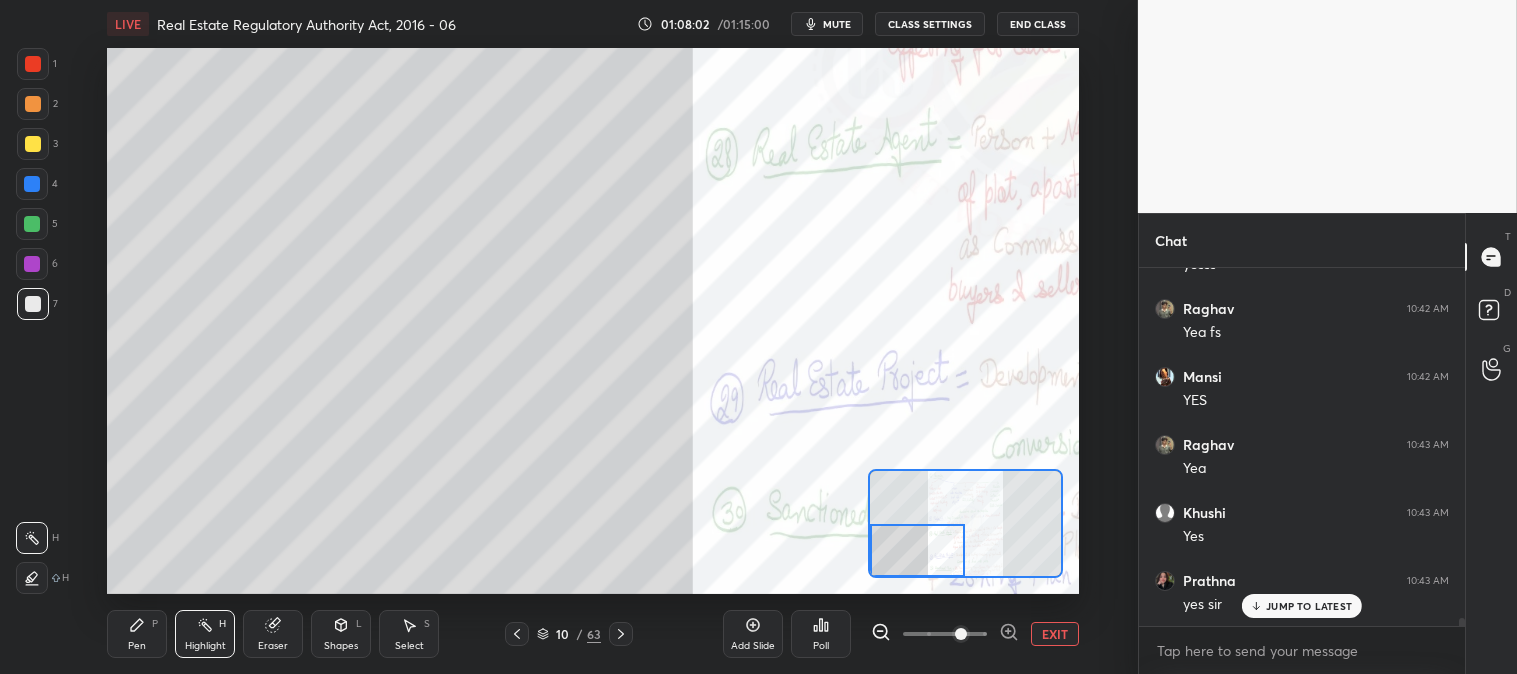 scroll, scrollTop: 16781, scrollLeft: 0, axis: vertical 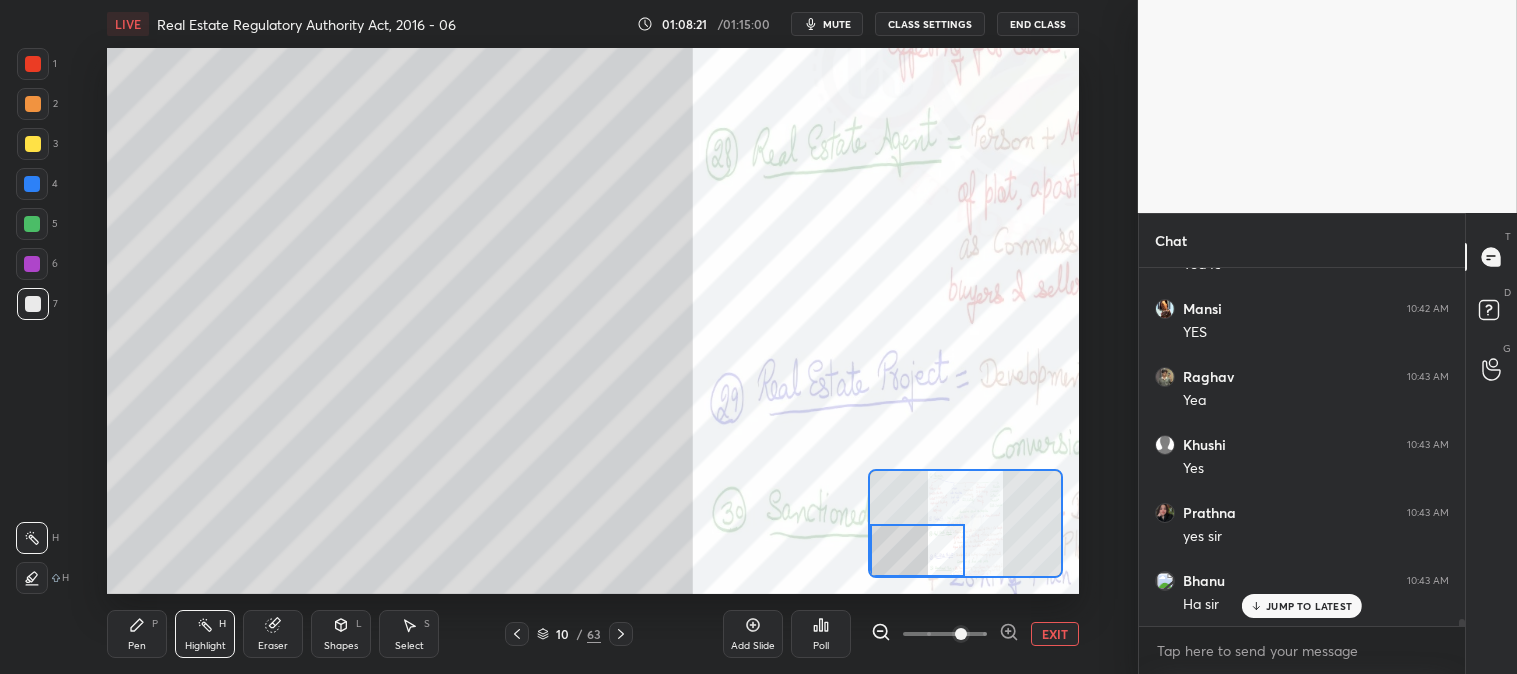 click on "mute" at bounding box center (837, 24) 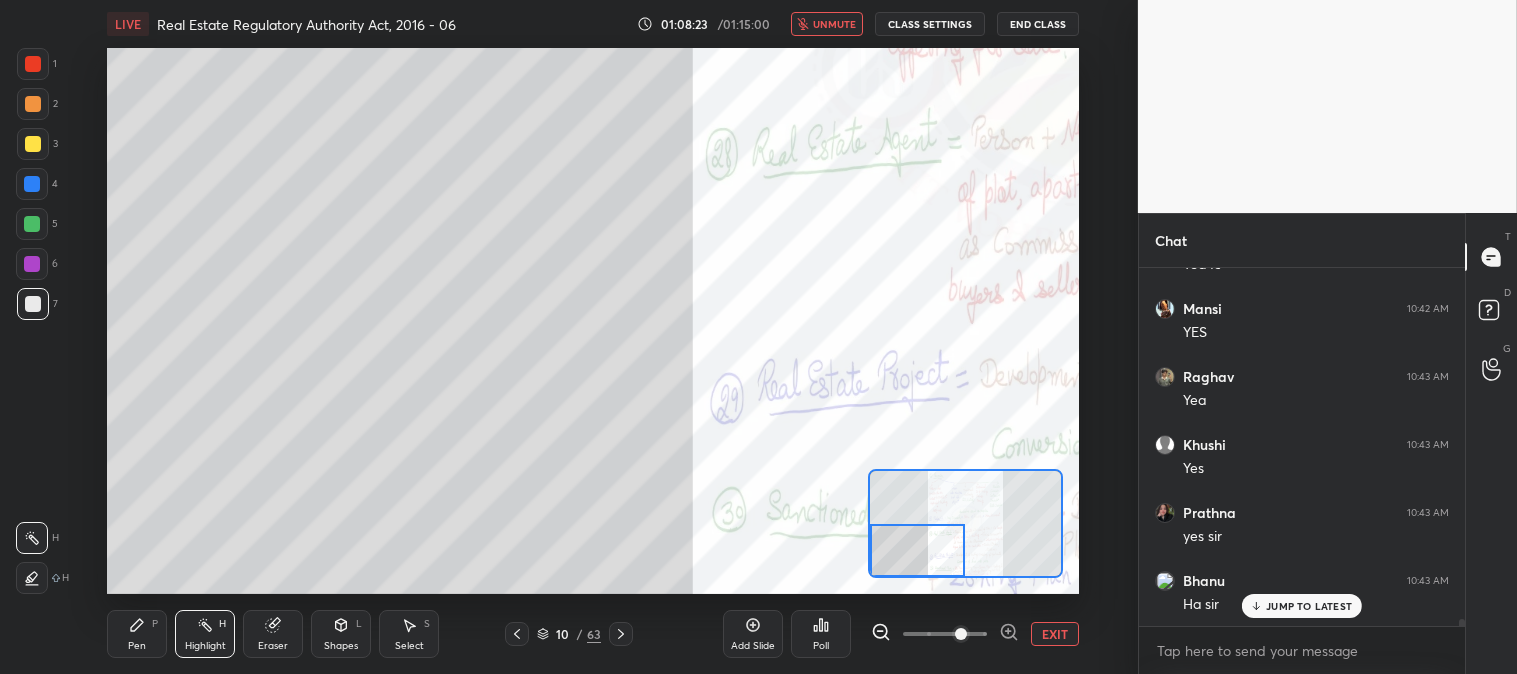 click on "unmute" at bounding box center (834, 24) 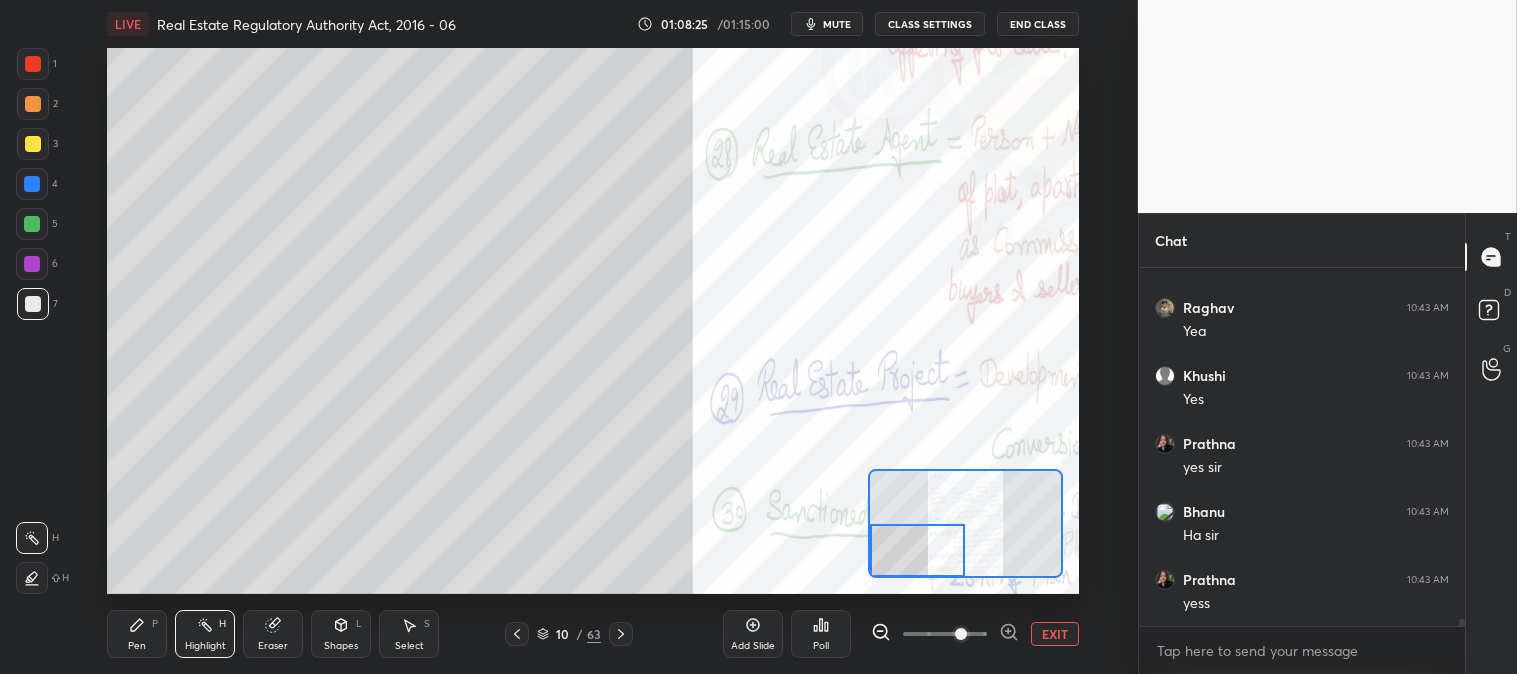 scroll, scrollTop: 16917, scrollLeft: 0, axis: vertical 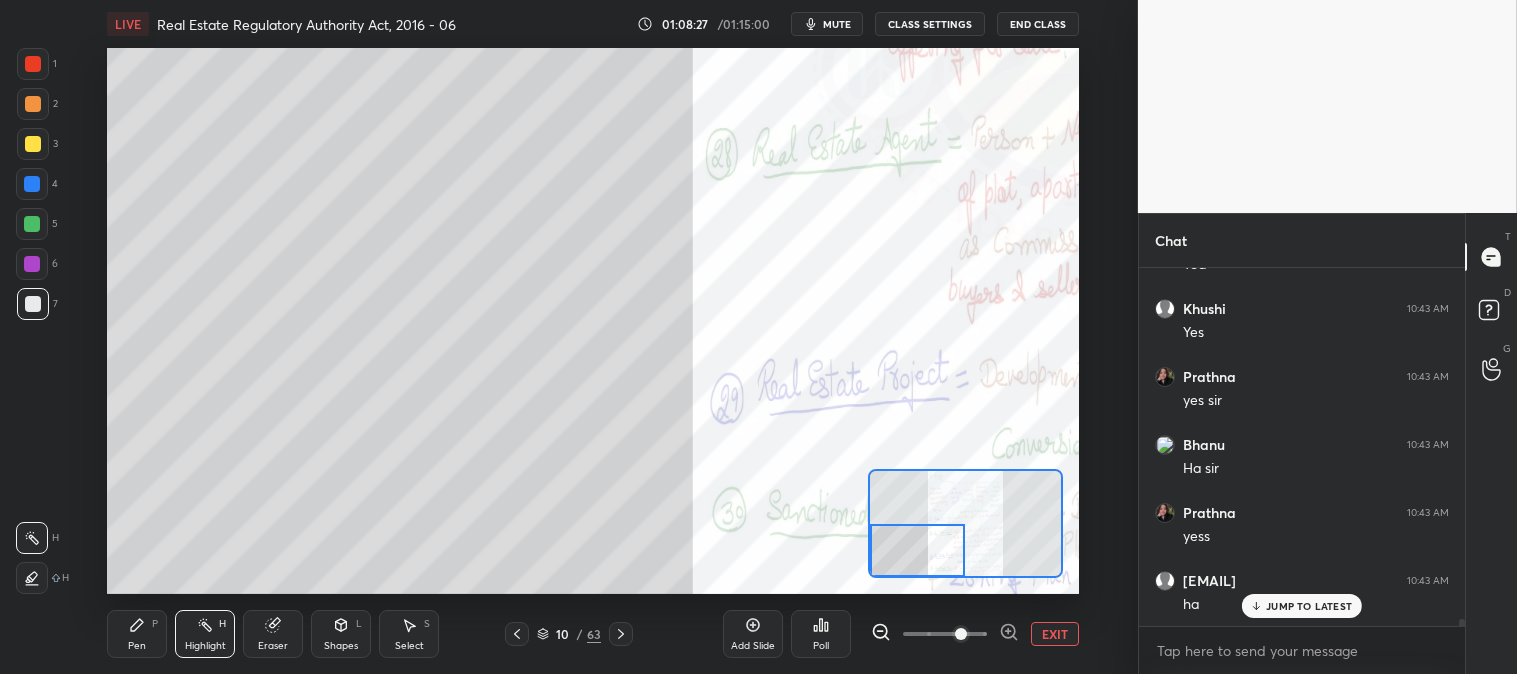 click on "P" at bounding box center (155, 624) 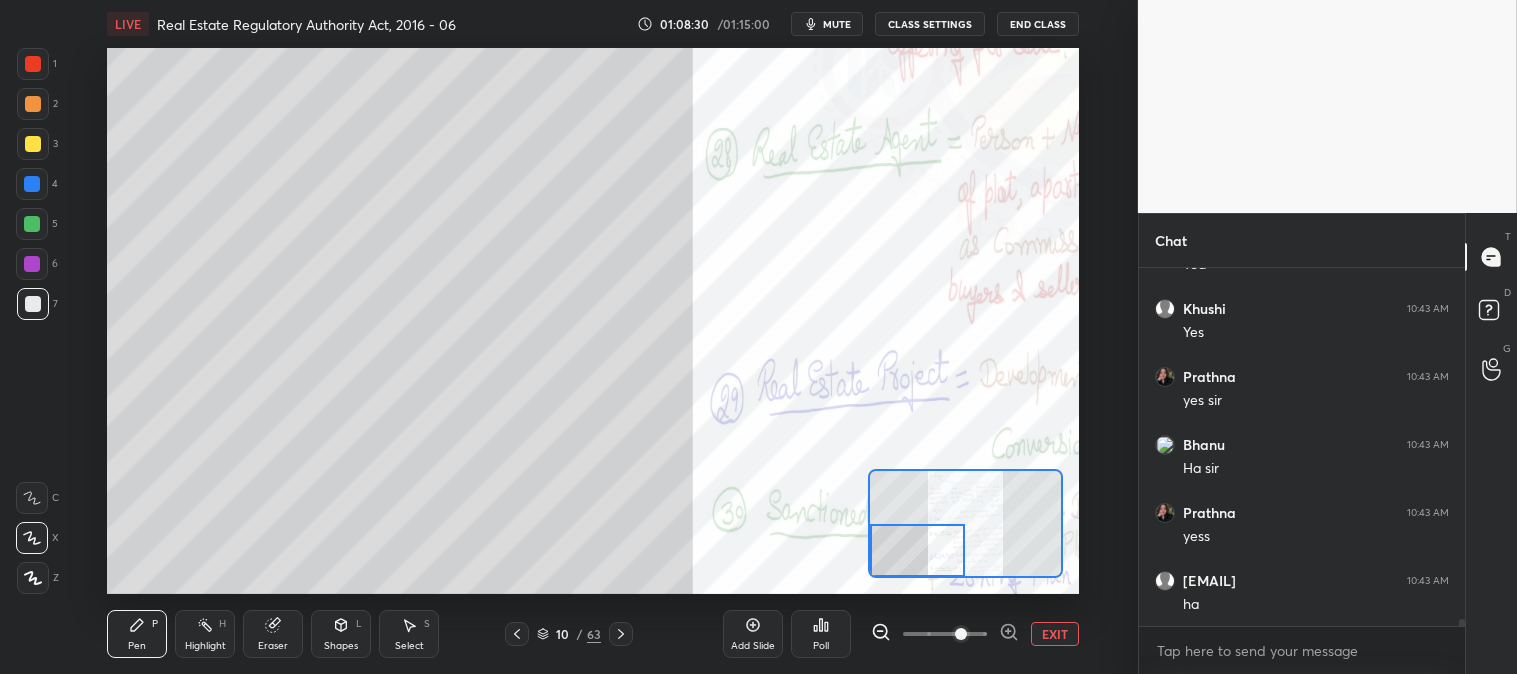 scroll, scrollTop: 16985, scrollLeft: 0, axis: vertical 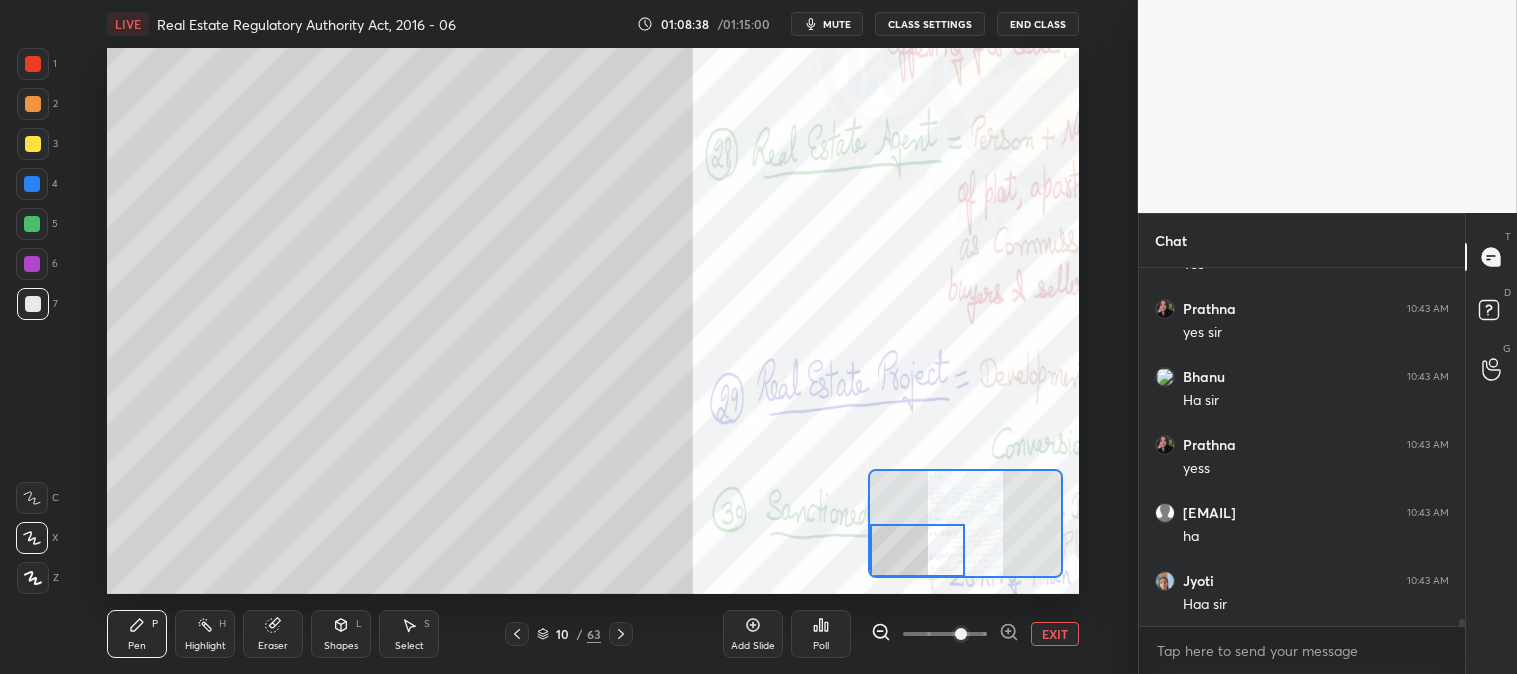 click 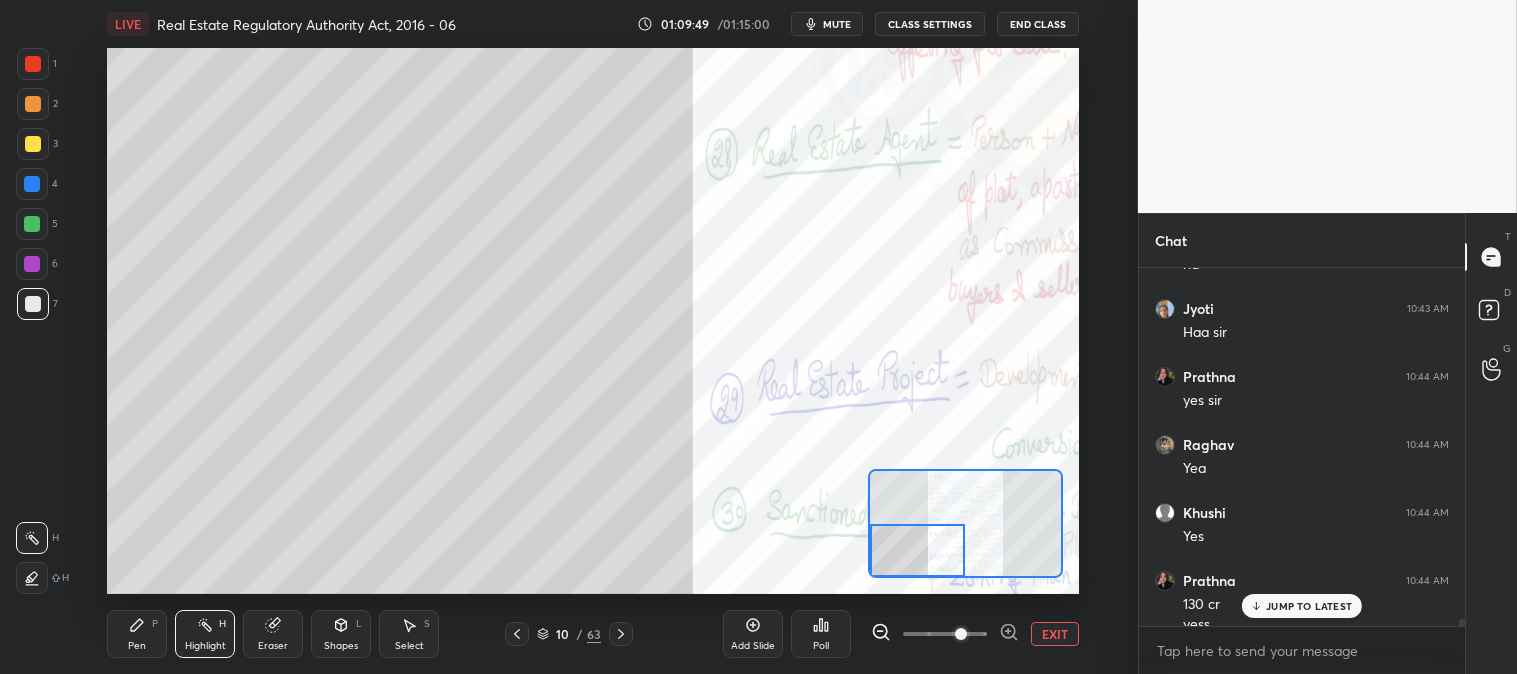 scroll, scrollTop: 17277, scrollLeft: 0, axis: vertical 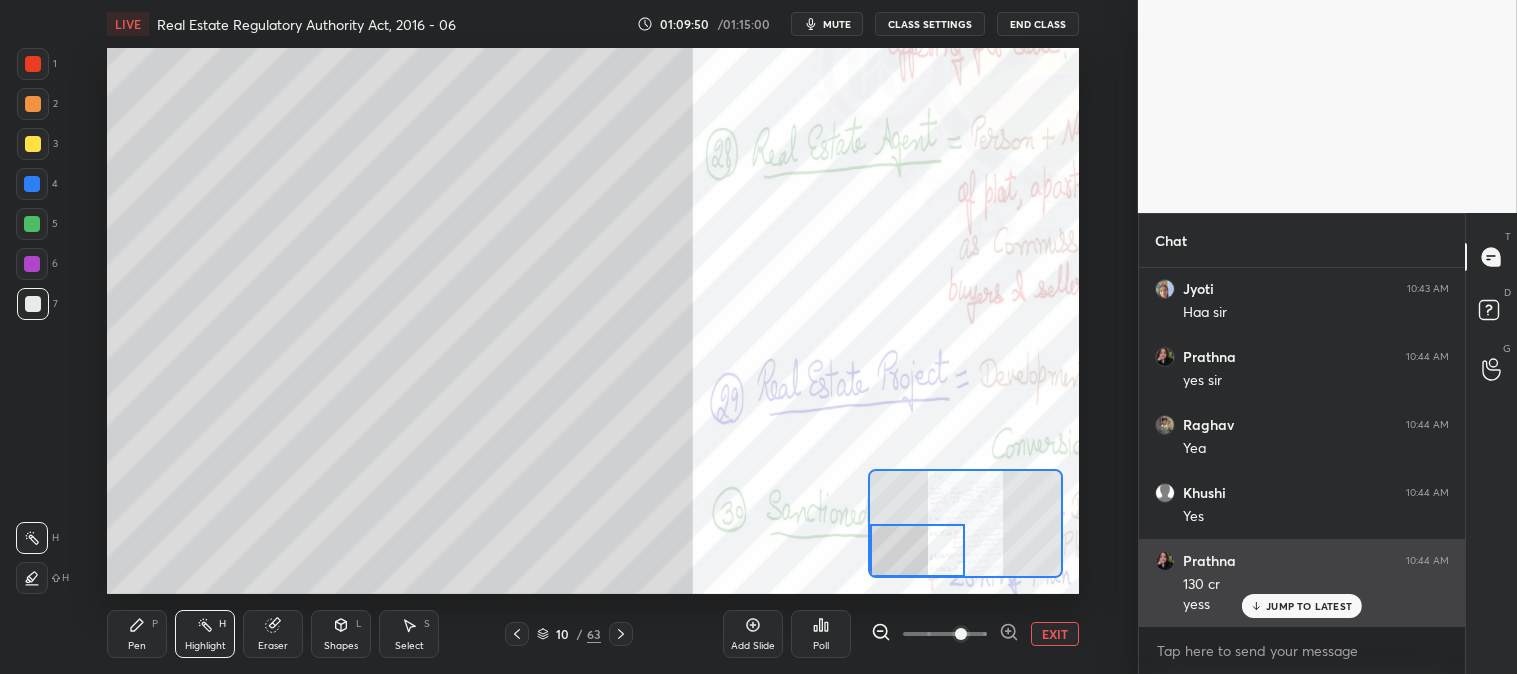click on "JUMP TO LATEST" at bounding box center (1302, 606) 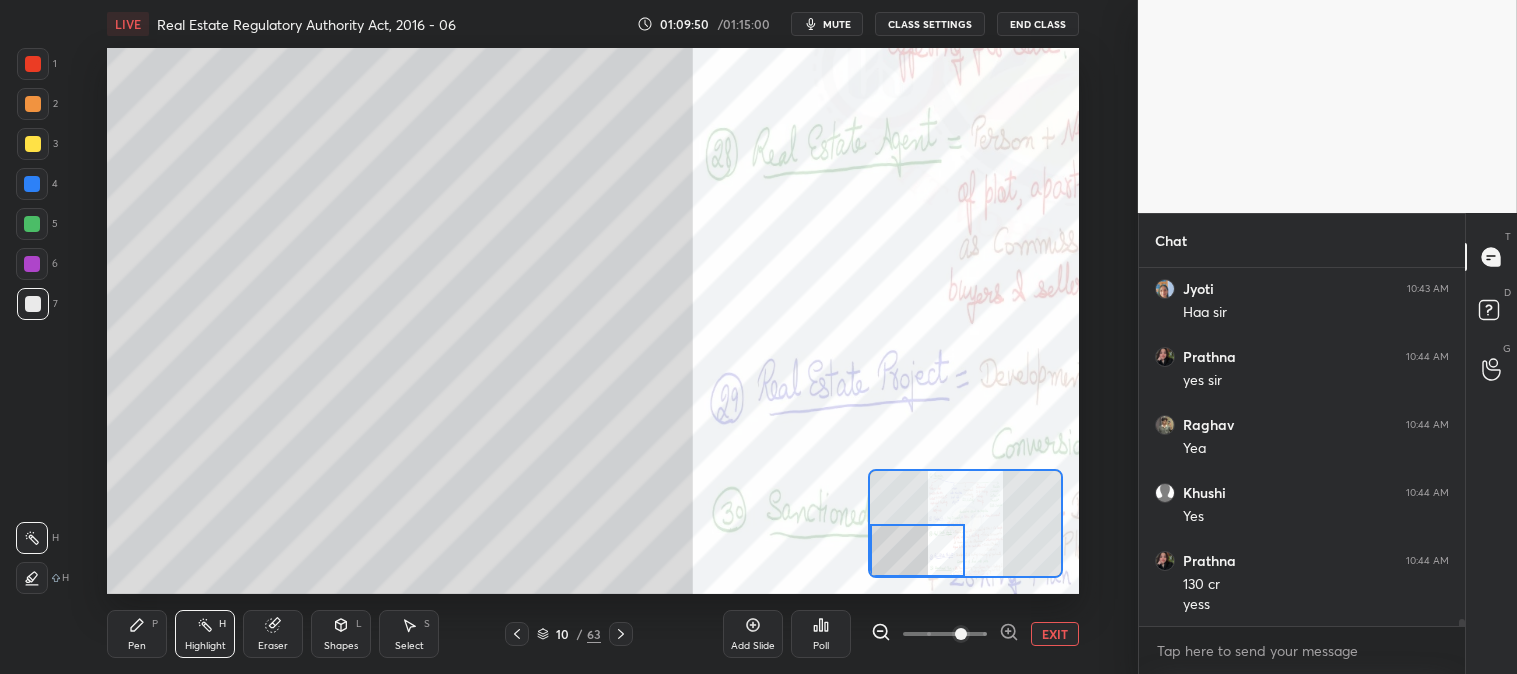 click on "EXIT" at bounding box center (1055, 634) 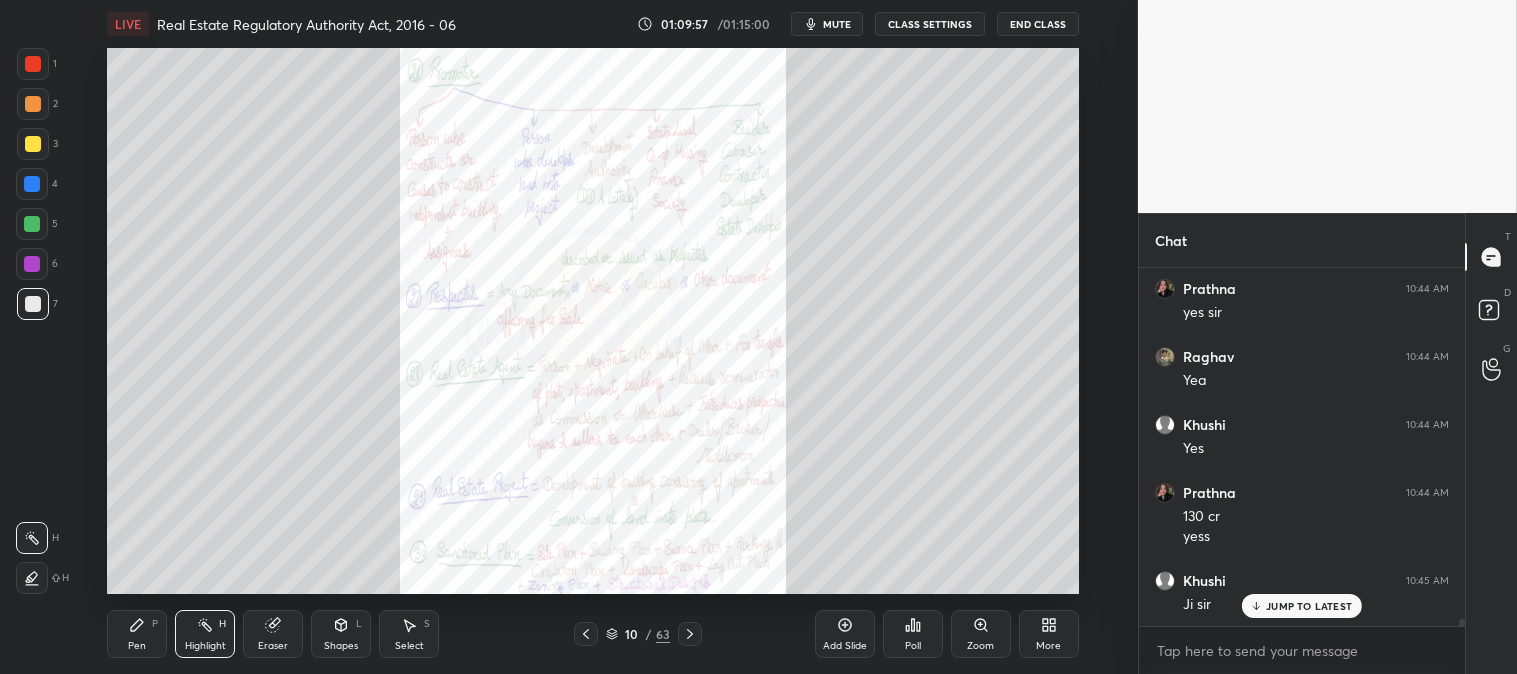 scroll, scrollTop: 17413, scrollLeft: 0, axis: vertical 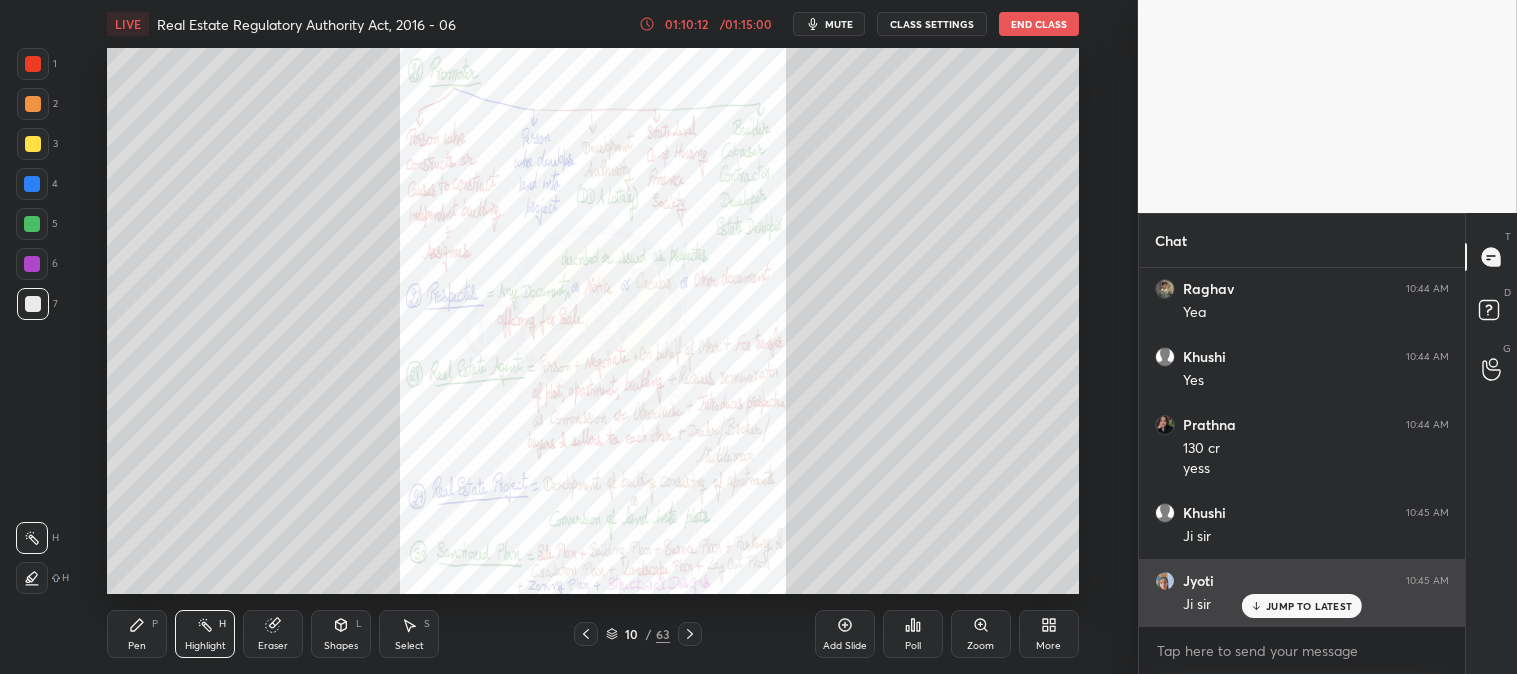 click on "JUMP TO LATEST" at bounding box center [1309, 606] 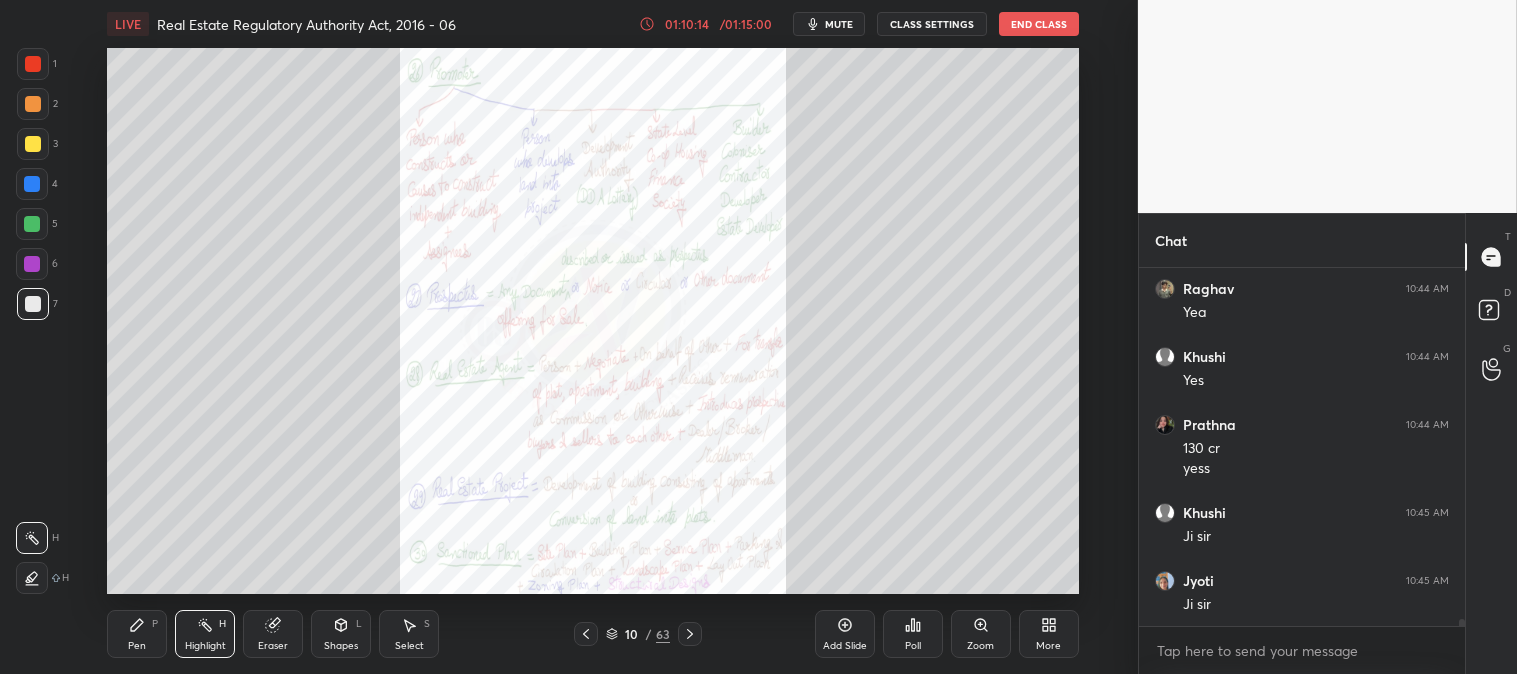 click 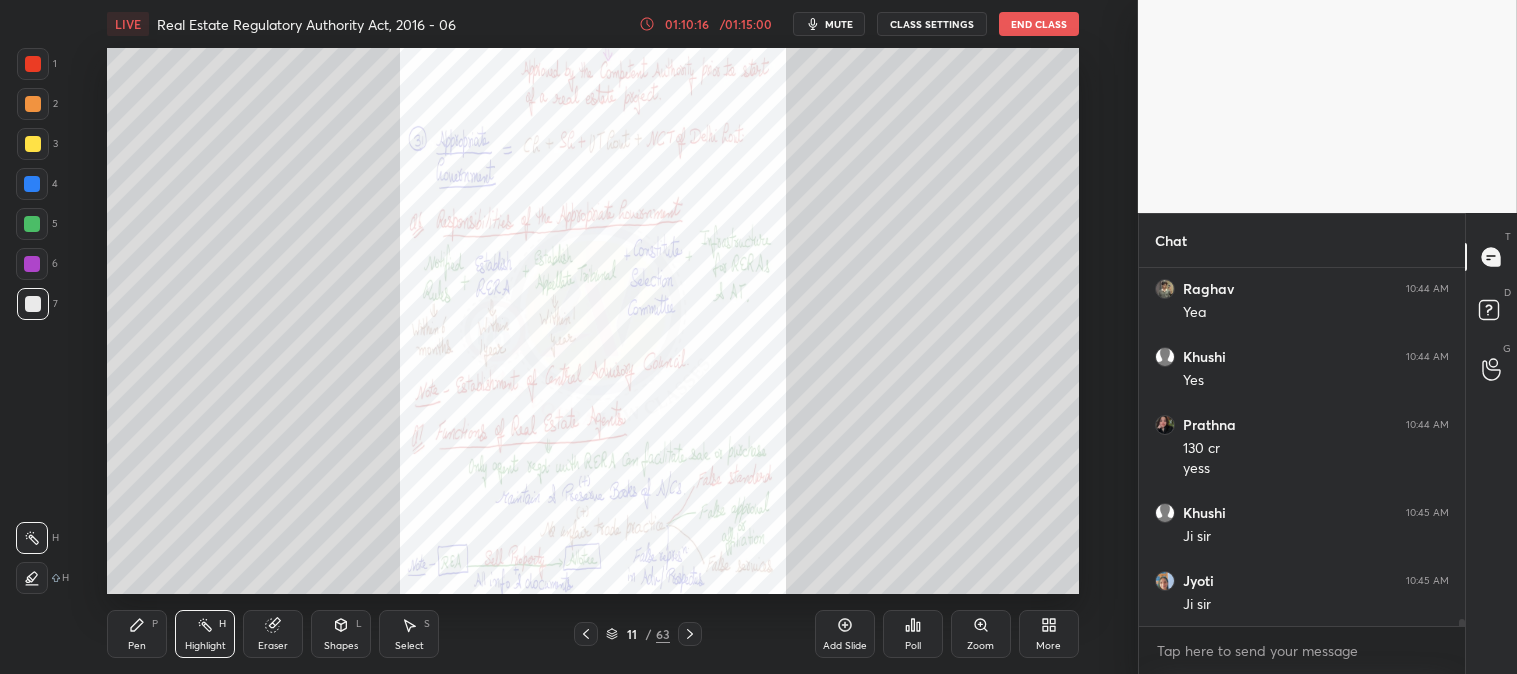 click on "Zoom" at bounding box center (981, 634) 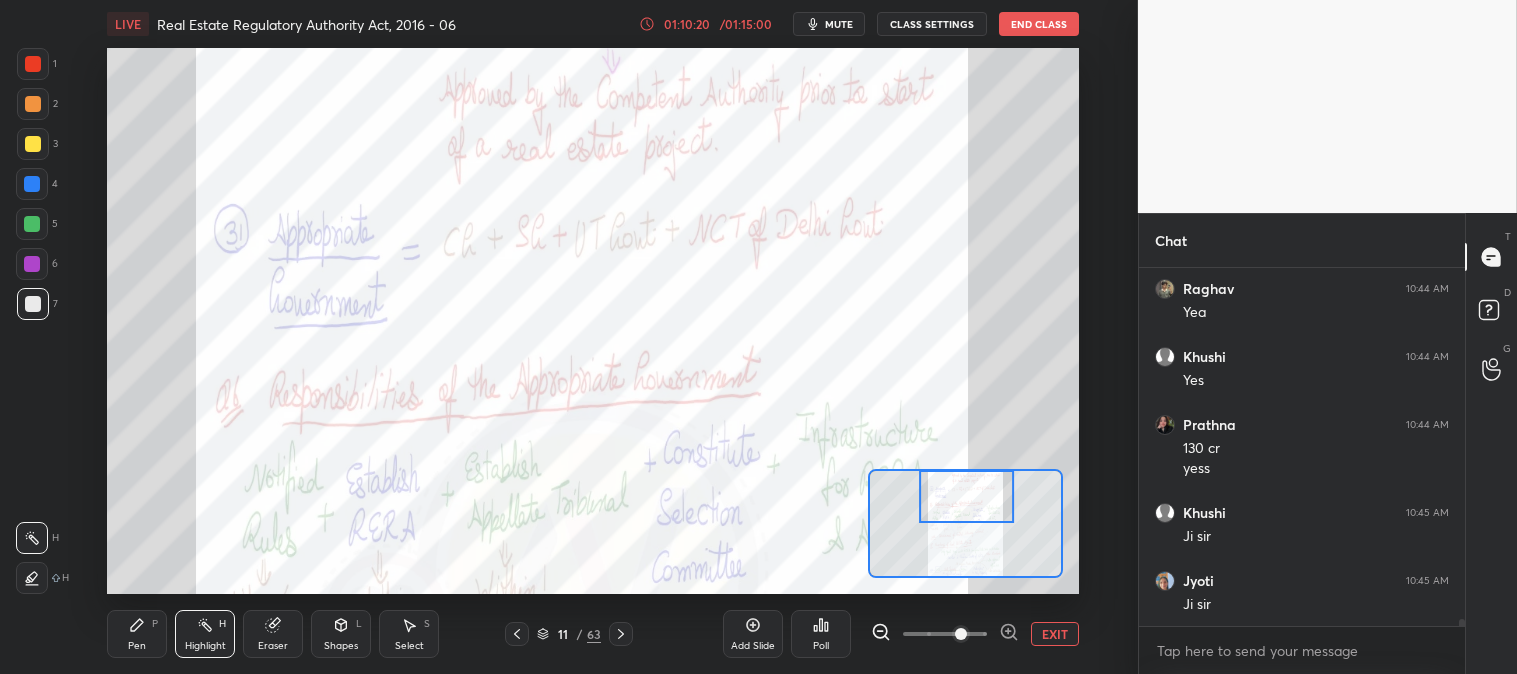 click 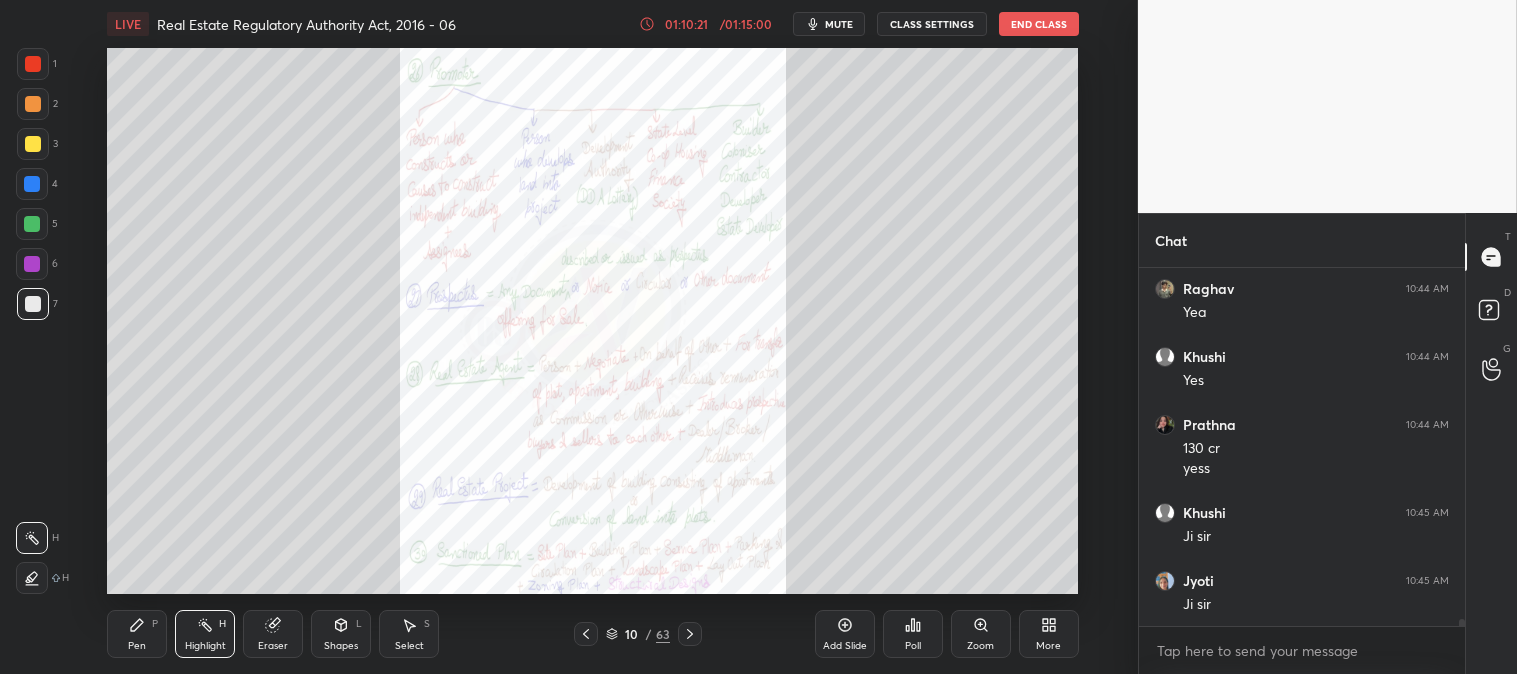 click on "1" at bounding box center [37, 68] 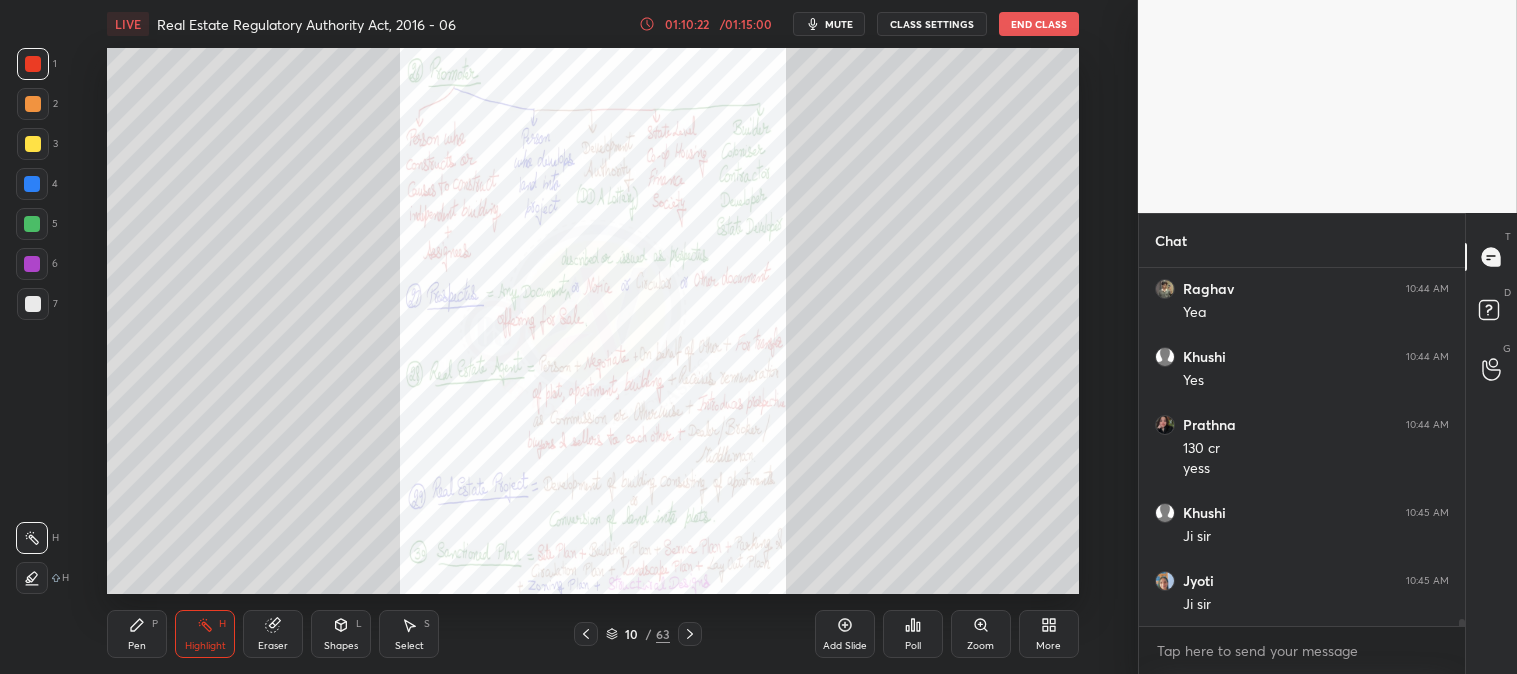 click 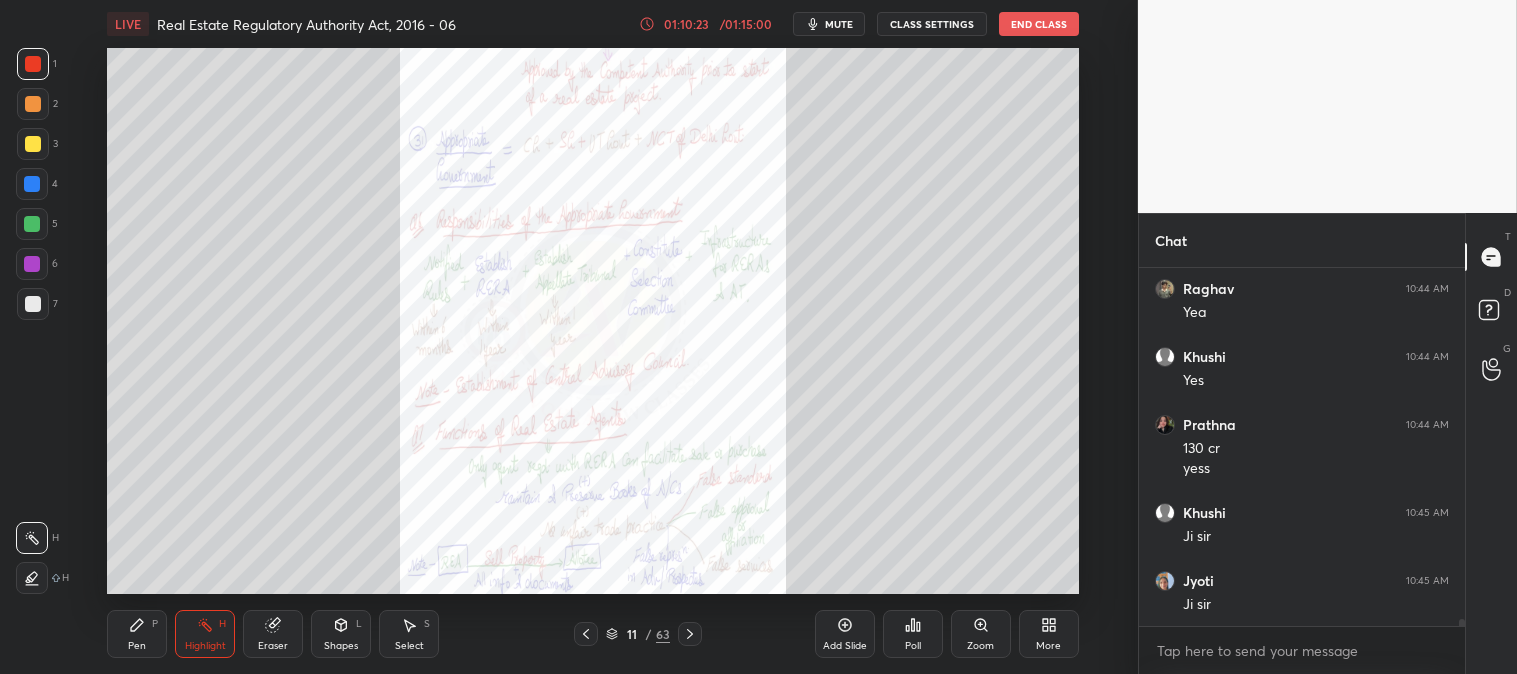 click on "Zoom" at bounding box center (980, 646) 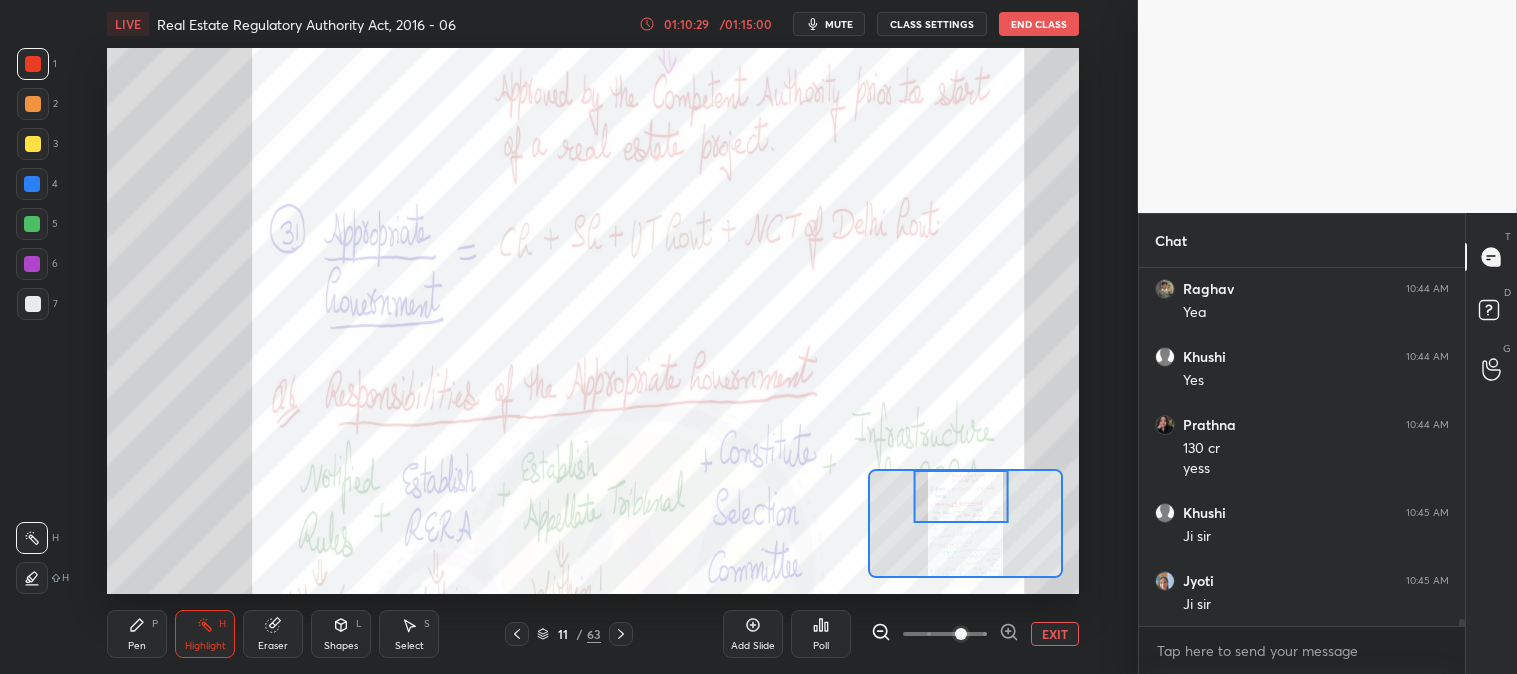 click 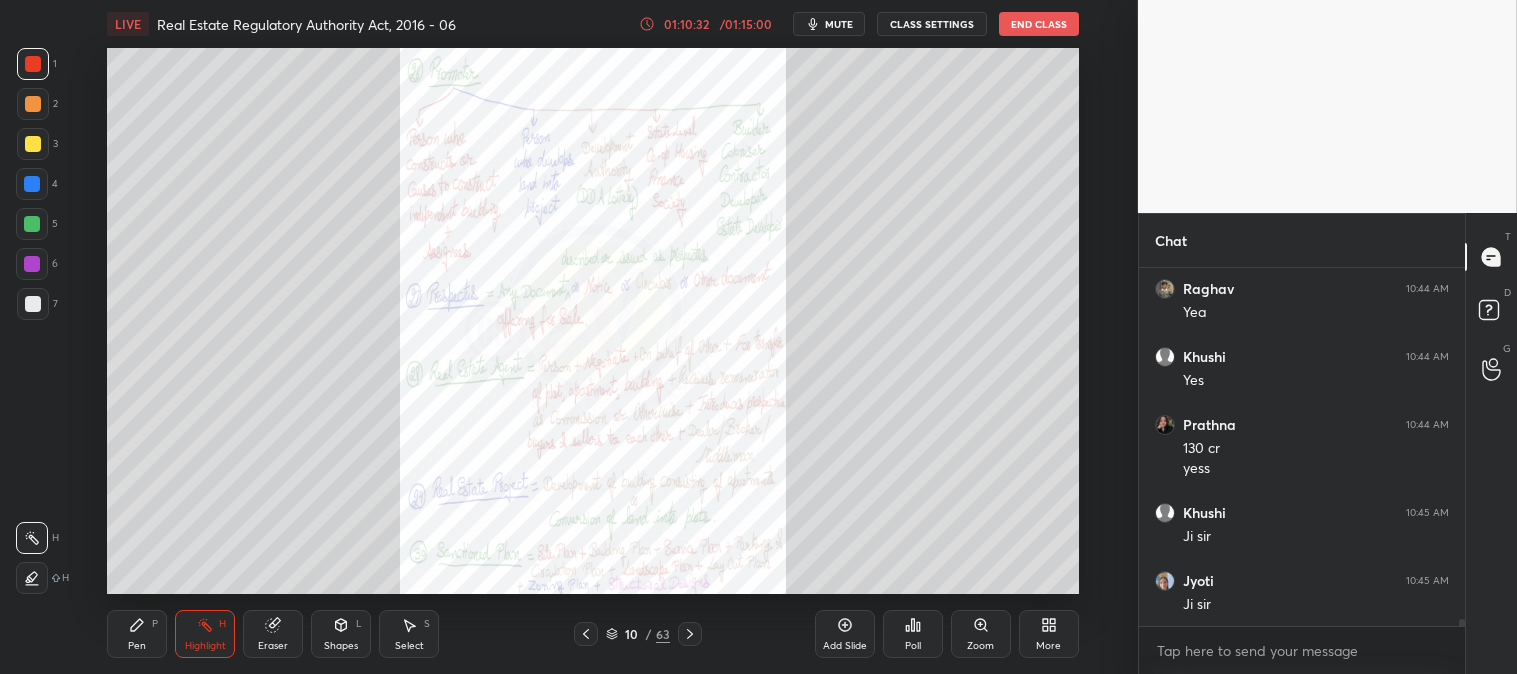 click 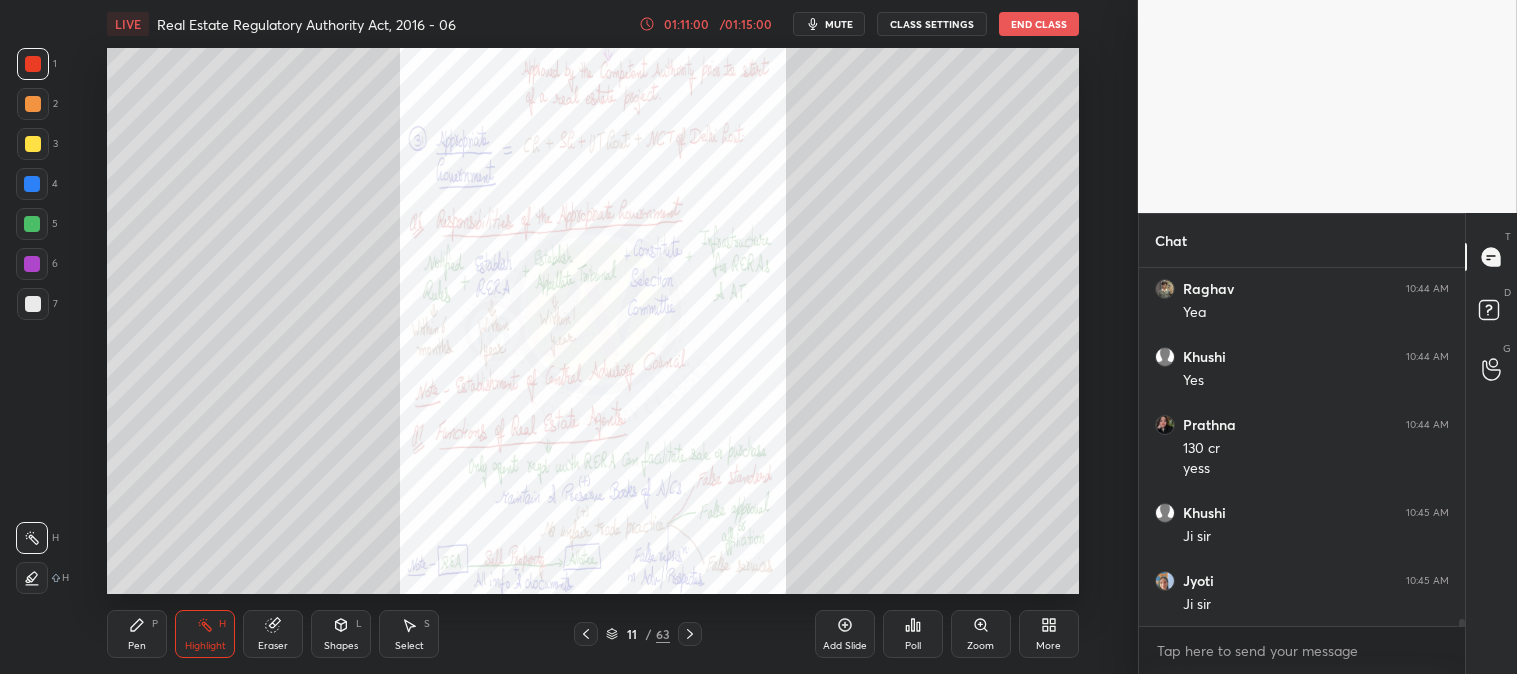 scroll, scrollTop: 17500, scrollLeft: 0, axis: vertical 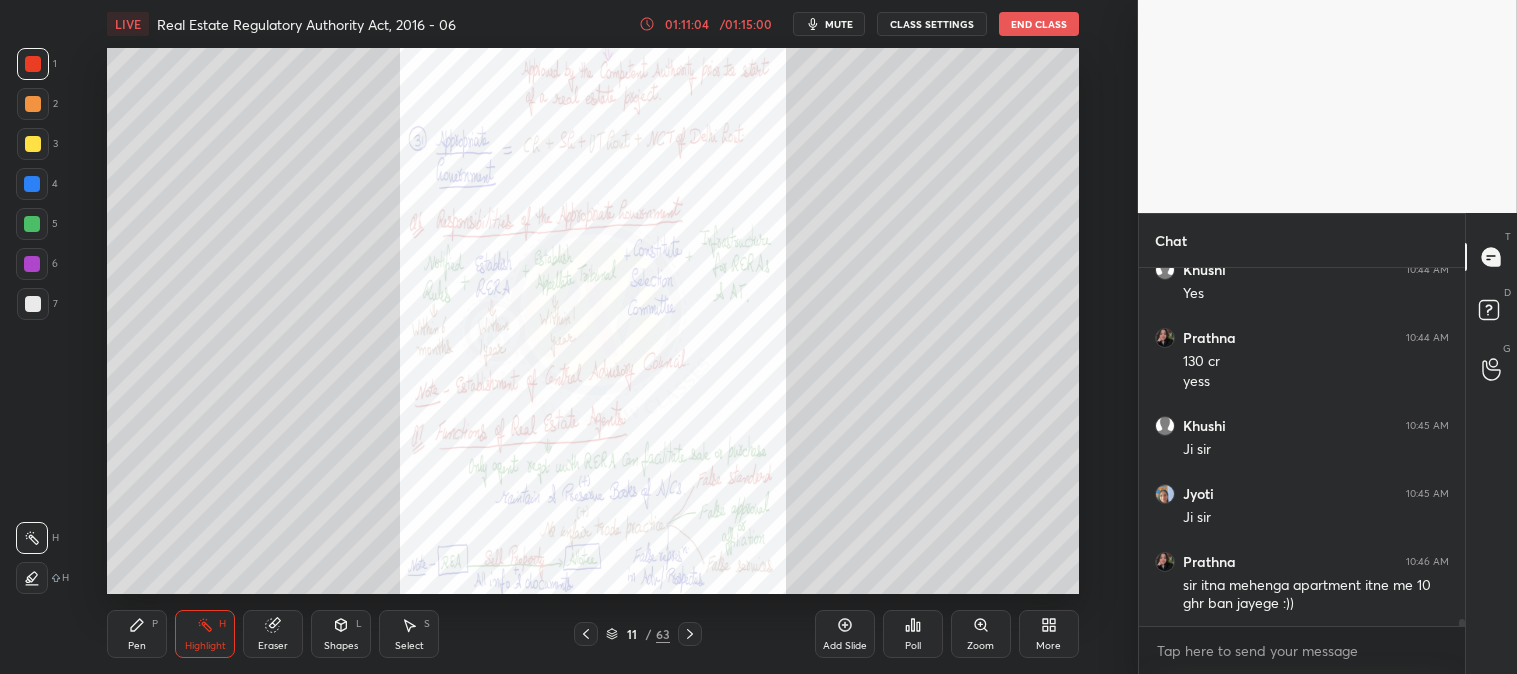 click 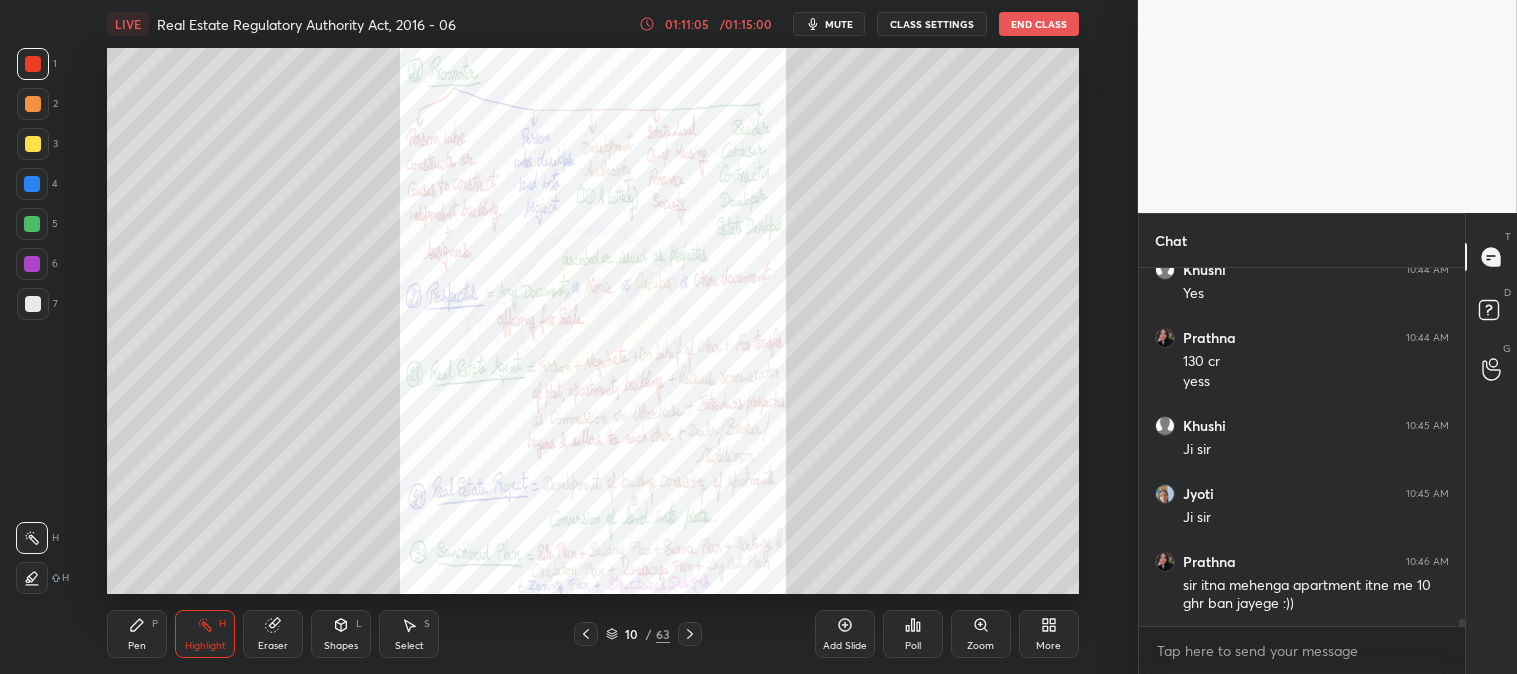 click 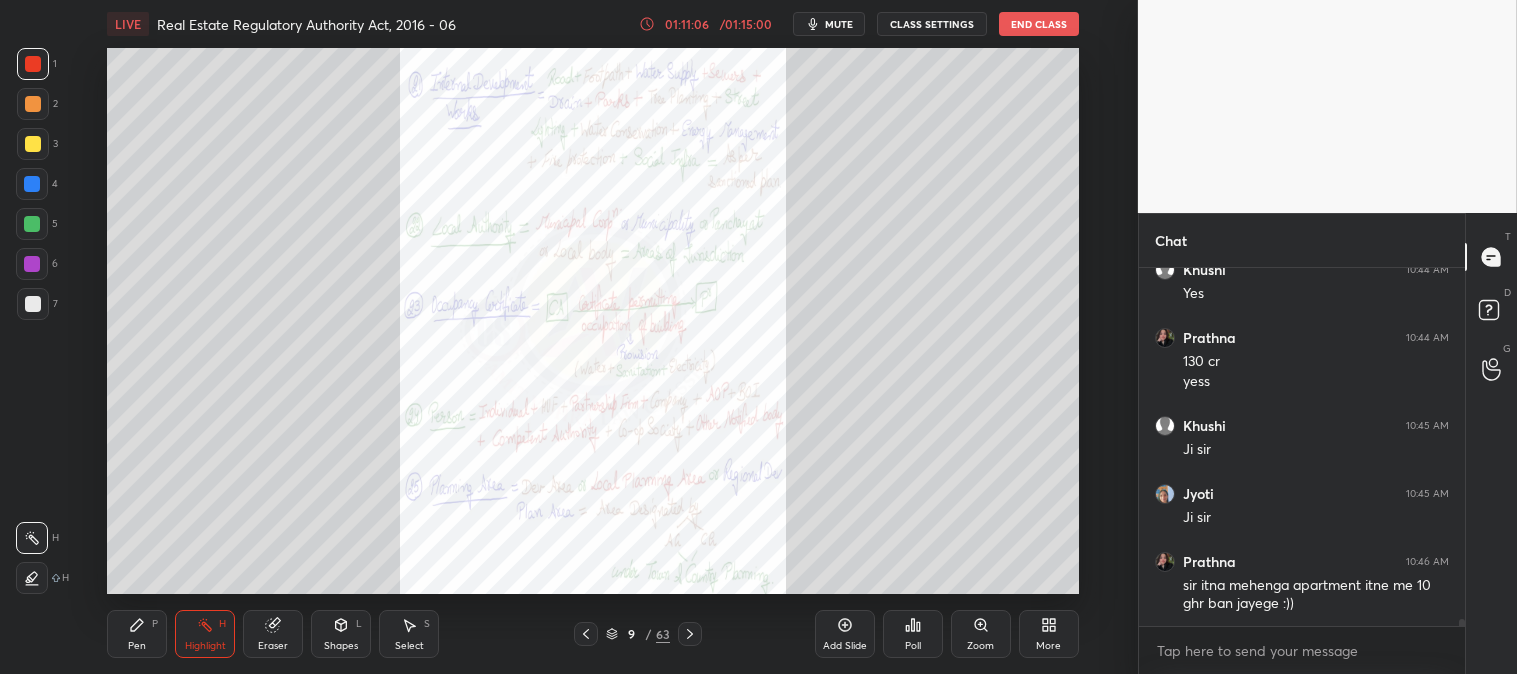 click 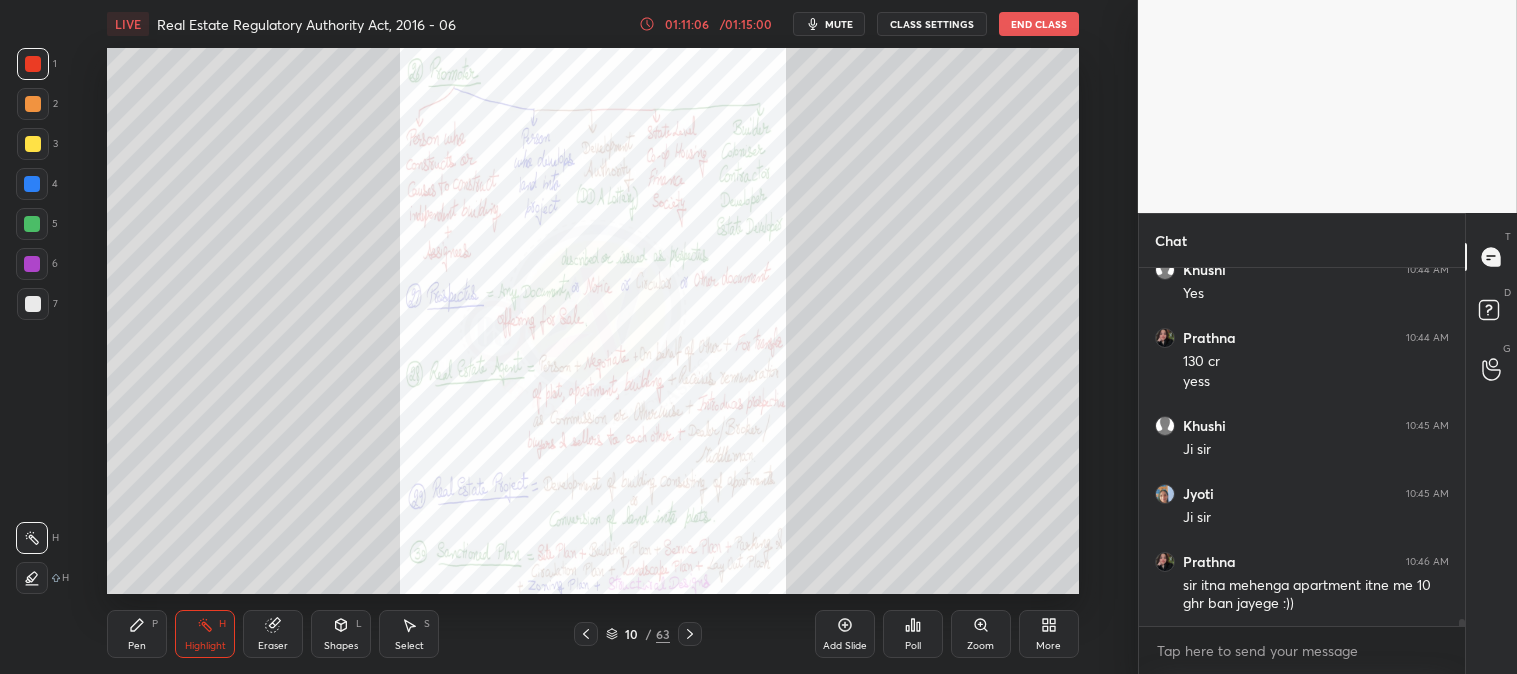 click 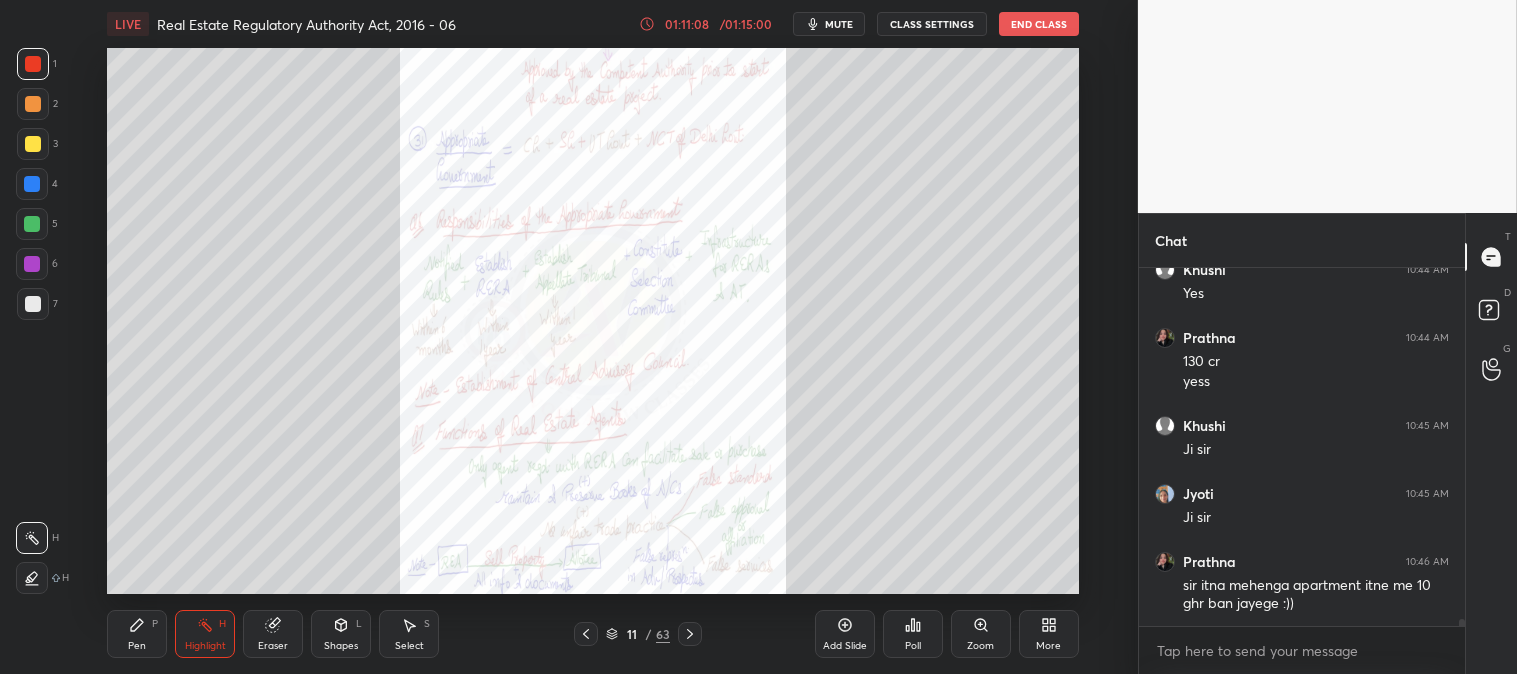 click 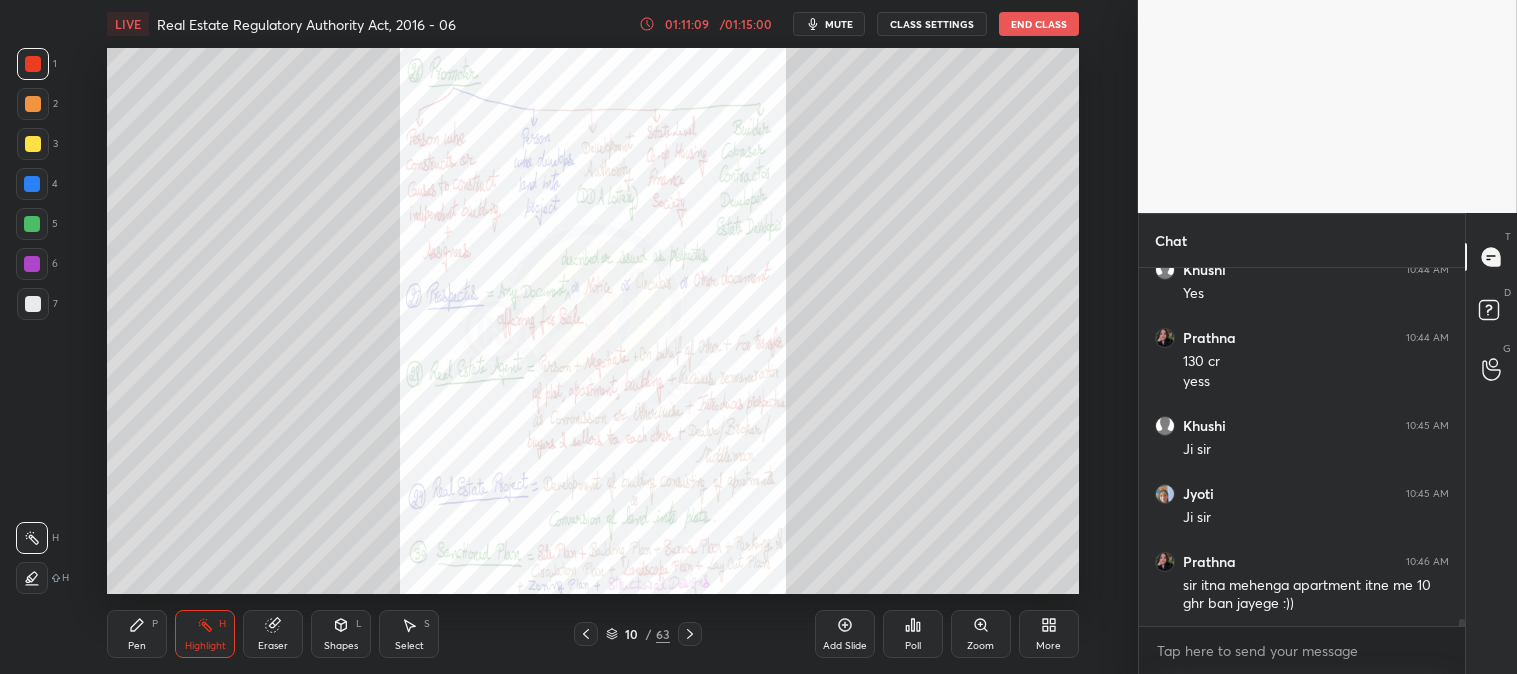 click on "Pen" at bounding box center (137, 646) 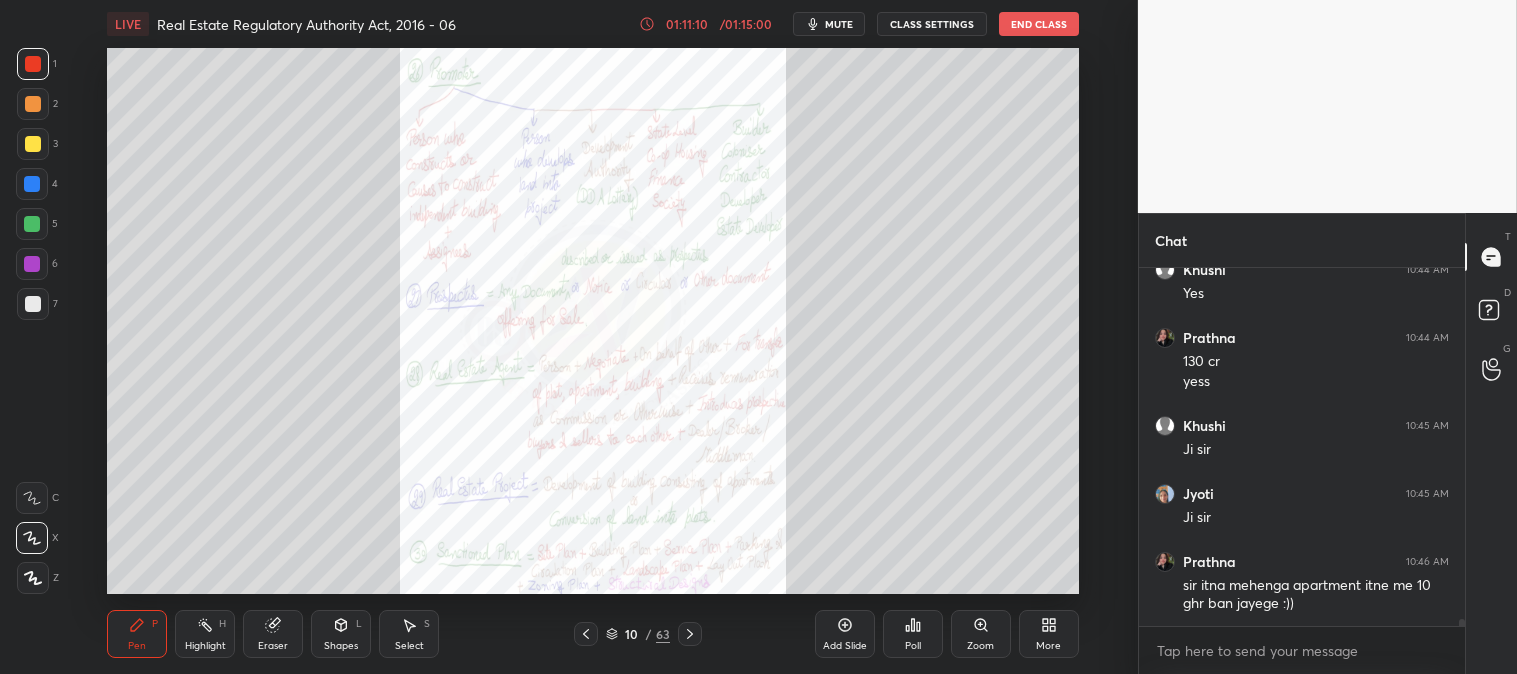 click on "Highlight" at bounding box center (205, 646) 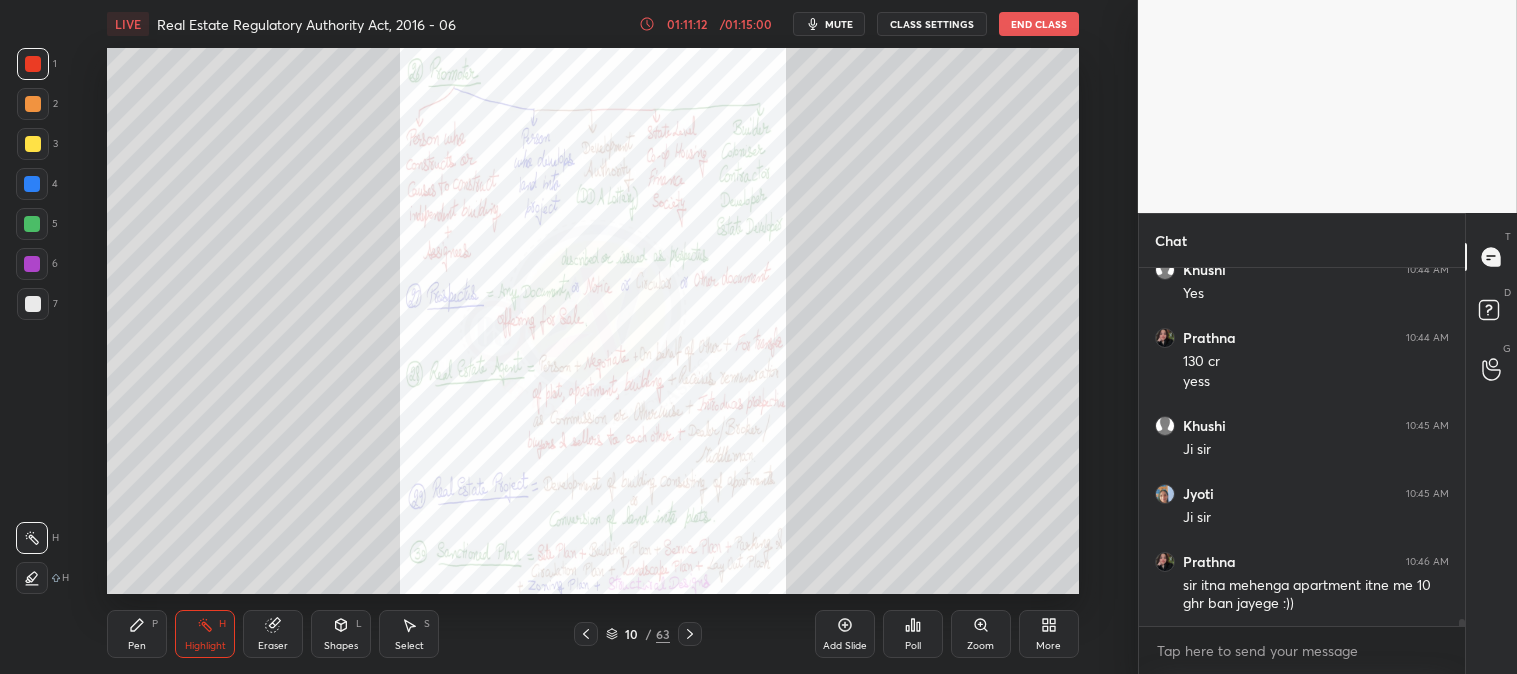 click 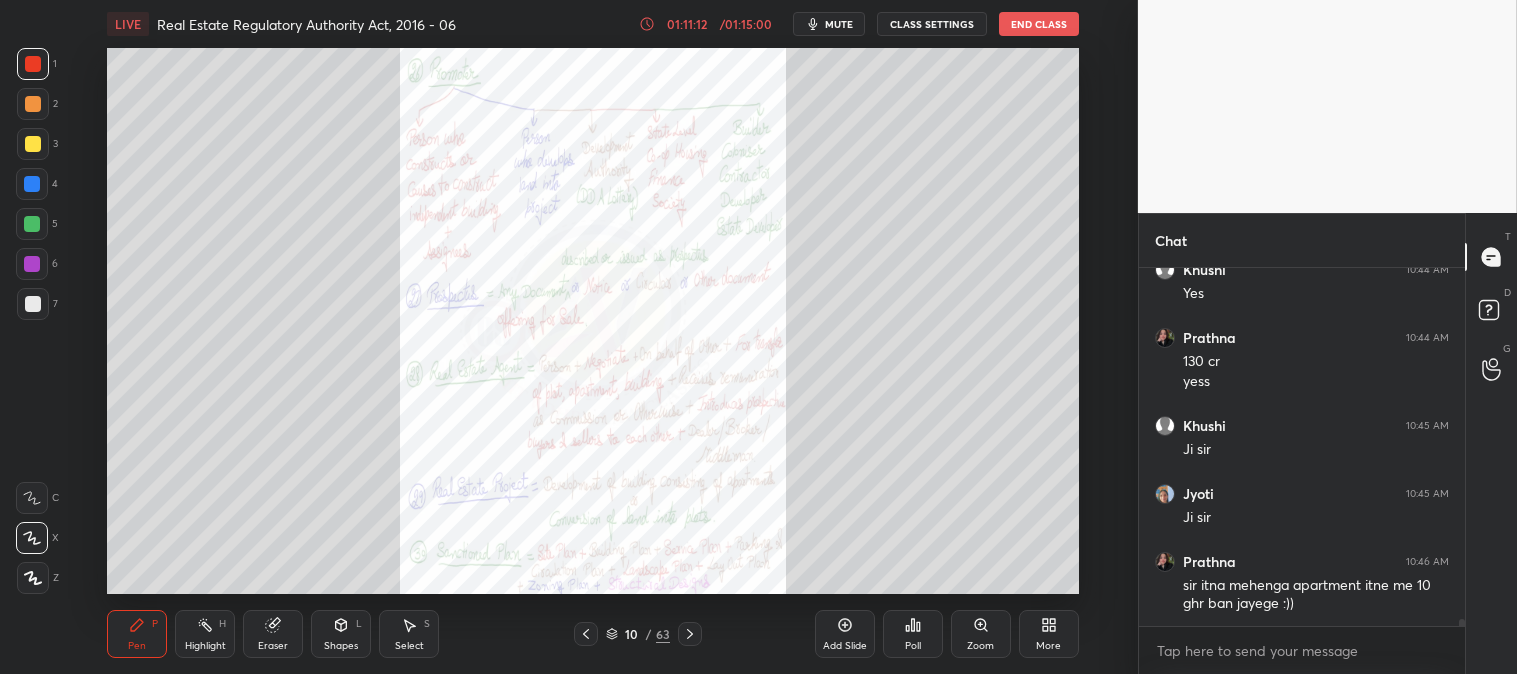 click on "Highlight H" at bounding box center (205, 634) 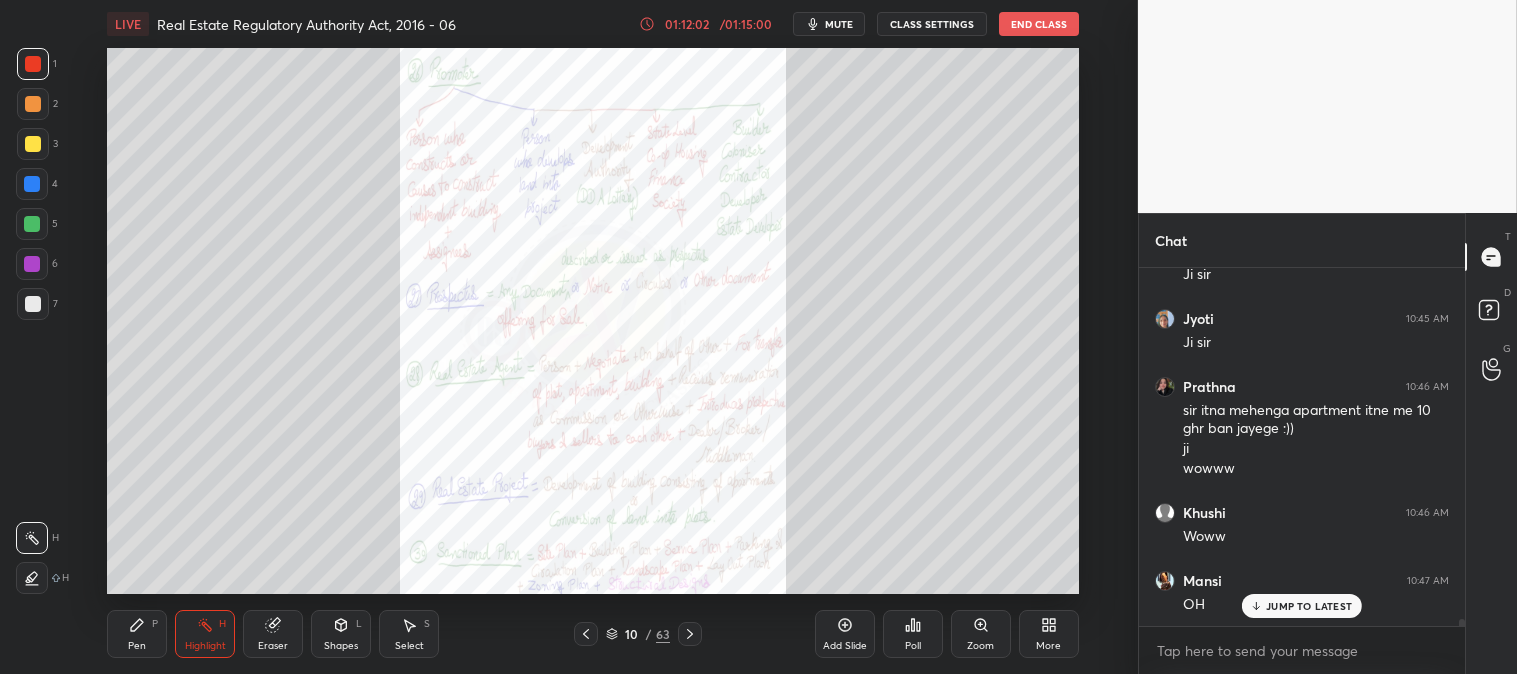 scroll, scrollTop: 17743, scrollLeft: 0, axis: vertical 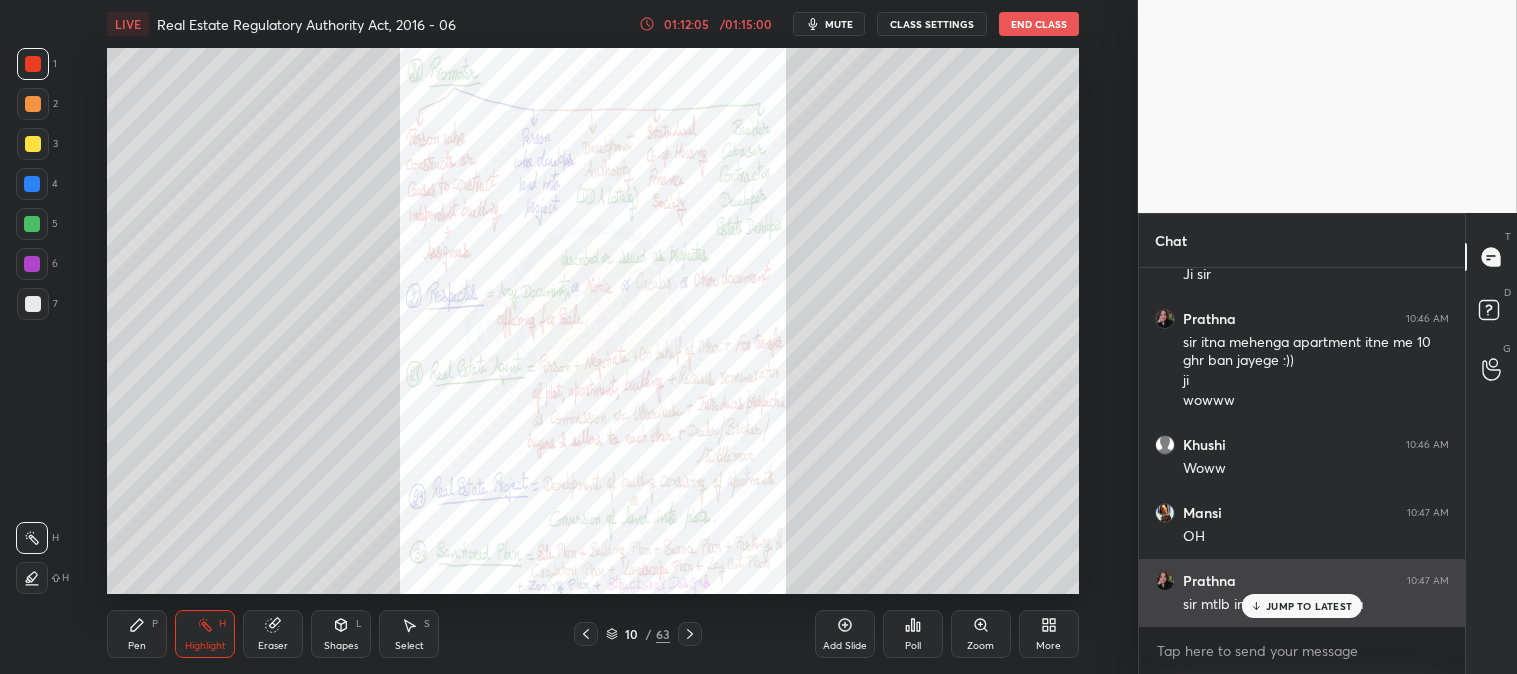 click on "JUMP TO LATEST" at bounding box center [1309, 606] 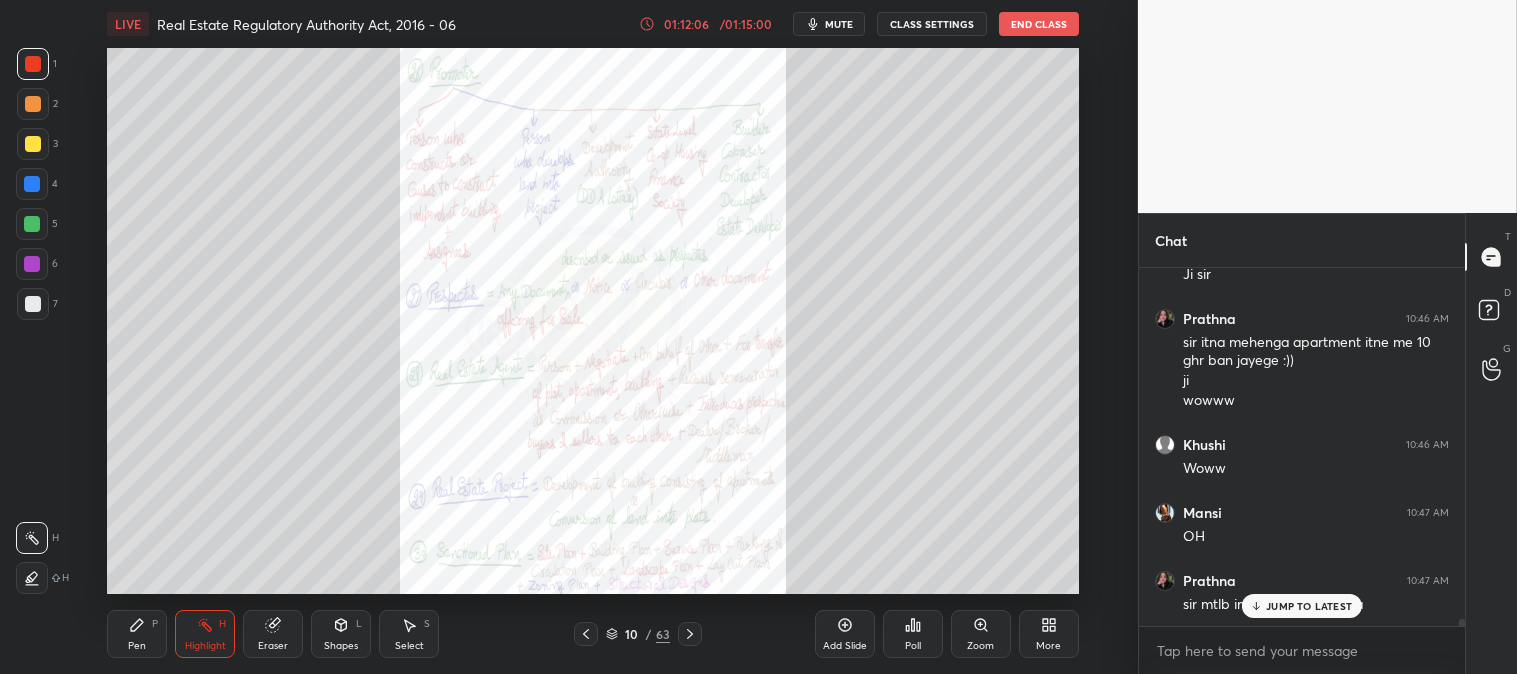 scroll, scrollTop: 17847, scrollLeft: 0, axis: vertical 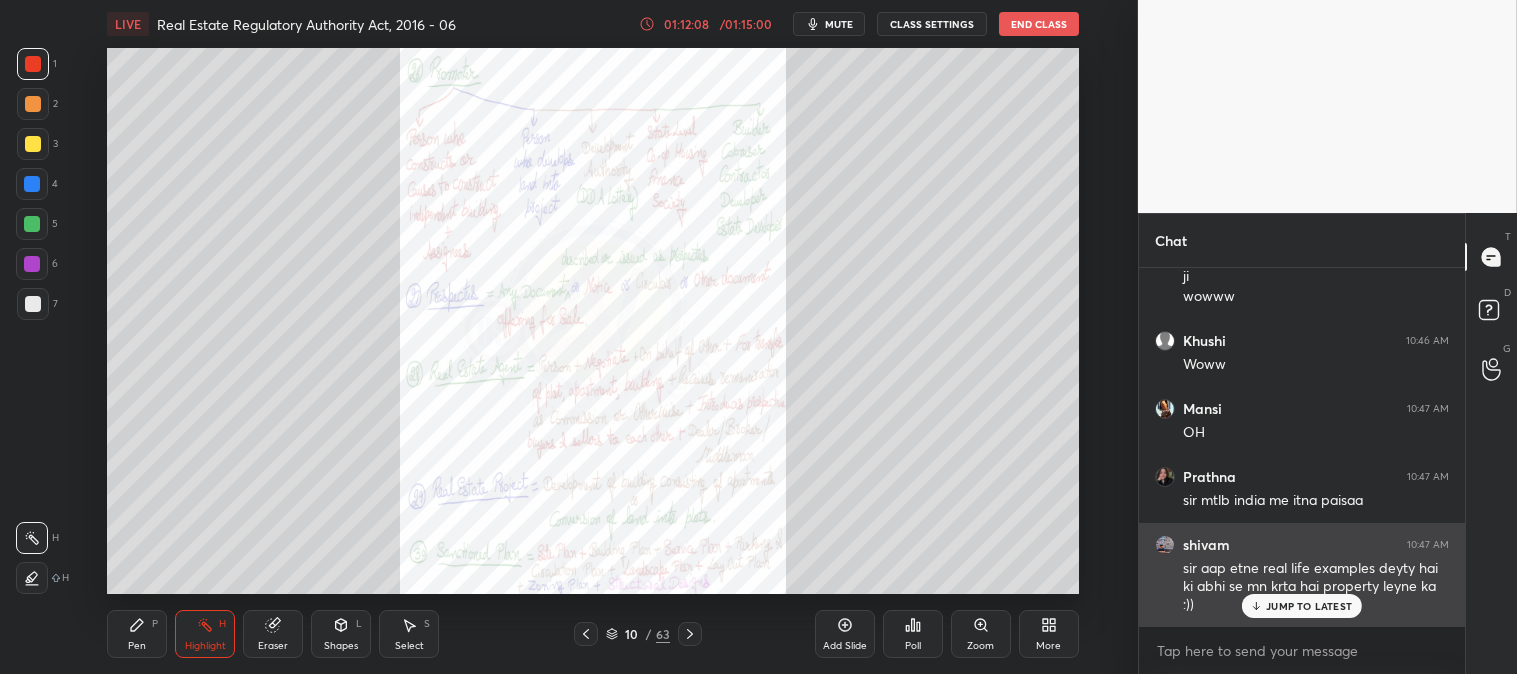click on "JUMP TO LATEST" at bounding box center [1302, 606] 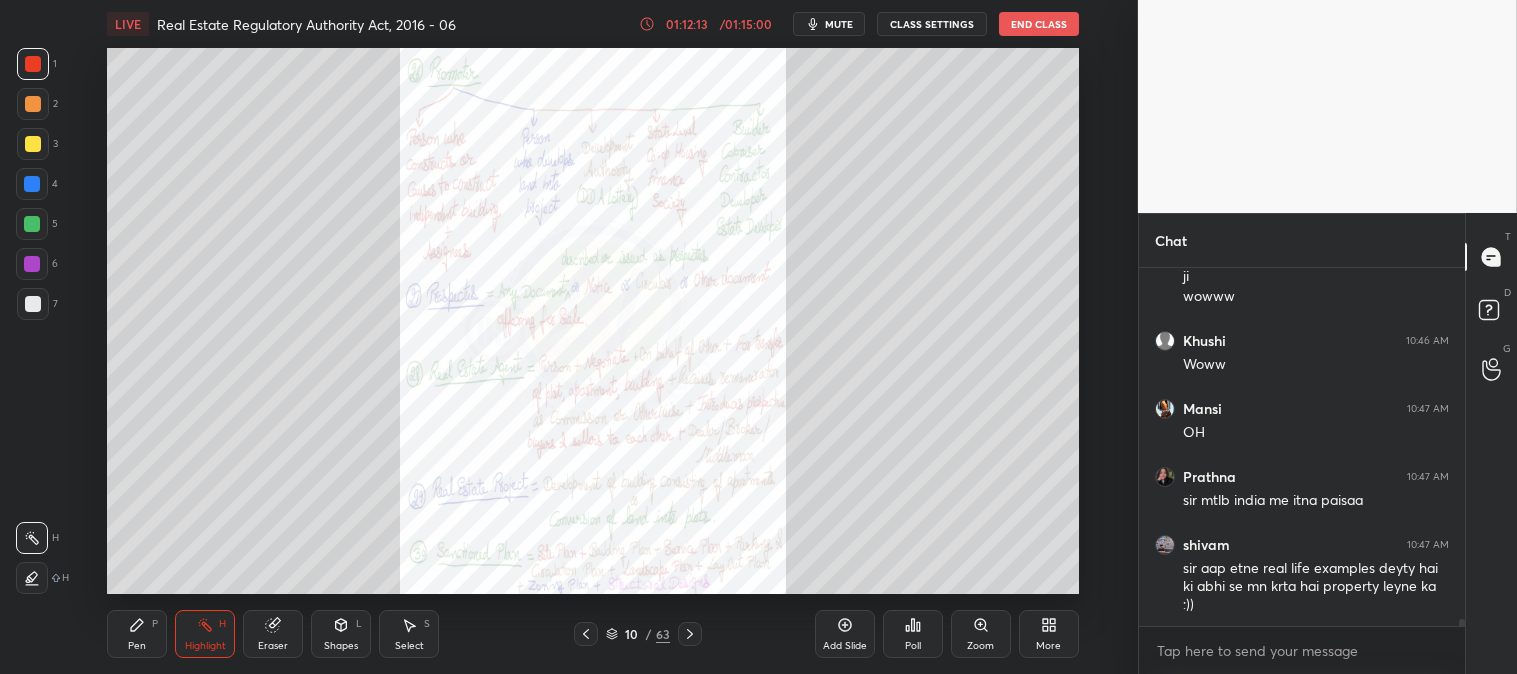 click 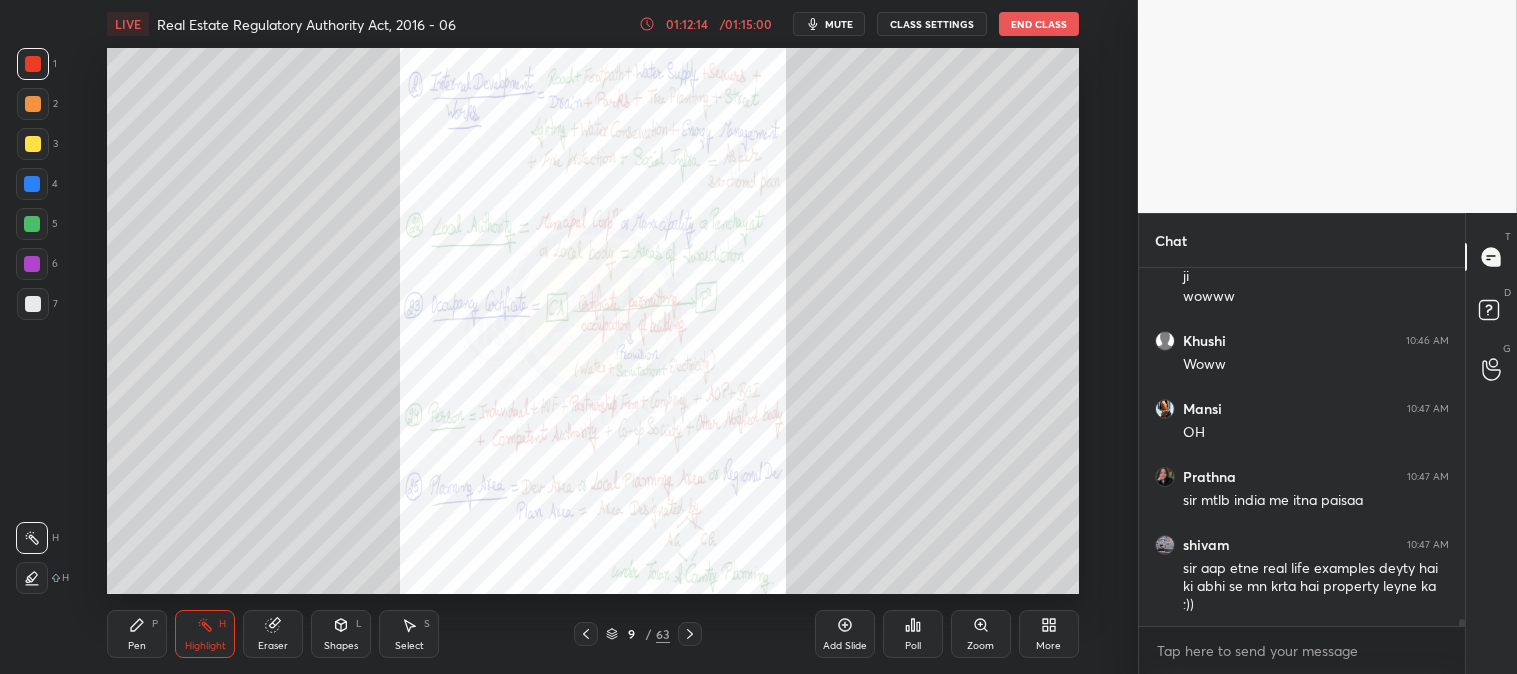click 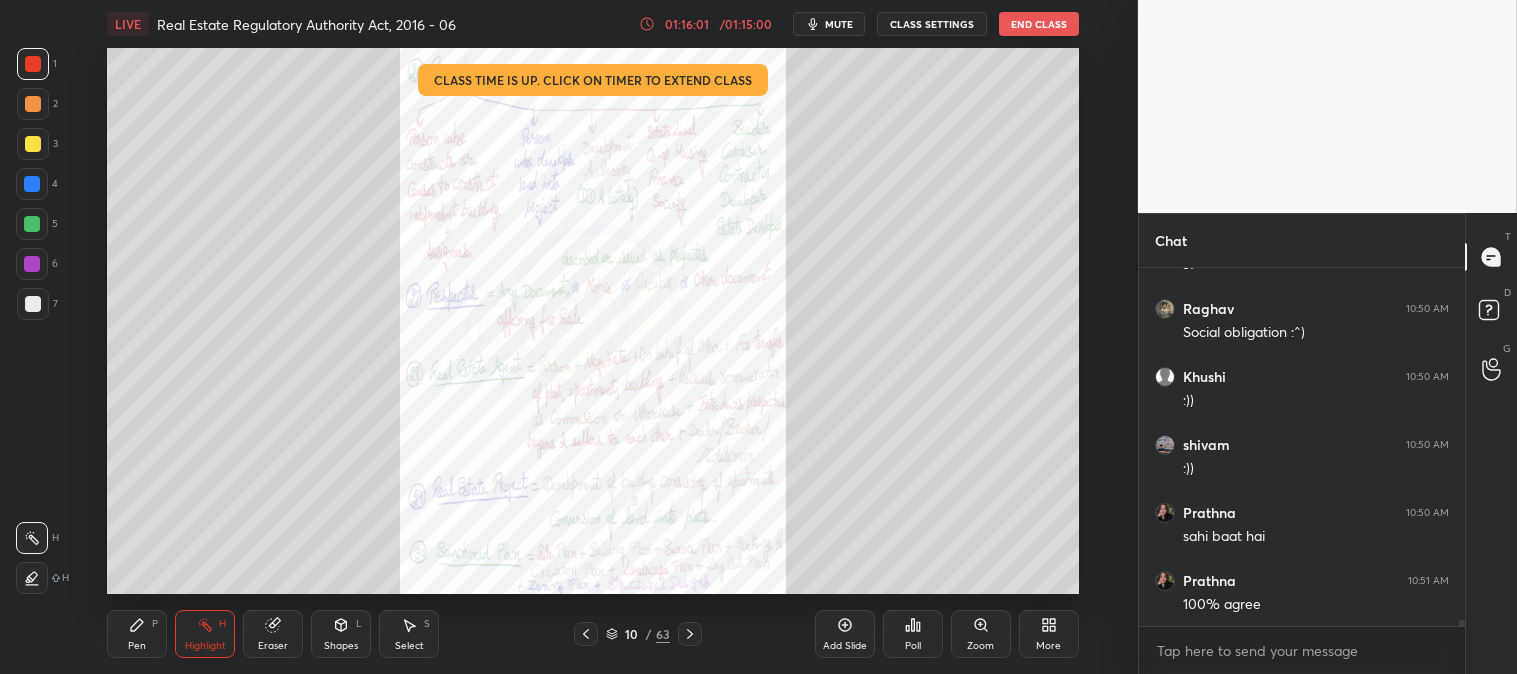 scroll, scrollTop: 20043, scrollLeft: 0, axis: vertical 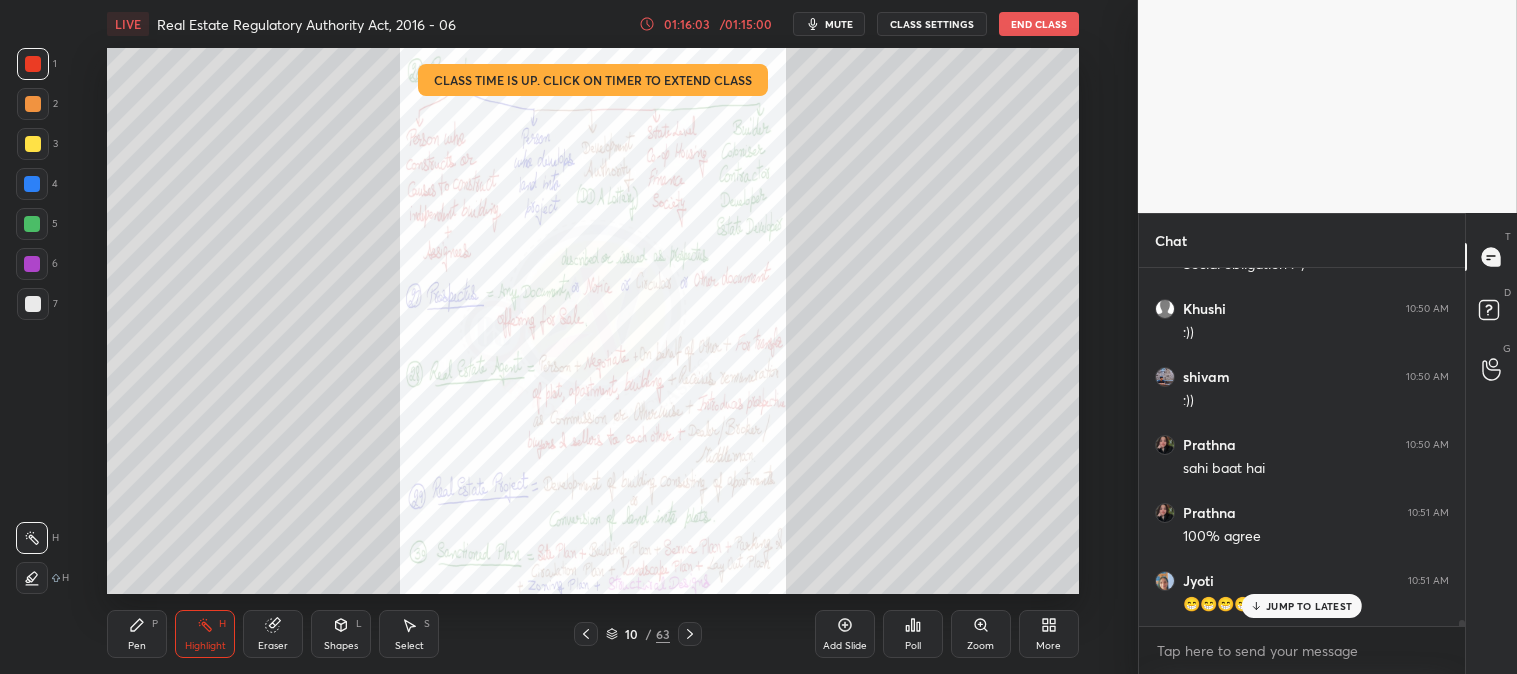 click 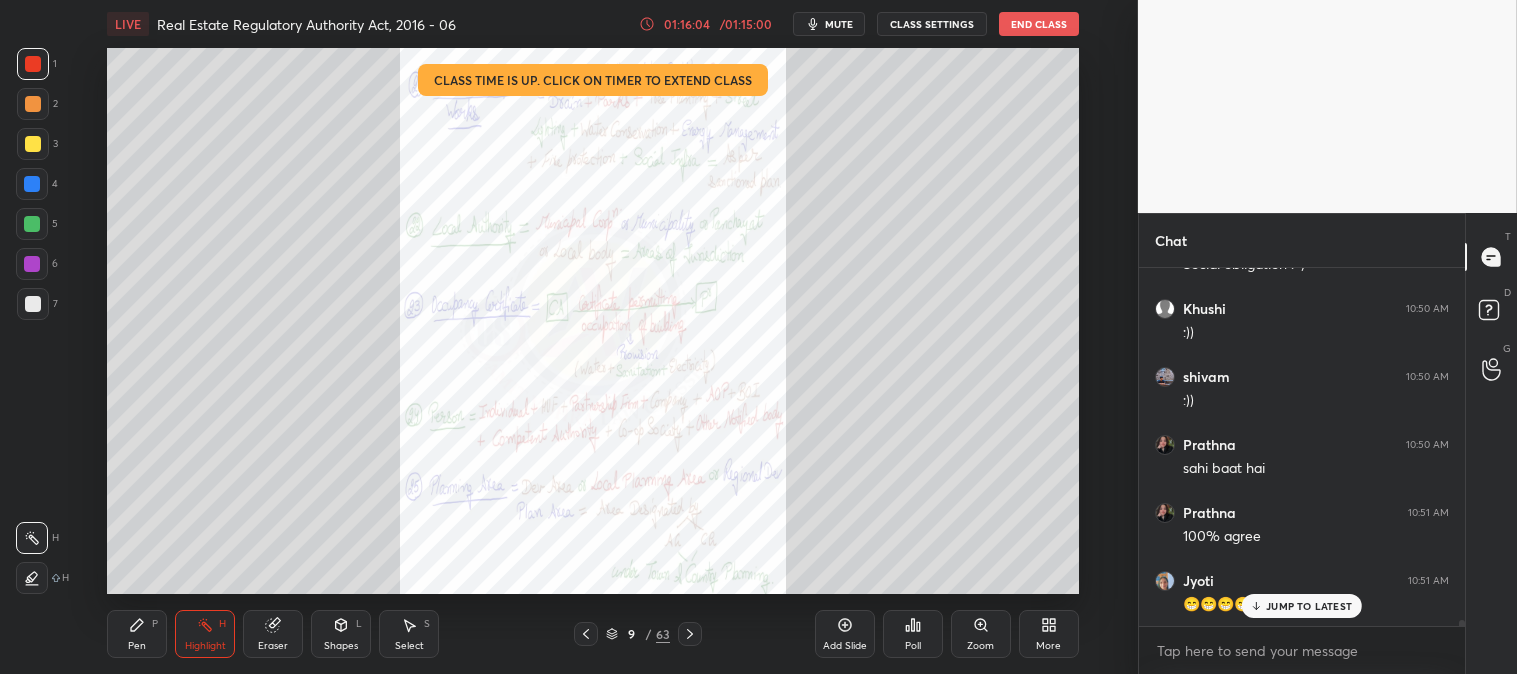 click 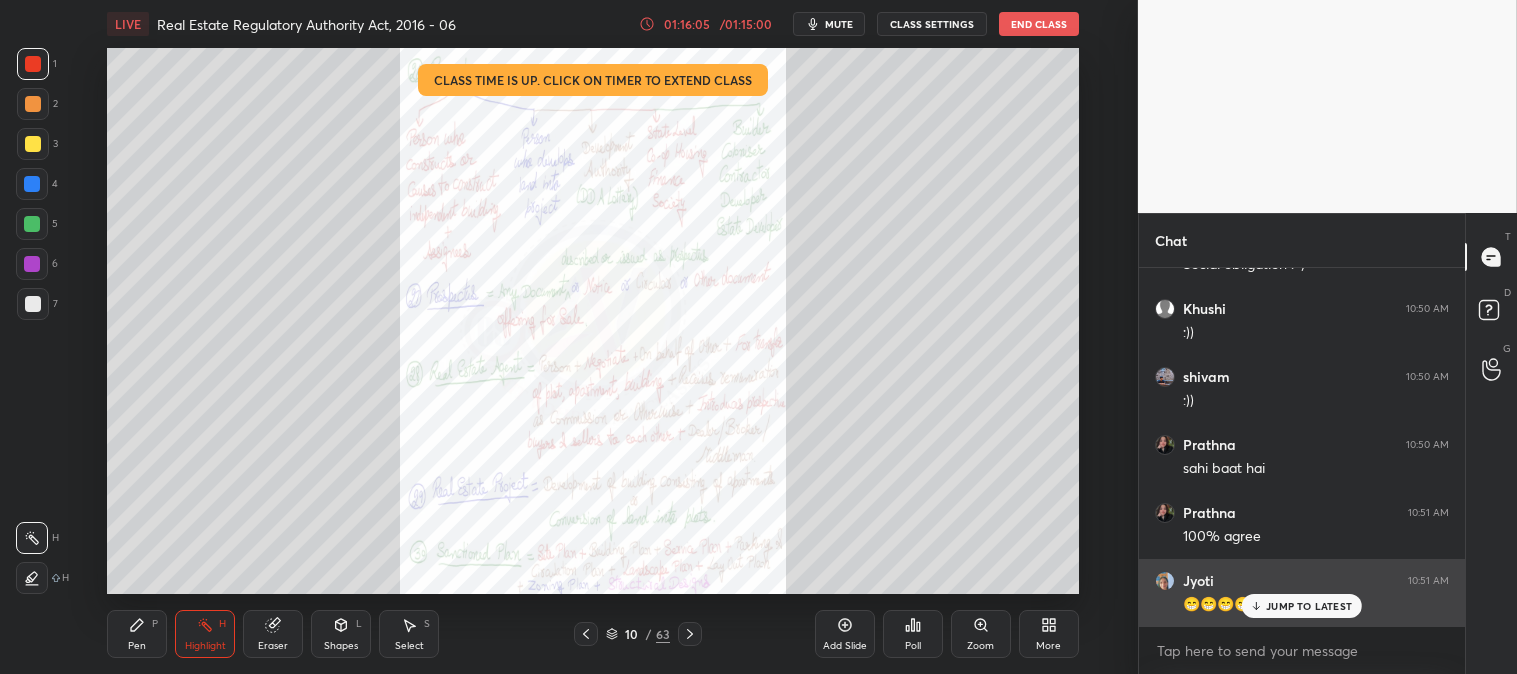 click on "JUMP TO LATEST" at bounding box center [1309, 606] 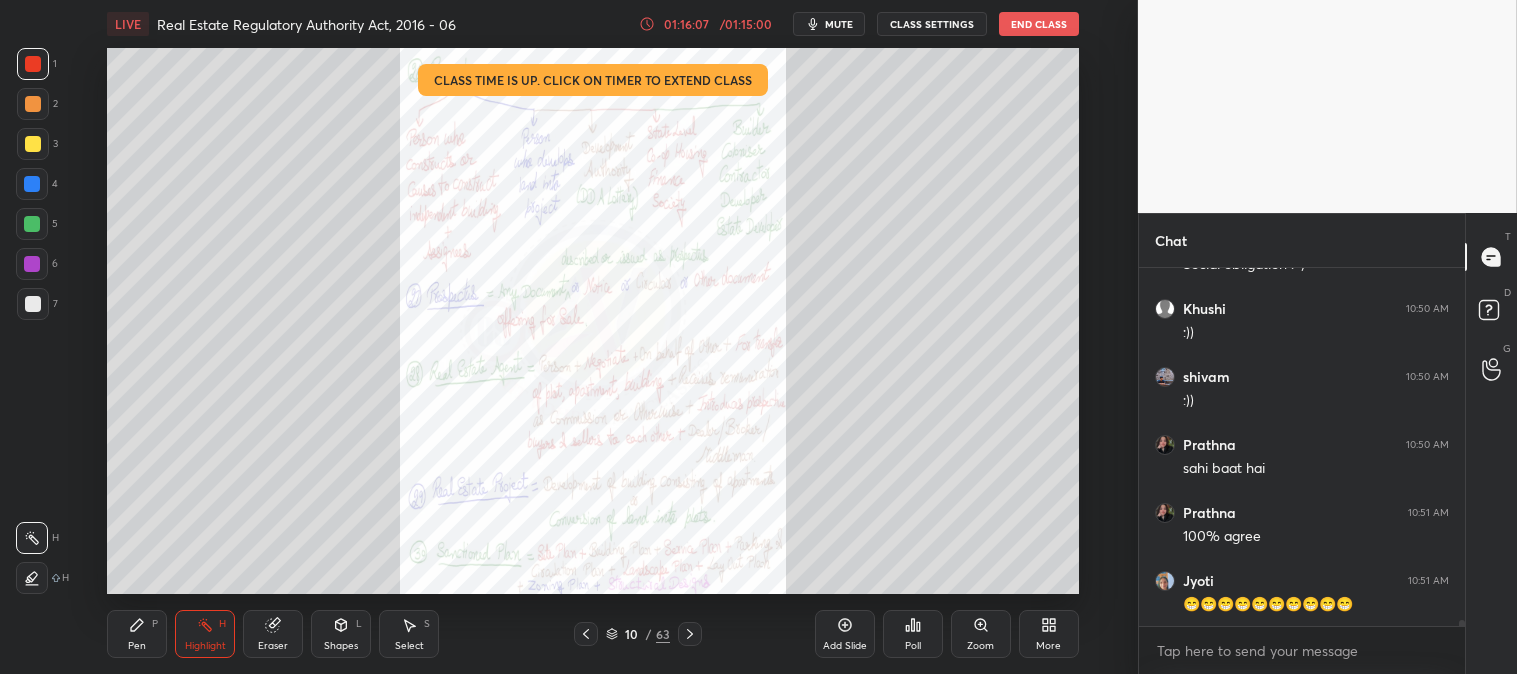 scroll, scrollTop: 20111, scrollLeft: 0, axis: vertical 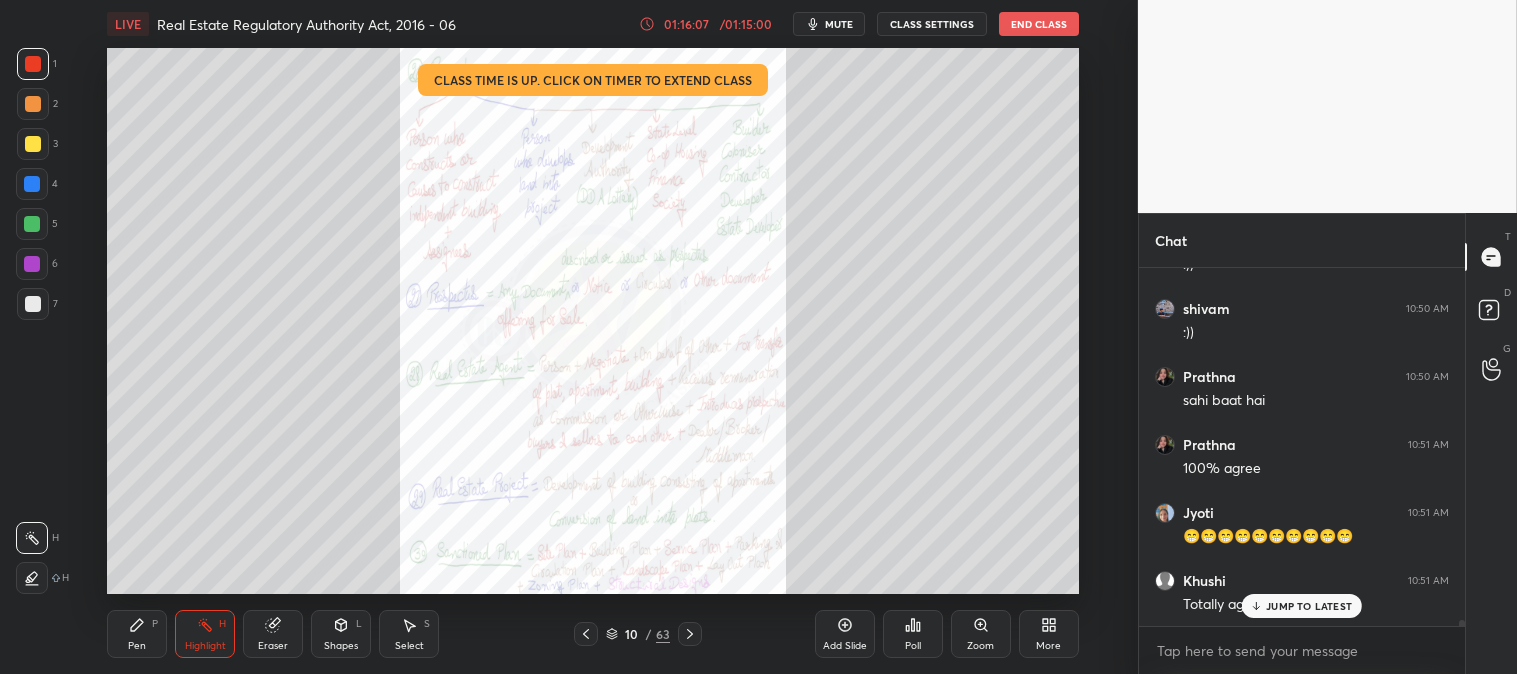 click 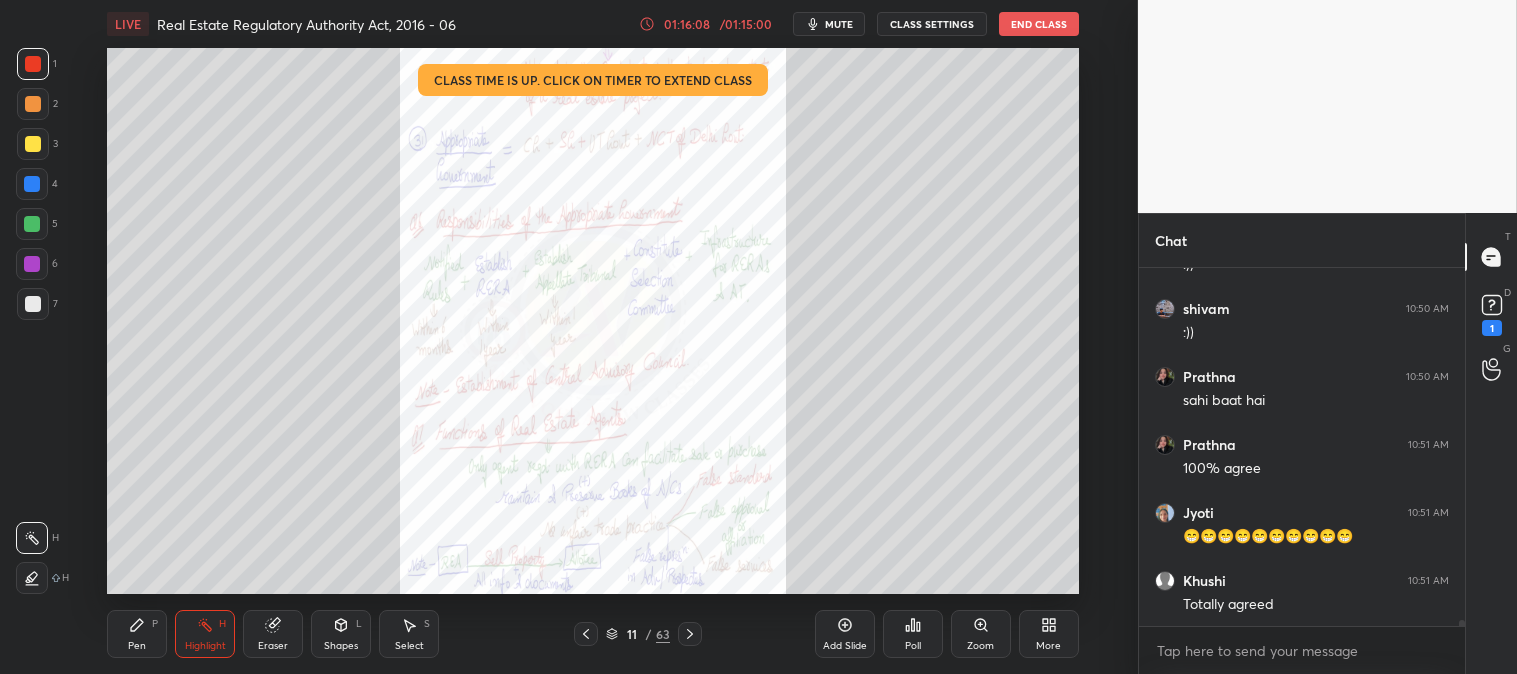 click 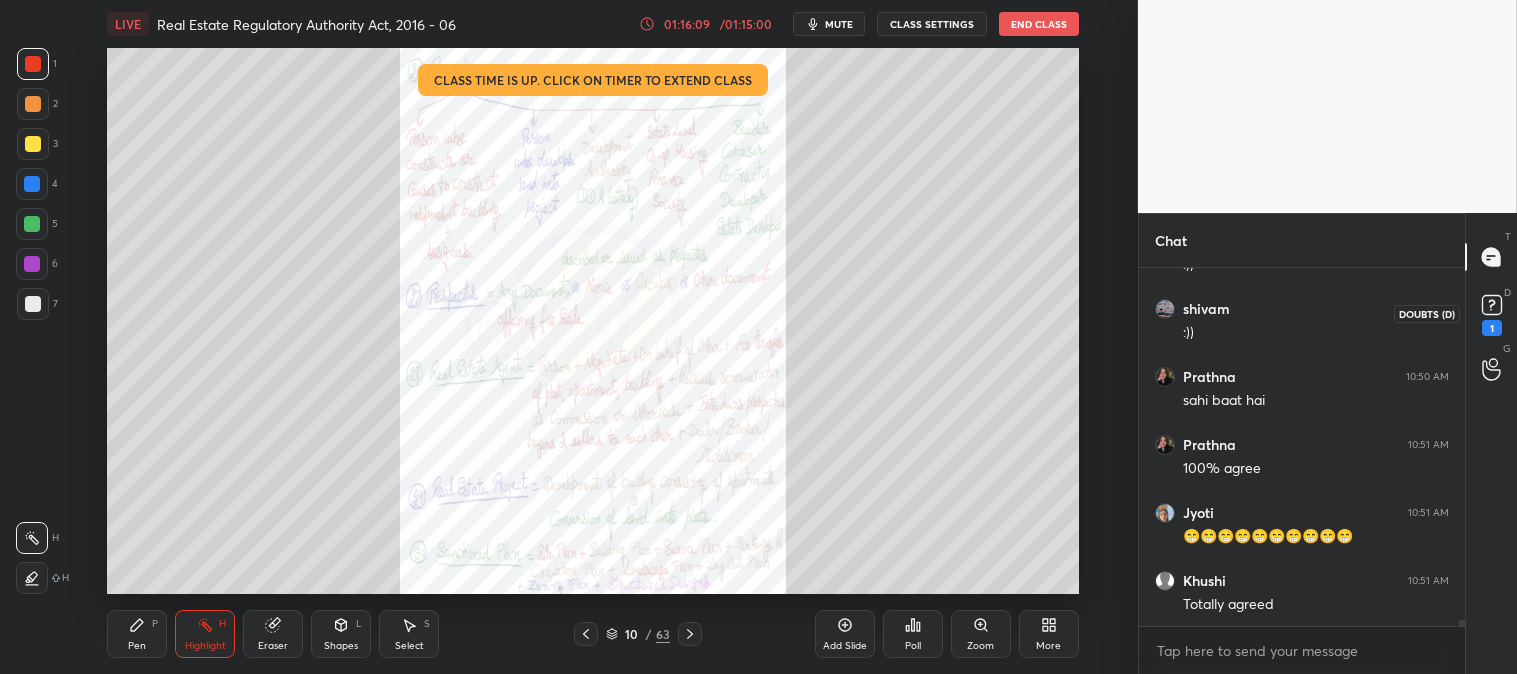 click 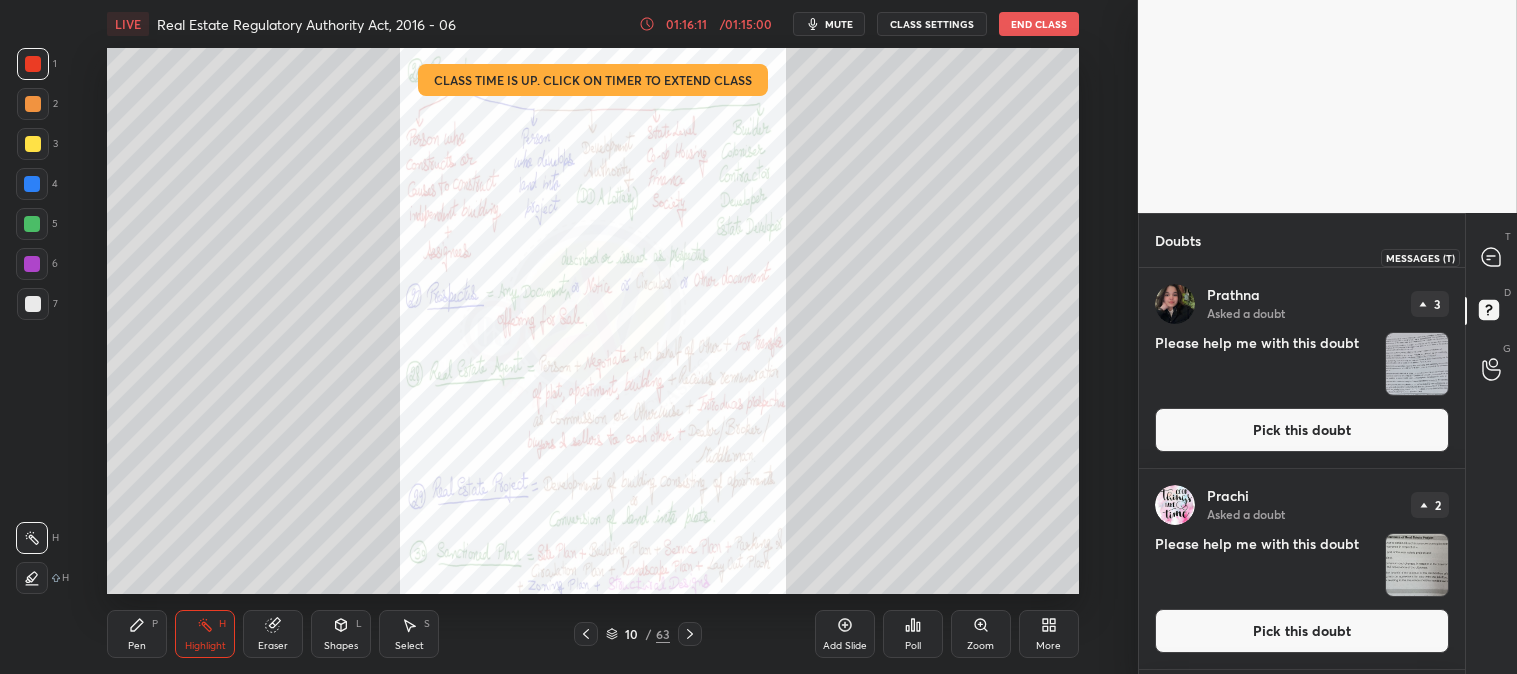 click 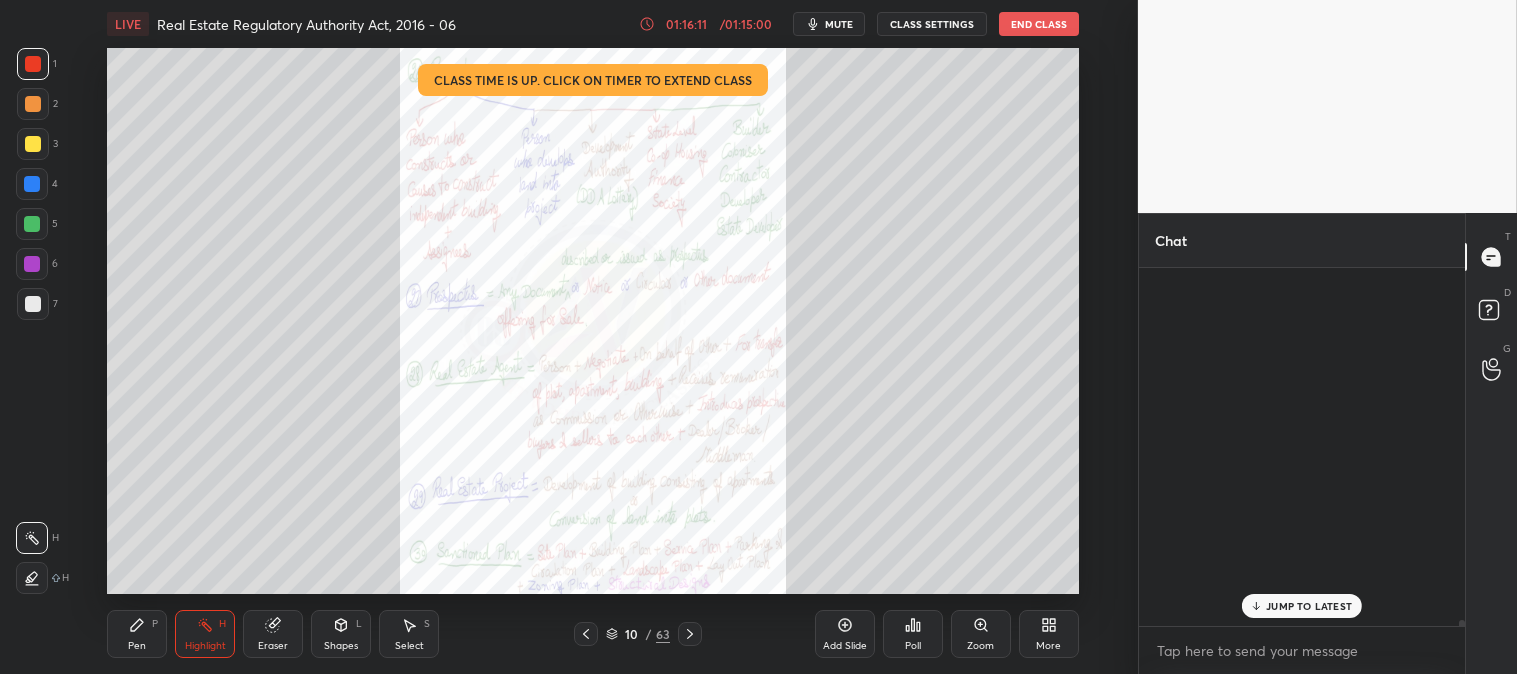 scroll, scrollTop: 20111, scrollLeft: 0, axis: vertical 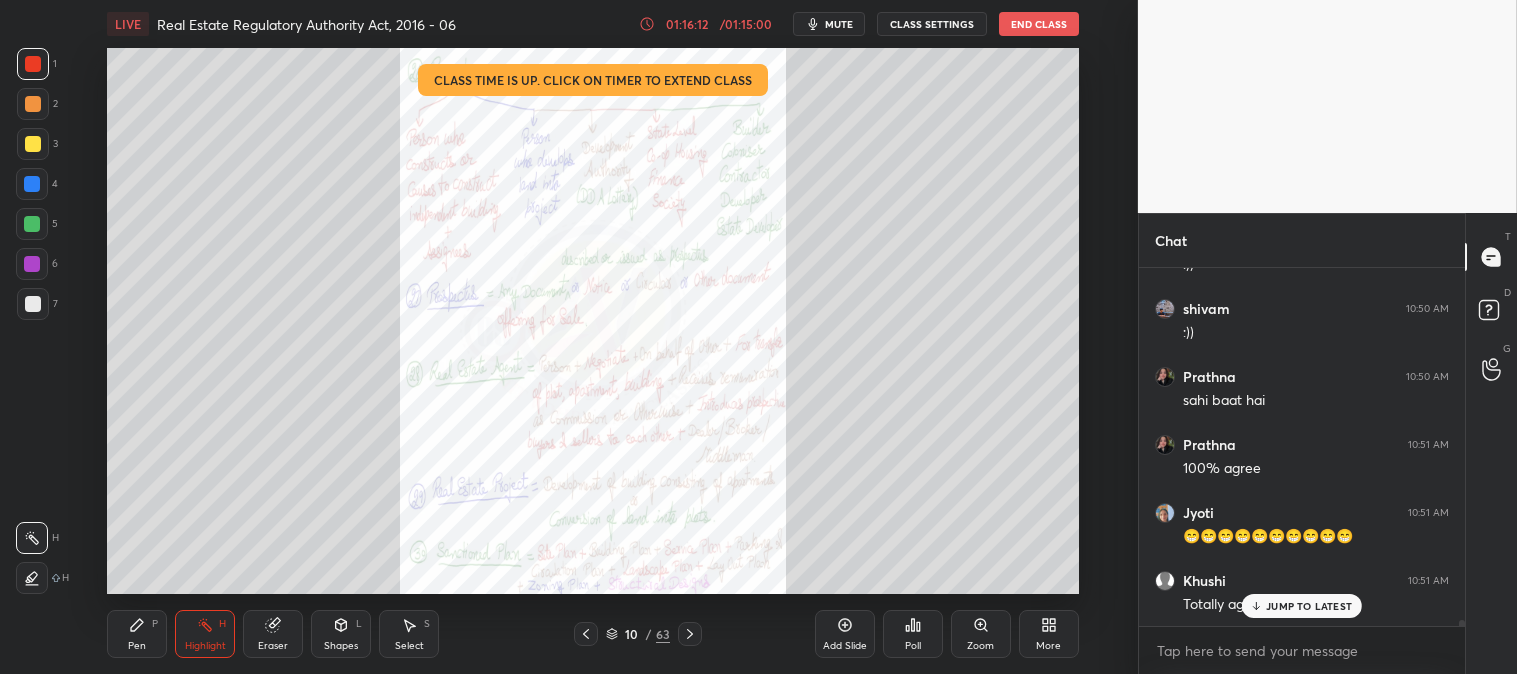click on "JUMP TO LATEST" at bounding box center (1302, 606) 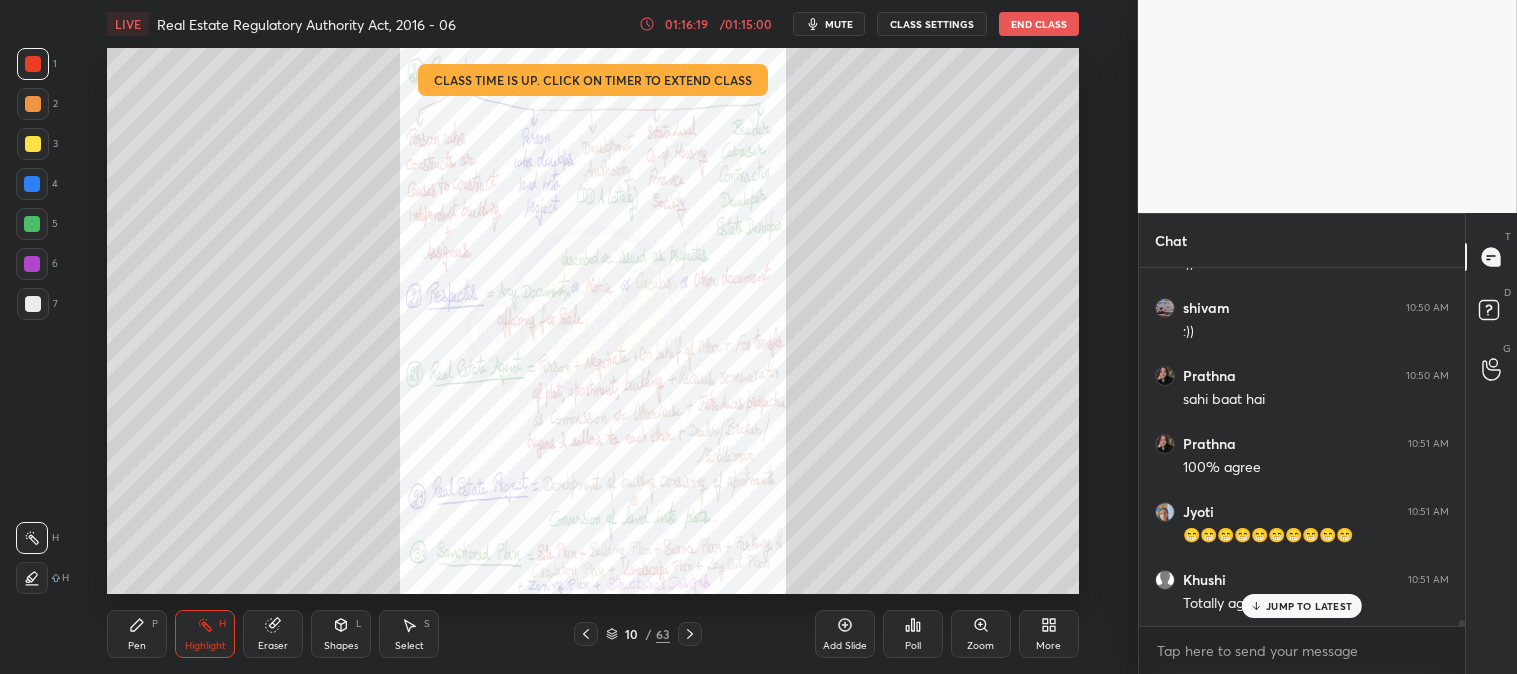 scroll, scrollTop: 20215, scrollLeft: 0, axis: vertical 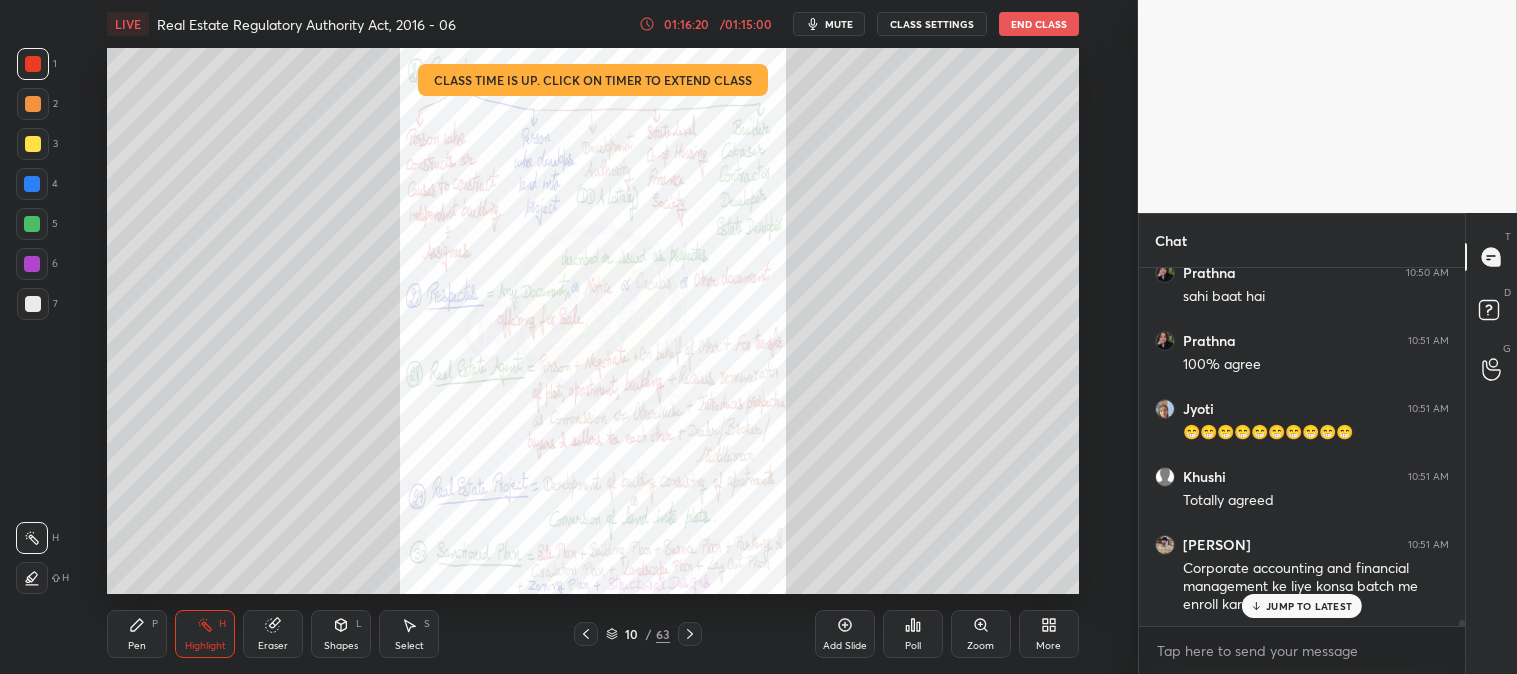 click on "JUMP TO LATEST" at bounding box center (1302, 606) 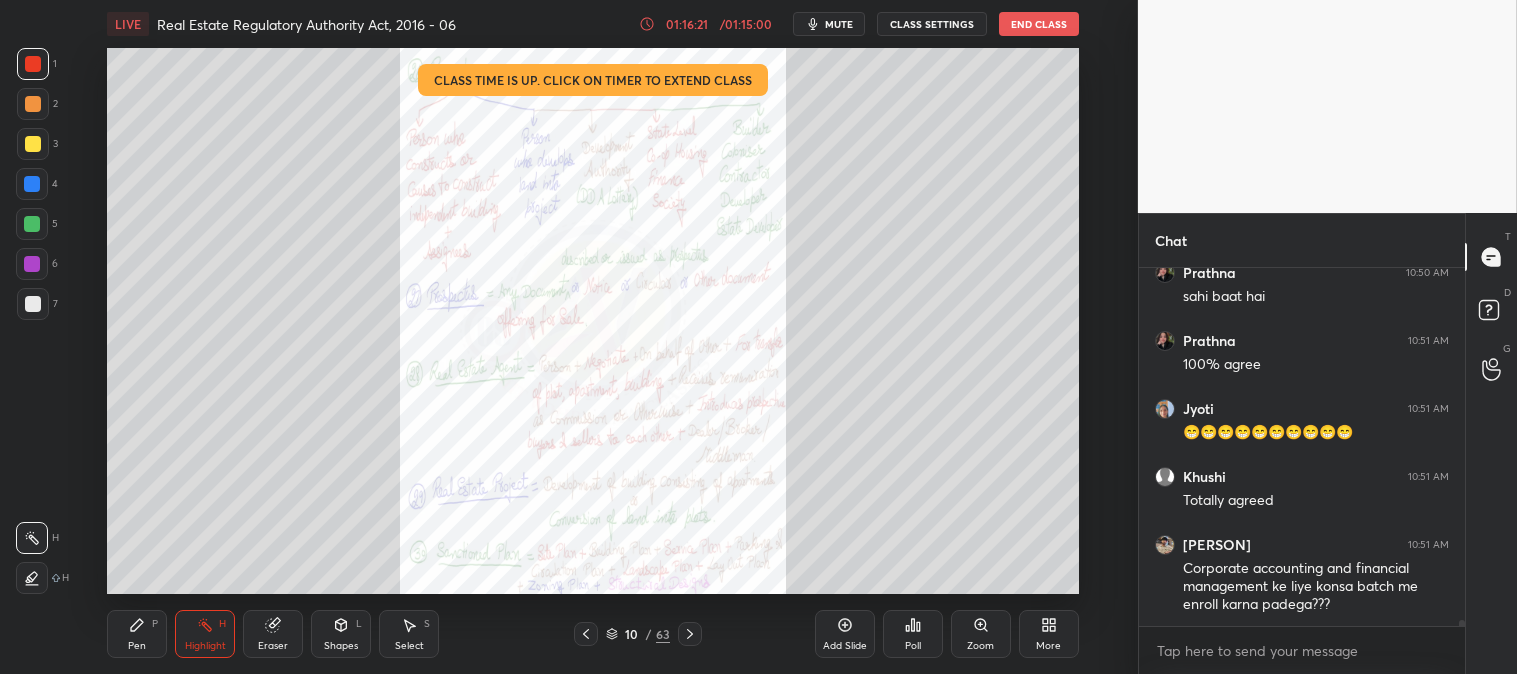 scroll, scrollTop: 20283, scrollLeft: 0, axis: vertical 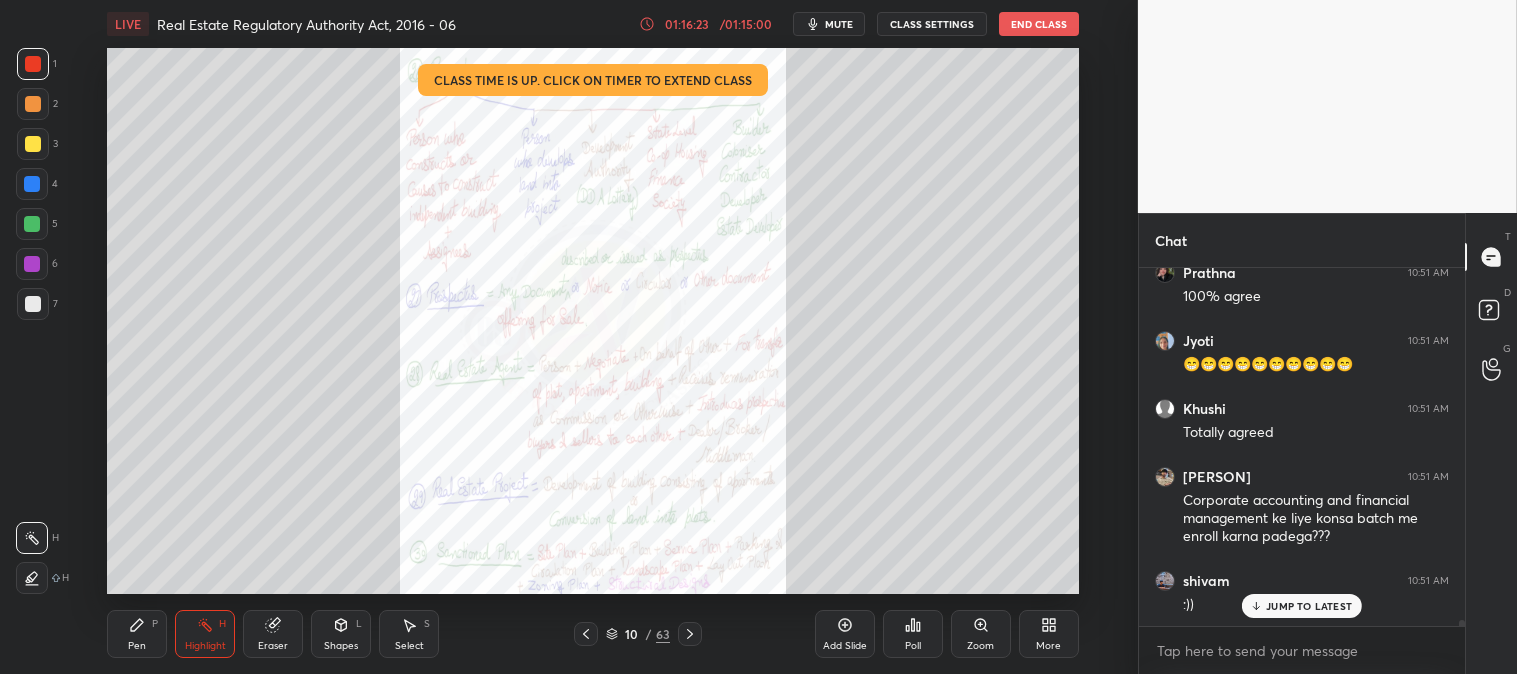 click 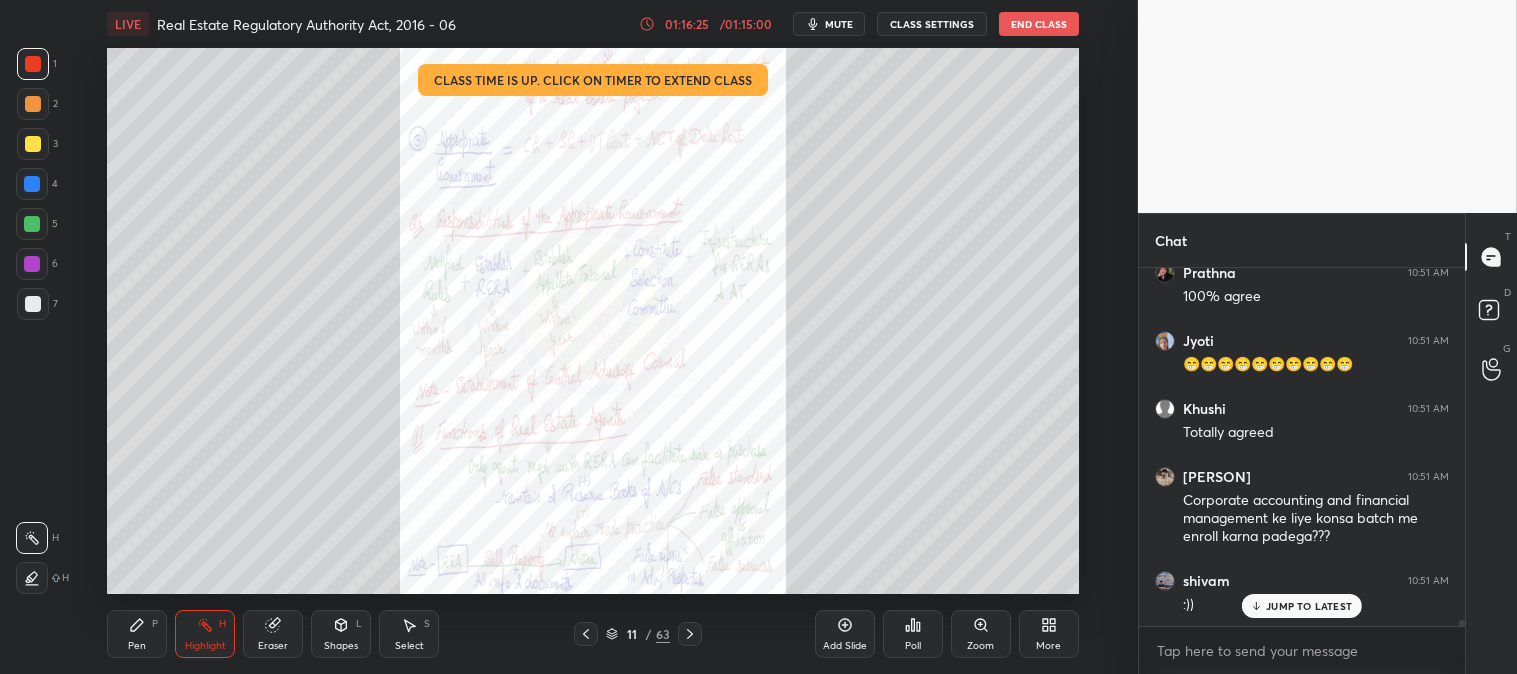 click 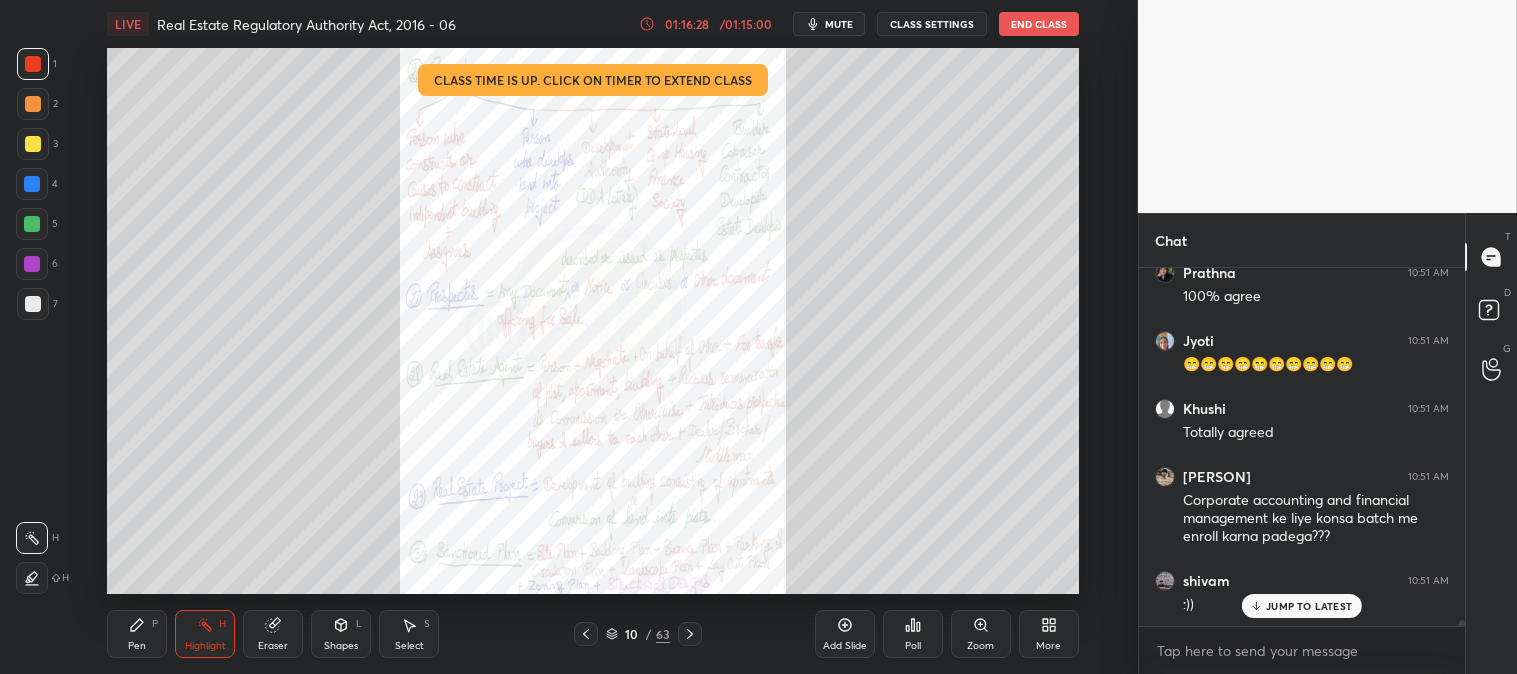 click on "JUMP TO LATEST" at bounding box center (1309, 606) 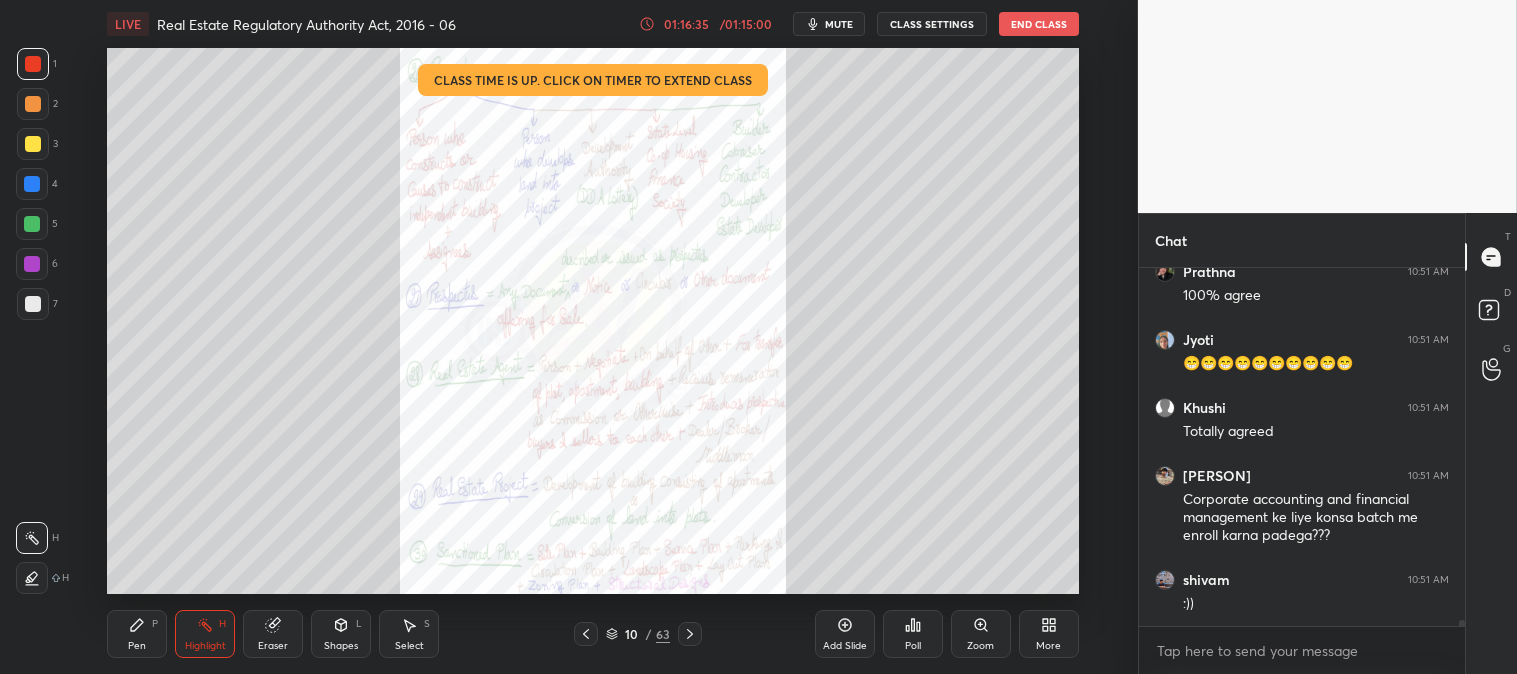 scroll, scrollTop: 20351, scrollLeft: 0, axis: vertical 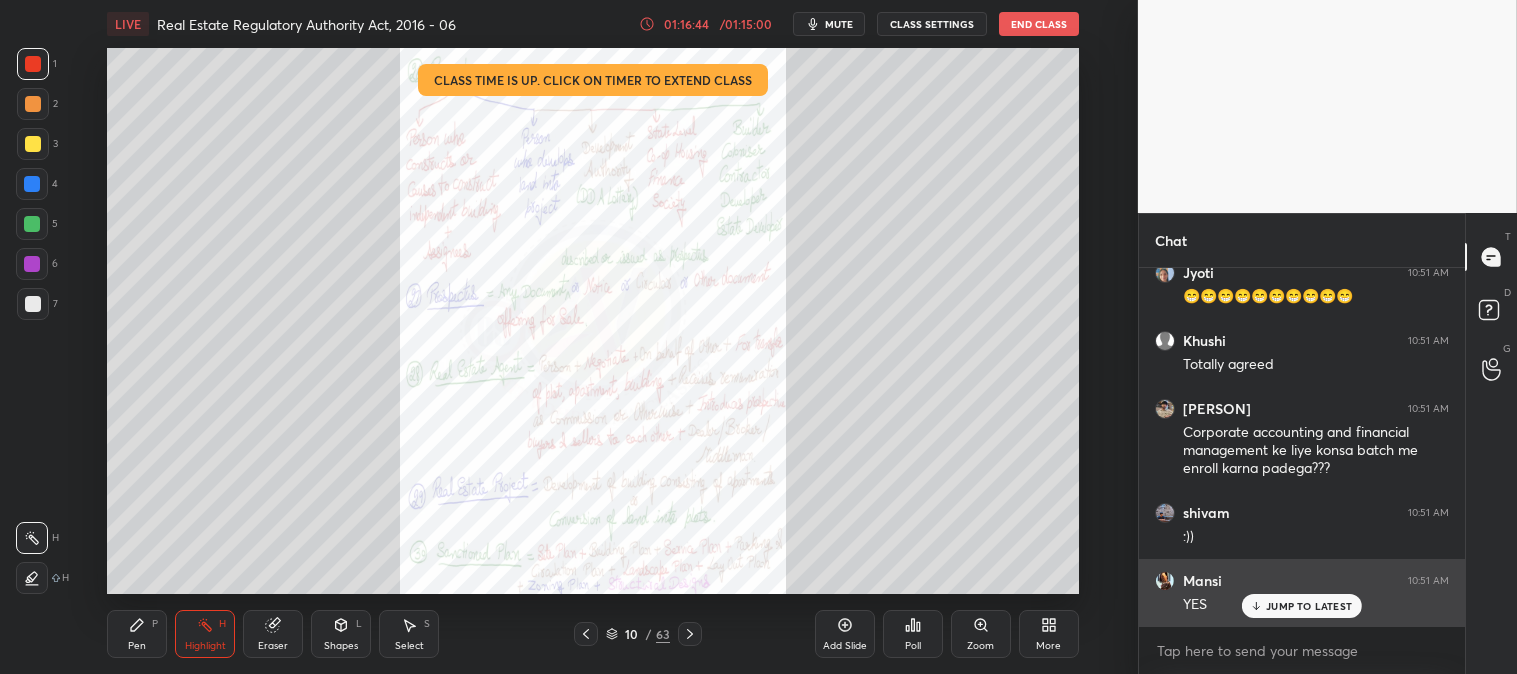 click on "JUMP TO LATEST" at bounding box center [1309, 606] 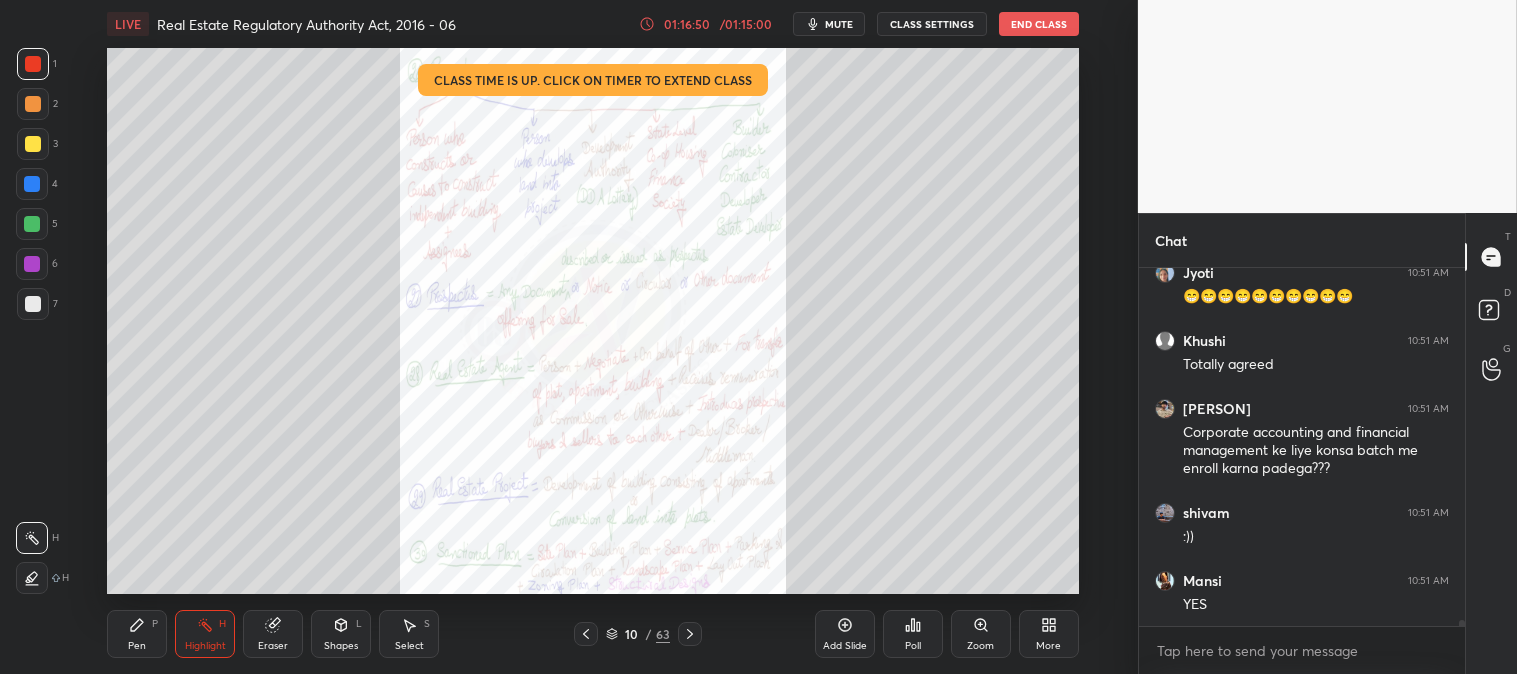 click 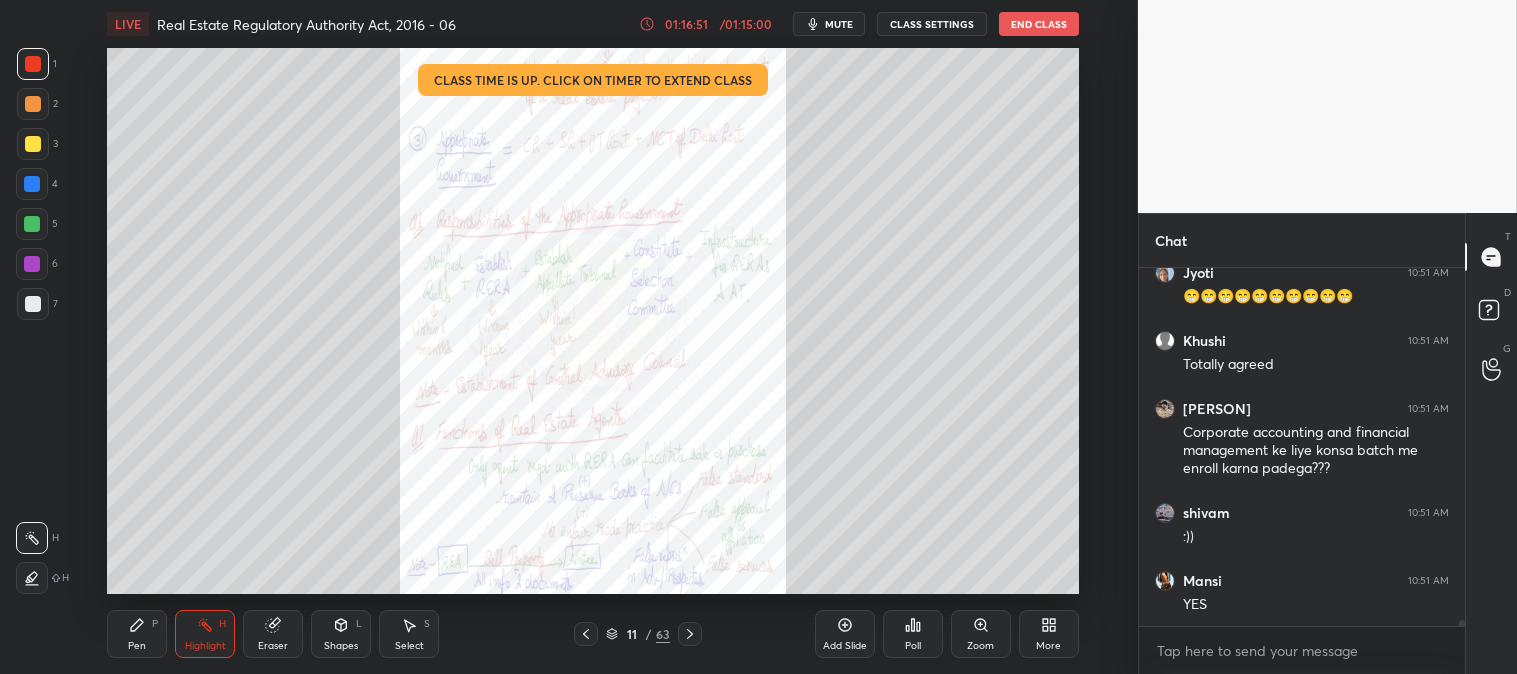 click 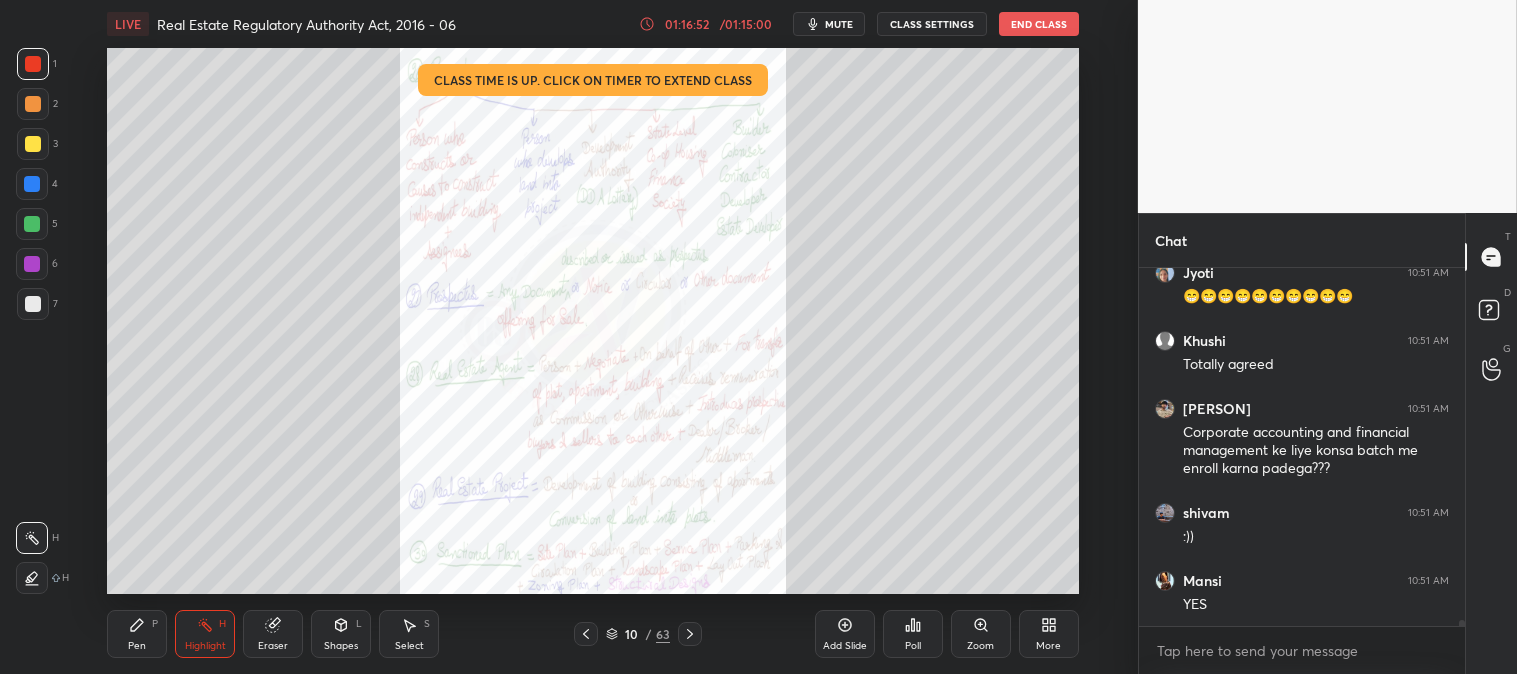 click on "mute" at bounding box center [839, 24] 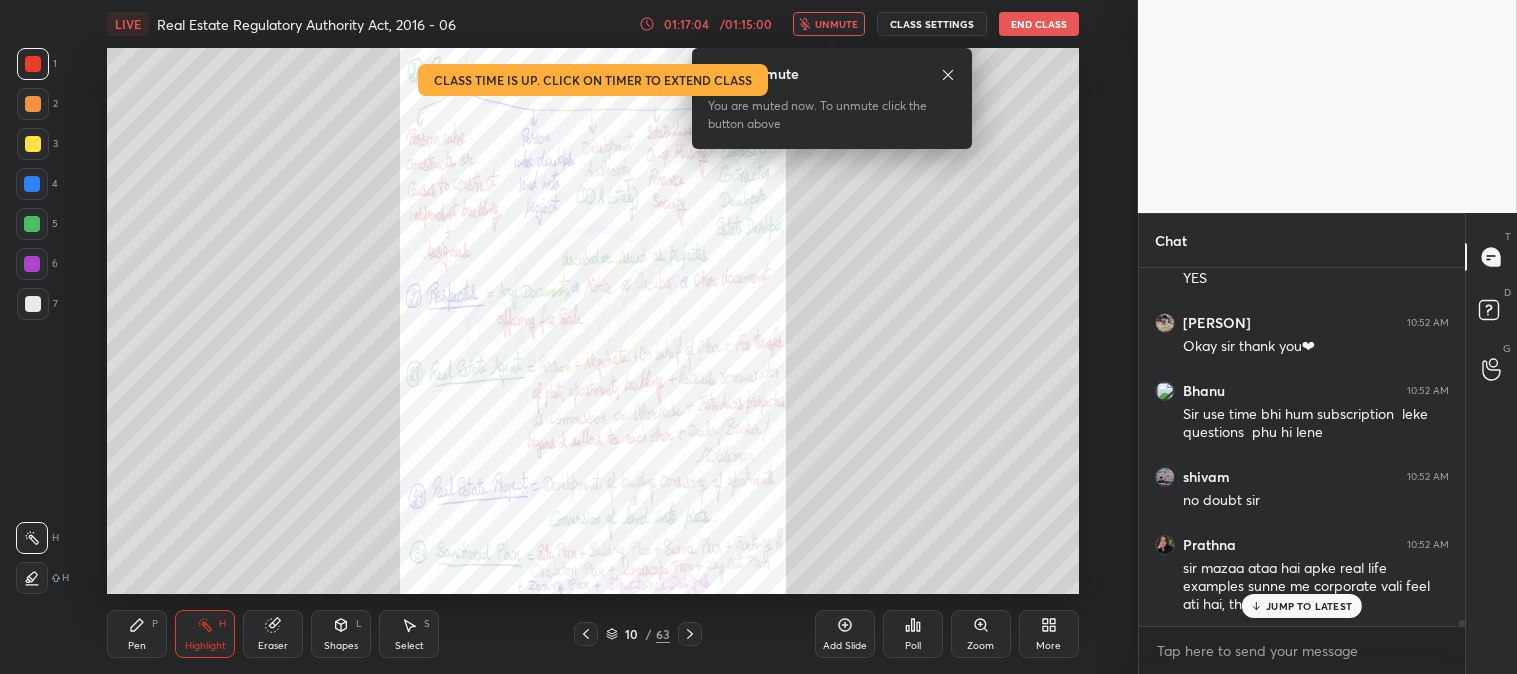 scroll, scrollTop: 20745, scrollLeft: 0, axis: vertical 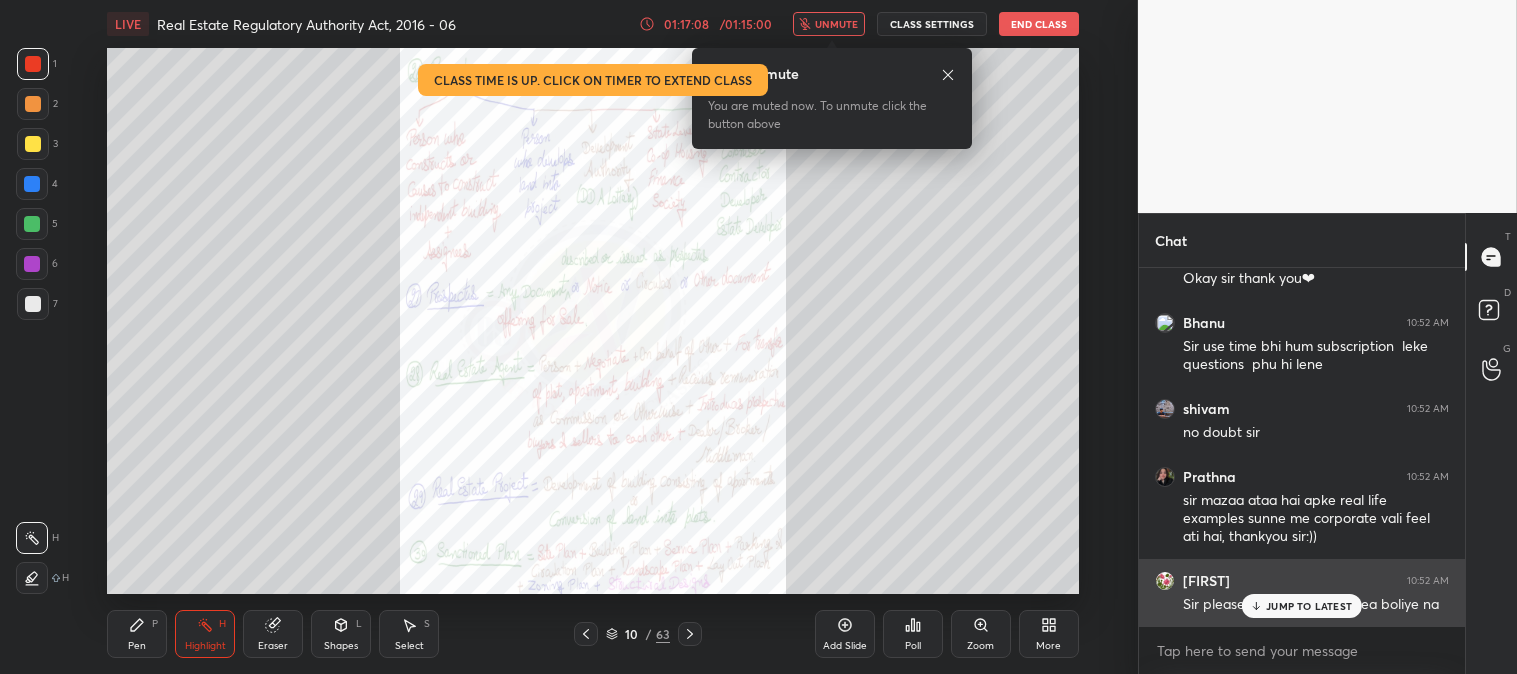 click on "JUMP TO LATEST" at bounding box center [1309, 606] 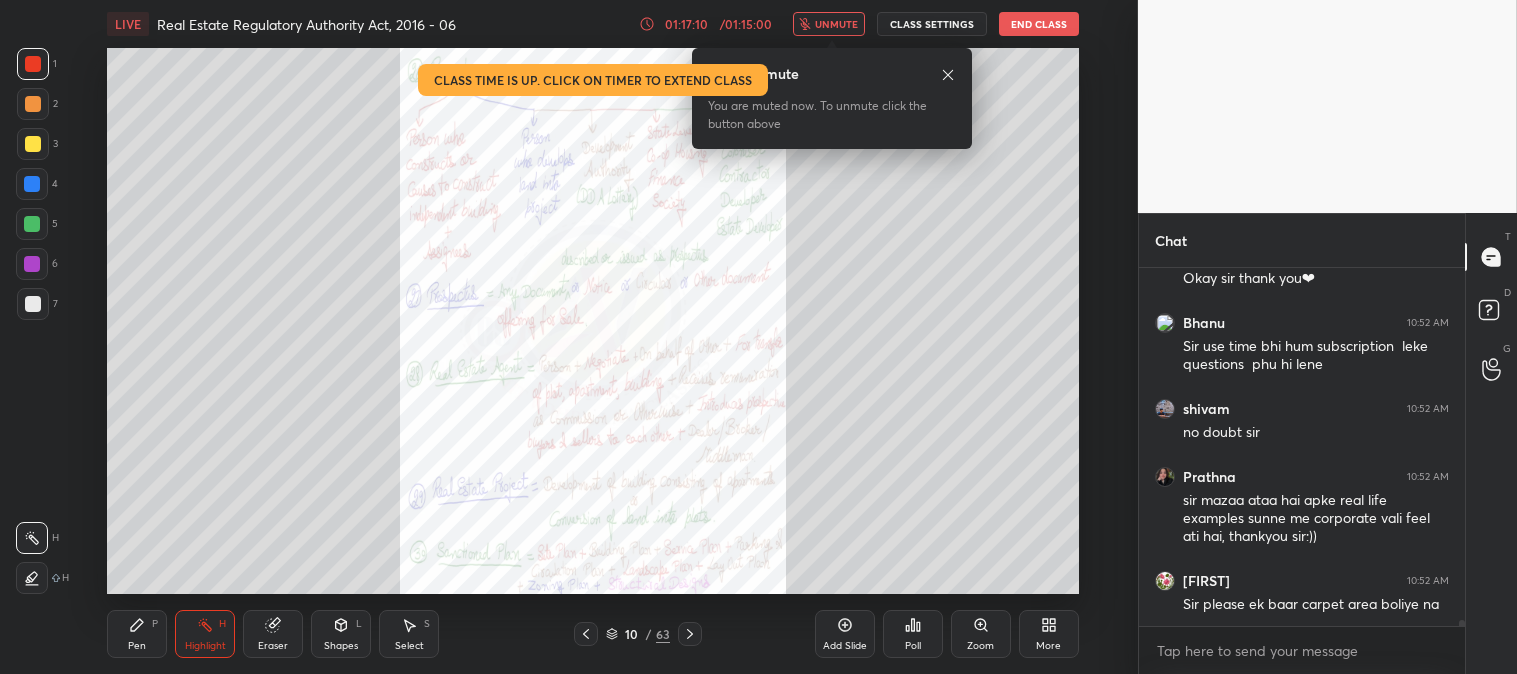 click on "unmute" at bounding box center [836, 24] 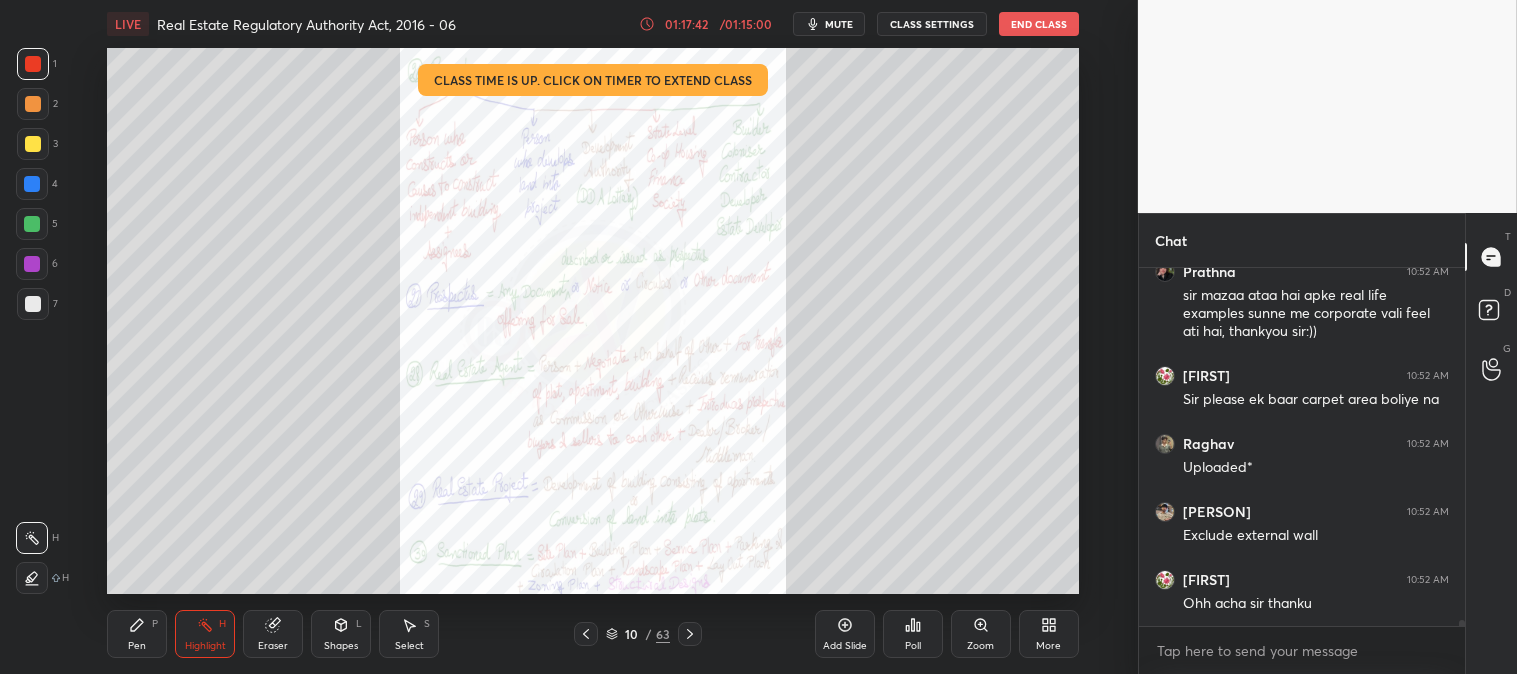scroll, scrollTop: 21017, scrollLeft: 0, axis: vertical 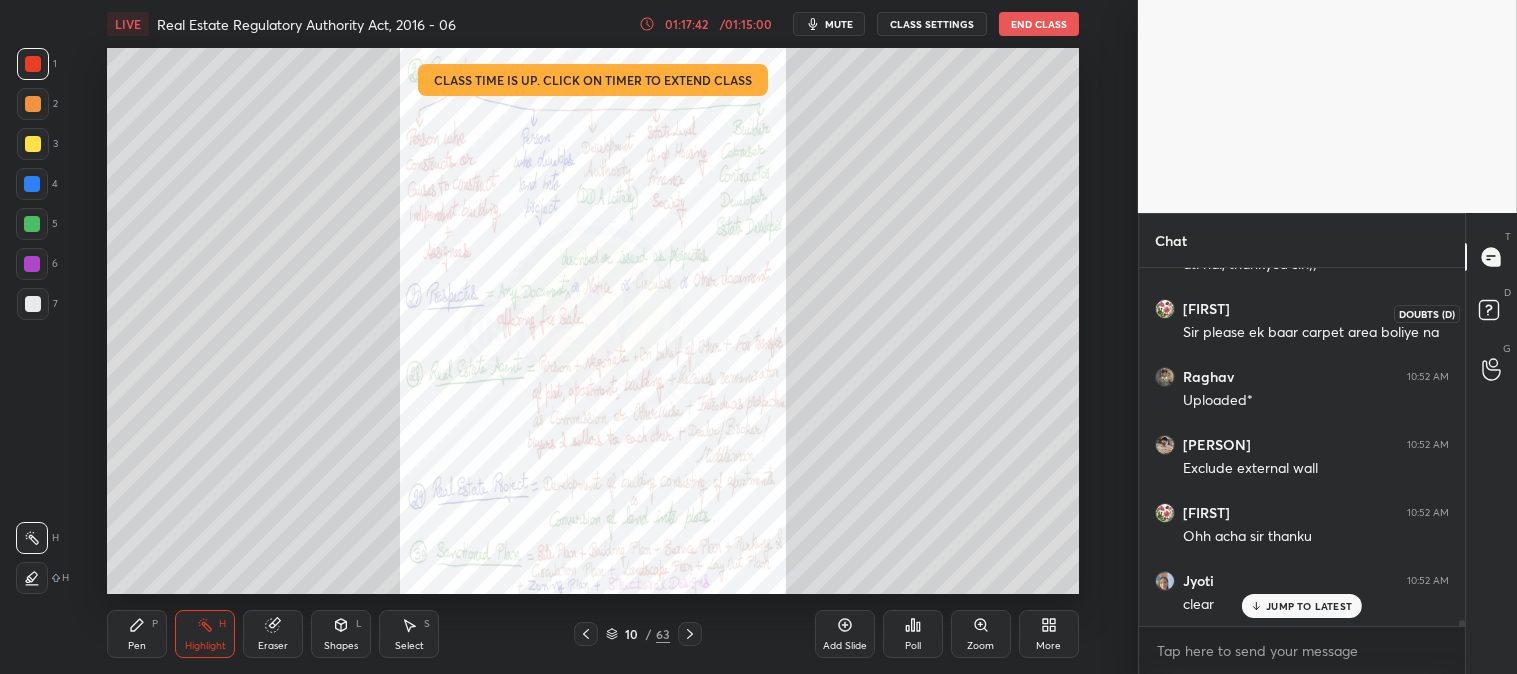 click 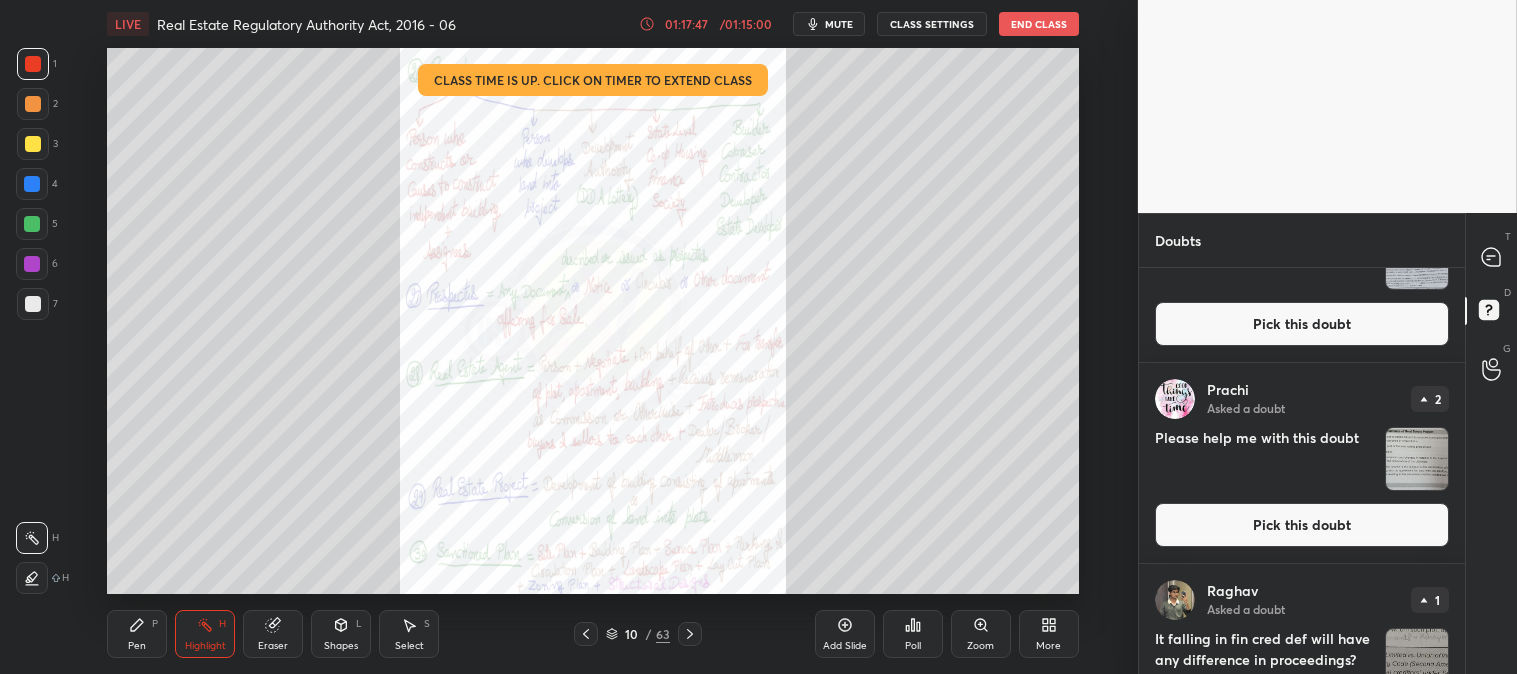 scroll, scrollTop: 0, scrollLeft: 0, axis: both 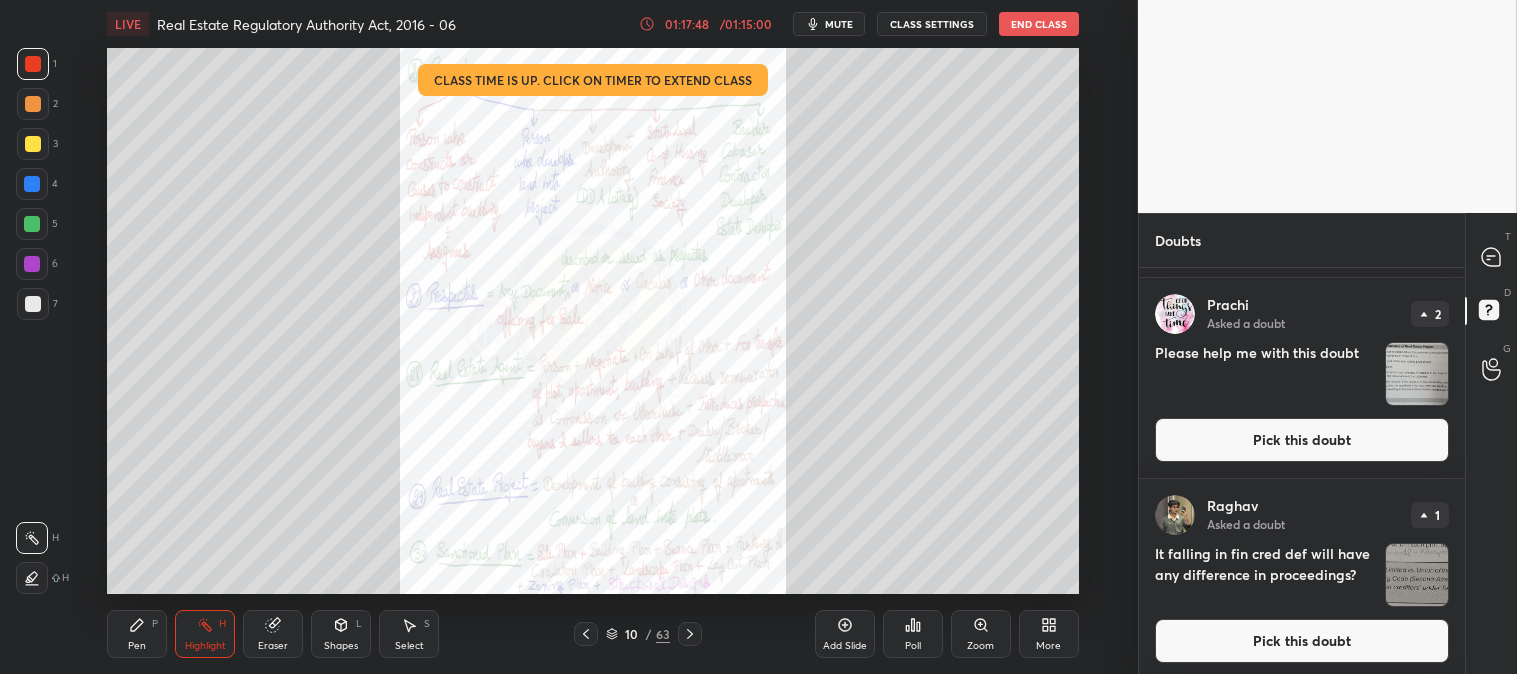 click on "Pick this doubt" at bounding box center (1302, 641) 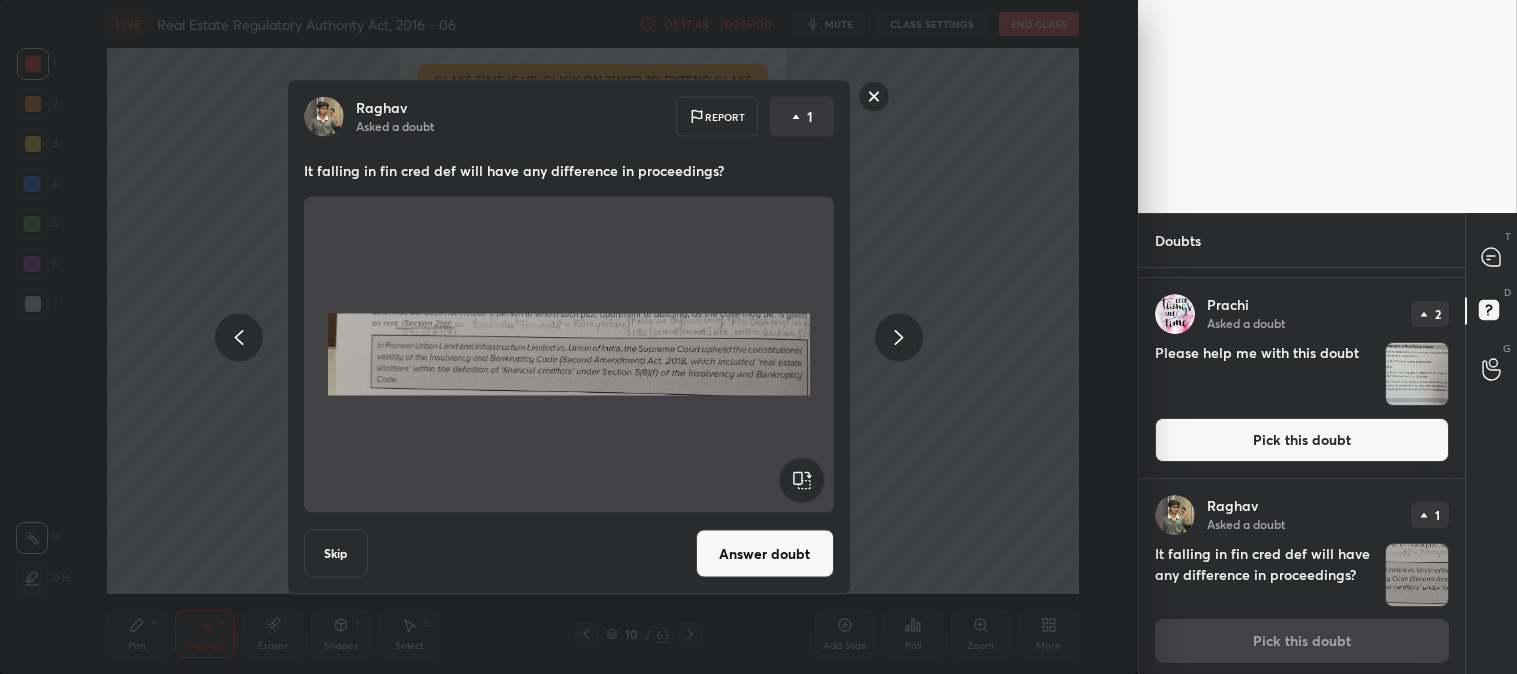 scroll, scrollTop: 196, scrollLeft: 0, axis: vertical 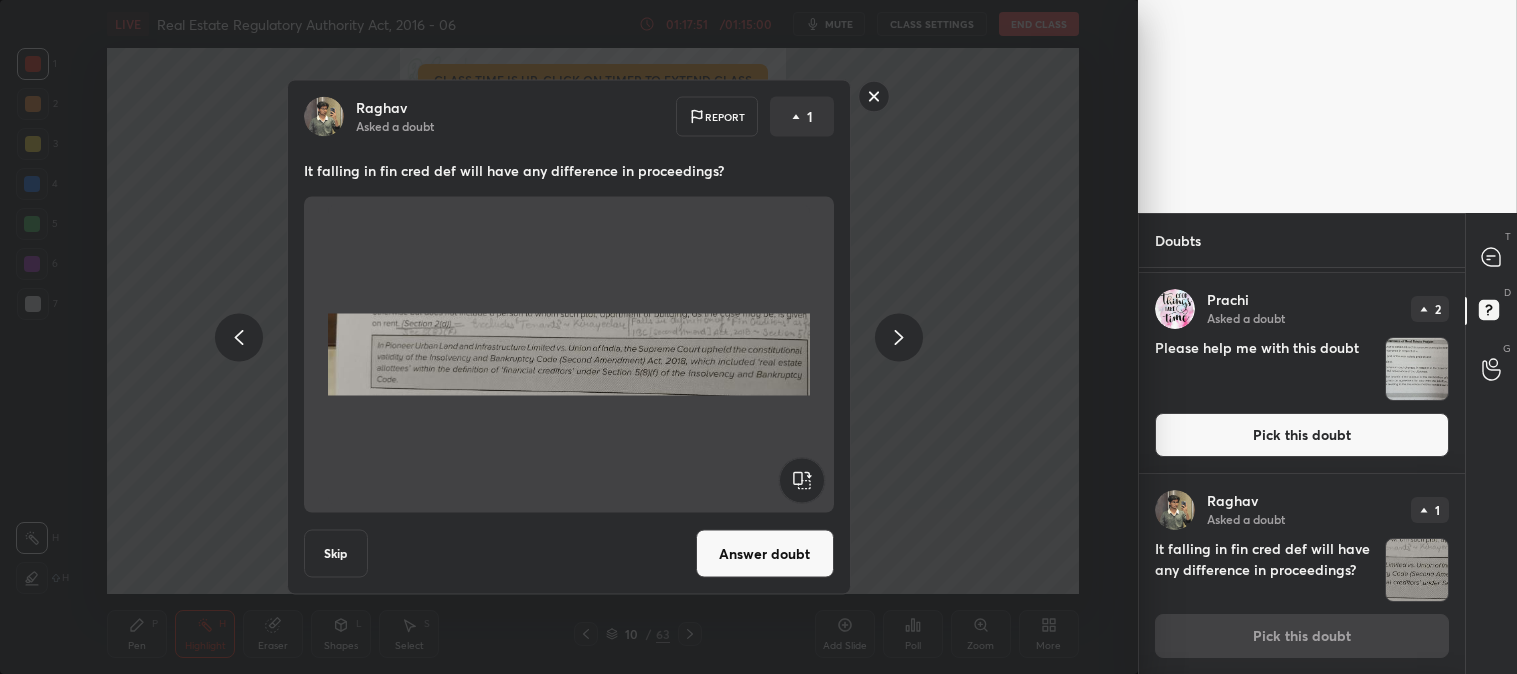 click on "Answer doubt" at bounding box center (765, 554) 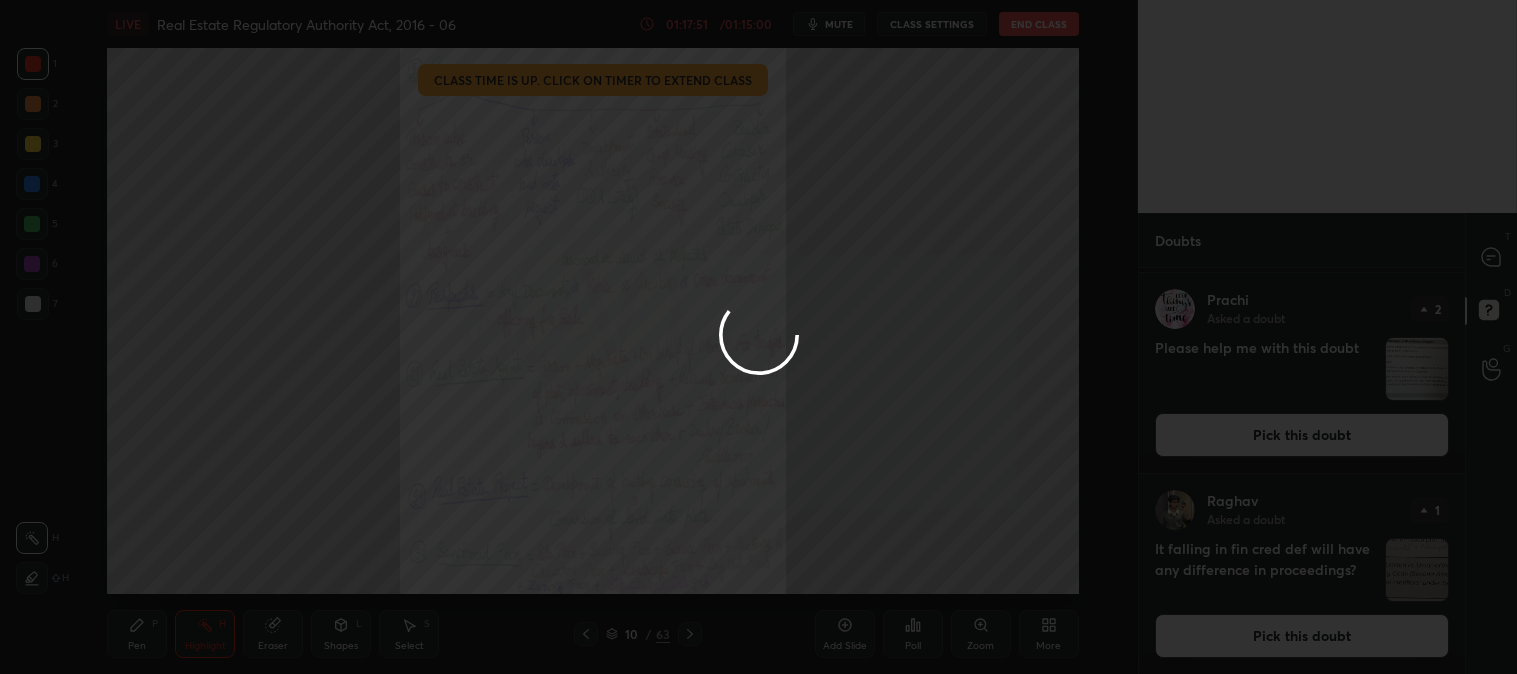 scroll, scrollTop: 0, scrollLeft: 0, axis: both 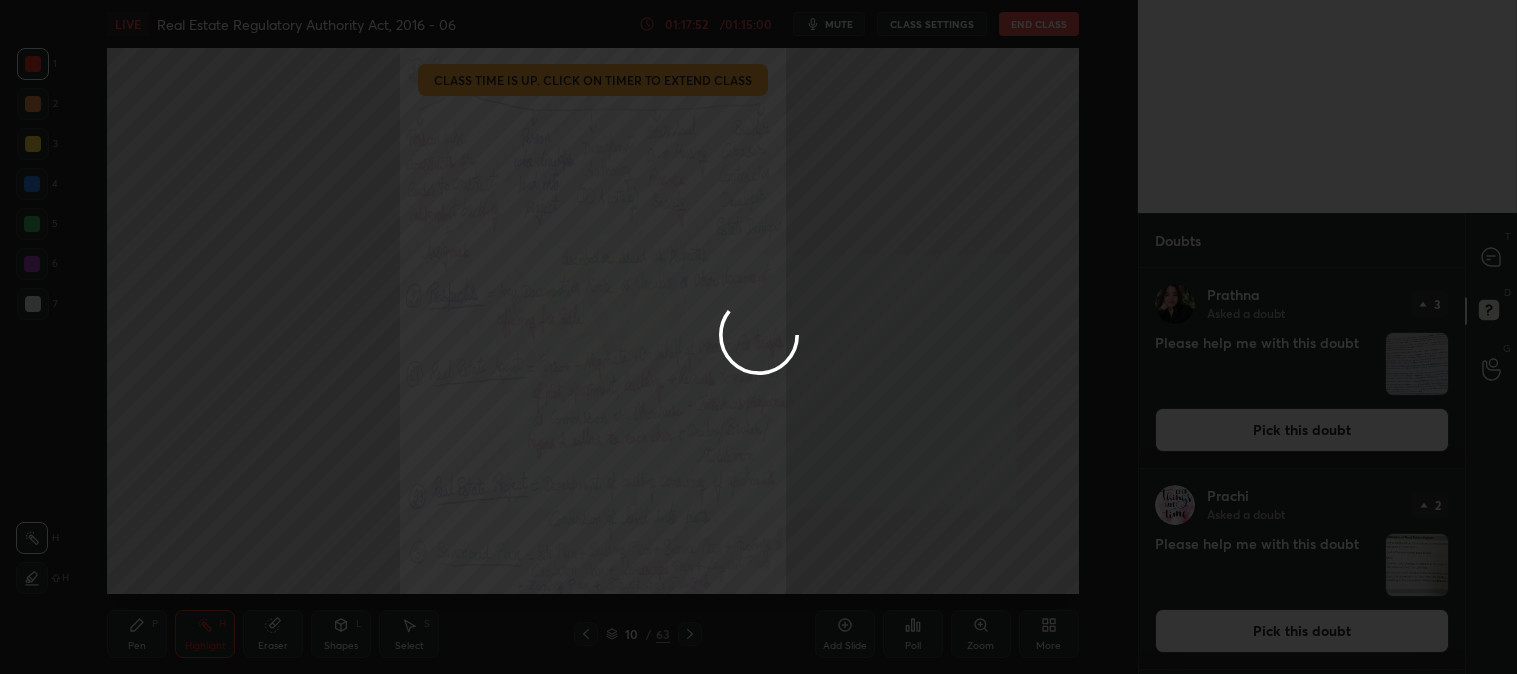 click at bounding box center [758, 337] 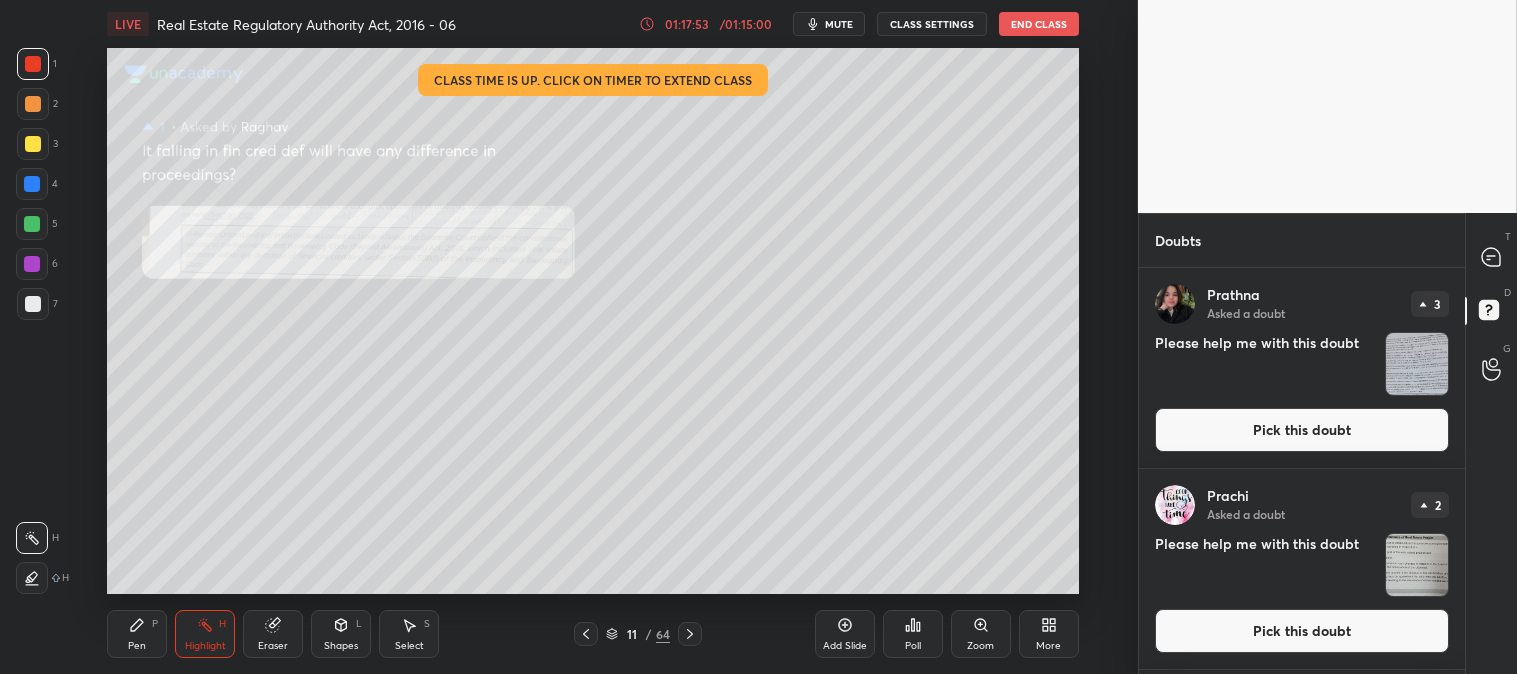 click on "Zoom" at bounding box center (981, 634) 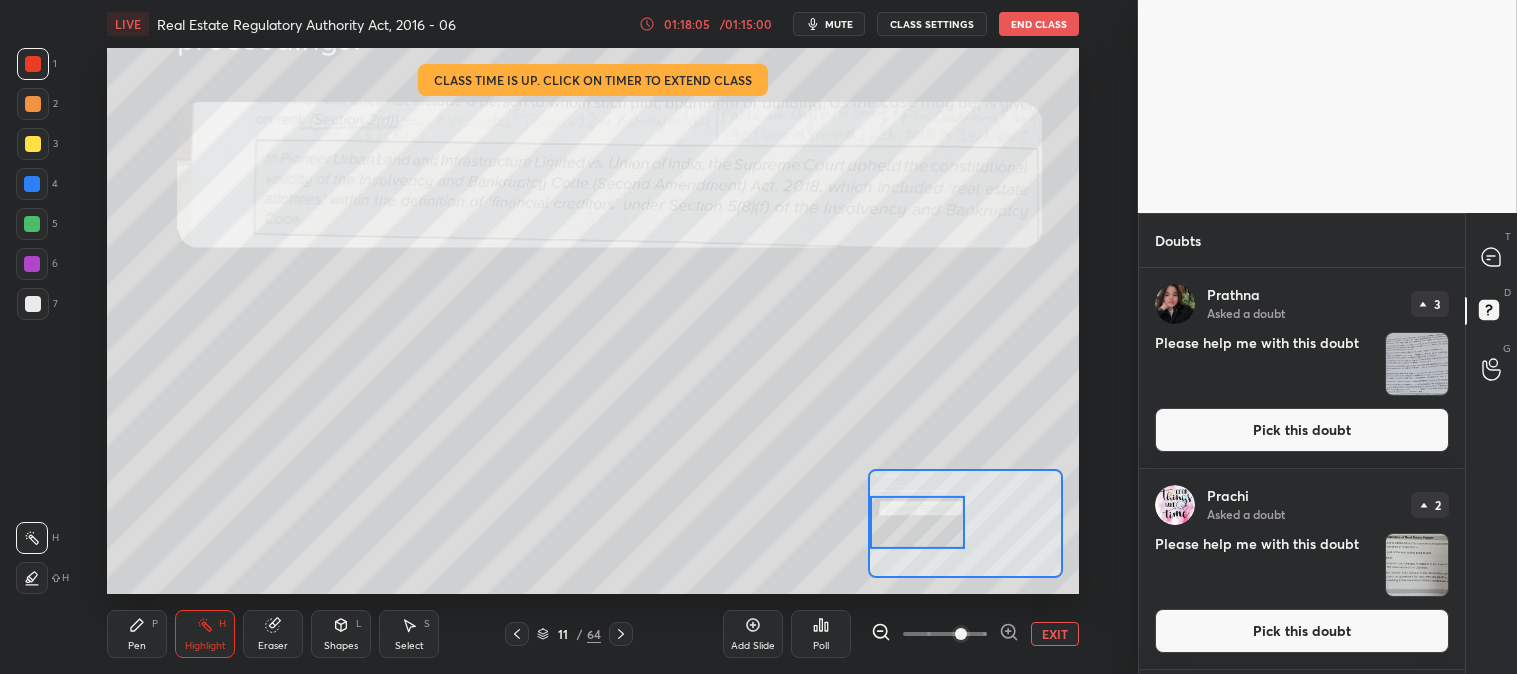 click on "Pen" at bounding box center (137, 646) 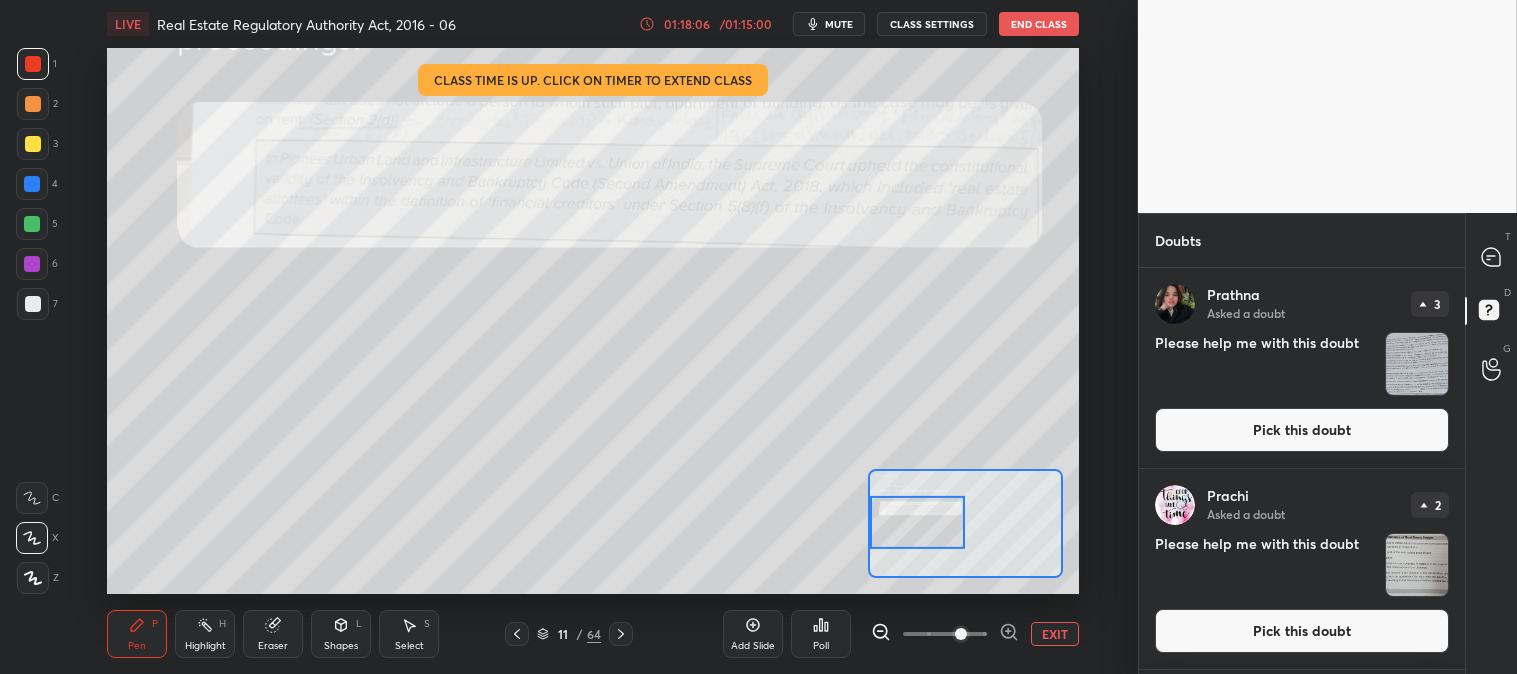 click on "3" at bounding box center [37, 148] 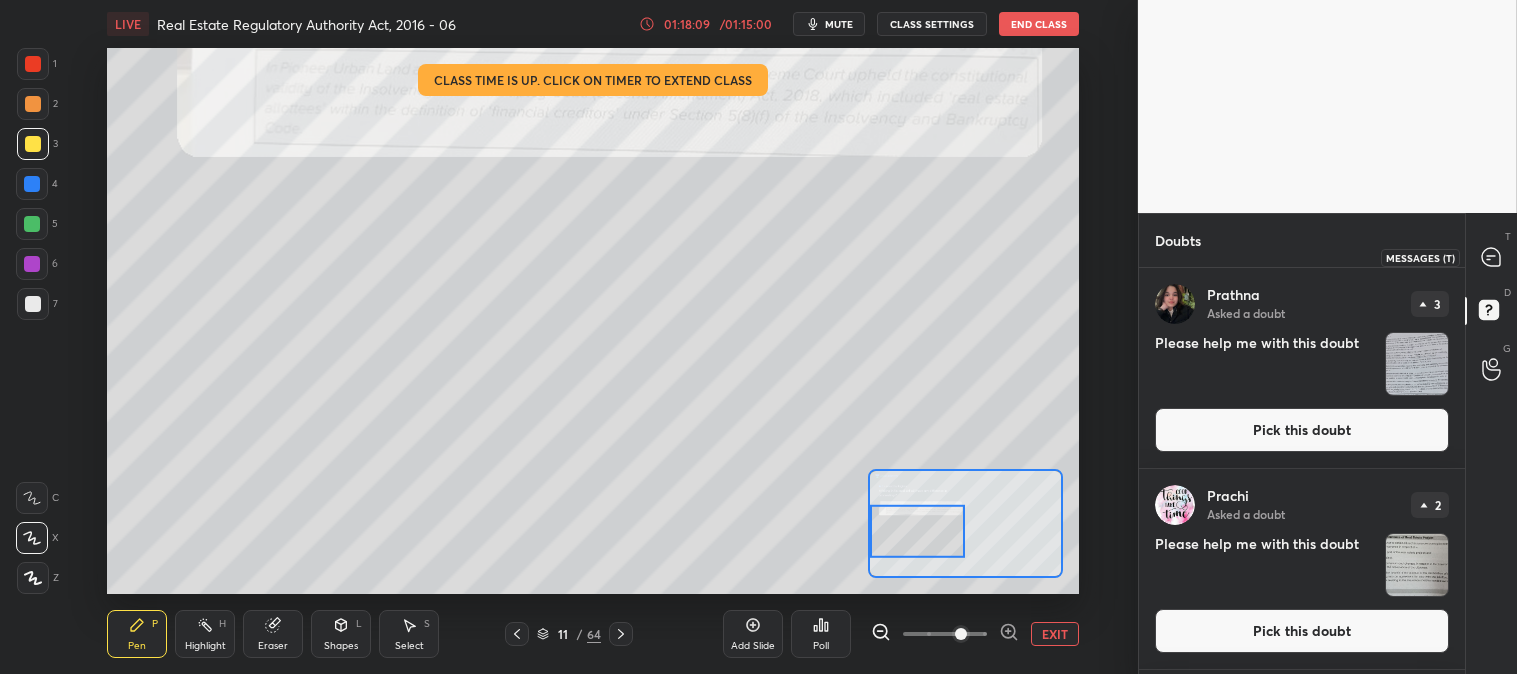 click 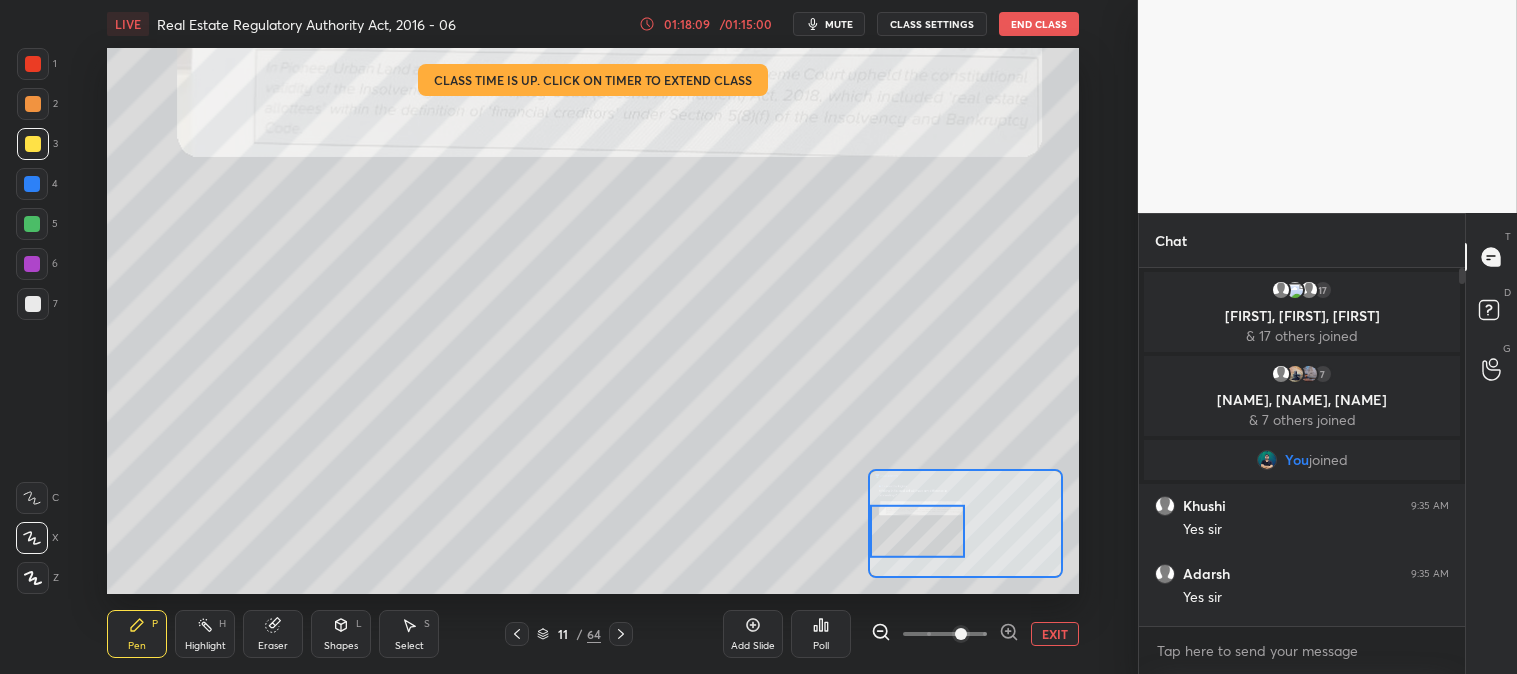 scroll, scrollTop: 21017, scrollLeft: 0, axis: vertical 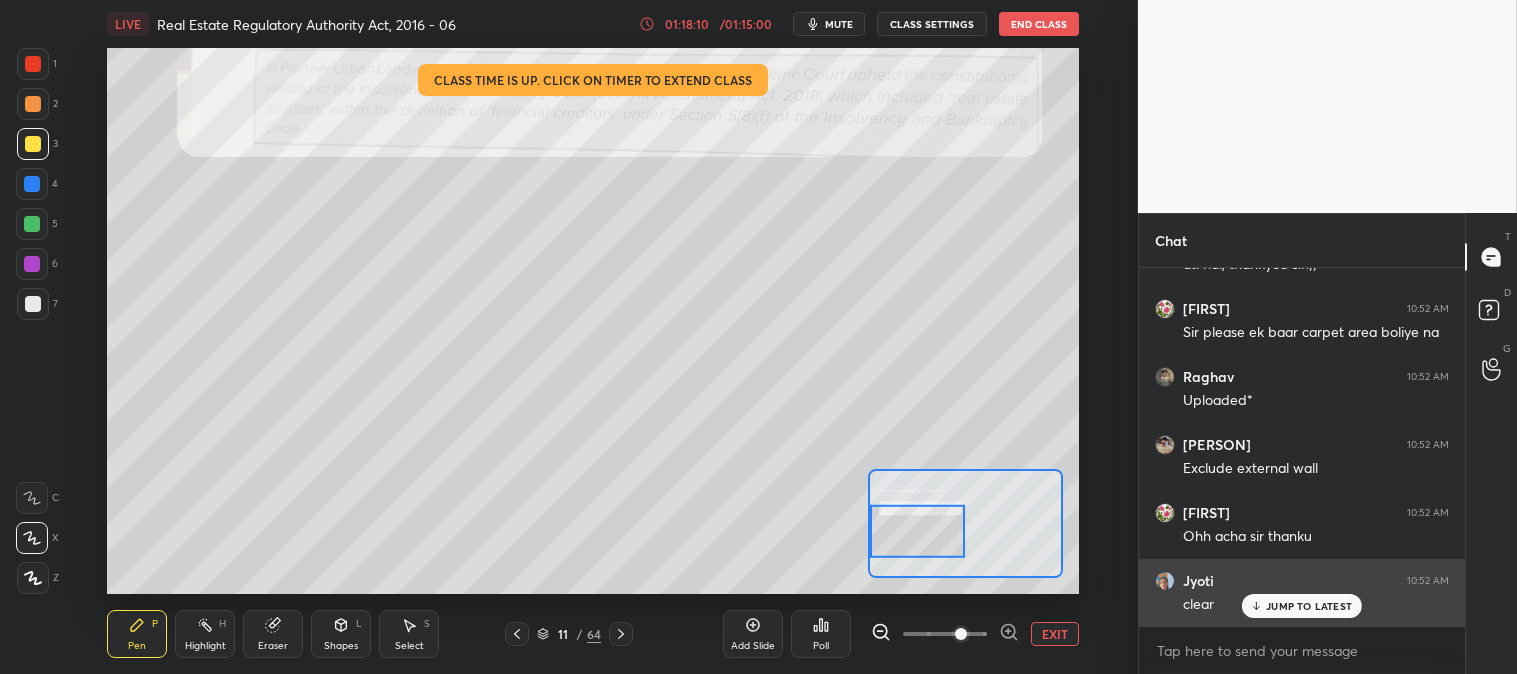click on "JUMP TO LATEST" at bounding box center [1309, 606] 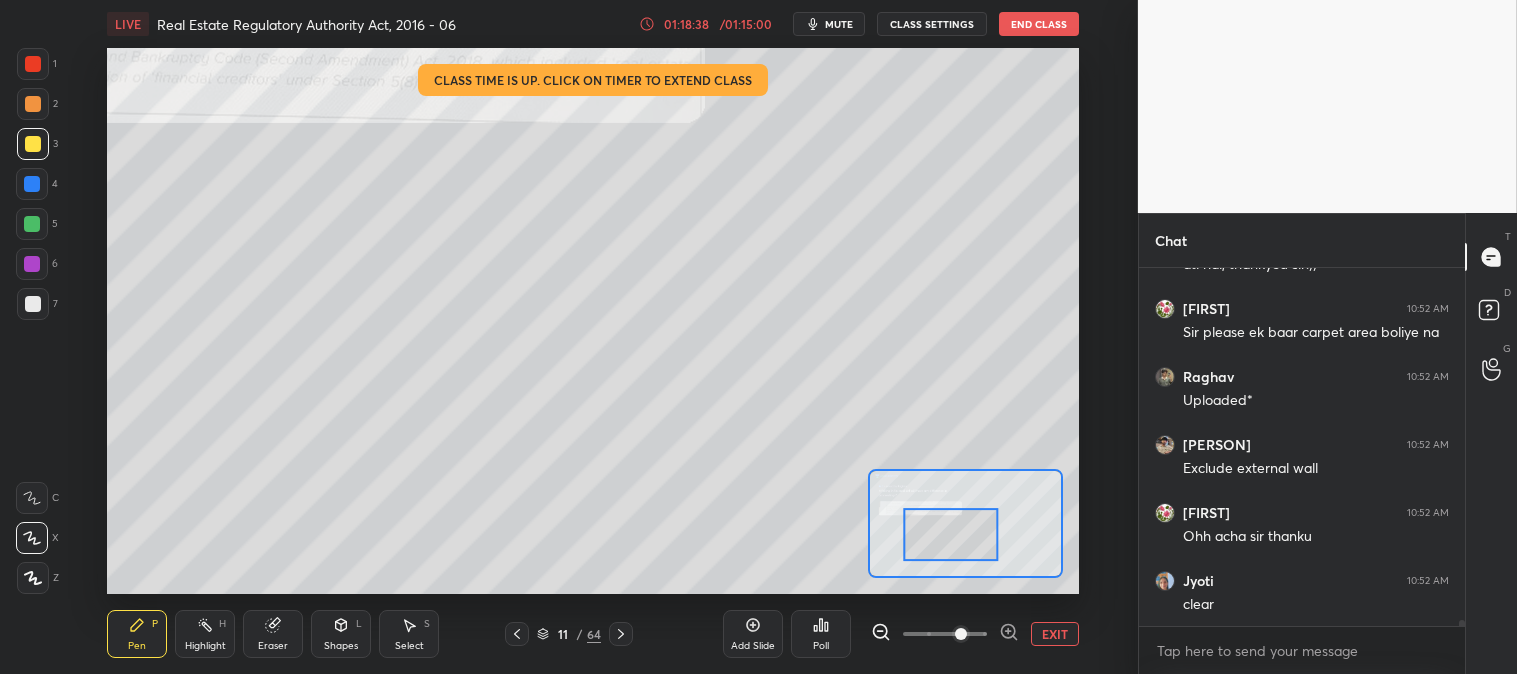 click at bounding box center (33, 304) 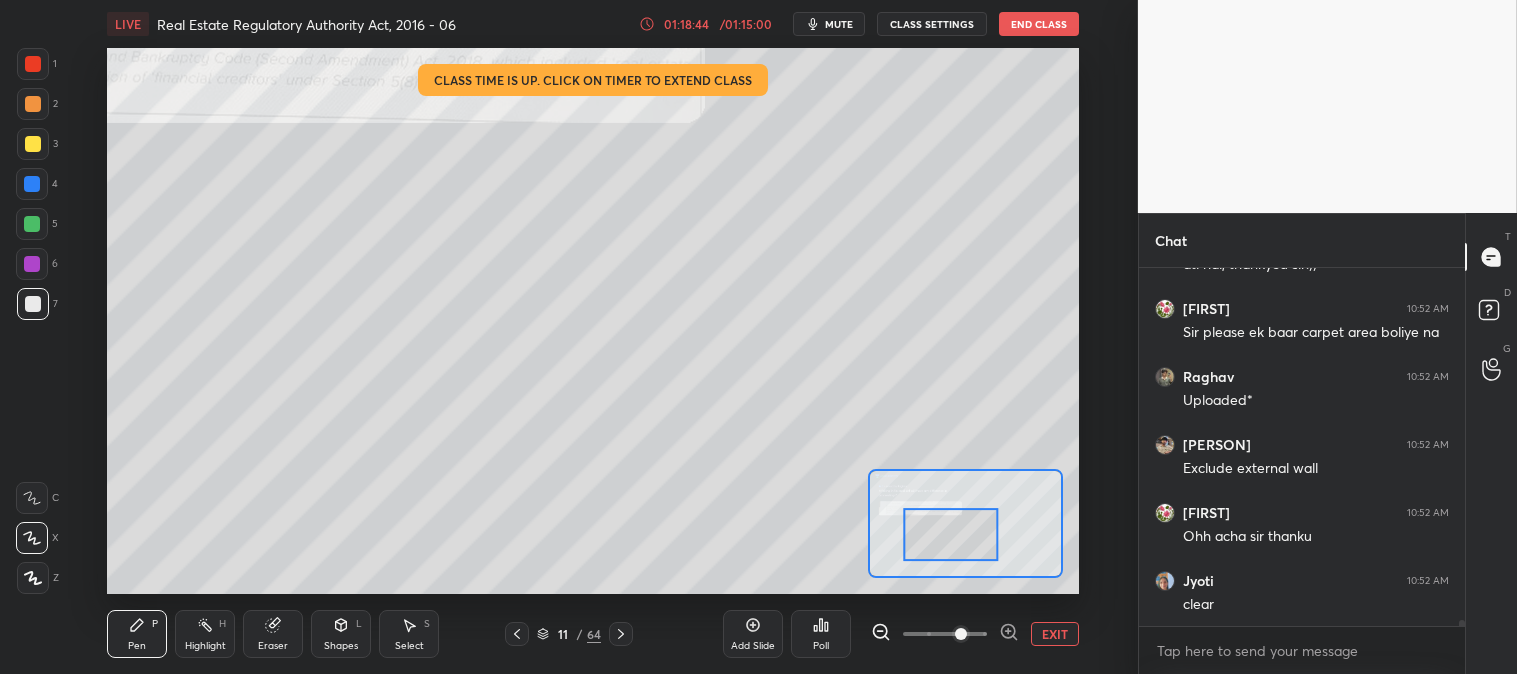 scroll, scrollTop: 21090, scrollLeft: 0, axis: vertical 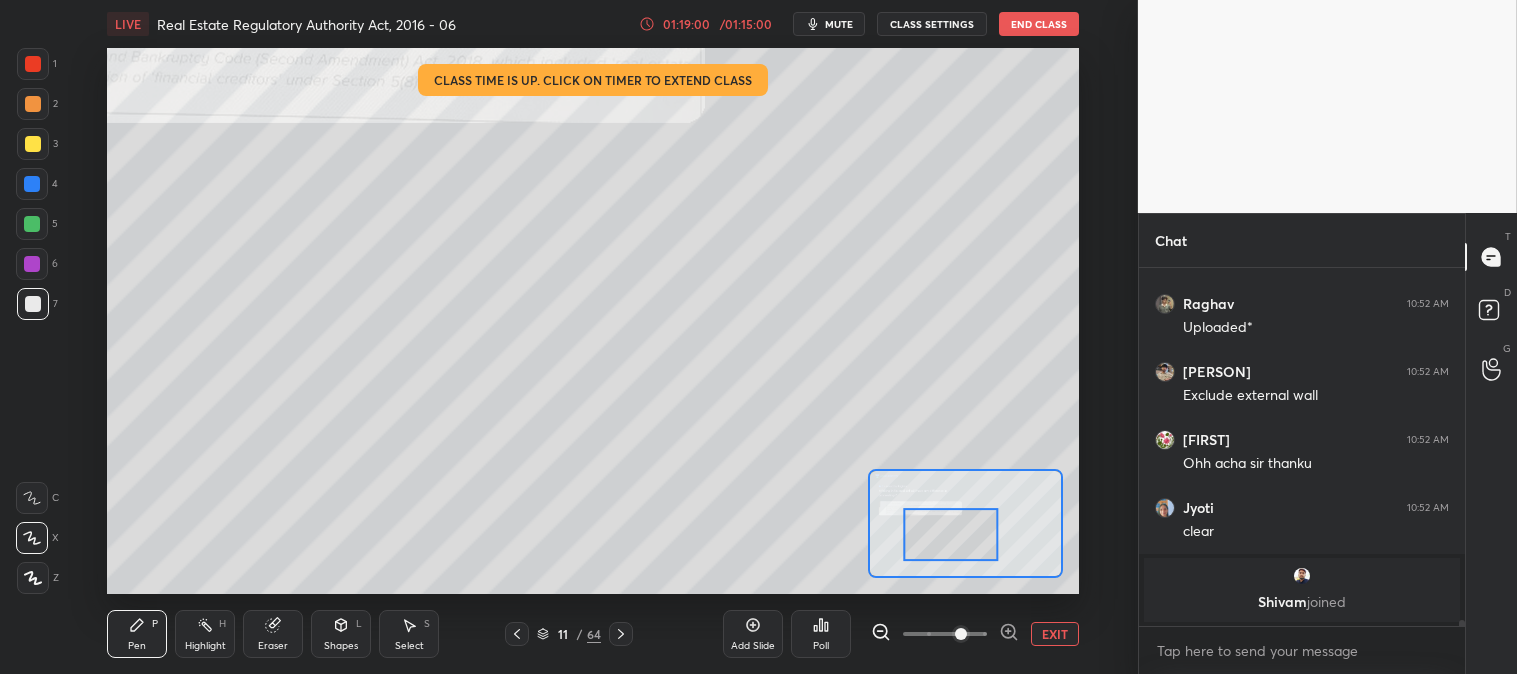 click on "EXIT" at bounding box center [1055, 634] 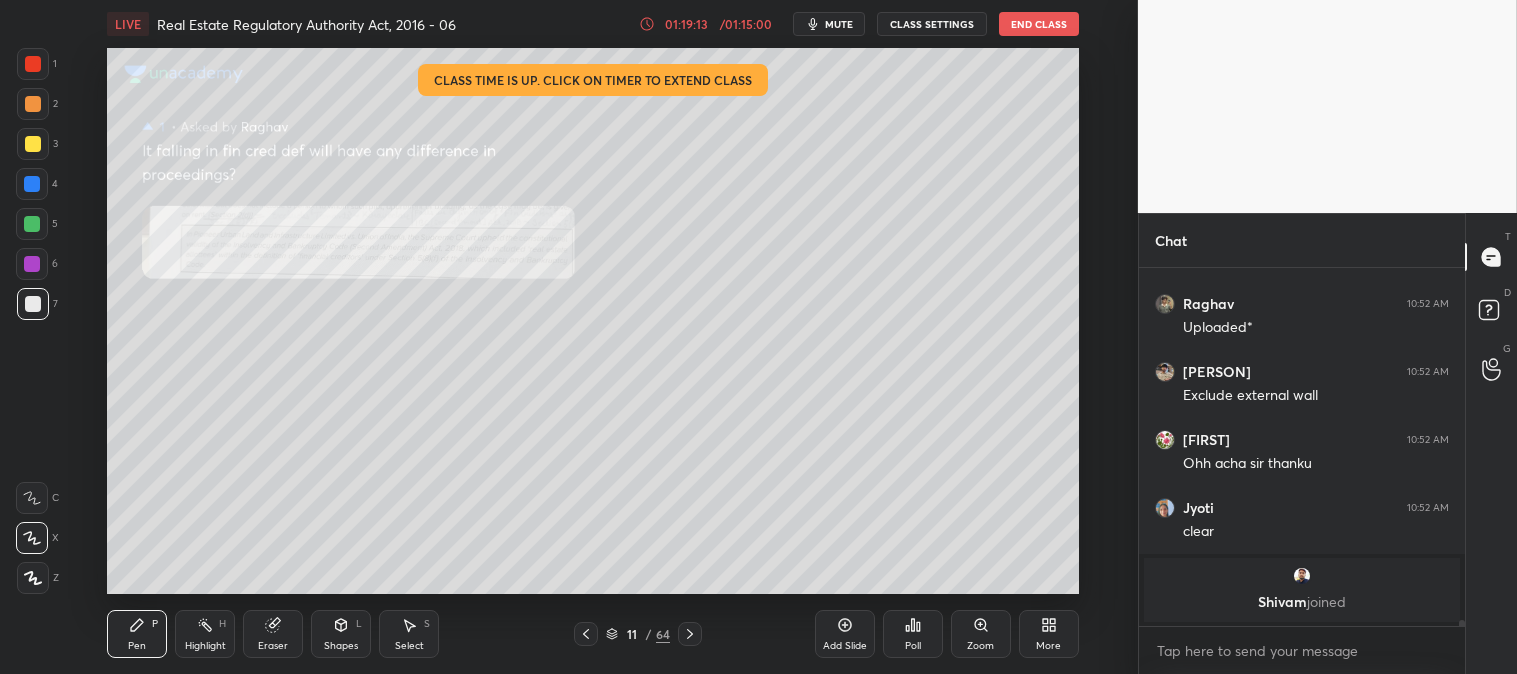 click on "01:19:13" at bounding box center [687, 24] 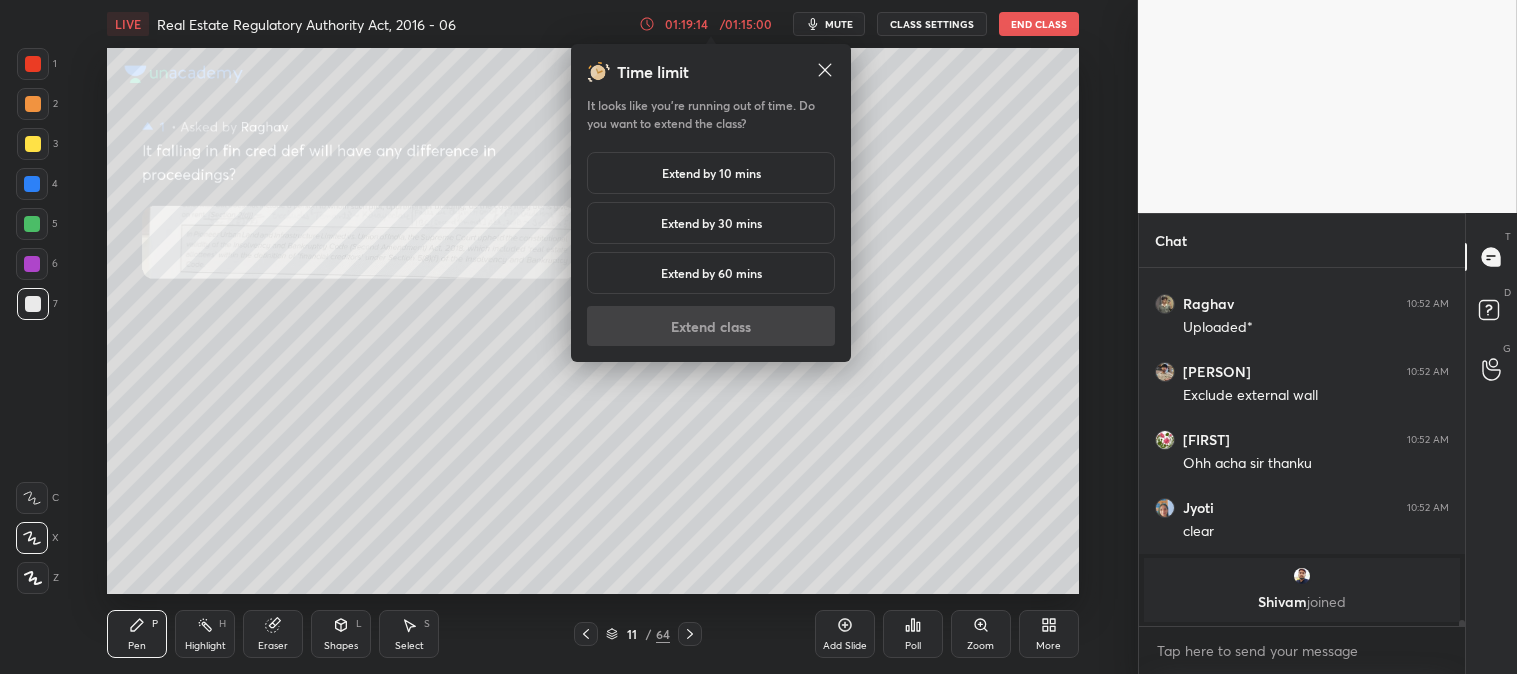 click on "Extend by 10 mins" at bounding box center [711, 173] 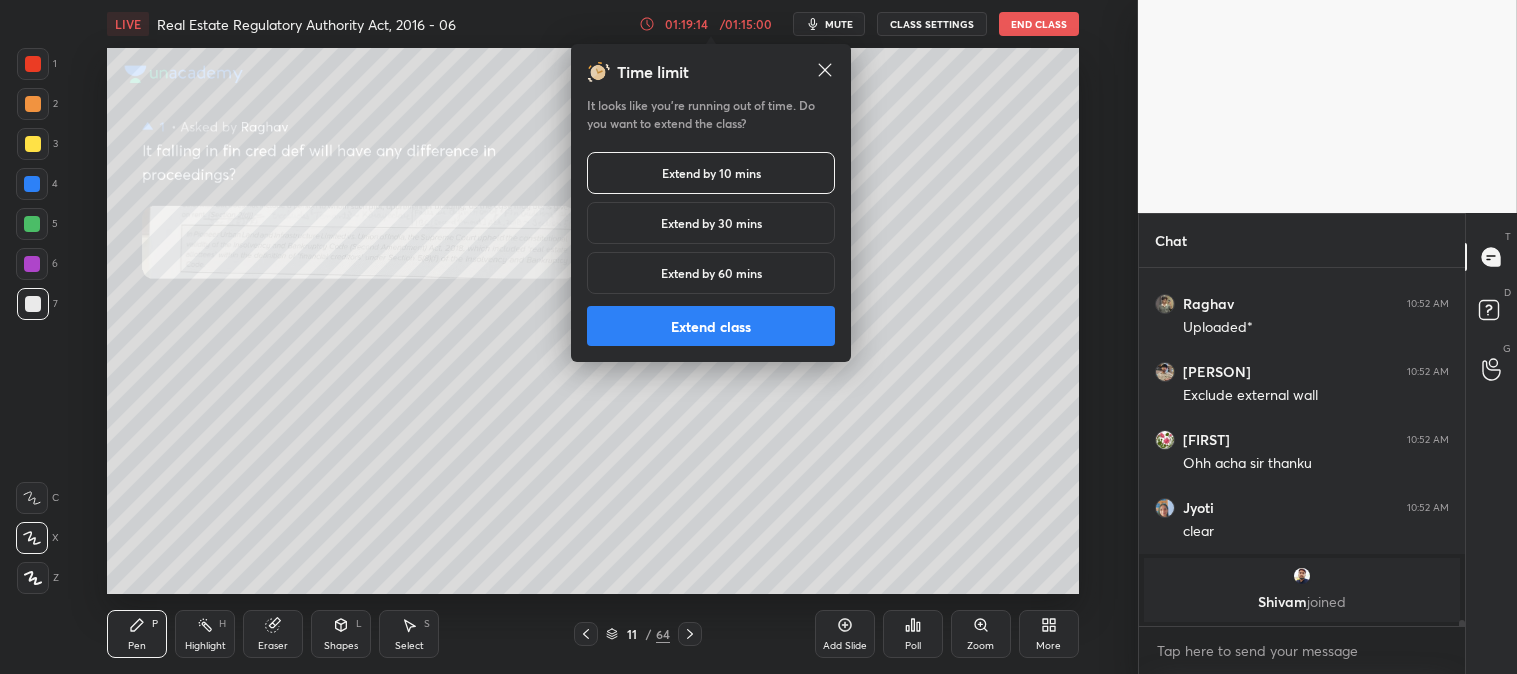 click on "Extend class" at bounding box center (711, 326) 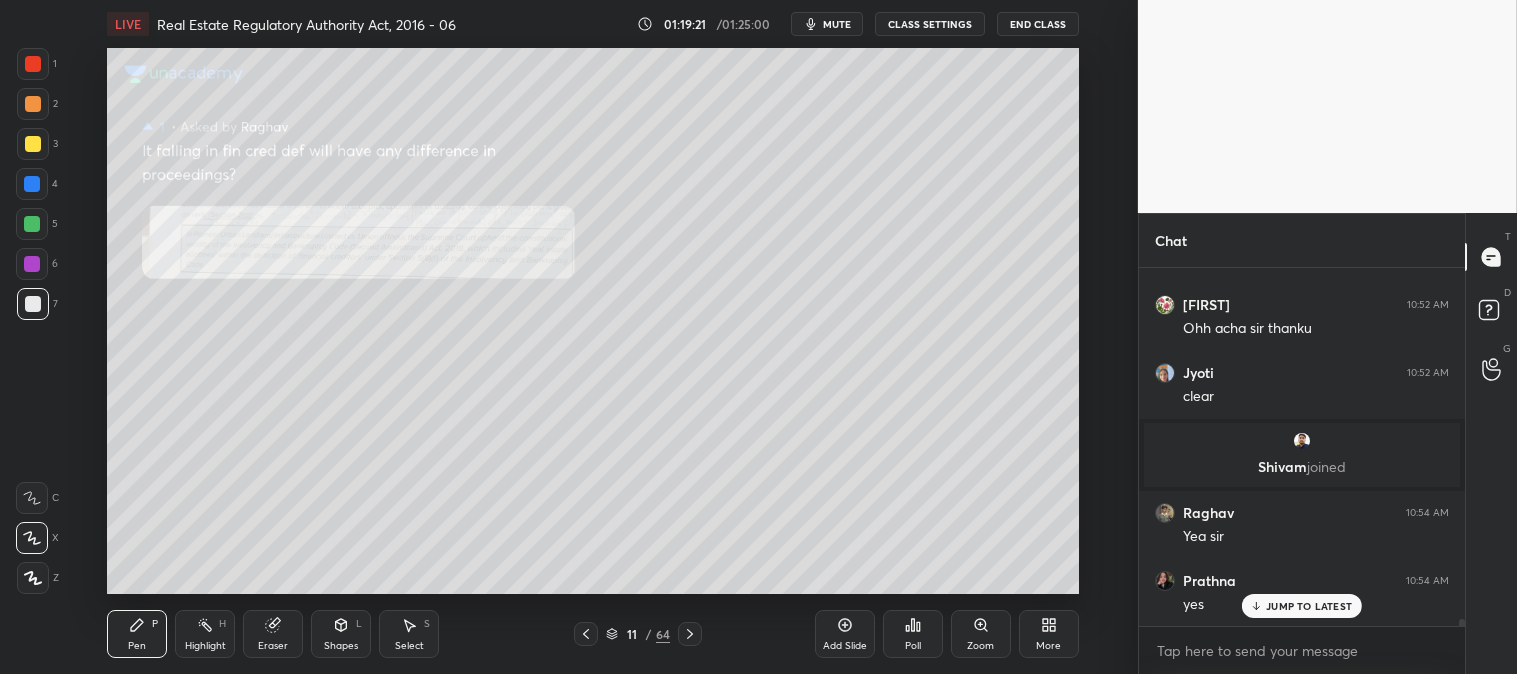 scroll, scrollTop: 17745, scrollLeft: 0, axis: vertical 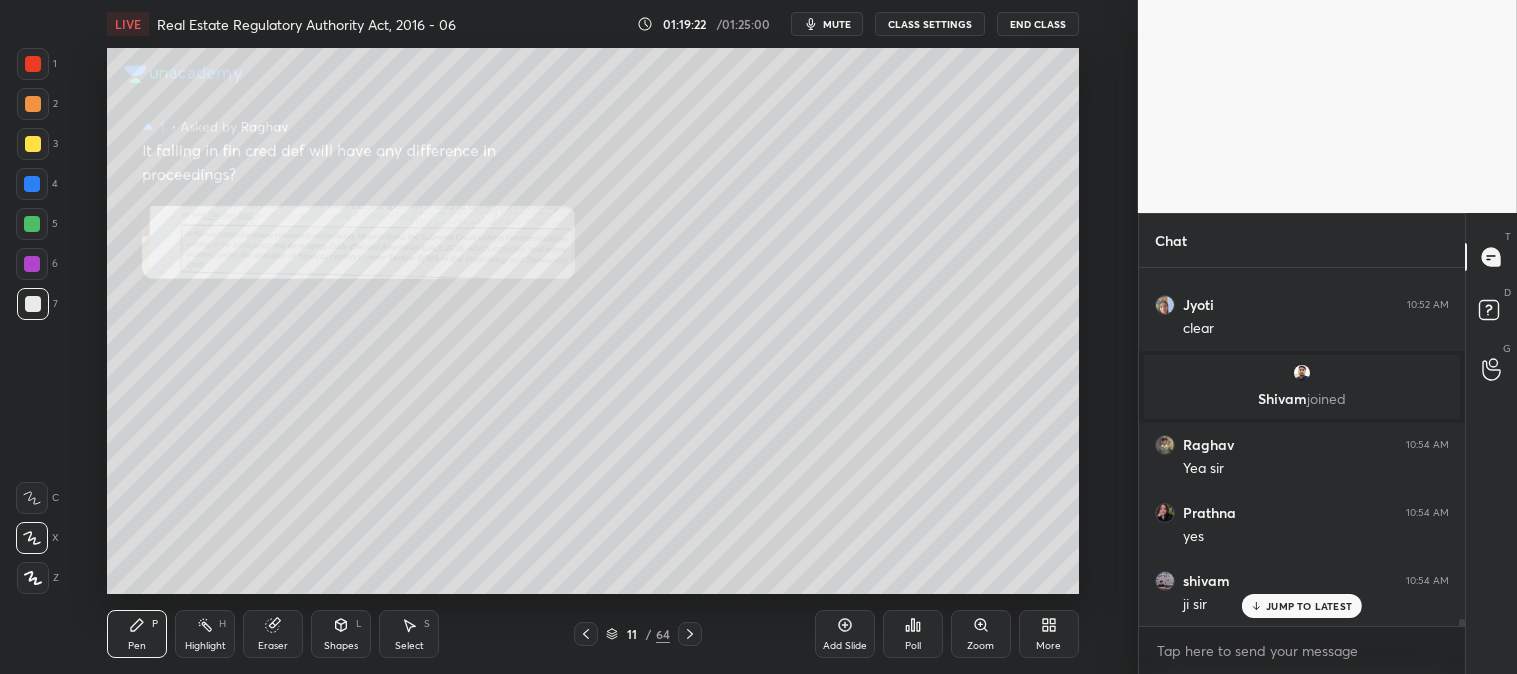 click on "Pen P" at bounding box center (137, 634) 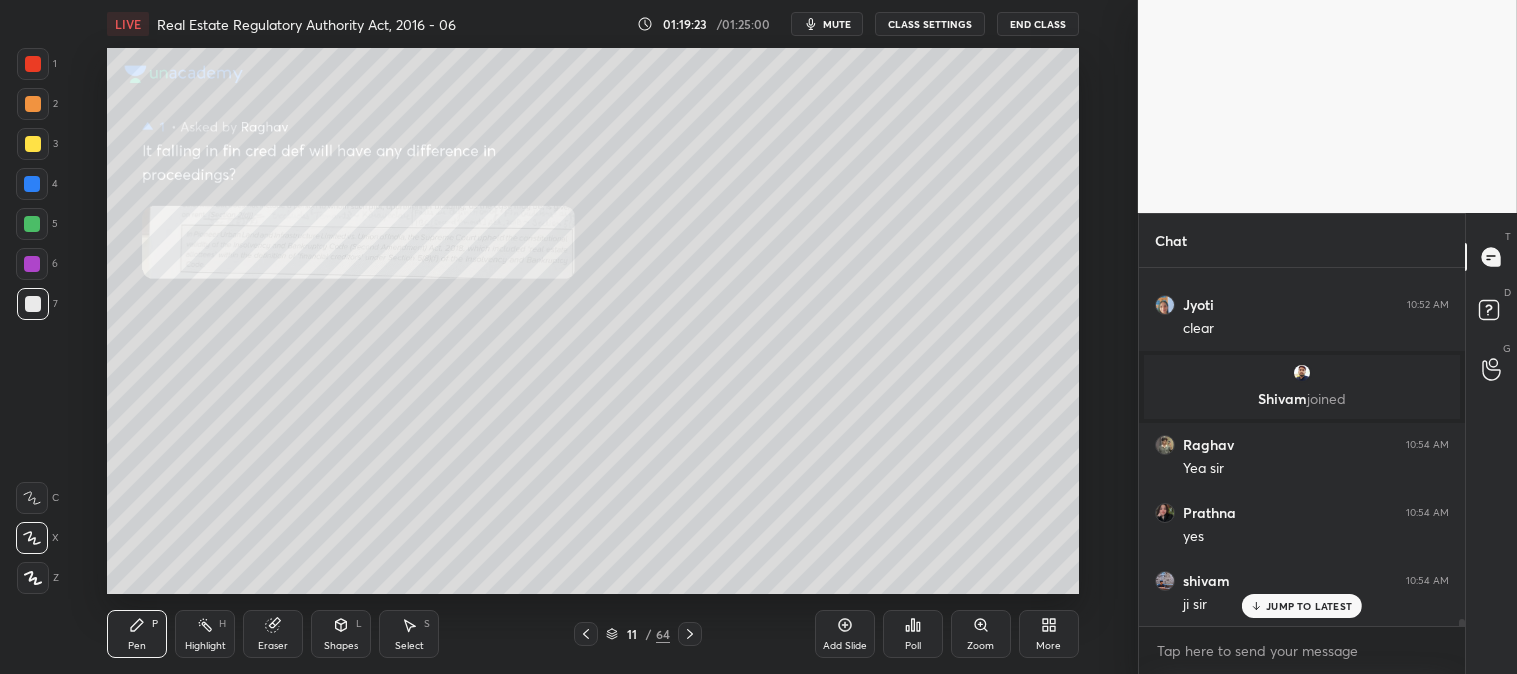 click at bounding box center (33, 104) 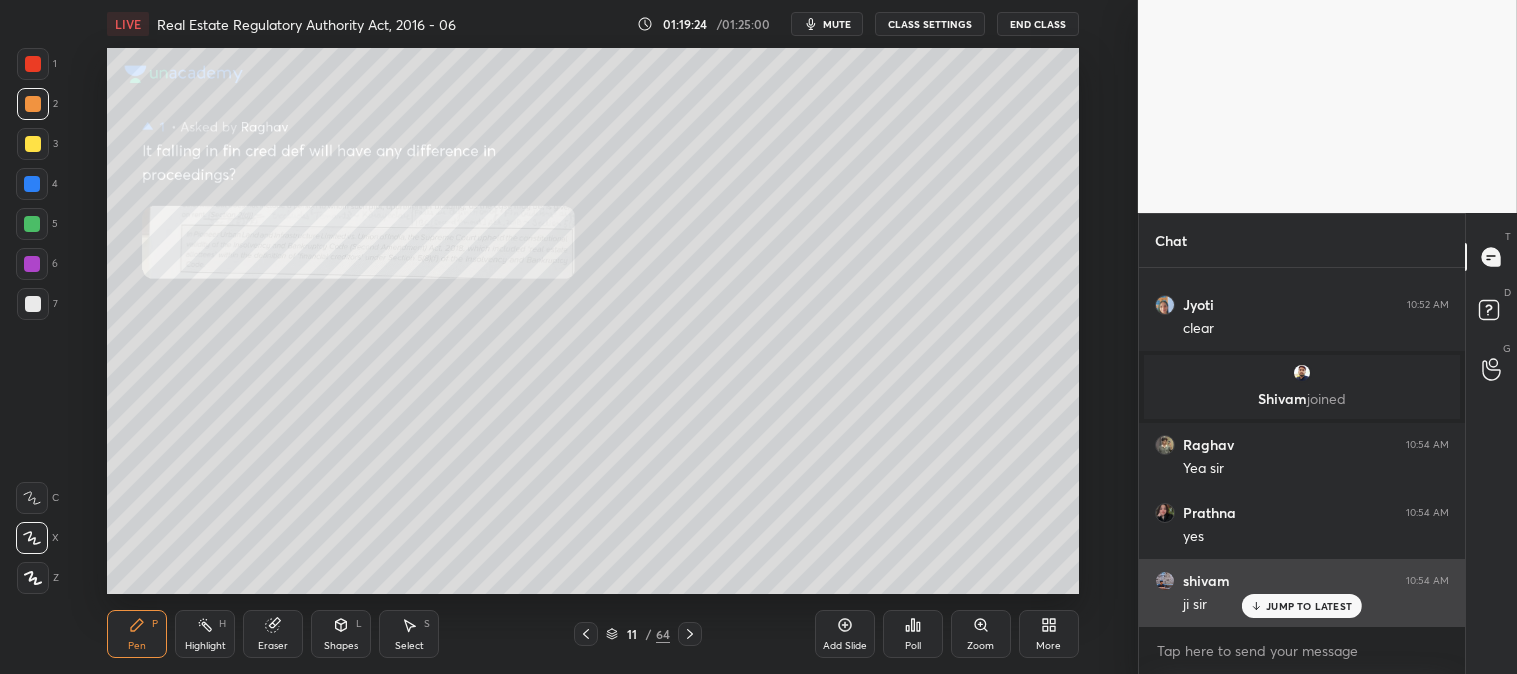 click on "JUMP TO LATEST" at bounding box center [1309, 606] 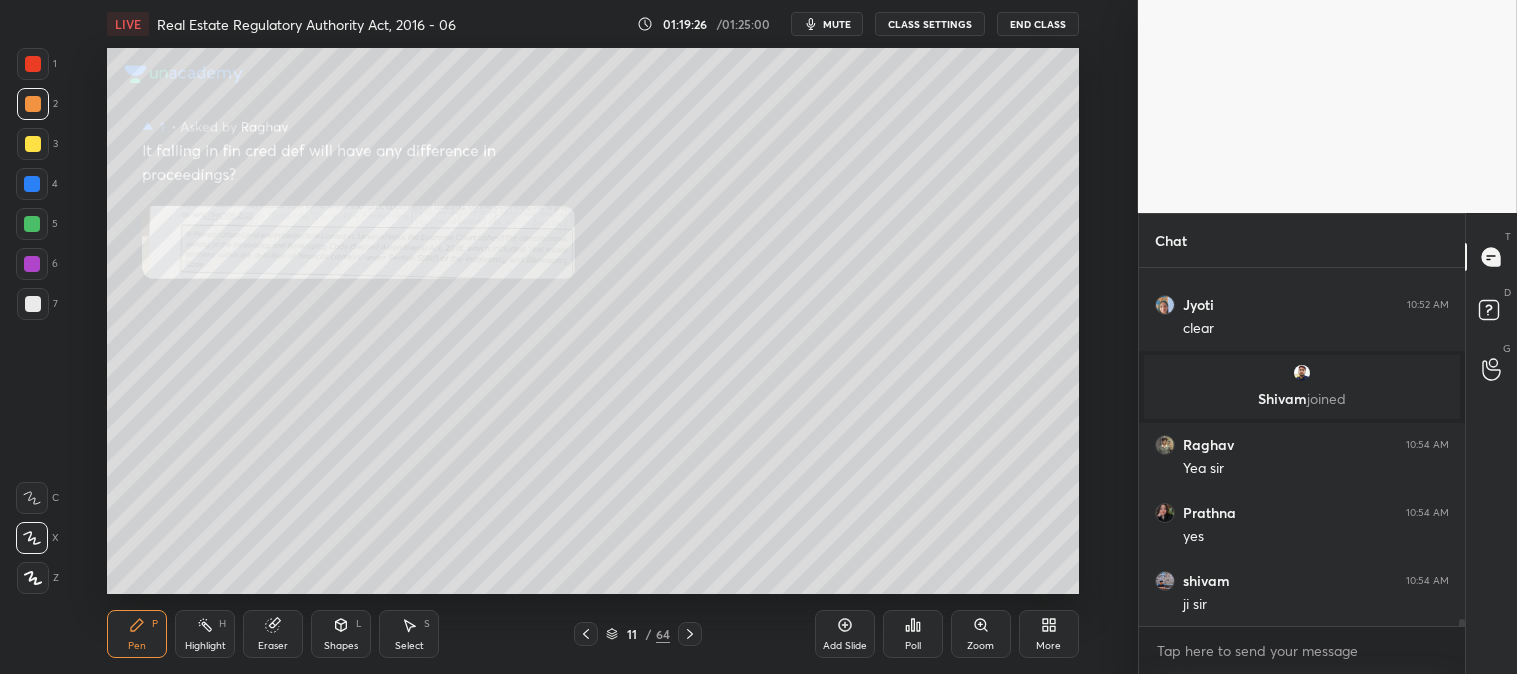 scroll, scrollTop: 17813, scrollLeft: 0, axis: vertical 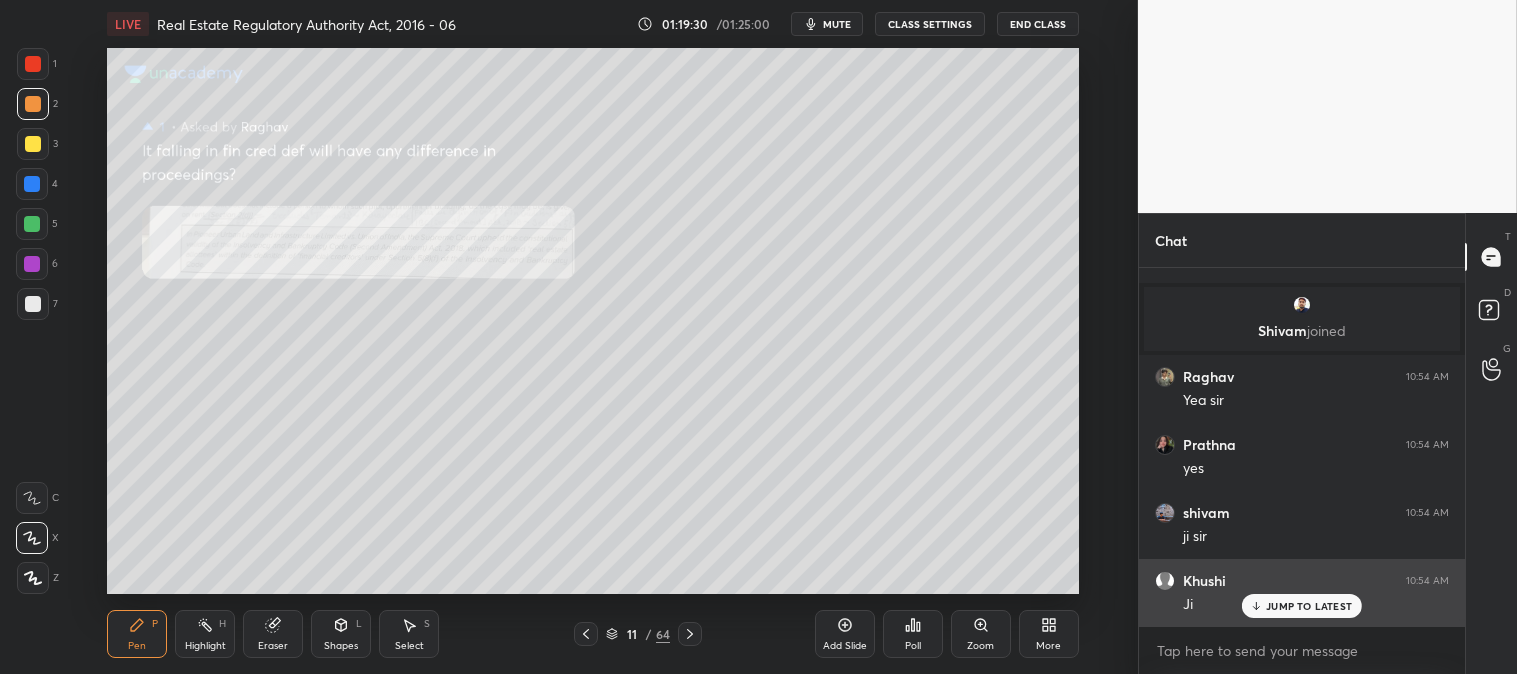 click on "JUMP TO LATEST" at bounding box center (1309, 606) 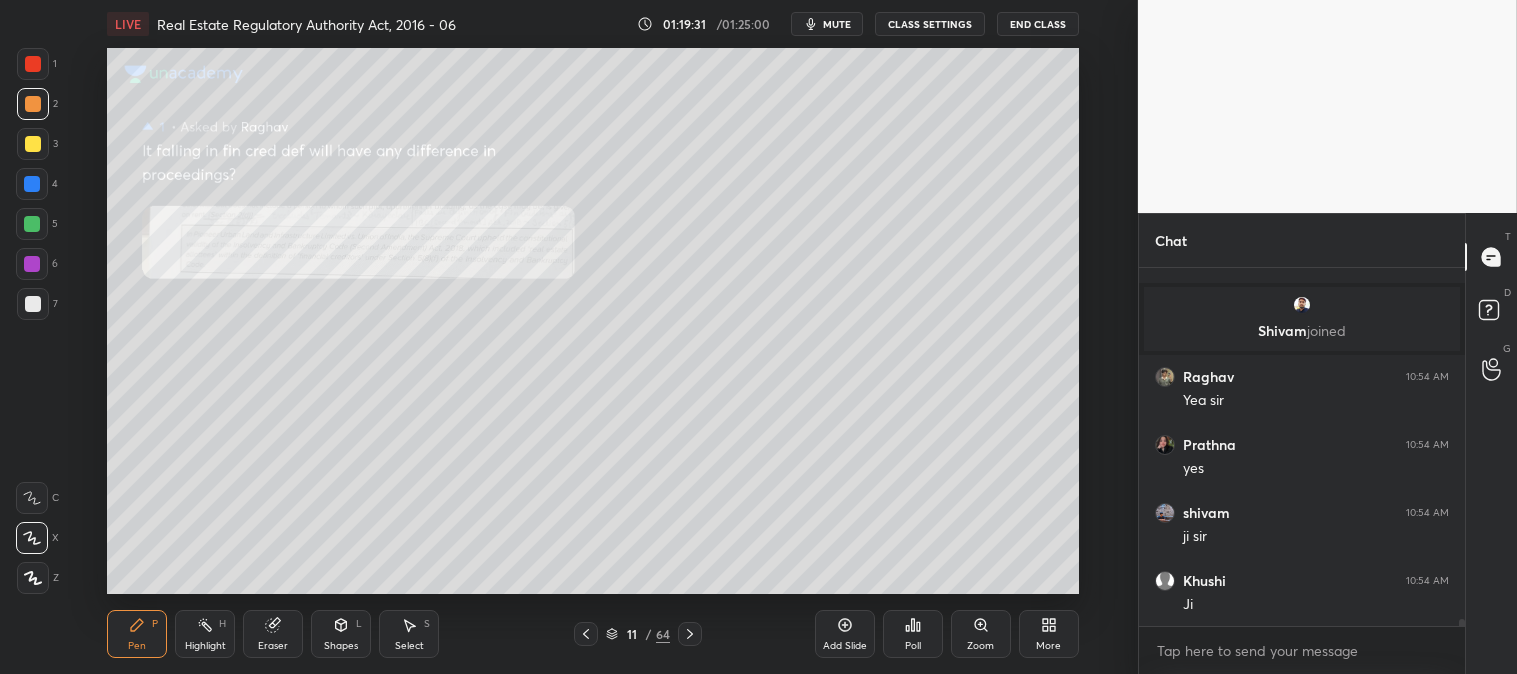 scroll, scrollTop: 17881, scrollLeft: 0, axis: vertical 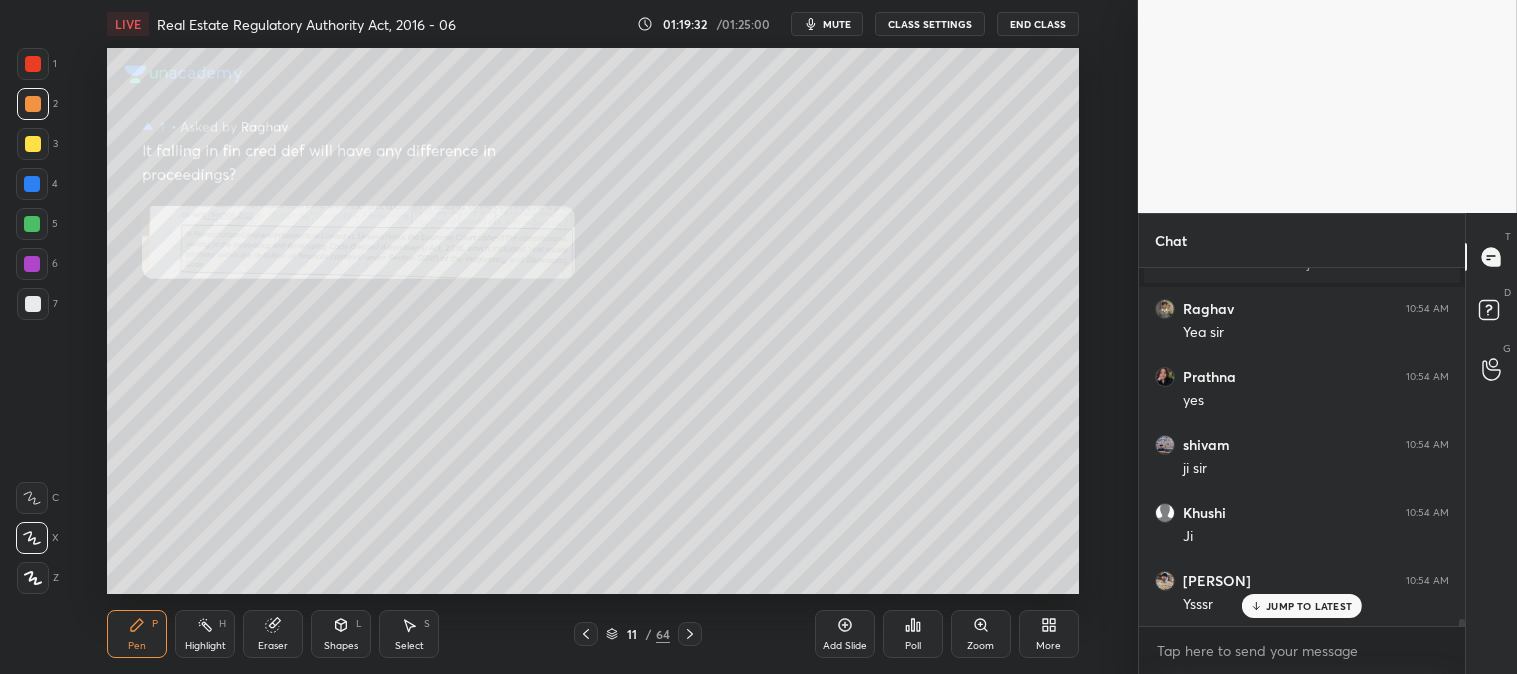 click on "JUMP TO LATEST" at bounding box center [1309, 606] 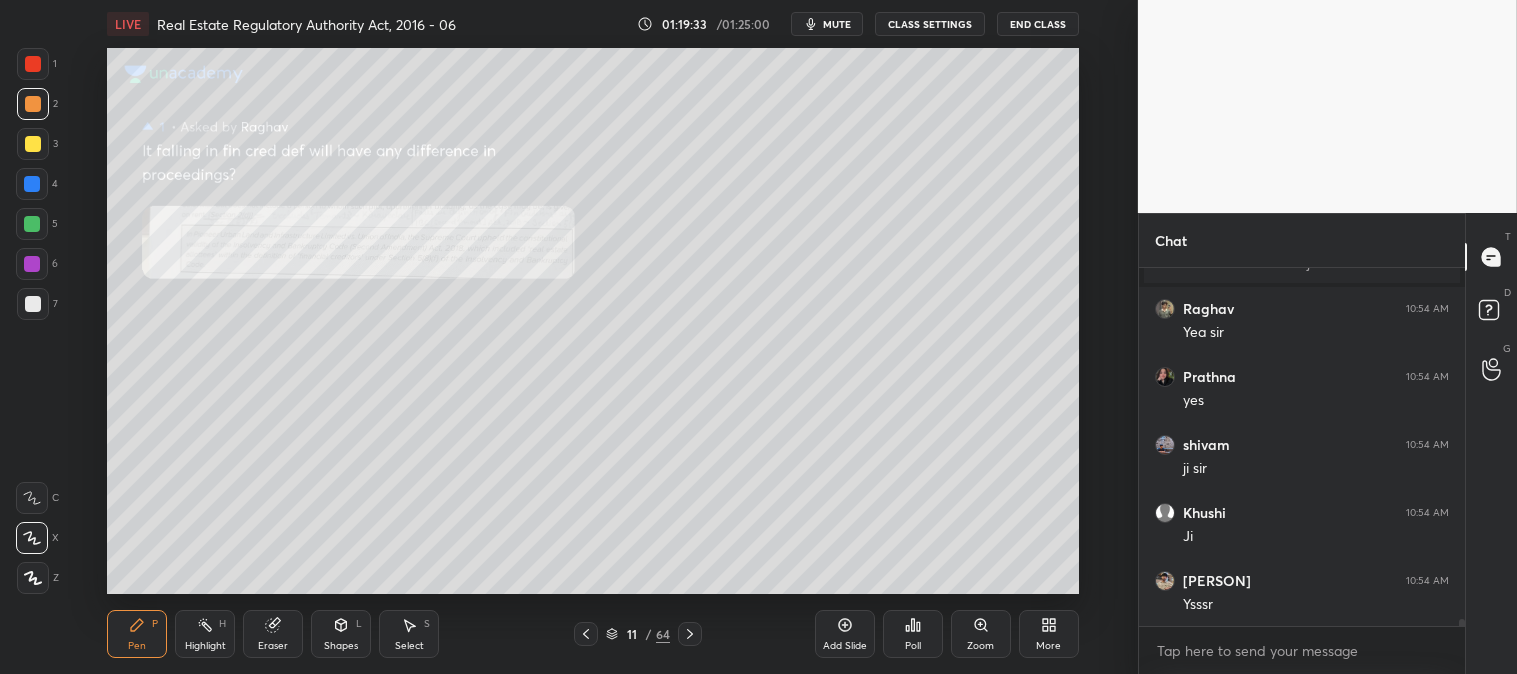 click 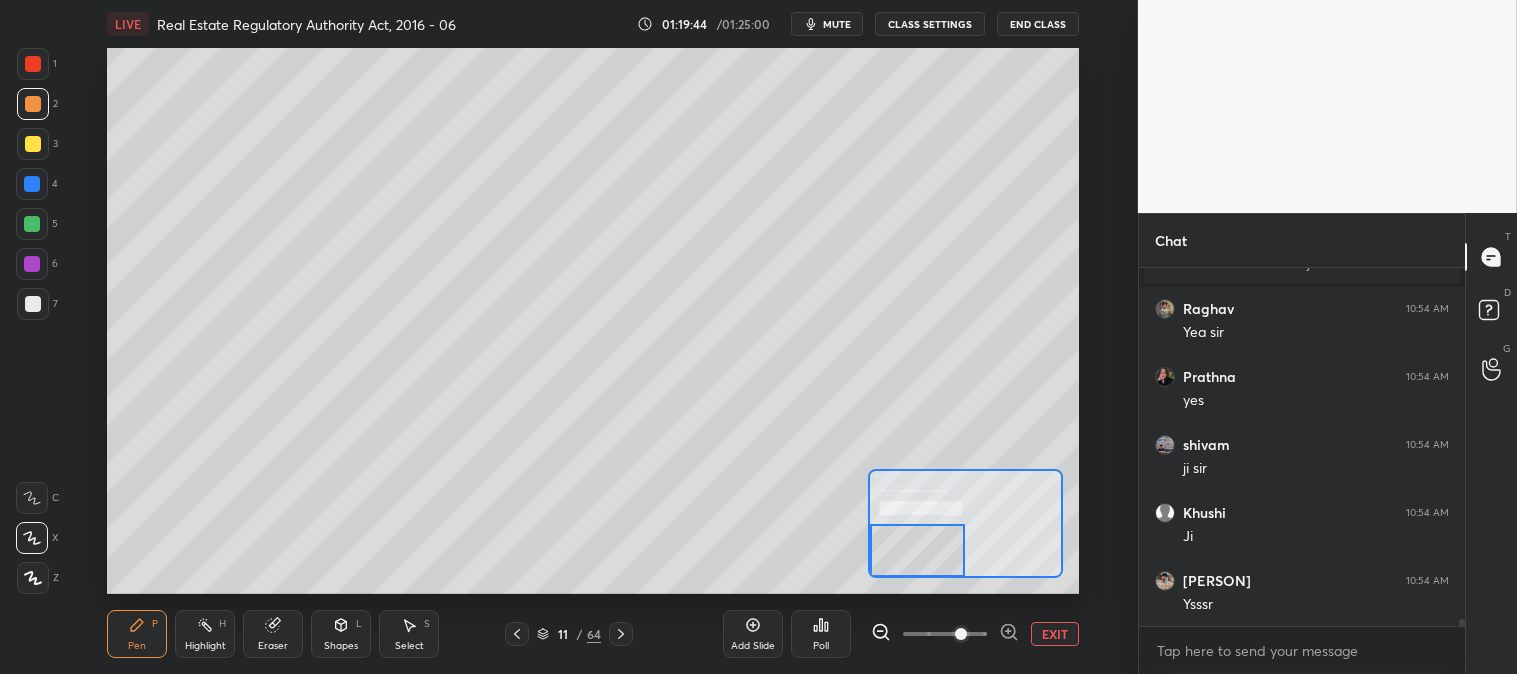 scroll, scrollTop: 17950, scrollLeft: 0, axis: vertical 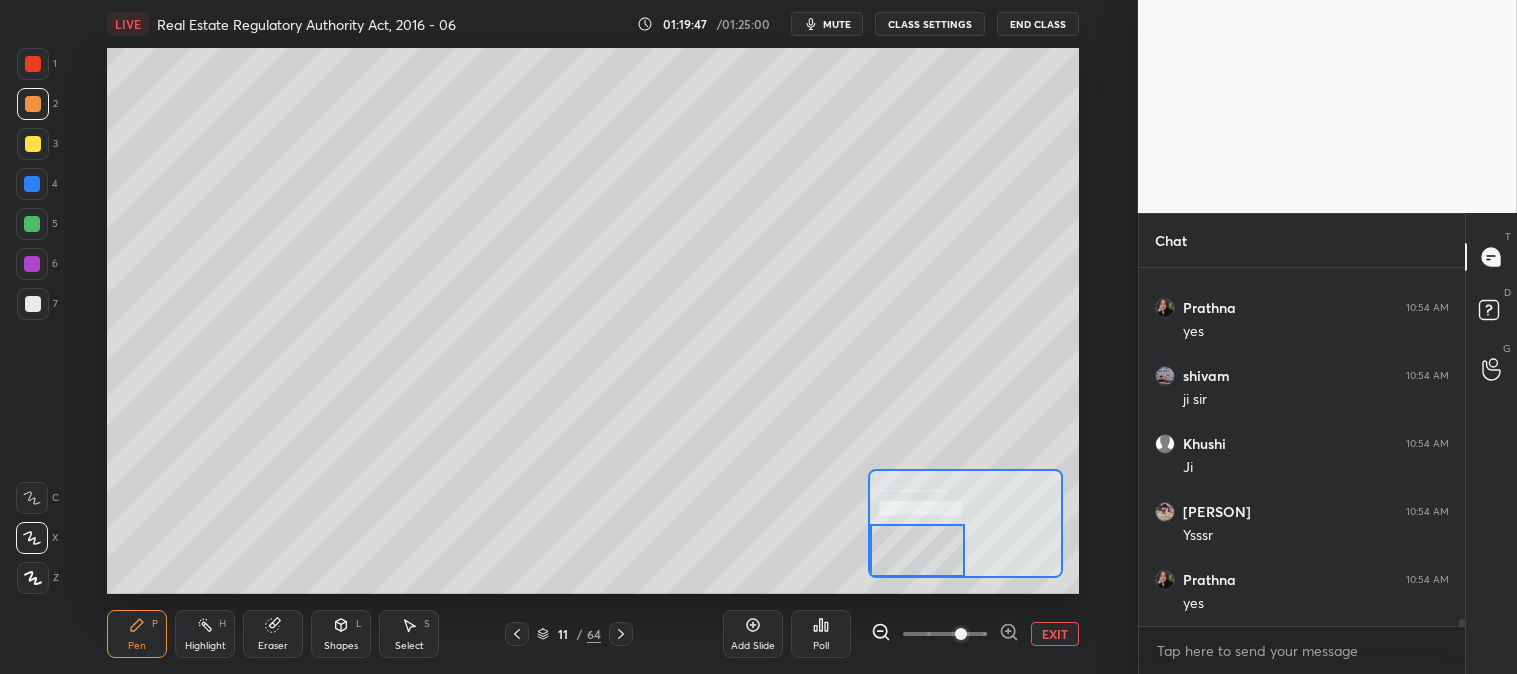 click on "EXIT" at bounding box center (1055, 634) 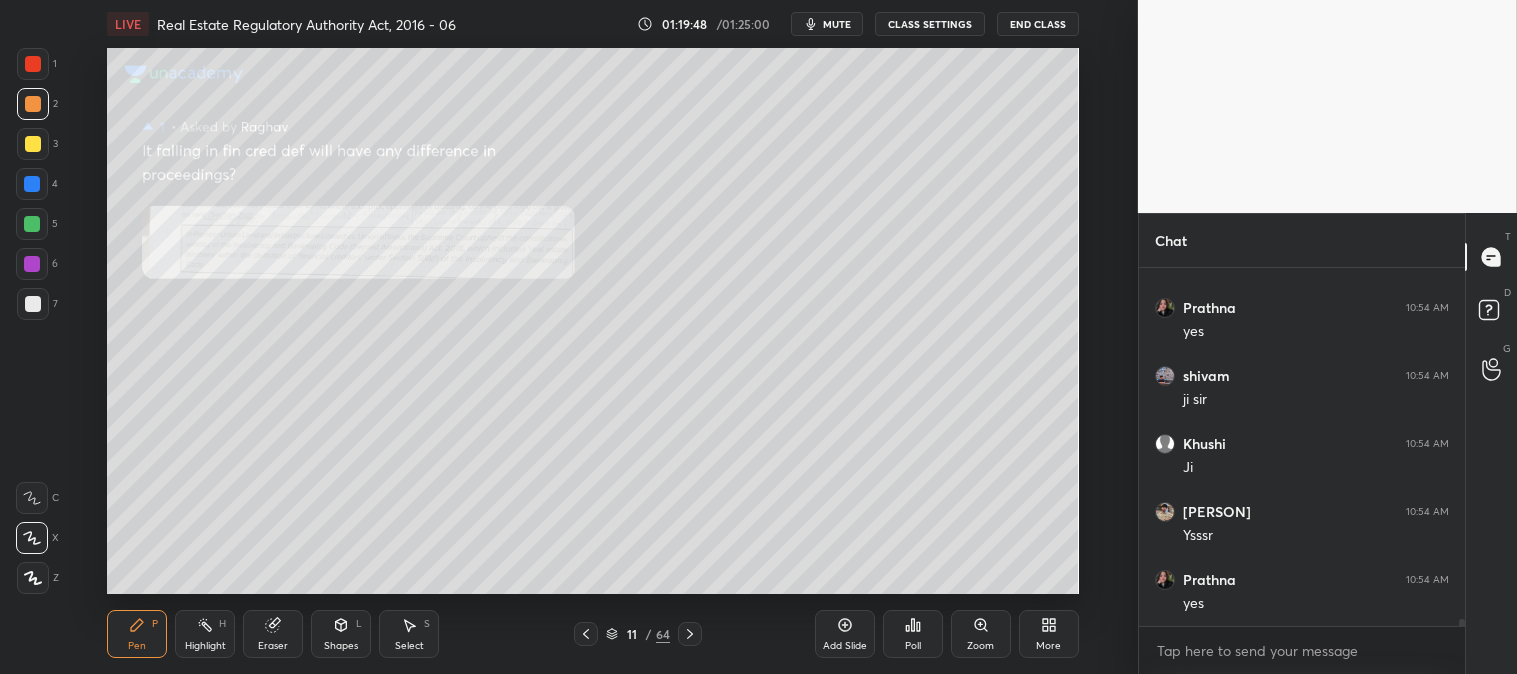 click on "Highlight H" at bounding box center (205, 634) 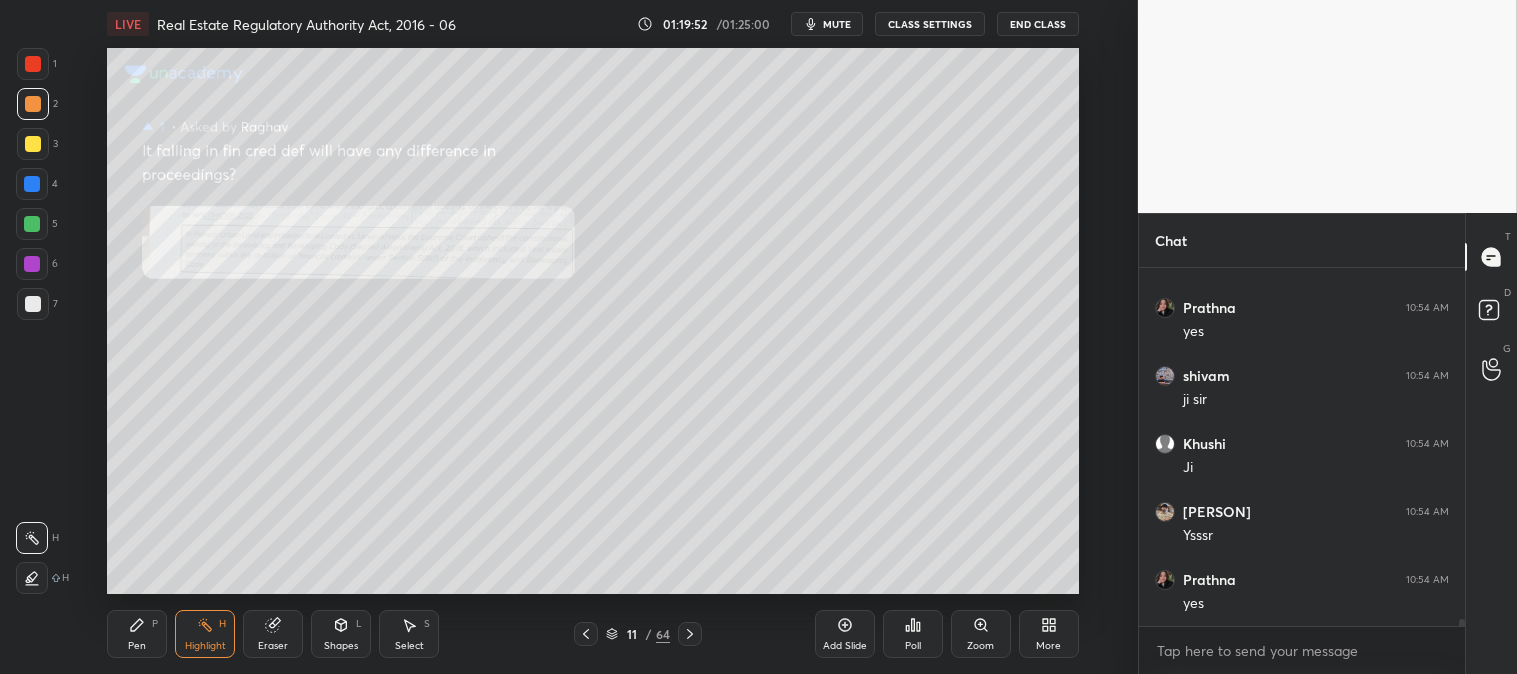 scroll, scrollTop: 18017, scrollLeft: 0, axis: vertical 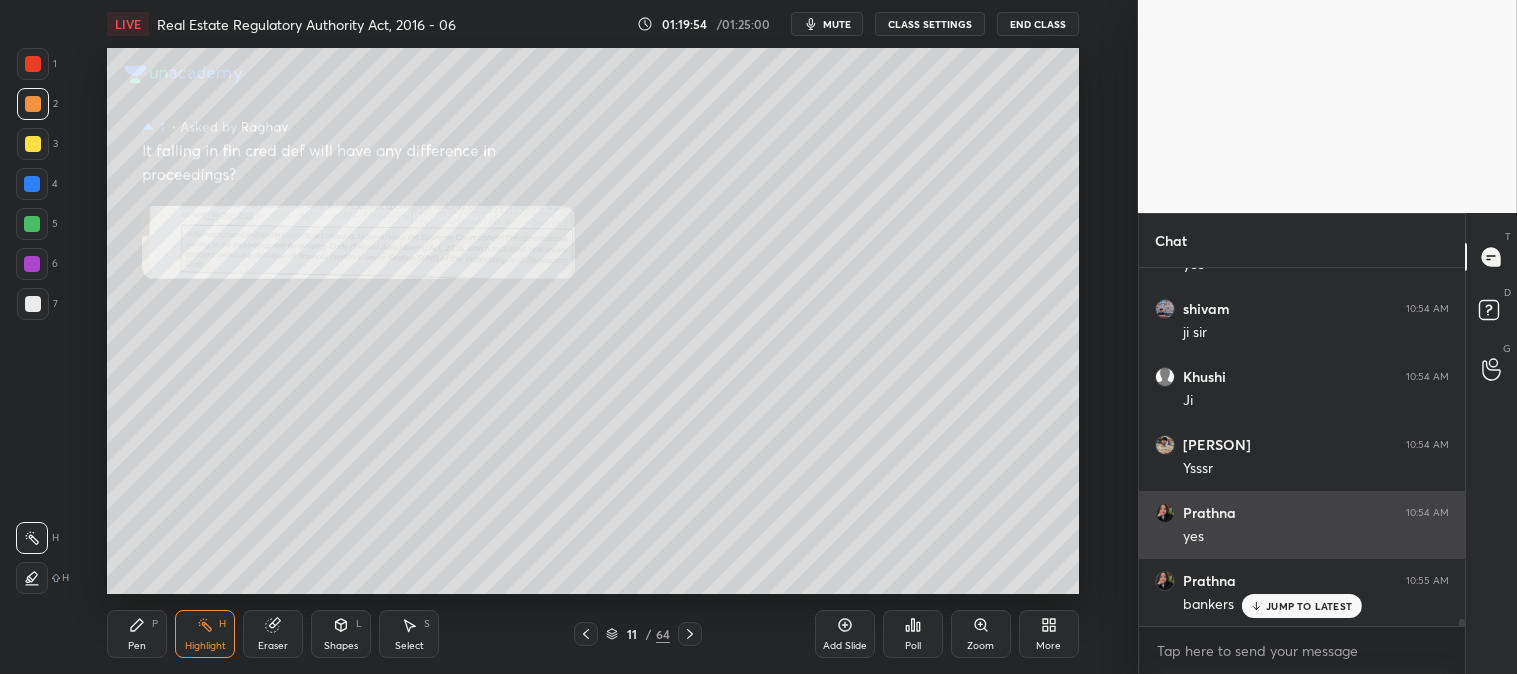 click on "JUMP TO LATEST" at bounding box center (1309, 606) 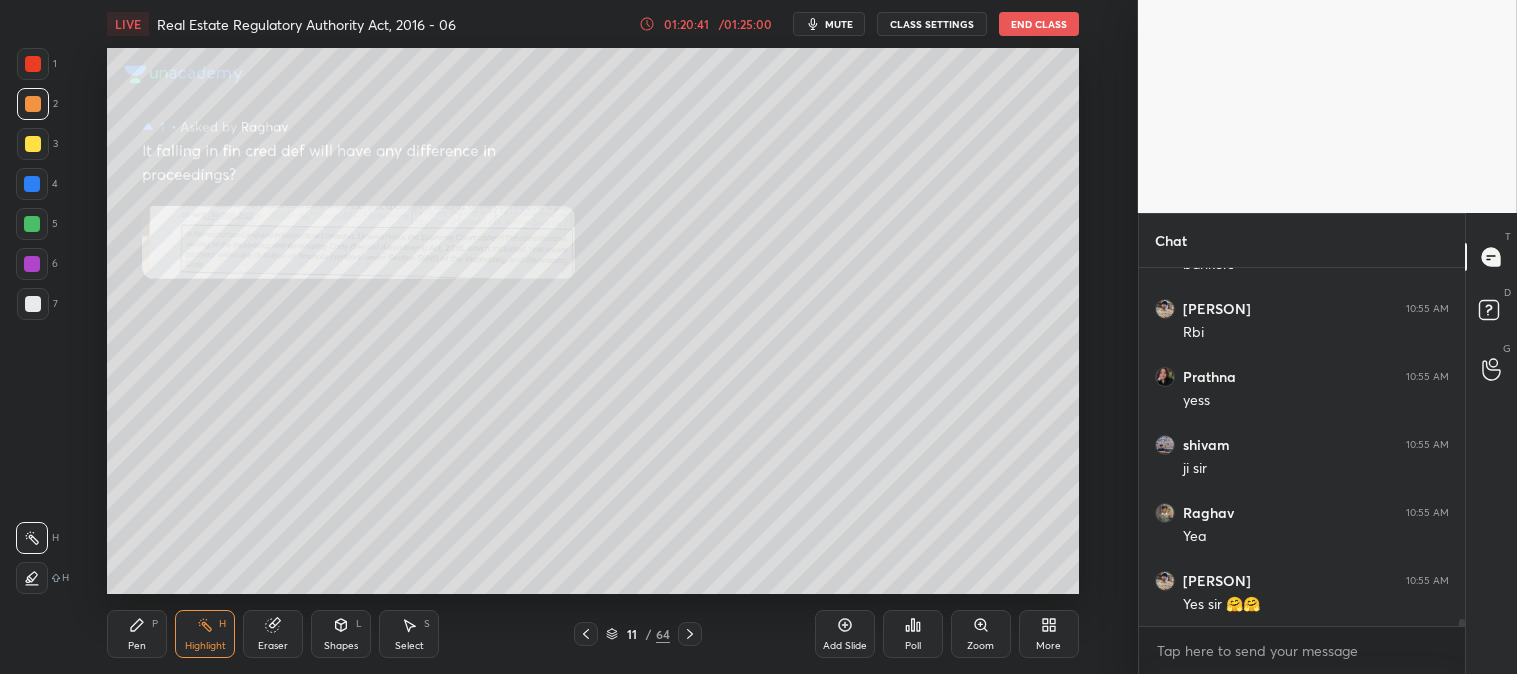 scroll, scrollTop: 18425, scrollLeft: 0, axis: vertical 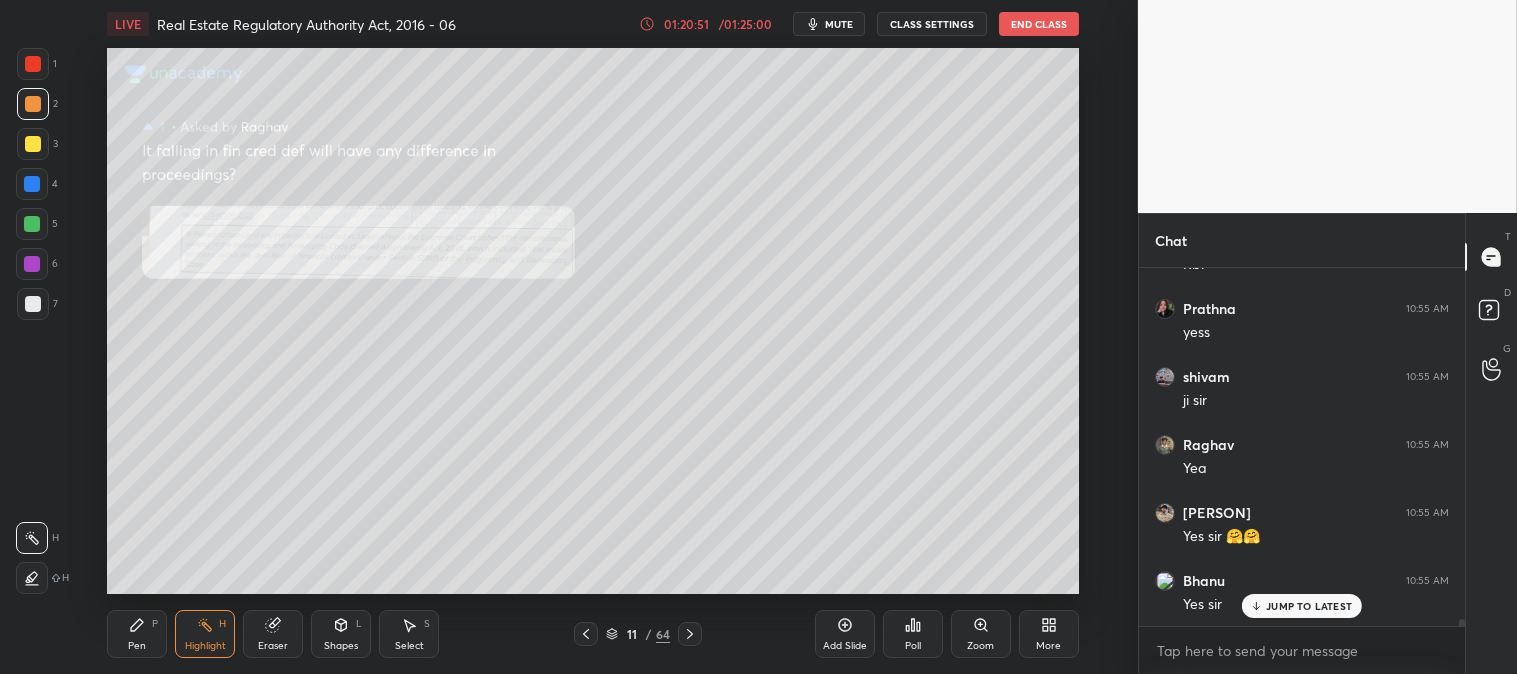 click on "Pen" at bounding box center [137, 646] 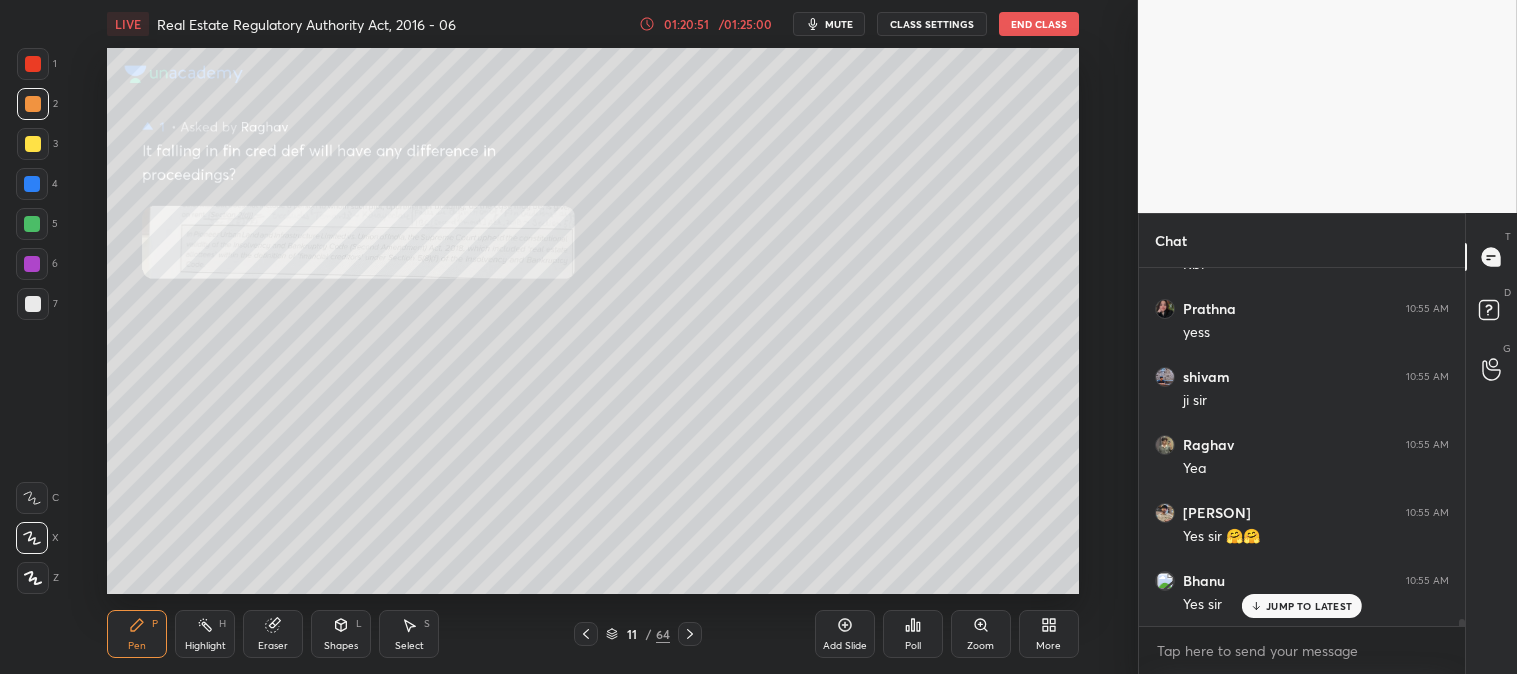 click at bounding box center (32, 184) 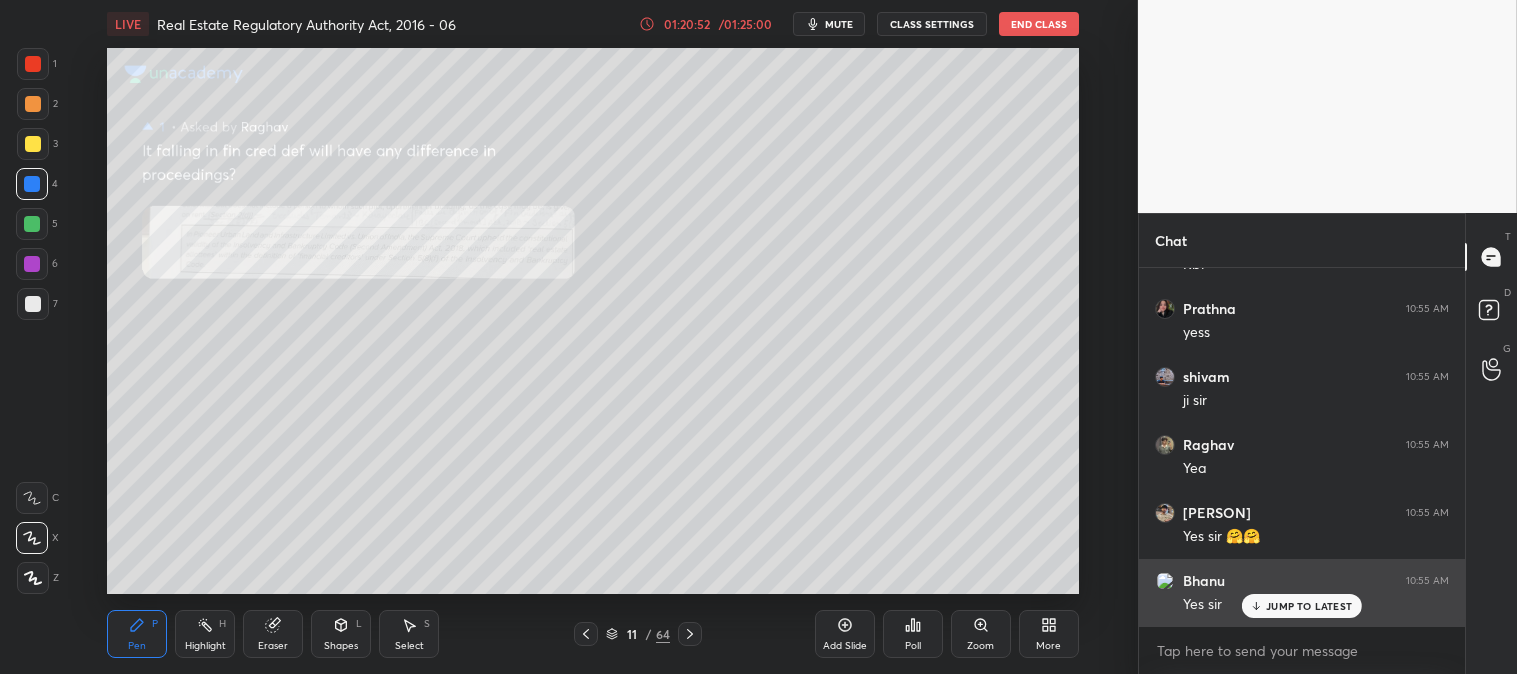 click on "JUMP TO LATEST" at bounding box center (1309, 606) 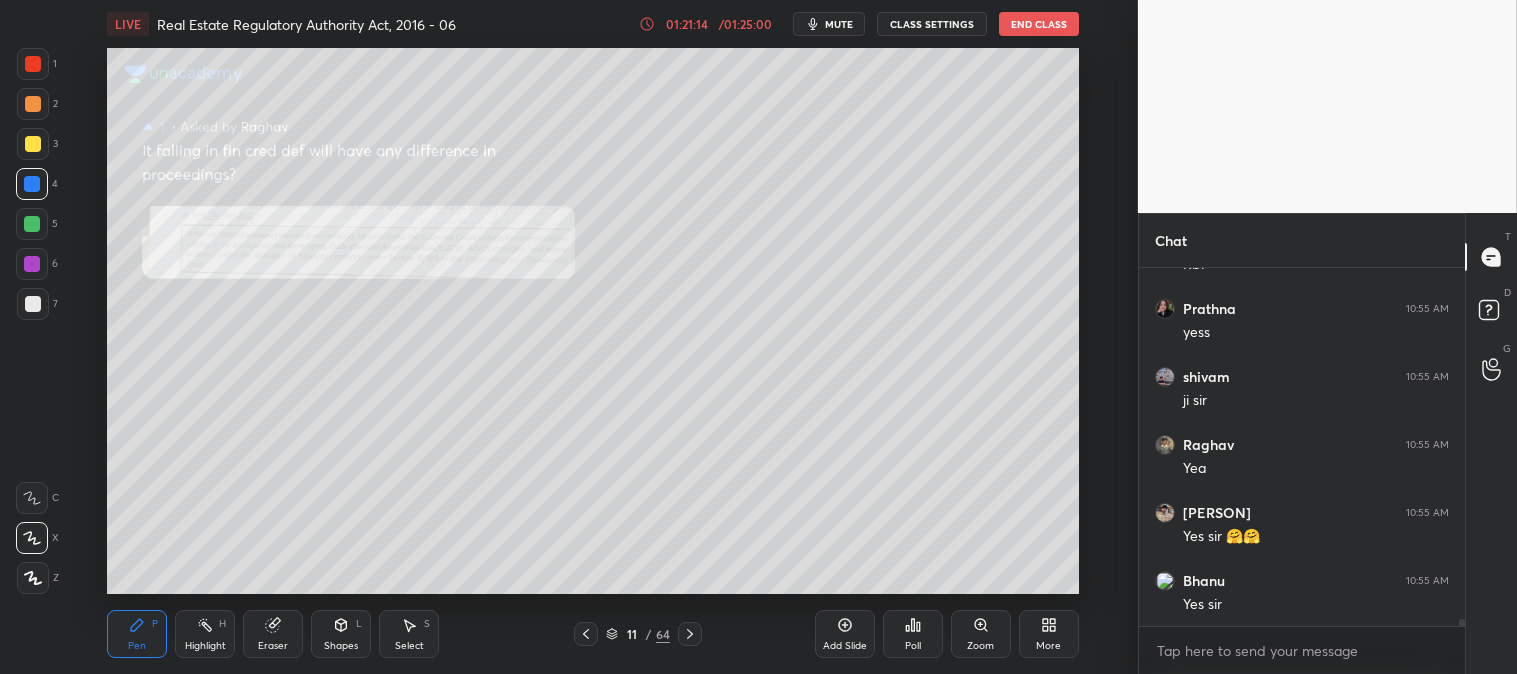 click on "Highlight H" at bounding box center (205, 634) 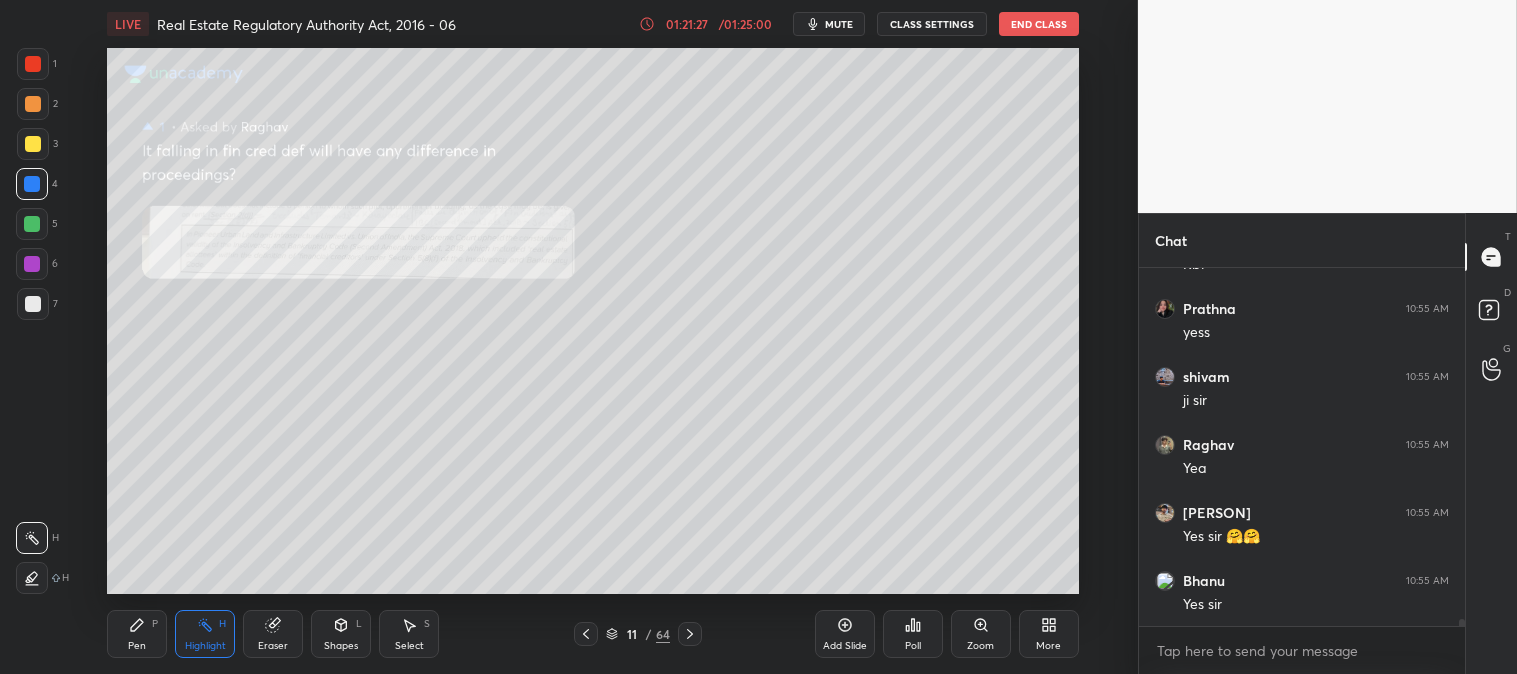 click on "Highlight" at bounding box center [205, 646] 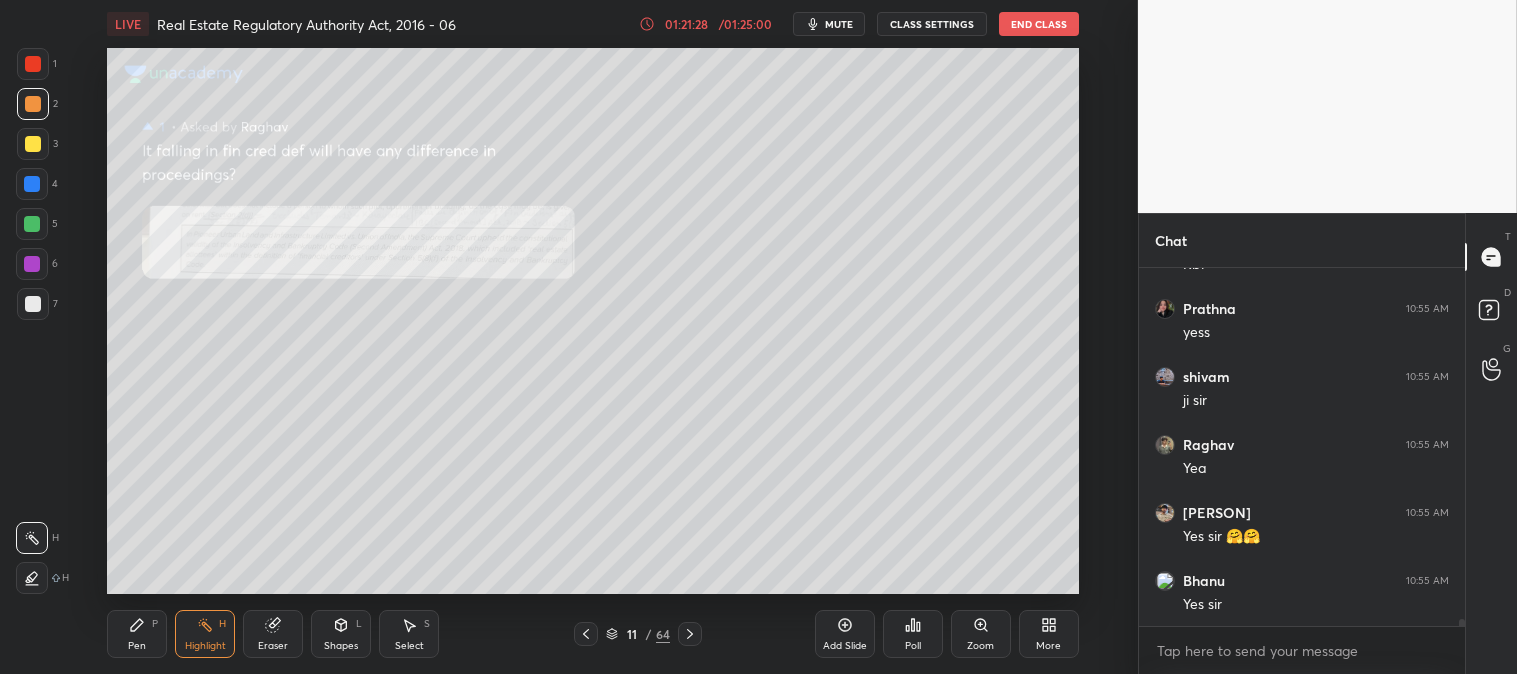 click on "Pen P" at bounding box center (137, 634) 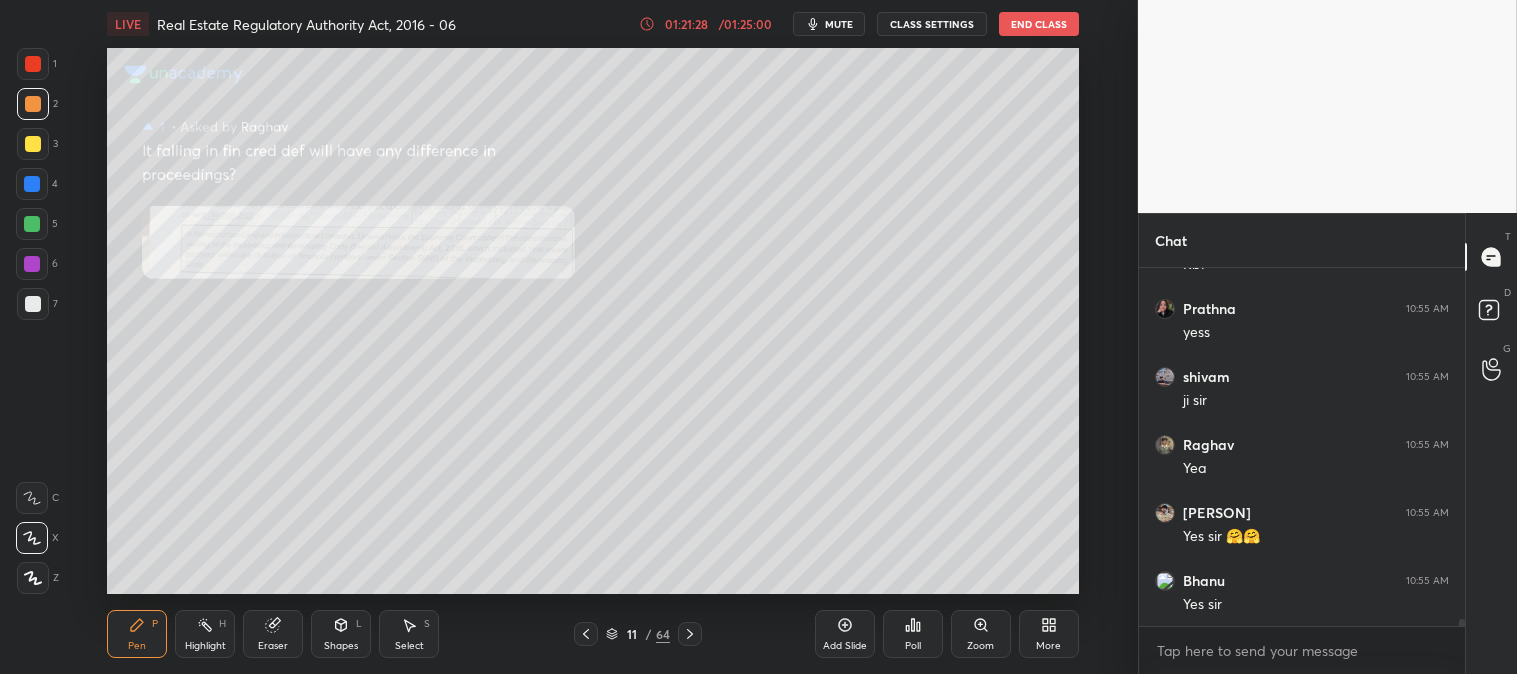 click on "Highlight" at bounding box center (205, 646) 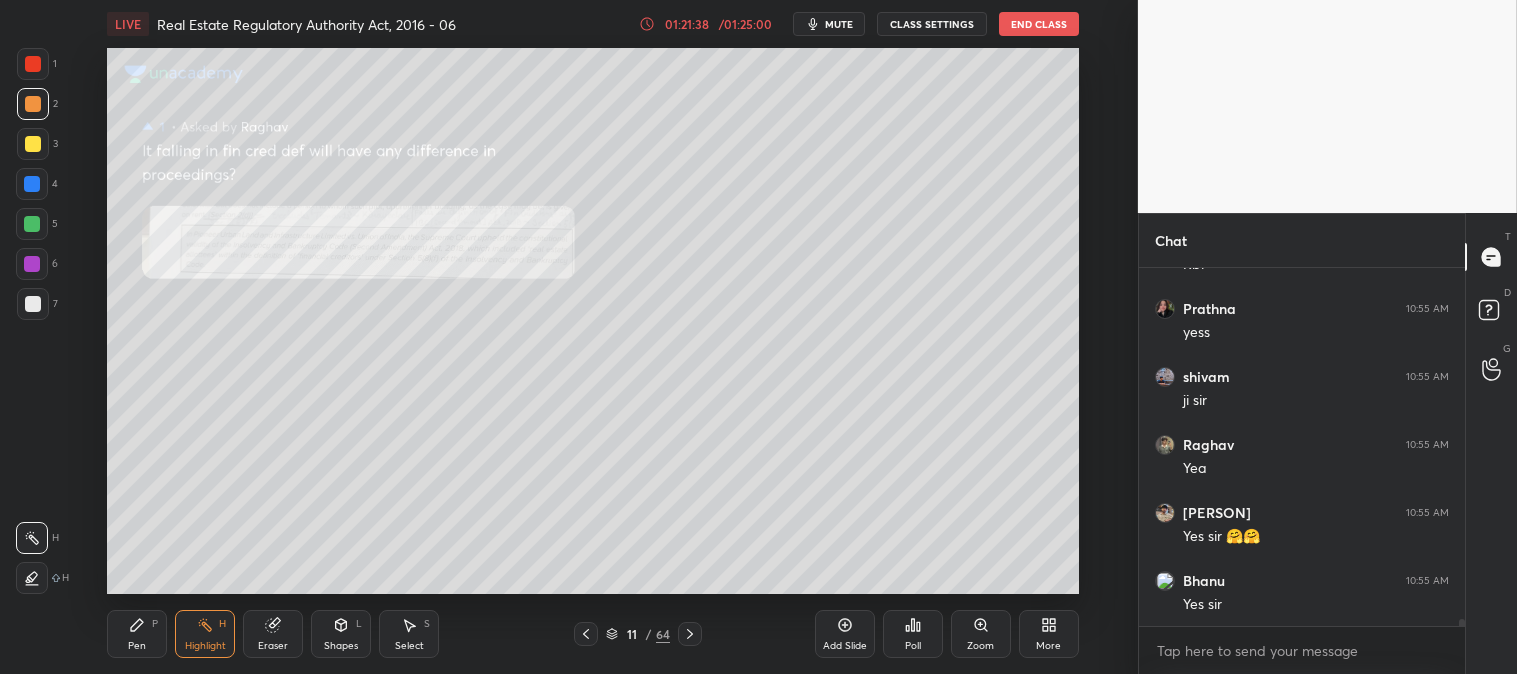 click 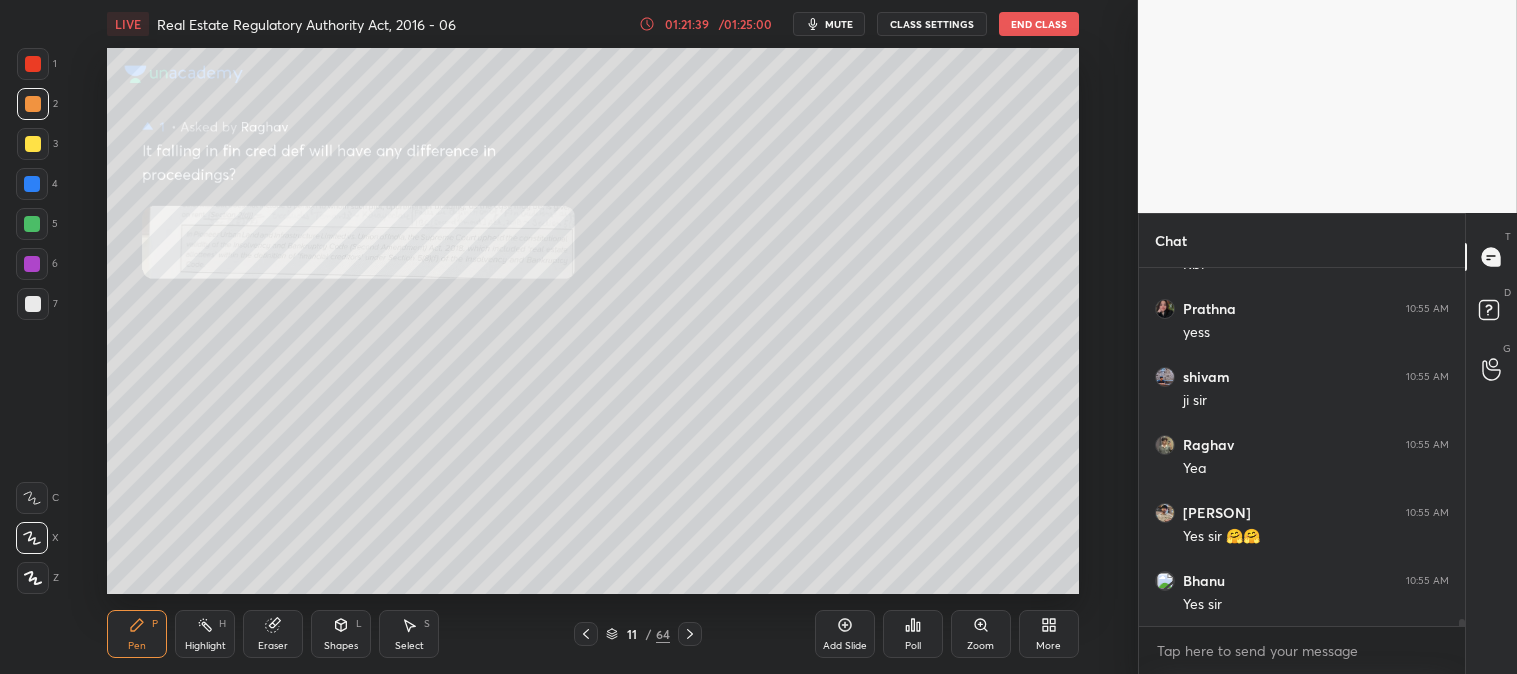 click at bounding box center (32, 224) 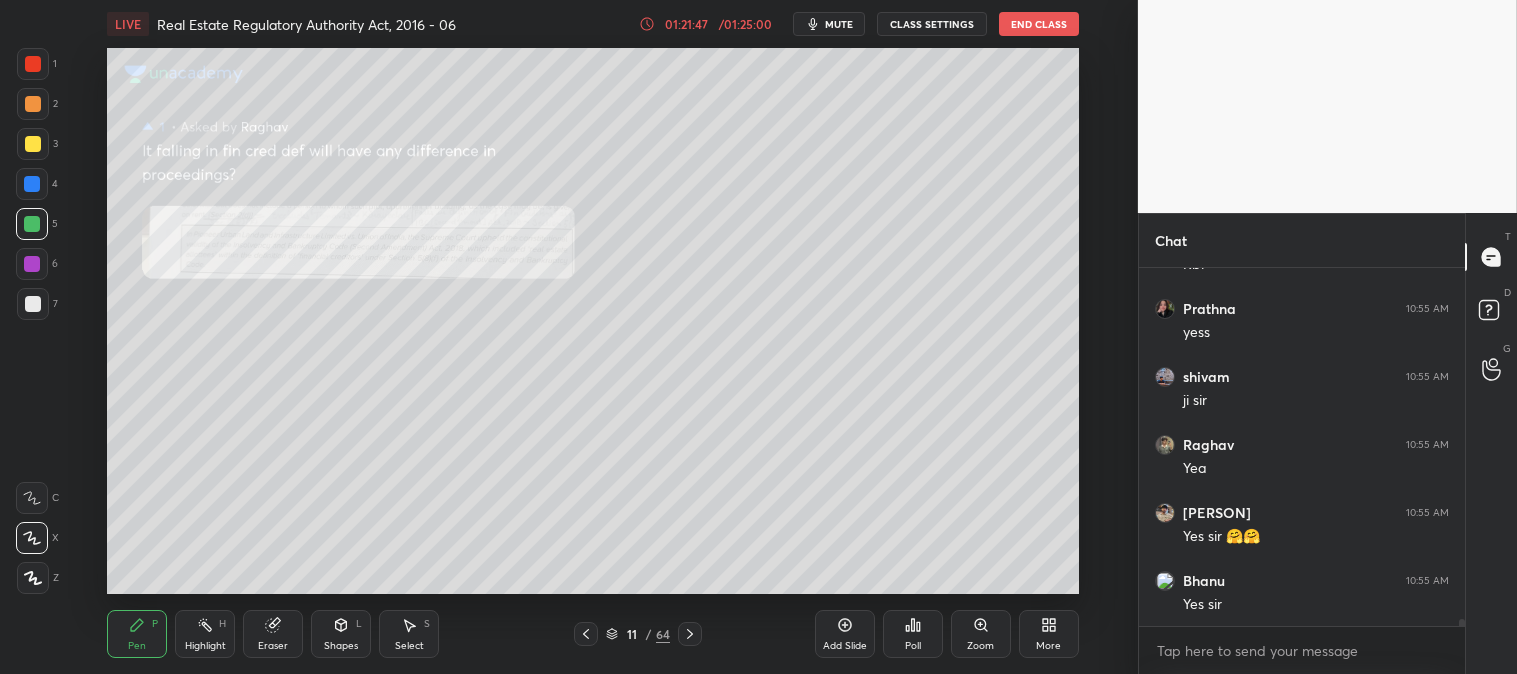 click on "Zoom" at bounding box center [981, 634] 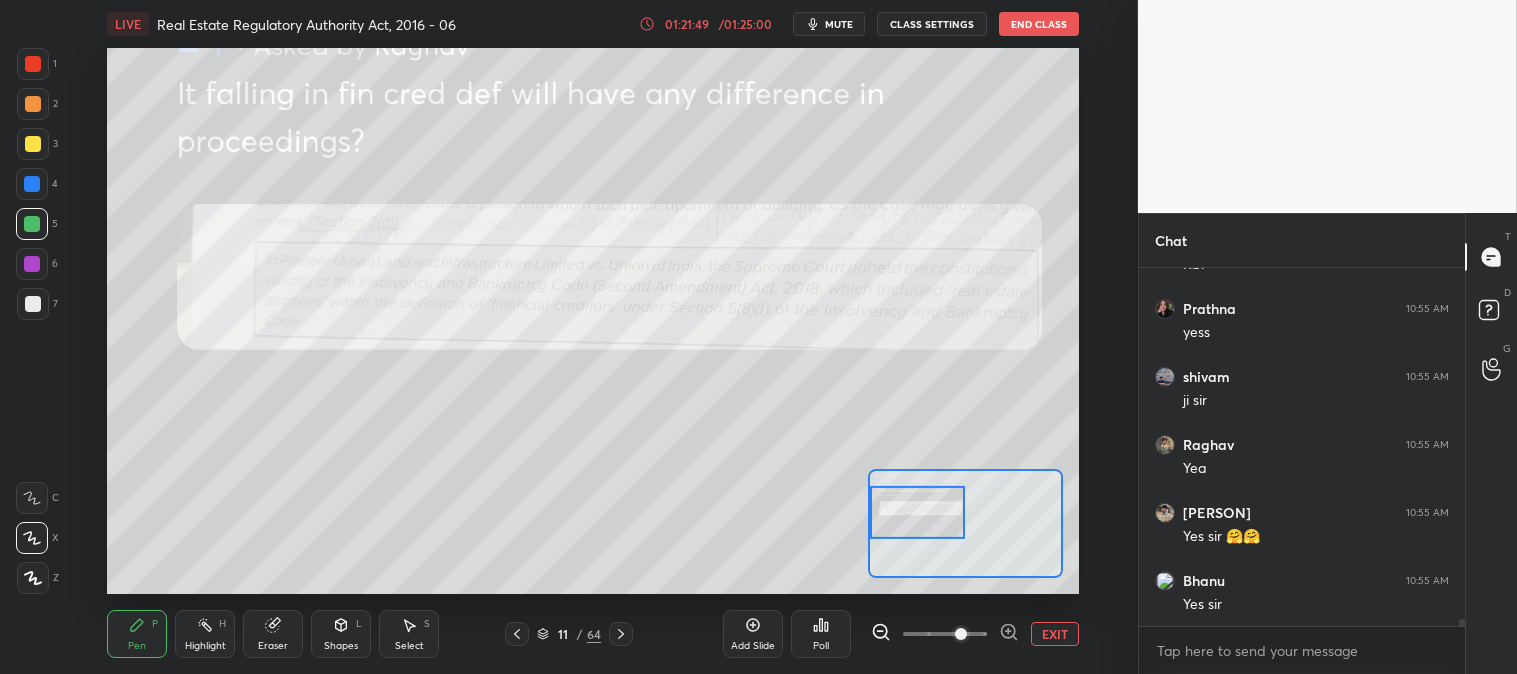 click 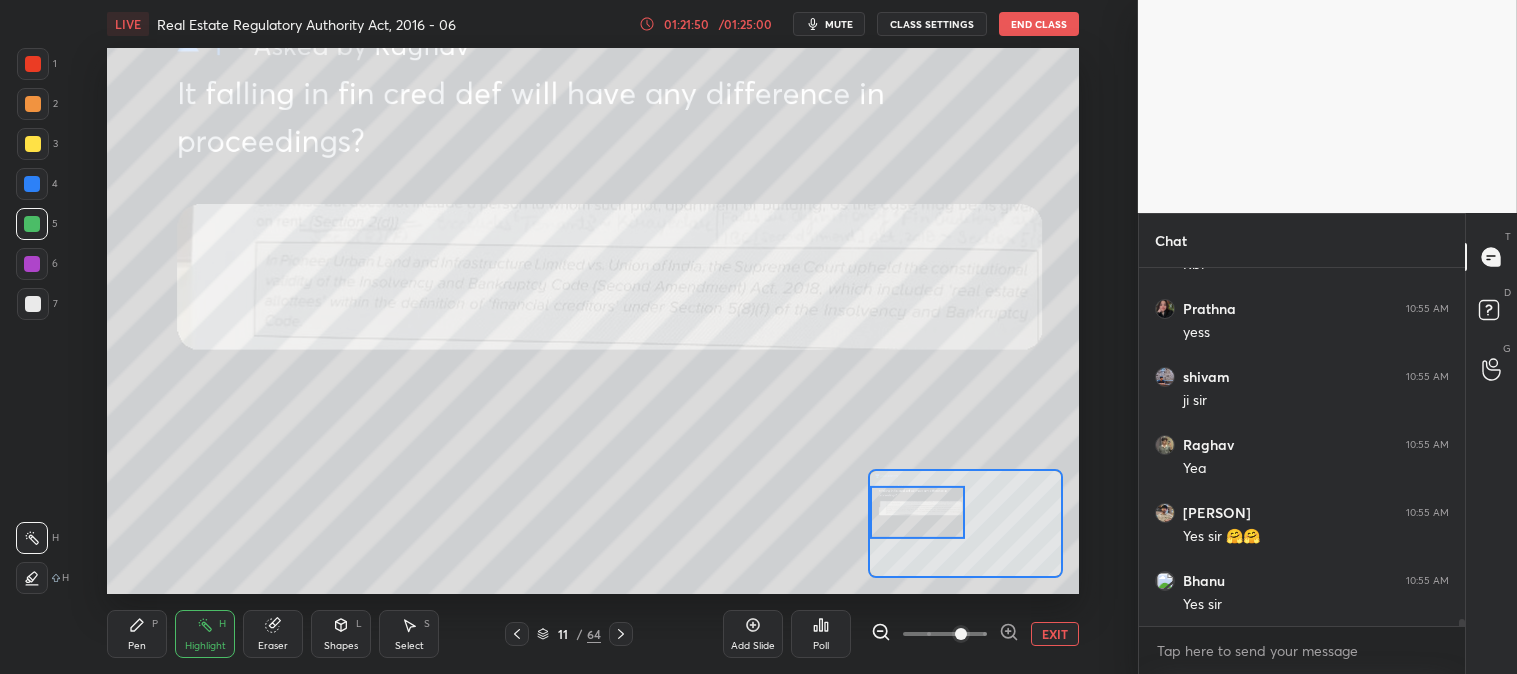 click at bounding box center [33, 64] 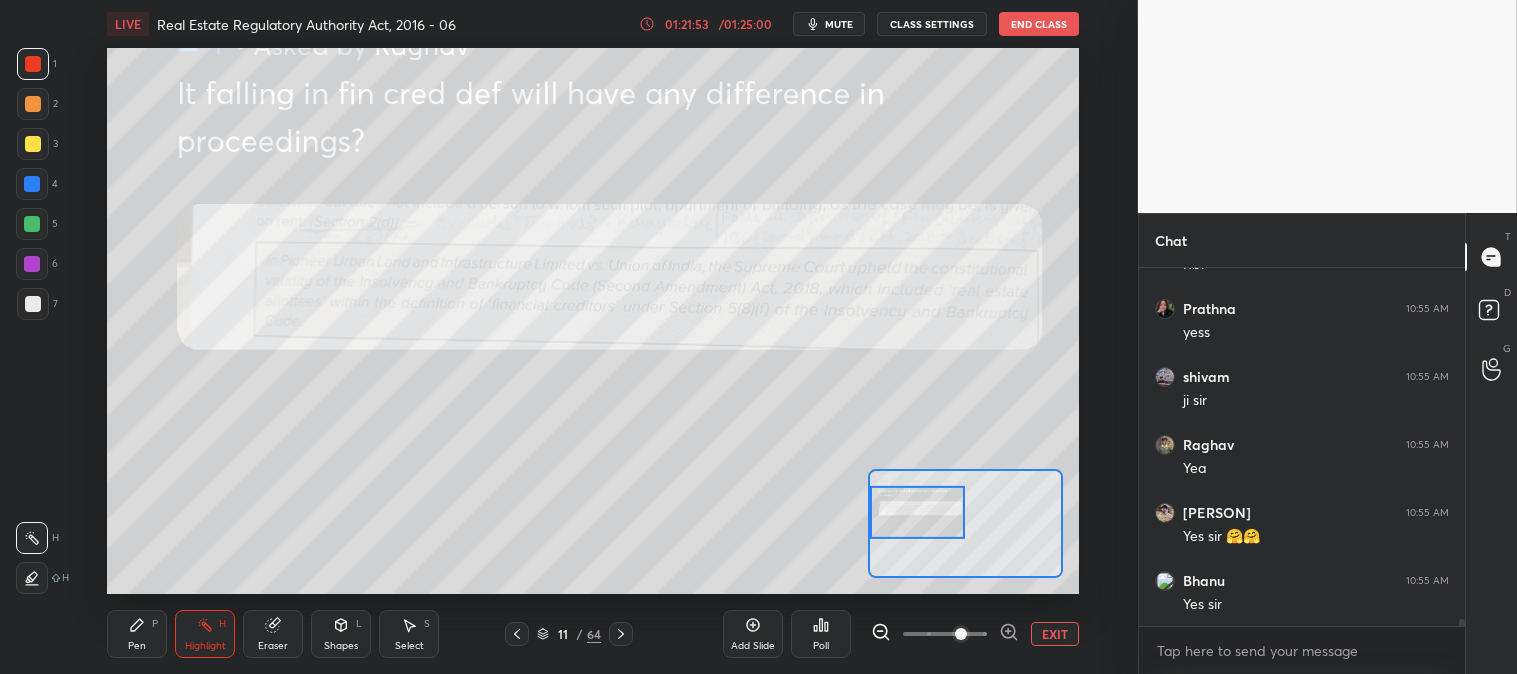 click on "EXIT" at bounding box center [1055, 634] 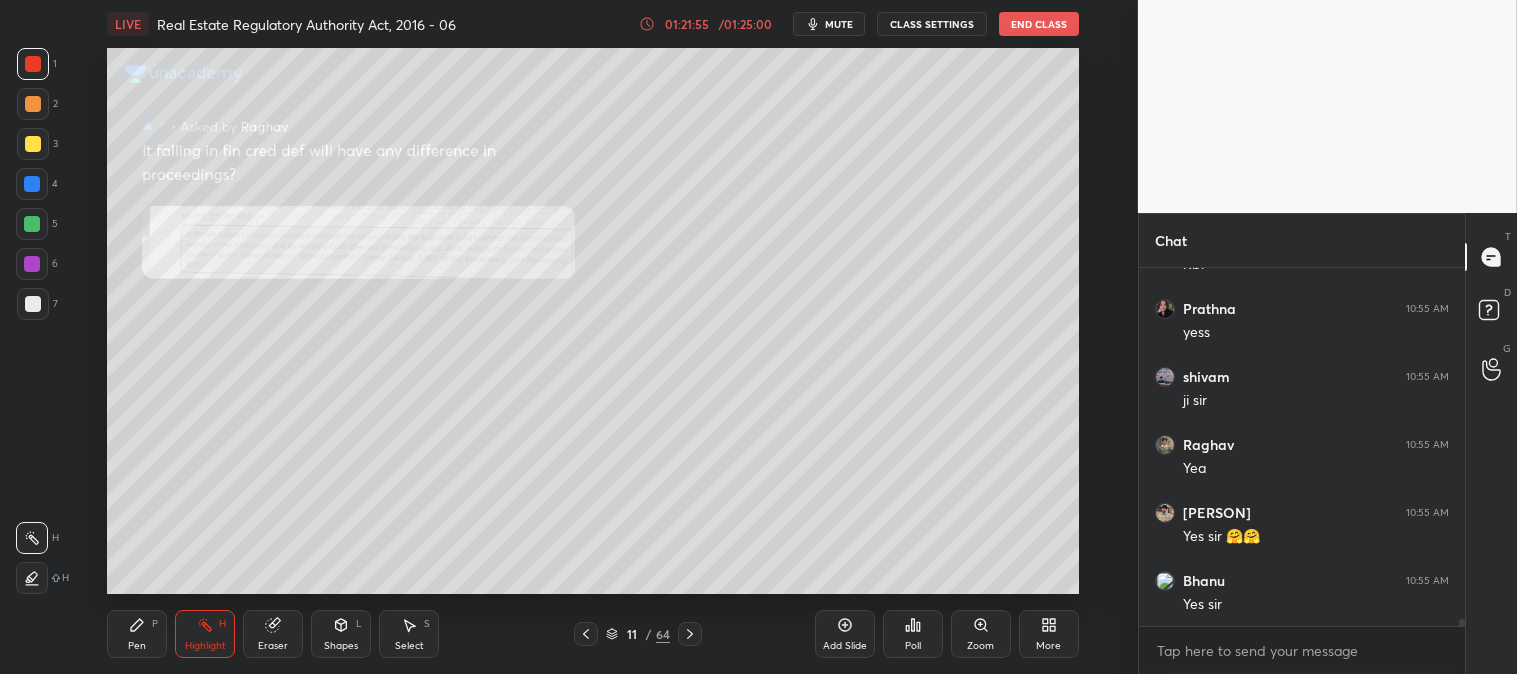 click on "Pen P" at bounding box center [137, 634] 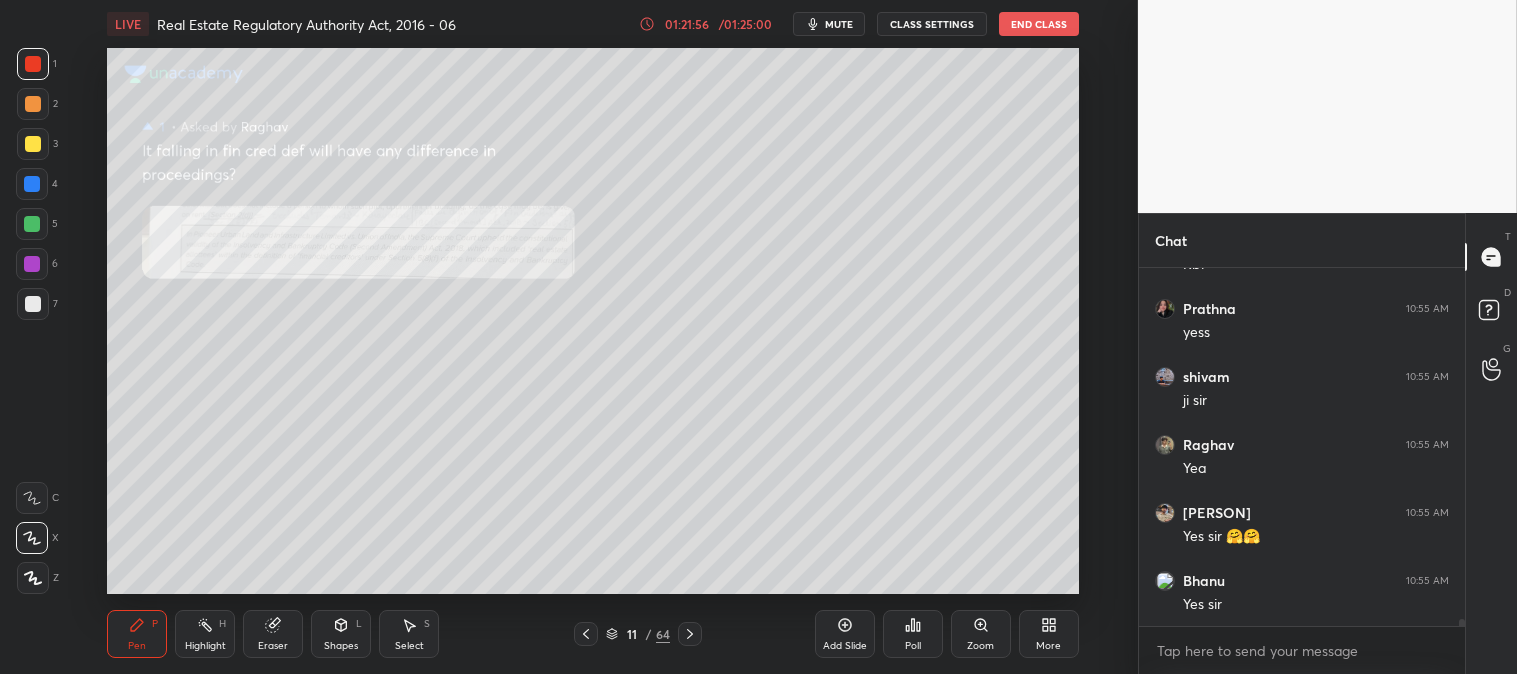 click at bounding box center [33, 304] 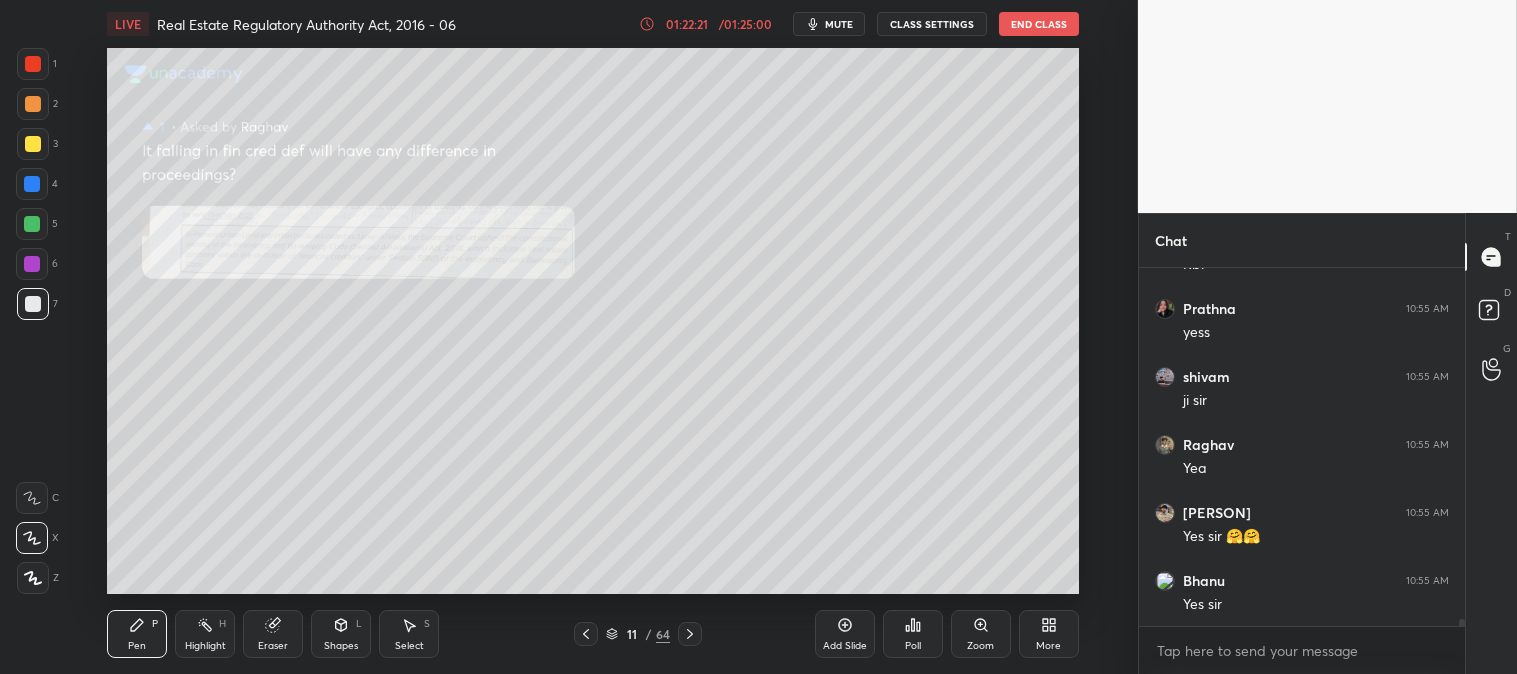 click on "1 2 3 4 5 6 7 C X Z C X Z E E Erase all   H H LIVE Real Estate Regulatory Authority Act, 2016 - 06 01:22:21 /  01:25:00 mute CLASS SETTINGS End Class Setting up your live class Poll for   secs No correct answer Start poll Back Real Estate Regulatory Authority Act, 2016 - 06 • L6 of Detailed Course on ECIPL - CS Executive Module 2 CS Amit Vohra Pen P Highlight H Eraser Shapes L Select S 11 / 64 Add Slide Poll Zoom More" at bounding box center (561, 337) 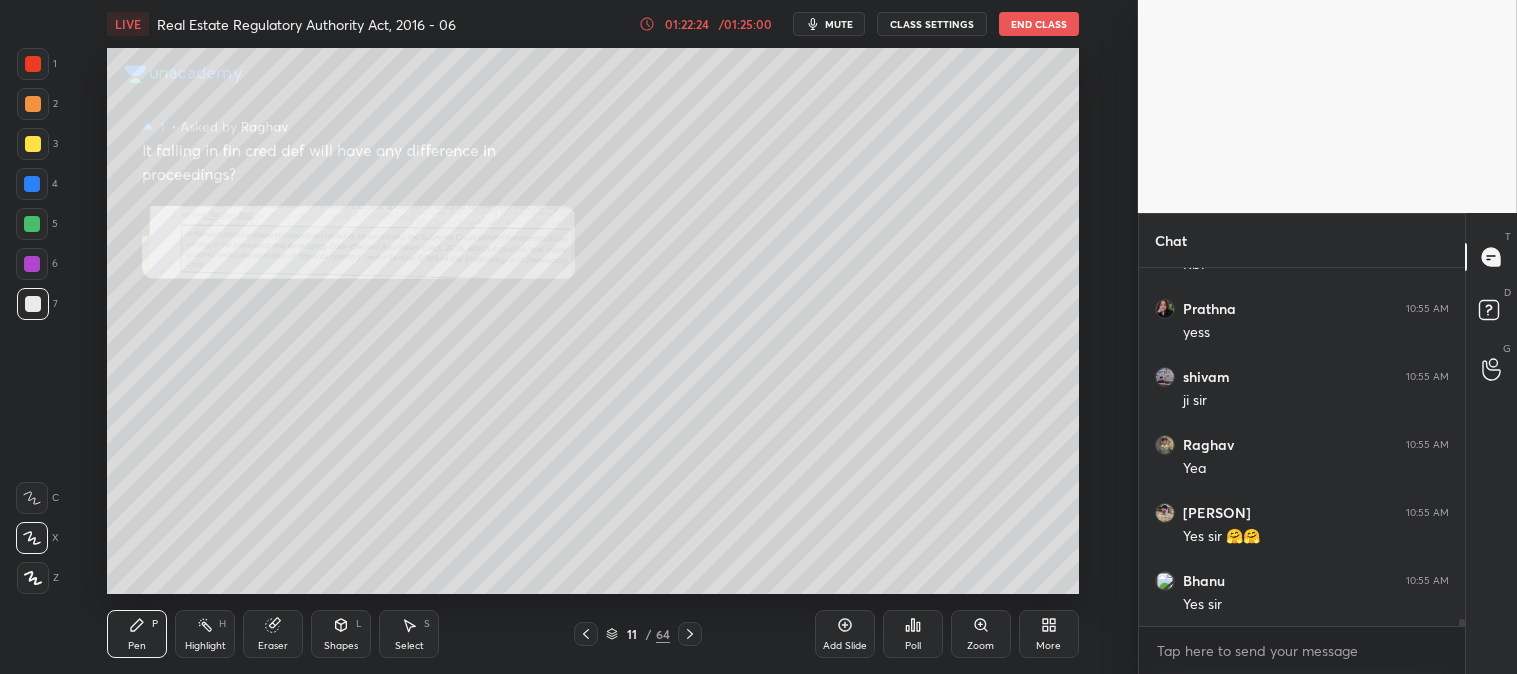 click 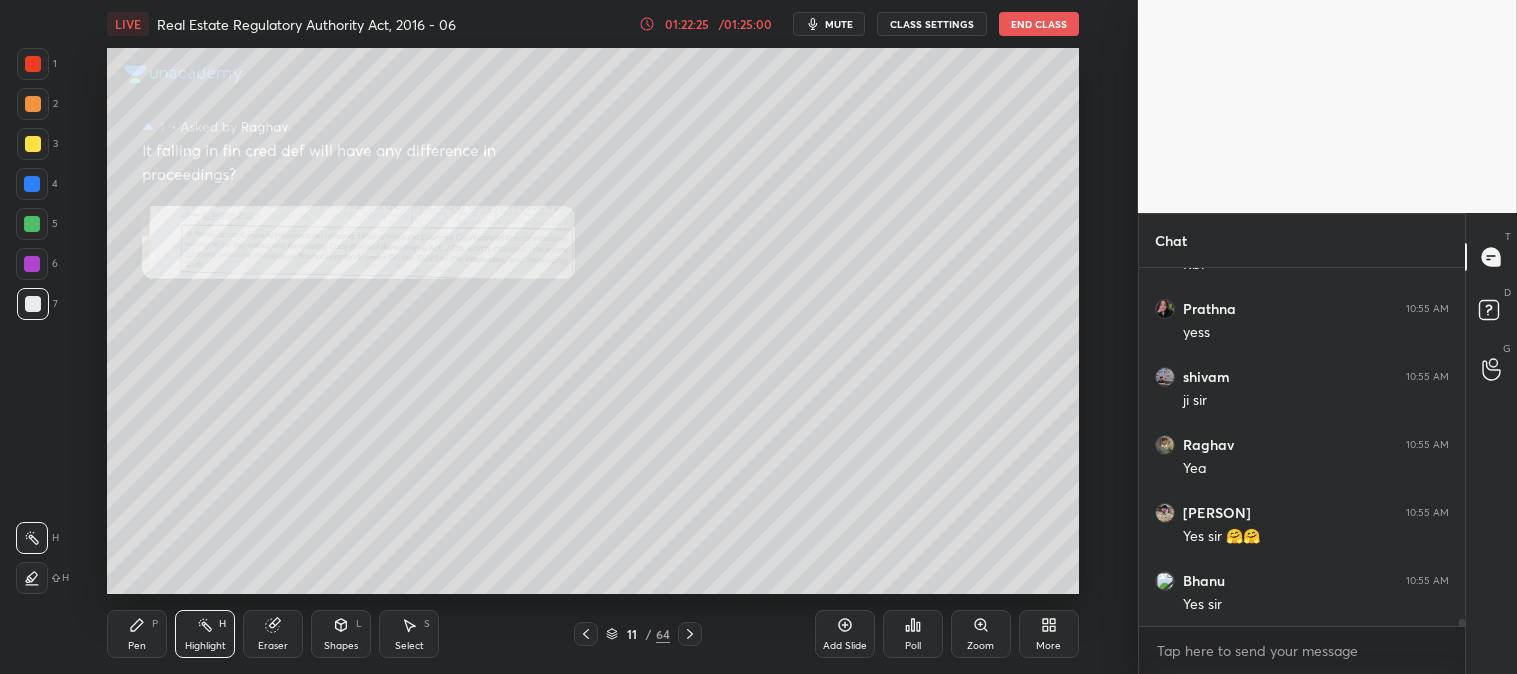click at bounding box center [33, 64] 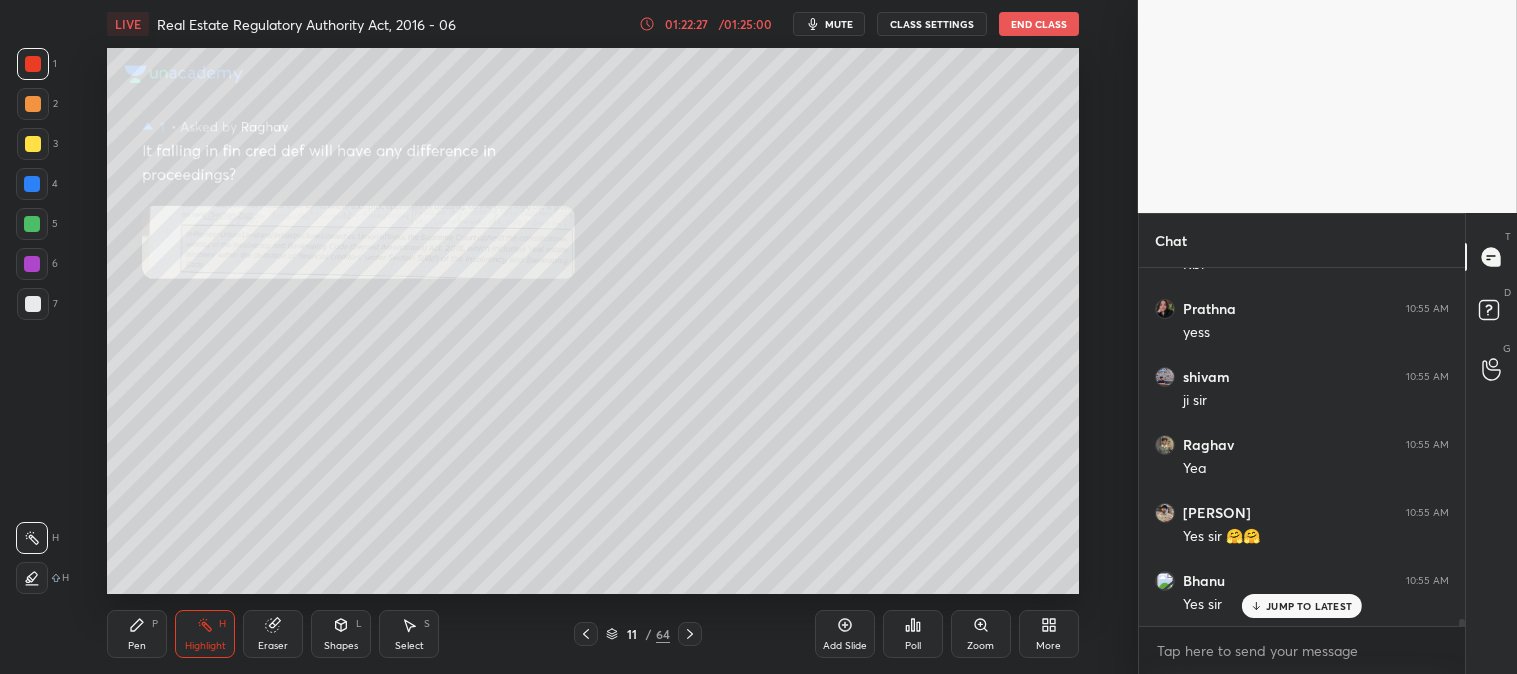 scroll, scrollTop: 18493, scrollLeft: 0, axis: vertical 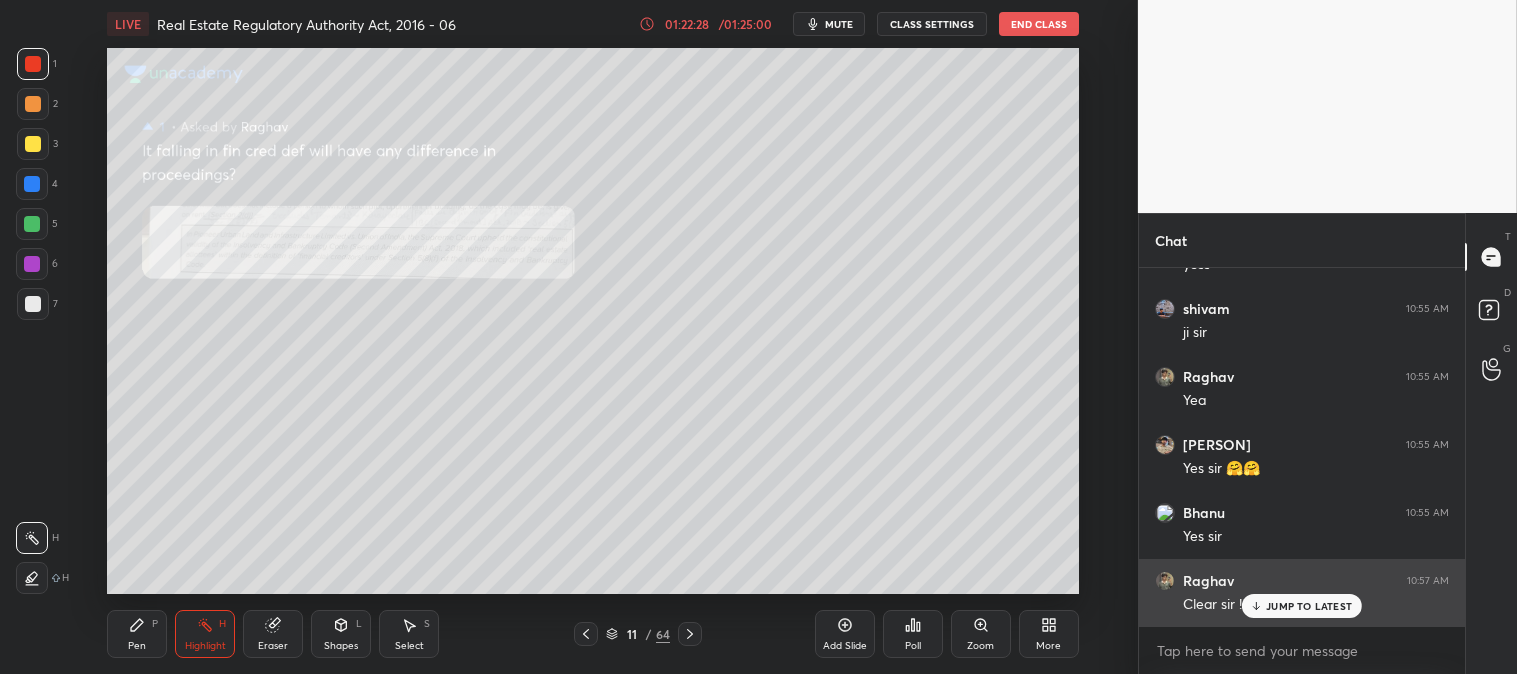 click on "JUMP TO LATEST" at bounding box center [1309, 606] 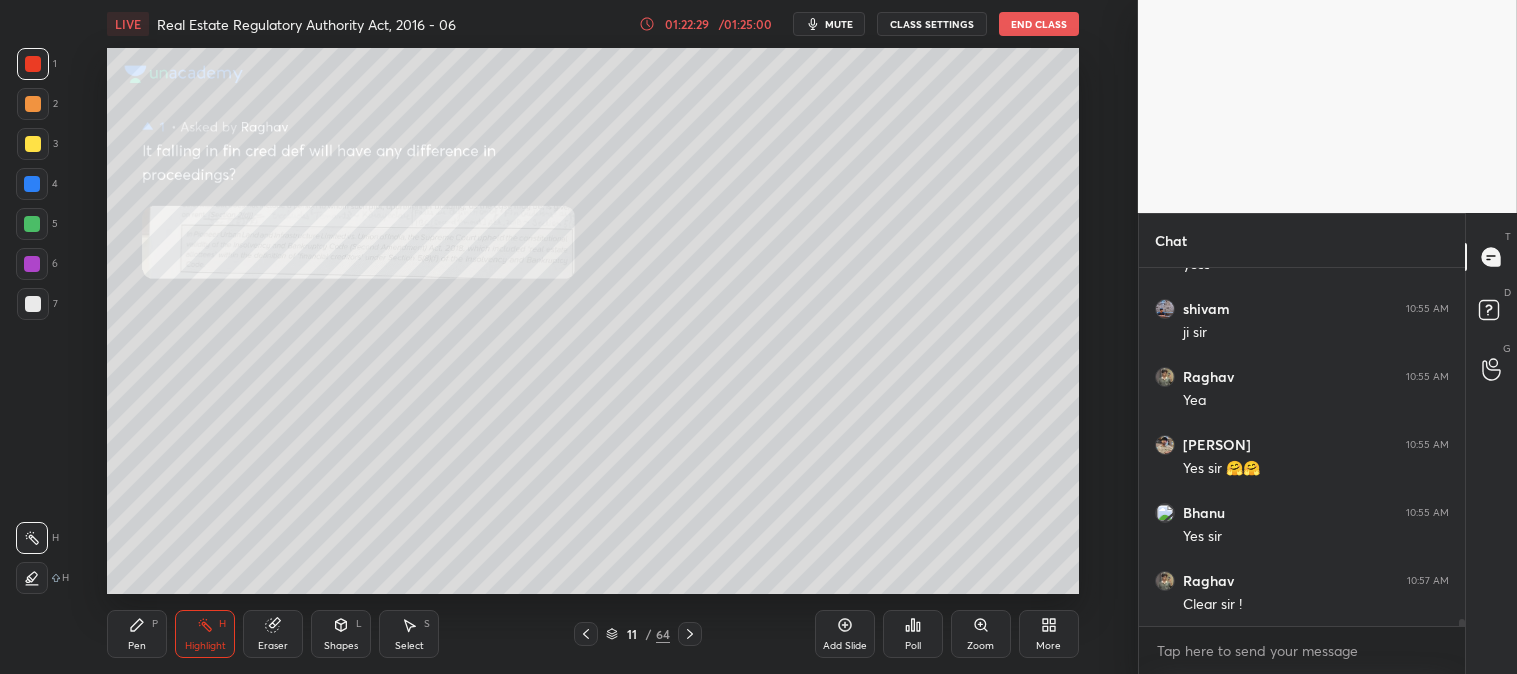 click 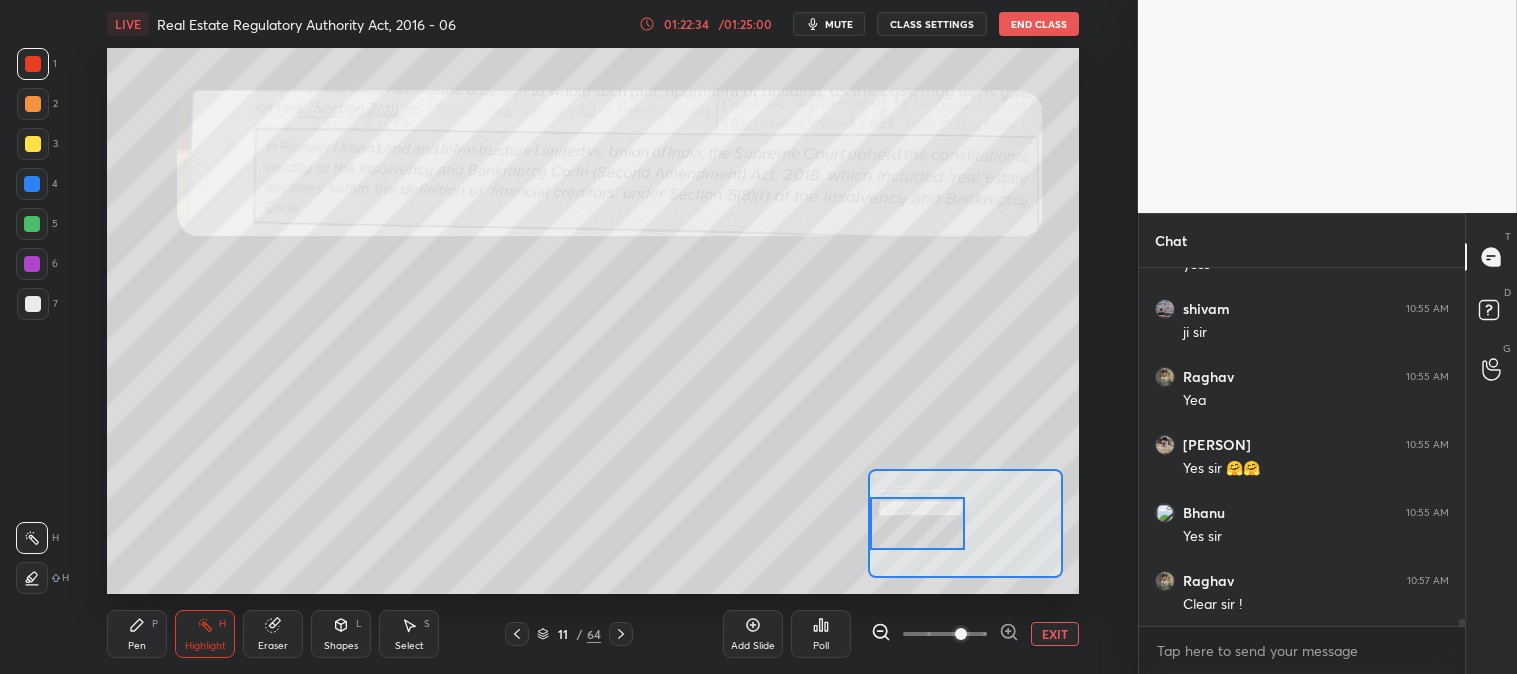 click on "Pen P" at bounding box center [137, 634] 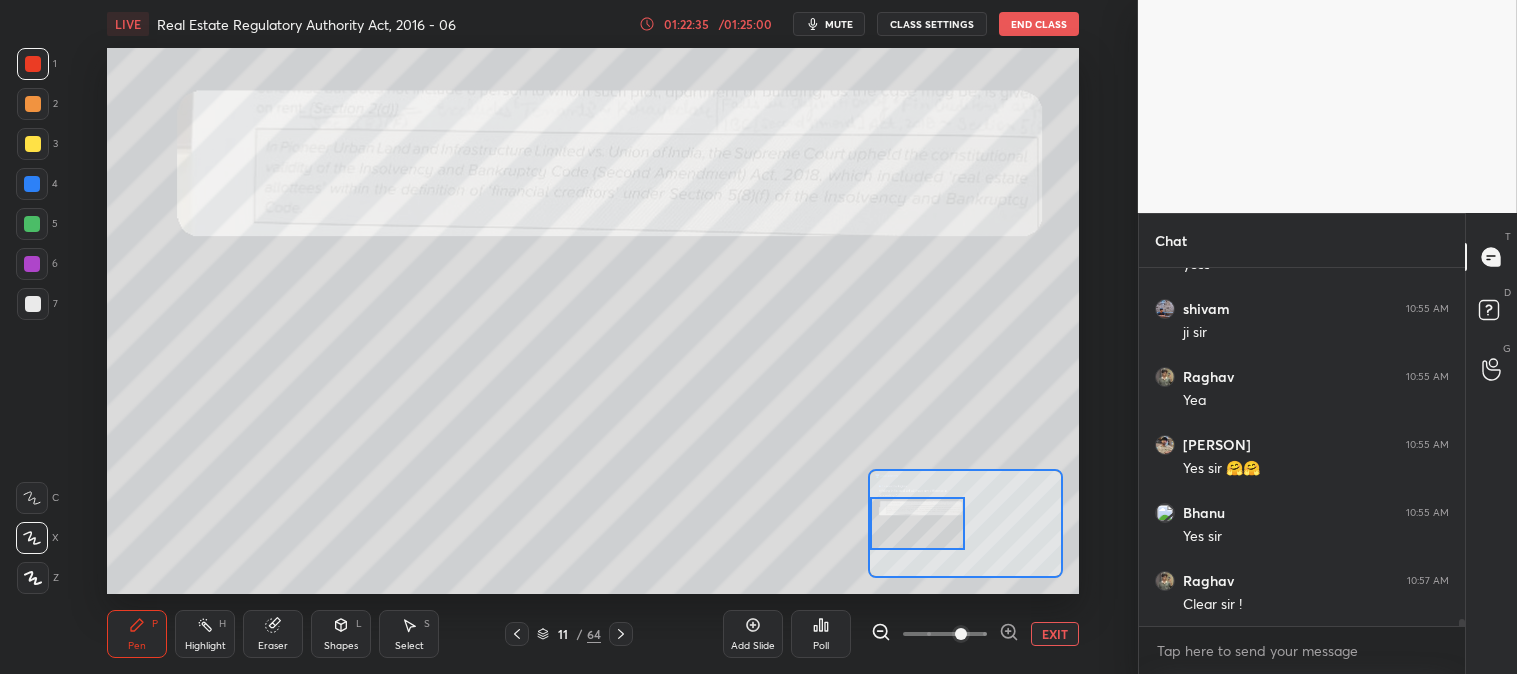 click on "Highlight H" at bounding box center (205, 634) 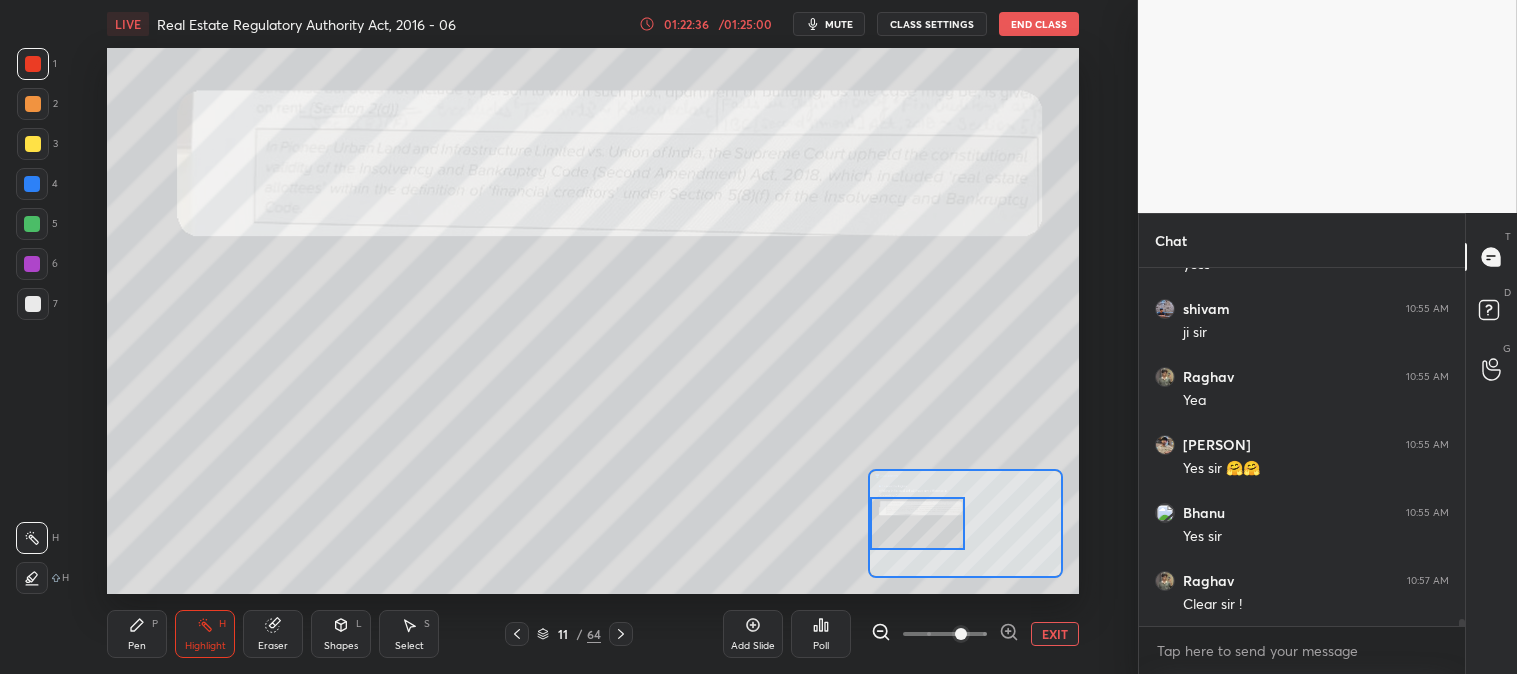 click 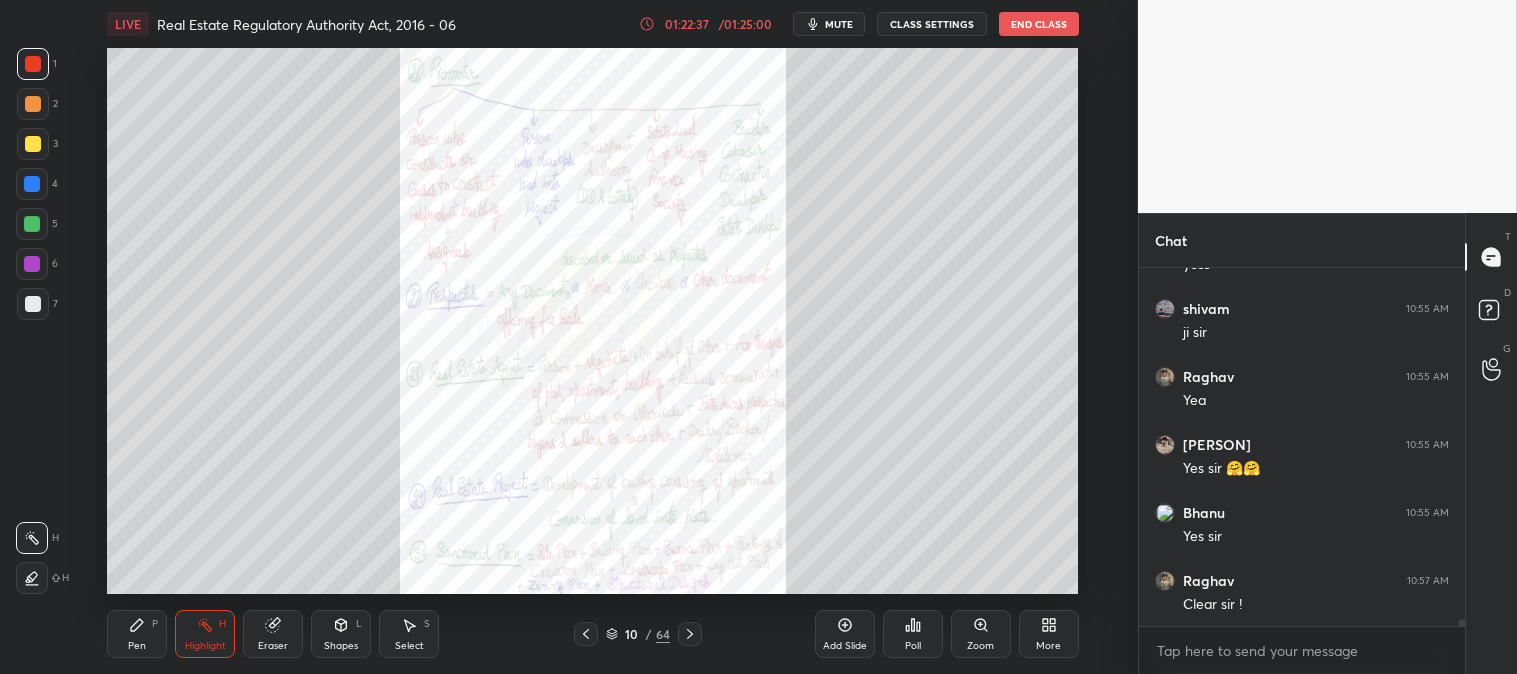 click 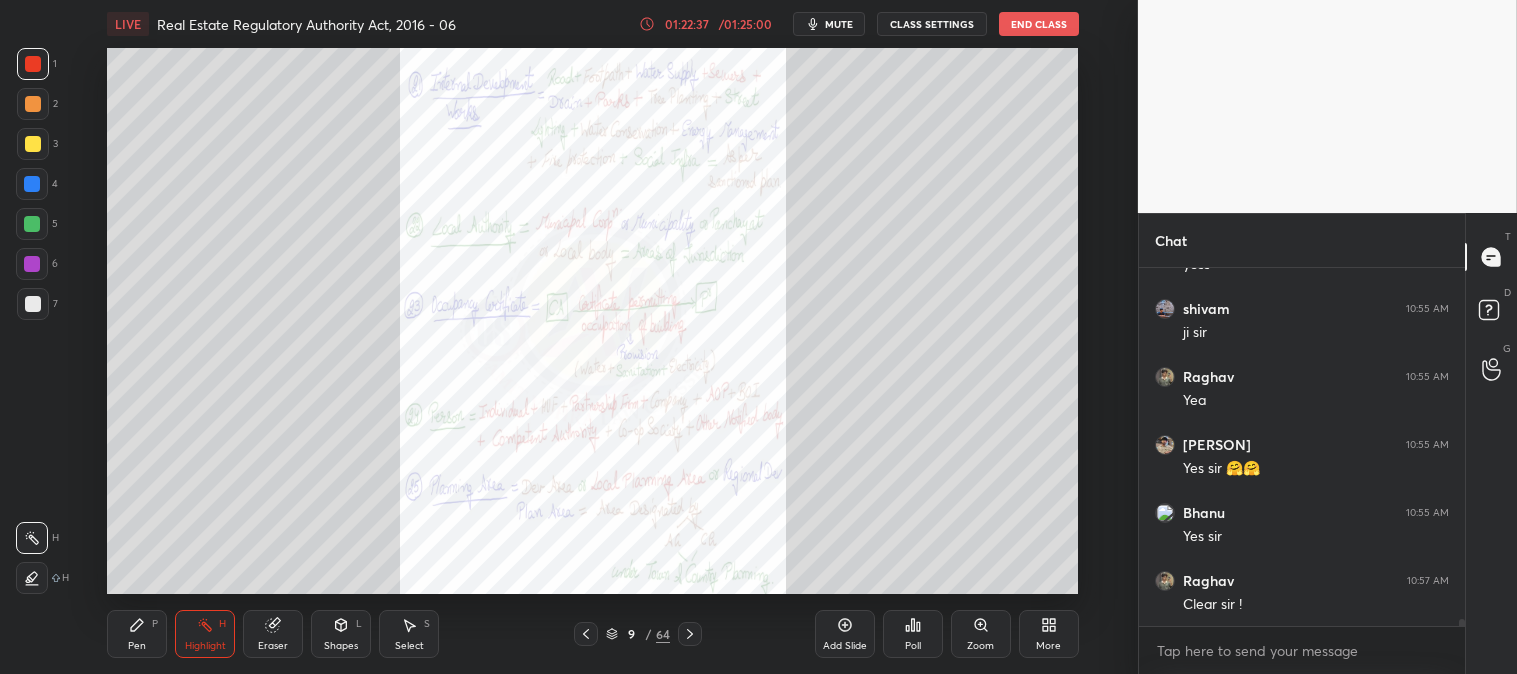 click 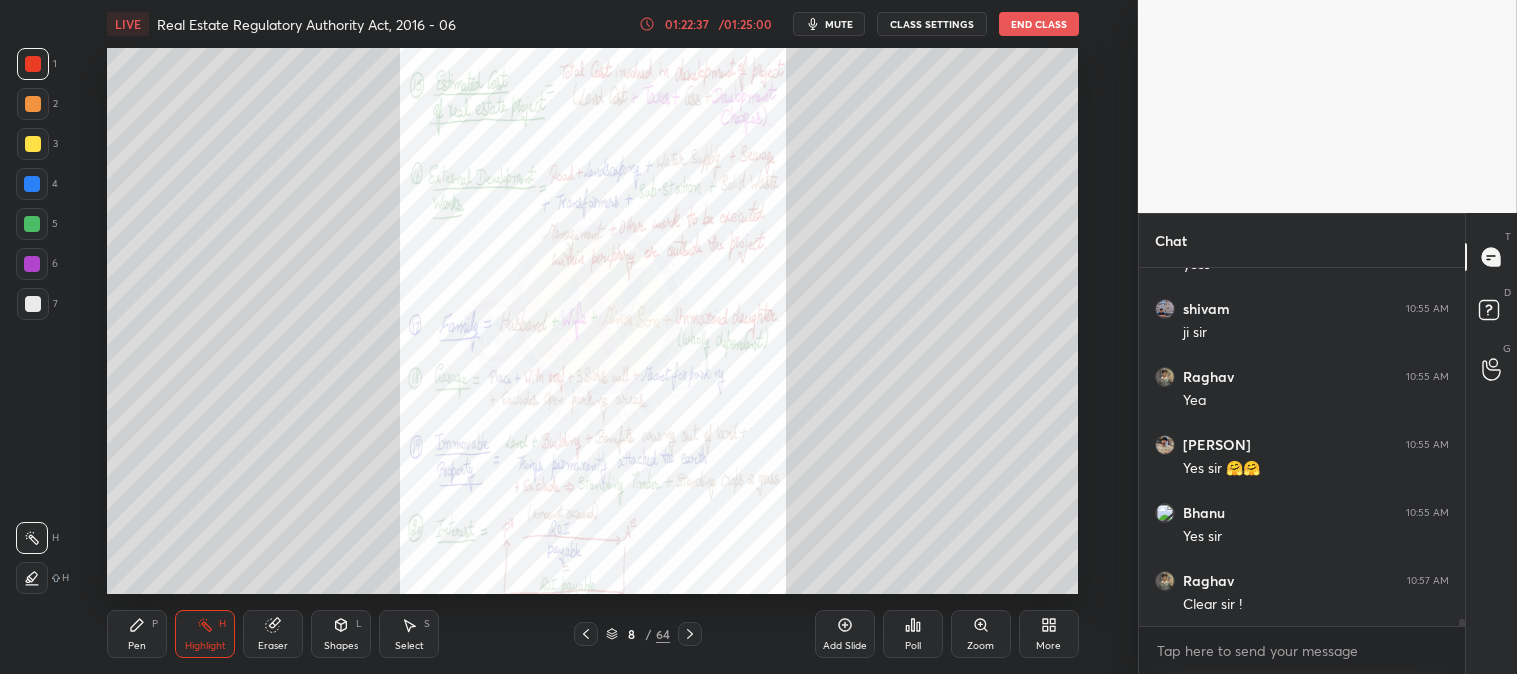 click 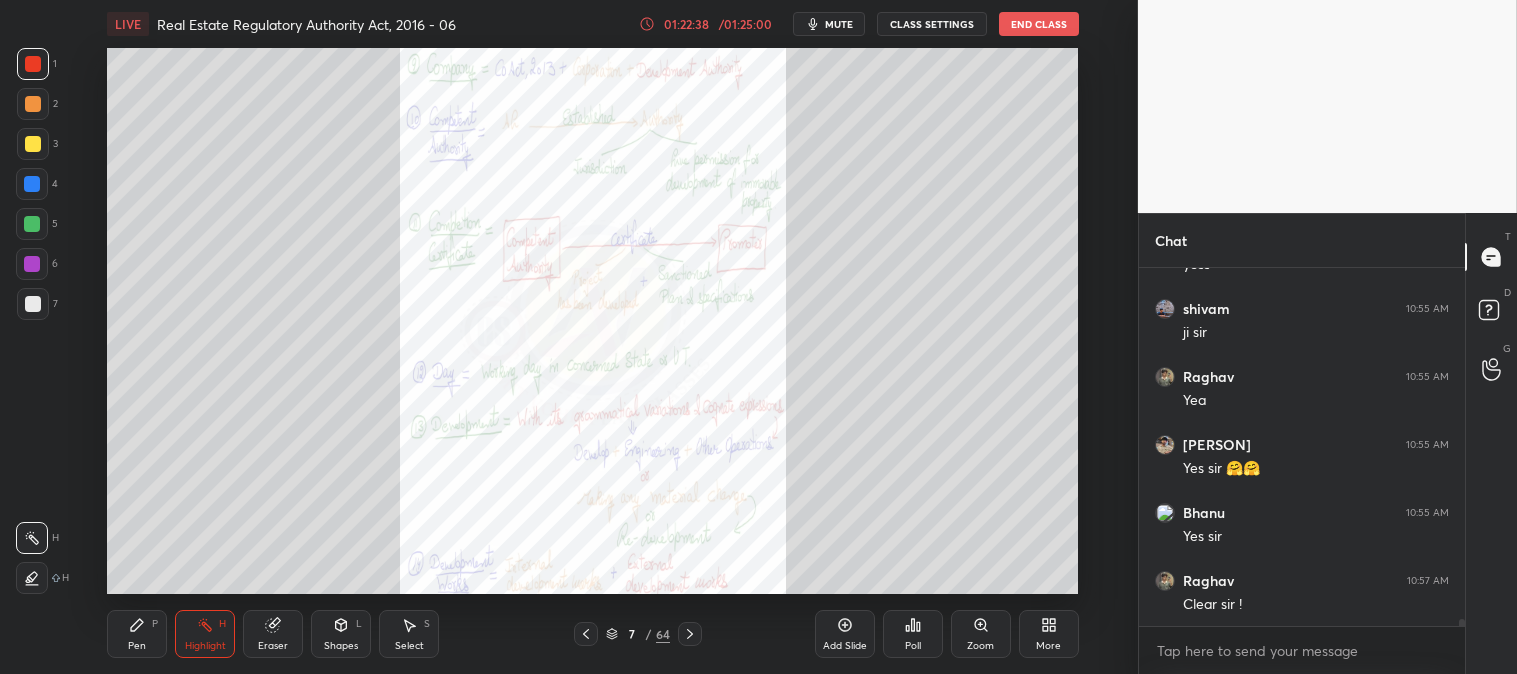 click 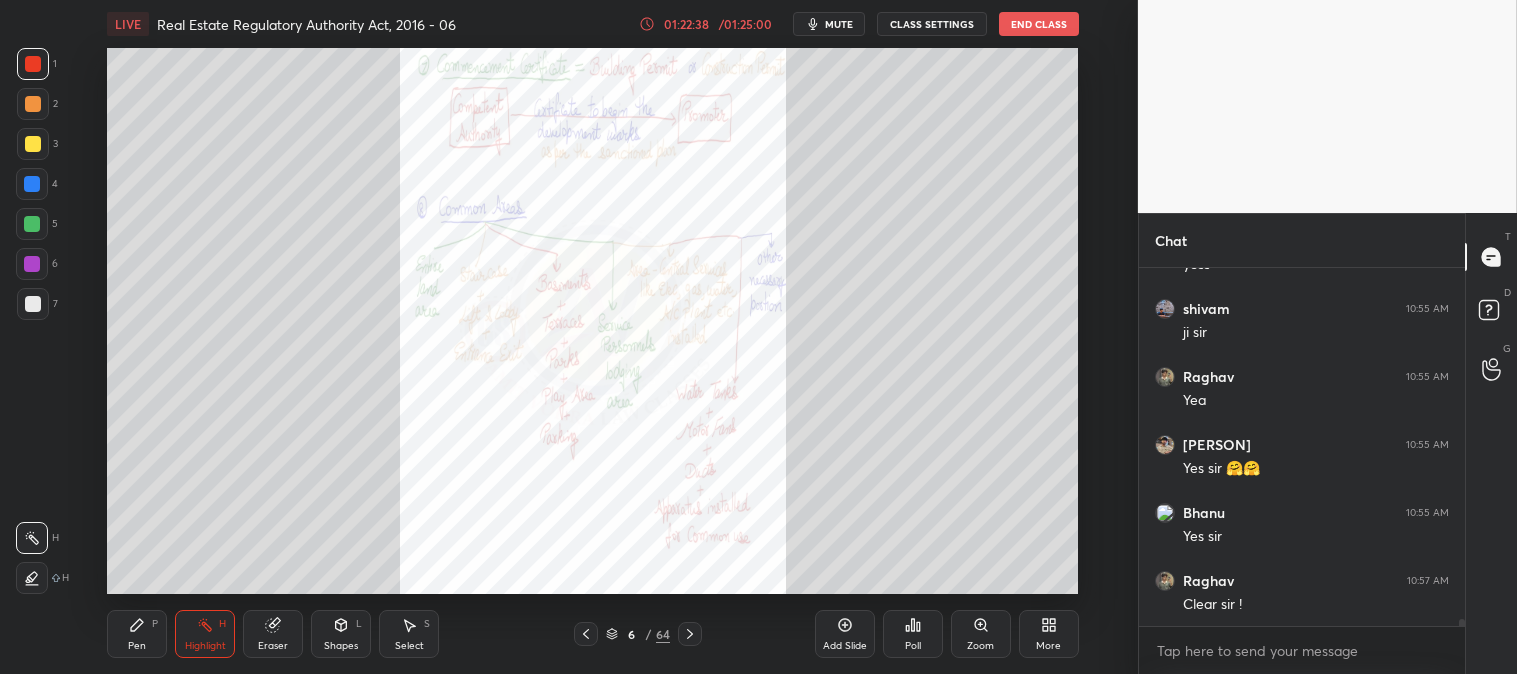 click 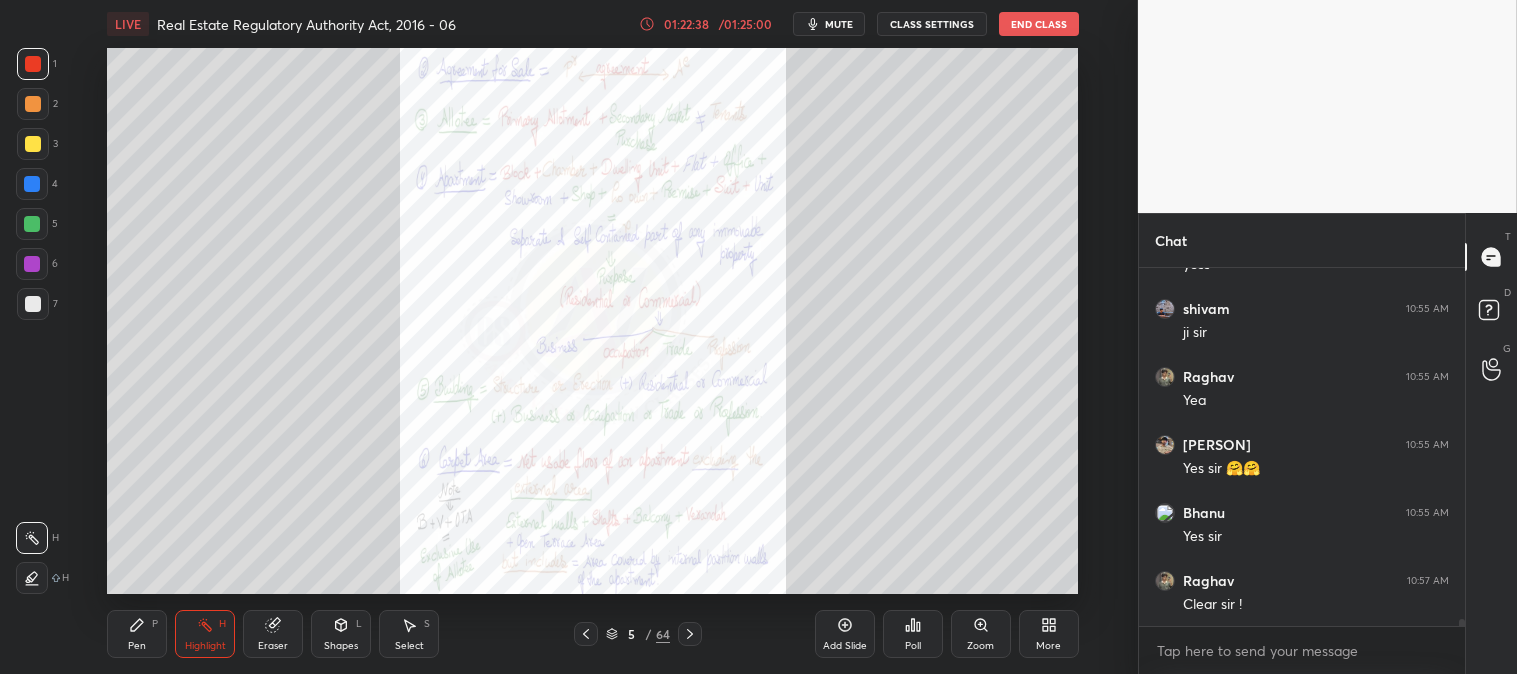 click 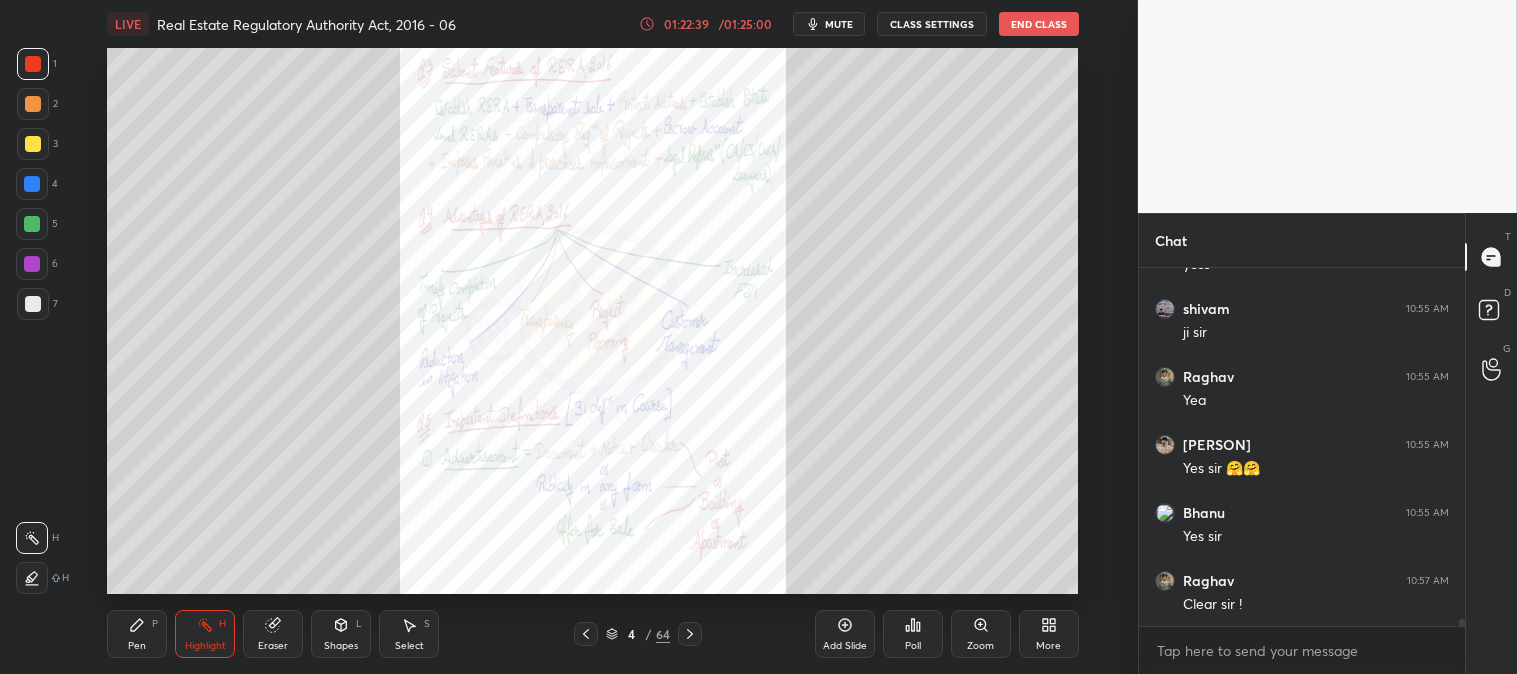 click 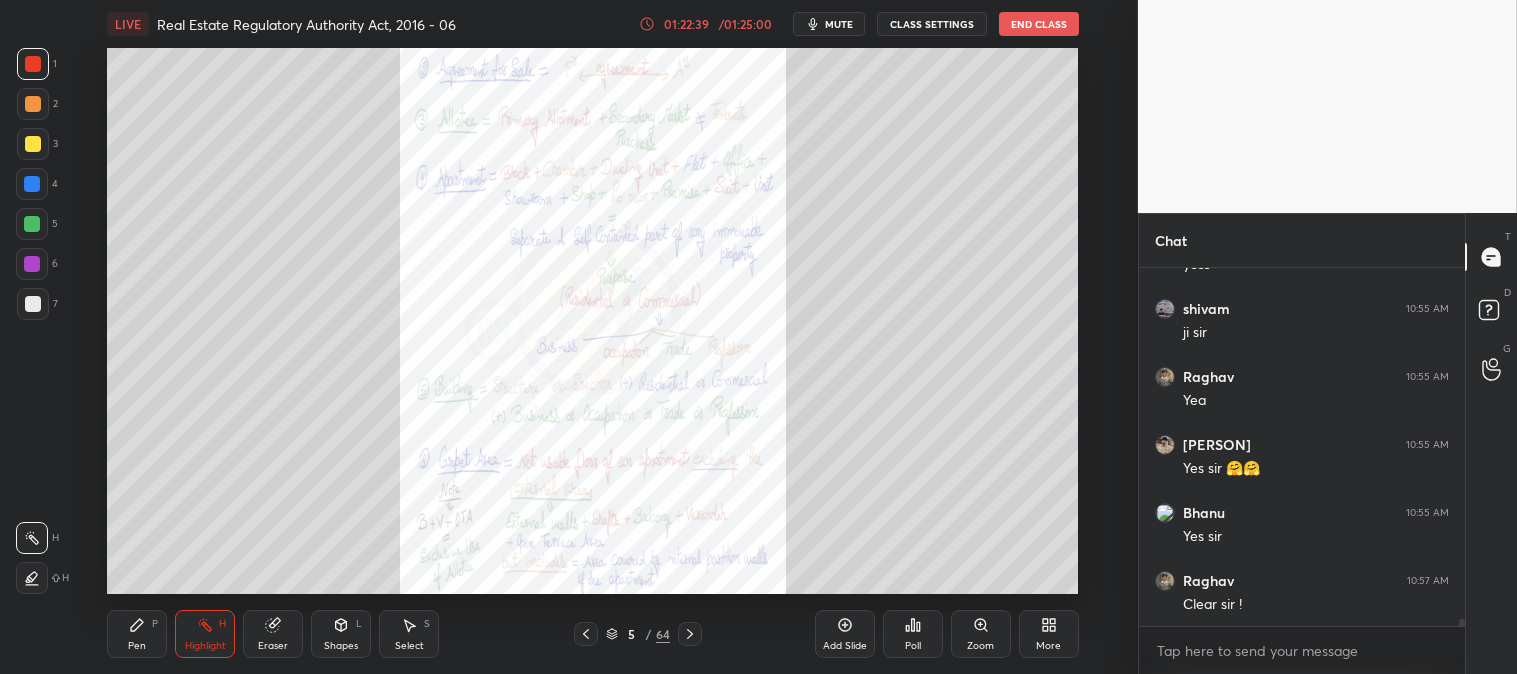 click 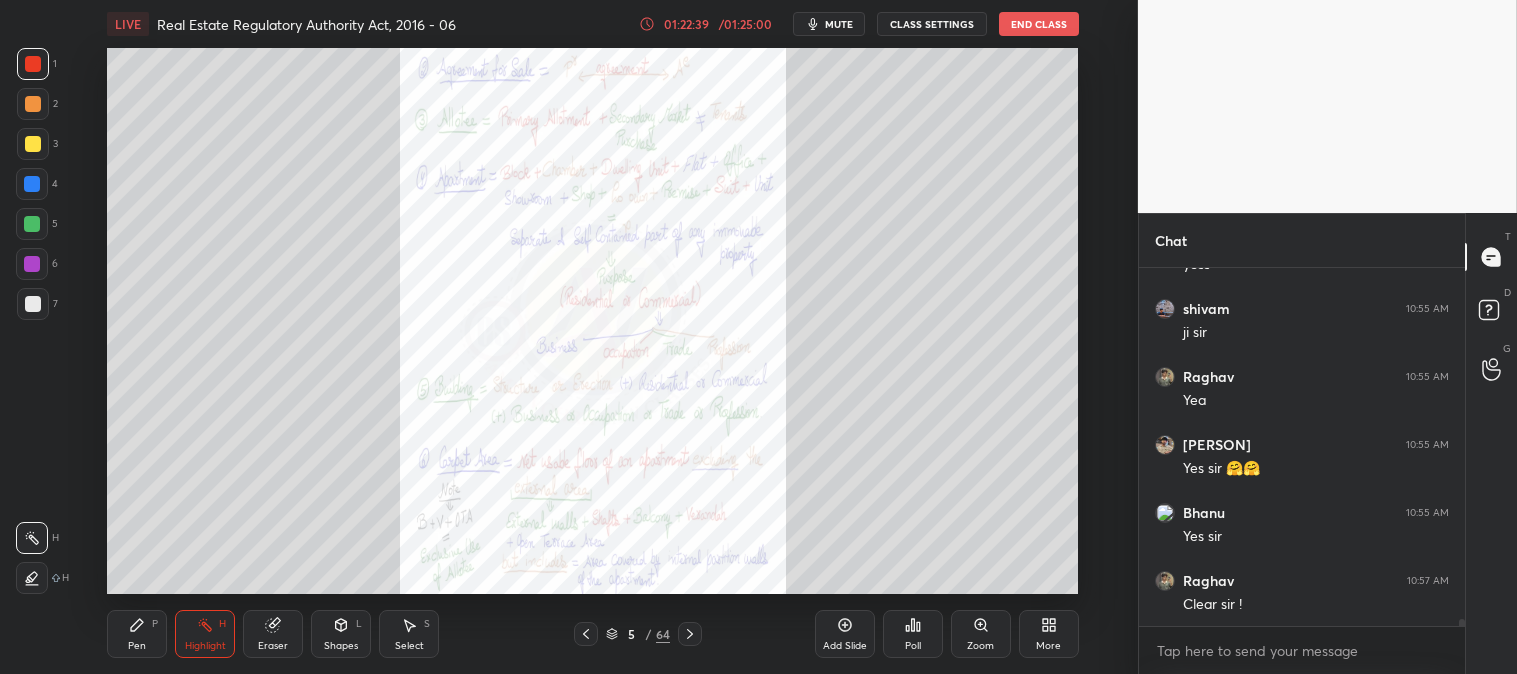 click 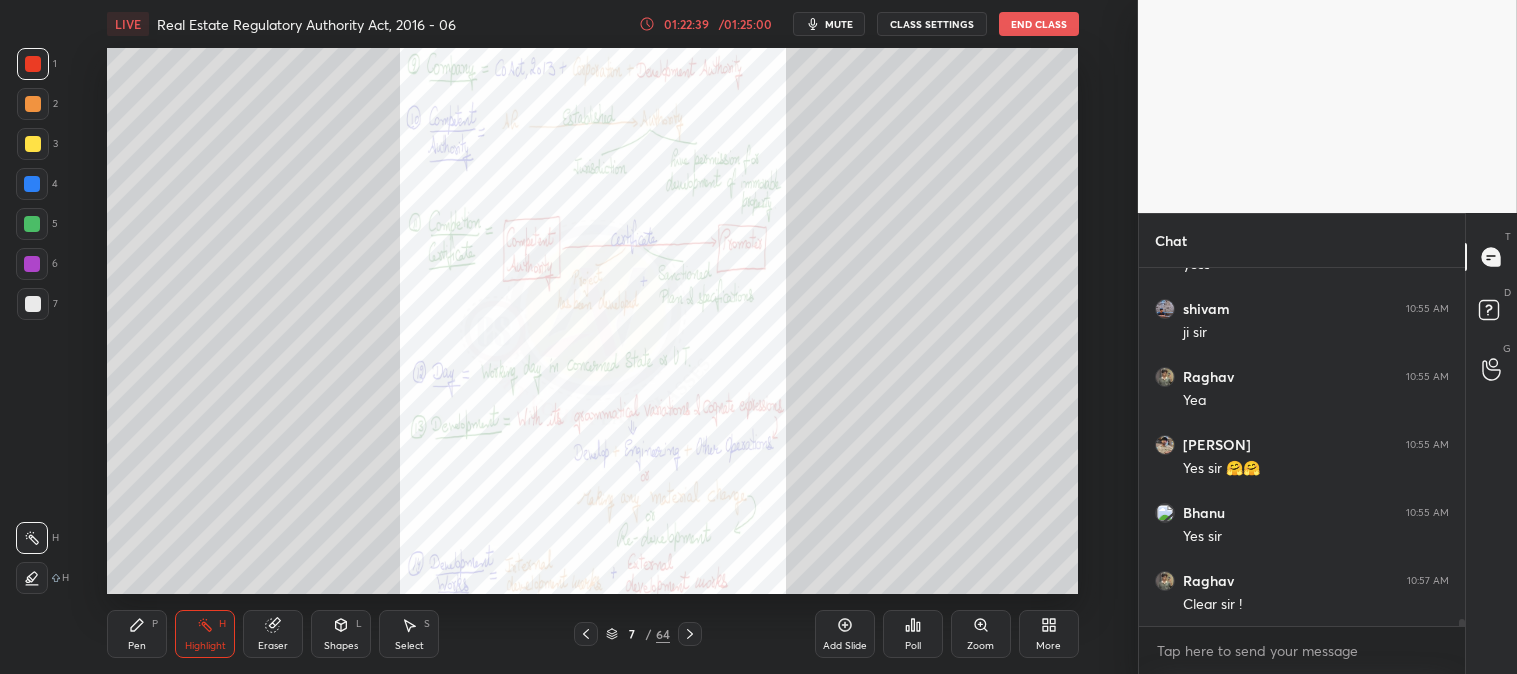 click 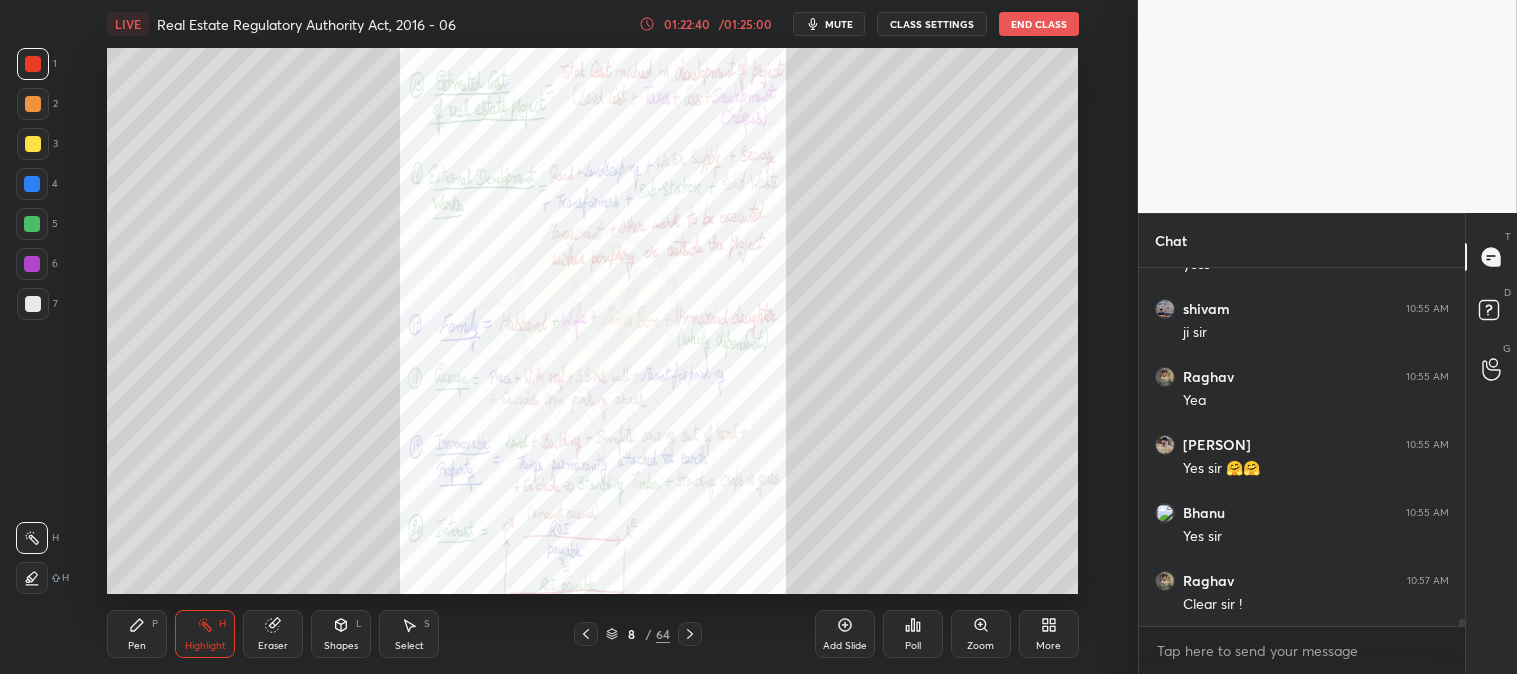 click 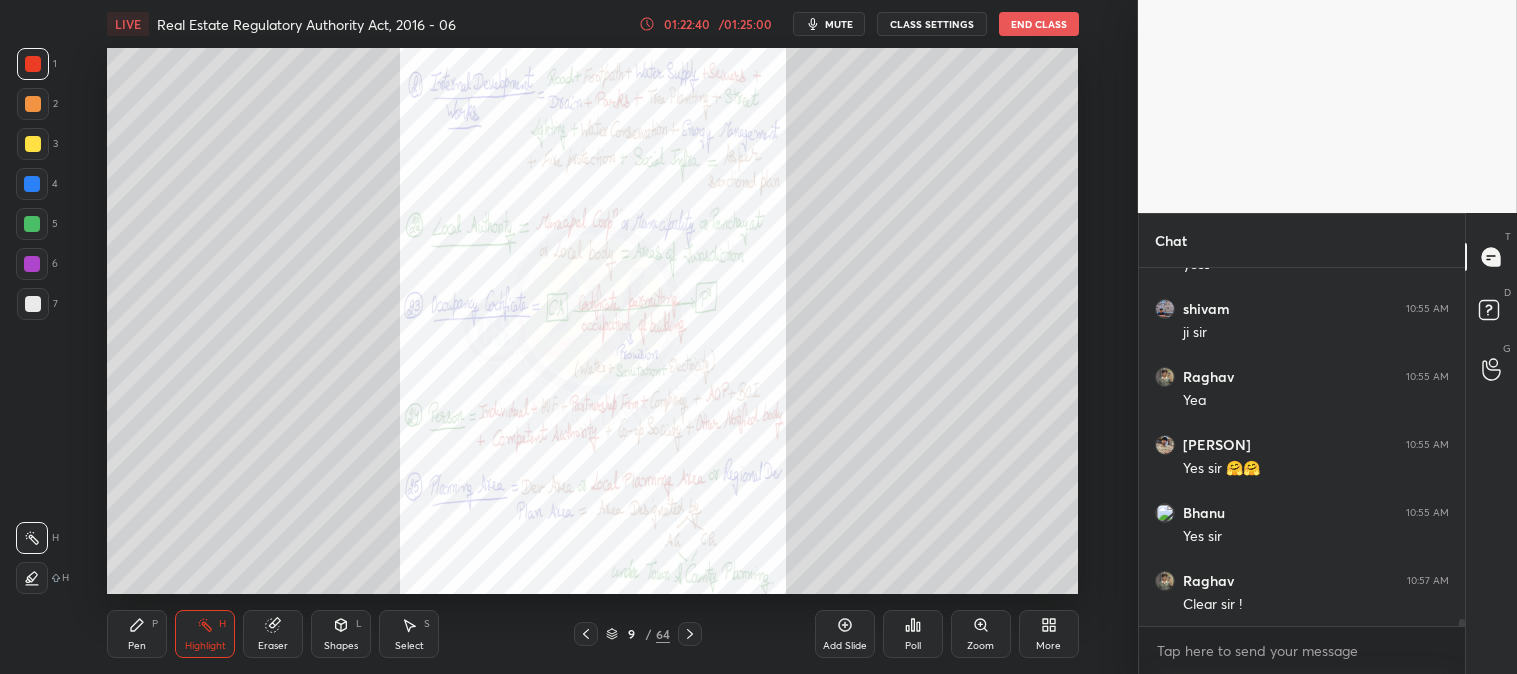 click 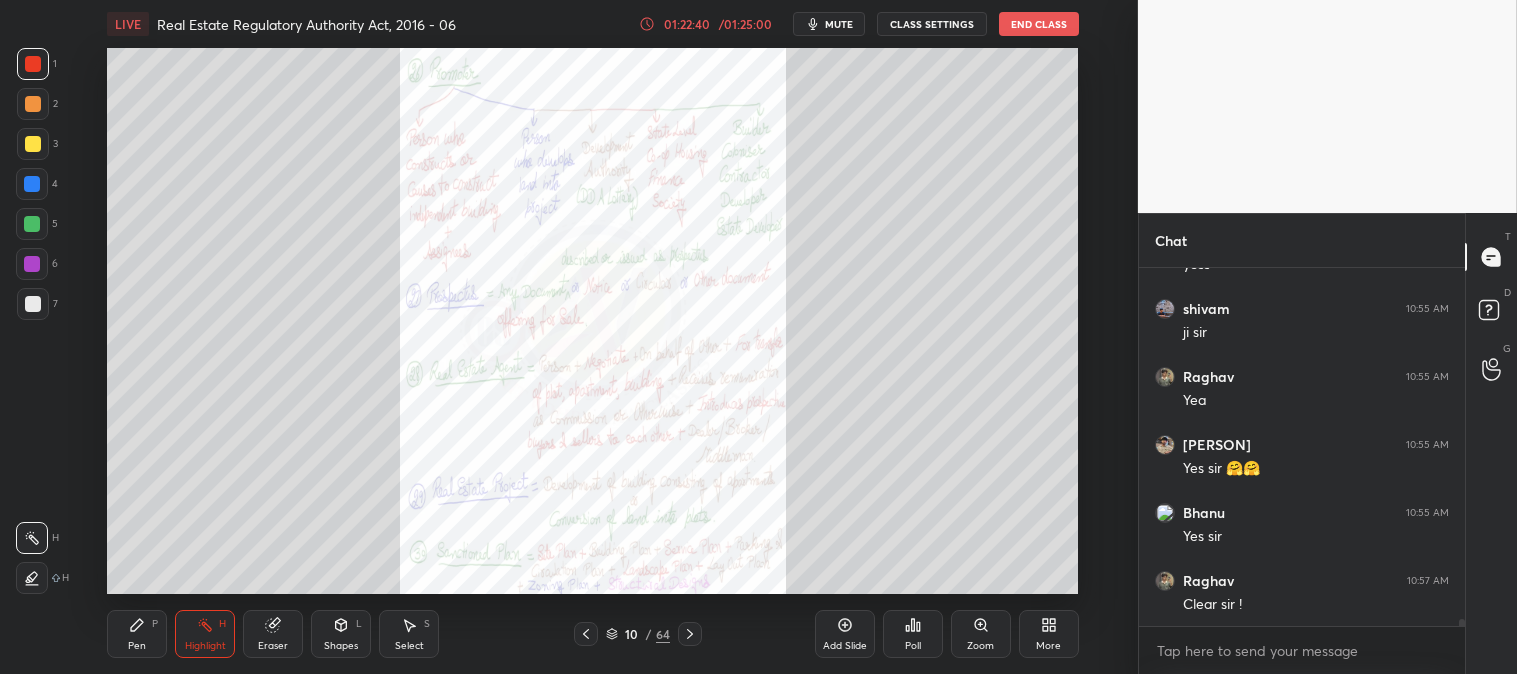 click 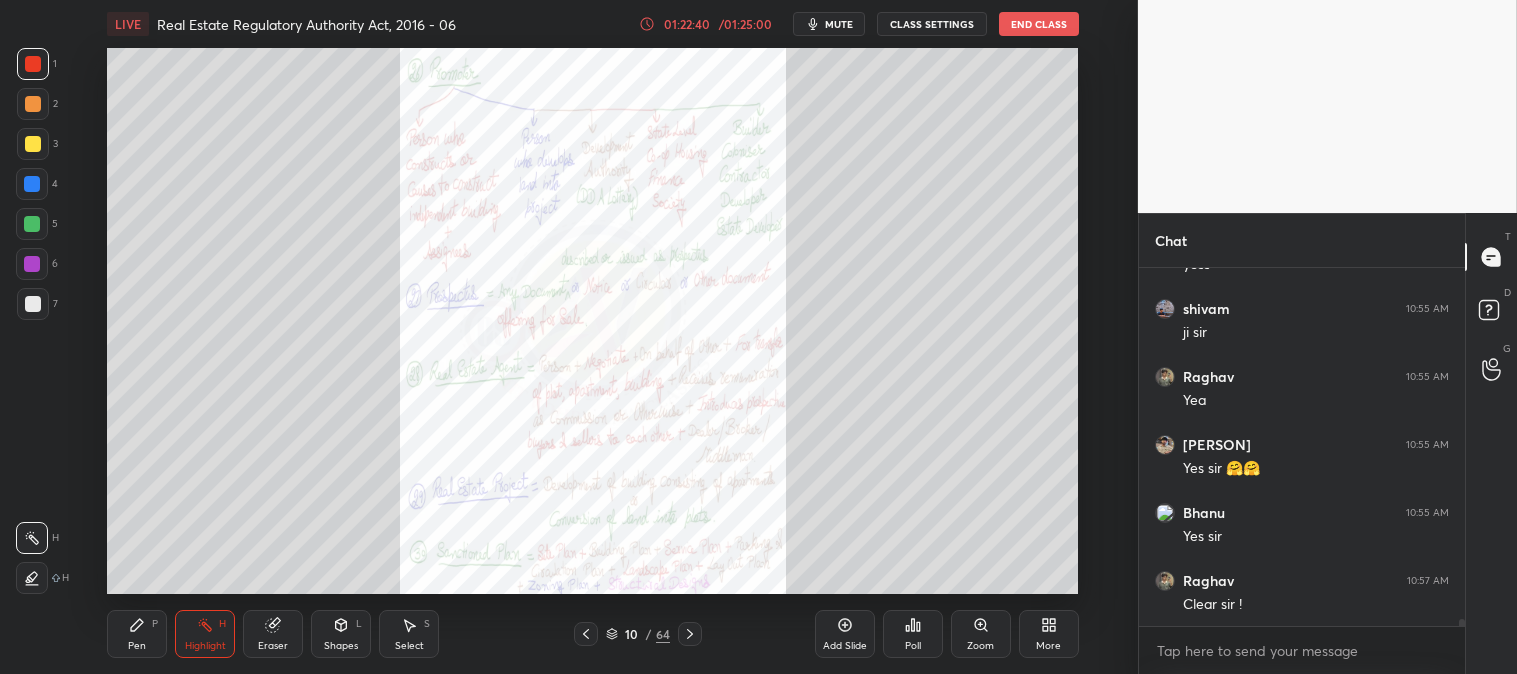 click 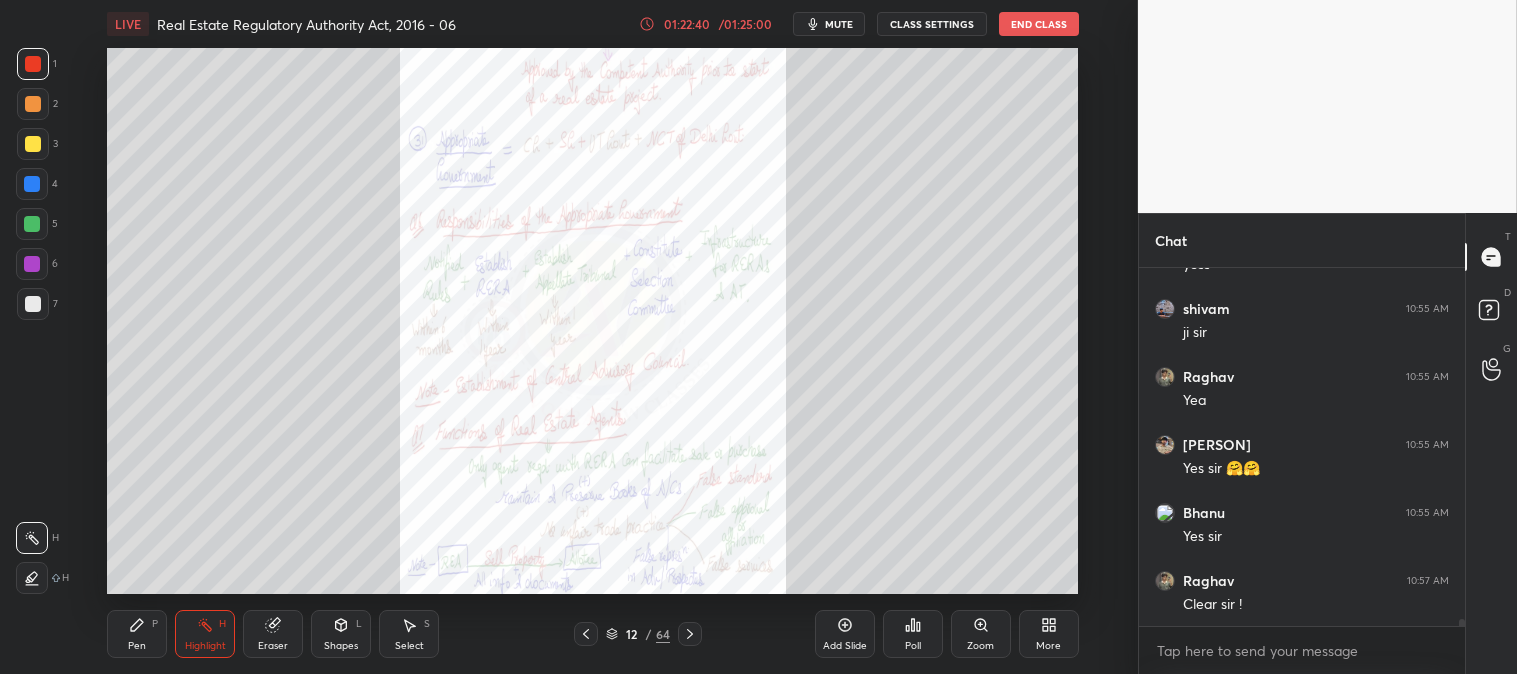 click 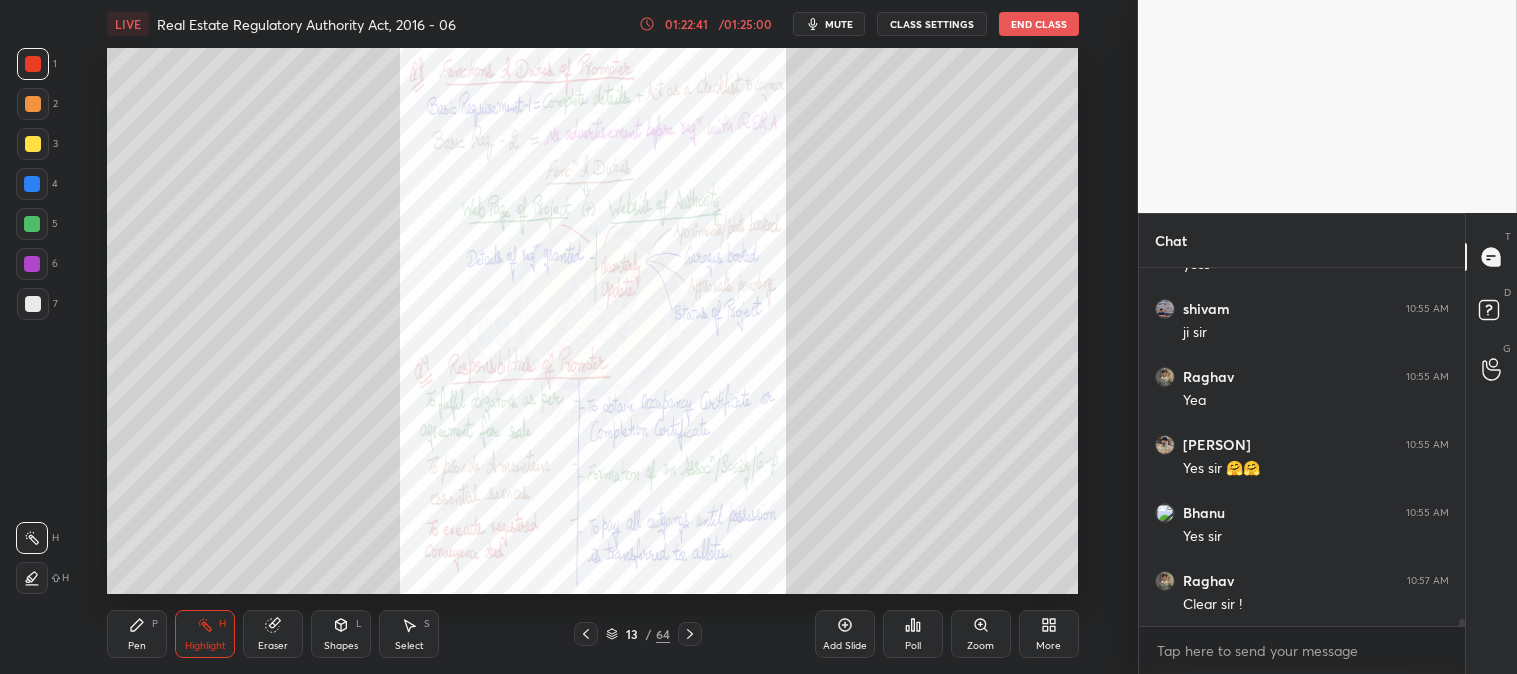click 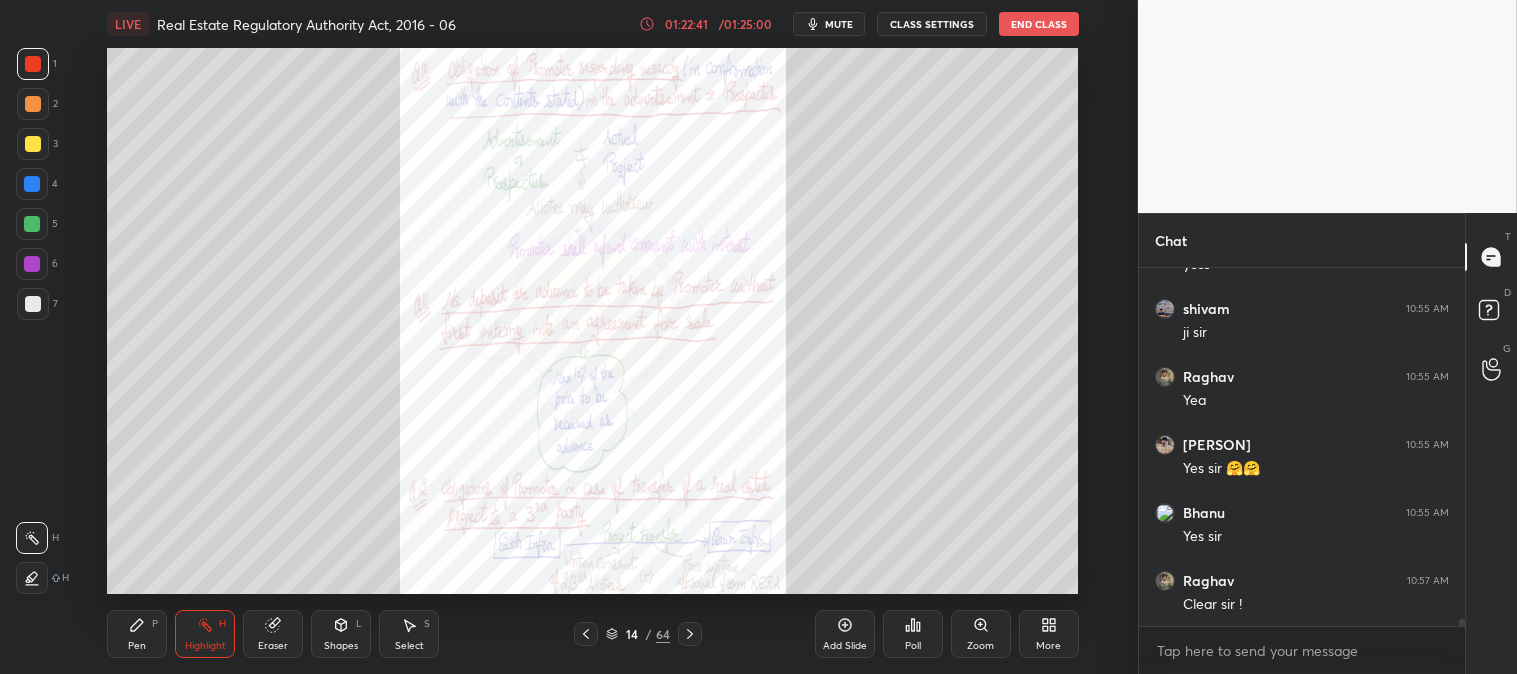 click 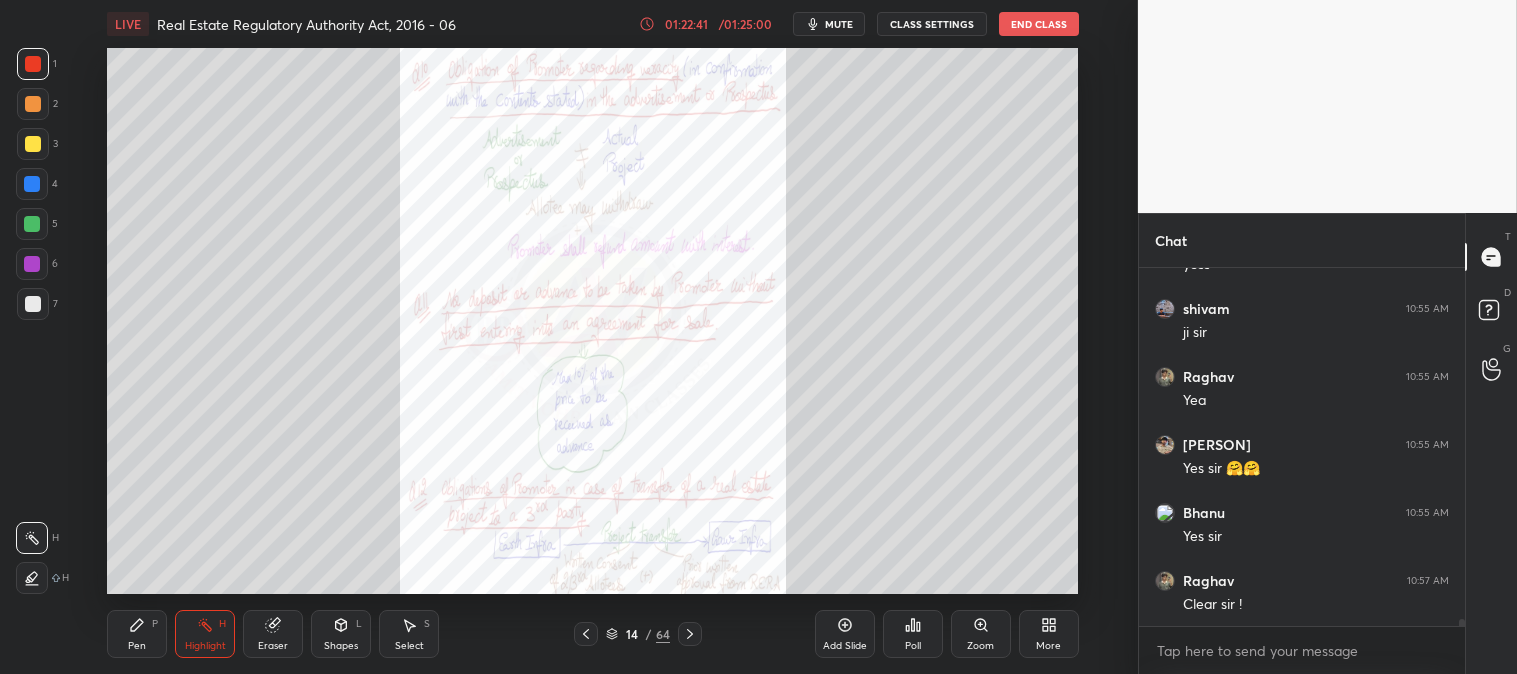 click 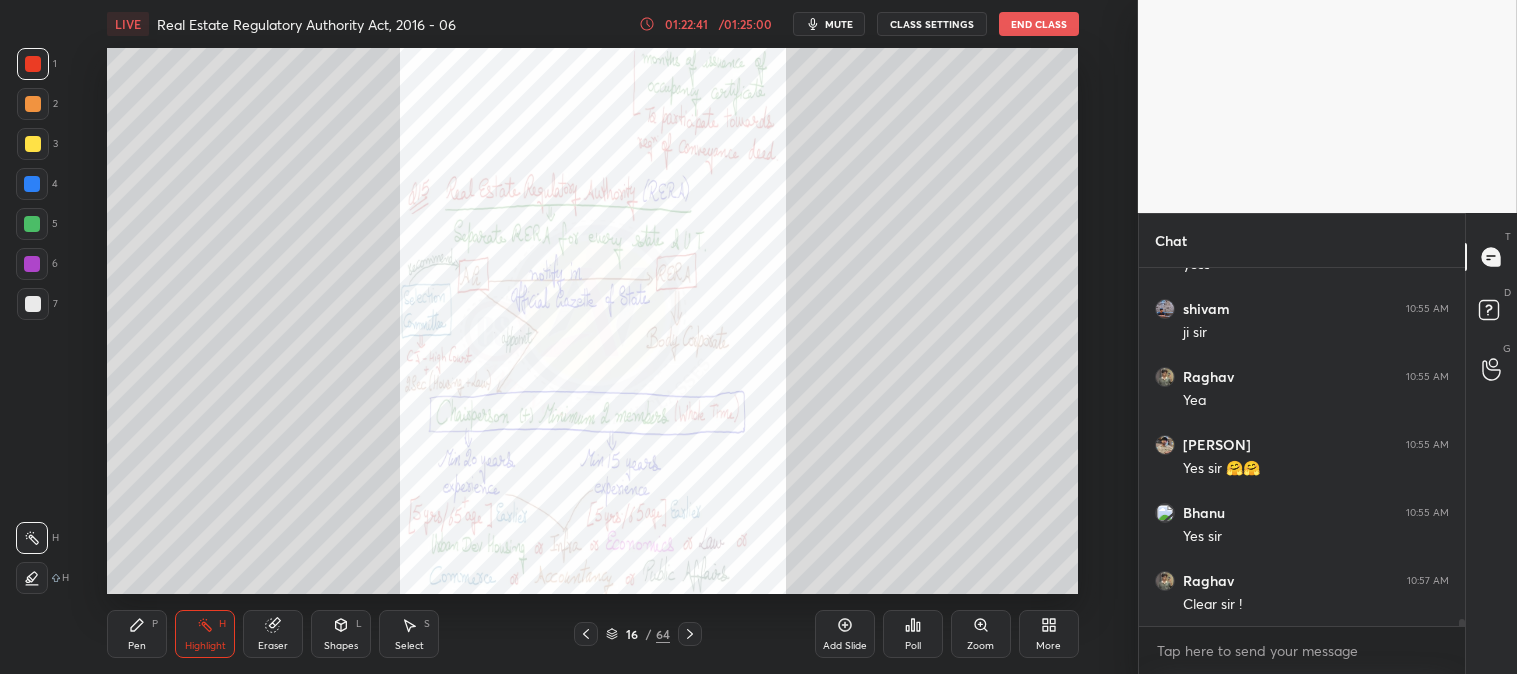 click 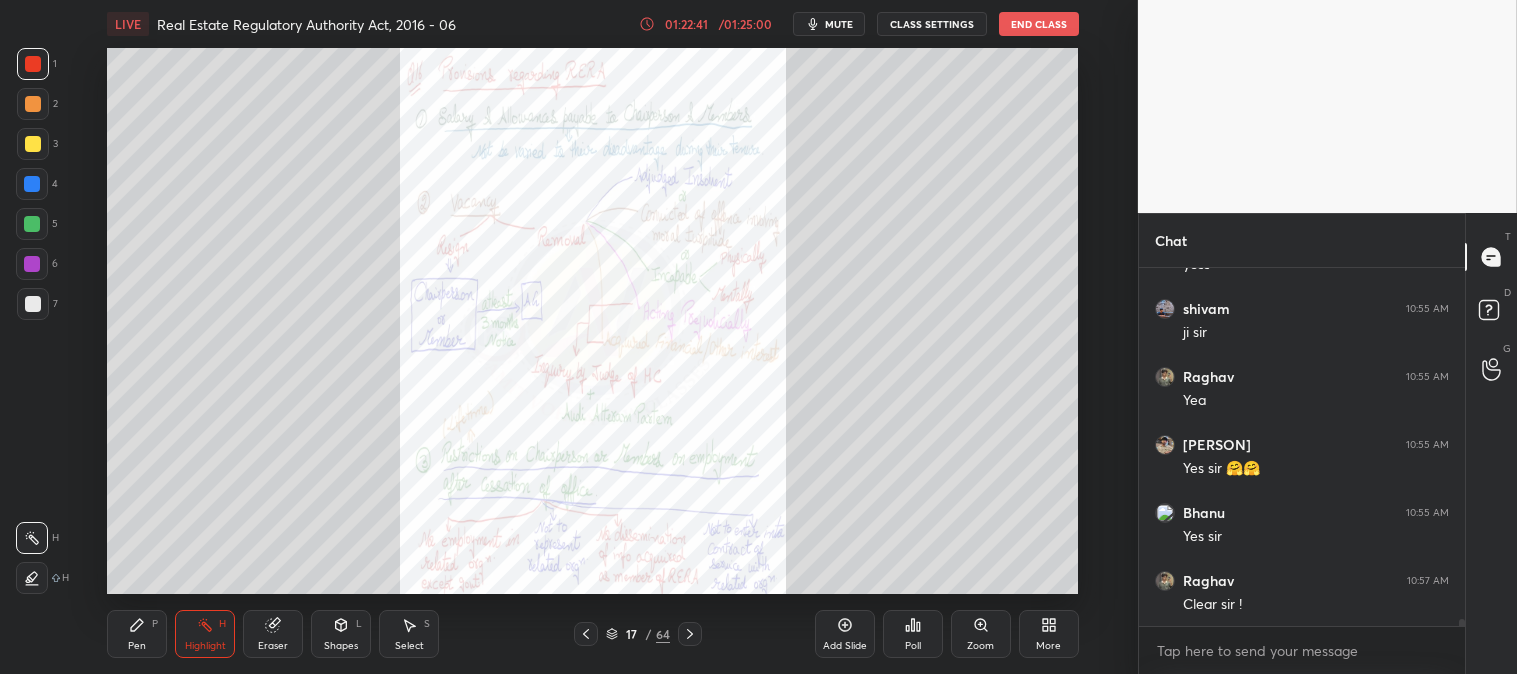 click 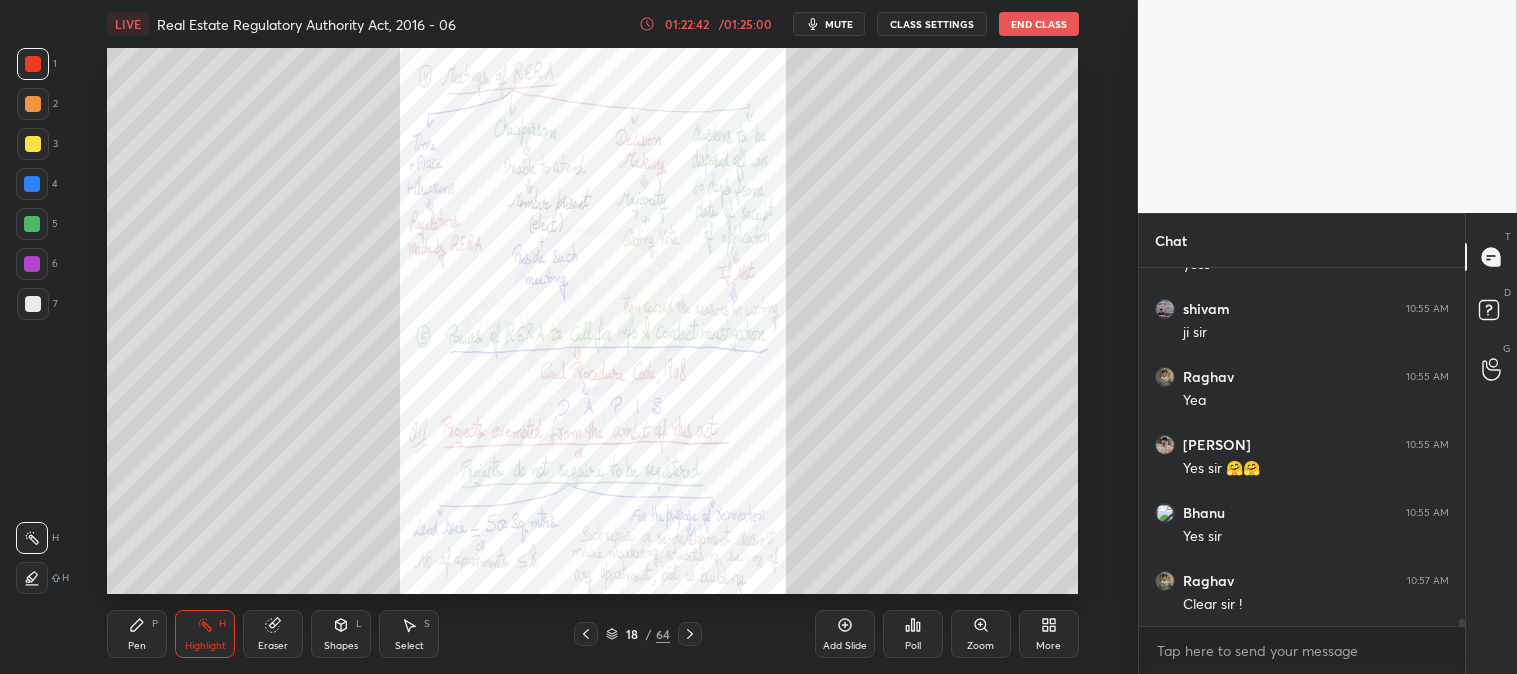 click 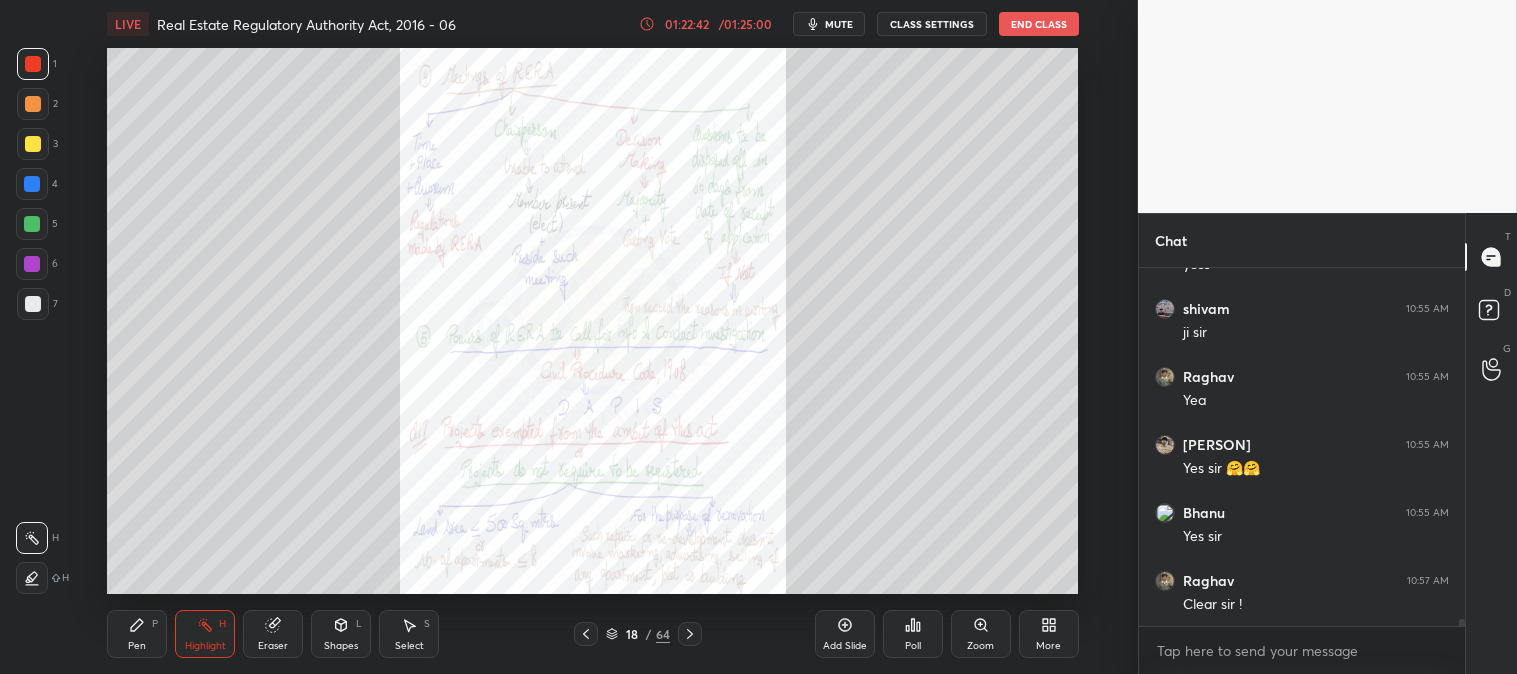 click 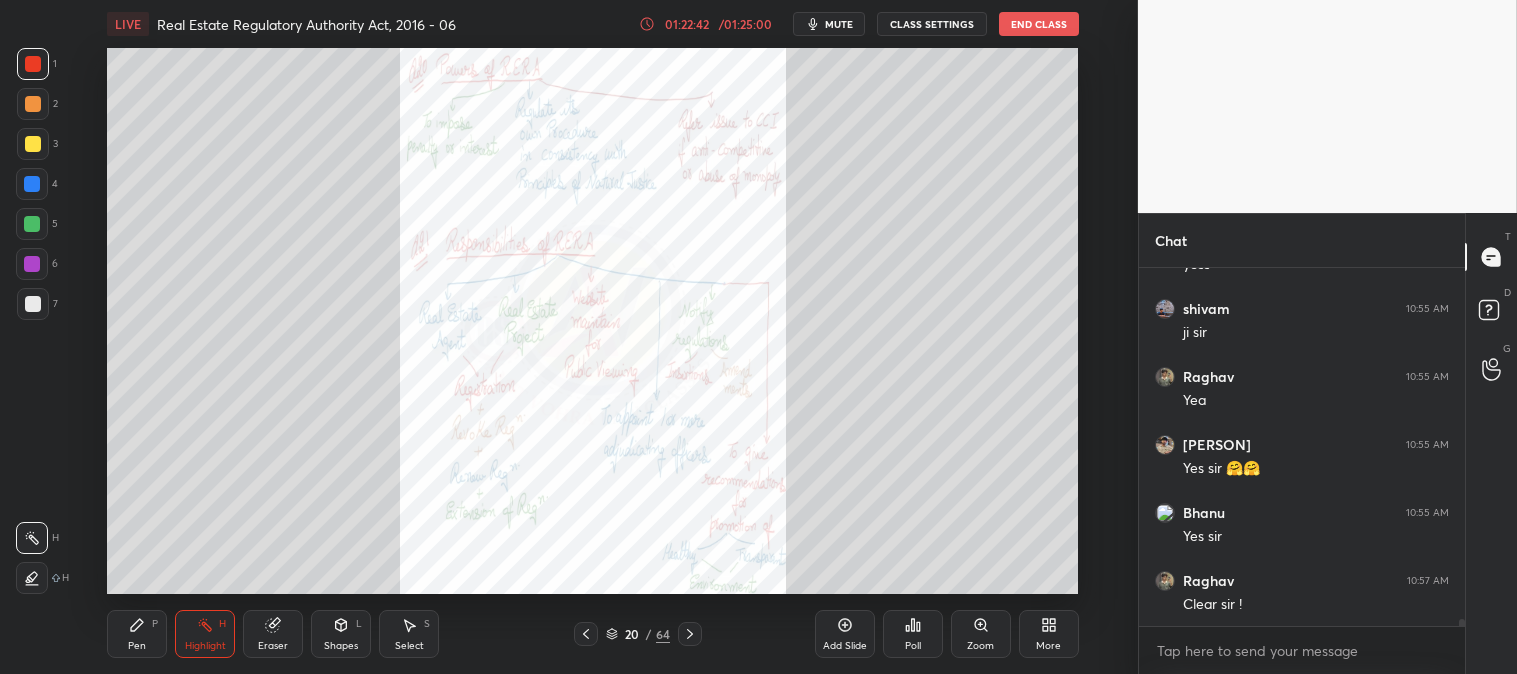 click 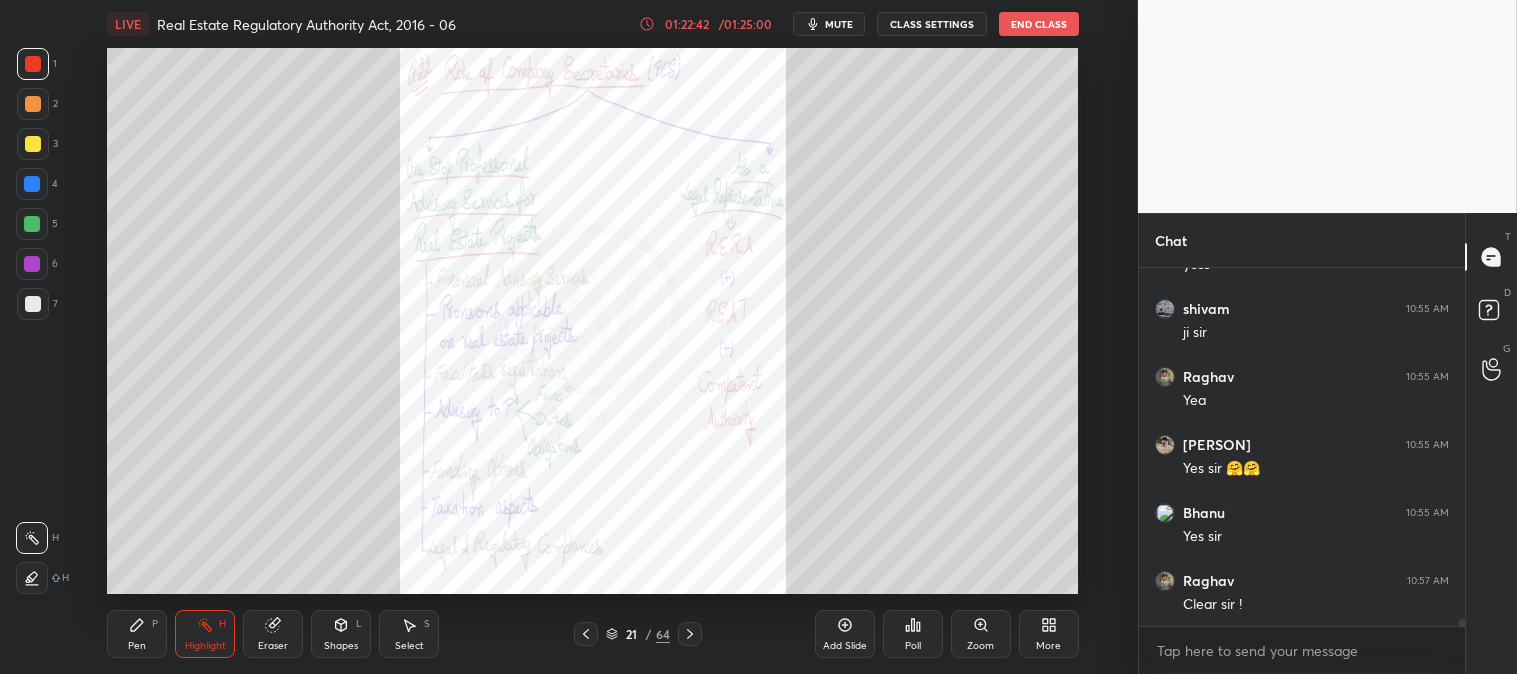 click 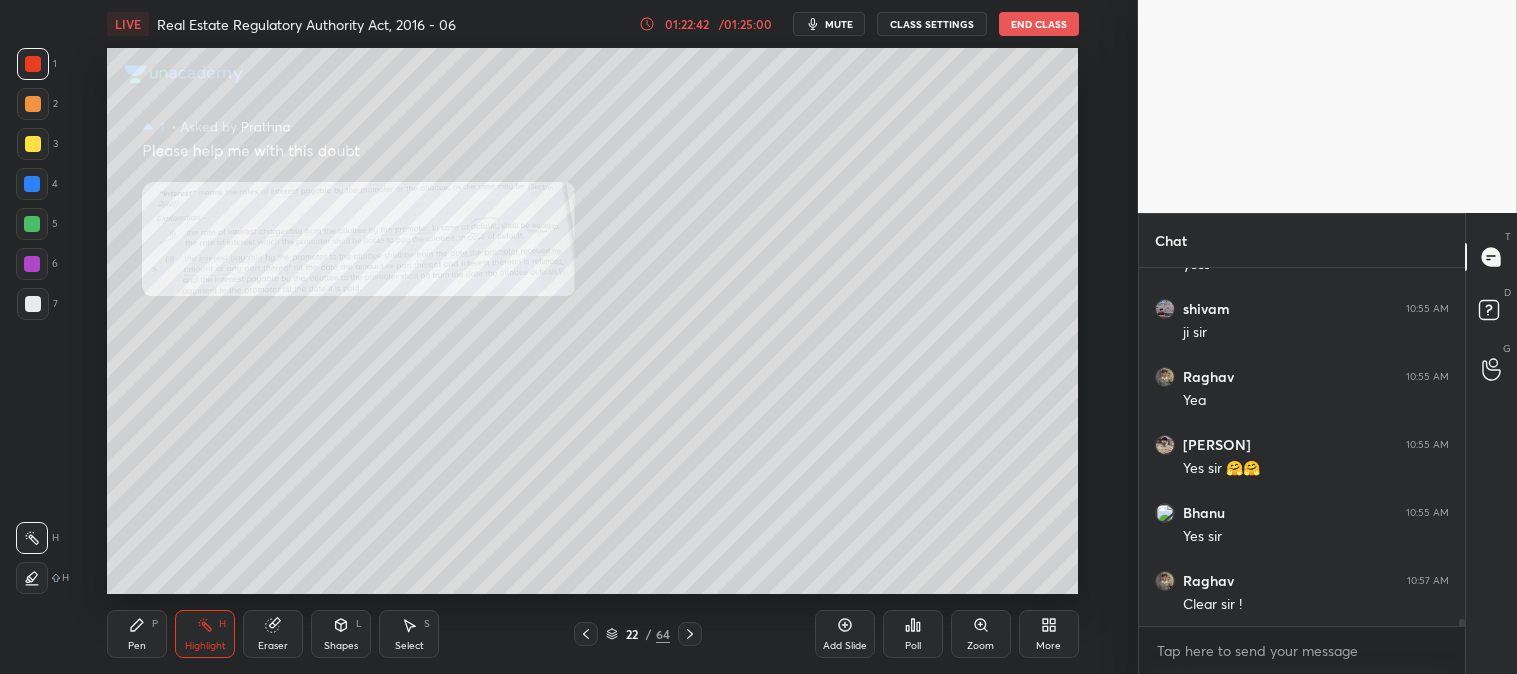 click 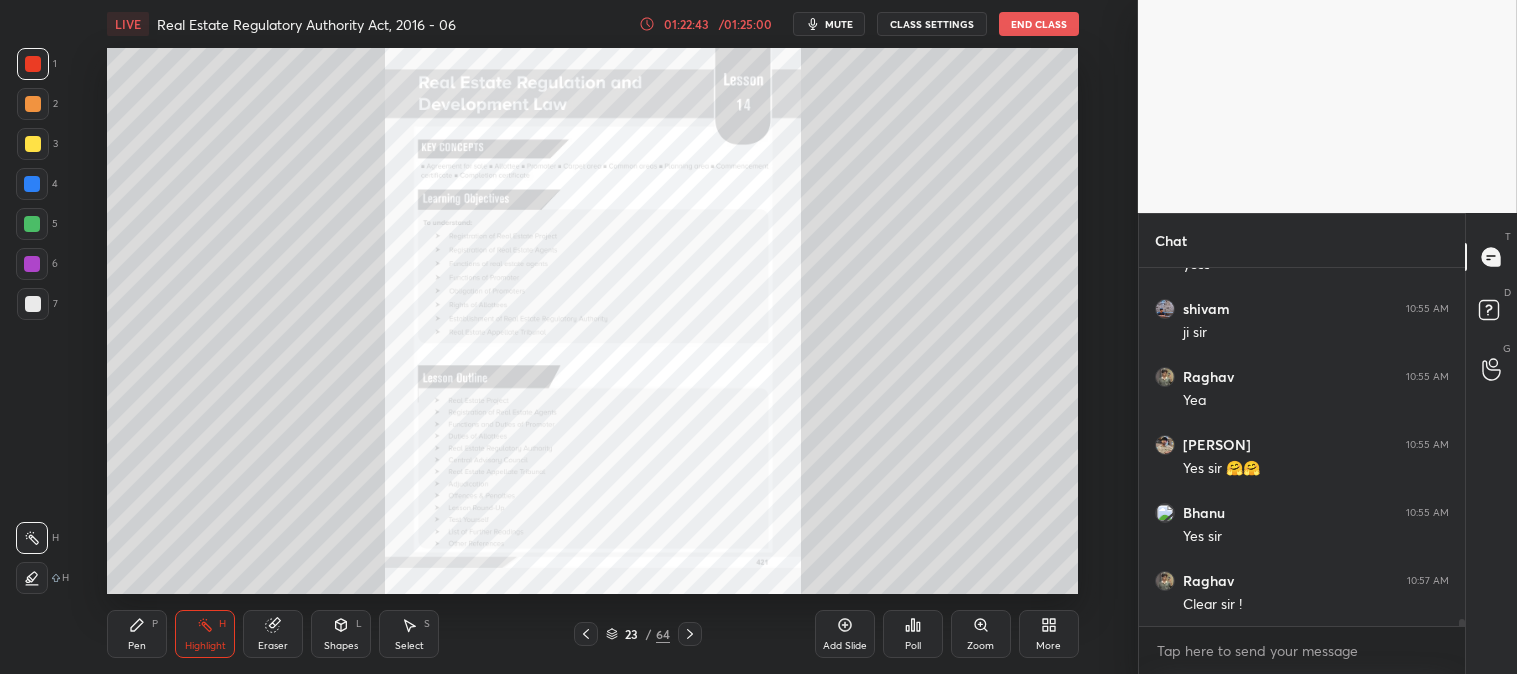 click 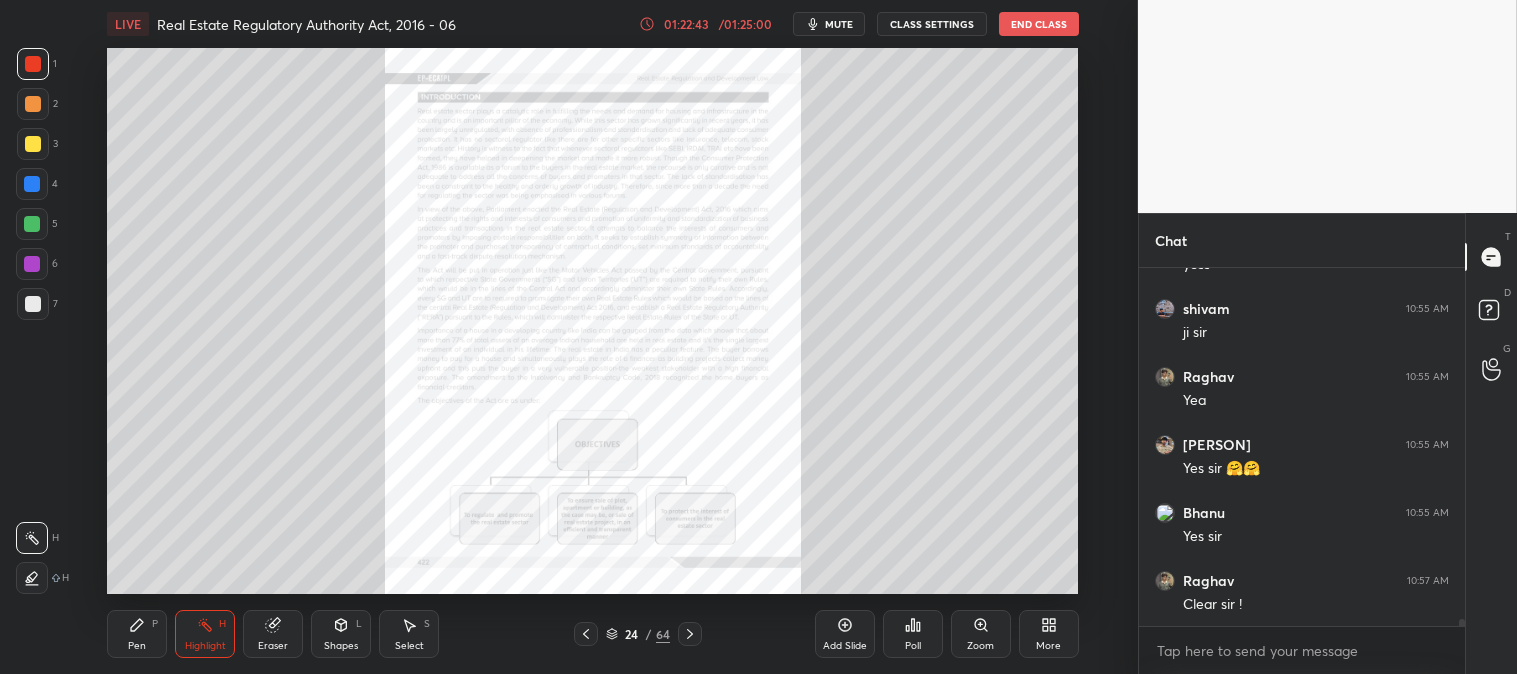 click 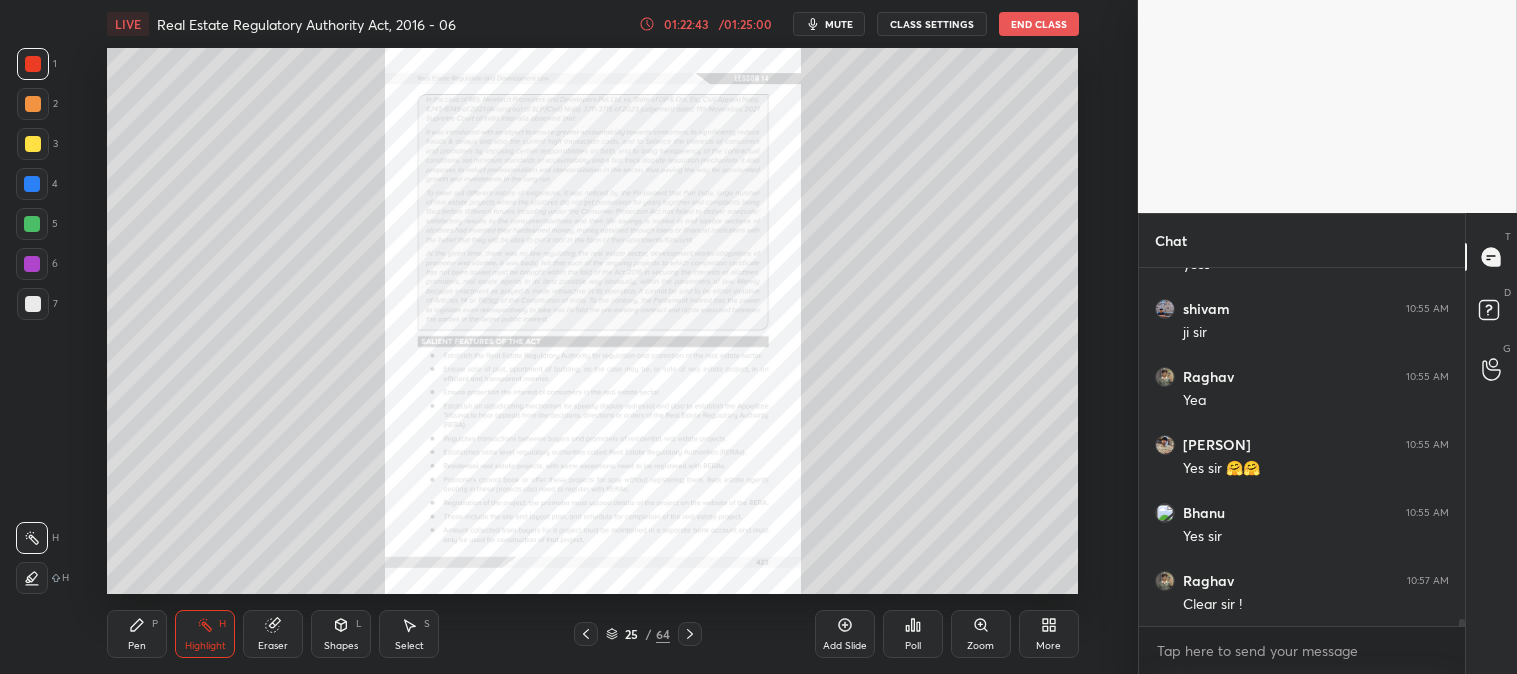 click 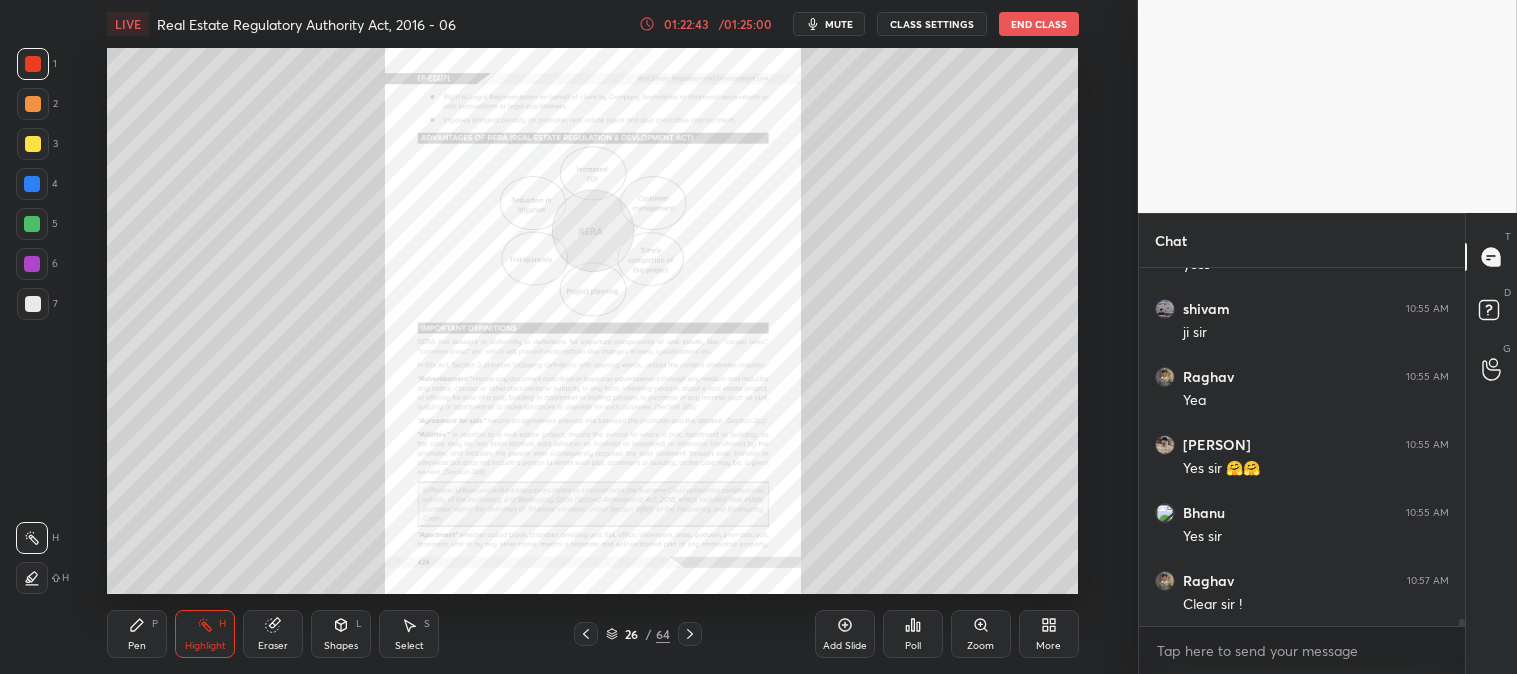 click 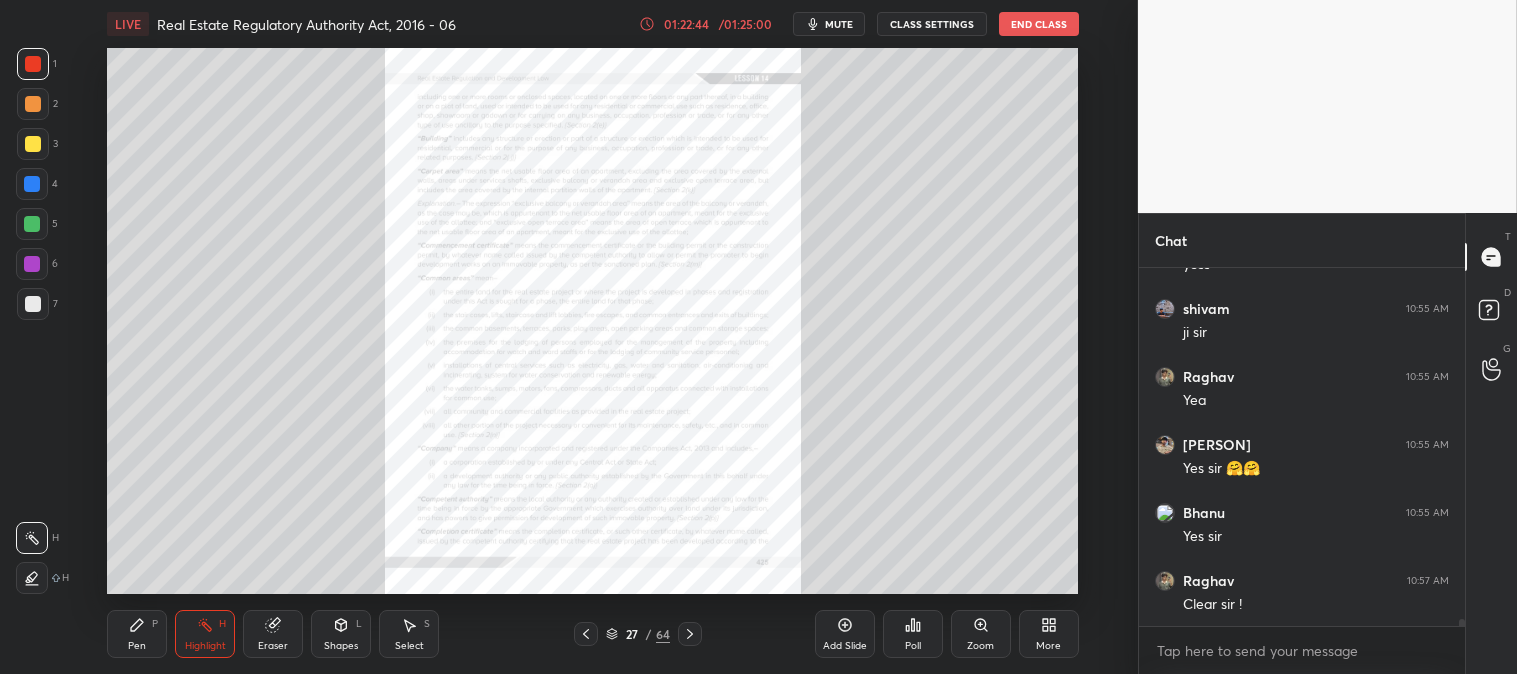 click 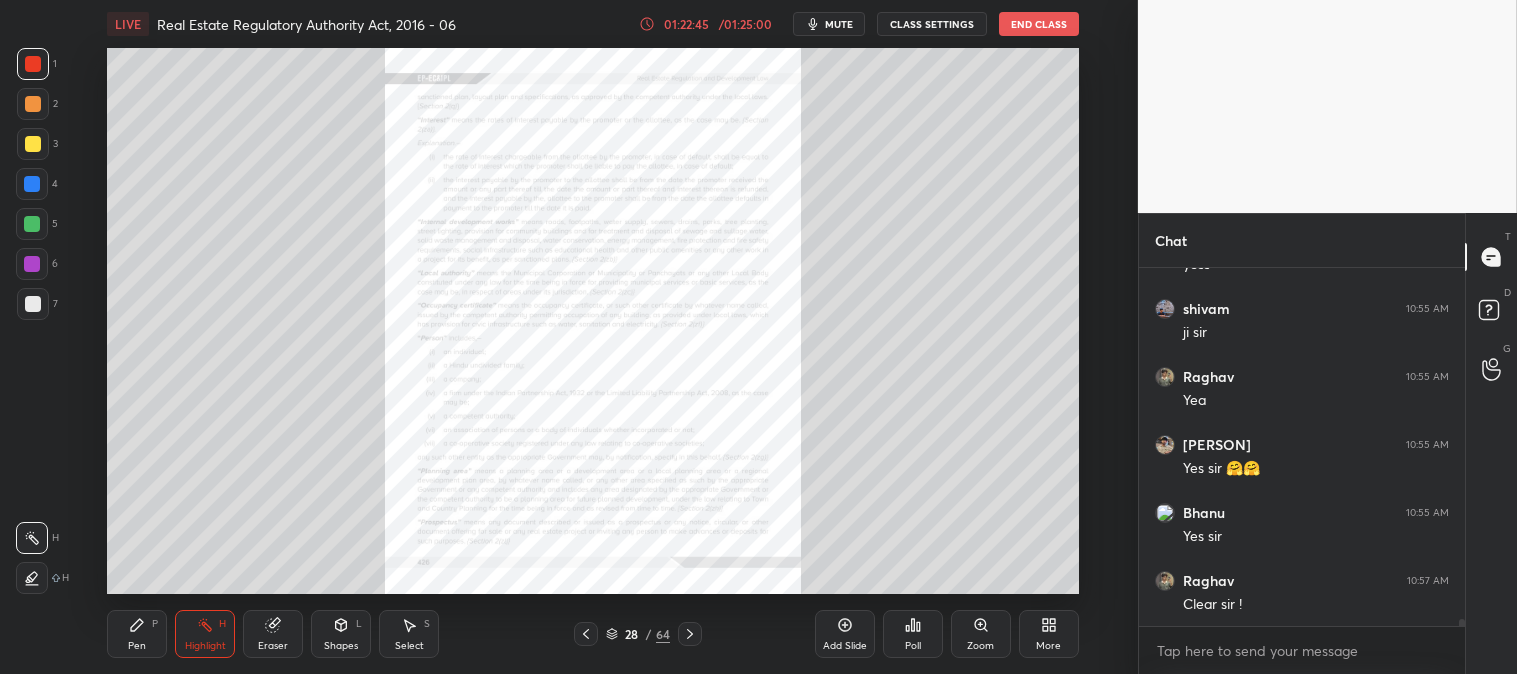 click 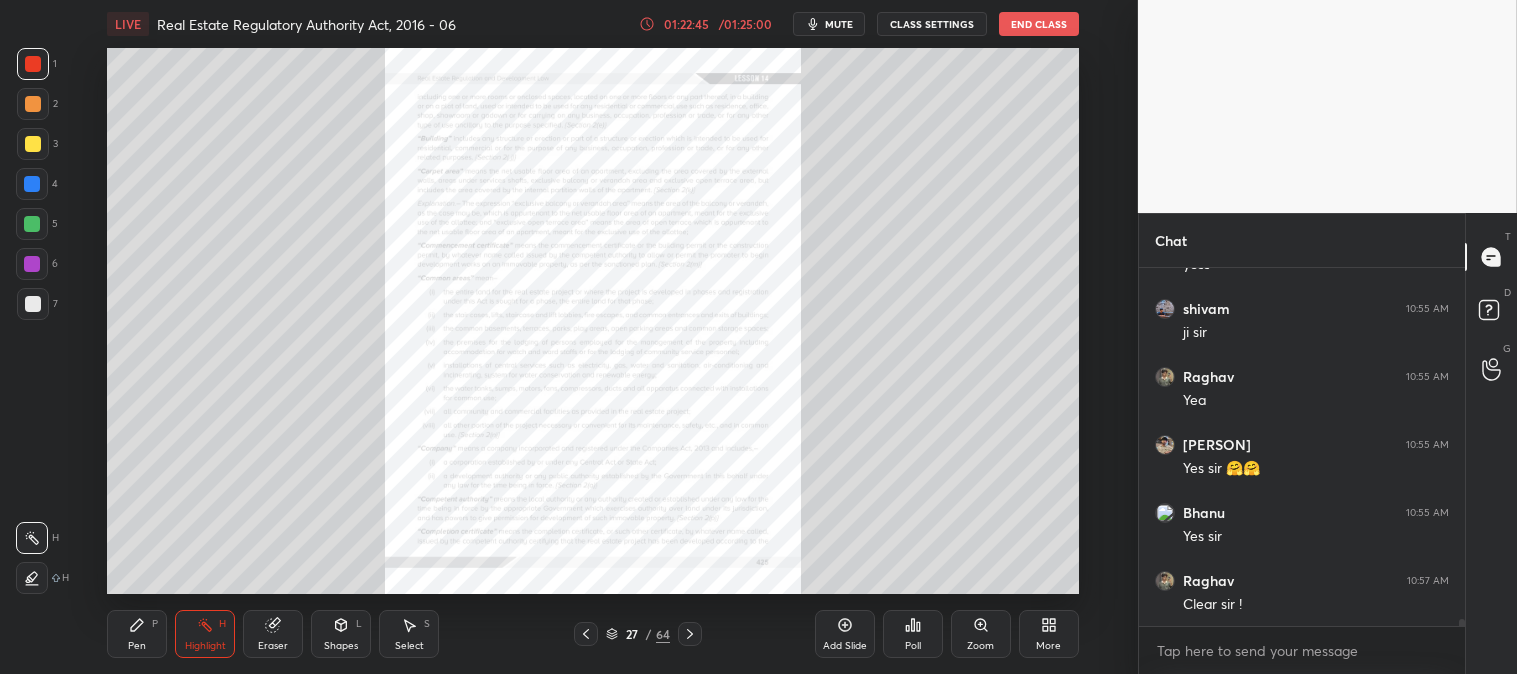 click on "Zoom" at bounding box center [981, 634] 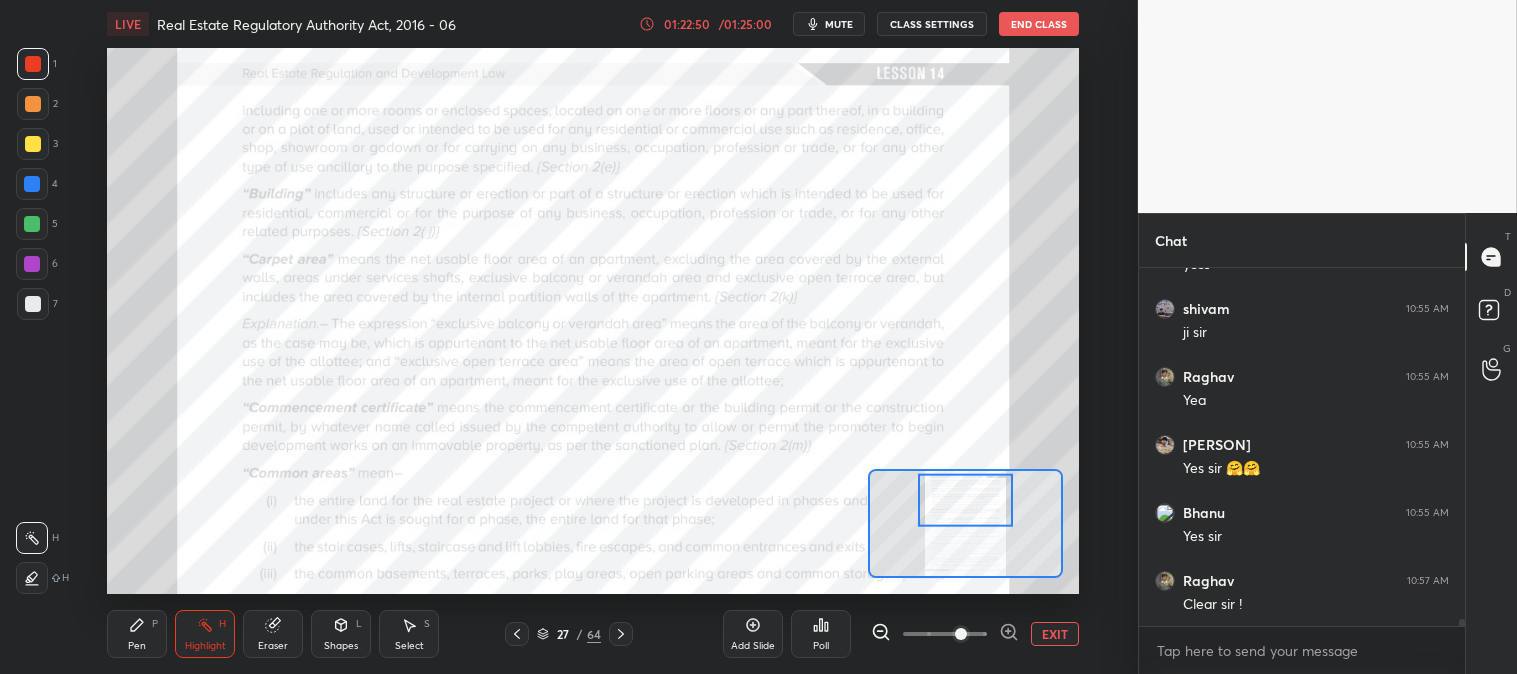 click 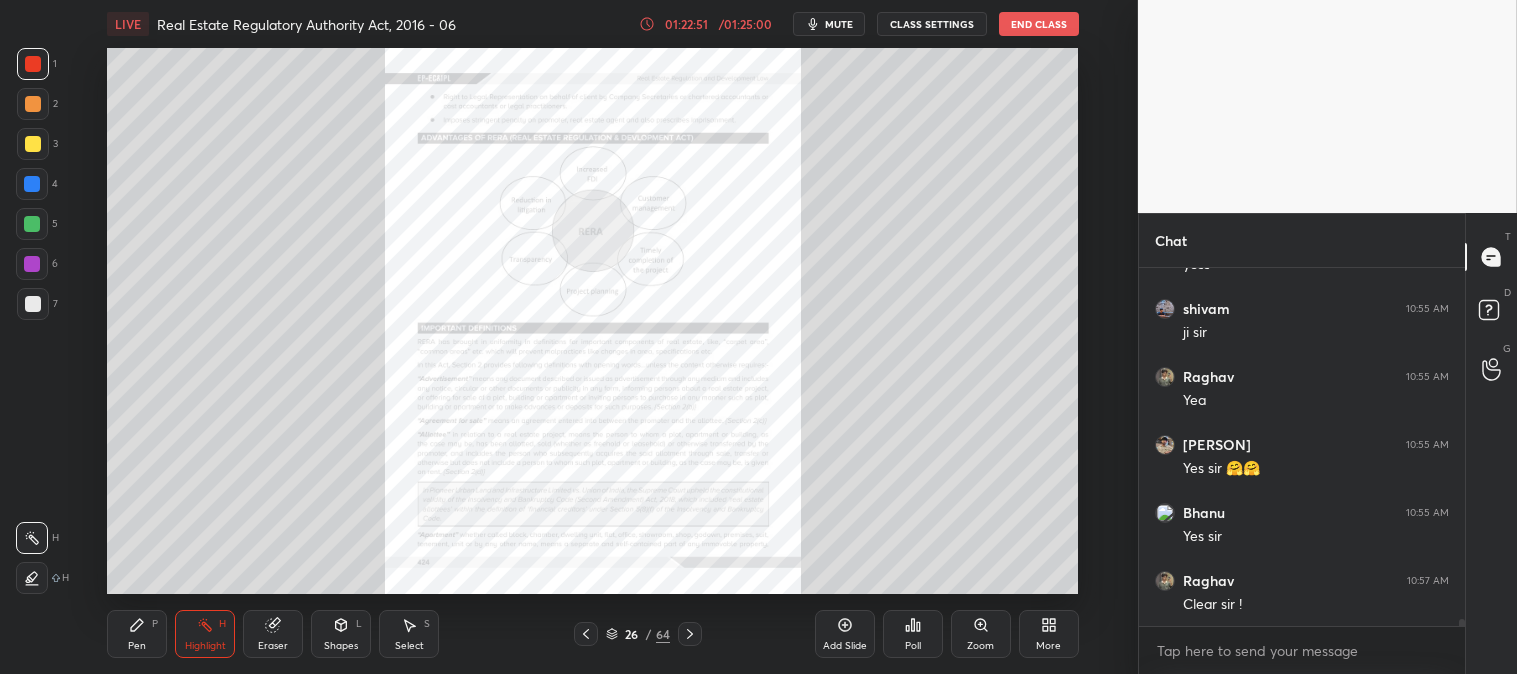 click on "Zoom" at bounding box center [981, 634] 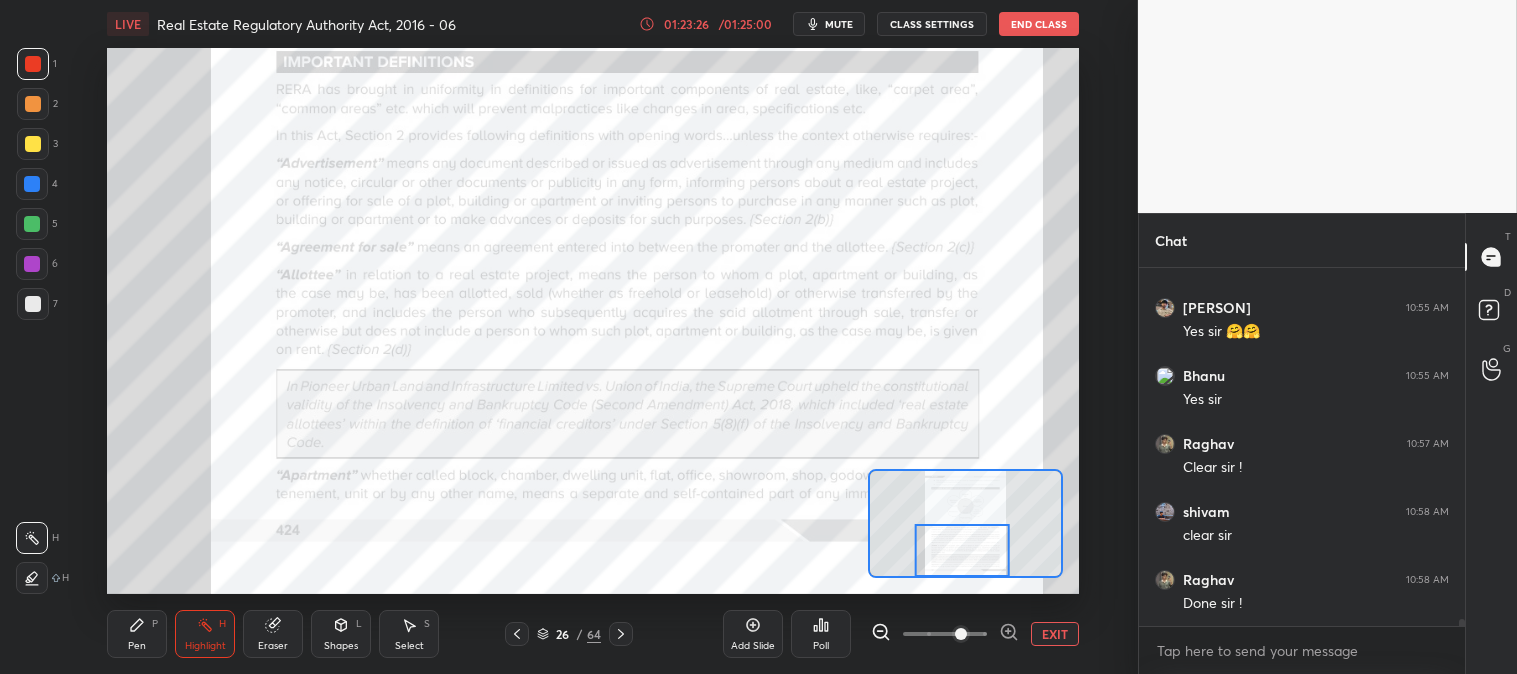 scroll, scrollTop: 18697, scrollLeft: 0, axis: vertical 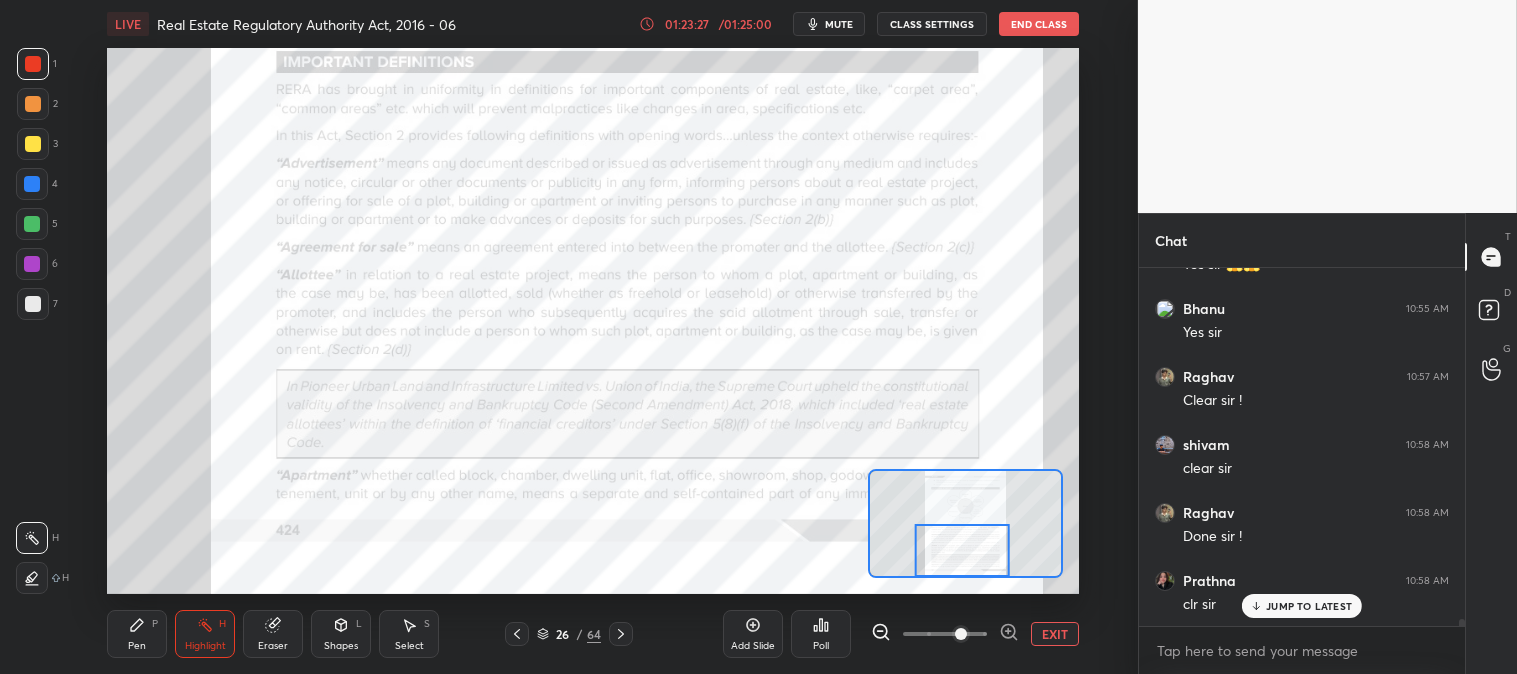 click on "EXIT" at bounding box center [1055, 634] 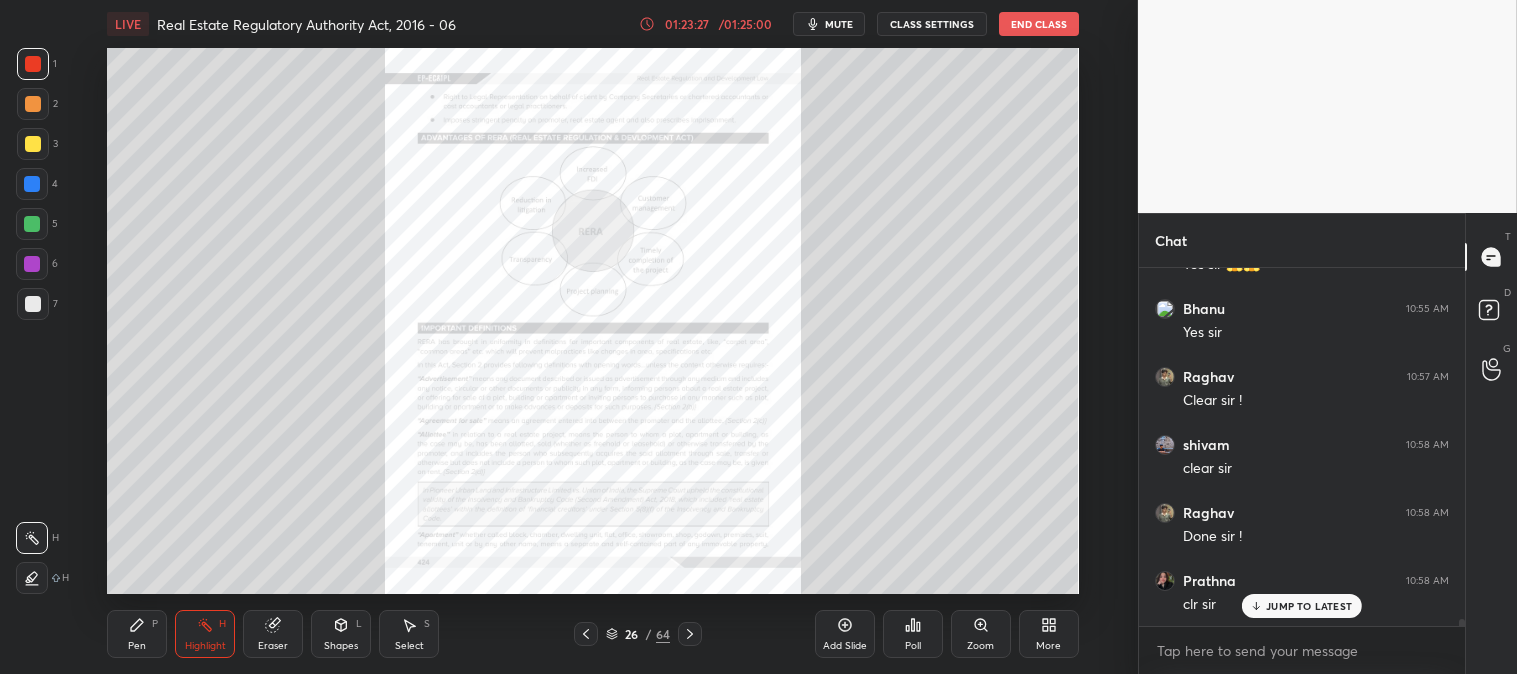 scroll, scrollTop: 18765, scrollLeft: 0, axis: vertical 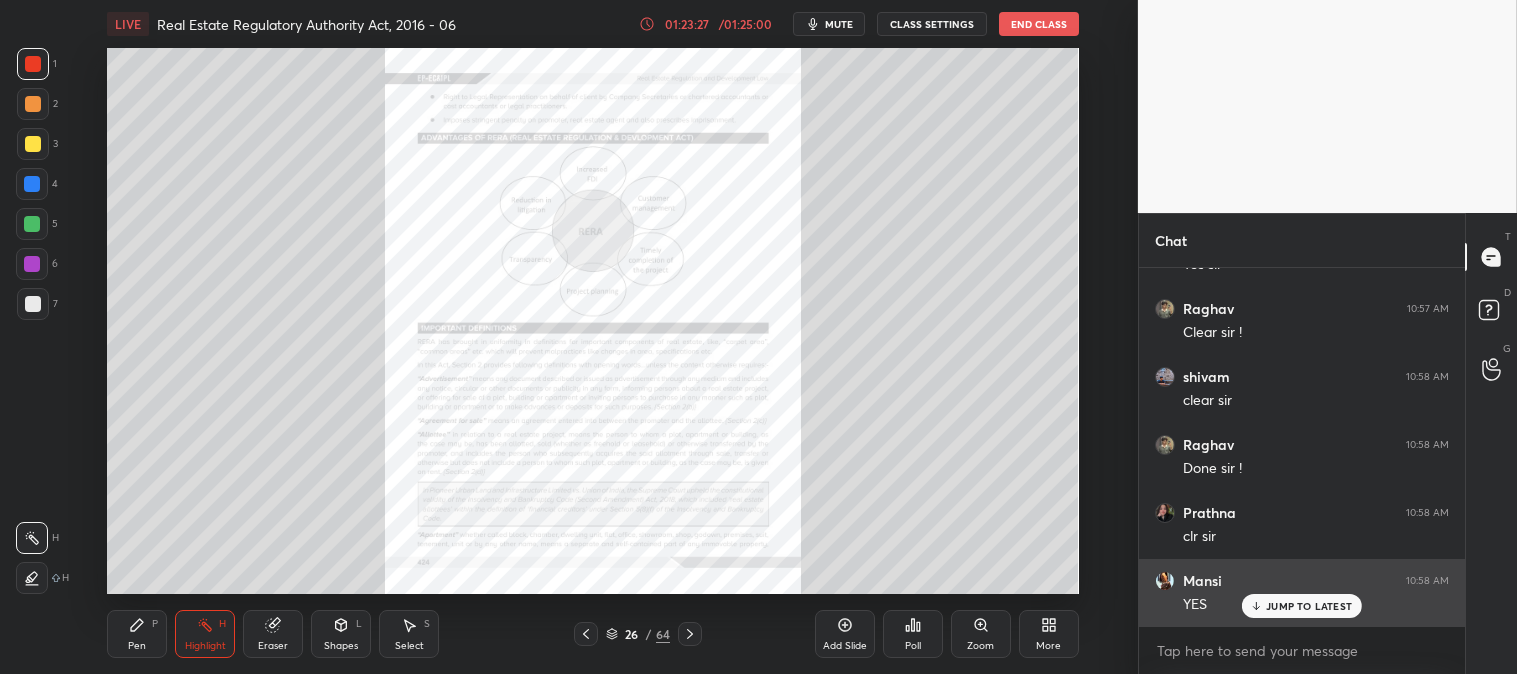 click on "JUMP TO LATEST" at bounding box center (1302, 606) 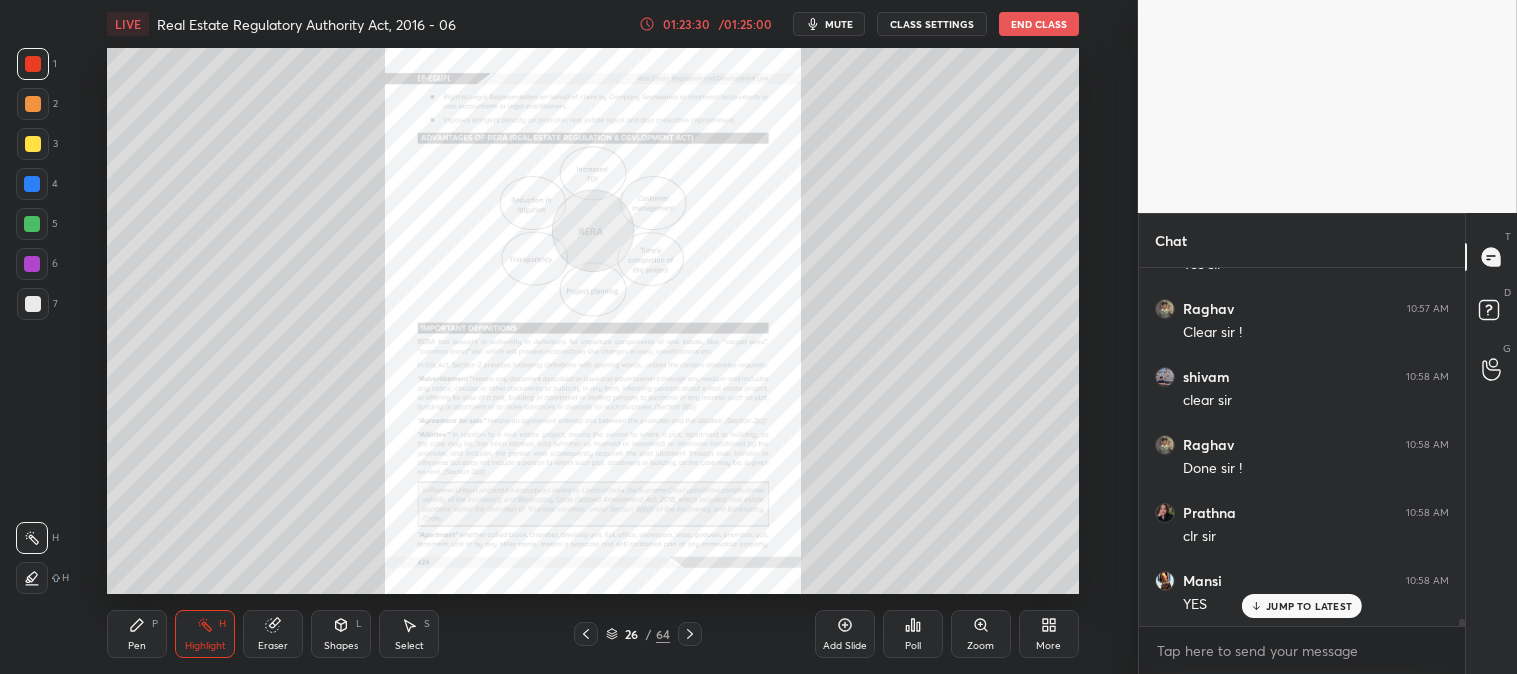 scroll, scrollTop: 18833, scrollLeft: 0, axis: vertical 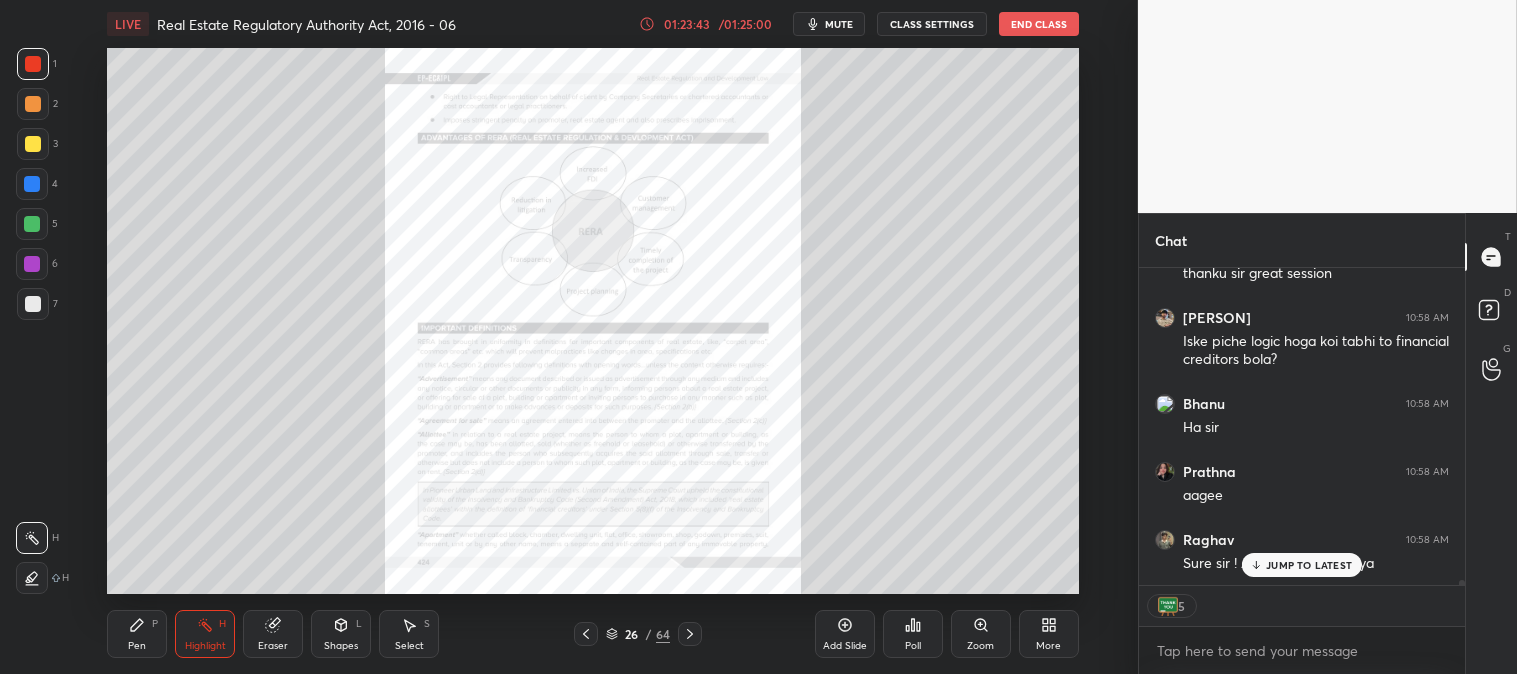 click at bounding box center (586, 634) 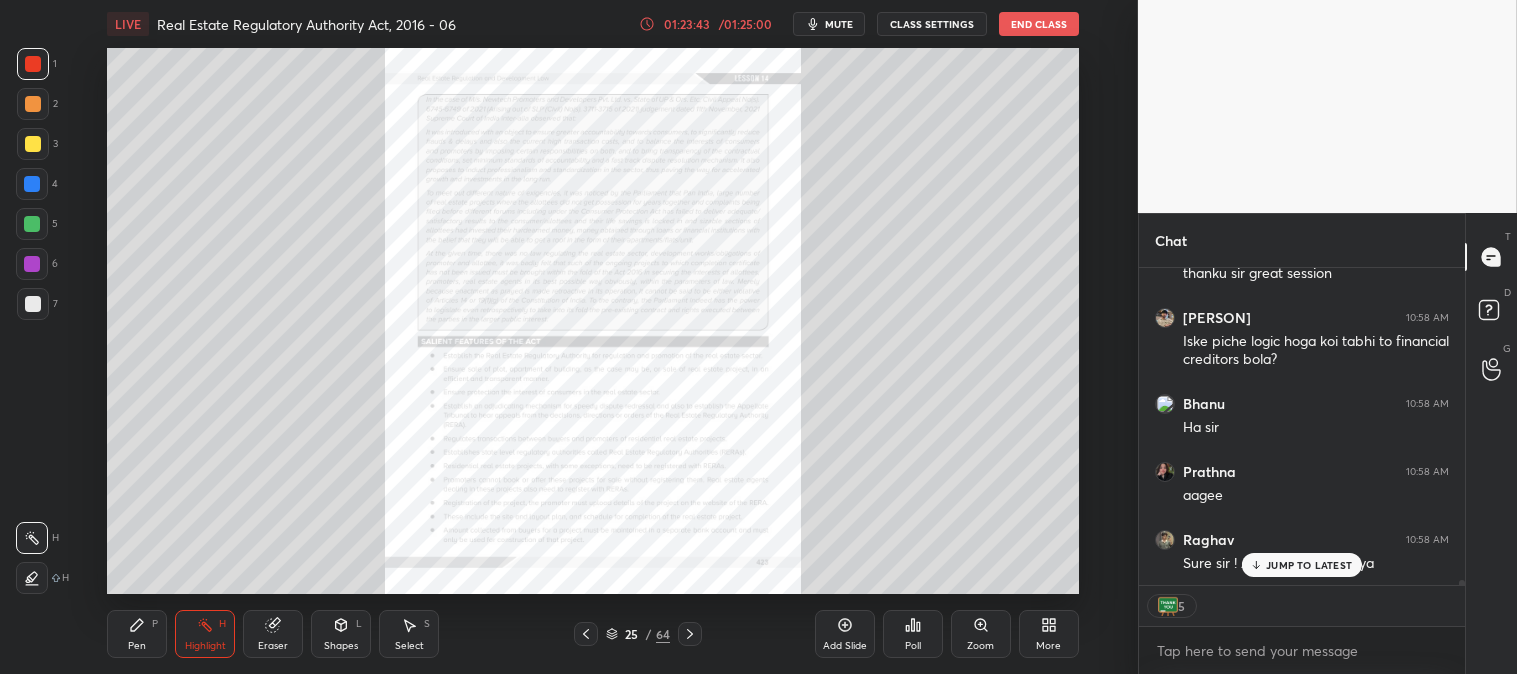 scroll, scrollTop: 19436, scrollLeft: 0, axis: vertical 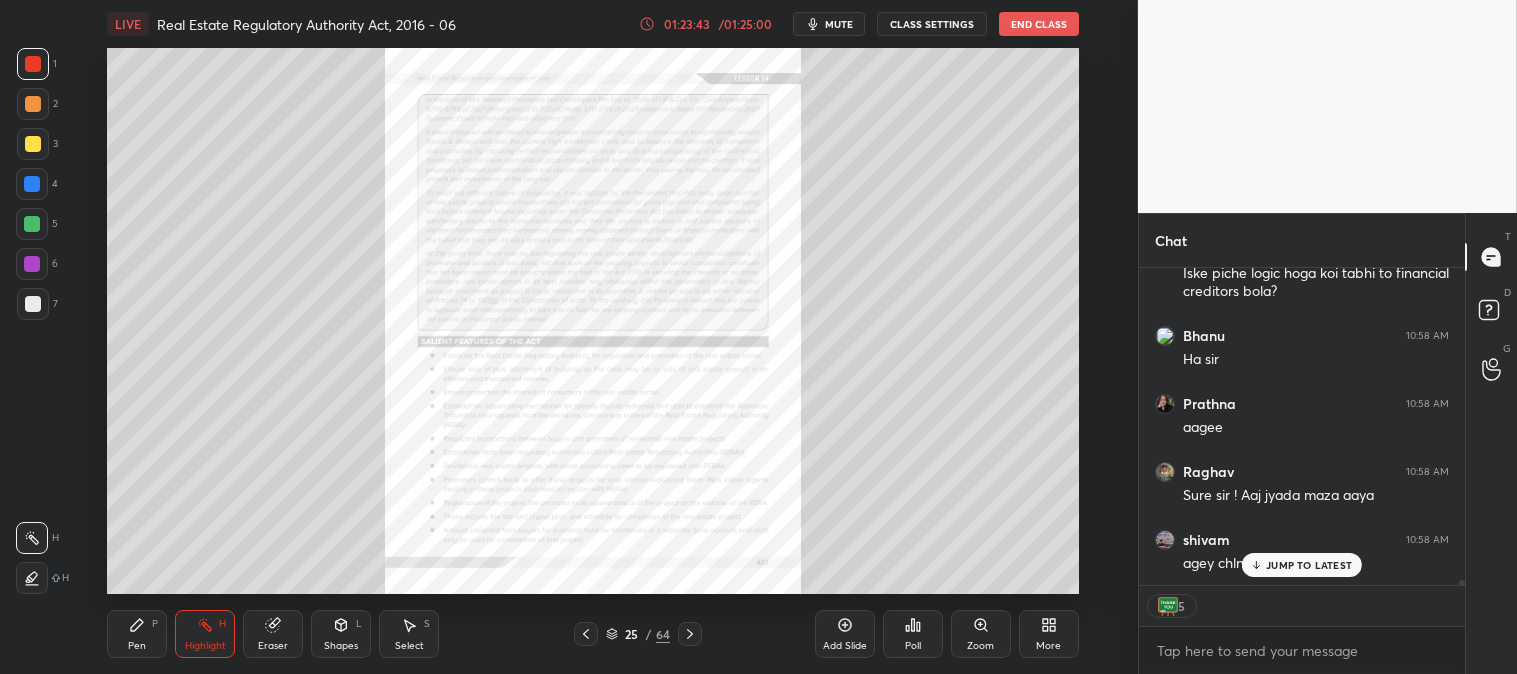 click 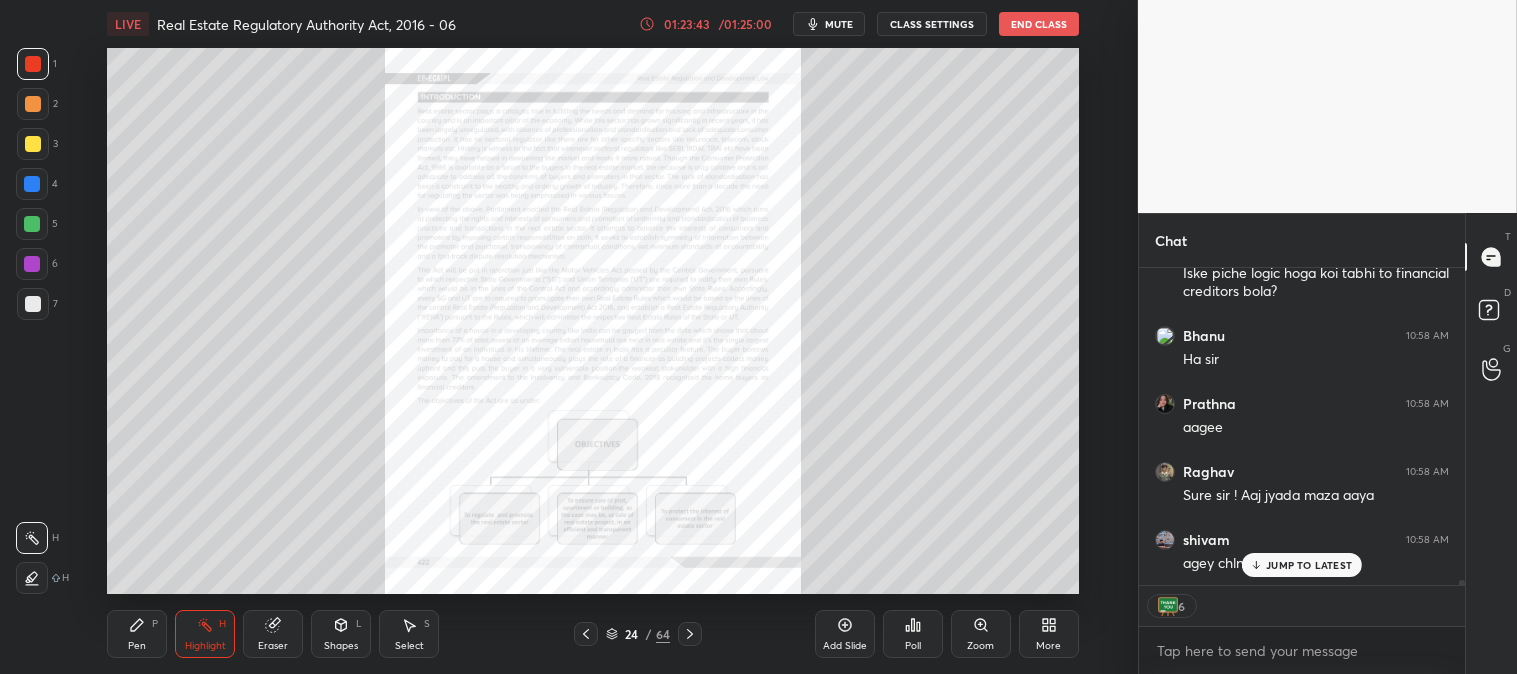 click 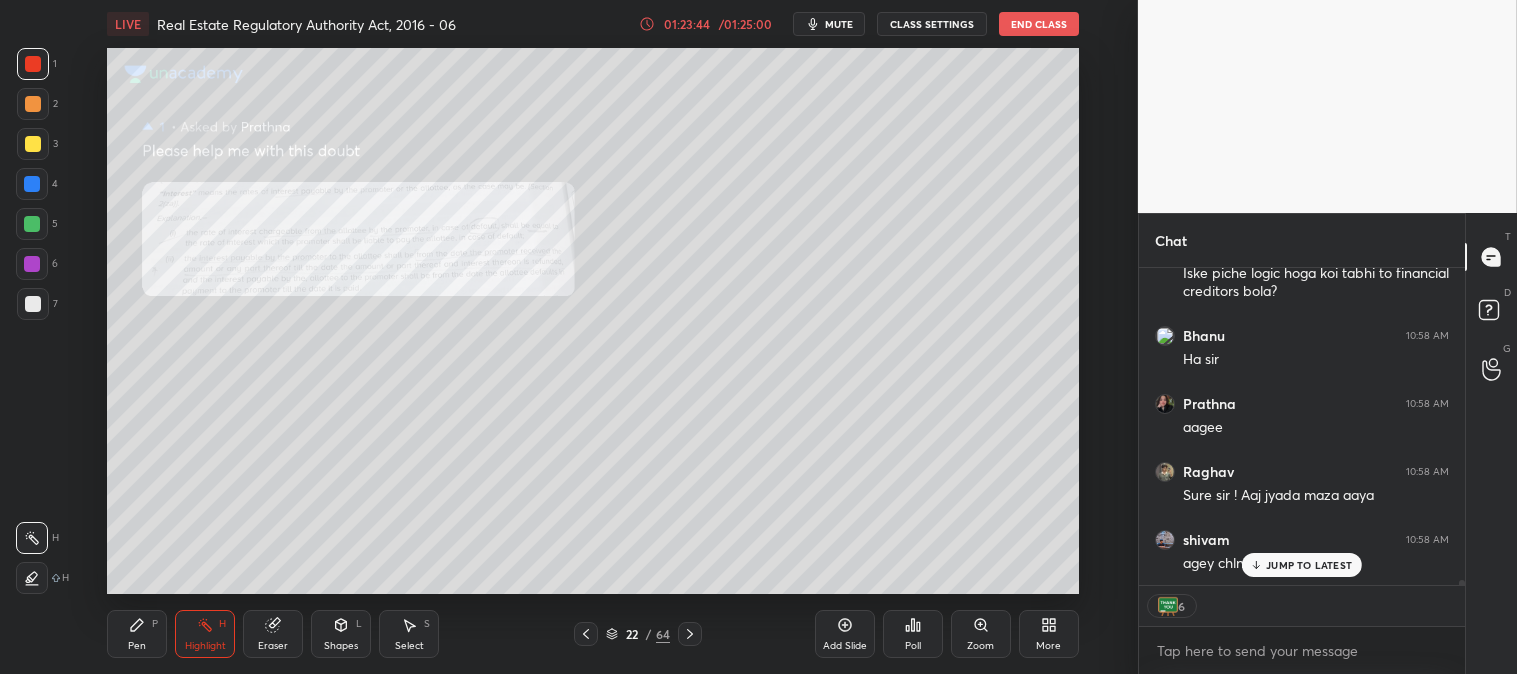 click 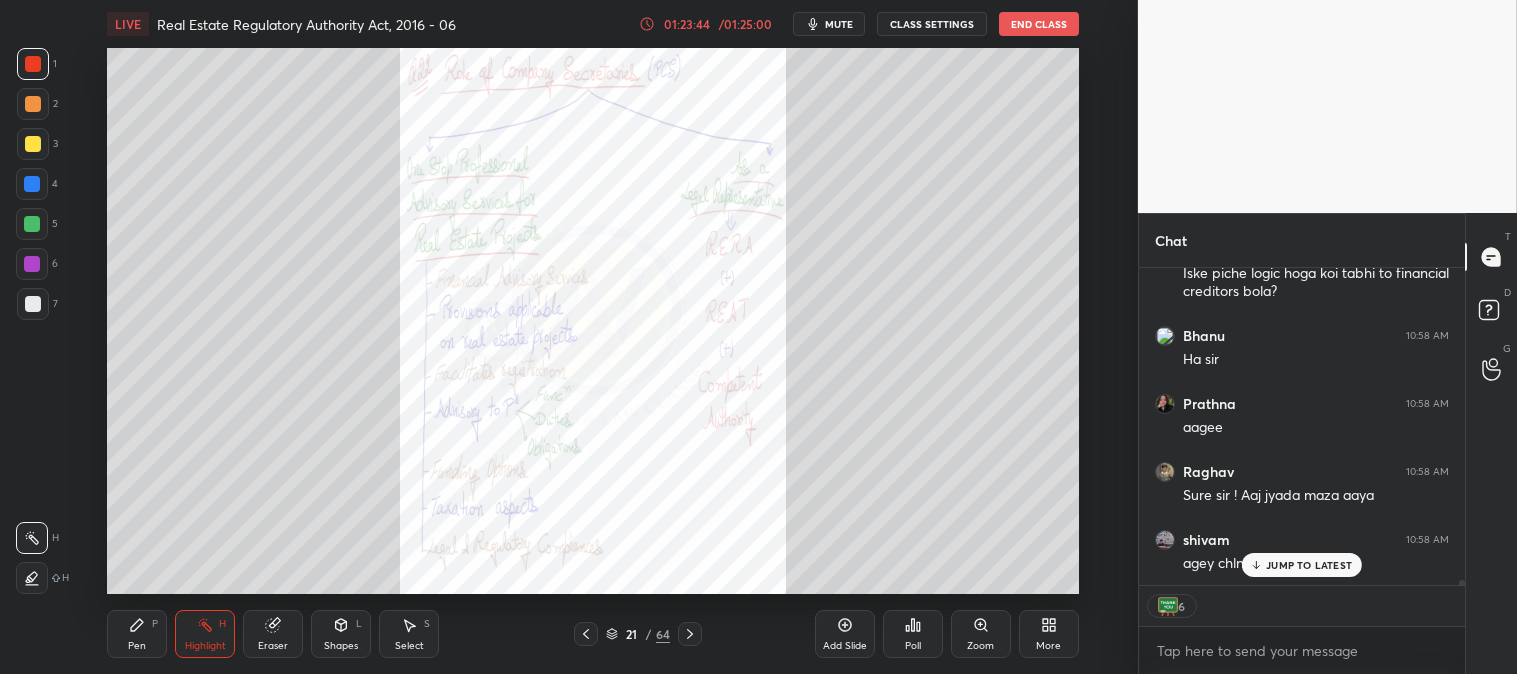 click 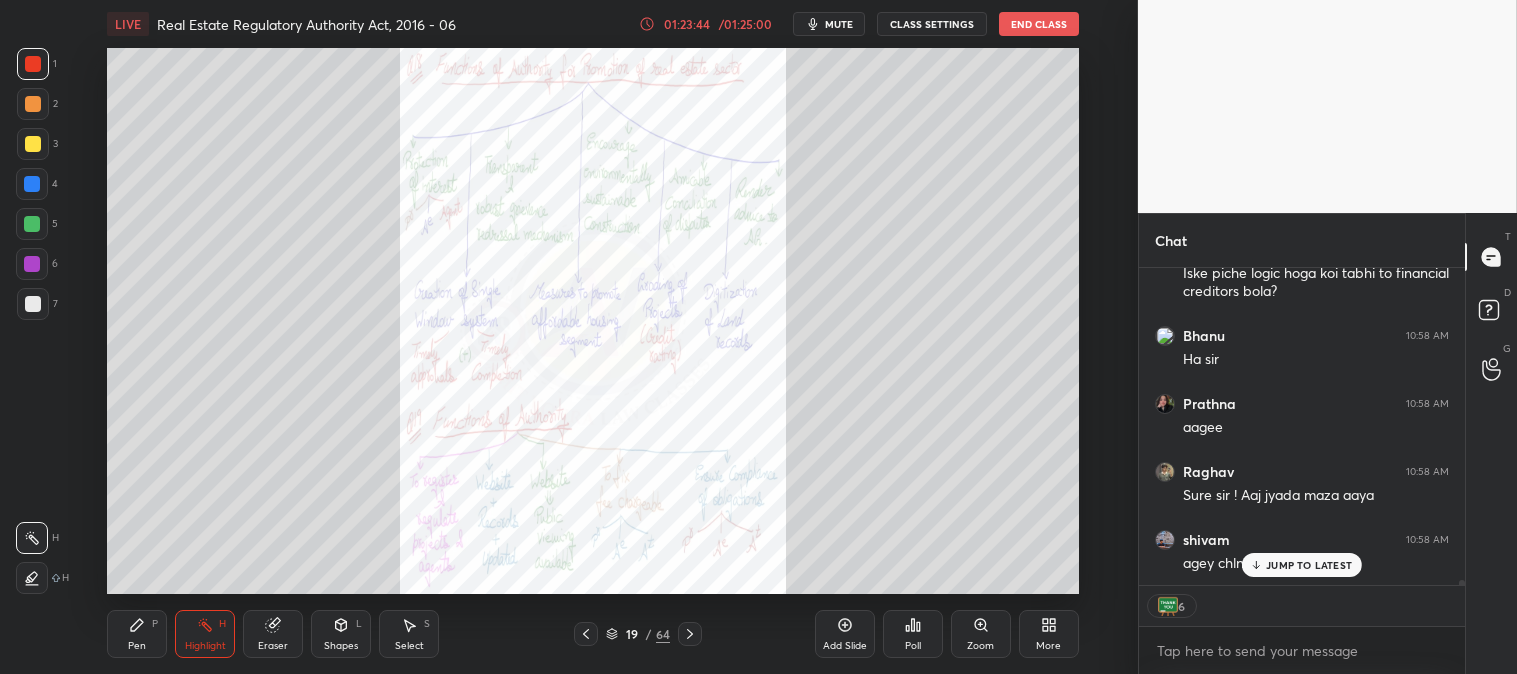 click 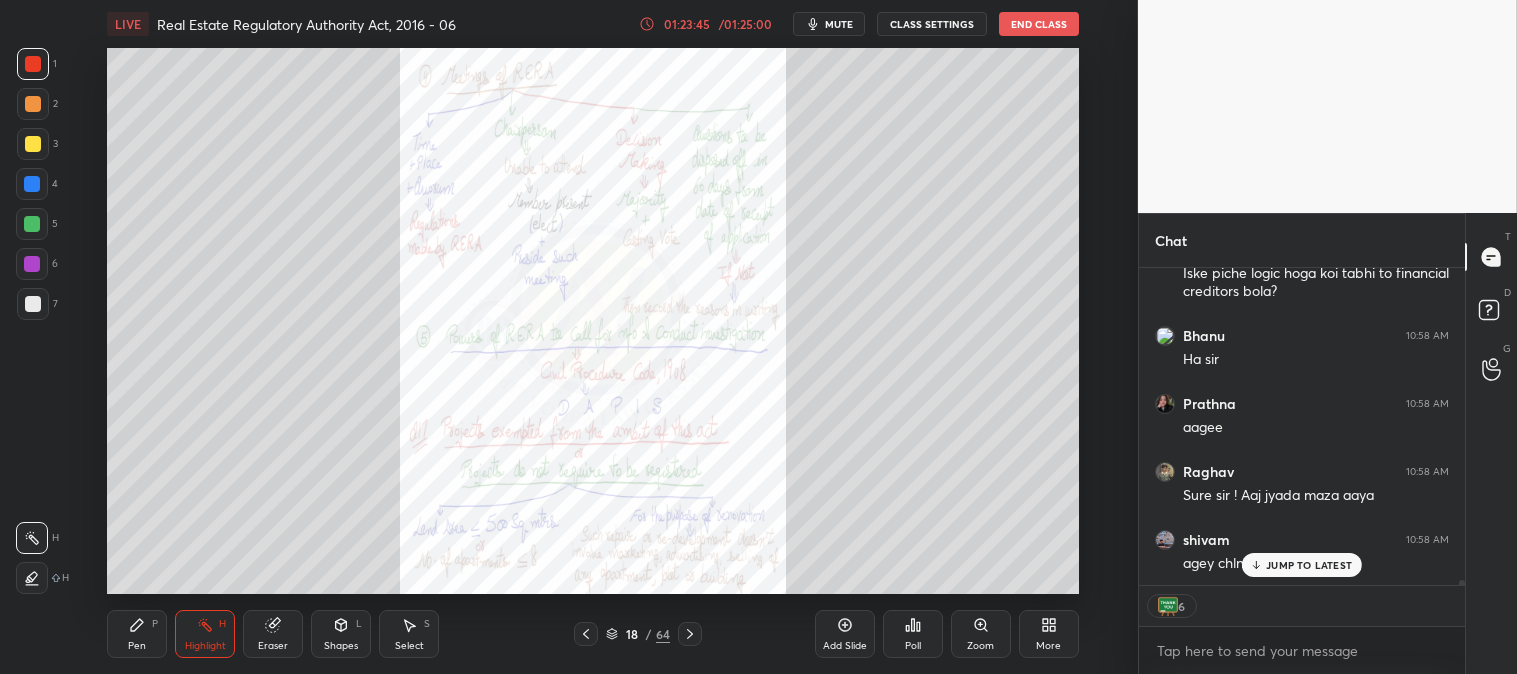click 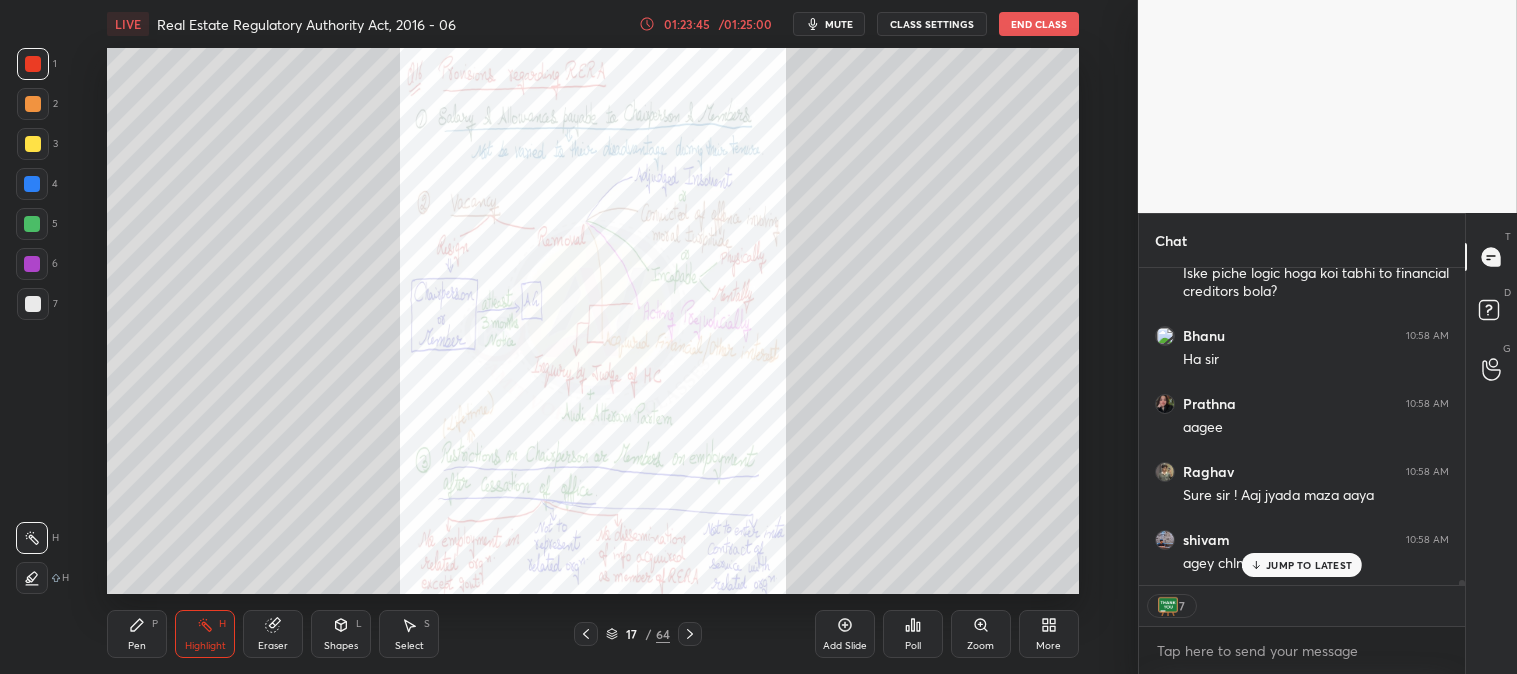 click 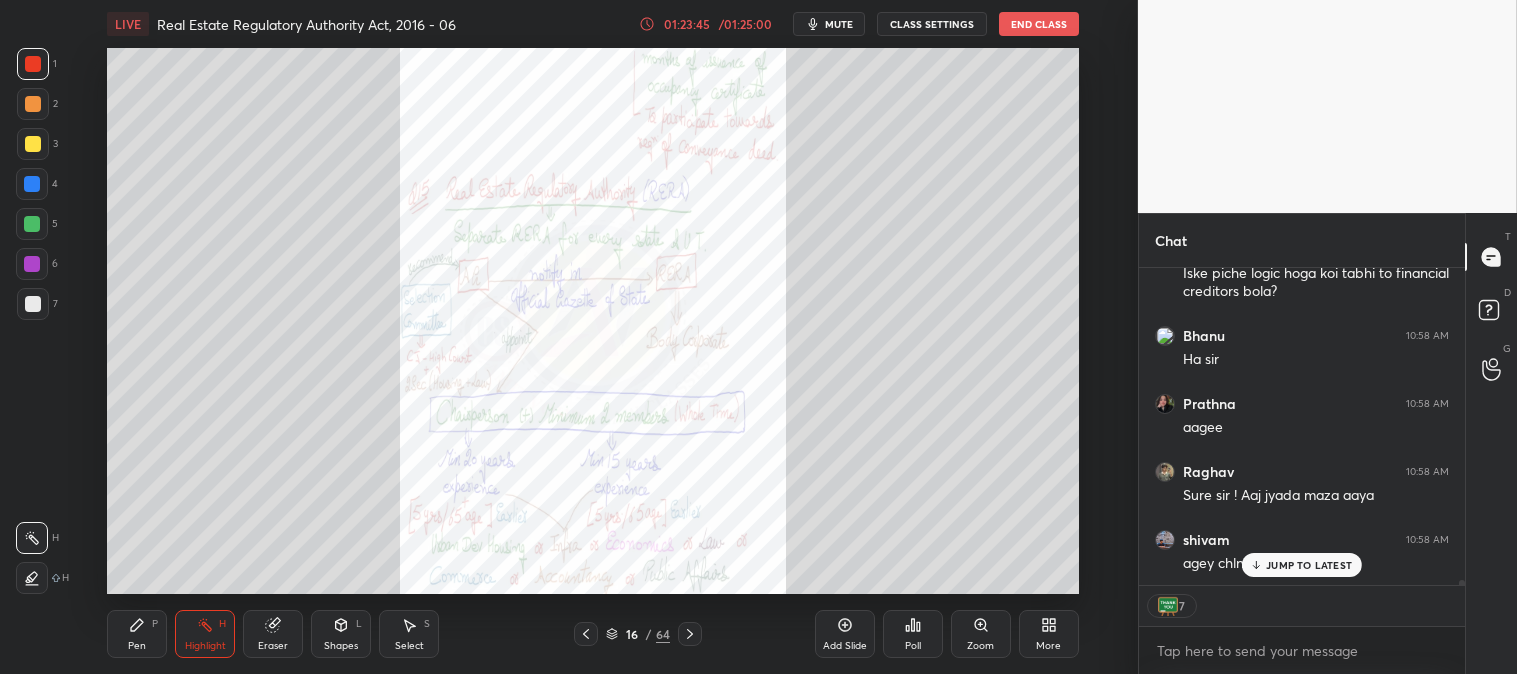 click 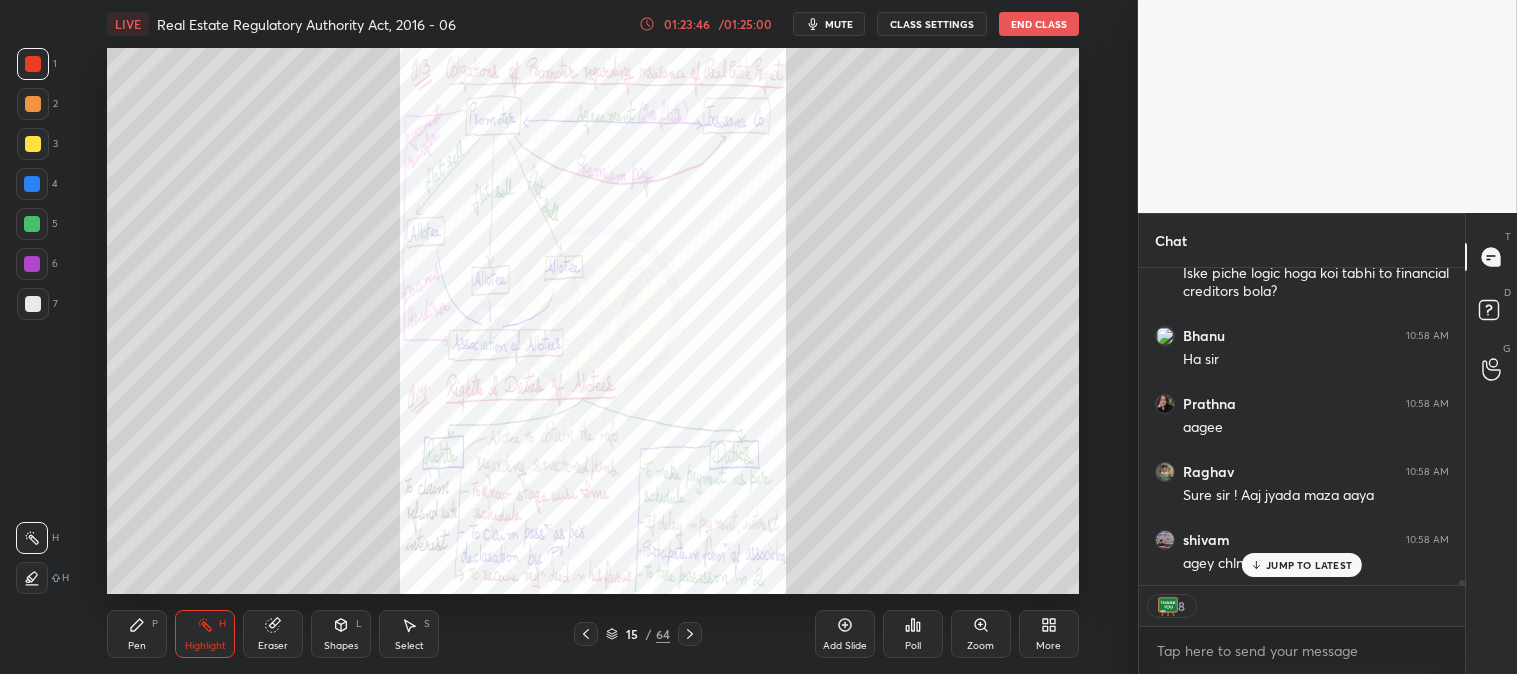 click 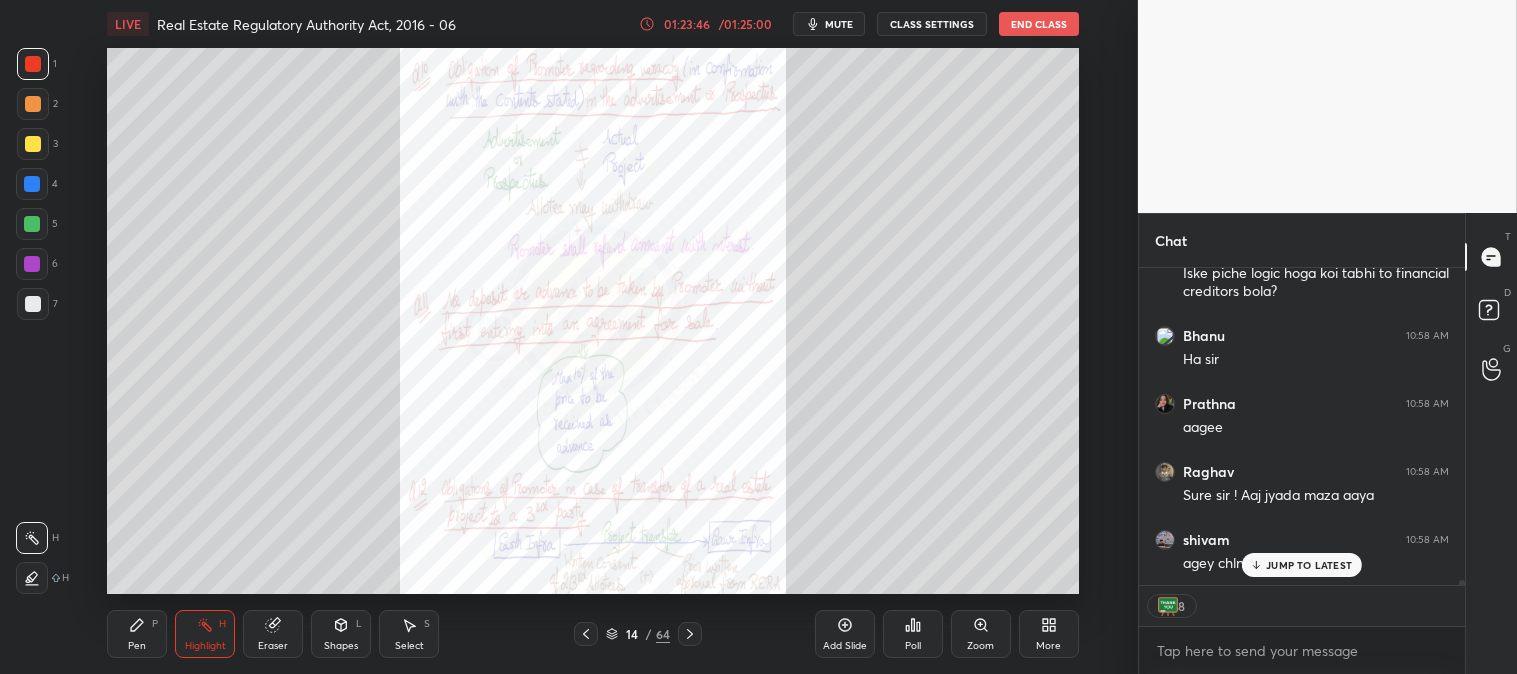 click 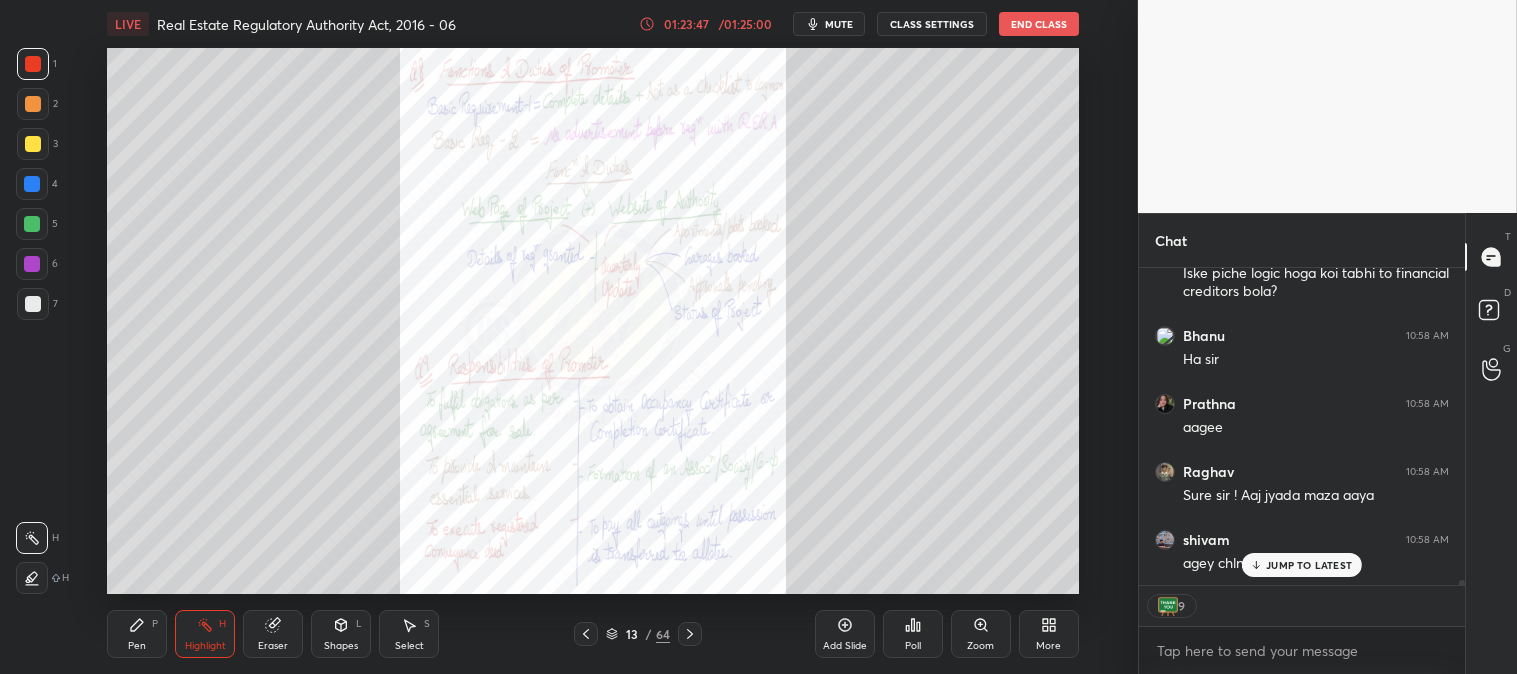 click 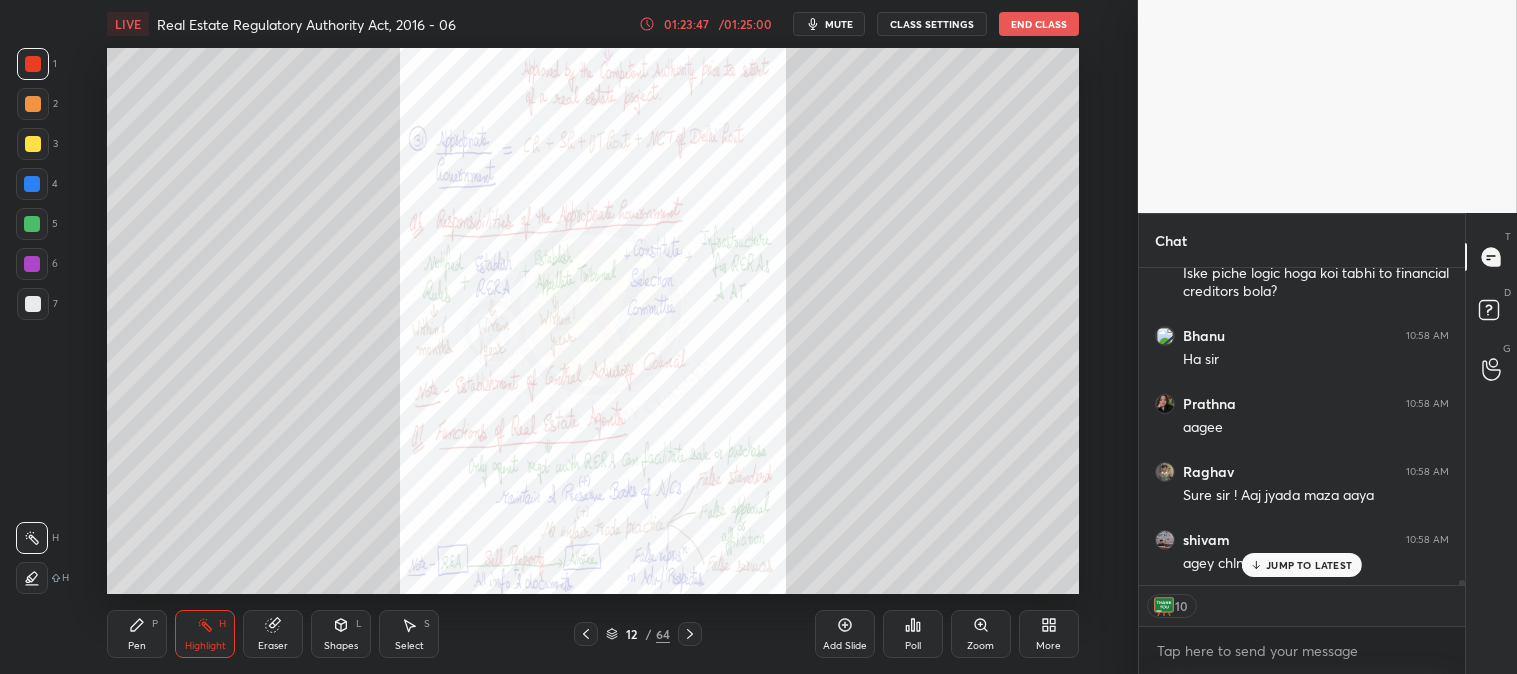 click 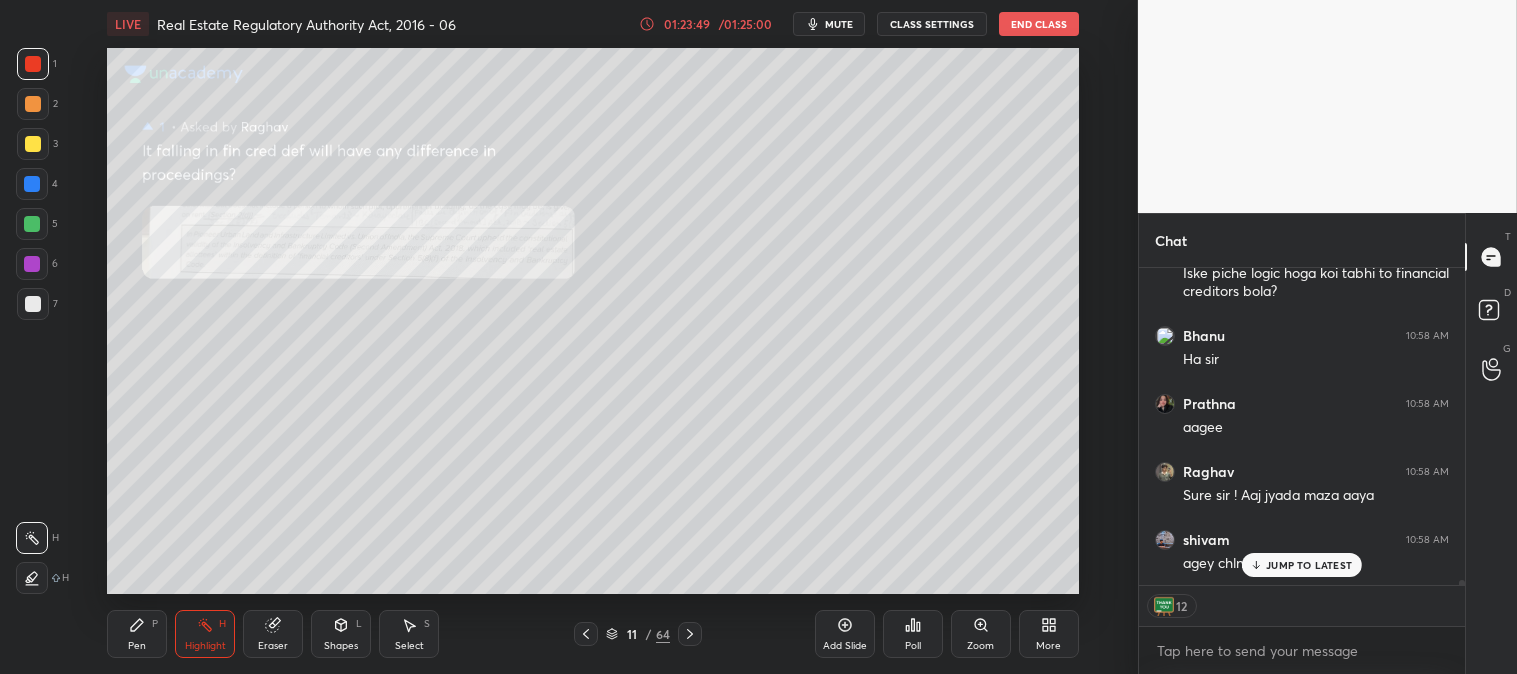 click on "JUMP TO LATEST" at bounding box center [1309, 565] 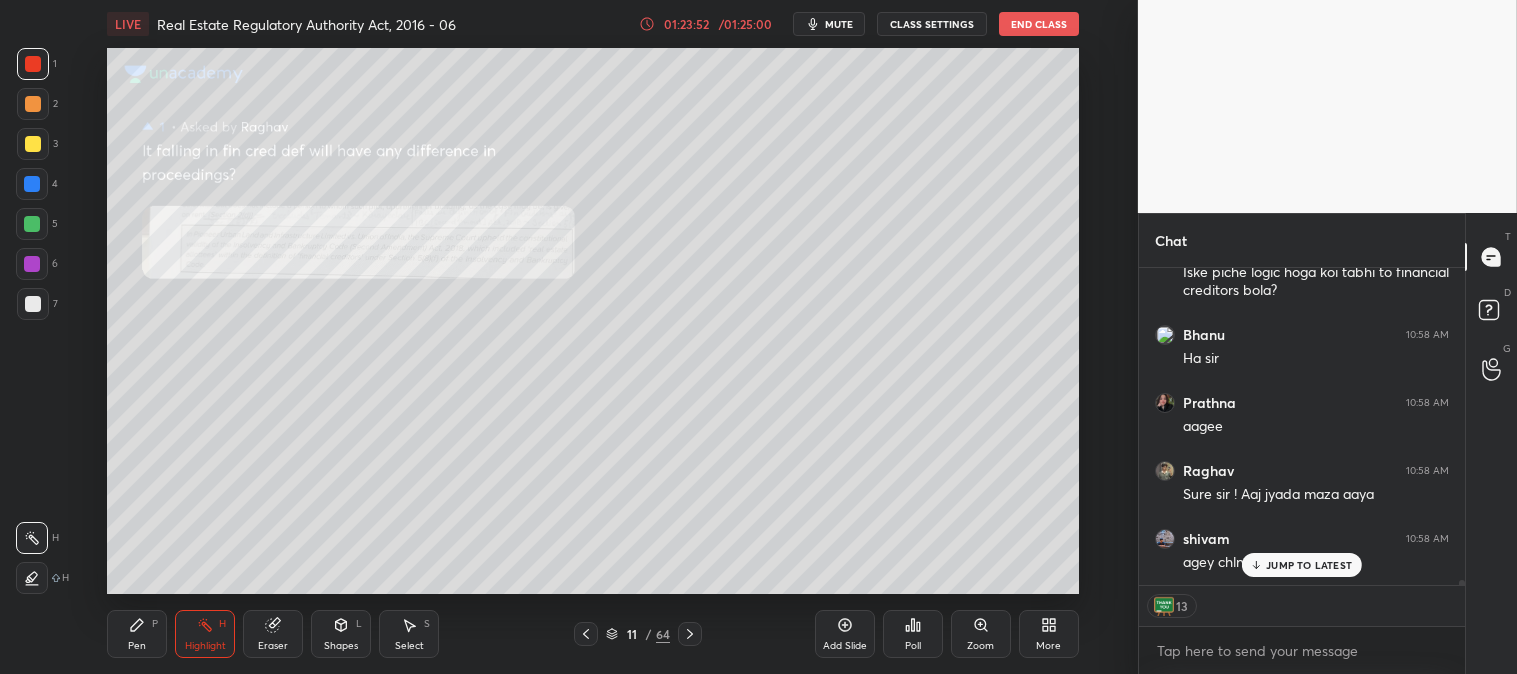 scroll, scrollTop: 19504, scrollLeft: 0, axis: vertical 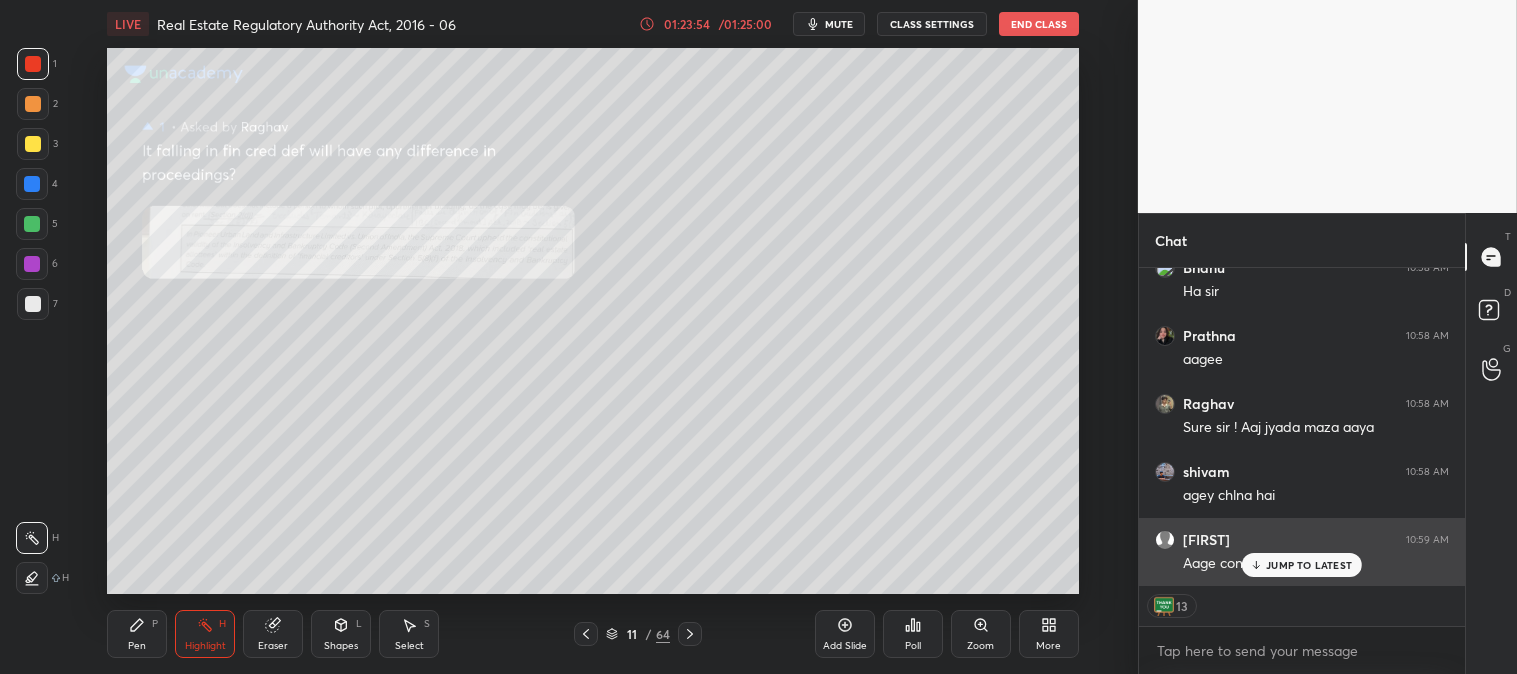 click on "JUMP TO LATEST" at bounding box center (1309, 565) 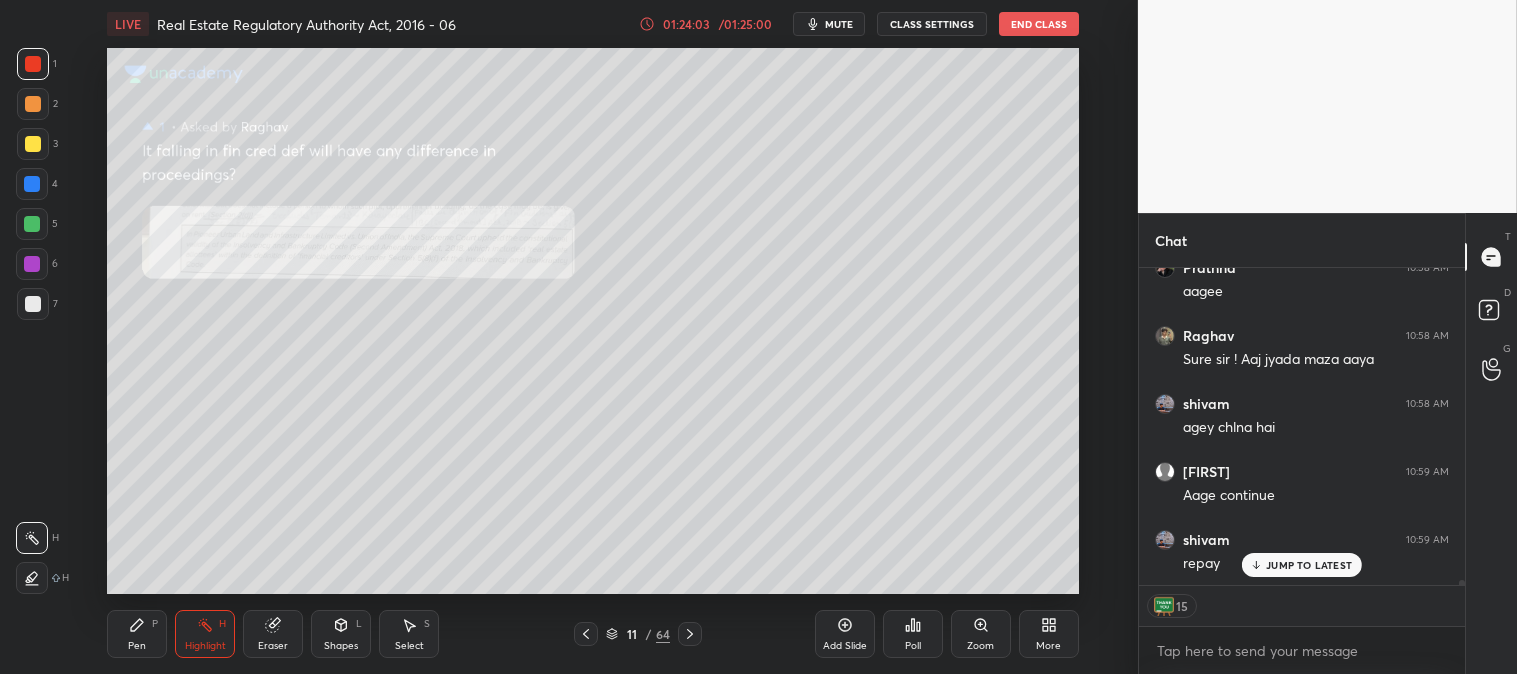 scroll, scrollTop: 19640, scrollLeft: 0, axis: vertical 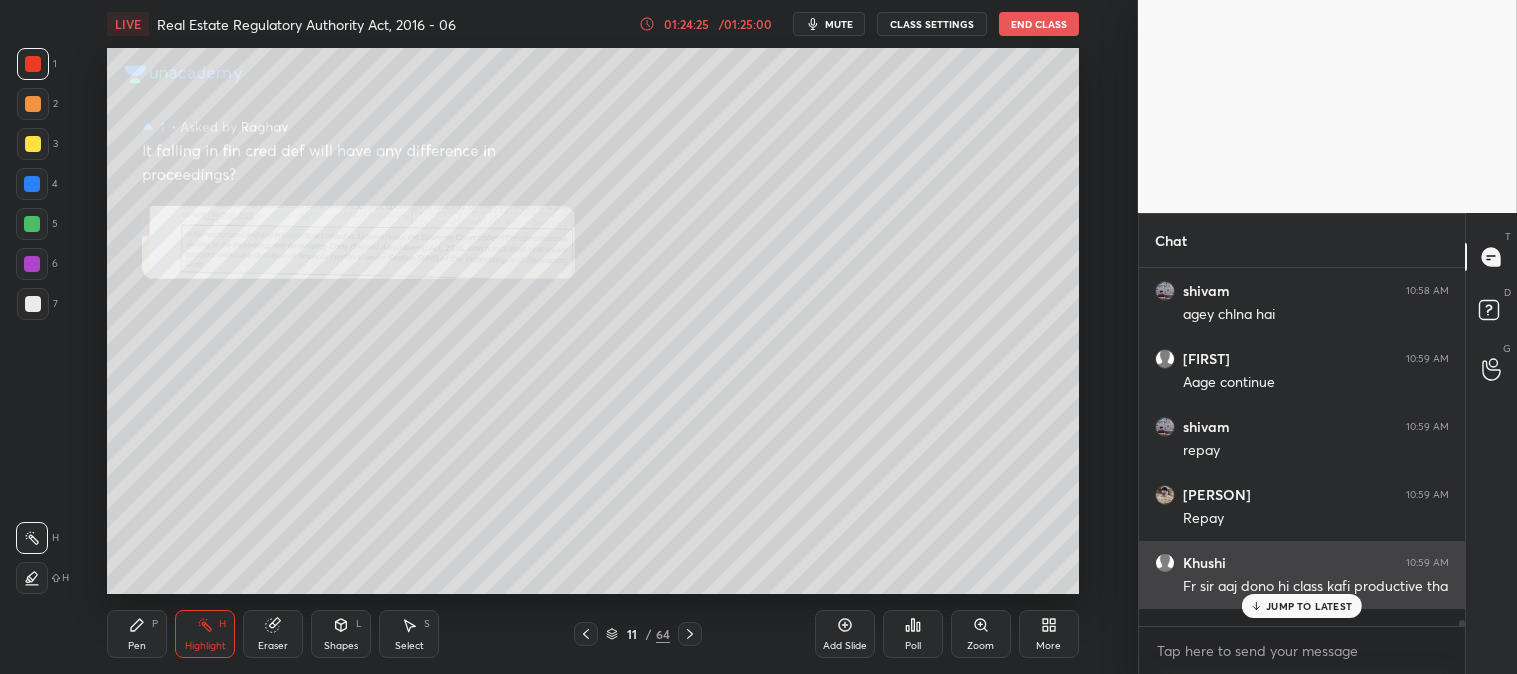 click on "JUMP TO LATEST" at bounding box center [1309, 606] 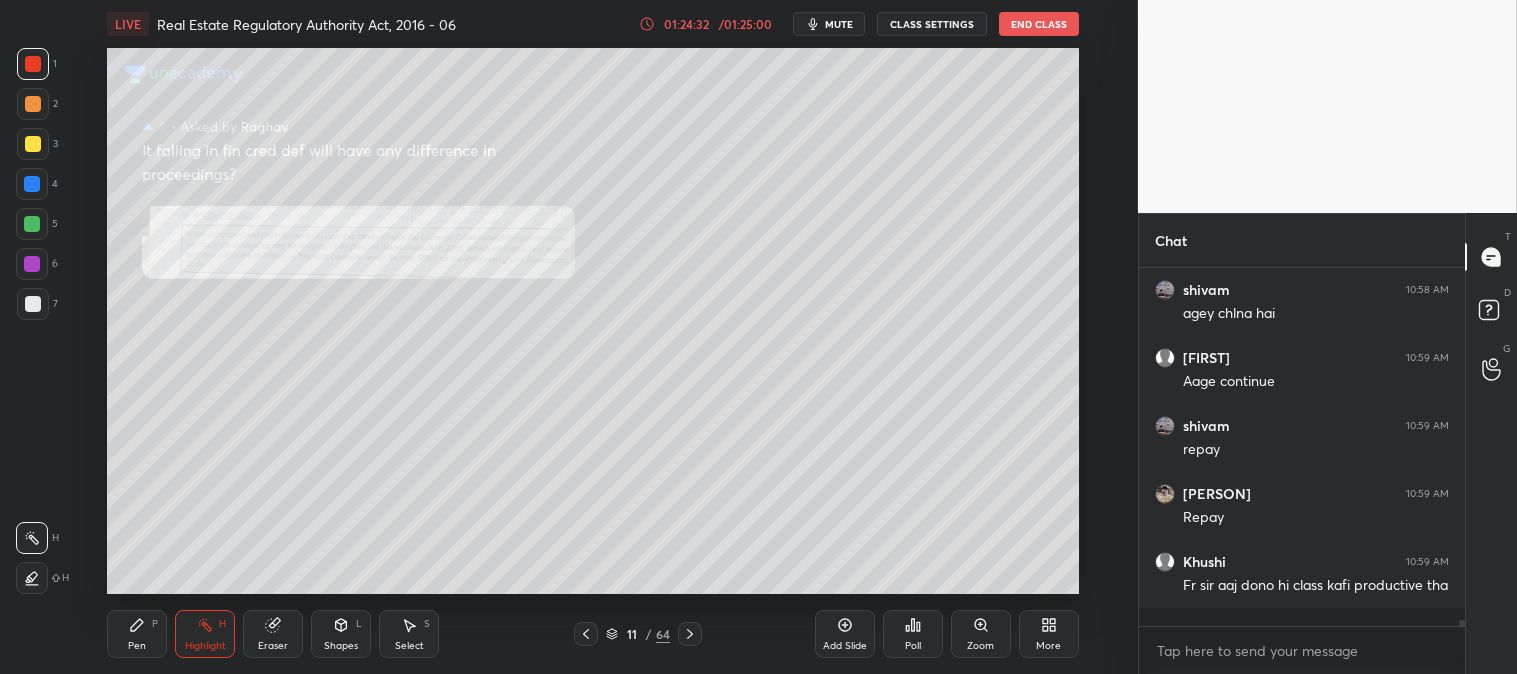 scroll, scrollTop: 19753, scrollLeft: 0, axis: vertical 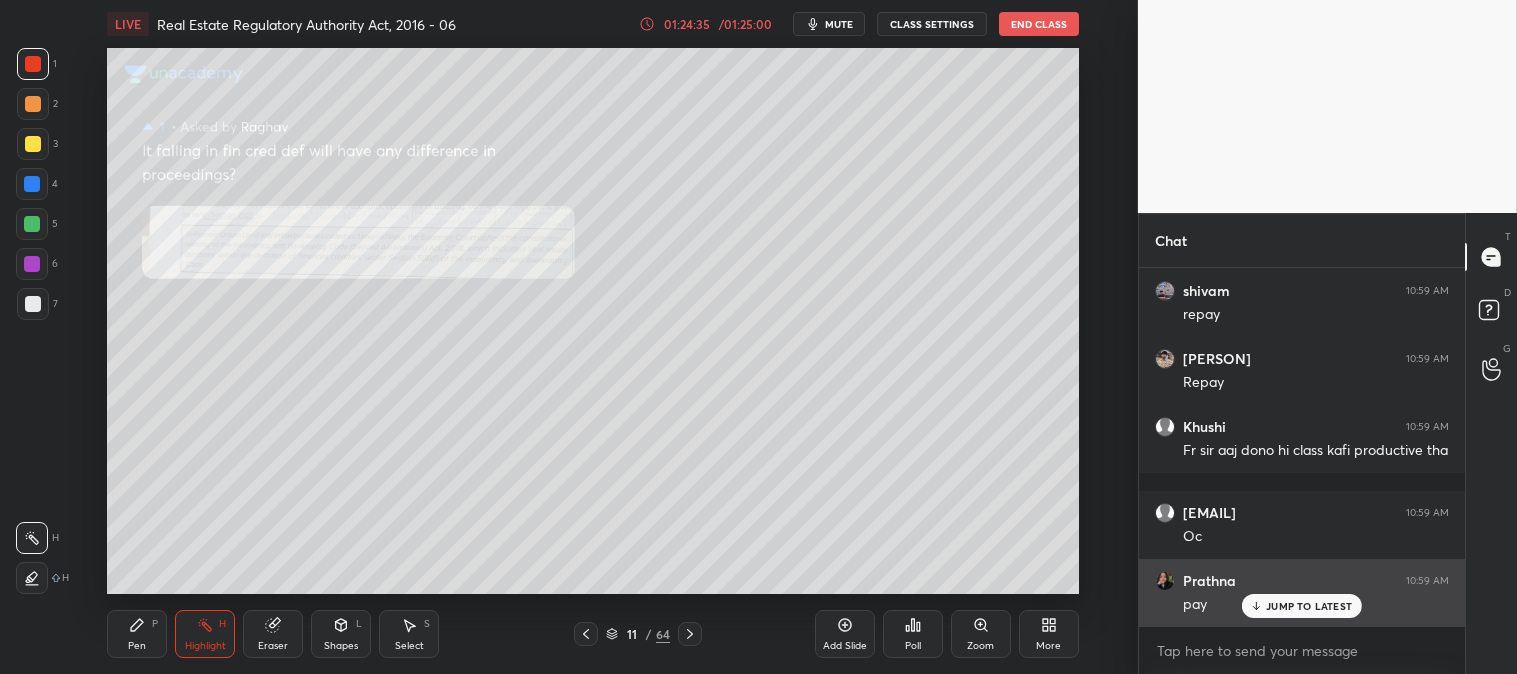 click on "JUMP TO LATEST" at bounding box center (1309, 606) 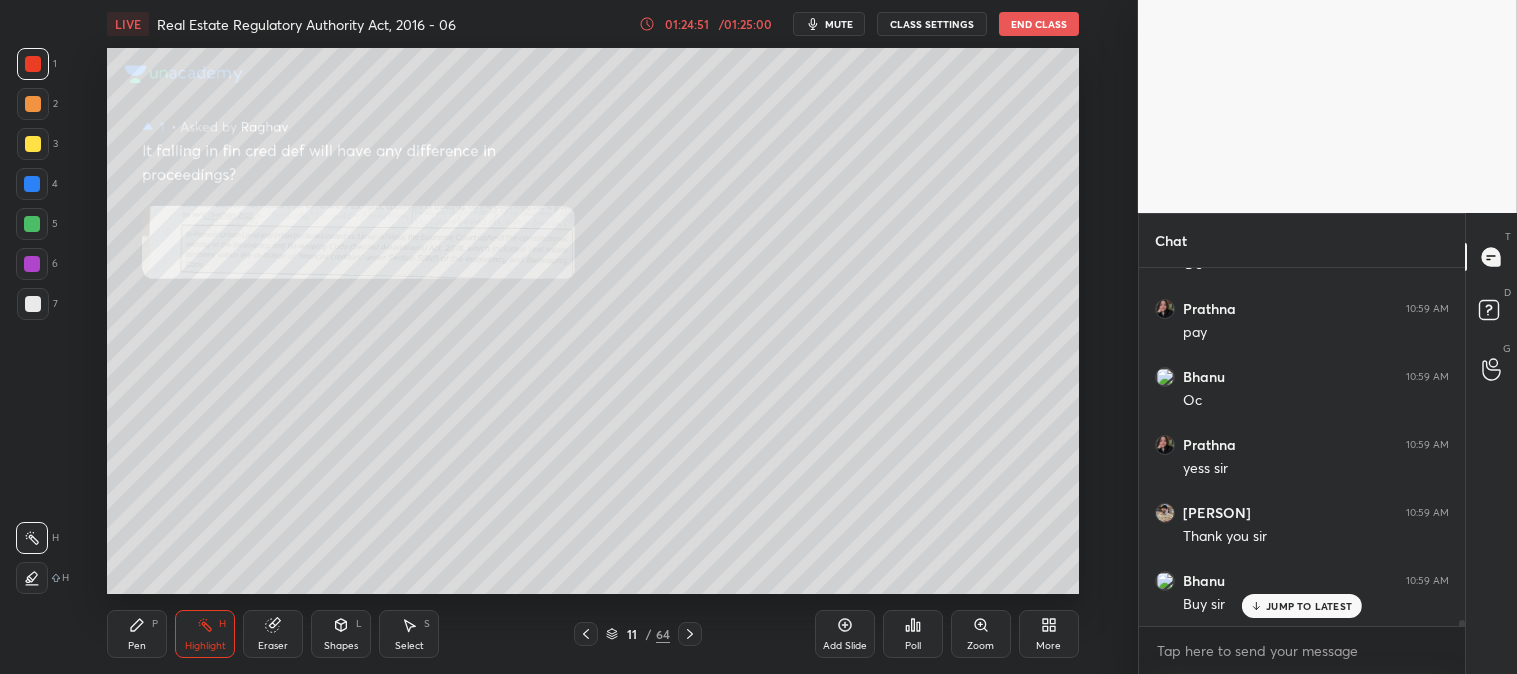 scroll, scrollTop: 20161, scrollLeft: 0, axis: vertical 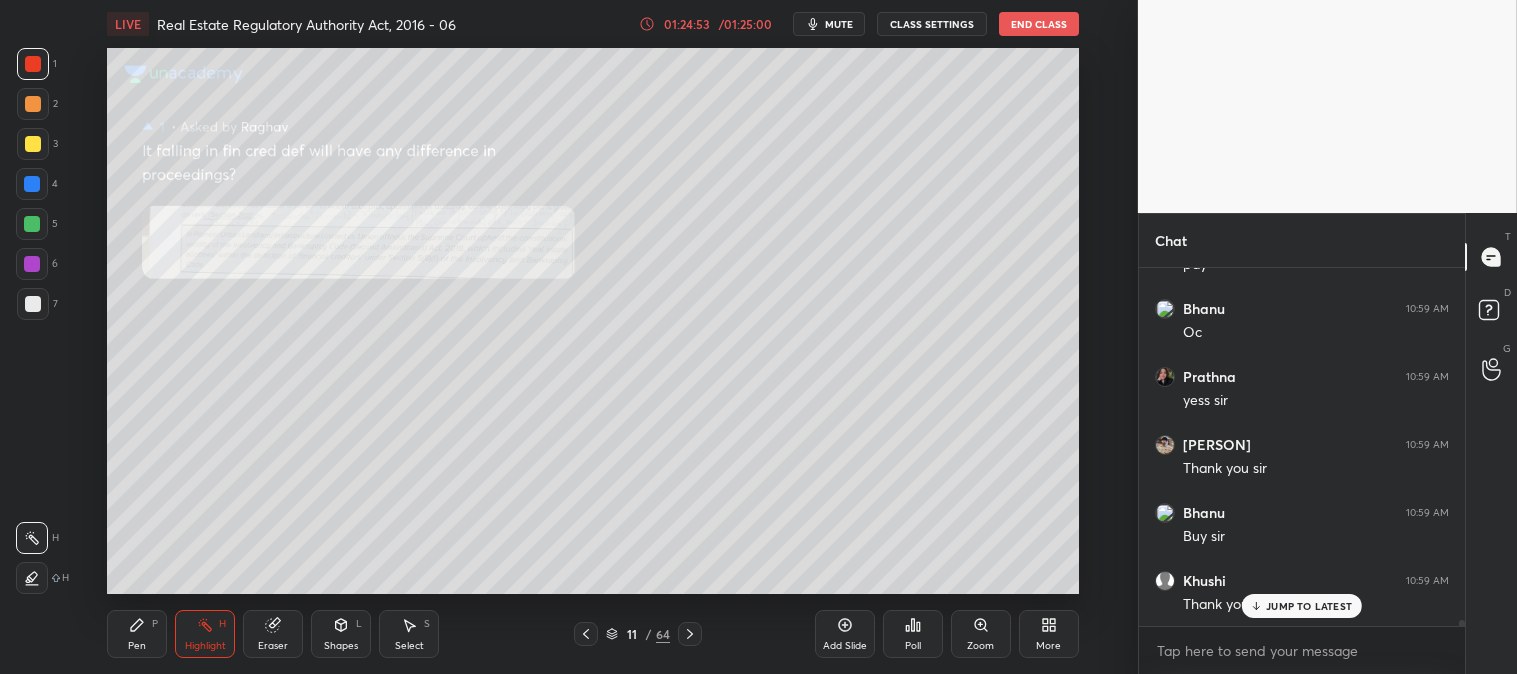 click on "JUMP TO LATEST" at bounding box center (1309, 606) 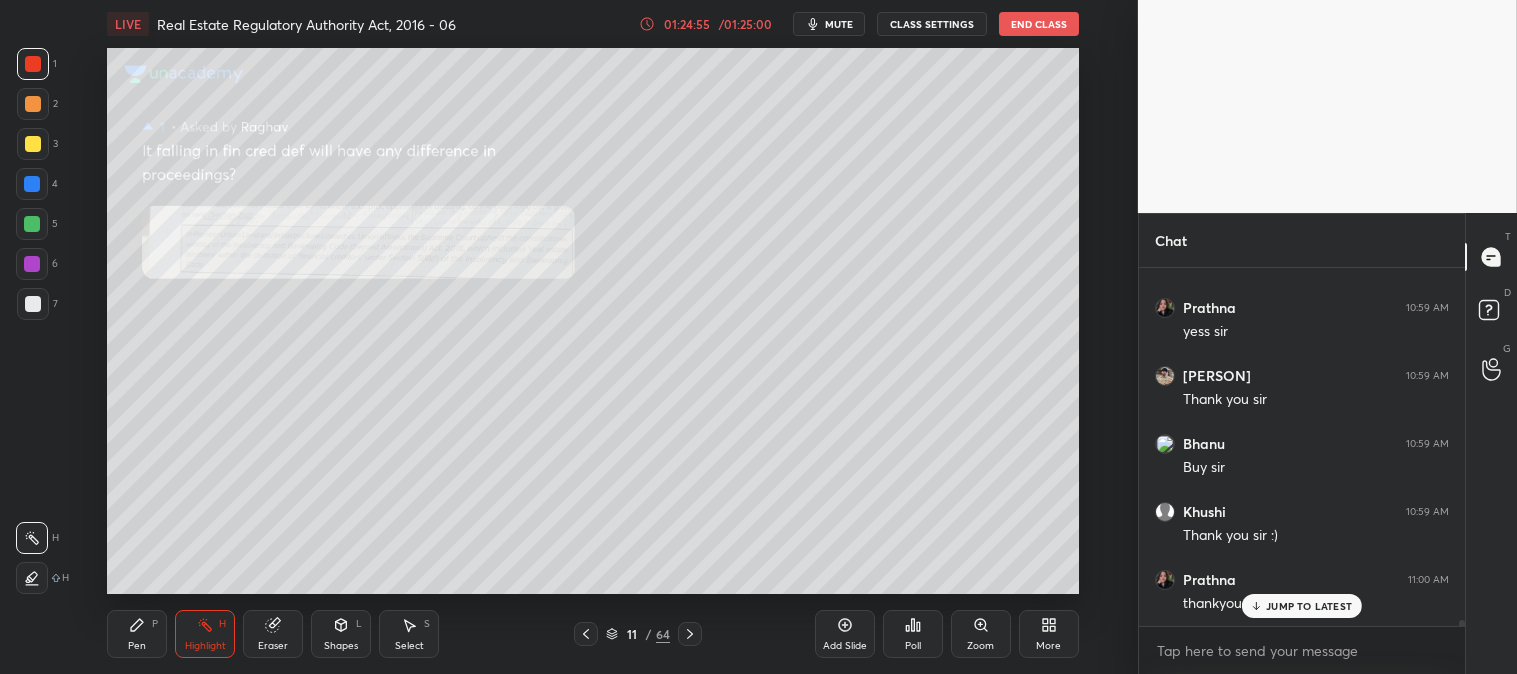 scroll, scrollTop: 20297, scrollLeft: 0, axis: vertical 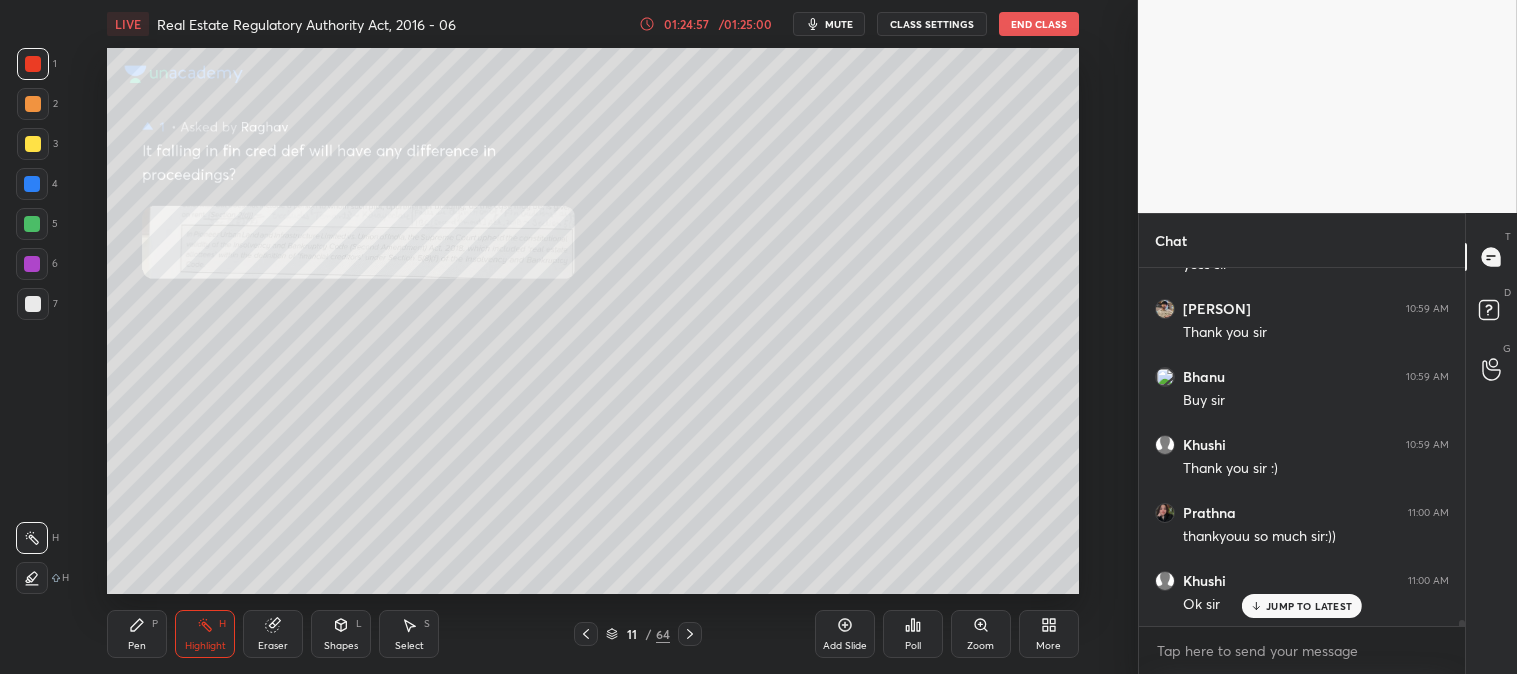 click on "End Class" at bounding box center (1039, 24) 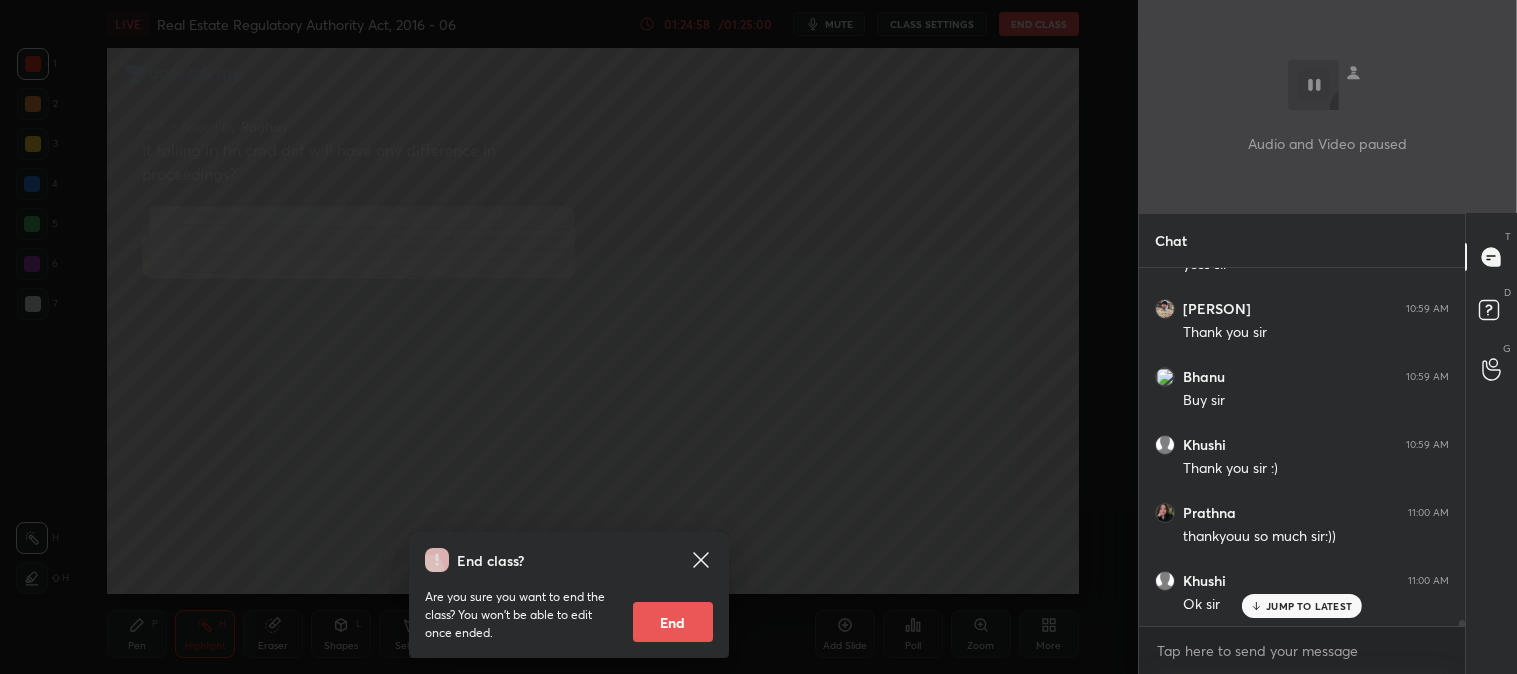 scroll, scrollTop: 20383, scrollLeft: 0, axis: vertical 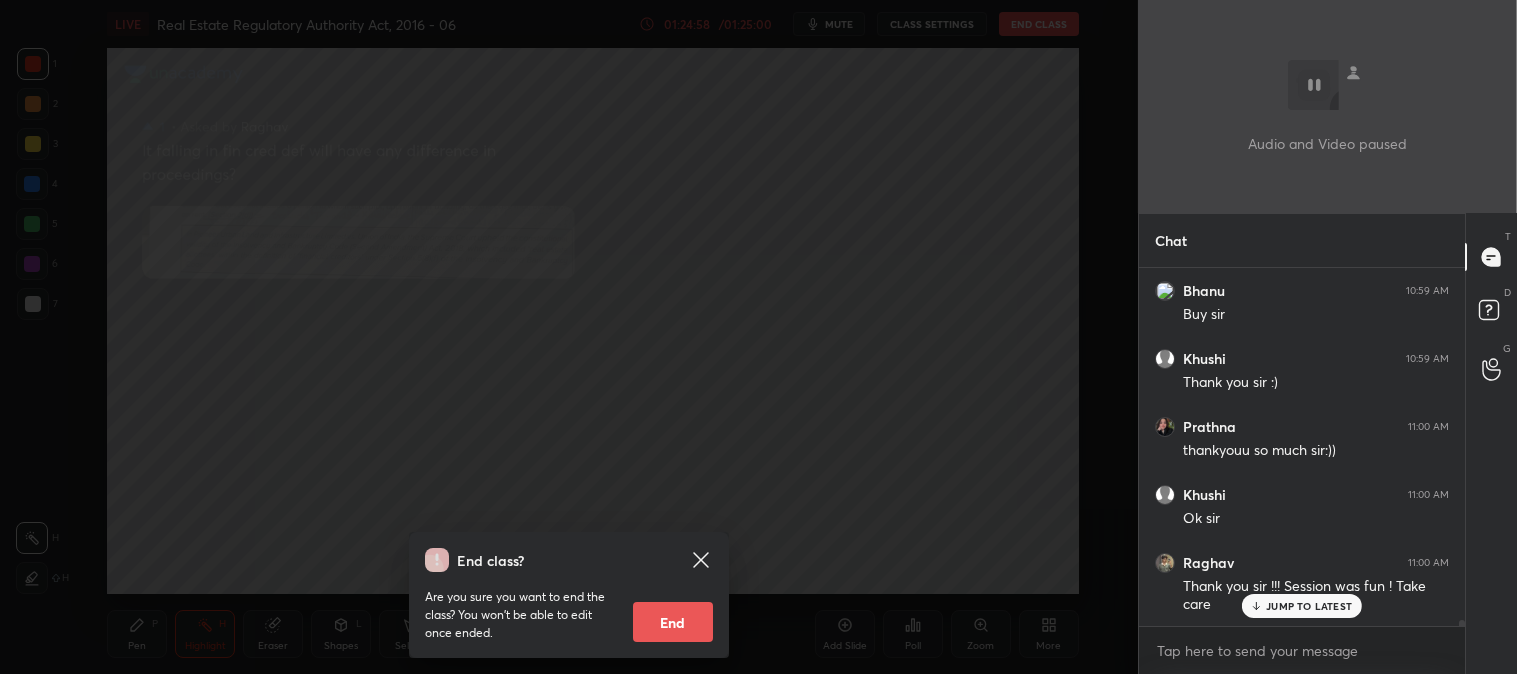 click on "End" at bounding box center [673, 622] 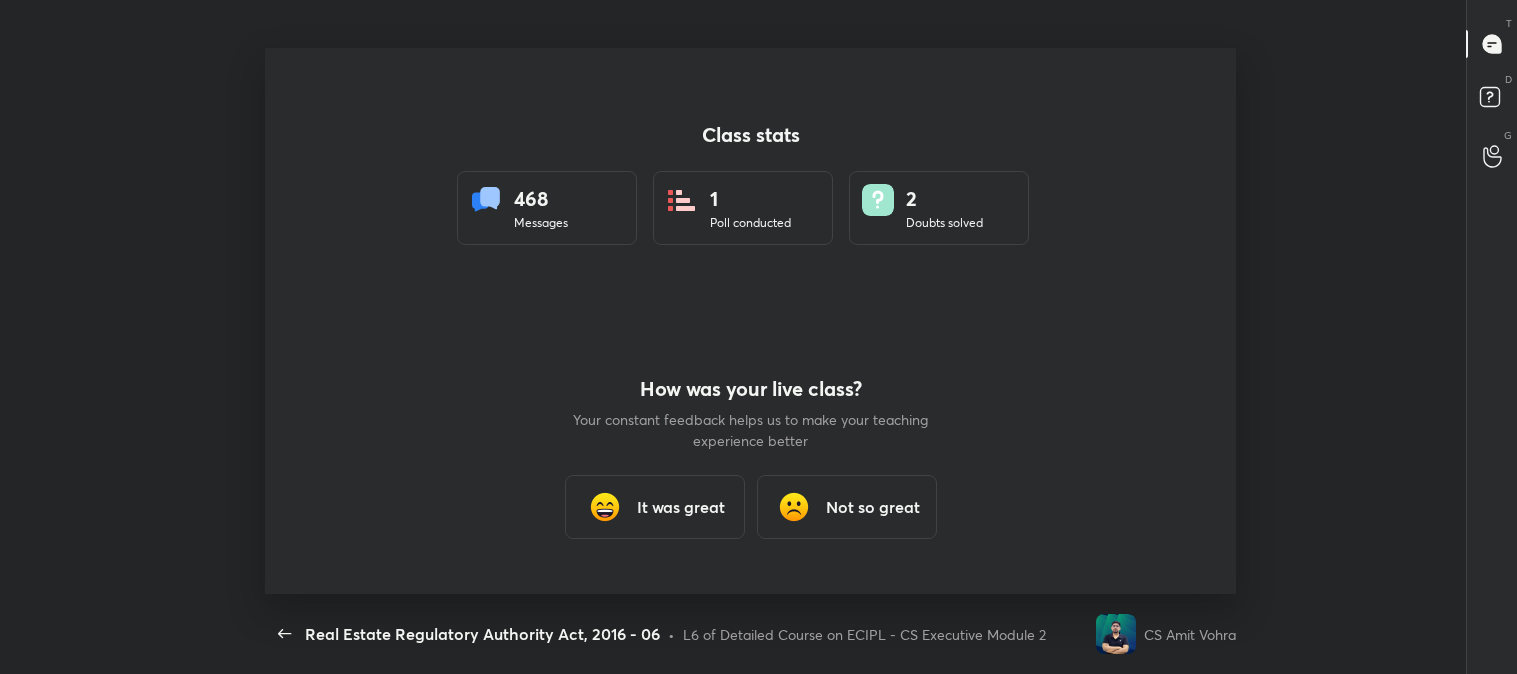 scroll, scrollTop: 99453, scrollLeft: 98554, axis: both 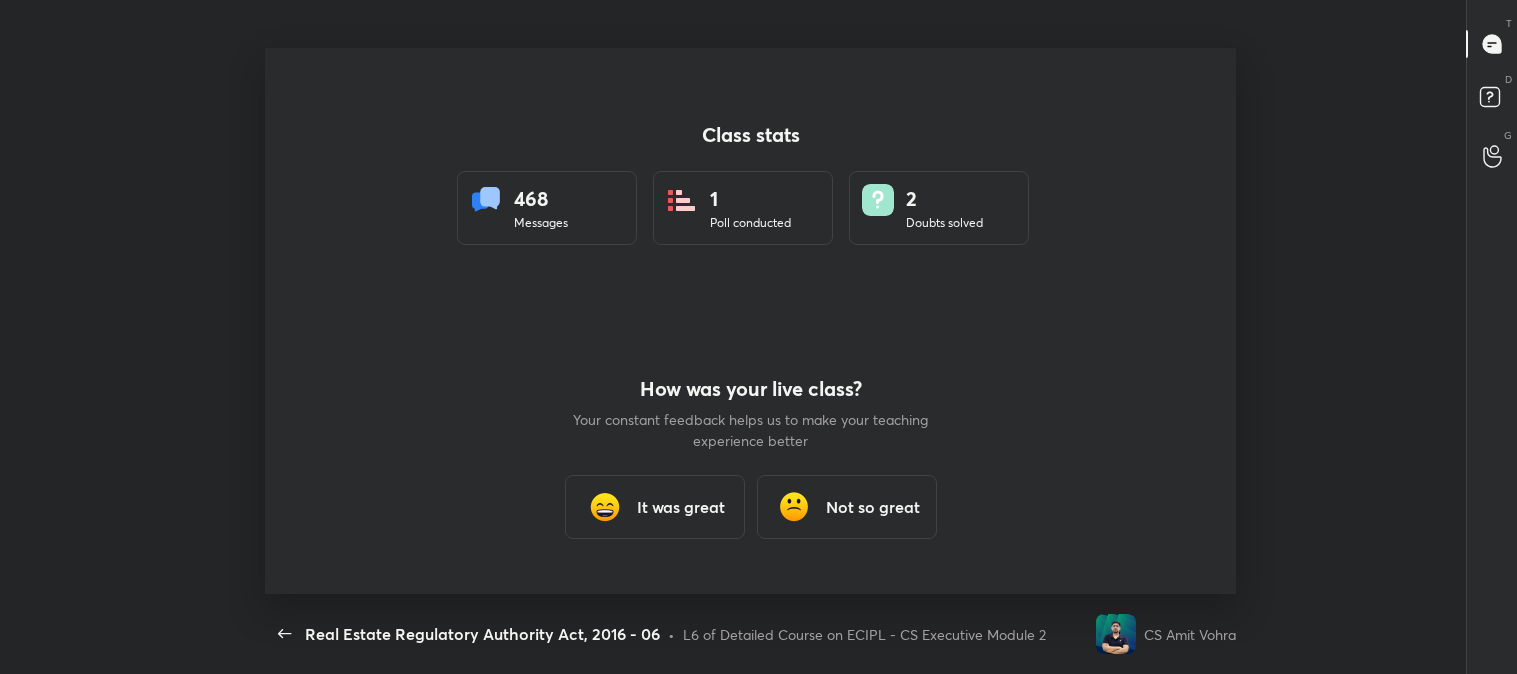type on "x" 